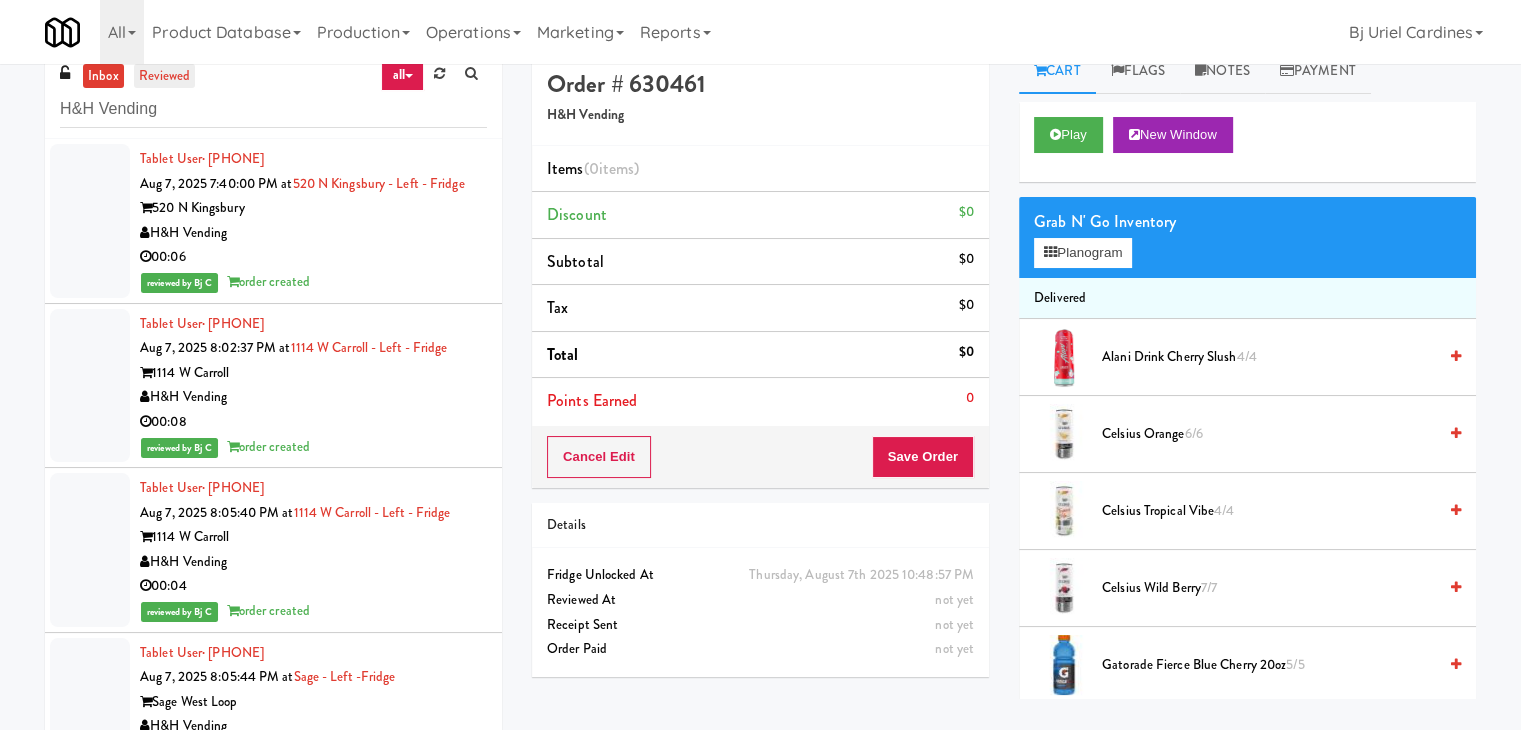 scroll, scrollTop: 0, scrollLeft: 0, axis: both 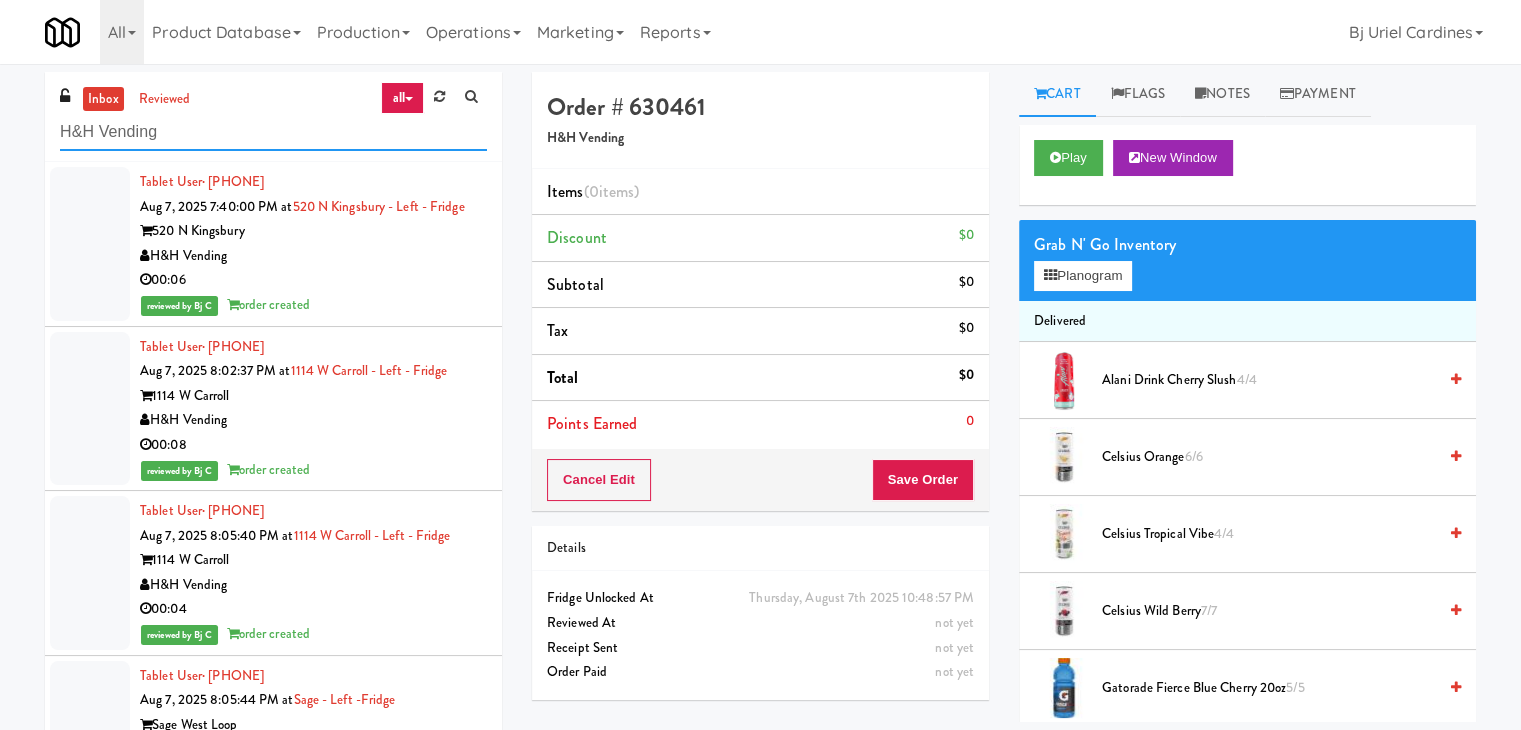 drag, startPoint x: 119, startPoint y: 129, endPoint x: 0, endPoint y: 129, distance: 119 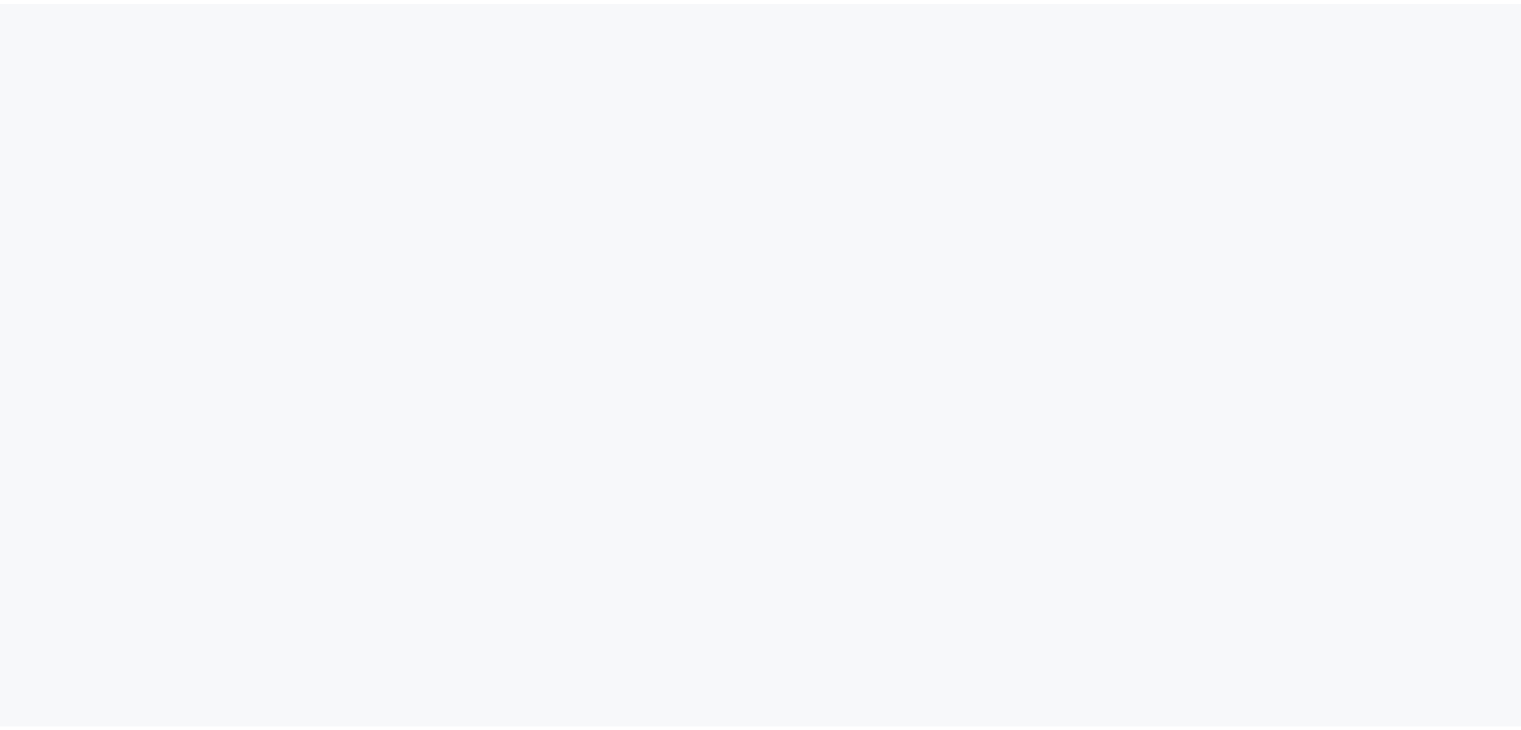 scroll, scrollTop: 0, scrollLeft: 0, axis: both 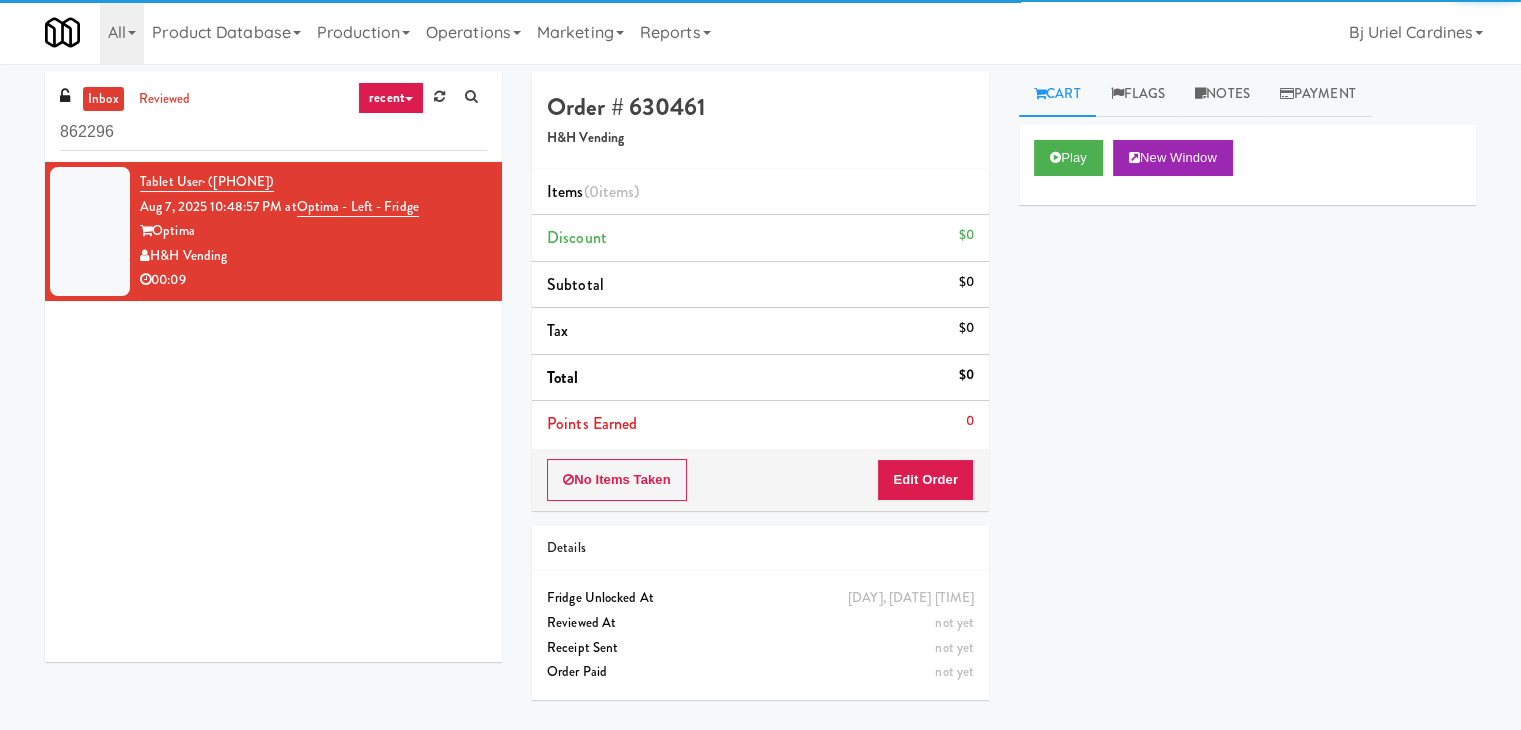 drag, startPoint x: 159, startPoint y: 135, endPoint x: 0, endPoint y: 124, distance: 159.38005 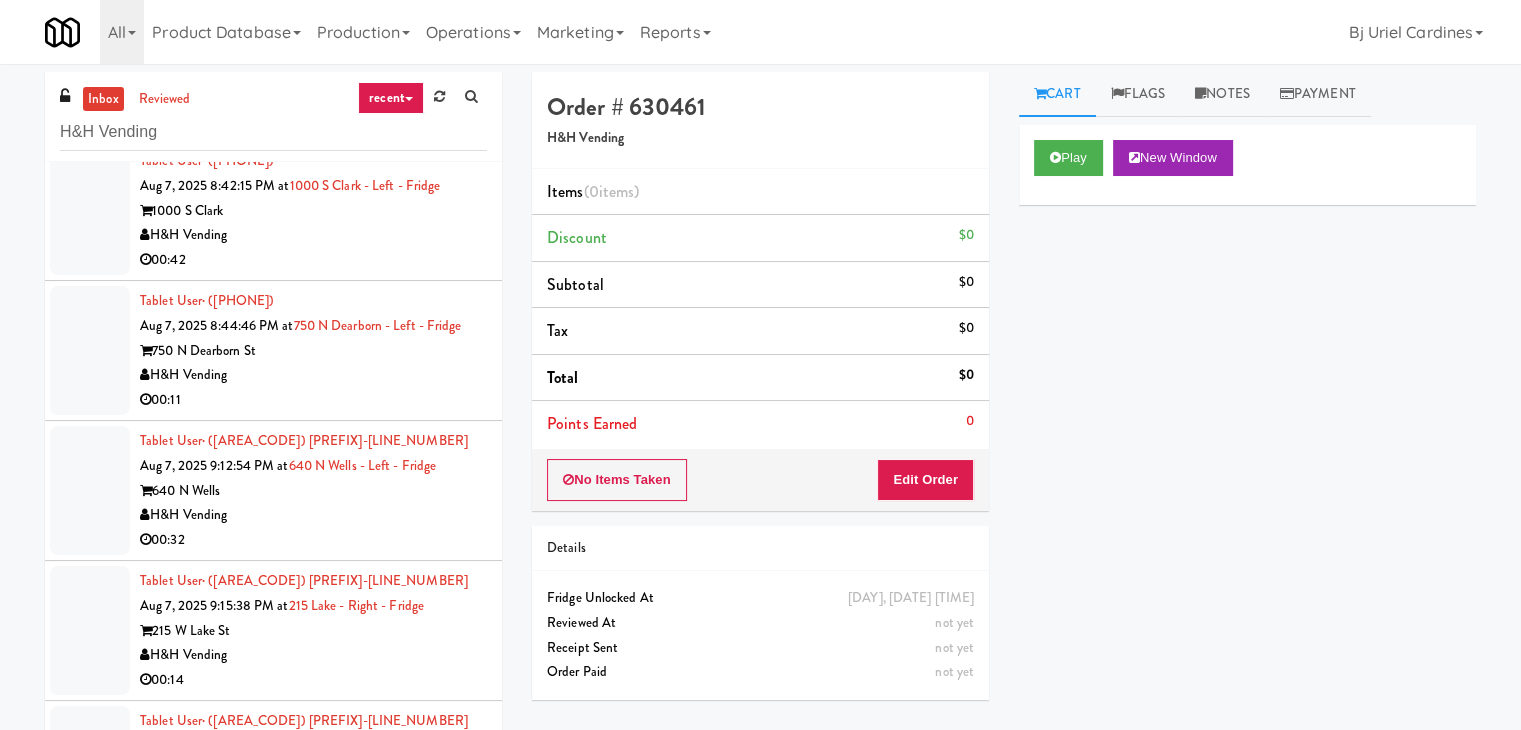 scroll, scrollTop: 500, scrollLeft: 0, axis: vertical 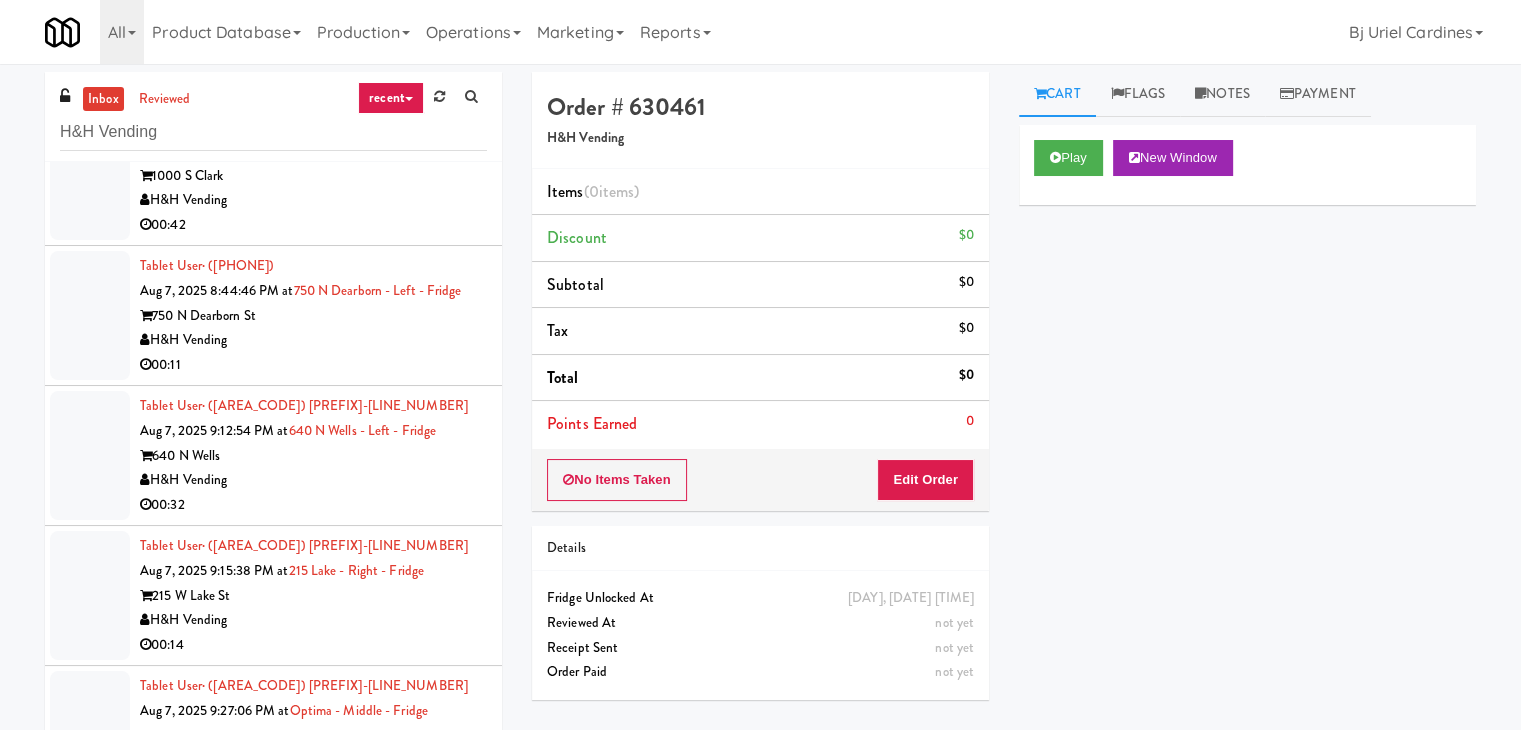 type on "H&H Vending" 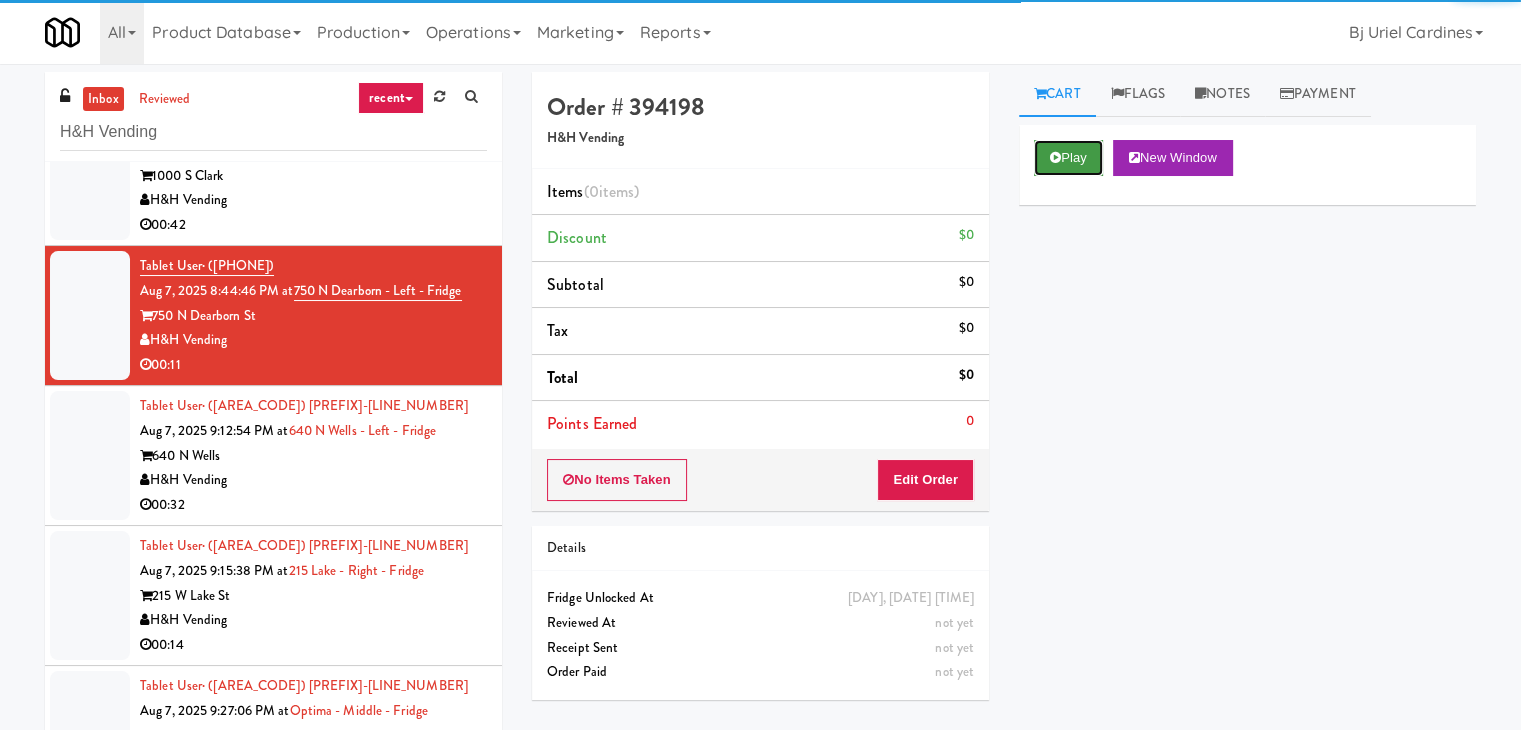 click on "Play" at bounding box center (1068, 158) 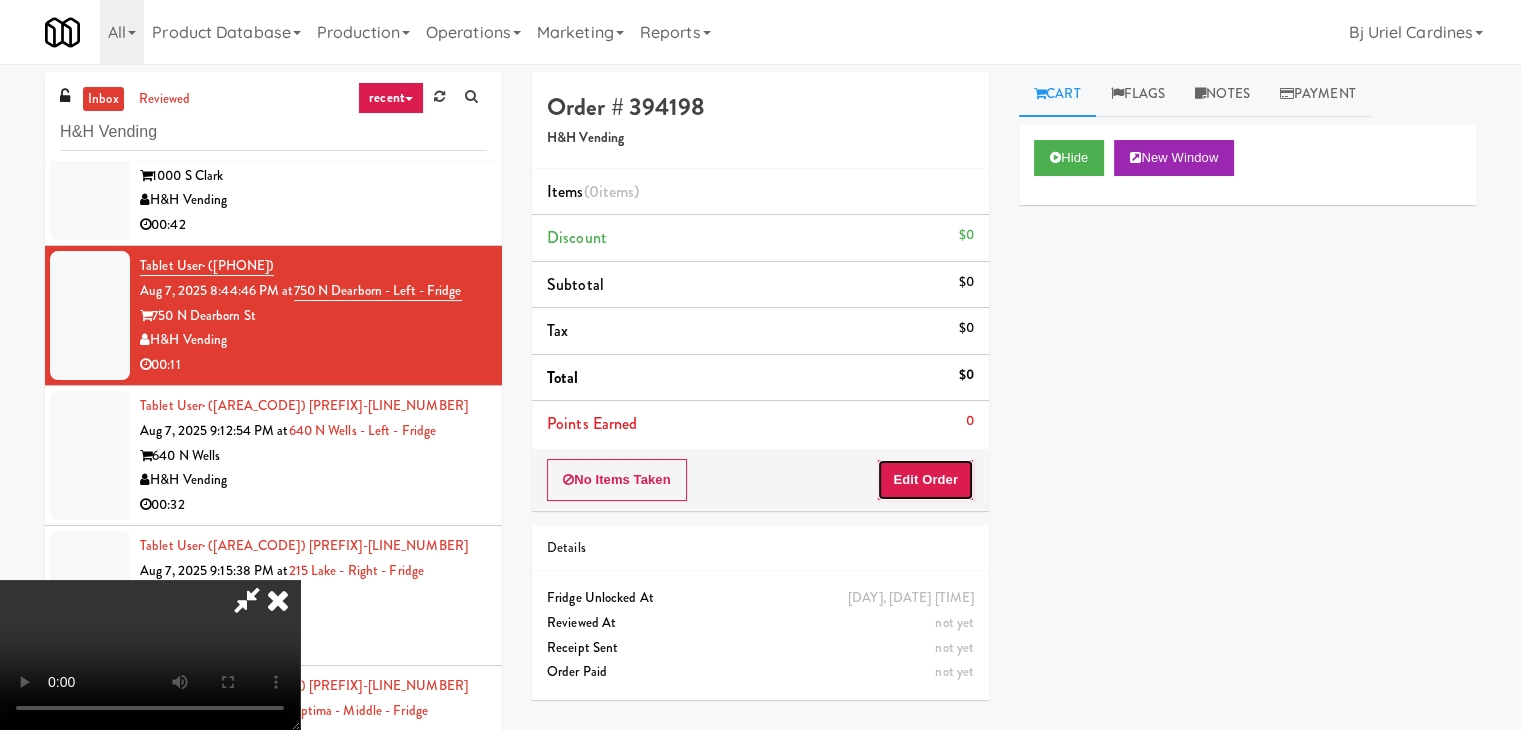 click on "Edit Order" at bounding box center [925, 480] 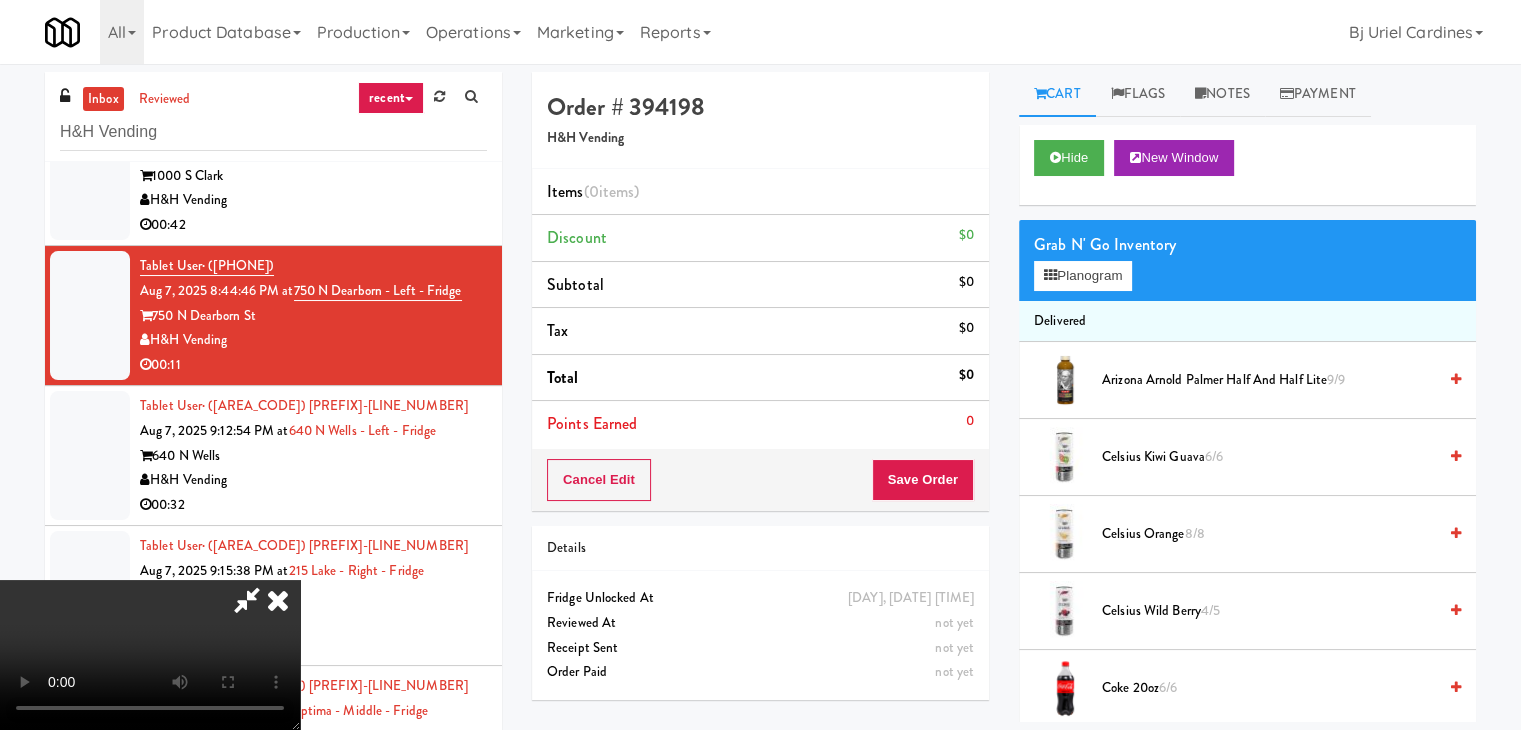 scroll, scrollTop: 281, scrollLeft: 0, axis: vertical 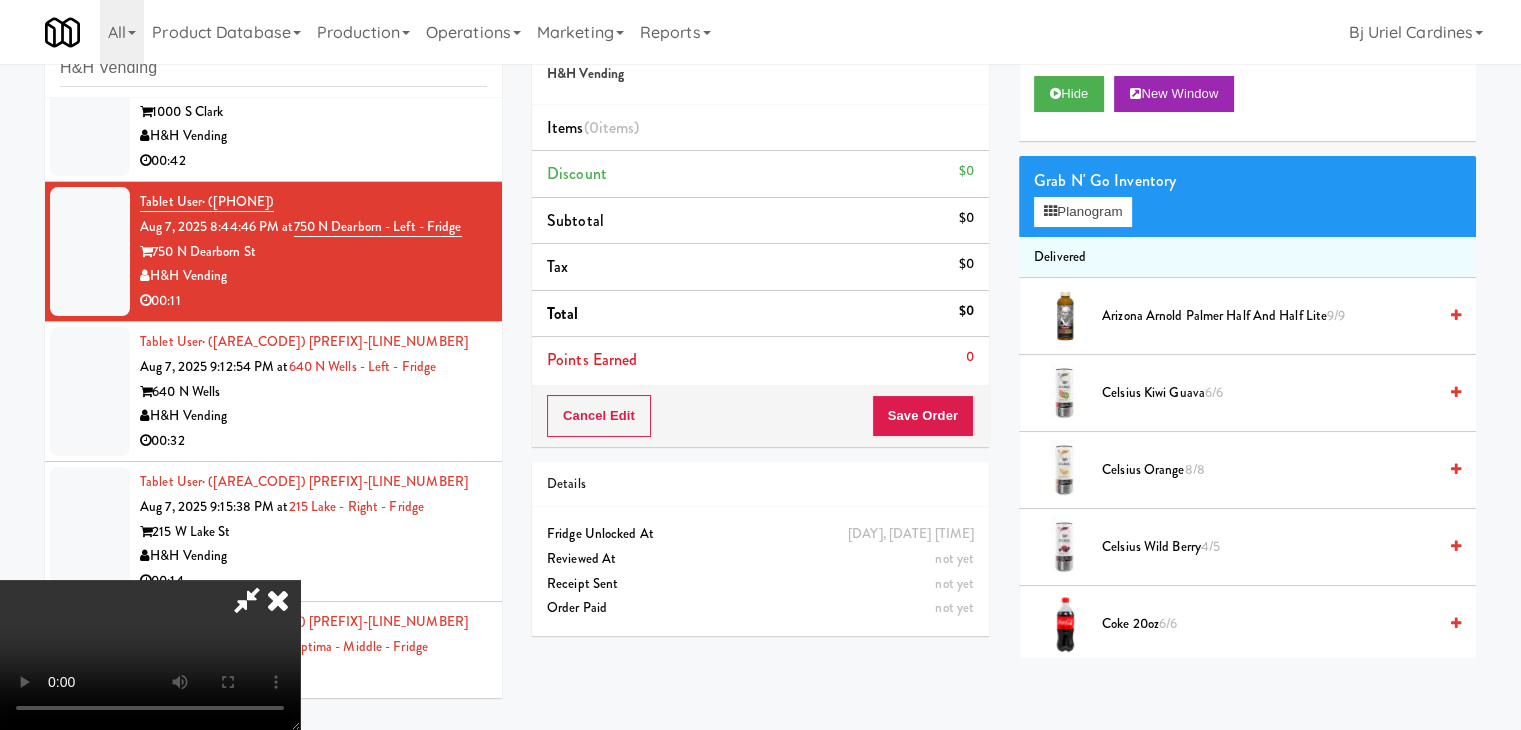 type 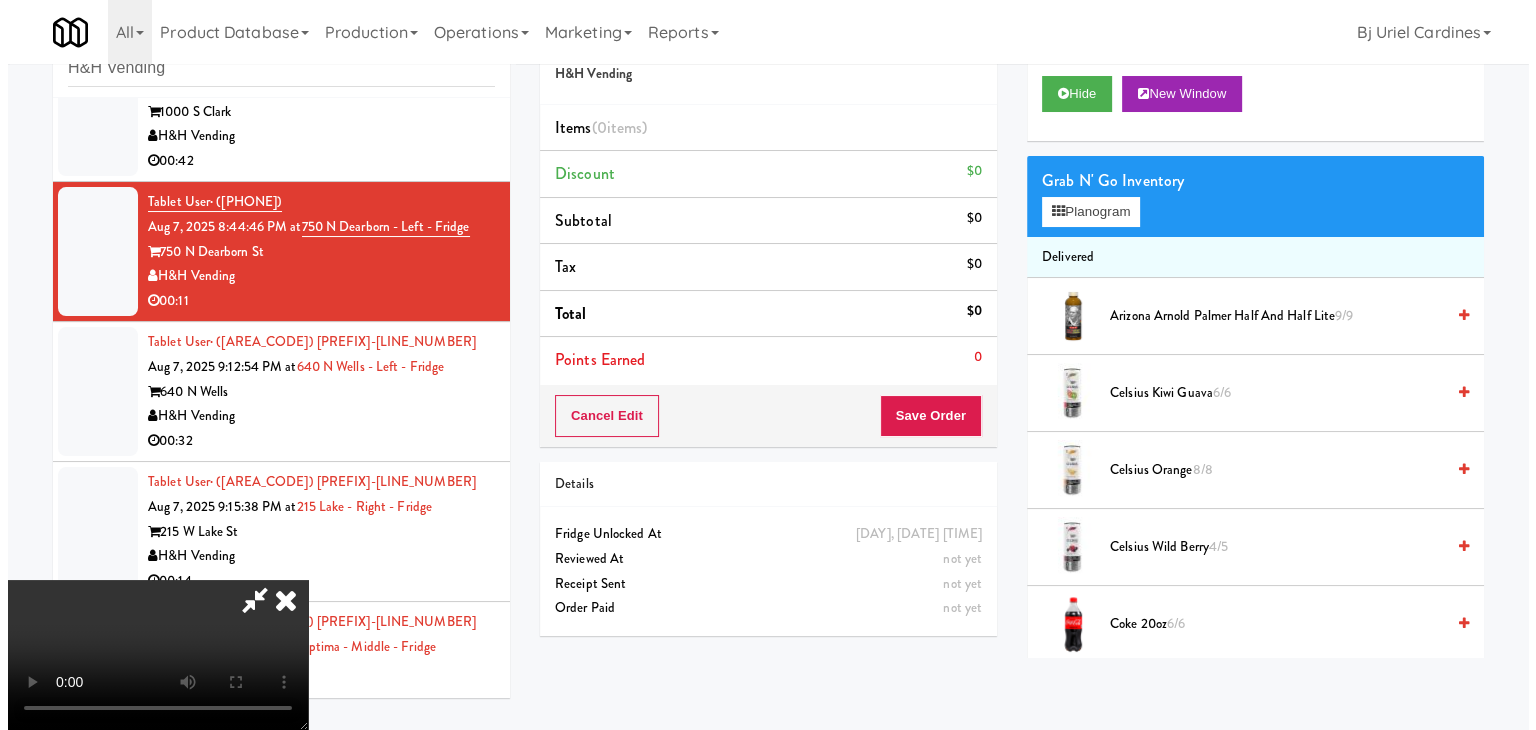 scroll, scrollTop: 0, scrollLeft: 0, axis: both 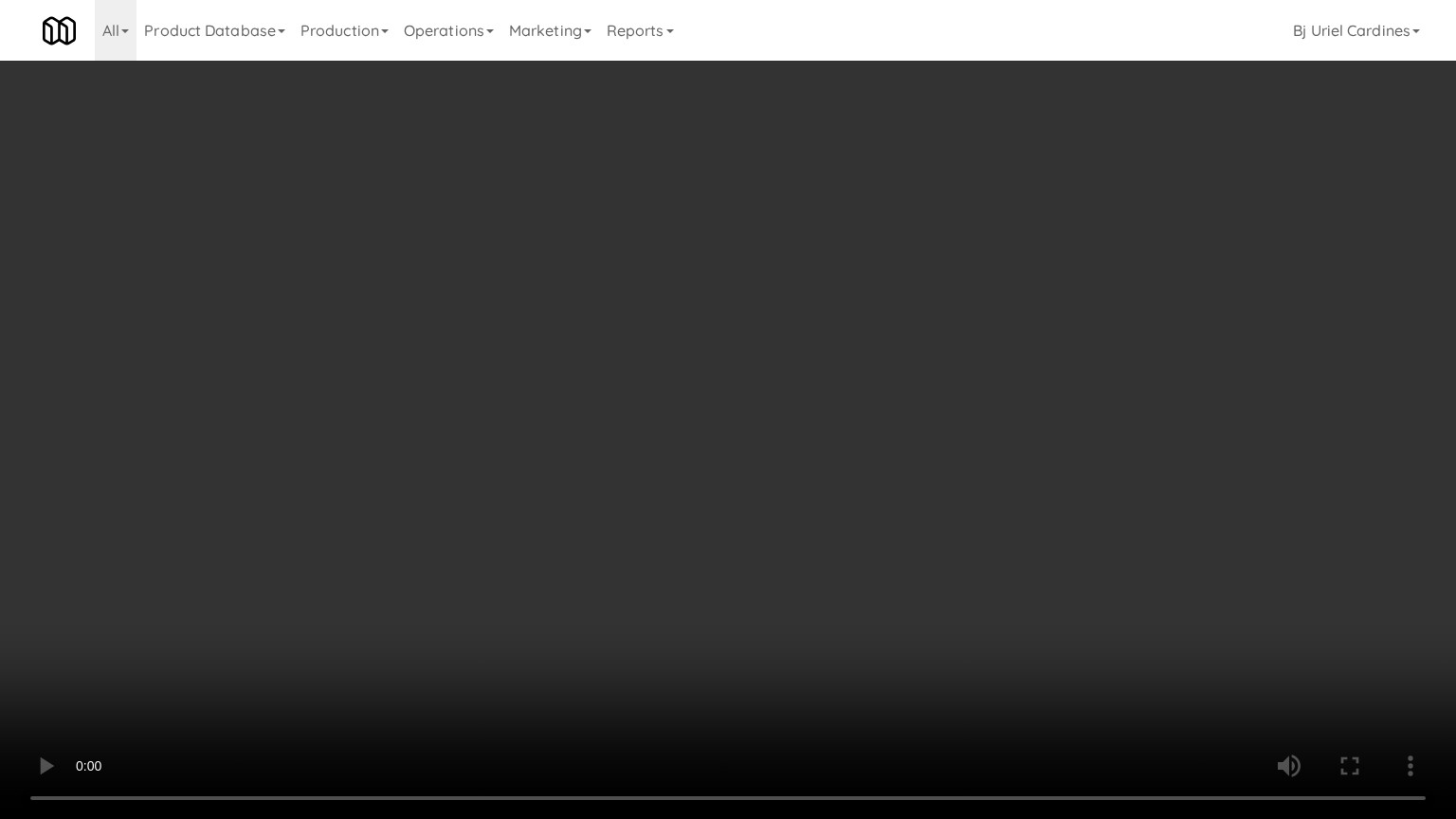click at bounding box center [728, 410] 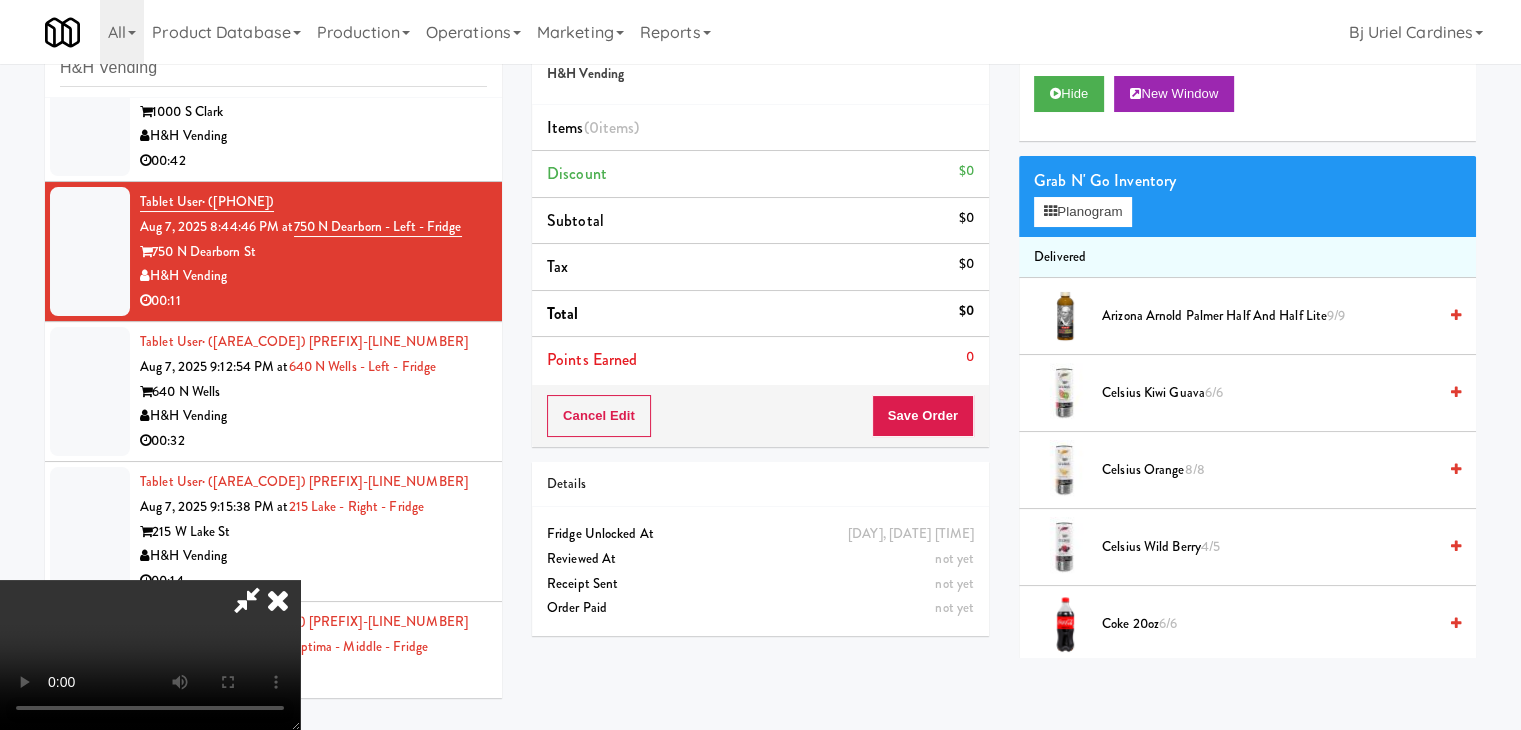 click at bounding box center [150, 655] 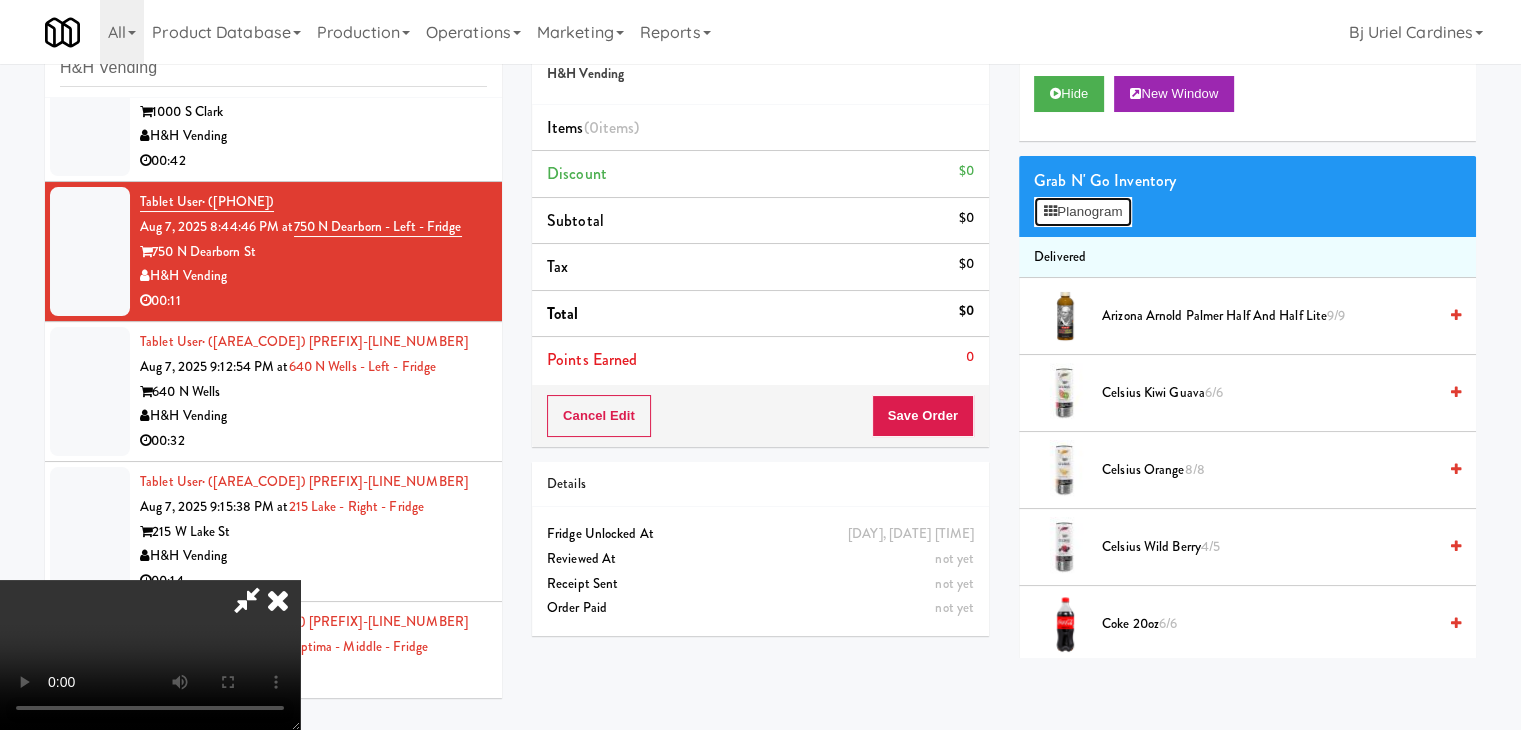 click on "Planogram" at bounding box center [1083, 212] 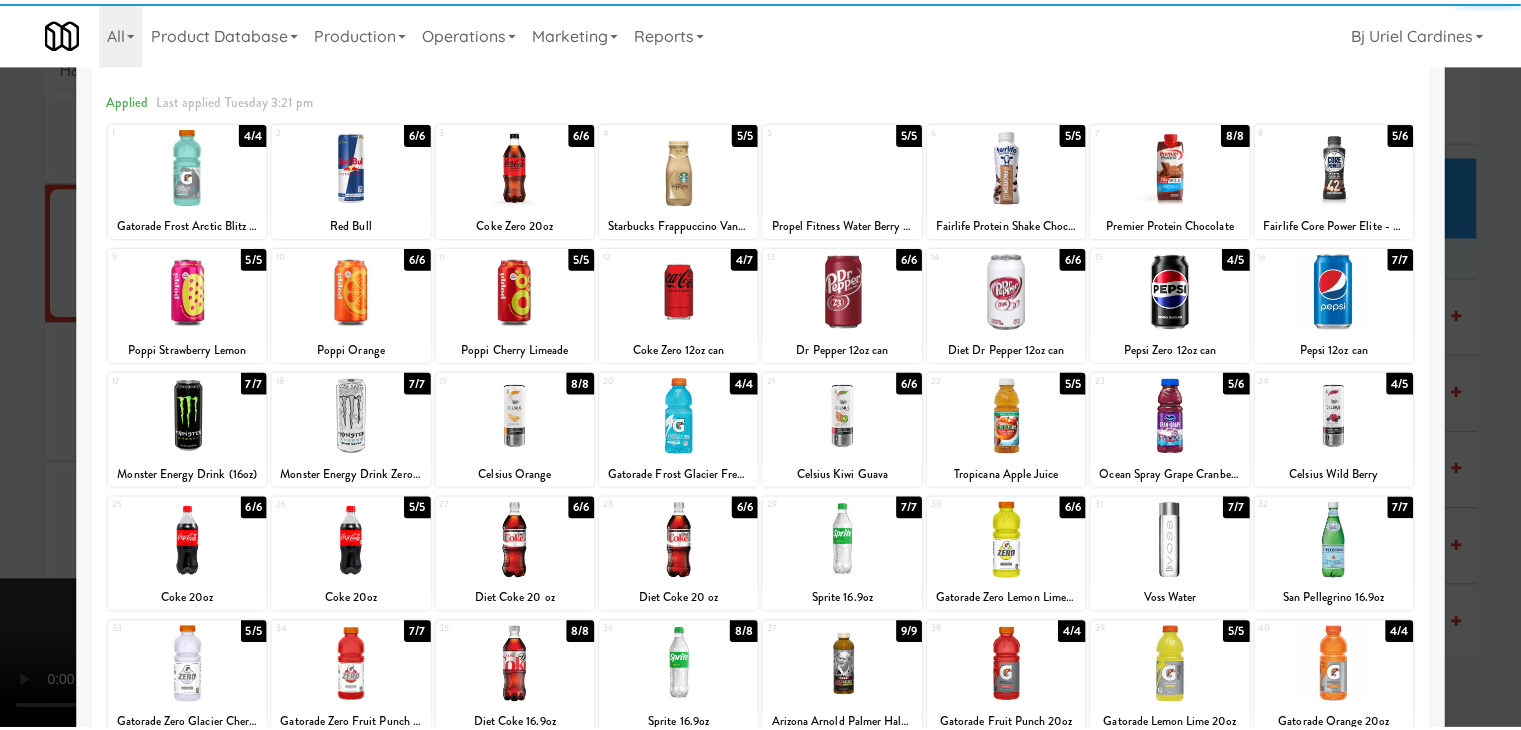 scroll, scrollTop: 252, scrollLeft: 0, axis: vertical 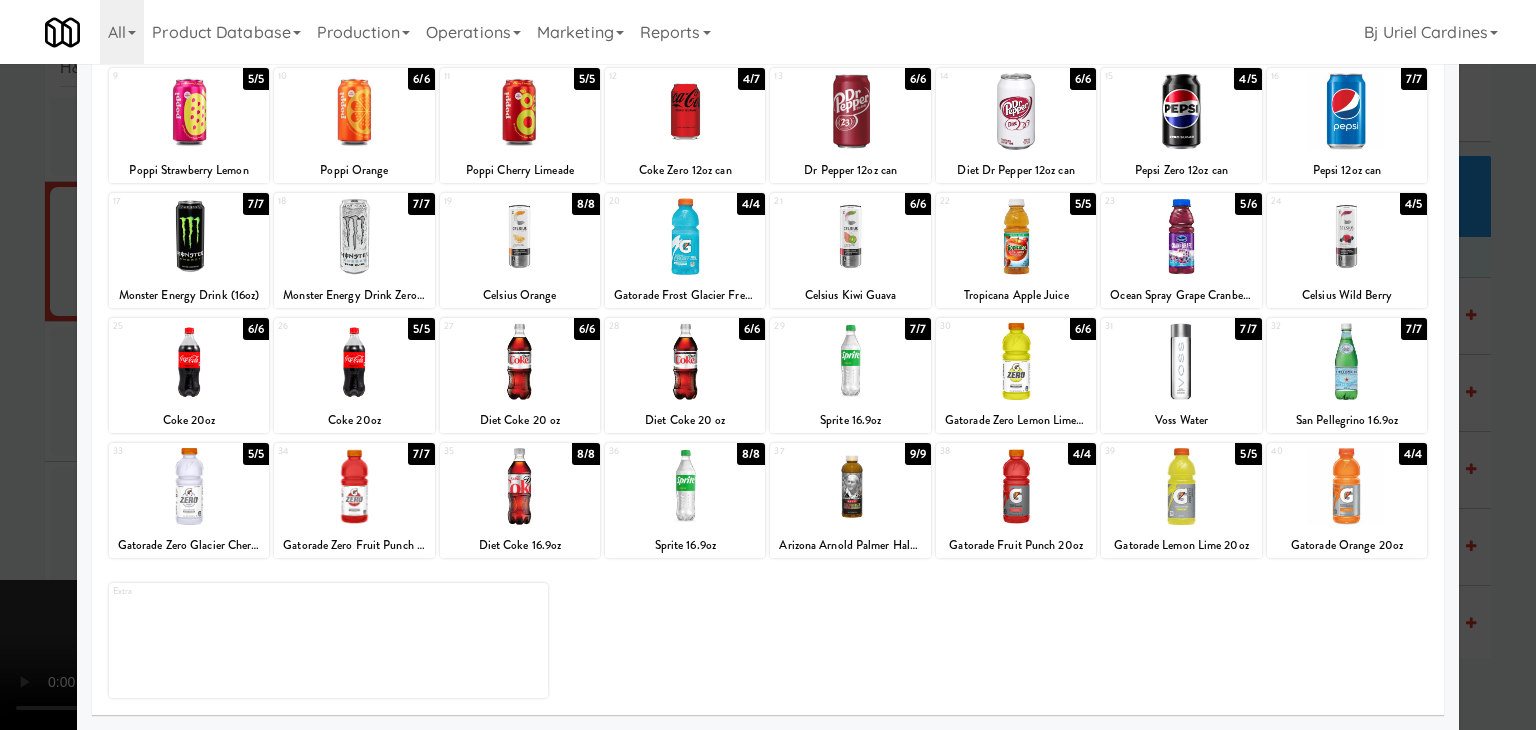 drag, startPoint x: 697, startPoint y: 372, endPoint x: 884, endPoint y: 375, distance: 187.02406 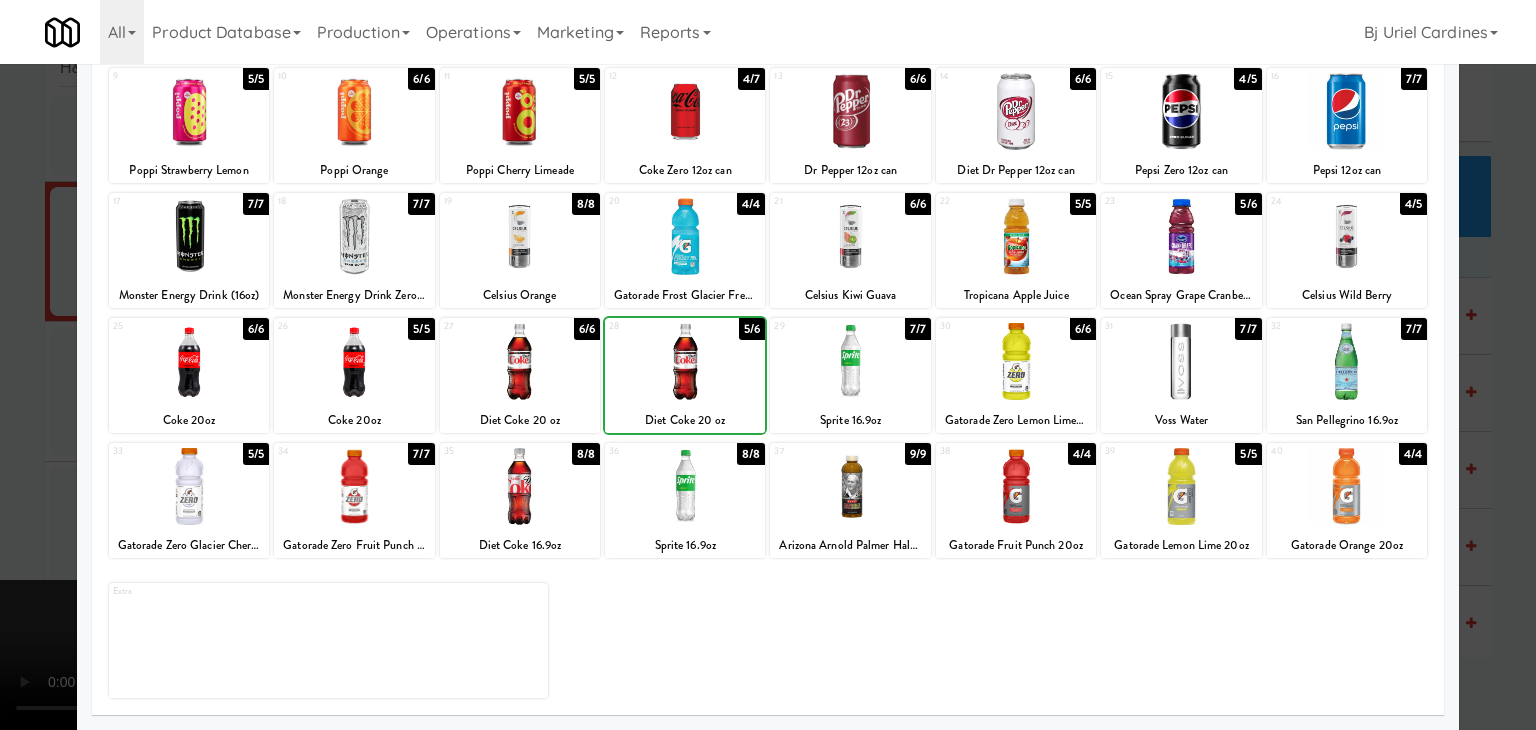 click at bounding box center [1016, 361] 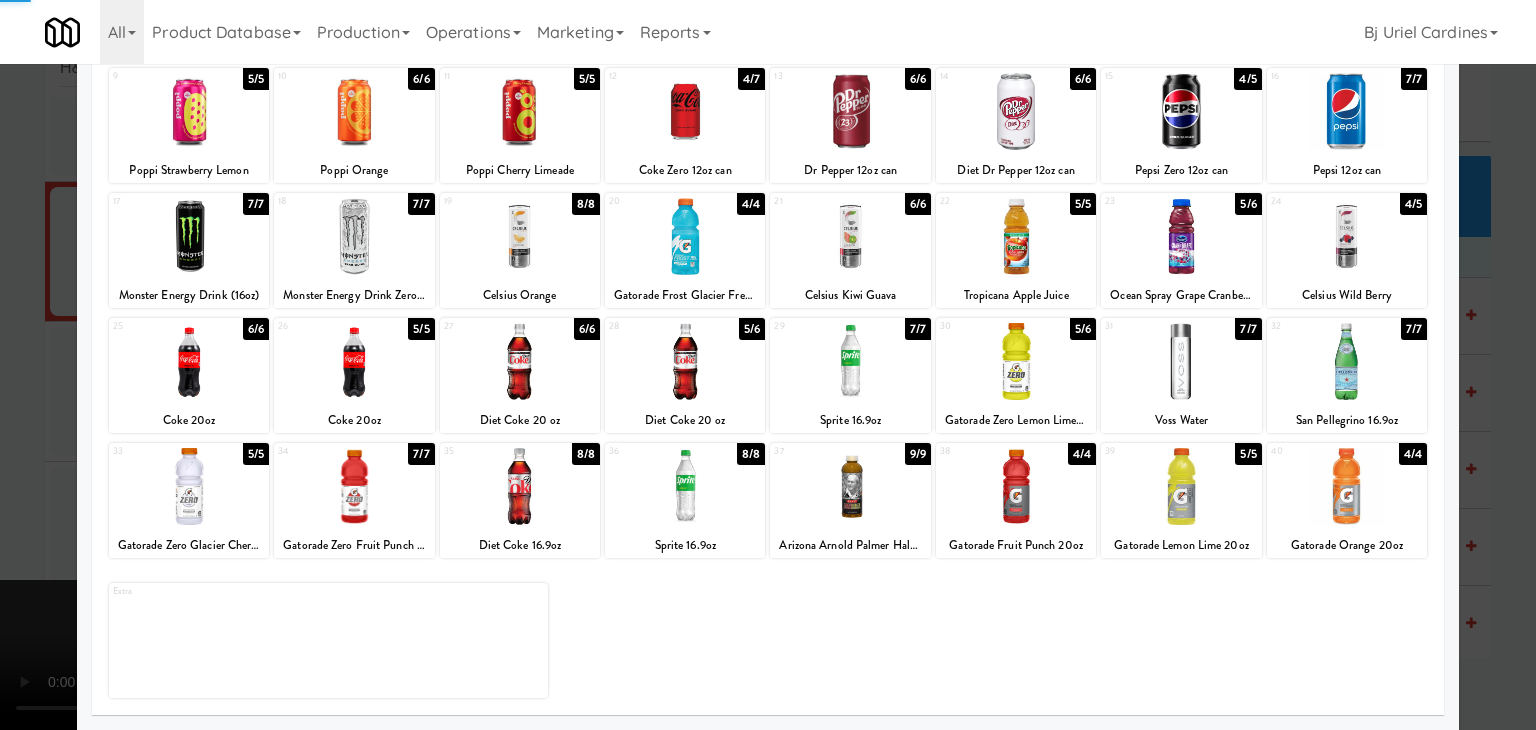 drag, startPoint x: 11, startPoint y: 474, endPoint x: 808, endPoint y: 467, distance: 797.03076 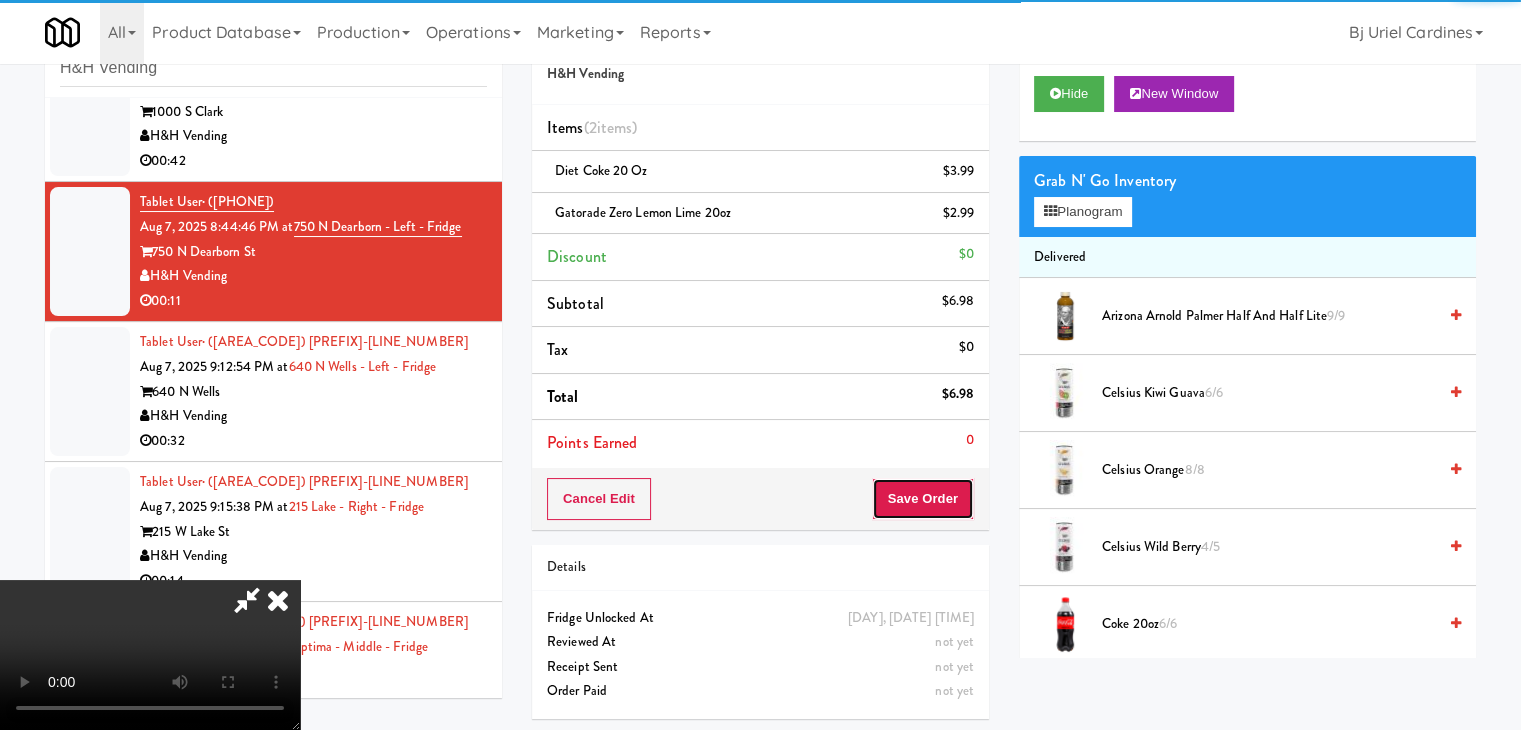 click on "Save Order" at bounding box center [923, 499] 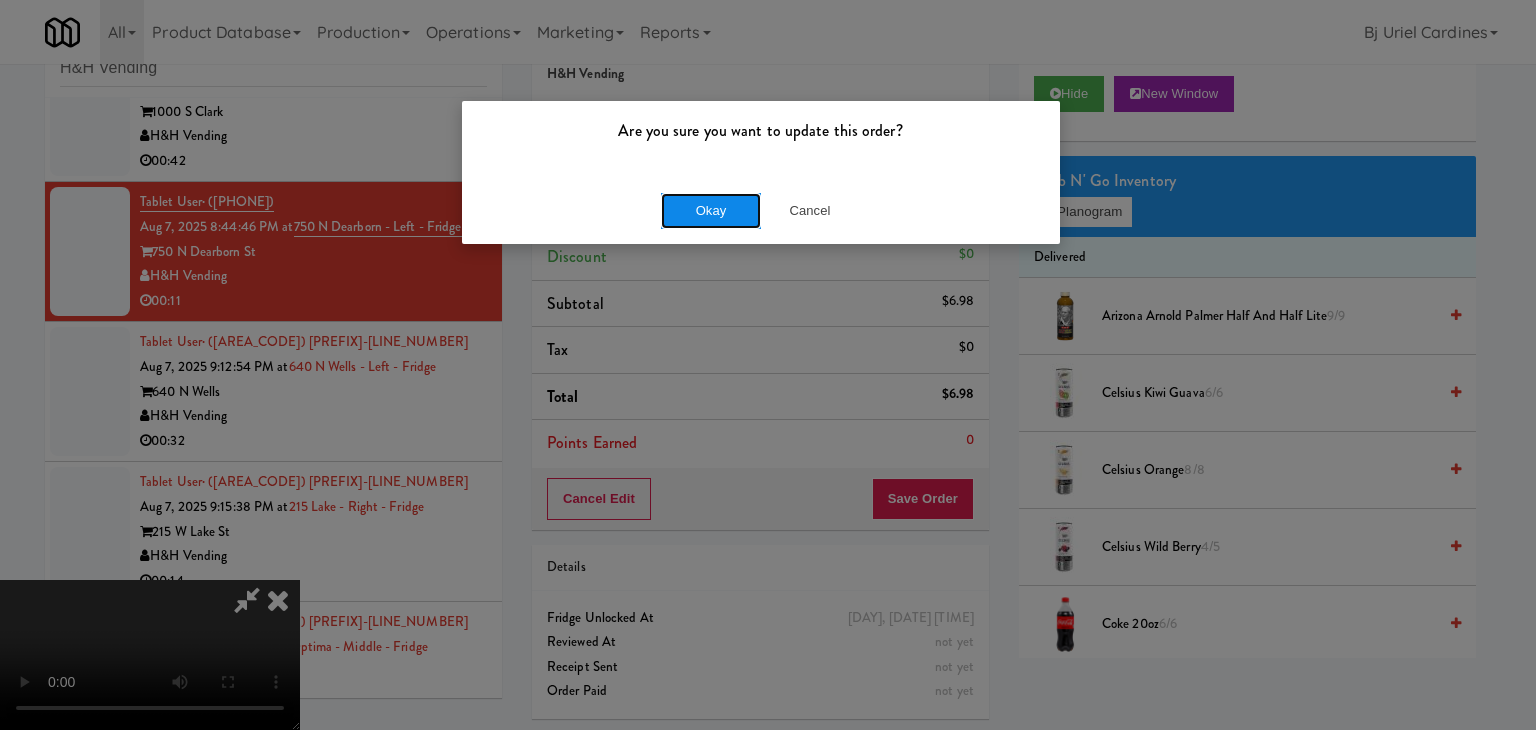 click on "Okay" at bounding box center (711, 211) 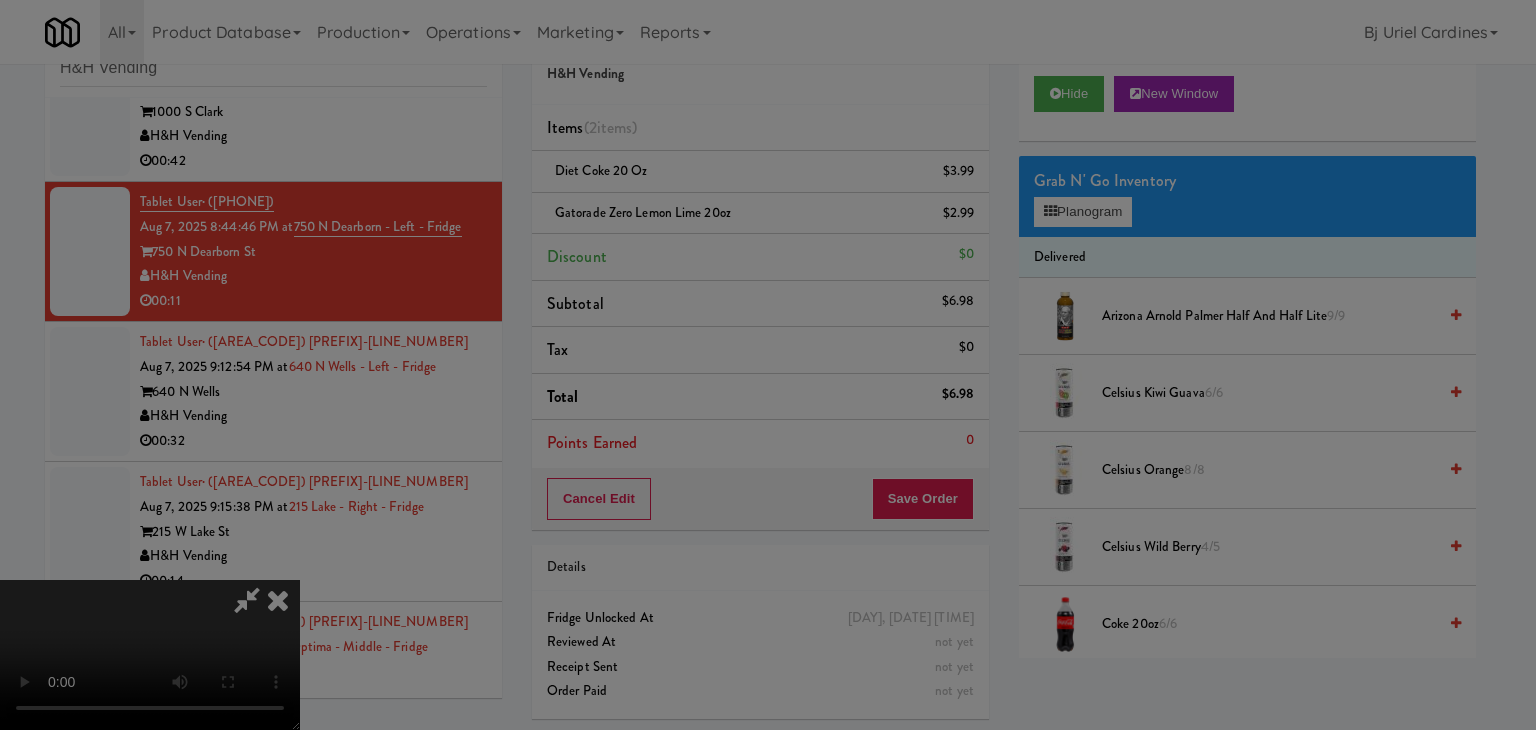 click on "Are you sure you want to update this order? Okay Cancel Okay Are you sure you want to update this order? Select date:
previous
2025-Aug
next
Su Mo Tu We Th Fr Sa
27 28 29 30 31 1 2
3 4 5 6 7 8 9
10 11 12 13 14 15 16
17 18 19 20 21 22 23
24 25 26 27 28 29 30
31 1 2 3 4 5 6
Okay Cancel Toggle navigation All   901 Smrt Mrkt https://classic.micromart.com/vision-orders/862296?operator_id=142   9518002 Canada https://classic.micromart.com/vision-orders/862296?operator_id=259   A&A Vending https://classic.micromart.com/vision-orders/862296?operator_id=450   AA Vending https://classic.micromart.com/vision-orders/862296?operator_id=374   Abrom Vending   Access Amenities" at bounding box center [768, 365] 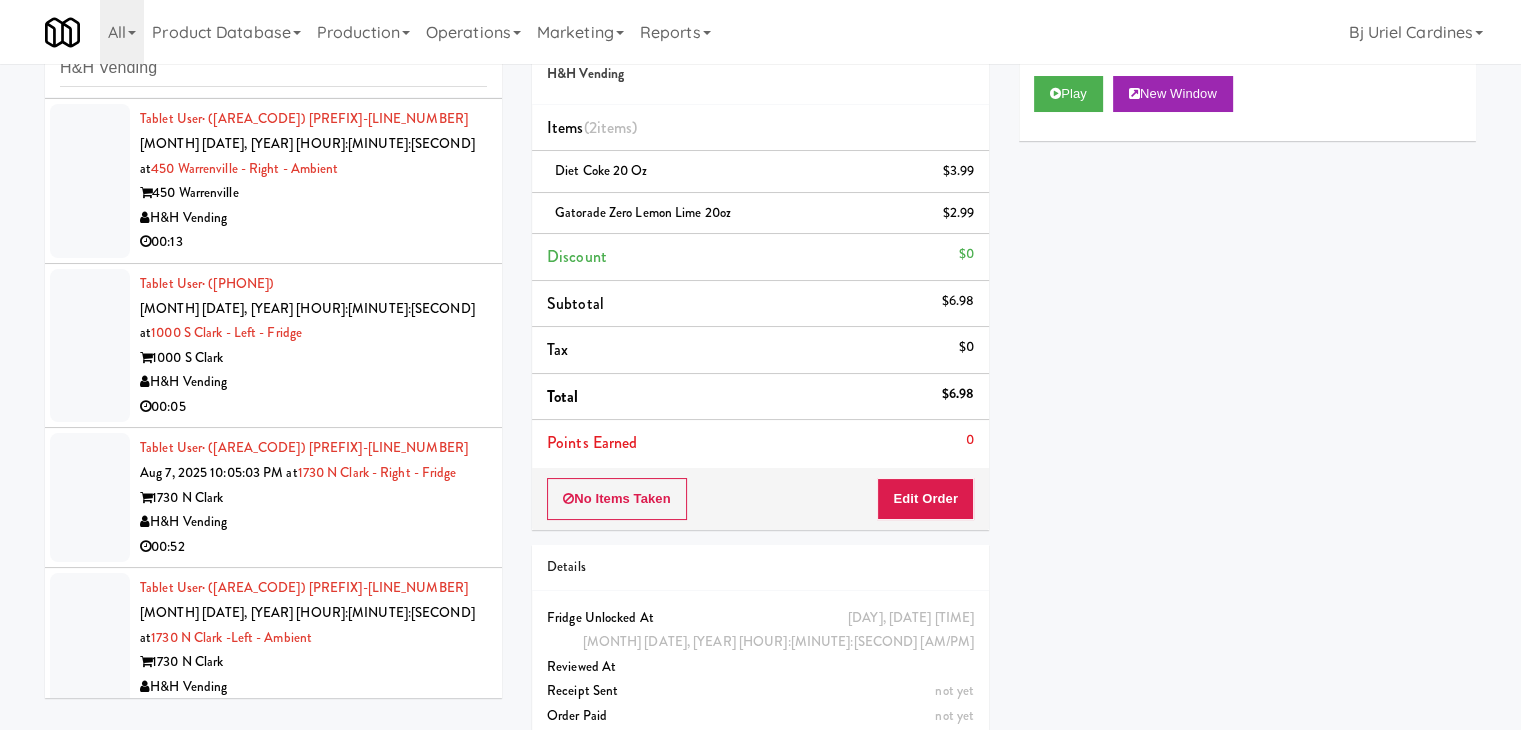 scroll, scrollTop: 1924, scrollLeft: 0, axis: vertical 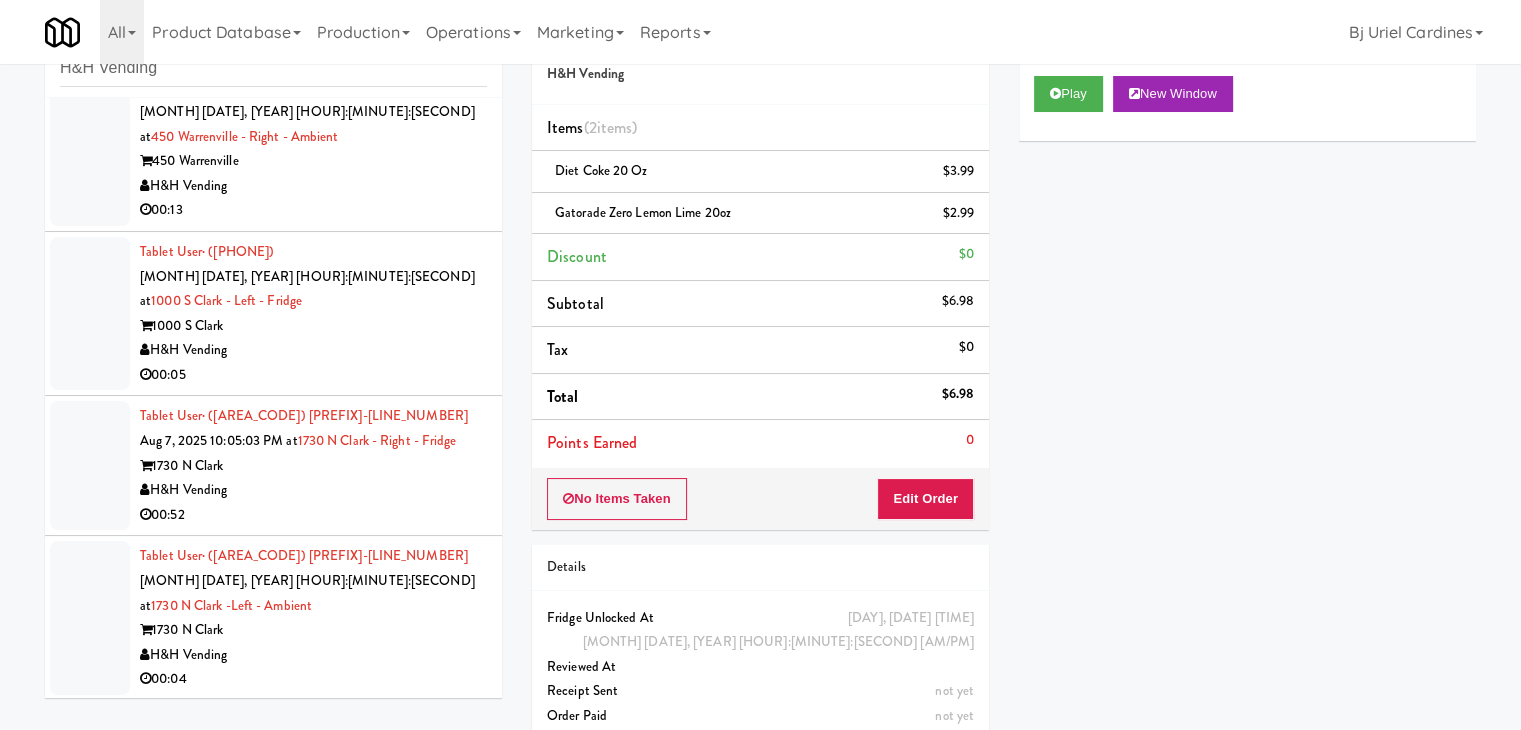 drag, startPoint x: 341, startPoint y: 297, endPoint x: 665, endPoint y: 273, distance: 324.88766 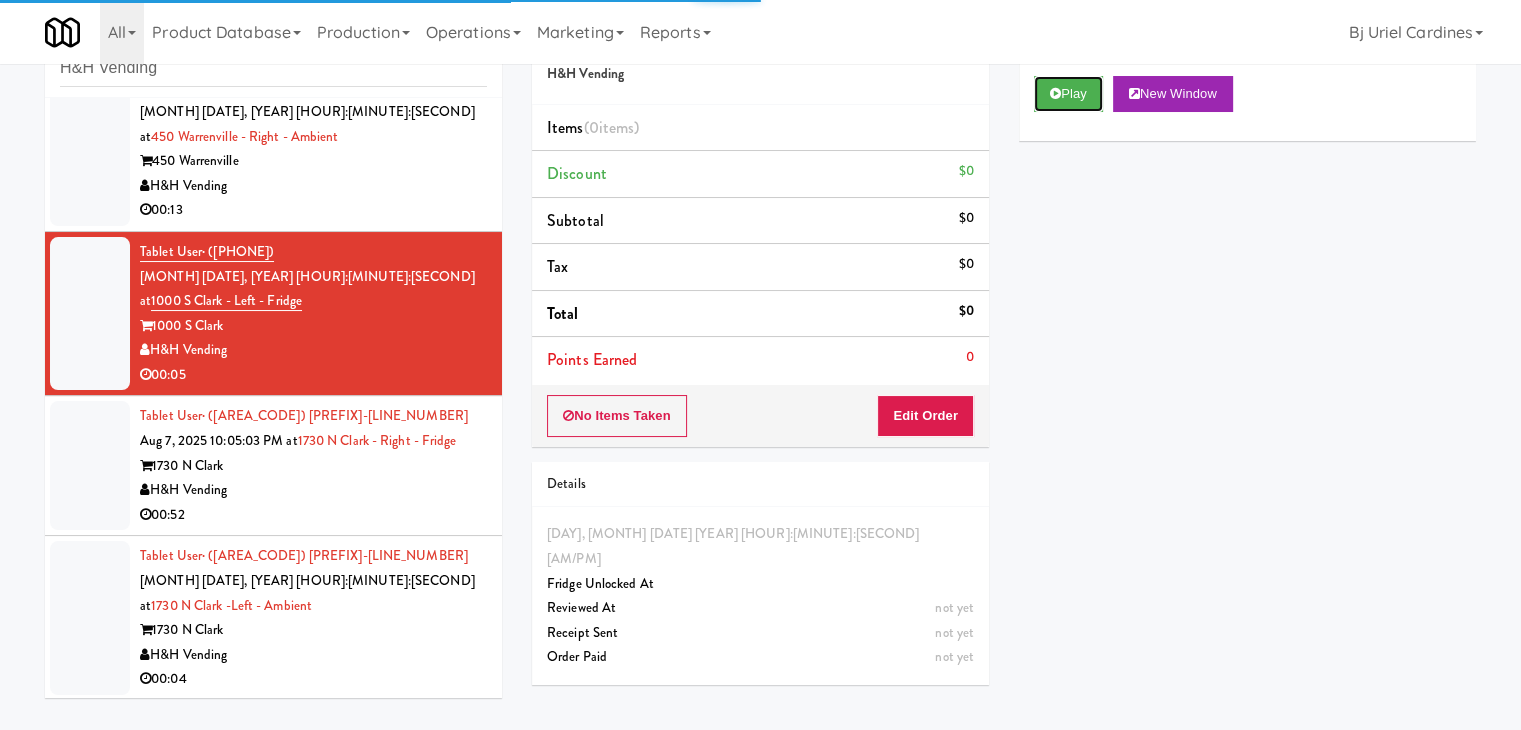 drag, startPoint x: 1064, startPoint y: 88, endPoint x: 989, endPoint y: 195, distance: 130.66751 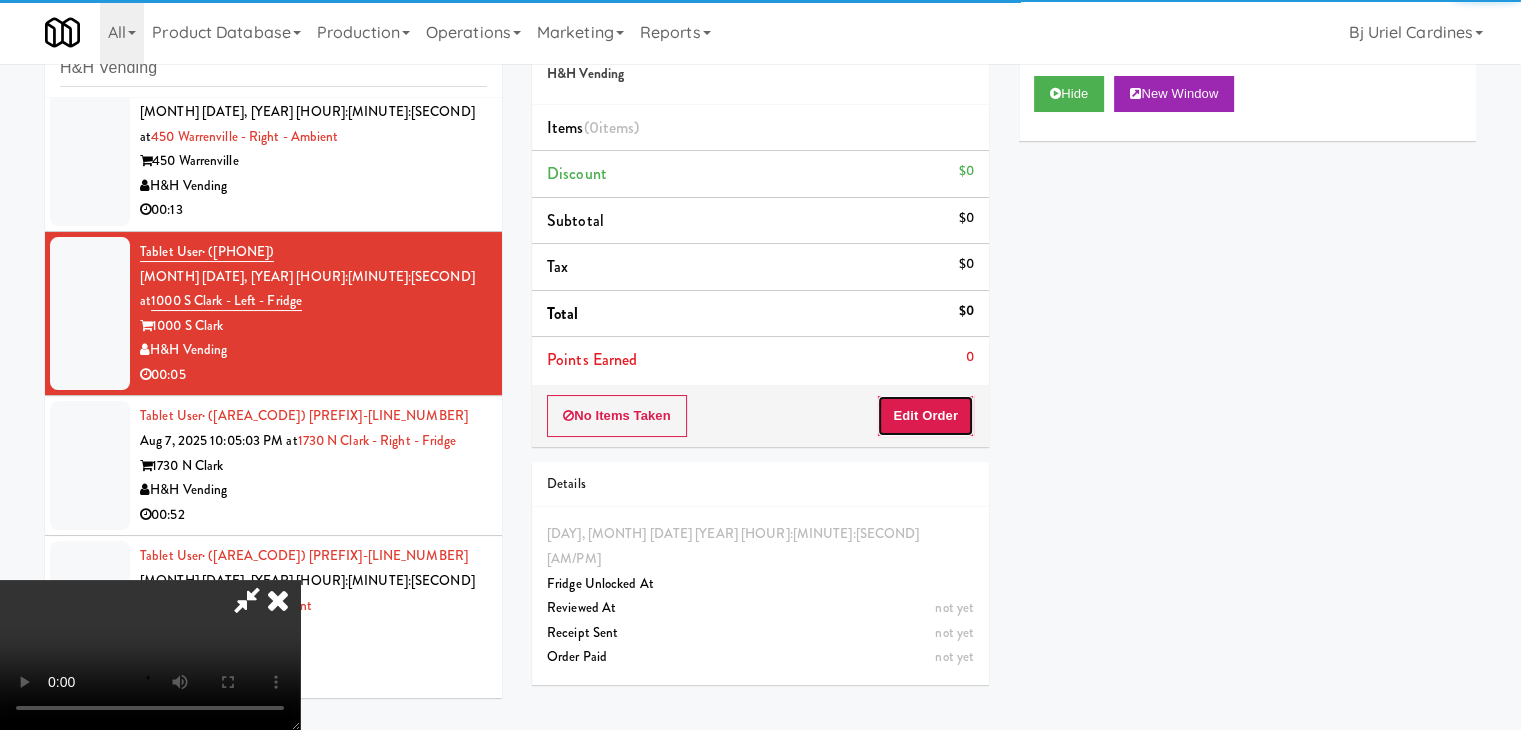 click on "Edit Order" at bounding box center (925, 416) 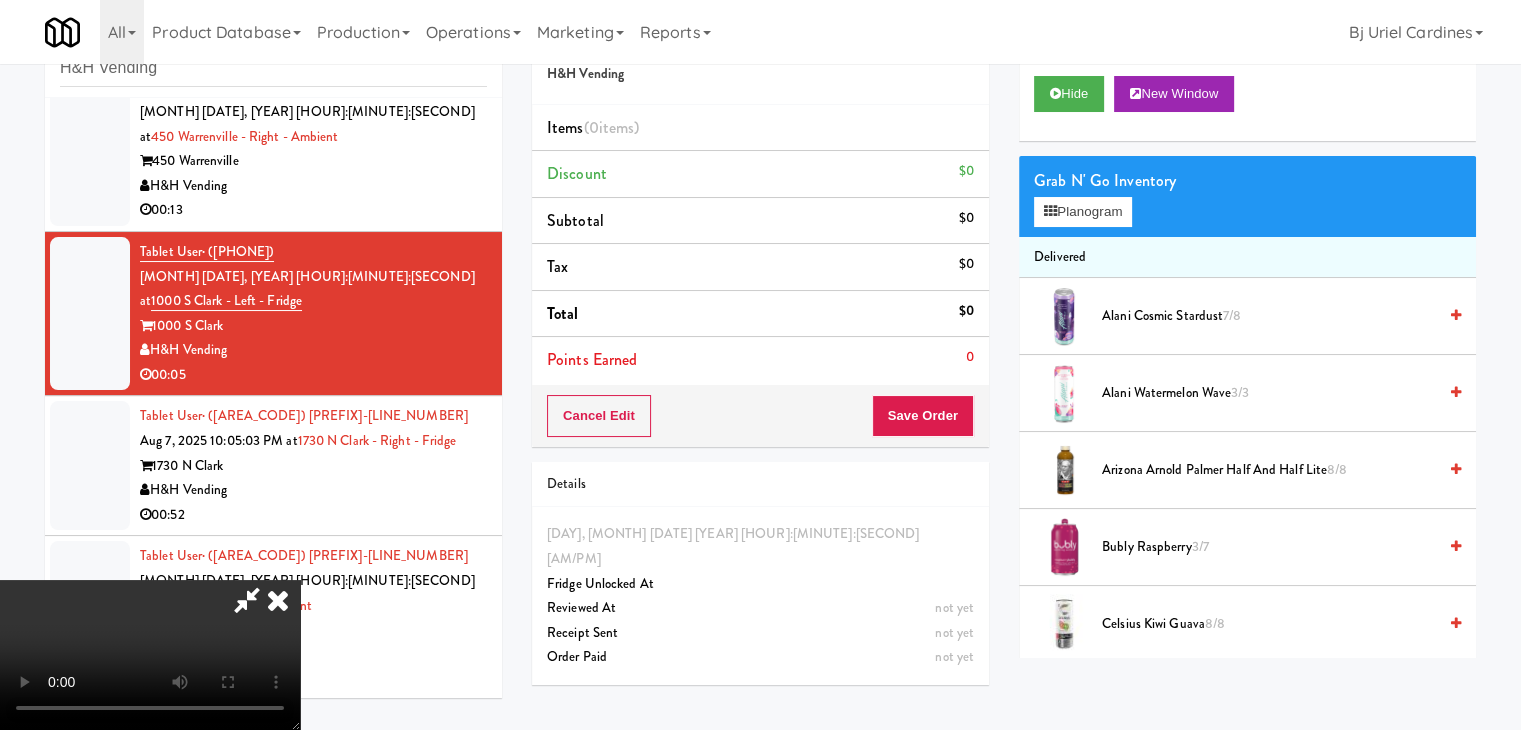 type 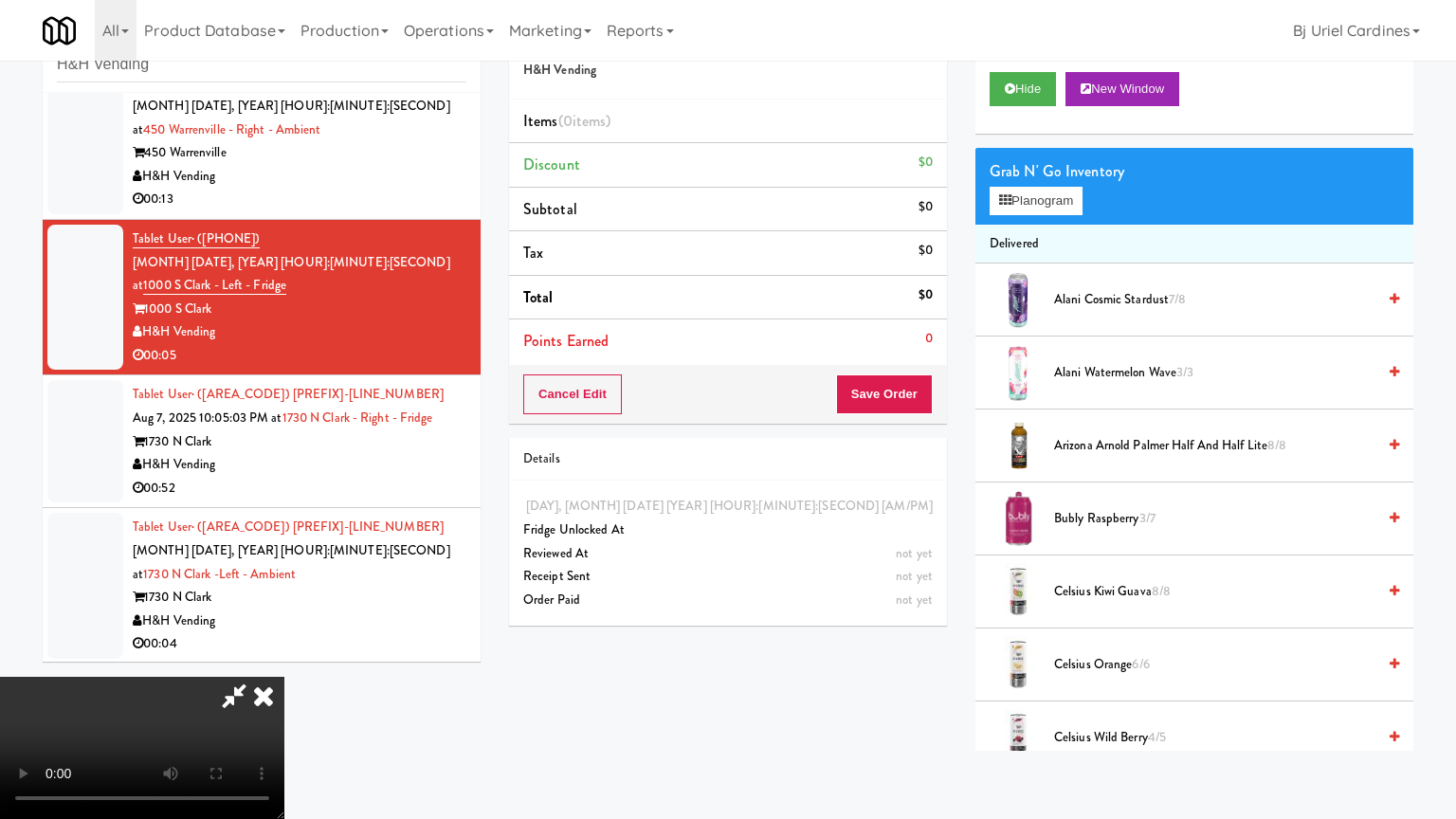 click at bounding box center (142, 748) 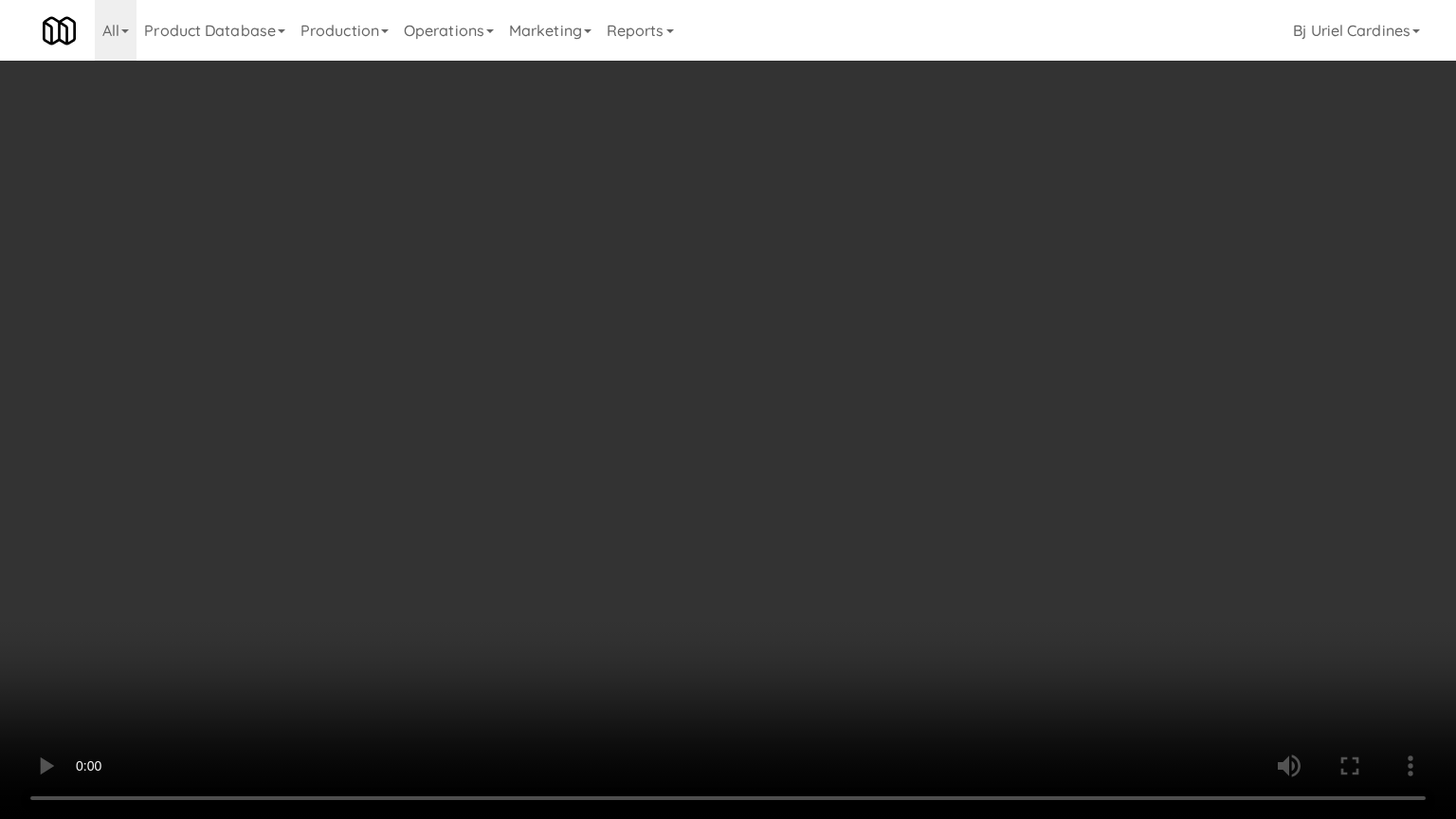 click at bounding box center (728, 410) 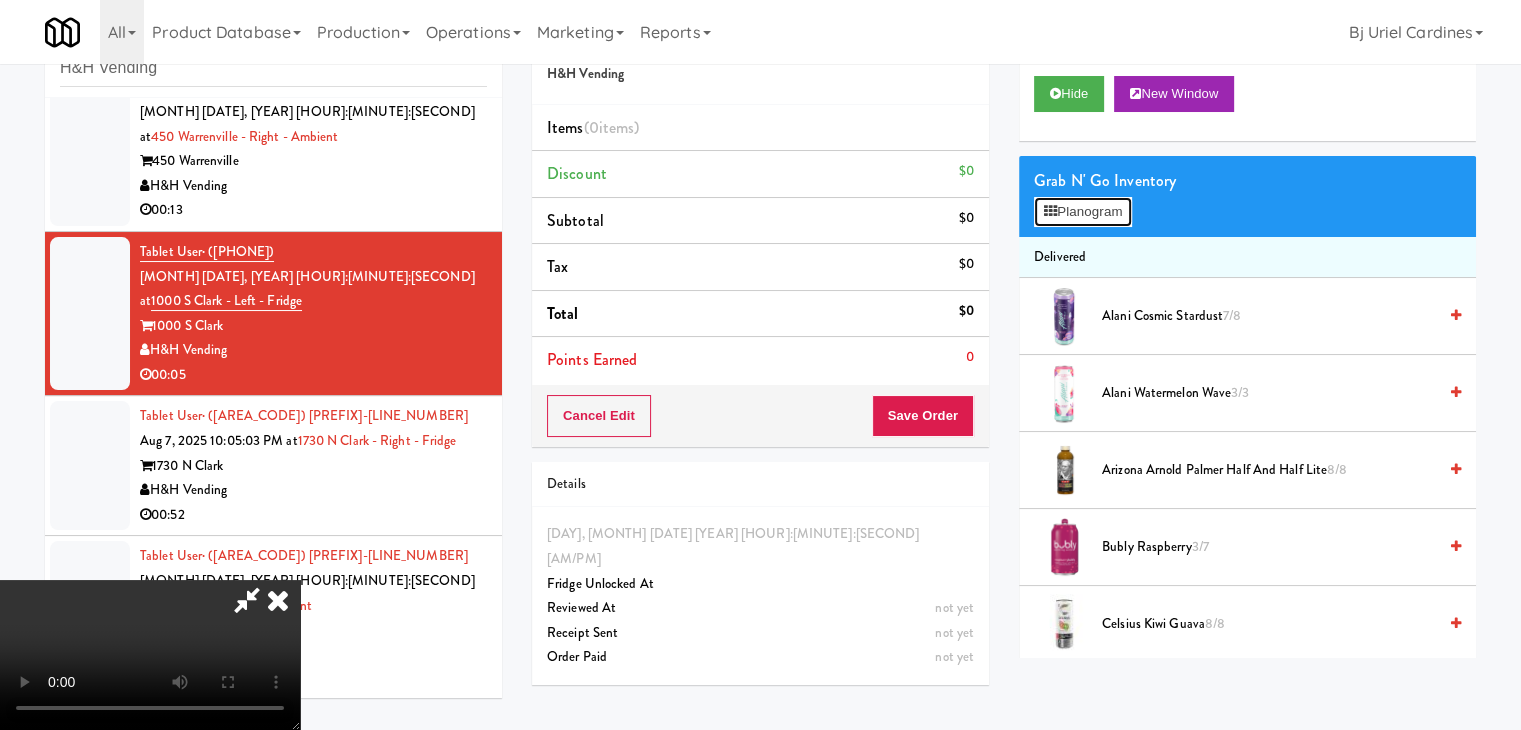 drag, startPoint x: 1106, startPoint y: 198, endPoint x: 732, endPoint y: 446, distance: 448.75385 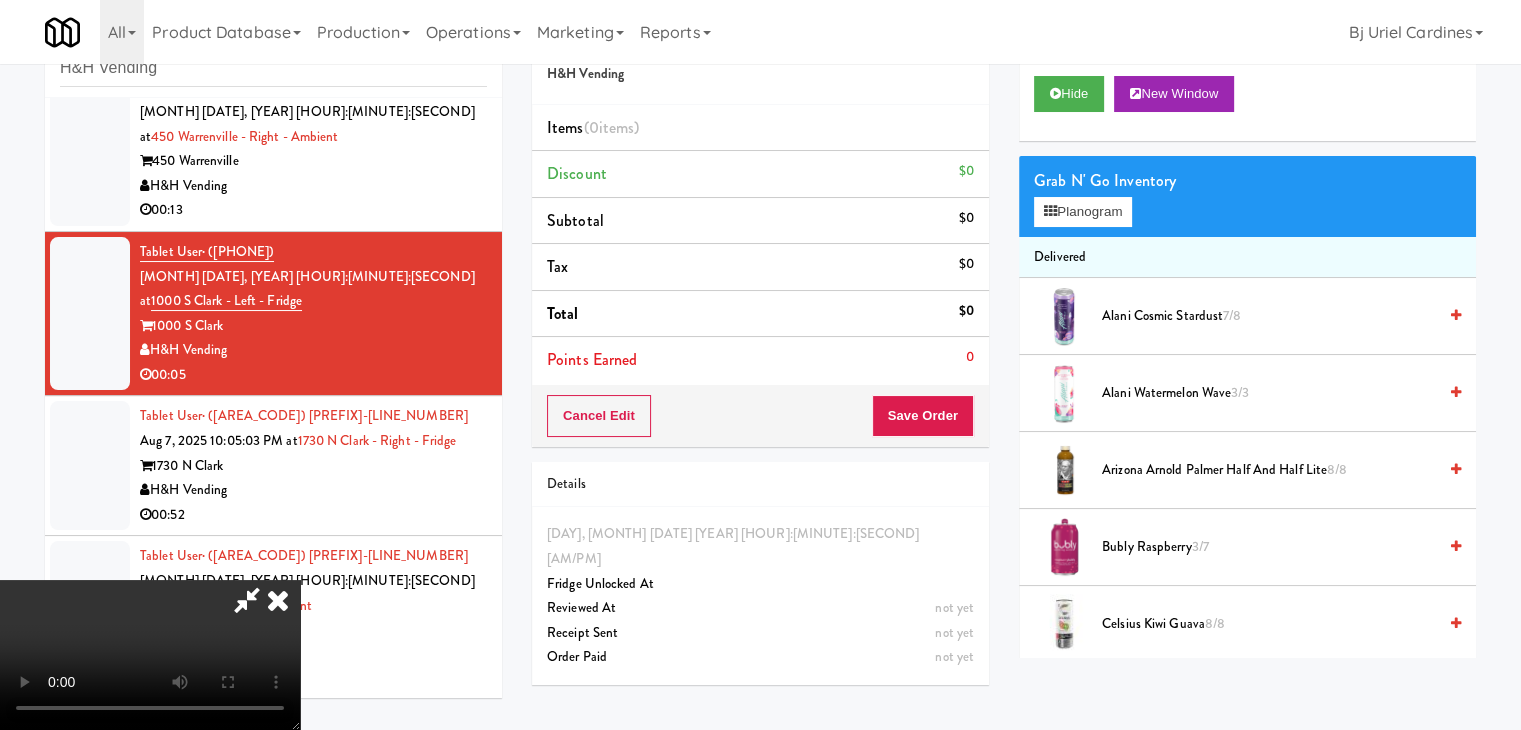 click at bounding box center [150, 655] 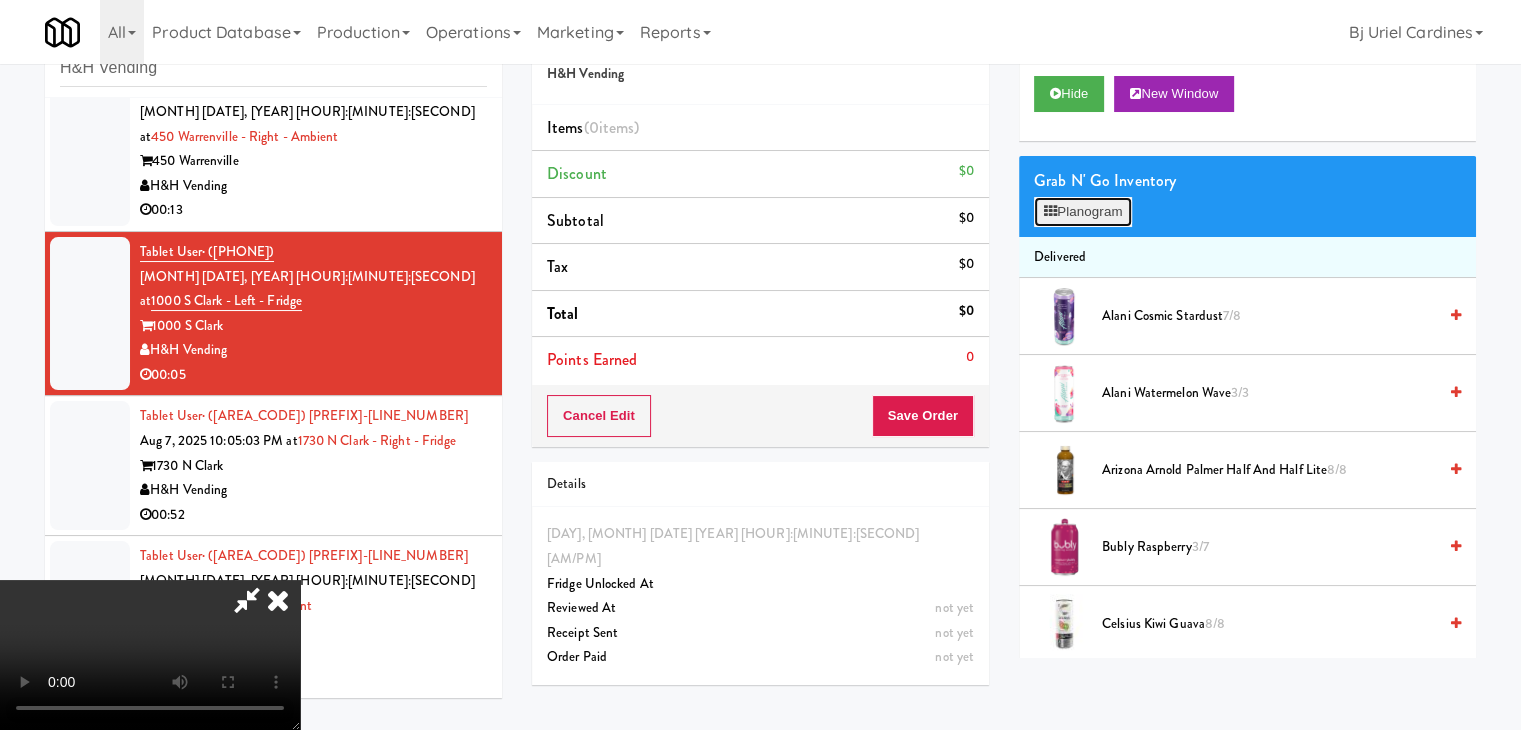 click on "Planogram" at bounding box center [1083, 212] 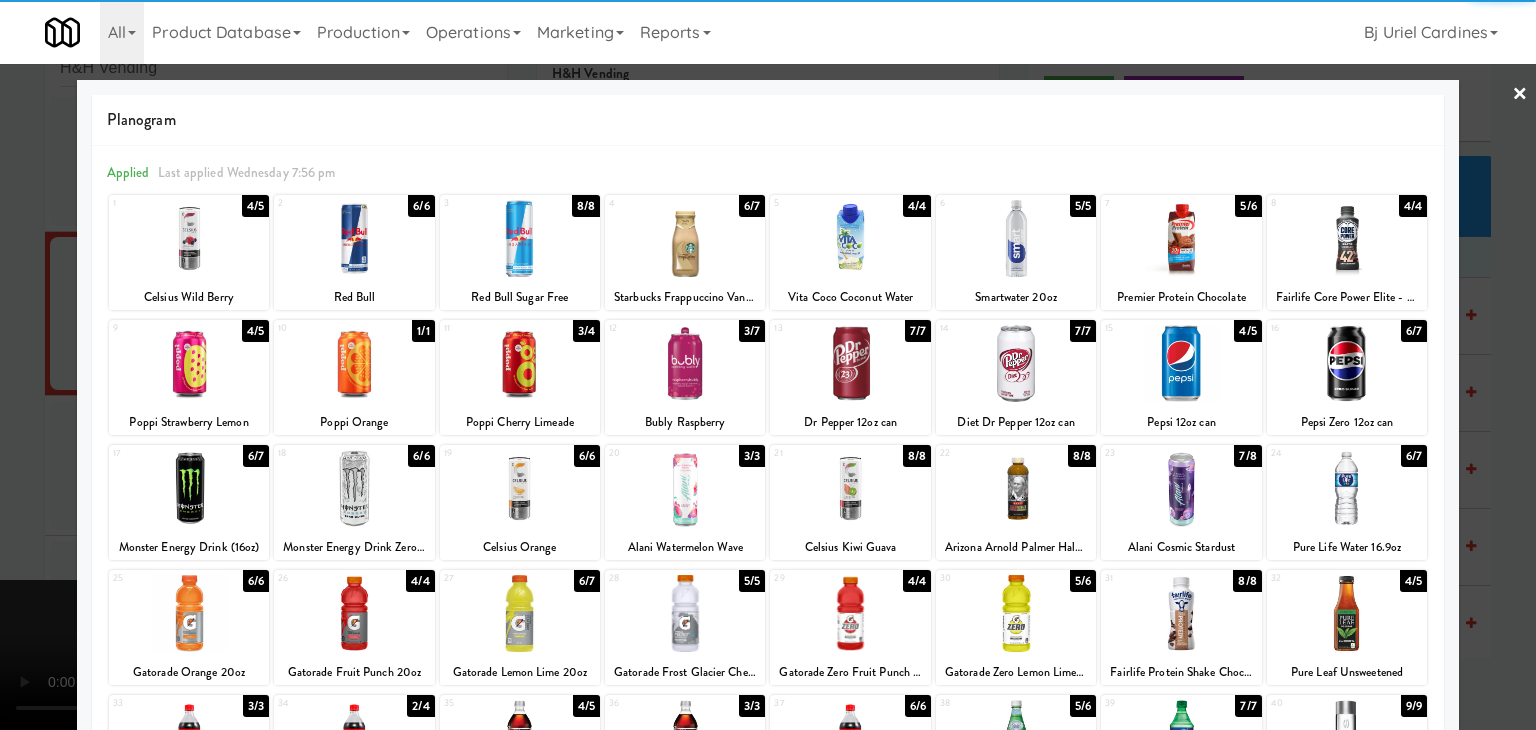 drag, startPoint x: 1364, startPoint y: 369, endPoint x: 1495, endPoint y: 386, distance: 132.09845 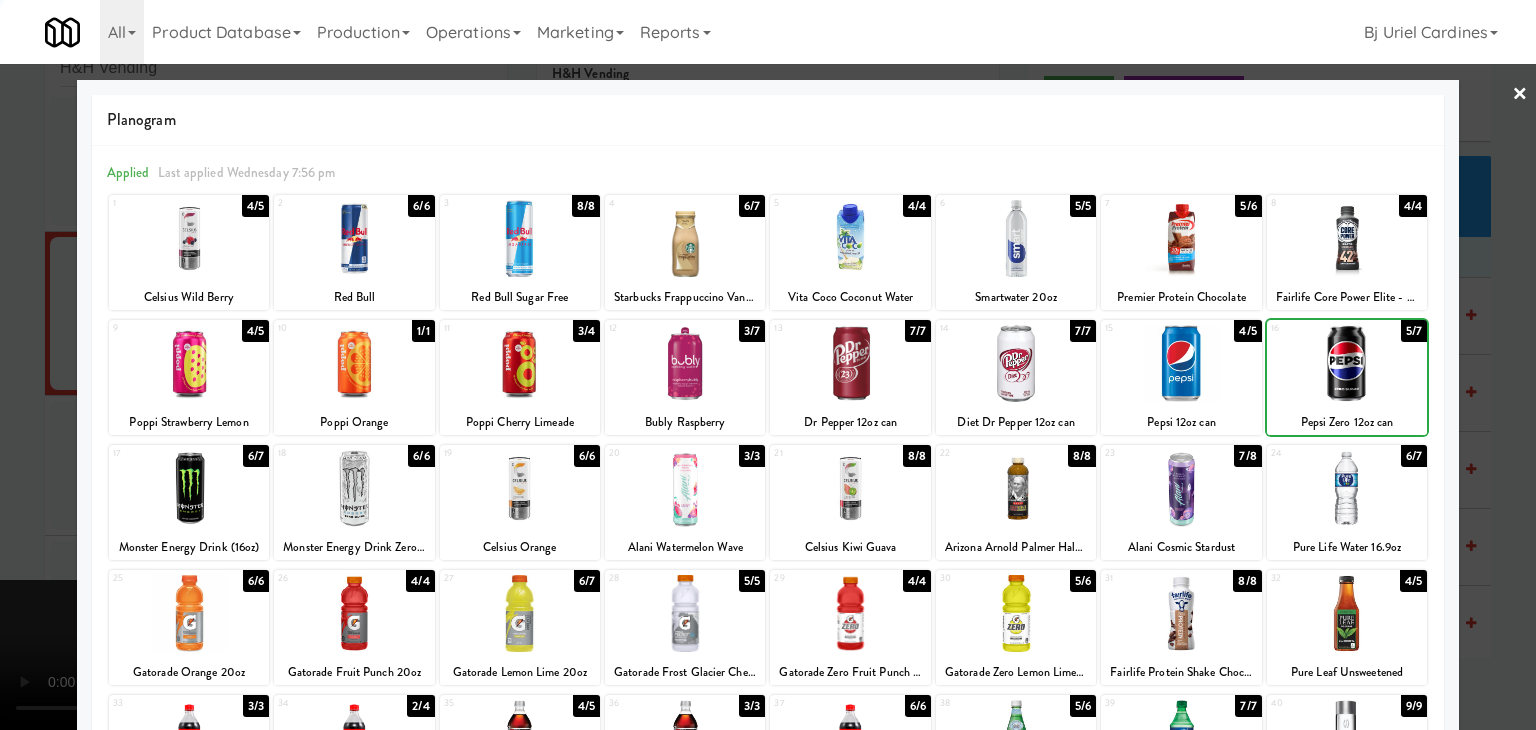 drag, startPoint x: 1502, startPoint y: 386, endPoint x: 1367, endPoint y: 405, distance: 136.33047 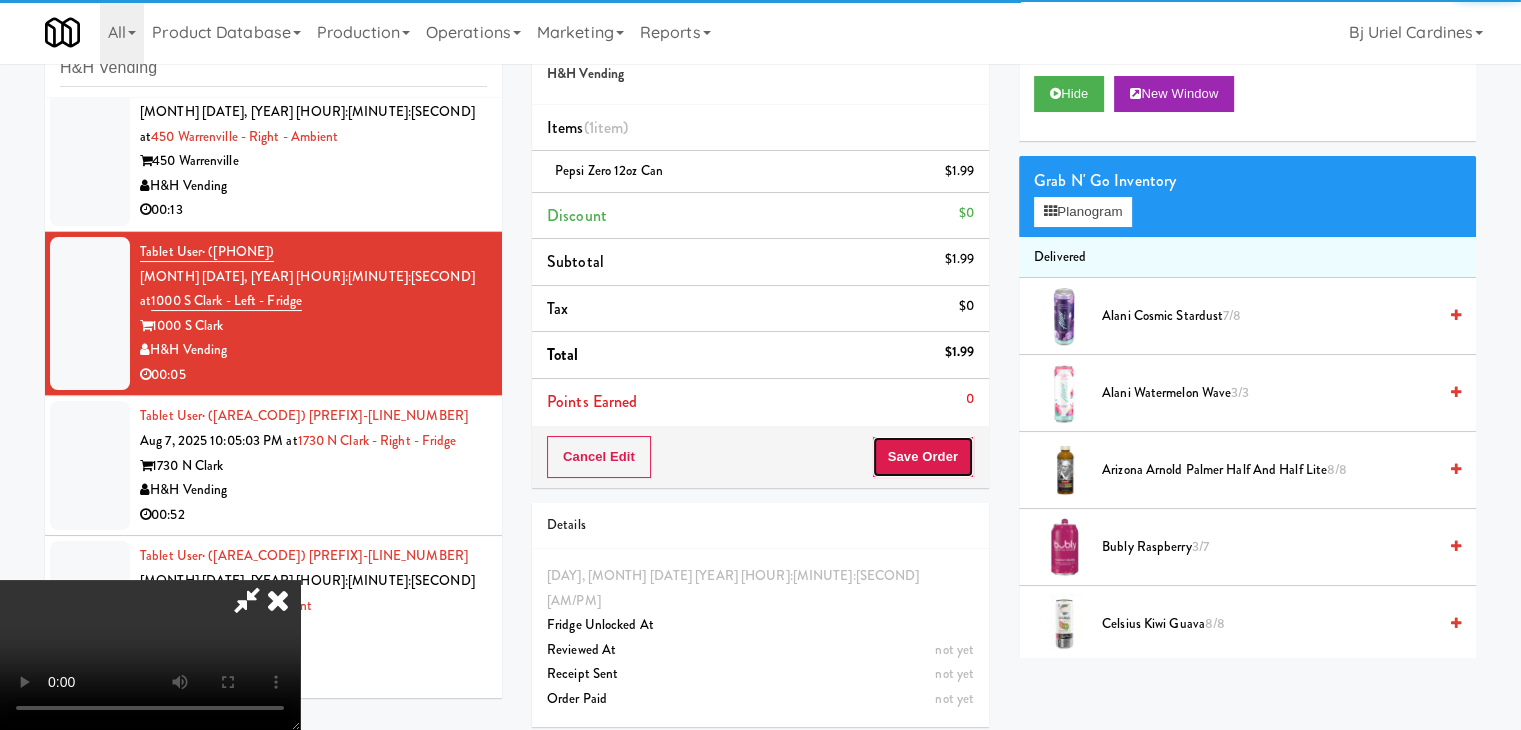 click on "Save Order" at bounding box center [923, 457] 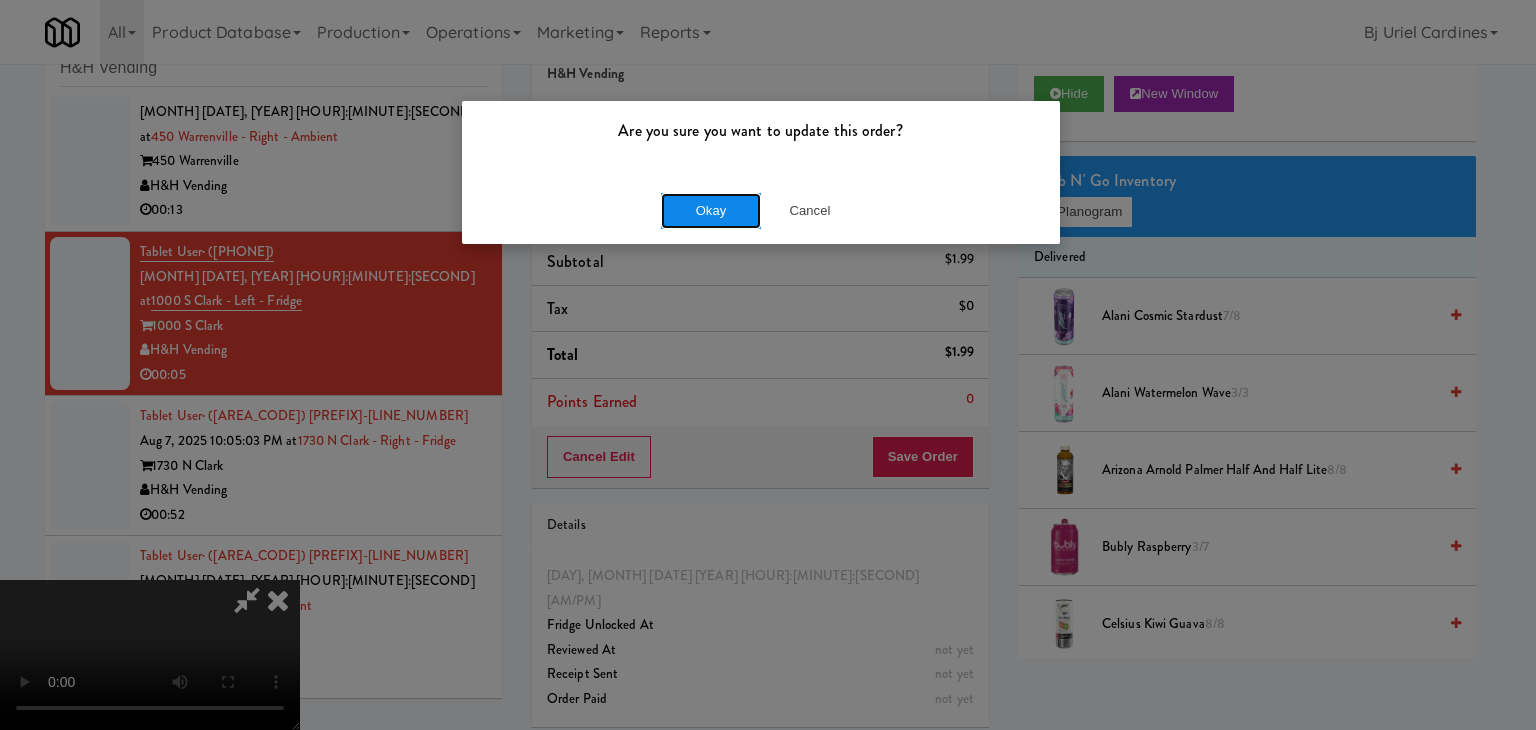 click on "Okay" at bounding box center (711, 211) 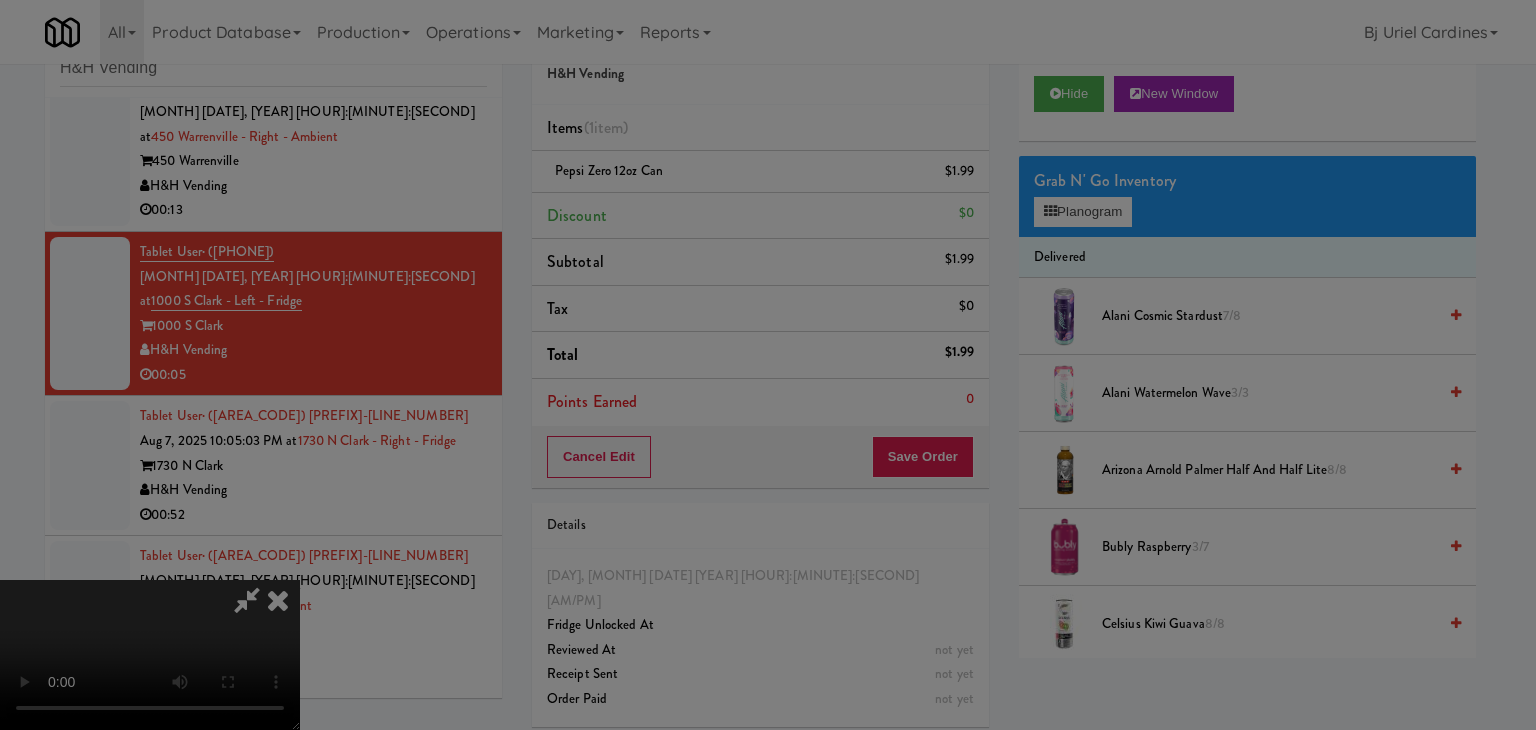 click on "Okay Cancel" at bounding box center [761, 173] 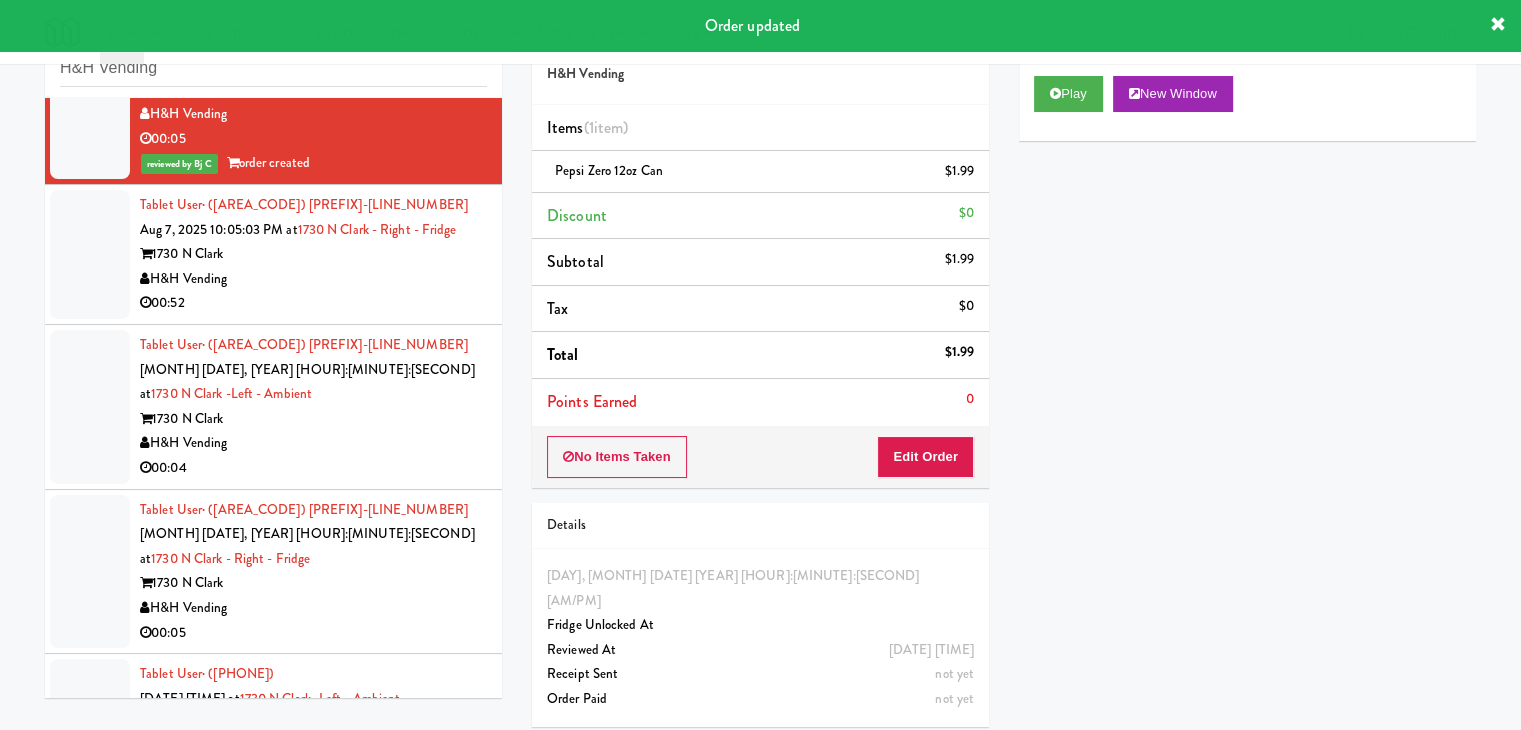 scroll, scrollTop: 2224, scrollLeft: 0, axis: vertical 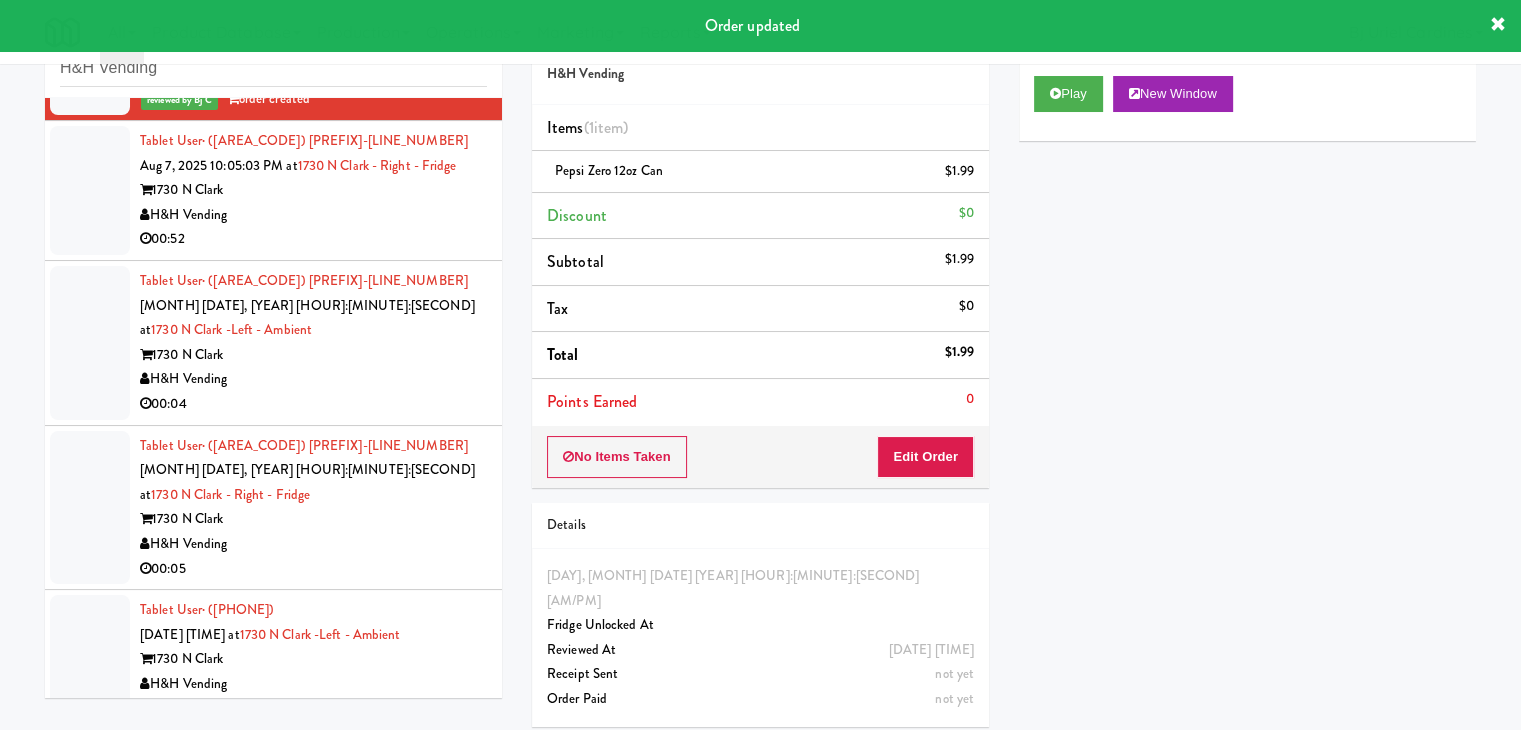 click on "H&H Vending" at bounding box center [313, 379] 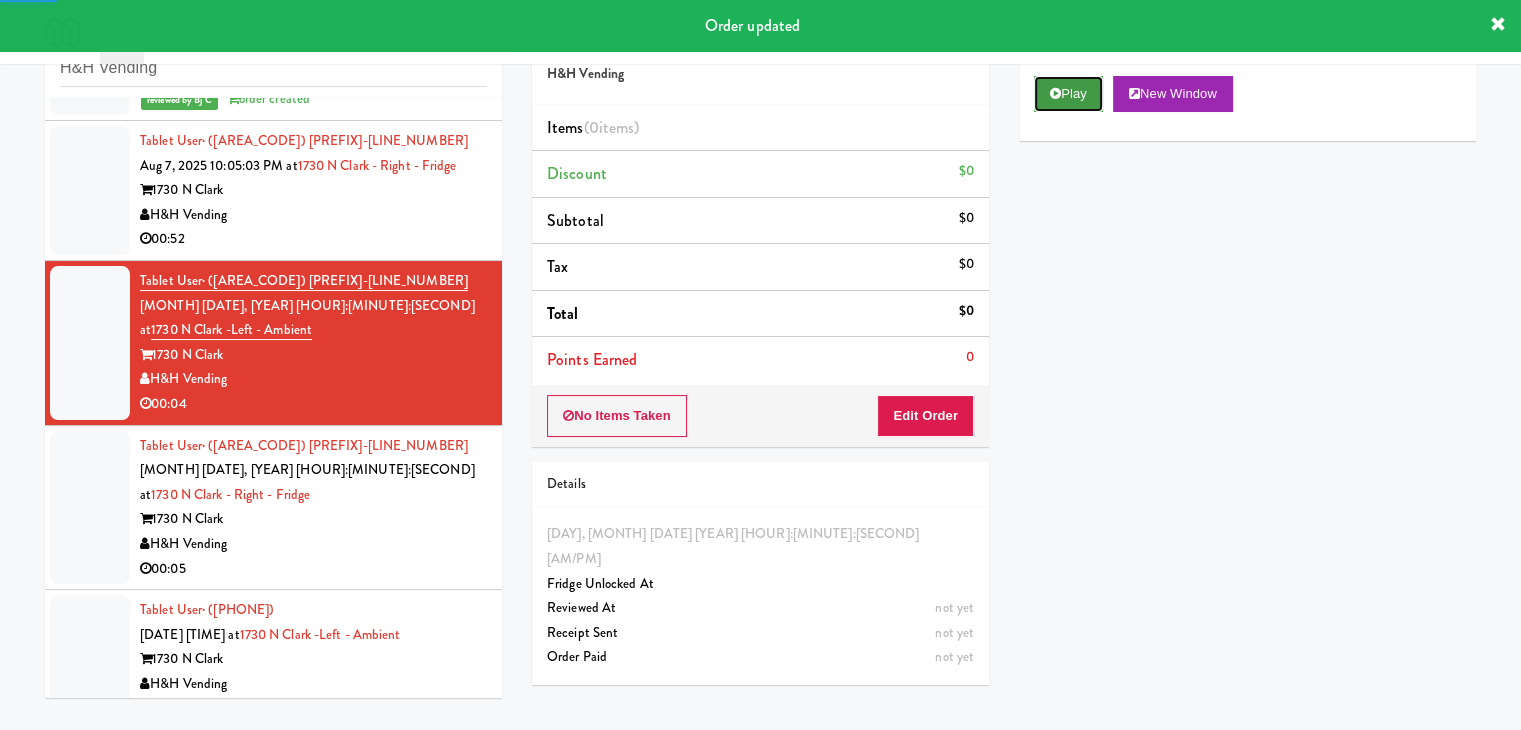 click on "Play" at bounding box center [1068, 94] 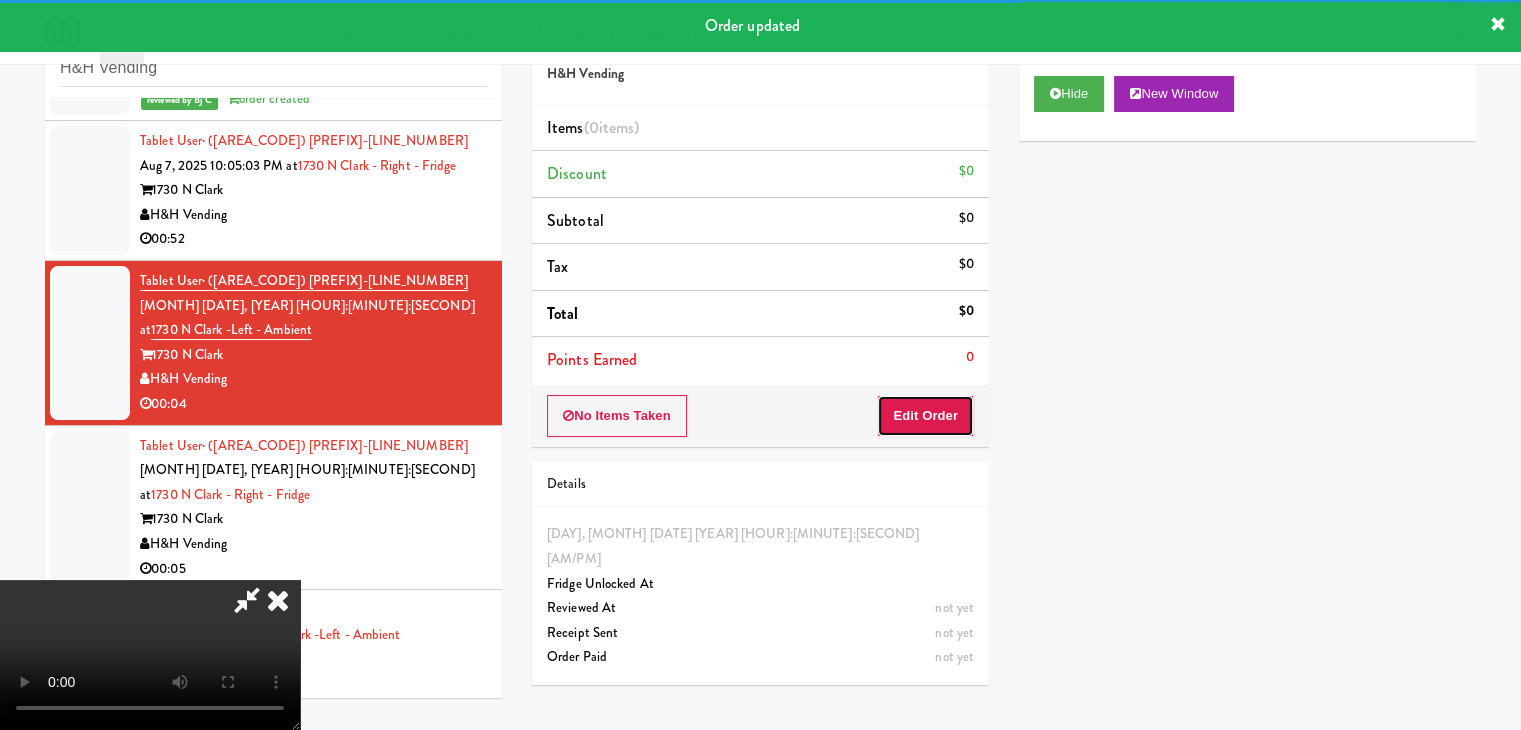 click on "Edit Order" at bounding box center (925, 416) 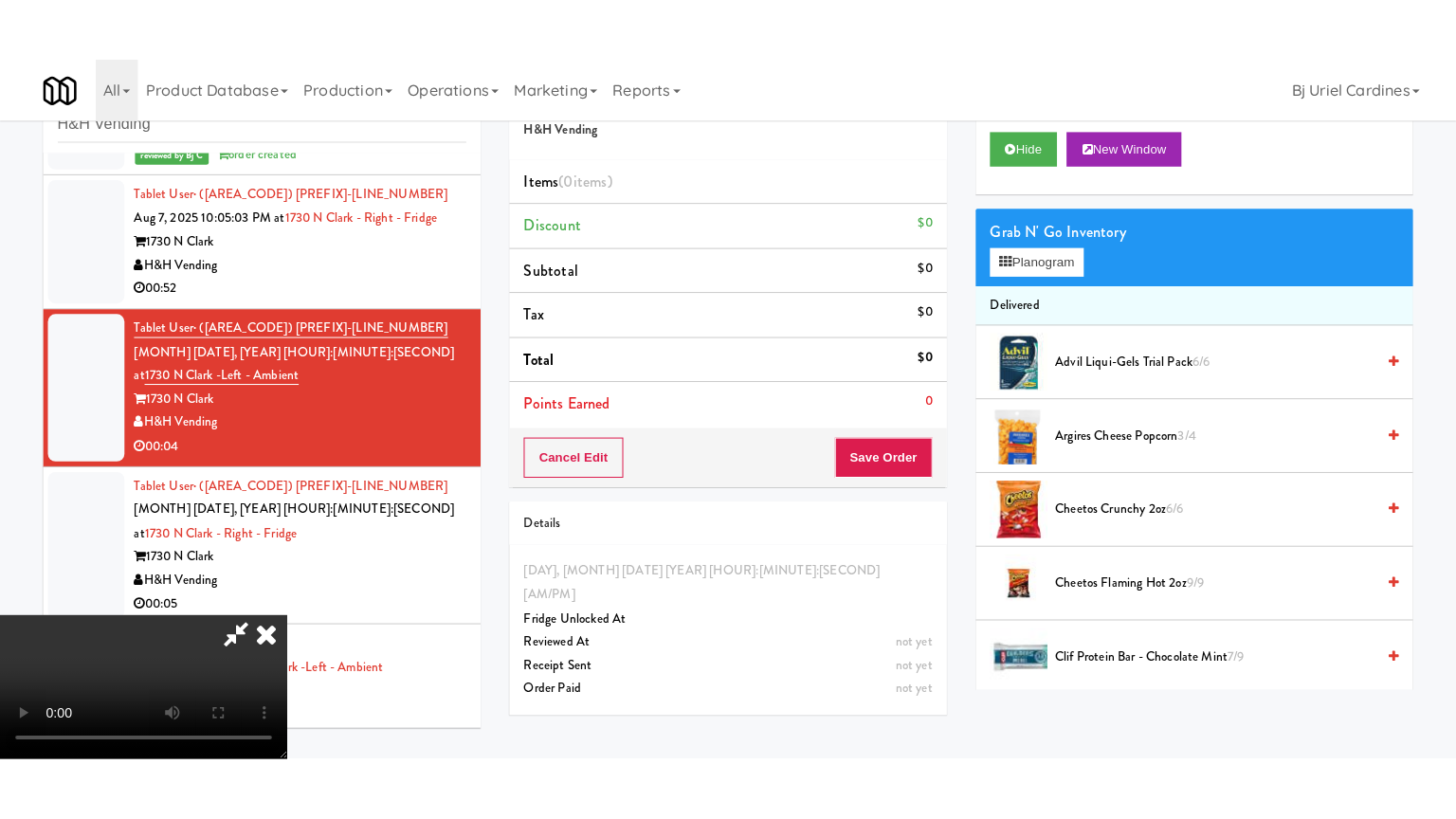 scroll, scrollTop: 266, scrollLeft: 0, axis: vertical 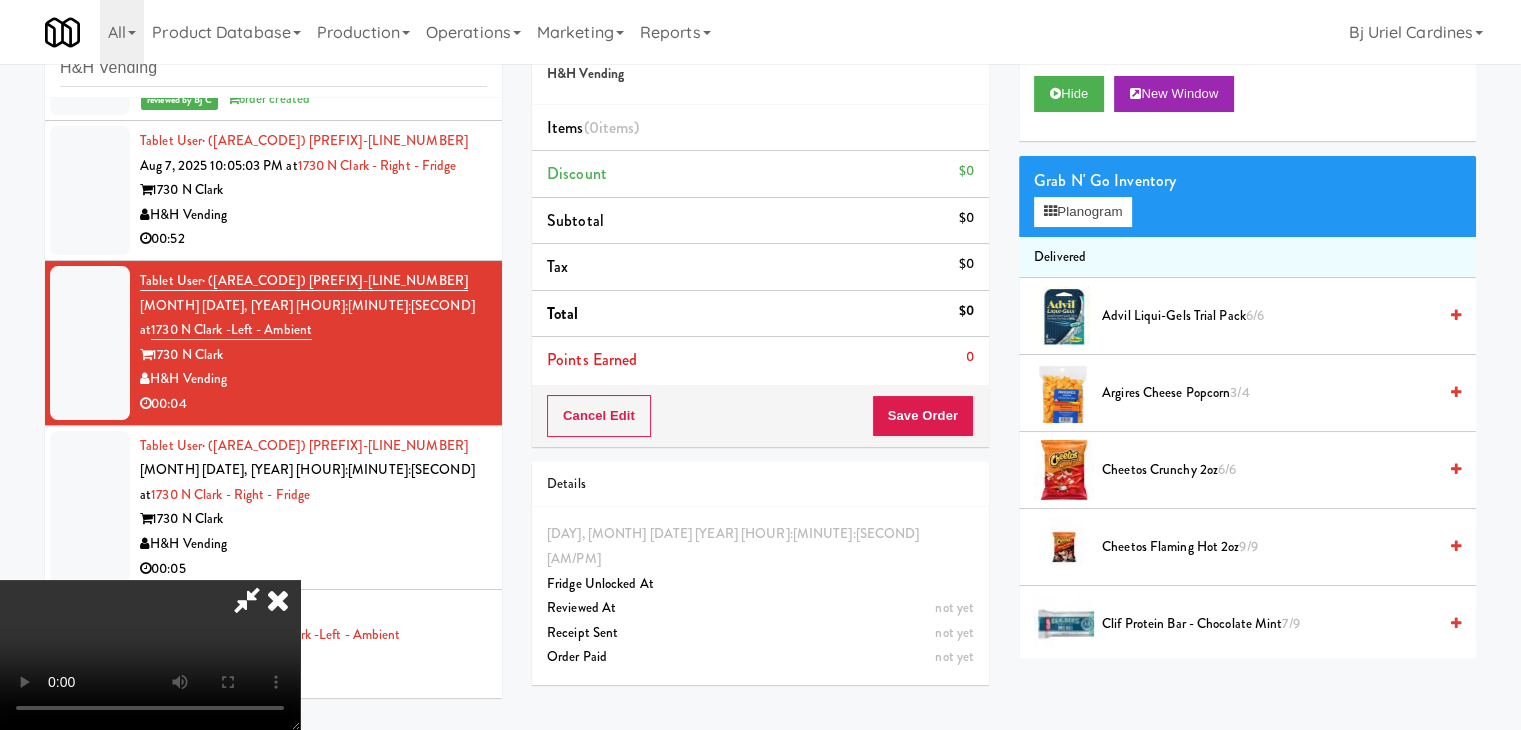 type 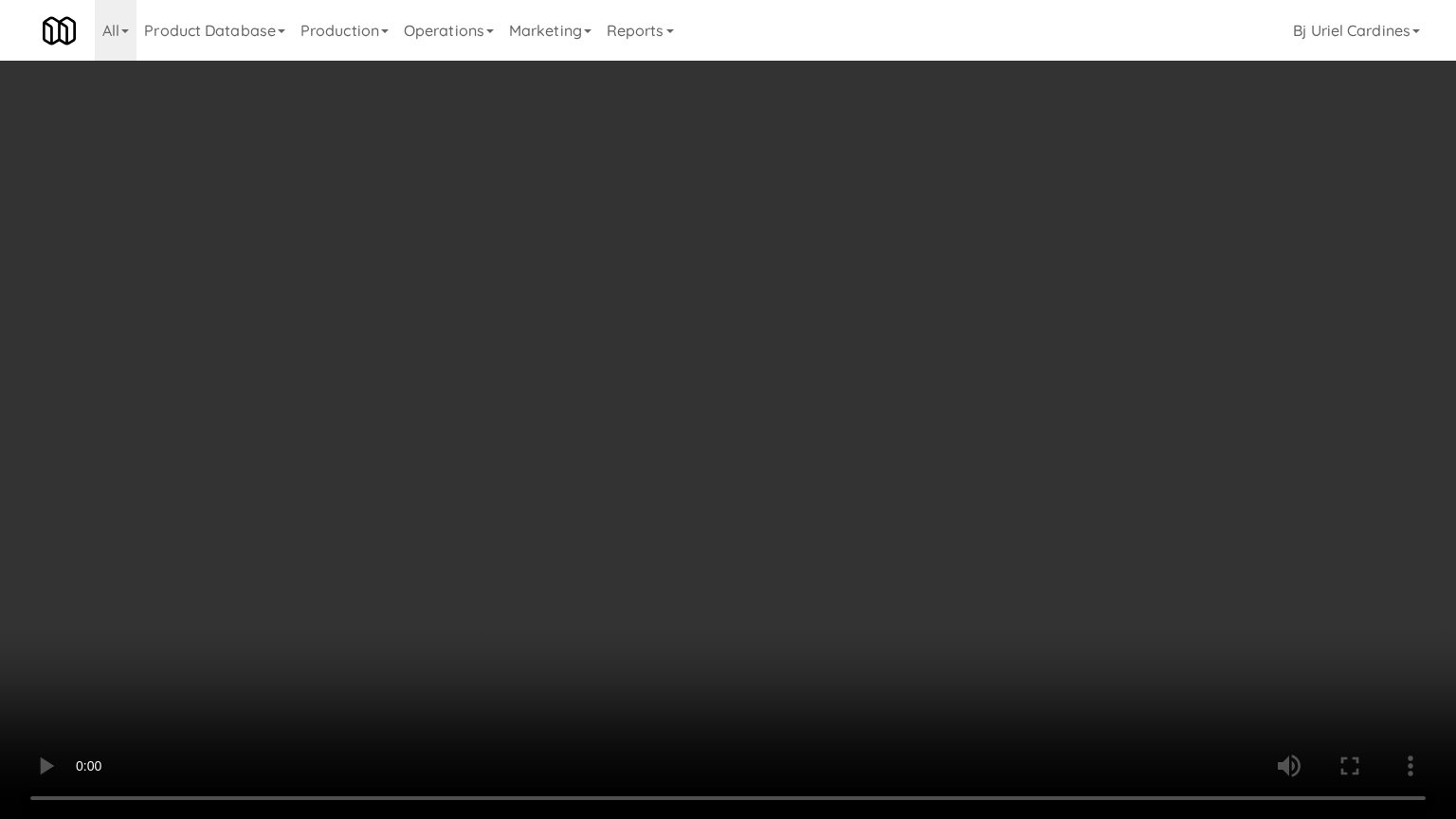 click at bounding box center [728, 410] 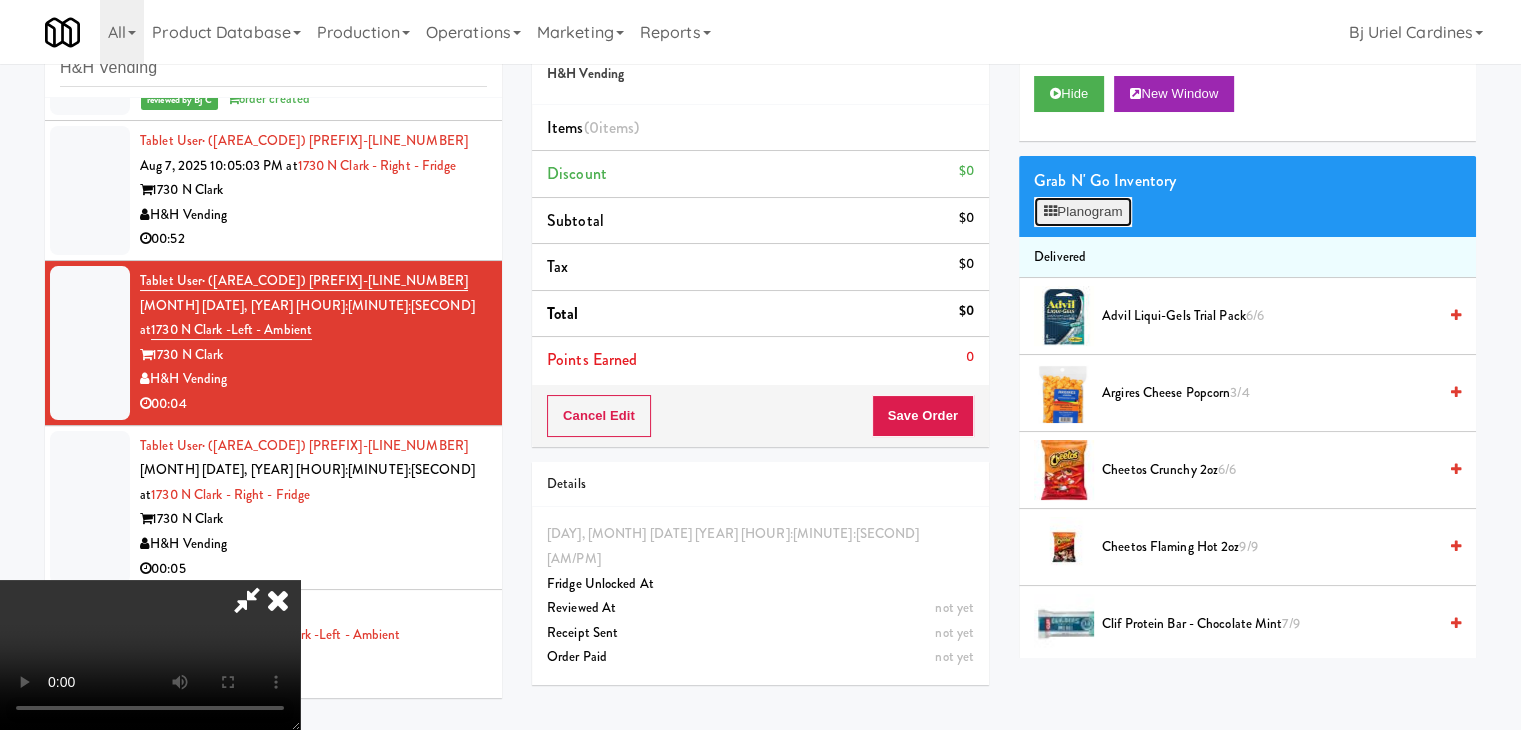 click on "Planogram" at bounding box center (1083, 212) 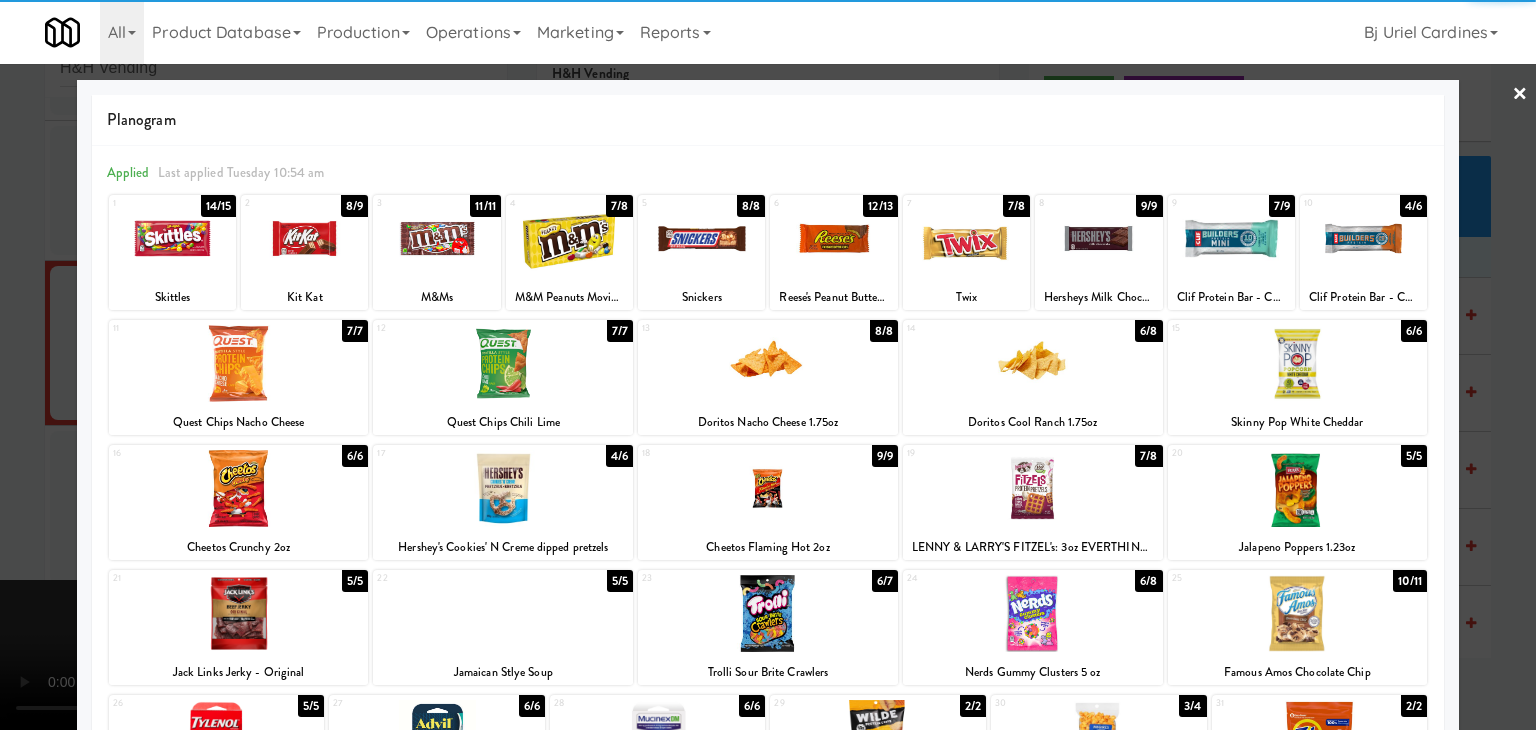 drag, startPoint x: 1056, startPoint y: 598, endPoint x: 1071, endPoint y: 599, distance: 15.033297 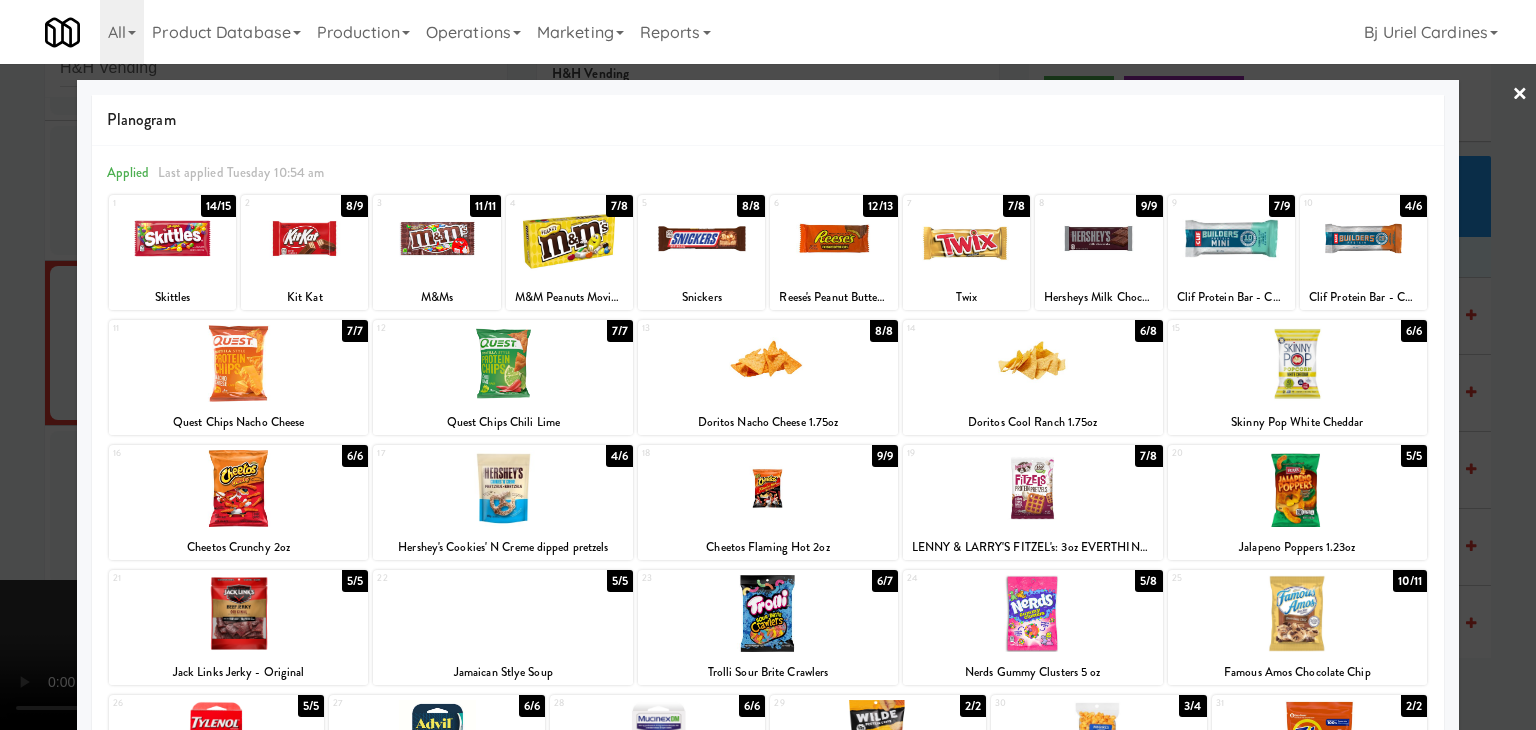 click at bounding box center (768, 365) 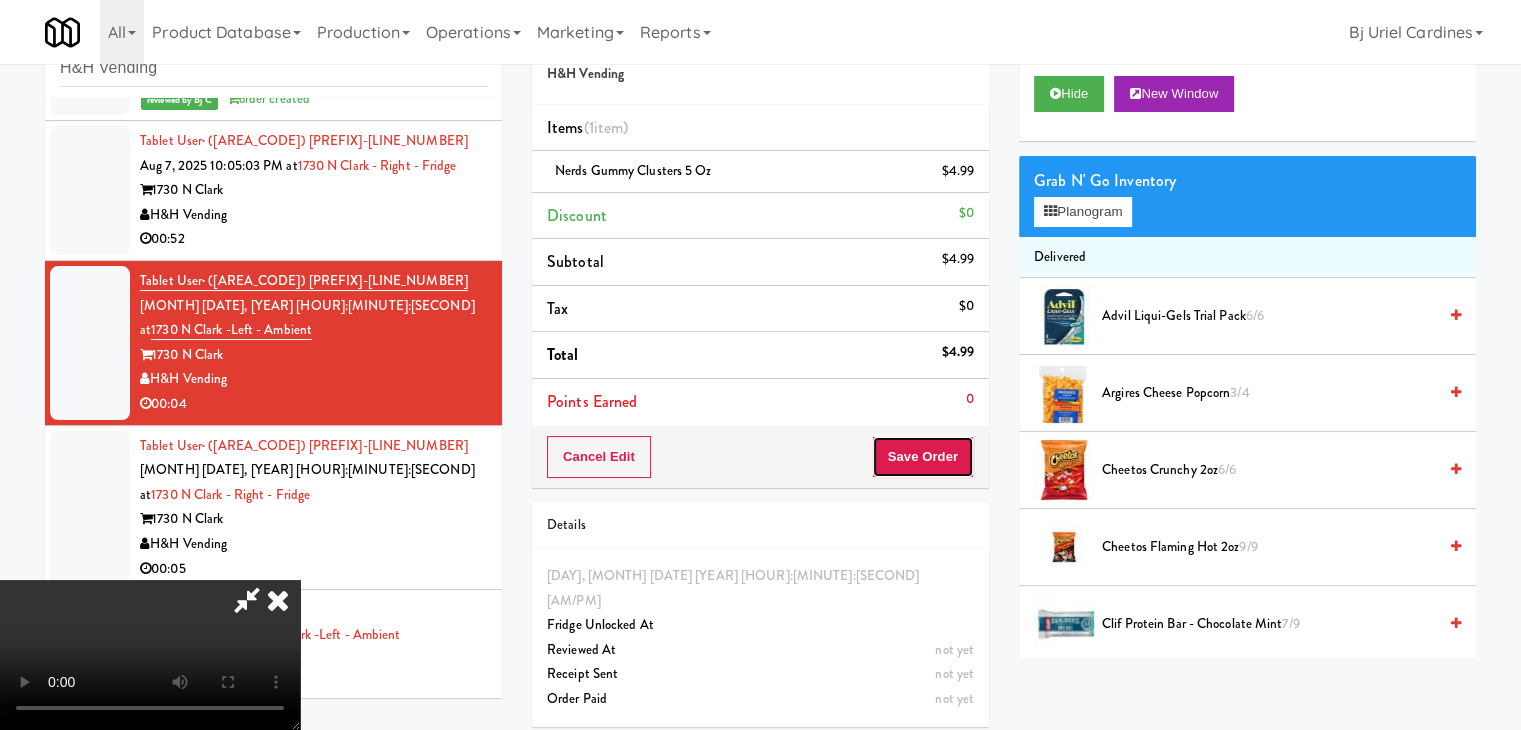 drag, startPoint x: 948, startPoint y: 461, endPoint x: 938, endPoint y: 454, distance: 12.206555 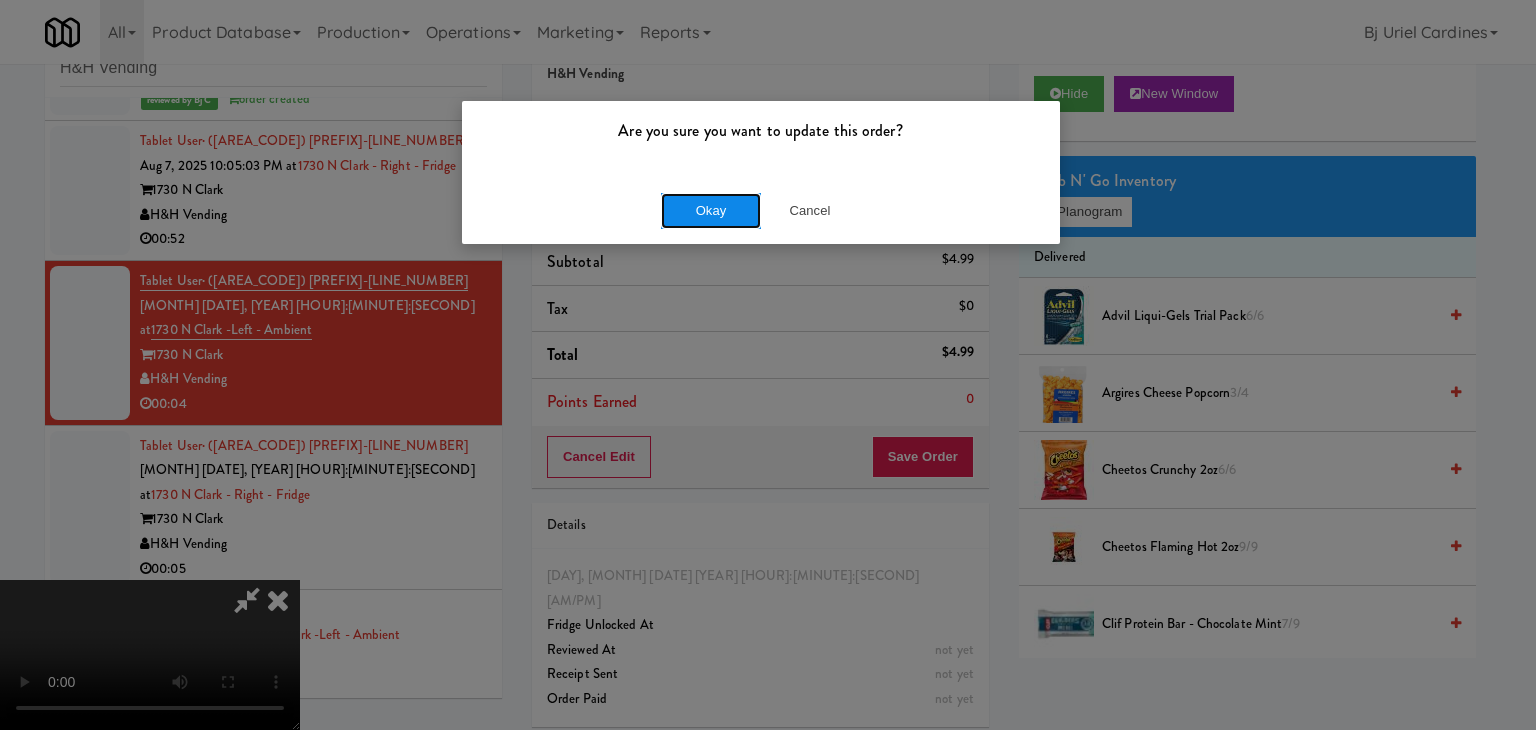 click on "Okay" at bounding box center (711, 211) 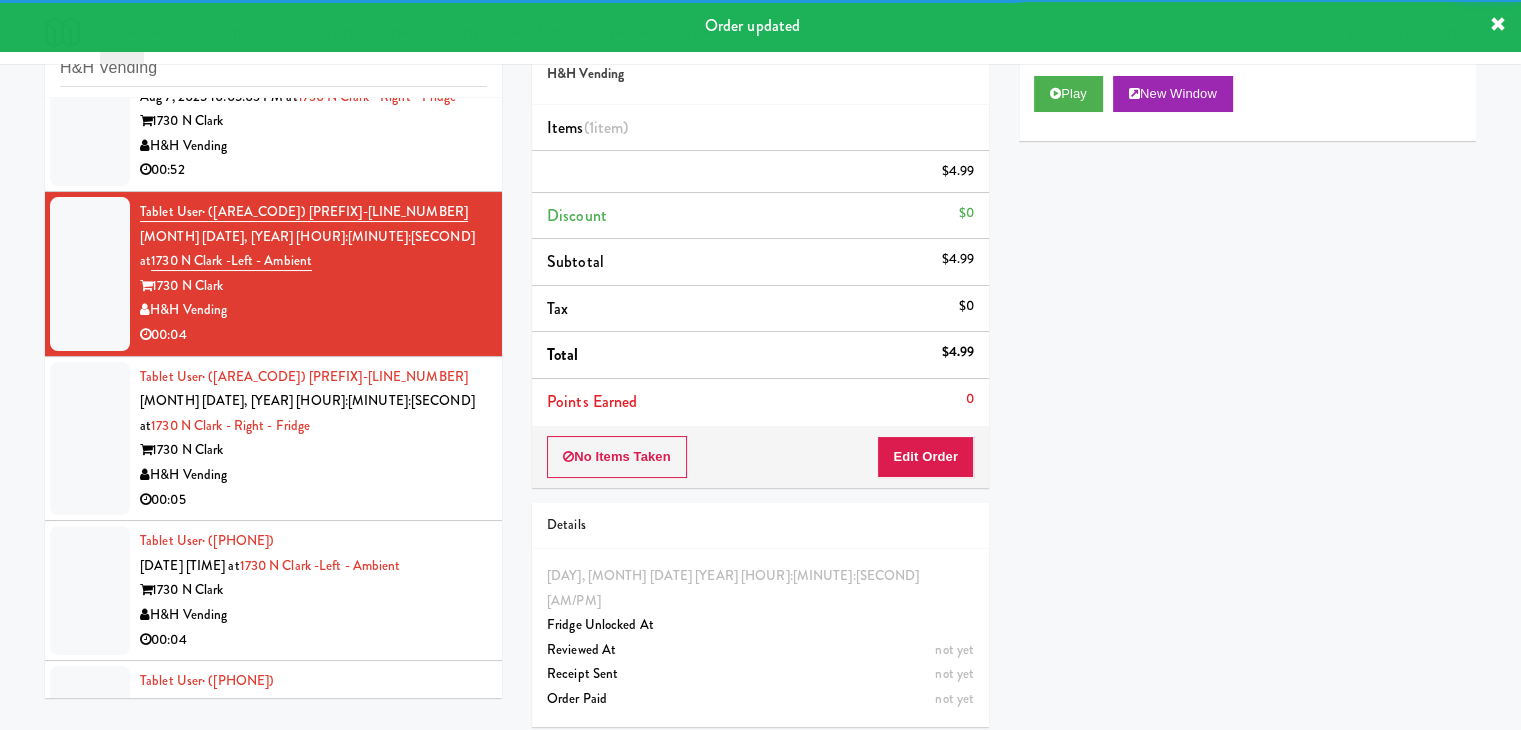 scroll, scrollTop: 2524, scrollLeft: 0, axis: vertical 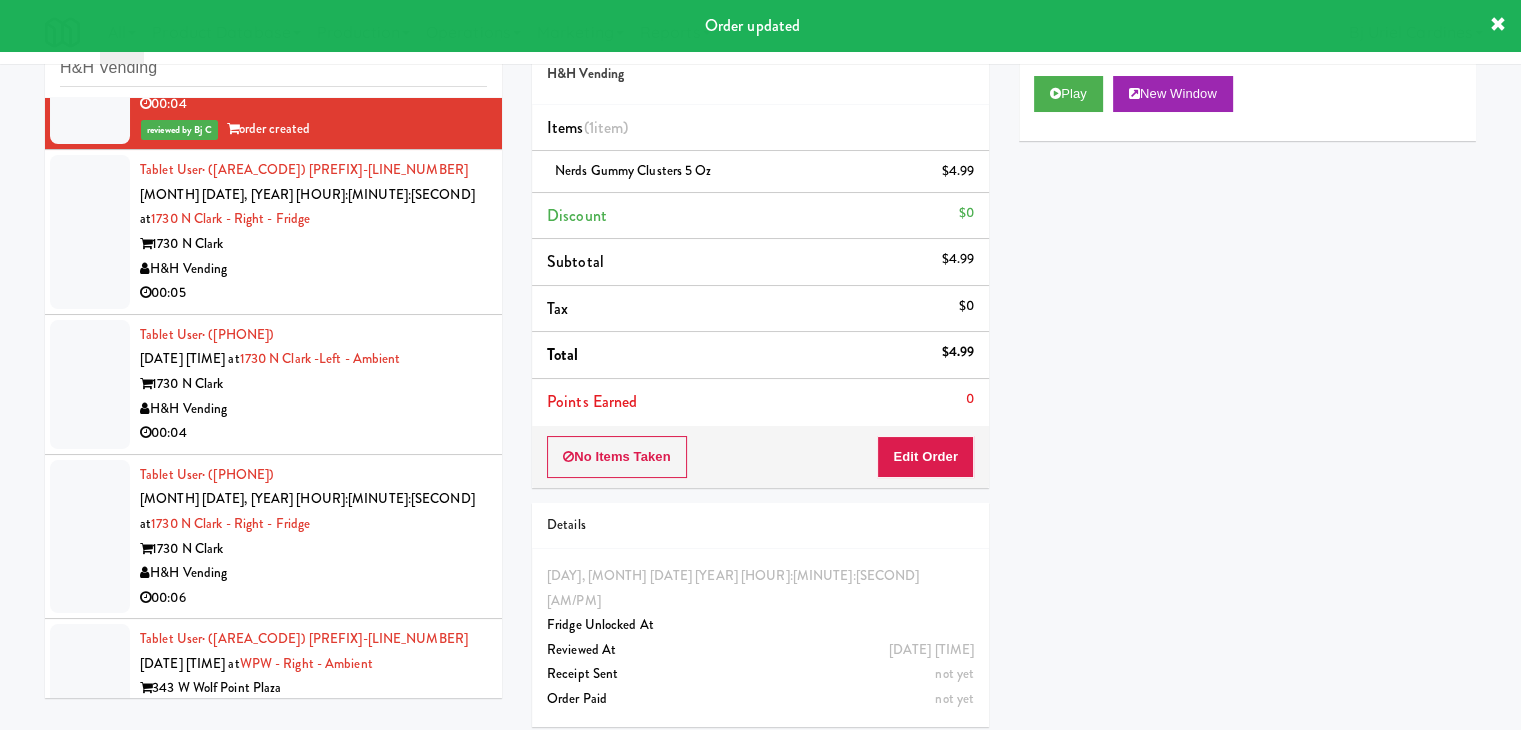 click on "00:05" at bounding box center [313, 293] 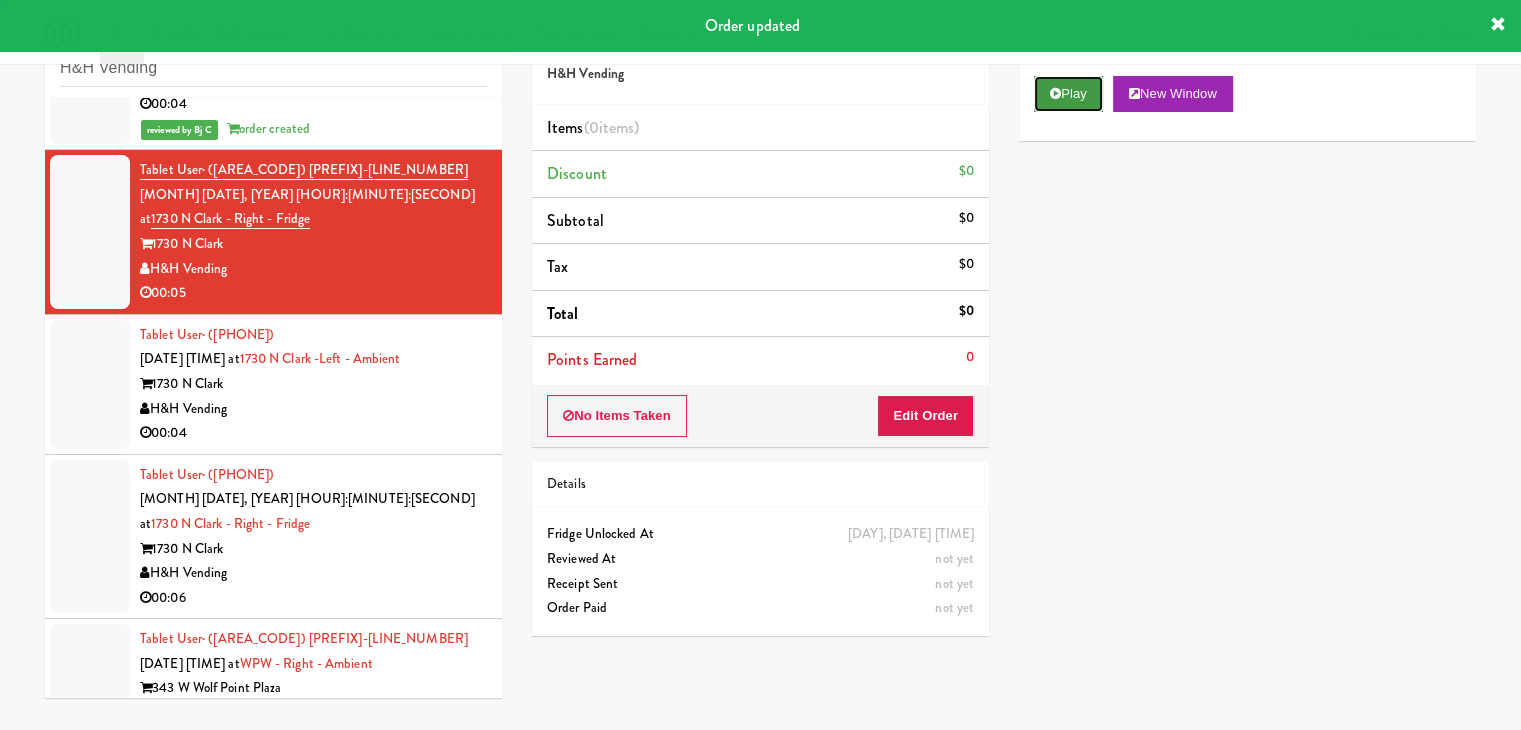 click on "Play" at bounding box center (1068, 94) 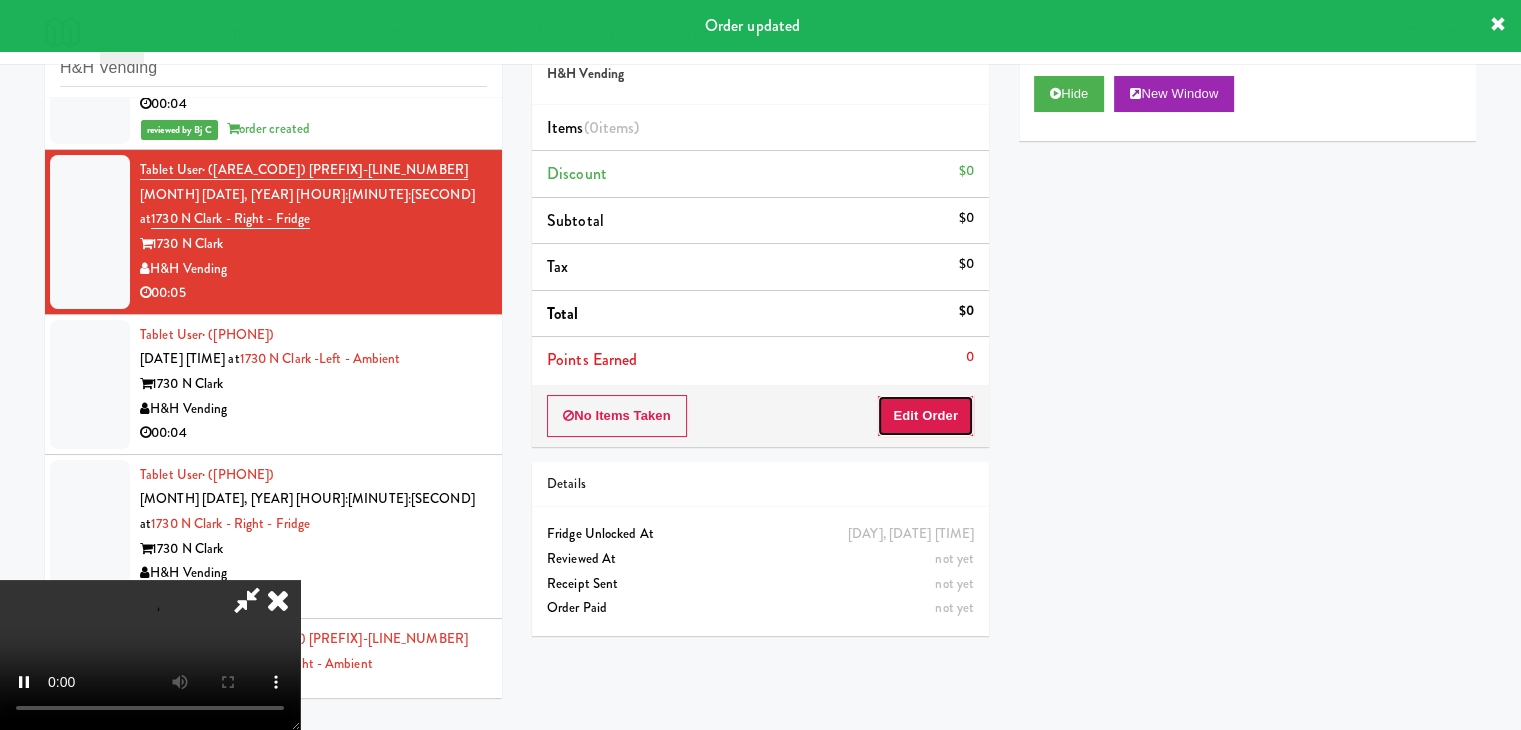click on "Edit Order" at bounding box center (925, 416) 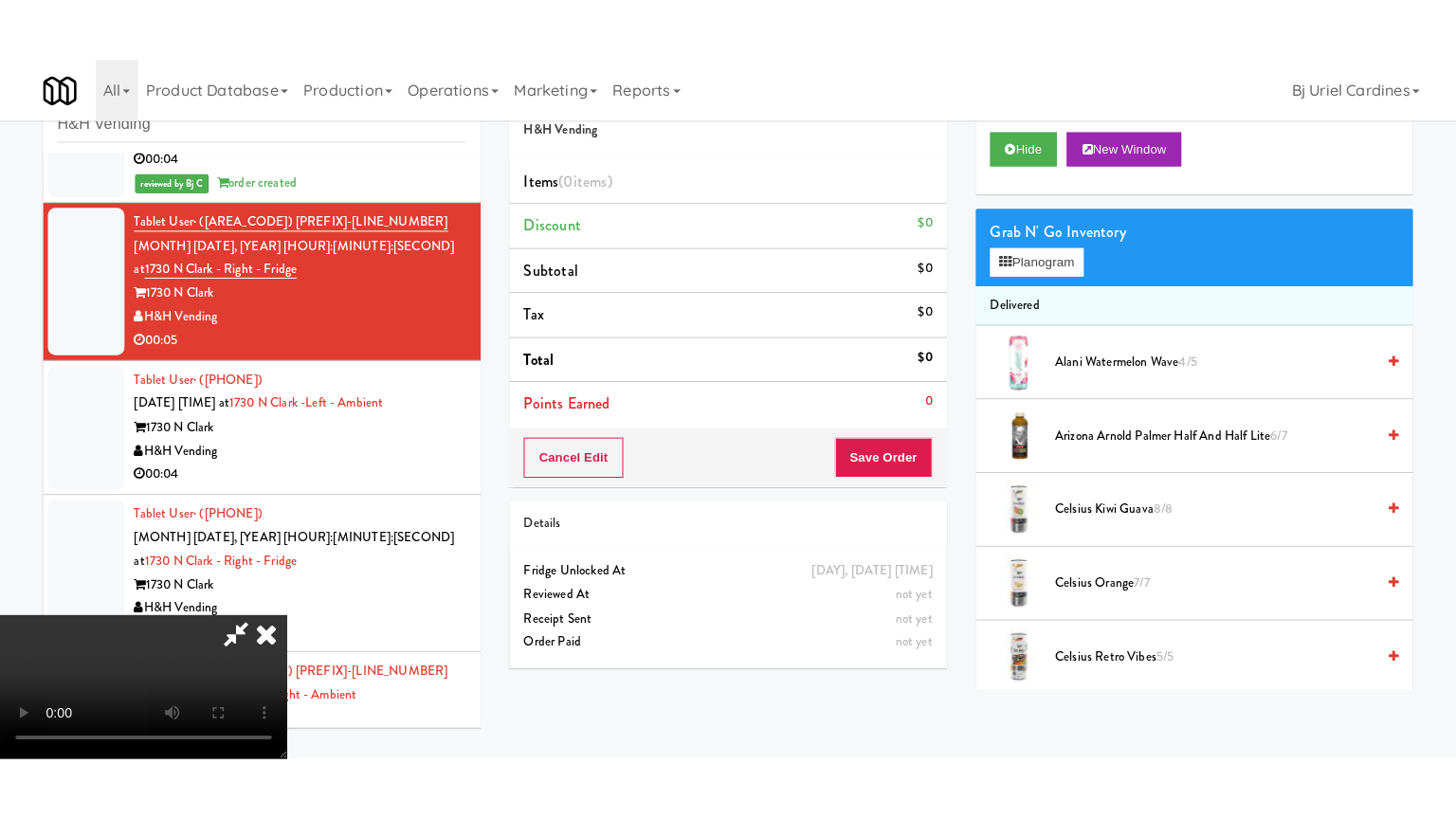scroll, scrollTop: 266, scrollLeft: 0, axis: vertical 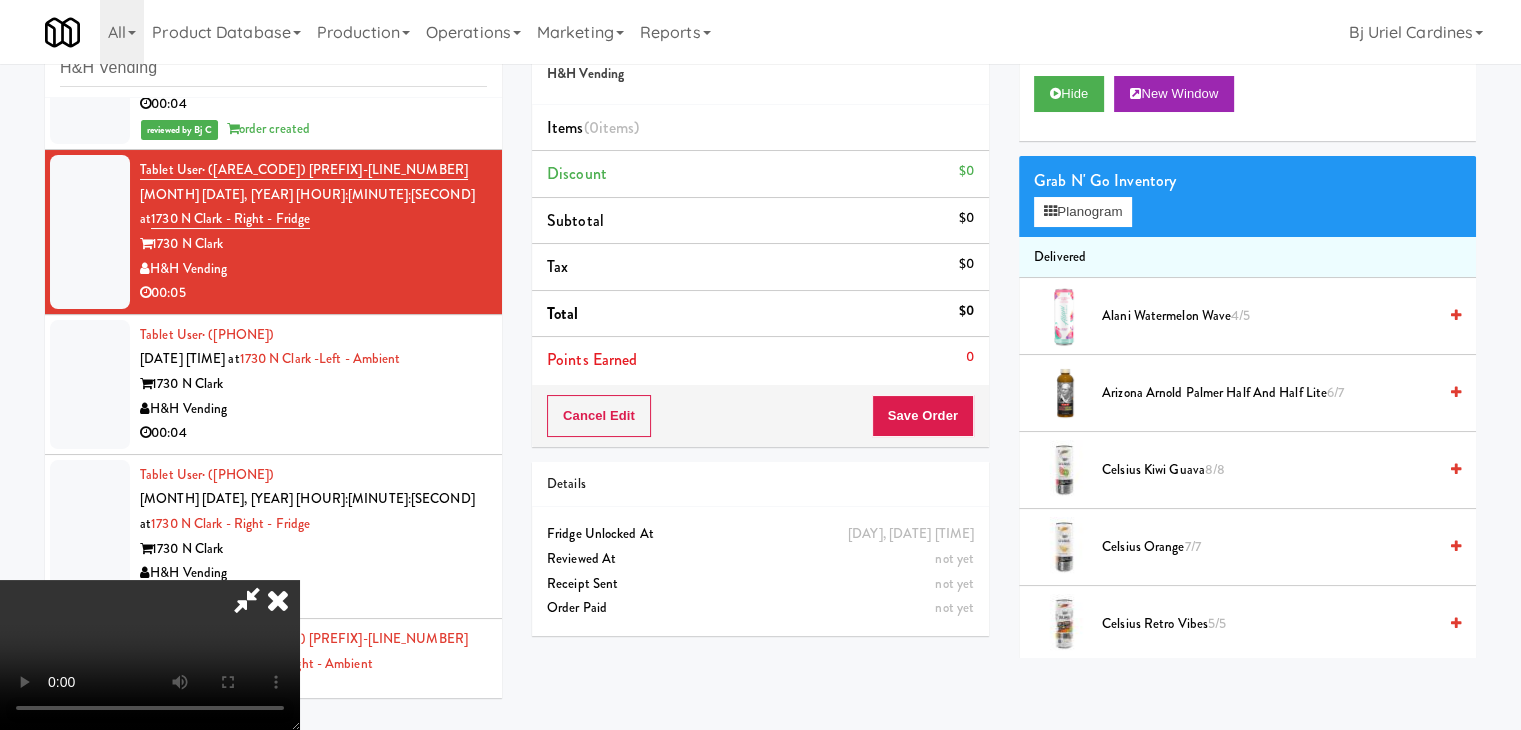 type 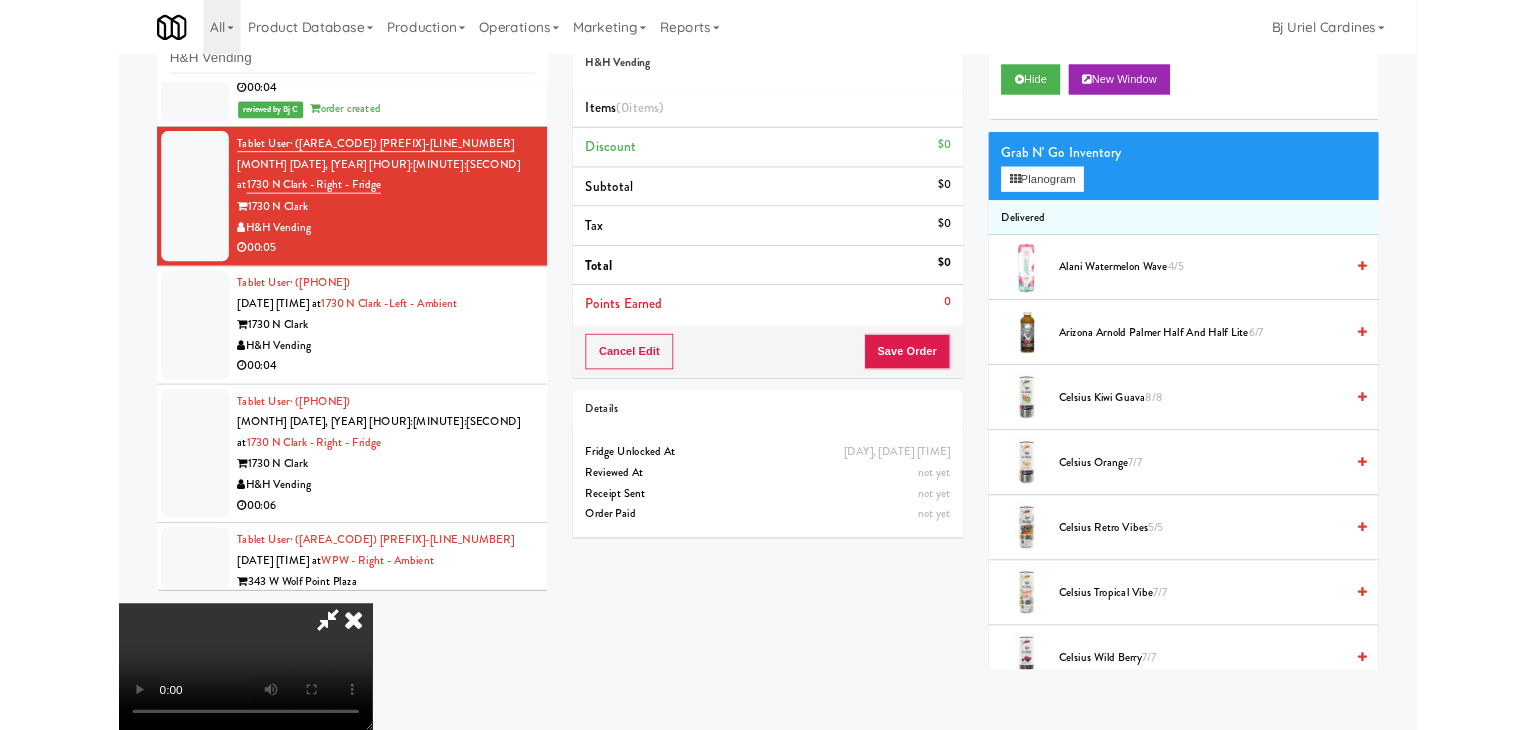 scroll, scrollTop: 0, scrollLeft: 0, axis: both 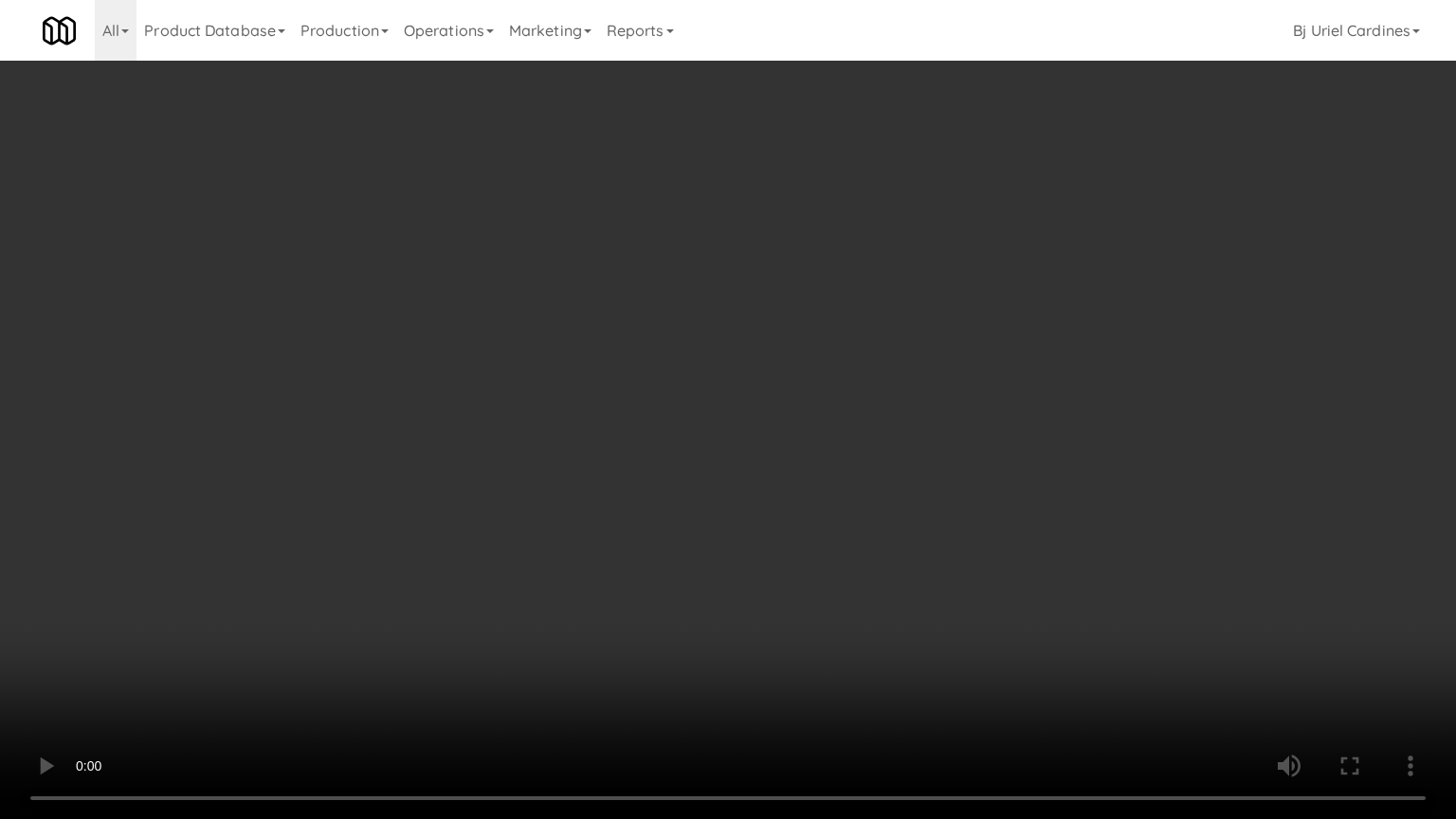 click at bounding box center [728, 410] 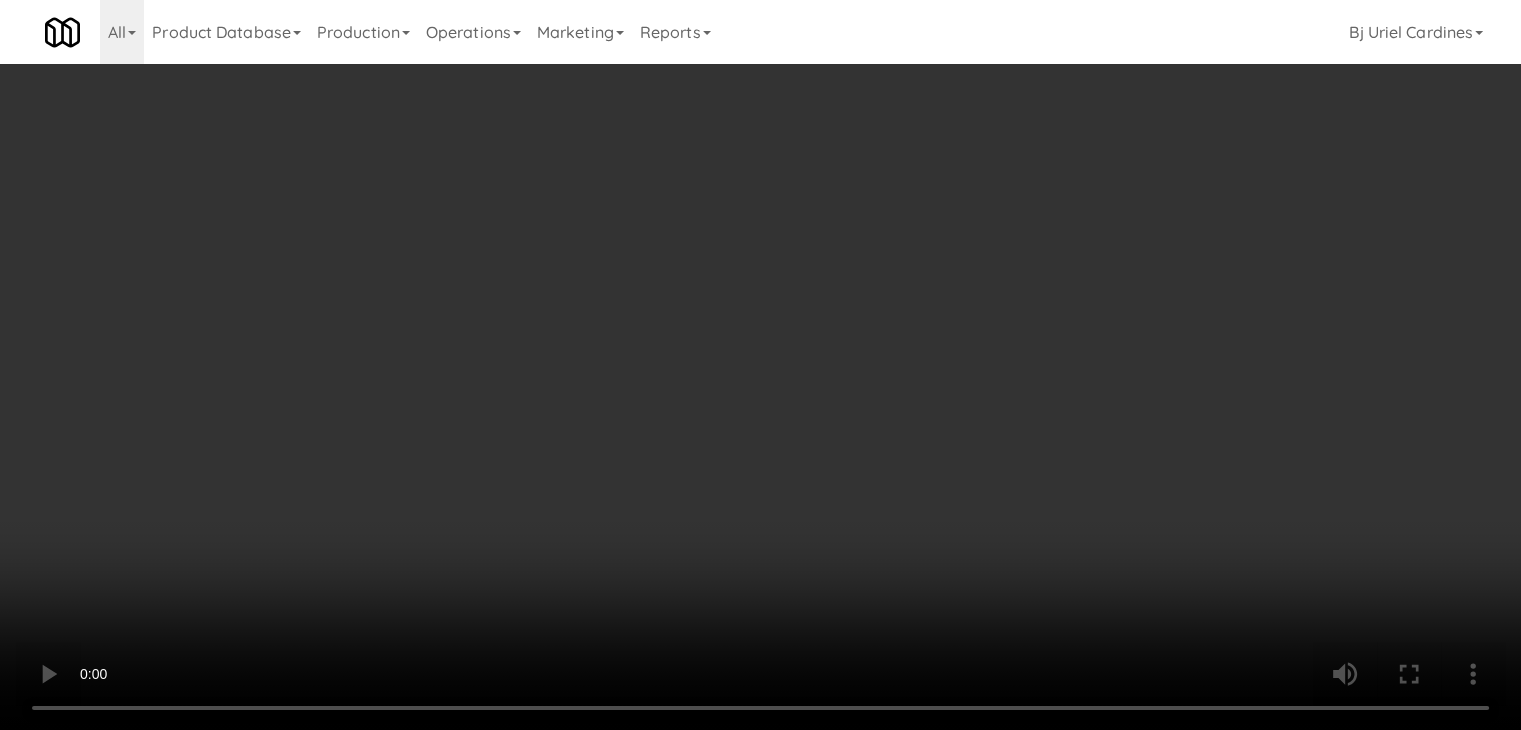 click on "Planogram" at bounding box center (1083, 212) 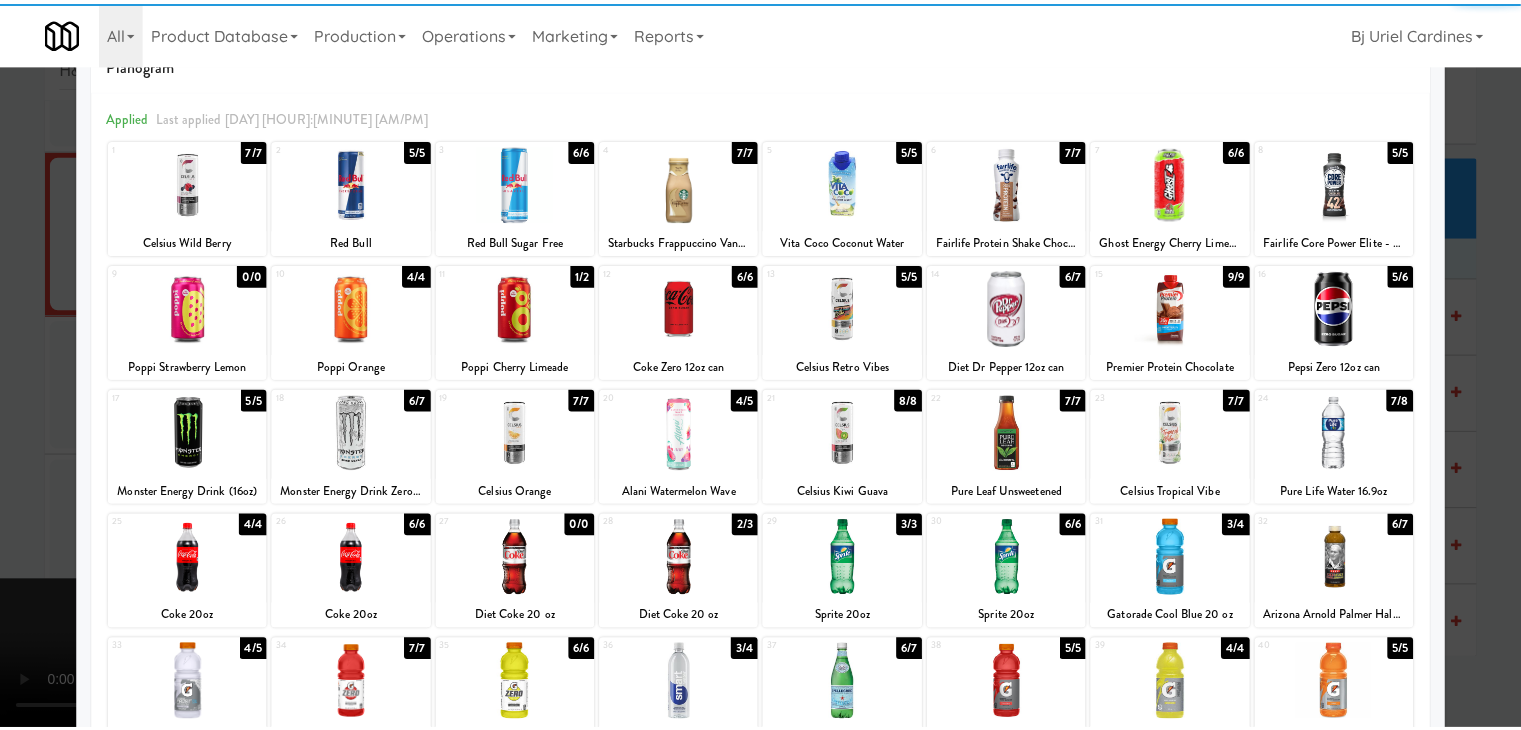 scroll, scrollTop: 200, scrollLeft: 0, axis: vertical 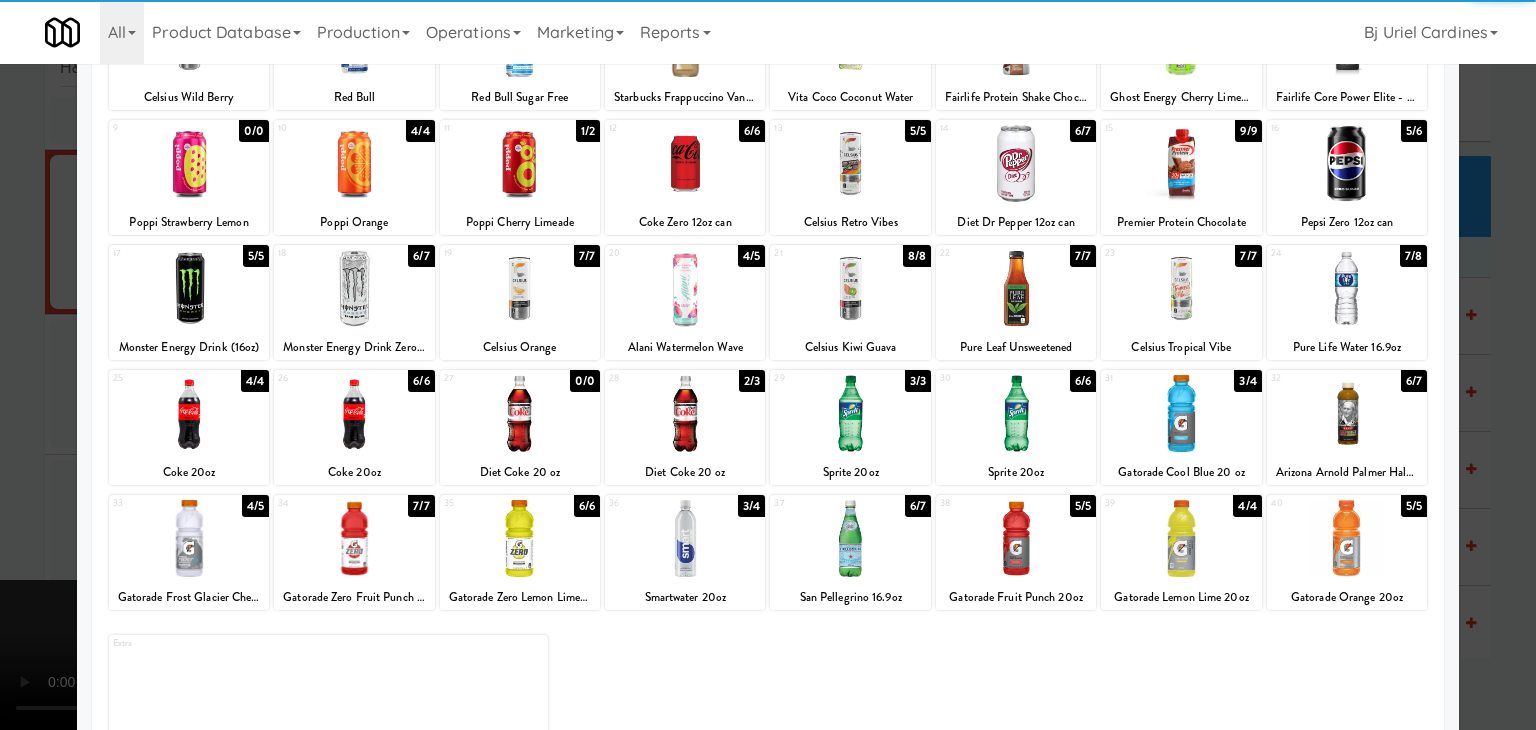 click at bounding box center [685, 413] 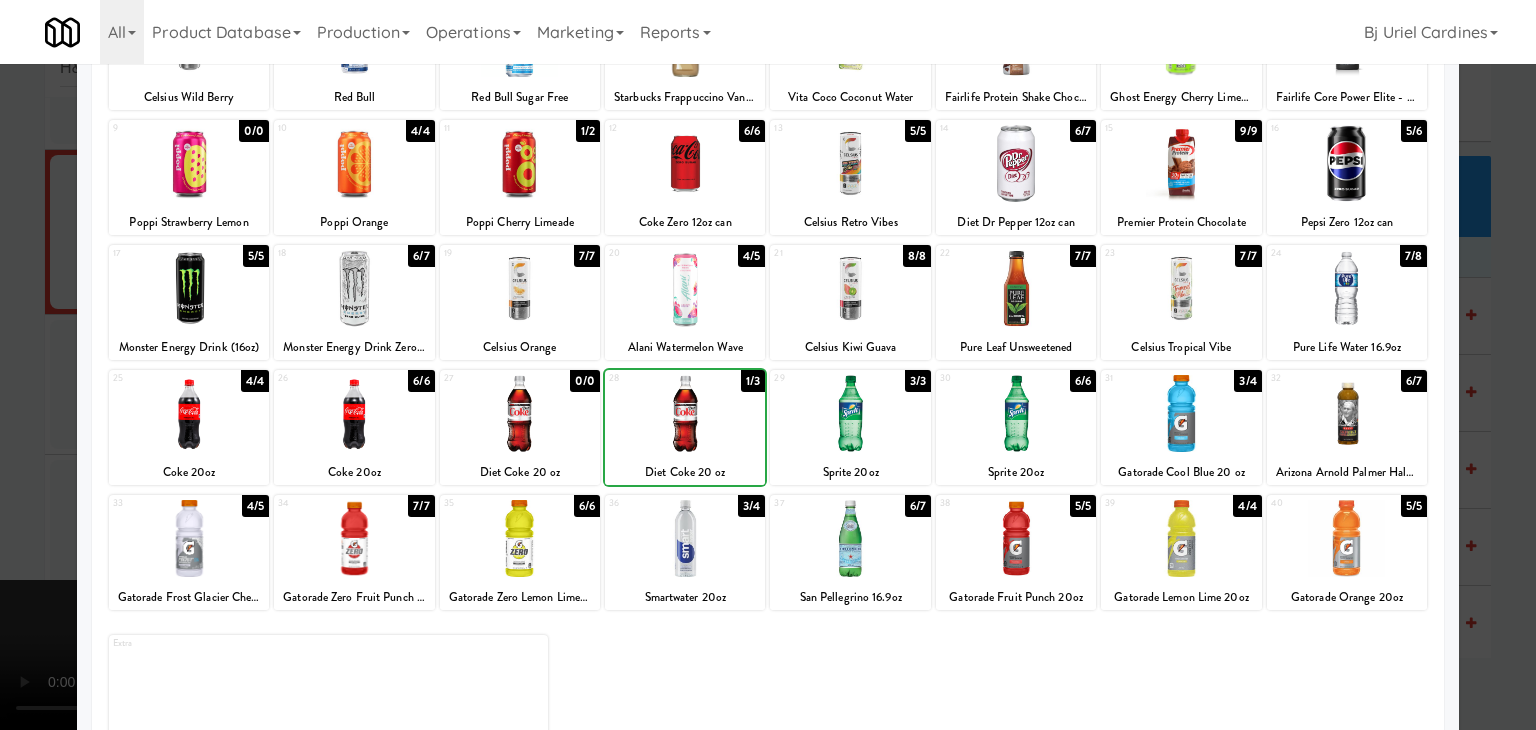 drag, startPoint x: 0, startPoint y: 423, endPoint x: 157, endPoint y: 419, distance: 157.05095 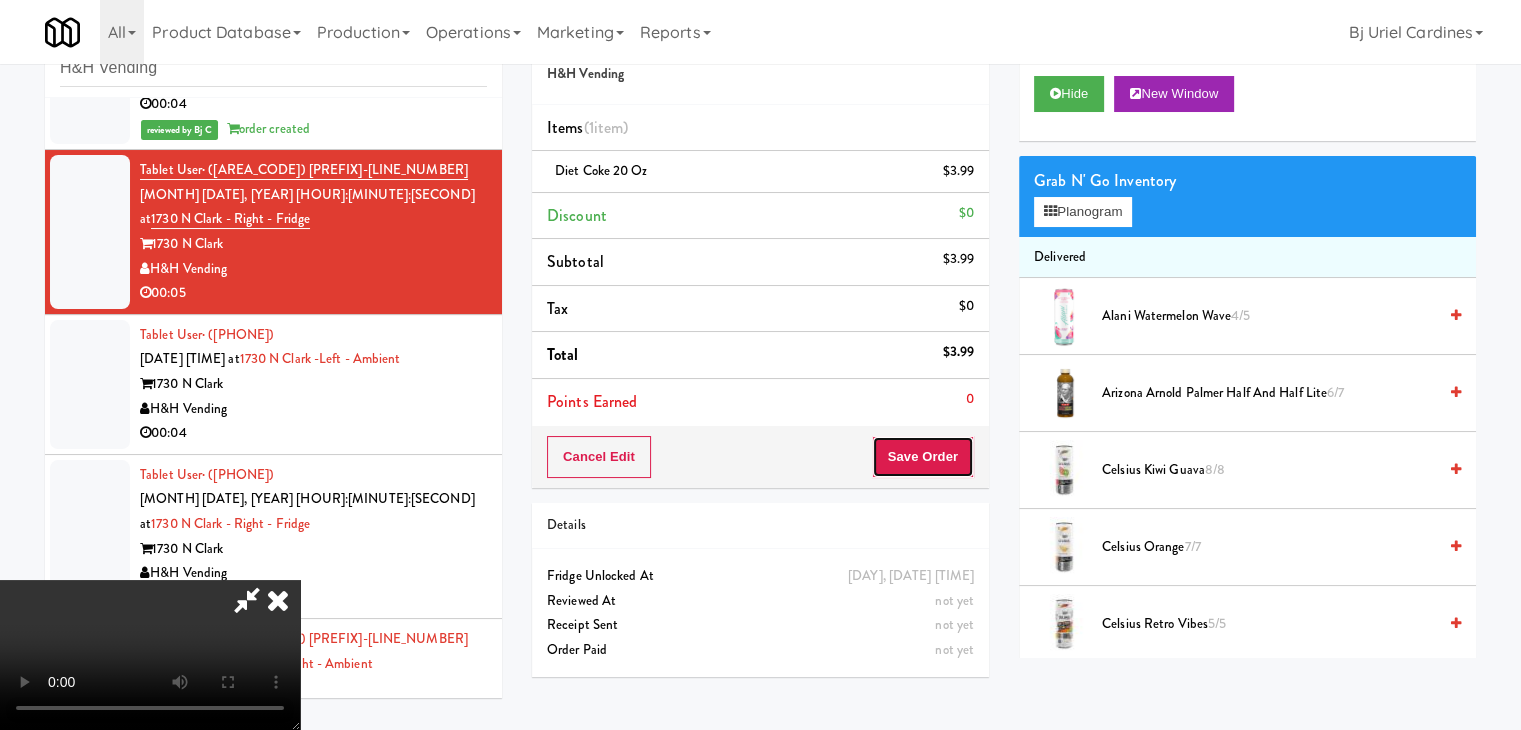 click on "Save Order" at bounding box center [923, 457] 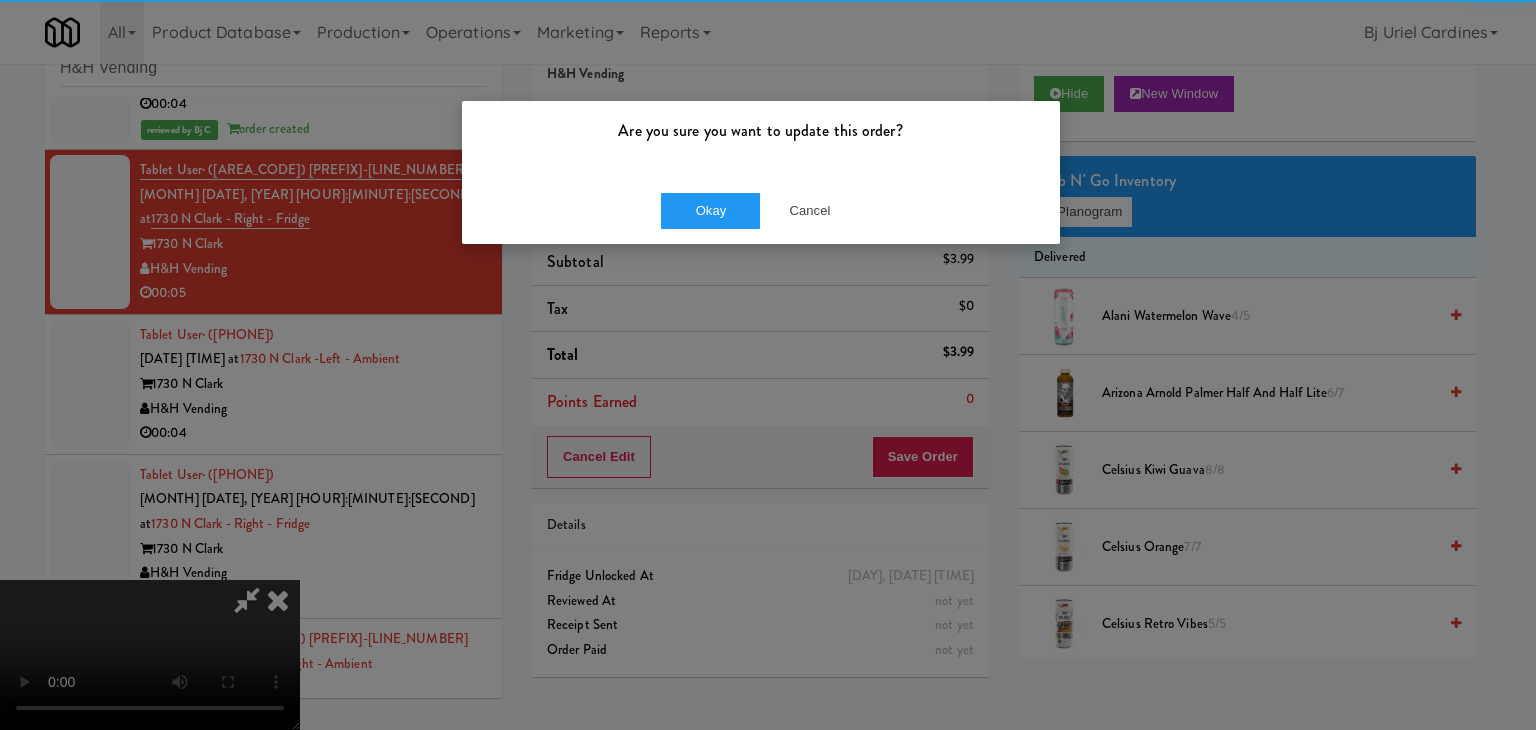 click on "Okay Cancel" at bounding box center (761, 210) 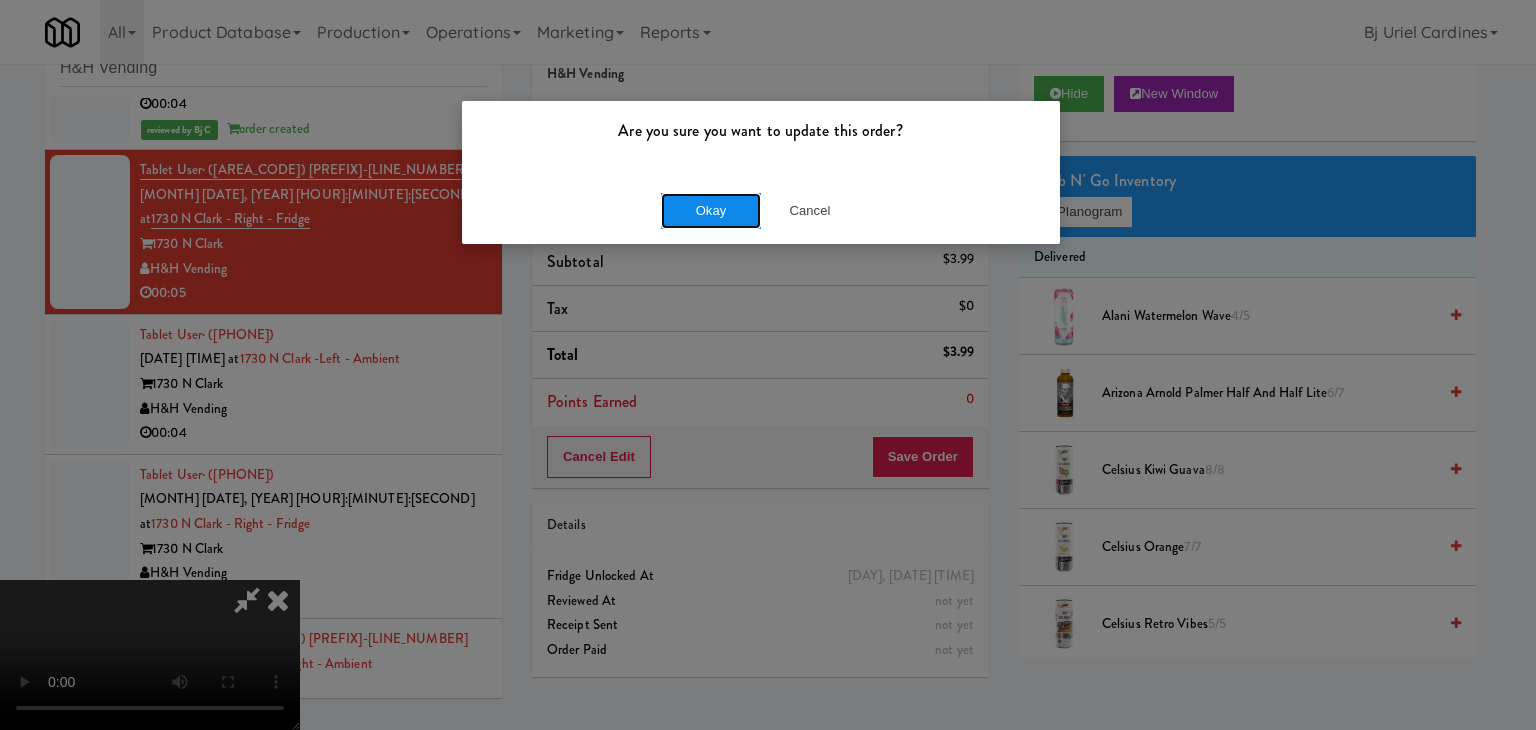click on "Okay" at bounding box center (711, 211) 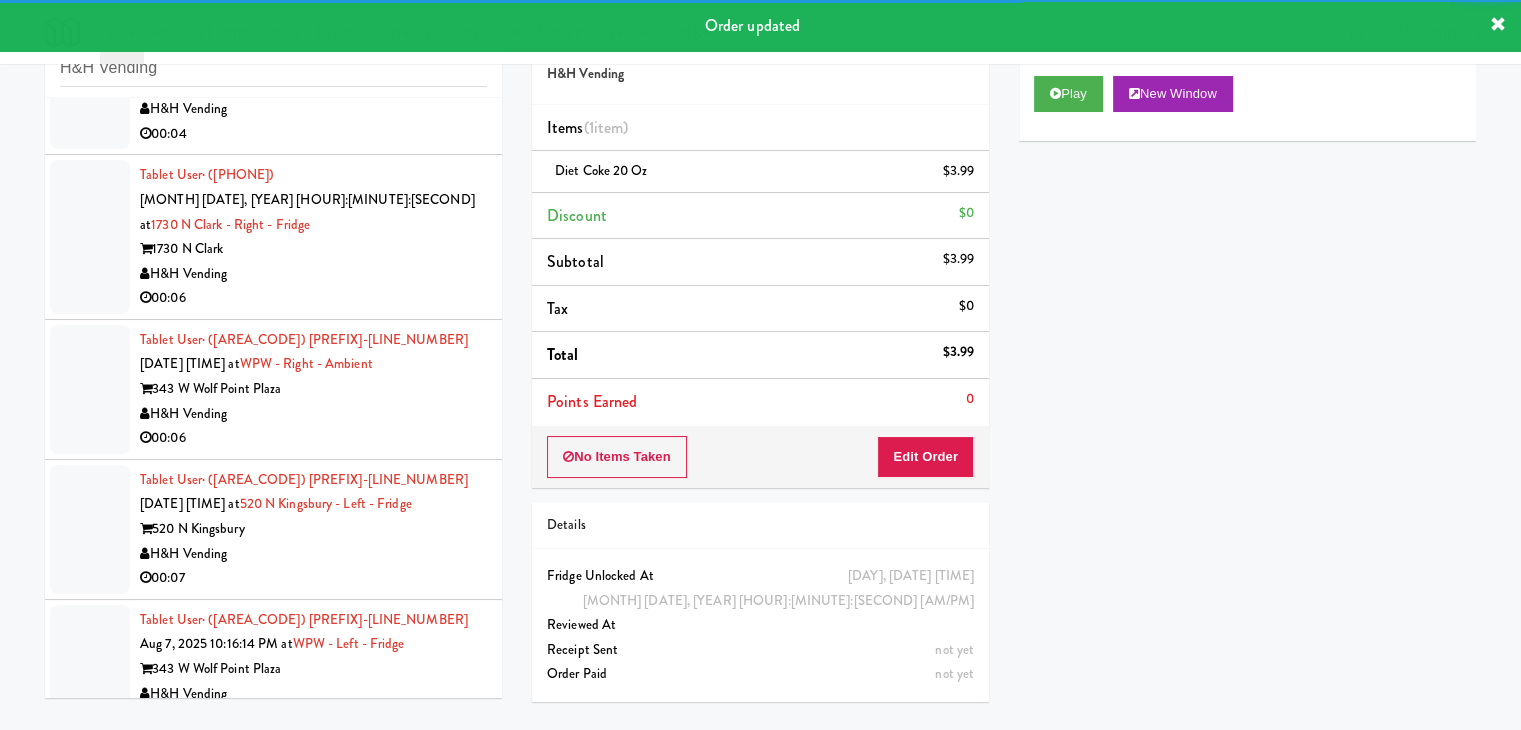 scroll, scrollTop: 2548, scrollLeft: 0, axis: vertical 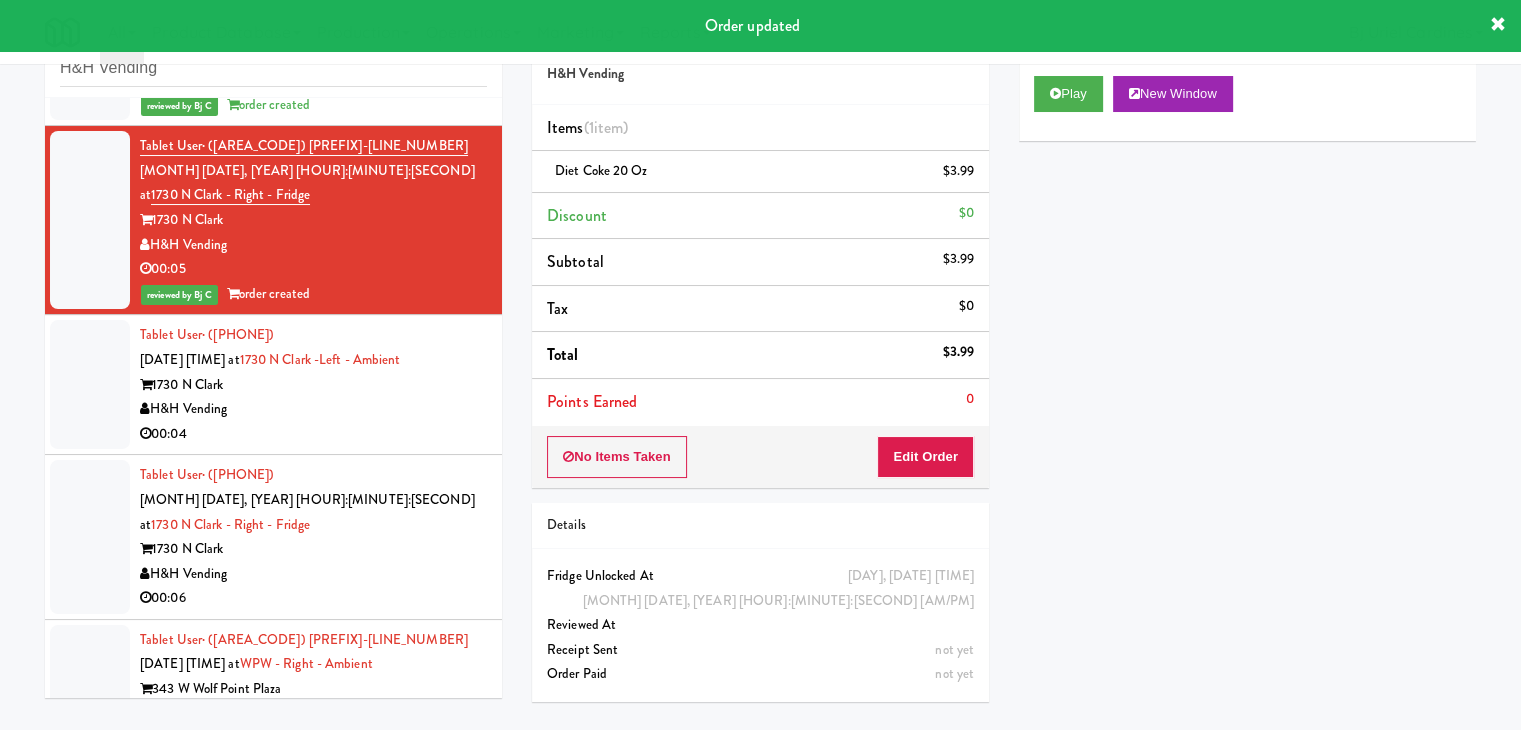 click on "H&H Vending" at bounding box center (313, 409) 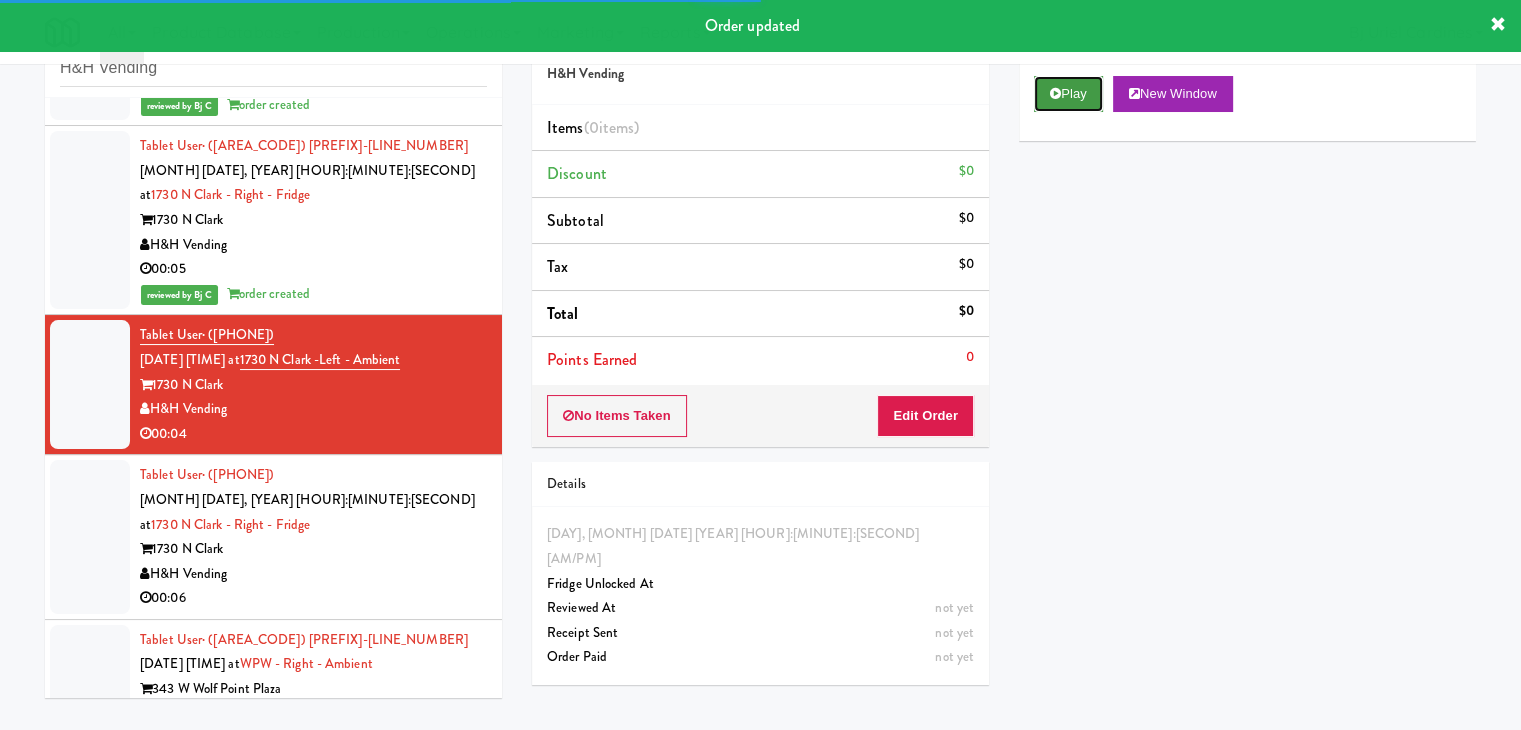 click on "Play" at bounding box center (1068, 94) 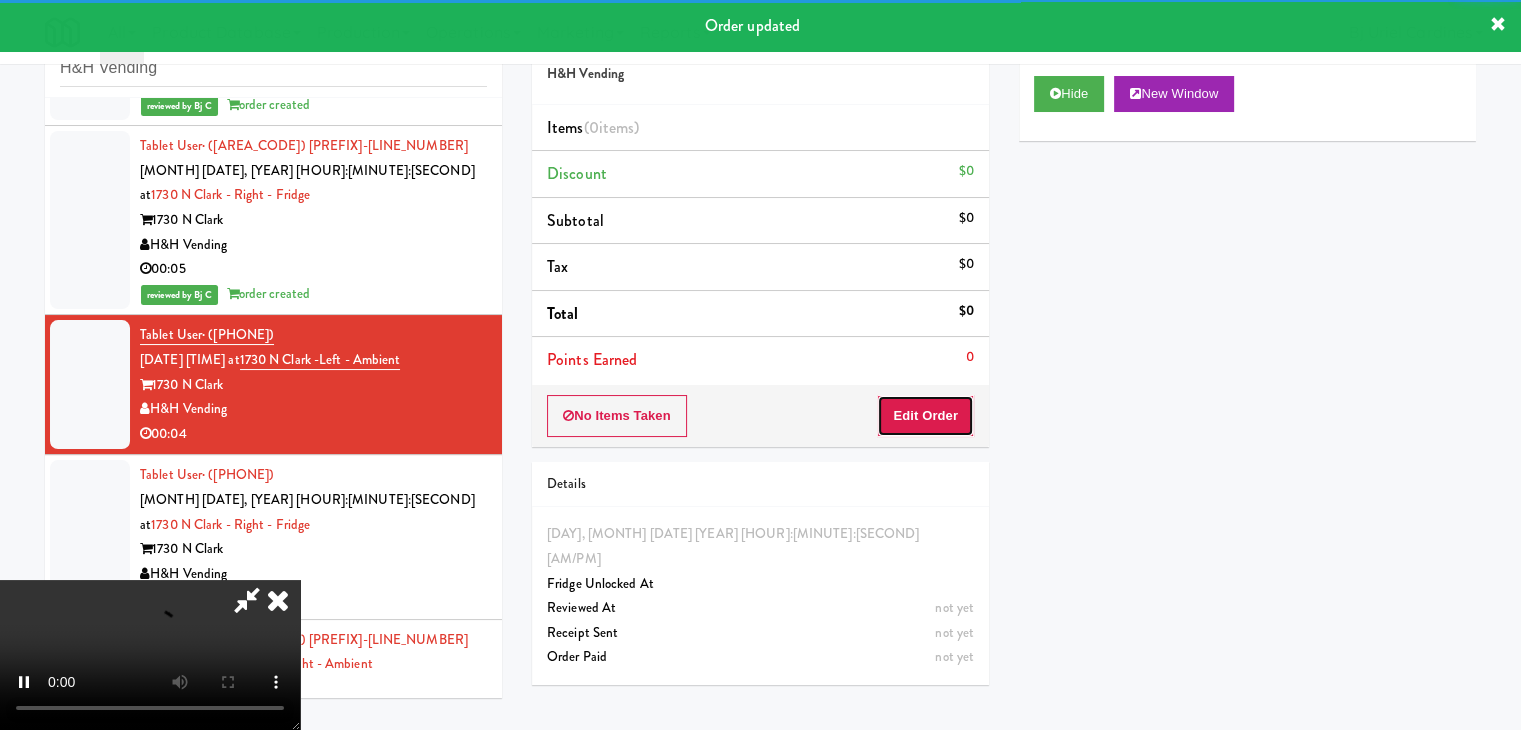 click on "Edit Order" at bounding box center (925, 416) 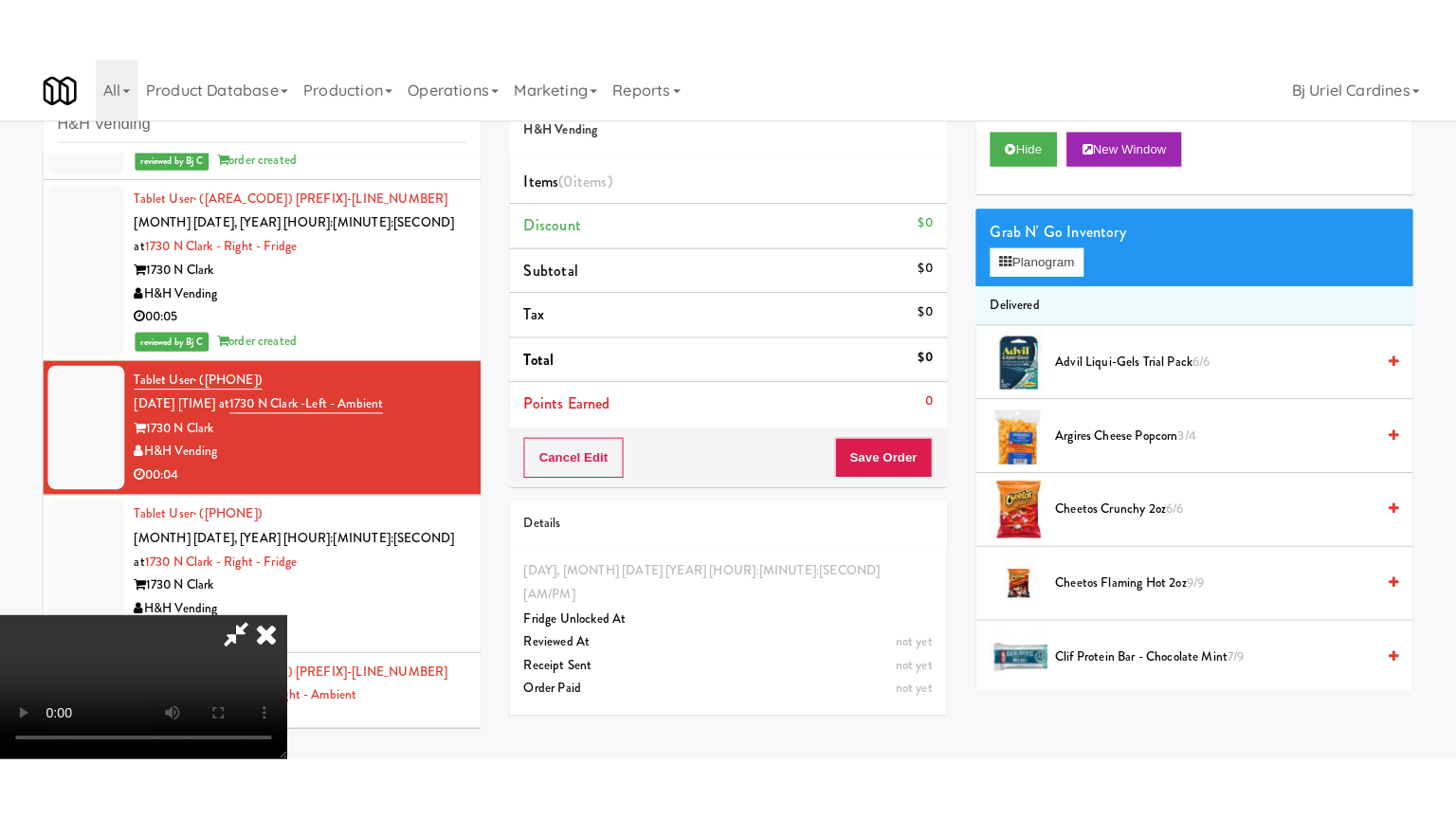 scroll, scrollTop: 266, scrollLeft: 0, axis: vertical 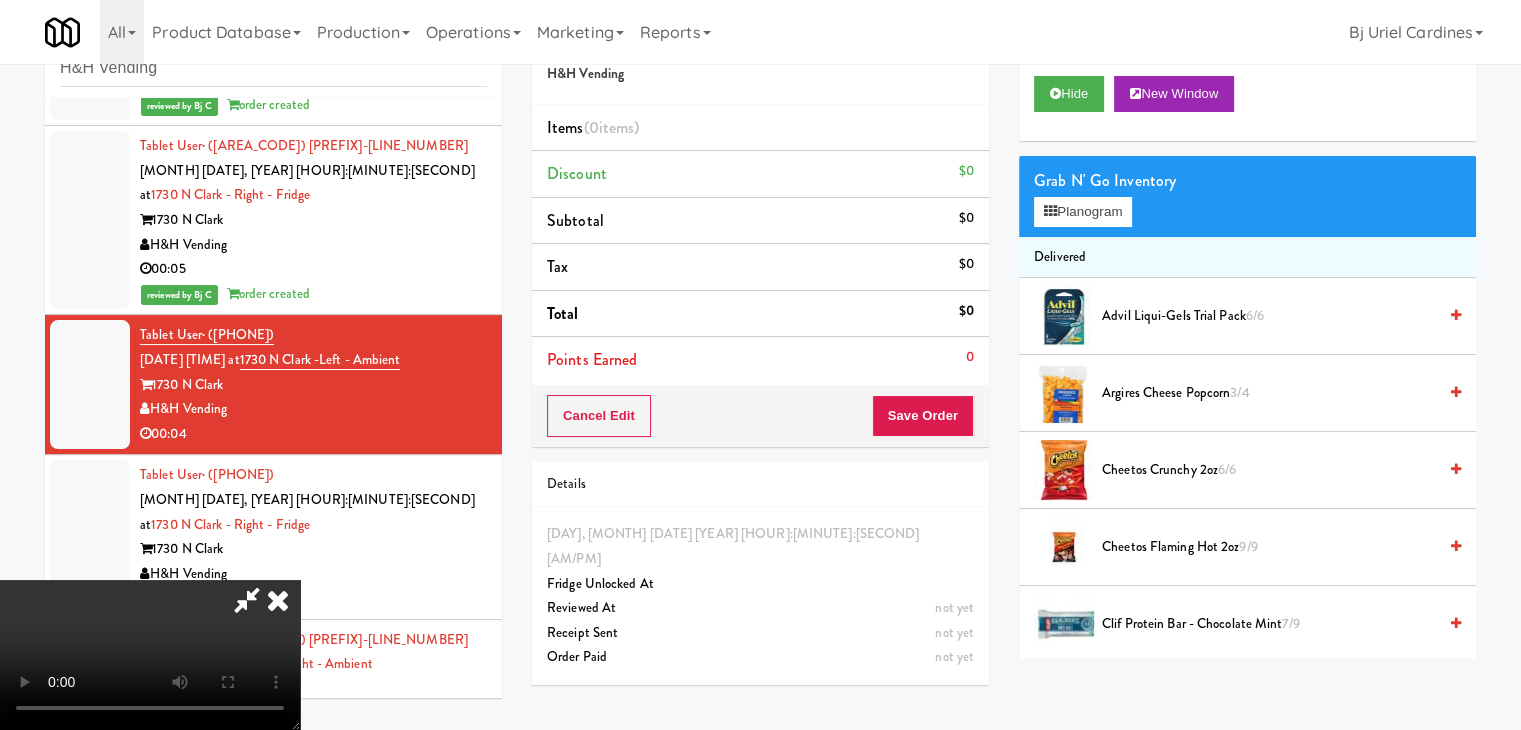 type 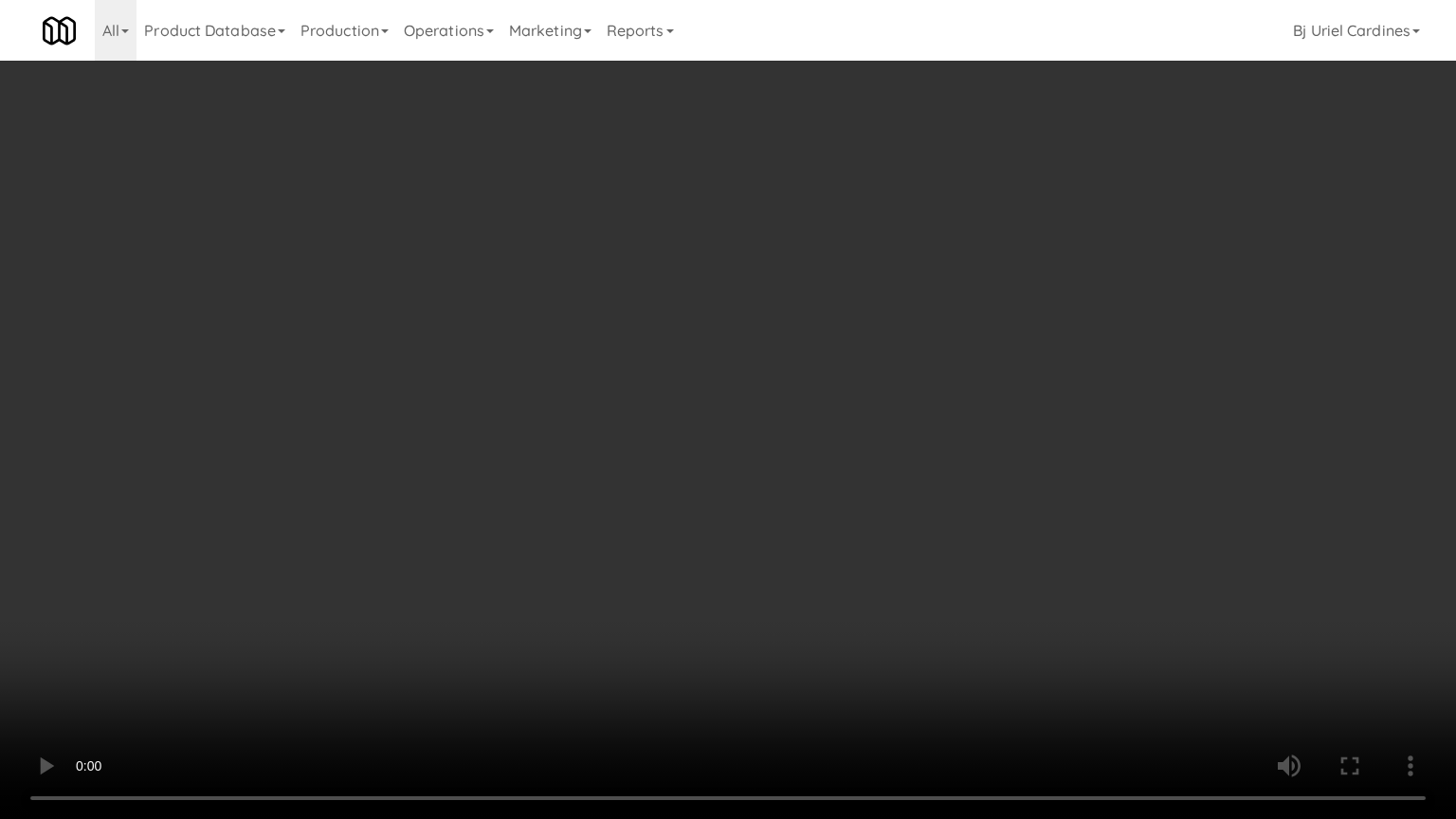 drag, startPoint x: 852, startPoint y: 574, endPoint x: 857, endPoint y: 599, distance: 25.495098 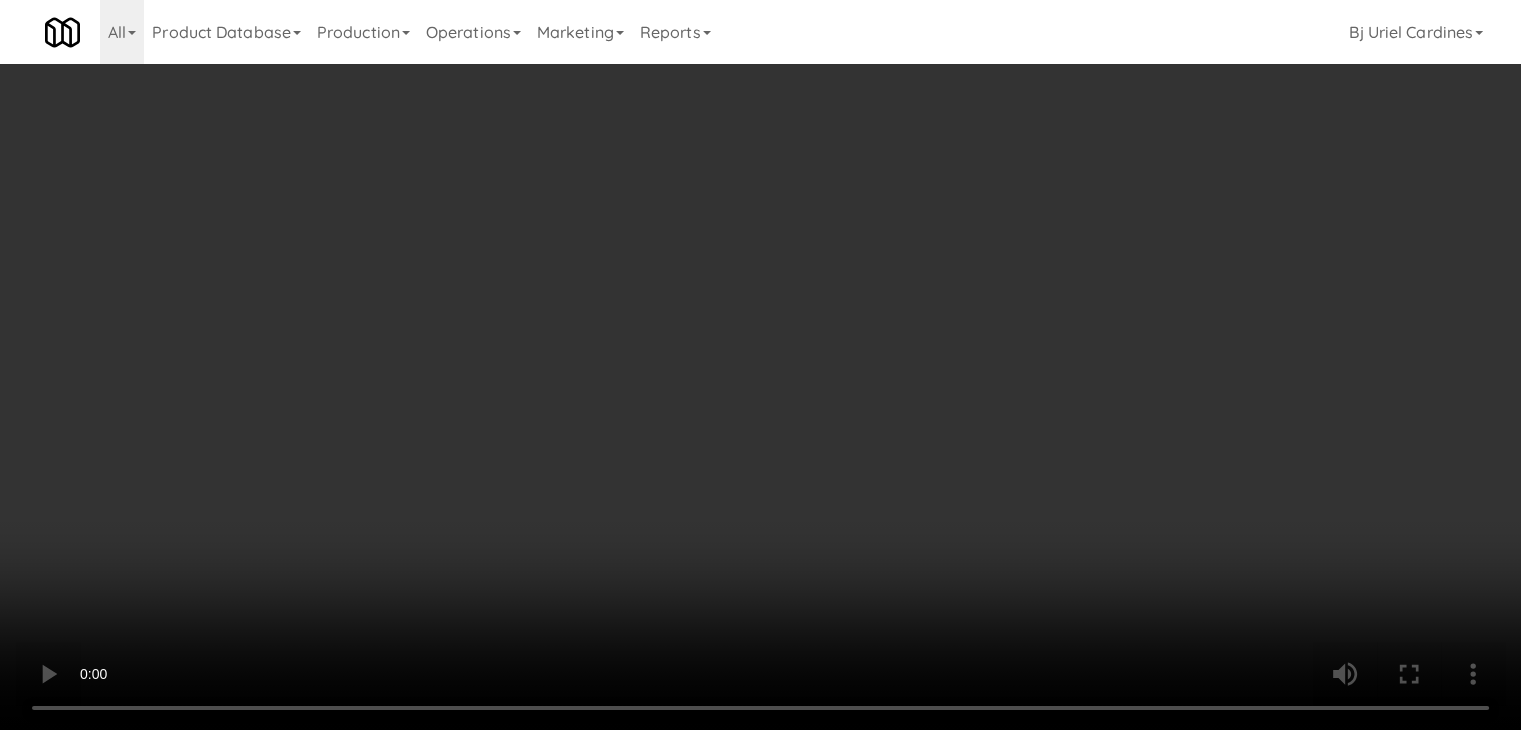 click on "Planogram" at bounding box center (1083, 212) 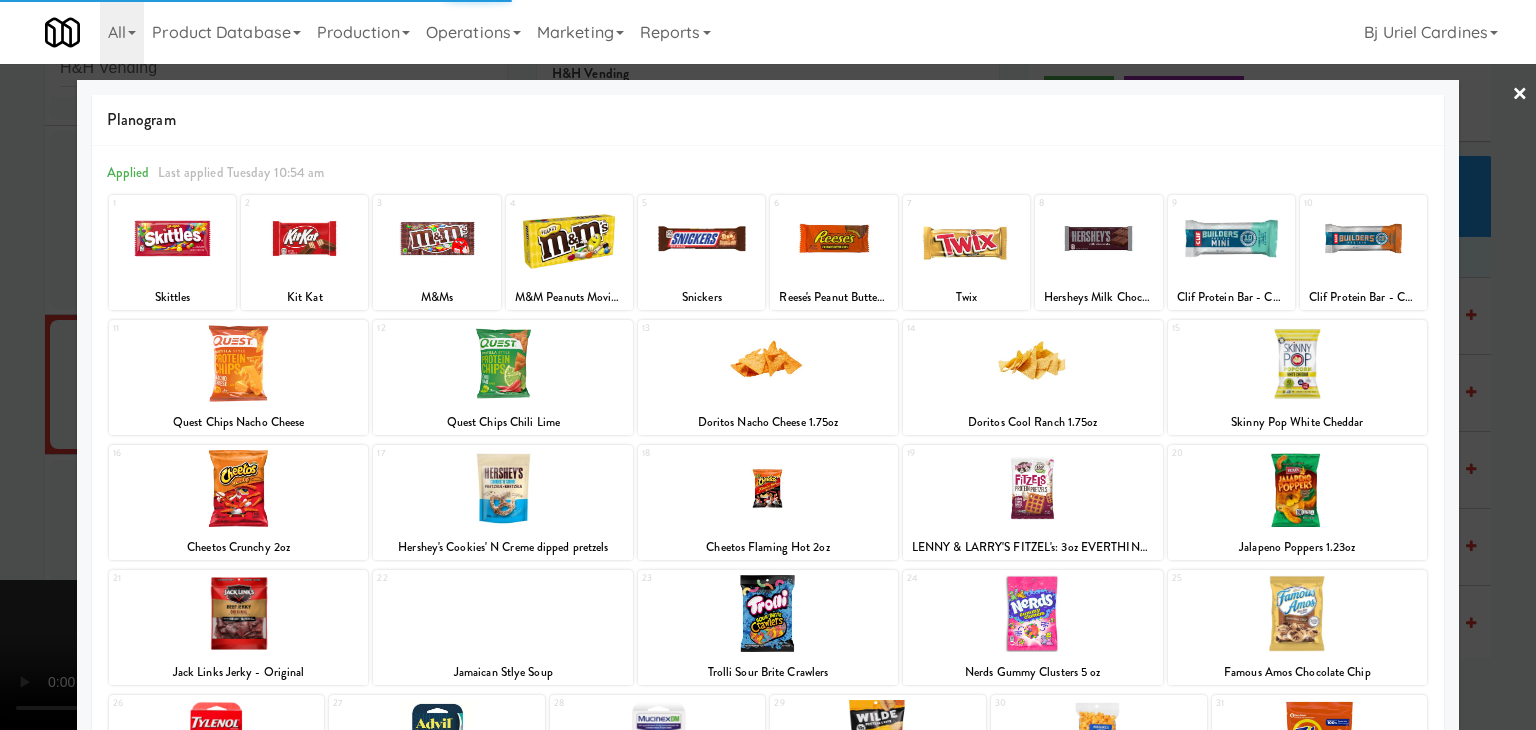 click at bounding box center (768, 488) 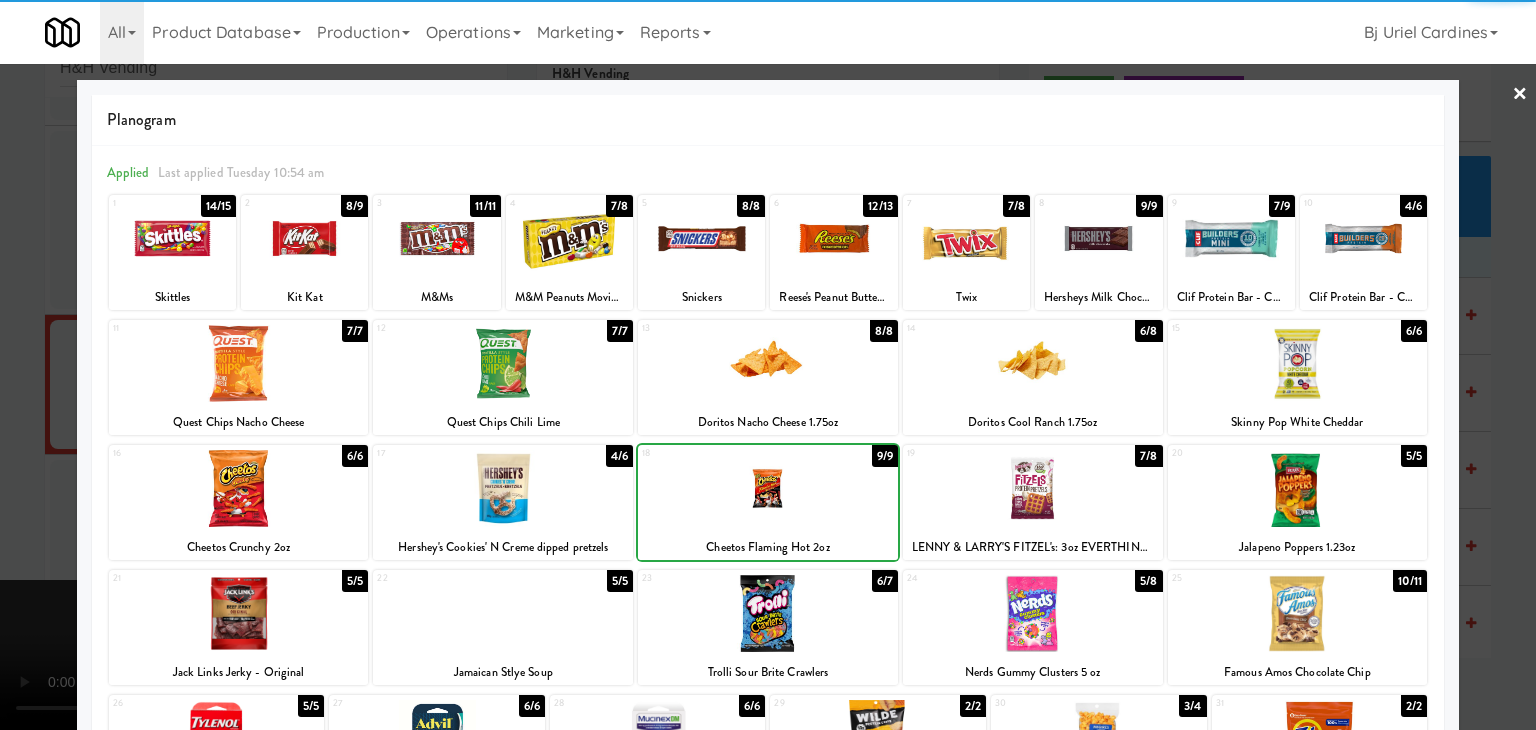 click at bounding box center [768, 365] 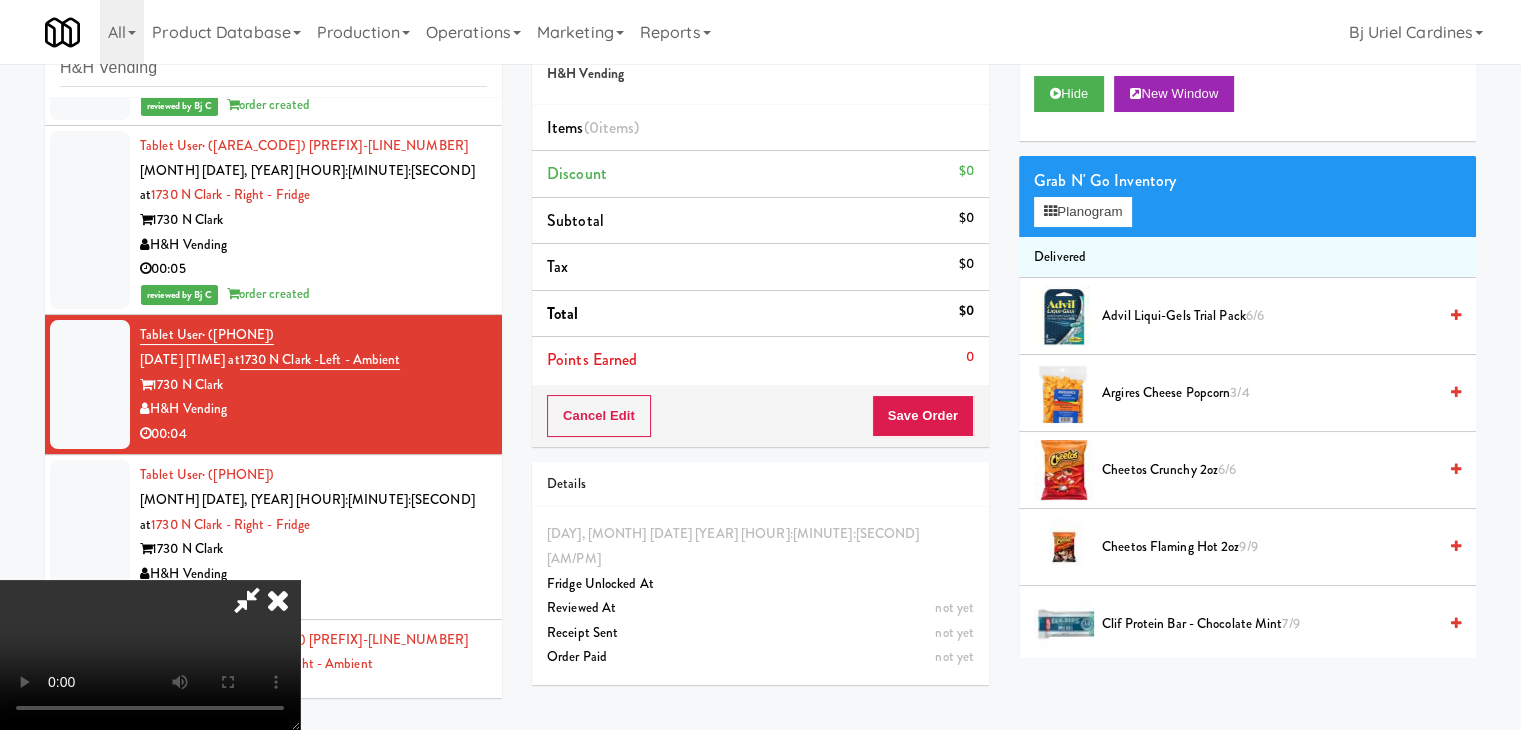 click on "Grab N' Go Inventory" at bounding box center [1247, 181] 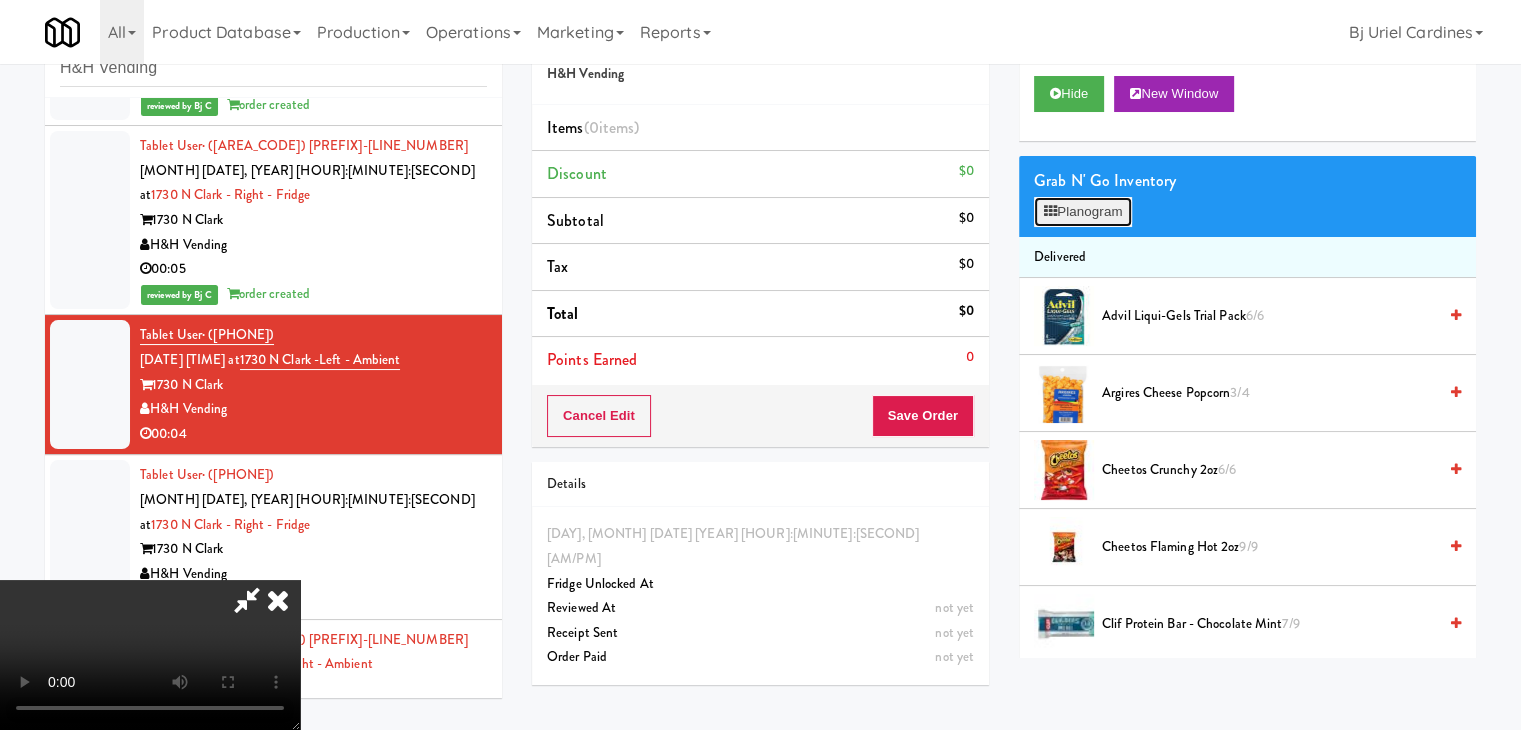 click on "Planogram" at bounding box center (1083, 212) 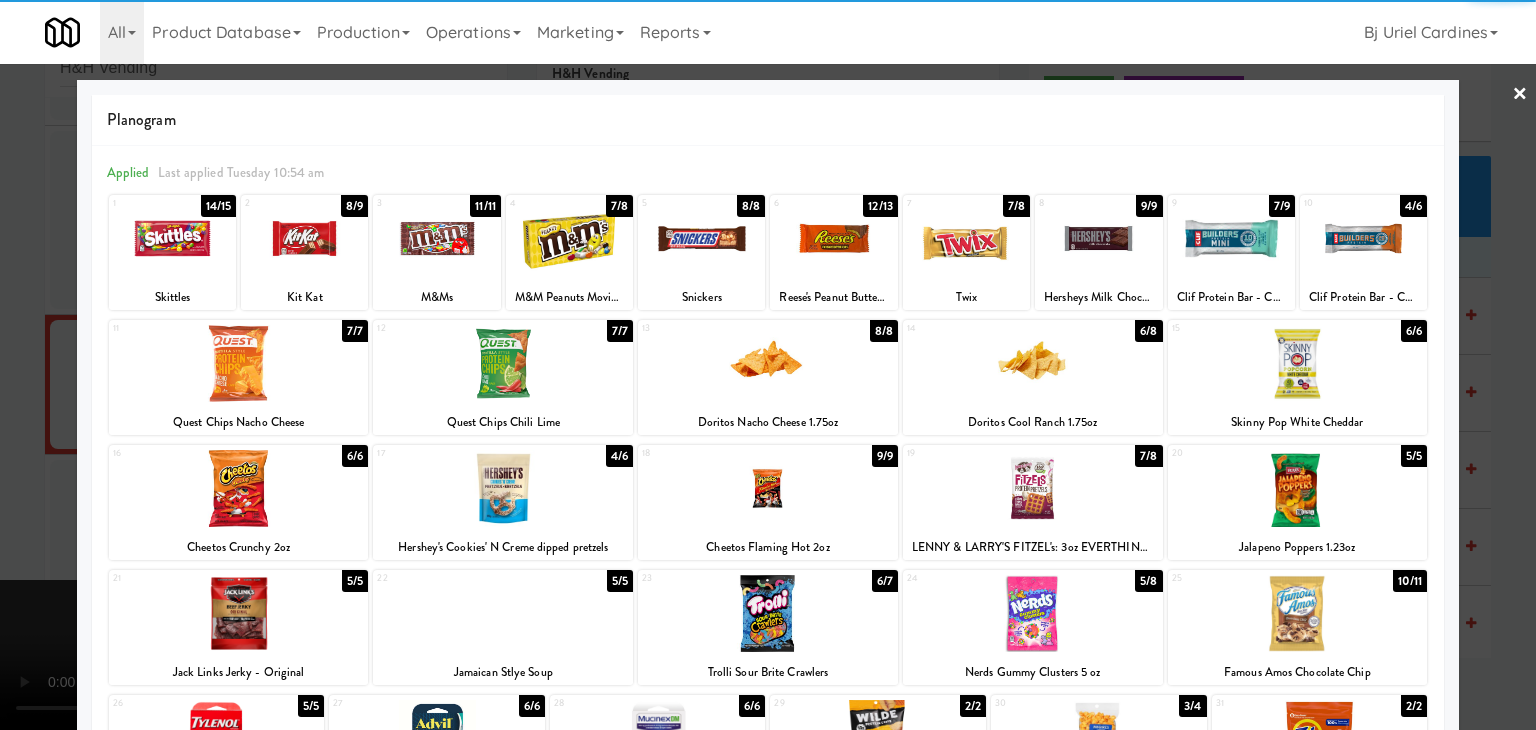 click at bounding box center [768, 488] 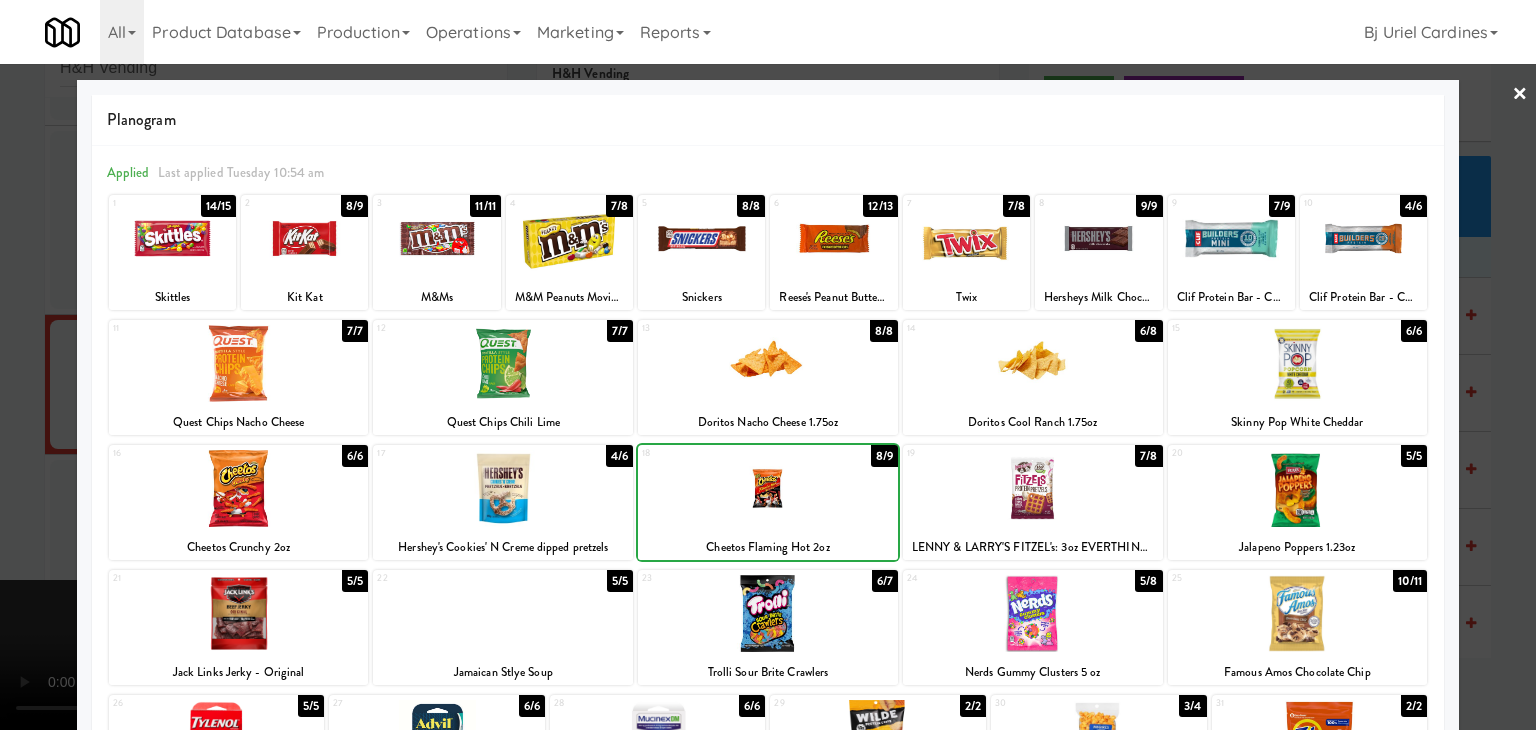 drag, startPoint x: 0, startPoint y: 465, endPoint x: 594, endPoint y: 444, distance: 594.3711 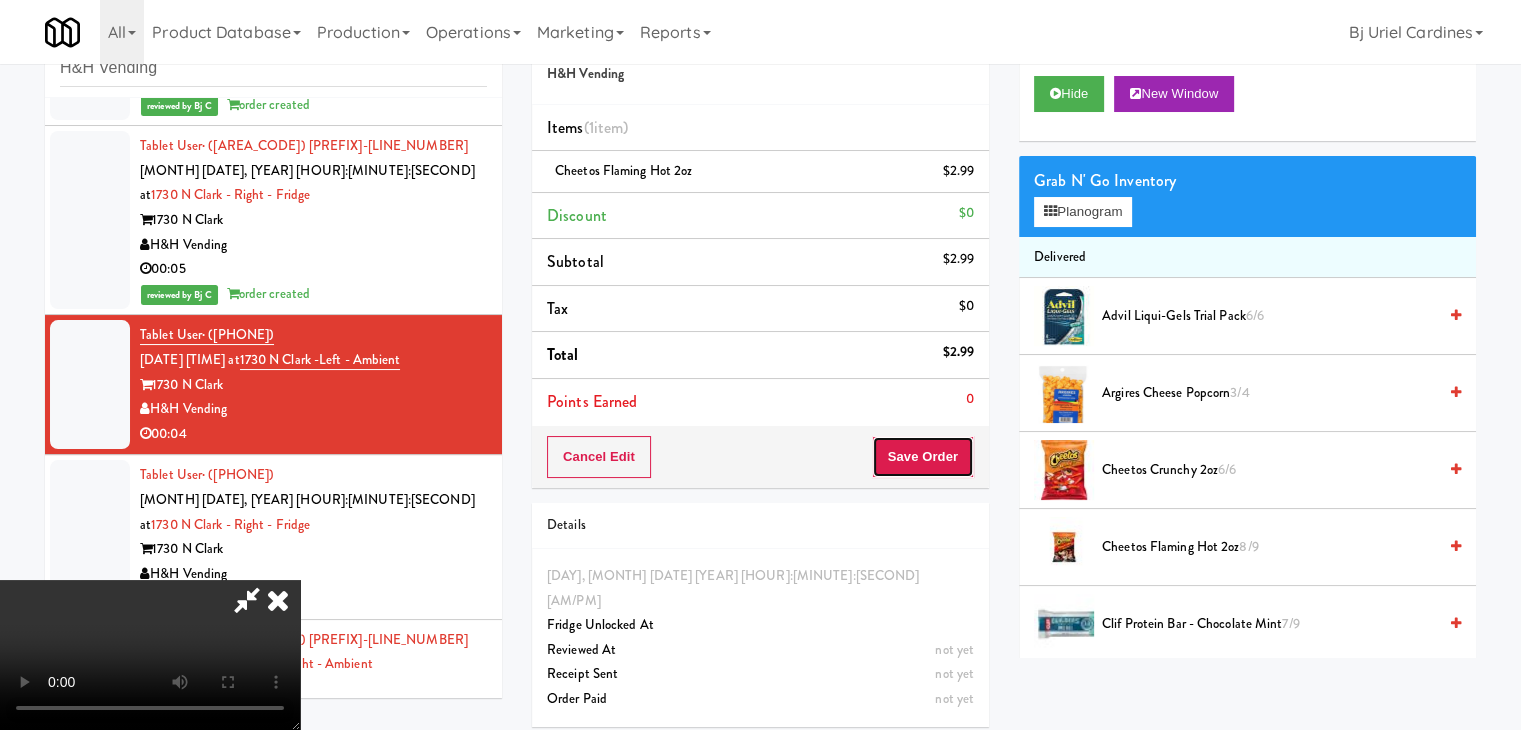 click on "Save Order" at bounding box center (923, 457) 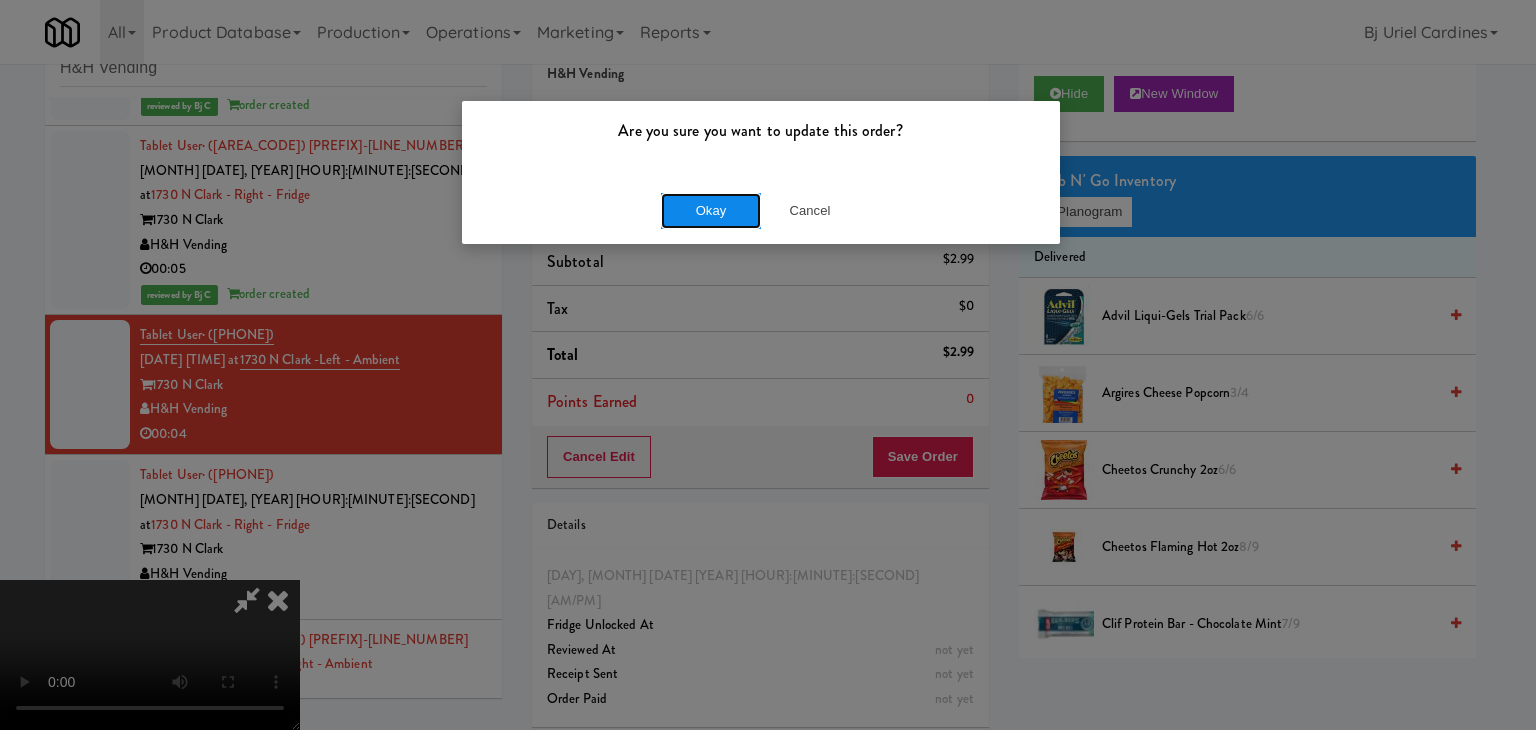 click on "Okay" at bounding box center [711, 211] 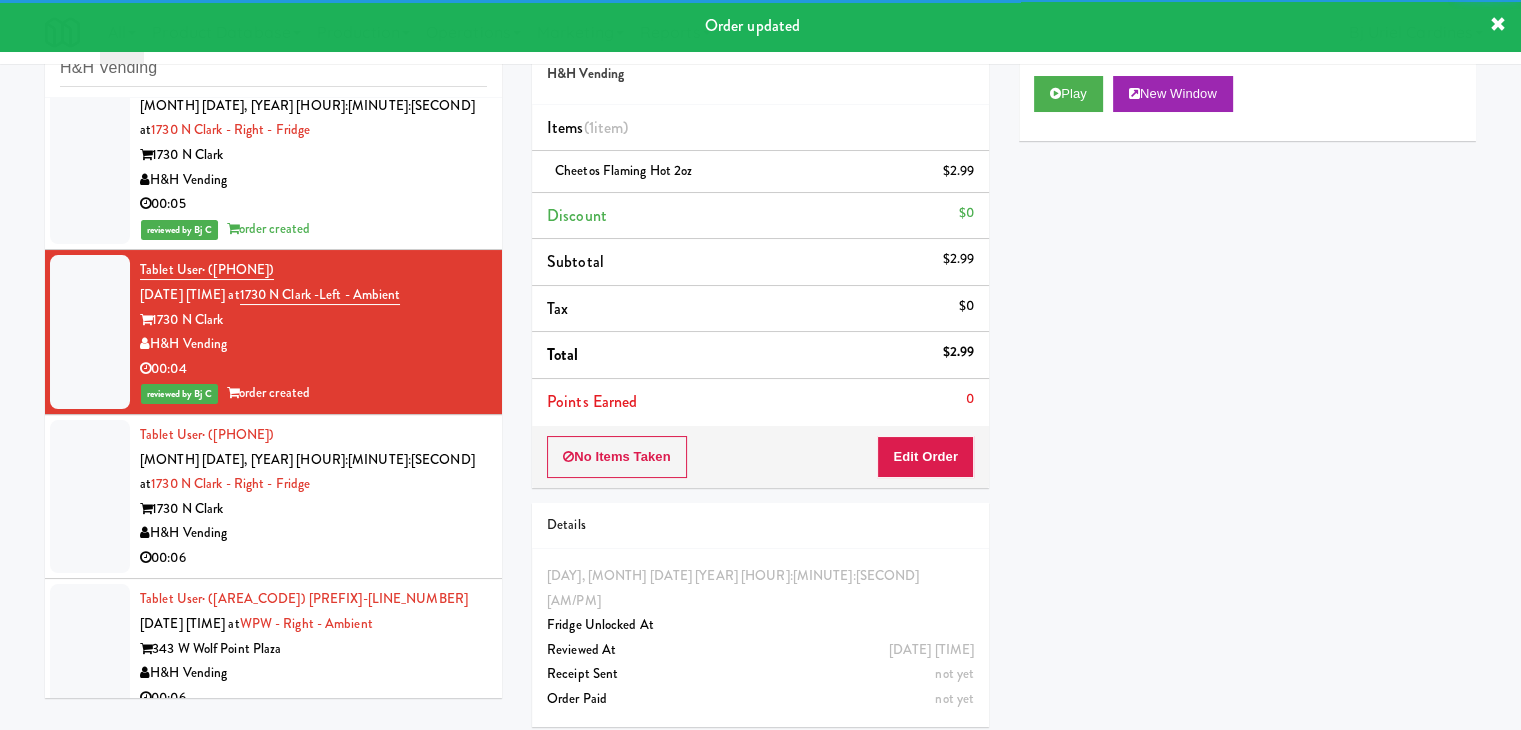 scroll, scrollTop: 2648, scrollLeft: 0, axis: vertical 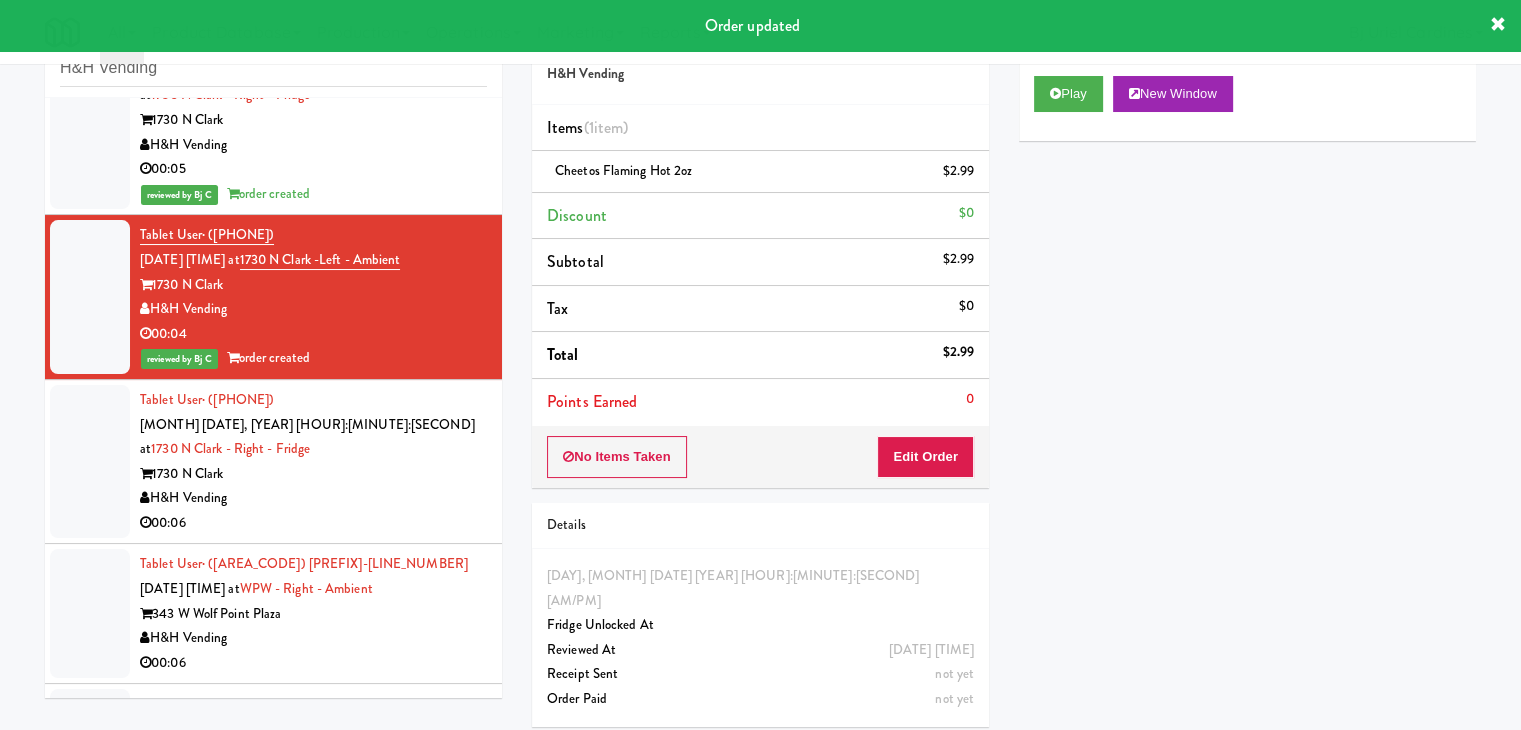 drag, startPoint x: 339, startPoint y: 390, endPoint x: 397, endPoint y: 377, distance: 59.439045 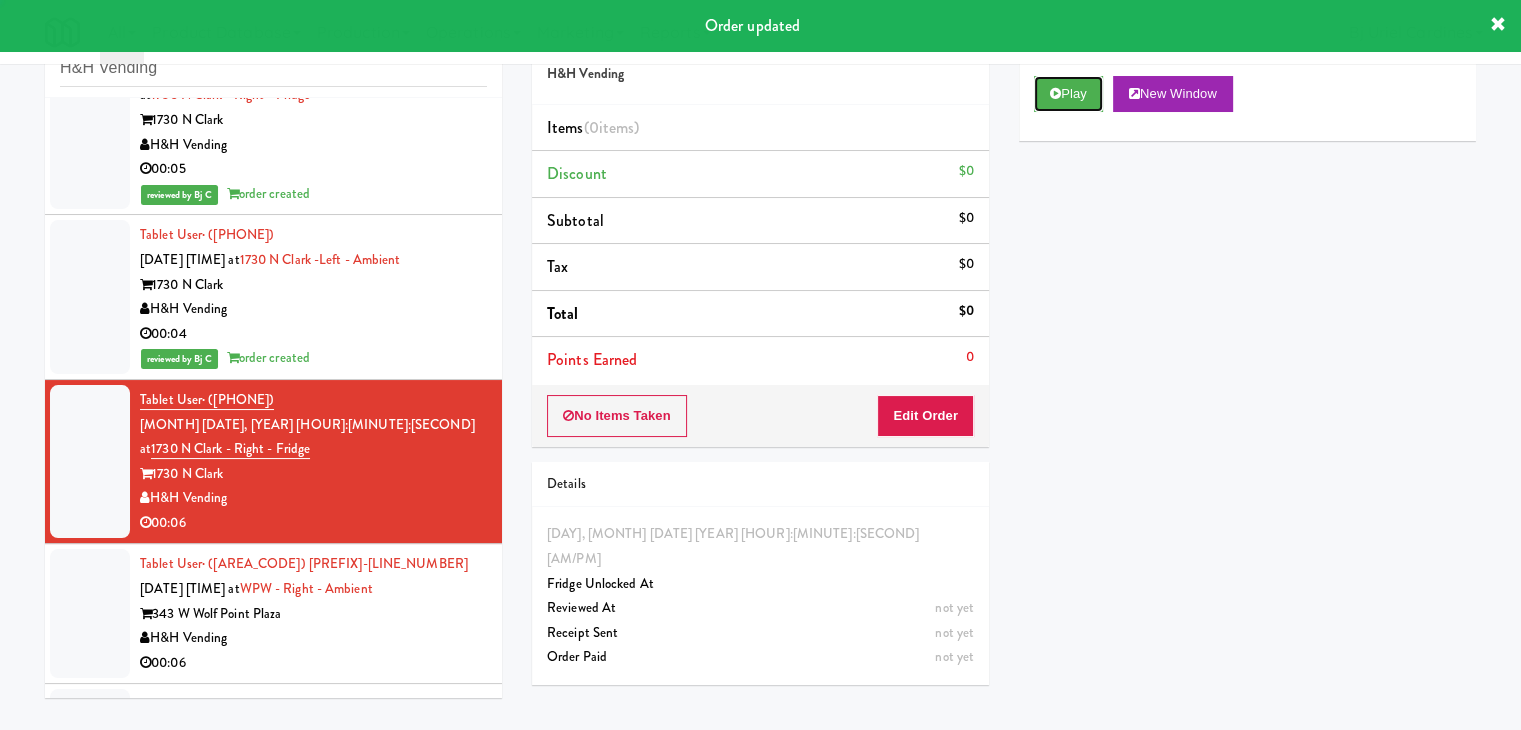 click on "Play" at bounding box center (1068, 94) 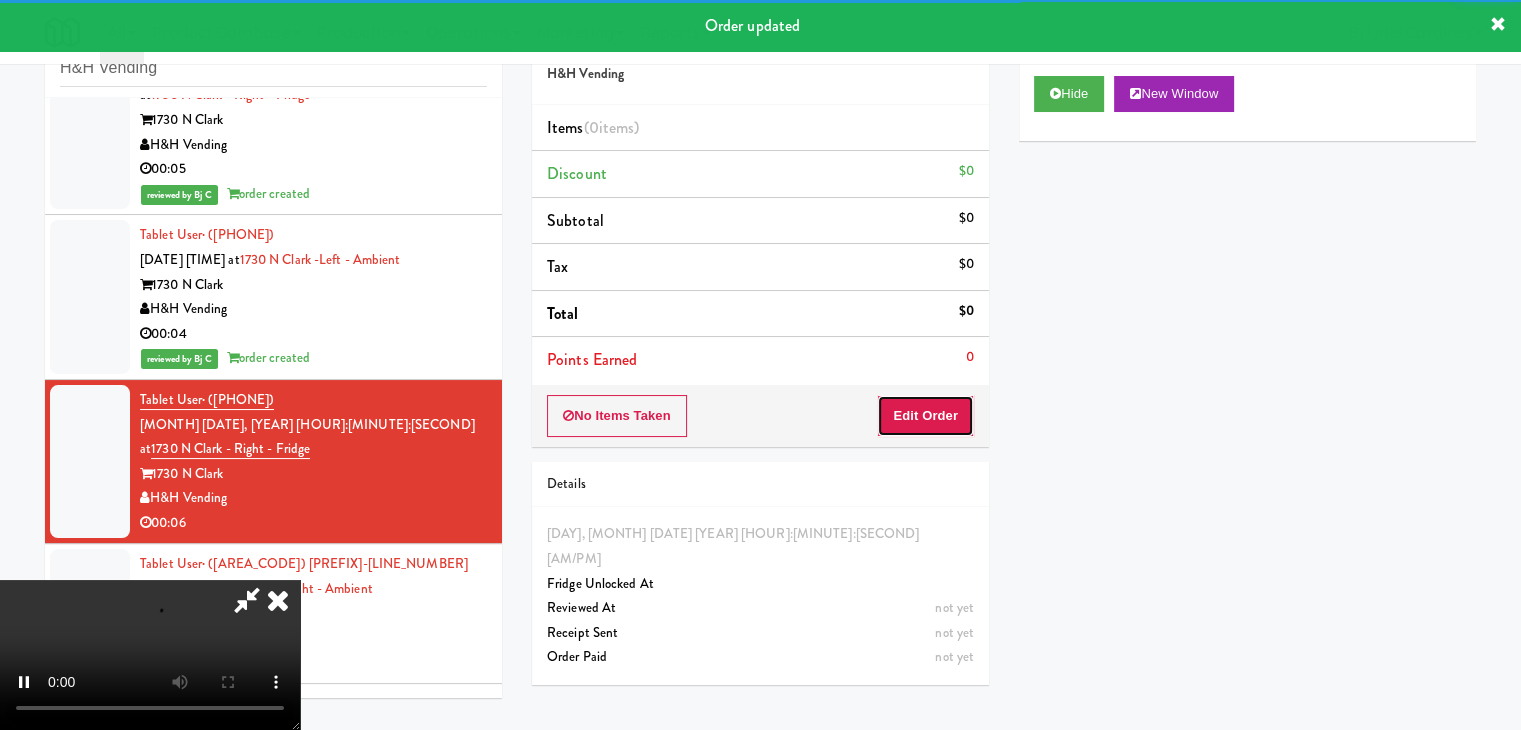 click on "Edit Order" at bounding box center (925, 416) 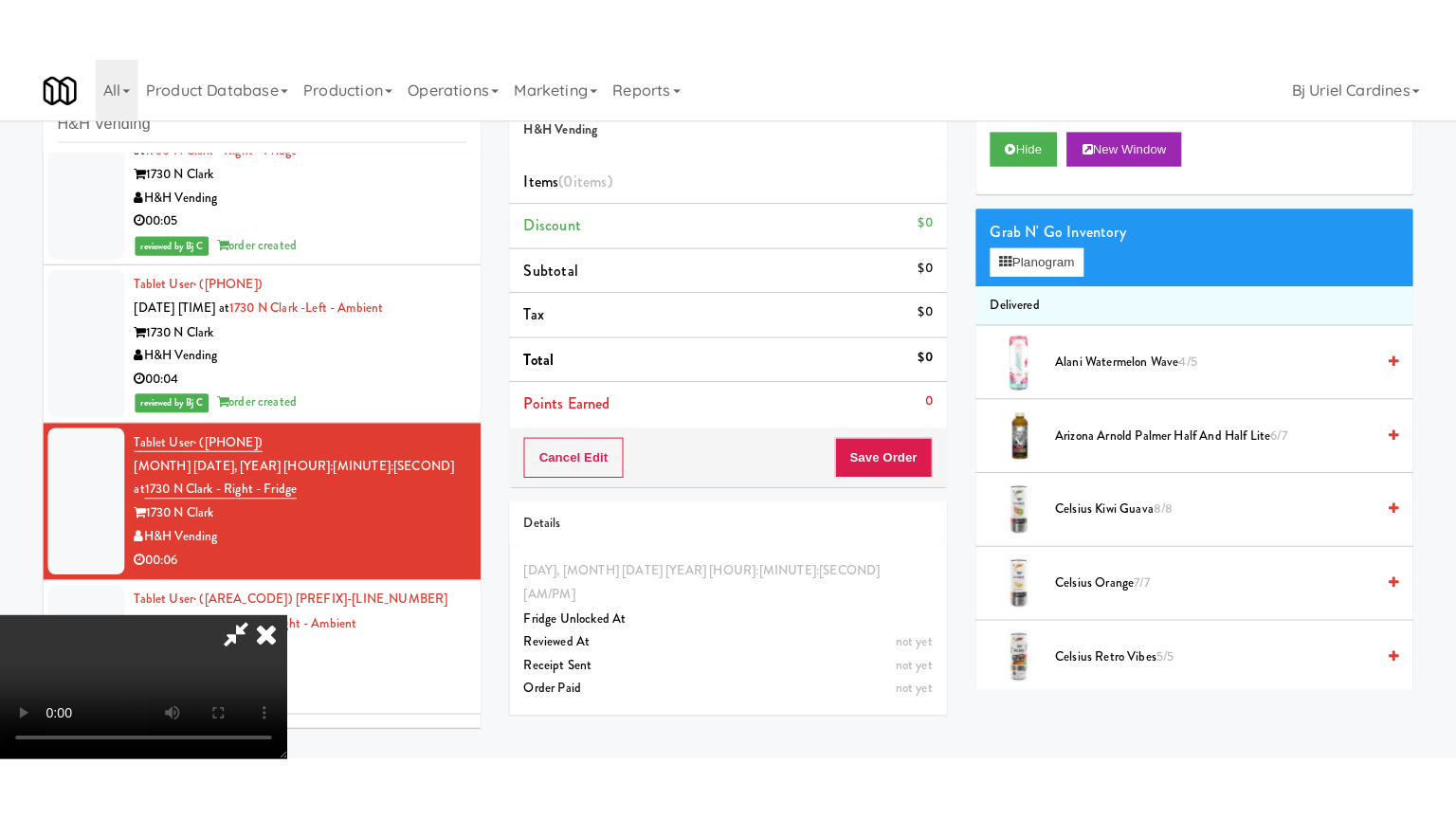scroll, scrollTop: 266, scrollLeft: 0, axis: vertical 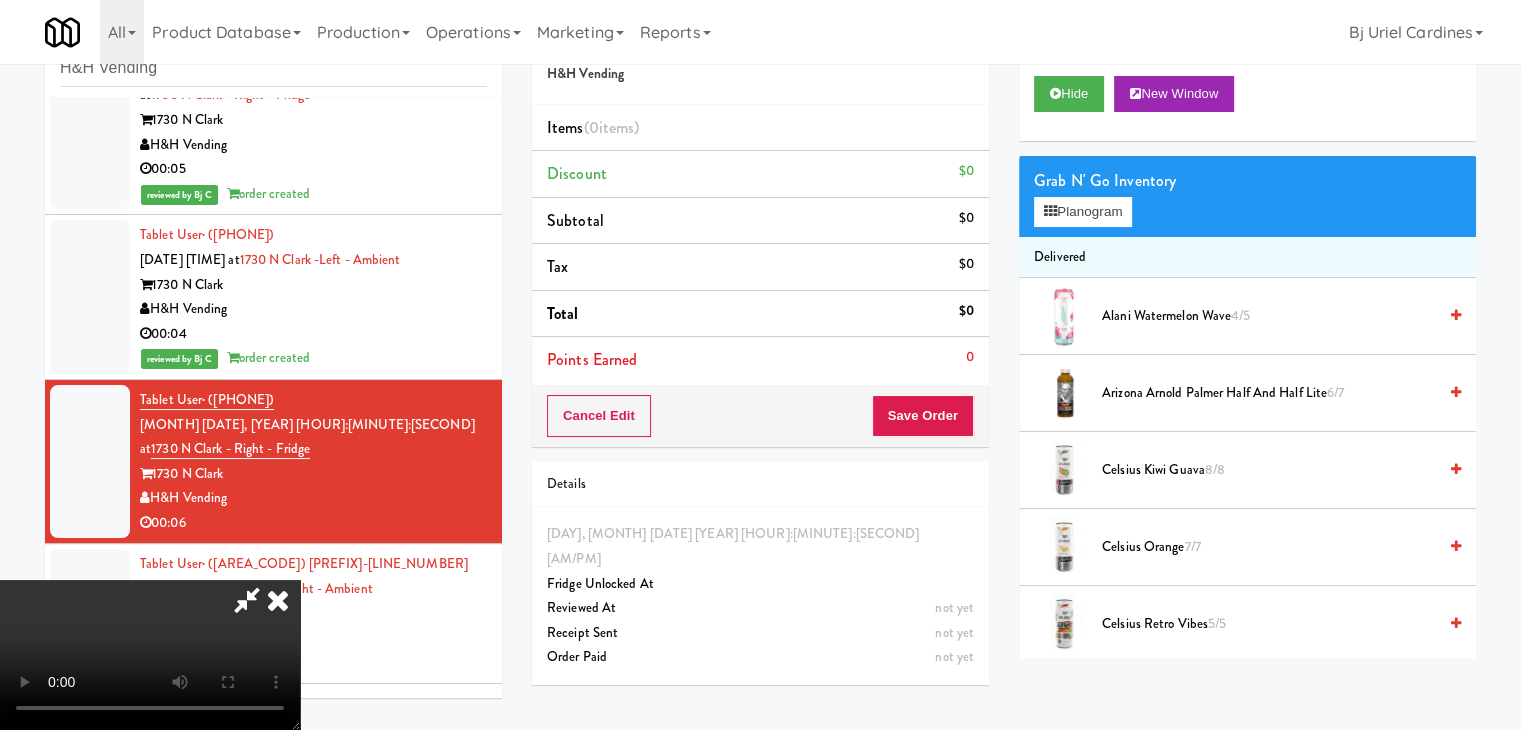 type 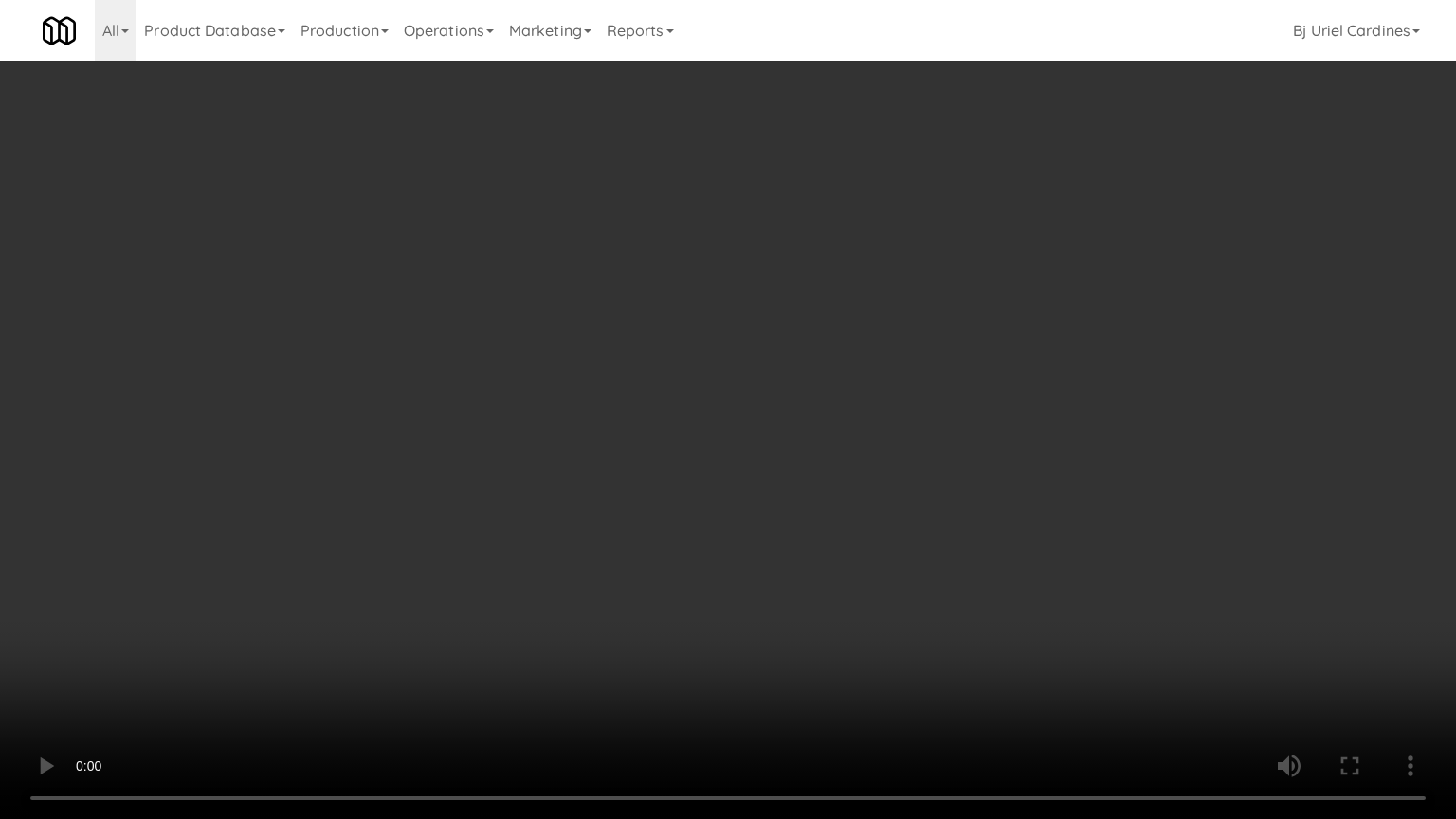 click at bounding box center (728, 410) 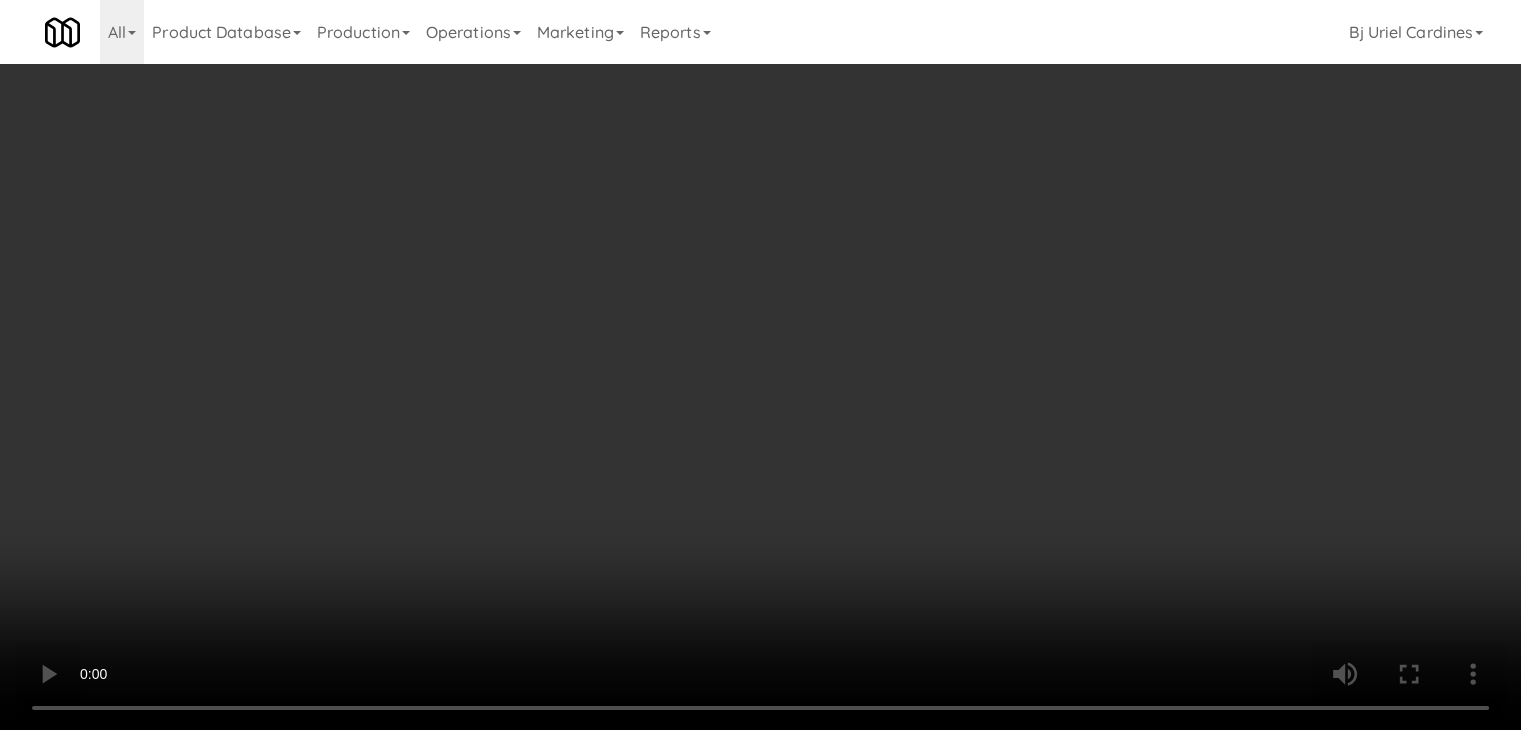 click on "Planogram" at bounding box center (1083, 212) 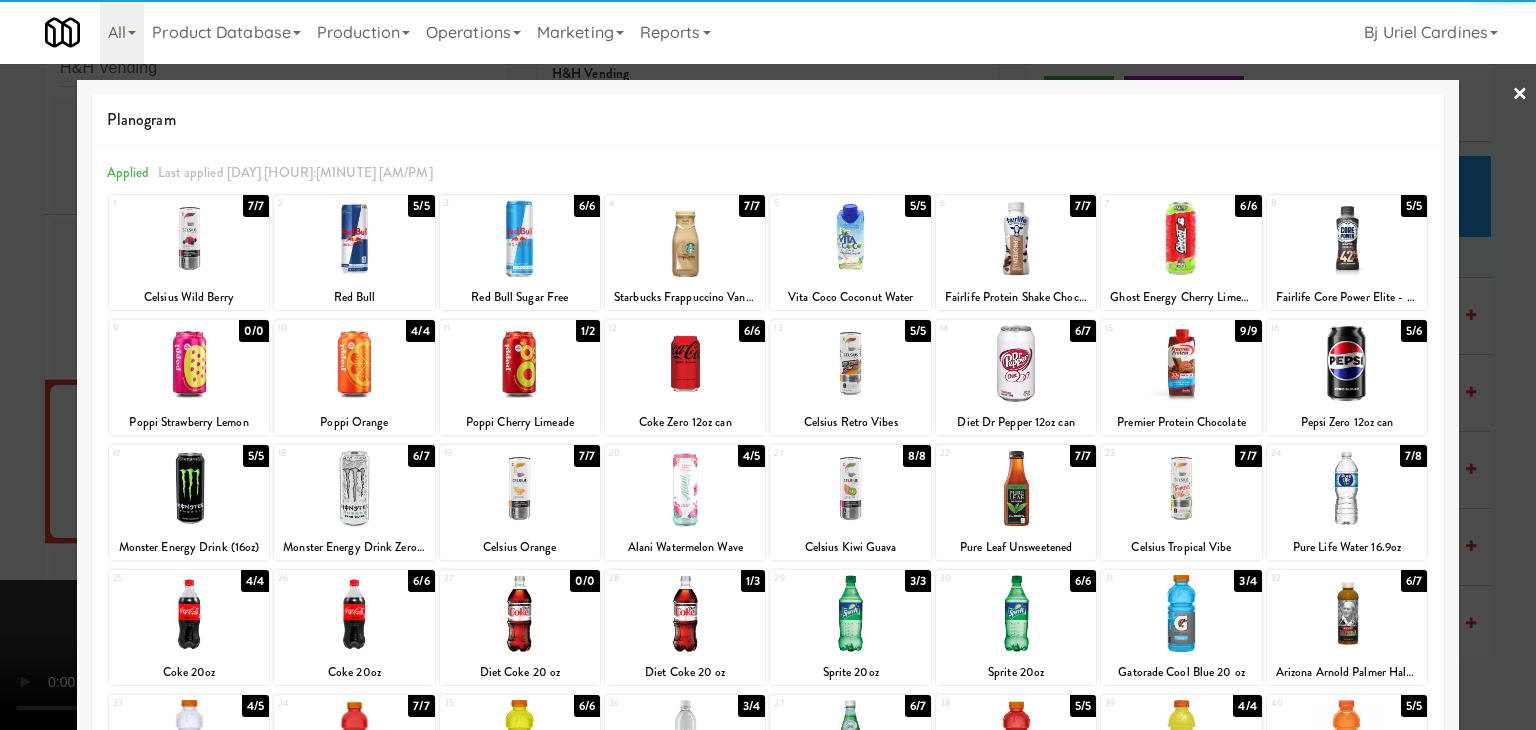 drag, startPoint x: 1339, startPoint y: 607, endPoint x: 1355, endPoint y: 605, distance: 16.124516 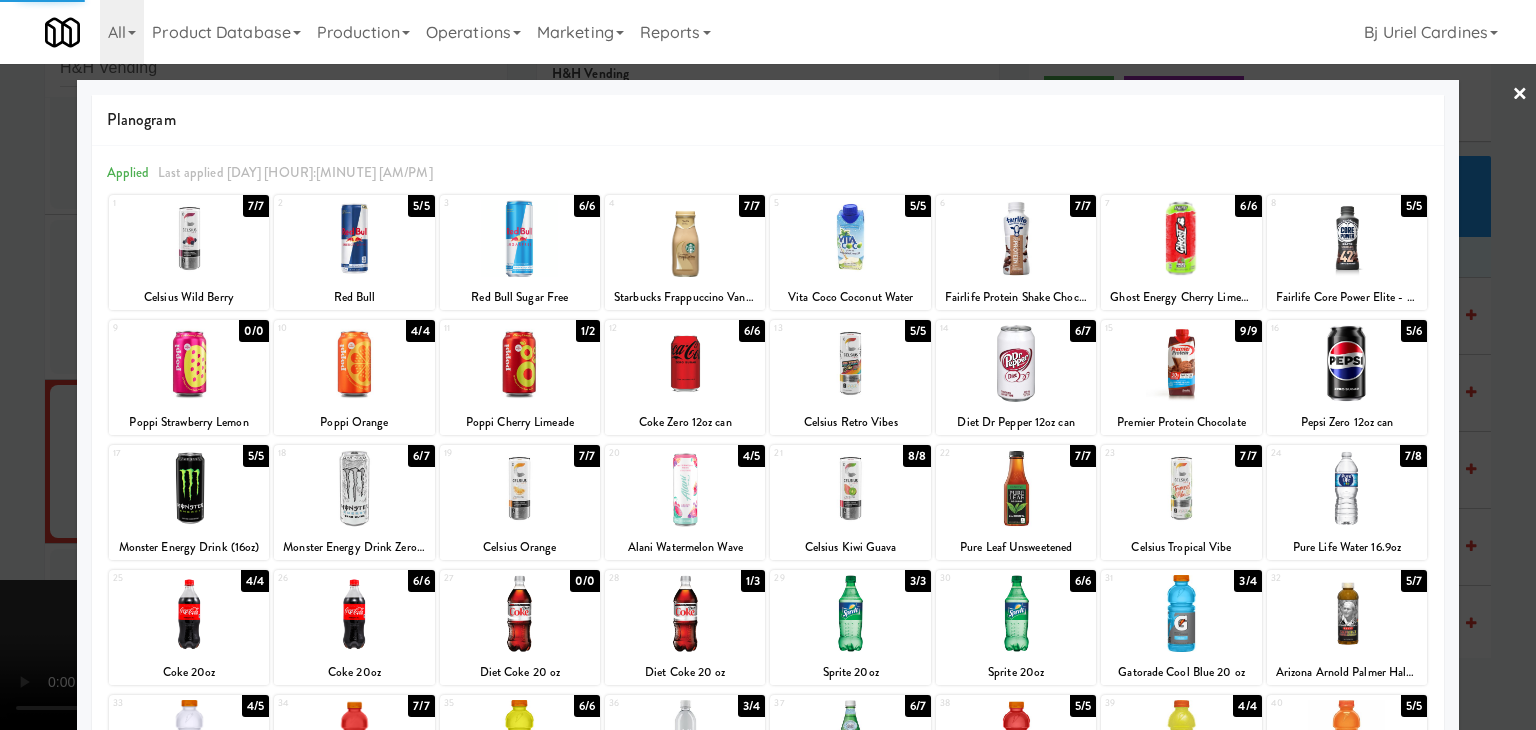 click at bounding box center (768, 365) 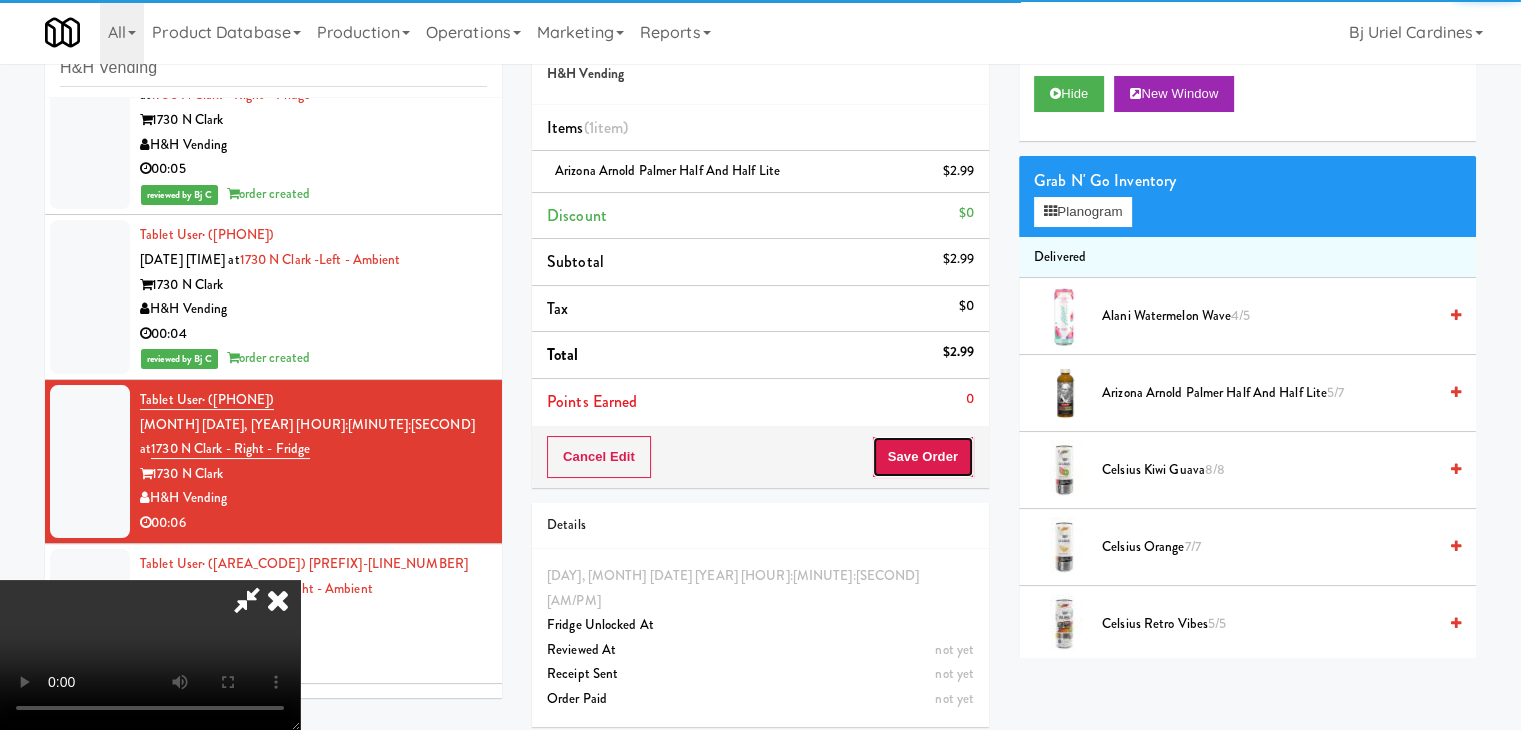 click on "Save Order" at bounding box center [923, 457] 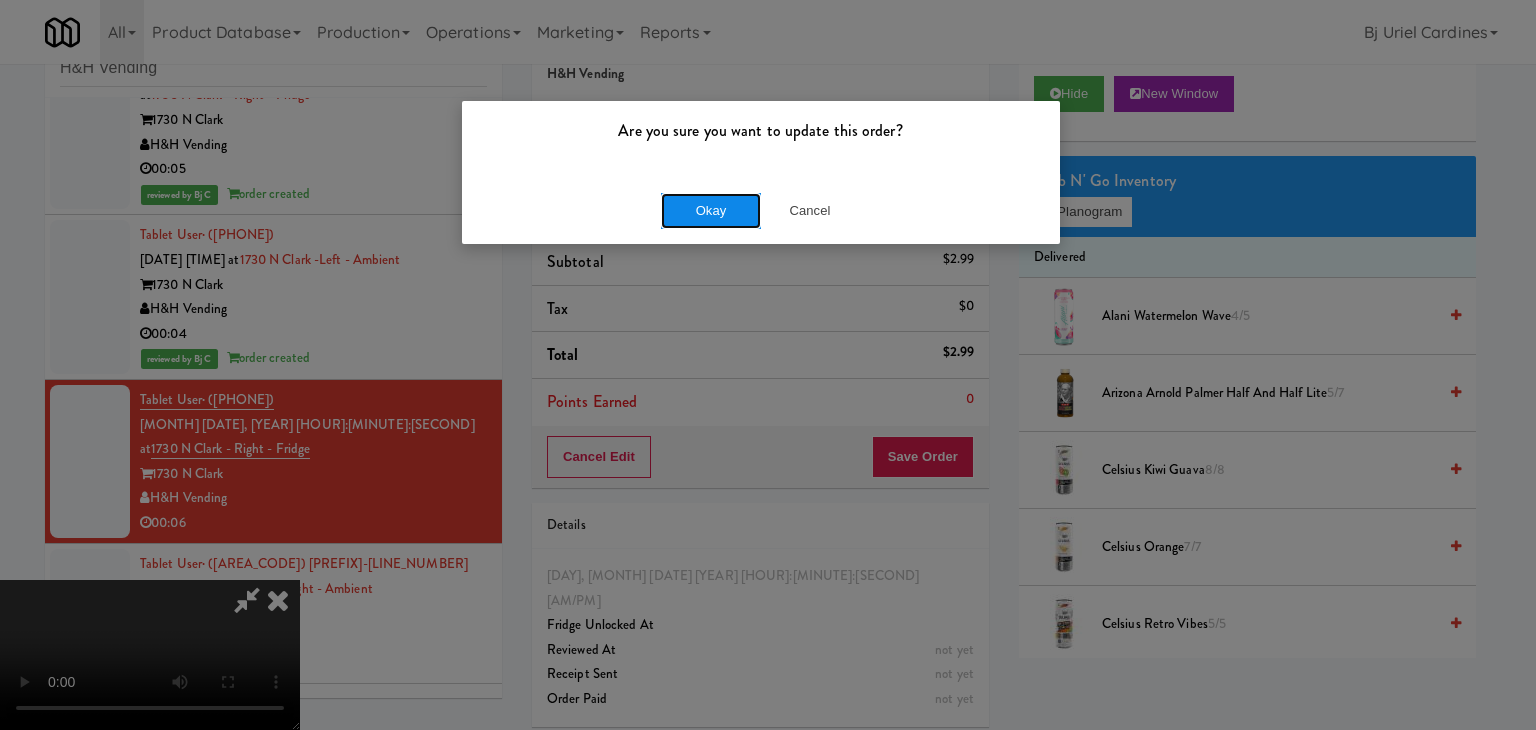 click on "Okay" at bounding box center (711, 211) 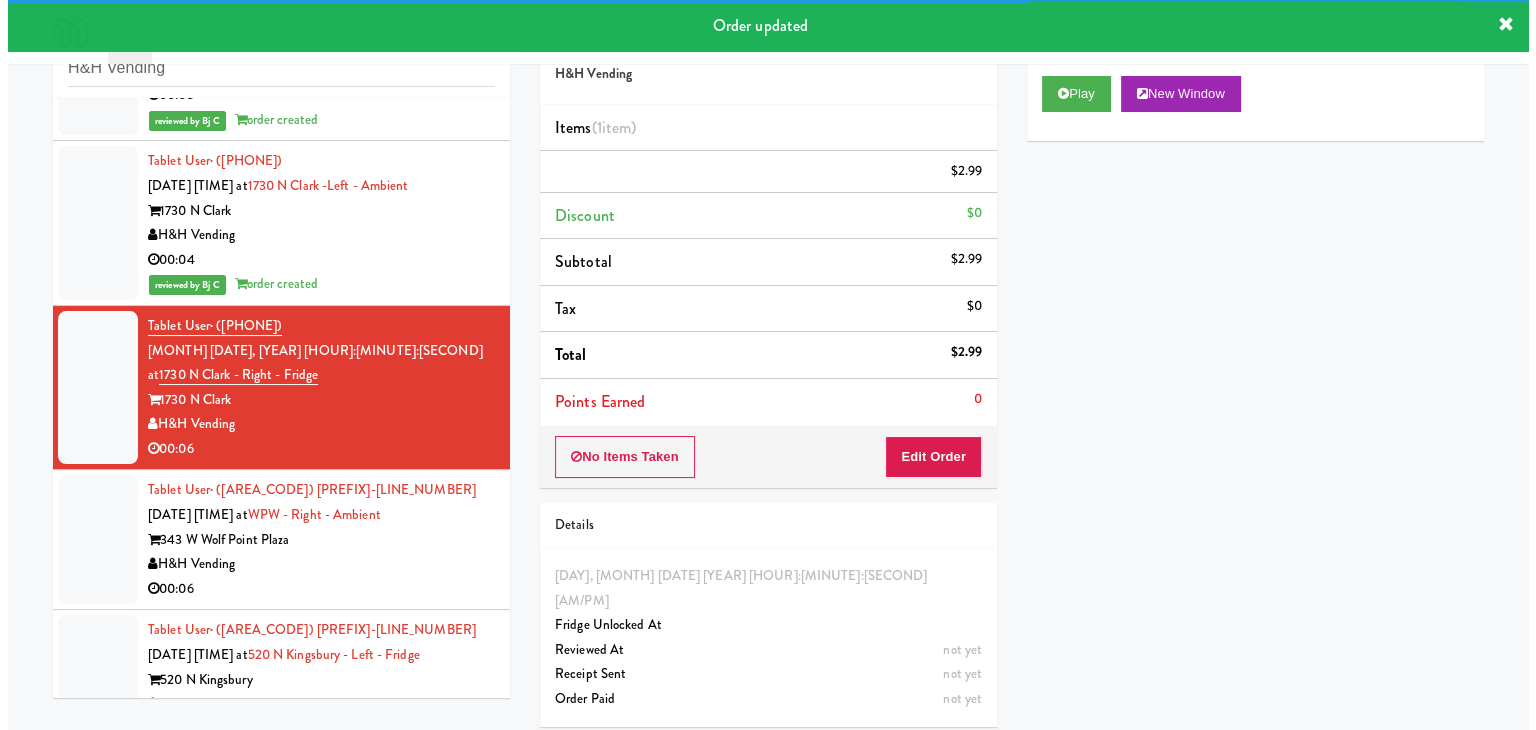 scroll, scrollTop: 2848, scrollLeft: 0, axis: vertical 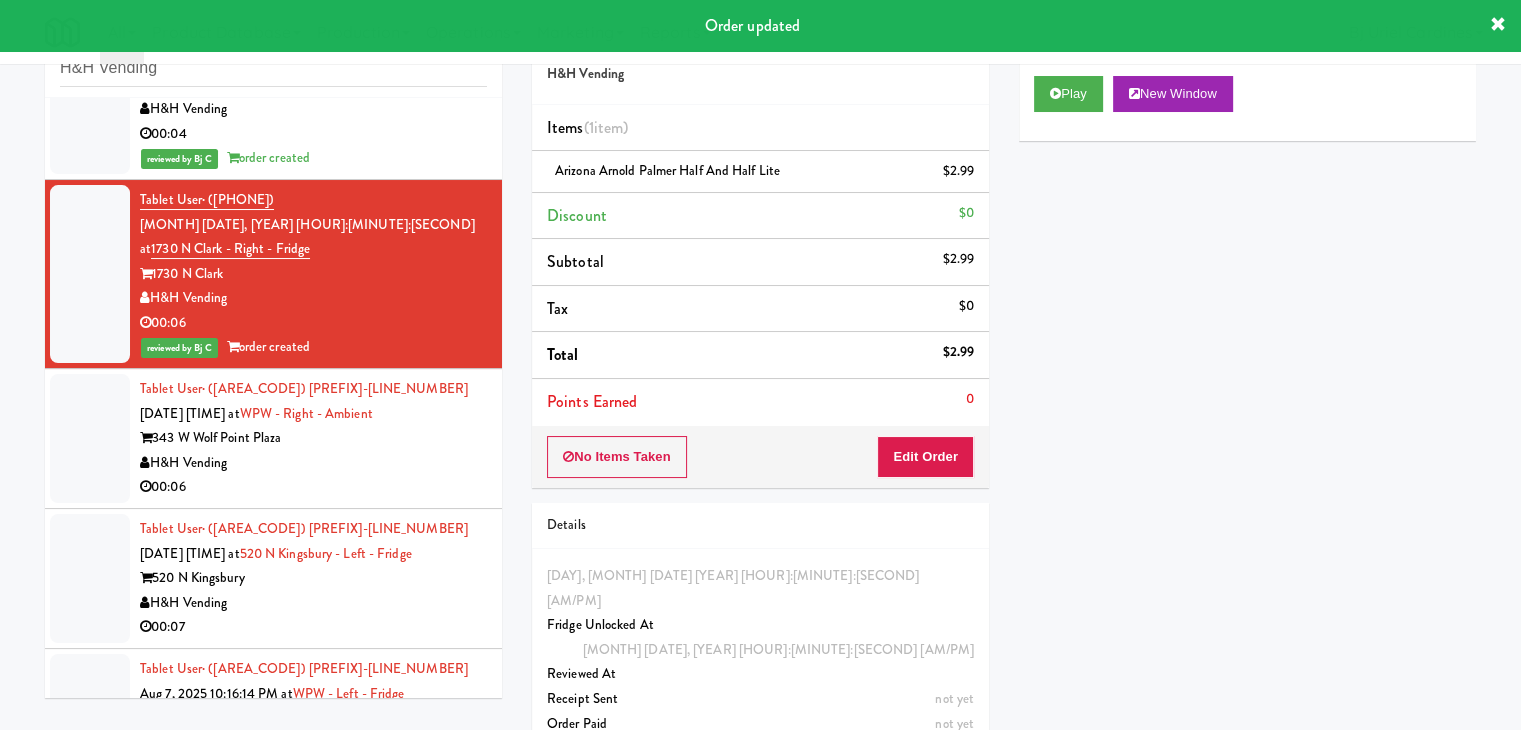 drag, startPoint x: 375, startPoint y: 349, endPoint x: 388, endPoint y: 349, distance: 13 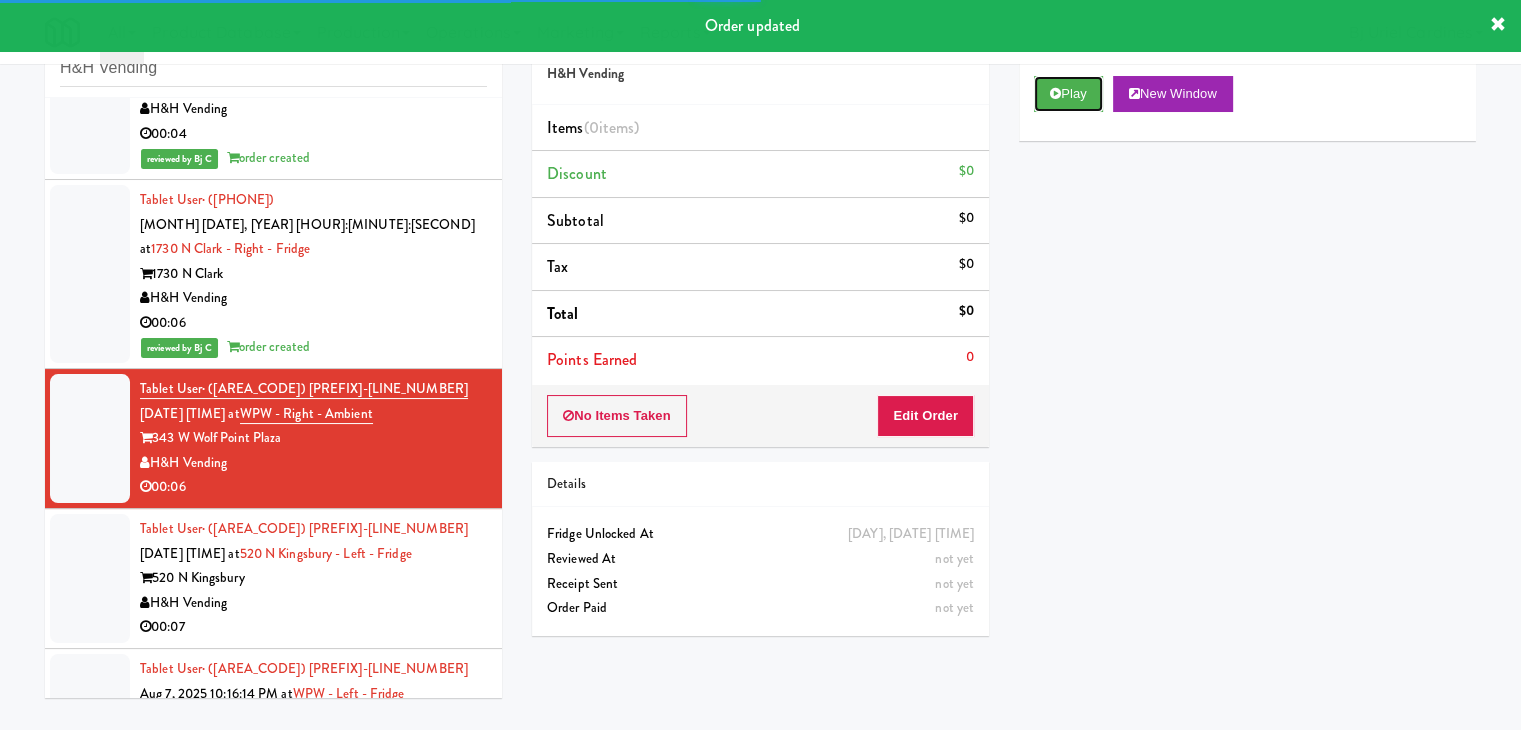 drag, startPoint x: 1086, startPoint y: 97, endPoint x: 1008, endPoint y: 237, distance: 160.26228 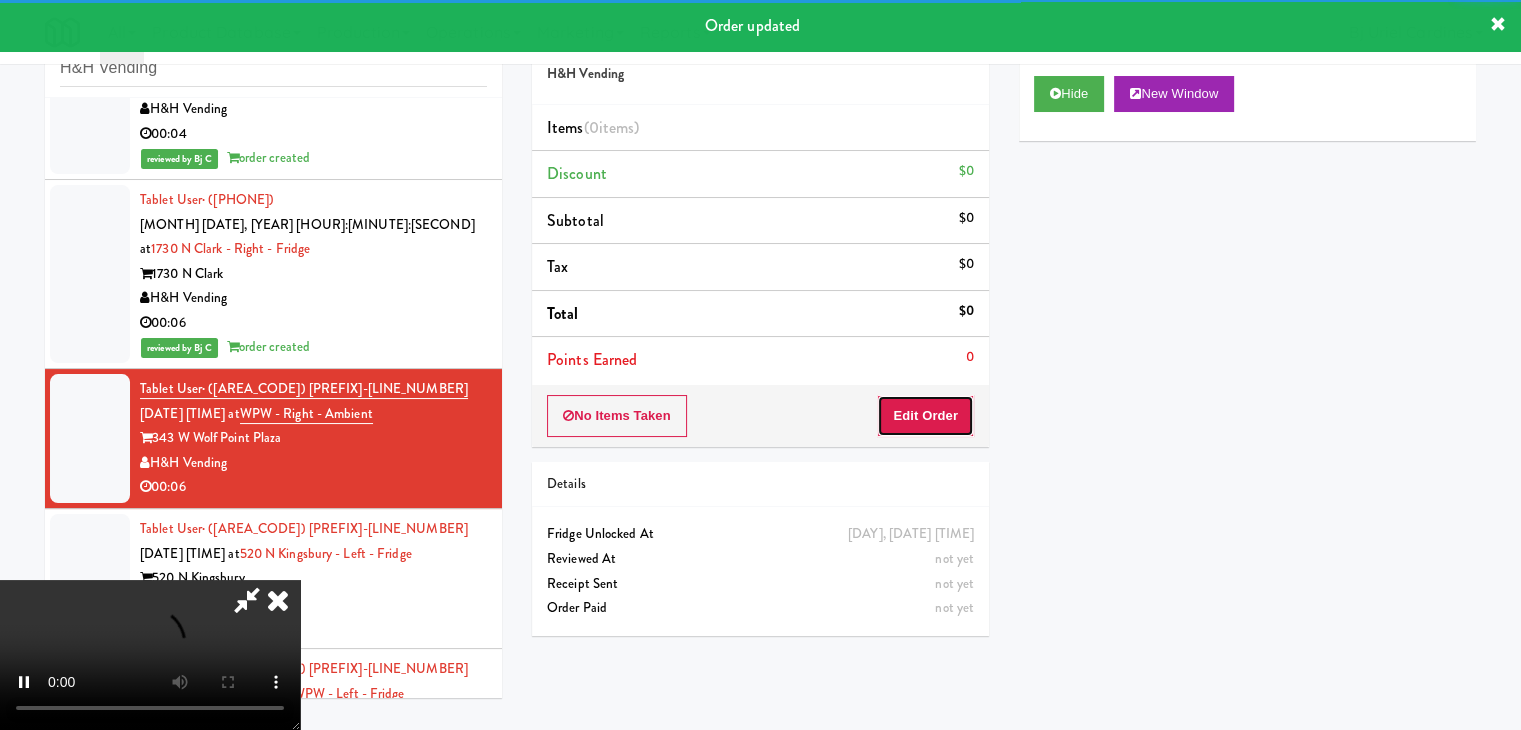 click on "Edit Order" at bounding box center (925, 416) 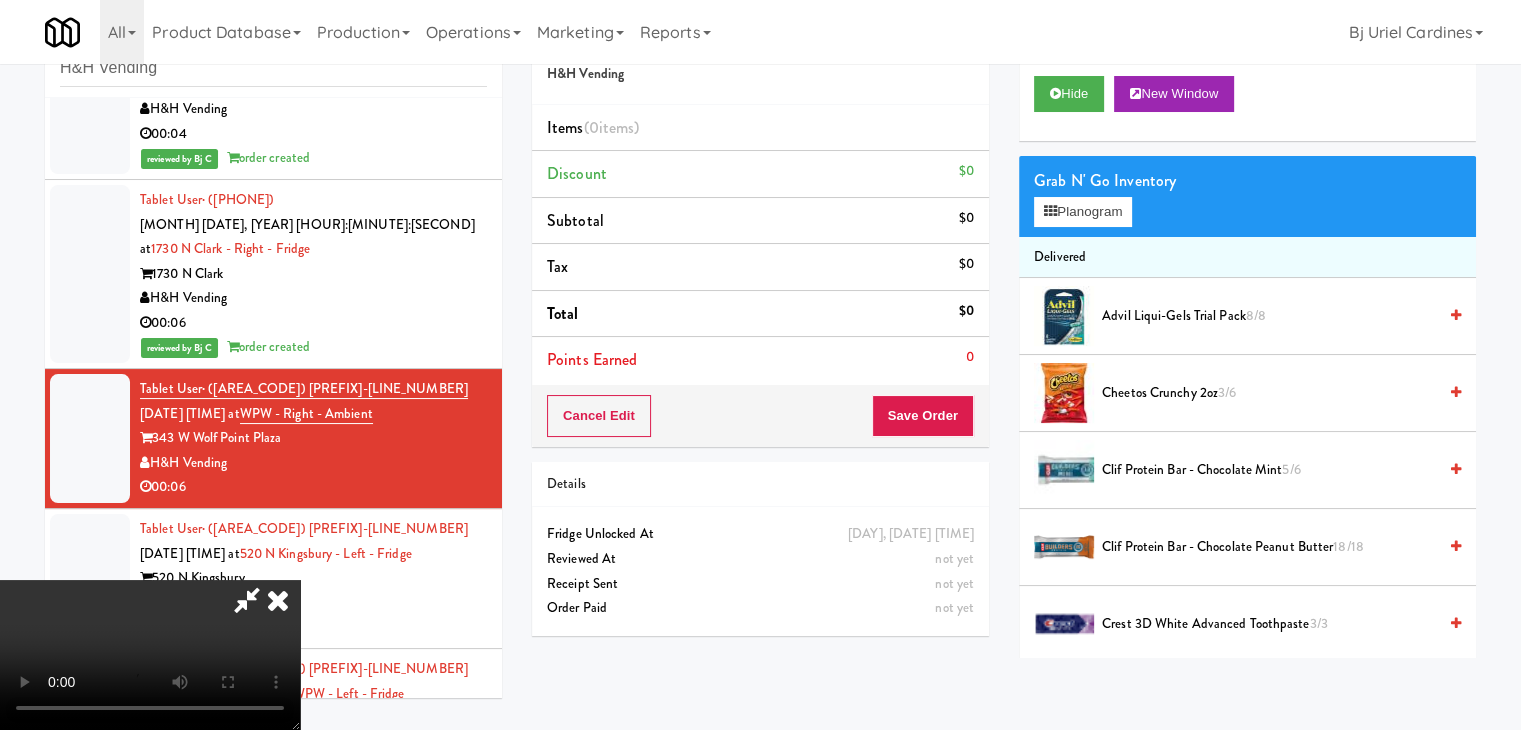 type 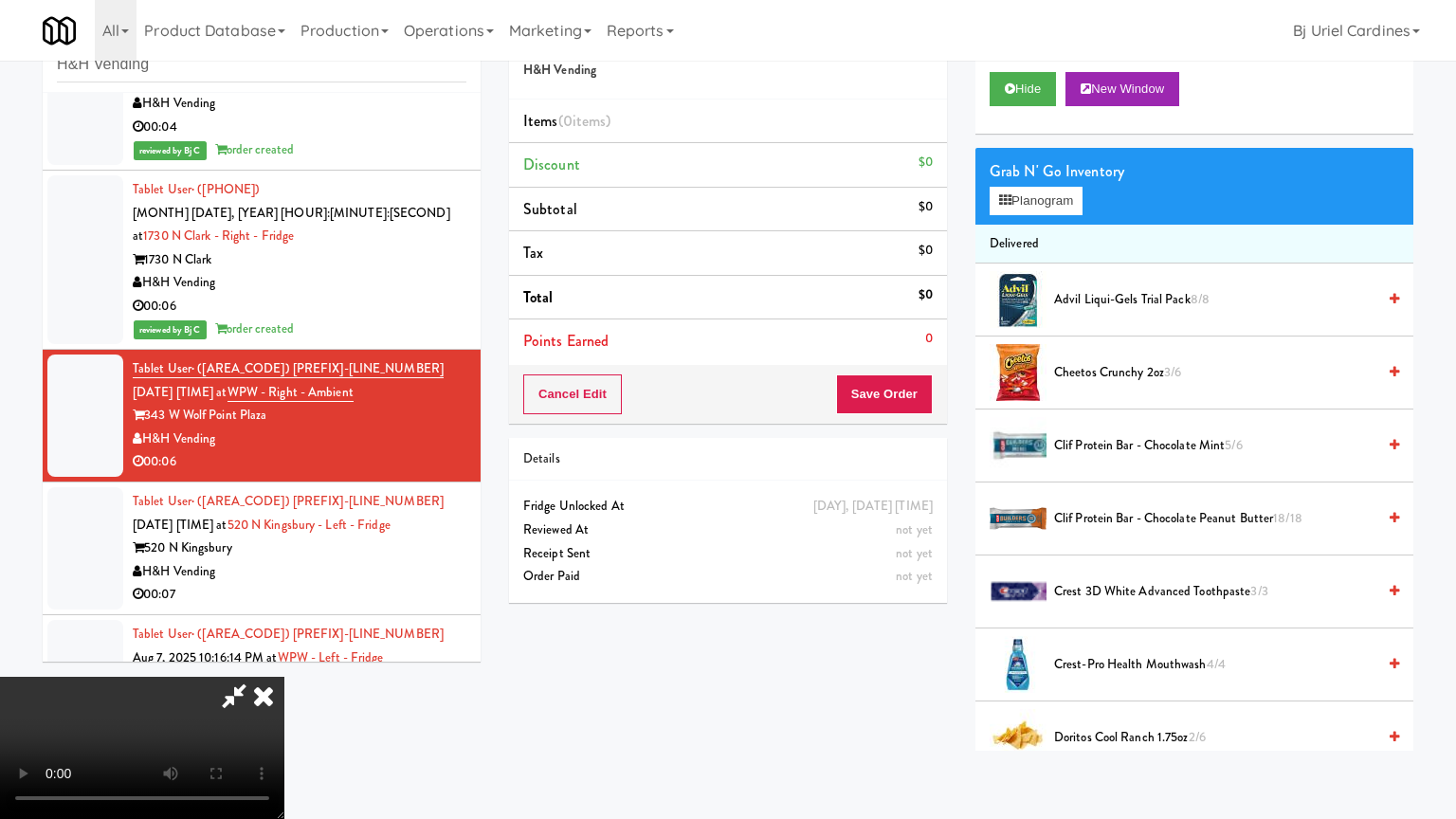 click at bounding box center (142, 748) 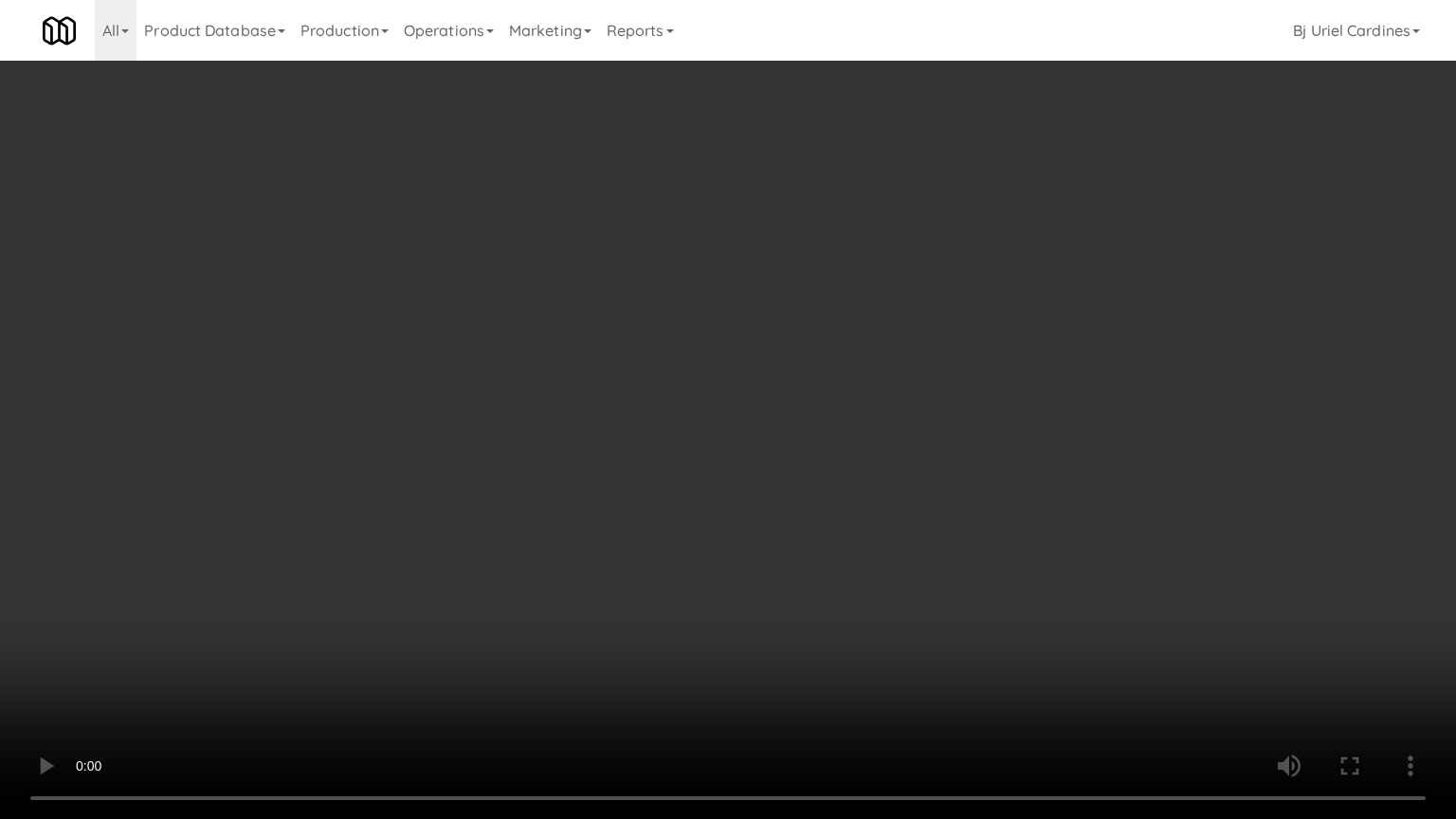 click at bounding box center (728, 410) 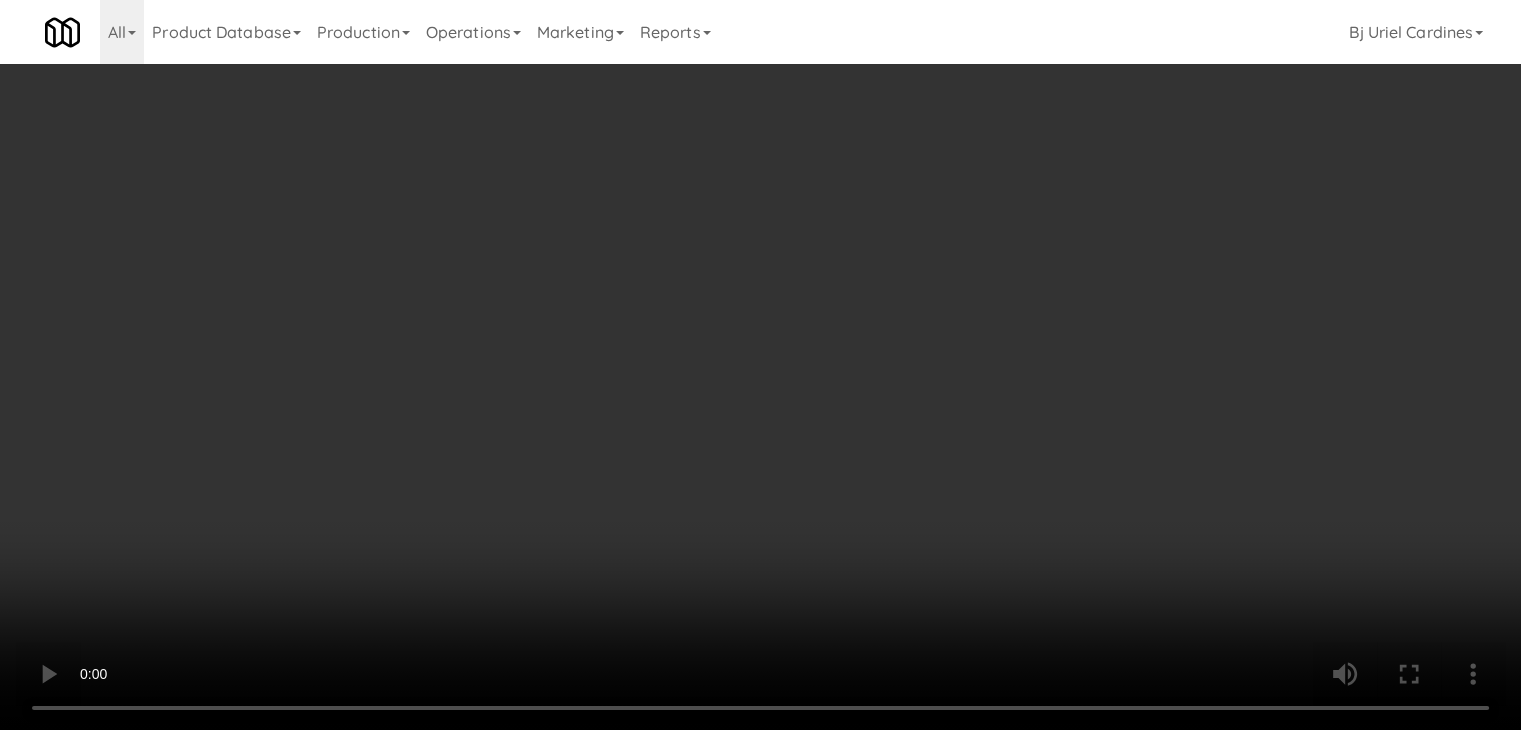 click on "Planogram" at bounding box center [1083, 212] 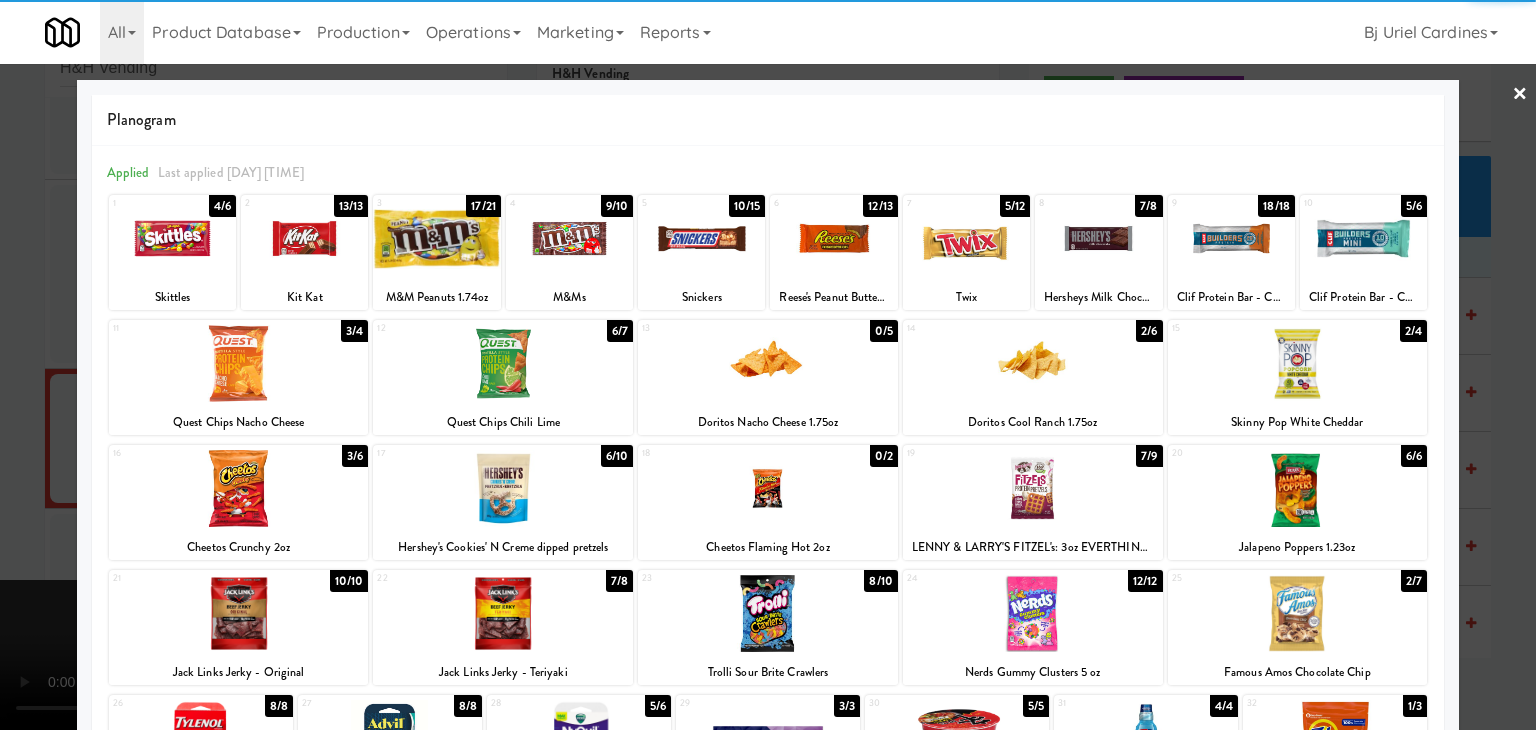 drag, startPoint x: 536, startPoint y: 602, endPoint x: 607, endPoint y: 604, distance: 71.02816 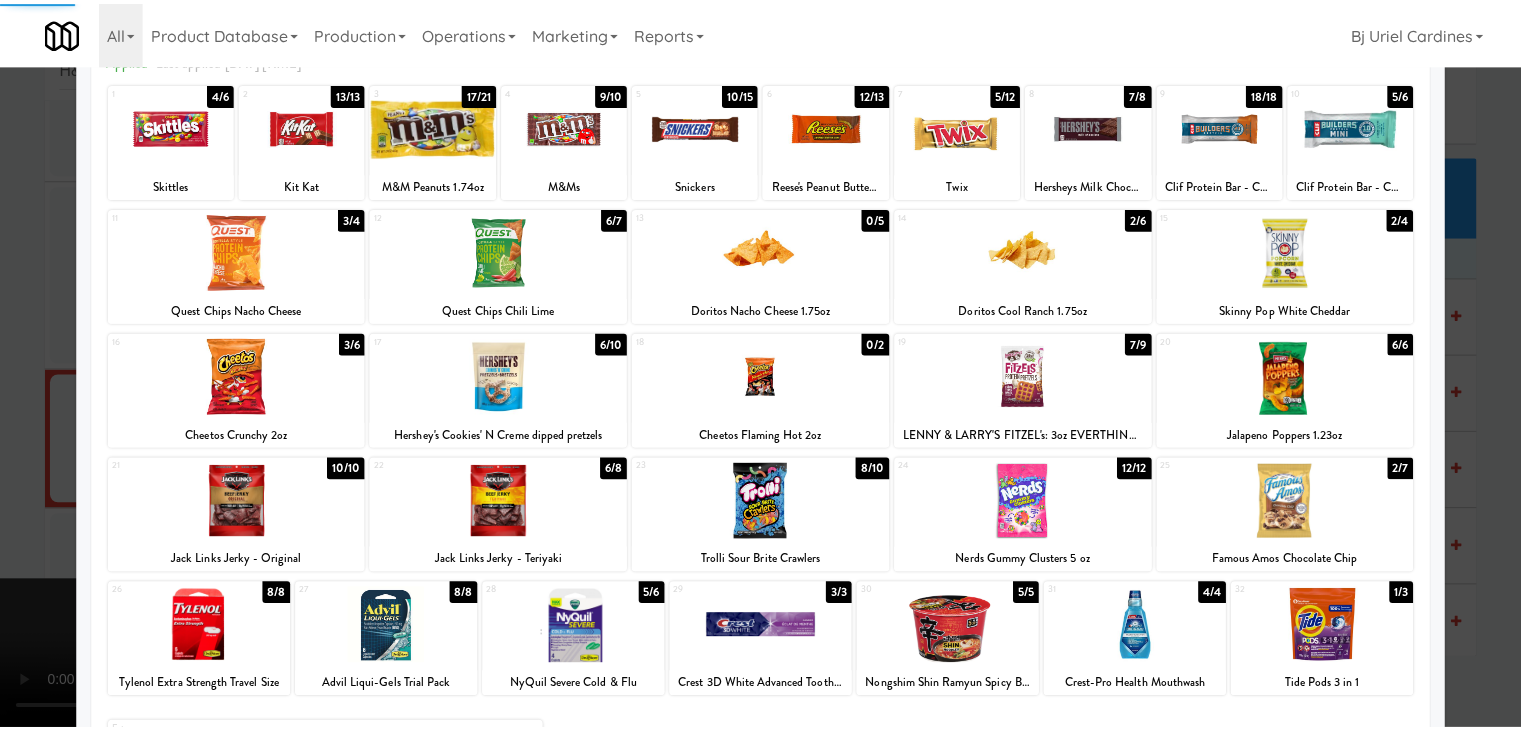 scroll, scrollTop: 252, scrollLeft: 0, axis: vertical 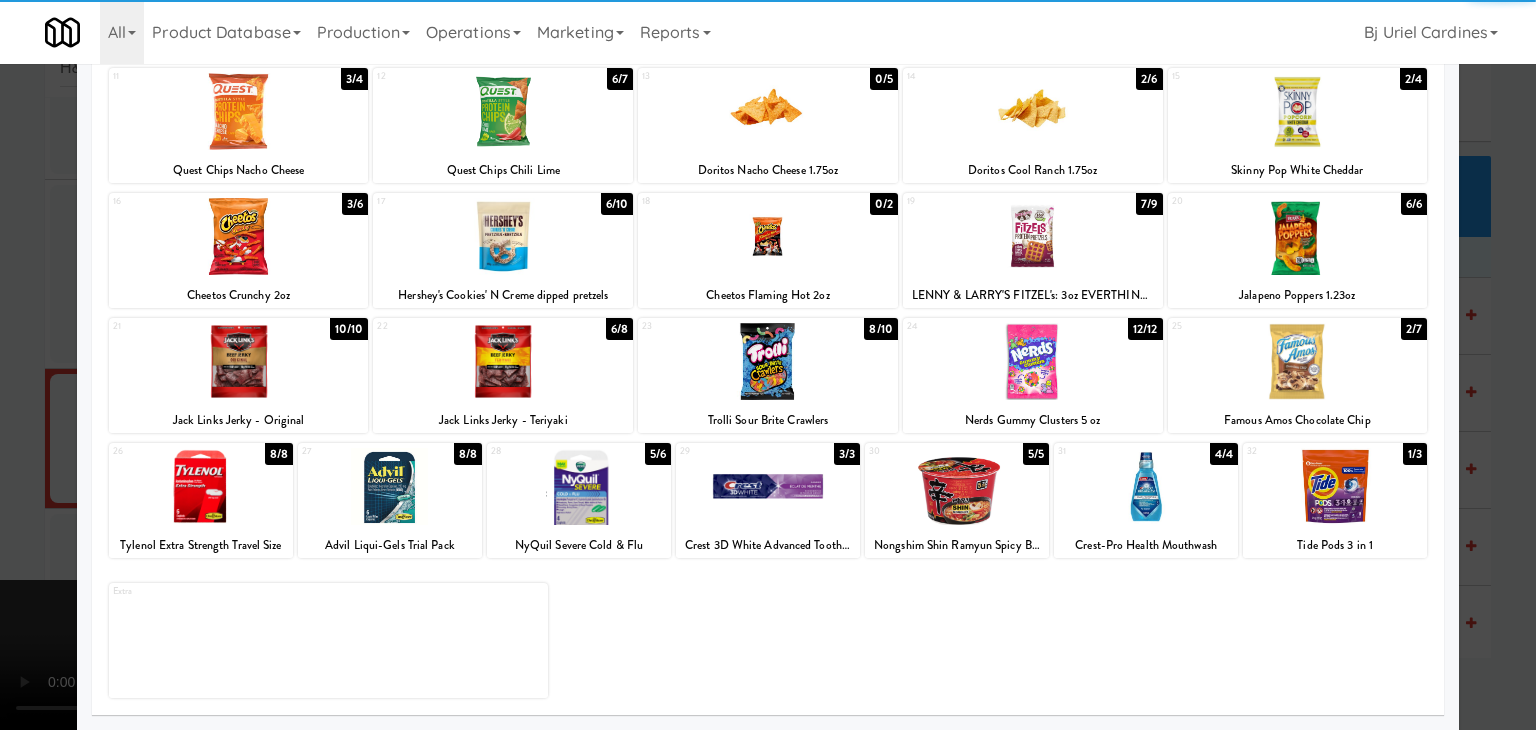 click at bounding box center (957, 486) 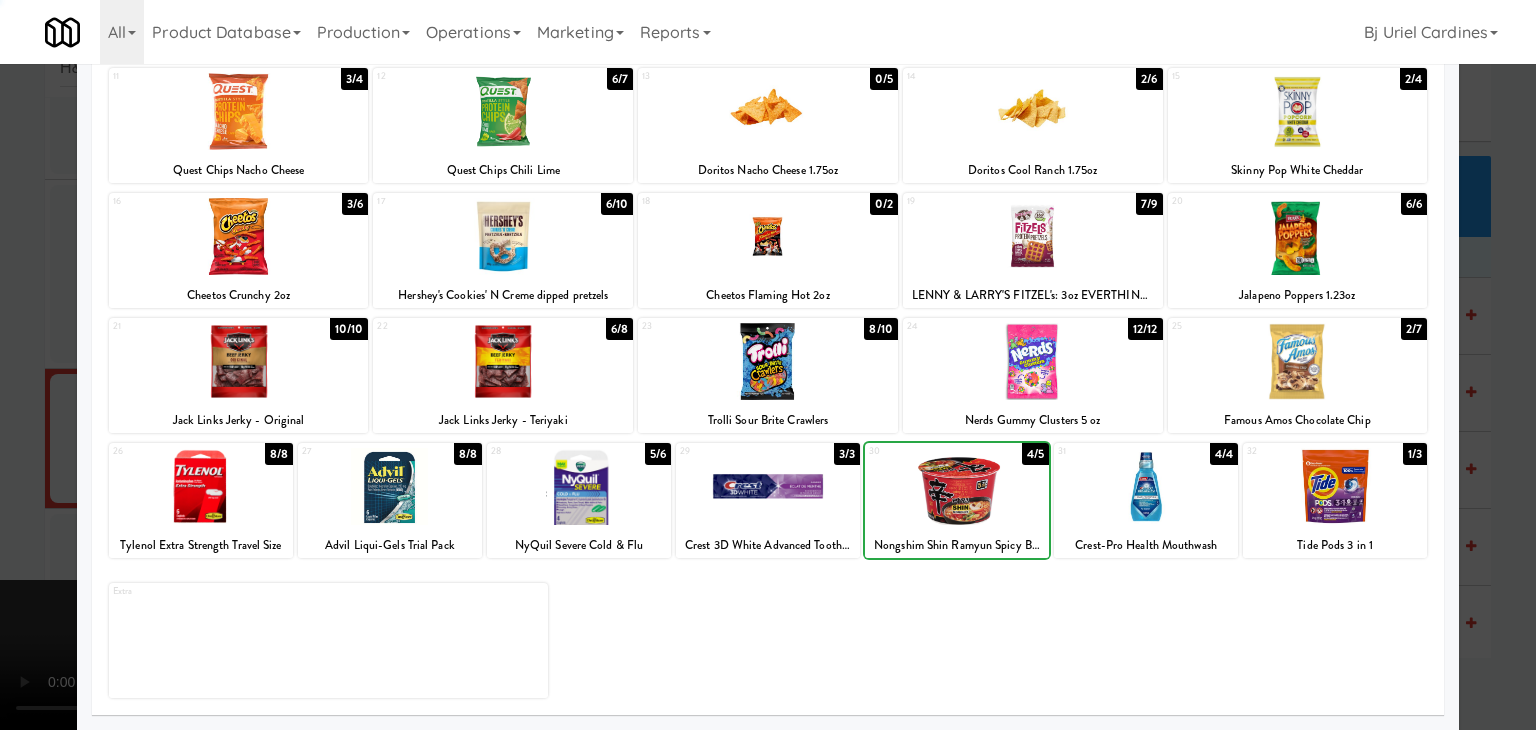 drag, startPoint x: 0, startPoint y: 523, endPoint x: 316, endPoint y: 493, distance: 317.42087 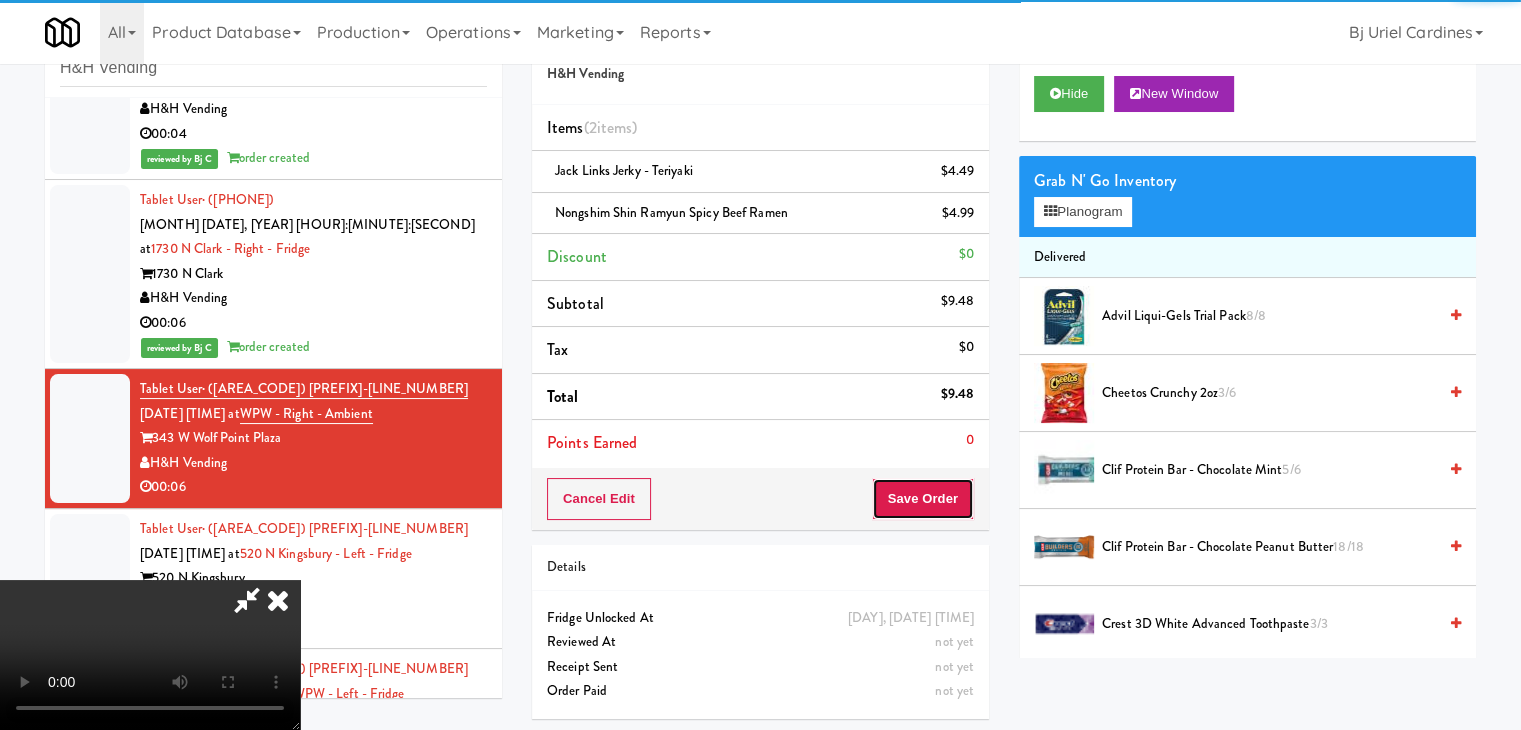 click on "Save Order" at bounding box center (923, 499) 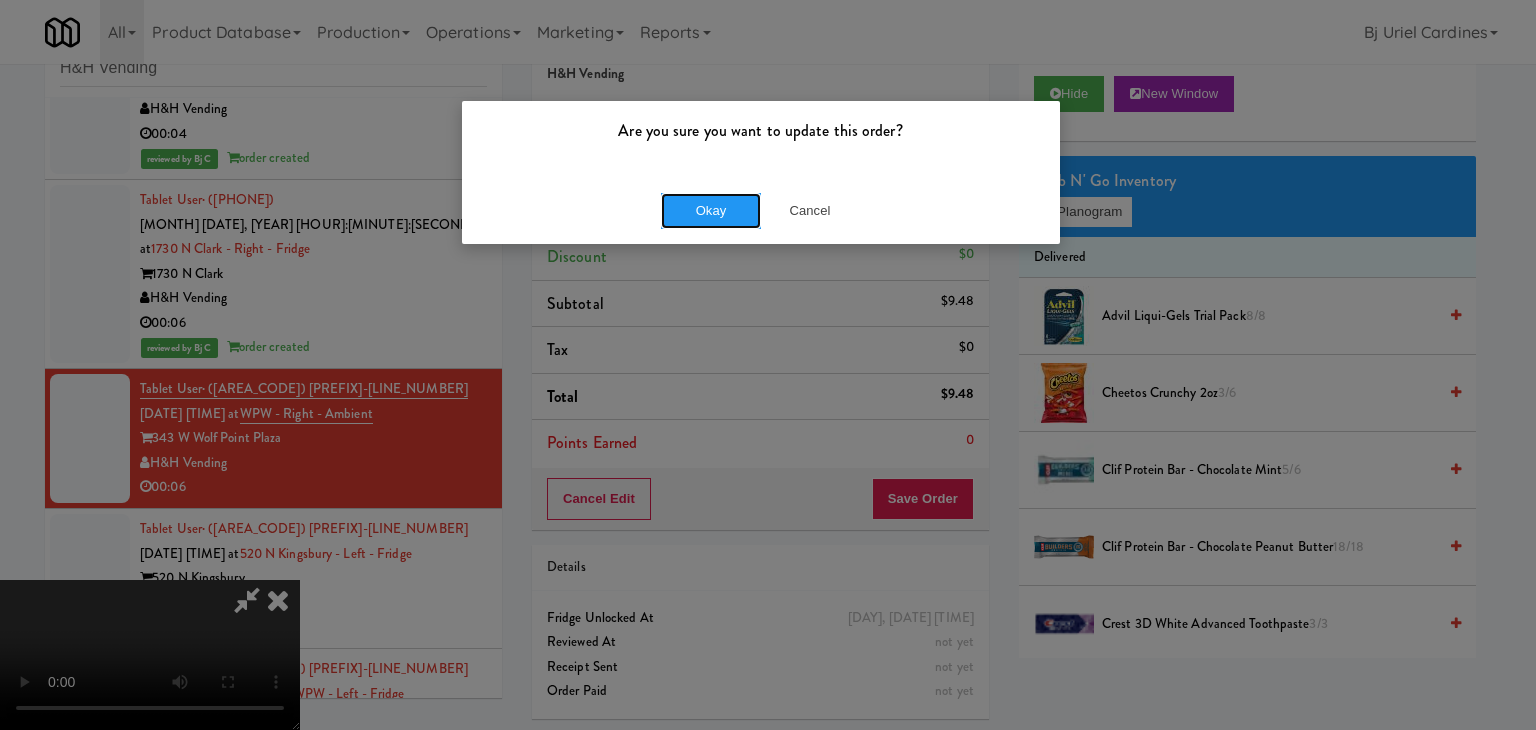 click on "Okay" at bounding box center (711, 211) 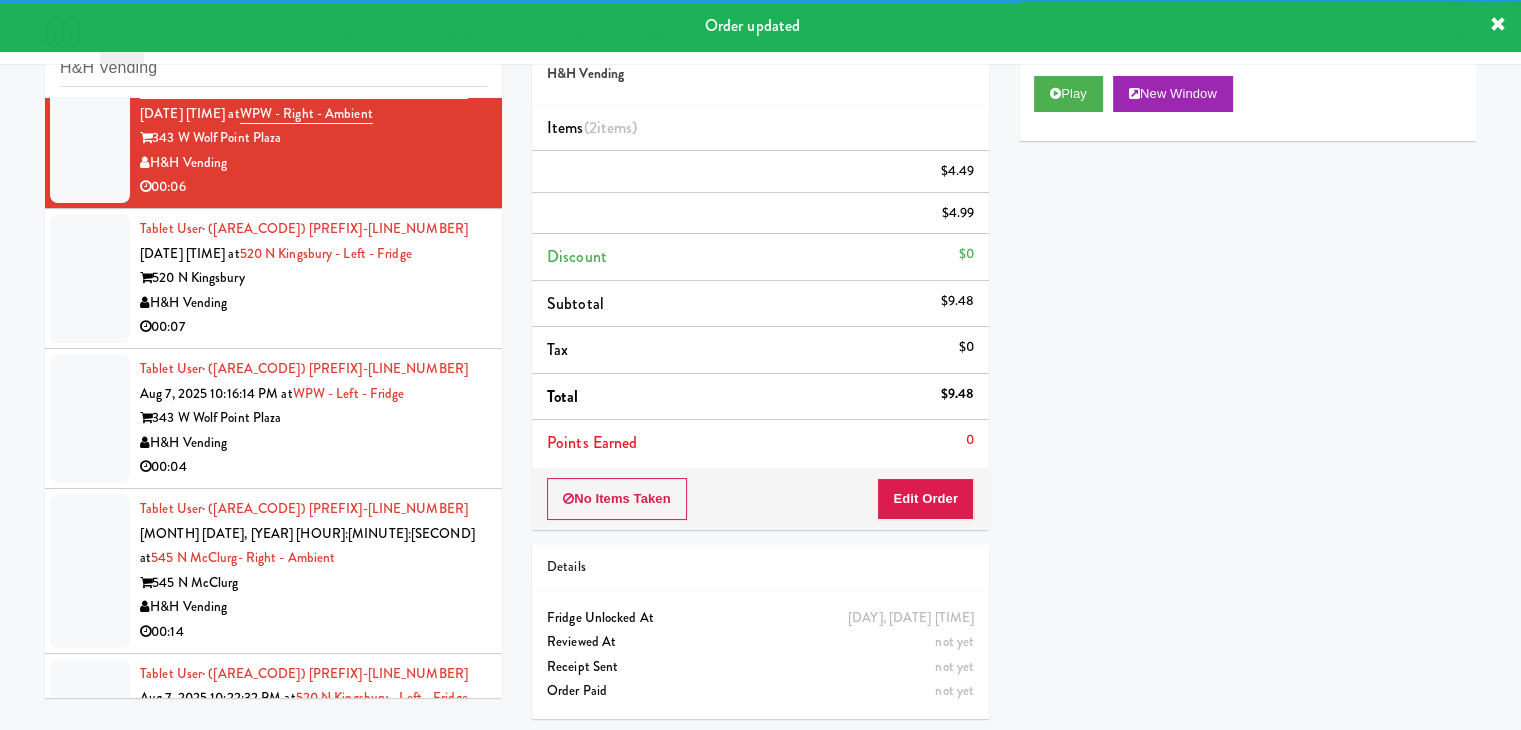 scroll, scrollTop: 3172, scrollLeft: 0, axis: vertical 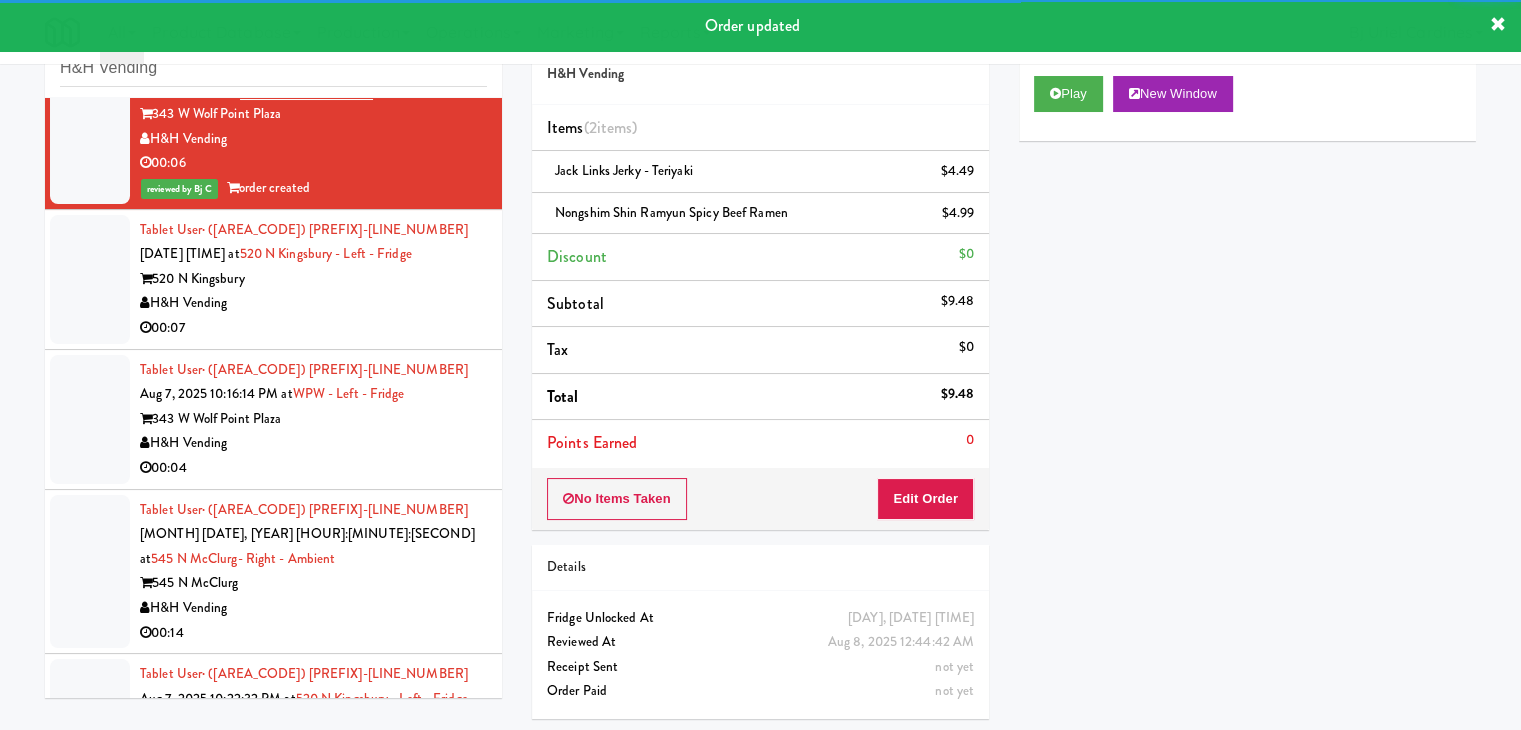 click on "Tablet User  · (773) 865-9429 Aug 7, 2025 10:13:52 PM at  520 N Kingsbury - Left - Fridge  520 N Kingsbury  H&H Vending  00:07" at bounding box center (273, 280) 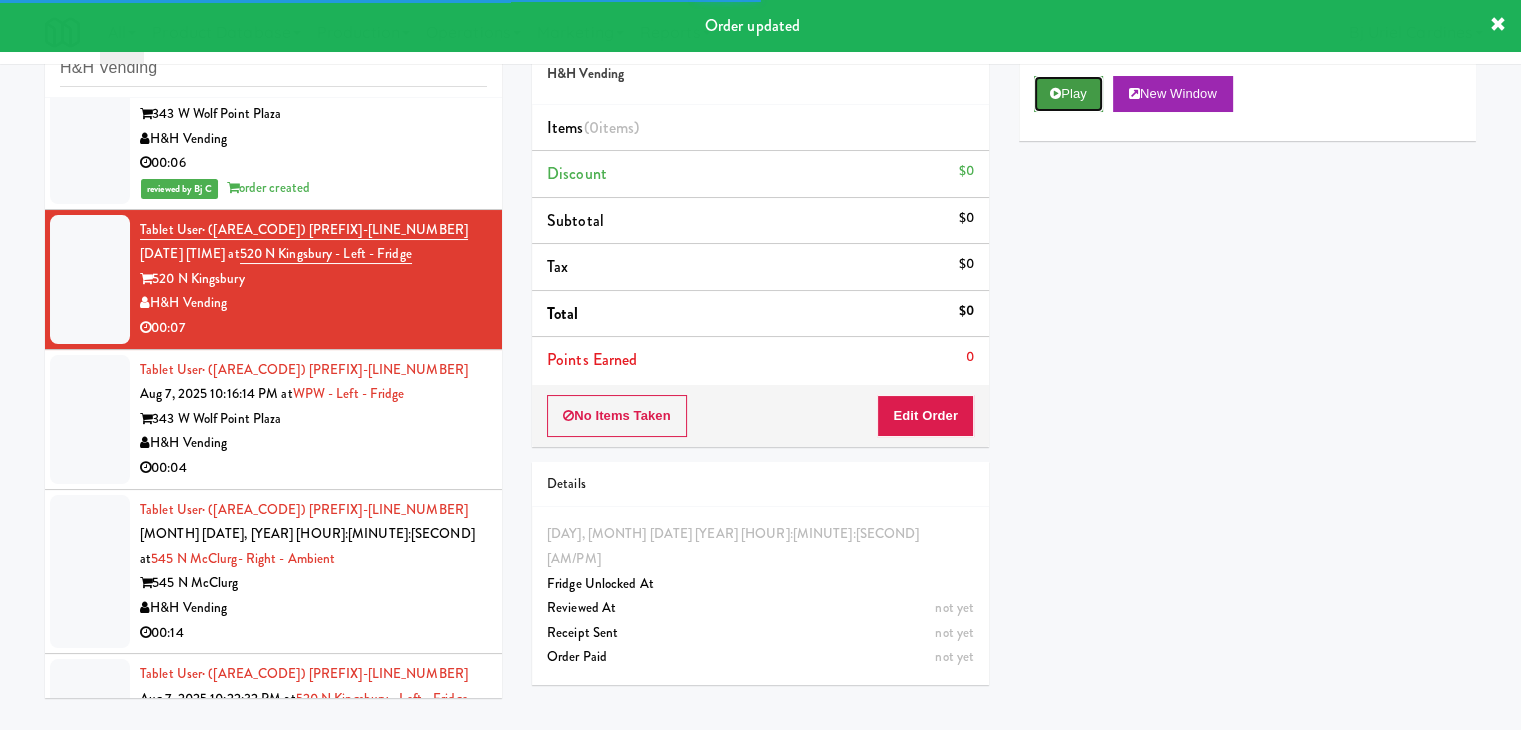 click on "Play" at bounding box center [1068, 94] 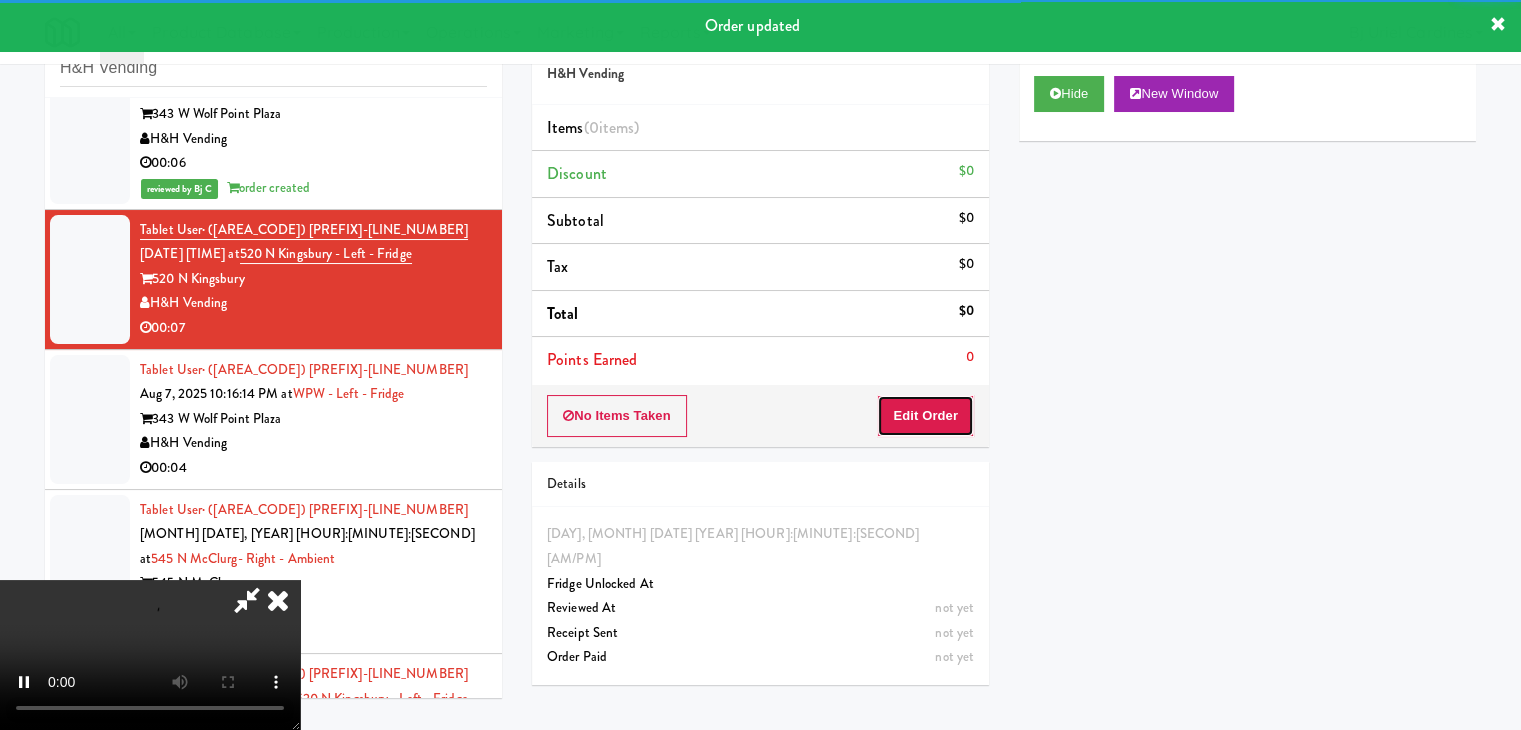 click on "Edit Order" at bounding box center (925, 416) 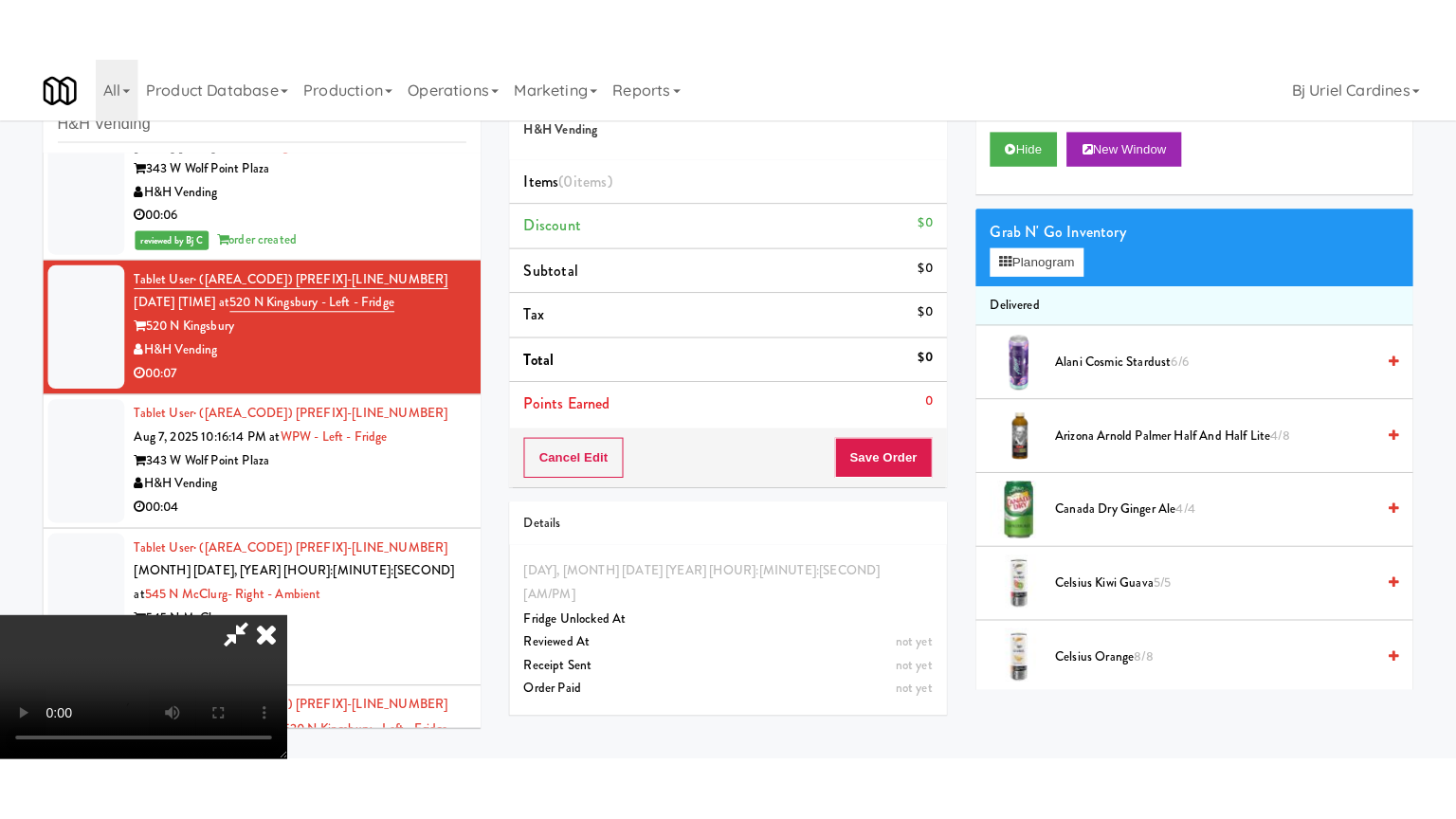 scroll, scrollTop: 266, scrollLeft: 0, axis: vertical 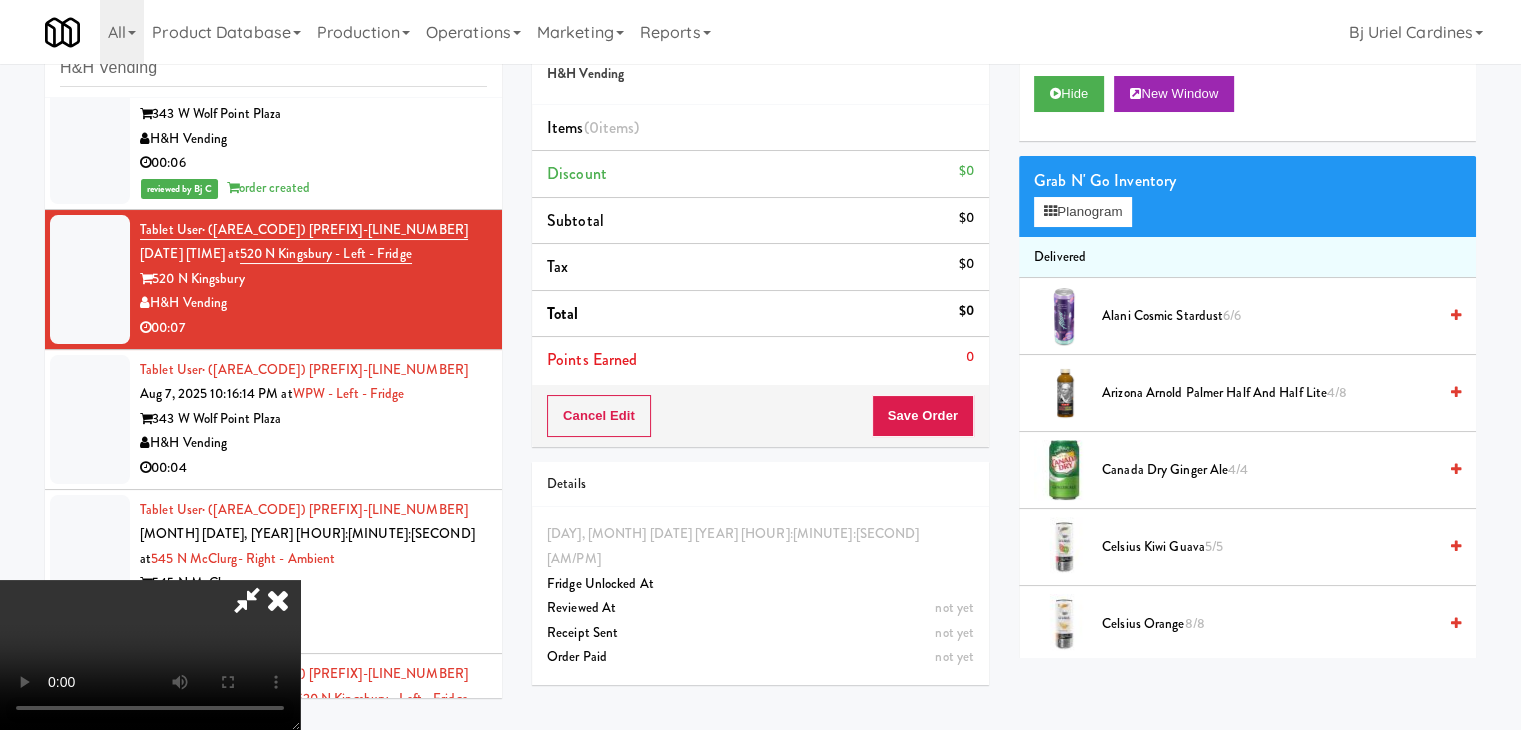 type 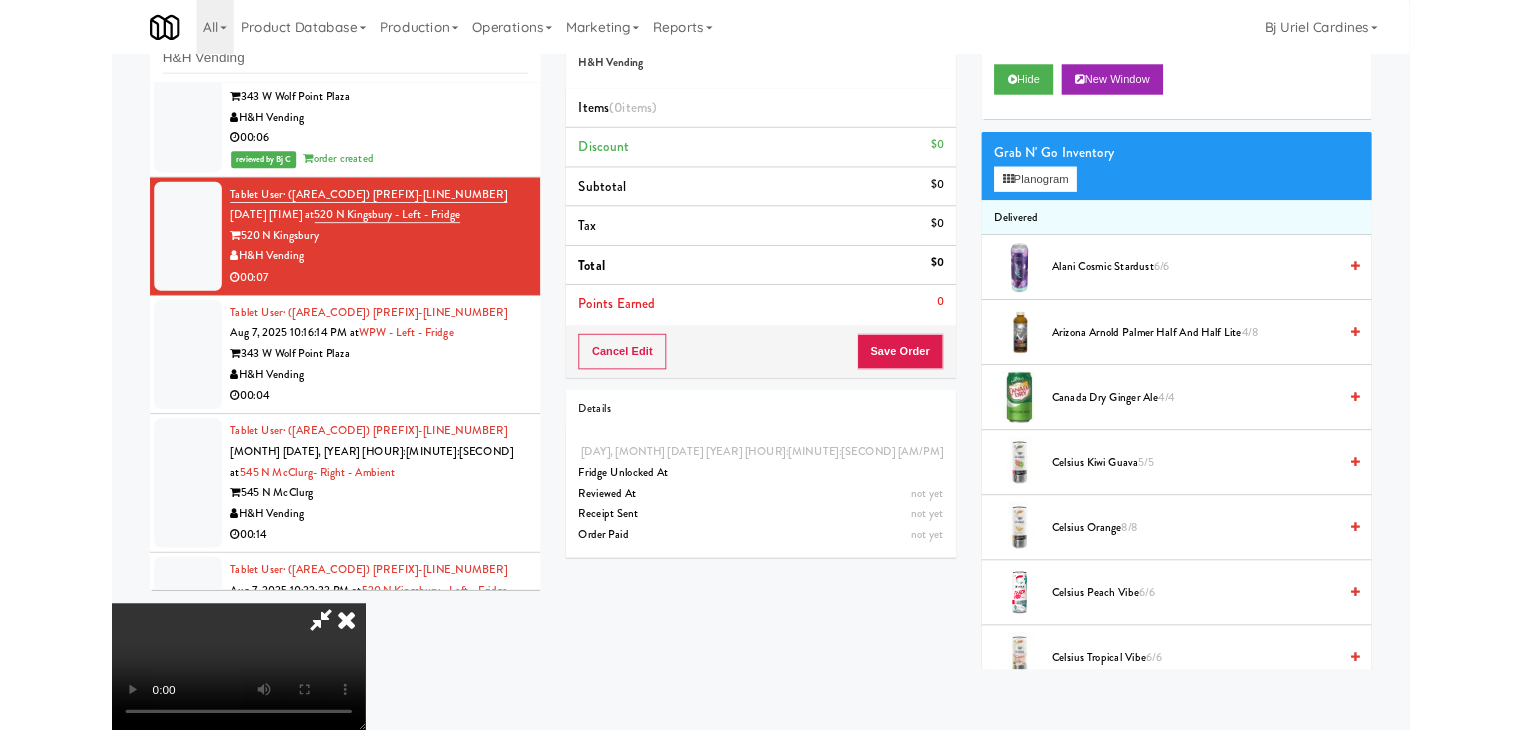 scroll, scrollTop: 0, scrollLeft: 0, axis: both 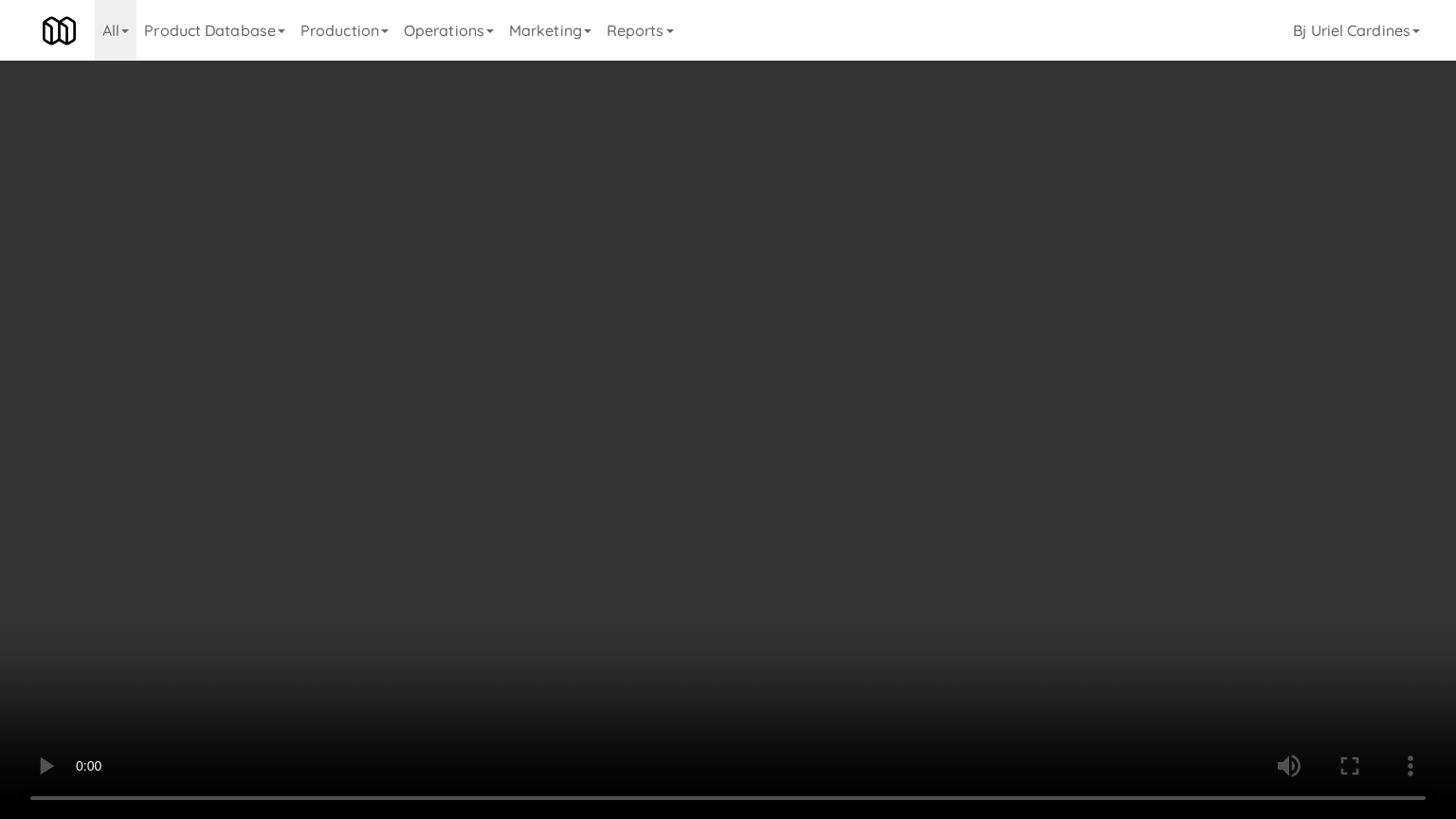 click at bounding box center (728, 410) 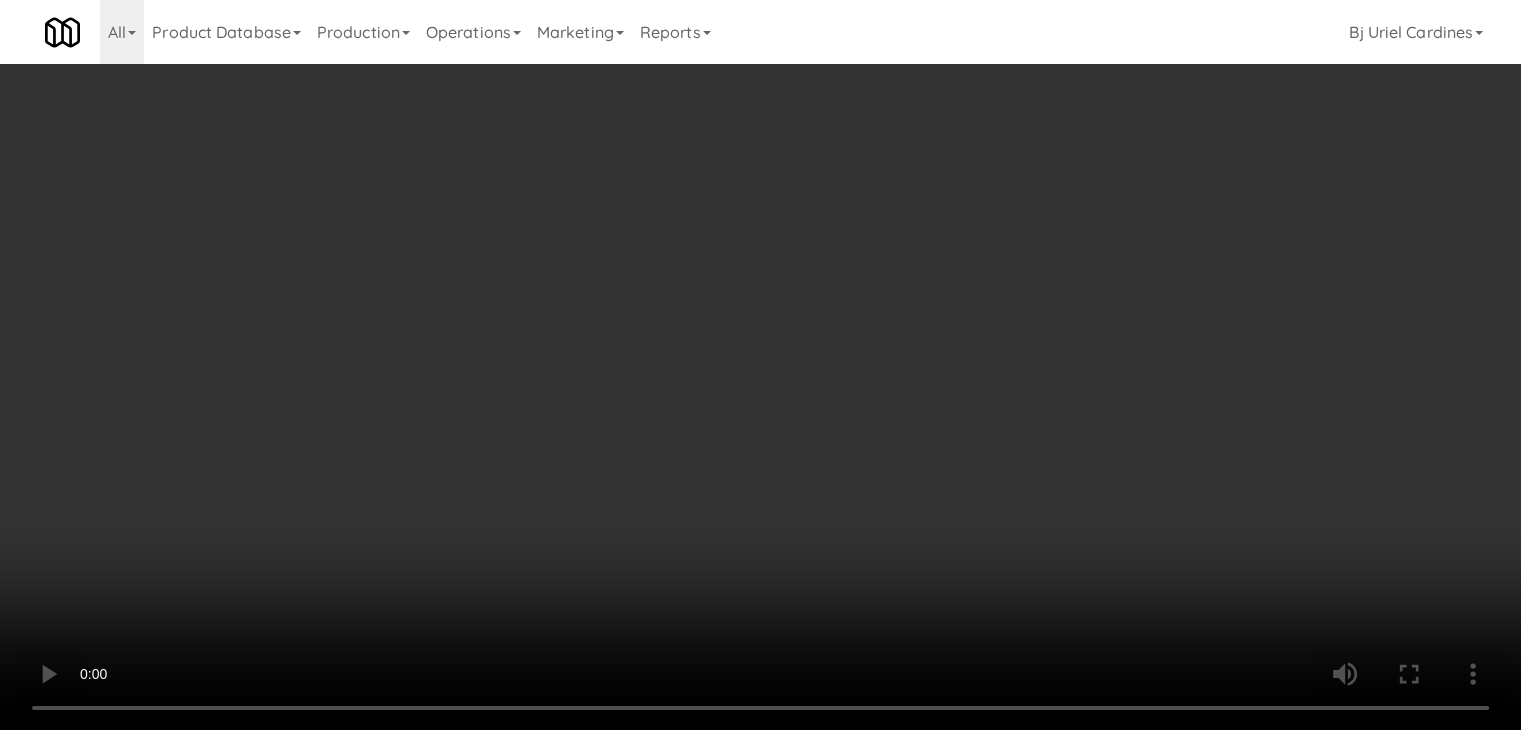 click on "Planogram" at bounding box center (1083, 212) 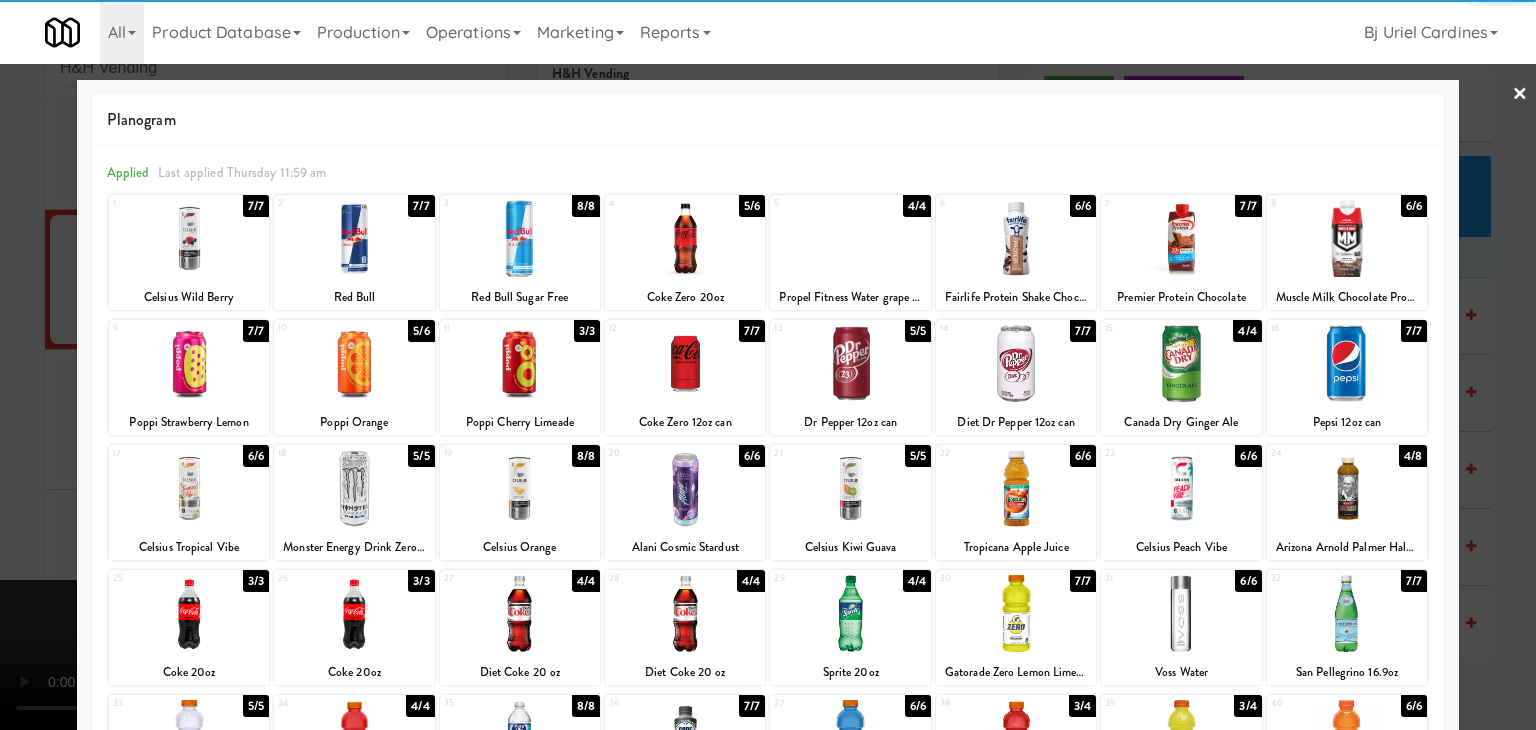 drag, startPoint x: 852, startPoint y: 375, endPoint x: 624, endPoint y: 386, distance: 228.2652 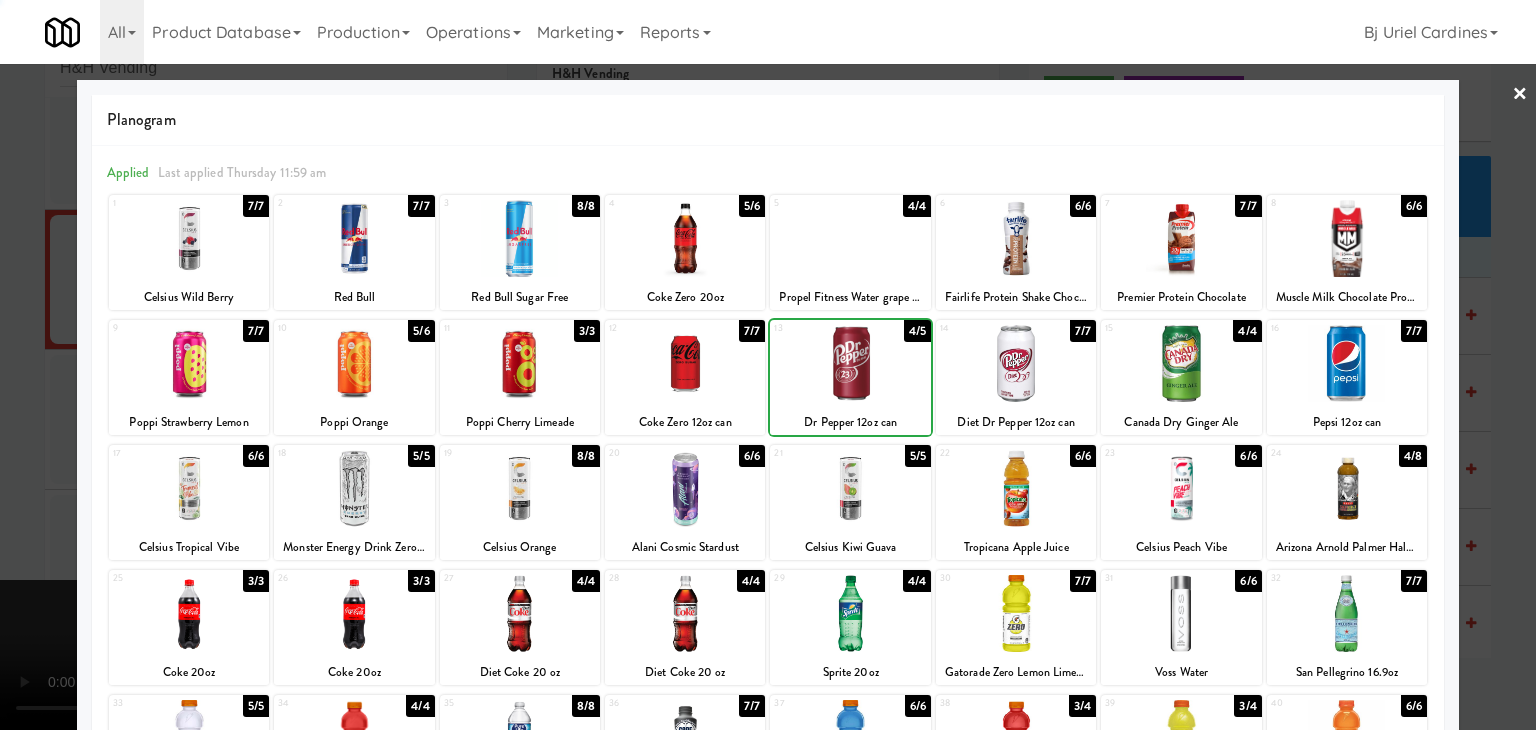 drag, startPoint x: 5, startPoint y: 418, endPoint x: 264, endPoint y: 417, distance: 259.00192 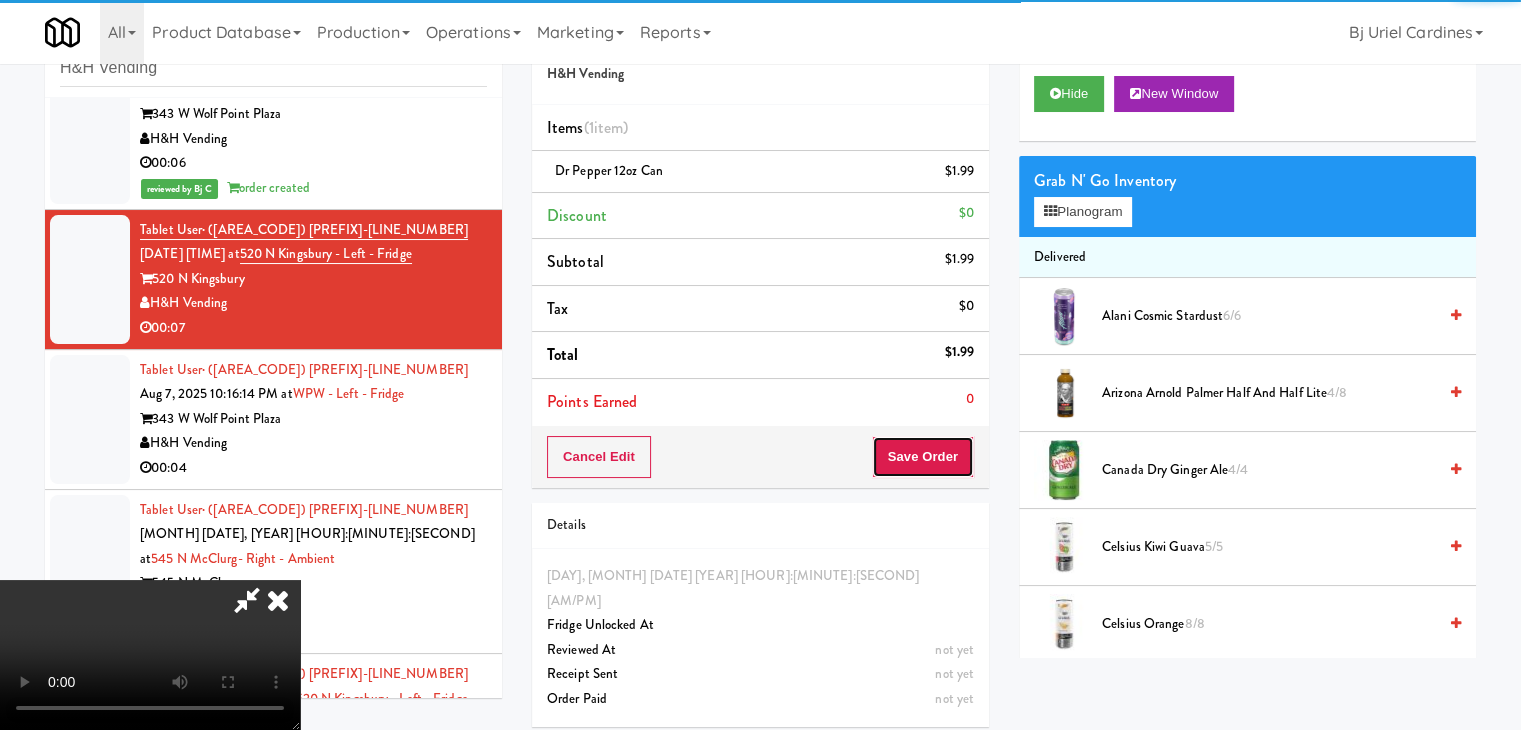 drag, startPoint x: 969, startPoint y: 457, endPoint x: 948, endPoint y: 457, distance: 21 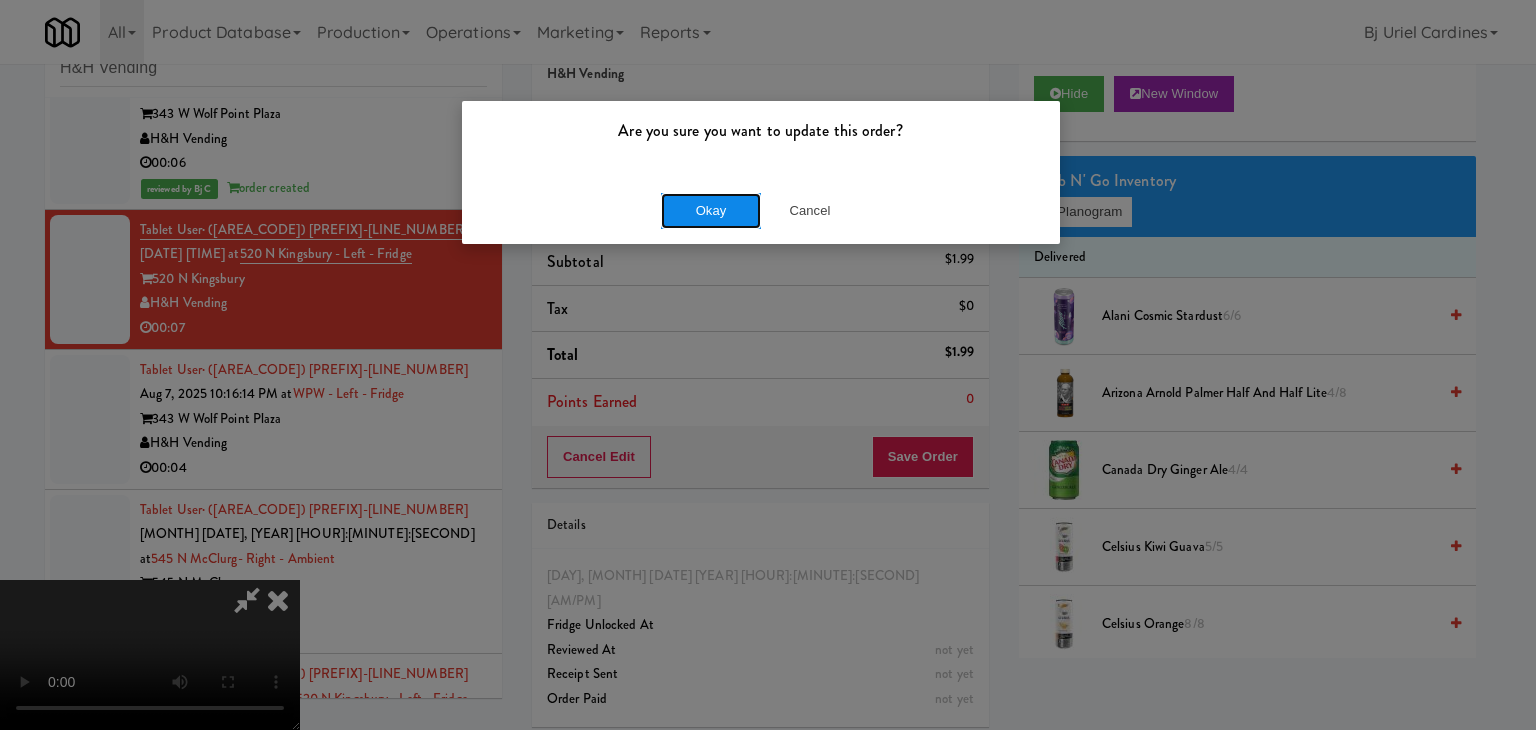 click on "Okay" at bounding box center [711, 211] 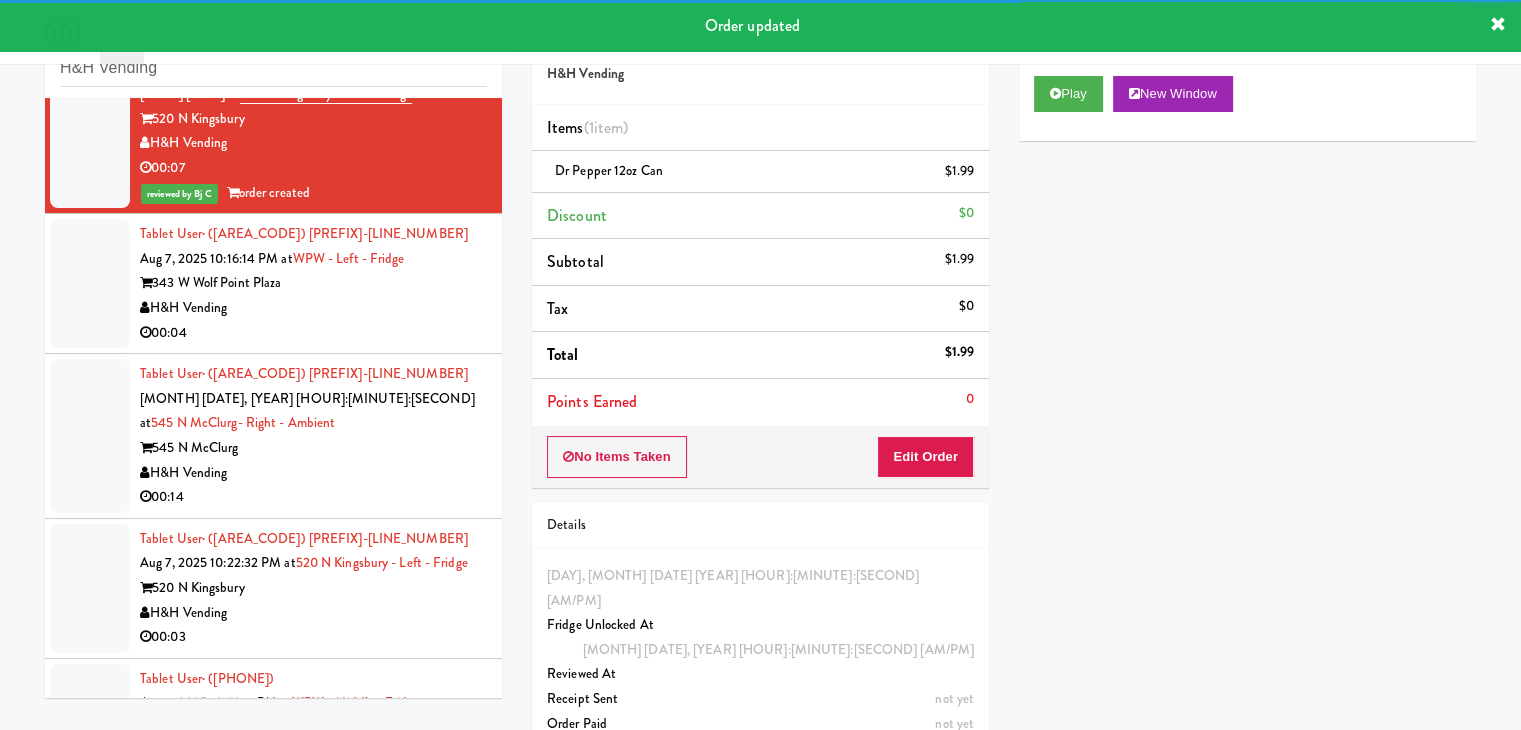 scroll, scrollTop: 3296, scrollLeft: 0, axis: vertical 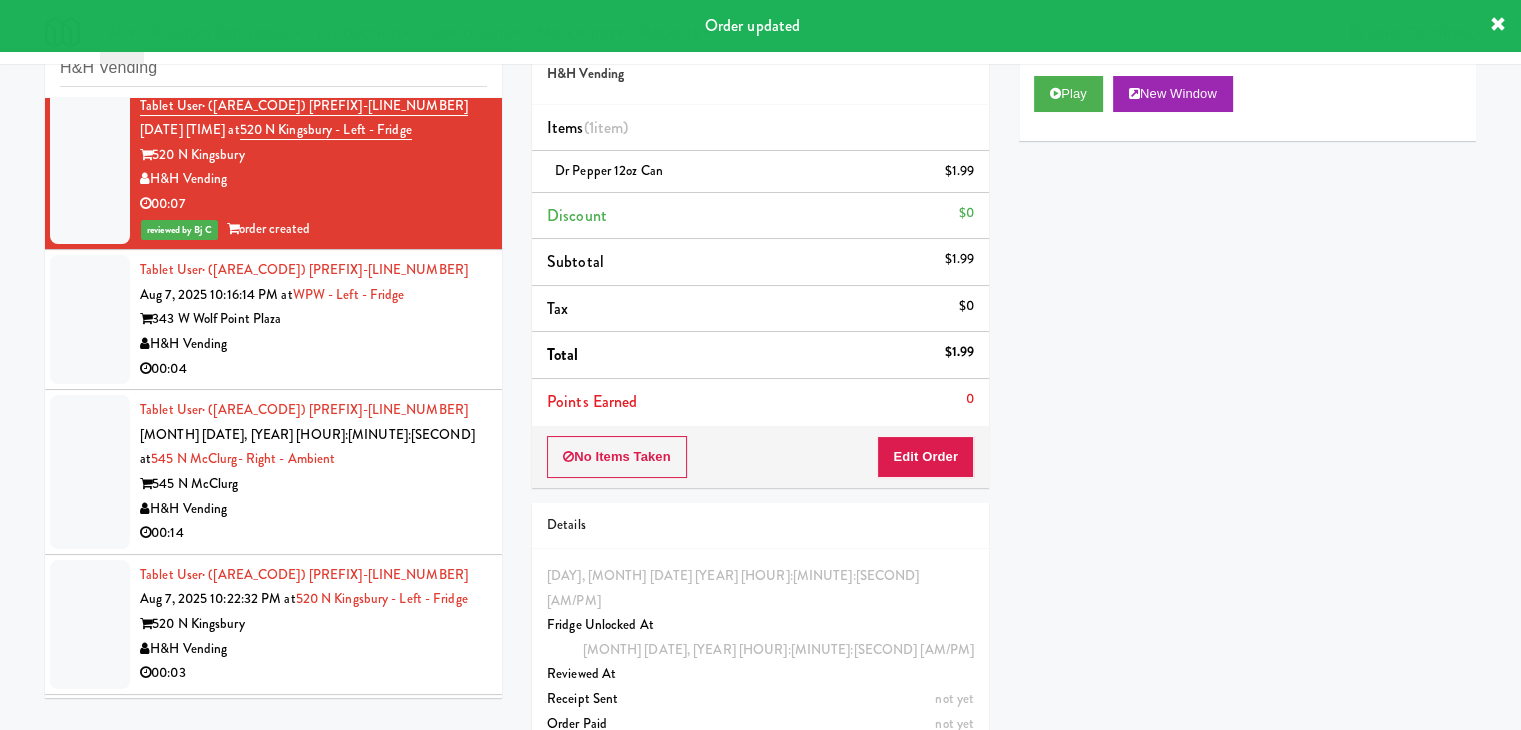 drag, startPoint x: 371, startPoint y: 216, endPoint x: 397, endPoint y: 217, distance: 26.019224 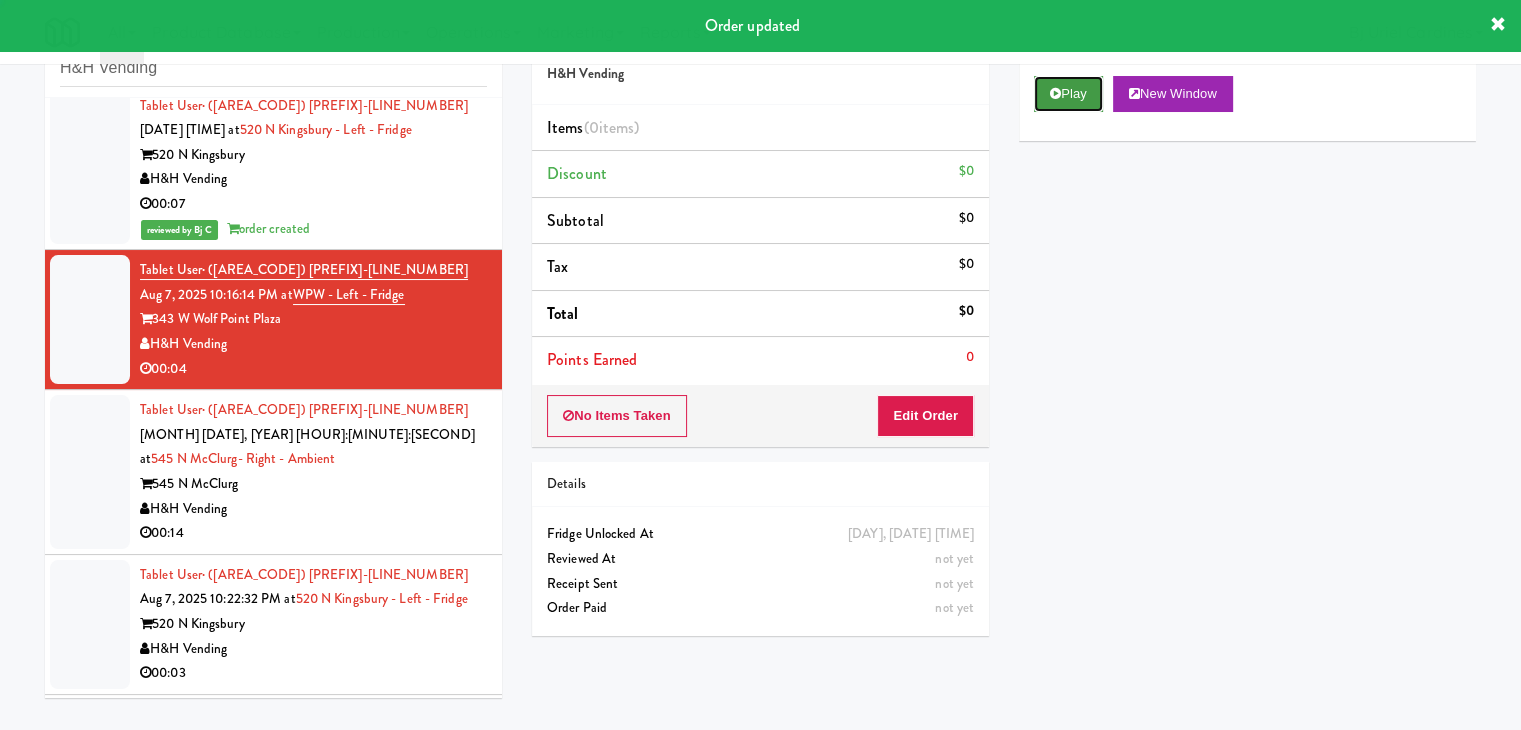click on "Play" at bounding box center [1068, 94] 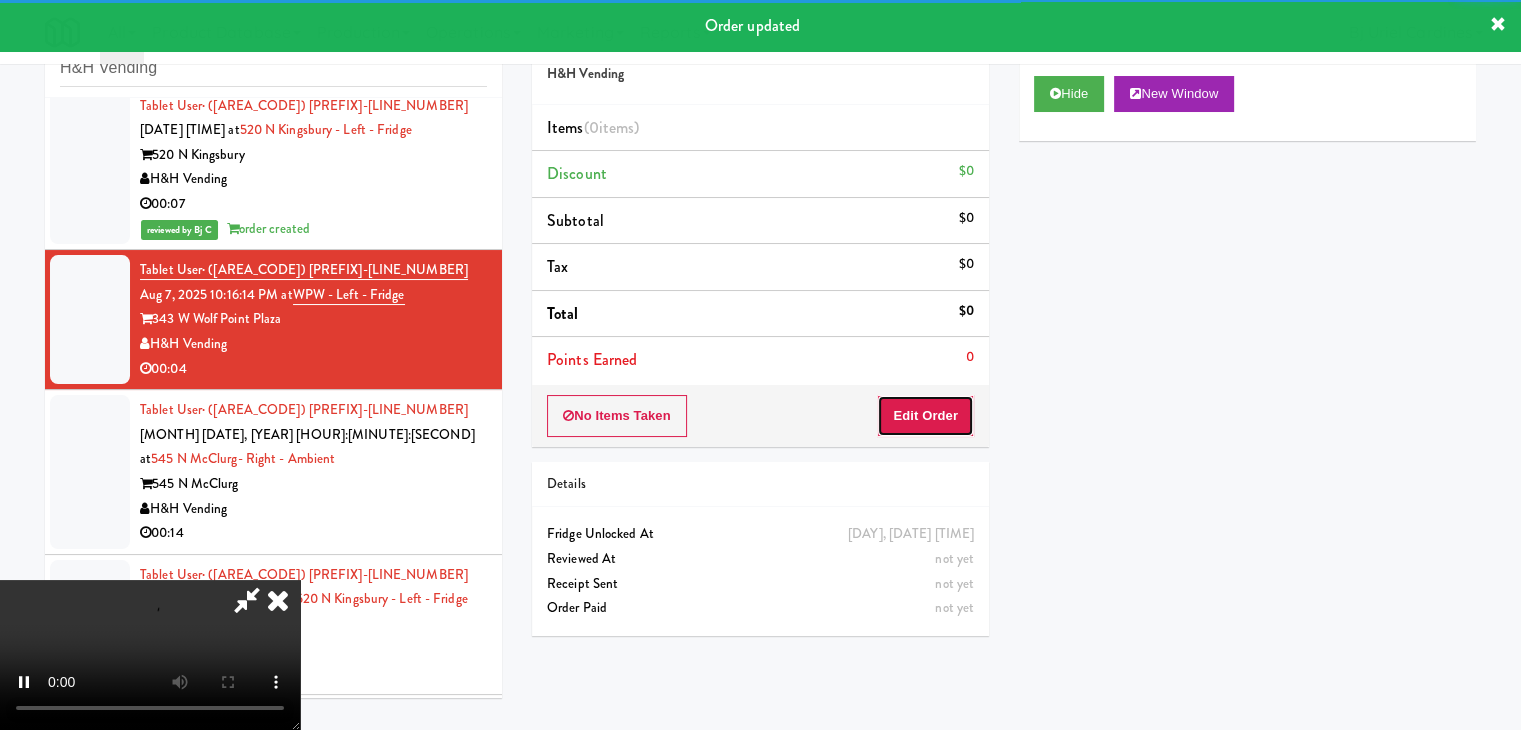 drag, startPoint x: 937, startPoint y: 412, endPoint x: 926, endPoint y: 405, distance: 13.038404 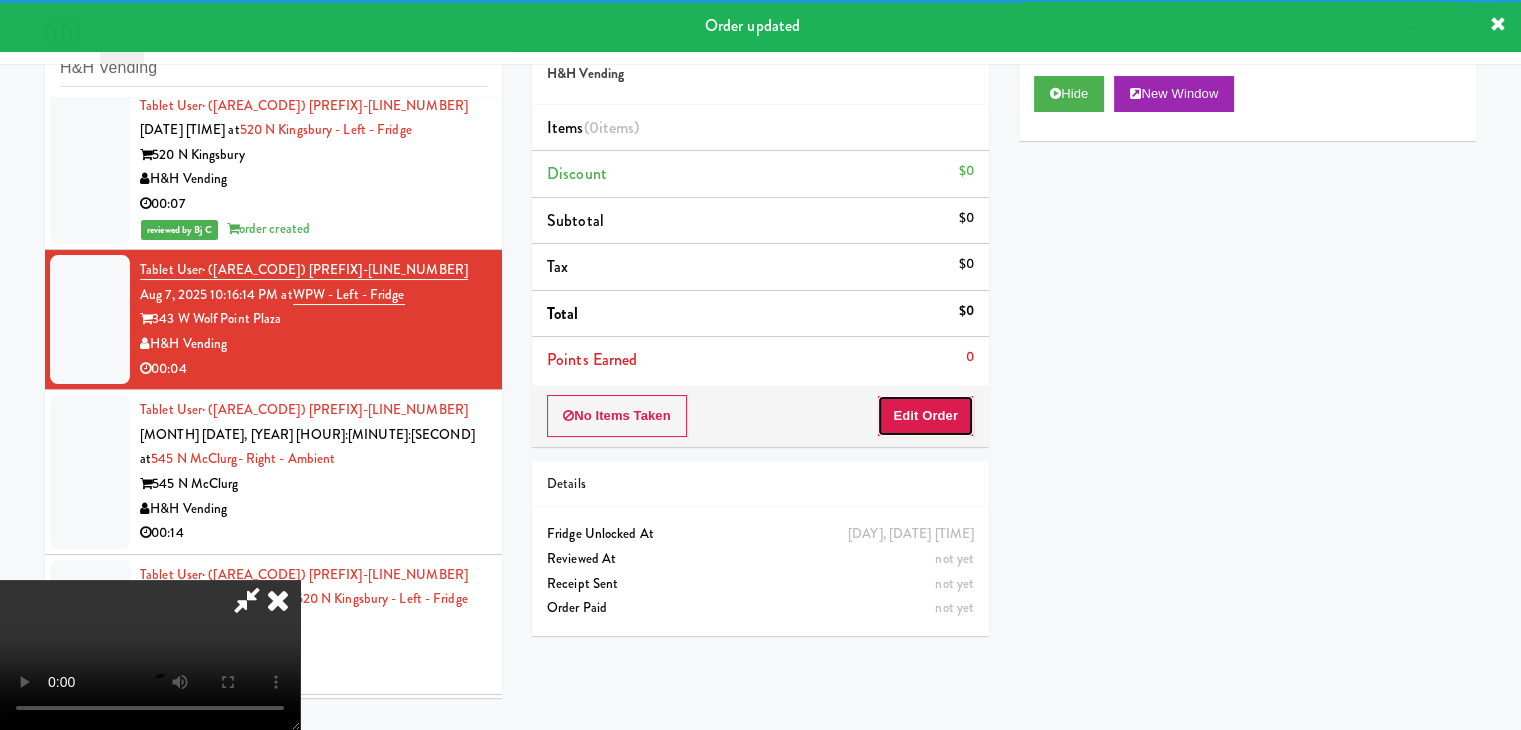 click on "Edit Order" at bounding box center (925, 416) 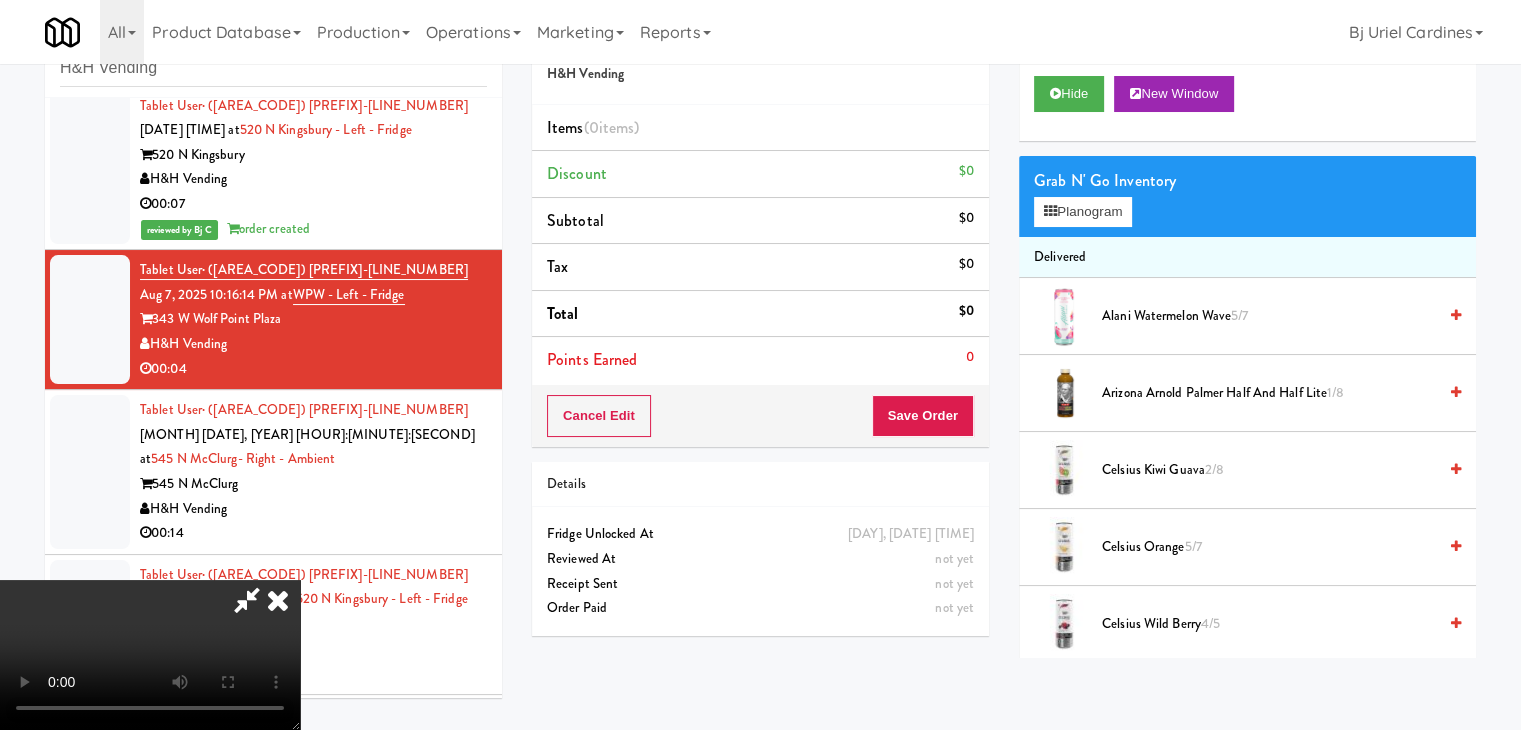 type 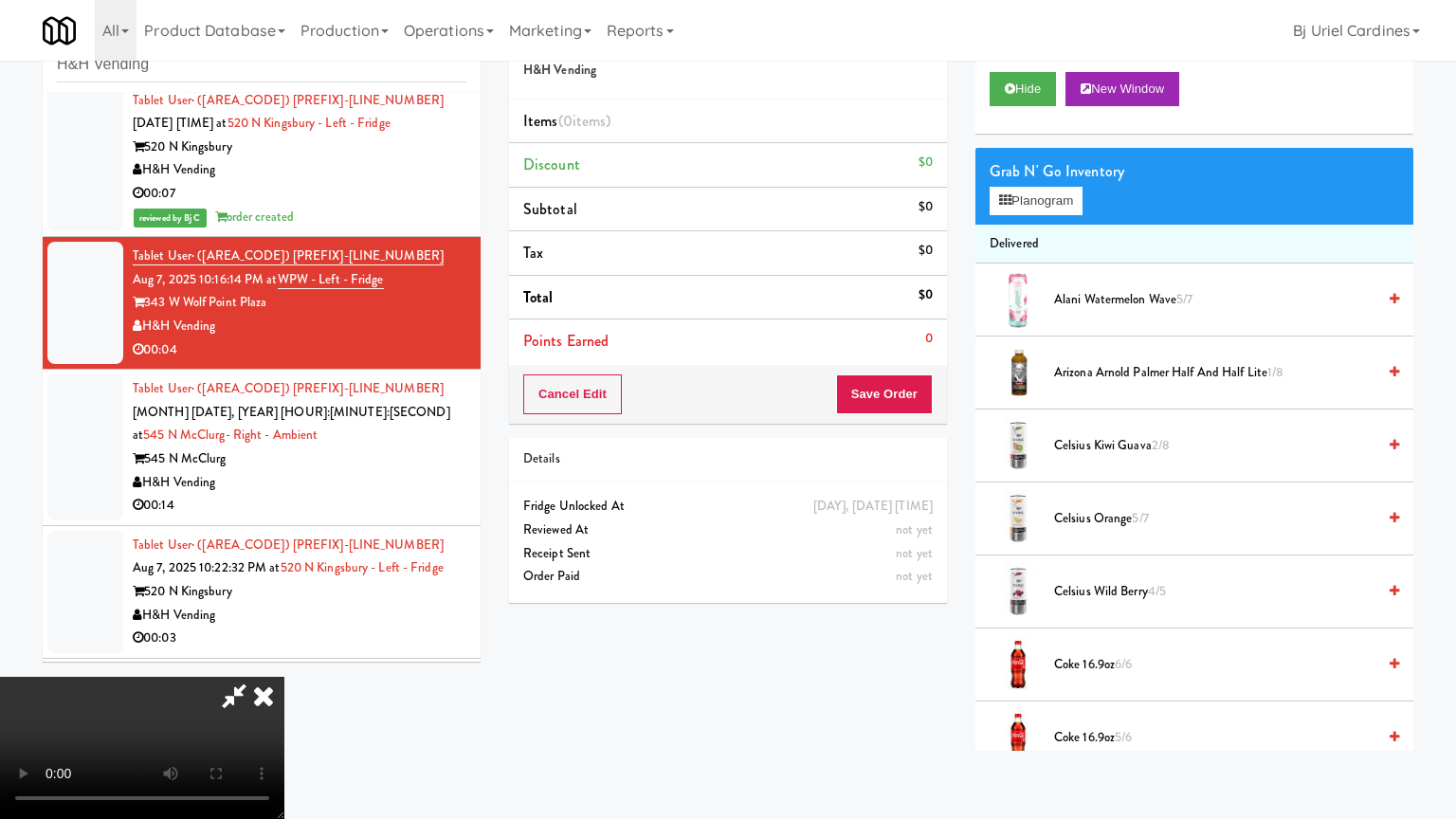 click at bounding box center [142, 748] 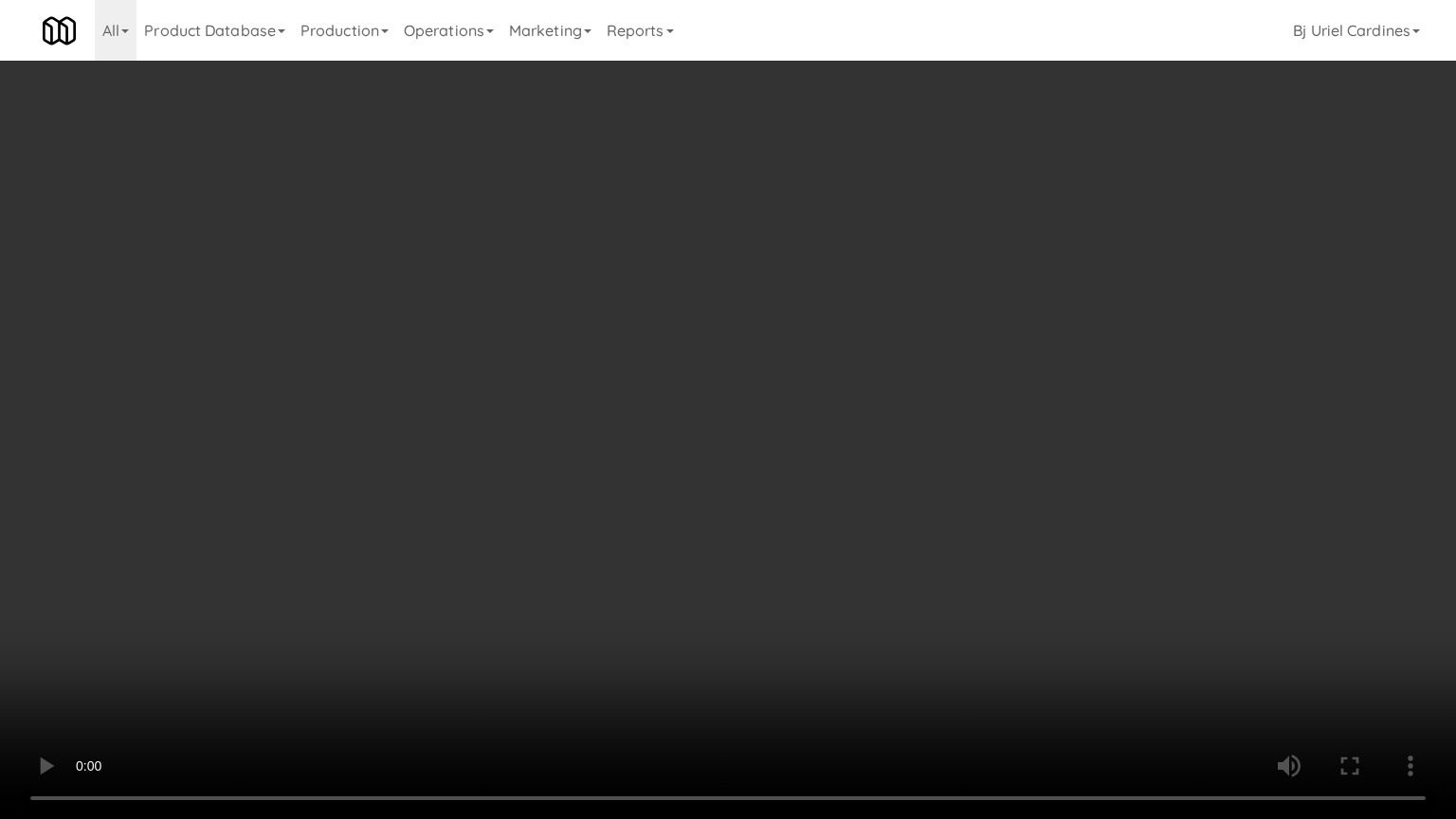 drag, startPoint x: 906, startPoint y: 508, endPoint x: 1076, endPoint y: 305, distance: 264.78104 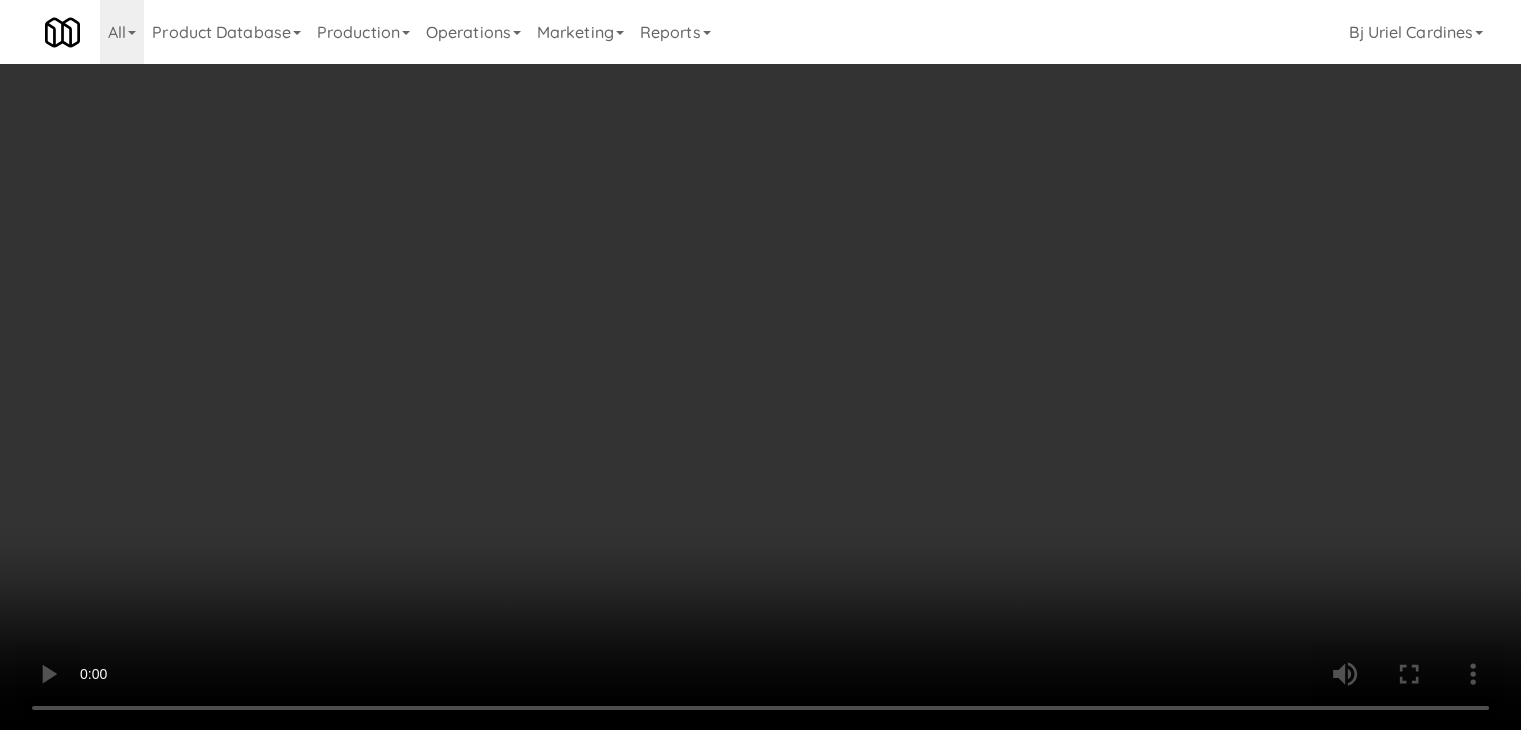 click on "Planogram" at bounding box center (1083, 212) 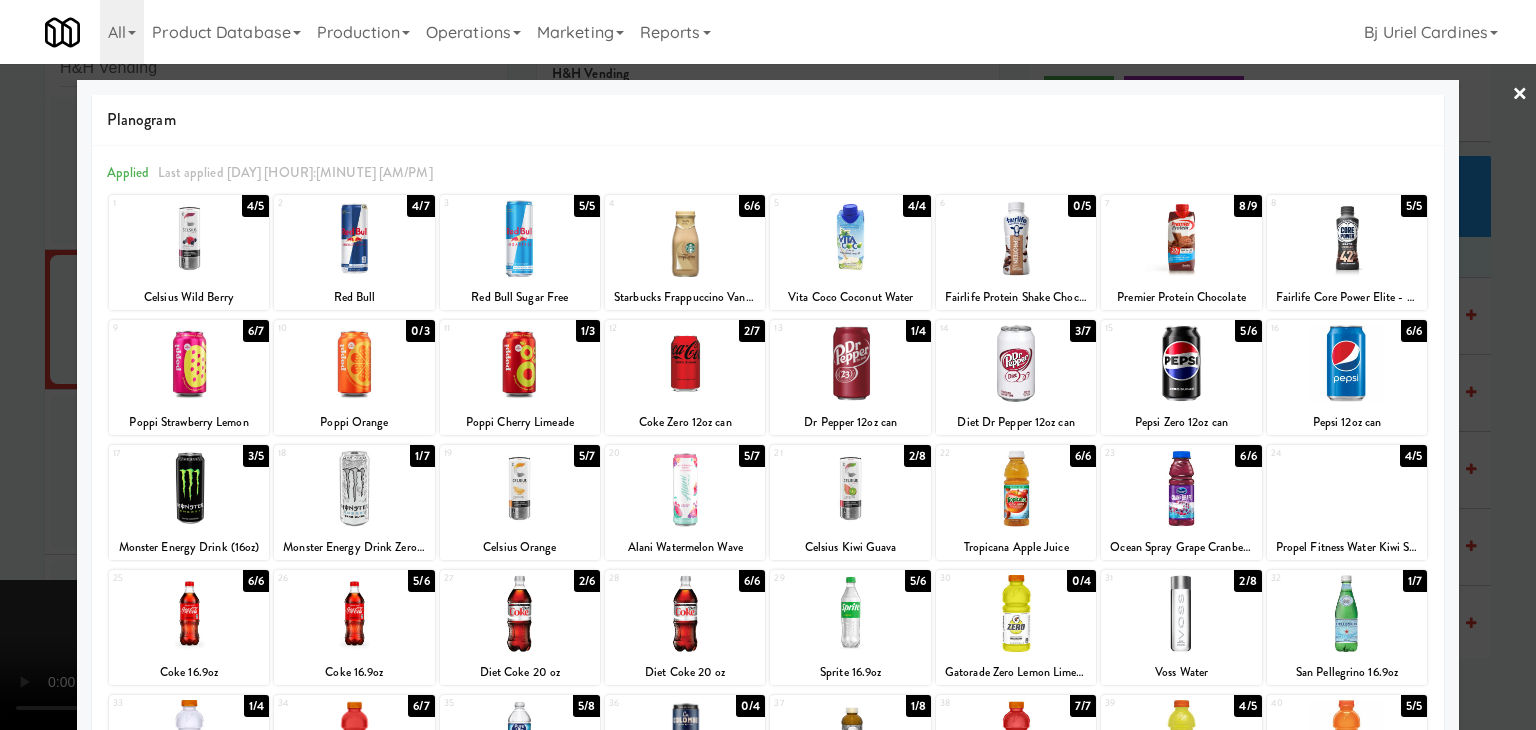 click at bounding box center [1347, 613] 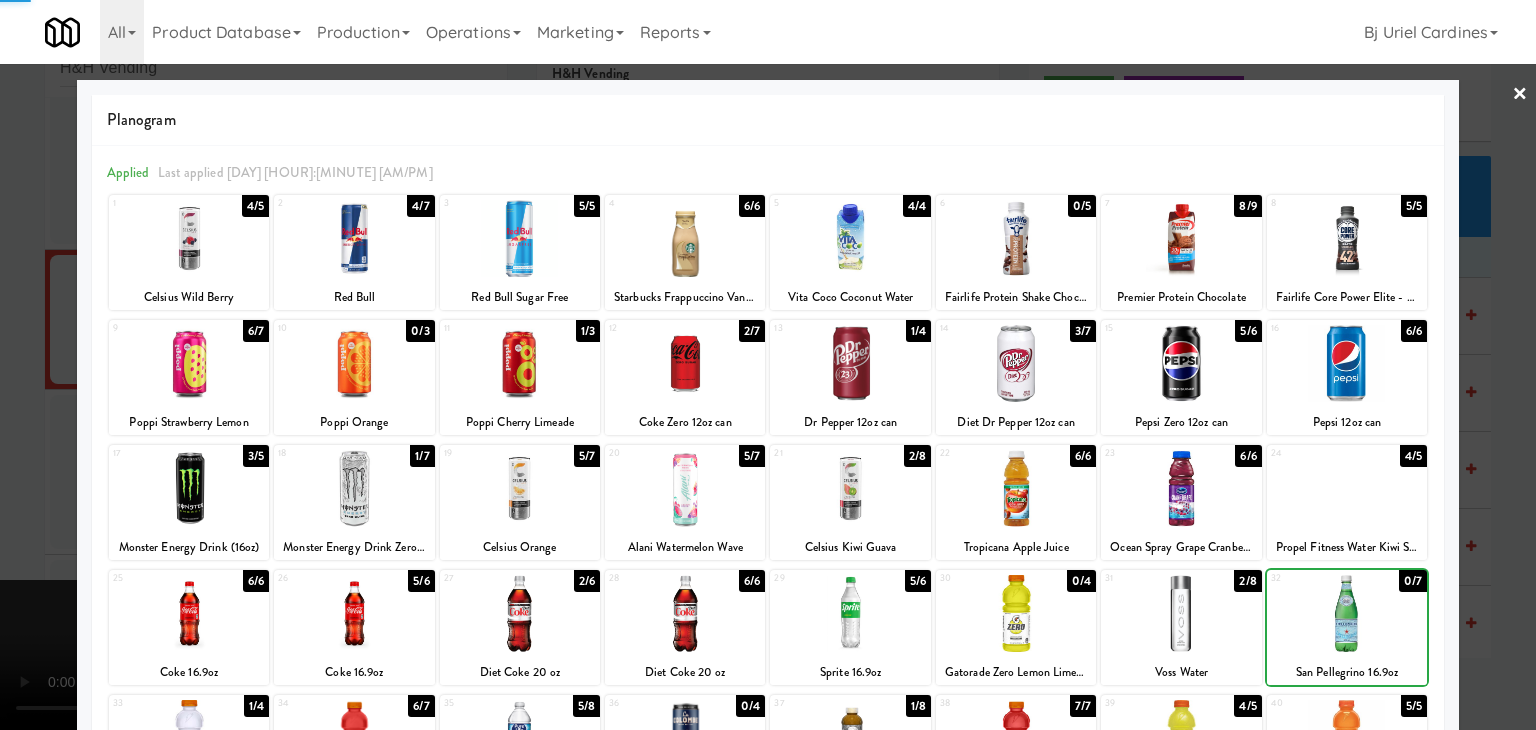 click at bounding box center [768, 365] 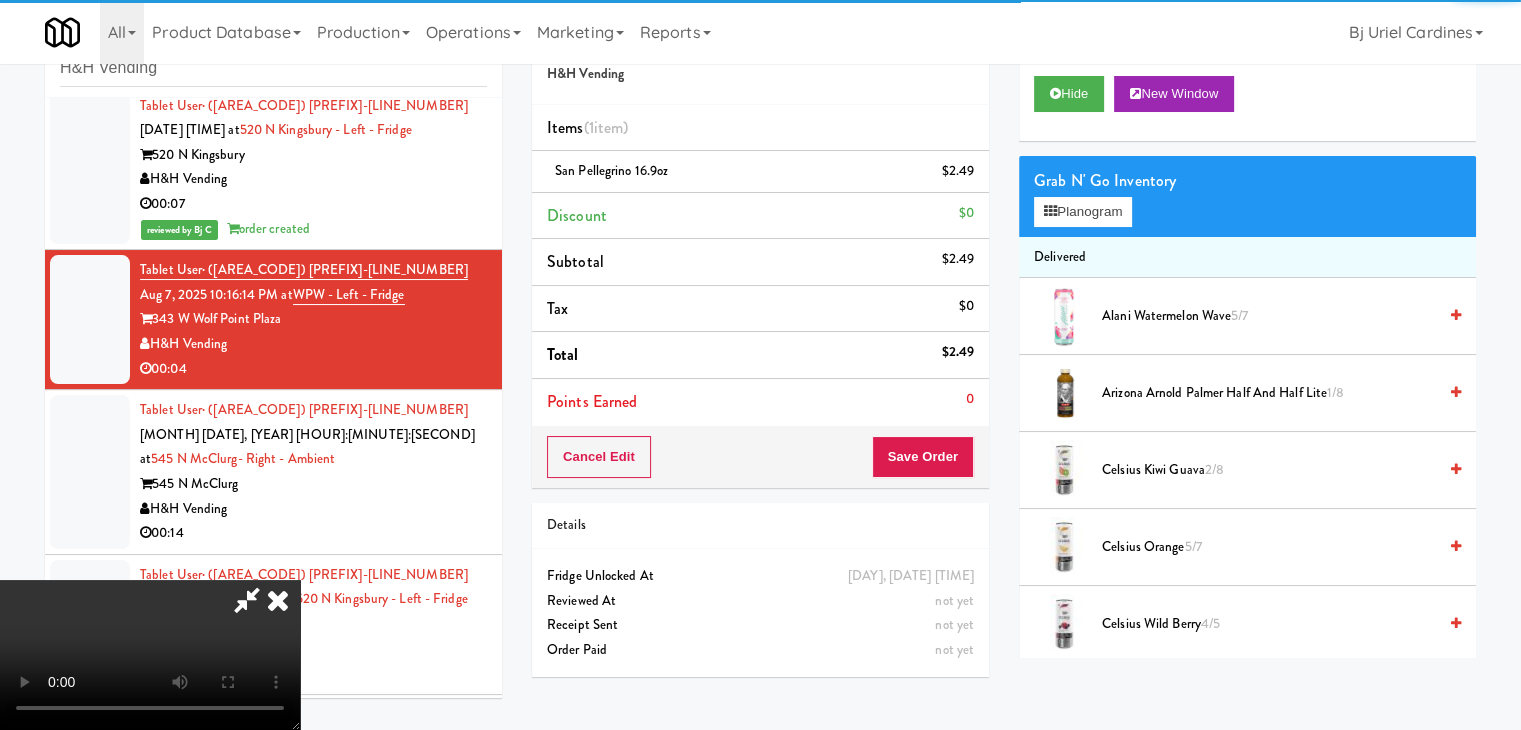 click at bounding box center [150, 655] 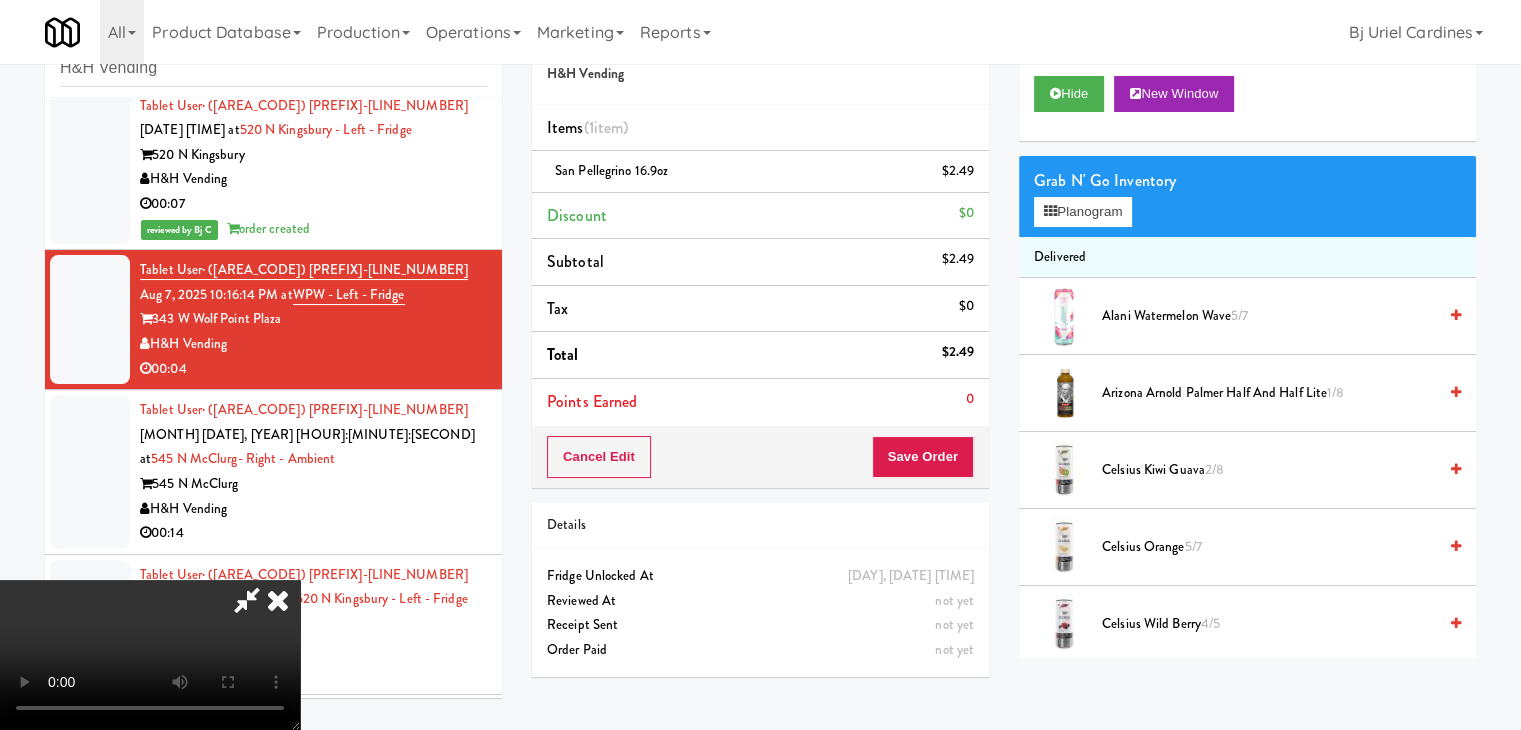 click at bounding box center (150, 655) 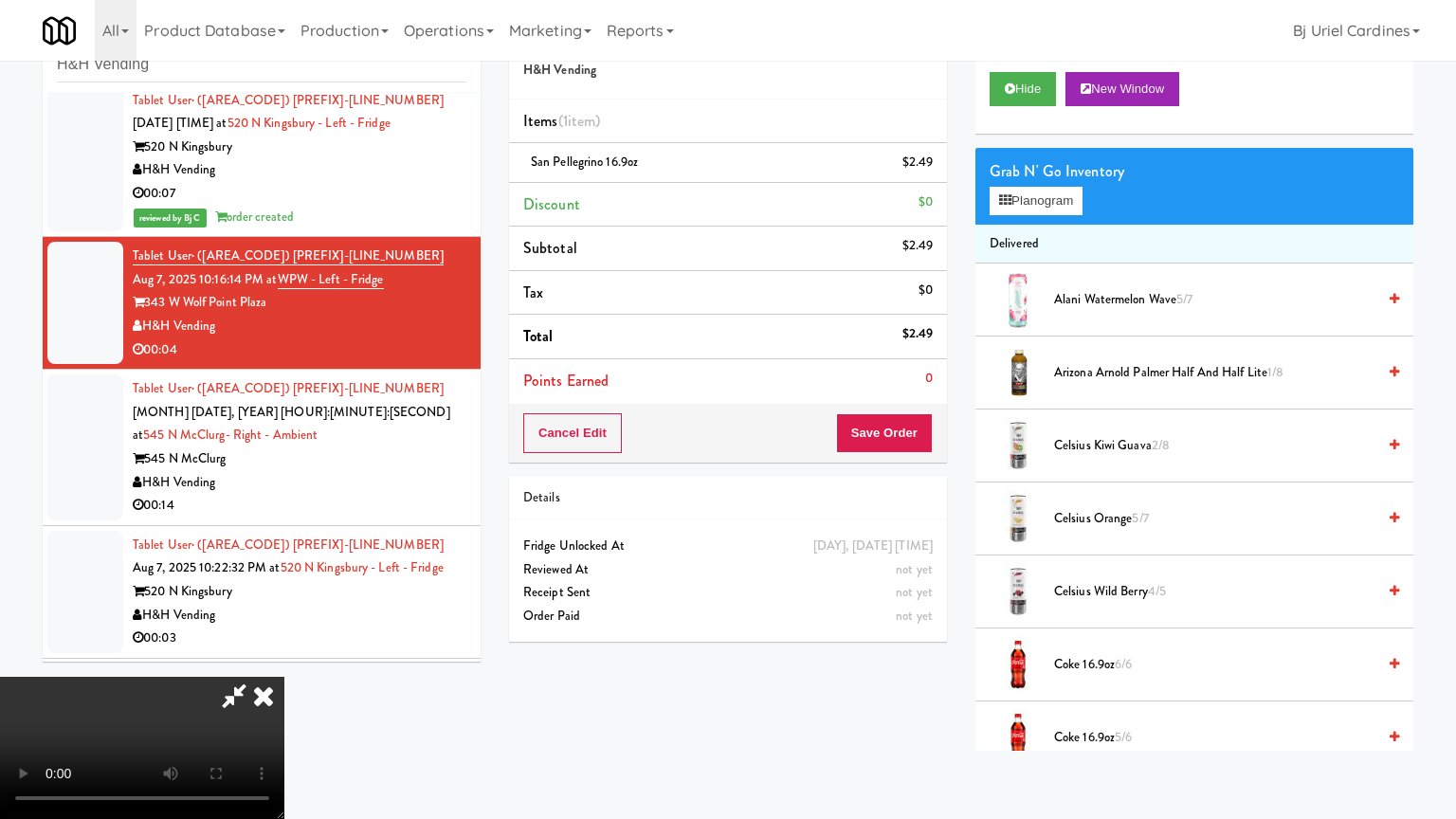 click at bounding box center [142, 748] 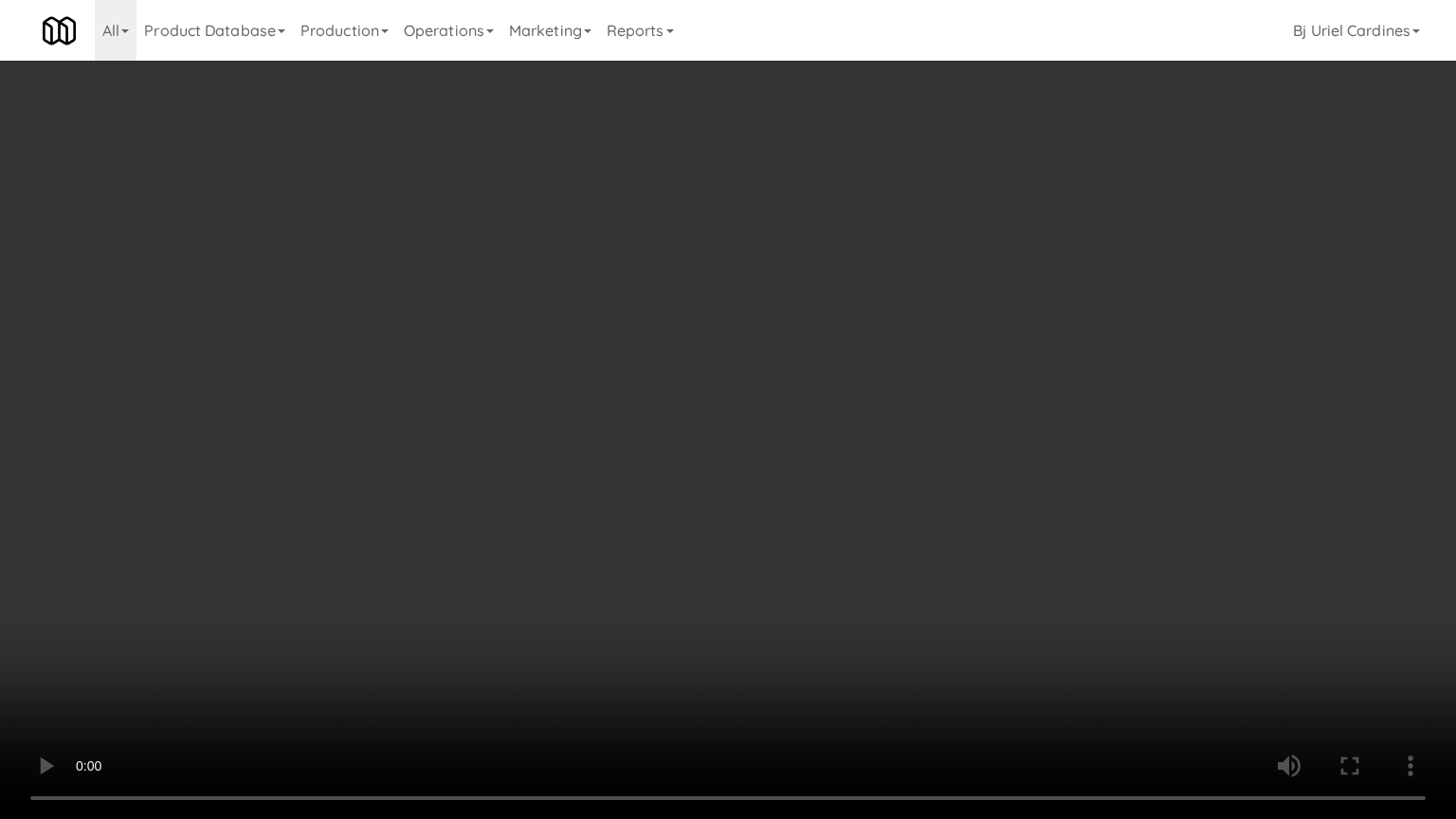 click at bounding box center [728, 410] 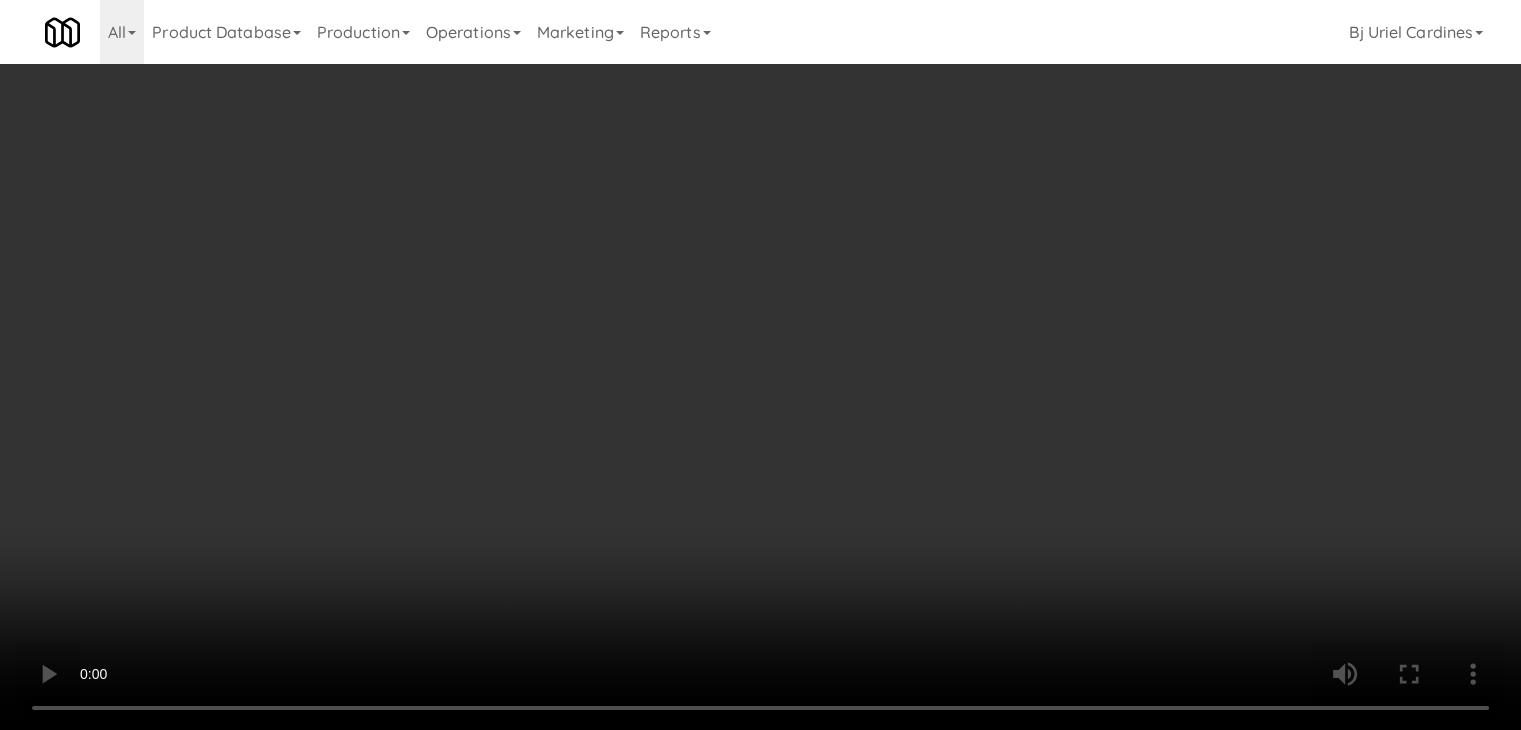 scroll, scrollTop: 800, scrollLeft: 0, axis: vertical 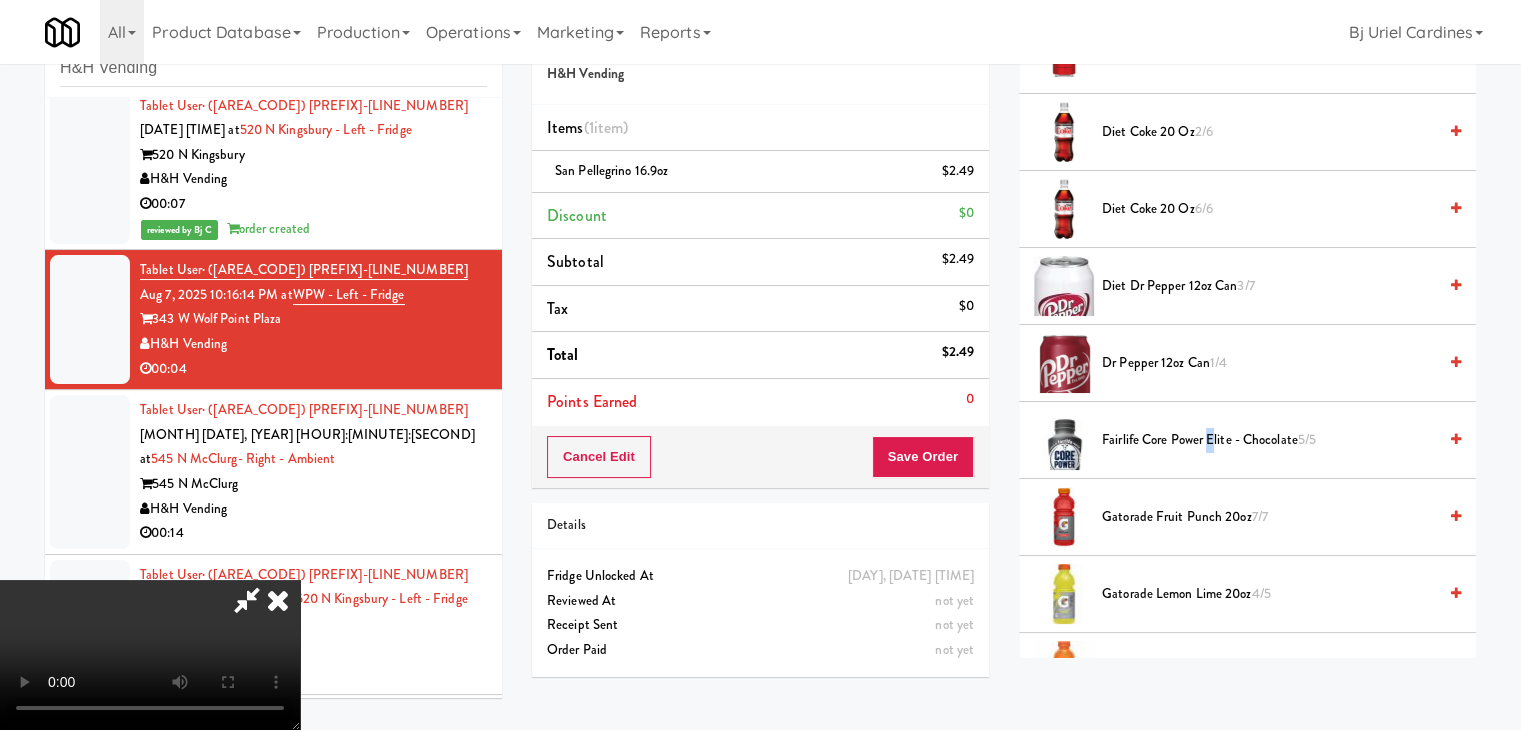 drag, startPoint x: 1212, startPoint y: 438, endPoint x: 1202, endPoint y: 439, distance: 10.049875 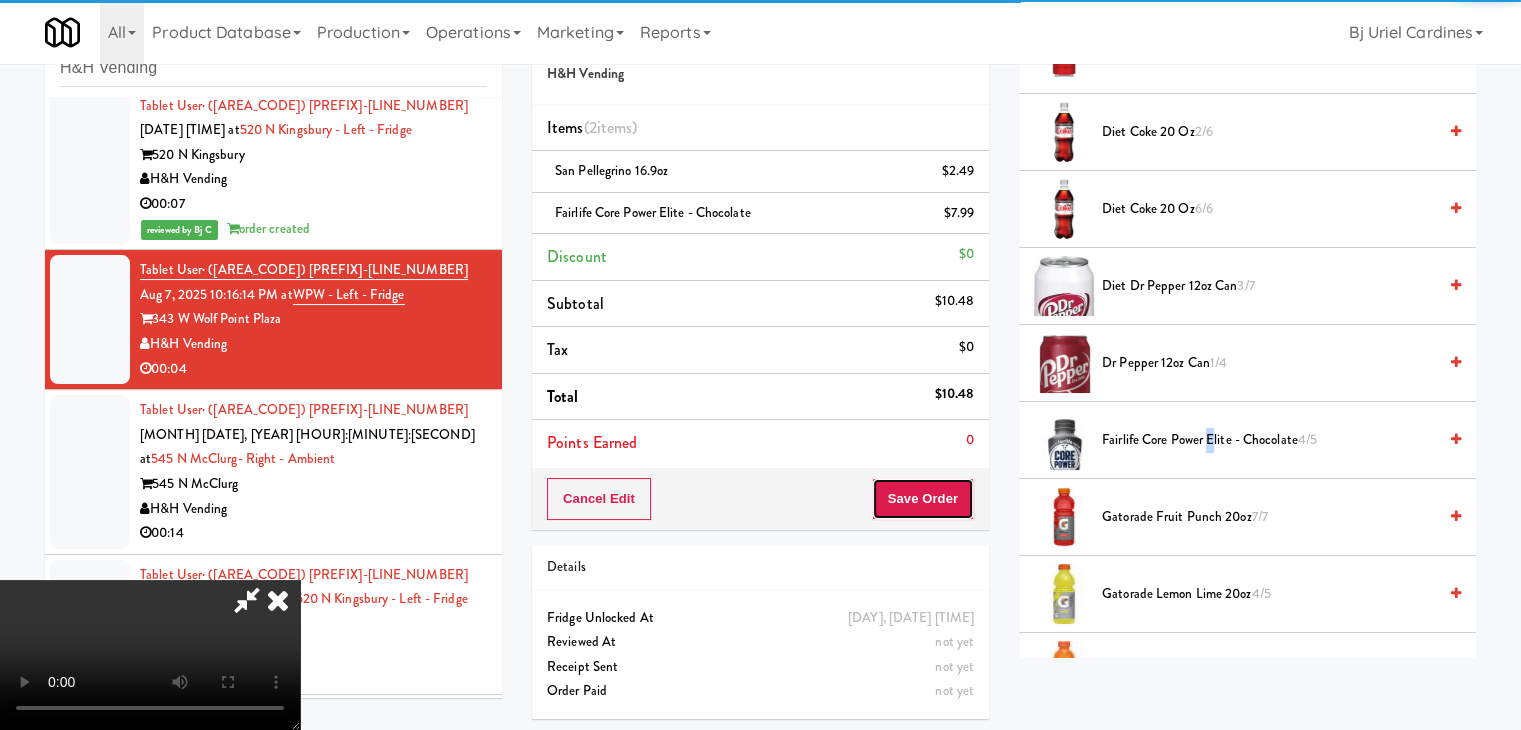 click on "Save Order" at bounding box center (923, 499) 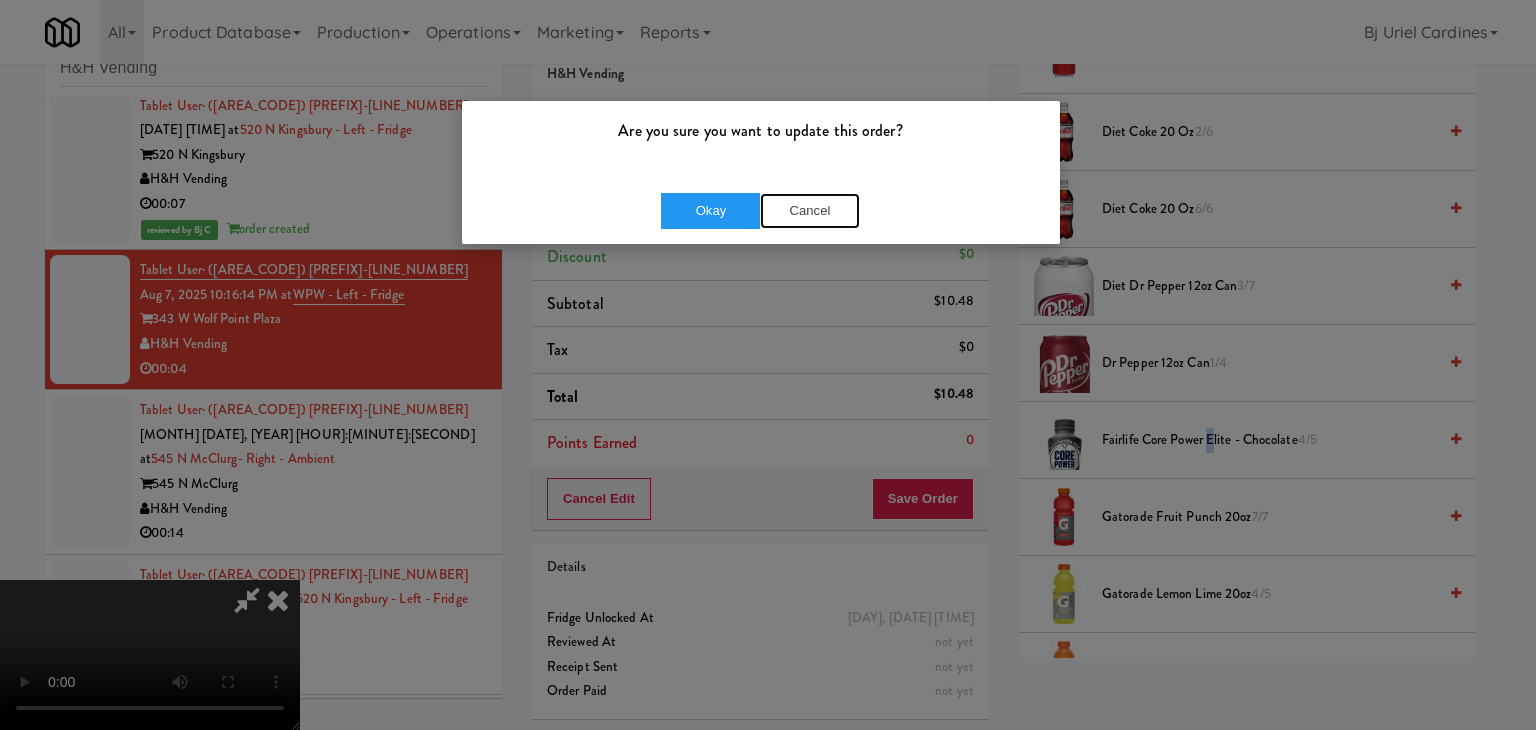 click on "Cancel" at bounding box center [810, 211] 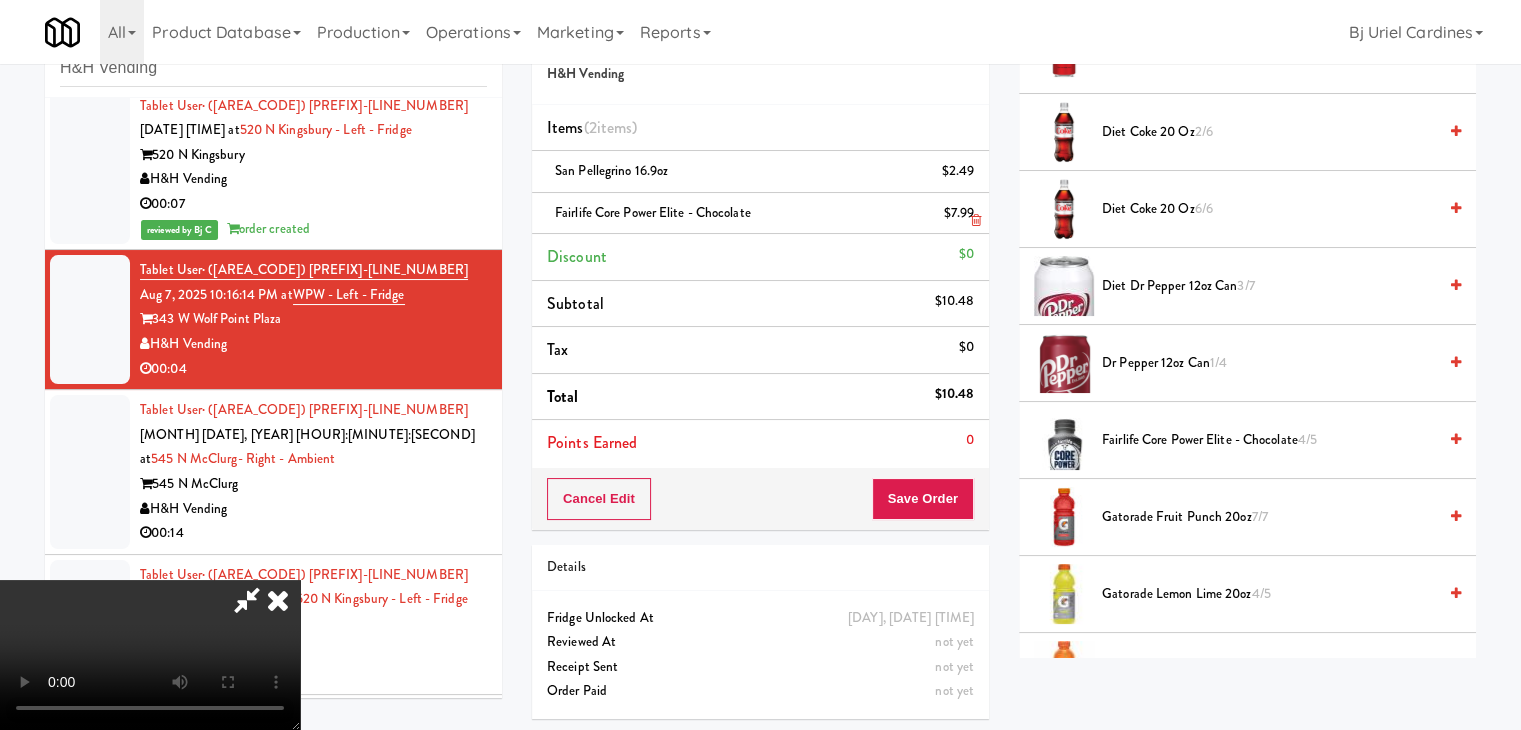 click at bounding box center (972, 221) 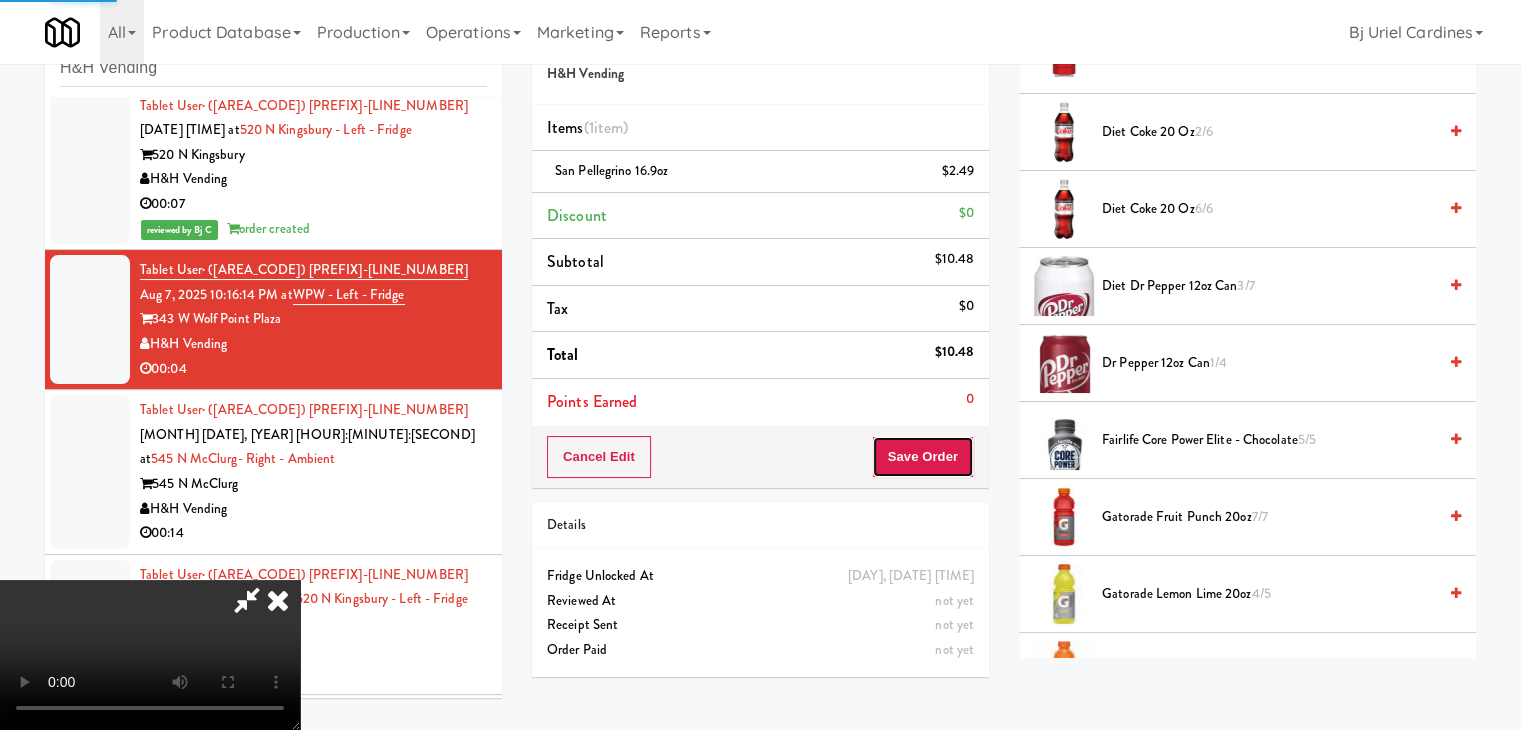 click on "Save Order" at bounding box center [923, 457] 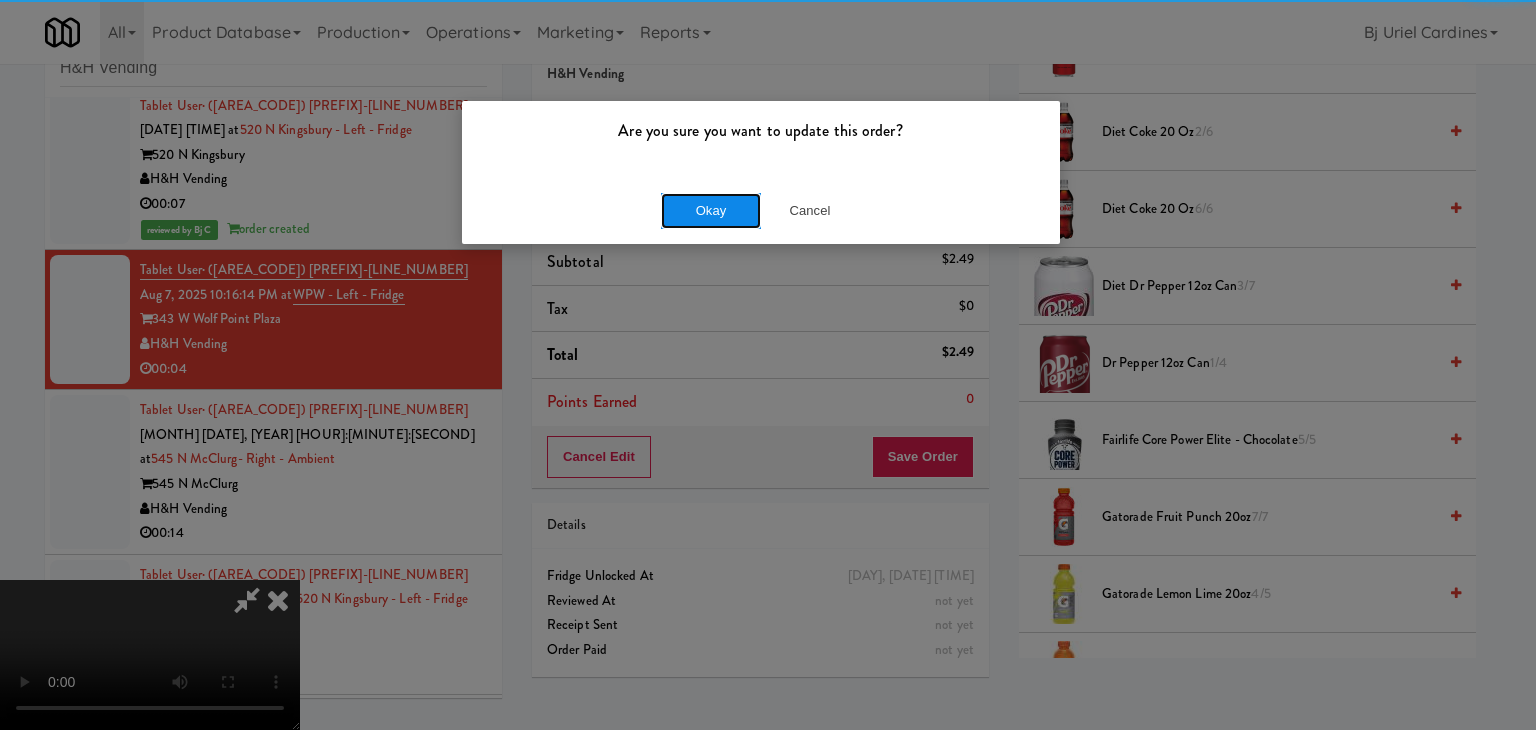 click on "Okay" at bounding box center [711, 211] 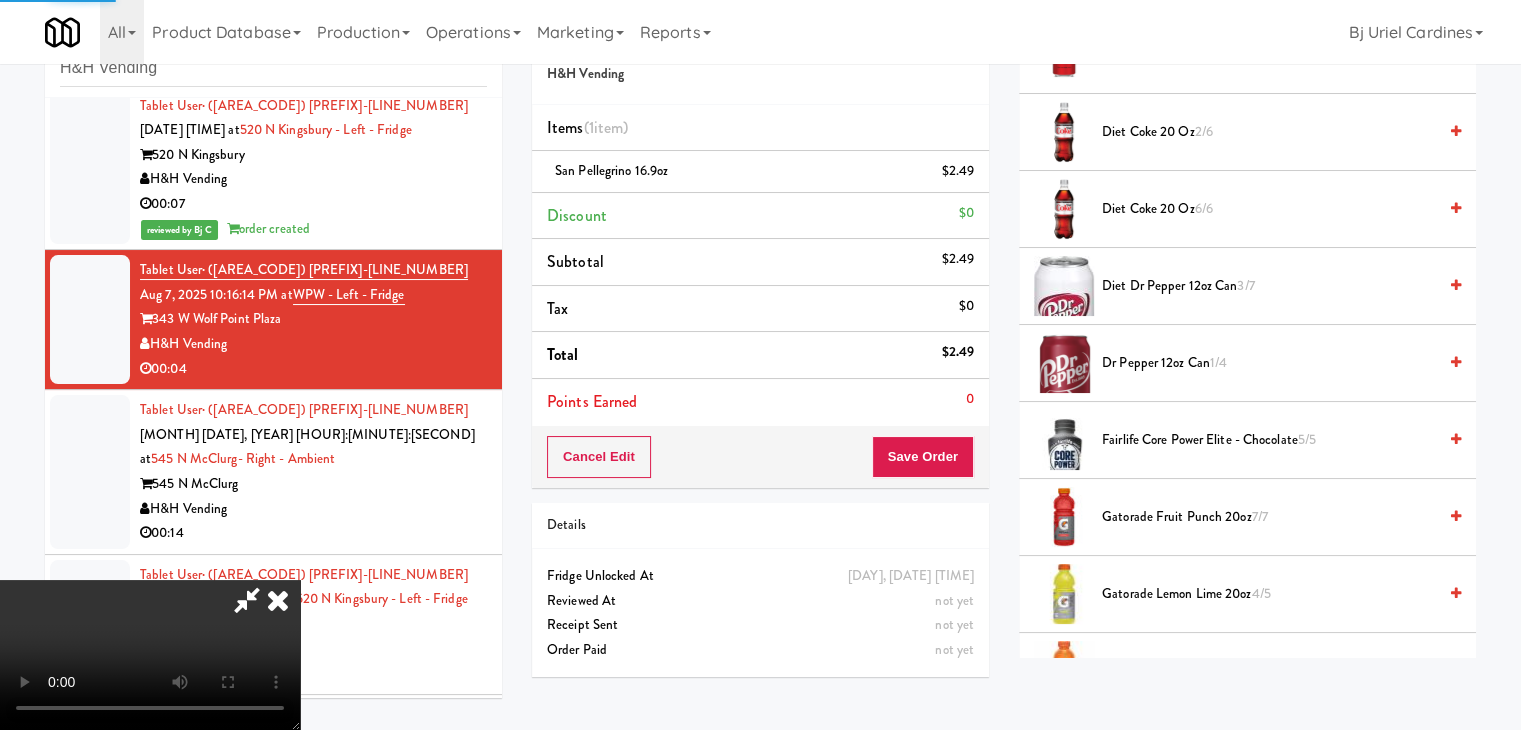 scroll, scrollTop: 152, scrollLeft: 0, axis: vertical 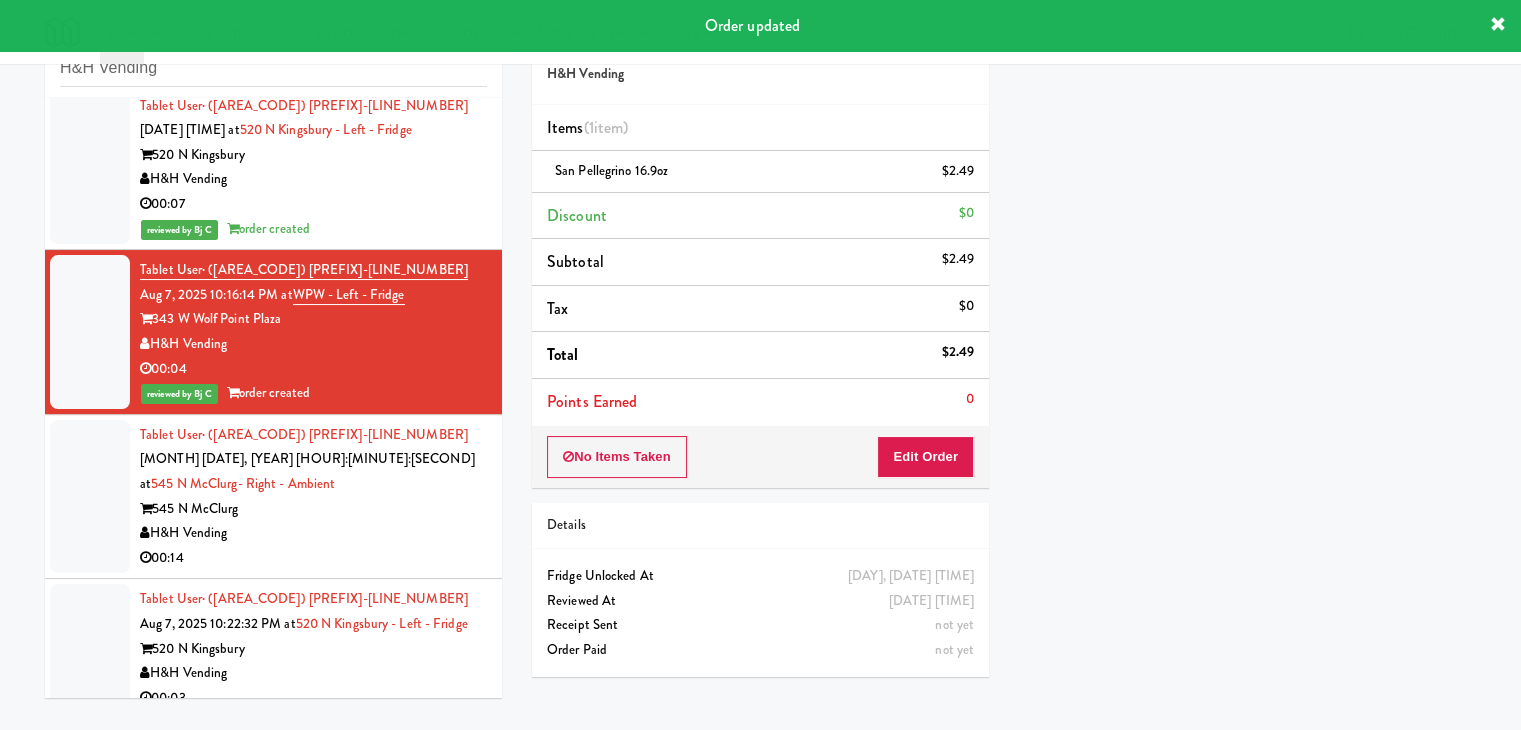 click on "H&H Vending" at bounding box center [313, 533] 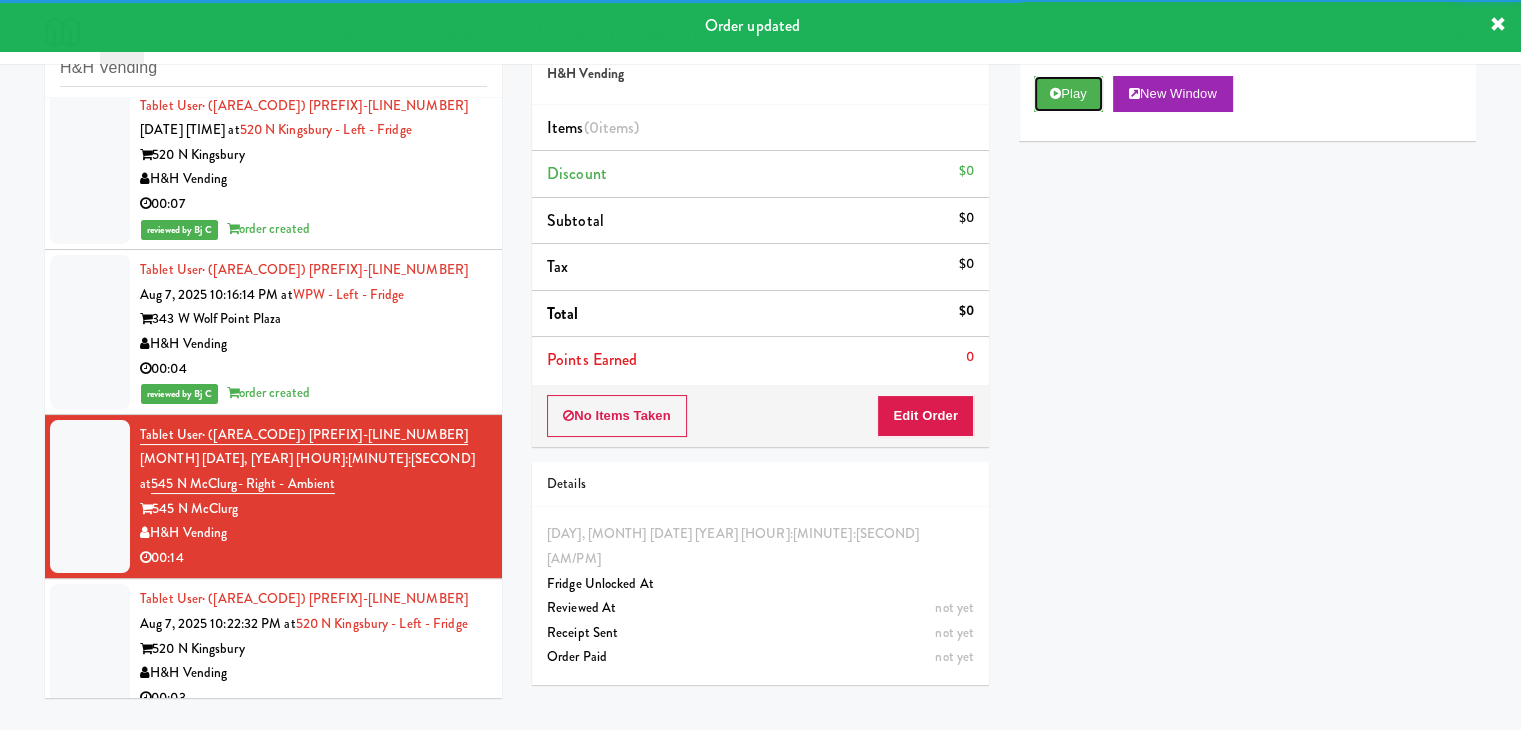 click on "Play" at bounding box center (1068, 94) 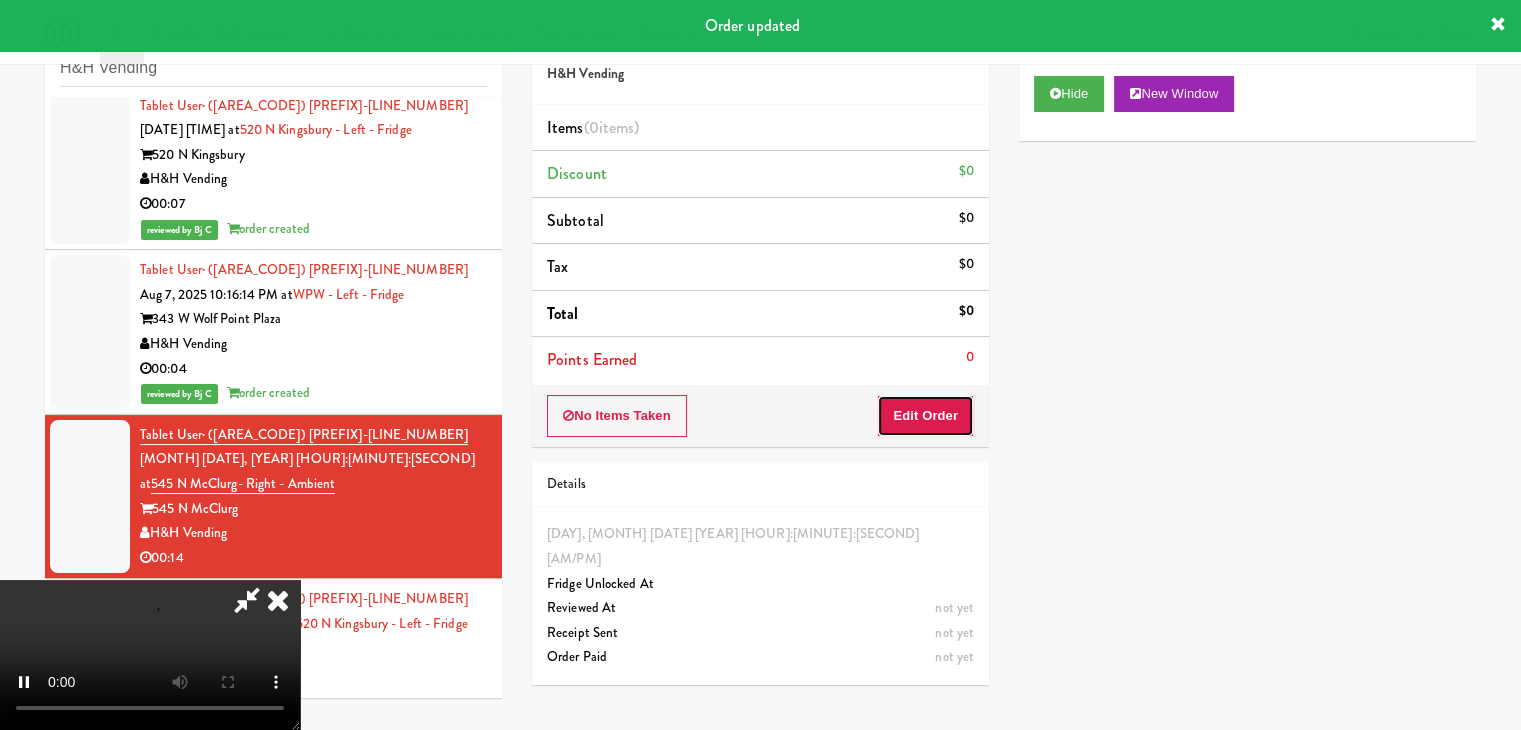 click on "Edit Order" at bounding box center (925, 416) 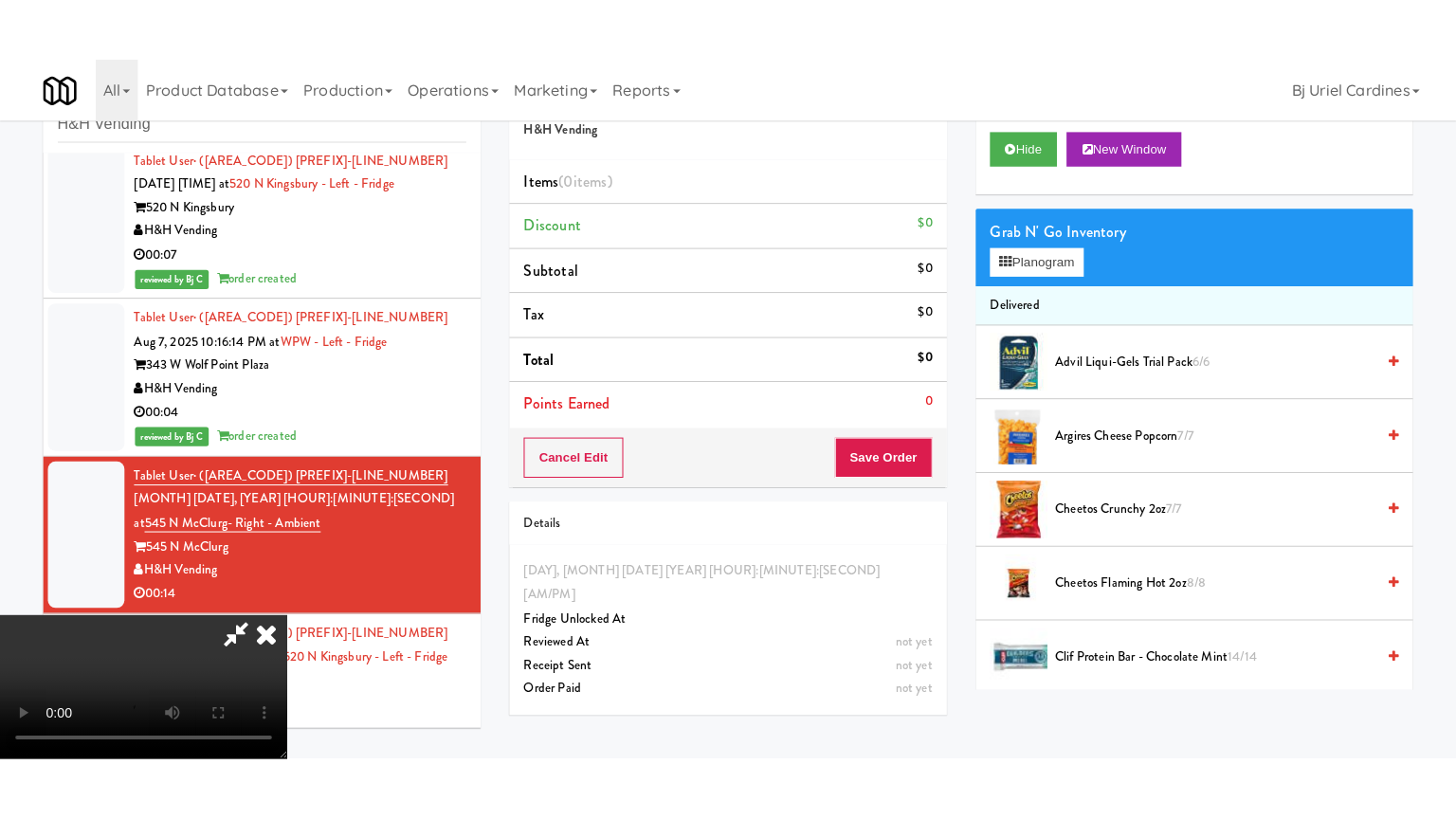 scroll, scrollTop: 266, scrollLeft: 0, axis: vertical 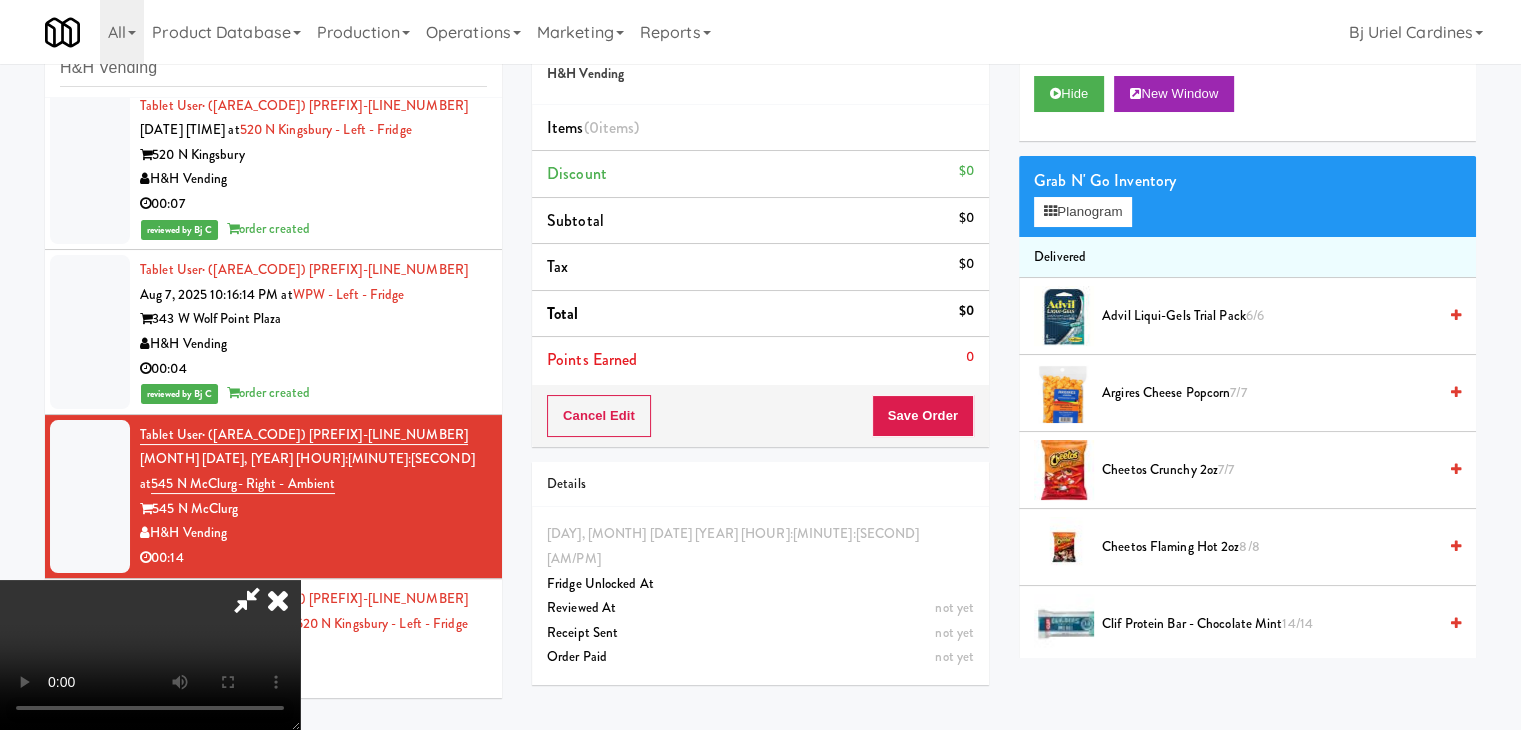 type 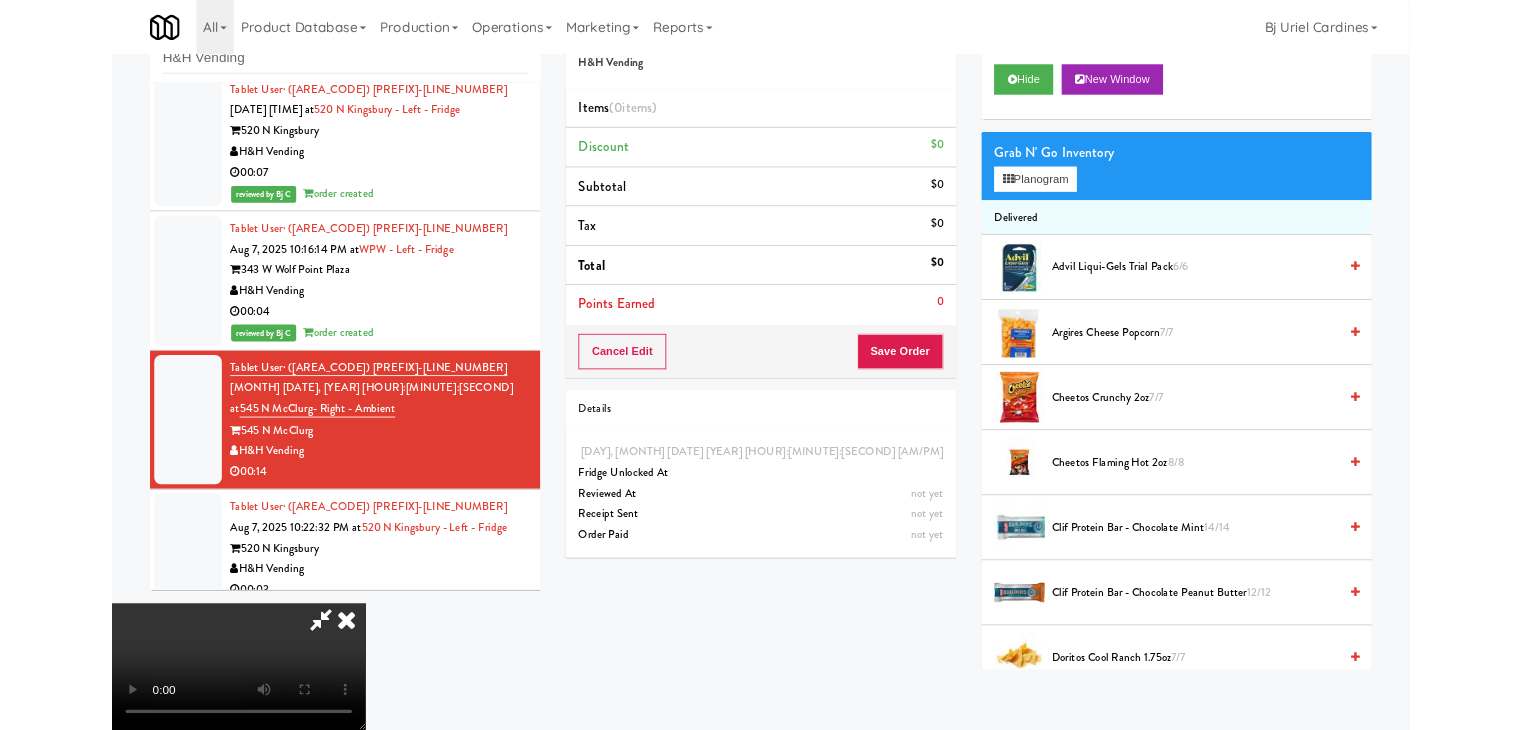 scroll, scrollTop: 0, scrollLeft: 0, axis: both 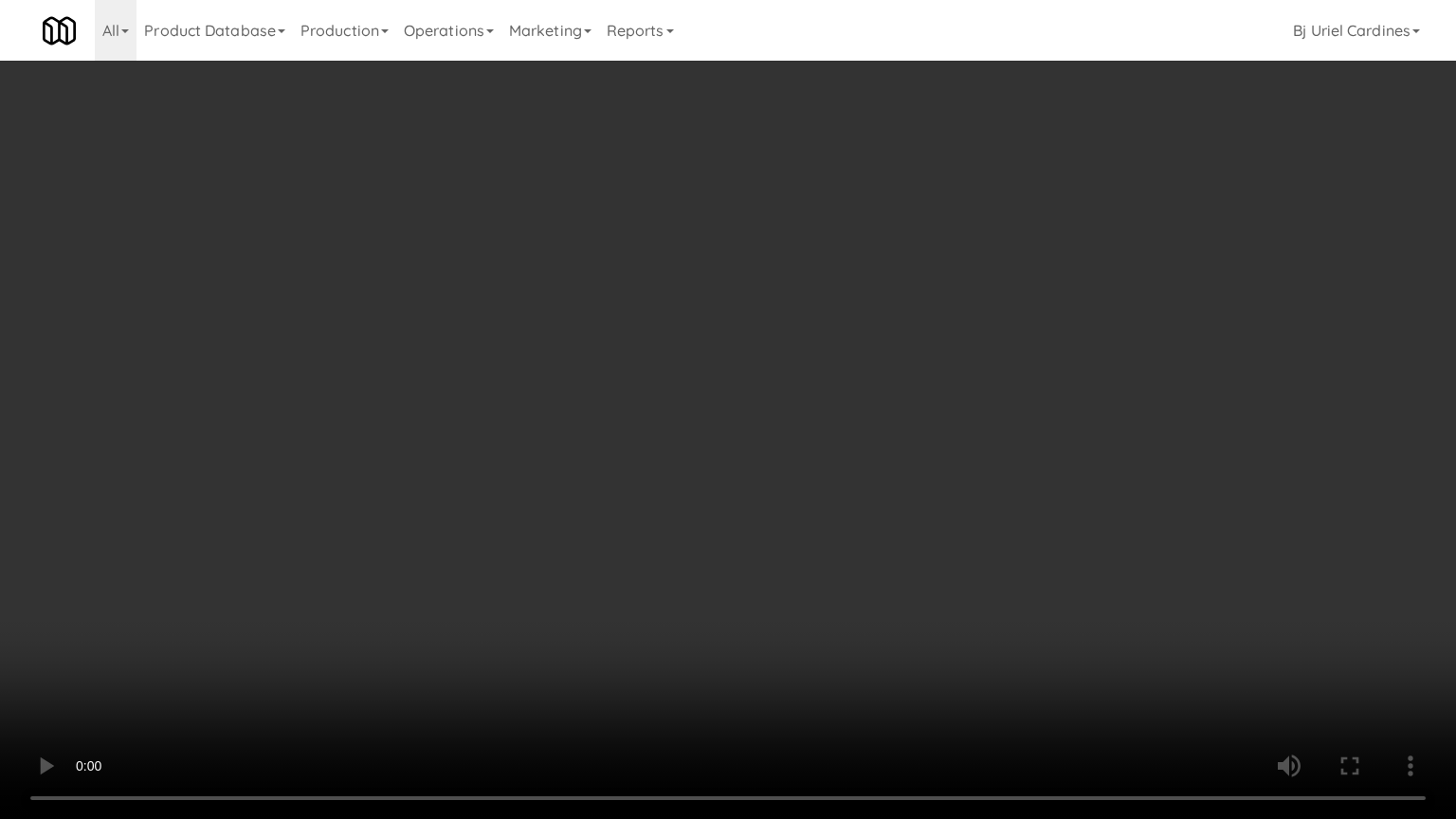 click at bounding box center [728, 410] 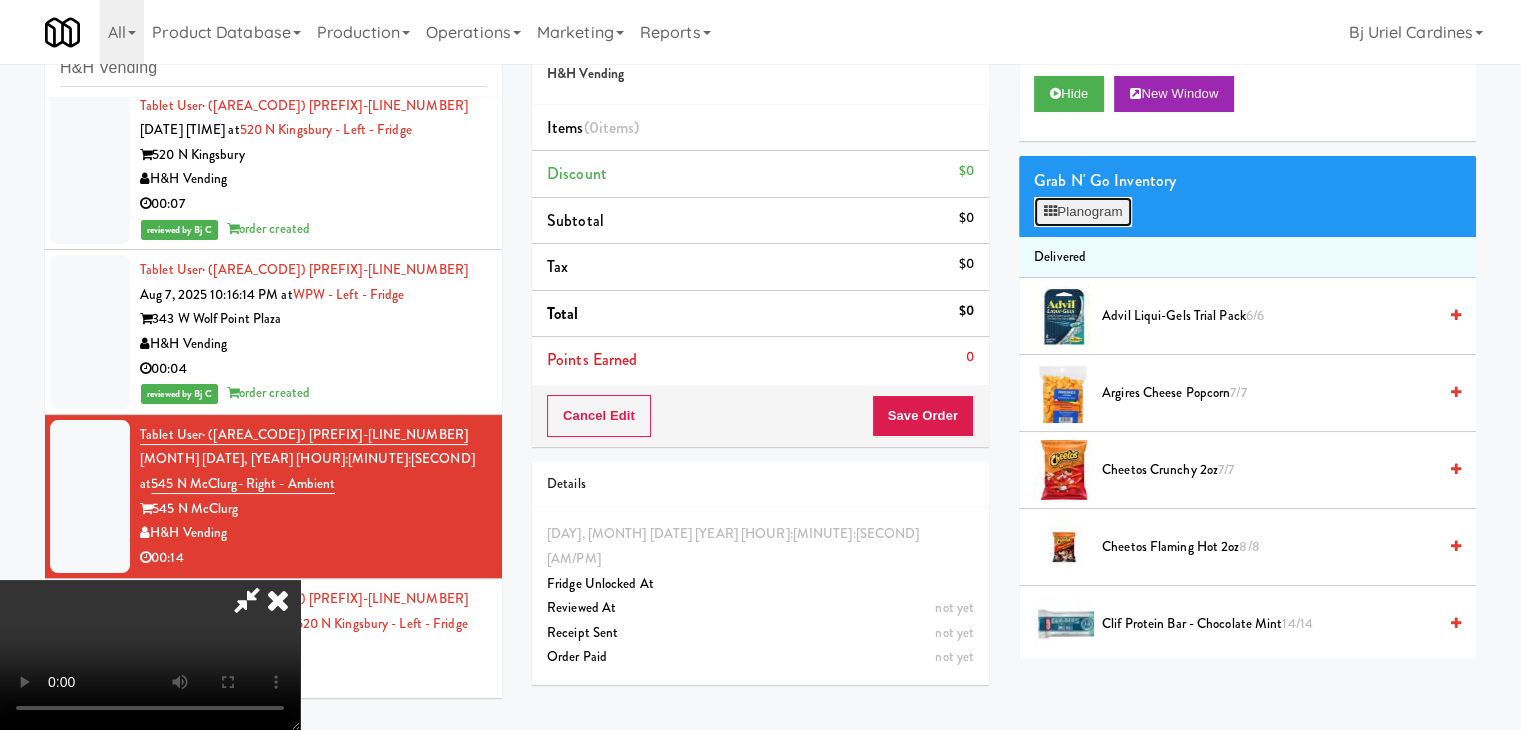 click on "Planogram" at bounding box center (1083, 212) 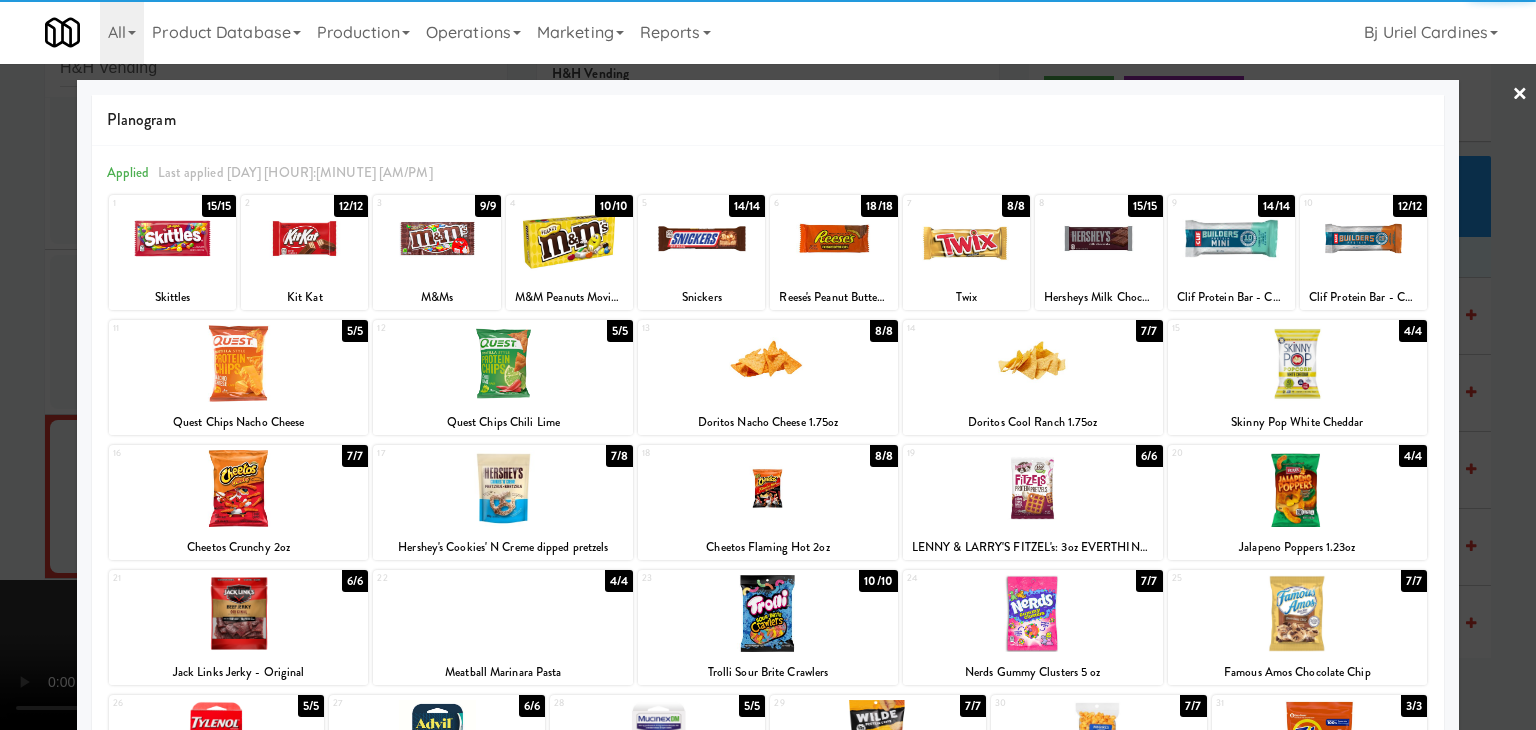 click at bounding box center [1098, 238] 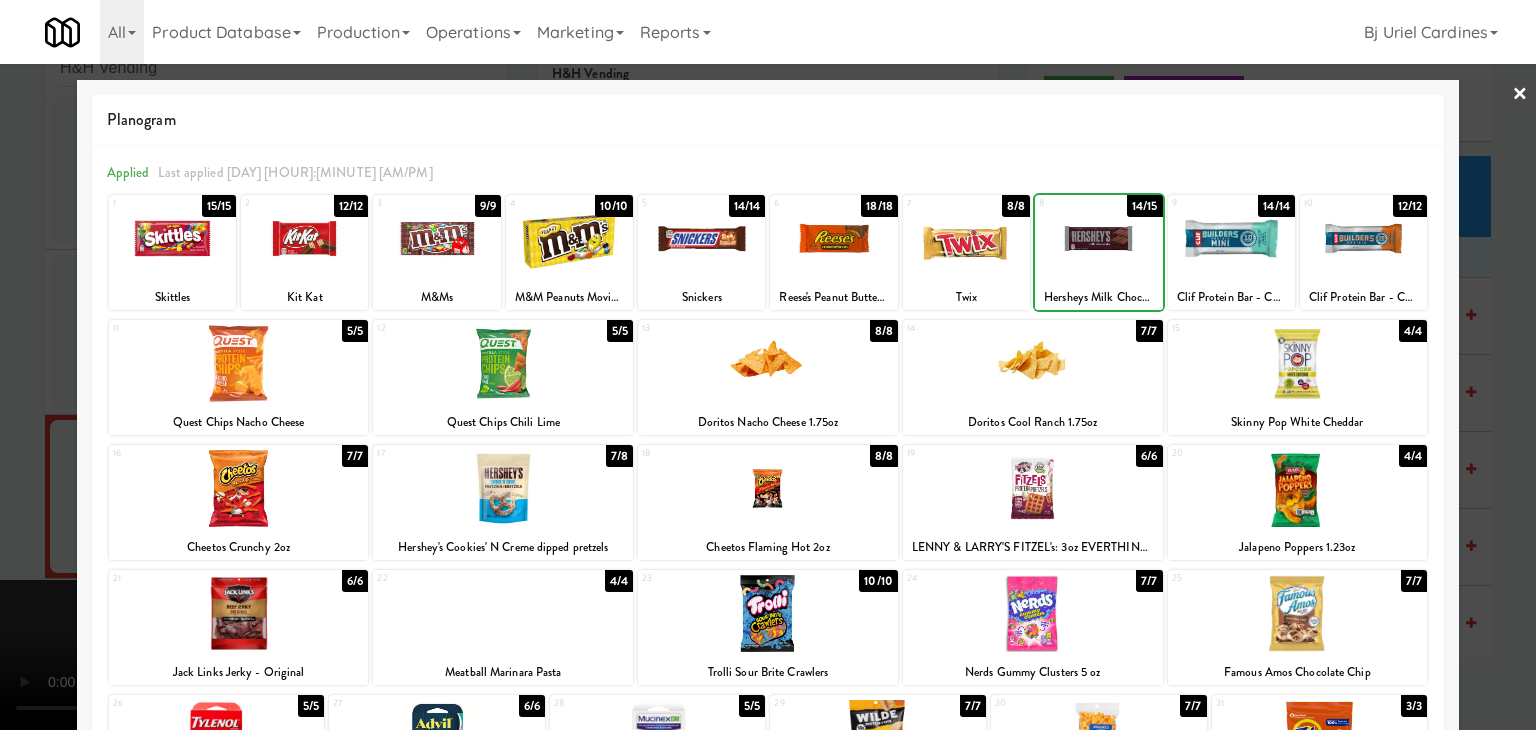click at bounding box center (768, 365) 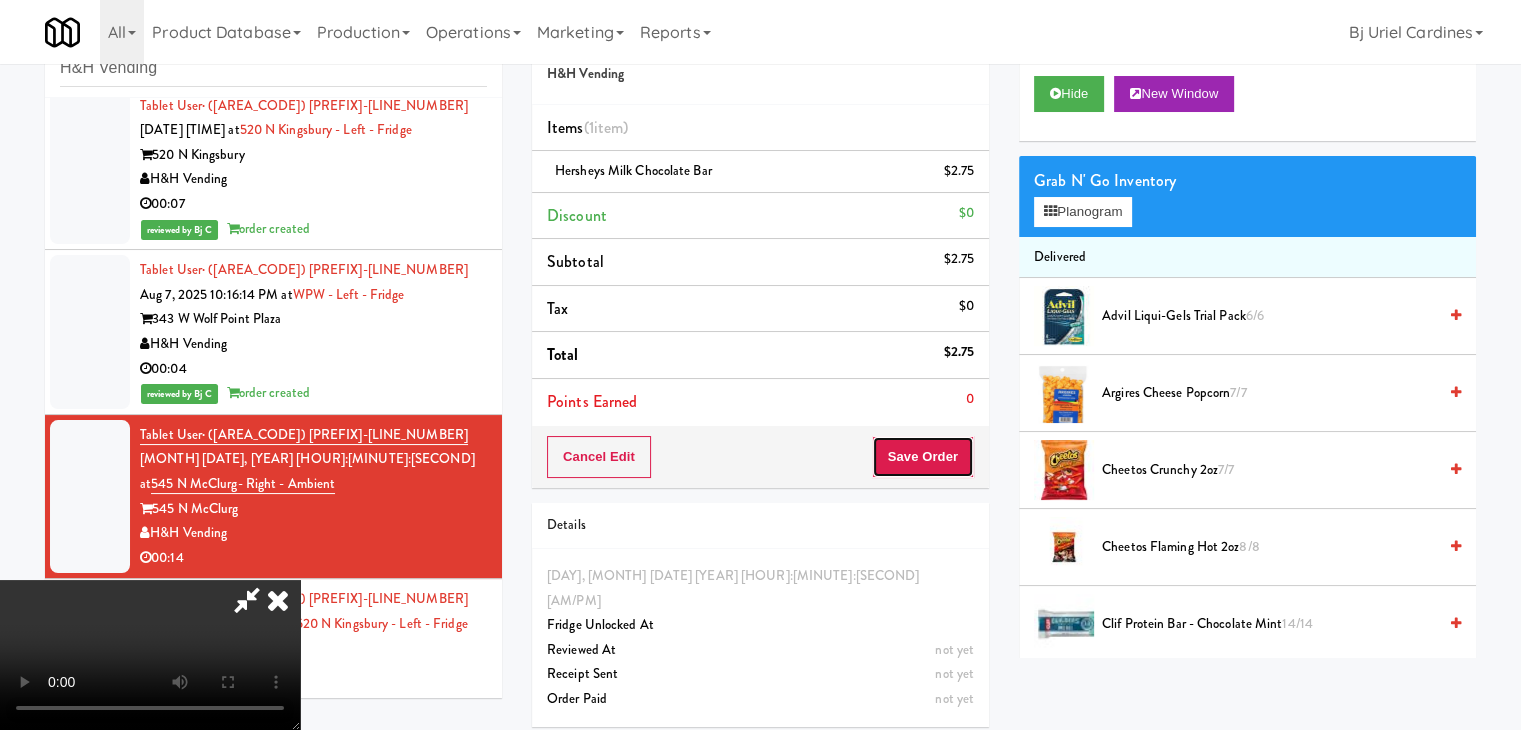 click on "Save Order" at bounding box center [923, 457] 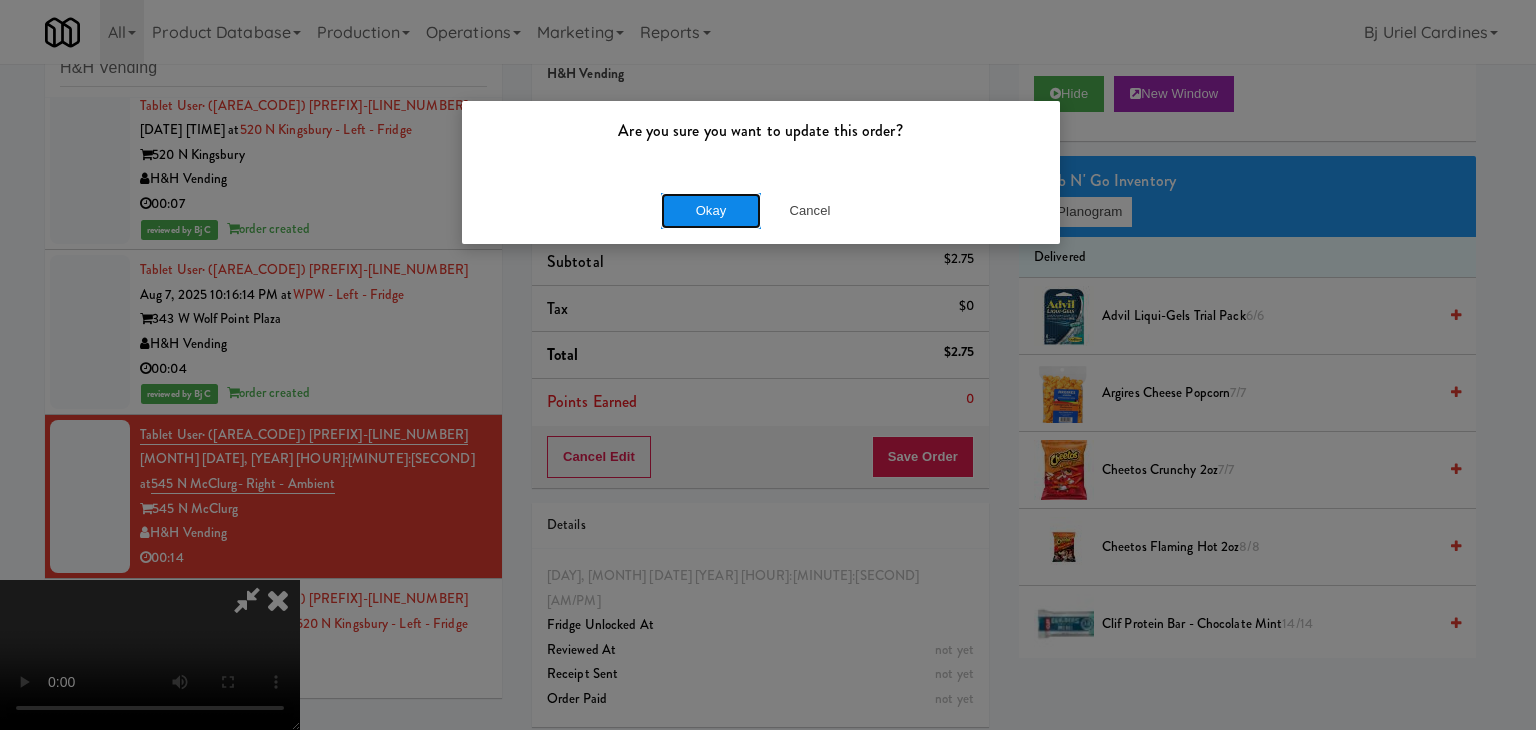 click on "Okay" at bounding box center (711, 211) 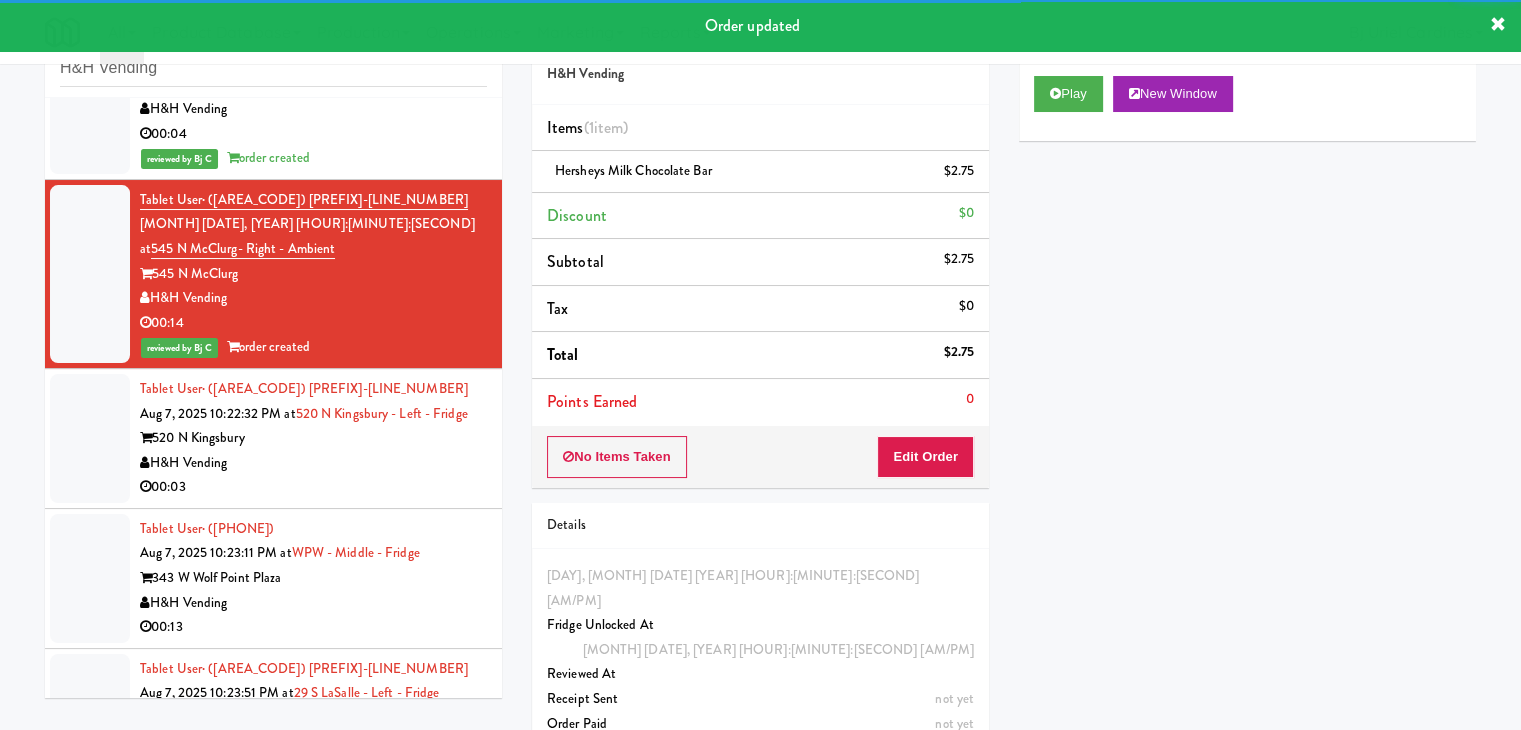 scroll, scrollTop: 3596, scrollLeft: 0, axis: vertical 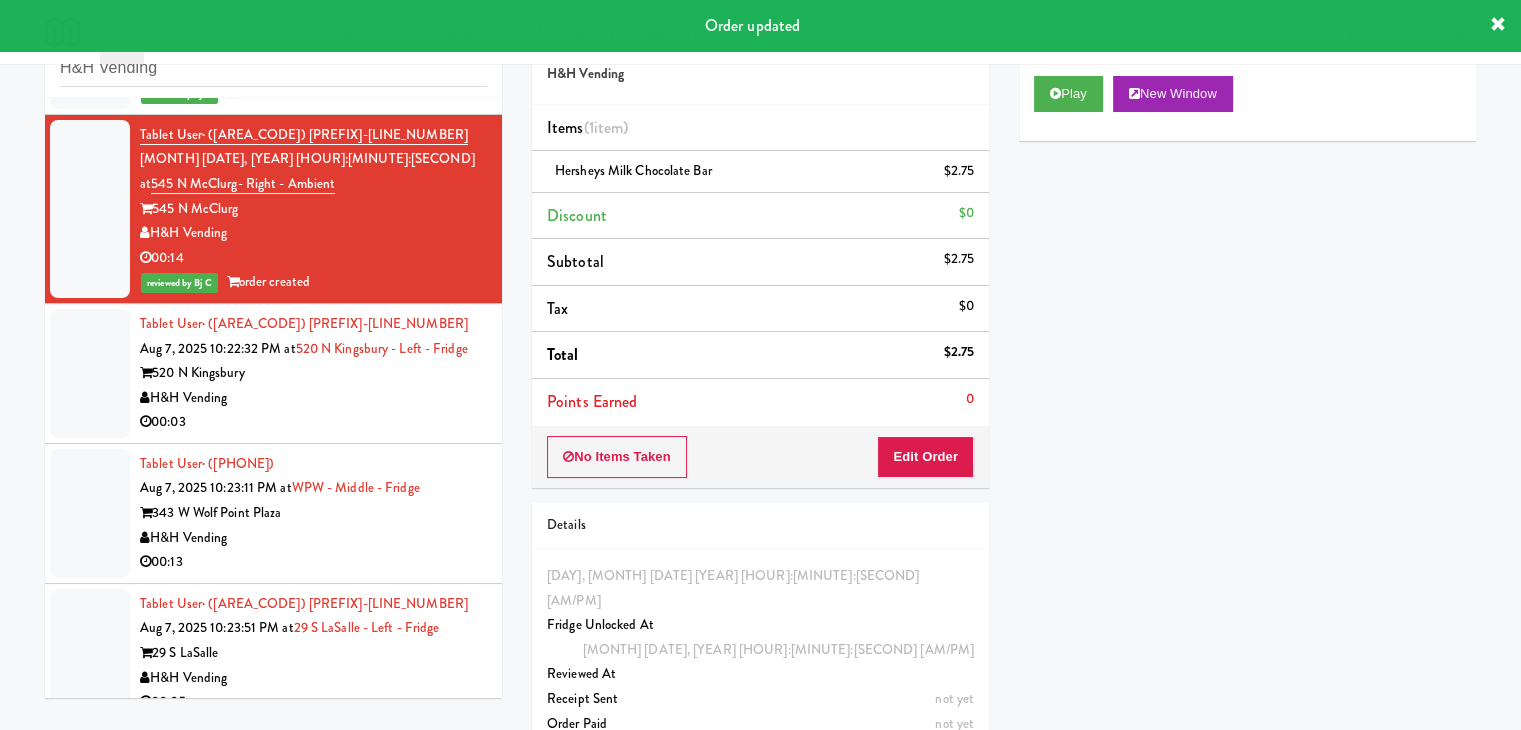 drag, startPoint x: 396, startPoint y: 285, endPoint x: 616, endPoint y: 295, distance: 220.22716 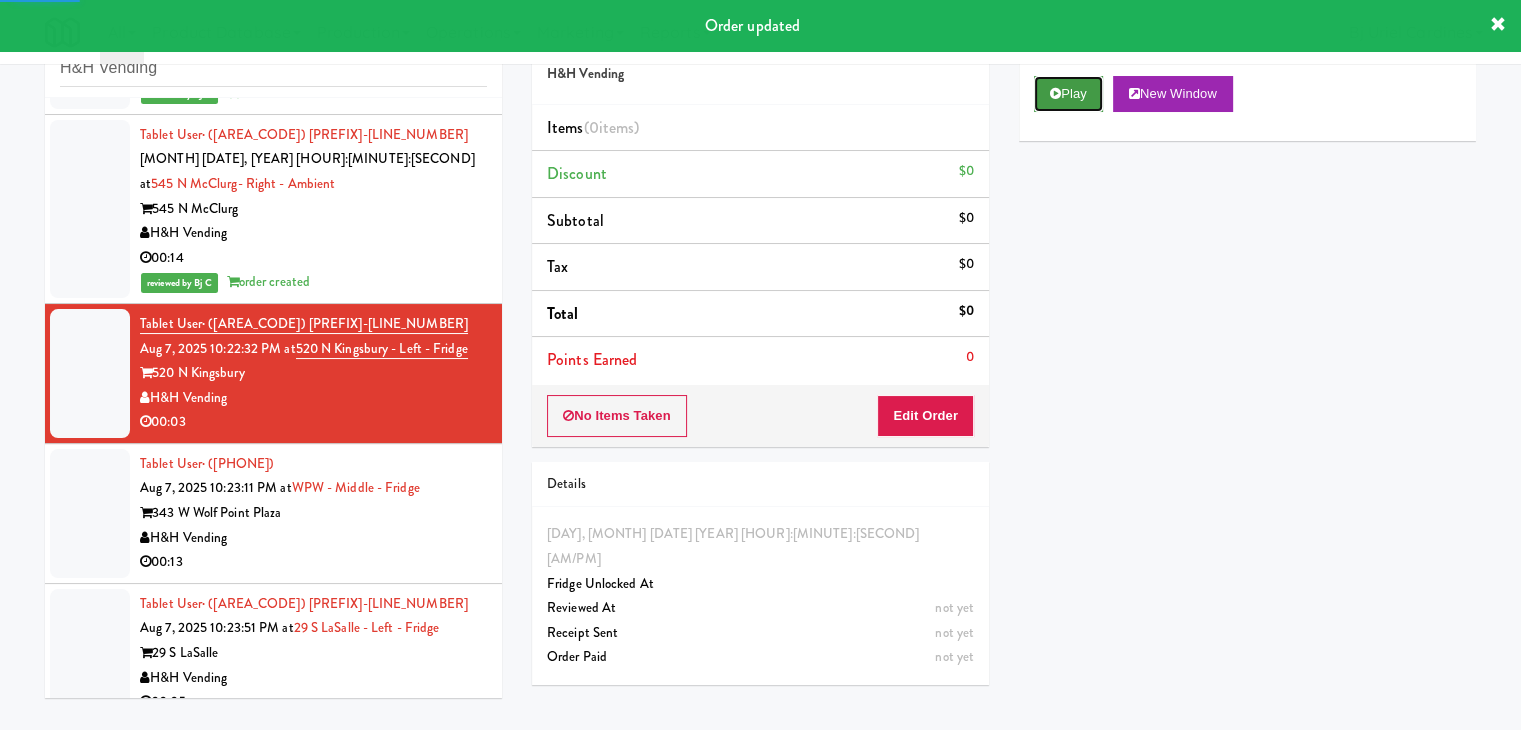 drag, startPoint x: 1090, startPoint y: 93, endPoint x: 1088, endPoint y: 103, distance: 10.198039 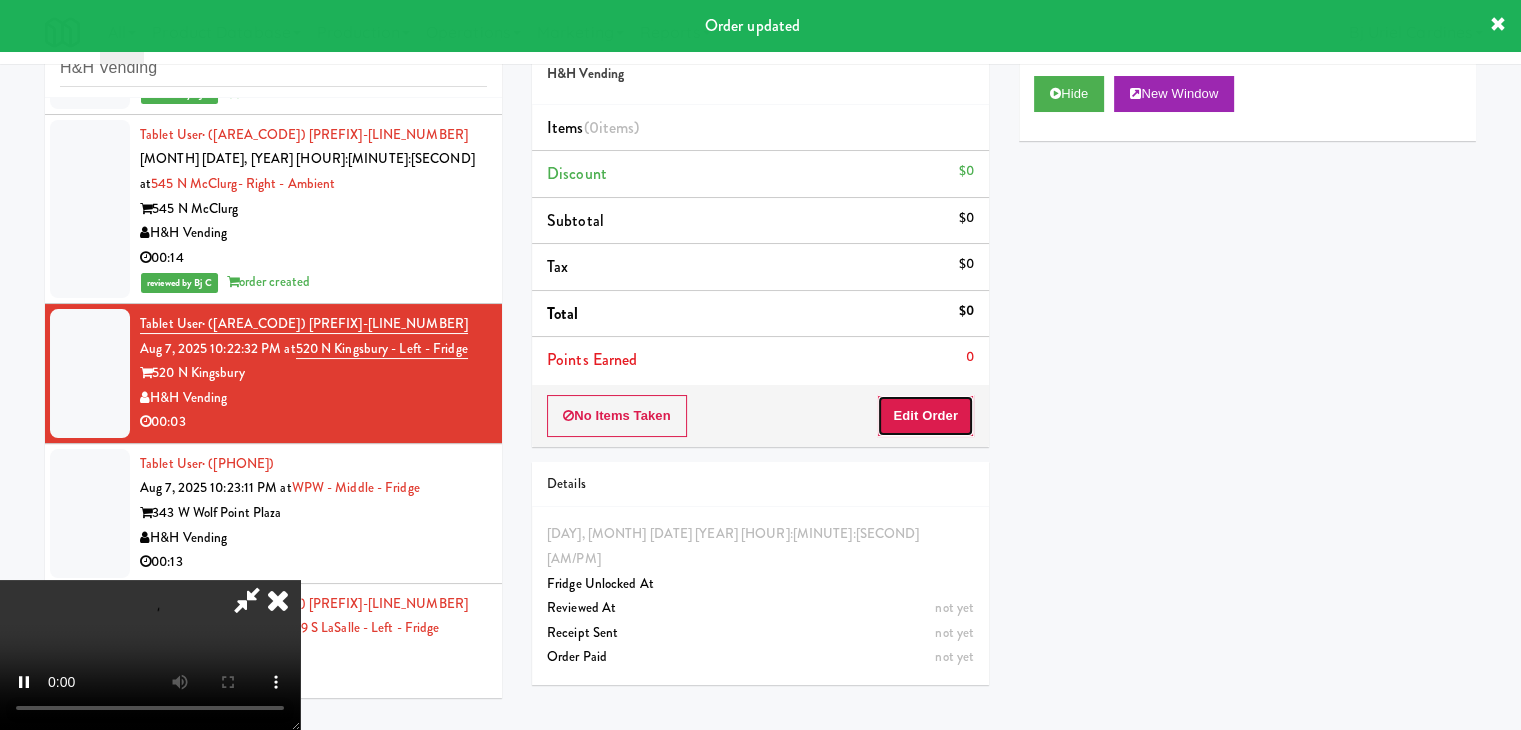 click on "Edit Order" at bounding box center (925, 416) 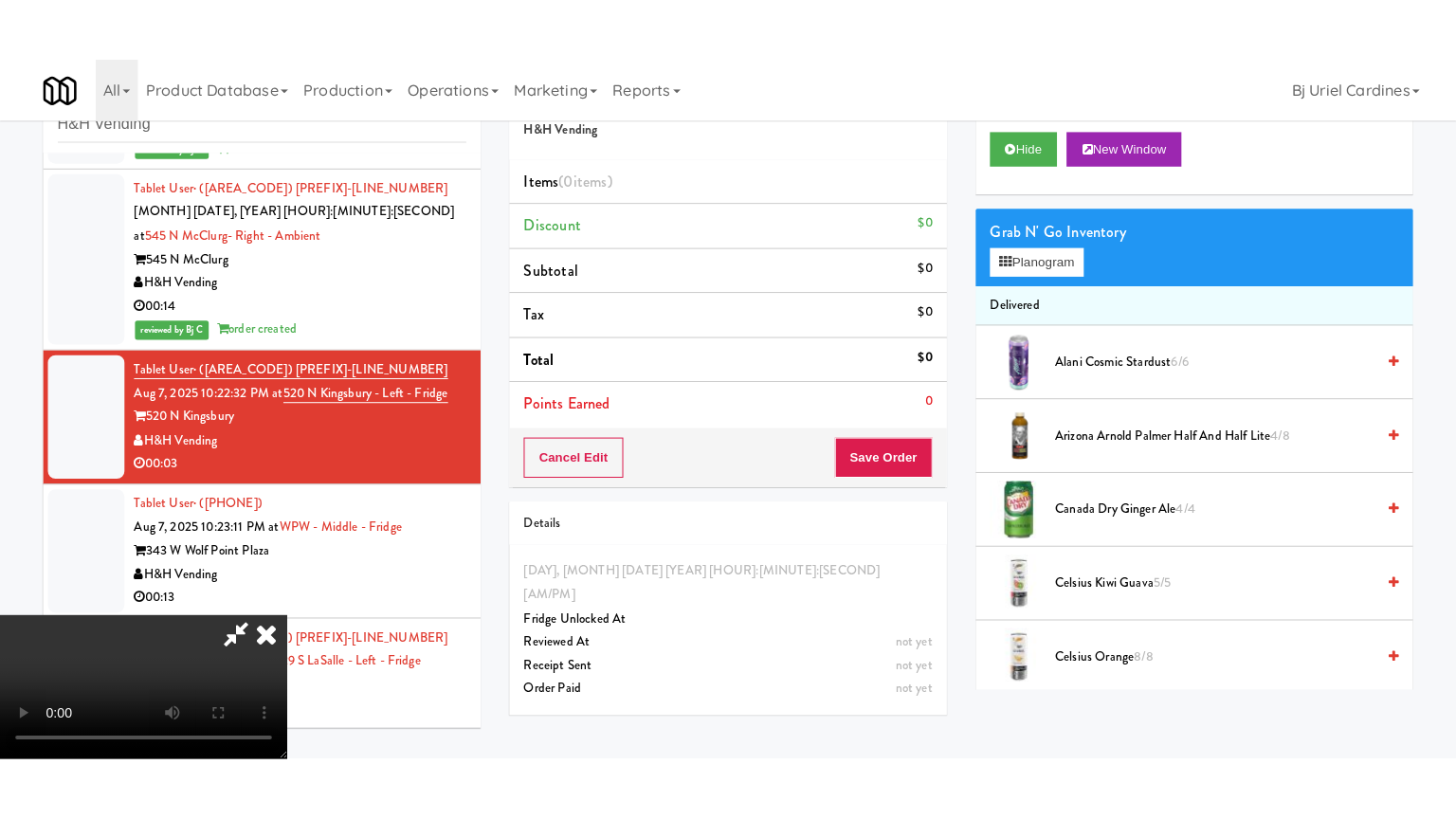 scroll, scrollTop: 266, scrollLeft: 0, axis: vertical 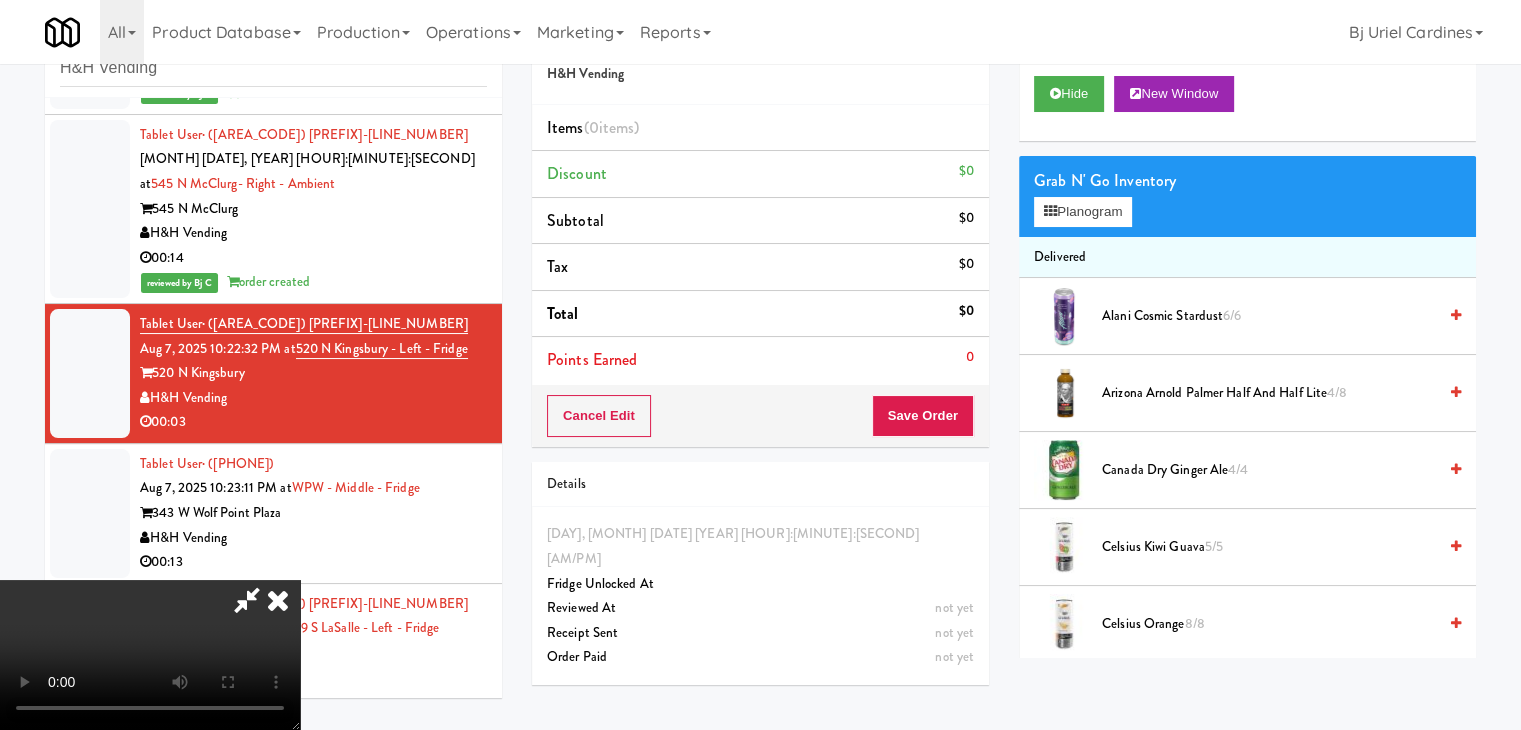 type 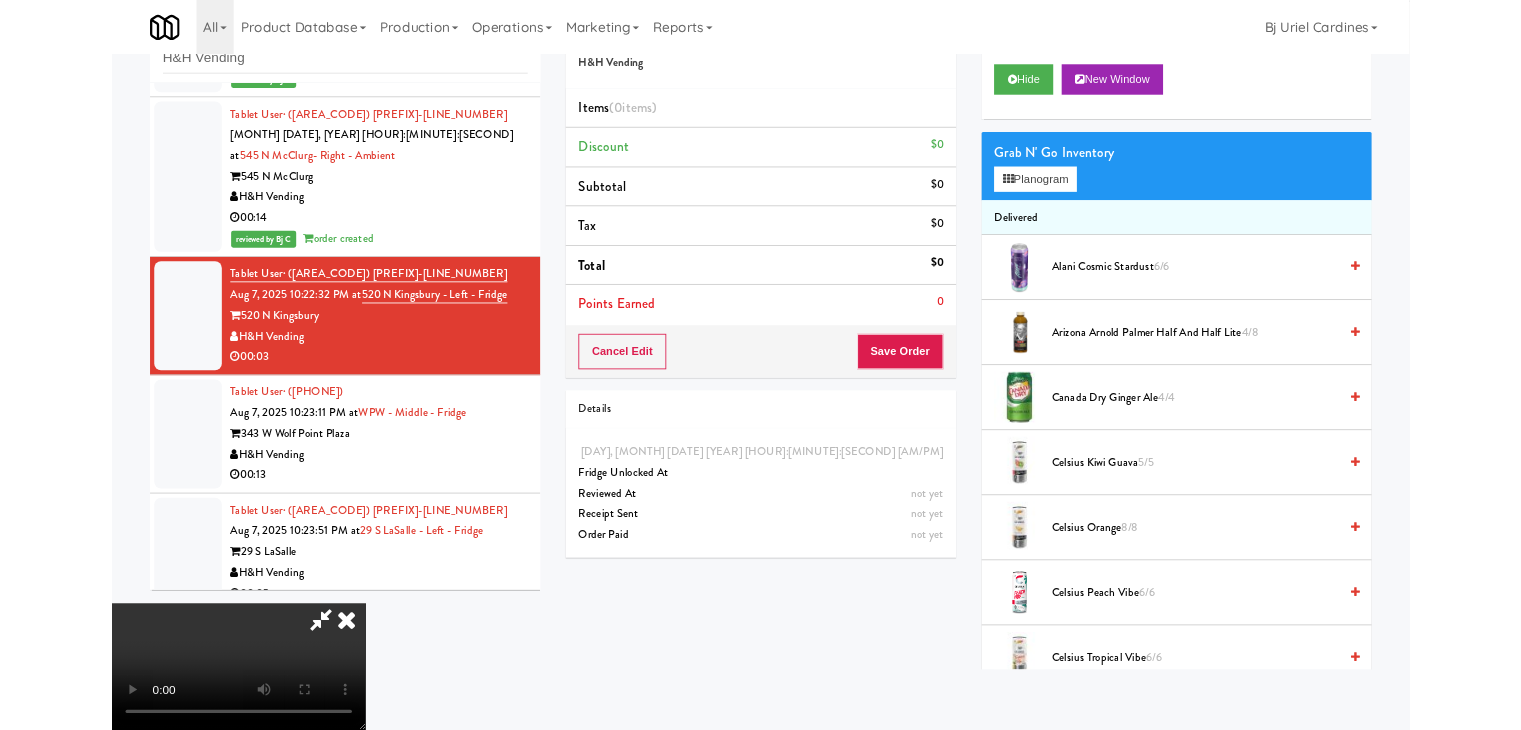 scroll, scrollTop: 0, scrollLeft: 0, axis: both 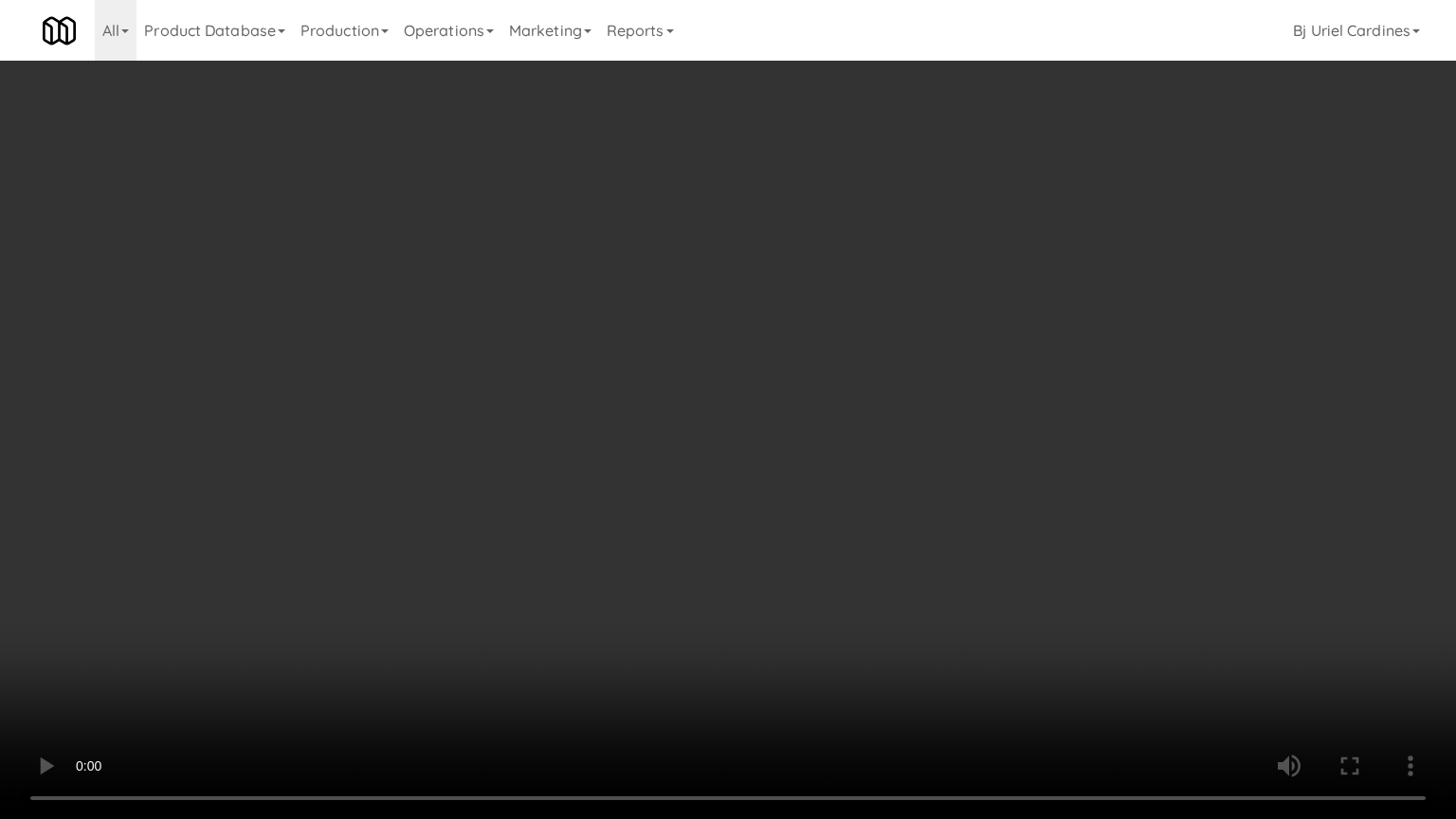 click at bounding box center [728, 410] 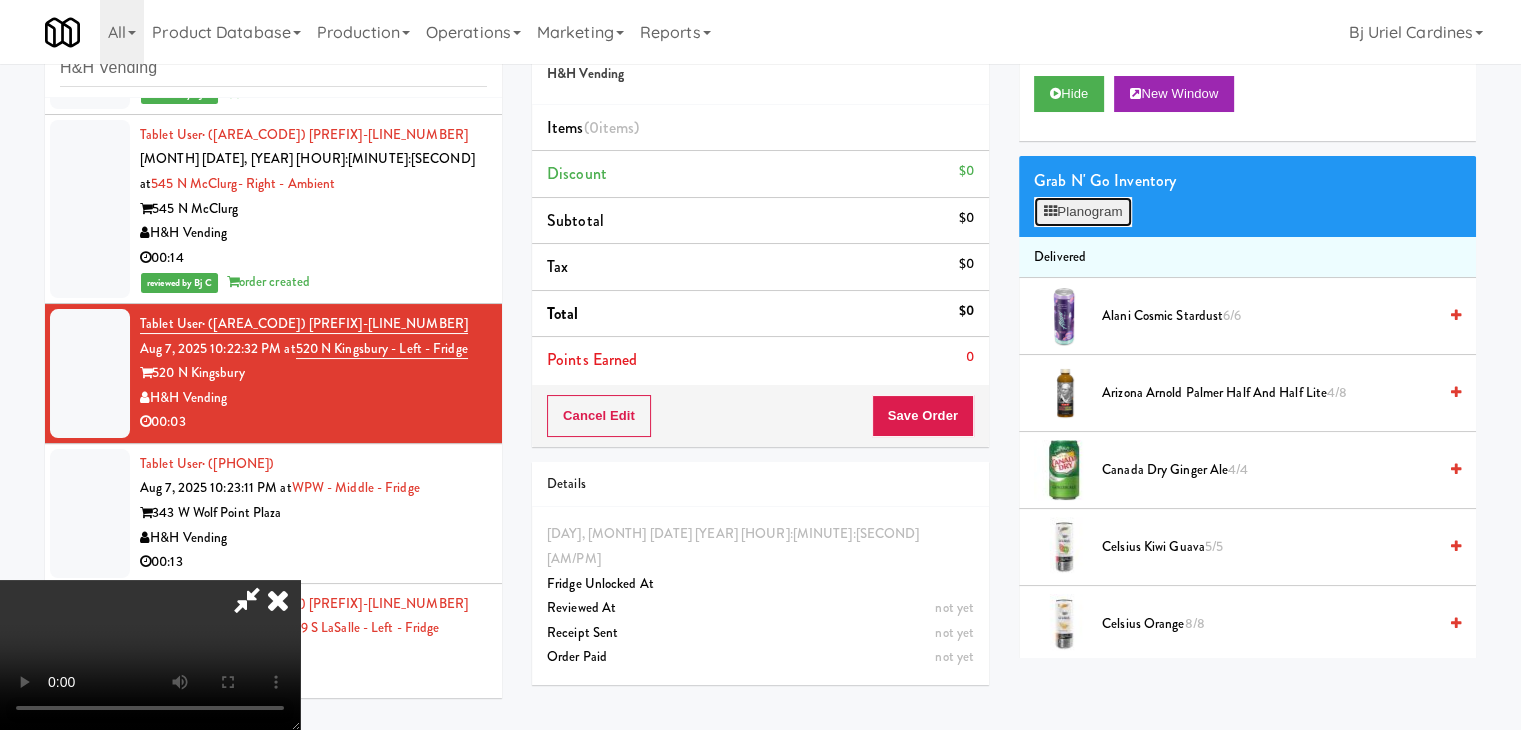 click on "Planogram" at bounding box center (1083, 212) 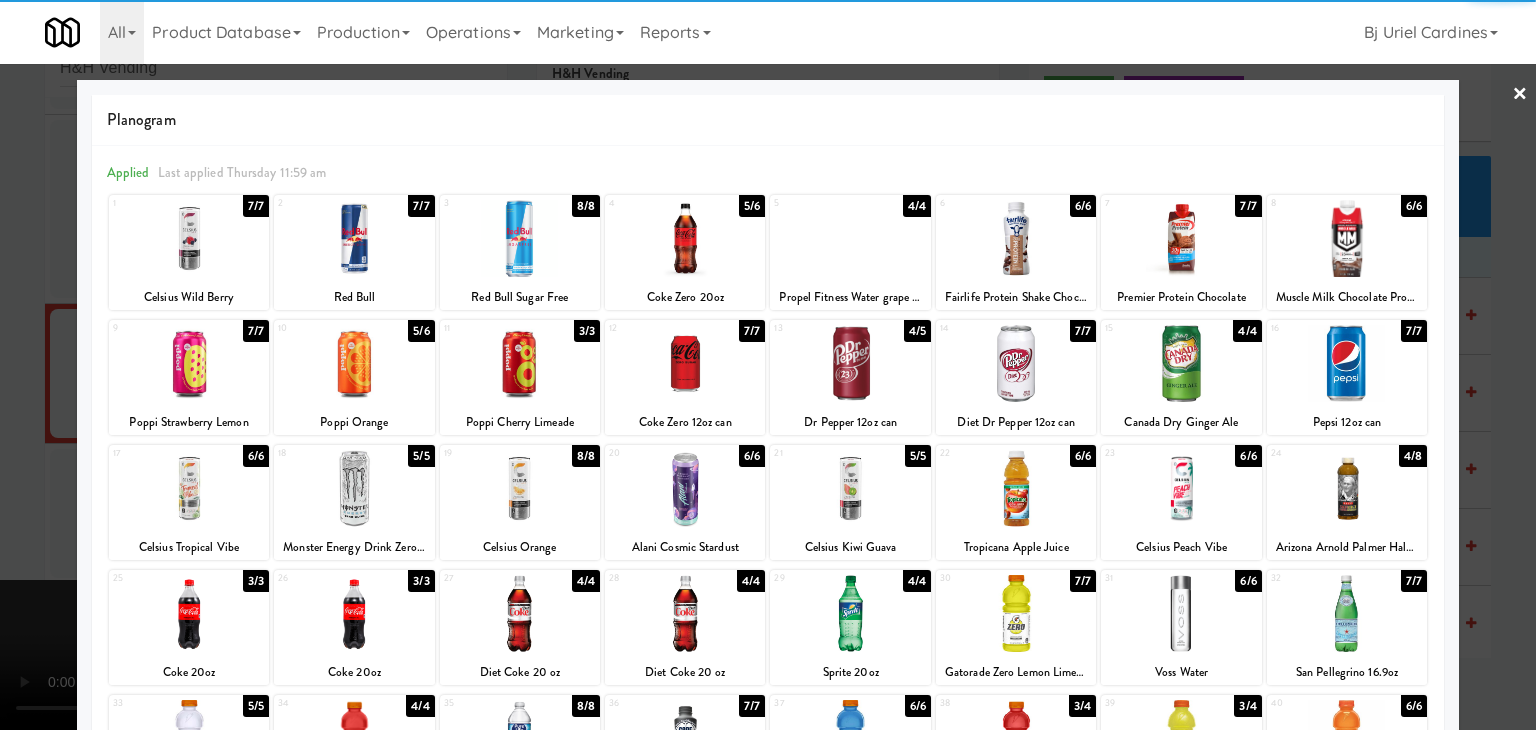 click at bounding box center (1016, 238) 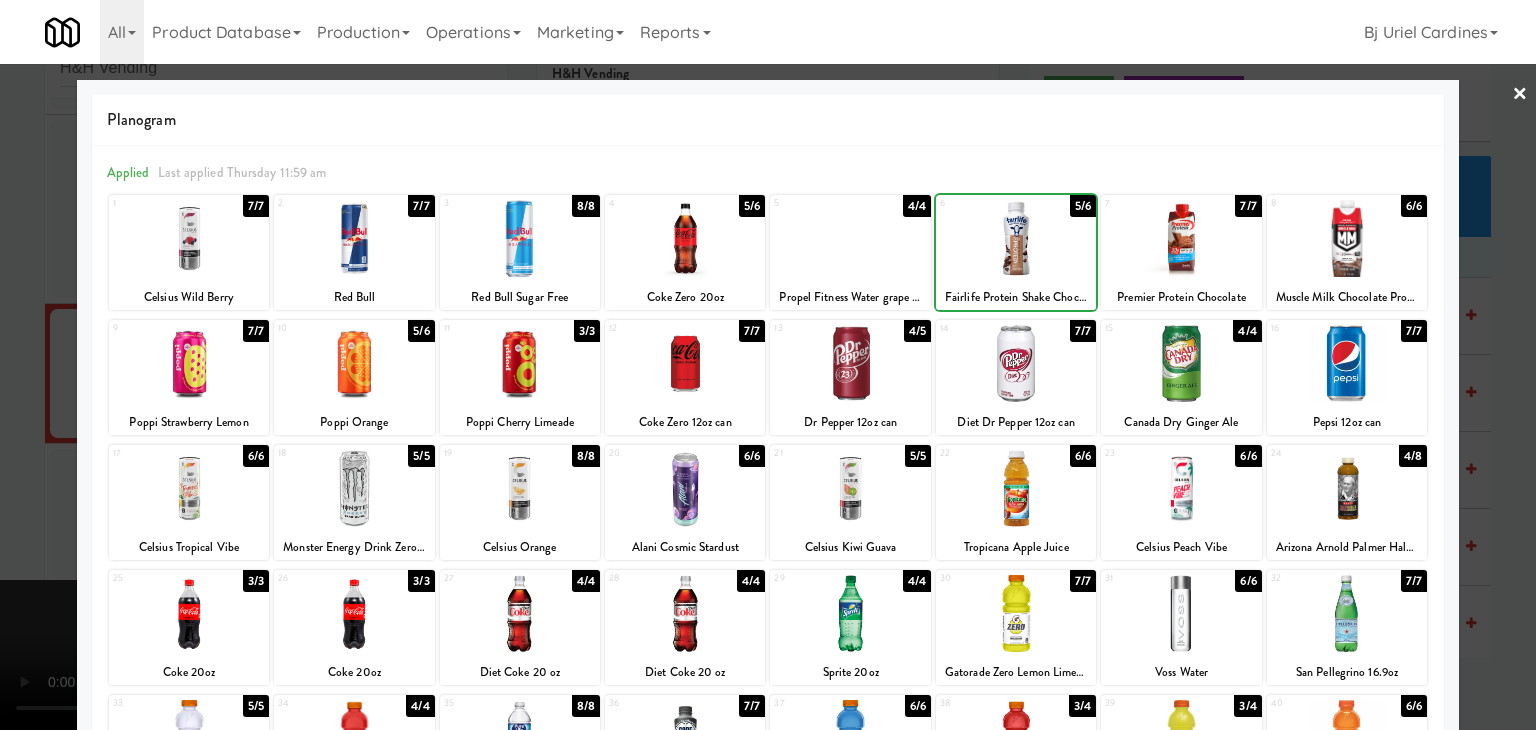 drag, startPoint x: 0, startPoint y: 387, endPoint x: 464, endPoint y: 387, distance: 464 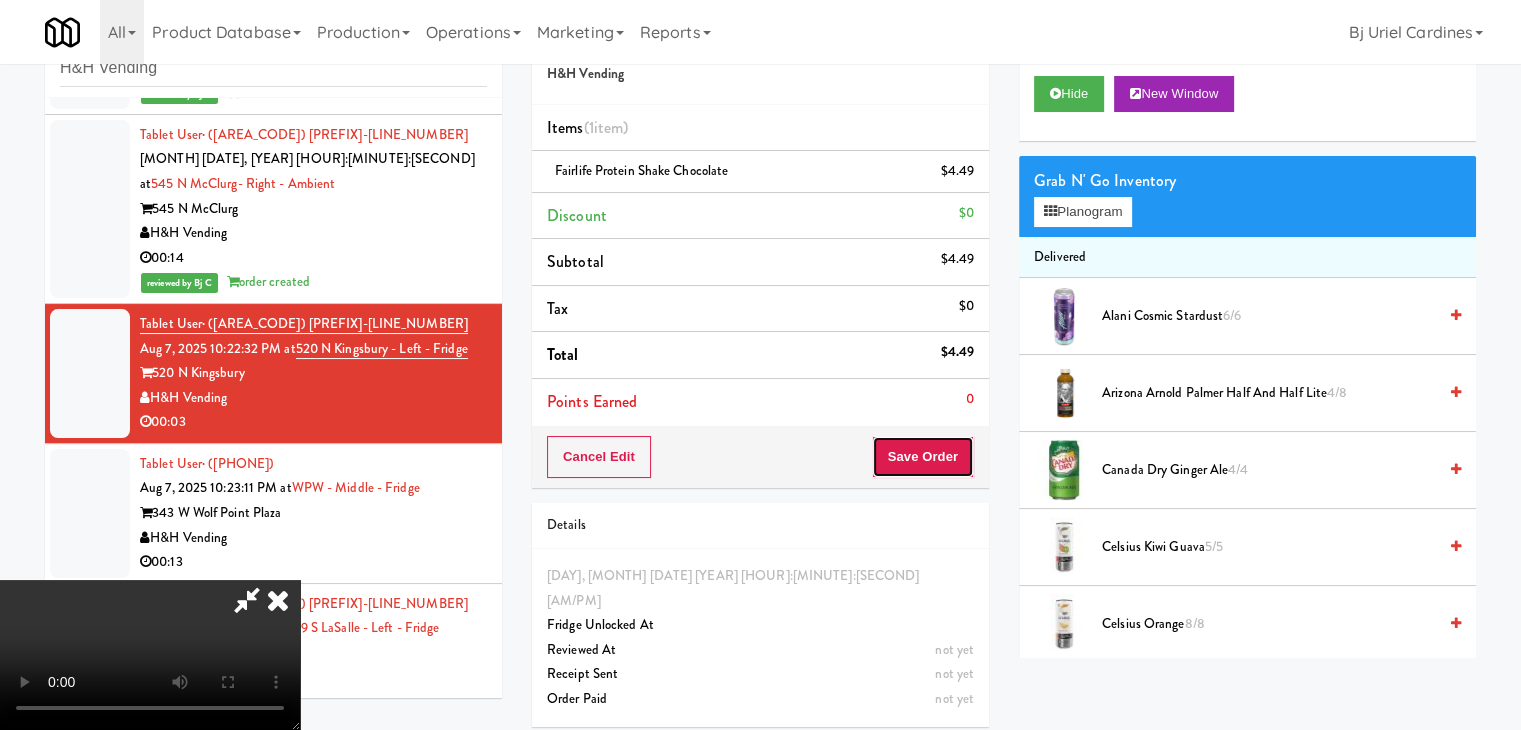 drag, startPoint x: 917, startPoint y: 457, endPoint x: 927, endPoint y: 453, distance: 10.770329 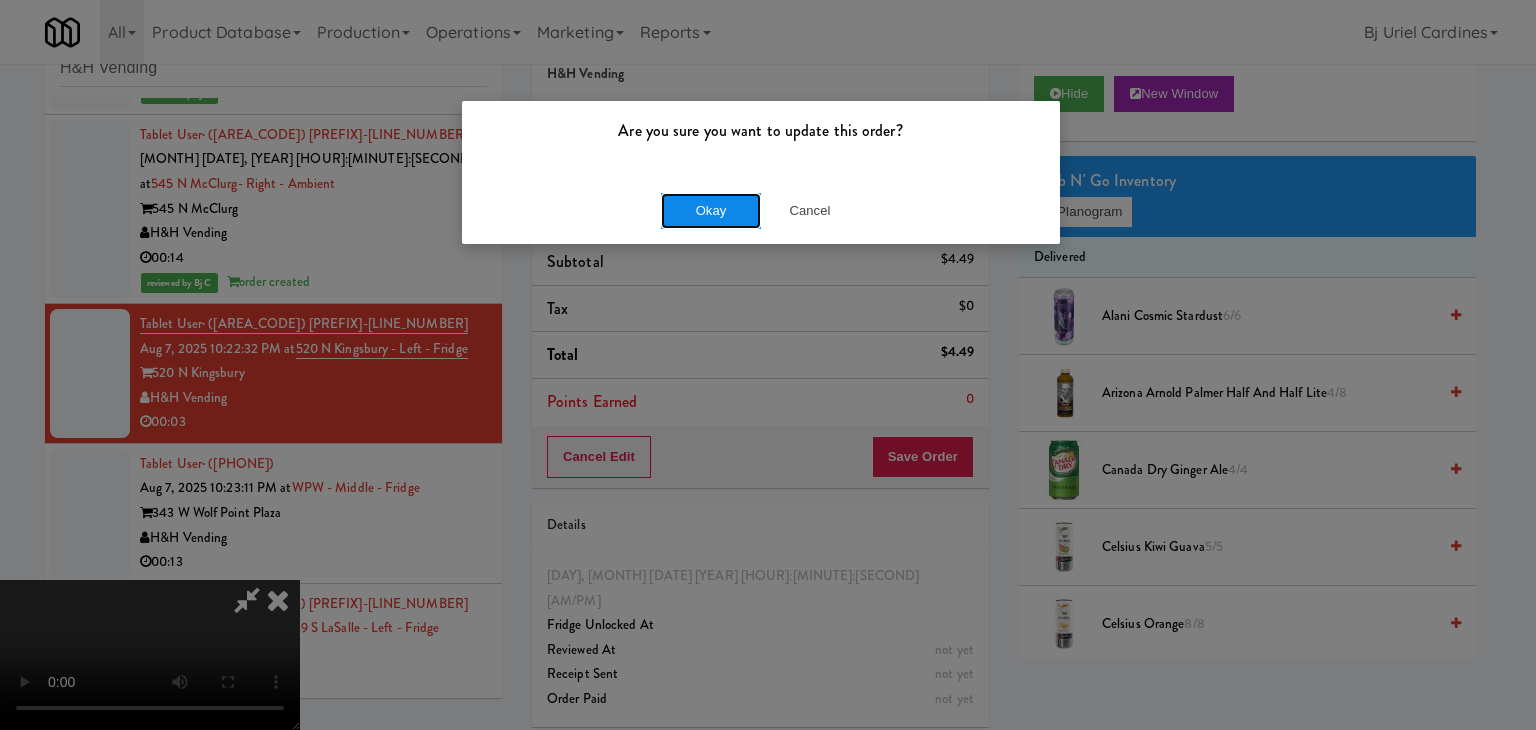 click on "Okay" at bounding box center [711, 211] 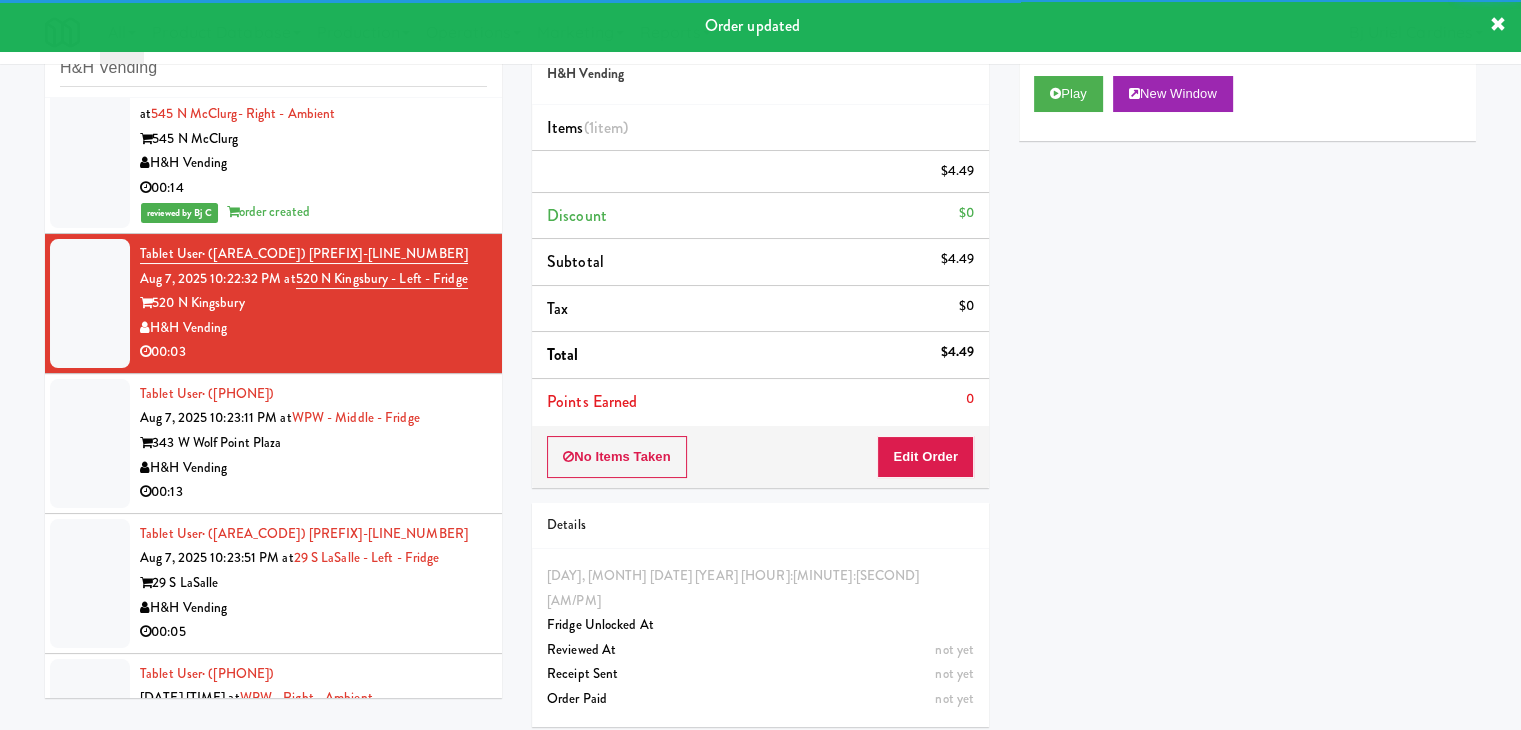 scroll, scrollTop: 3796, scrollLeft: 0, axis: vertical 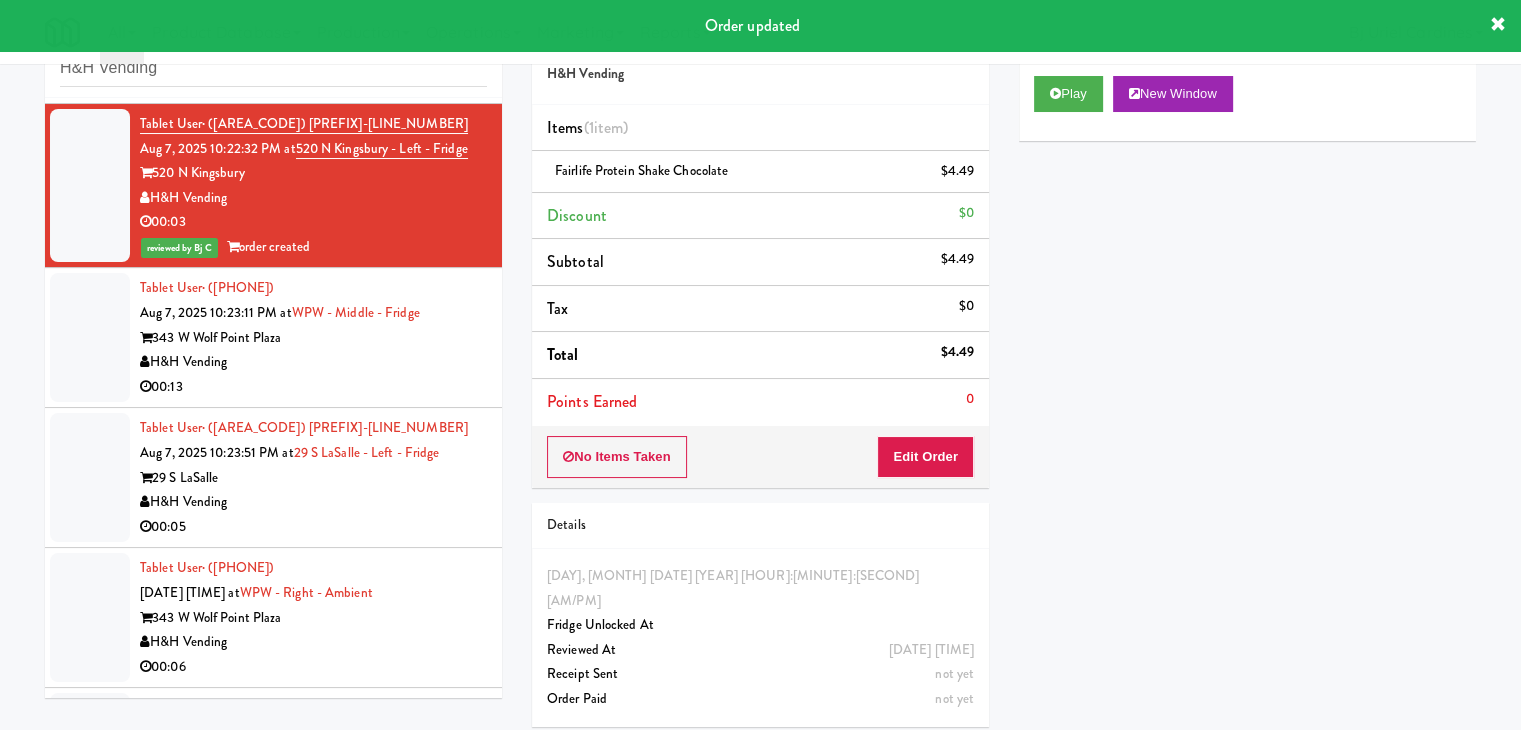 click on "H&H Vending" at bounding box center (313, 362) 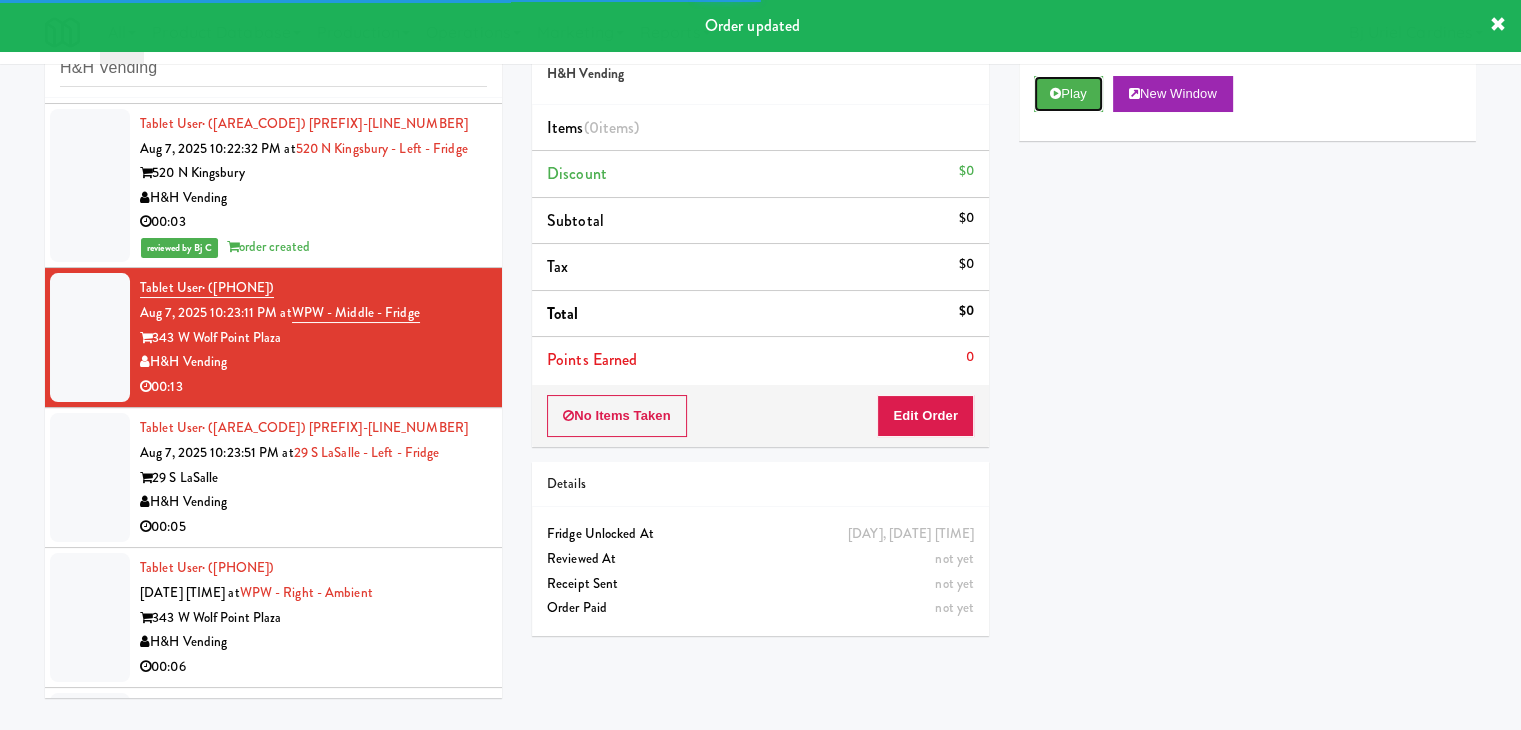 drag, startPoint x: 1082, startPoint y: 89, endPoint x: 1066, endPoint y: 113, distance: 28.84441 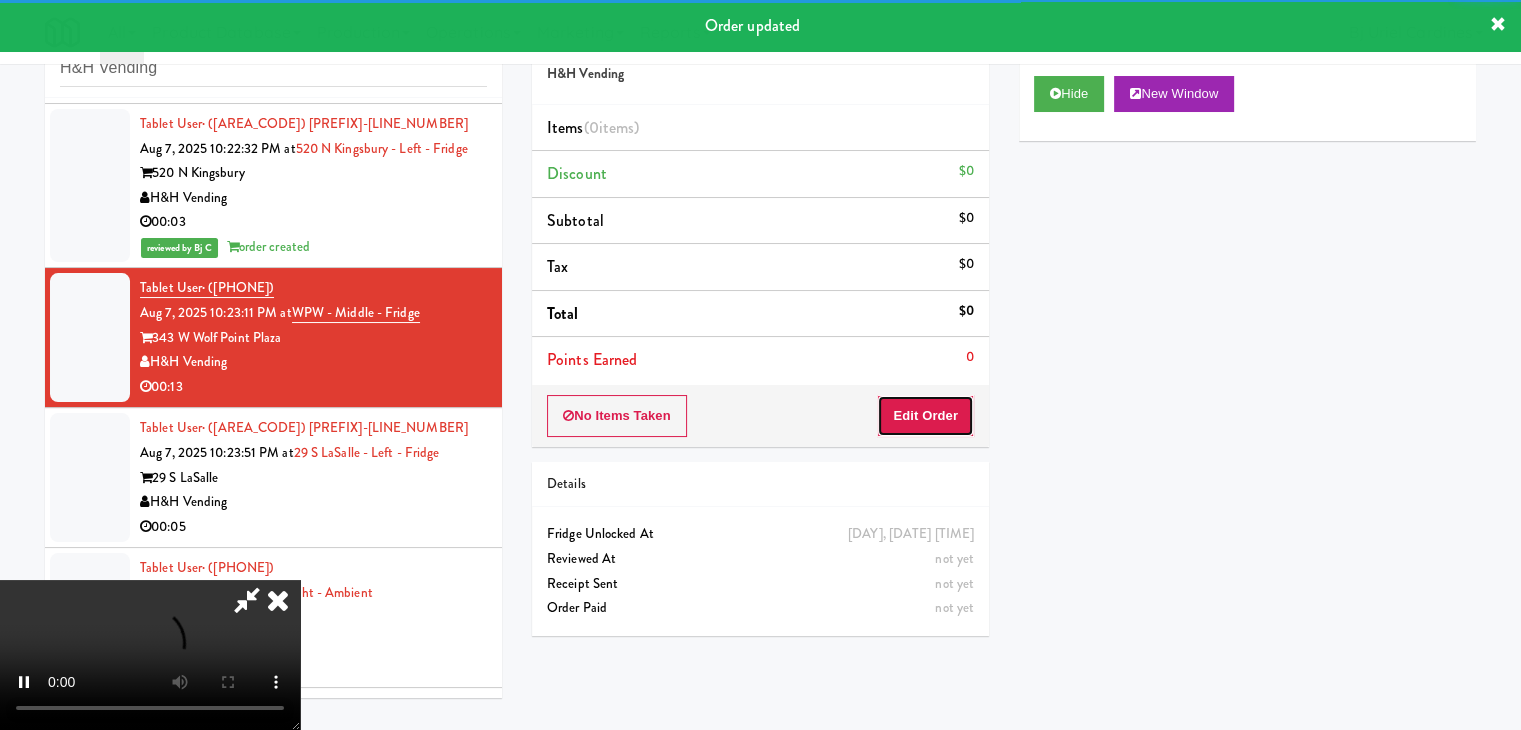 click on "Edit Order" at bounding box center [925, 416] 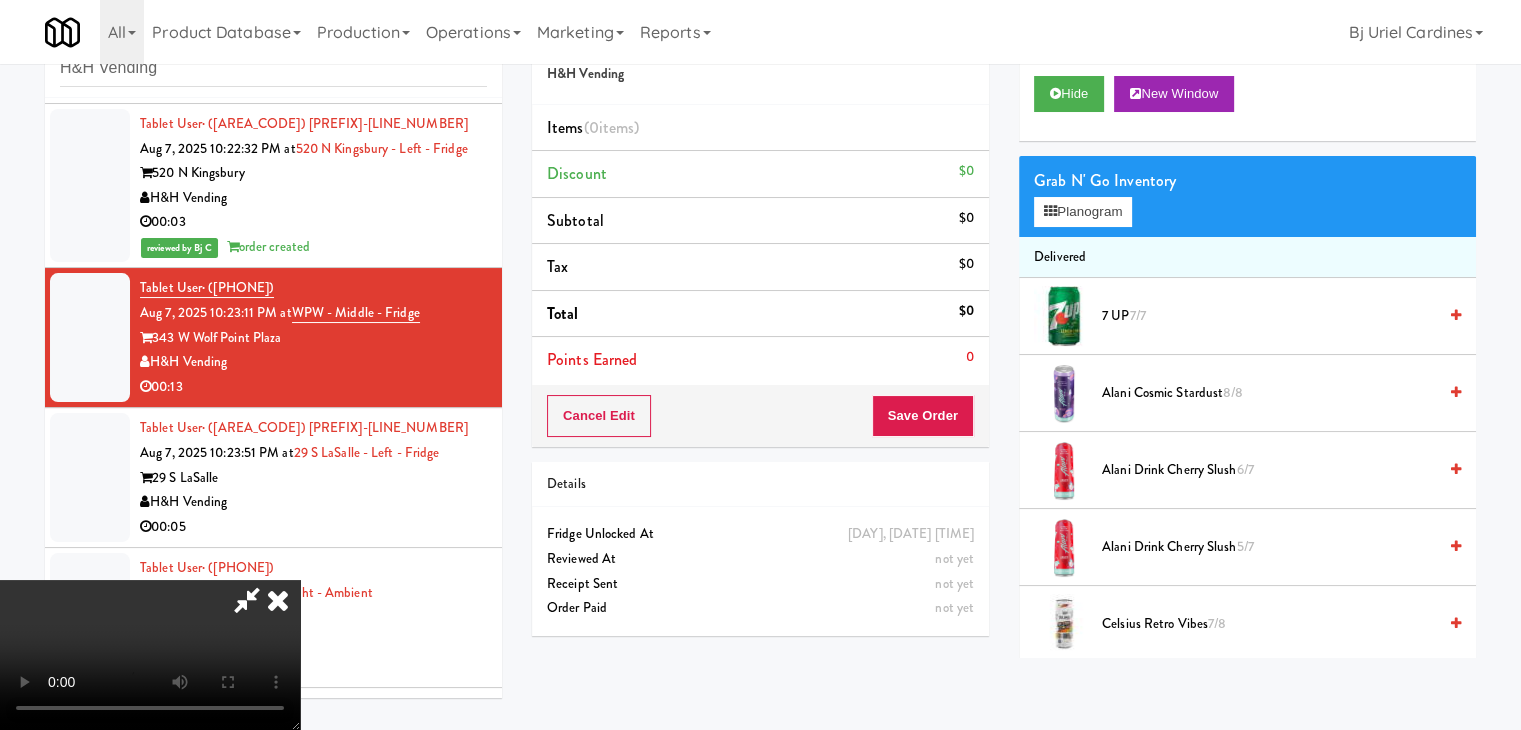 type 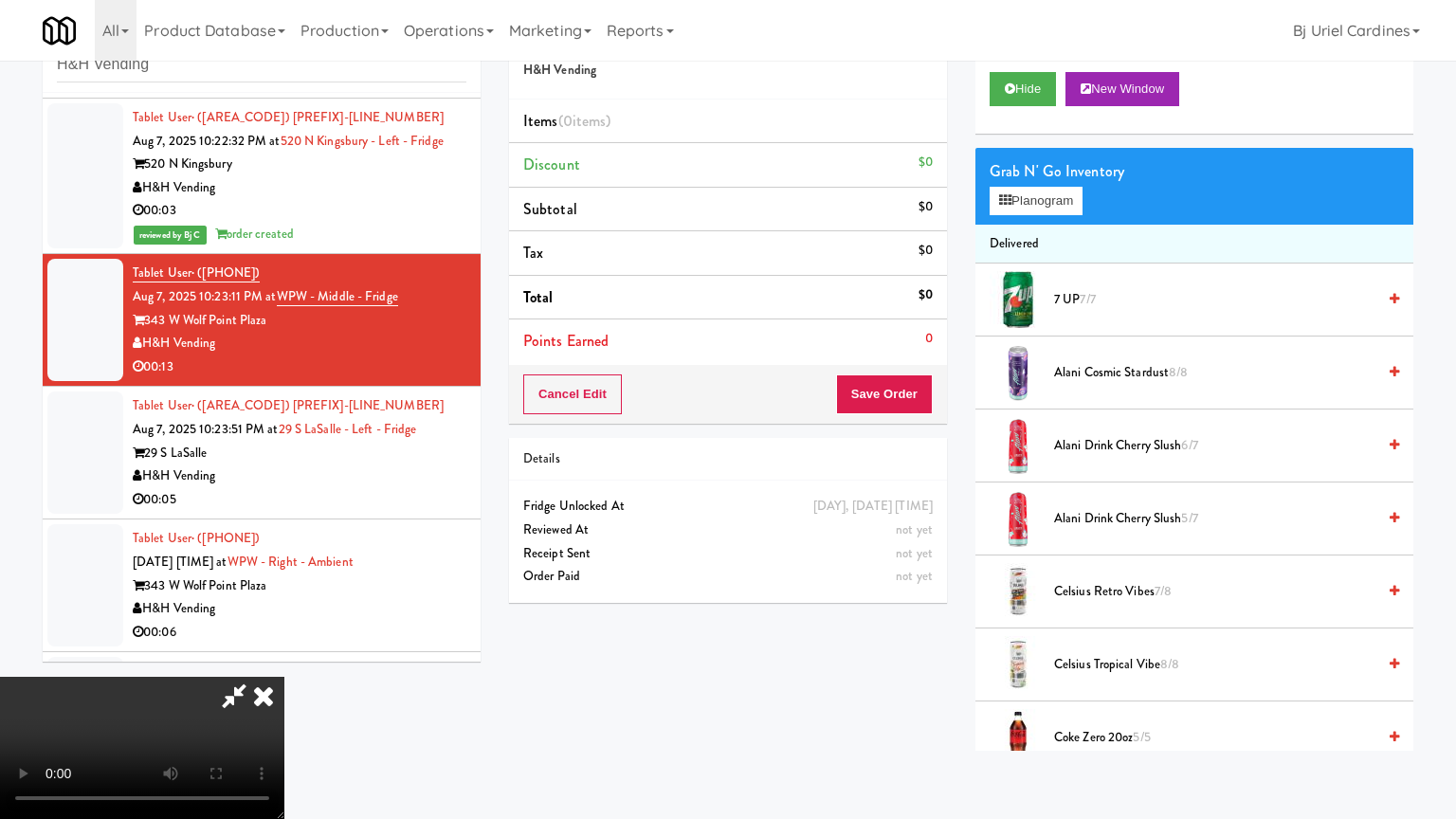 click at bounding box center (142, 748) 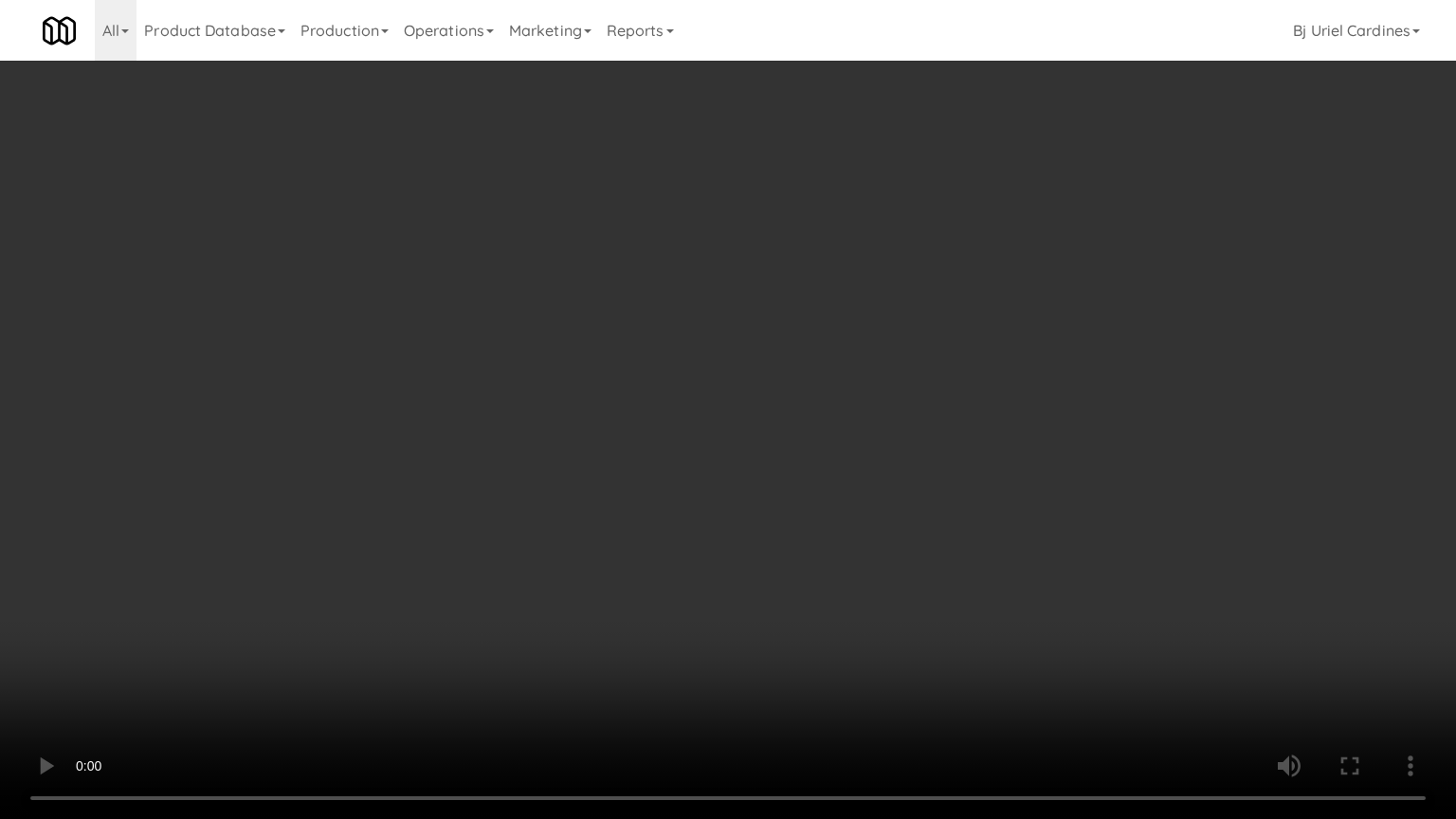 drag, startPoint x: 850, startPoint y: 519, endPoint x: 947, endPoint y: 337, distance: 206.2353 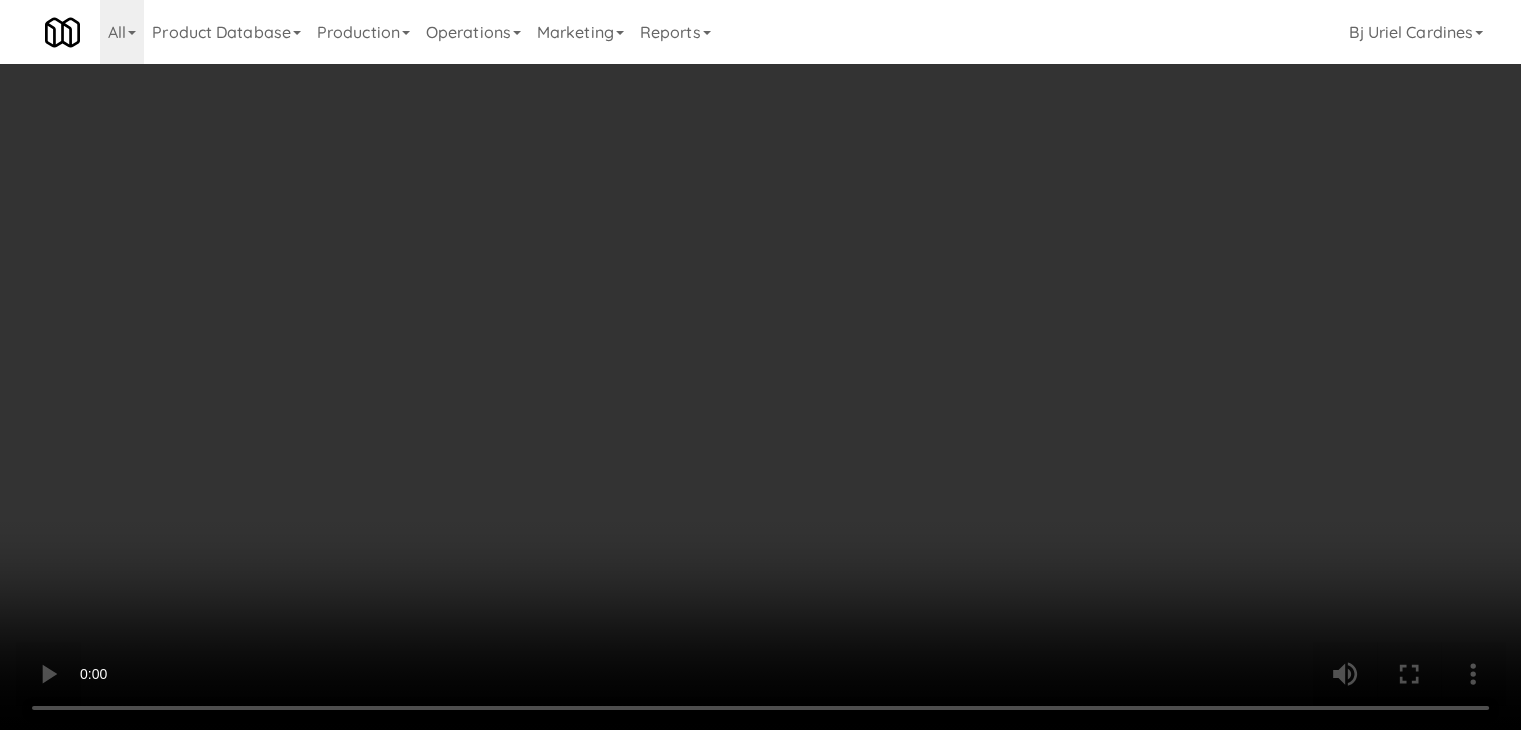 click at bounding box center (760, 365) 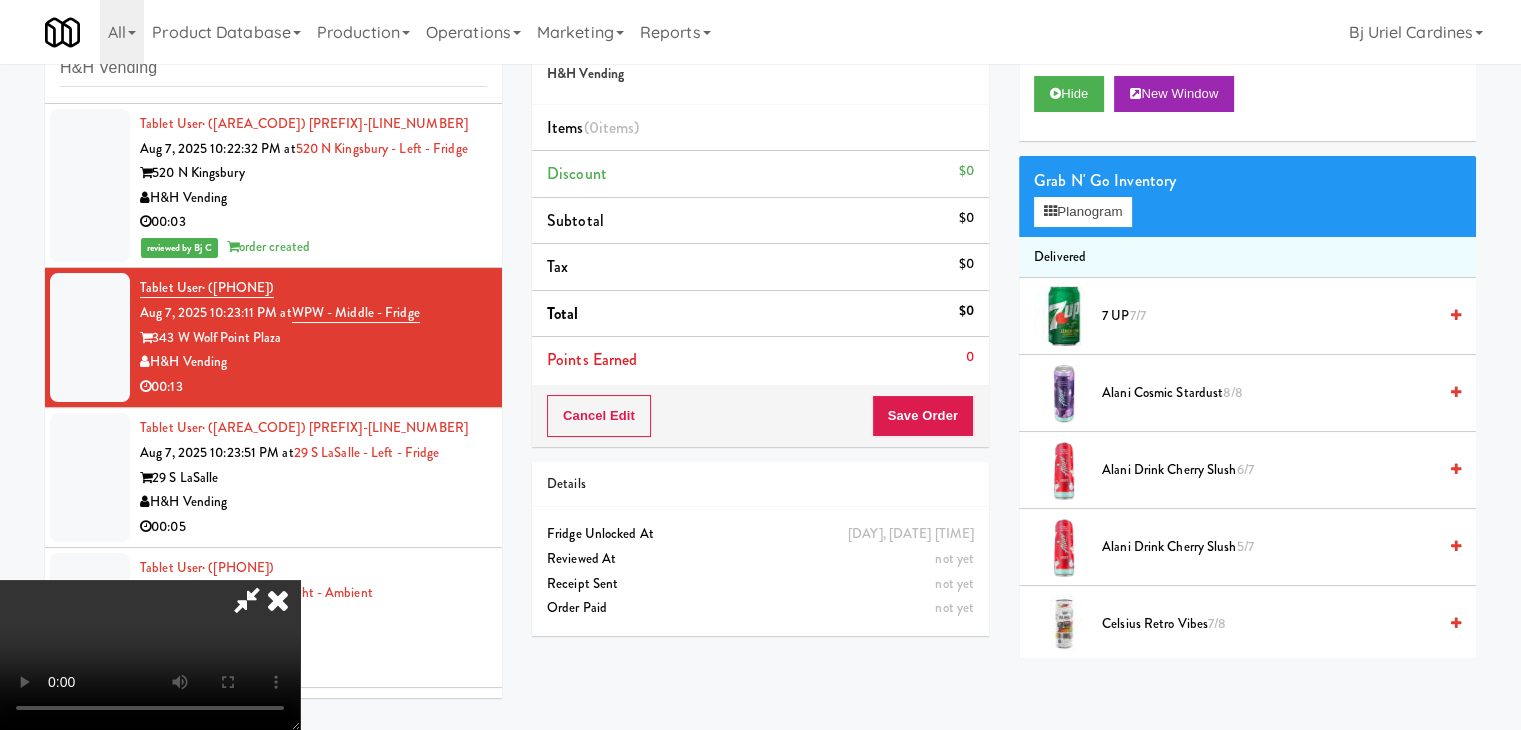 click at bounding box center (150, 655) 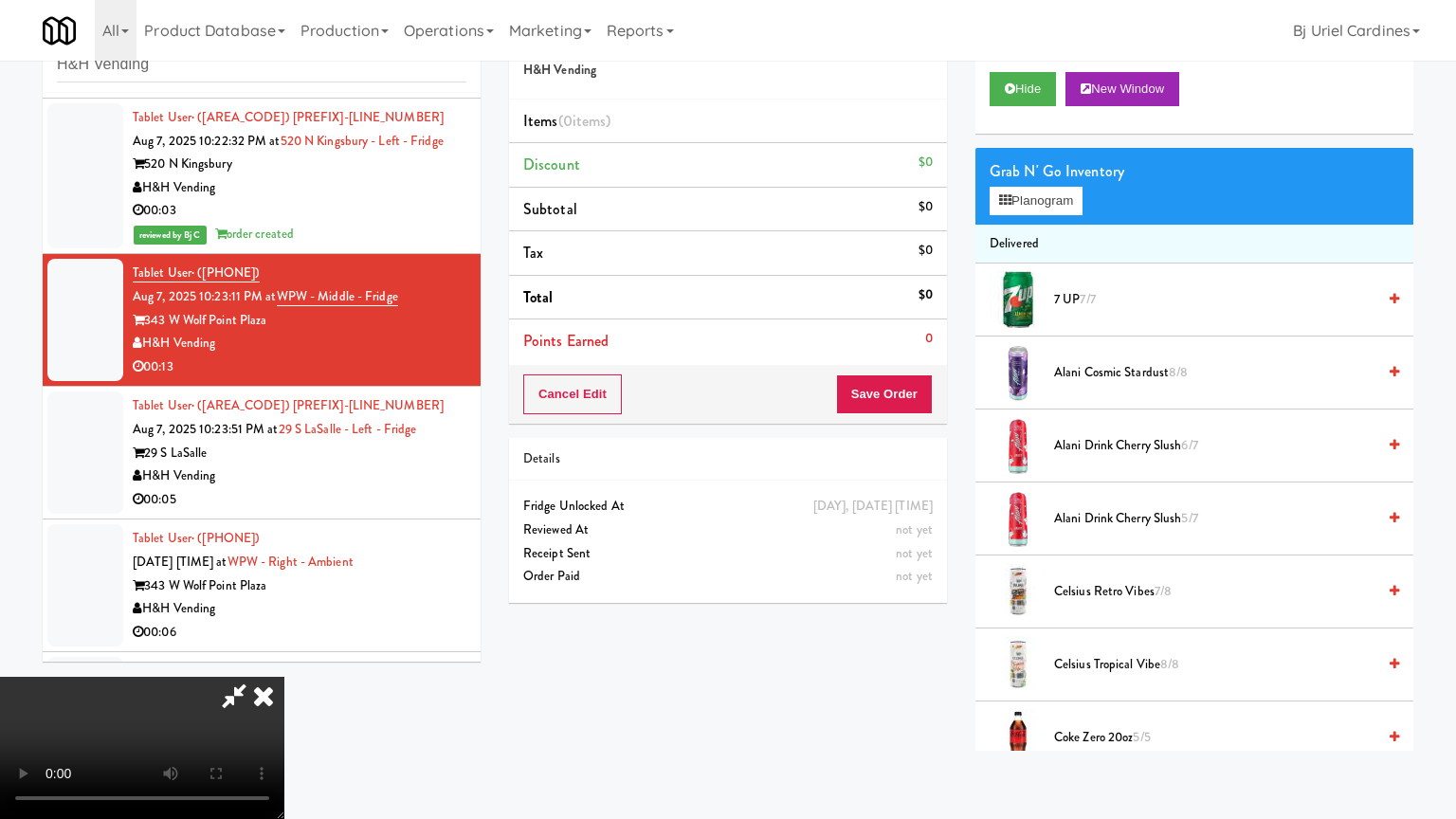 click at bounding box center (142, 748) 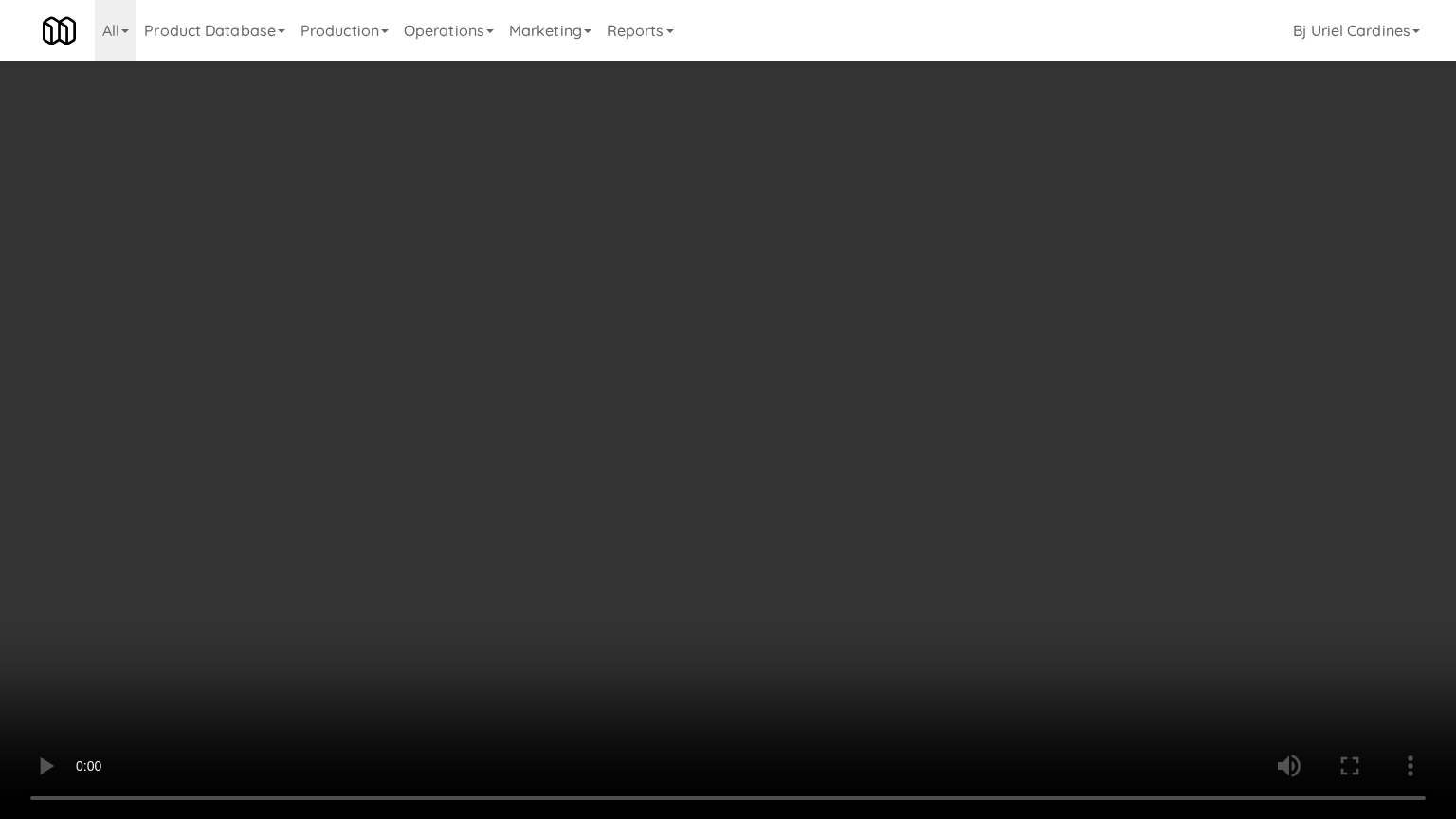 click at bounding box center [728, 410] 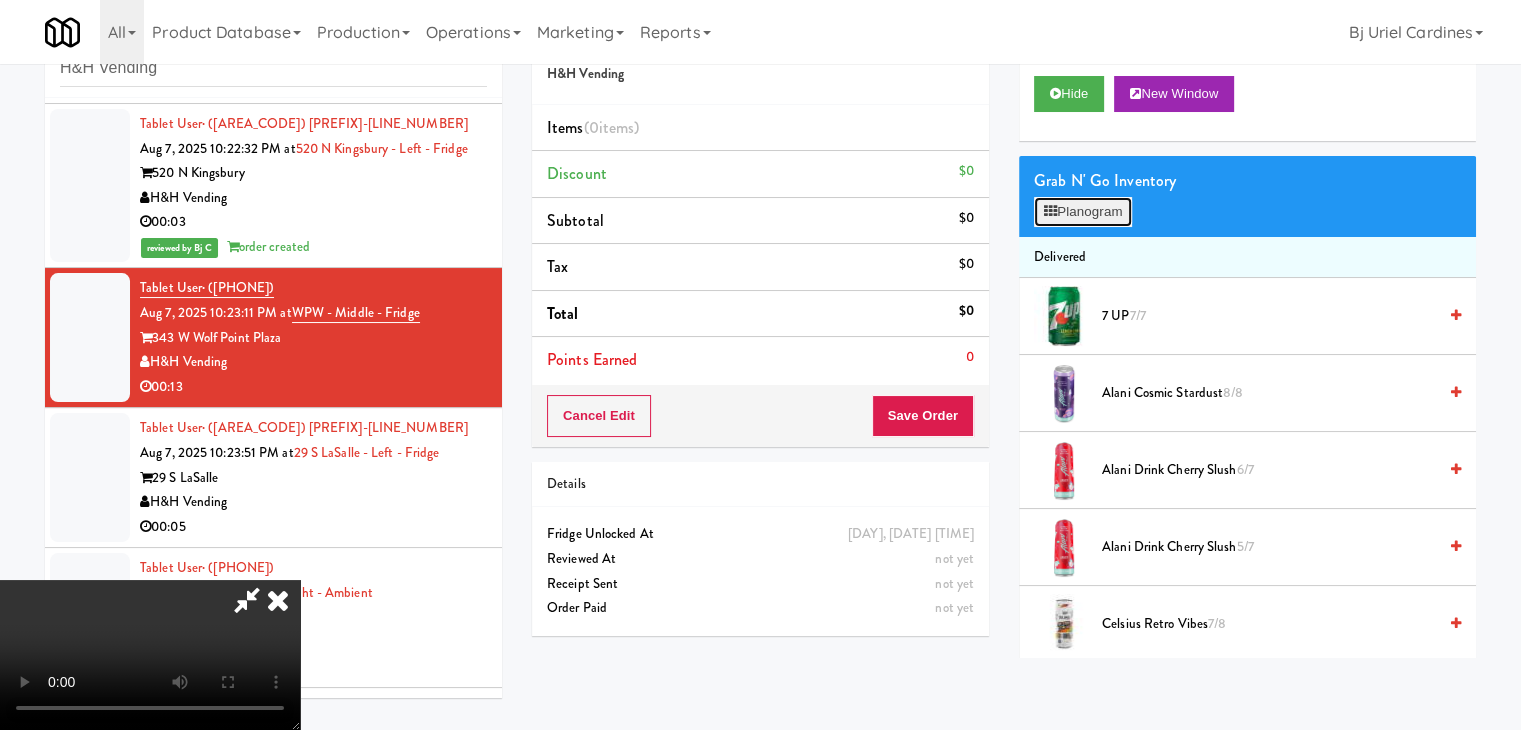 click on "Planogram" at bounding box center (1083, 212) 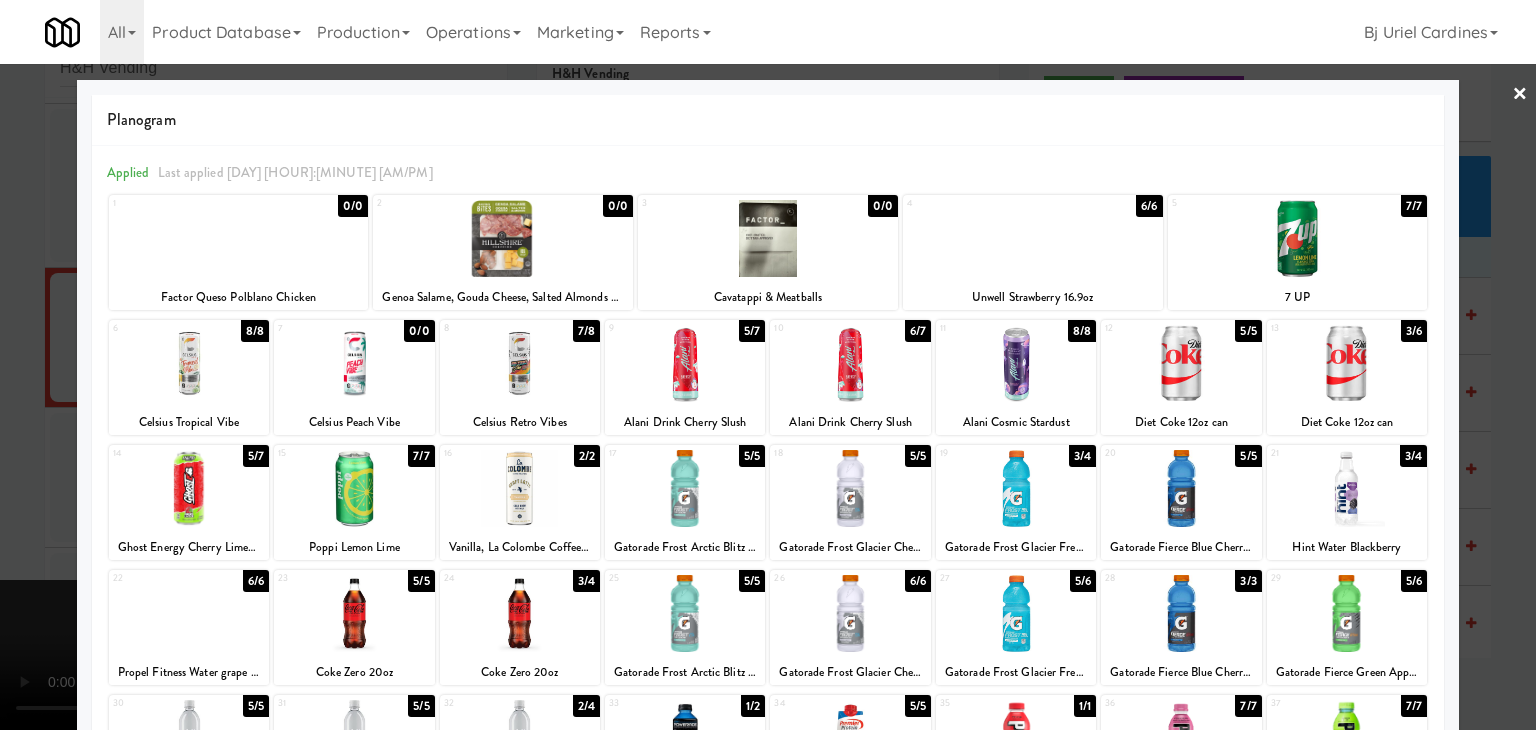click at bounding box center (1347, 363) 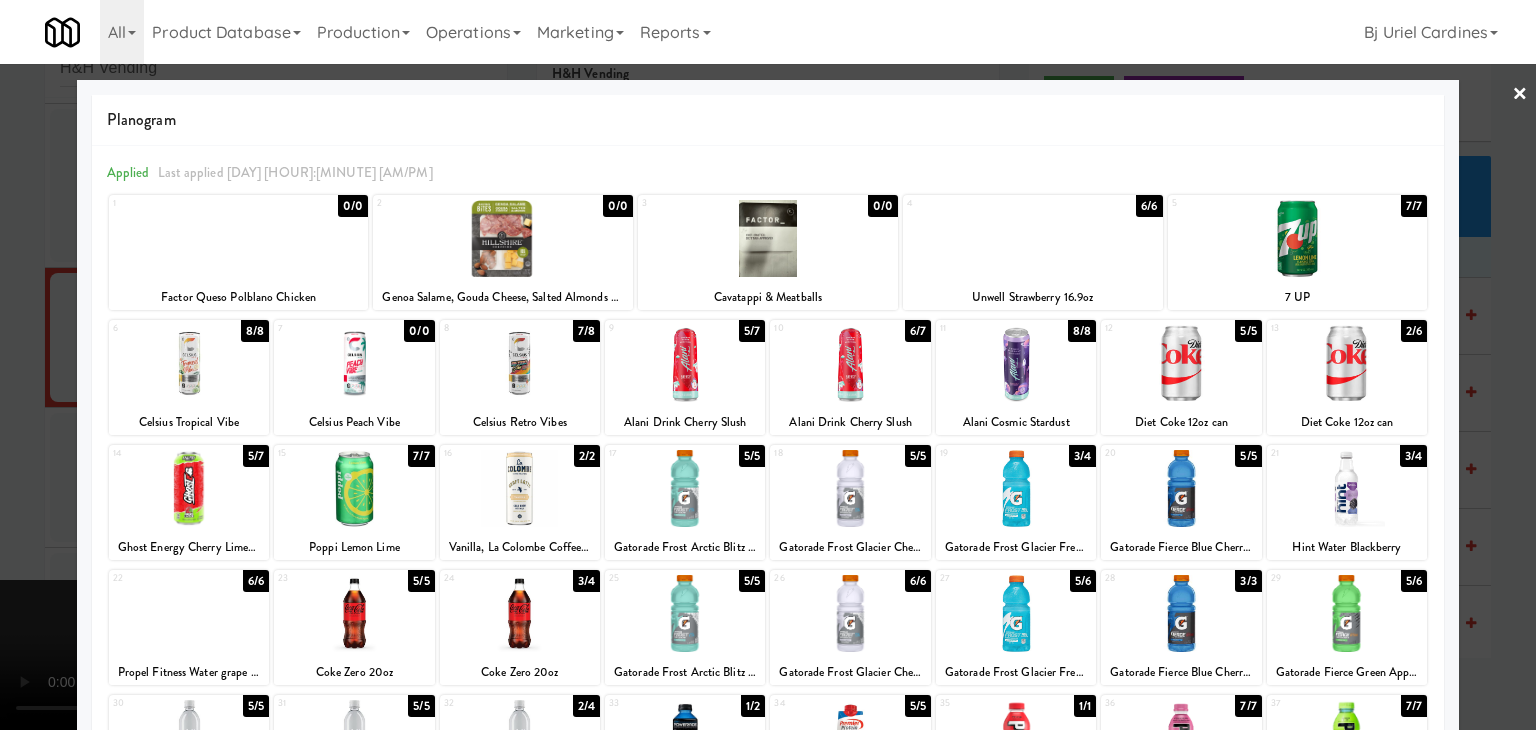 click at bounding box center (1016, 613) 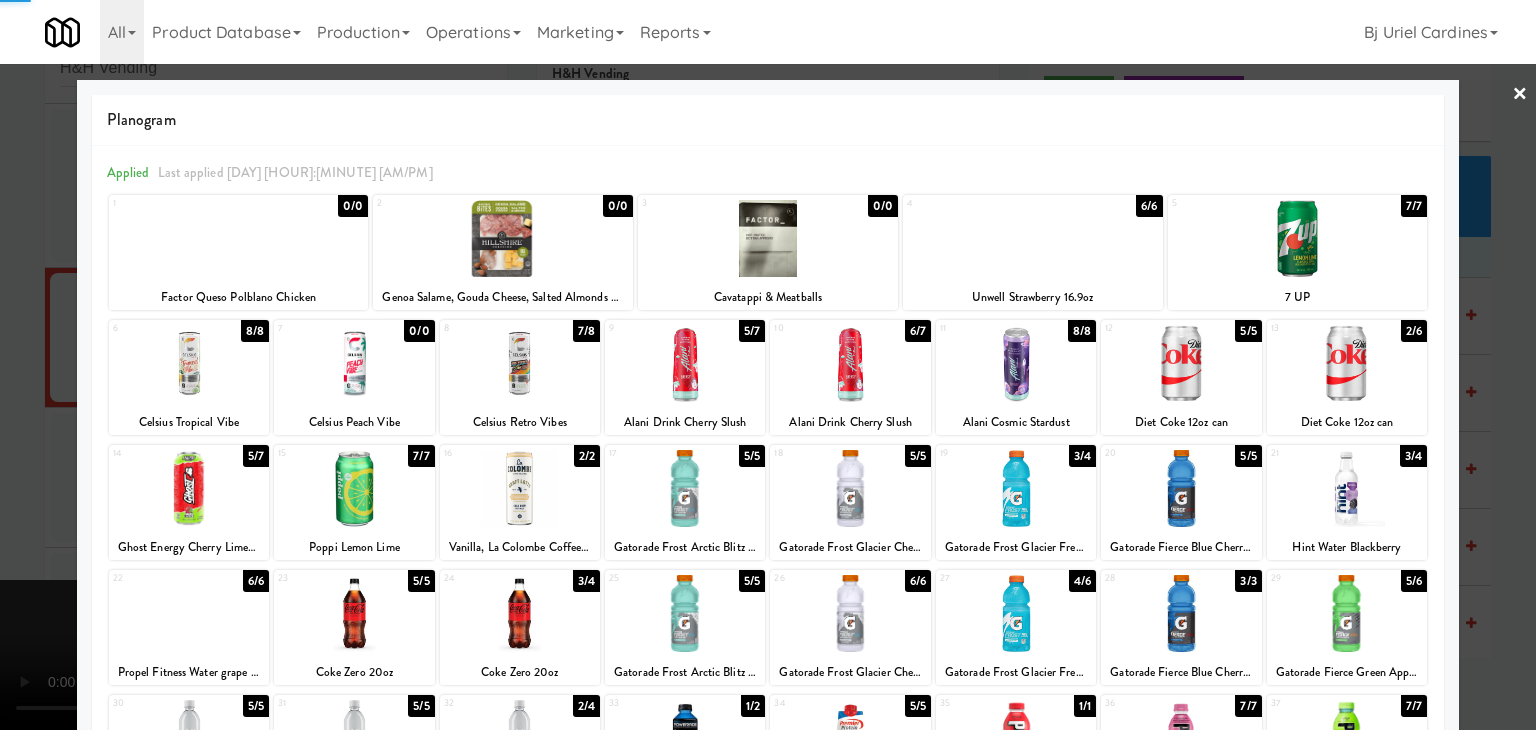 drag, startPoint x: 0, startPoint y: 517, endPoint x: 654, endPoint y: 508, distance: 654.06195 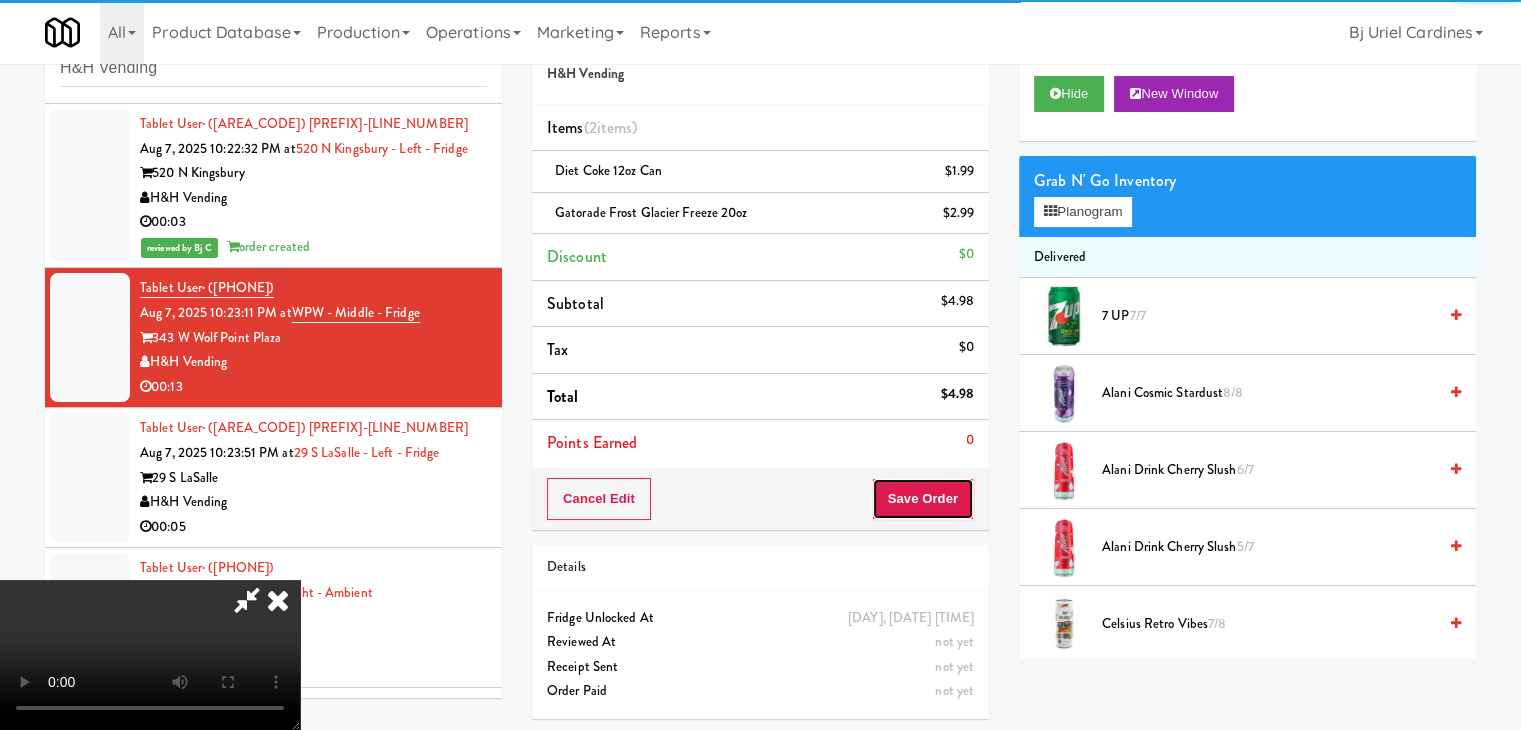 drag, startPoint x: 941, startPoint y: 498, endPoint x: 944, endPoint y: 488, distance: 10.440307 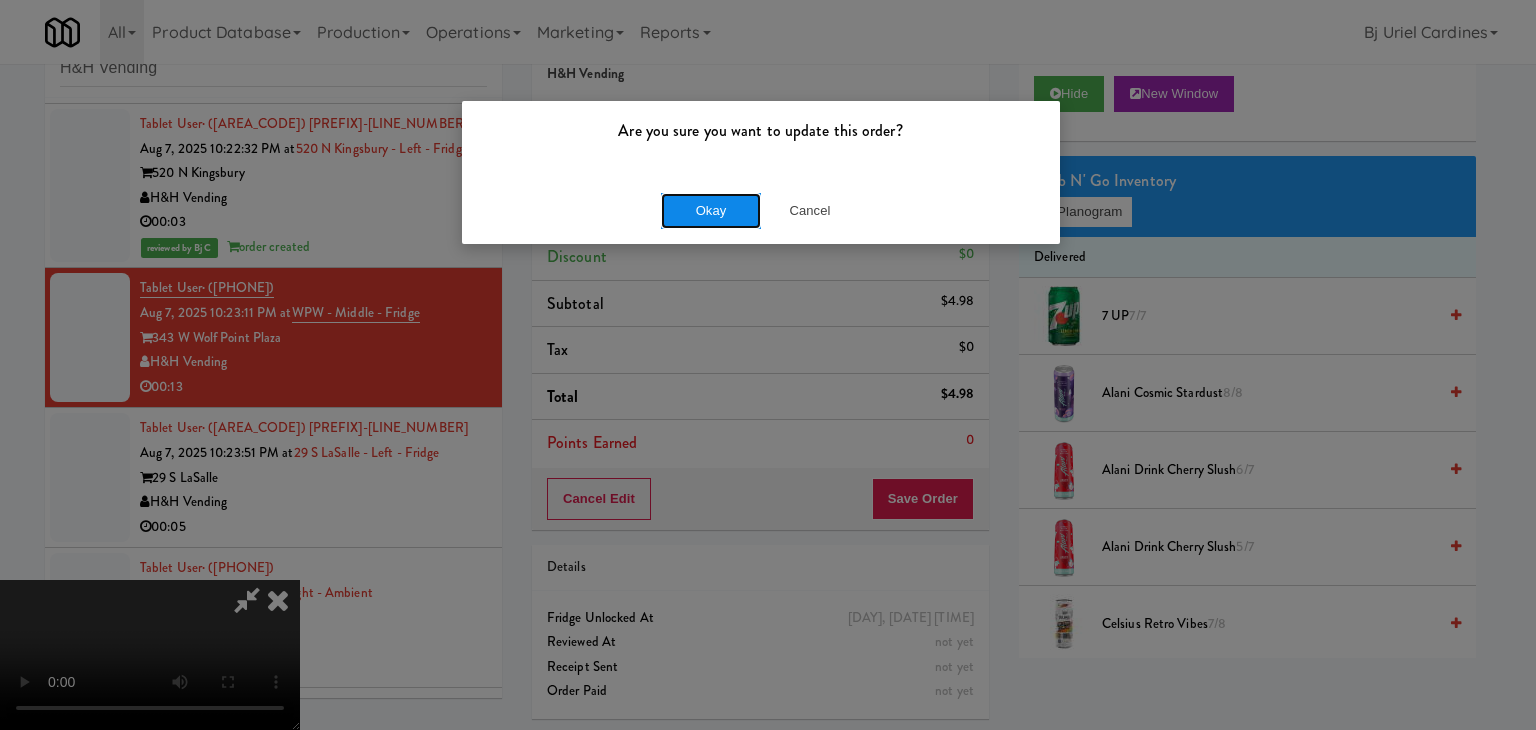 click on "Okay" at bounding box center [711, 211] 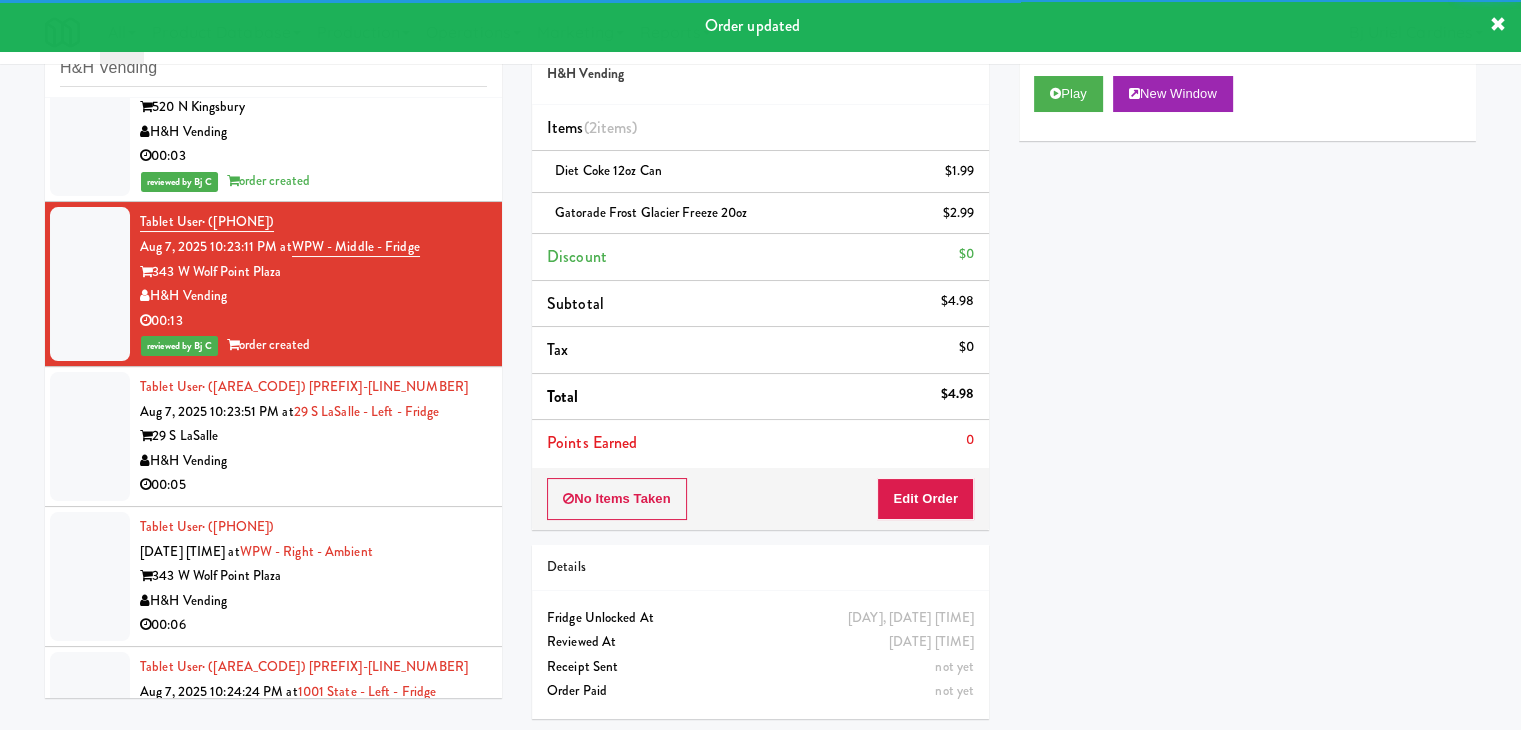 scroll, scrollTop: 3896, scrollLeft: 0, axis: vertical 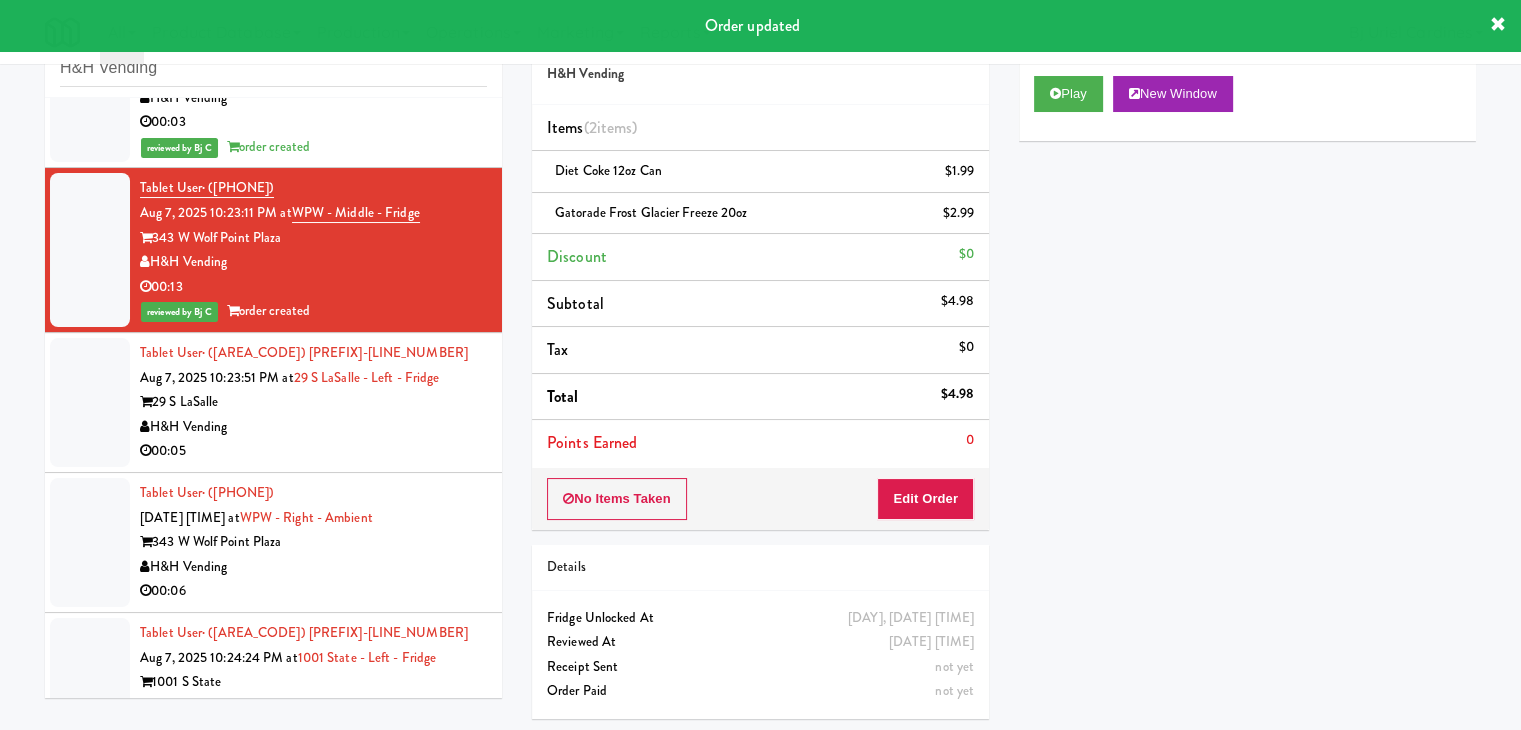 drag, startPoint x: 366, startPoint y: 354, endPoint x: 369, endPoint y: 308, distance: 46.09772 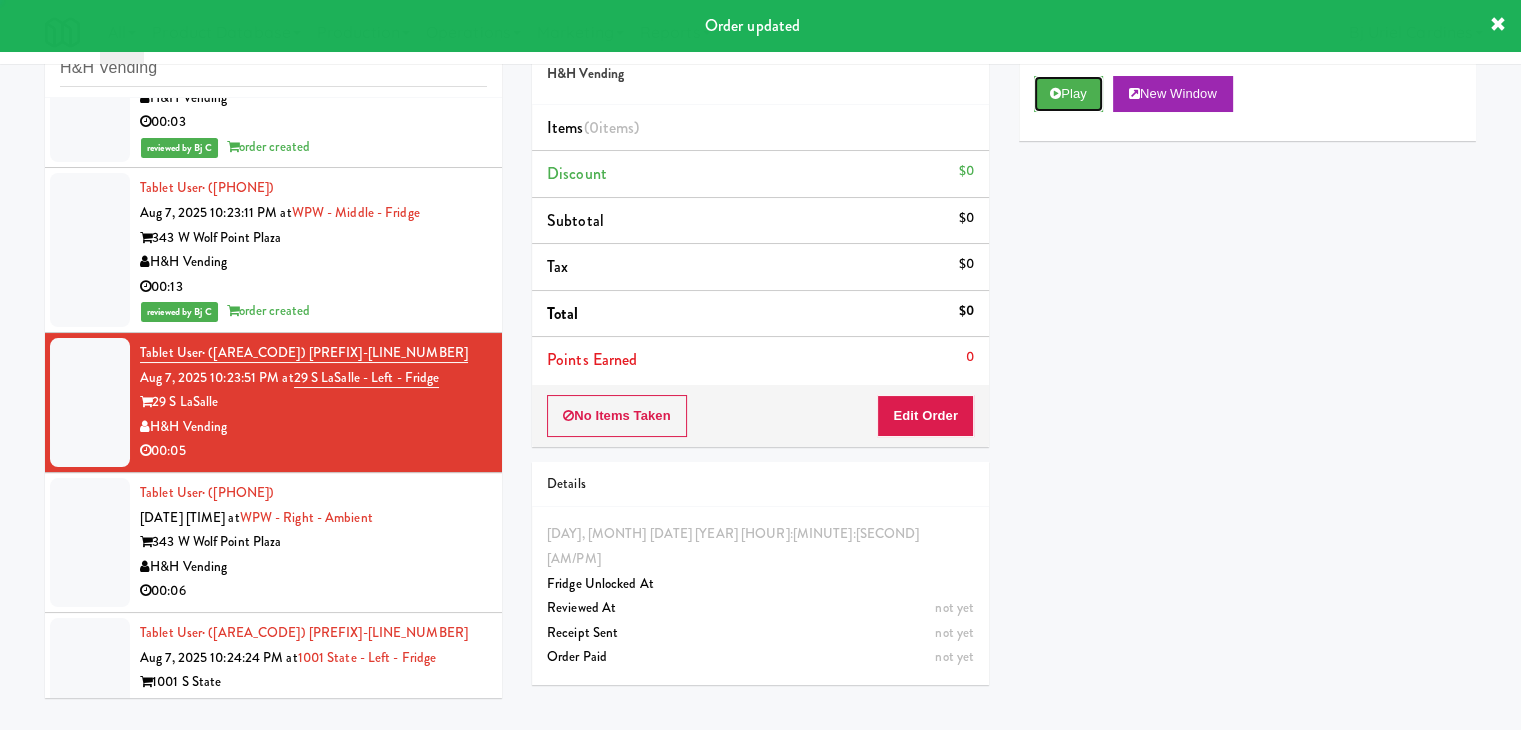 drag, startPoint x: 1079, startPoint y: 103, endPoint x: 1073, endPoint y: 112, distance: 10.816654 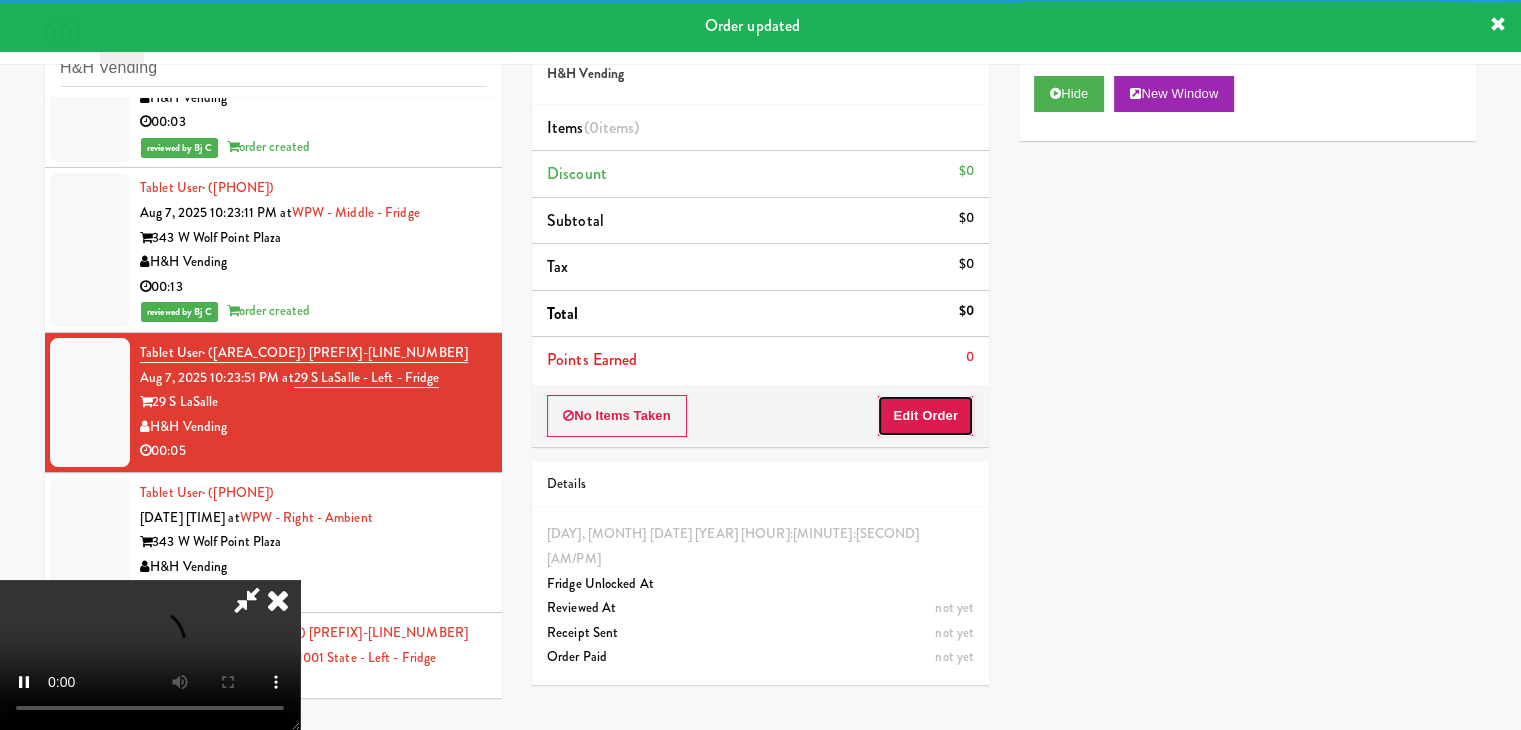 click on "Edit Order" at bounding box center [925, 416] 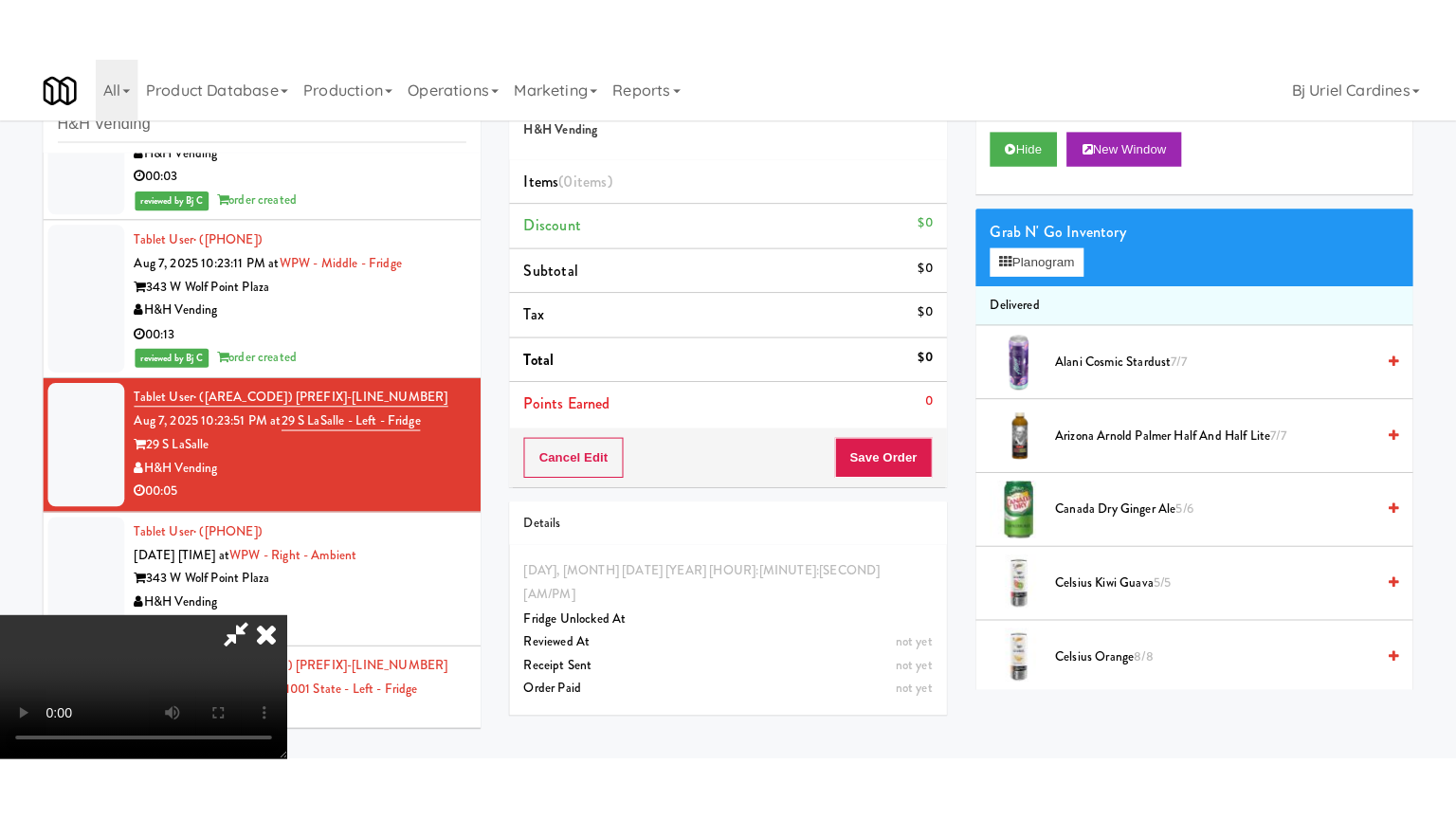 scroll, scrollTop: 266, scrollLeft: 0, axis: vertical 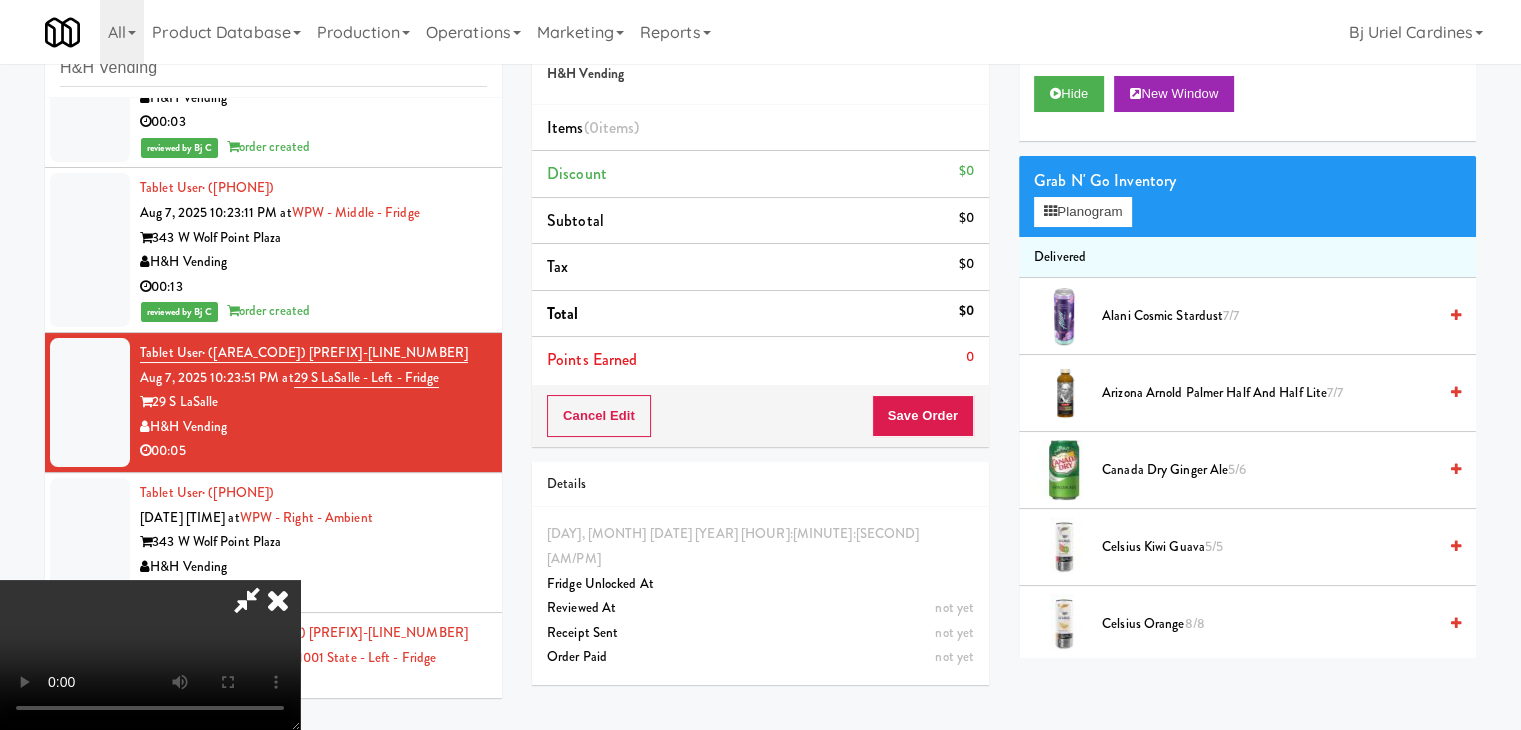 type 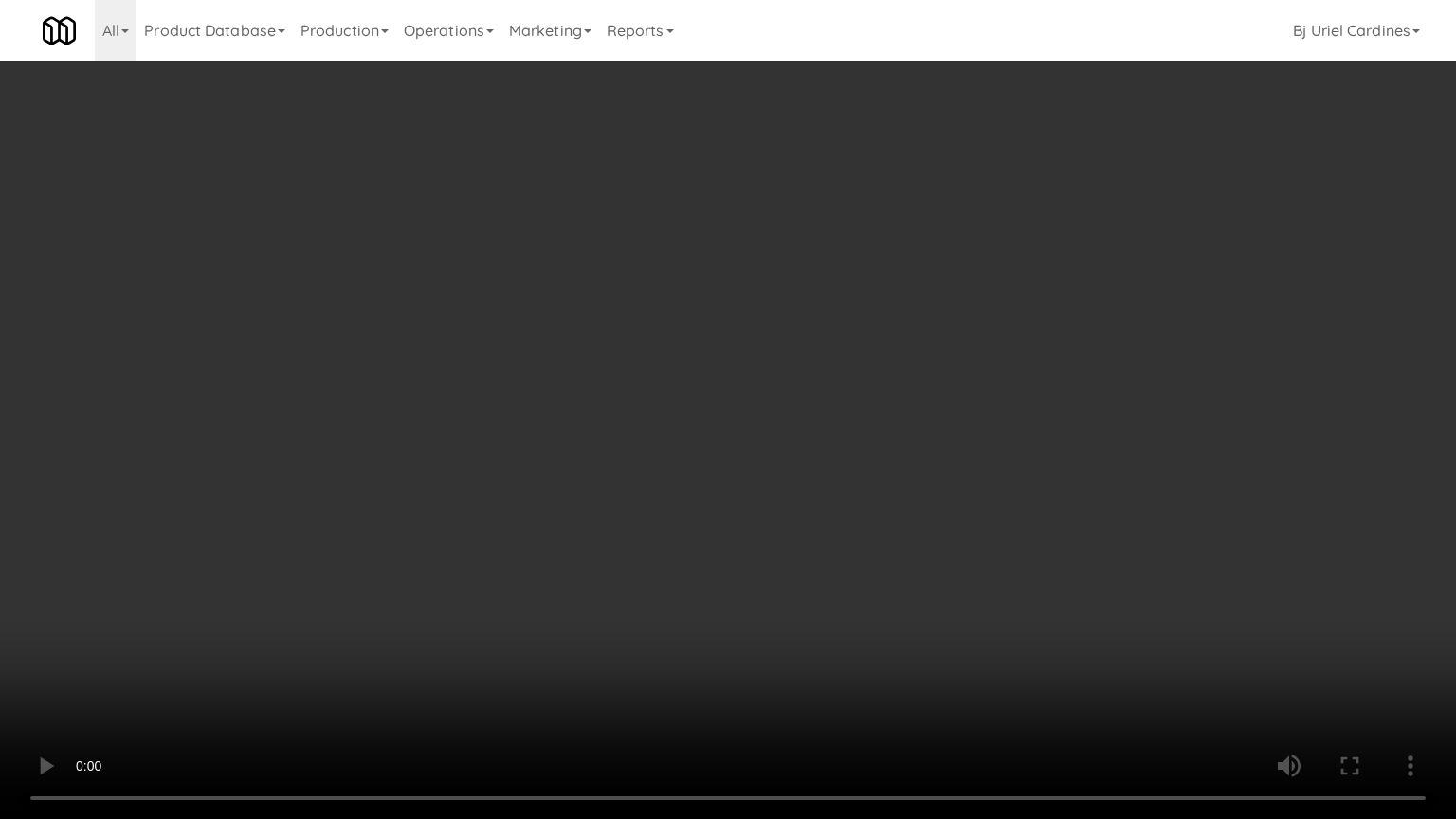 click at bounding box center [728, 410] 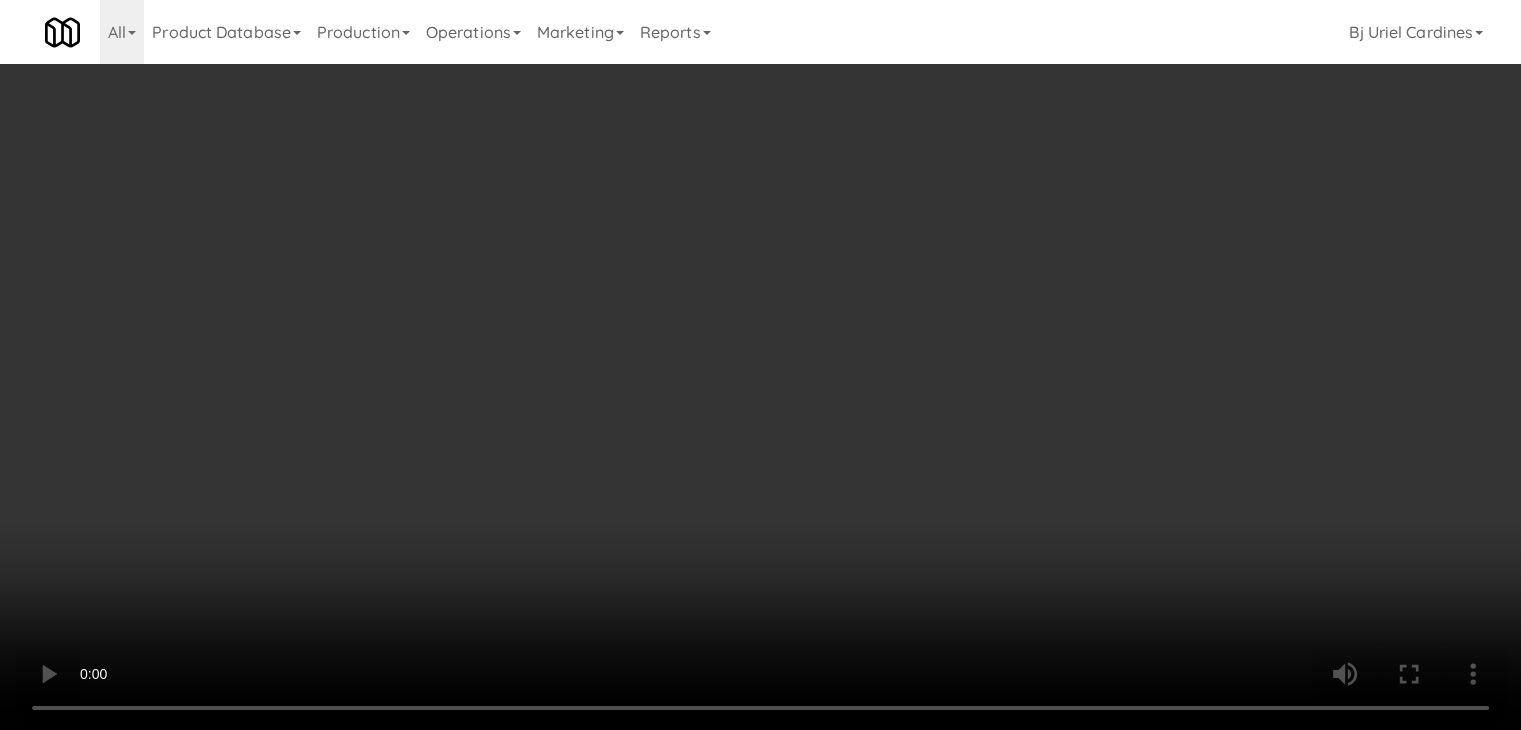 click on "Grab N' Go Inventory" at bounding box center [1247, 181] 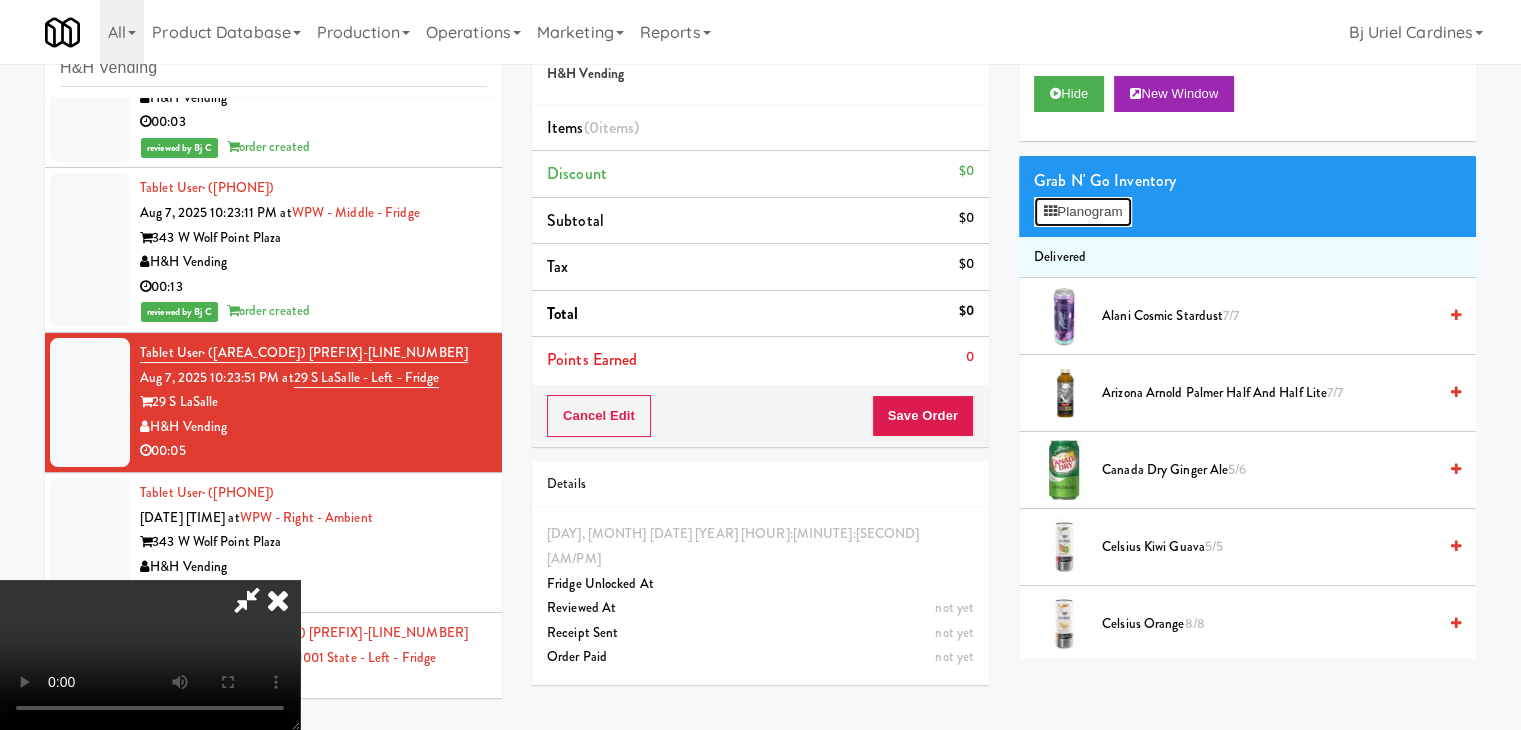 click on "Planogram" at bounding box center [1083, 212] 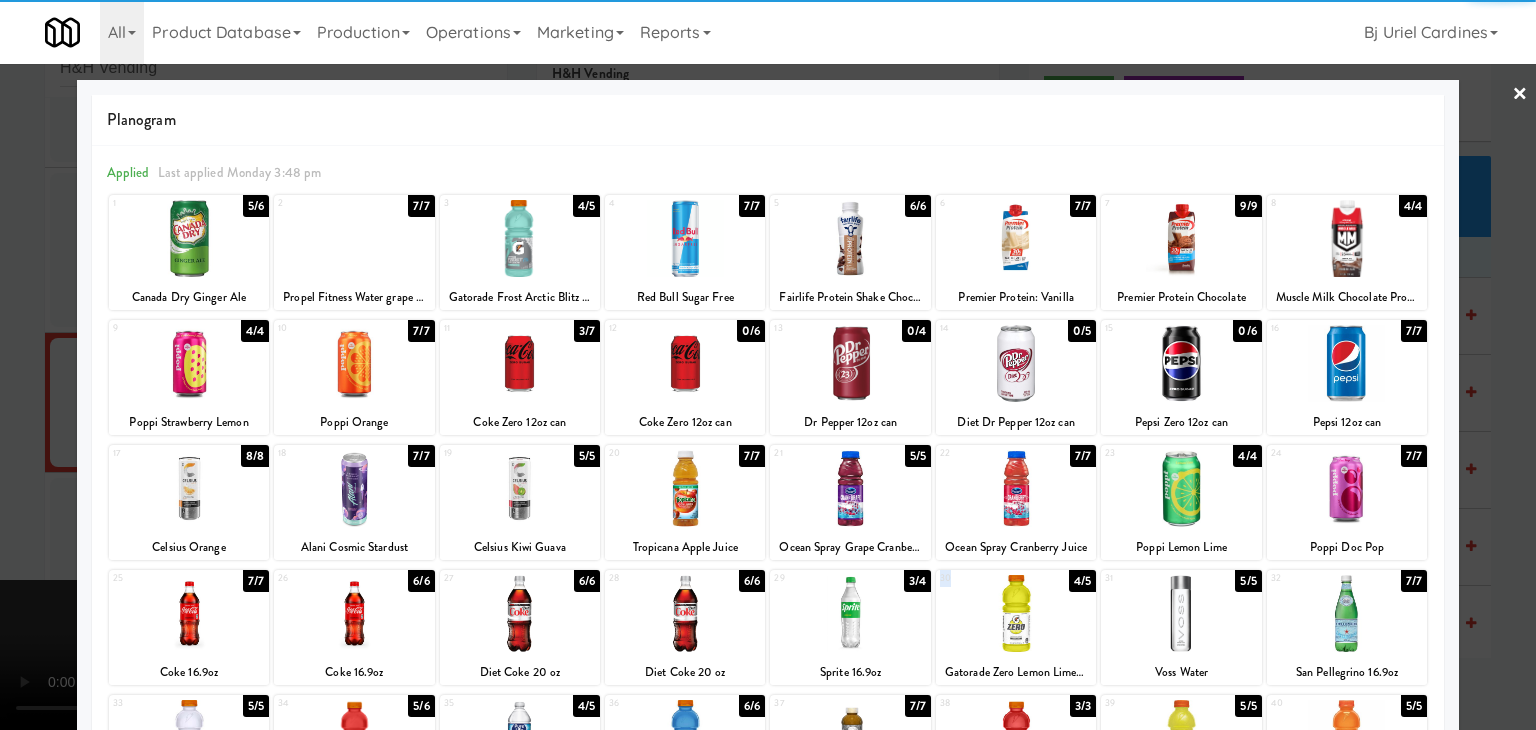 drag, startPoint x: 998, startPoint y: 577, endPoint x: 930, endPoint y: 642, distance: 94.06912 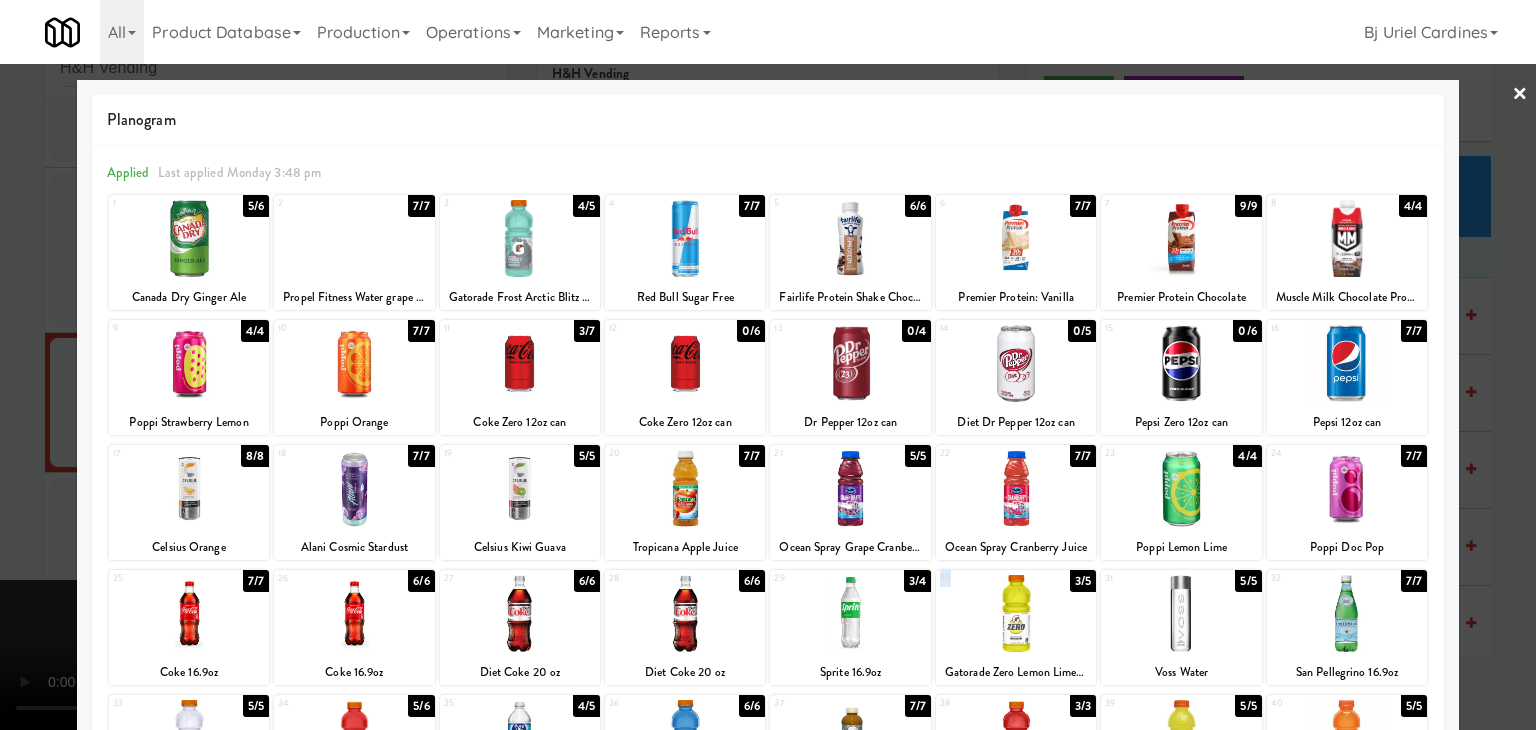 click at bounding box center [1016, 613] 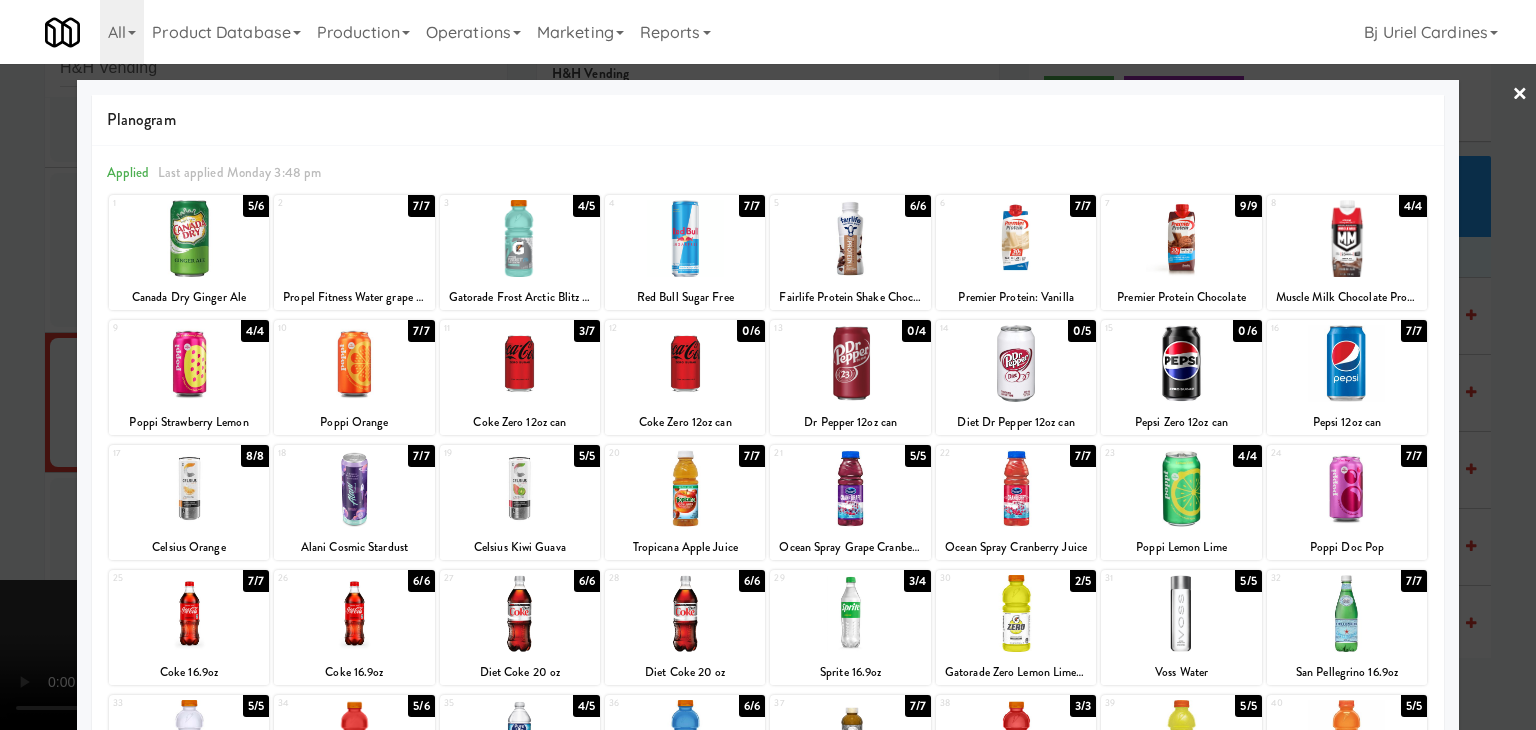 click at bounding box center (768, 365) 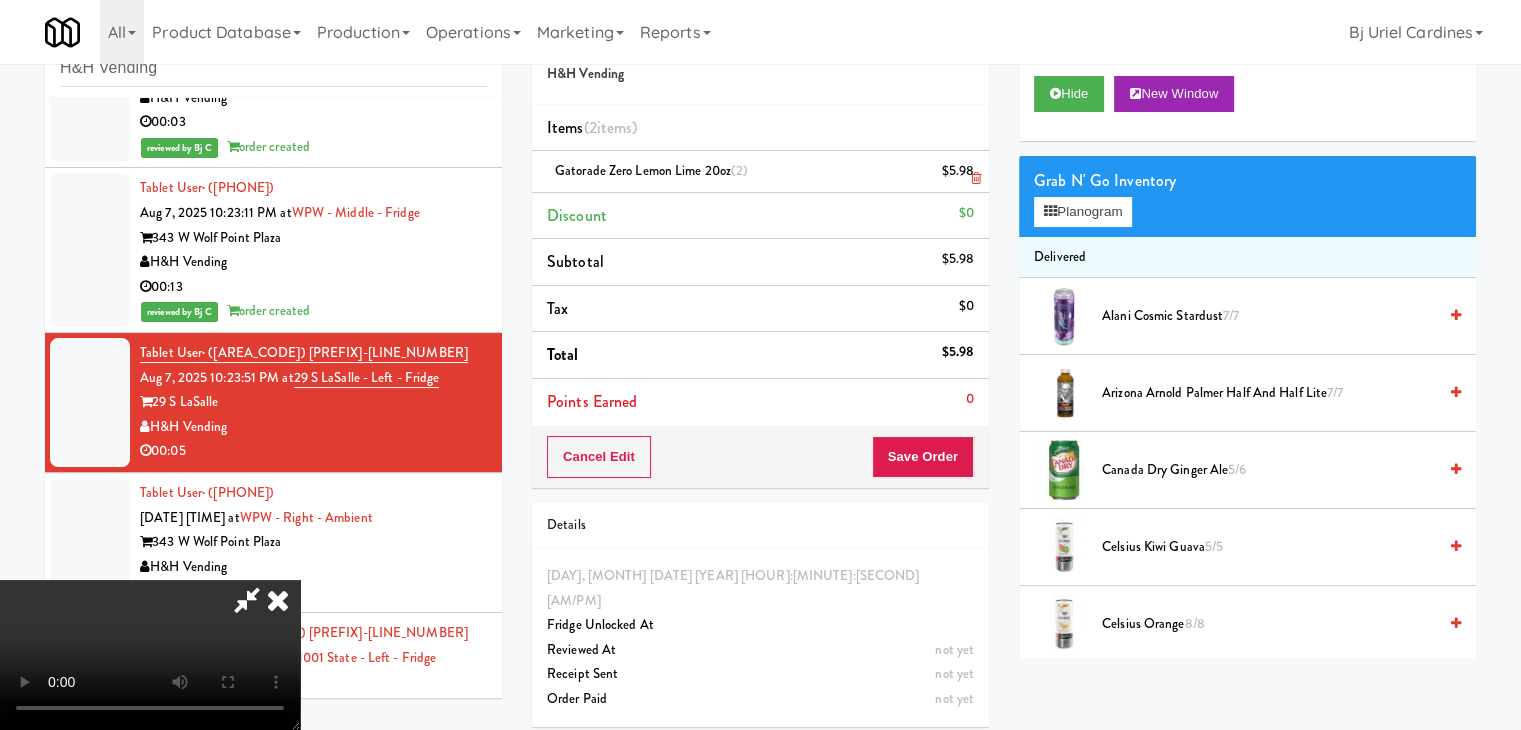 click at bounding box center [976, 178] 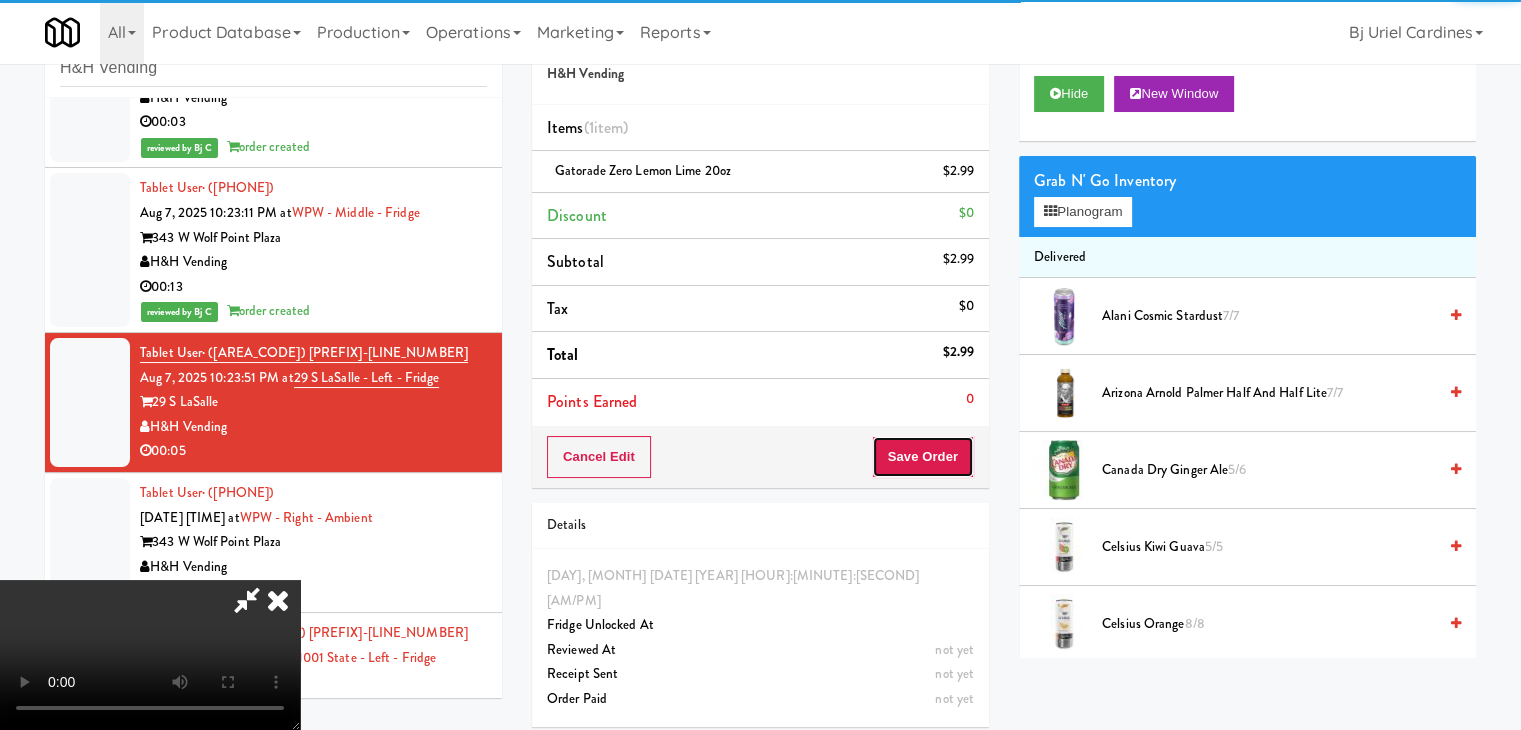click on "Save Order" at bounding box center (923, 457) 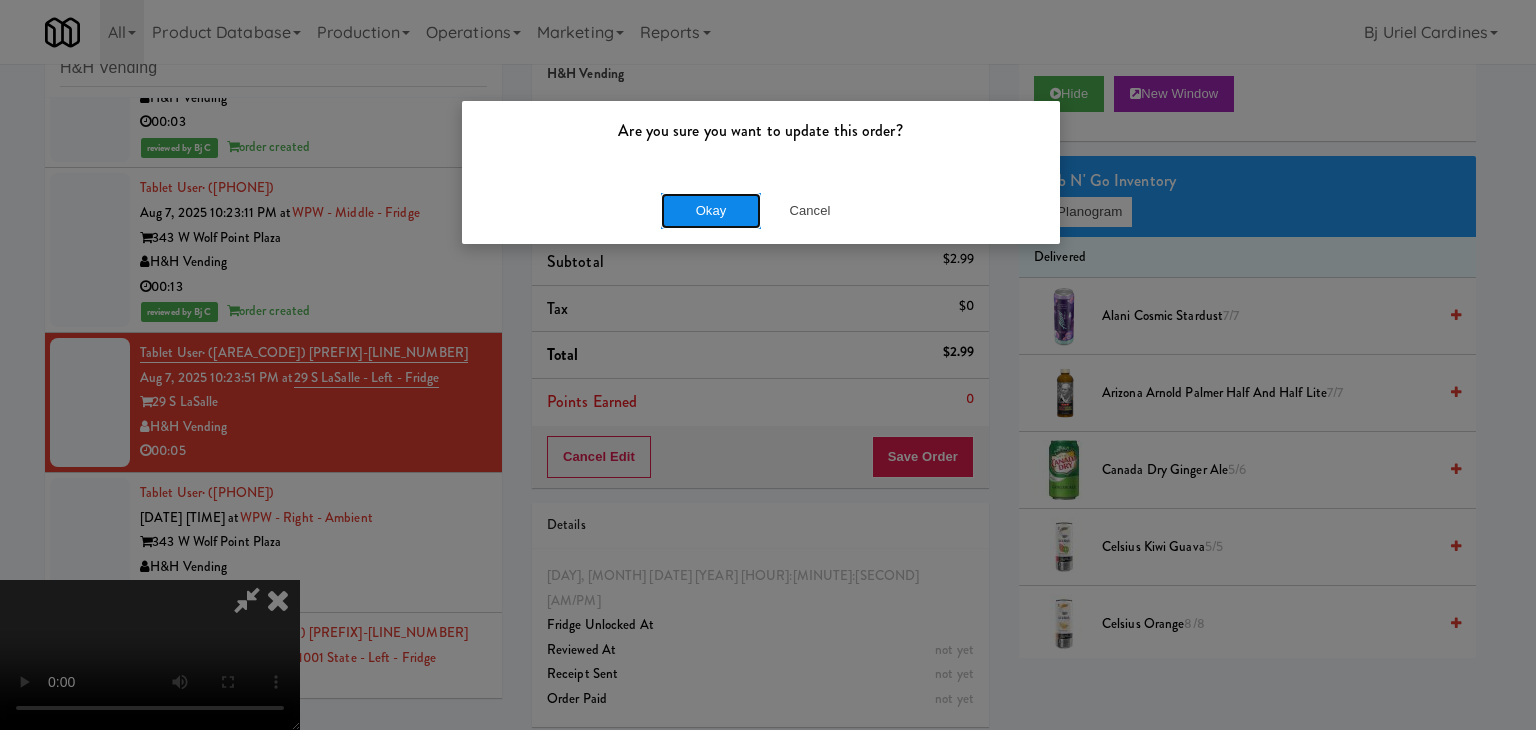 click on "Okay" at bounding box center [711, 211] 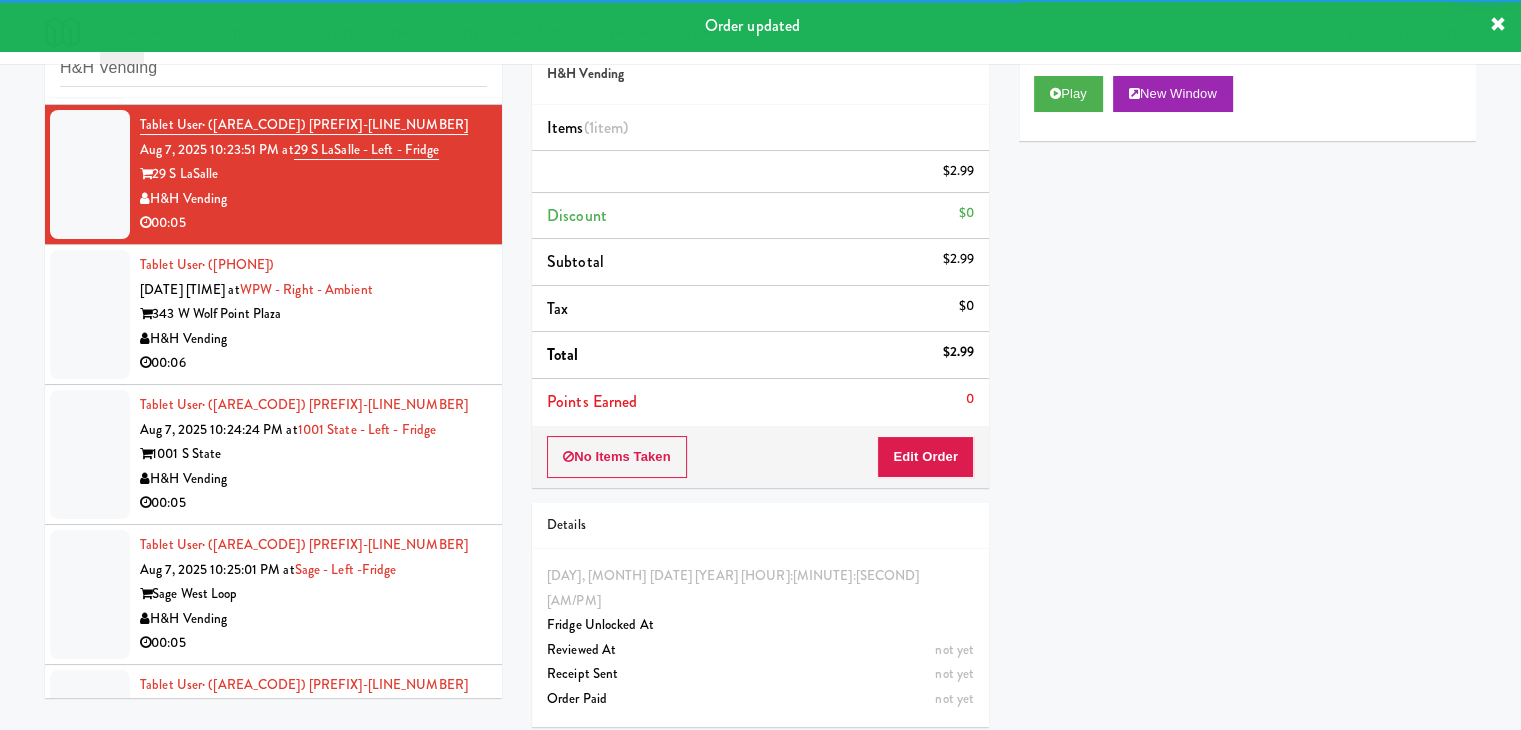 scroll, scrollTop: 4220, scrollLeft: 0, axis: vertical 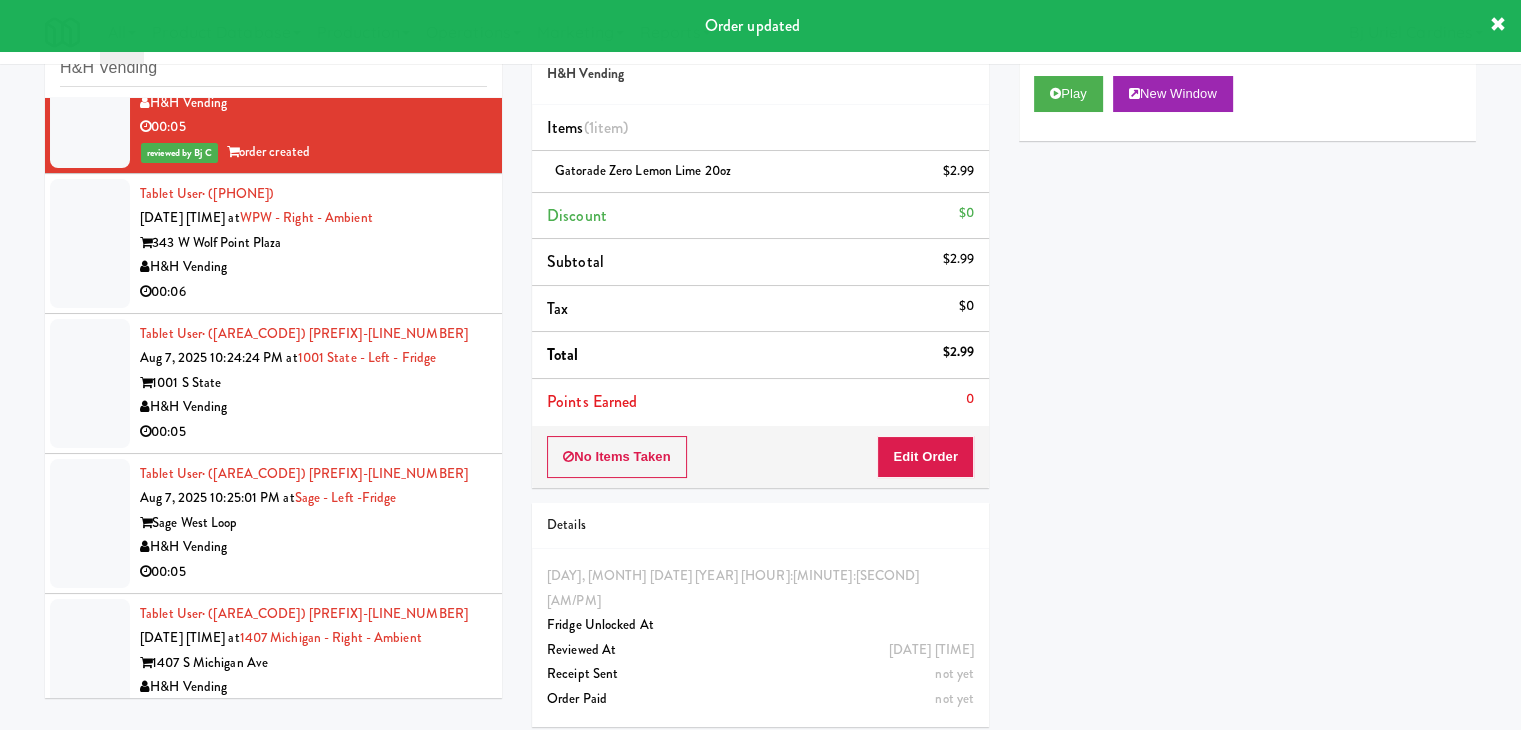 drag, startPoint x: 377, startPoint y: 142, endPoint x: 626, endPoint y: 160, distance: 249.64975 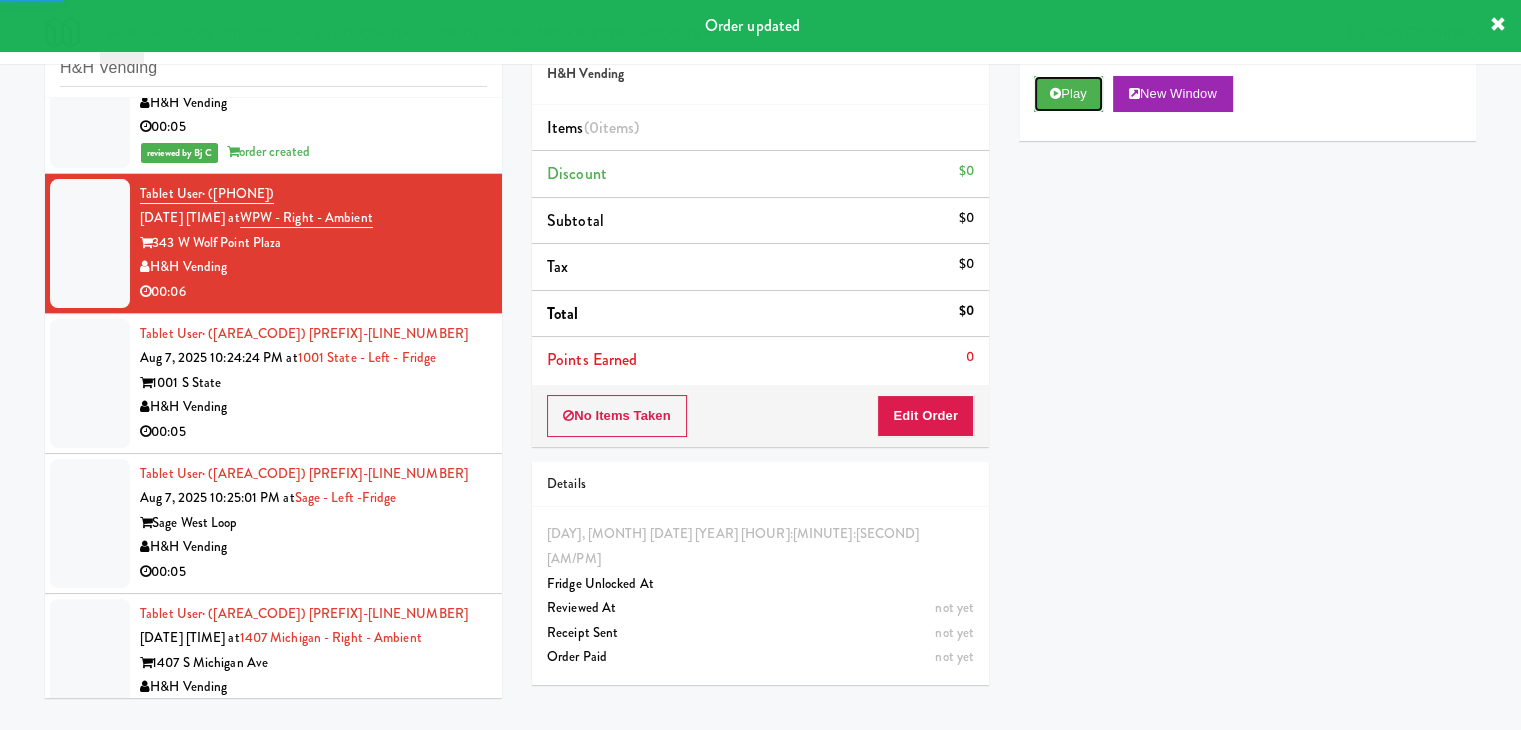 drag, startPoint x: 1081, startPoint y: 103, endPoint x: 1064, endPoint y: 150, distance: 49.979996 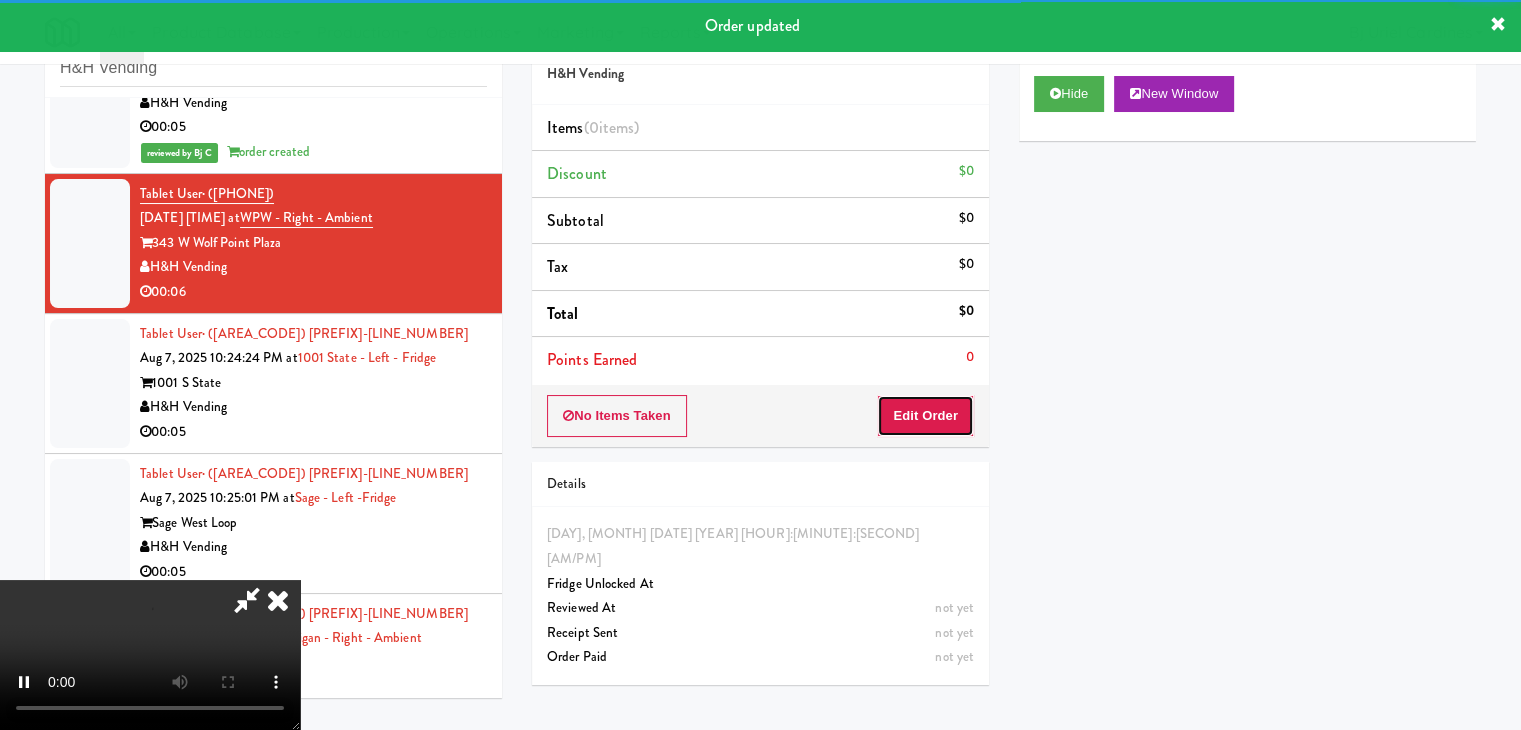 click on "Edit Order" at bounding box center [925, 416] 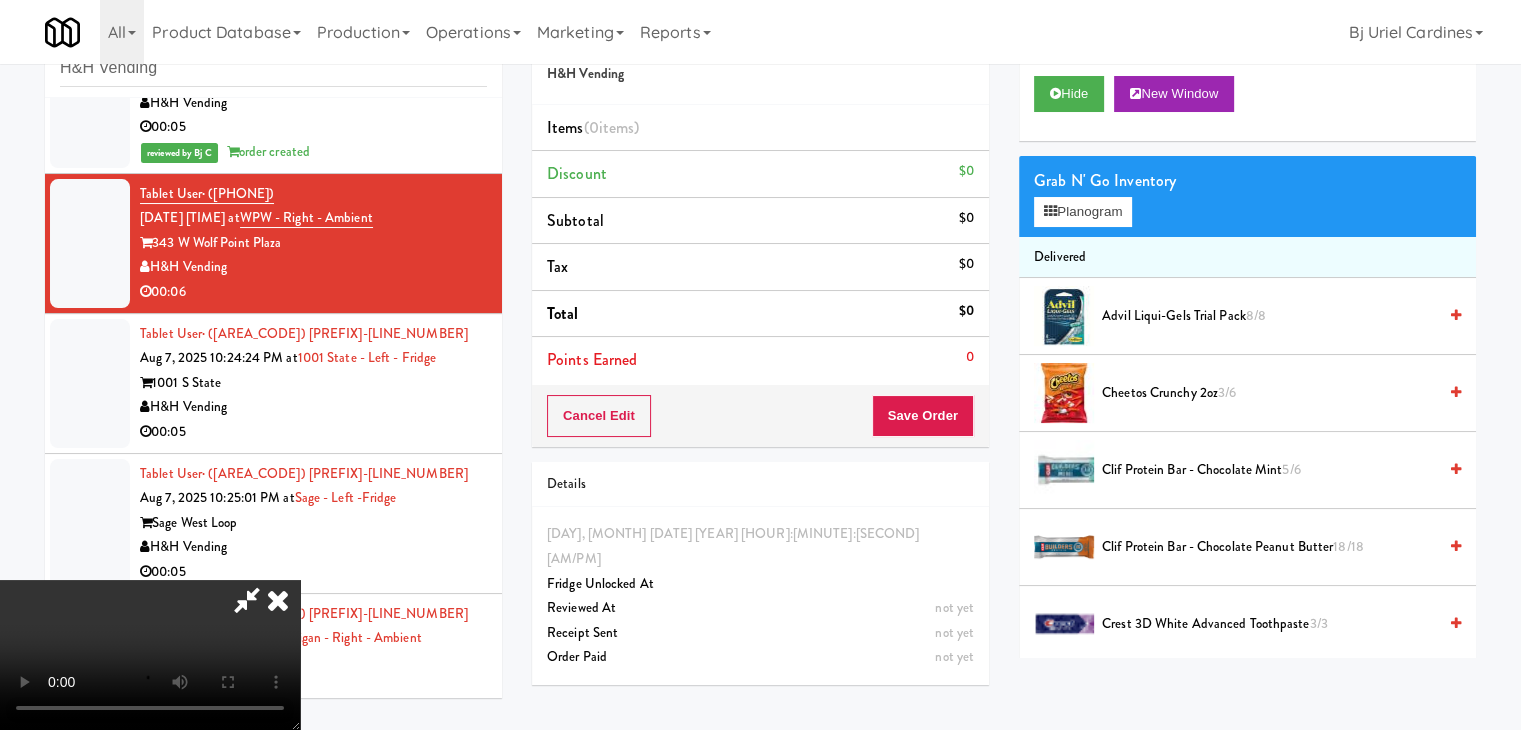 type 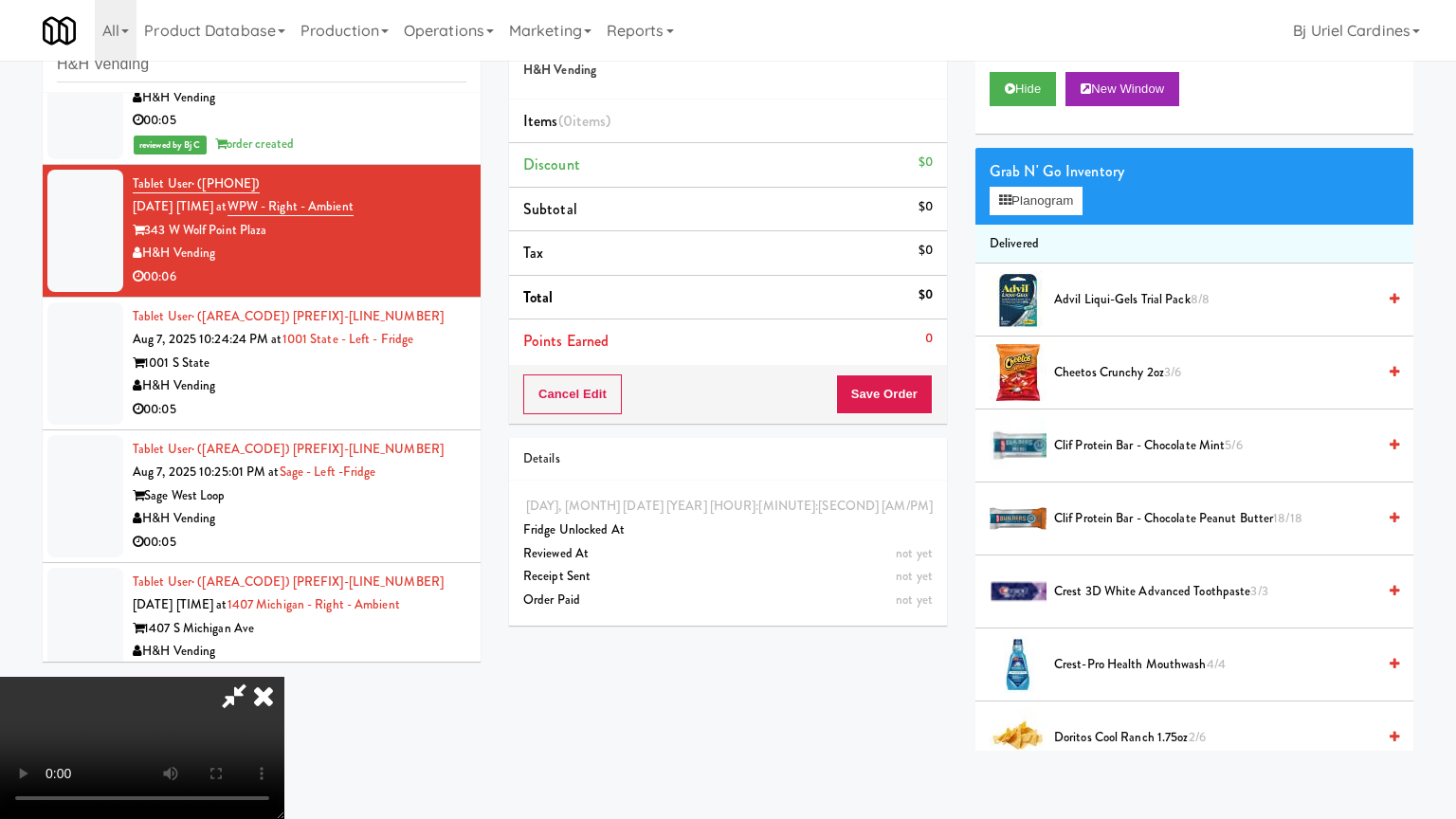 click at bounding box center [142, 748] 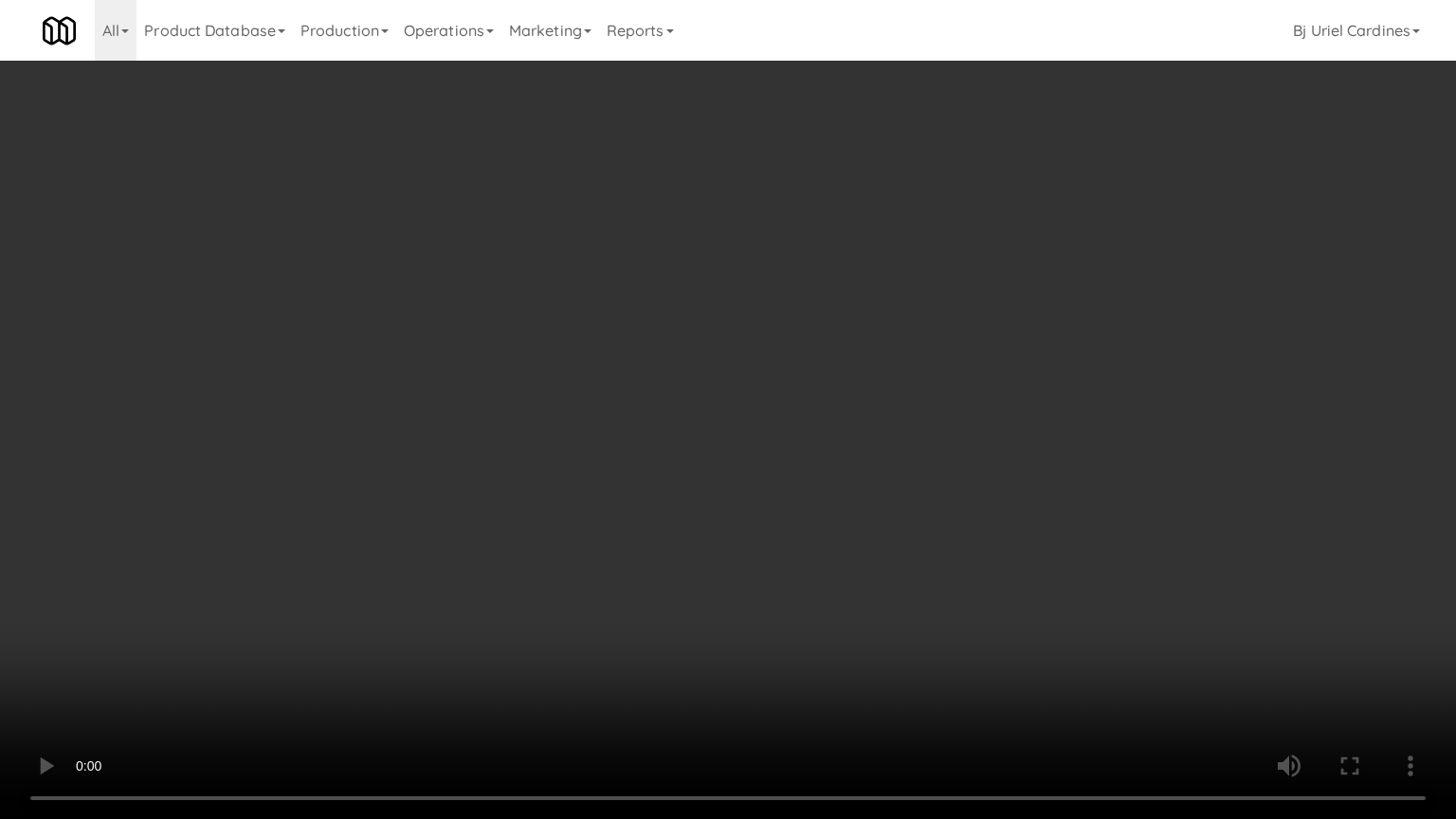 drag, startPoint x: 818, startPoint y: 568, endPoint x: 968, endPoint y: 293, distance: 313.2491 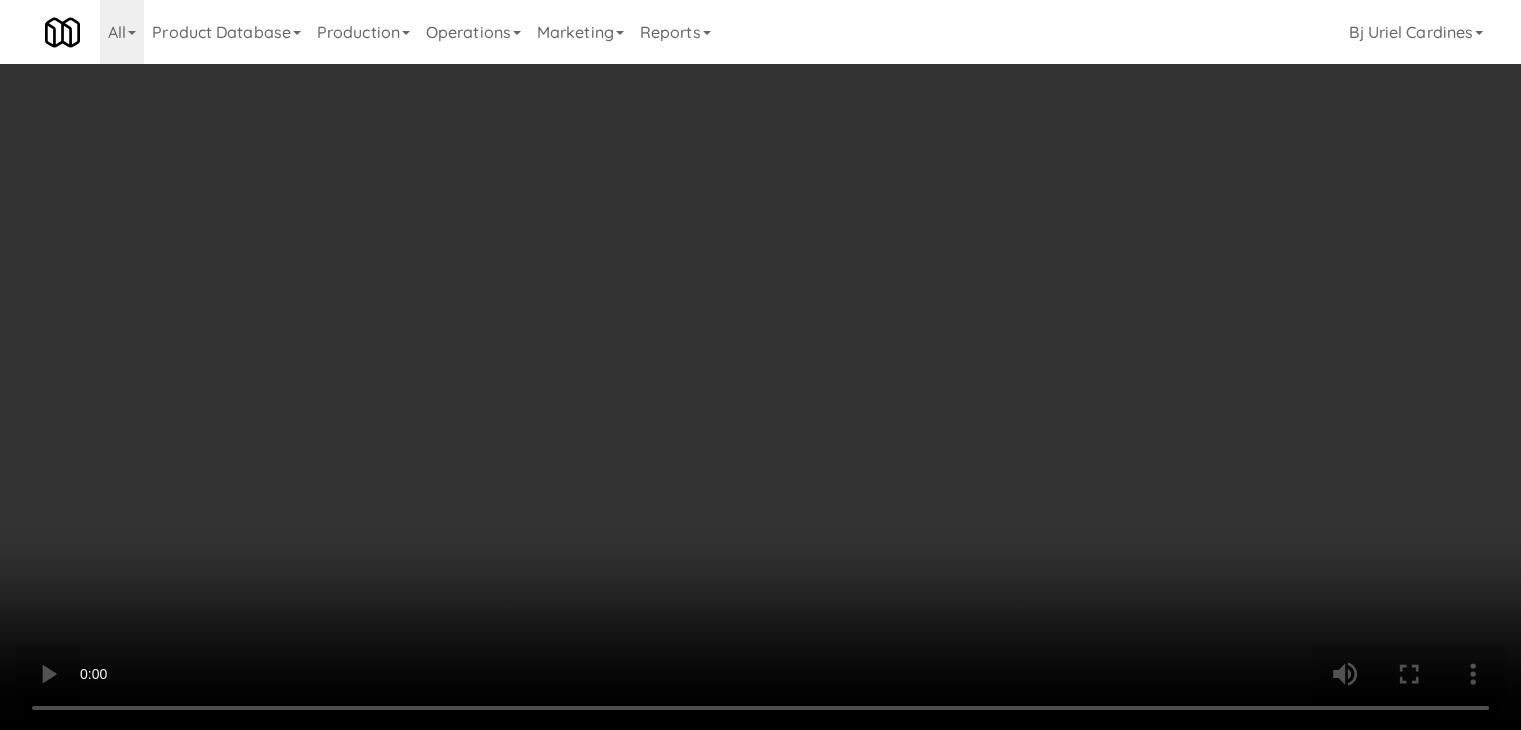 drag, startPoint x: 1096, startPoint y: 193, endPoint x: 1096, endPoint y: 206, distance: 13 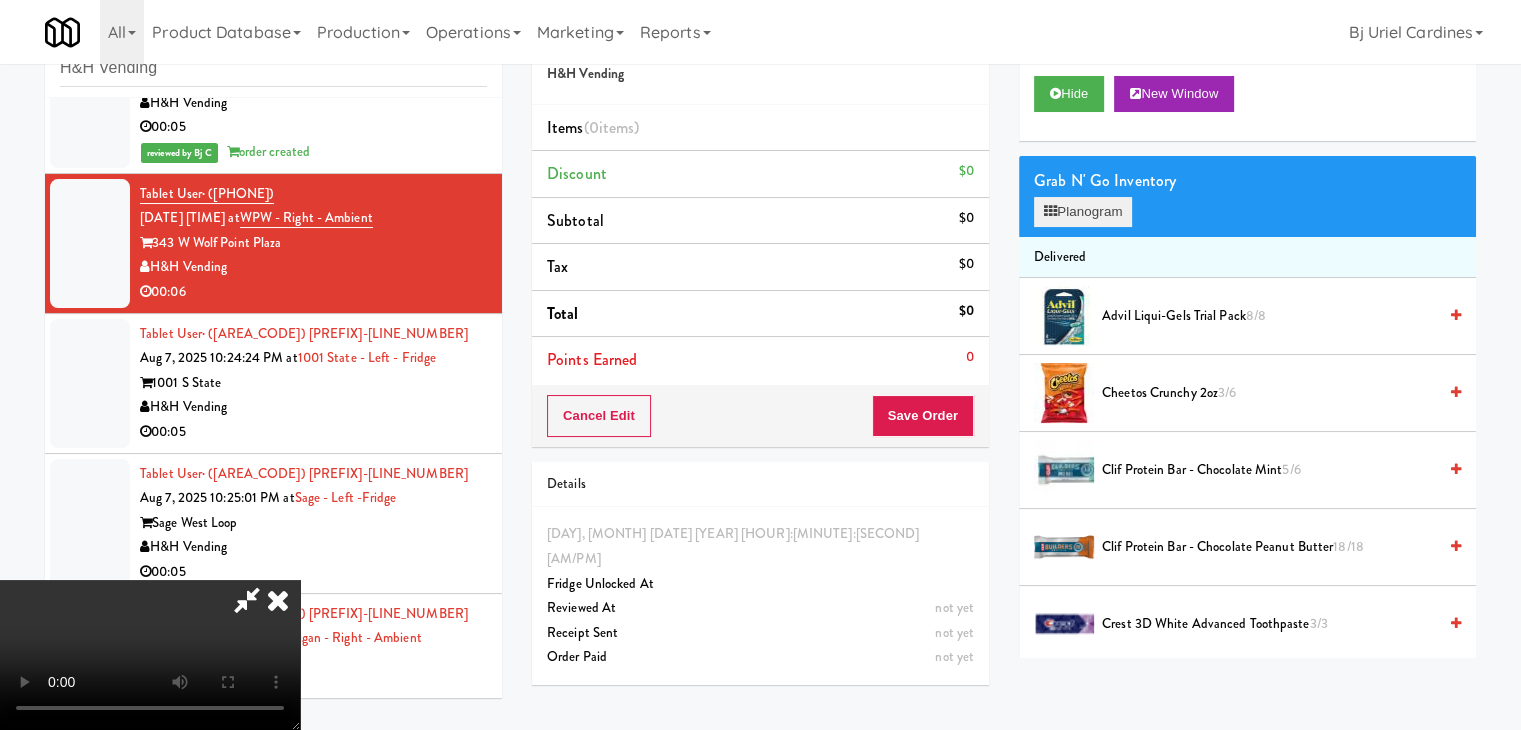 click on "Grab N' Go Inventory  Planogram" at bounding box center (1247, 196) 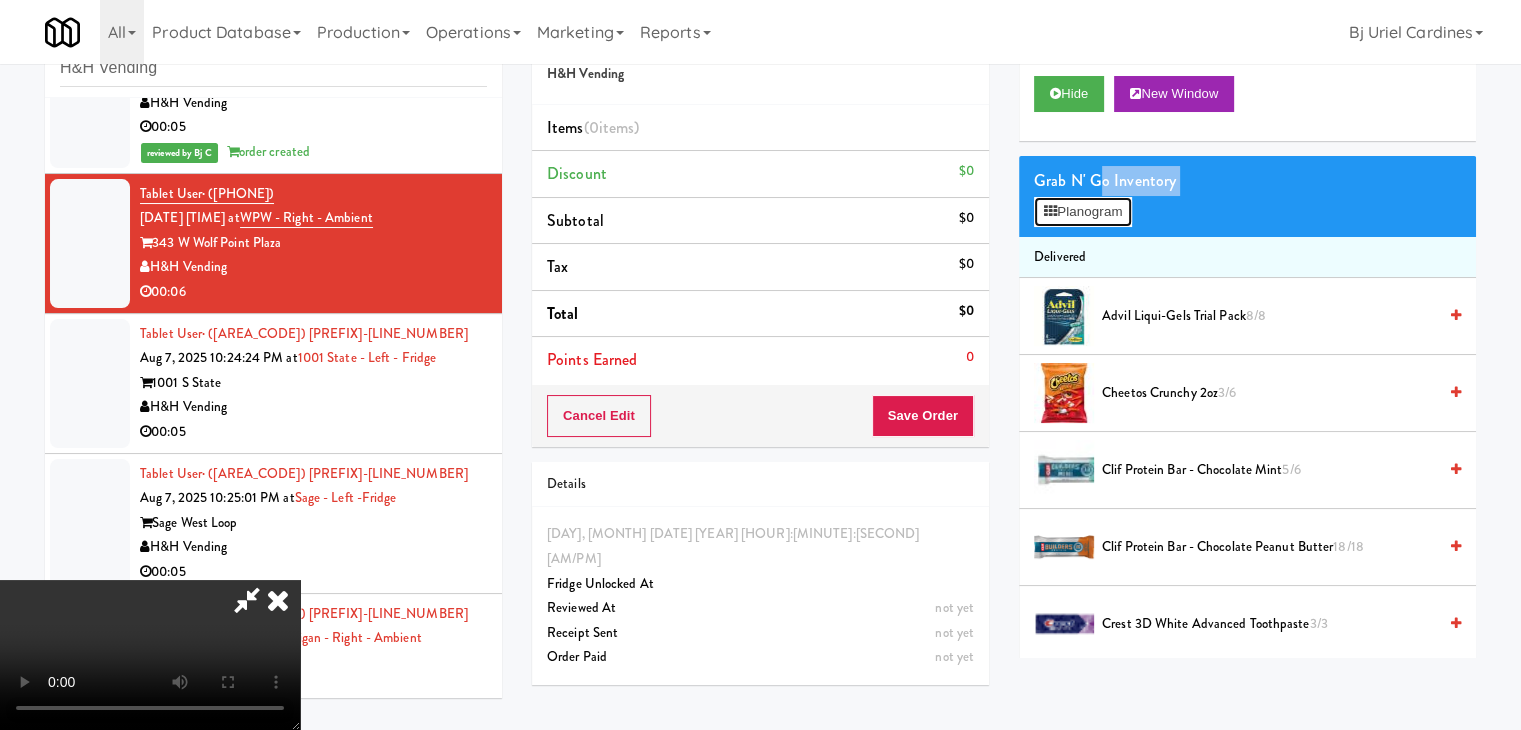 click on "Planogram" at bounding box center (1083, 212) 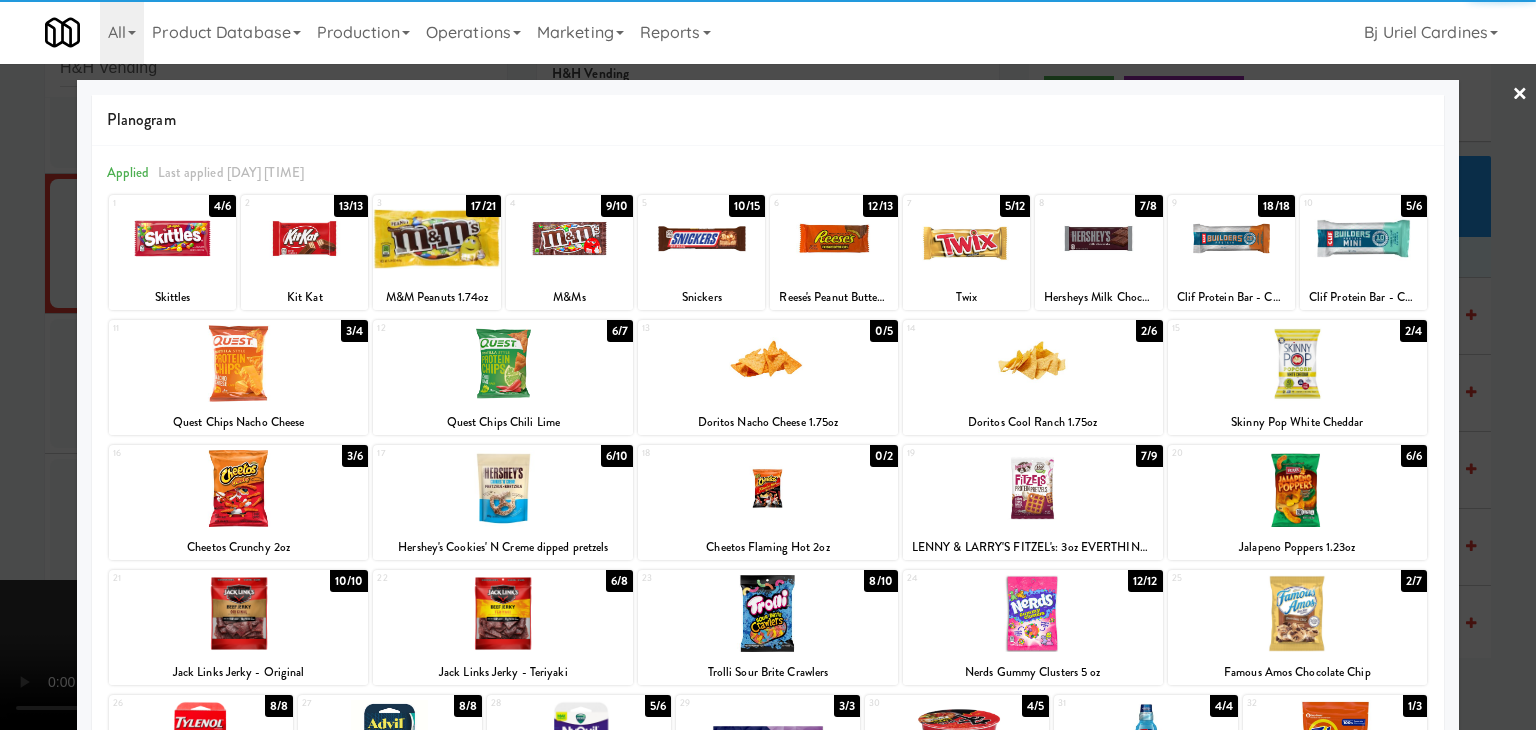 click at bounding box center [833, 238] 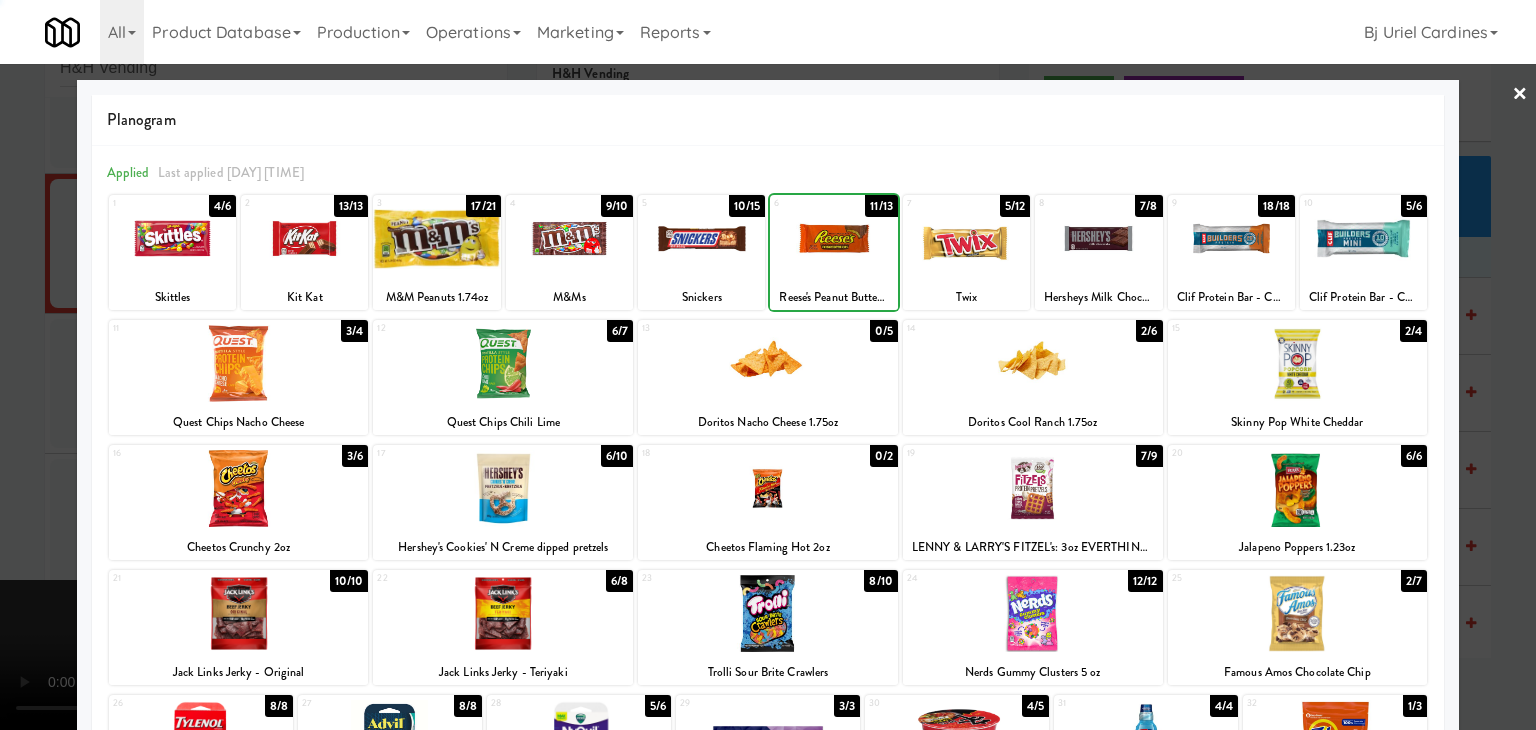 click at bounding box center [768, 365] 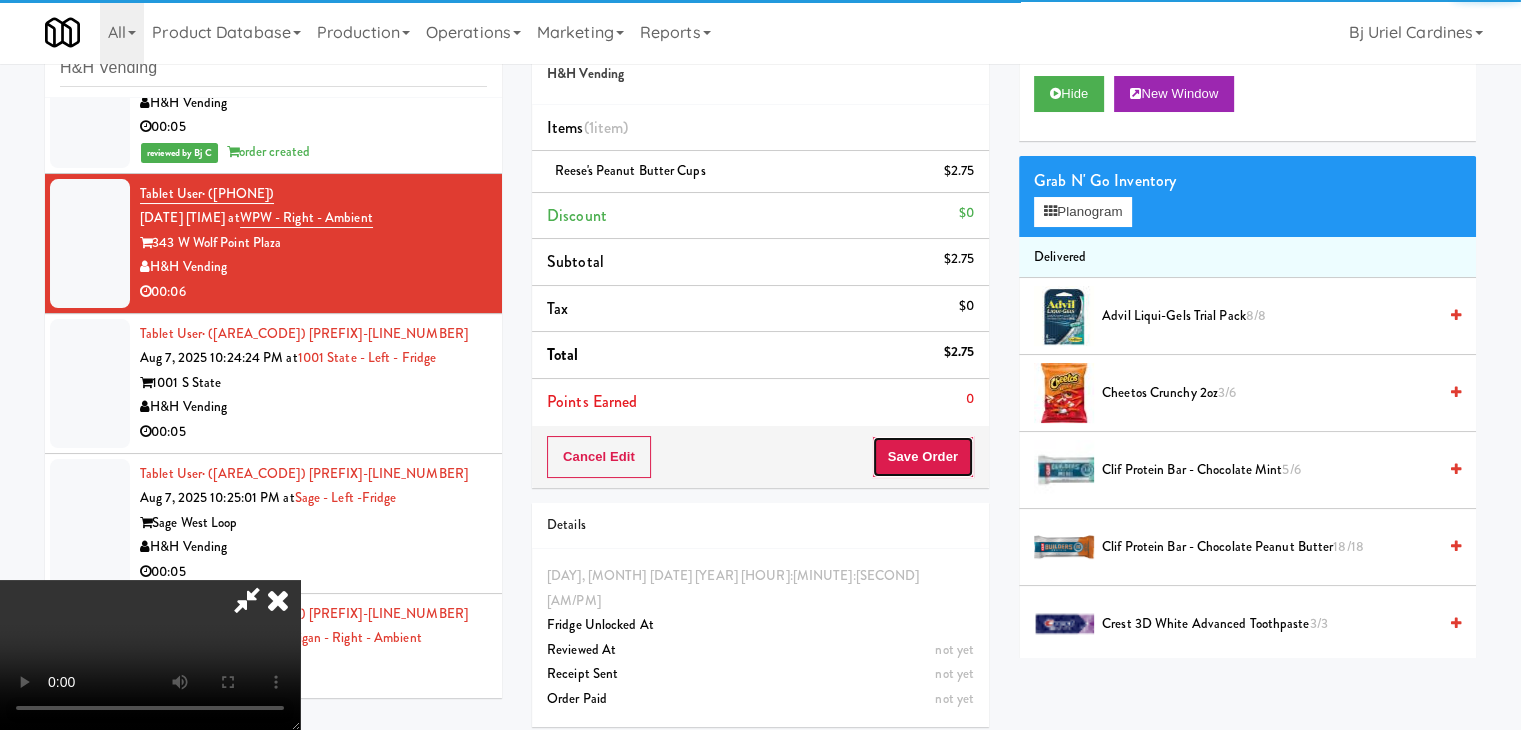click on "Save Order" at bounding box center (923, 457) 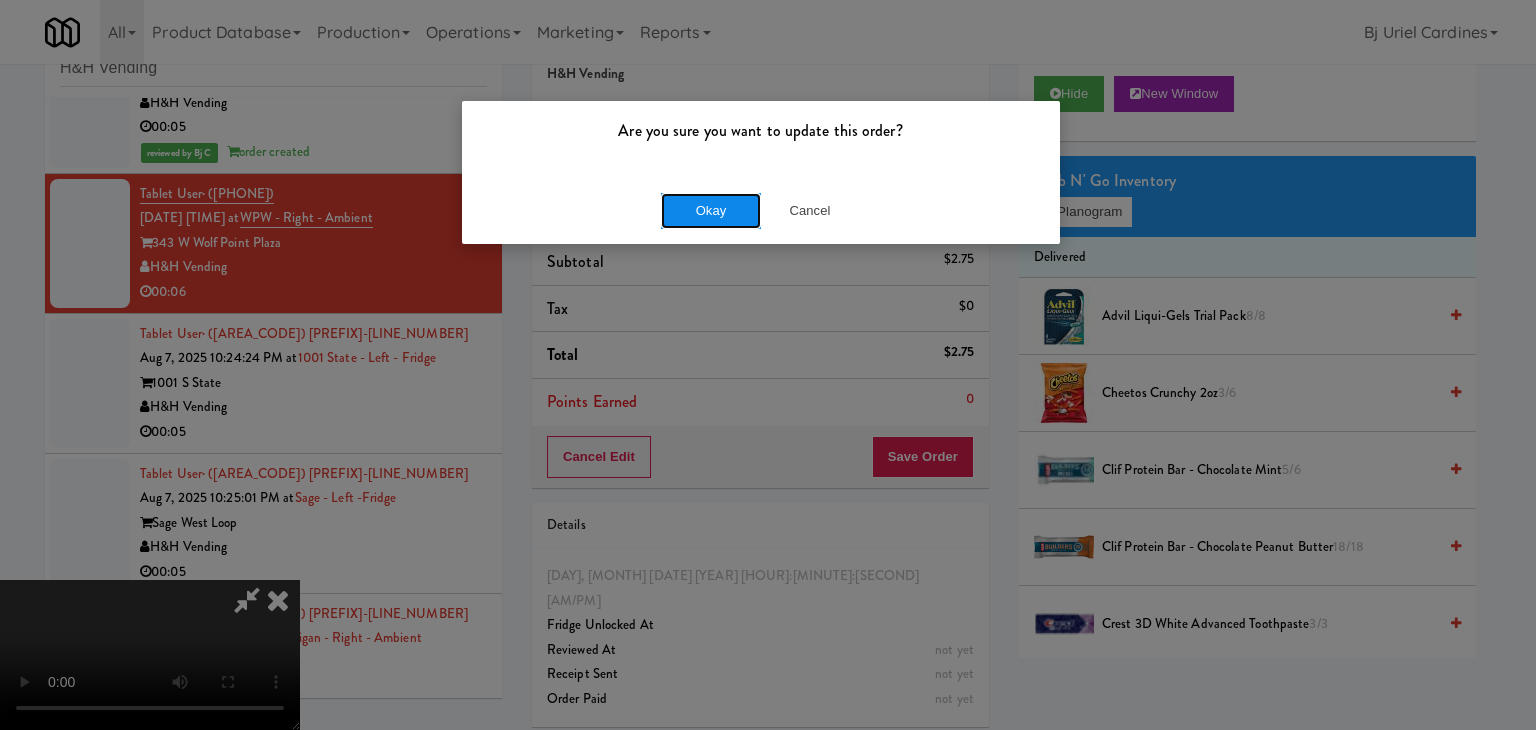 click on "Okay" at bounding box center [711, 211] 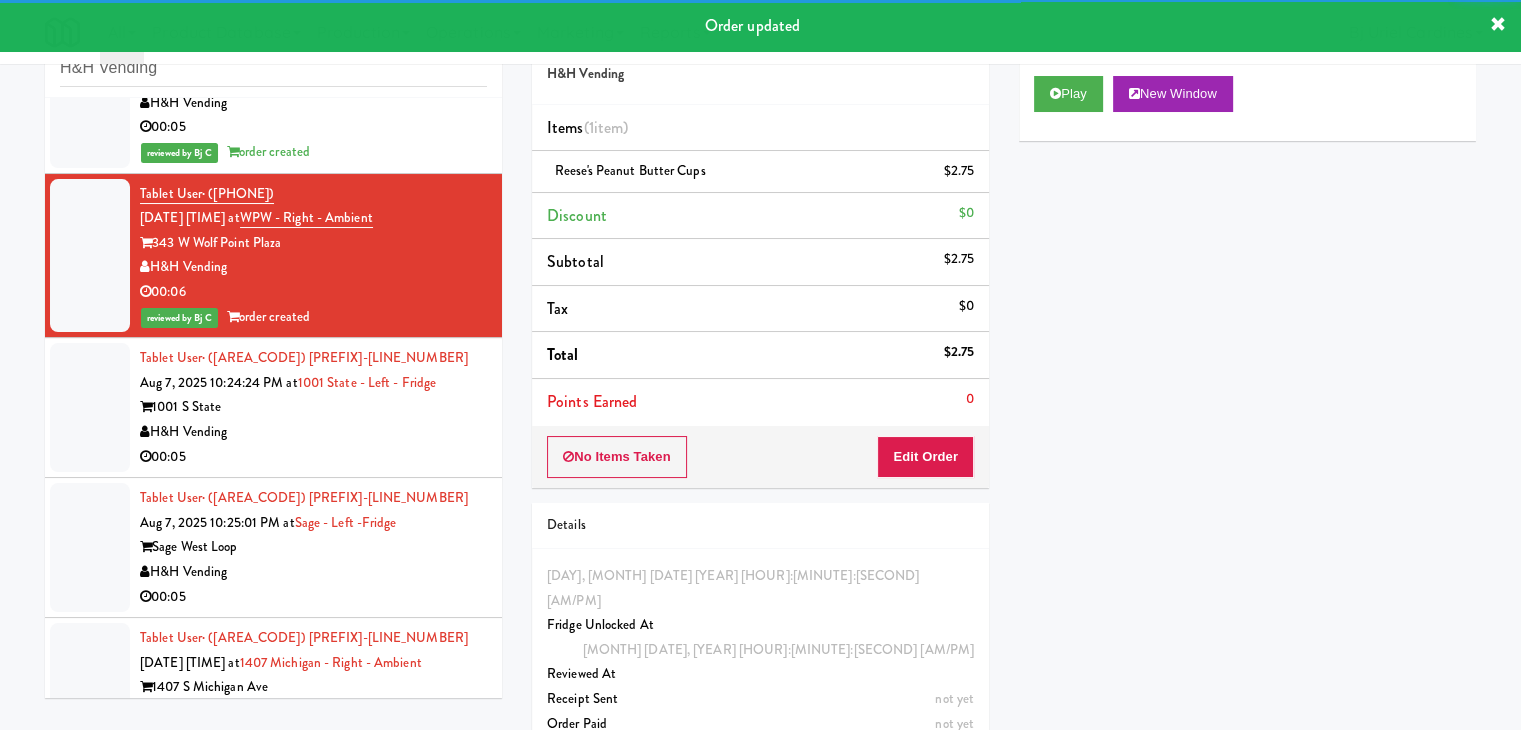 click on "Tablet User  · (770) 318-4129 Aug 7, 2025 10:24:24 PM at  1001 State - Left - Fridge  1001 S State   H&H Vending  00:05" at bounding box center (313, 407) 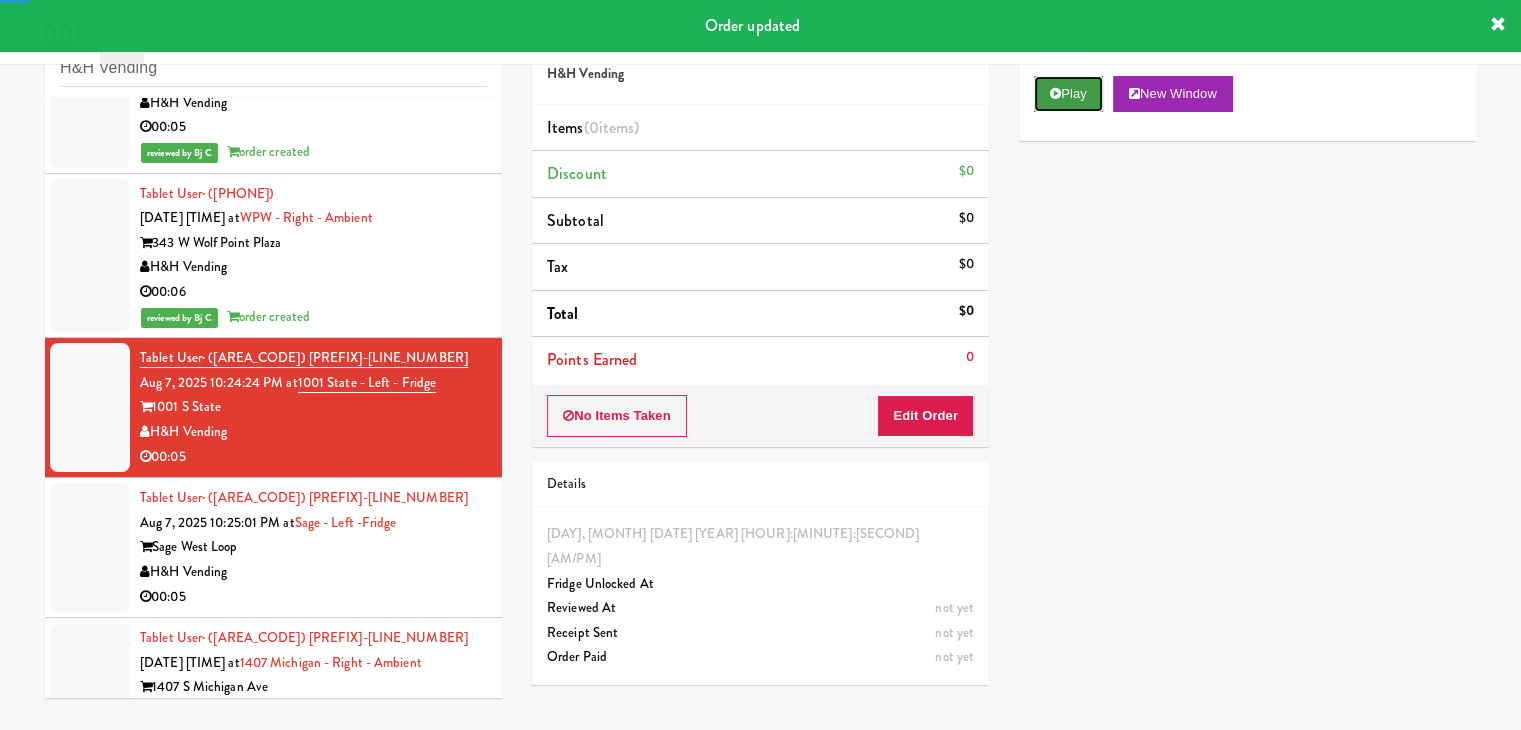 click on "Play" at bounding box center (1068, 94) 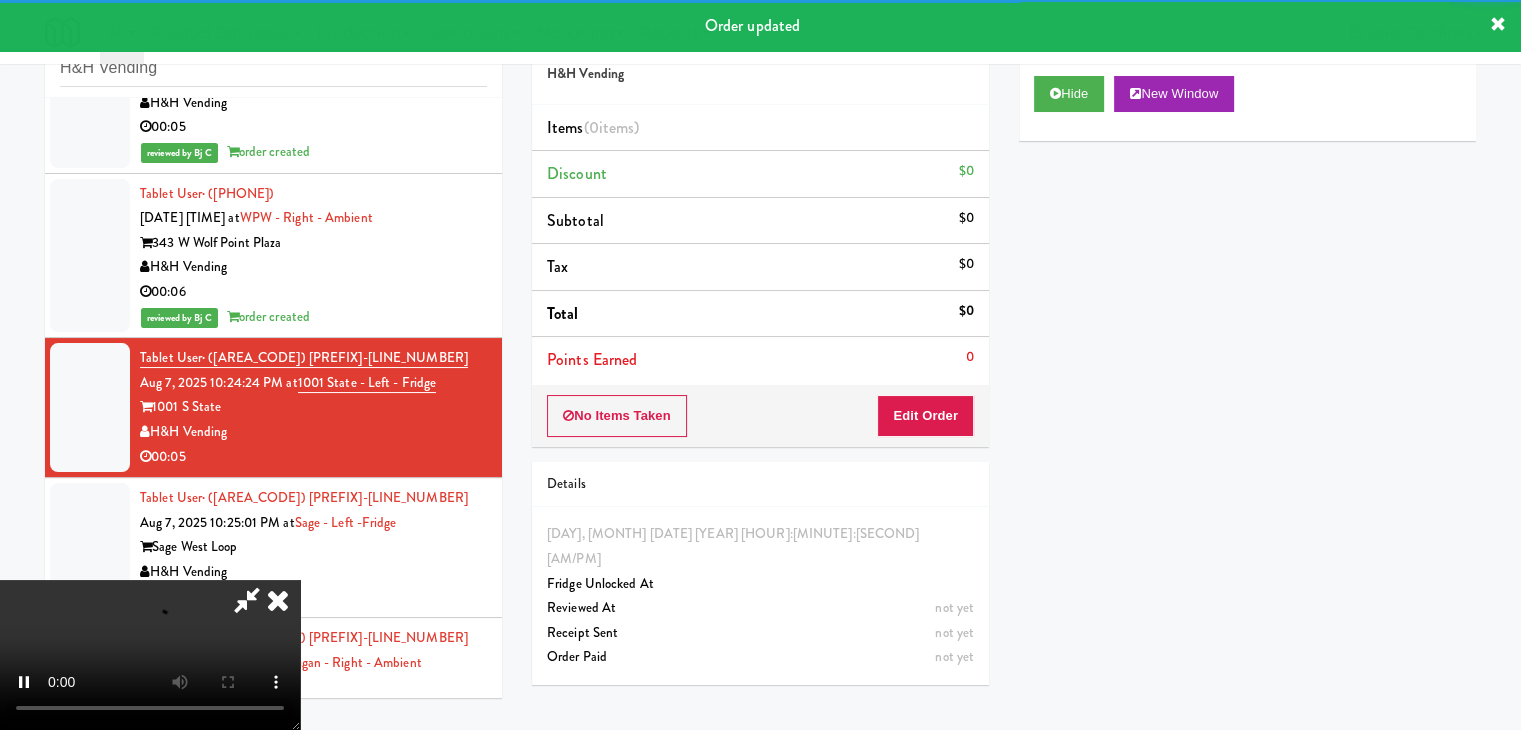 click on "Points Earned  0" at bounding box center (760, 360) 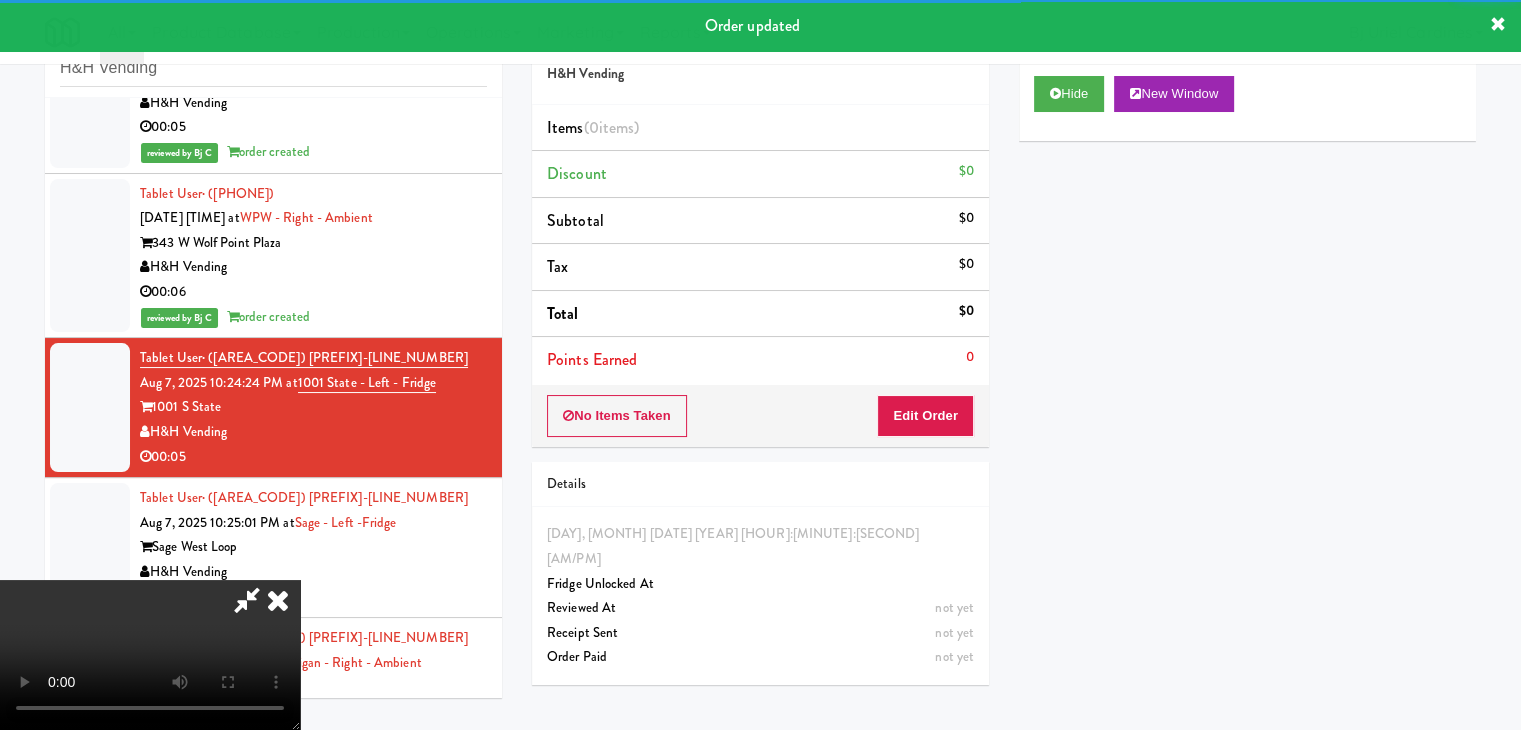 click on "No Items Taken Edit Order" at bounding box center [760, 416] 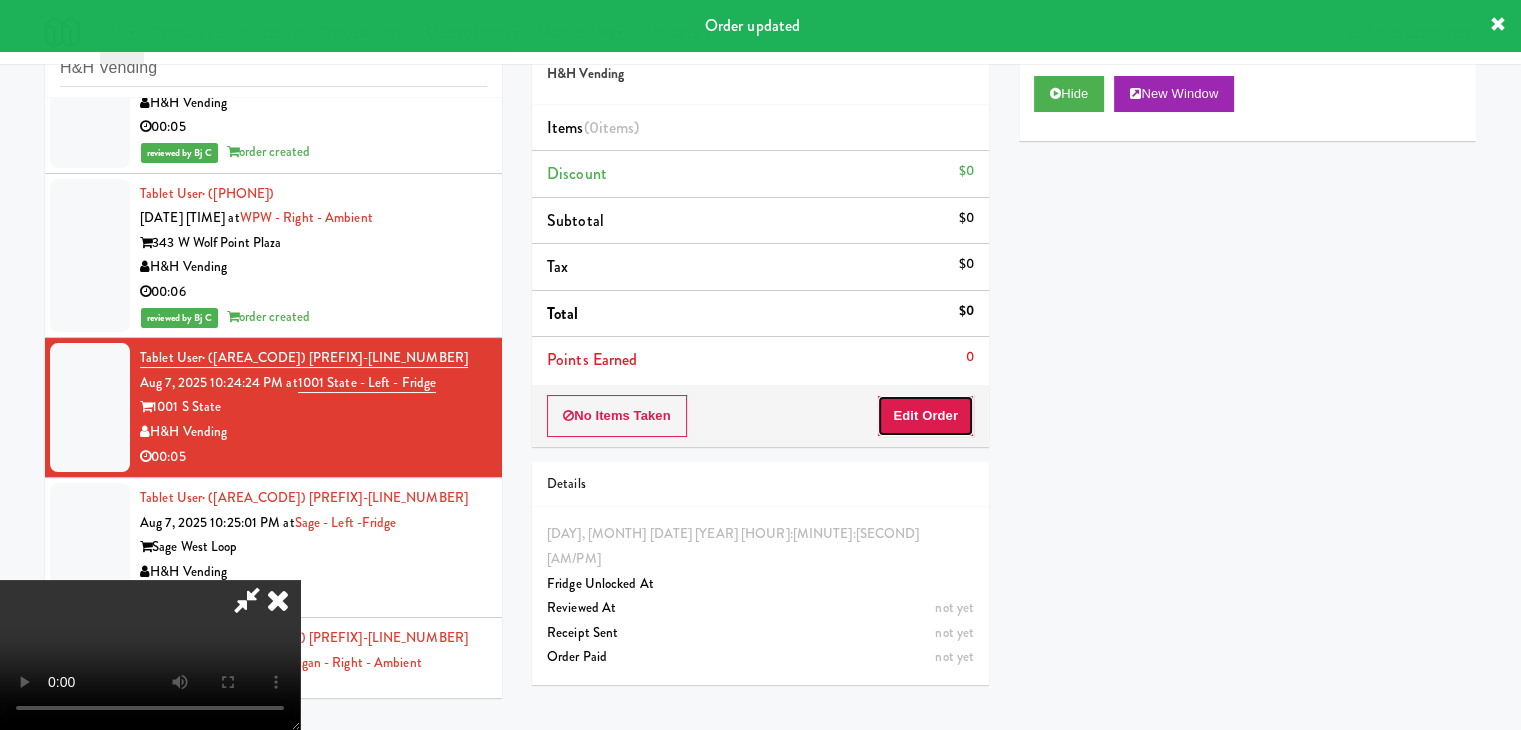 click on "Edit Order" at bounding box center (925, 416) 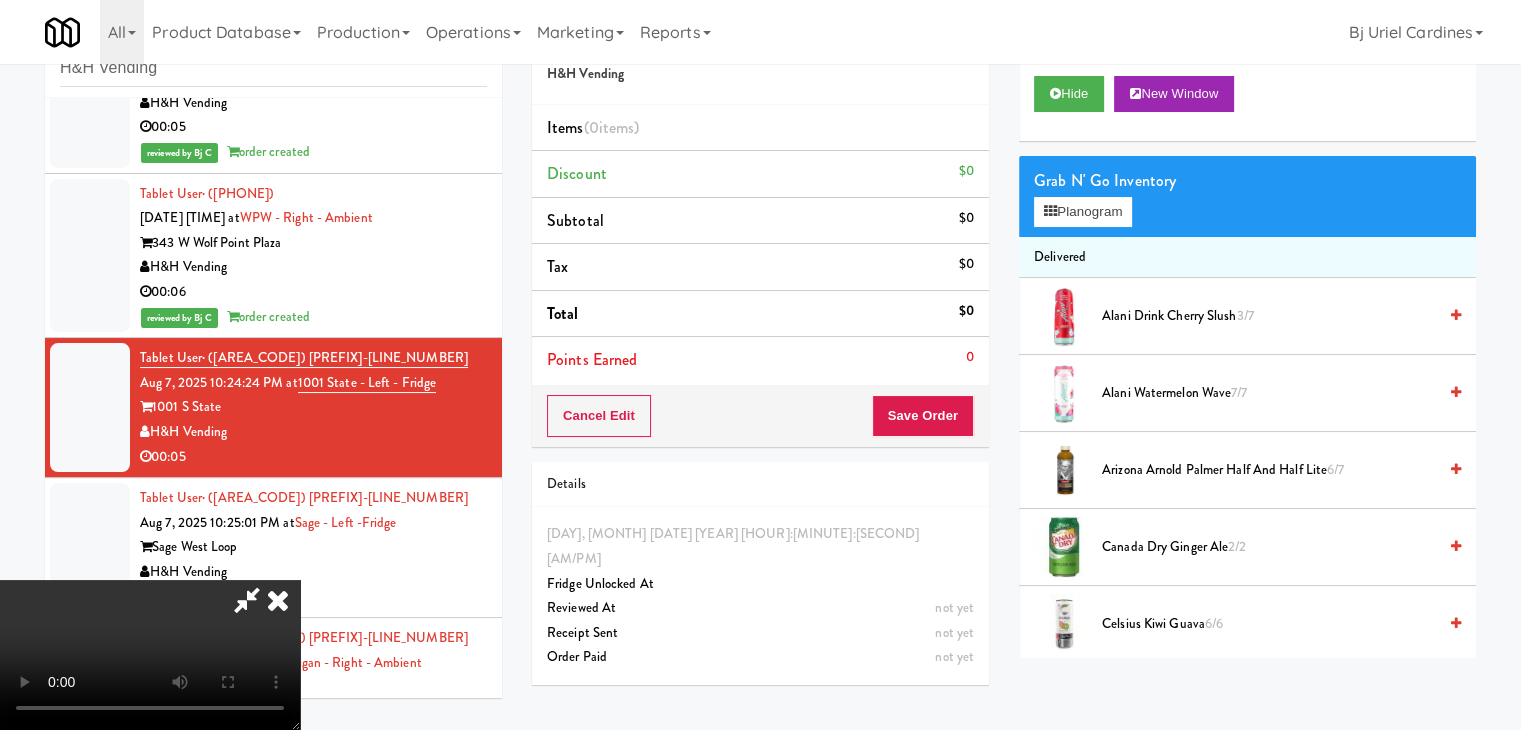 type 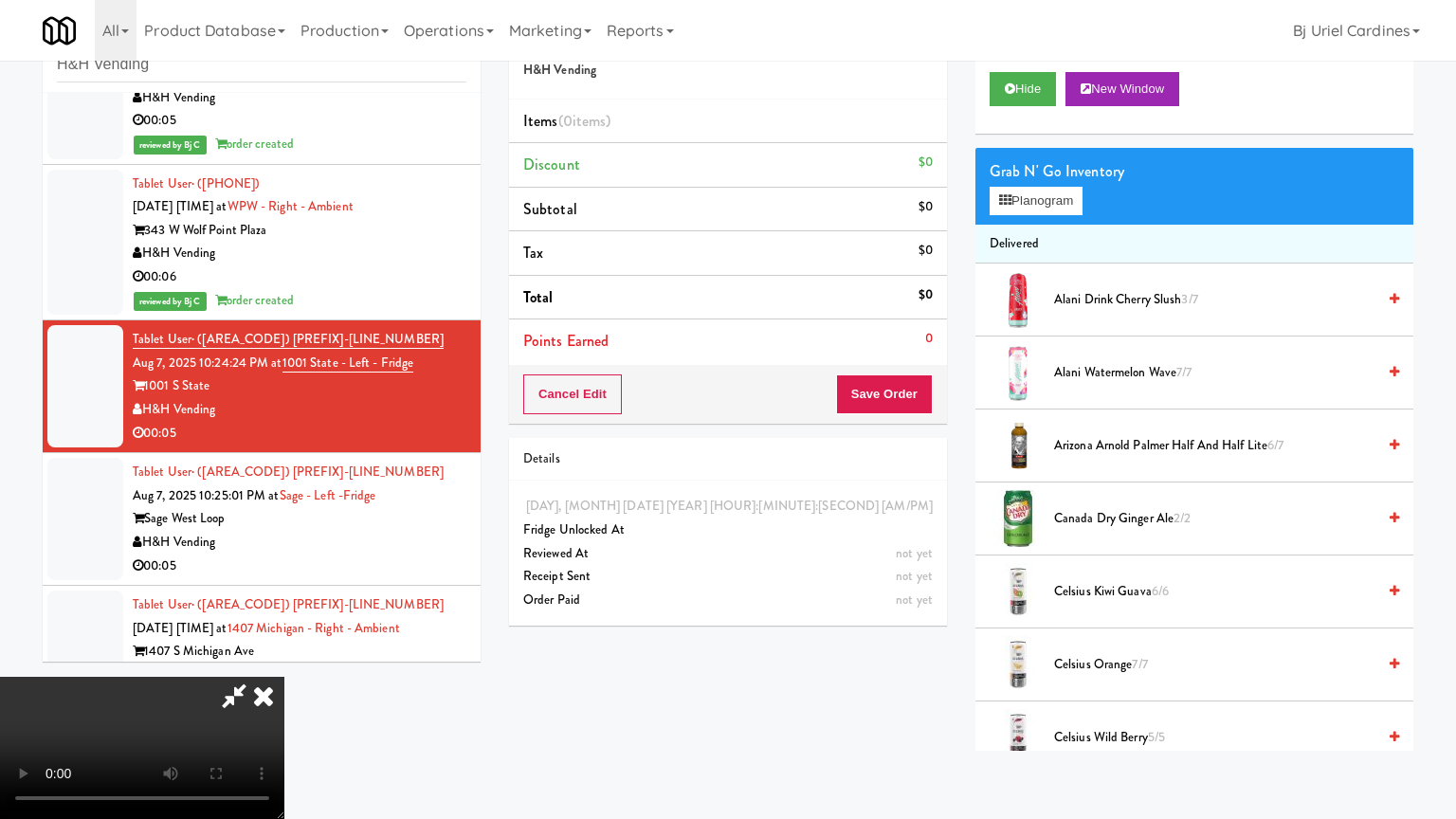 click at bounding box center (142, 748) 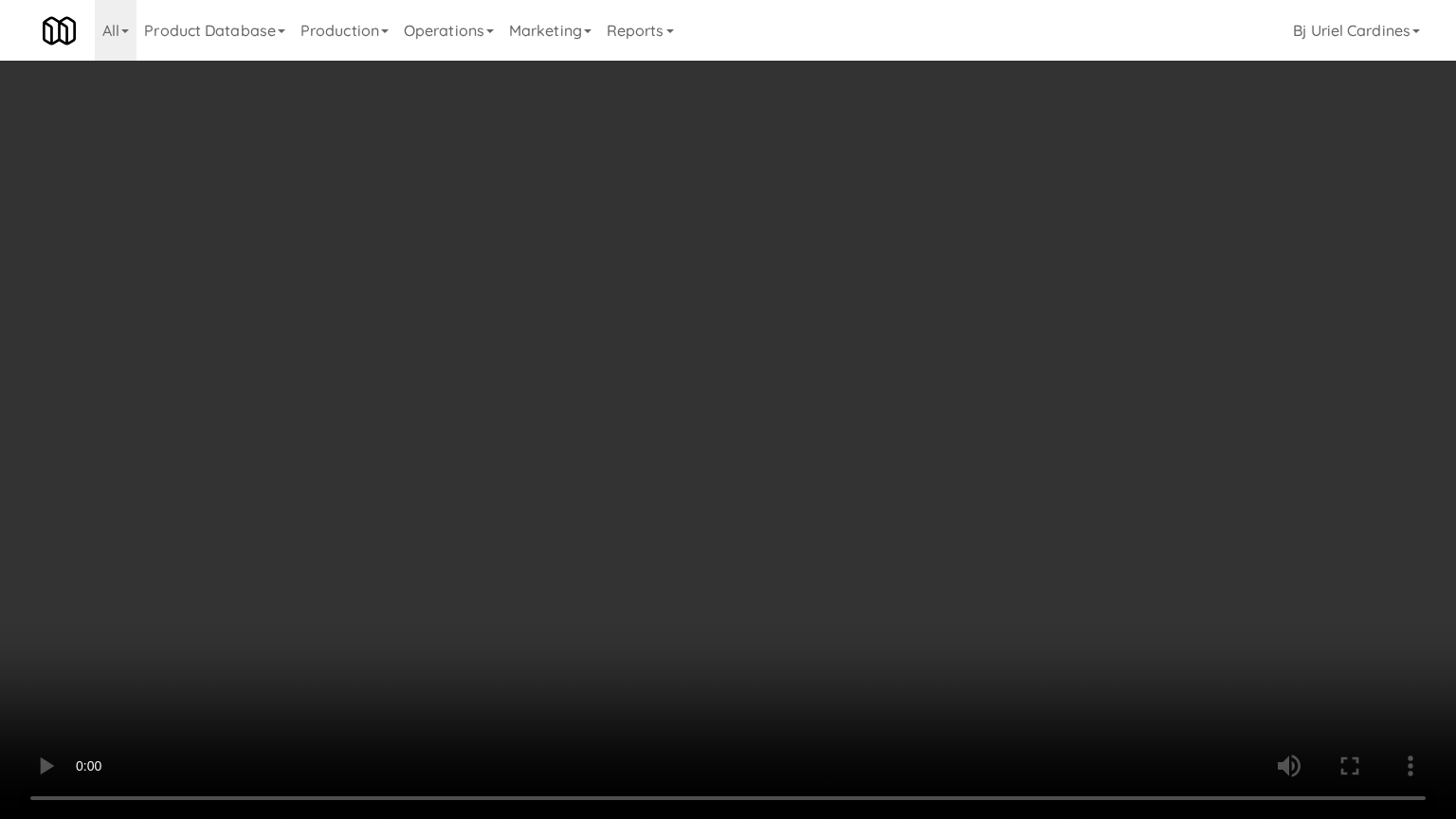 click at bounding box center [728, 410] 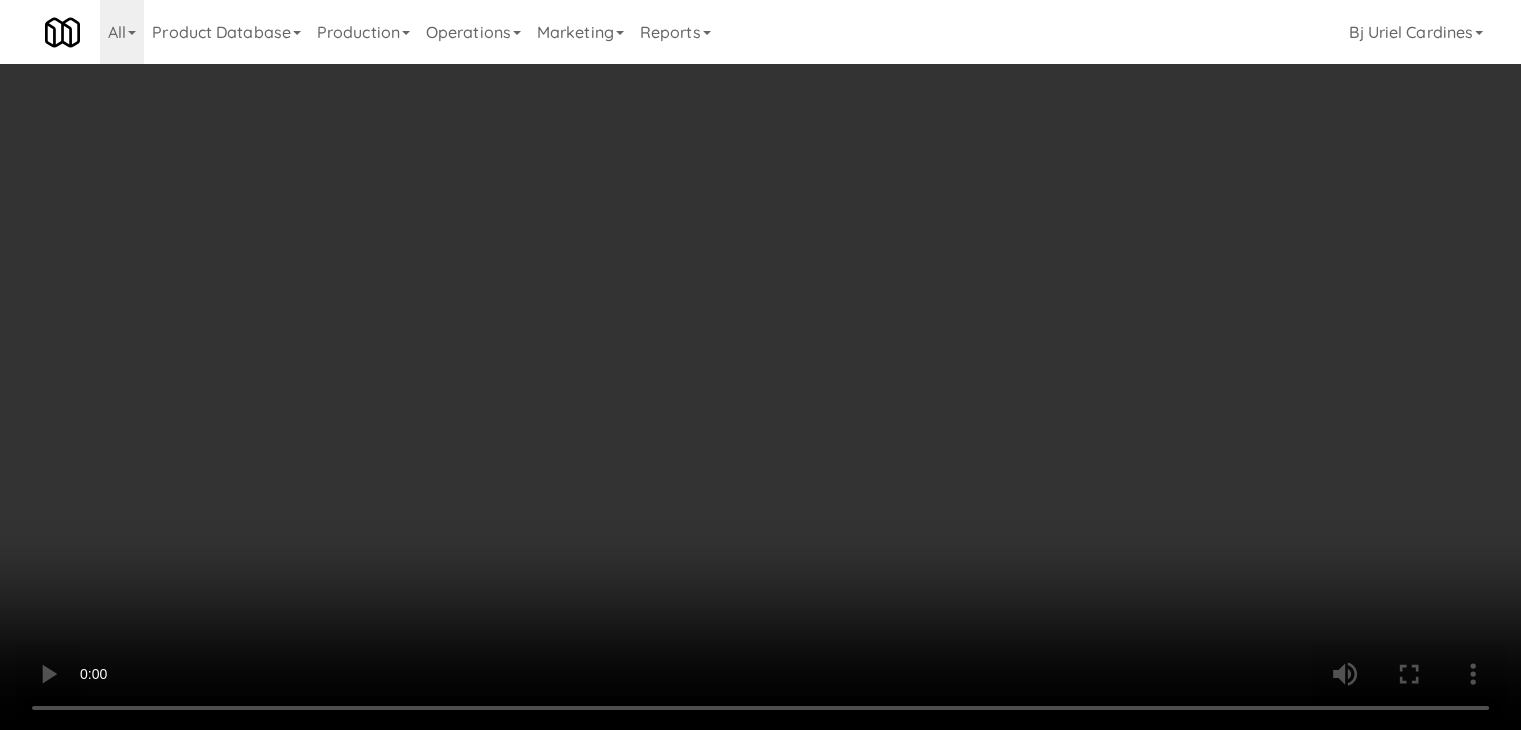 click on "Planogram" at bounding box center [1083, 212] 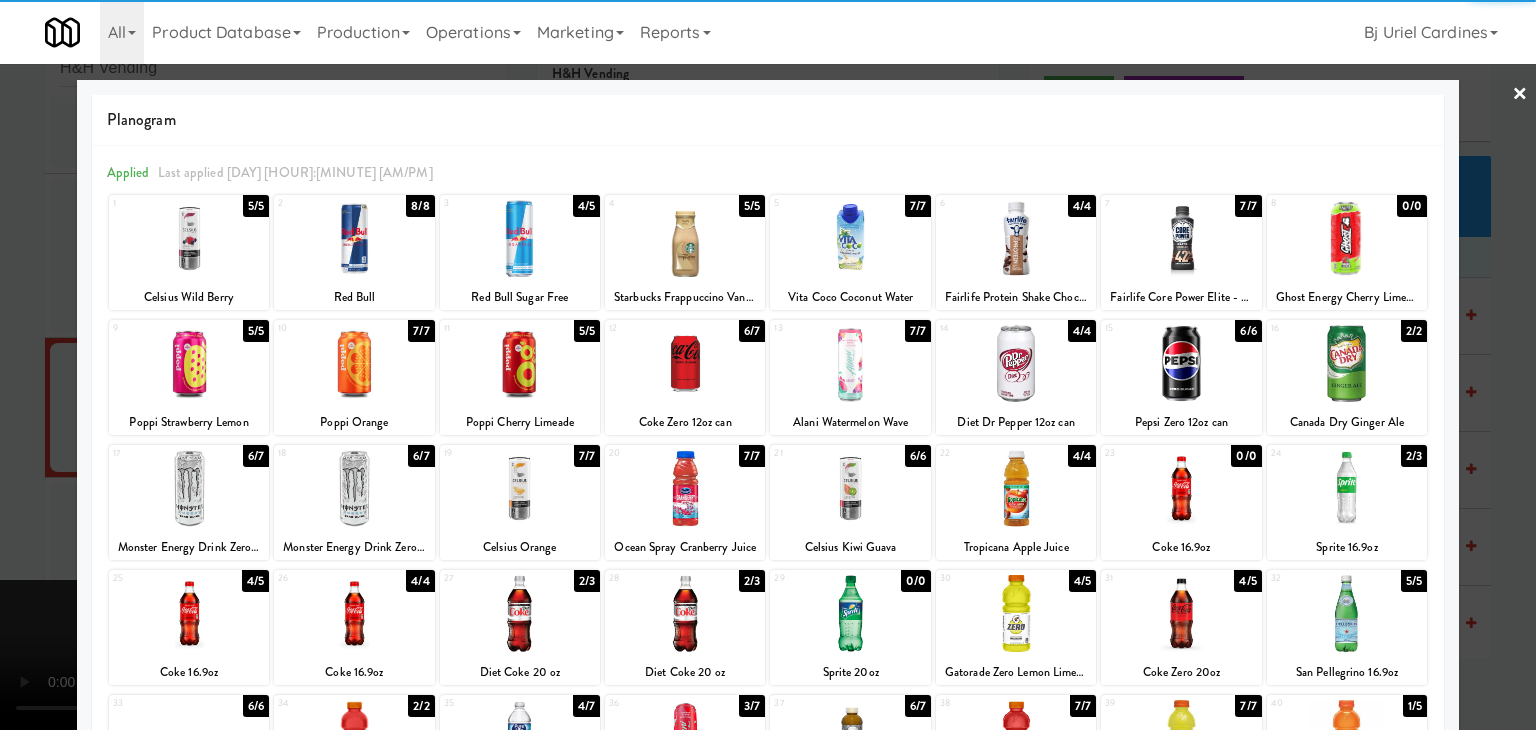 click at bounding box center (1181, 363) 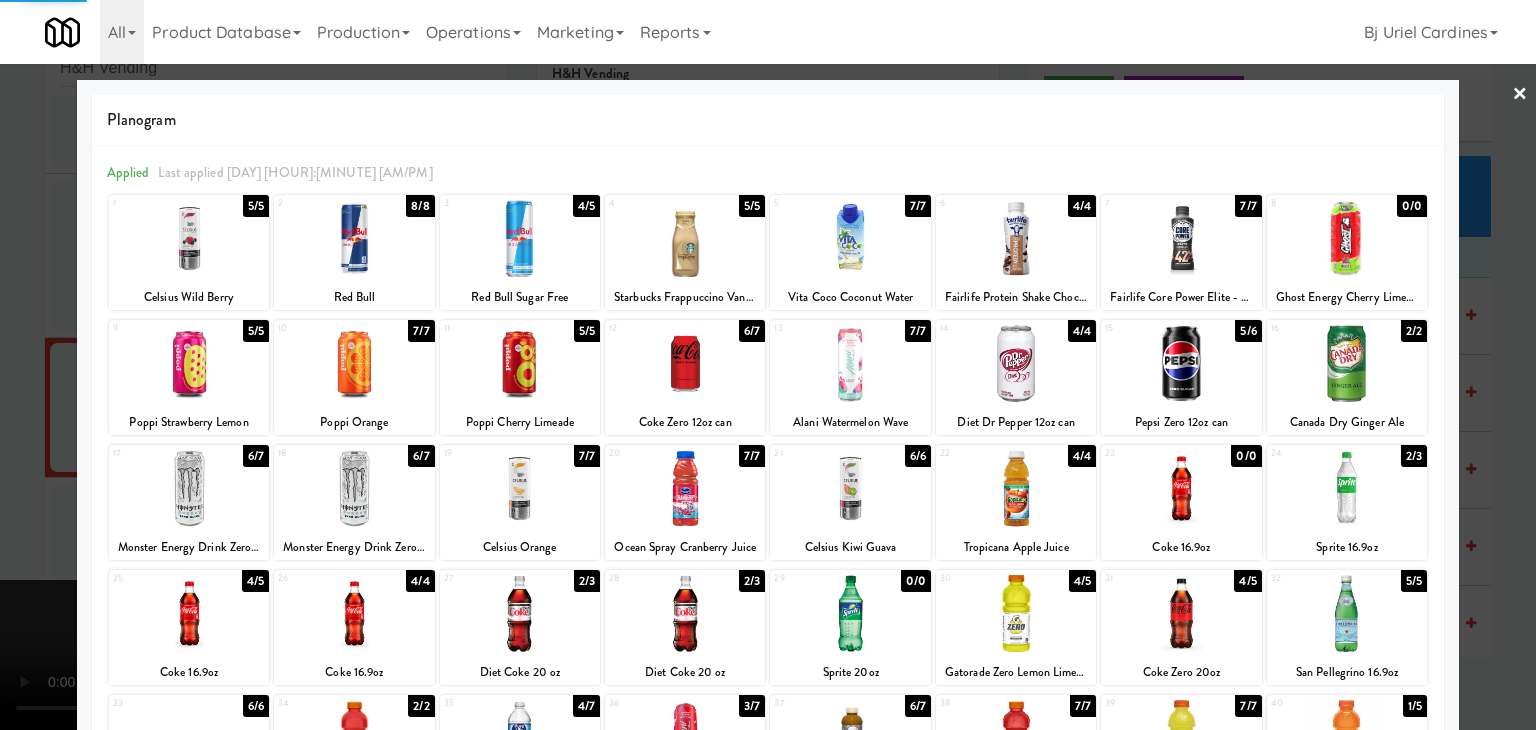 drag, startPoint x: 0, startPoint y: 401, endPoint x: 251, endPoint y: 401, distance: 251 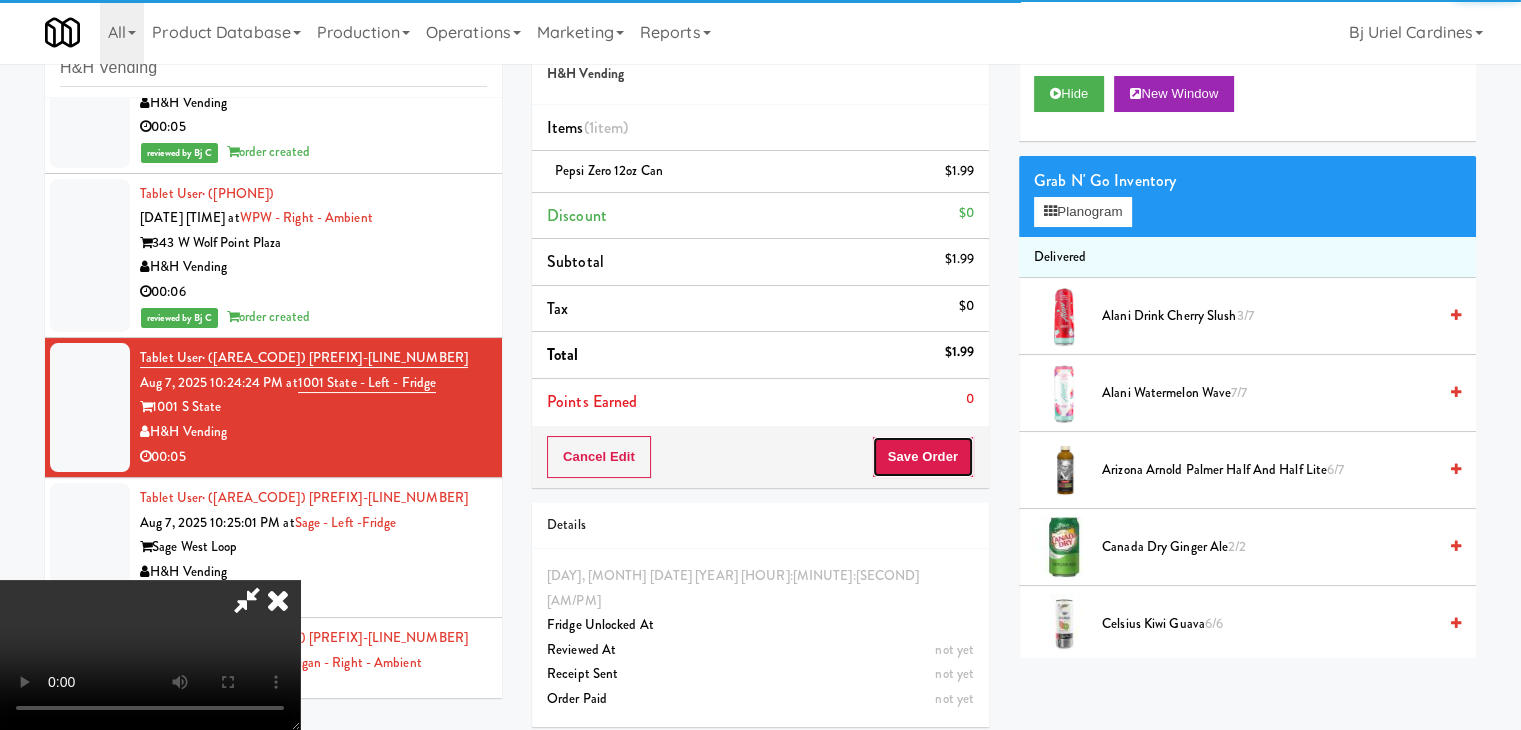 click on "Save Order" at bounding box center (923, 457) 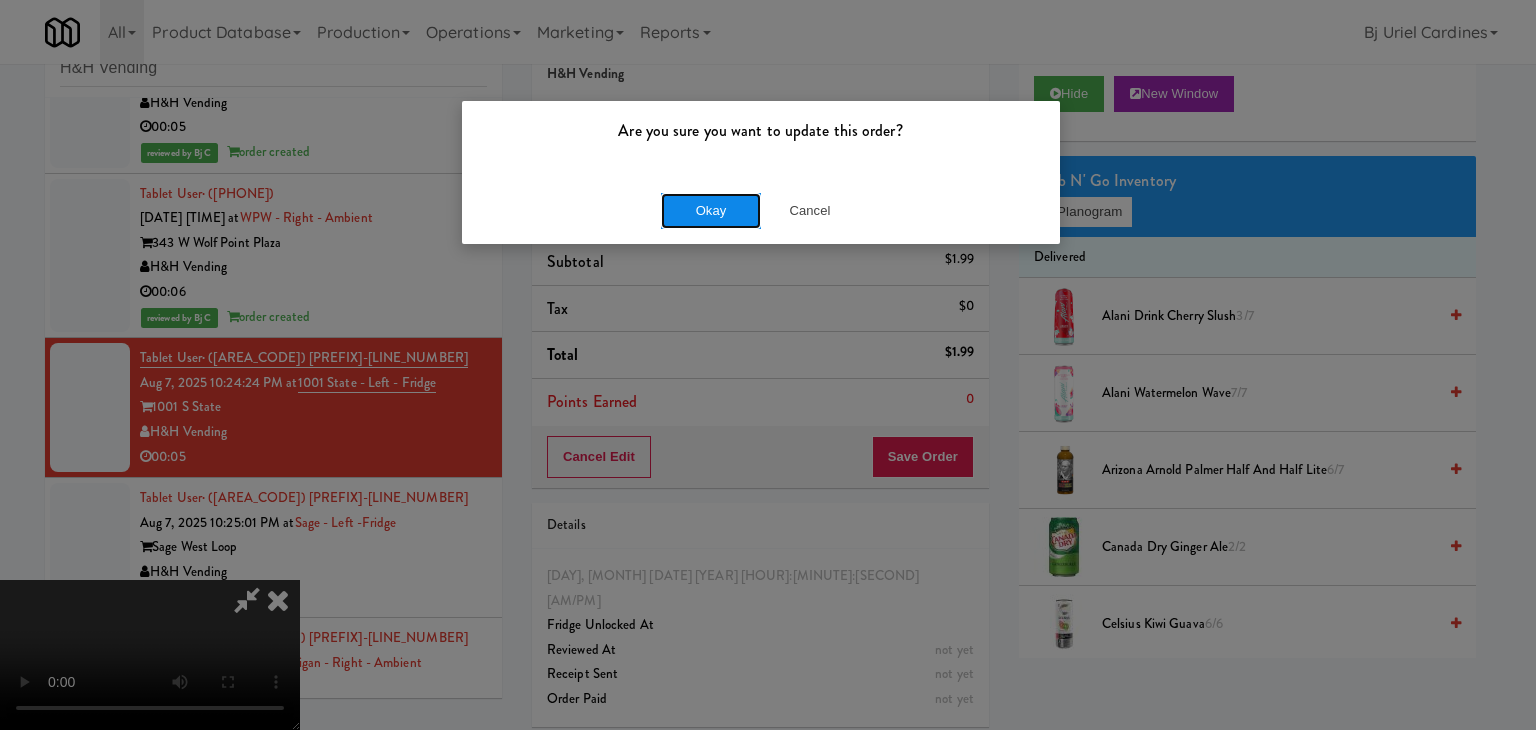 click on "Okay" at bounding box center [711, 211] 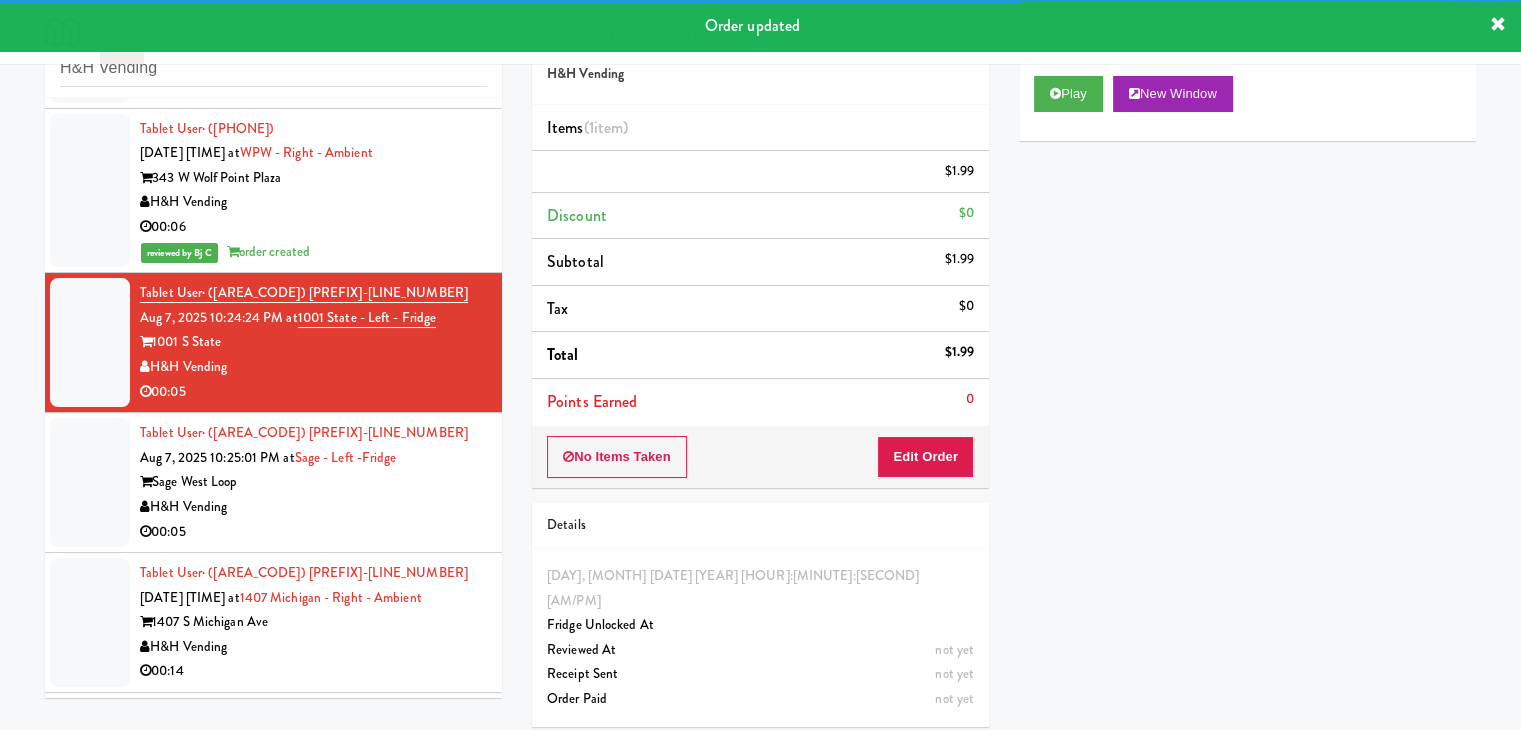 scroll, scrollTop: 4320, scrollLeft: 0, axis: vertical 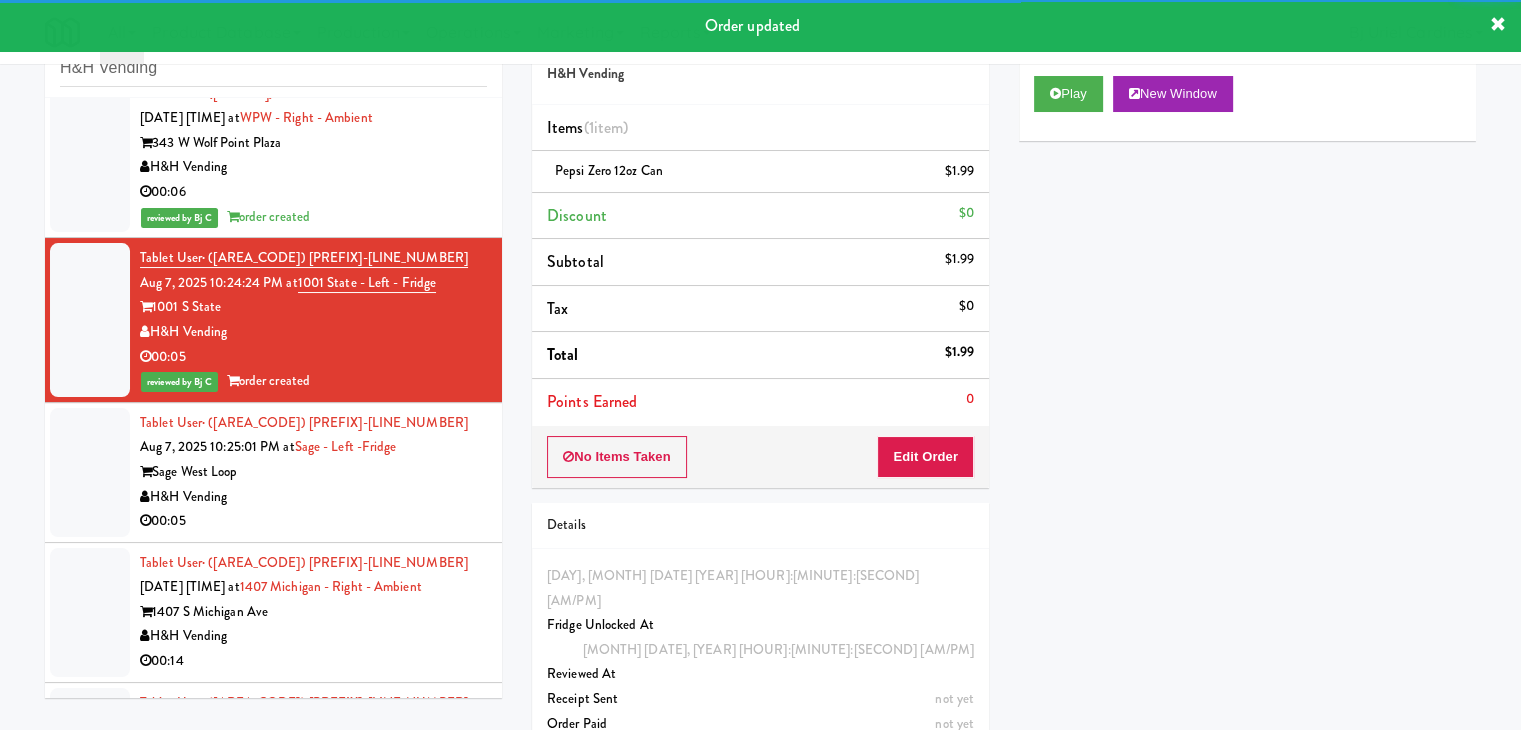 click on "H&H Vending" at bounding box center [313, 497] 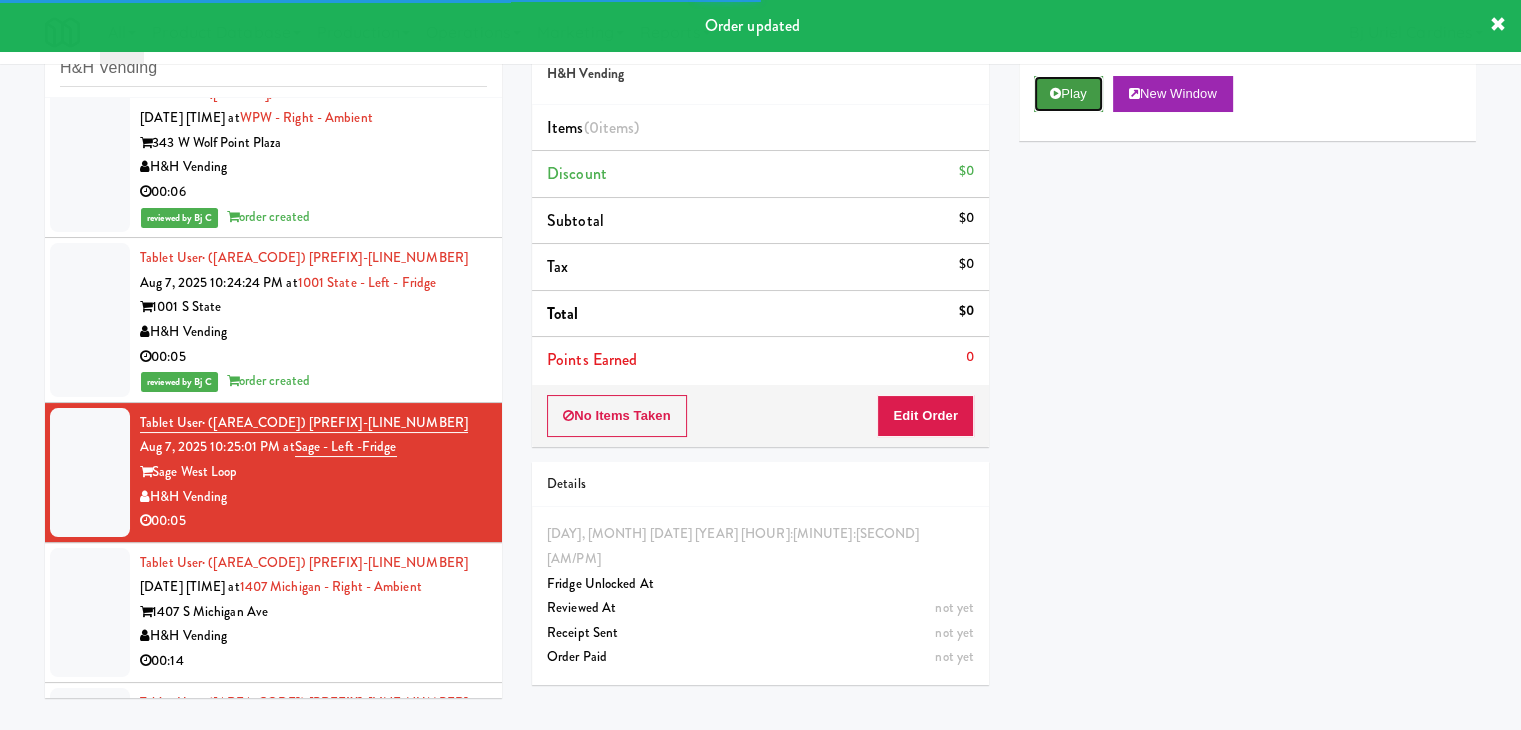 click on "Play" at bounding box center (1068, 94) 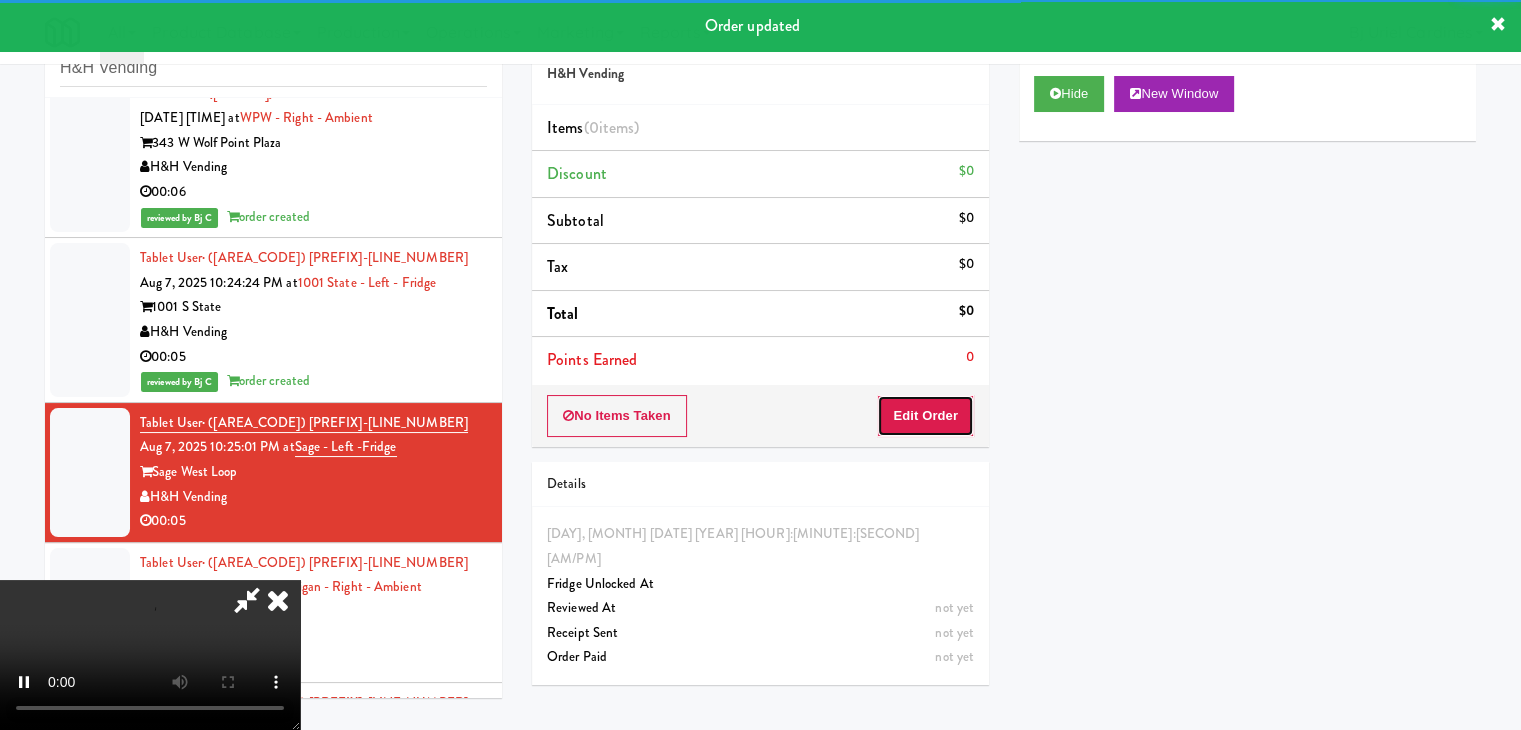 click on "Edit Order" at bounding box center [925, 416] 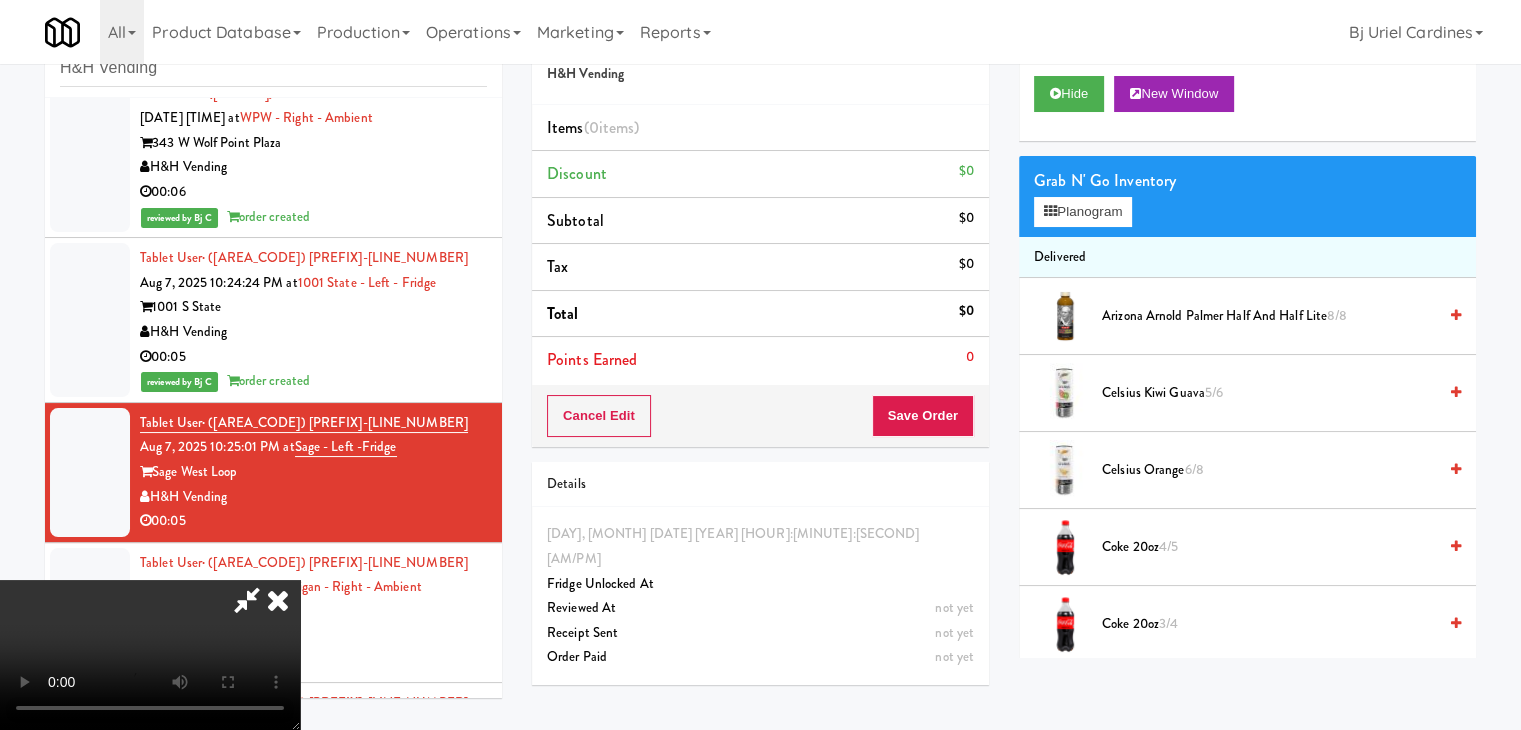 type 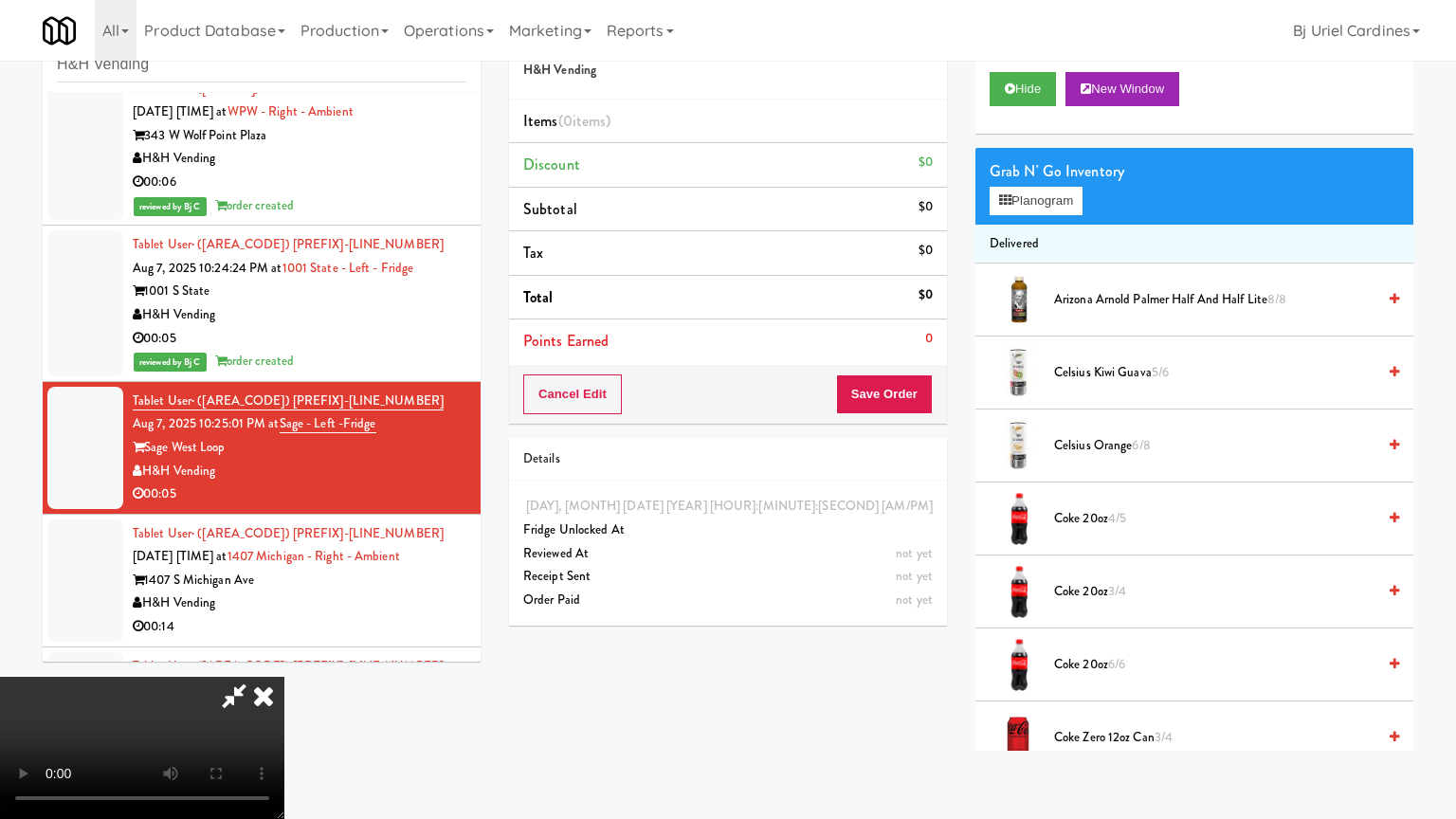 click at bounding box center (142, 748) 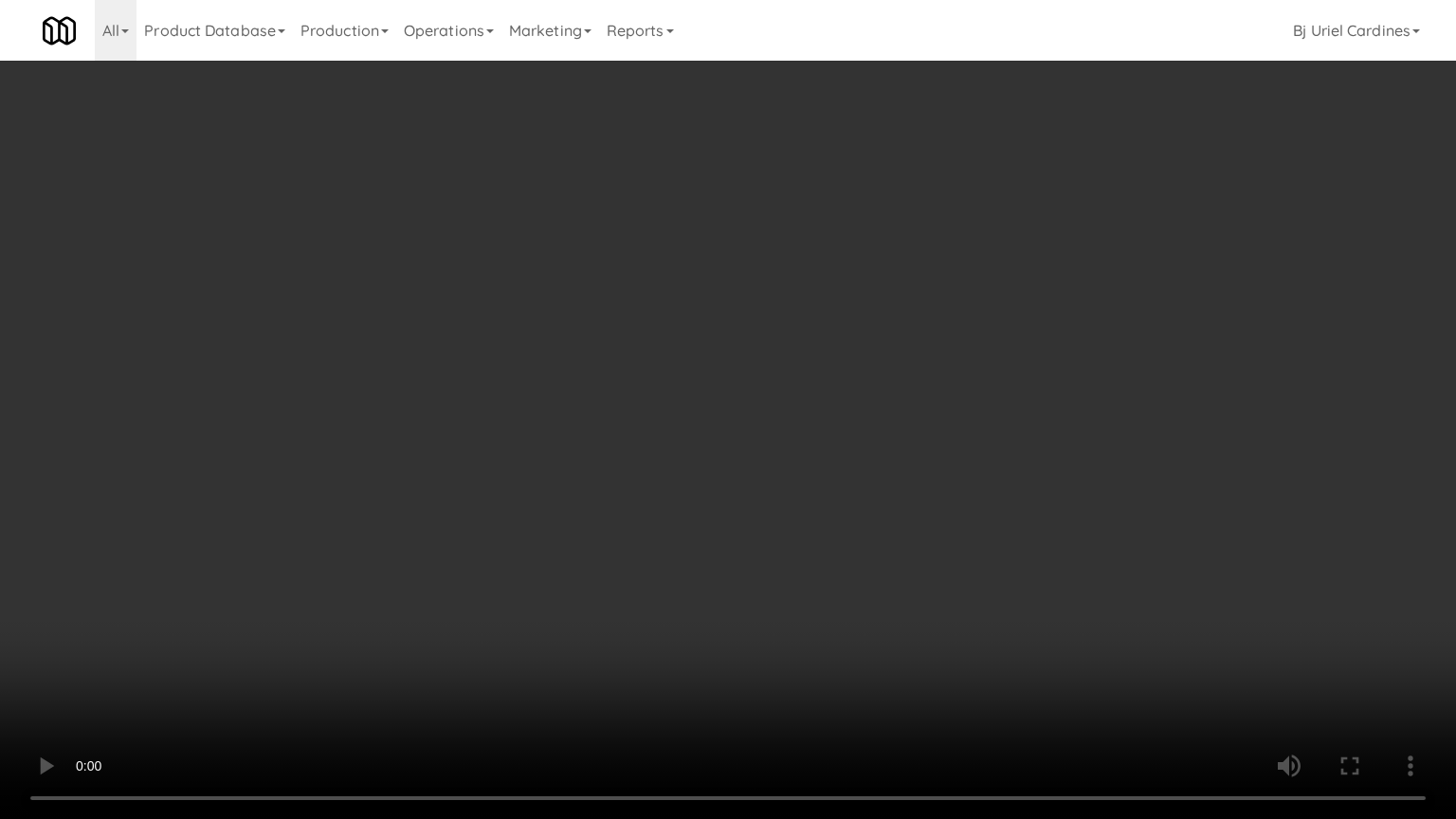 click at bounding box center [728, 410] 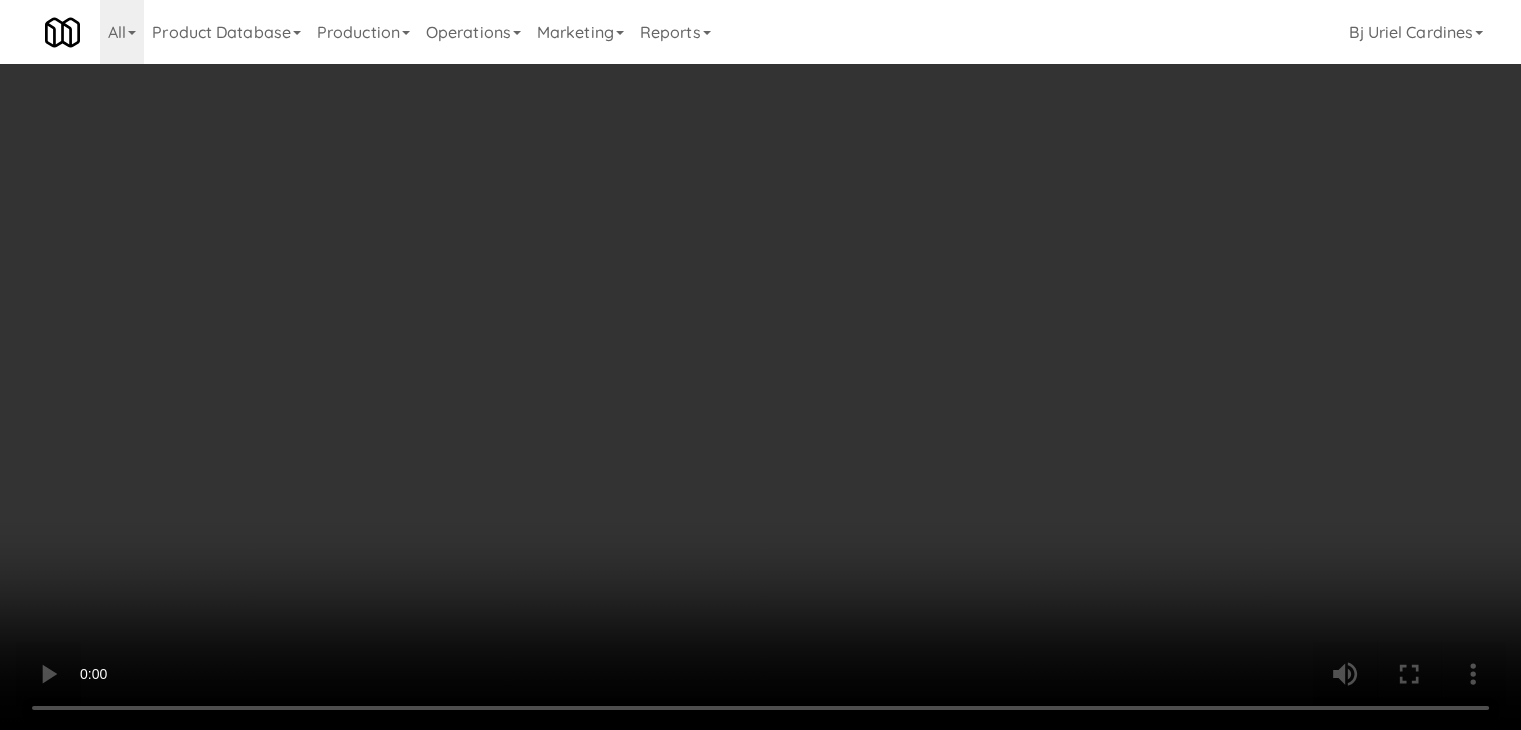 click on "Planogram" at bounding box center [1083, 212] 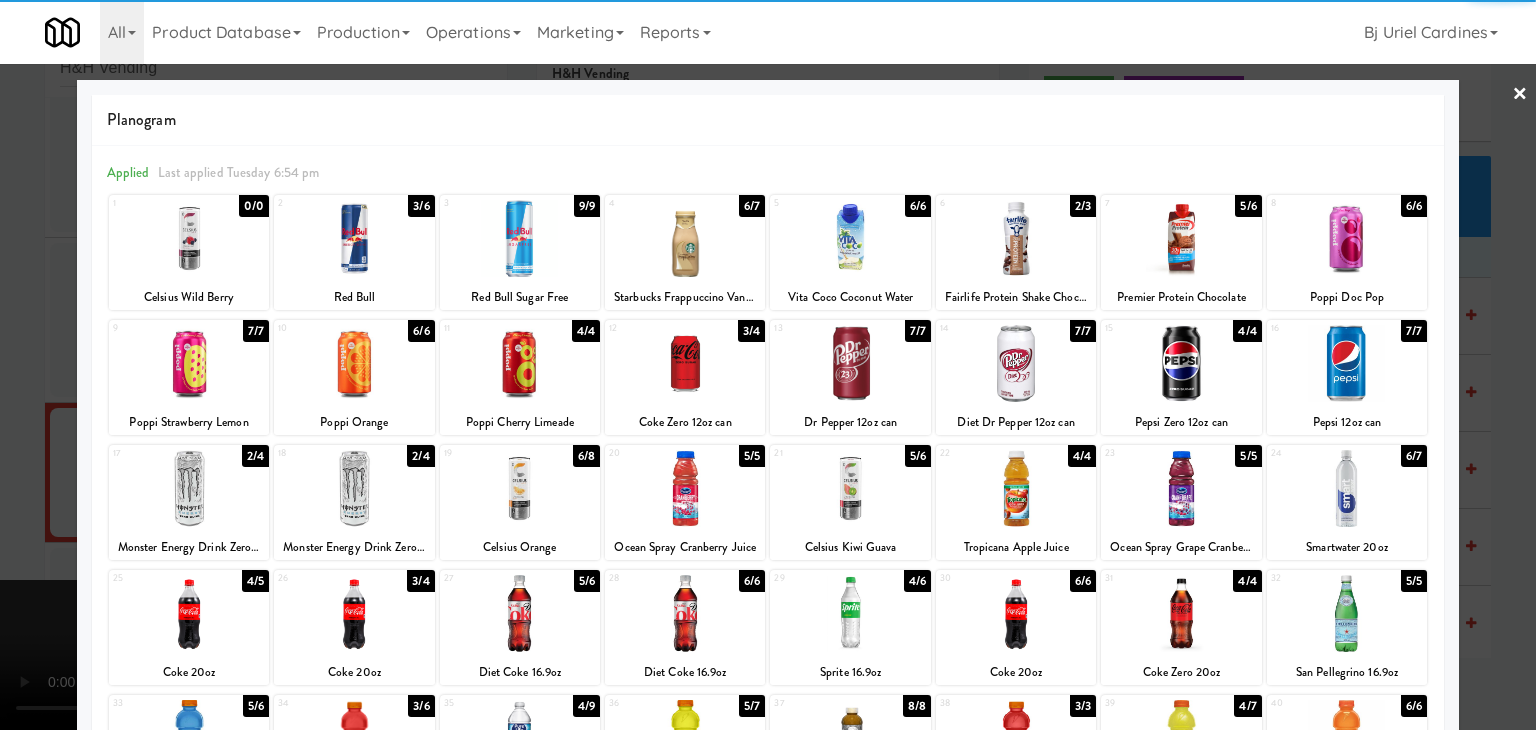 click at bounding box center [520, 488] 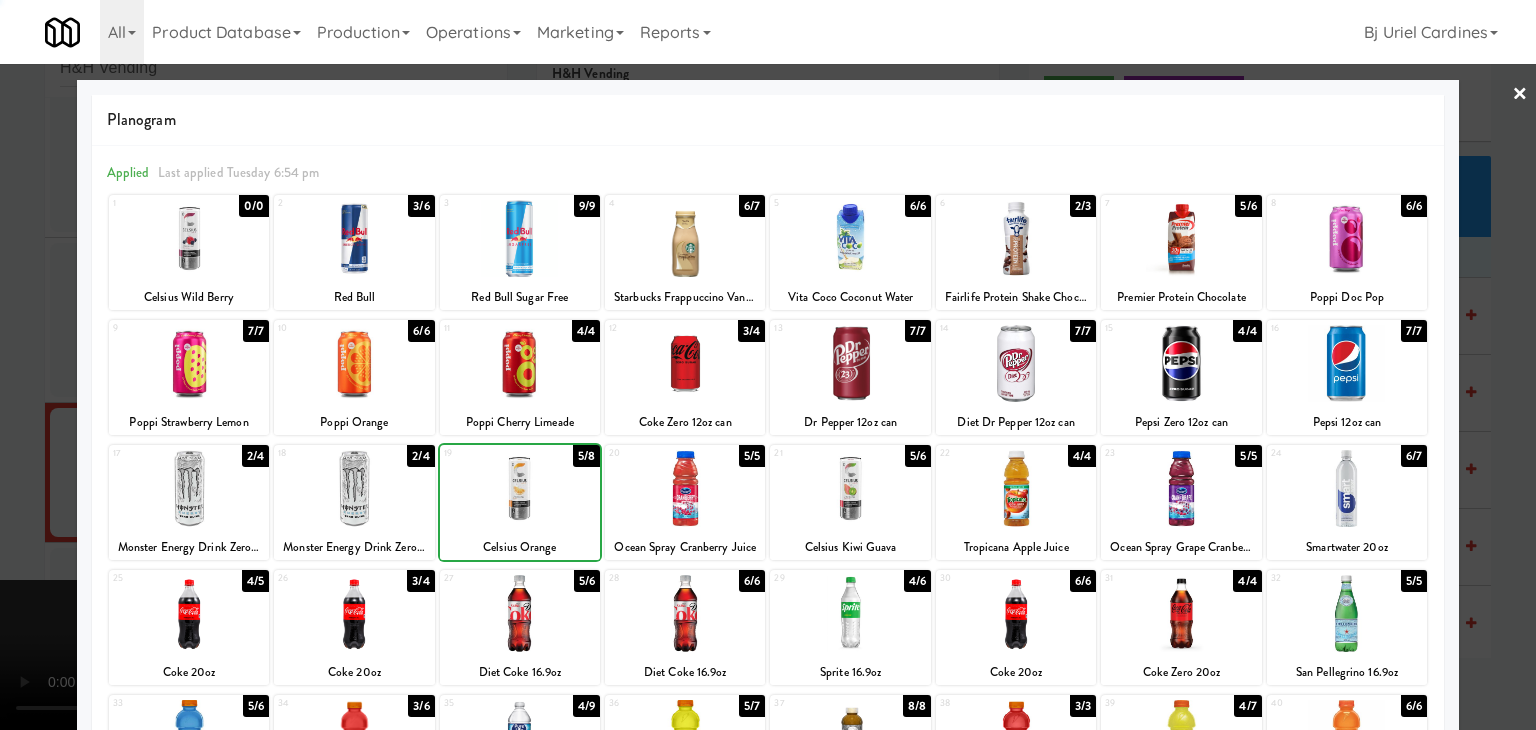 click at bounding box center (768, 365) 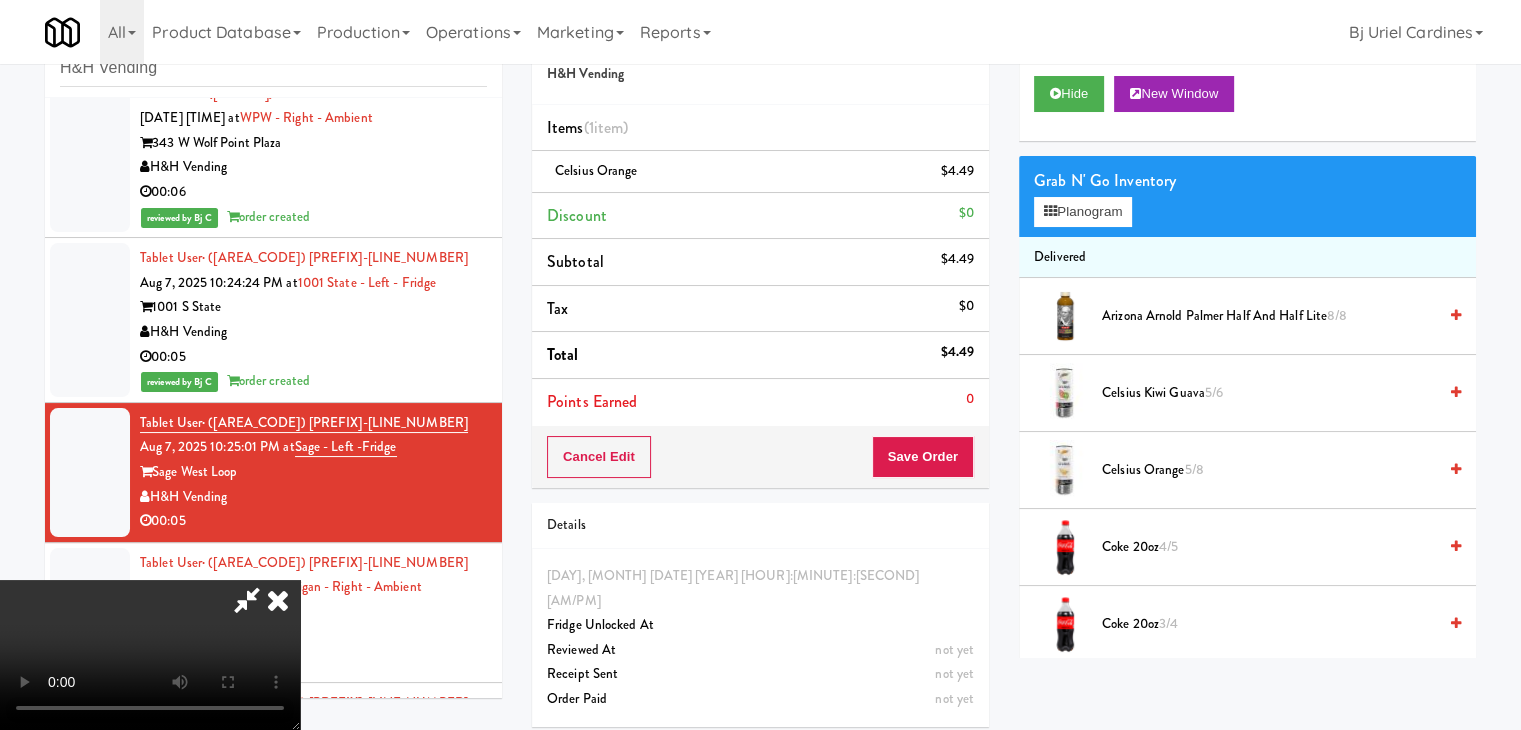 click at bounding box center (150, 655) 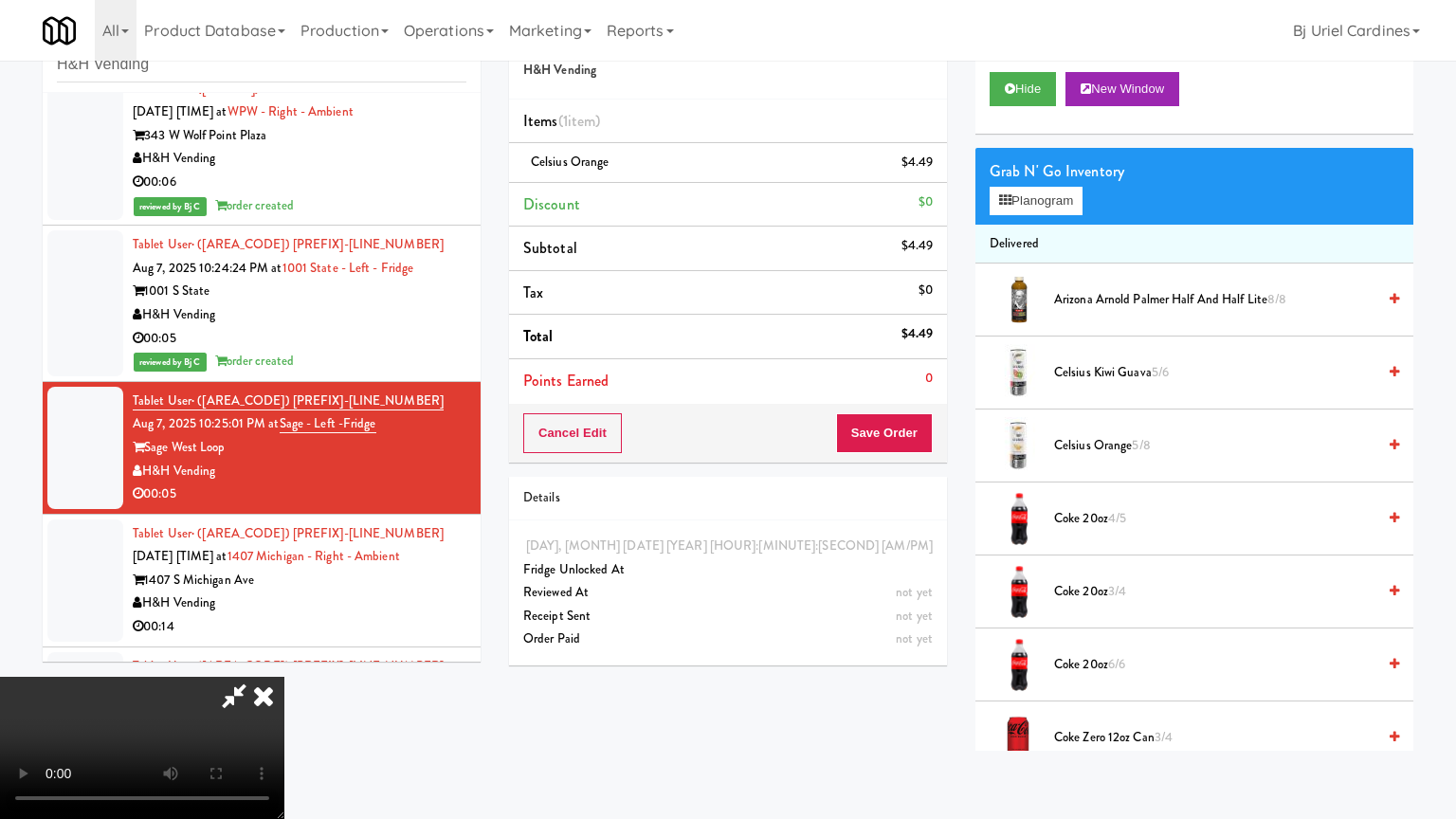 click at bounding box center (142, 748) 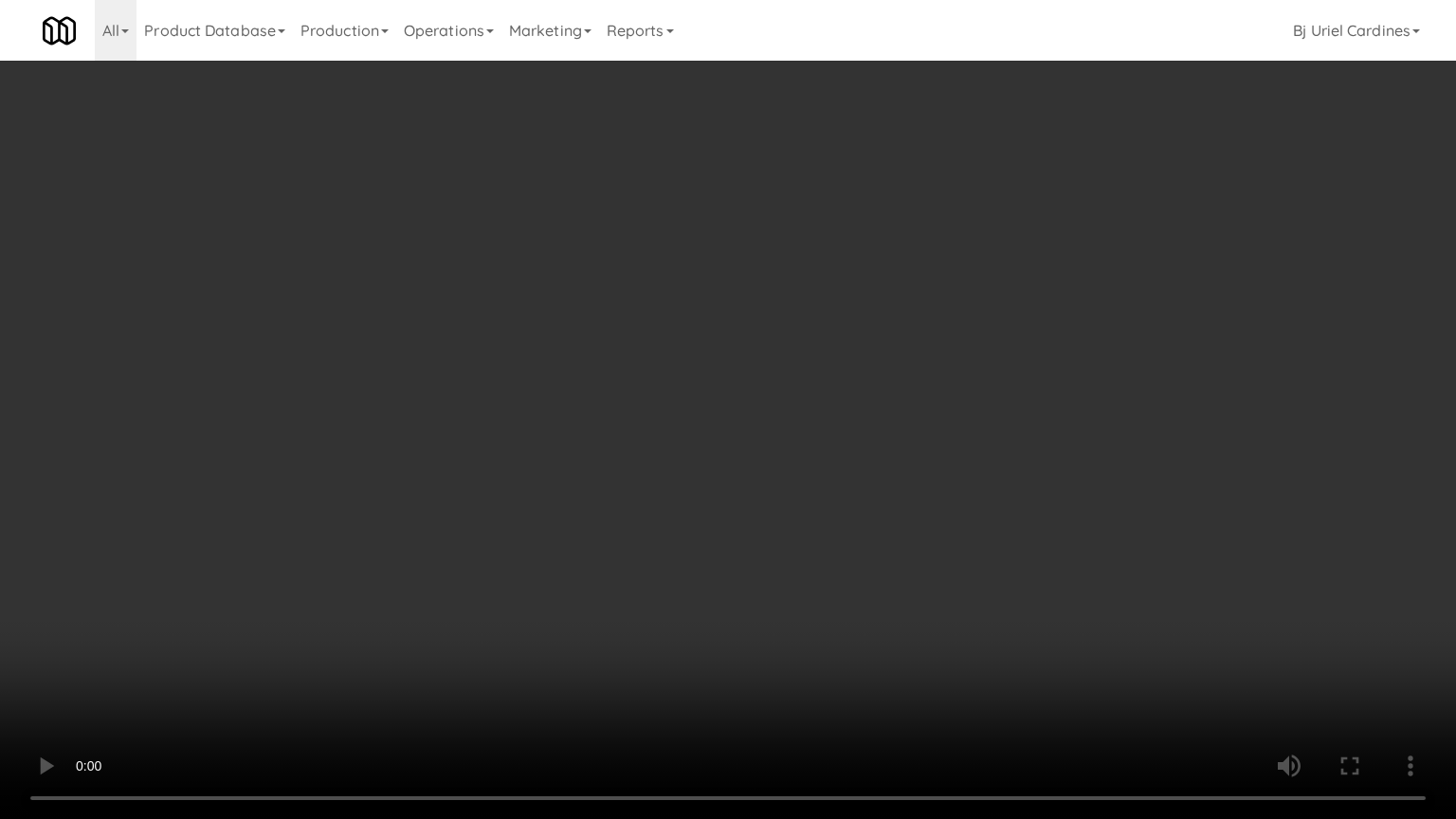 click at bounding box center [728, 410] 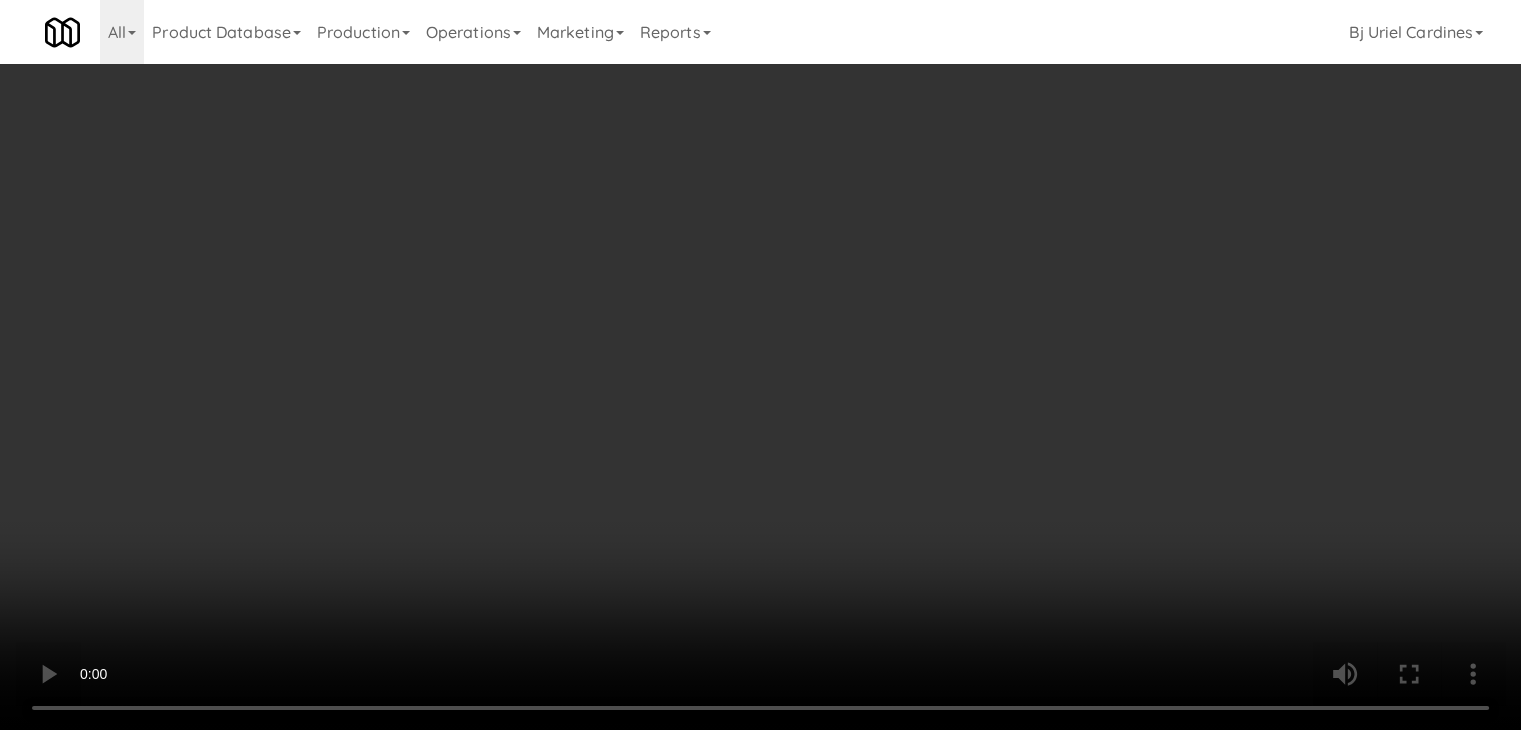 click on "Save Order" at bounding box center [923, 457] 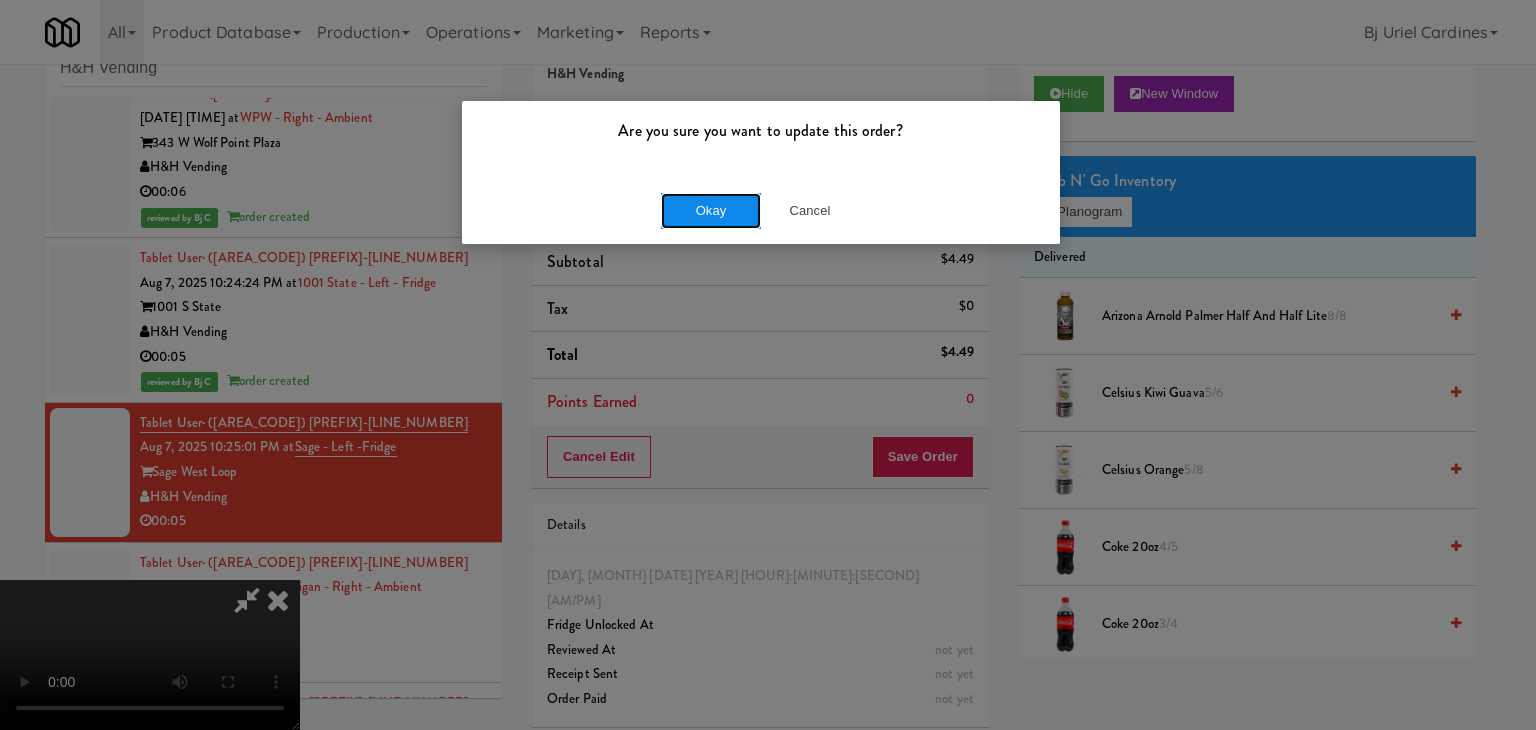 click on "Okay" at bounding box center (711, 211) 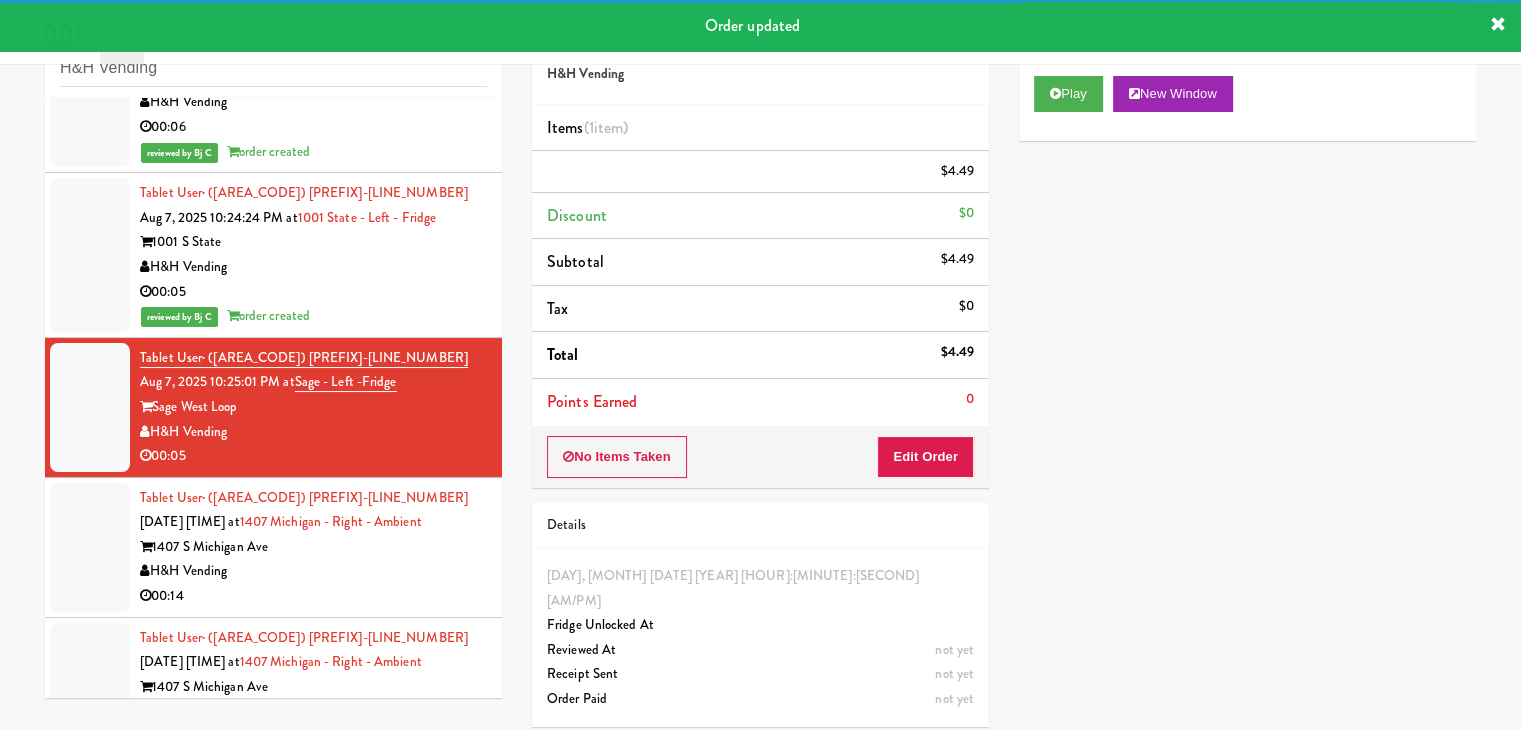 scroll, scrollTop: 4420, scrollLeft: 0, axis: vertical 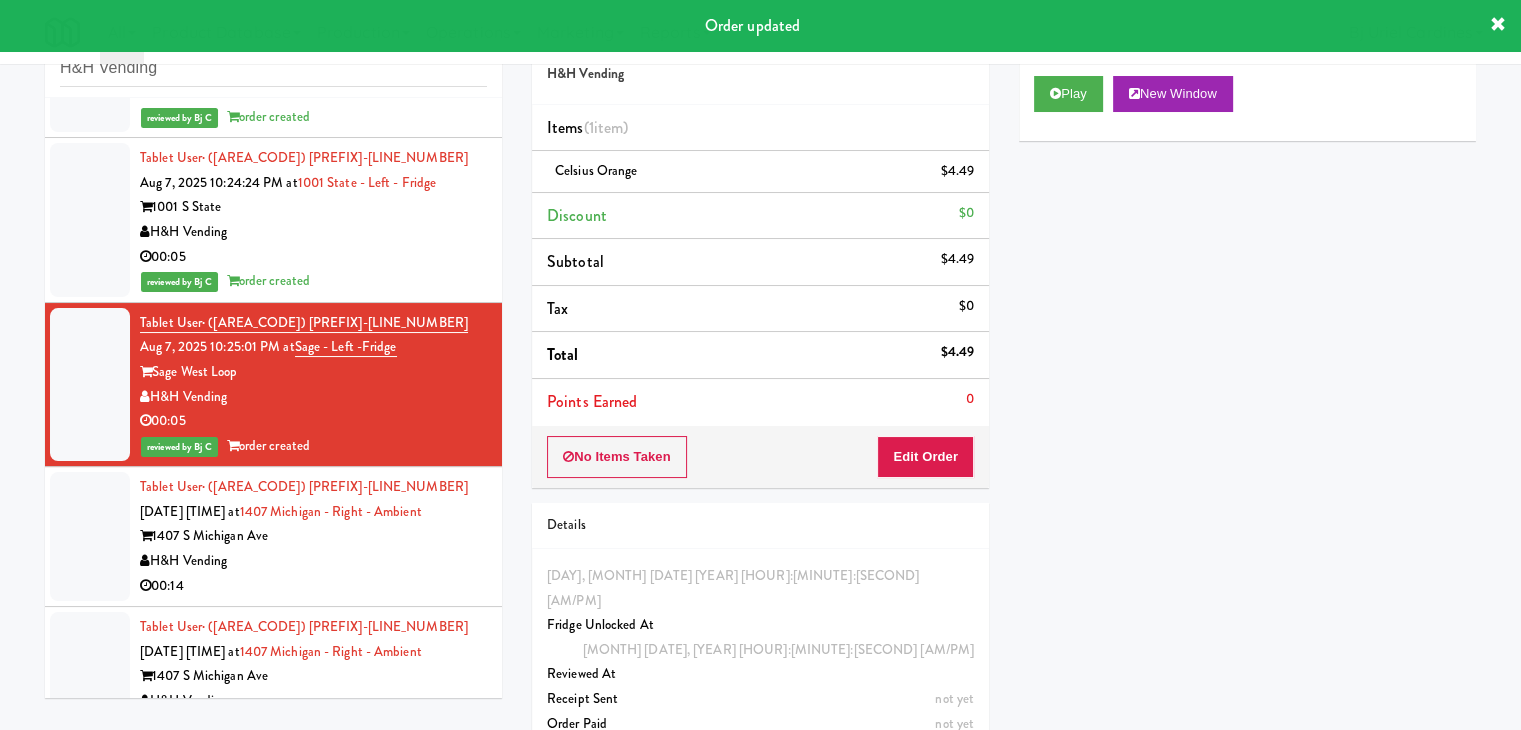 click on "Tablet User  · (702) 239-3317 Aug 7, 2025 10:28:05 PM at  1407 Michigan - Right - Ambient  1407 S Michigan Ave  H&H Vending  00:14" at bounding box center (313, 536) 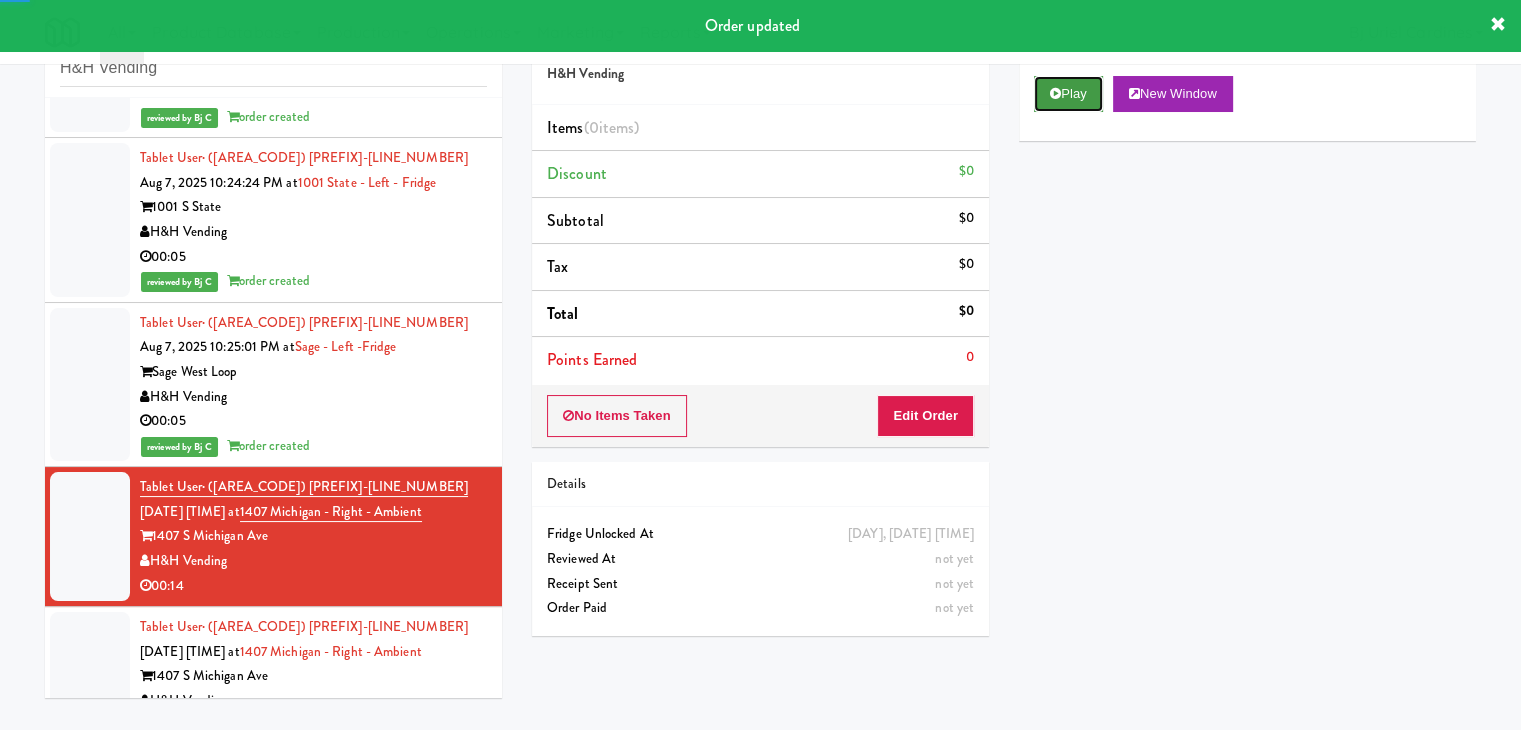 click on "Play" at bounding box center [1068, 94] 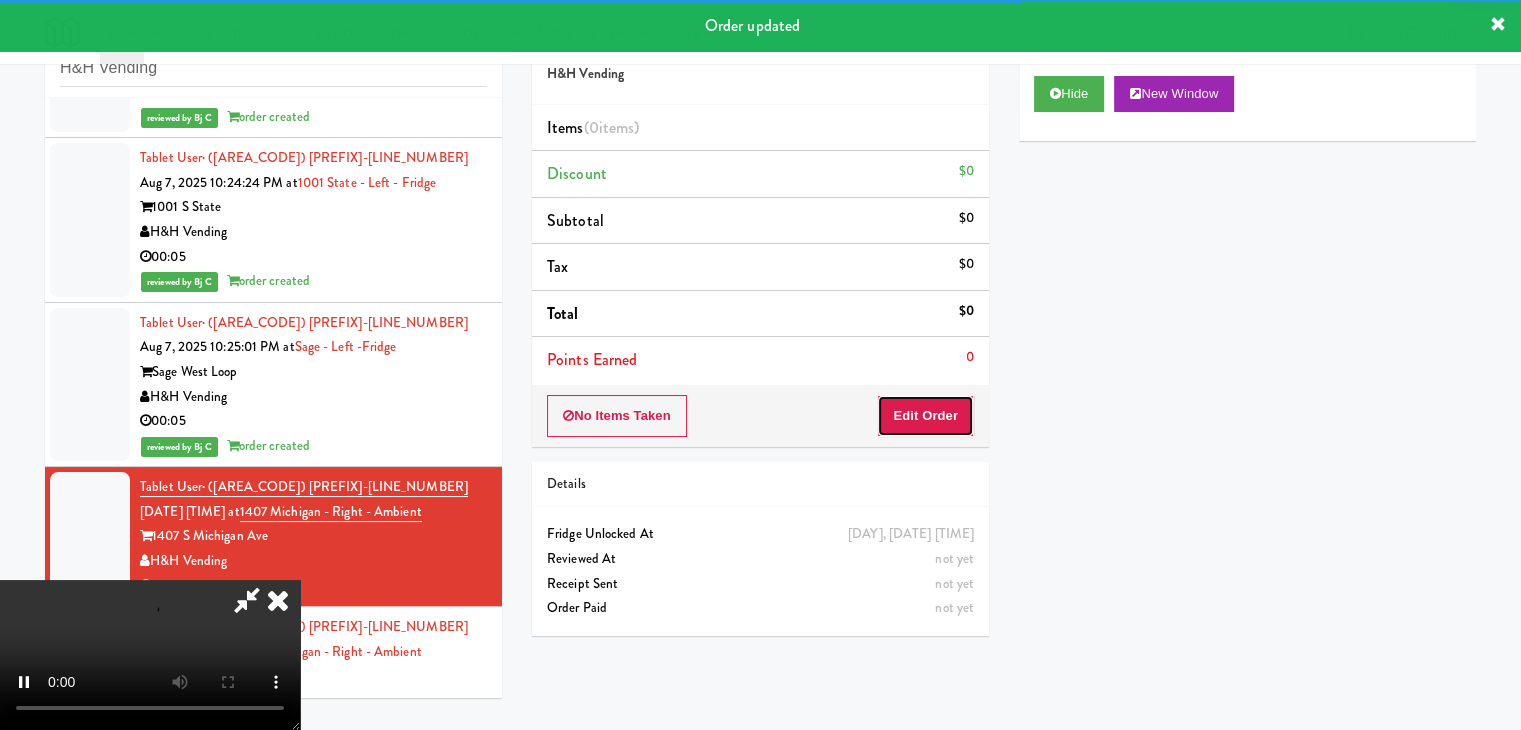 click on "Edit Order" at bounding box center [925, 416] 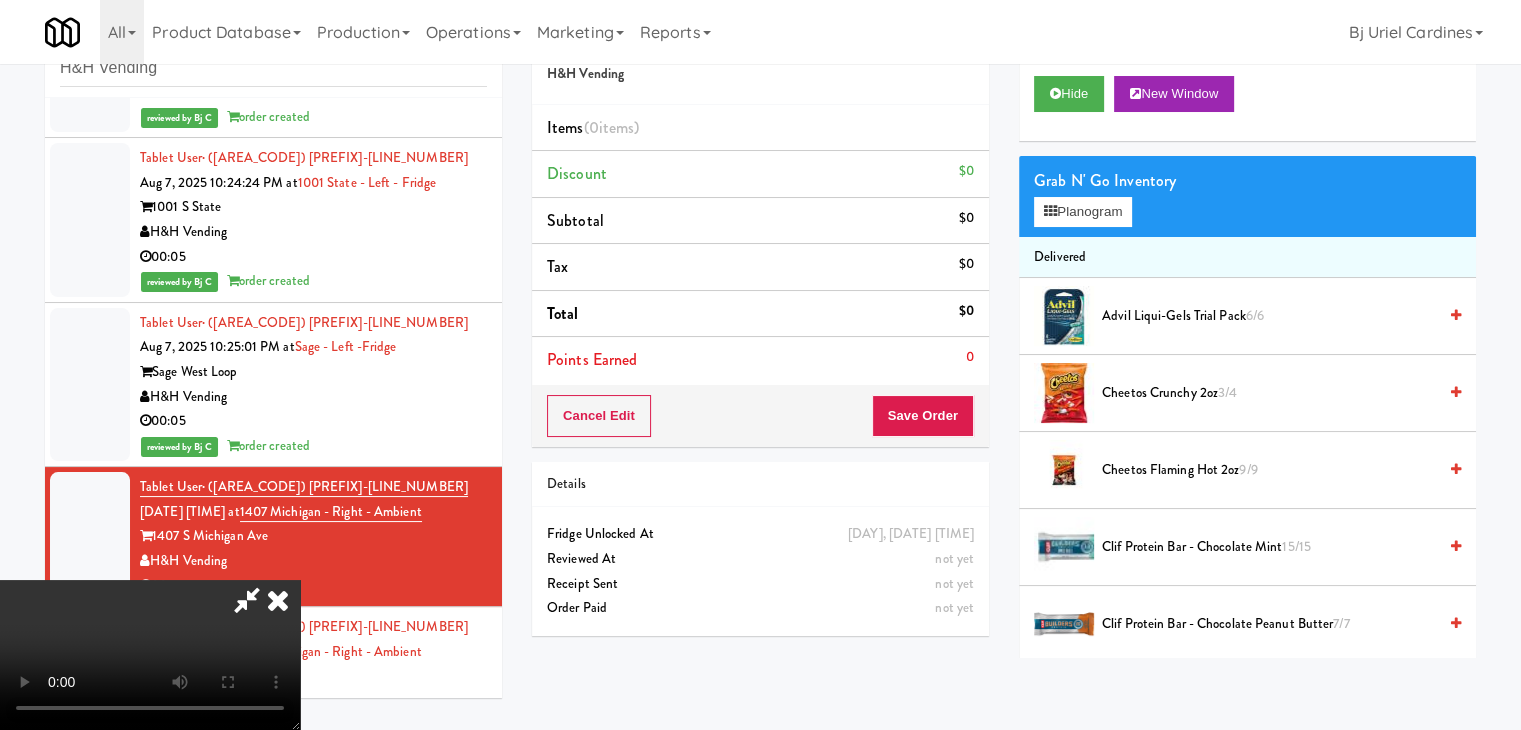 type 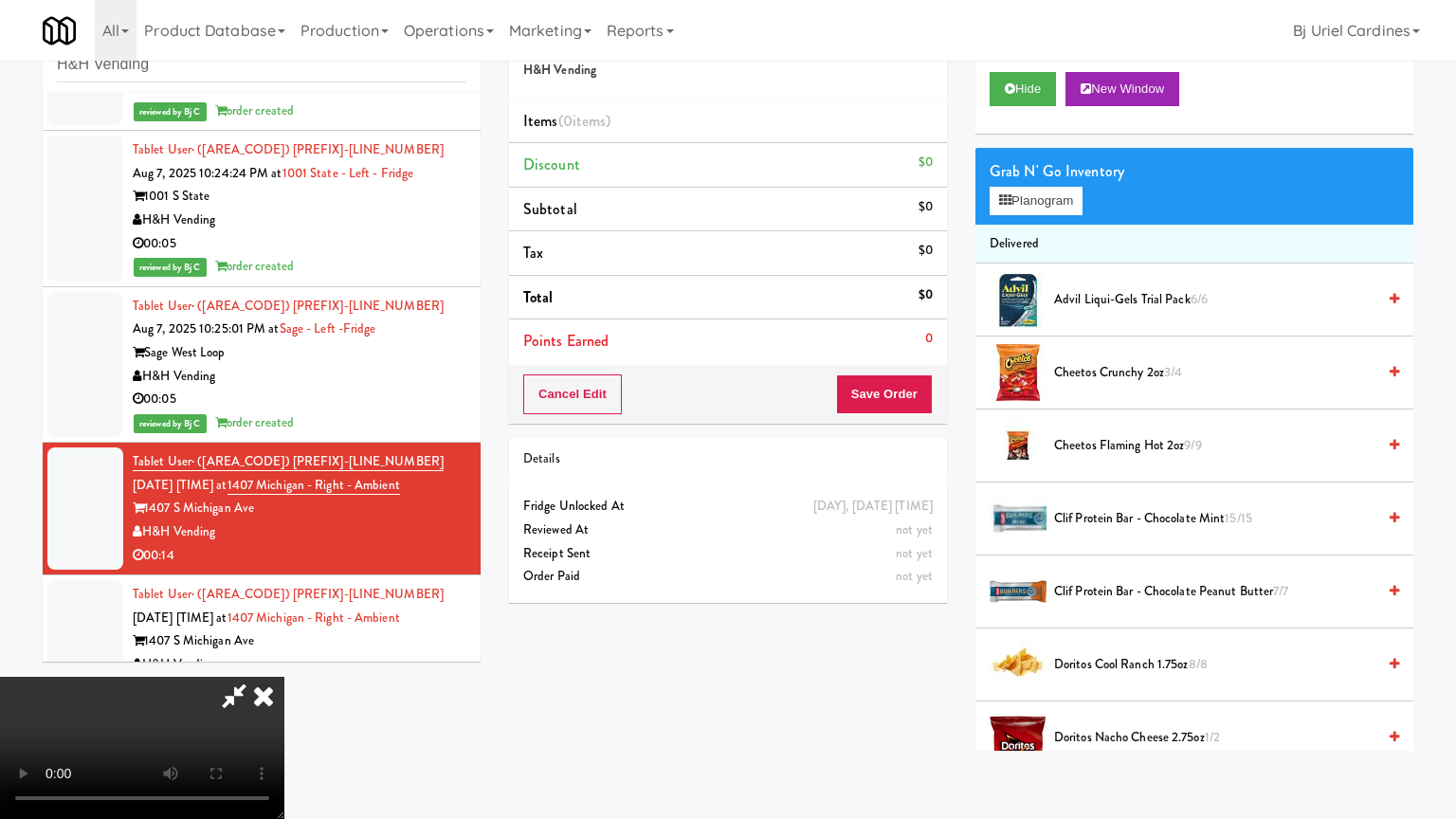 click at bounding box center (142, 748) 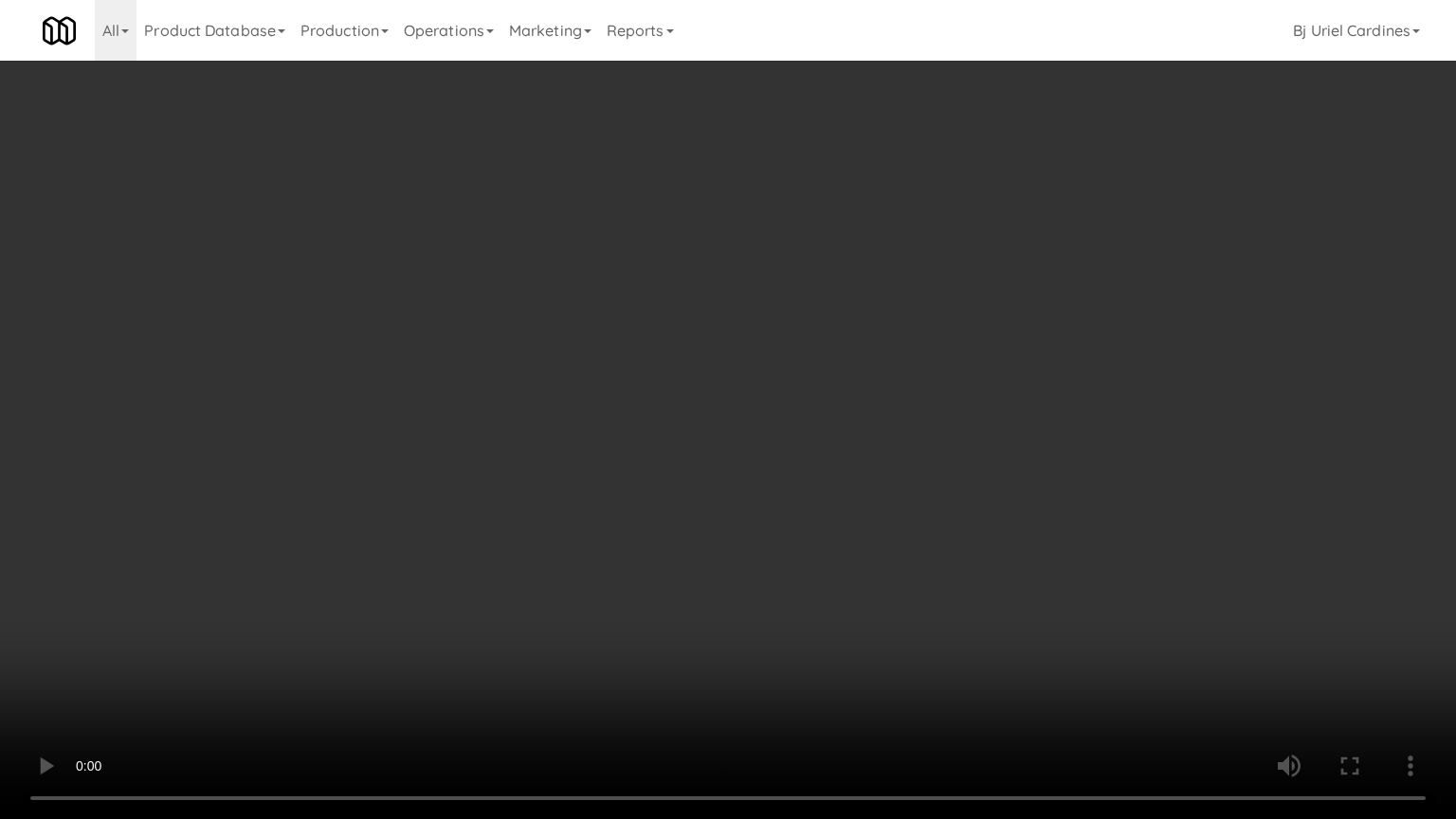click at bounding box center [728, 410] 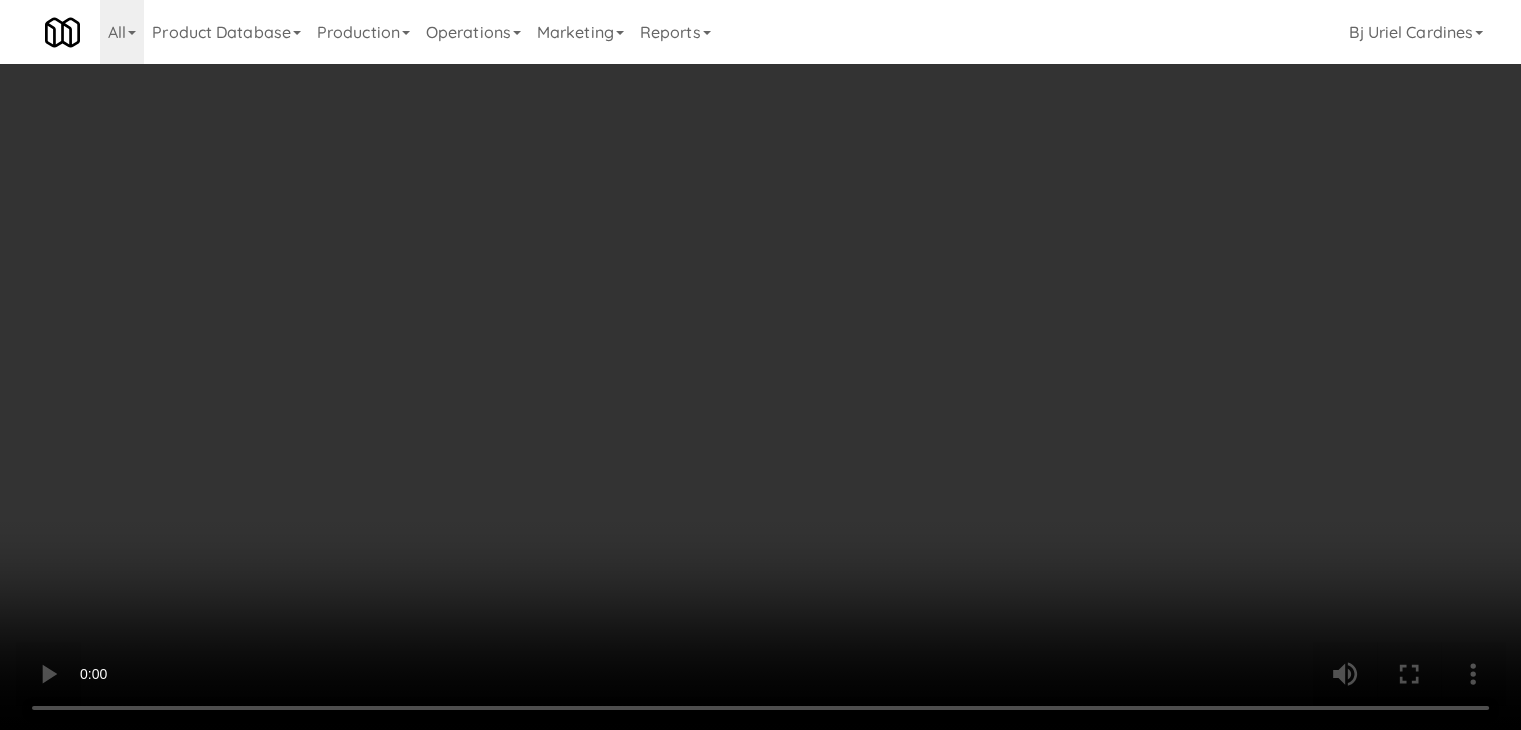 click on "Planogram" at bounding box center [1083, 212] 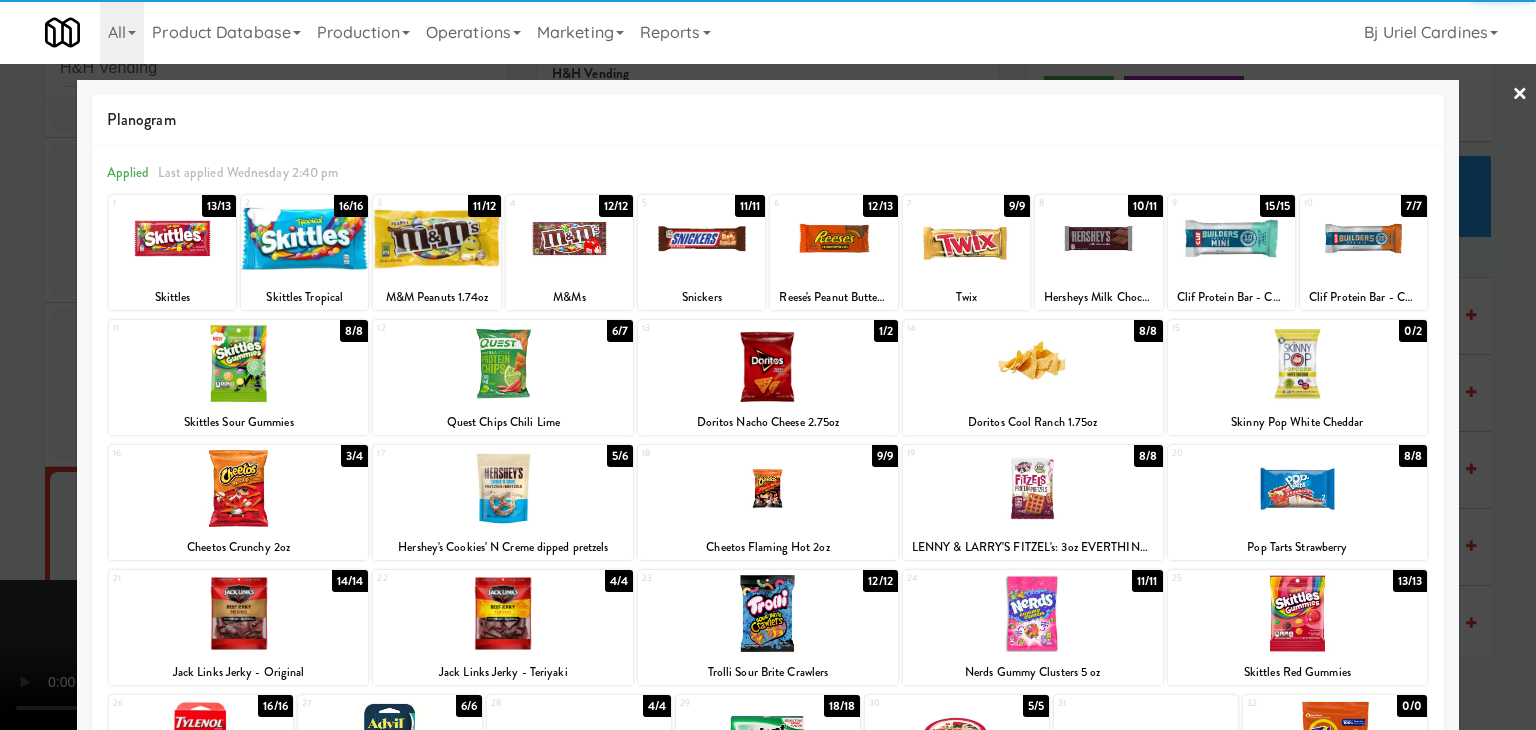 click at bounding box center (701, 238) 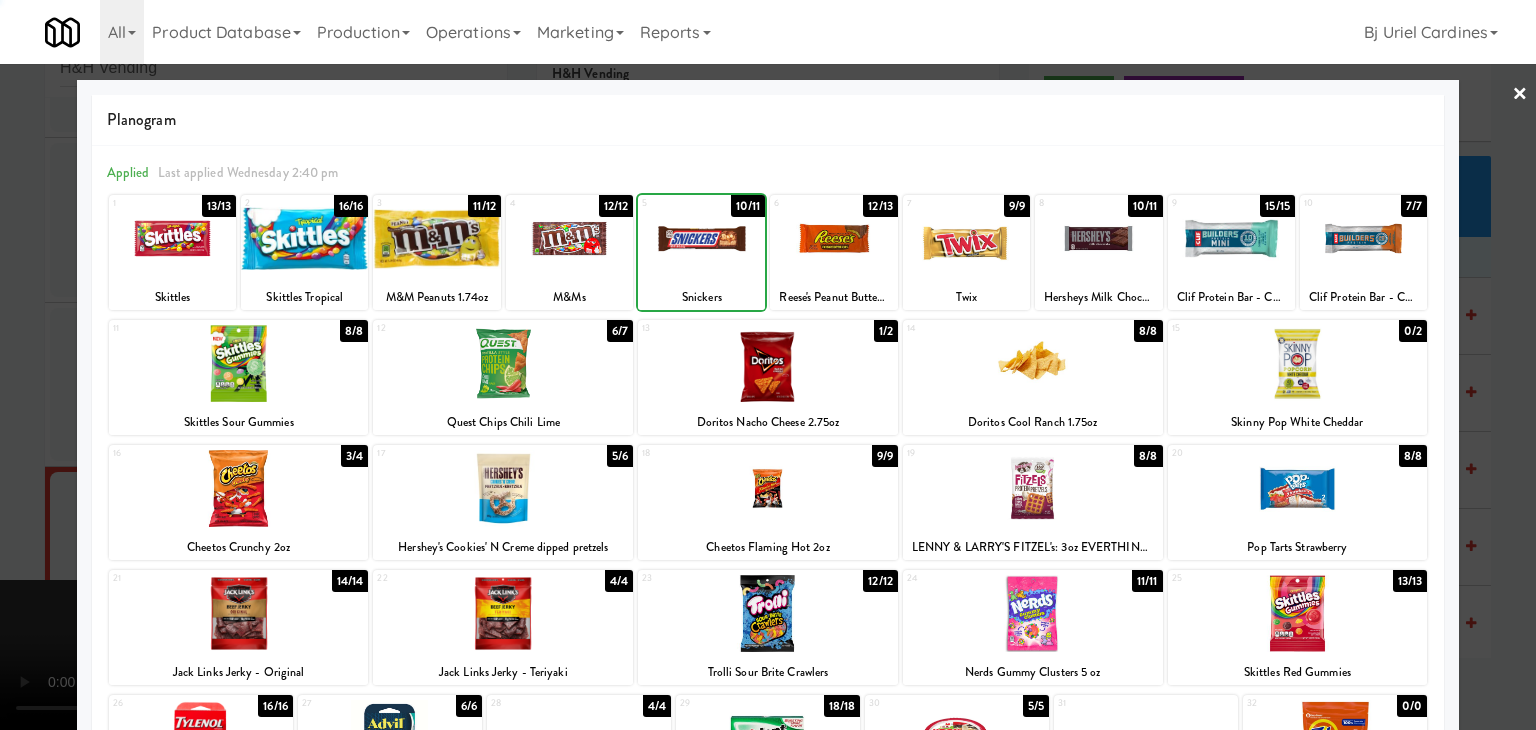 click at bounding box center (701, 238) 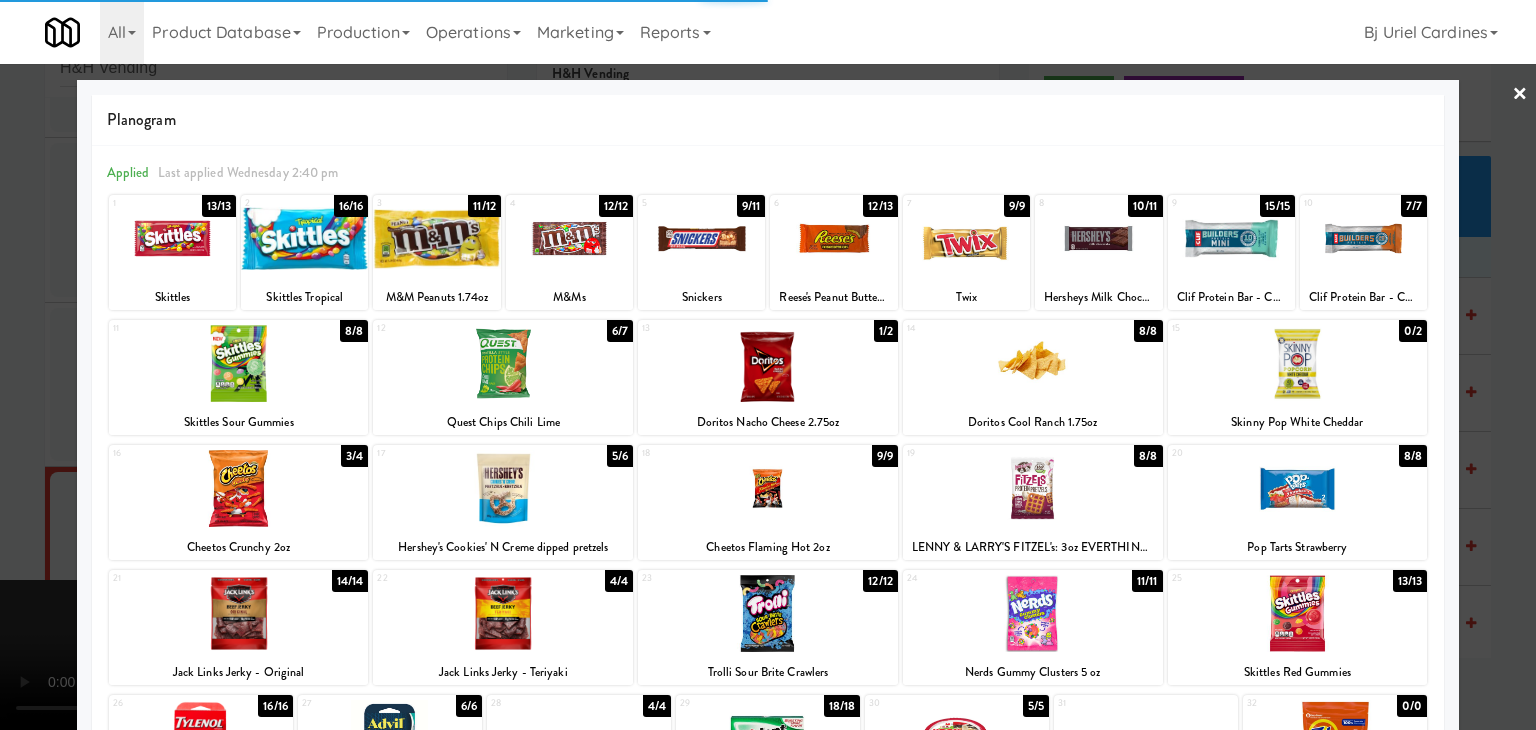 drag, startPoint x: 28, startPoint y: 351, endPoint x: 130, endPoint y: 356, distance: 102.122475 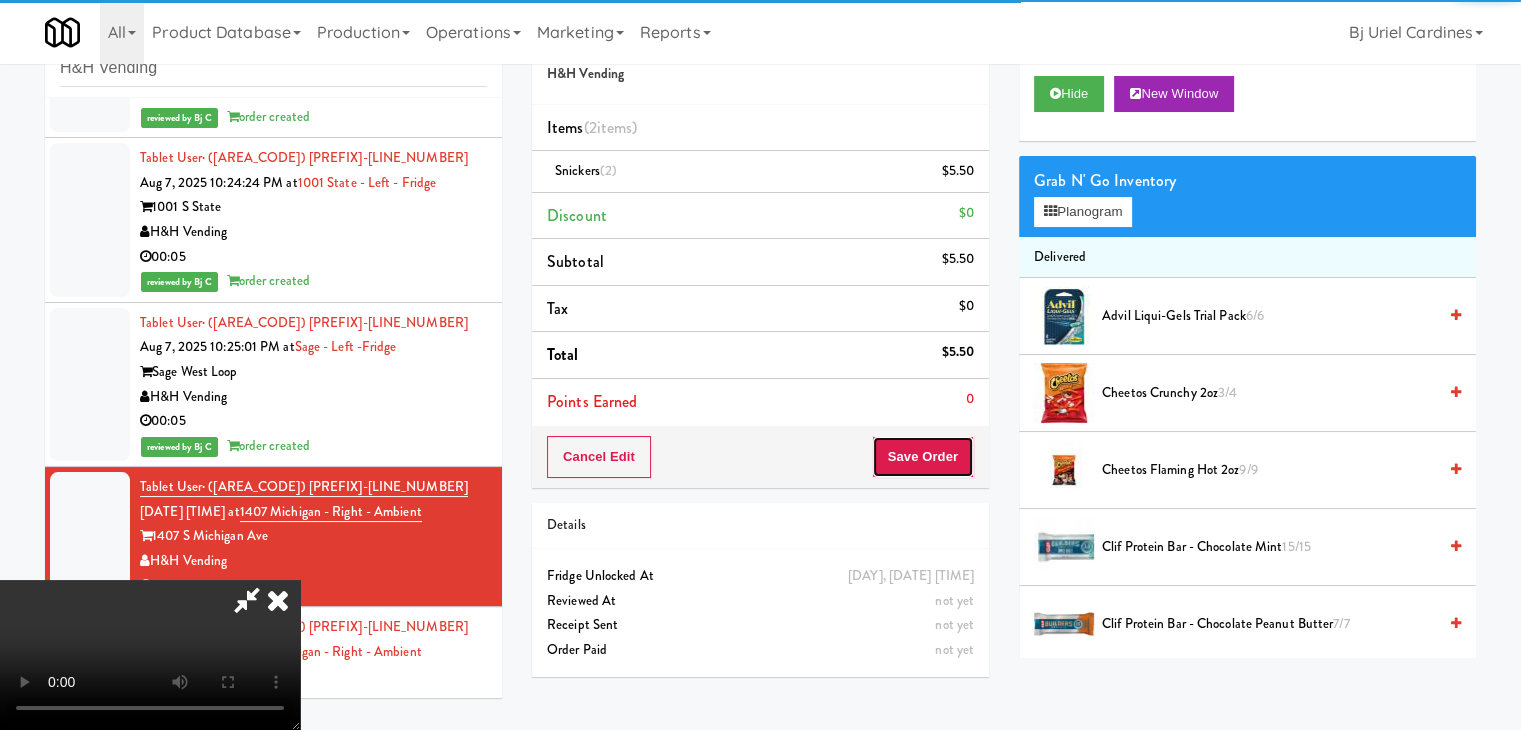 click on "Save Order" at bounding box center (923, 457) 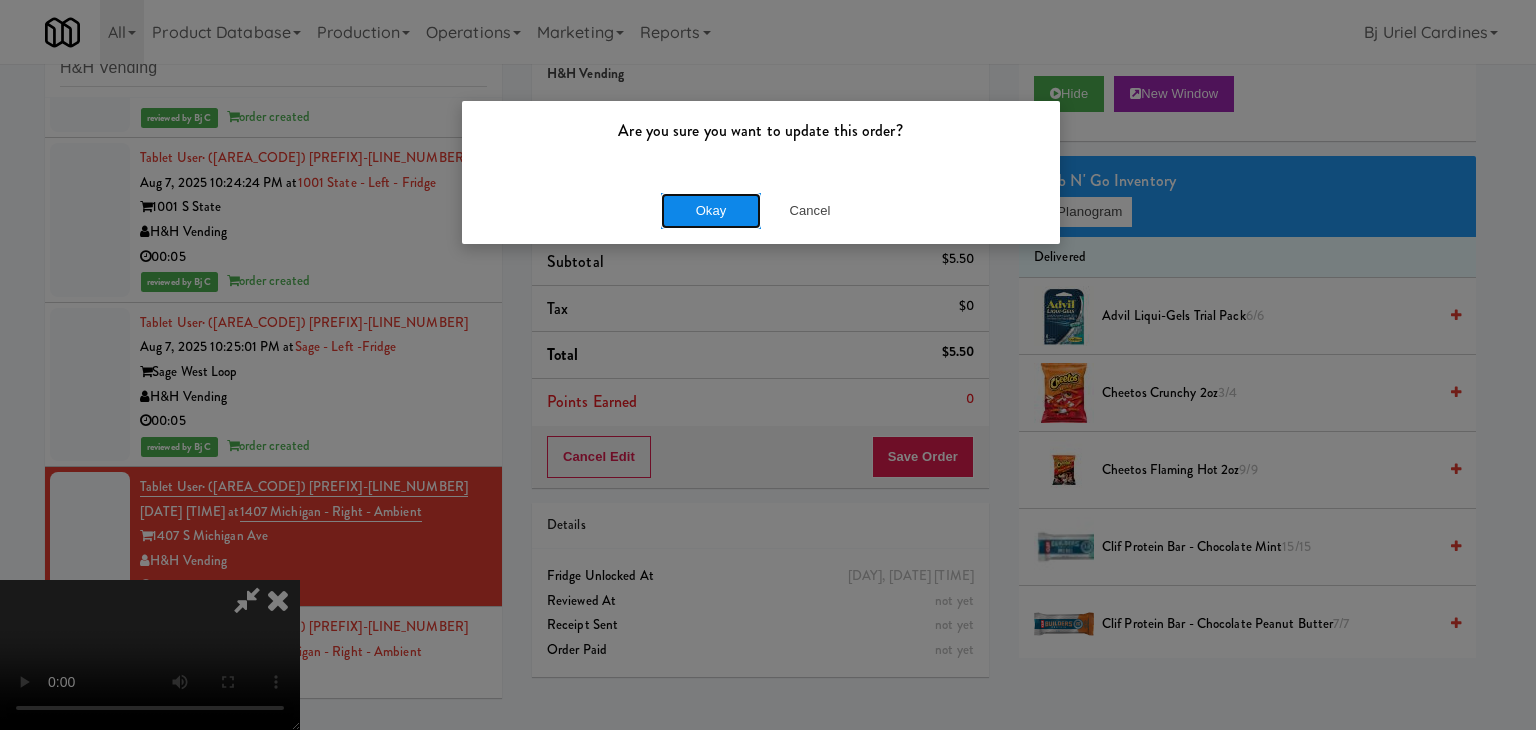 click on "Okay" at bounding box center (711, 211) 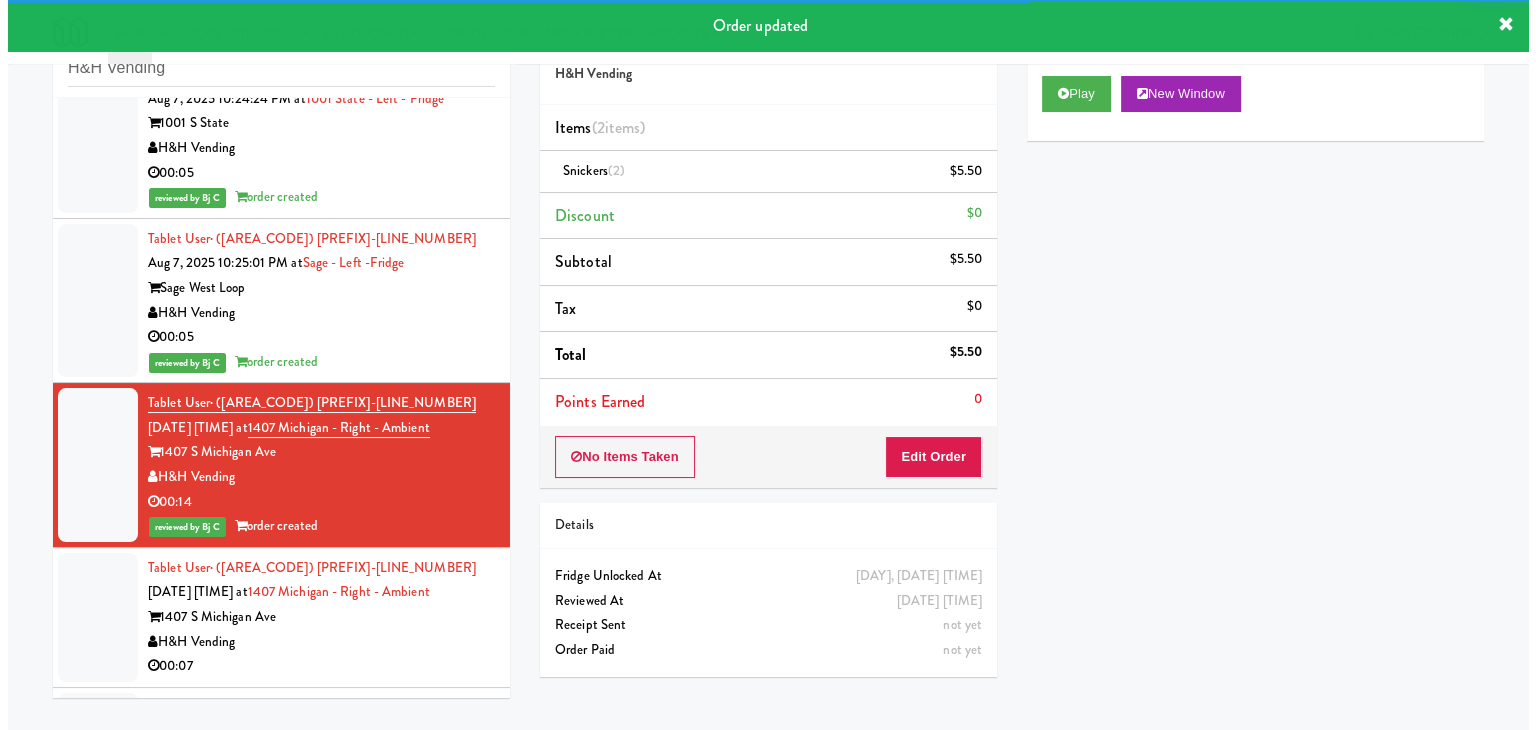 scroll, scrollTop: 4620, scrollLeft: 0, axis: vertical 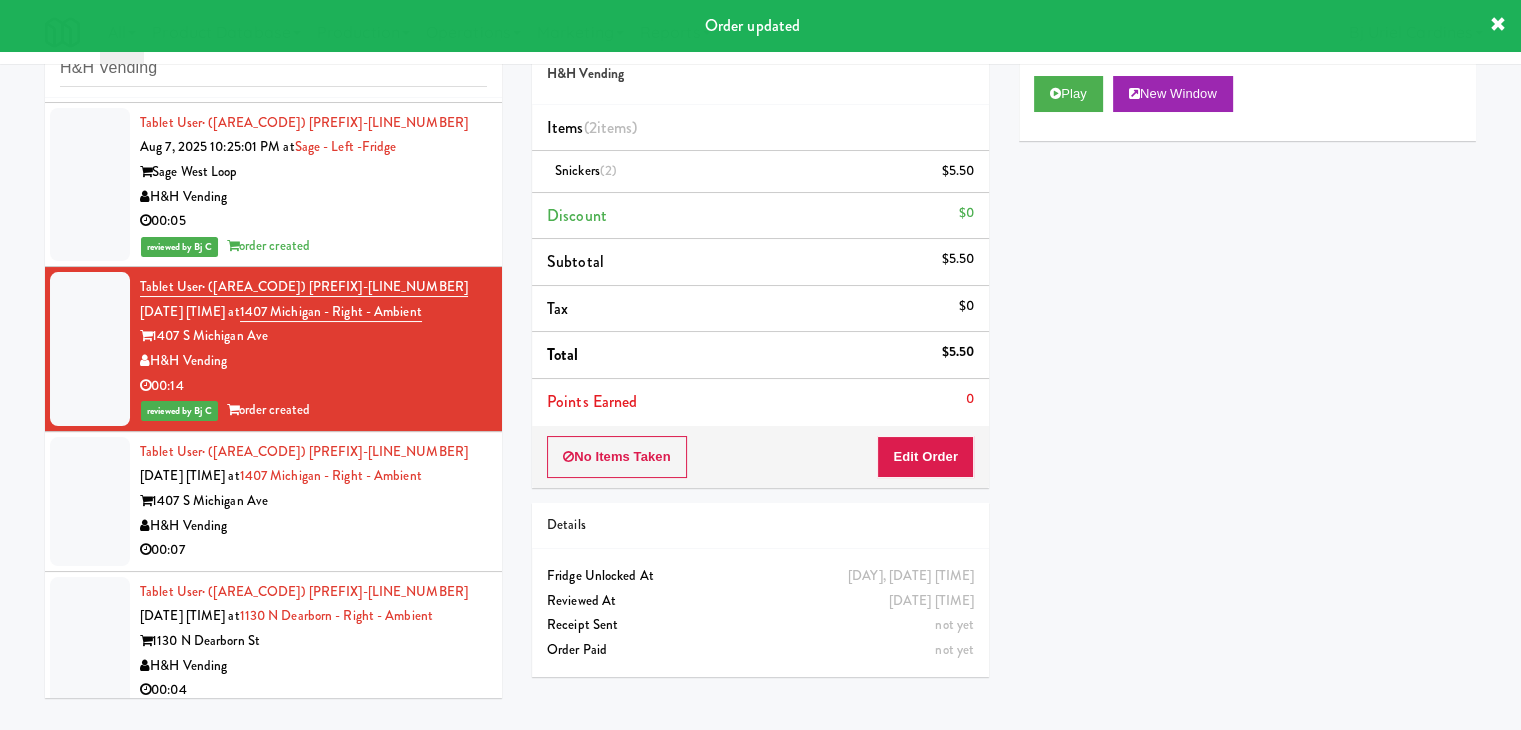 click on "1407 S Michigan Ave" at bounding box center (313, 501) 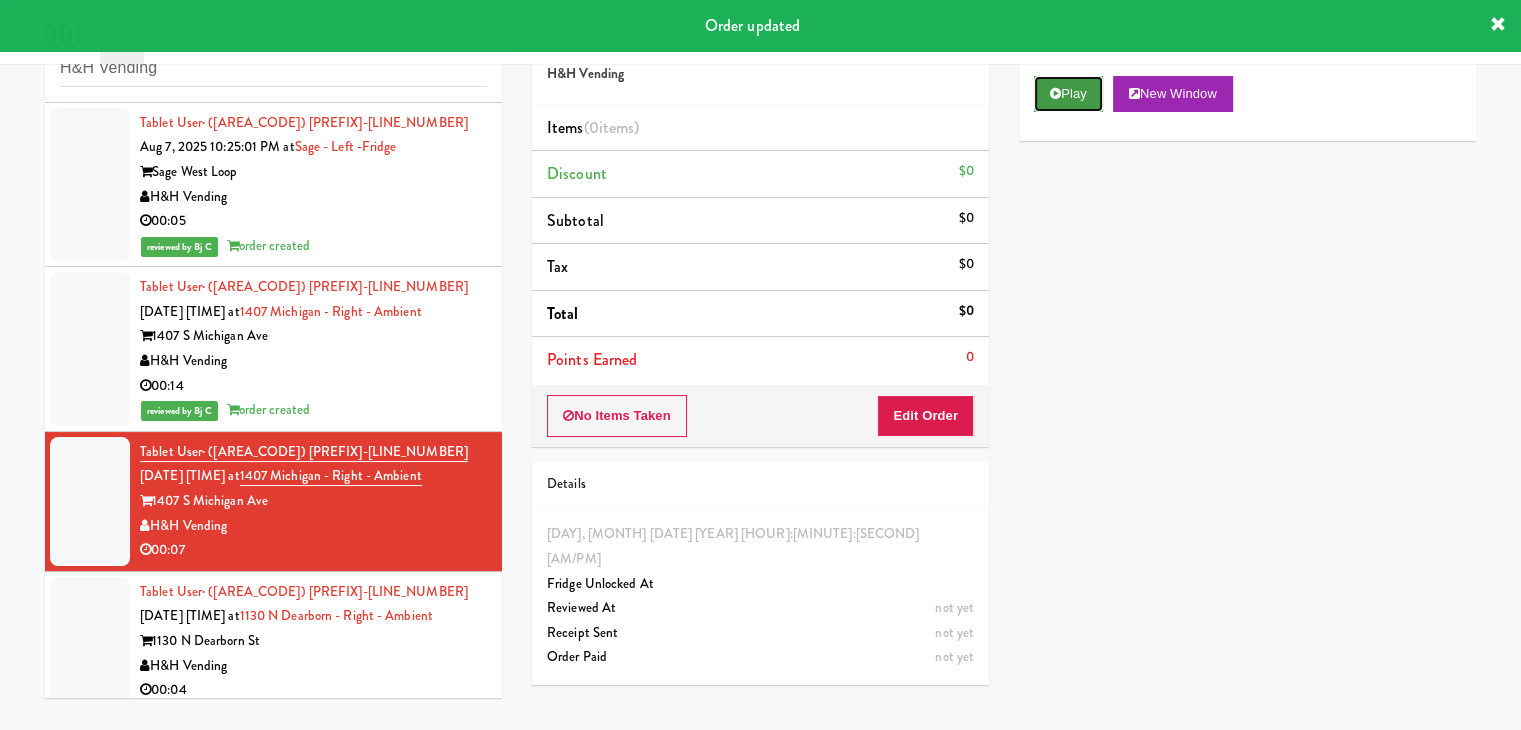 click on "Play" at bounding box center (1068, 94) 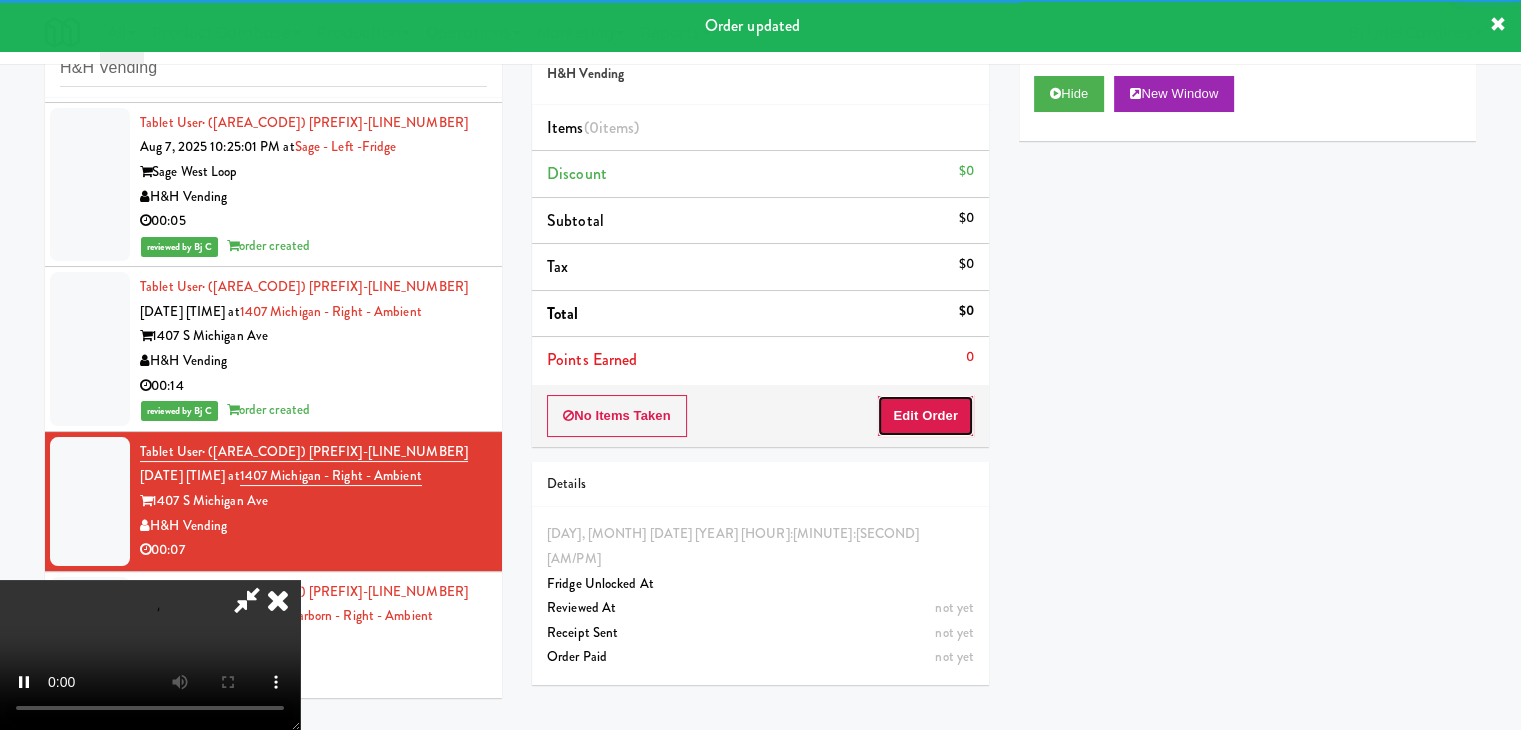 click on "Edit Order" at bounding box center (925, 416) 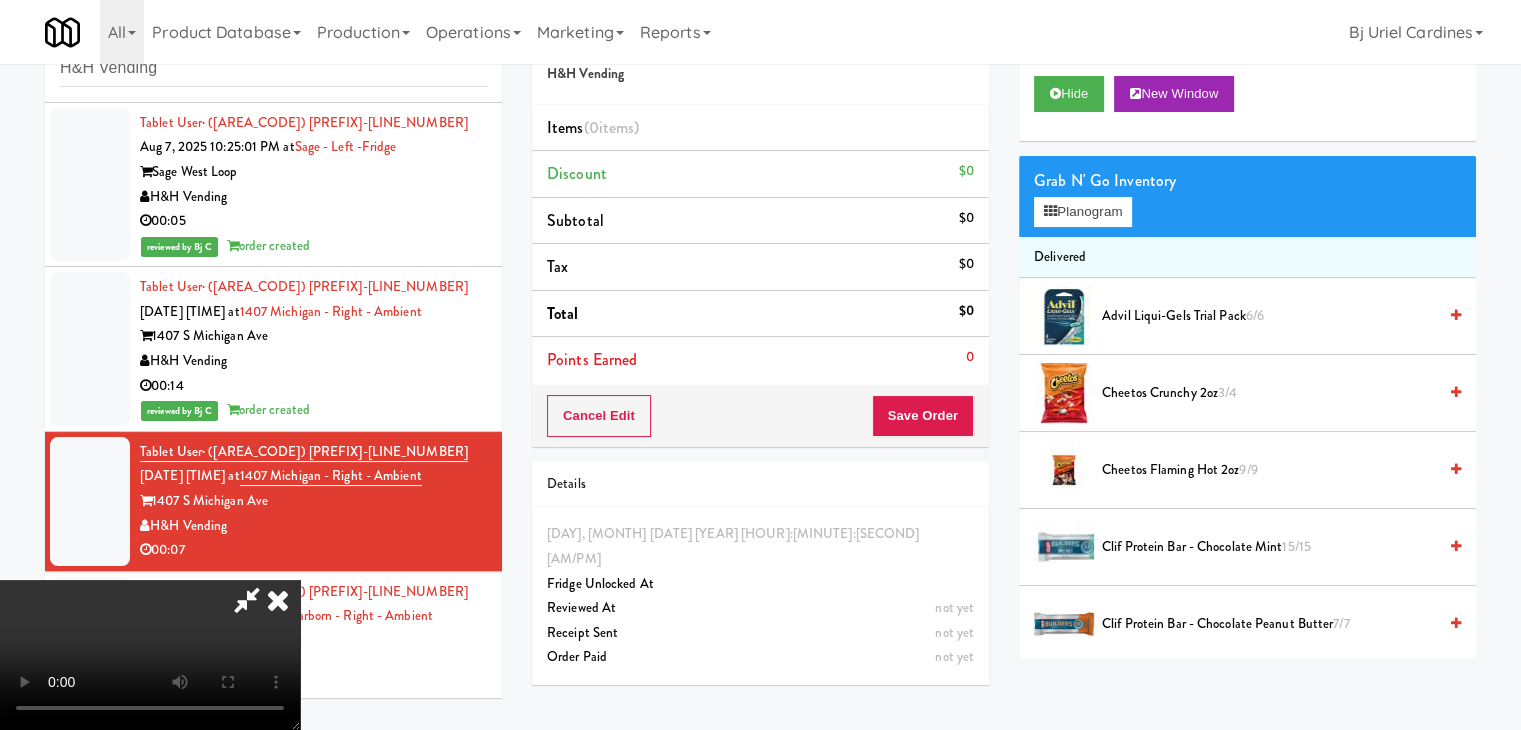 type 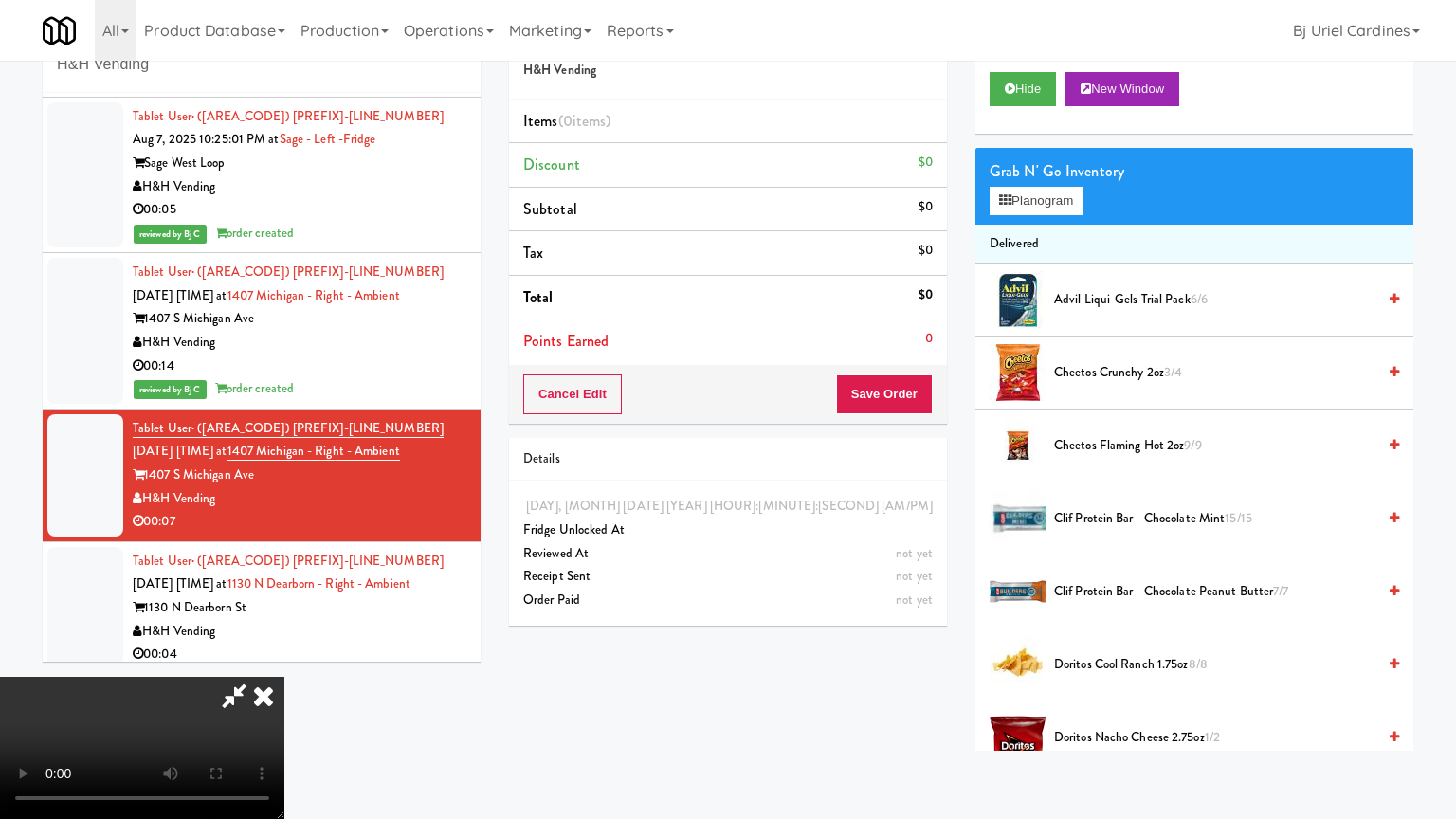 click at bounding box center [142, 748] 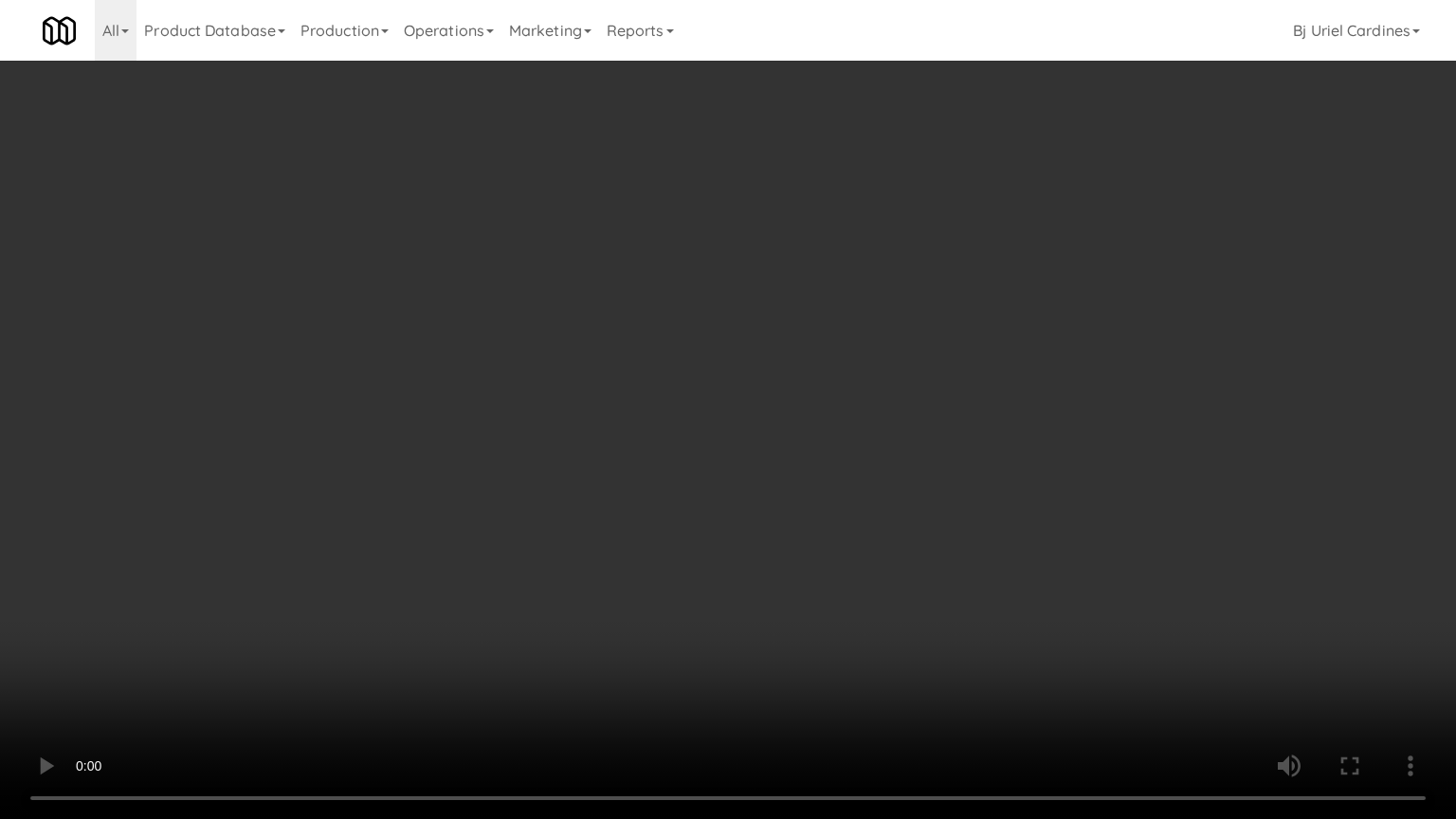 drag, startPoint x: 810, startPoint y: 566, endPoint x: 1084, endPoint y: 284, distance: 393.1921 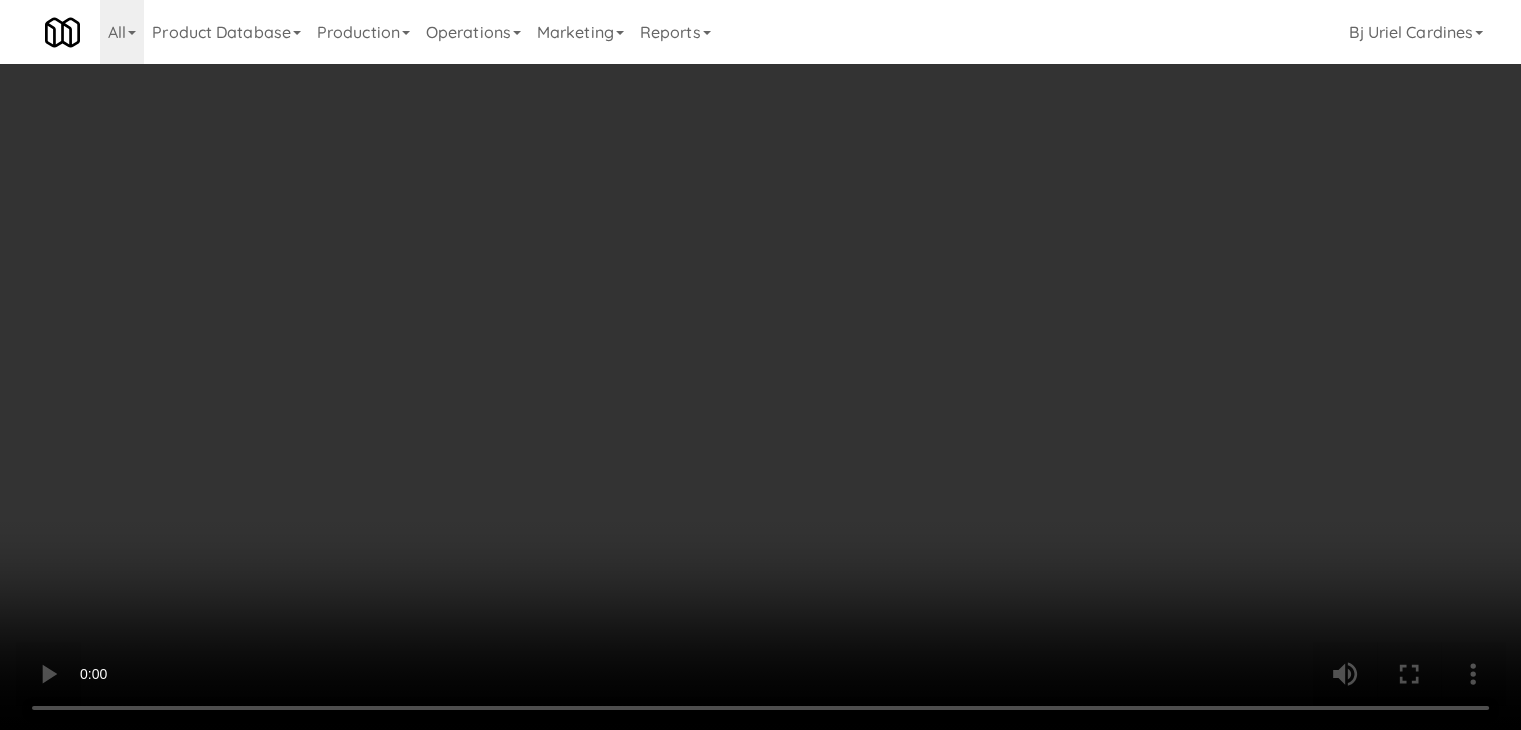 click on "Planogram" at bounding box center [1083, 212] 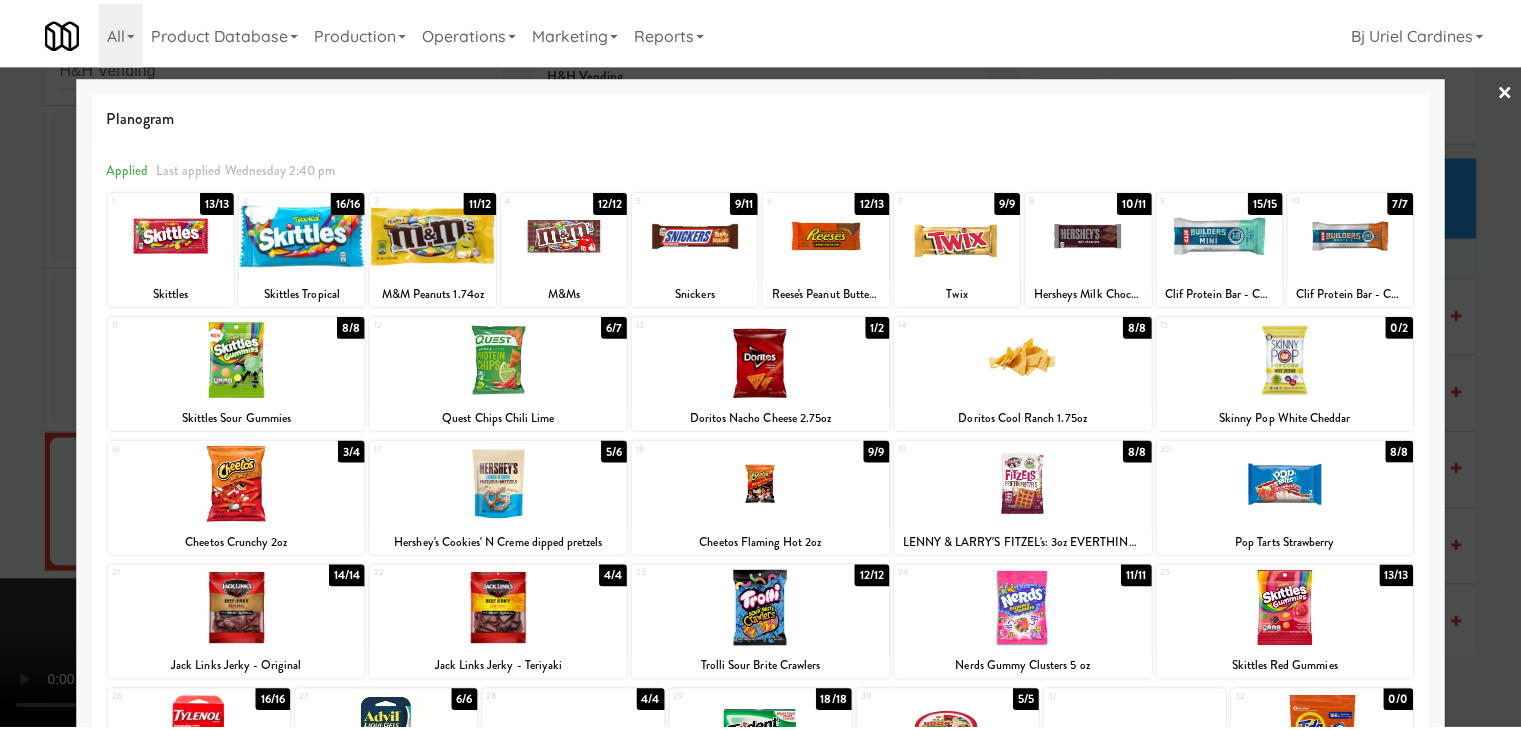 scroll, scrollTop: 0, scrollLeft: 0, axis: both 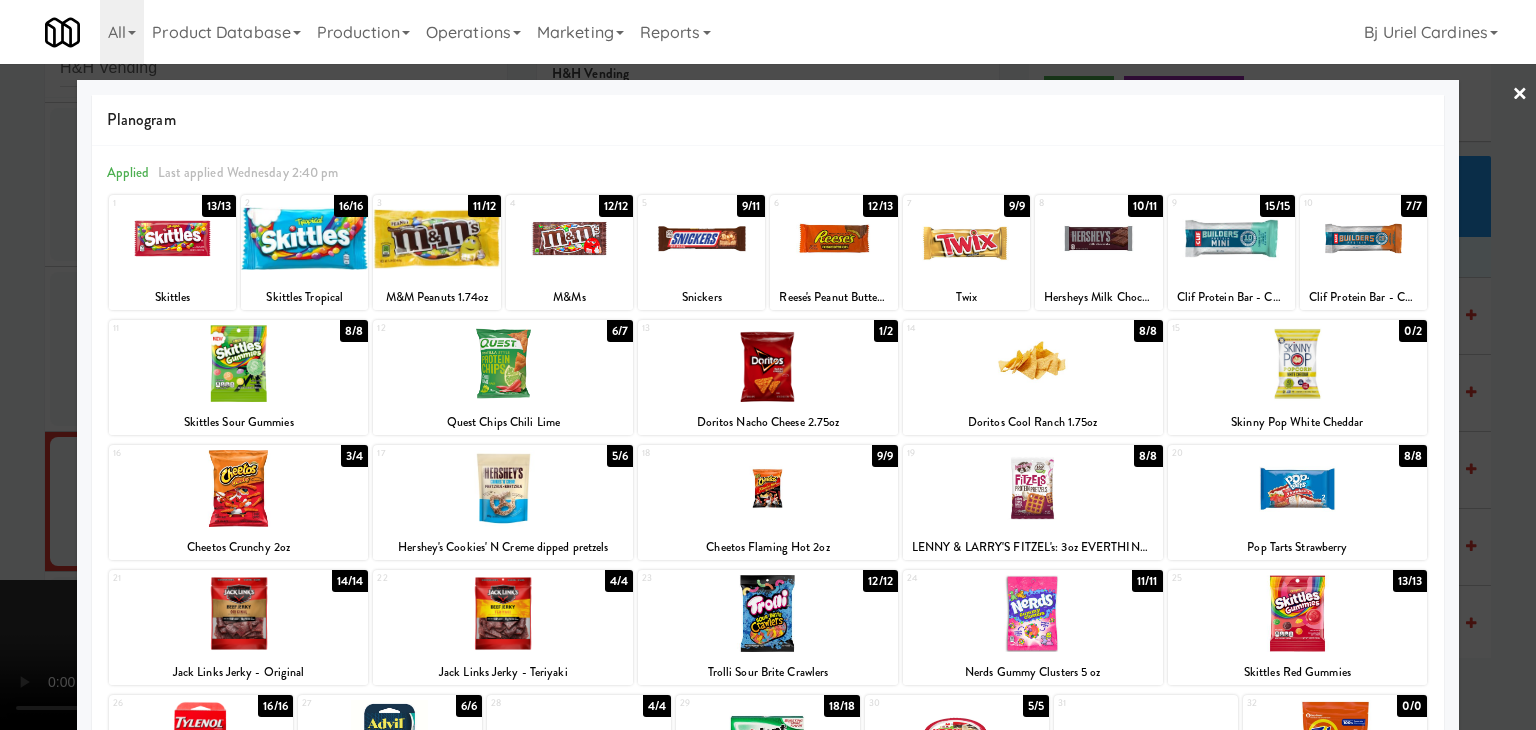 drag, startPoint x: 1353, startPoint y: 491, endPoint x: 1408, endPoint y: 488, distance: 55.081757 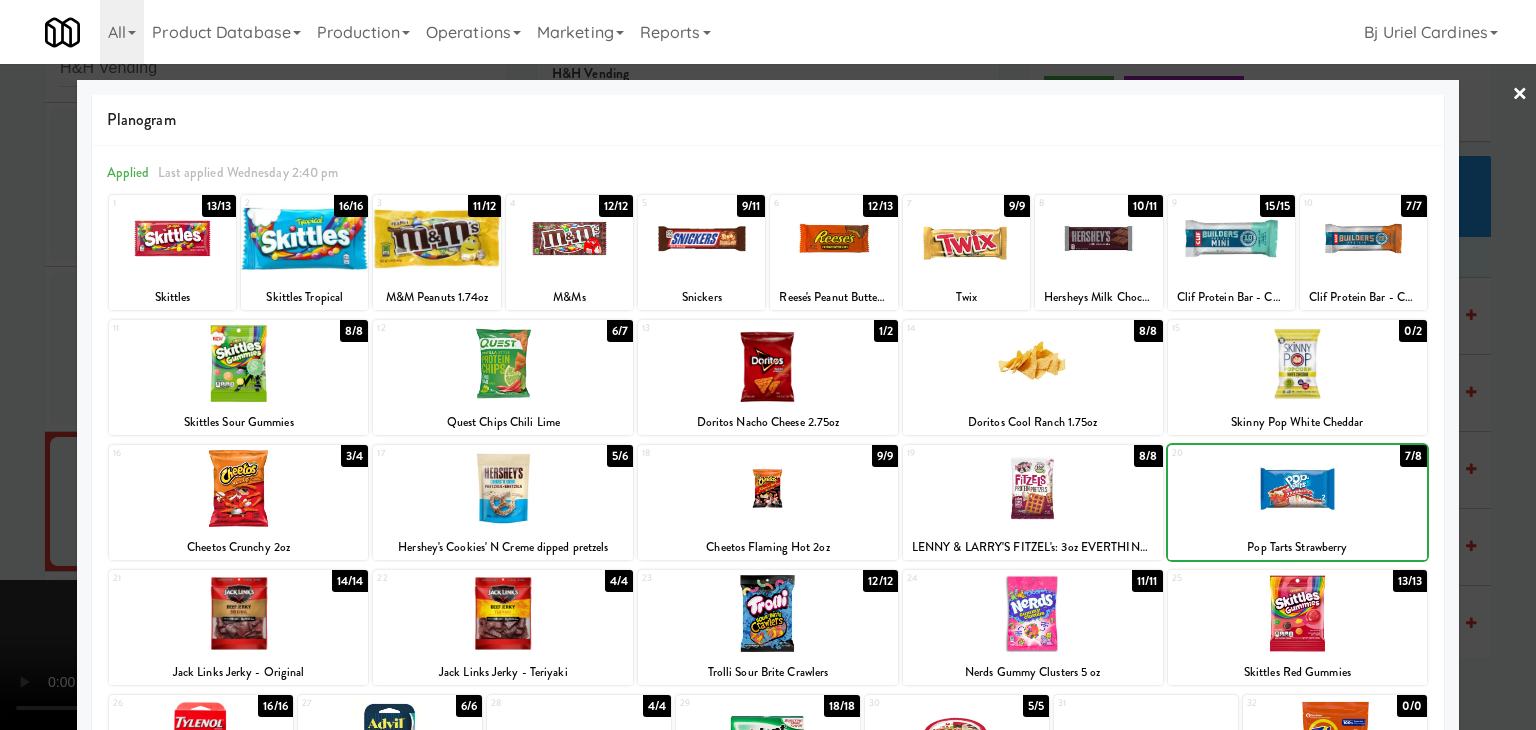 click at bounding box center (768, 365) 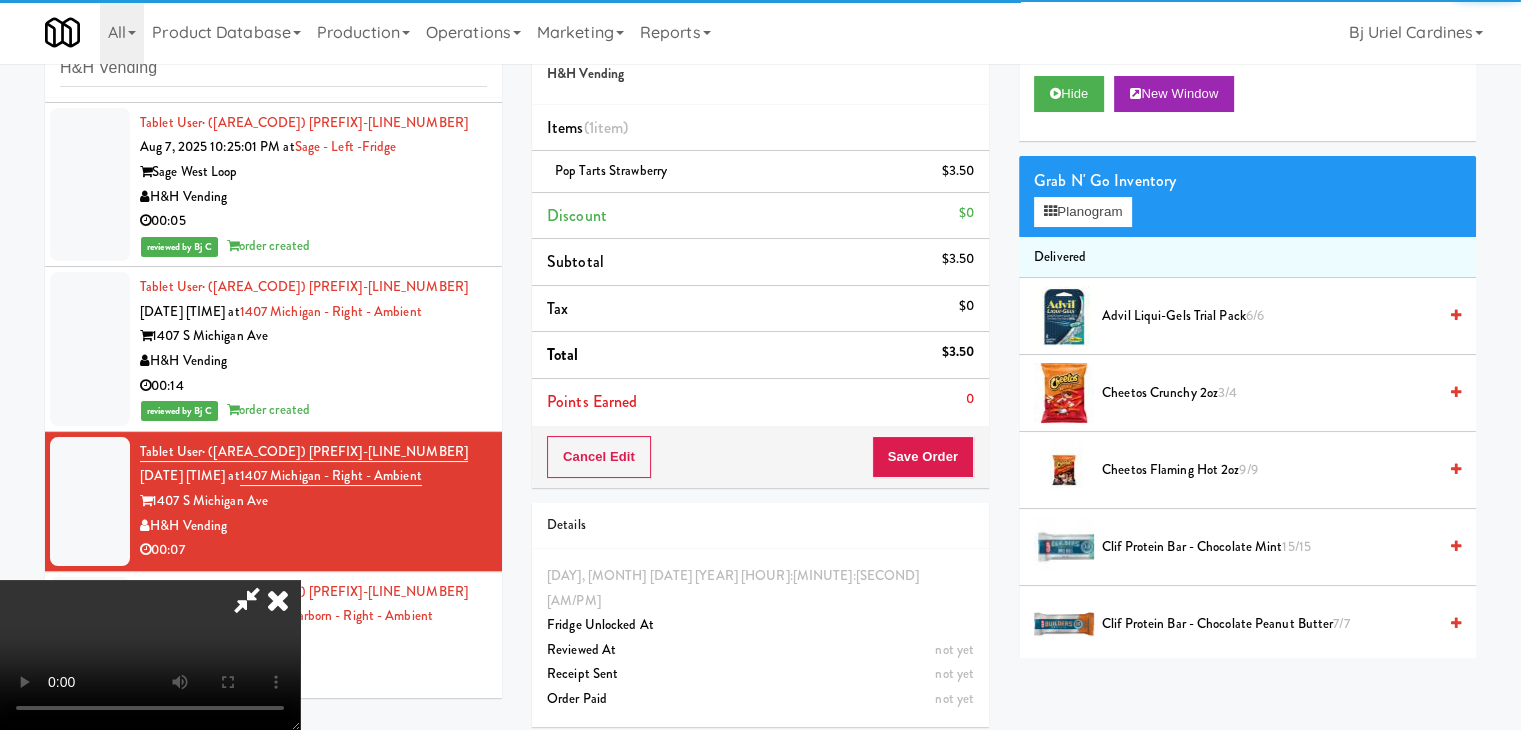 click at bounding box center (150, 655) 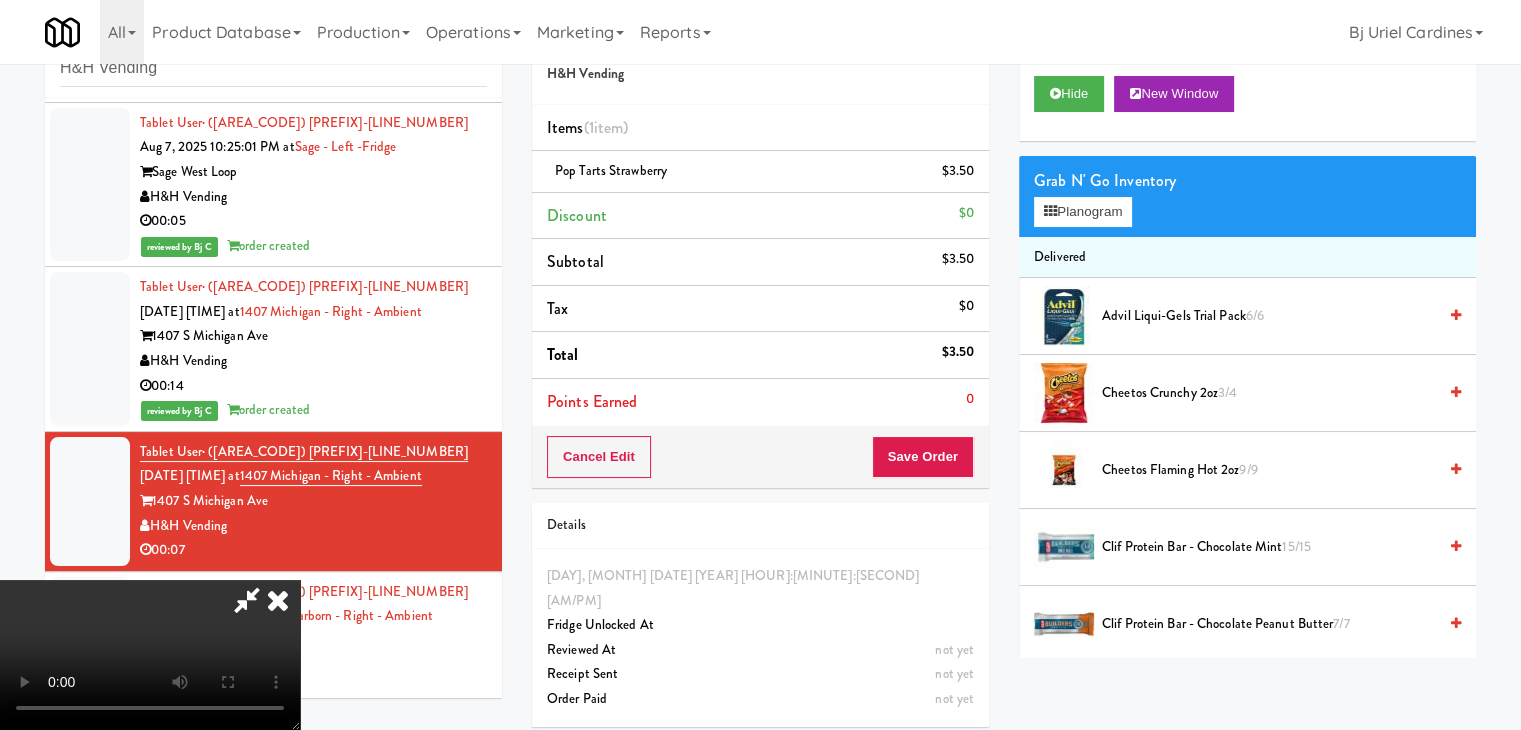 click at bounding box center (150, 655) 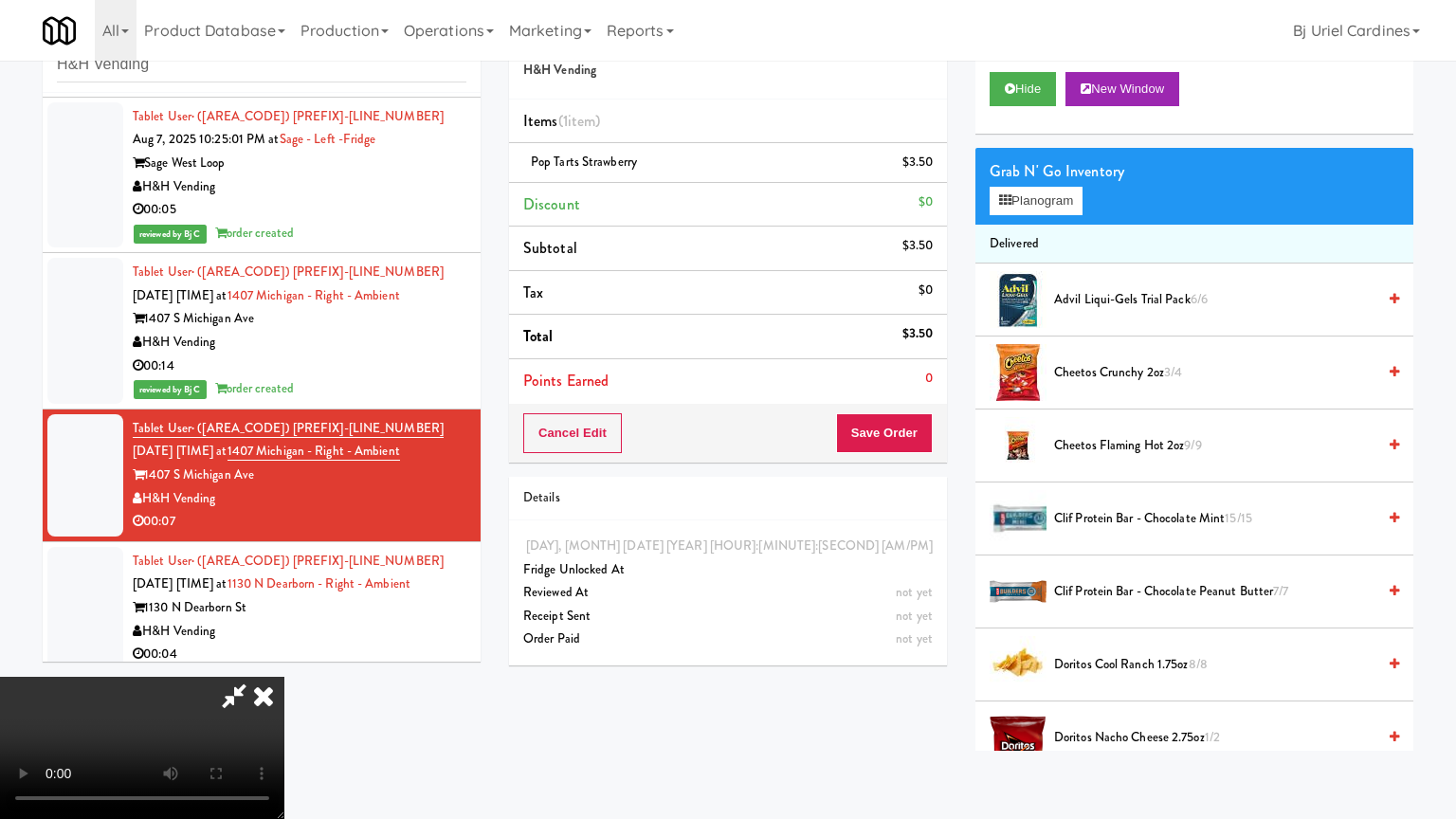 click at bounding box center [142, 748] 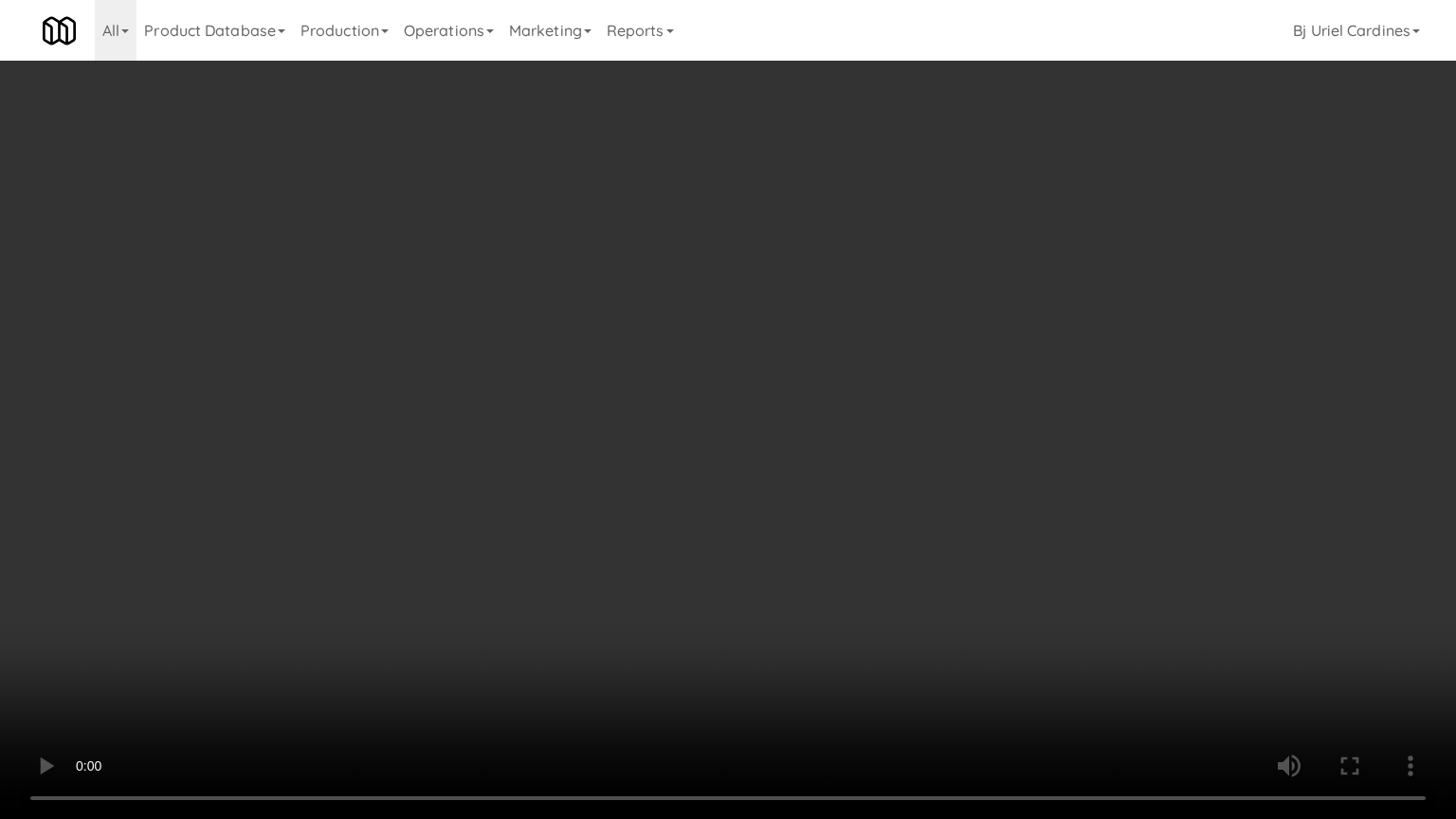 click at bounding box center (728, 410) 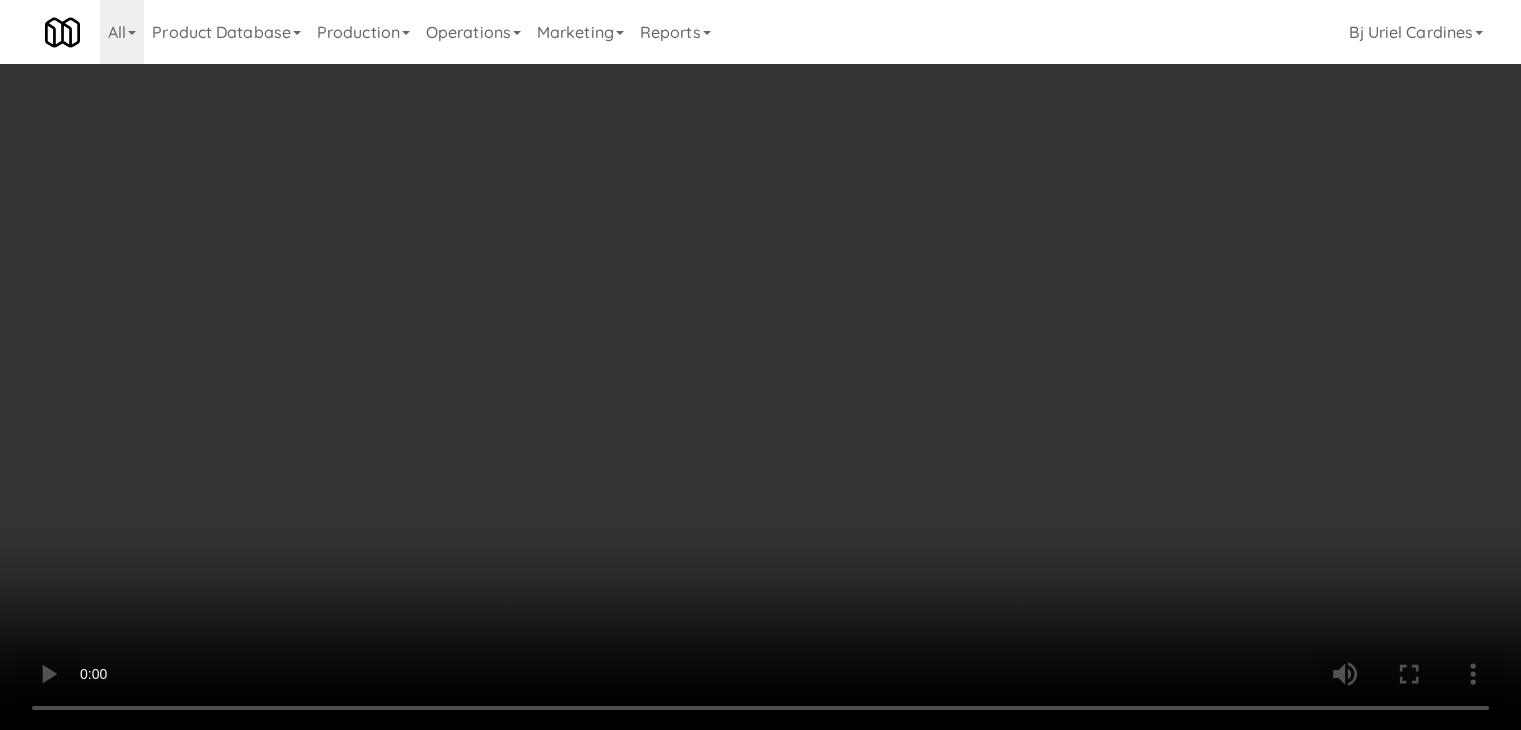 click on "Save Order" at bounding box center (923, 457) 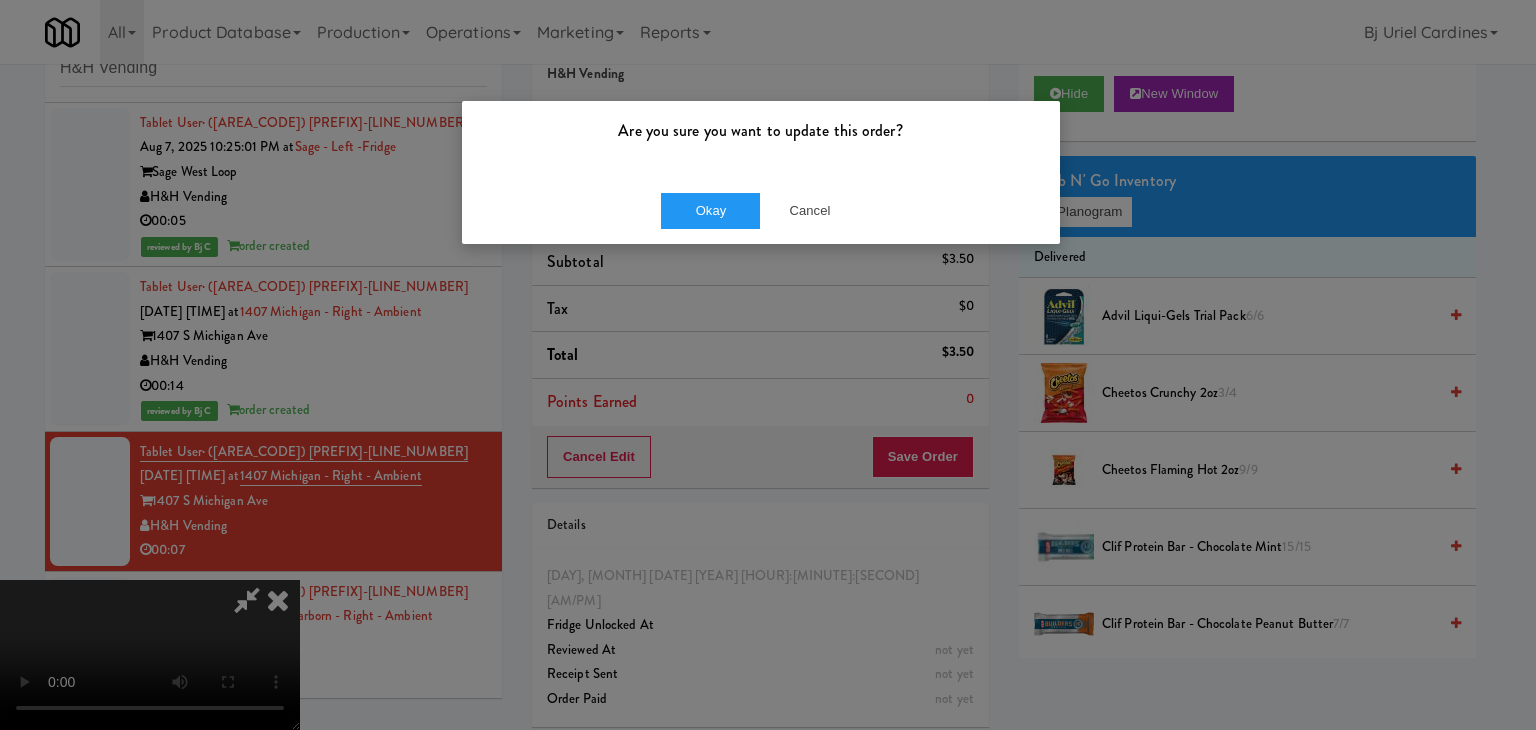 click on "Okay Cancel" at bounding box center [761, 210] 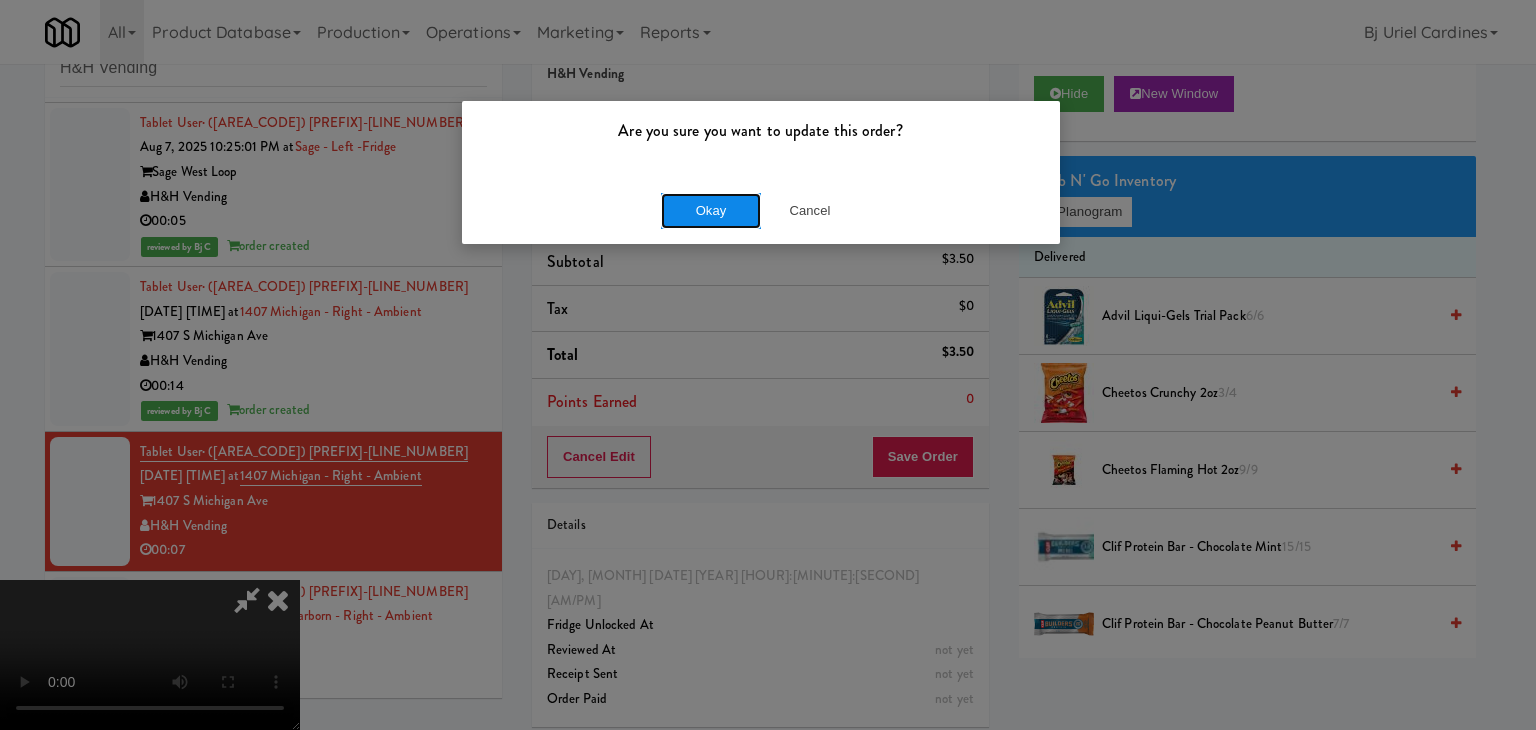 click on "Okay" at bounding box center [711, 211] 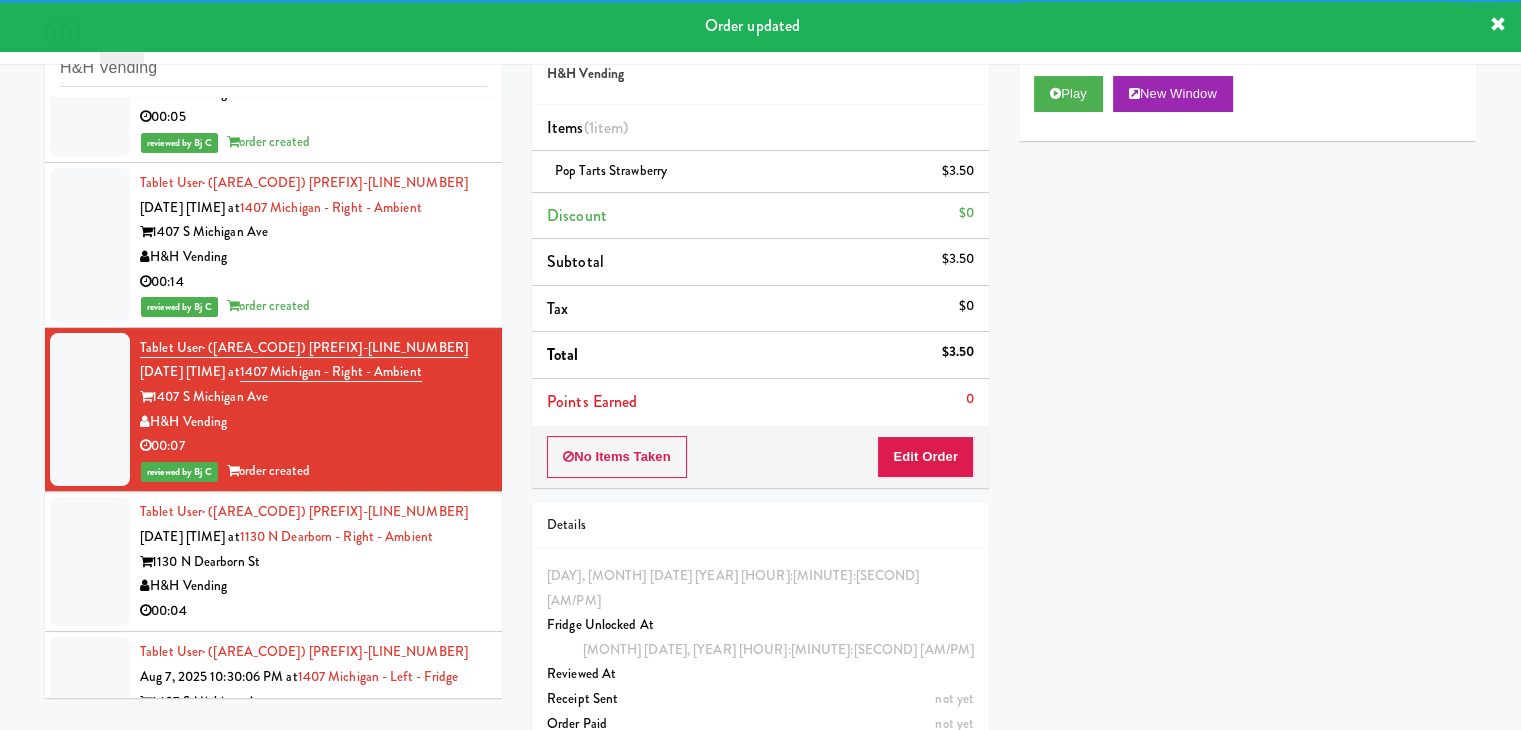 scroll, scrollTop: 4820, scrollLeft: 0, axis: vertical 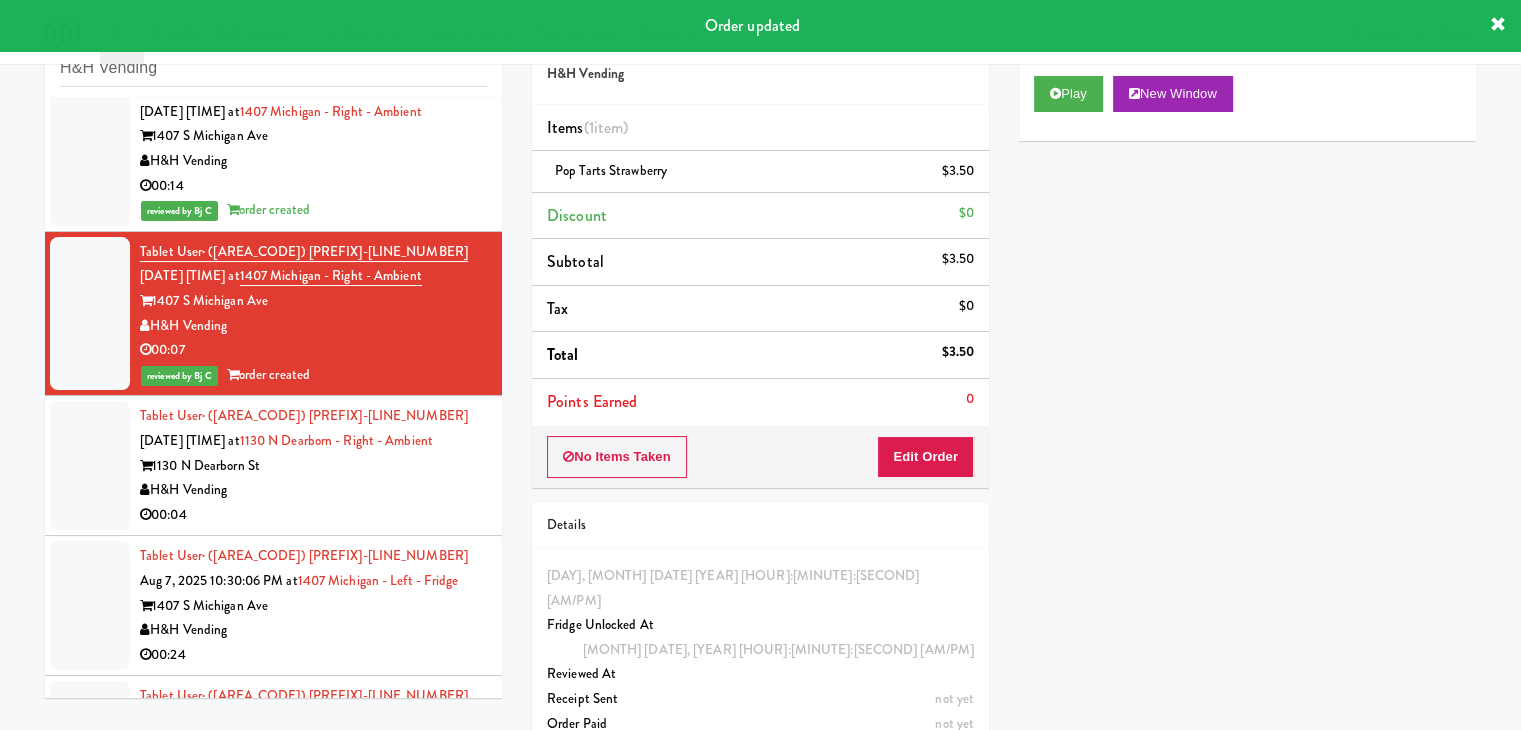 click on "1130 N Dearborn St" at bounding box center [313, 466] 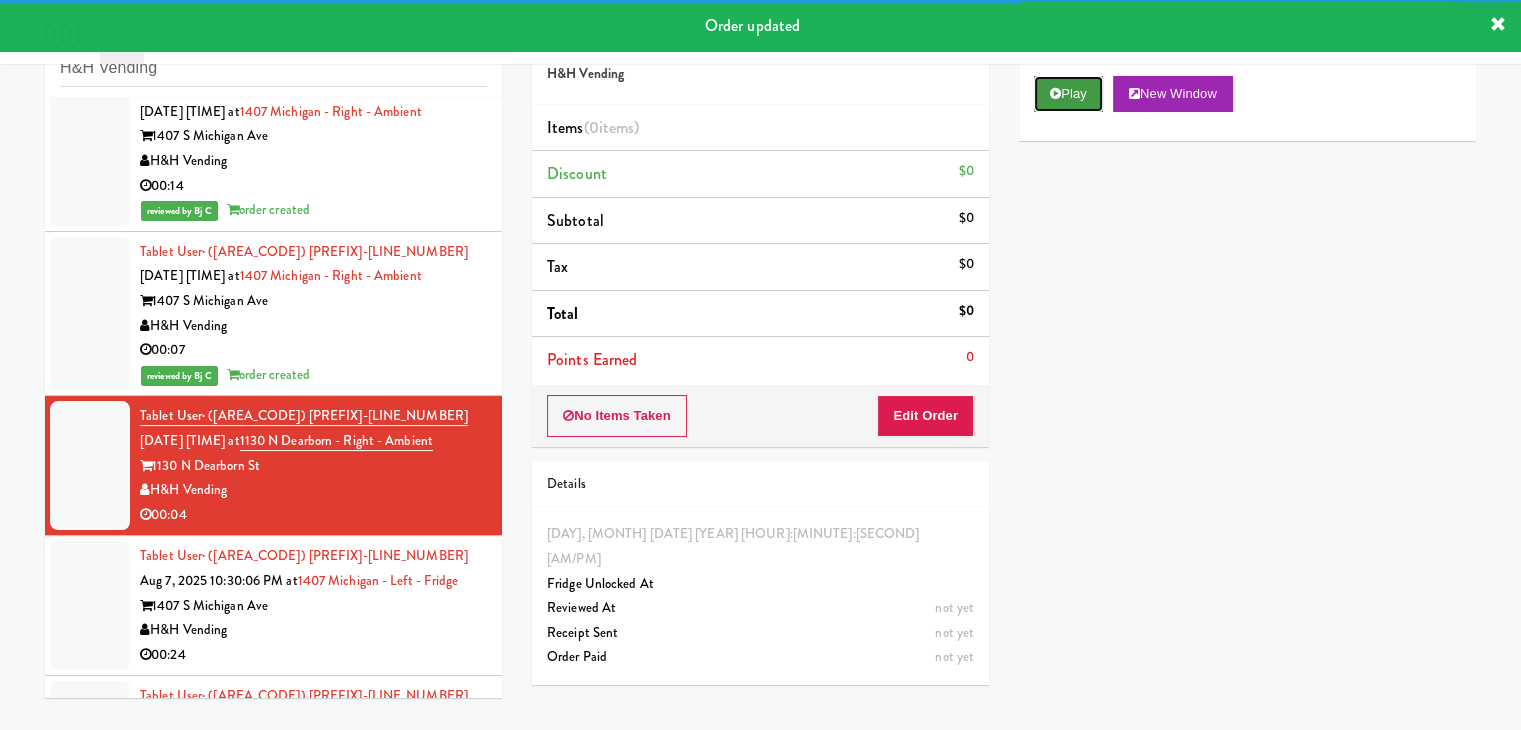 click on "Play" at bounding box center (1068, 94) 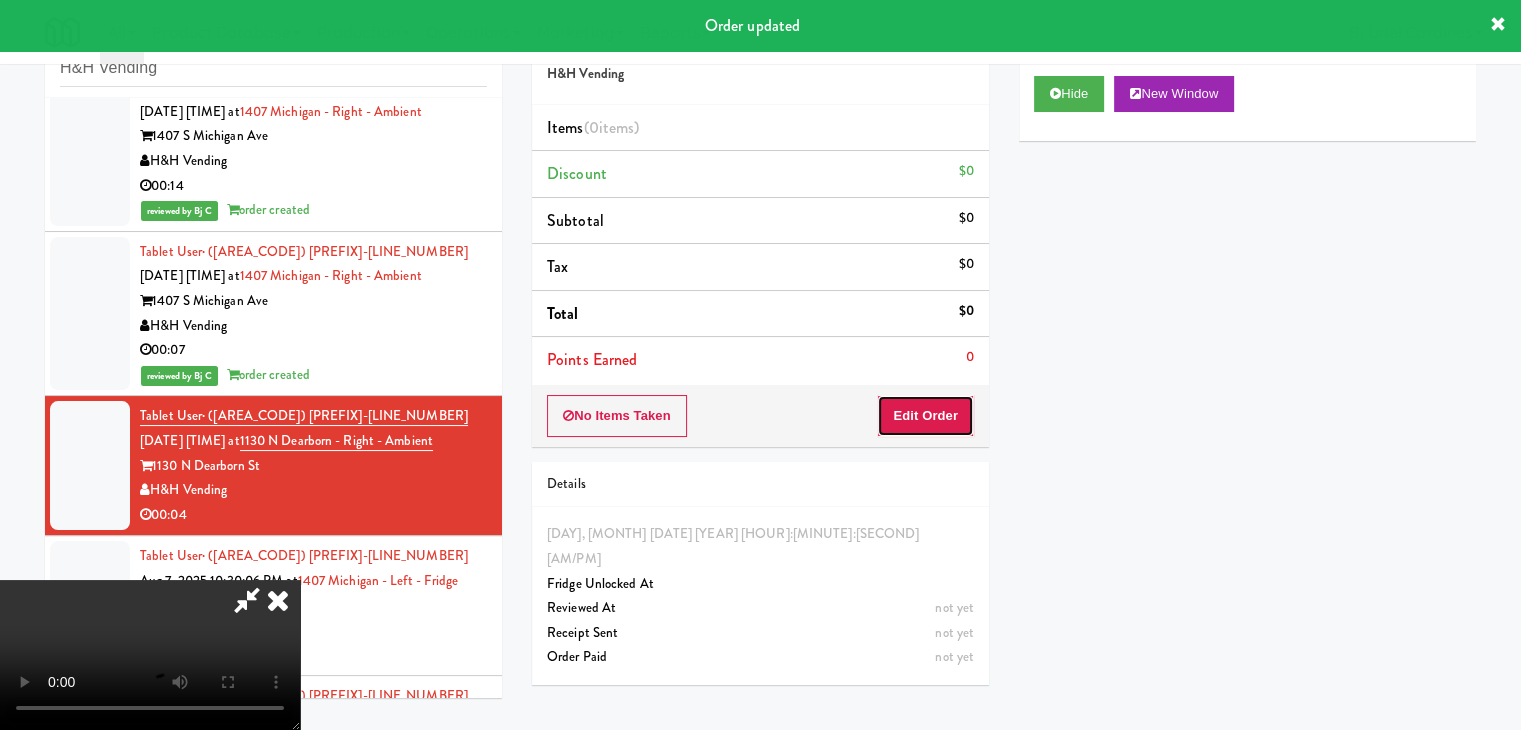 click on "Edit Order" at bounding box center (925, 416) 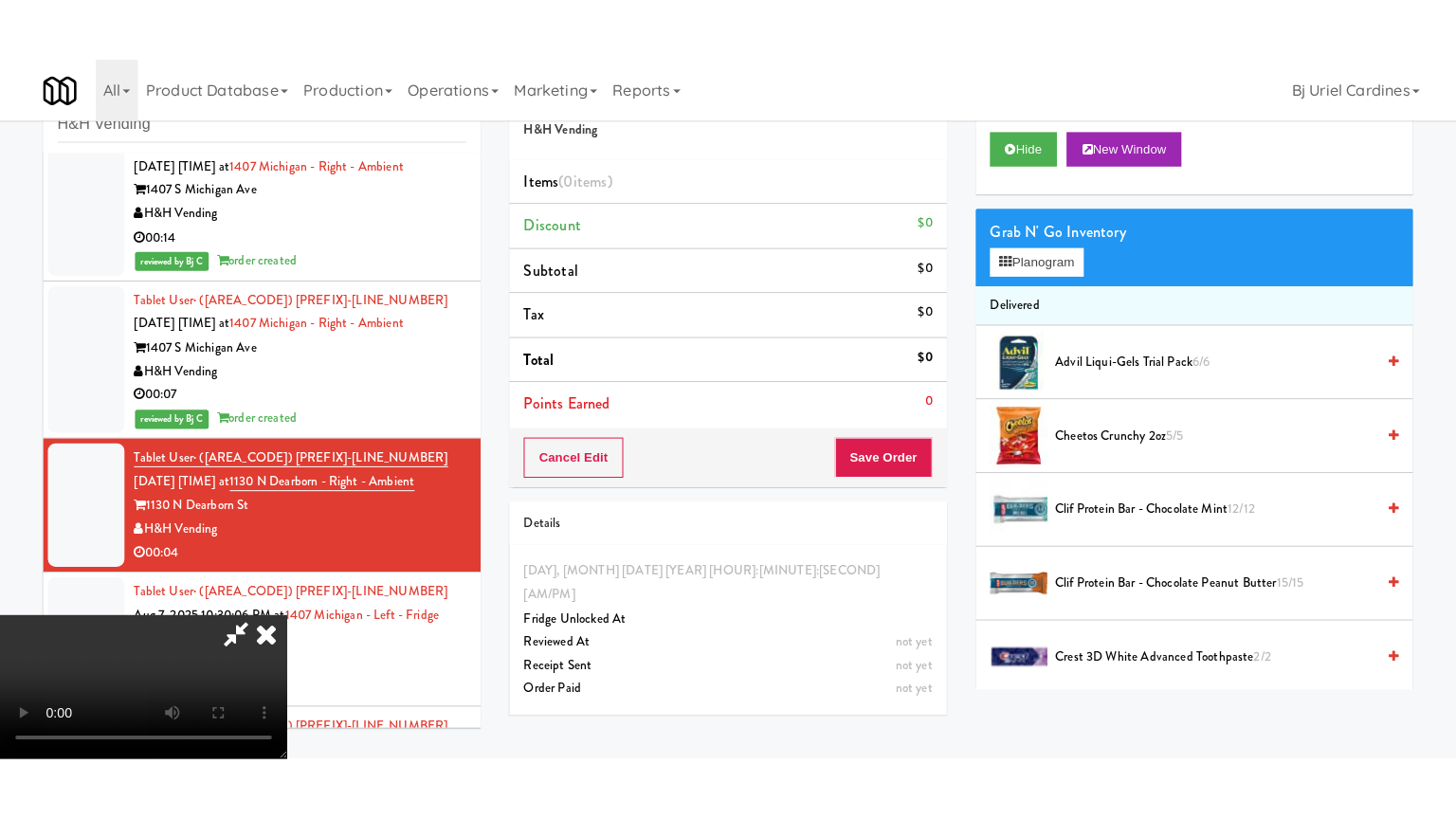 scroll, scrollTop: 266, scrollLeft: 0, axis: vertical 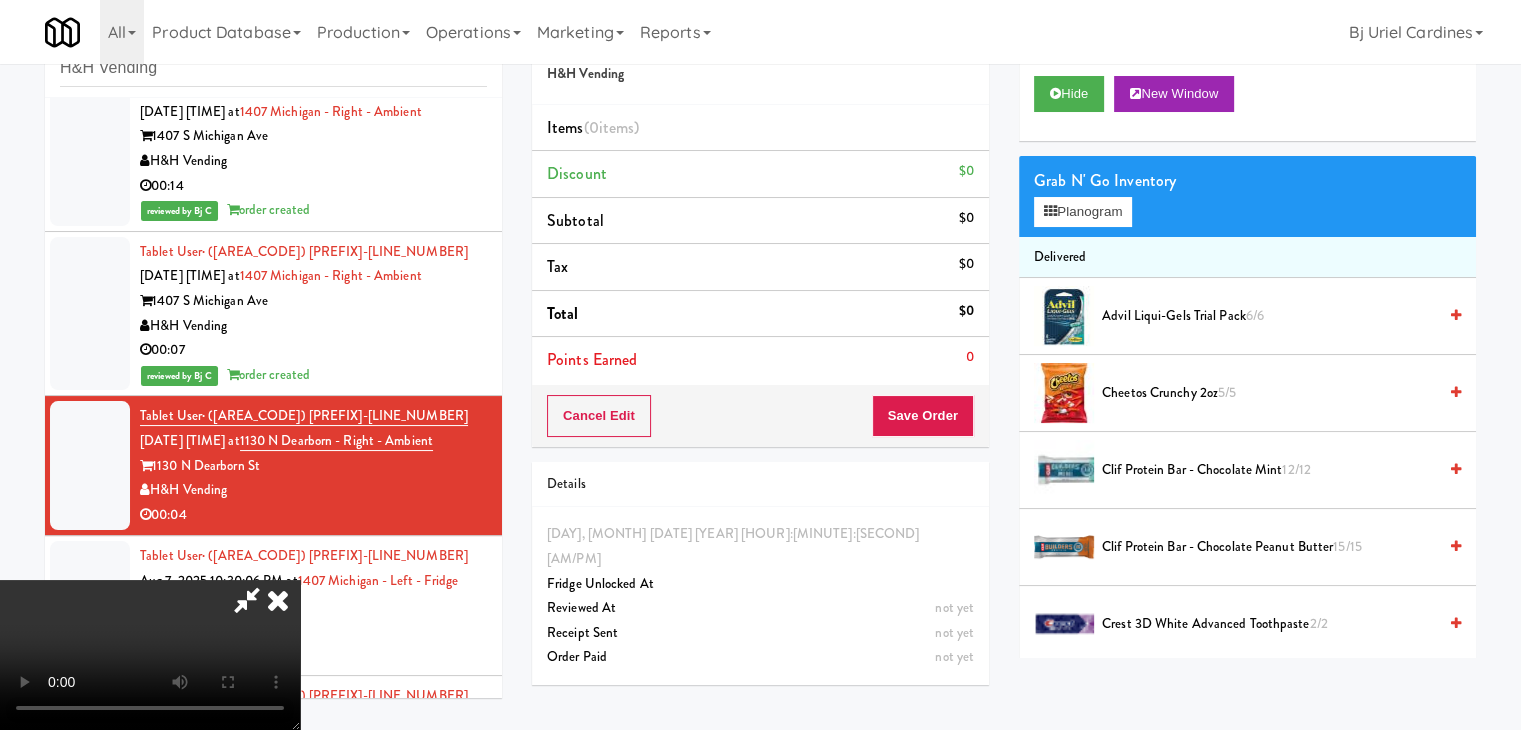 type 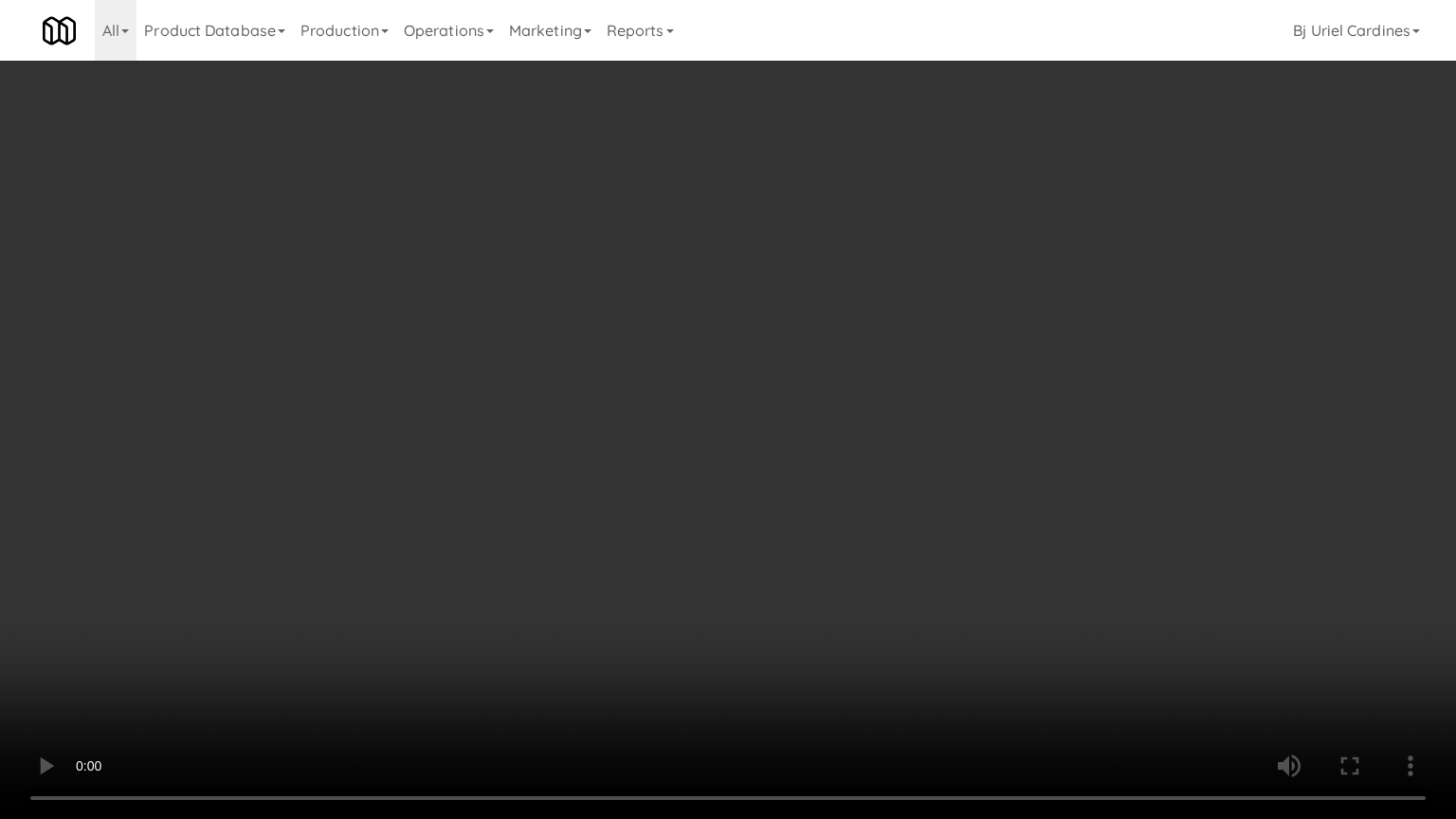 click at bounding box center [728, 410] 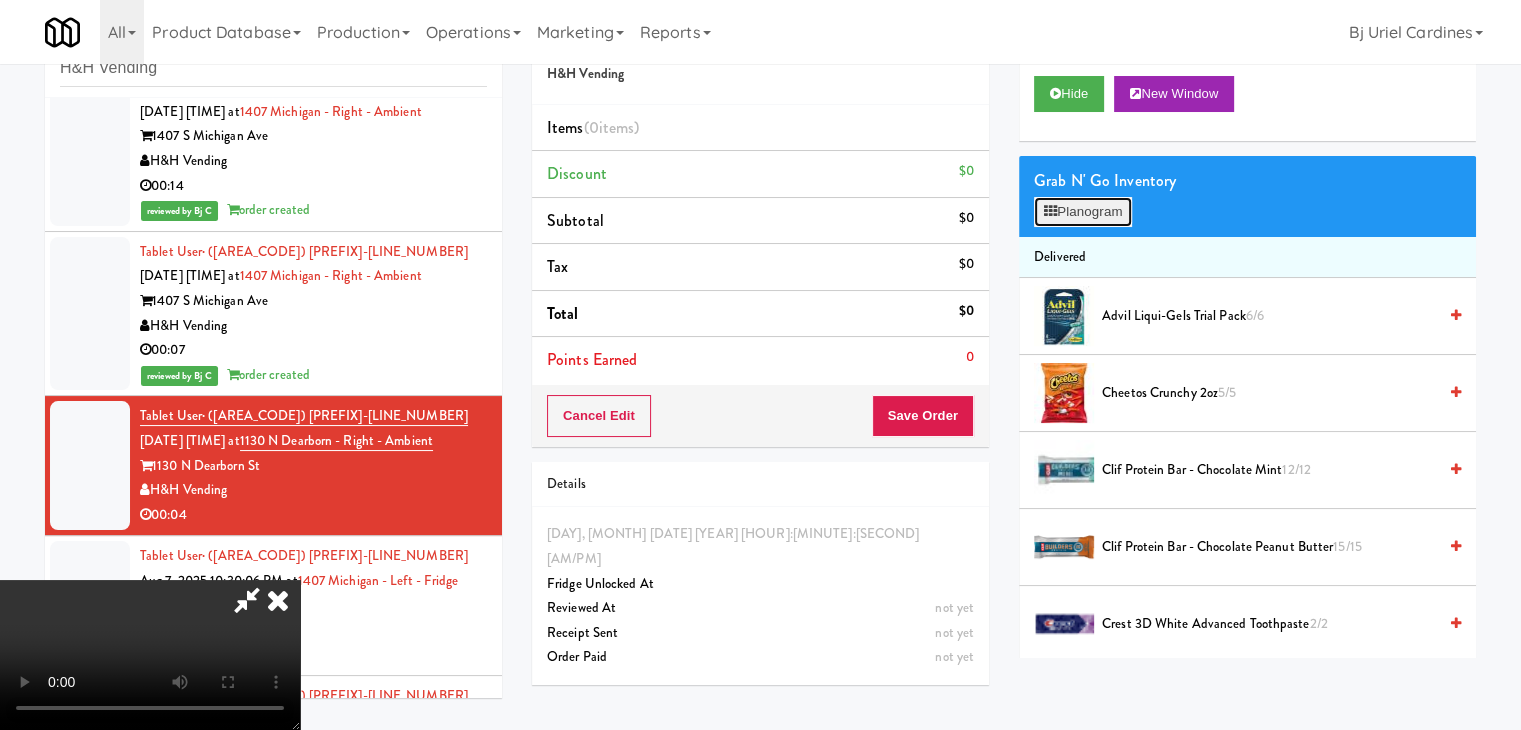 click on "Planogram" at bounding box center (1083, 212) 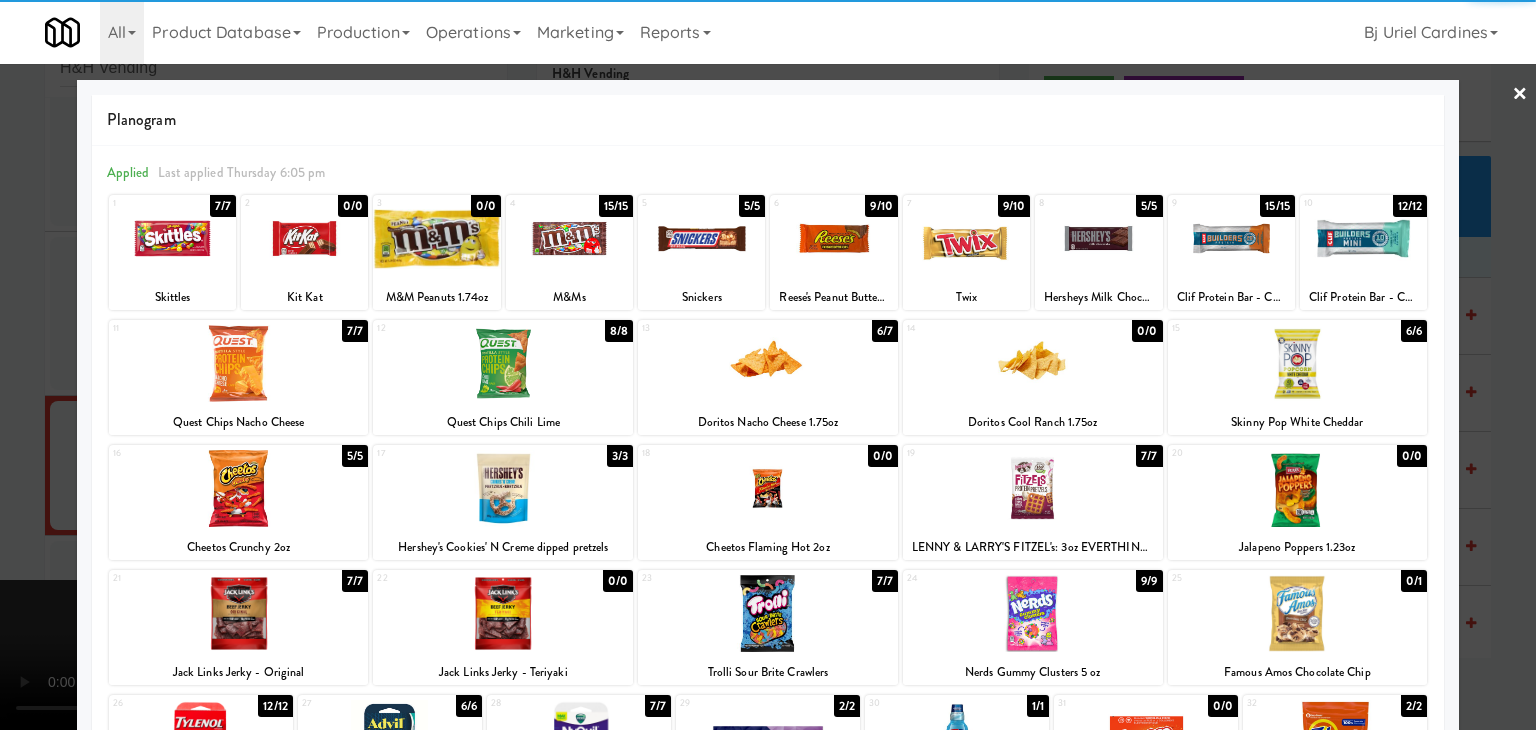 drag, startPoint x: 275, startPoint y: 610, endPoint x: 300, endPoint y: 606, distance: 25.317978 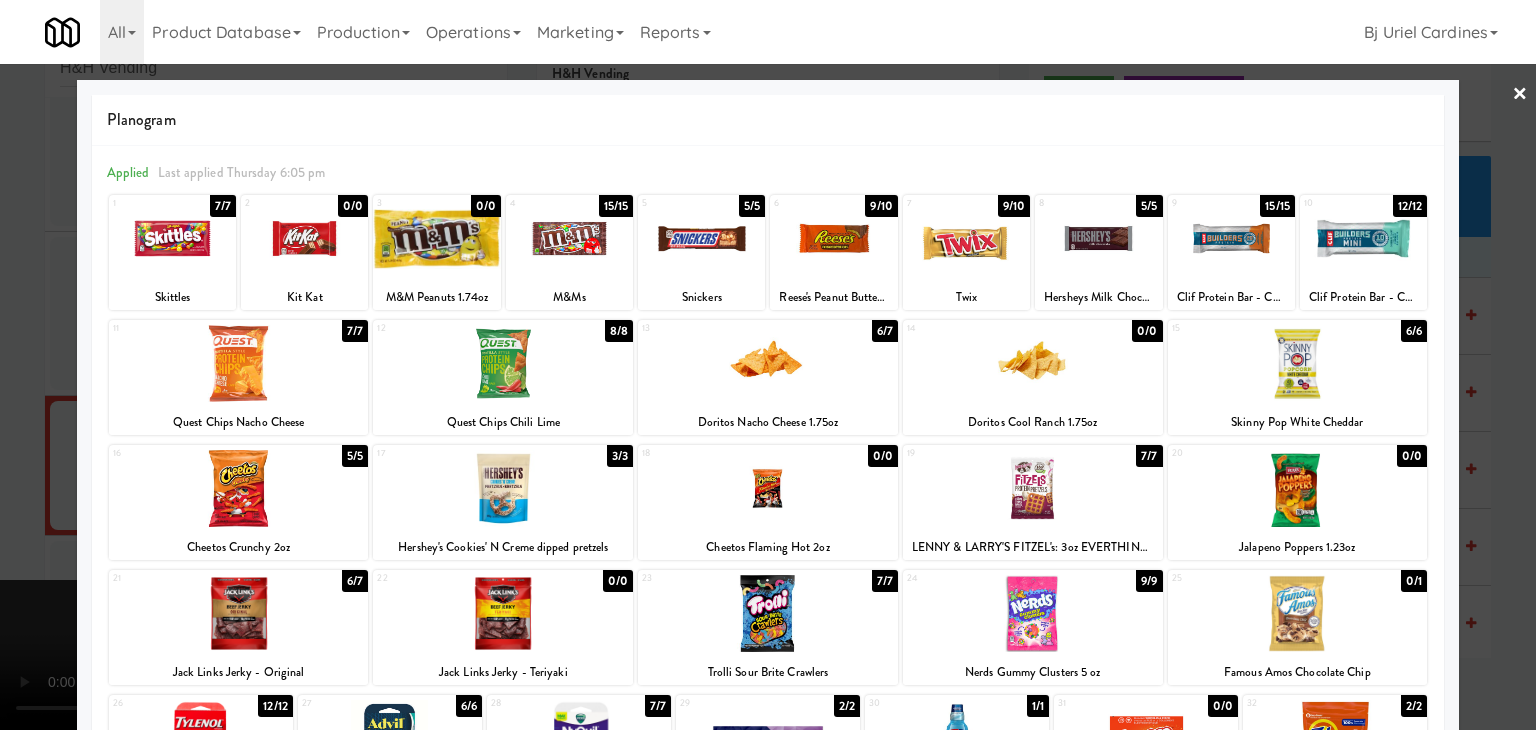 click at bounding box center [768, 363] 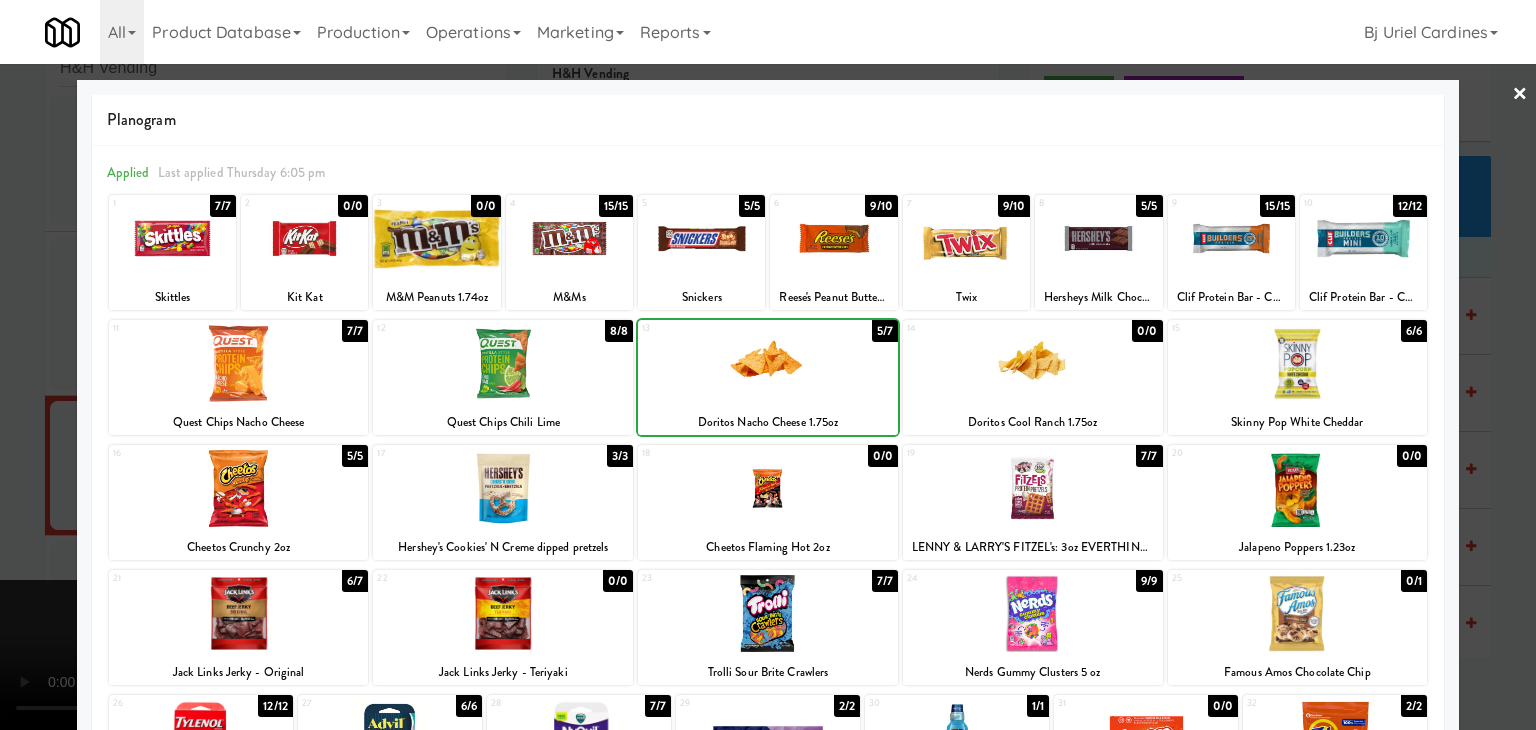 click at bounding box center [768, 365] 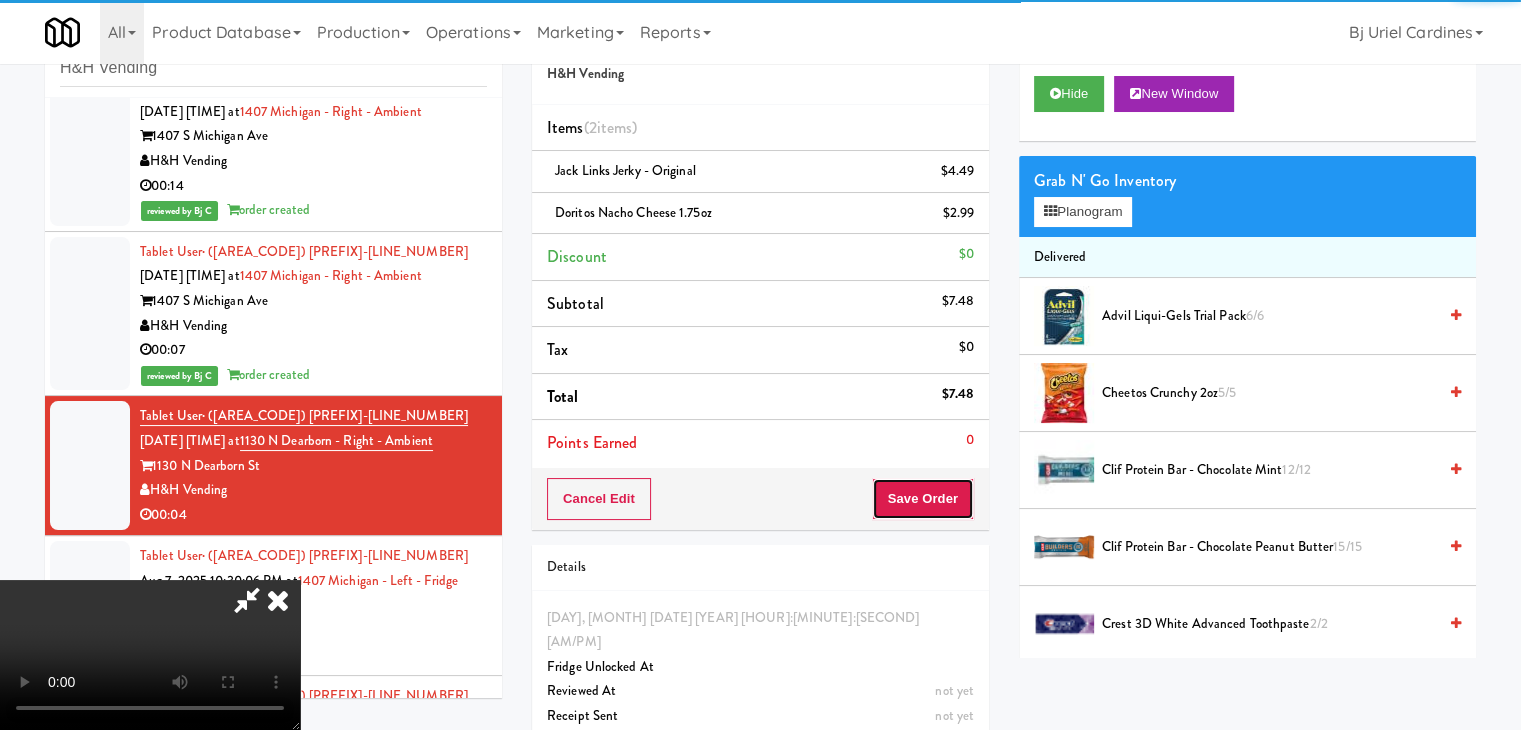 click on "Save Order" at bounding box center (923, 499) 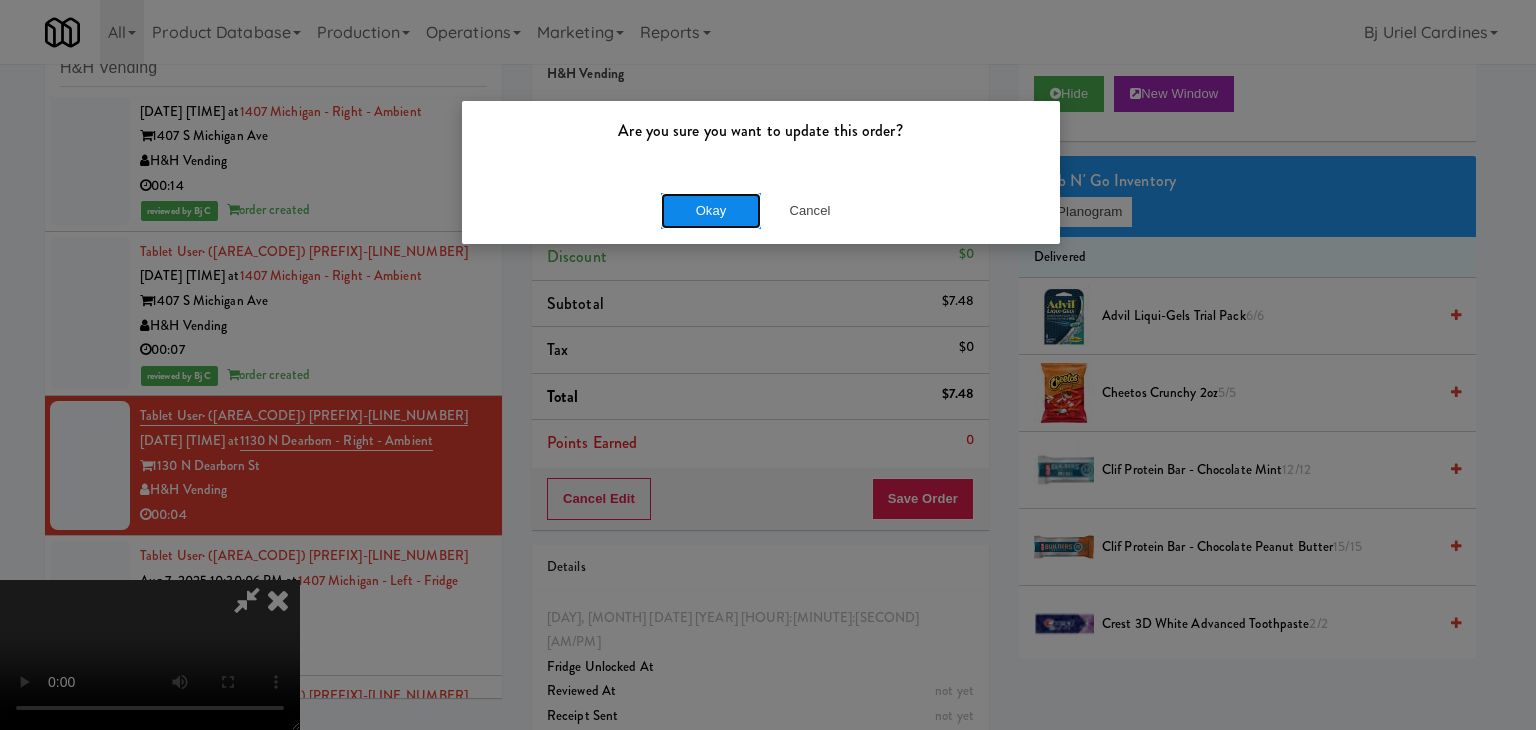 click on "Okay" at bounding box center (711, 211) 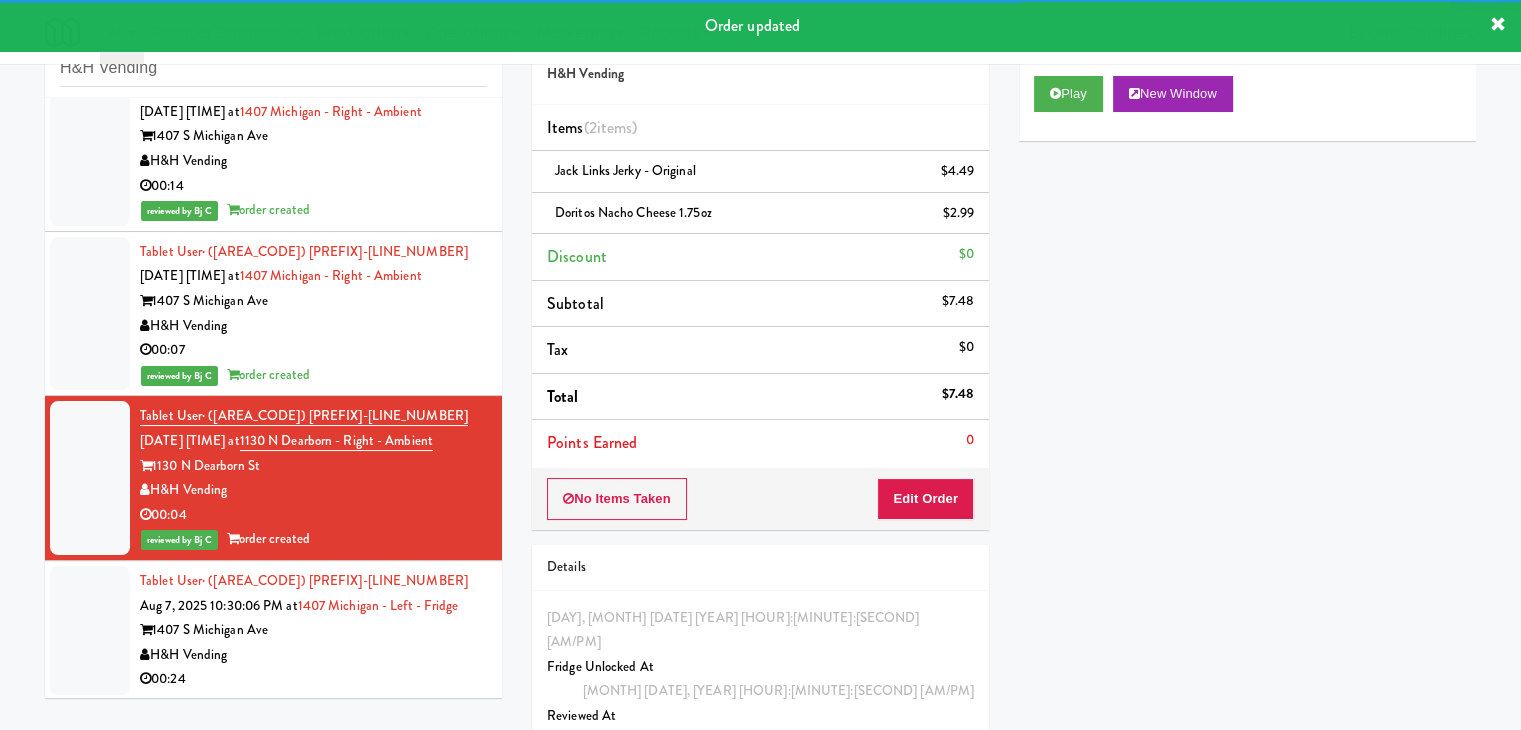 scroll, scrollTop: 66, scrollLeft: 0, axis: vertical 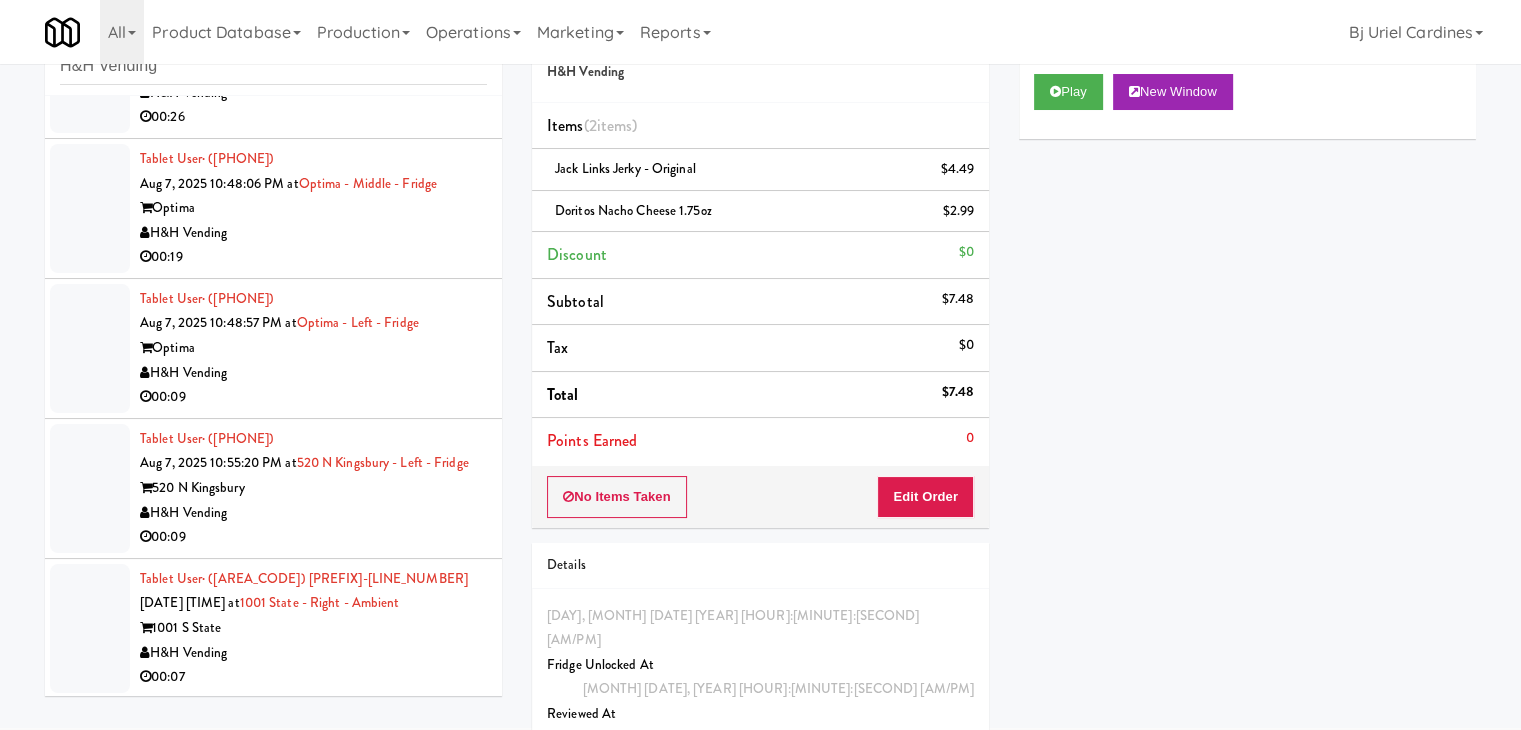 click on "H&H Vending" at bounding box center [313, 373] 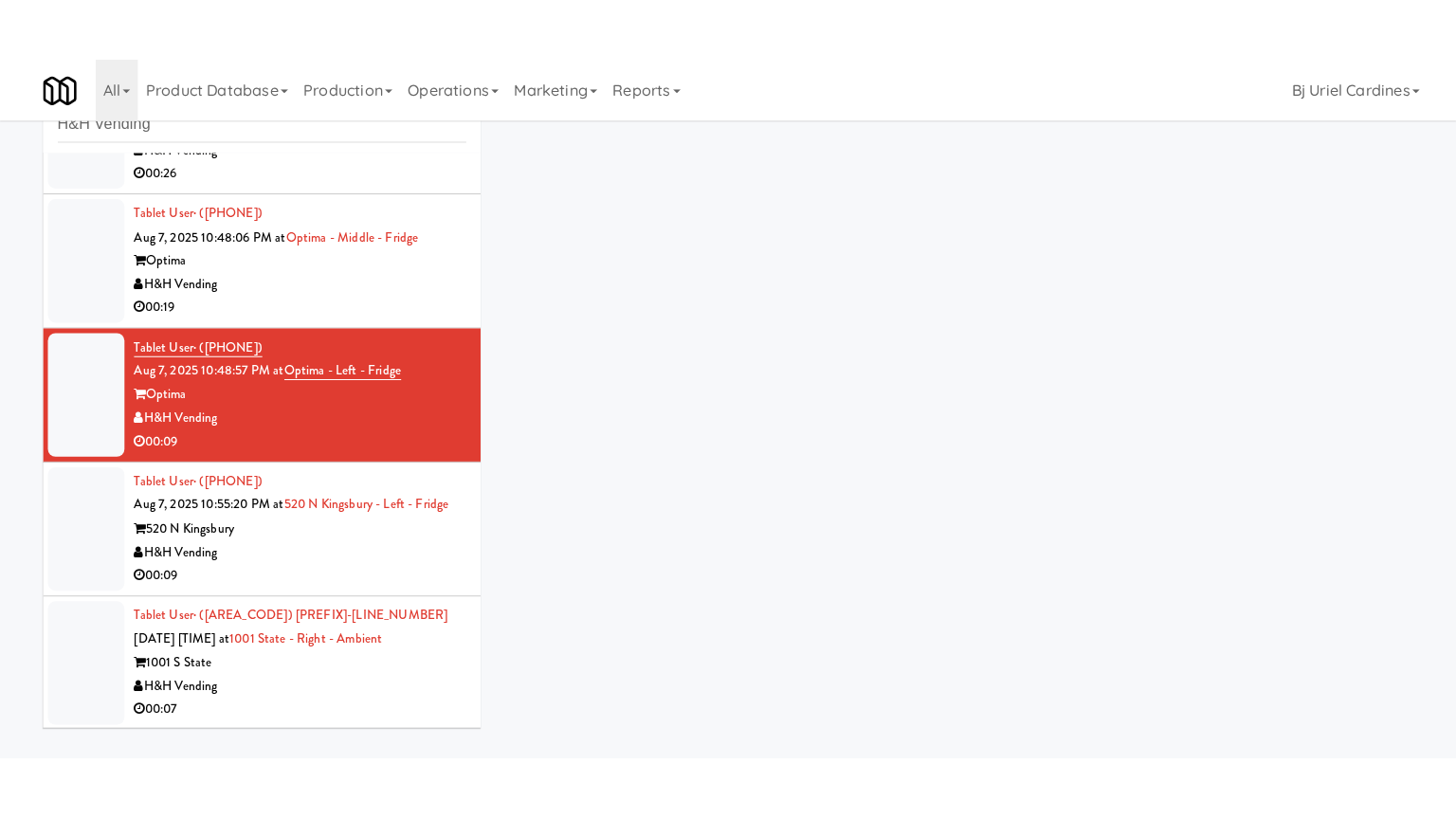 scroll, scrollTop: 61, scrollLeft: 0, axis: vertical 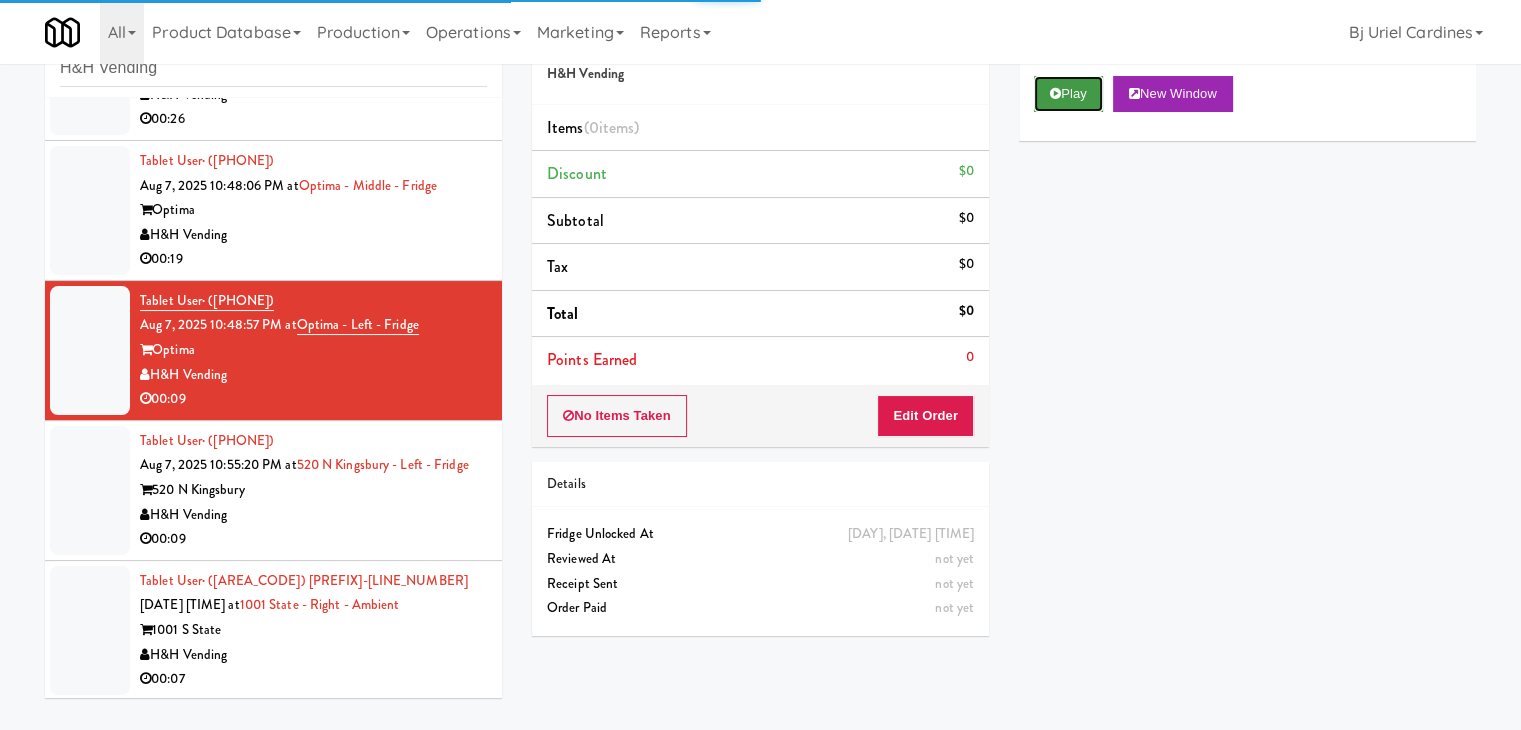 click on "Play" at bounding box center [1068, 94] 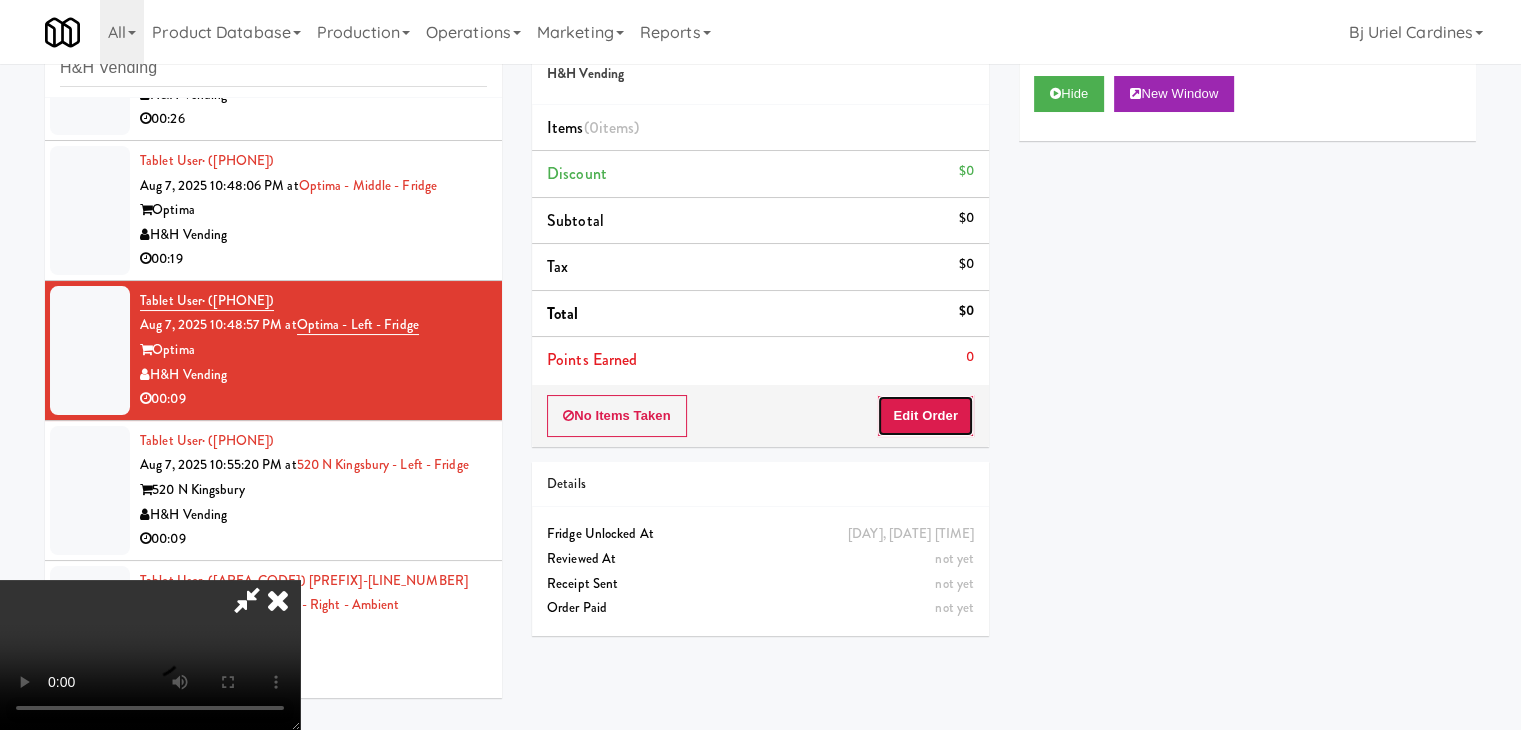 drag, startPoint x: 936, startPoint y: 399, endPoint x: 929, endPoint y: 407, distance: 10.630146 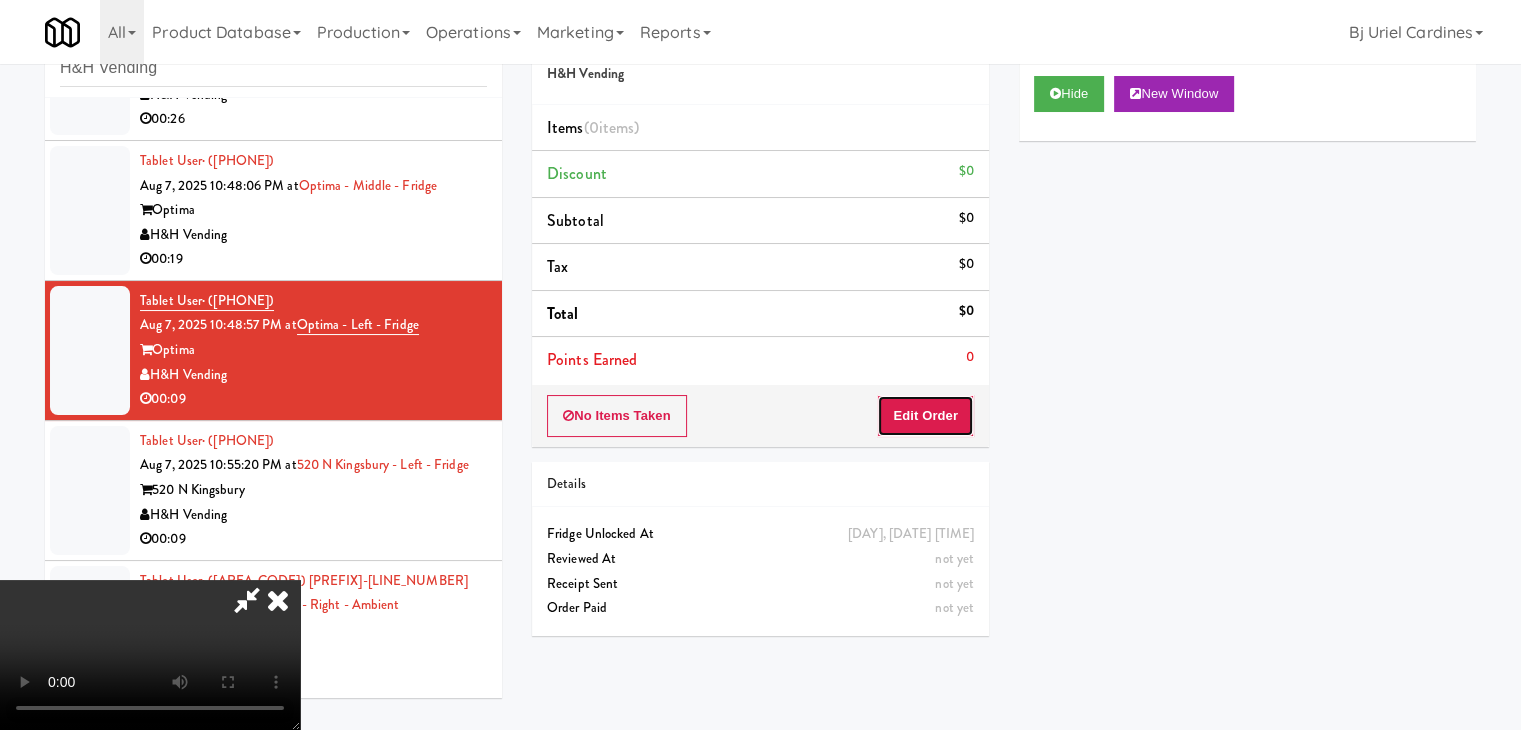 click on "Edit Order" at bounding box center [925, 416] 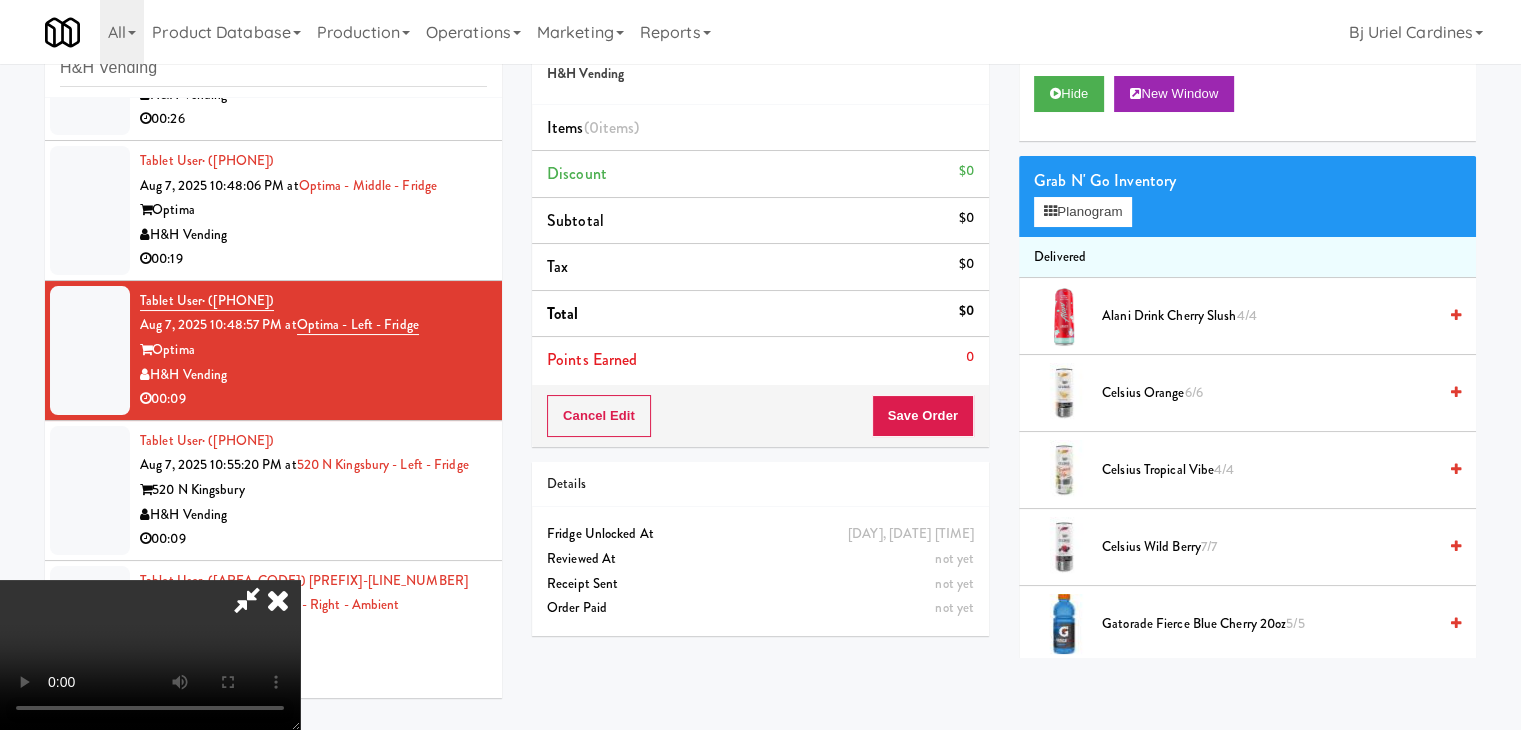 type 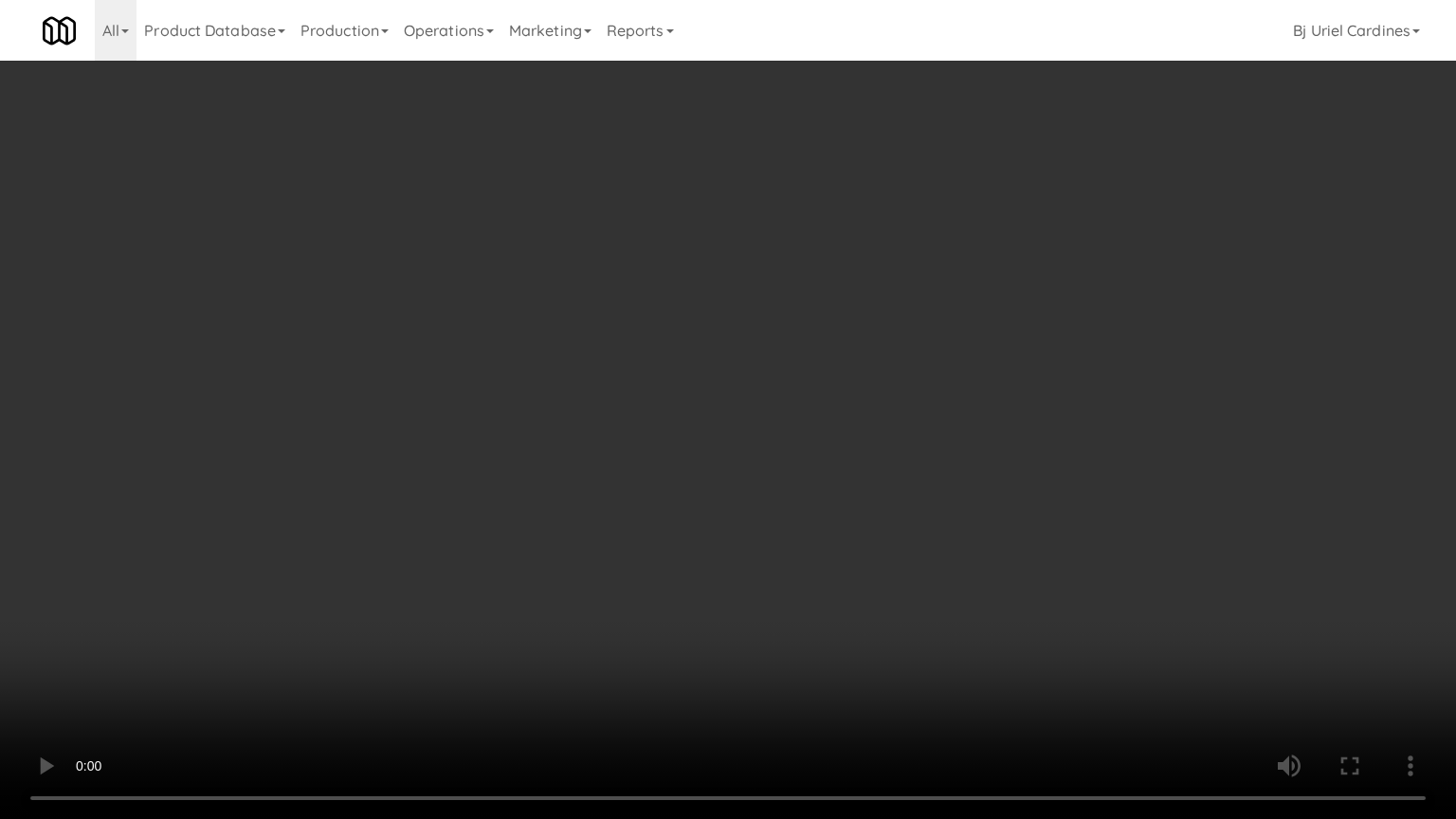 click at bounding box center [728, 410] 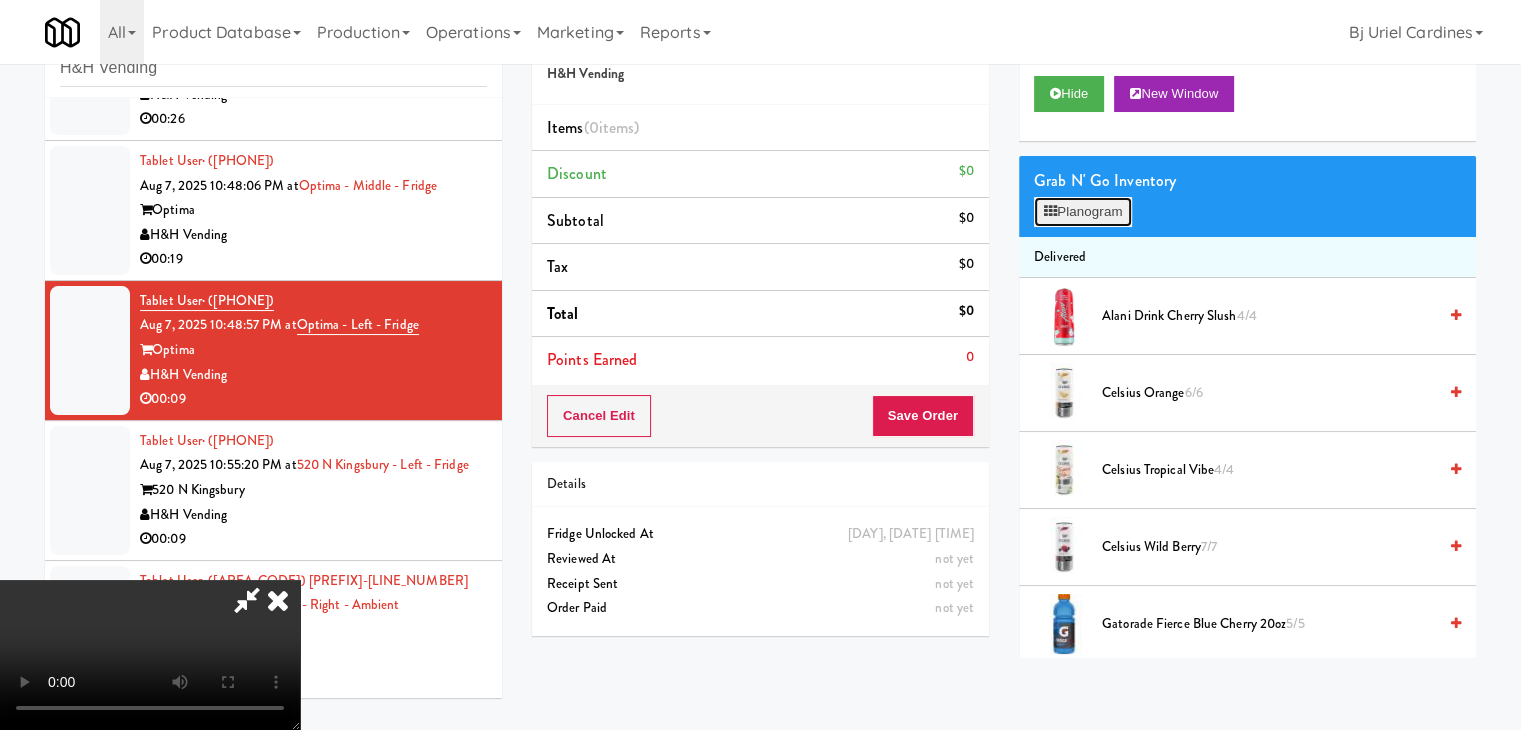 click on "Planogram" at bounding box center (1083, 212) 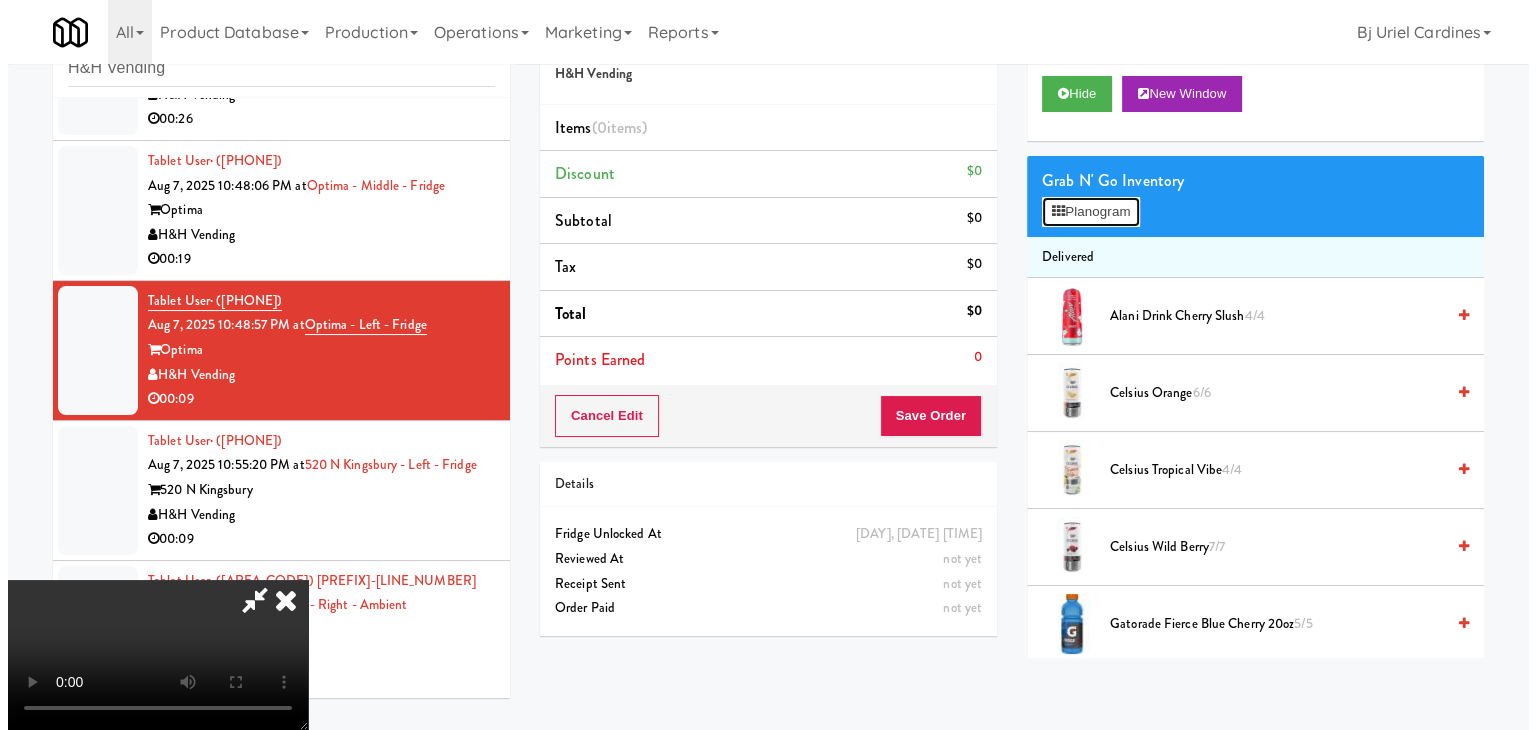 scroll, scrollTop: 5496, scrollLeft: 0, axis: vertical 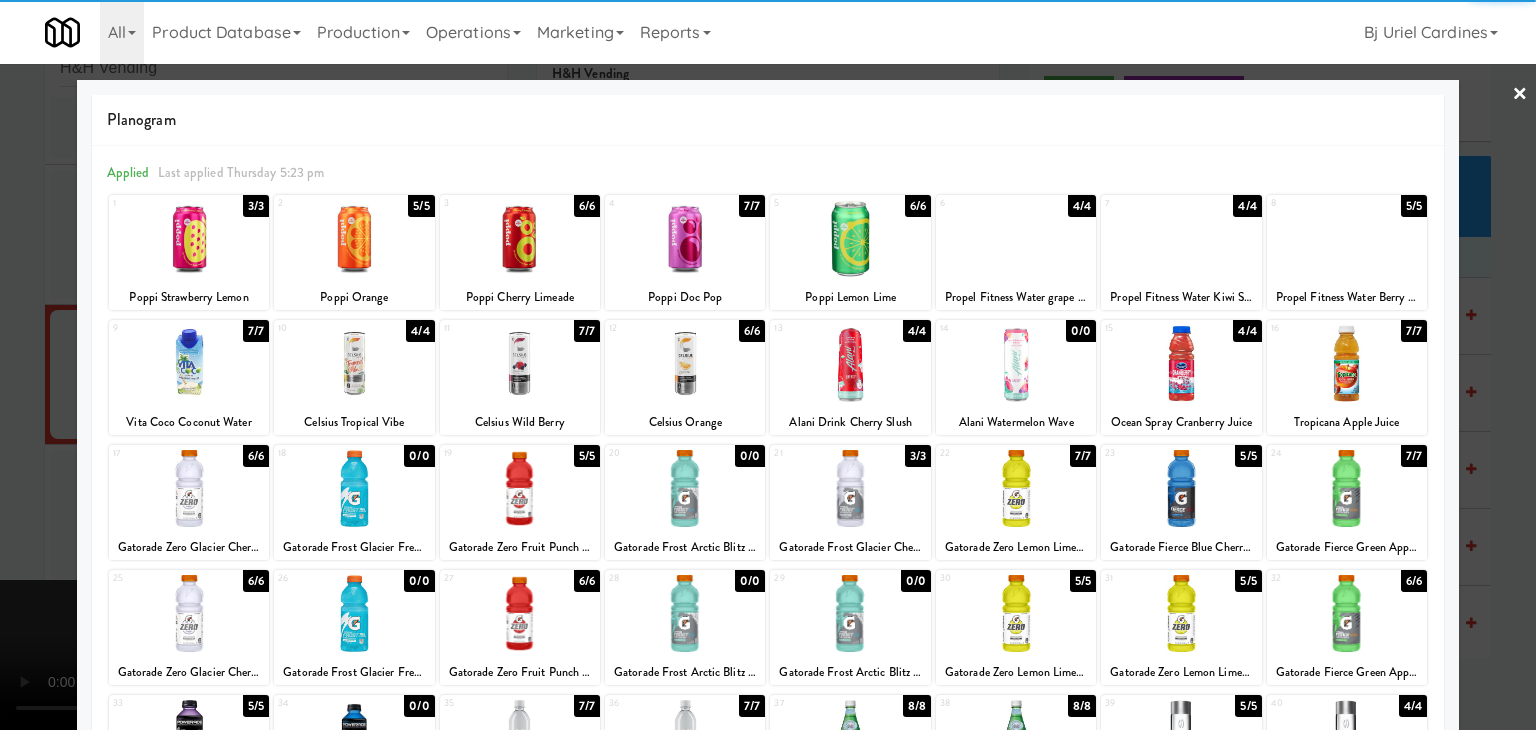 click at bounding box center (1181, 238) 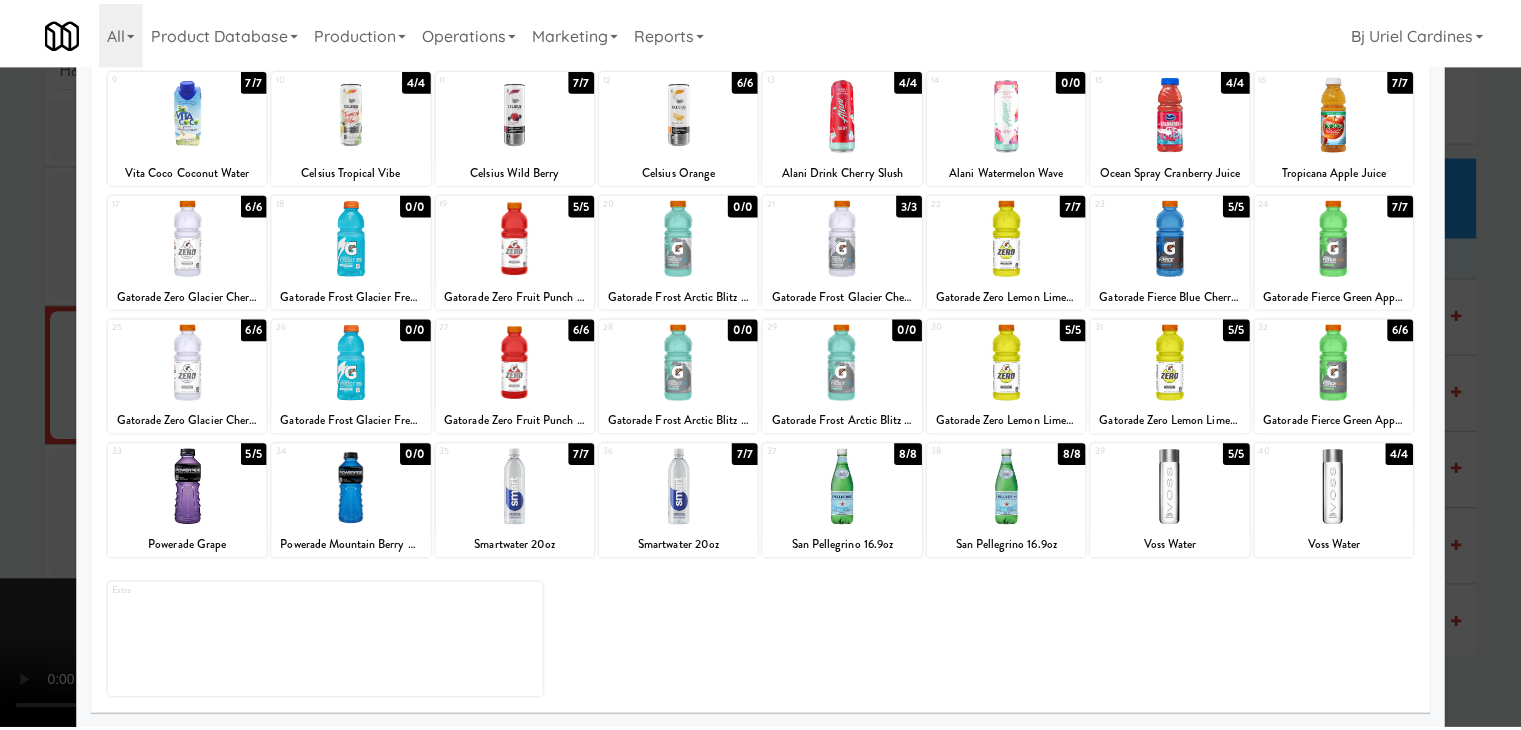 scroll, scrollTop: 252, scrollLeft: 0, axis: vertical 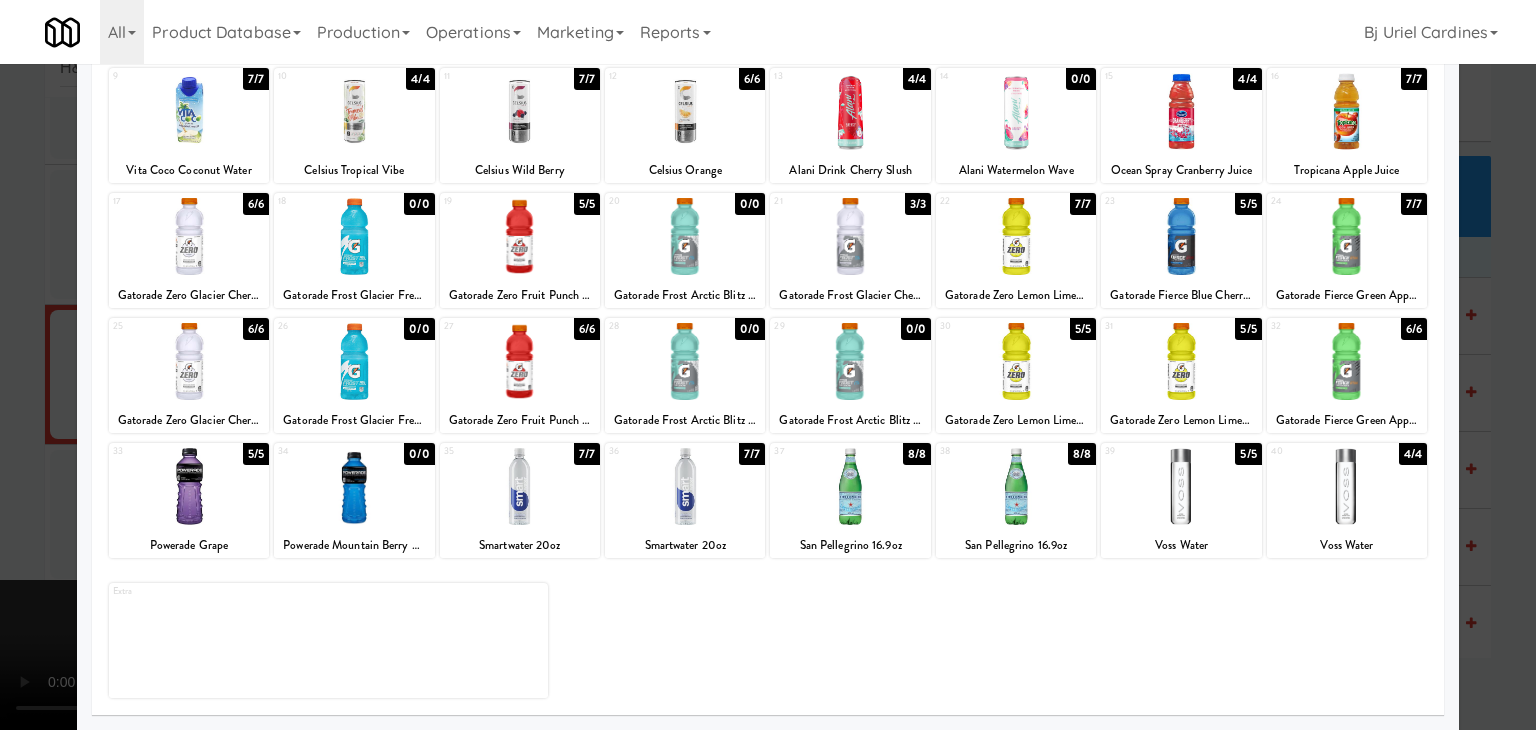 click at bounding box center [768, 365] 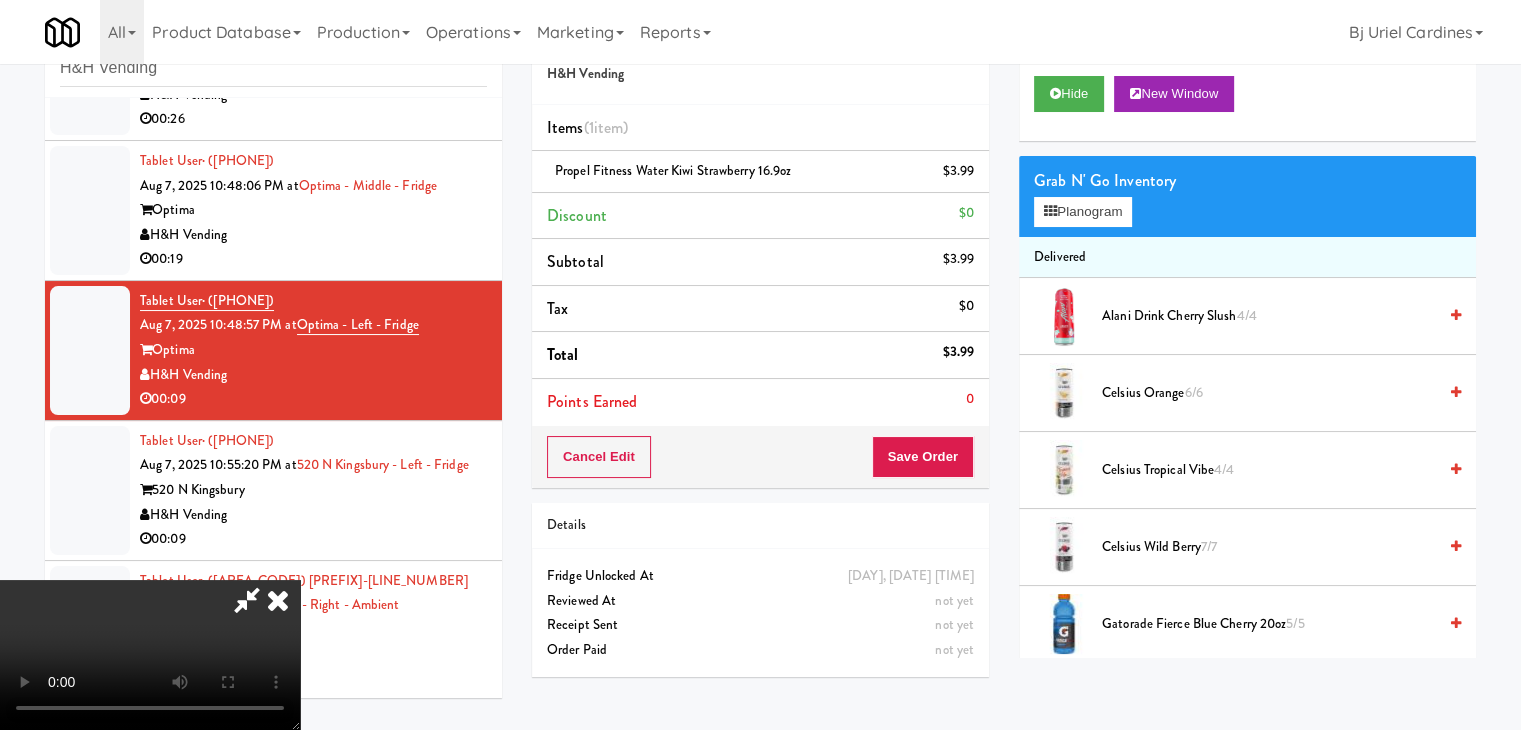 click at bounding box center [150, 655] 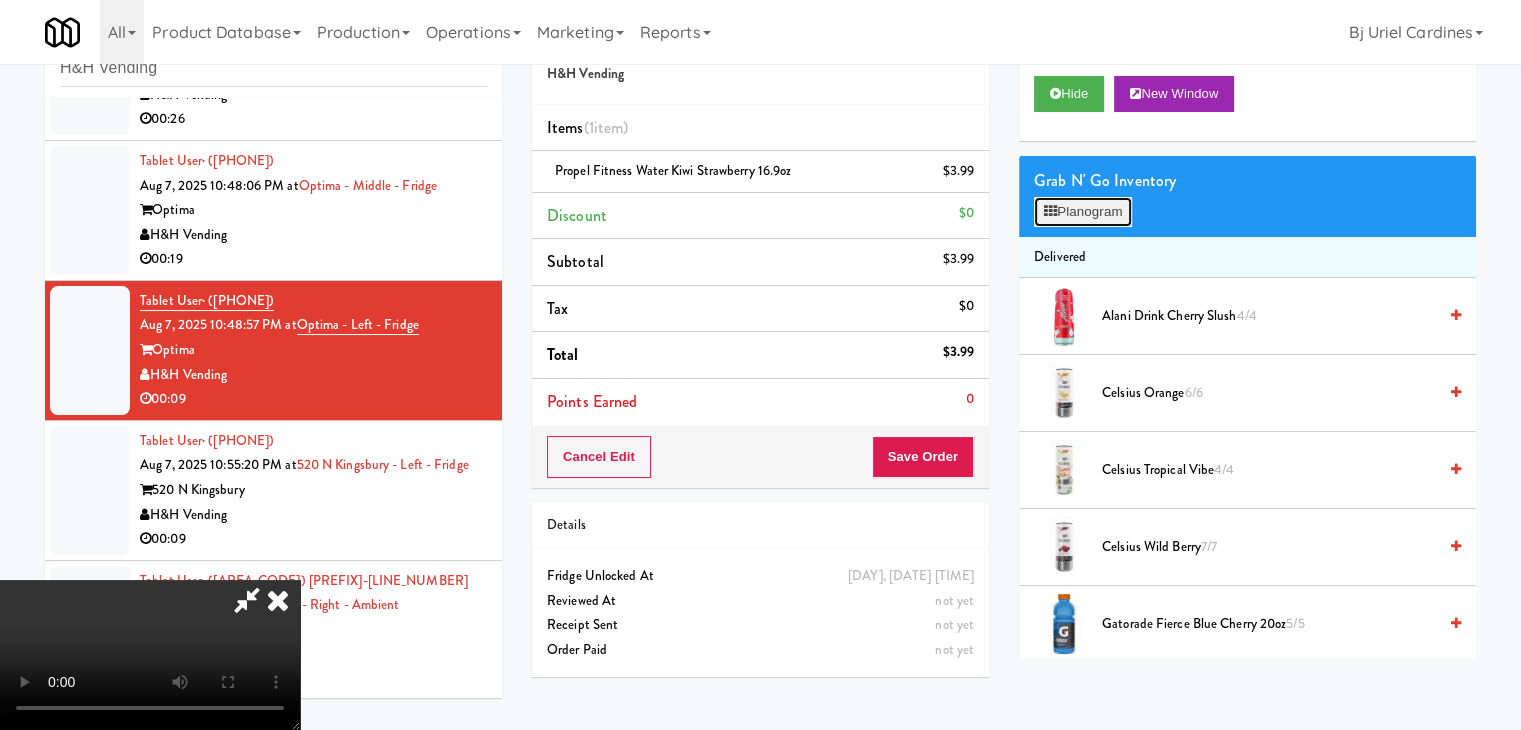 click on "Planogram" at bounding box center [1083, 212] 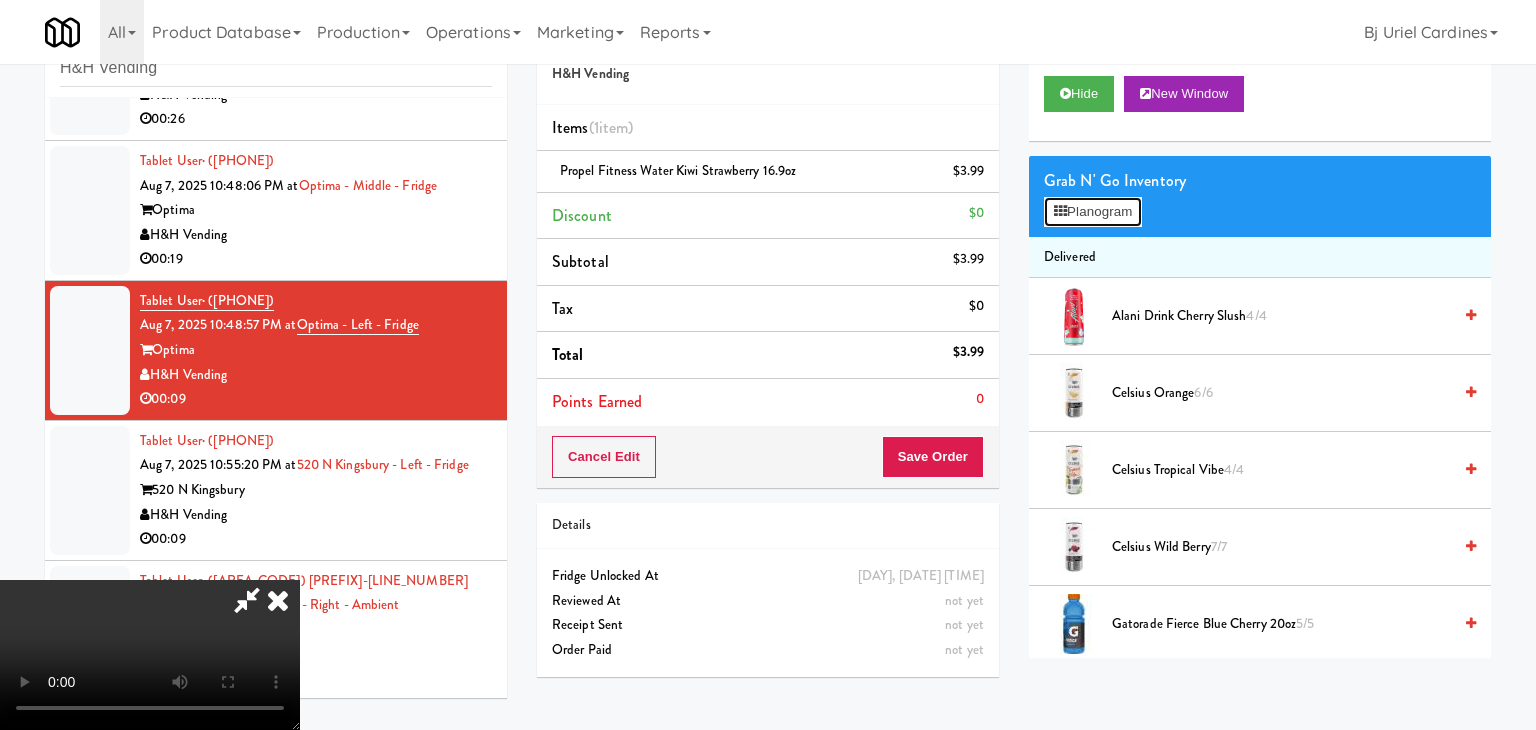 scroll, scrollTop: 0, scrollLeft: 0, axis: both 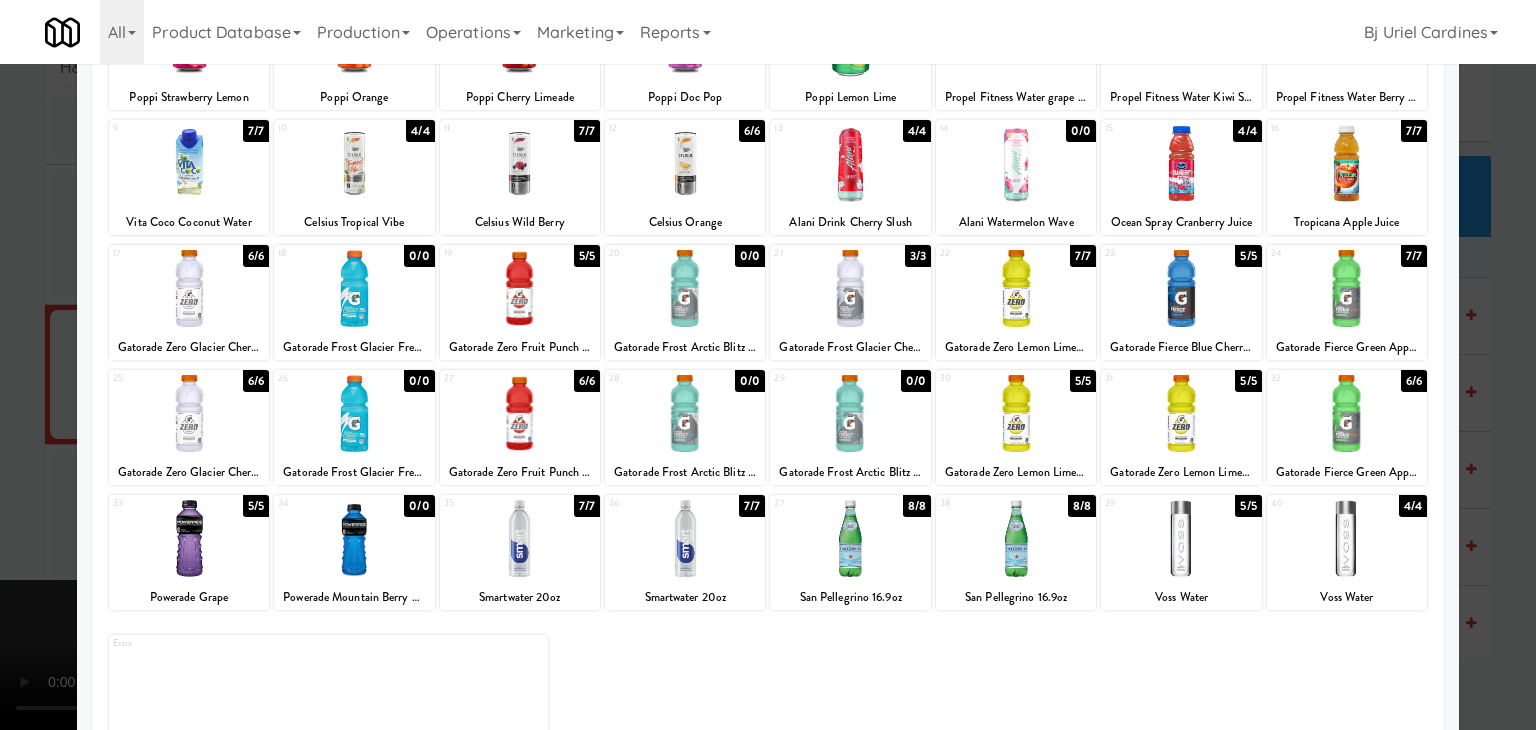 click at bounding box center (850, 538) 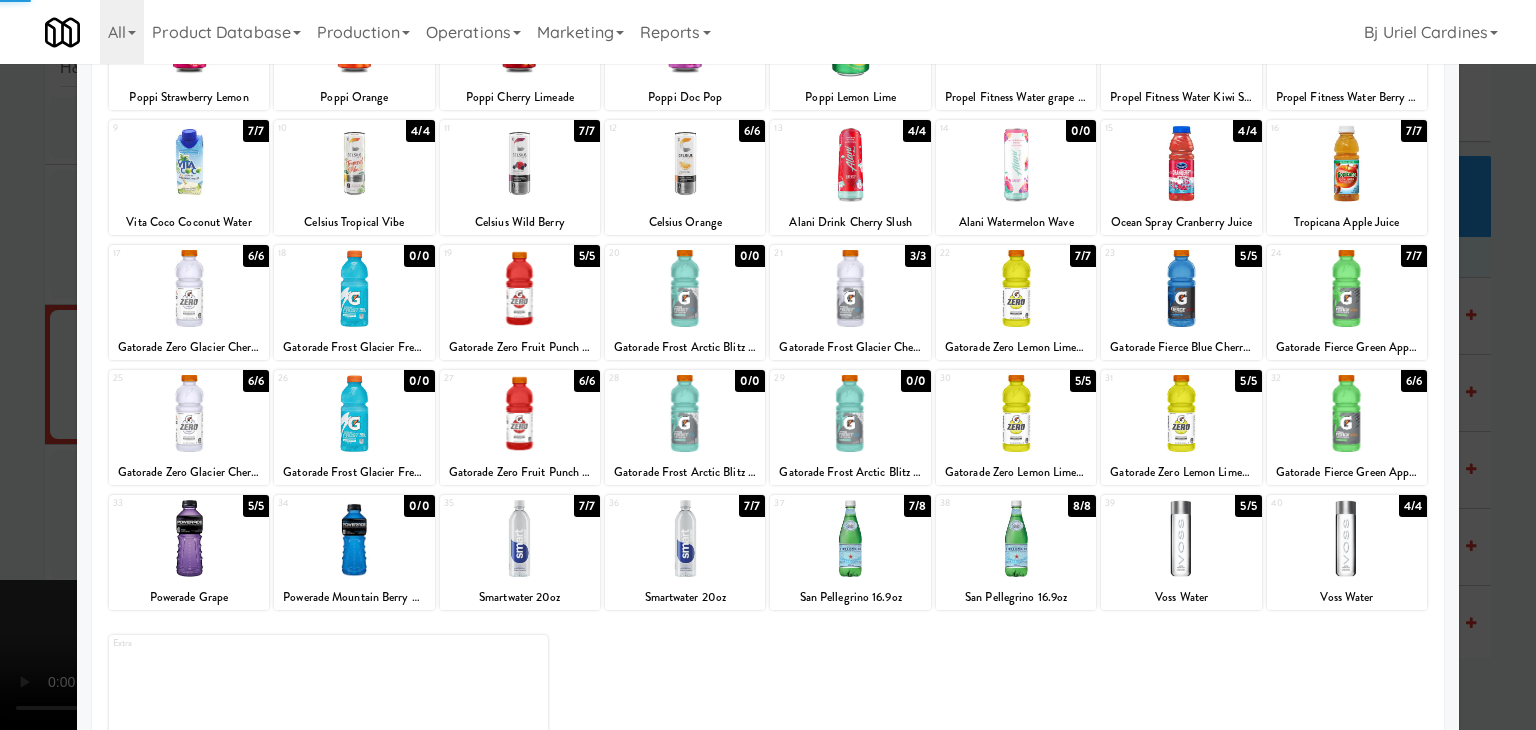 drag, startPoint x: 21, startPoint y: 501, endPoint x: 103, endPoint y: 509, distance: 82.38932 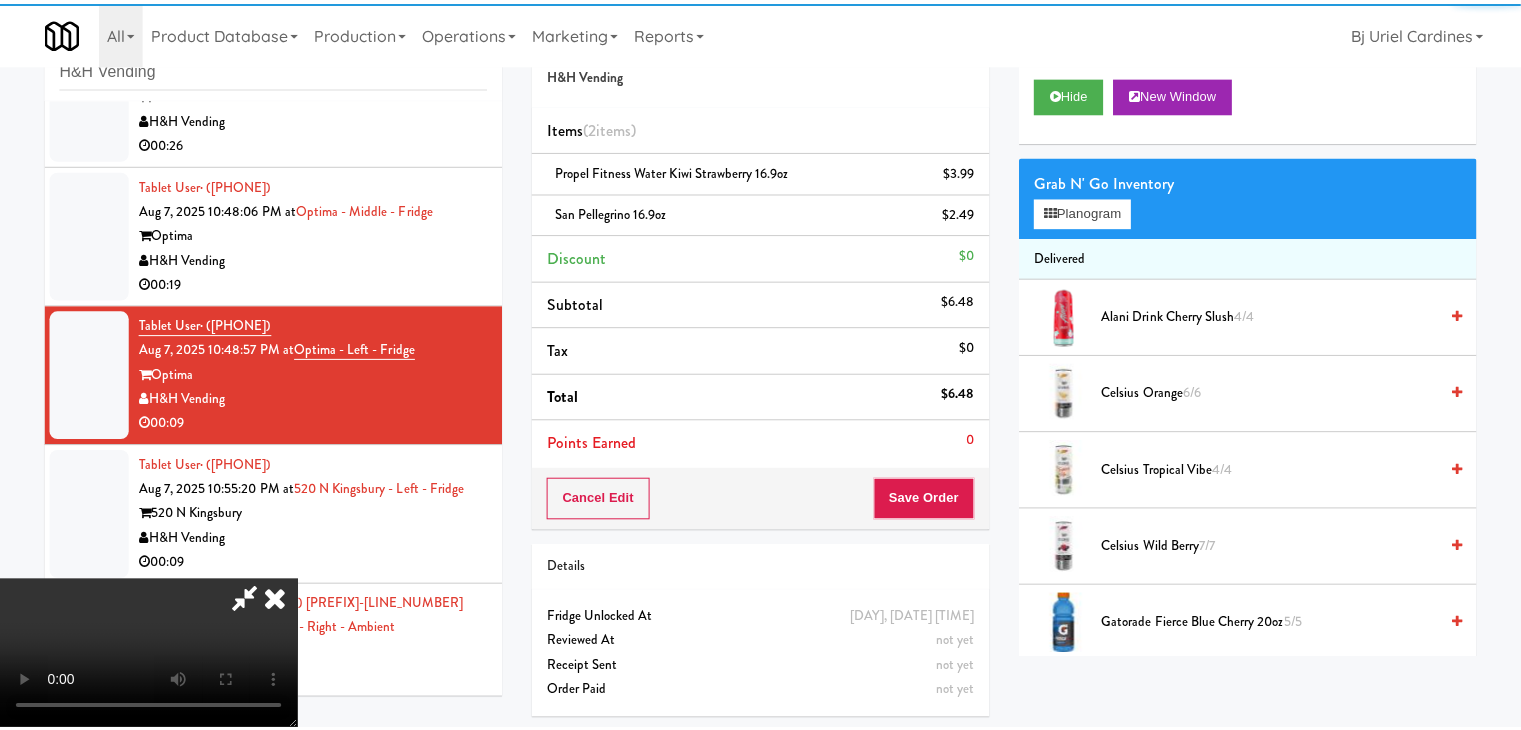 scroll, scrollTop: 5520, scrollLeft: 0, axis: vertical 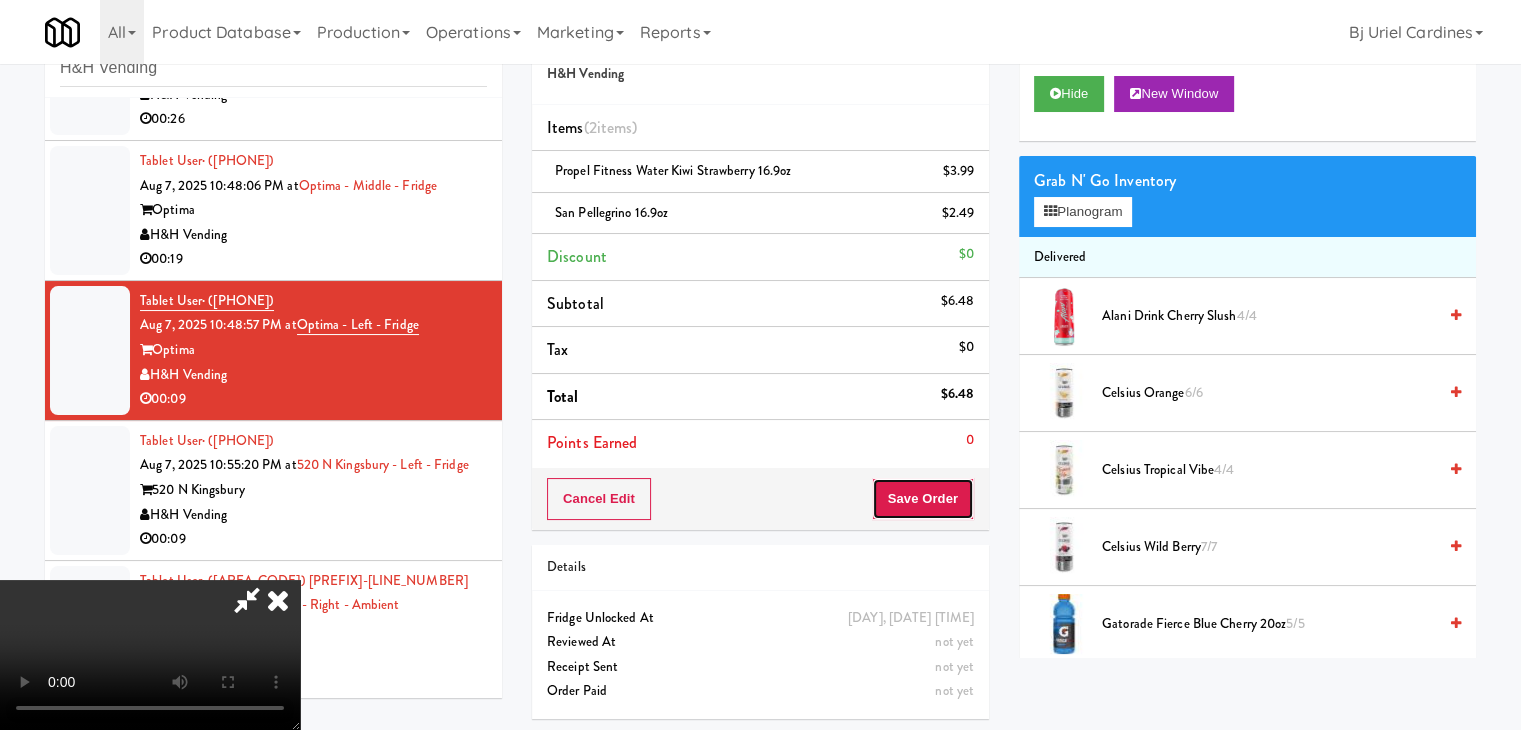 click on "Save Order" at bounding box center [923, 499] 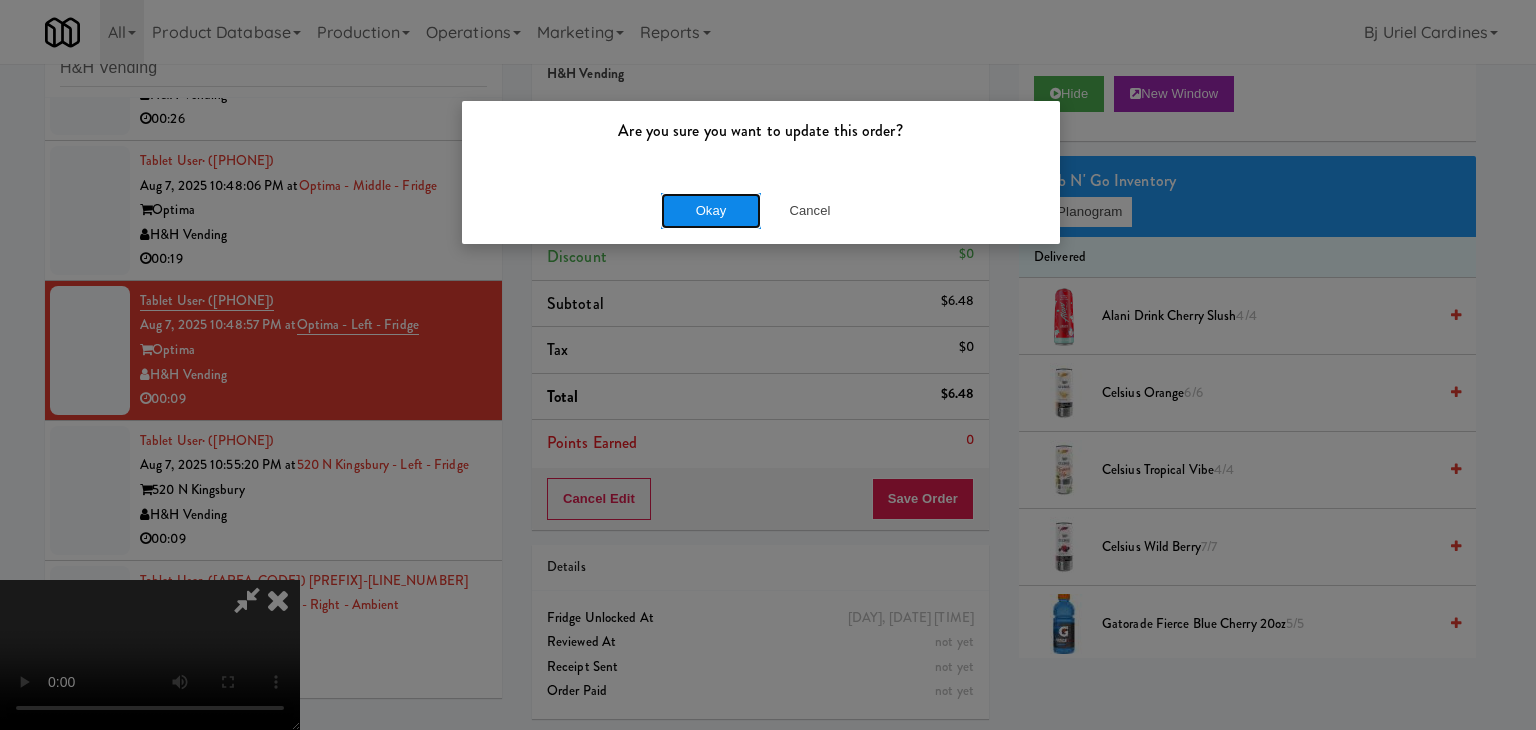 click on "Okay" at bounding box center (711, 211) 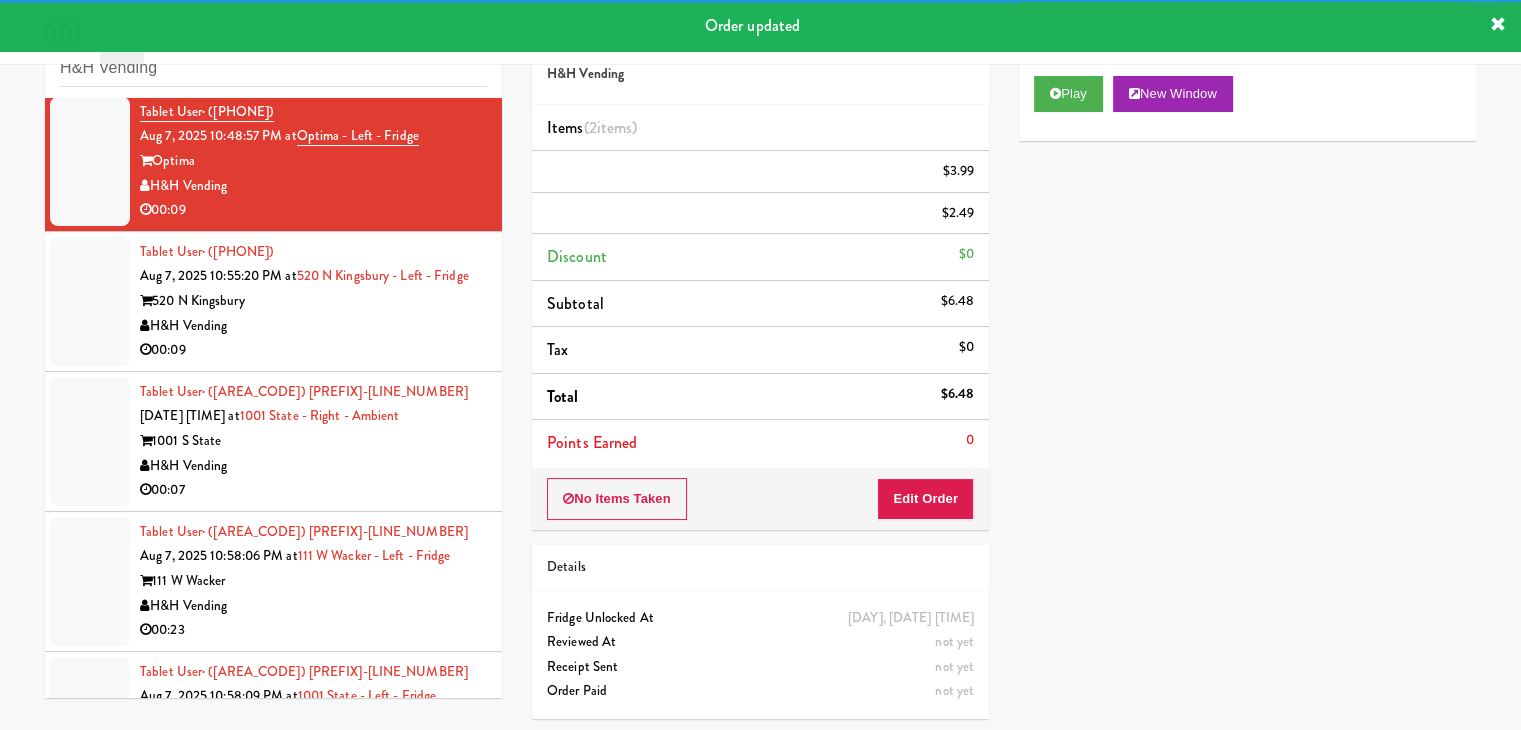 scroll, scrollTop: 5720, scrollLeft: 0, axis: vertical 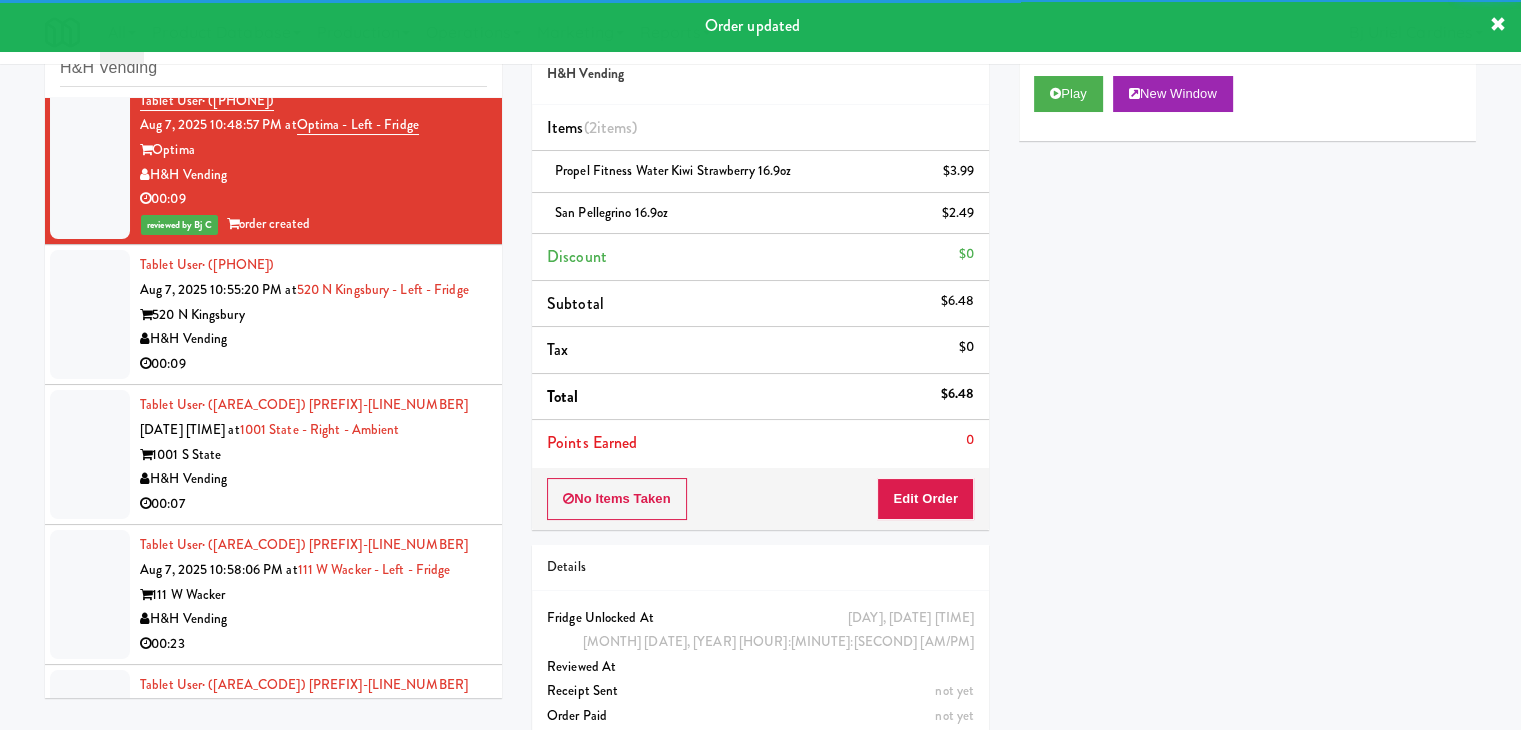 click on "Tablet User  · (772) 877-9075 Aug 7, 2025 10:55:20 PM at  520 N Kingsbury - Left - Fridge  520 N Kingsbury  H&H Vending  00:09" at bounding box center [313, 314] 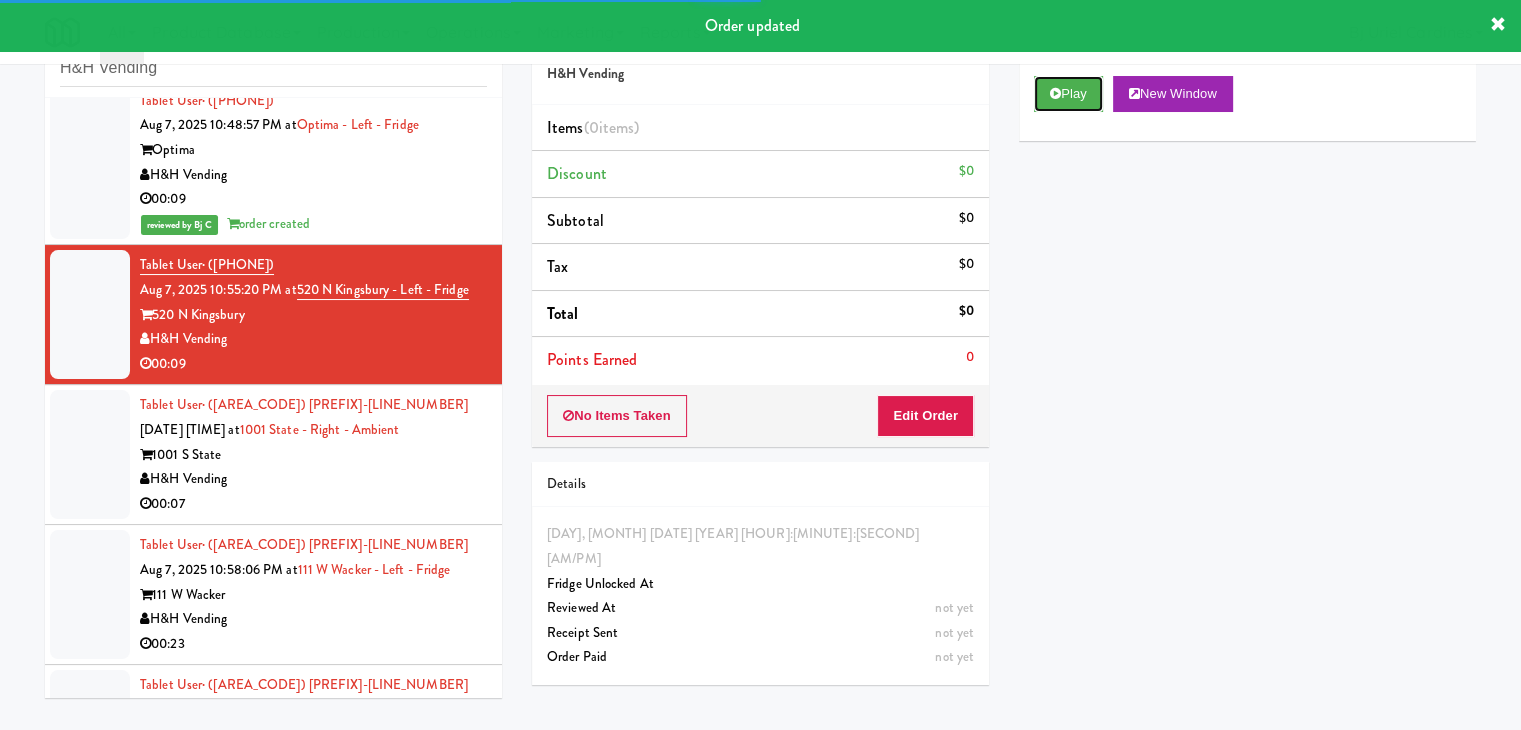drag, startPoint x: 1076, startPoint y: 84, endPoint x: 1034, endPoint y: 255, distance: 176.08237 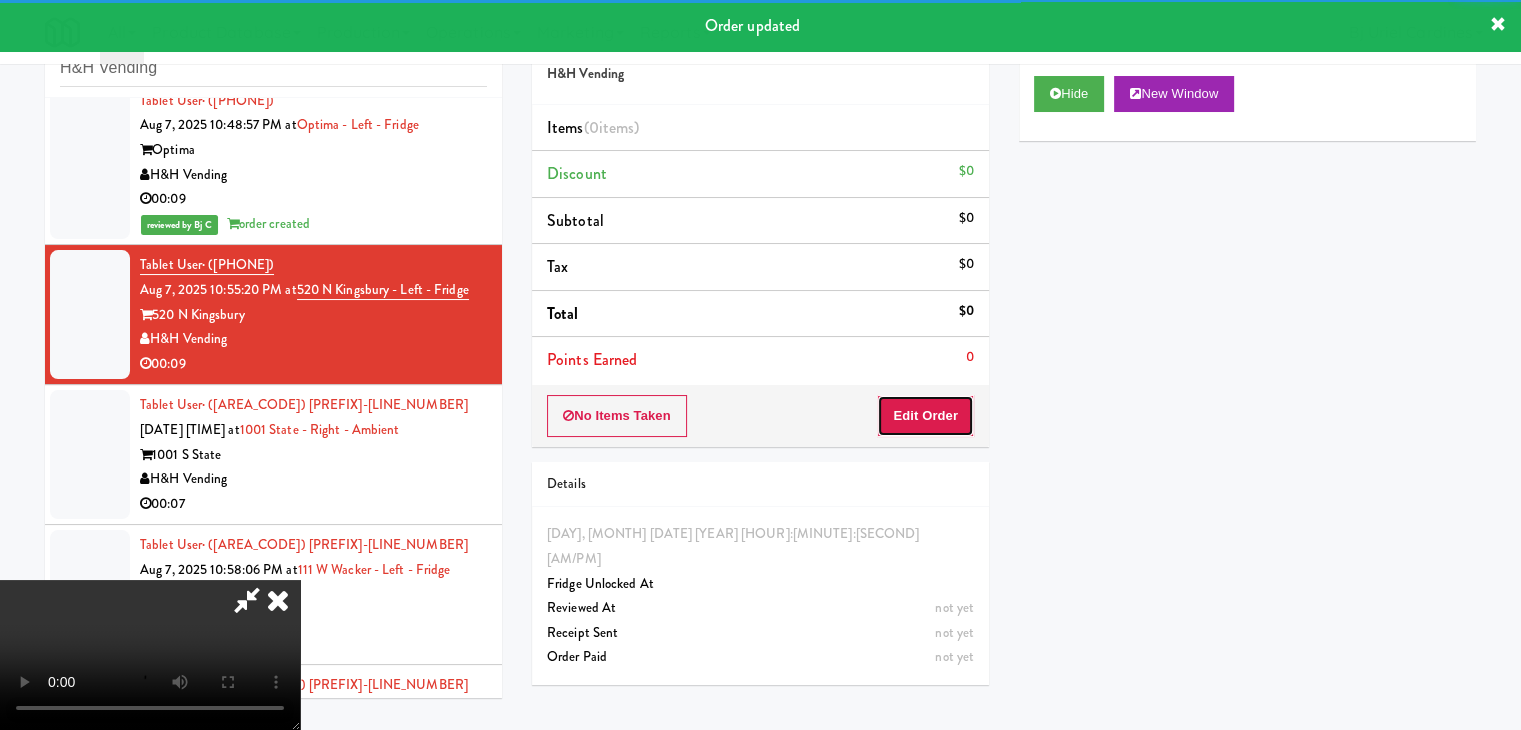 click on "Edit Order" at bounding box center [925, 416] 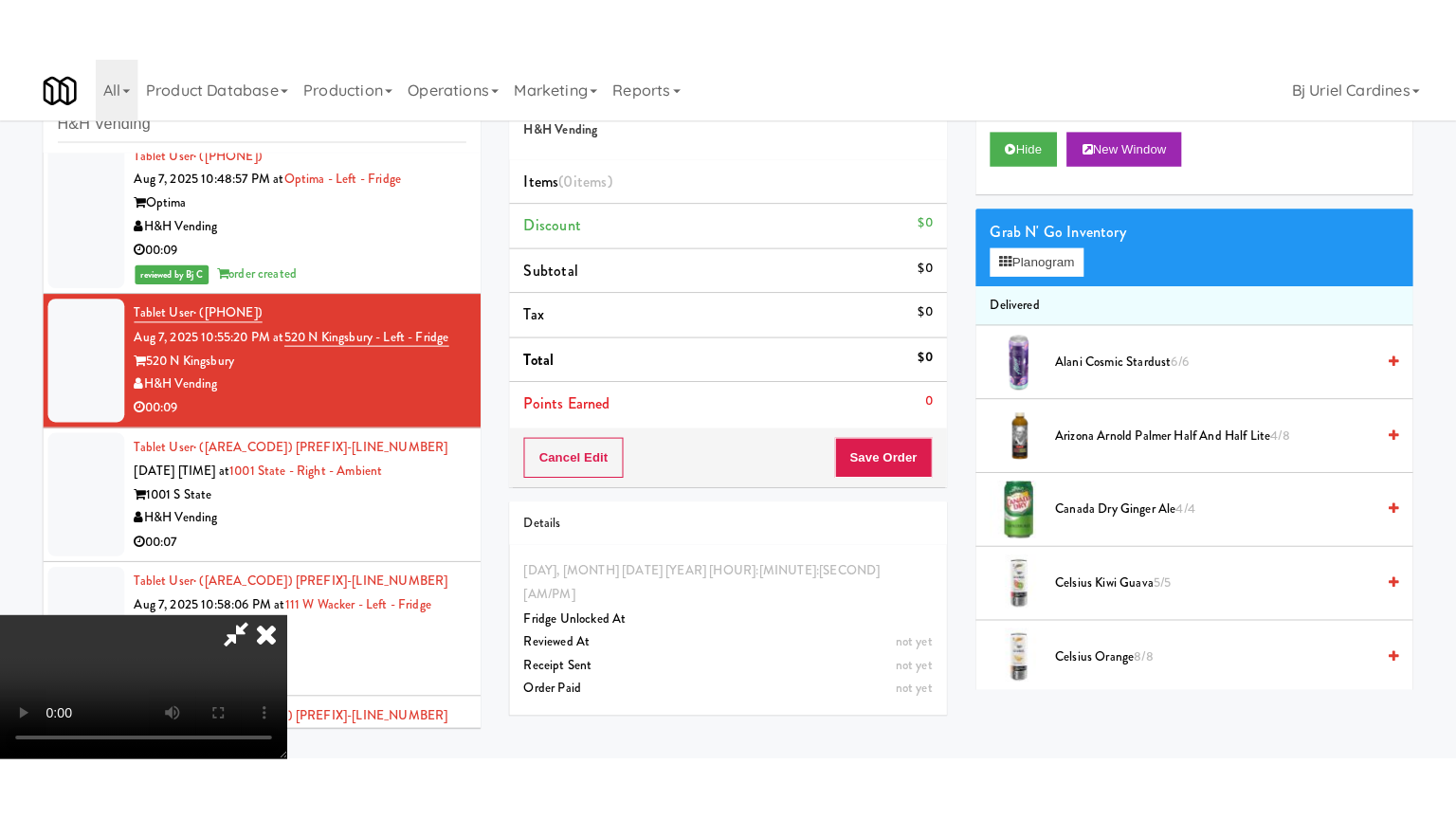 scroll, scrollTop: 266, scrollLeft: 0, axis: vertical 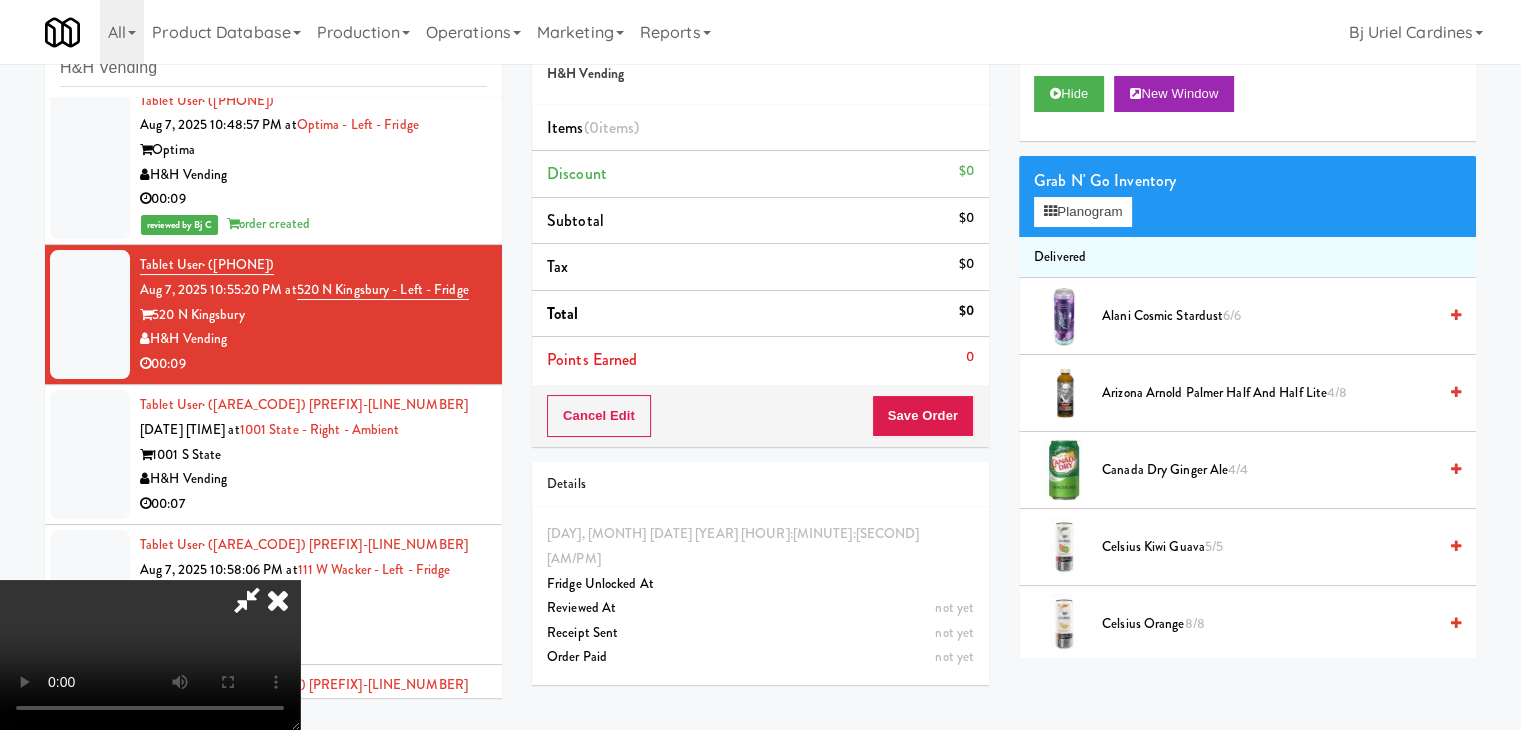 type 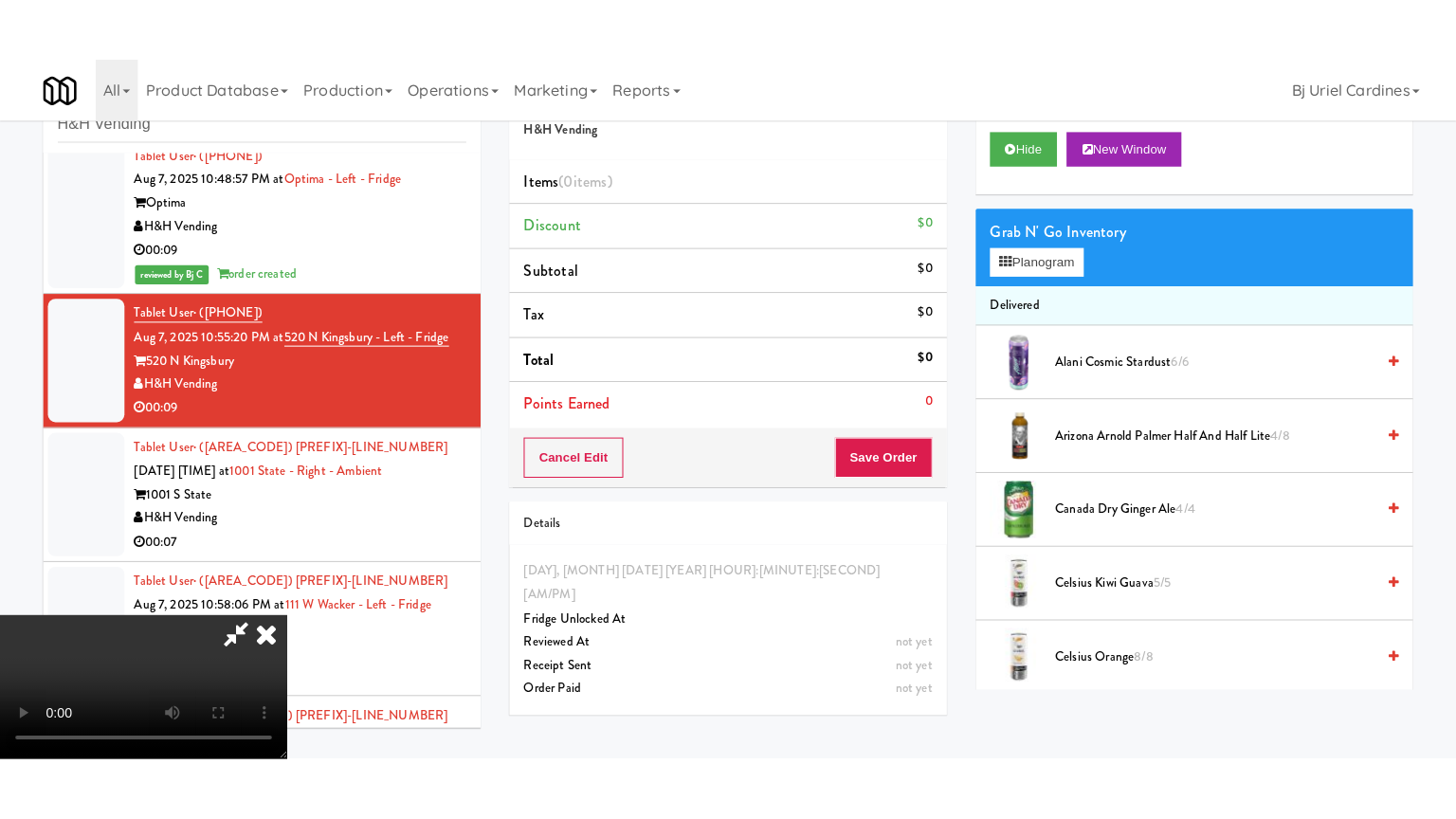 scroll, scrollTop: 0, scrollLeft: 0, axis: both 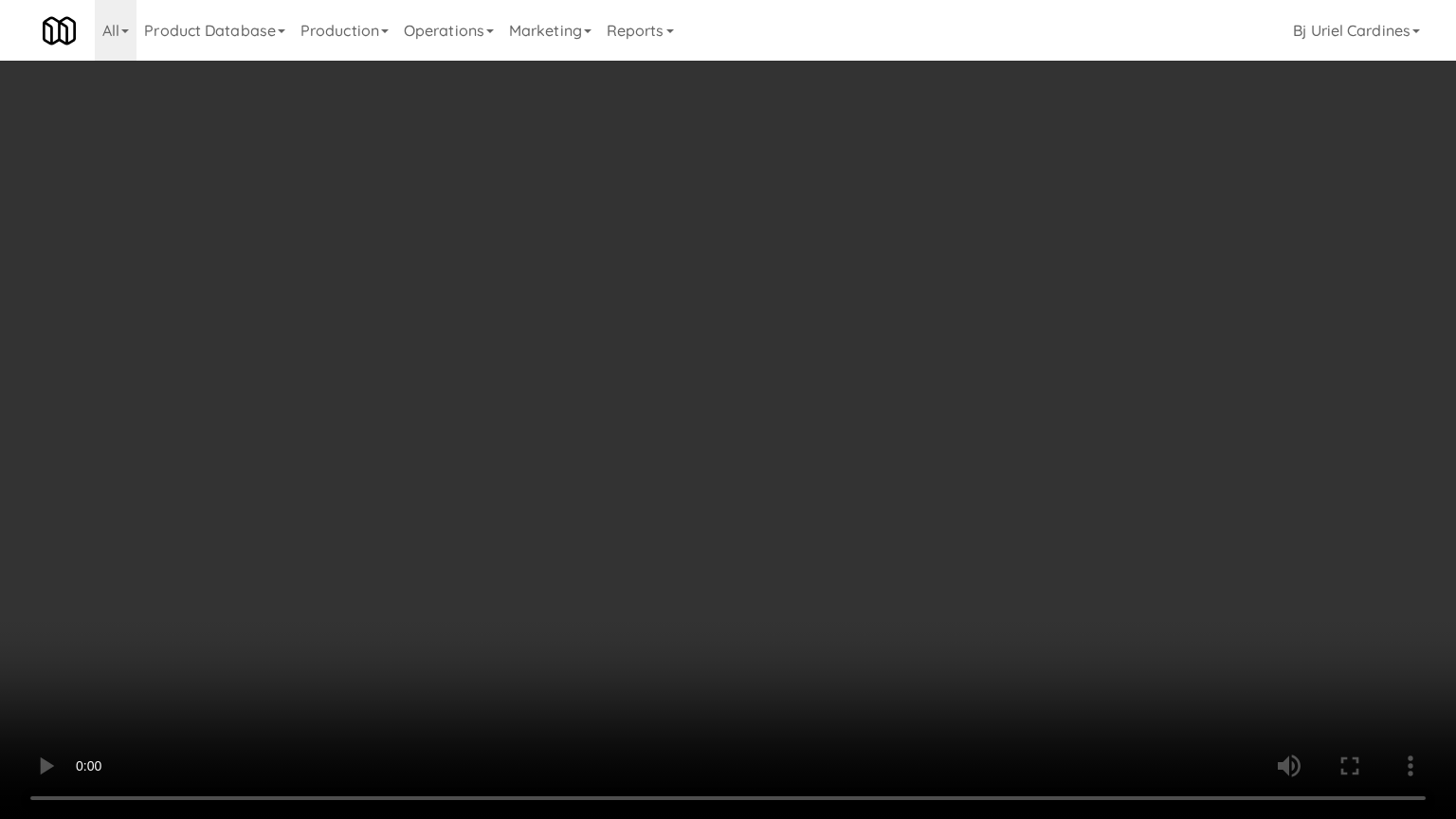 click at bounding box center [728, 410] 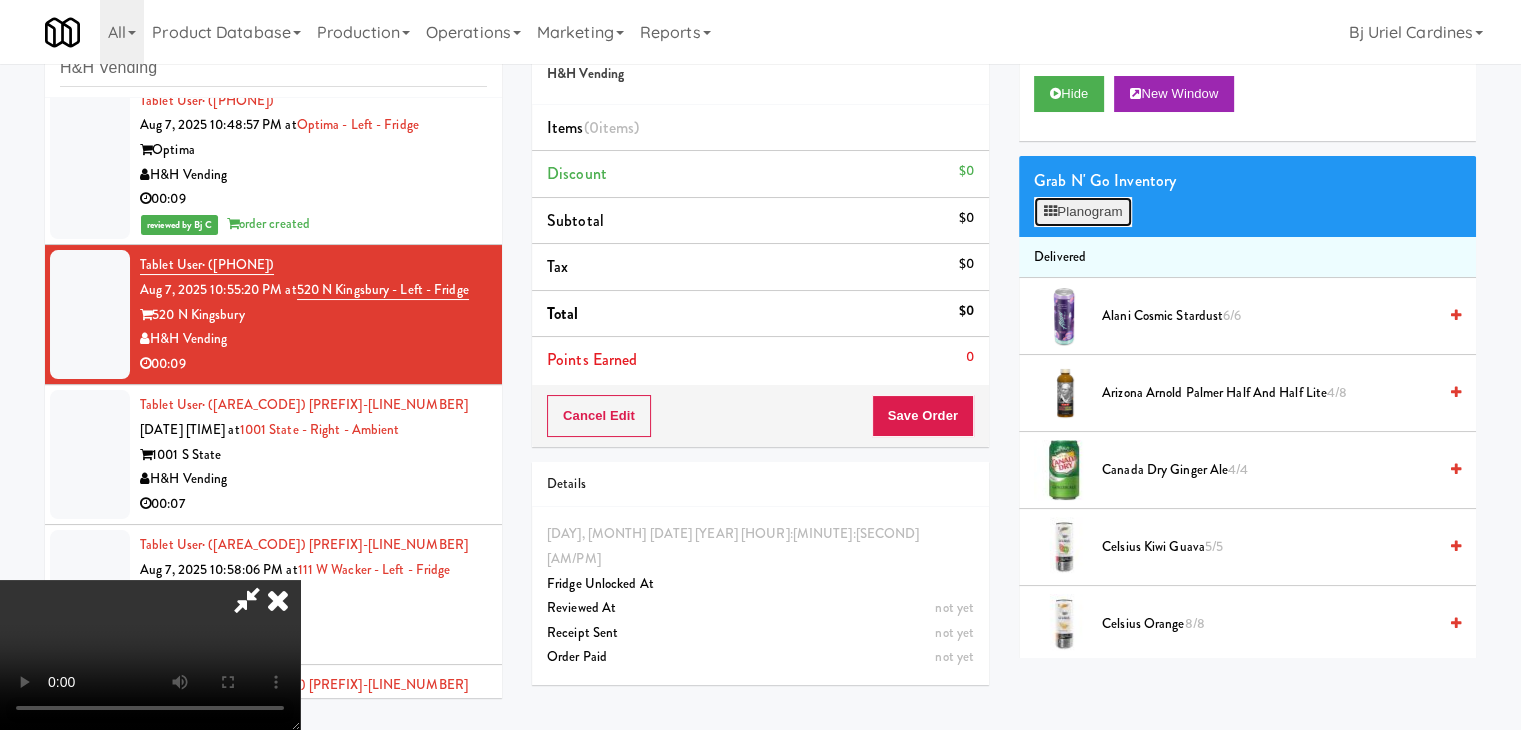 click on "Planogram" at bounding box center [1083, 212] 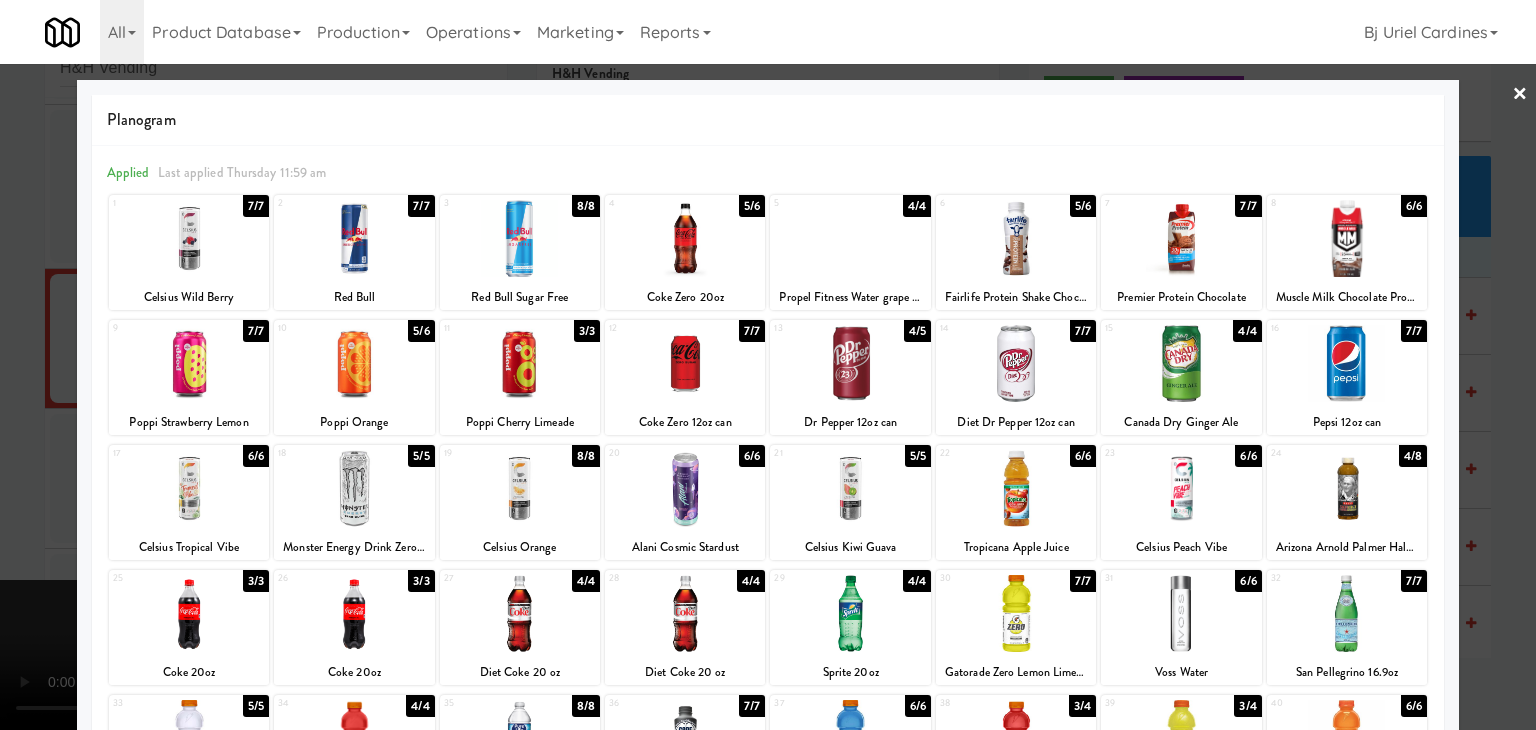 drag, startPoint x: 375, startPoint y: 621, endPoint x: 94, endPoint y: 609, distance: 281.2561 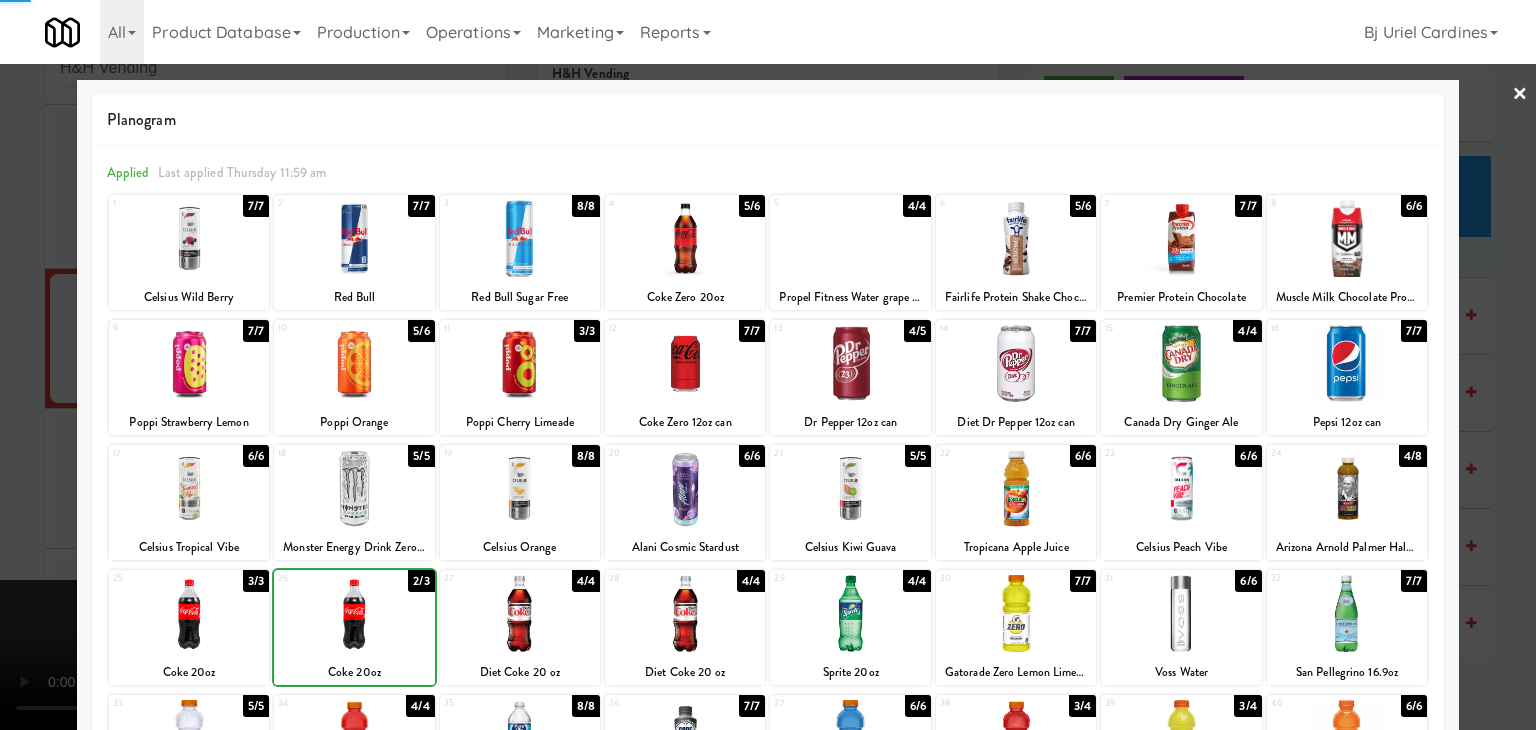 drag, startPoint x: 40, startPoint y: 606, endPoint x: 226, endPoint y: 568, distance: 189.84204 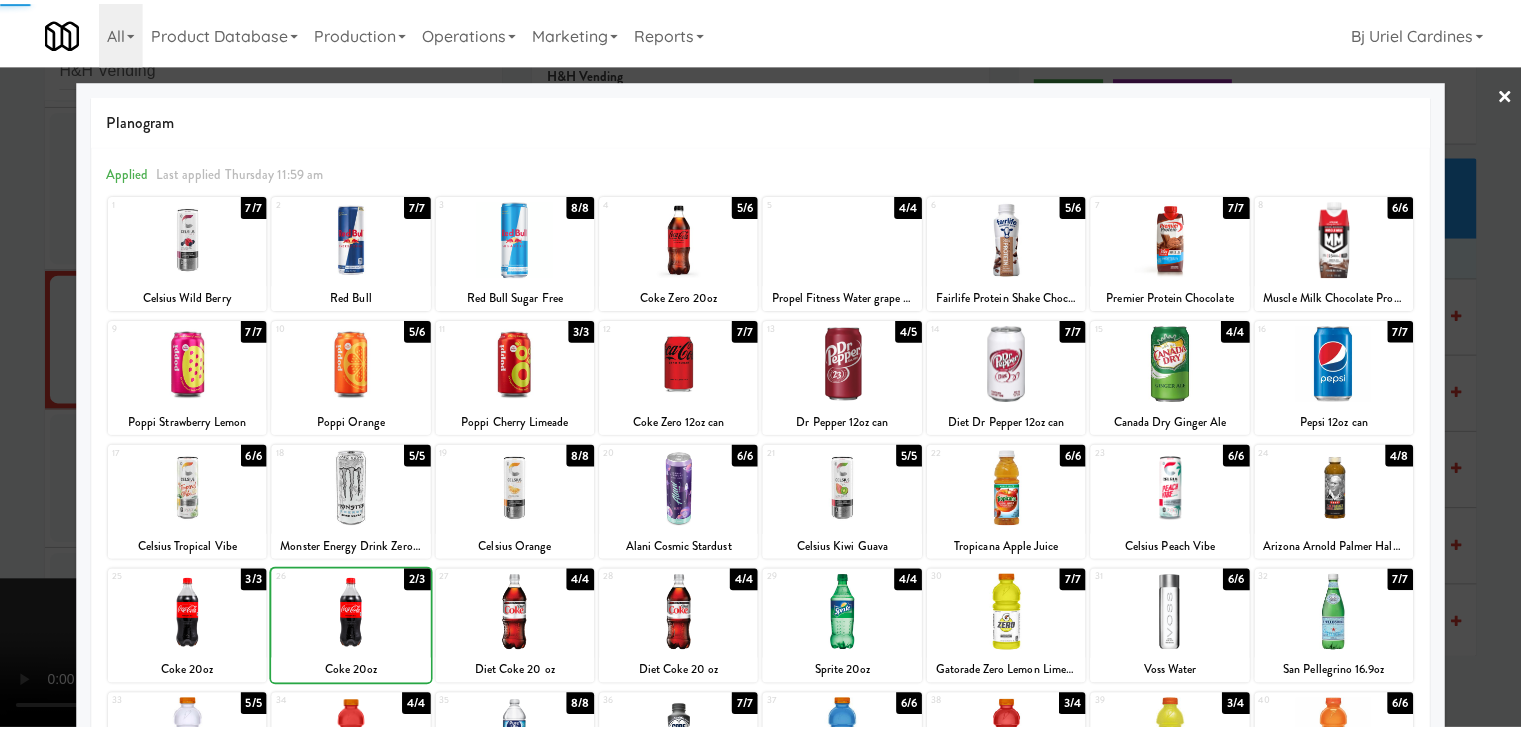 scroll, scrollTop: 5720, scrollLeft: 0, axis: vertical 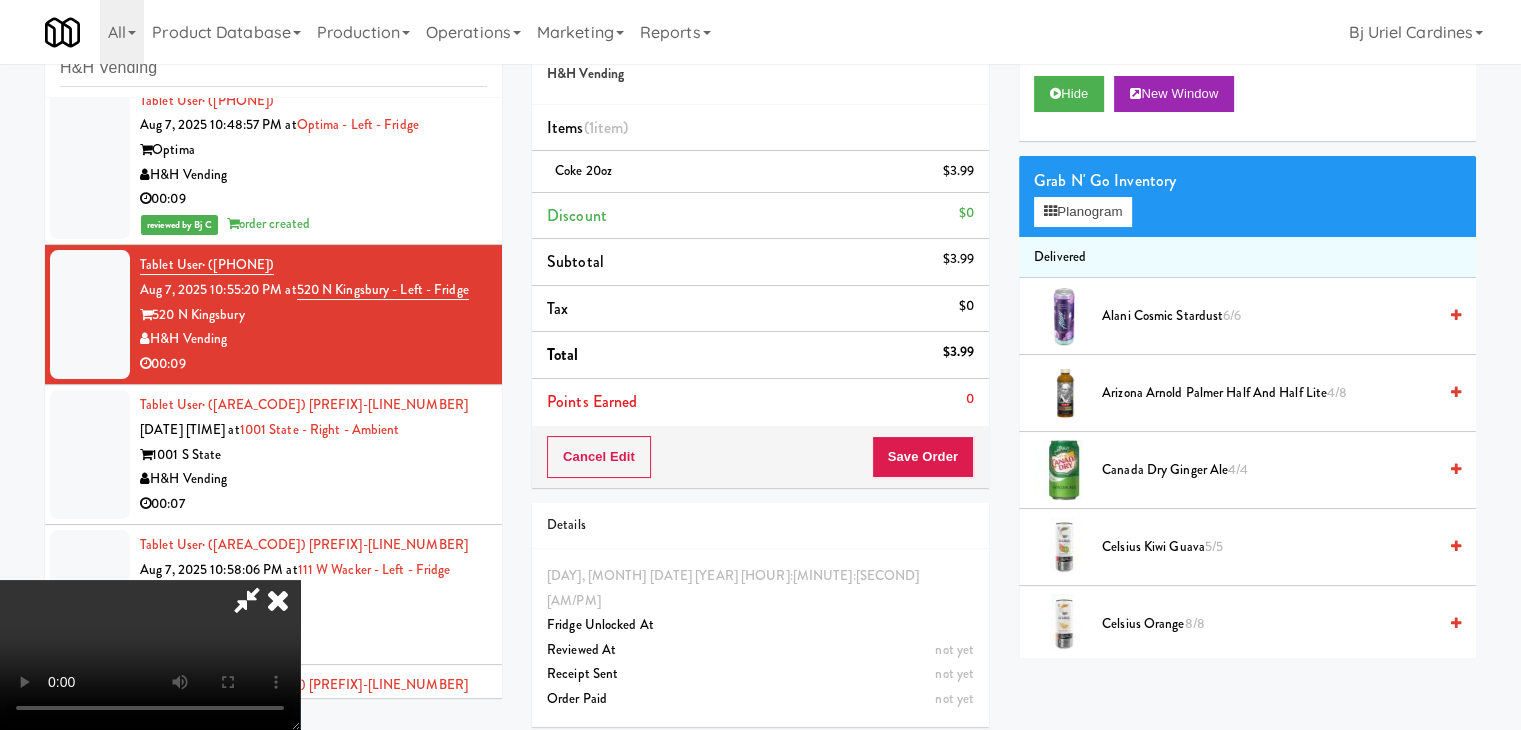 click at bounding box center (150, 655) 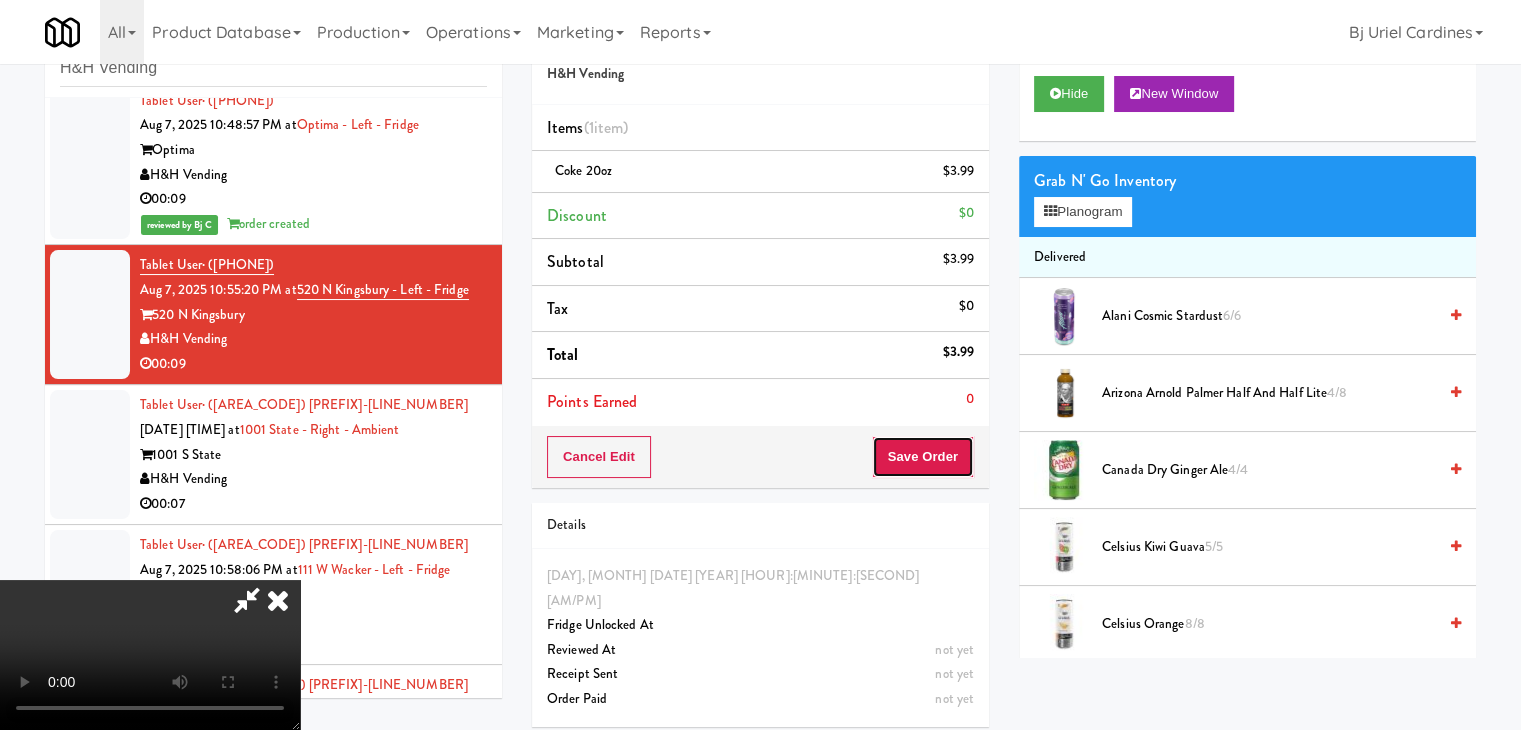 click on "Save Order" at bounding box center [923, 457] 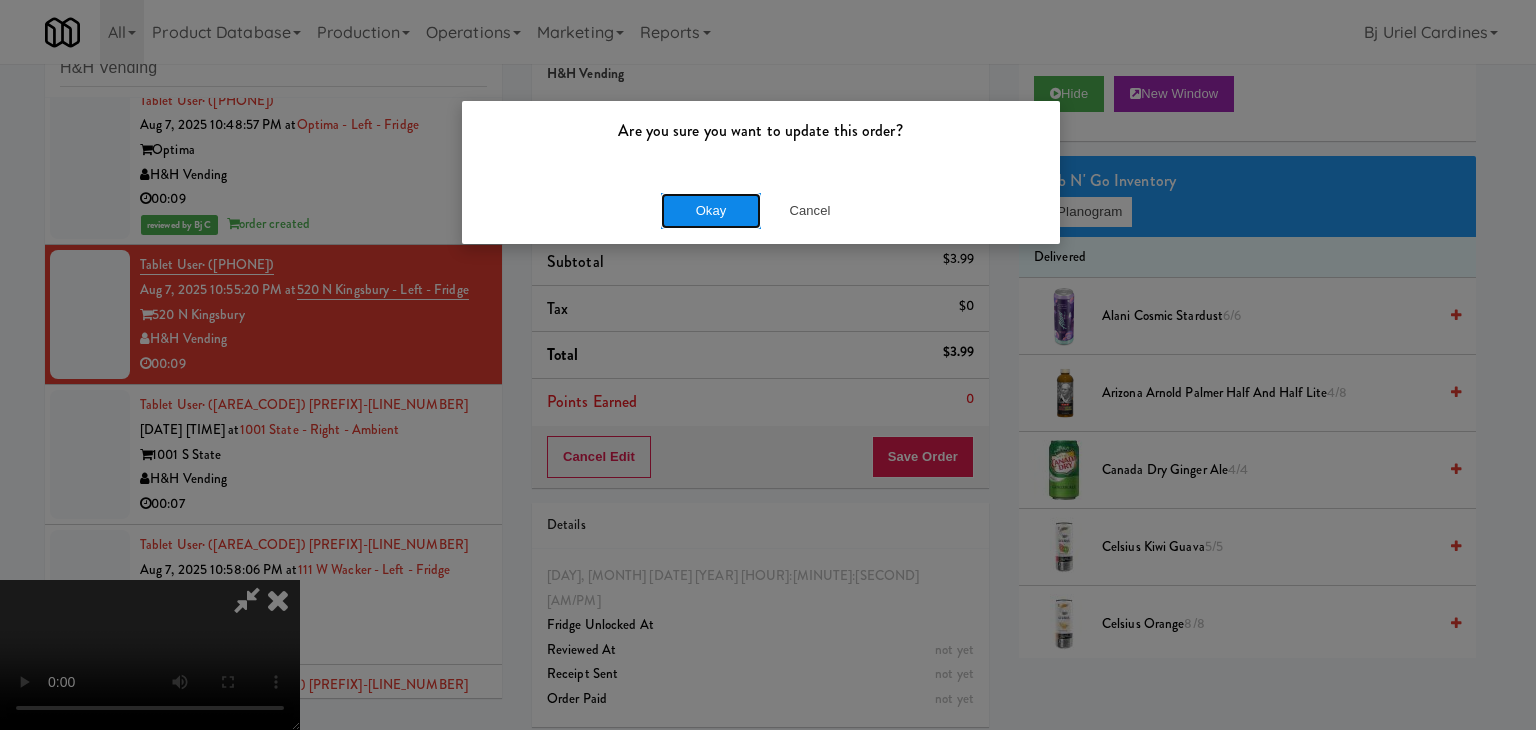 click on "Okay" at bounding box center [711, 211] 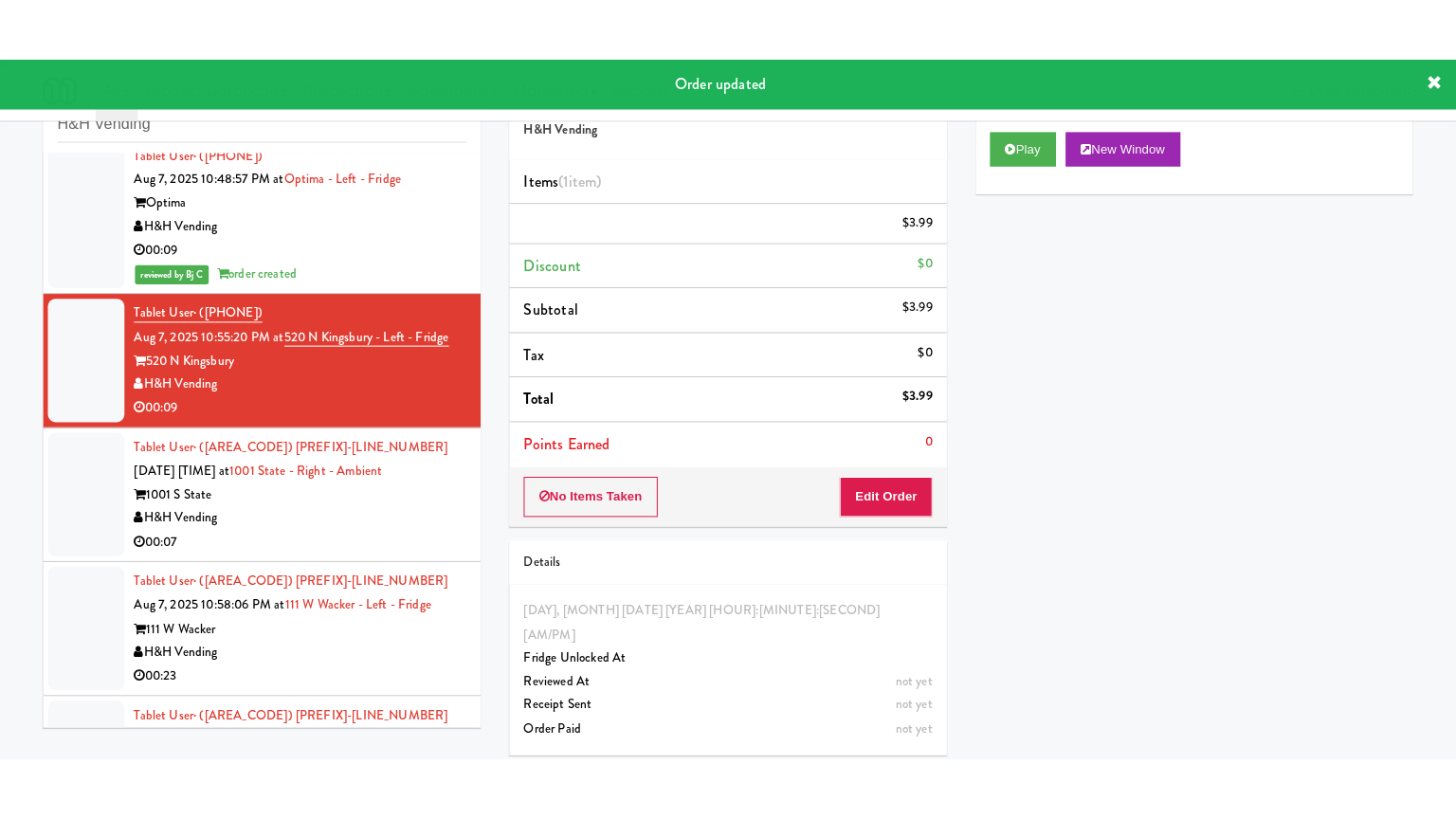 scroll, scrollTop: 0, scrollLeft: 0, axis: both 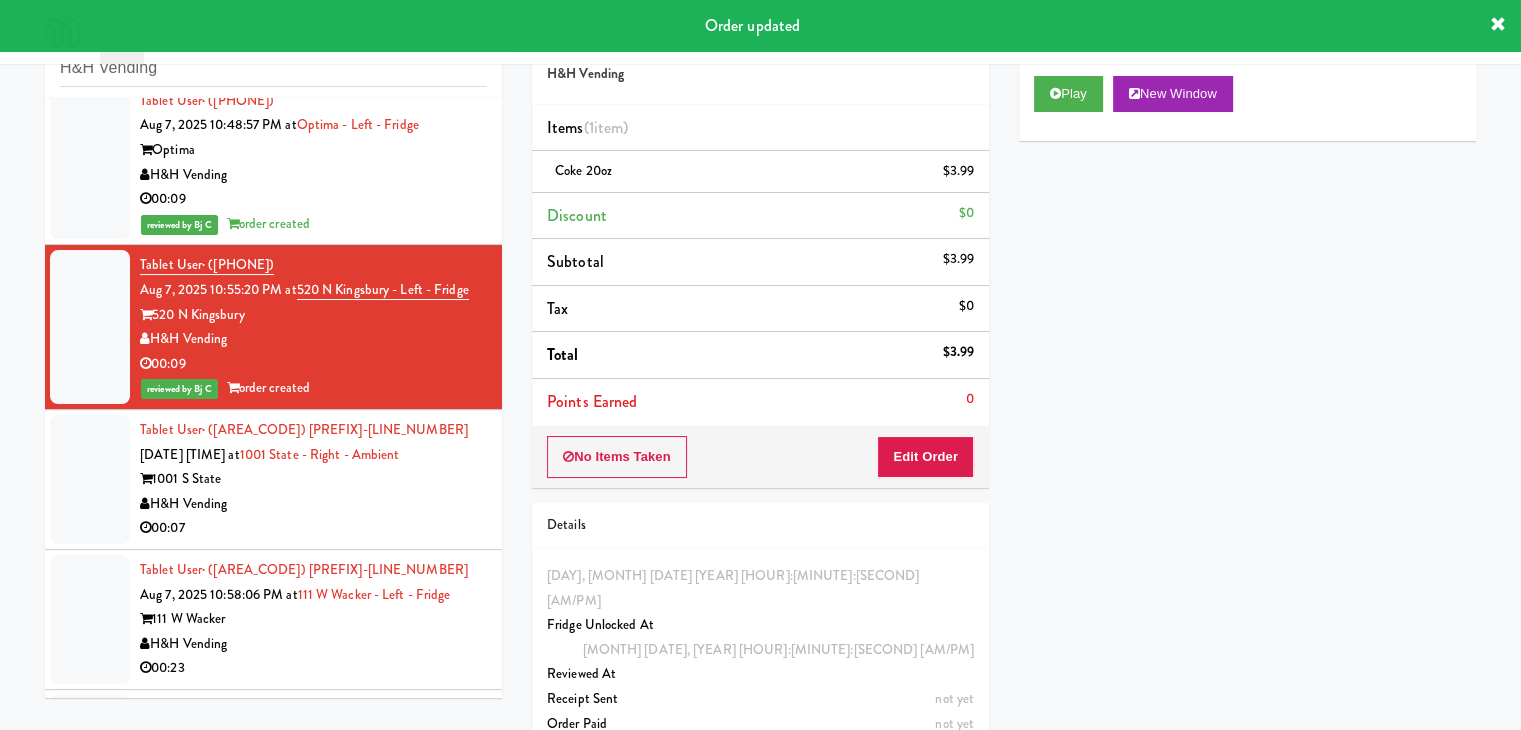 click on "H&H Vending" at bounding box center (313, 504) 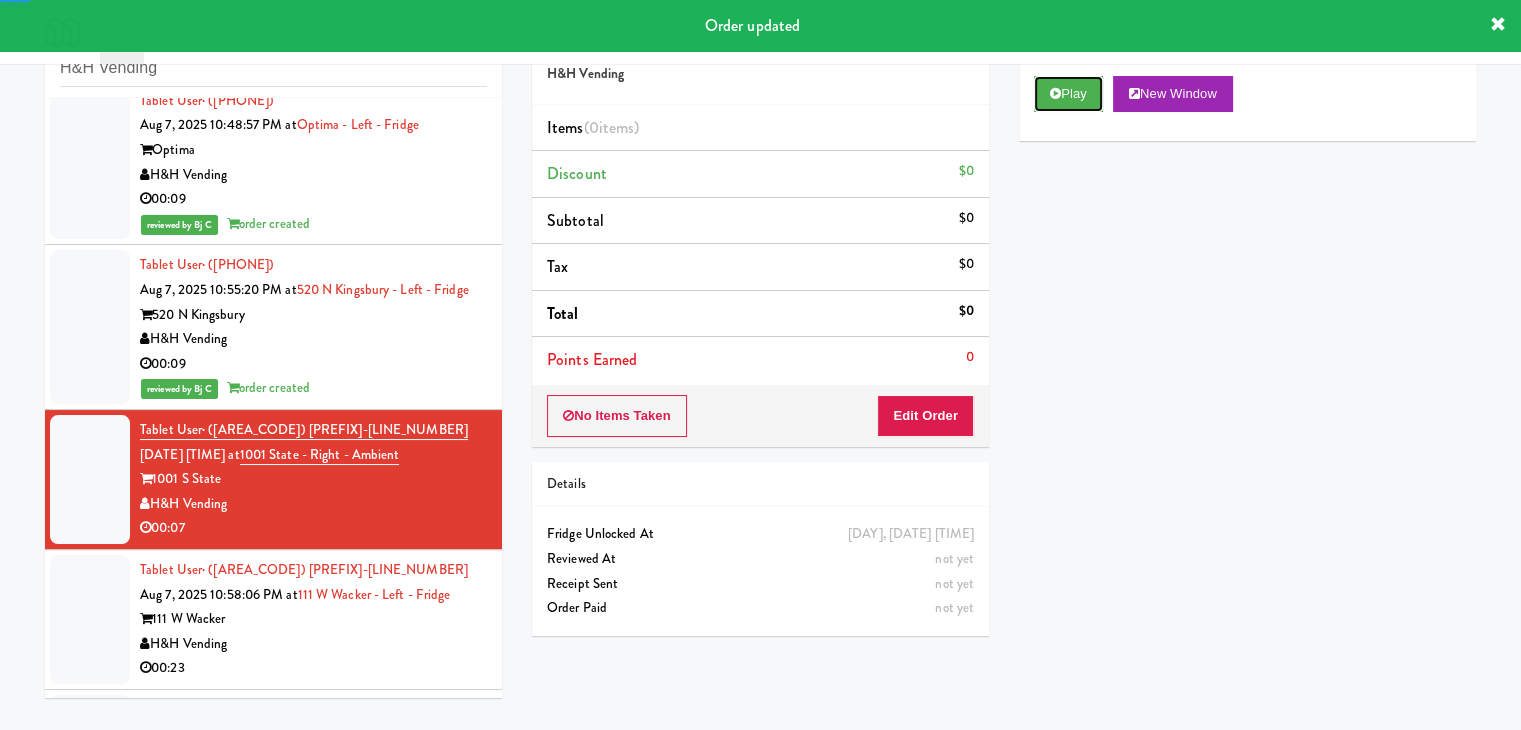 drag, startPoint x: 1067, startPoint y: 88, endPoint x: 1008, endPoint y: 240, distance: 163.04907 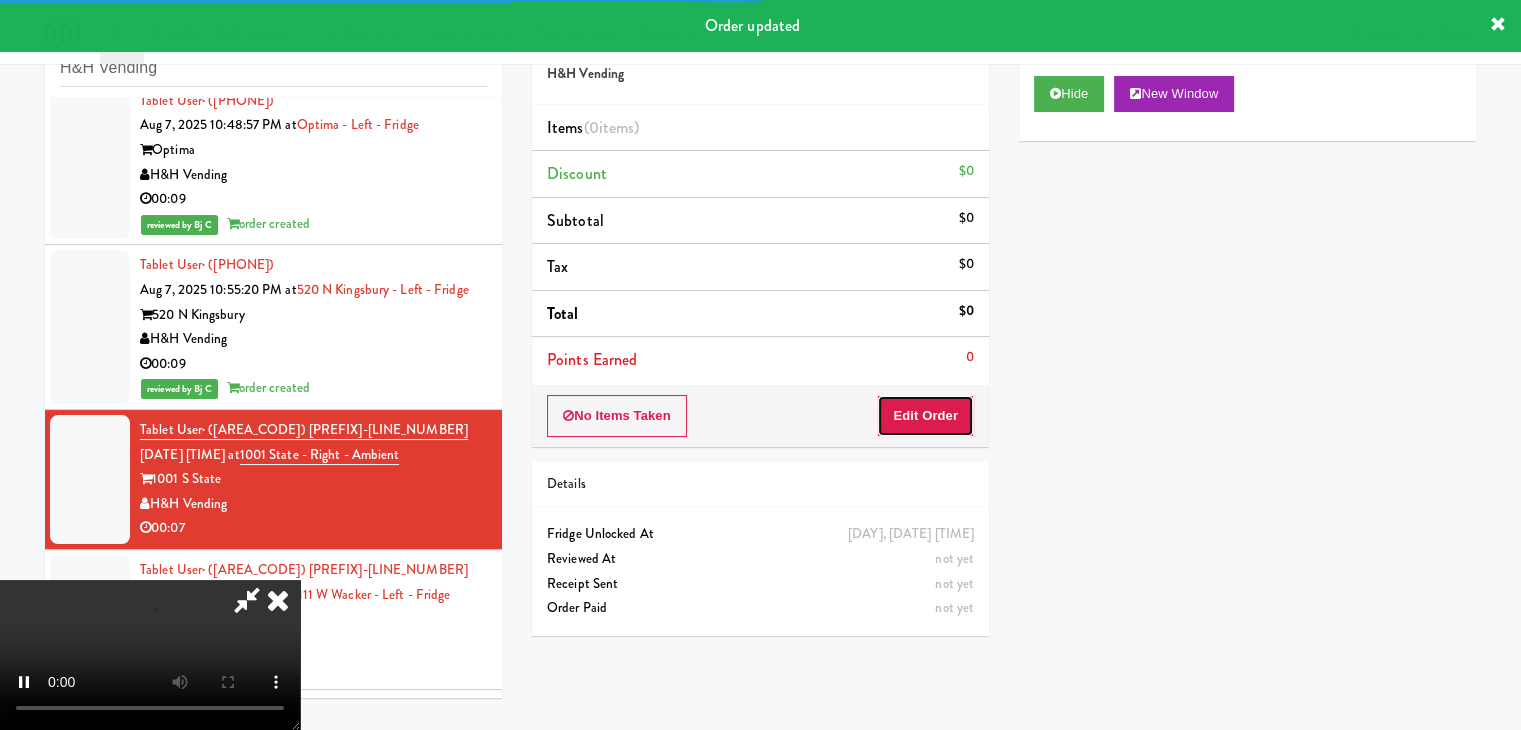 click on "Edit Order" at bounding box center (925, 416) 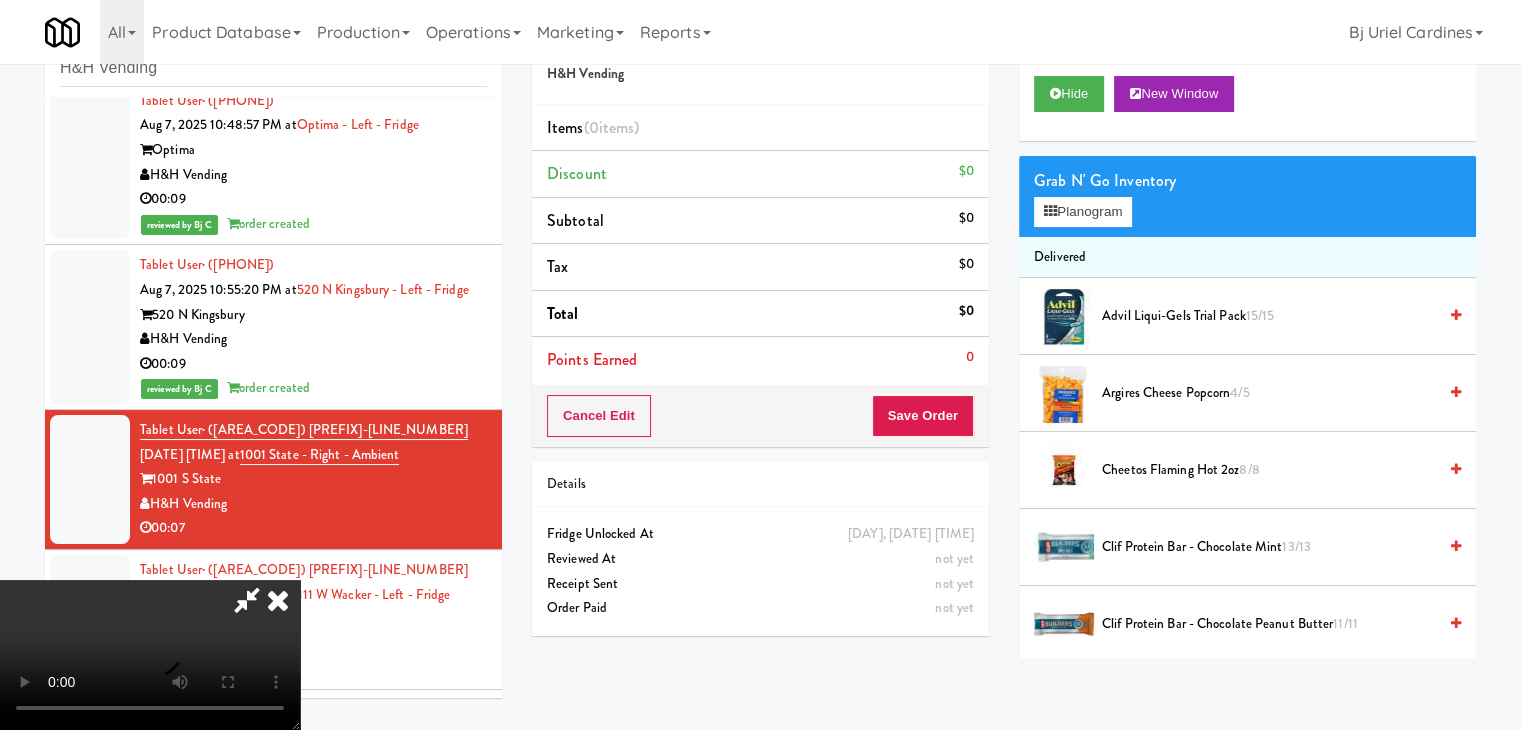 type 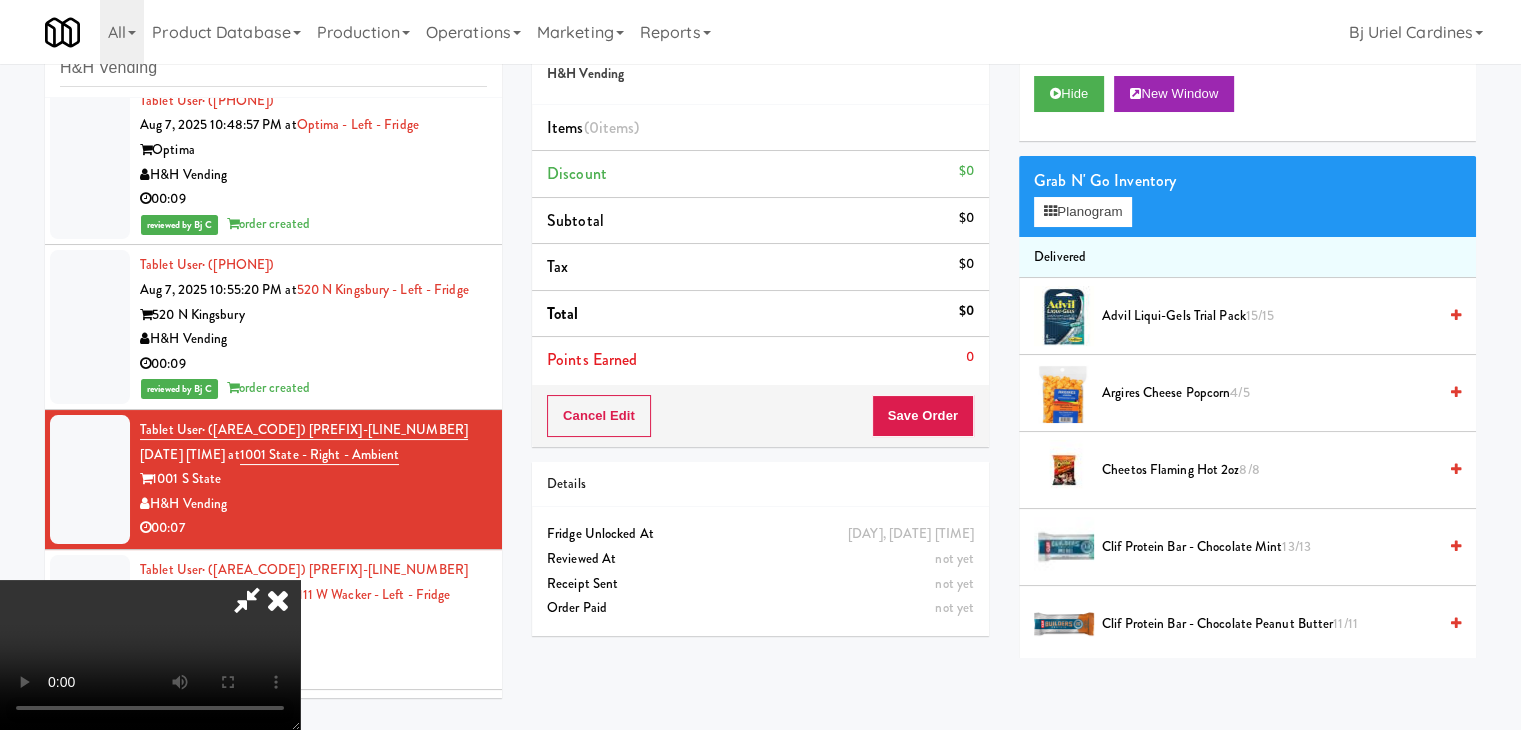 scroll, scrollTop: 5696, scrollLeft: 0, axis: vertical 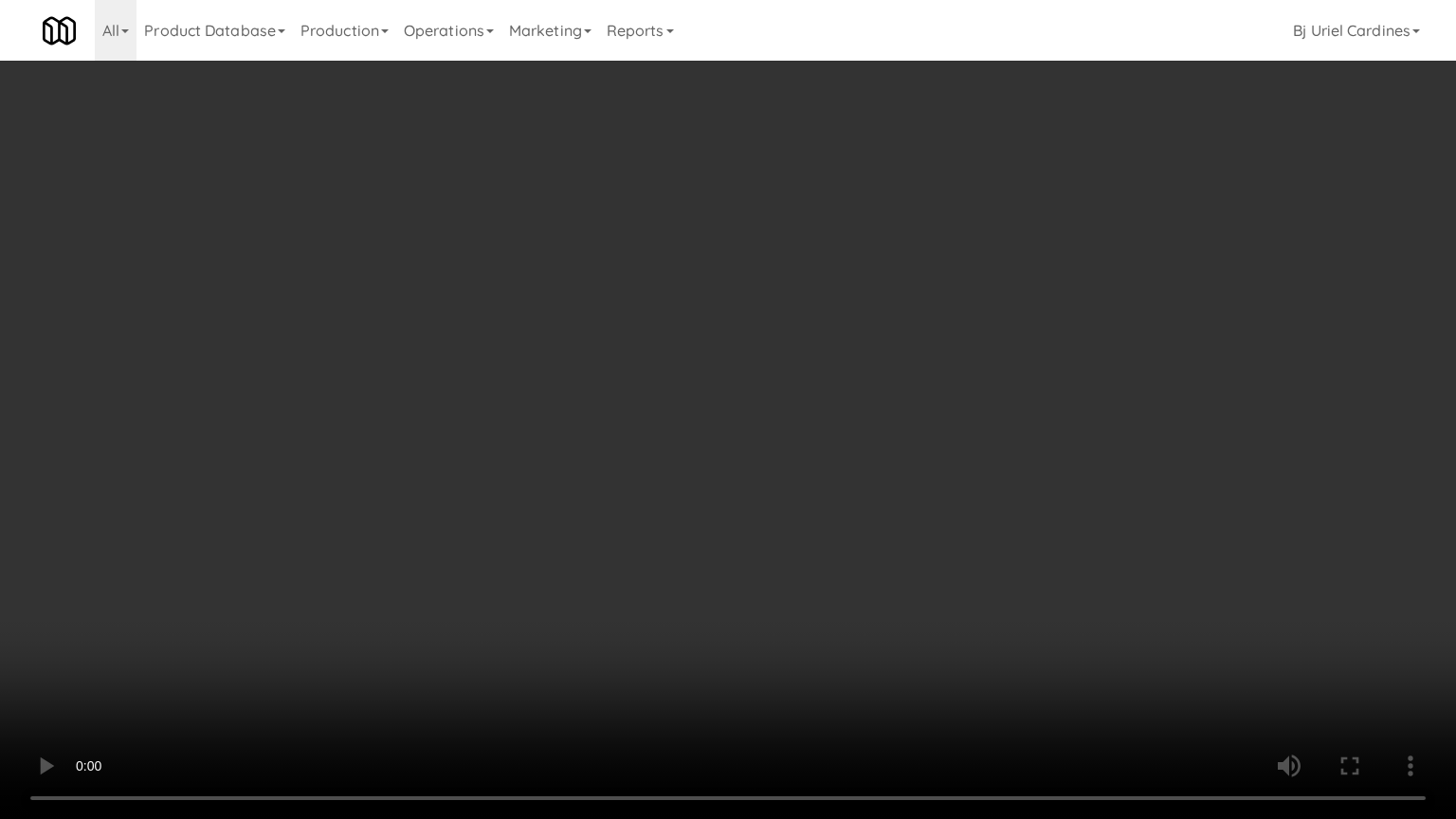 click at bounding box center (728, 410) 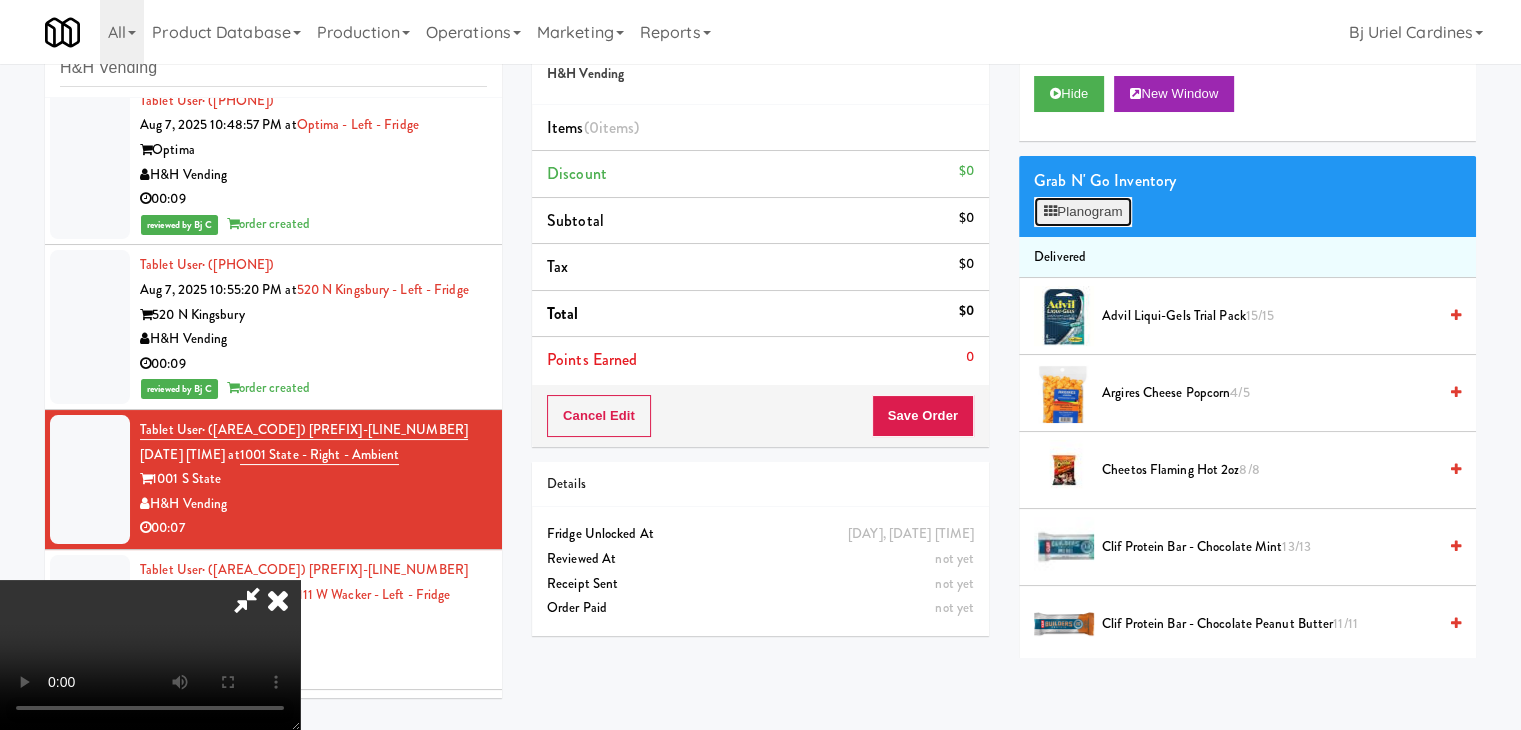click on "Planogram" at bounding box center (1083, 212) 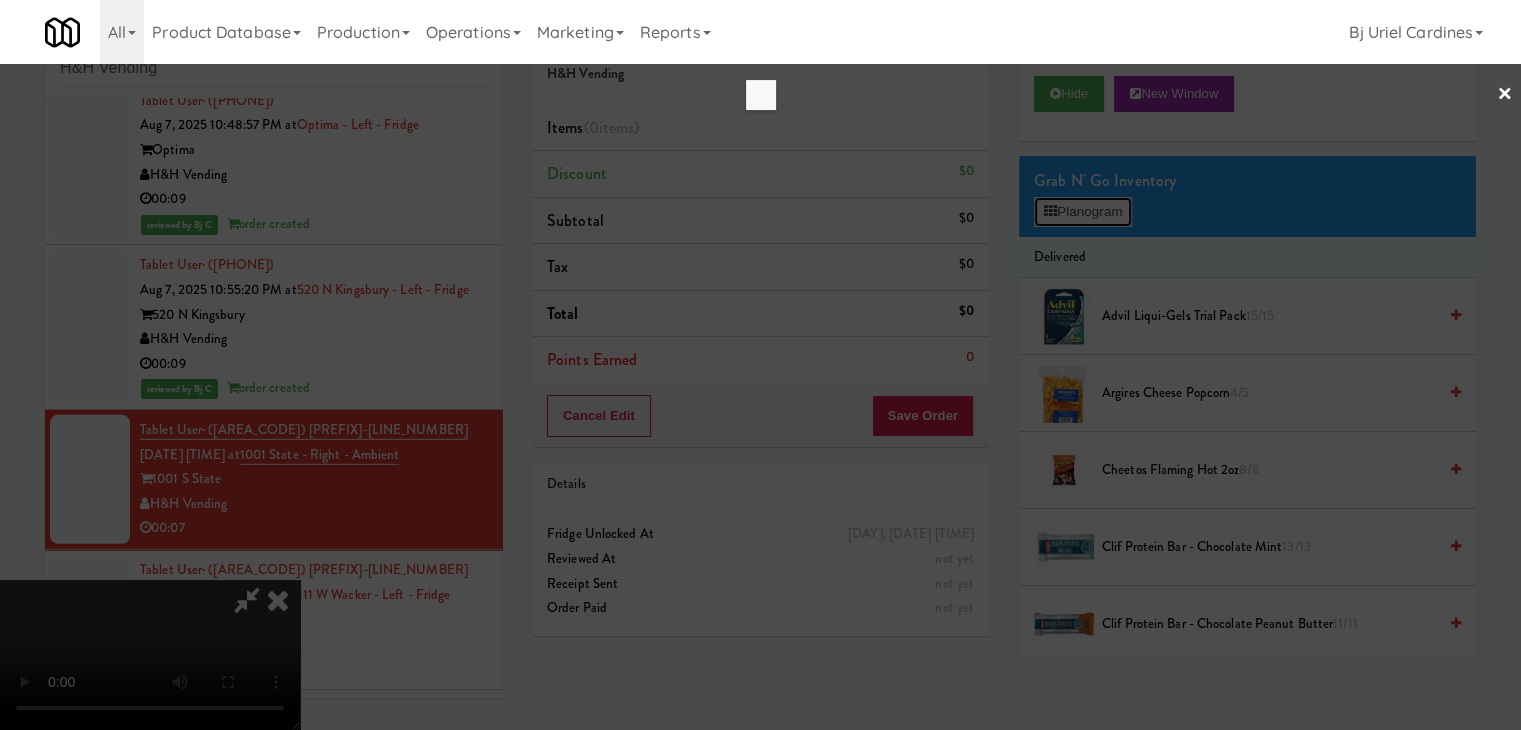 scroll, scrollTop: 5696, scrollLeft: 0, axis: vertical 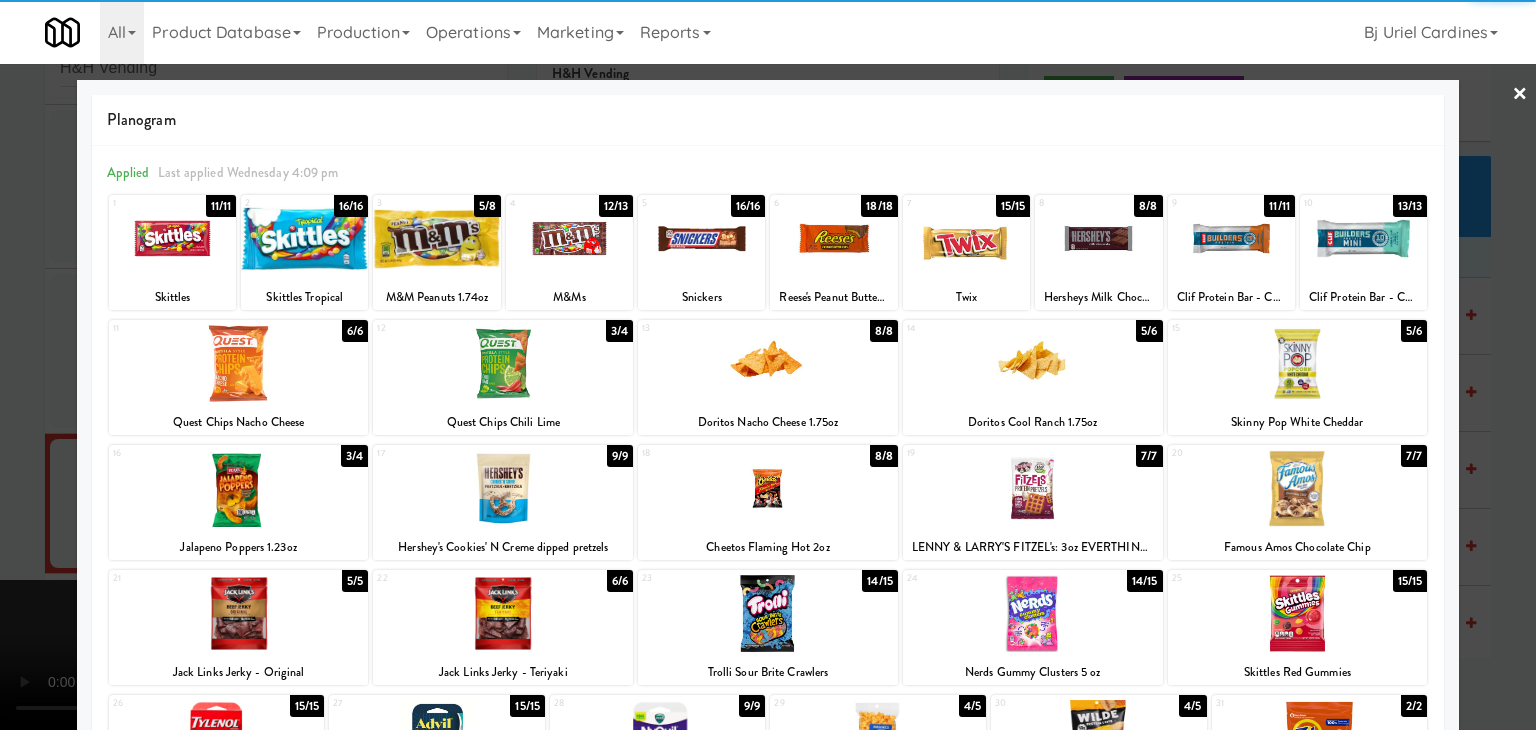 click at bounding box center [172, 238] 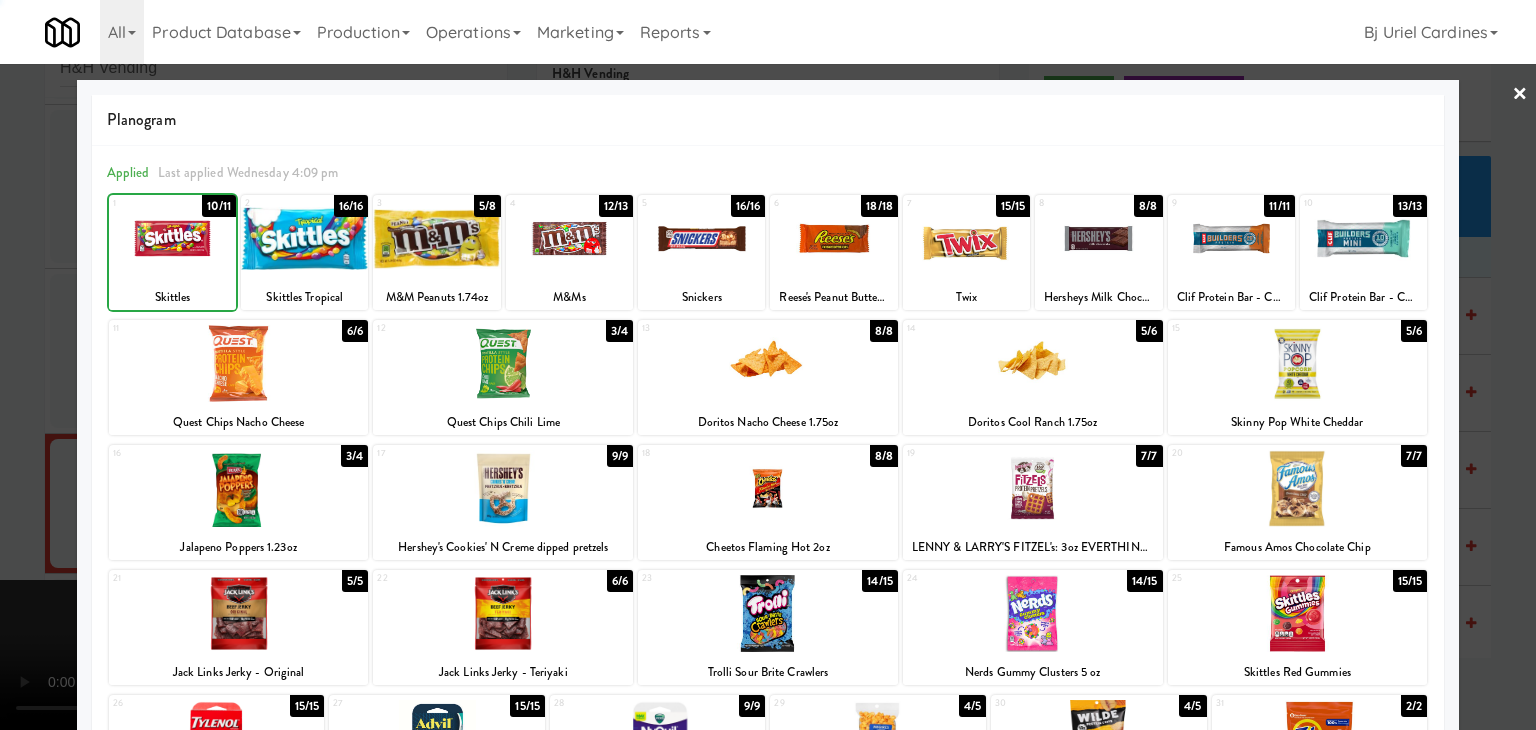 drag, startPoint x: 0, startPoint y: 311, endPoint x: 329, endPoint y: 335, distance: 329.8742 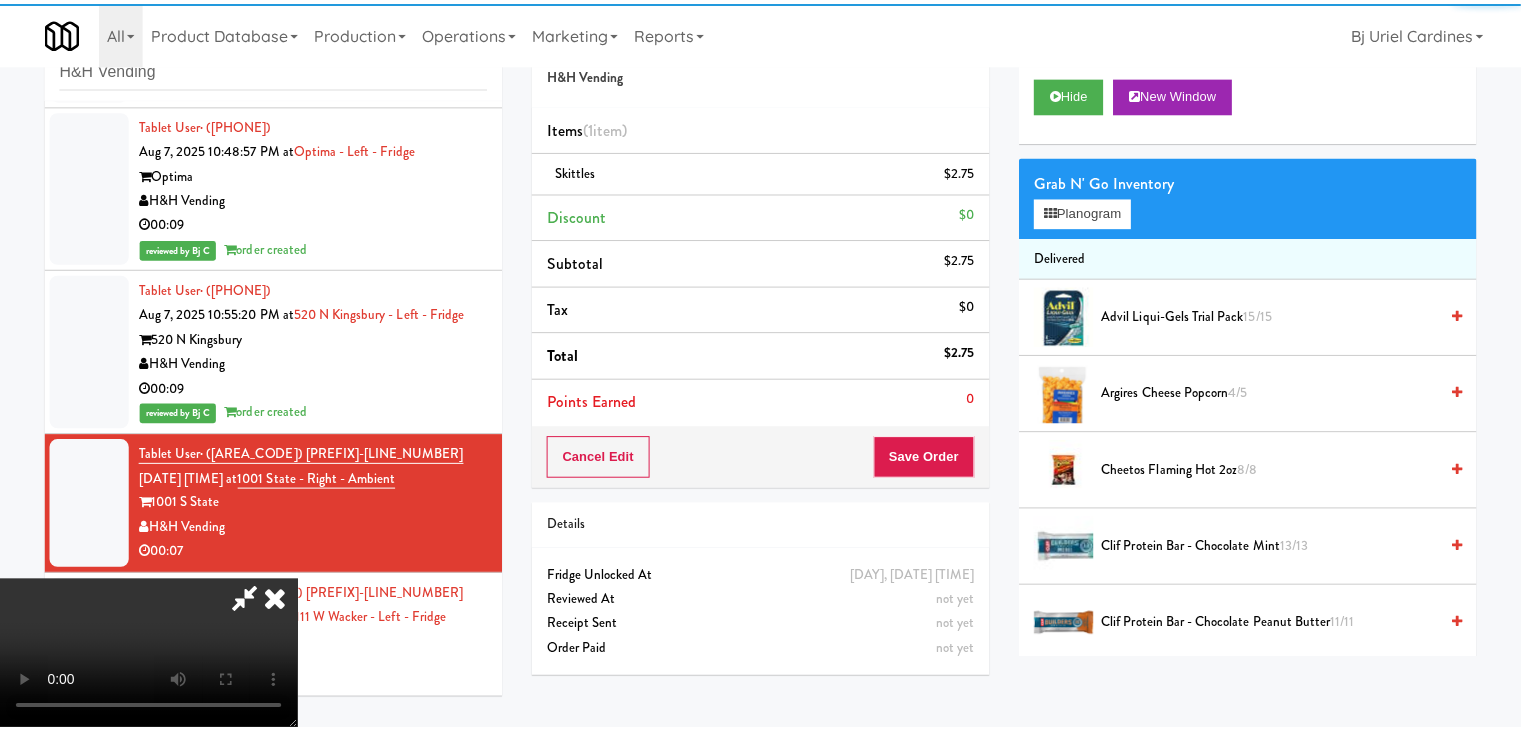 scroll, scrollTop: 5720, scrollLeft: 0, axis: vertical 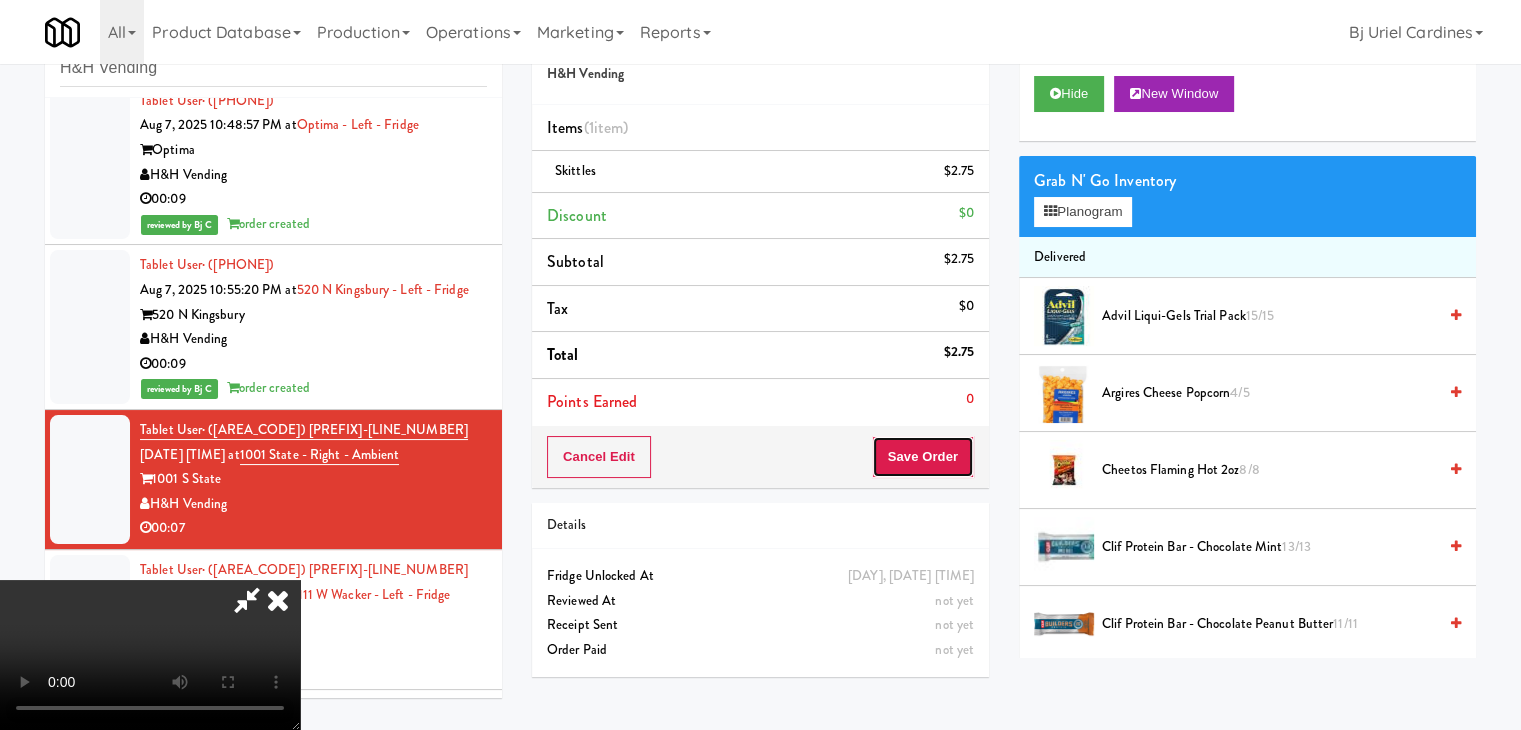 click on "Save Order" at bounding box center (923, 457) 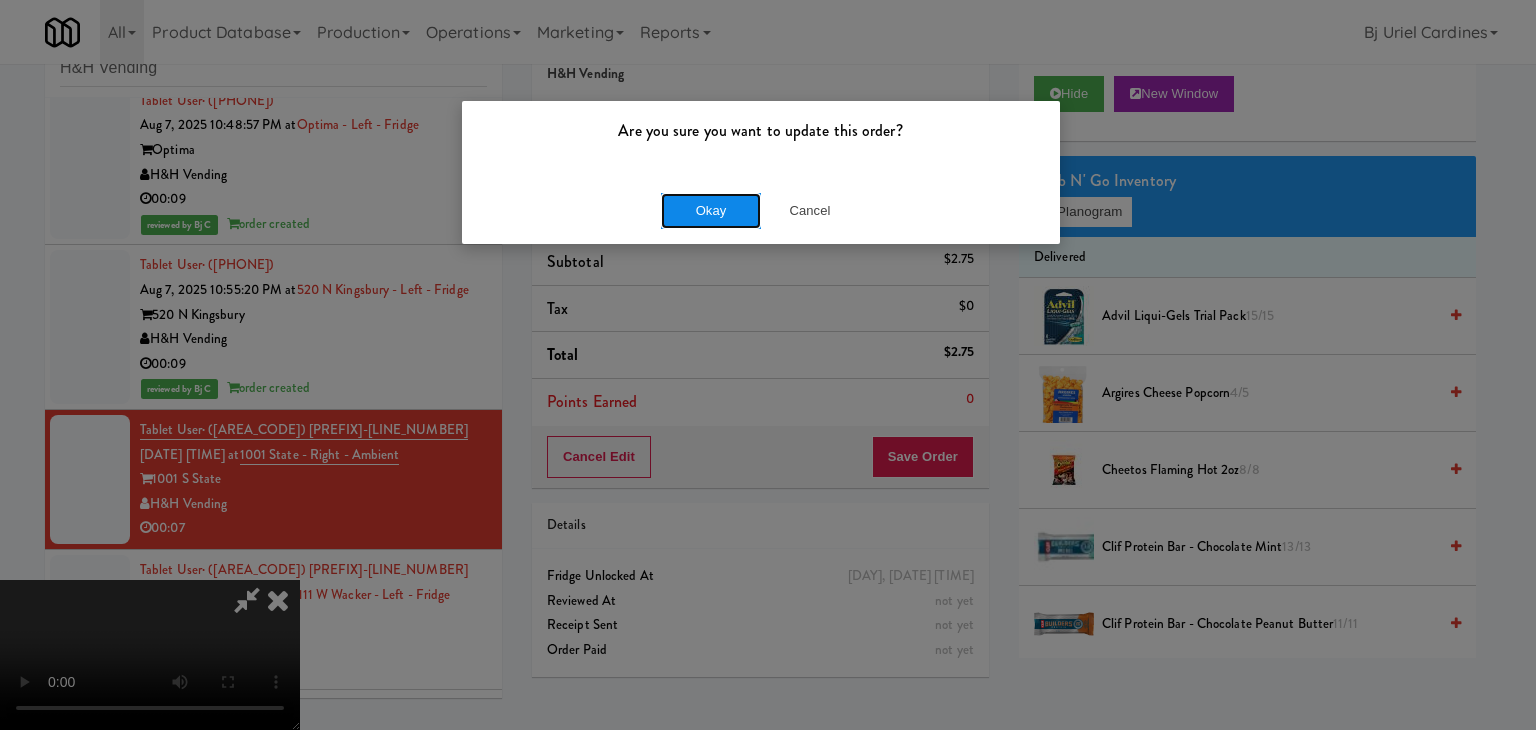 click on "Okay" at bounding box center [711, 211] 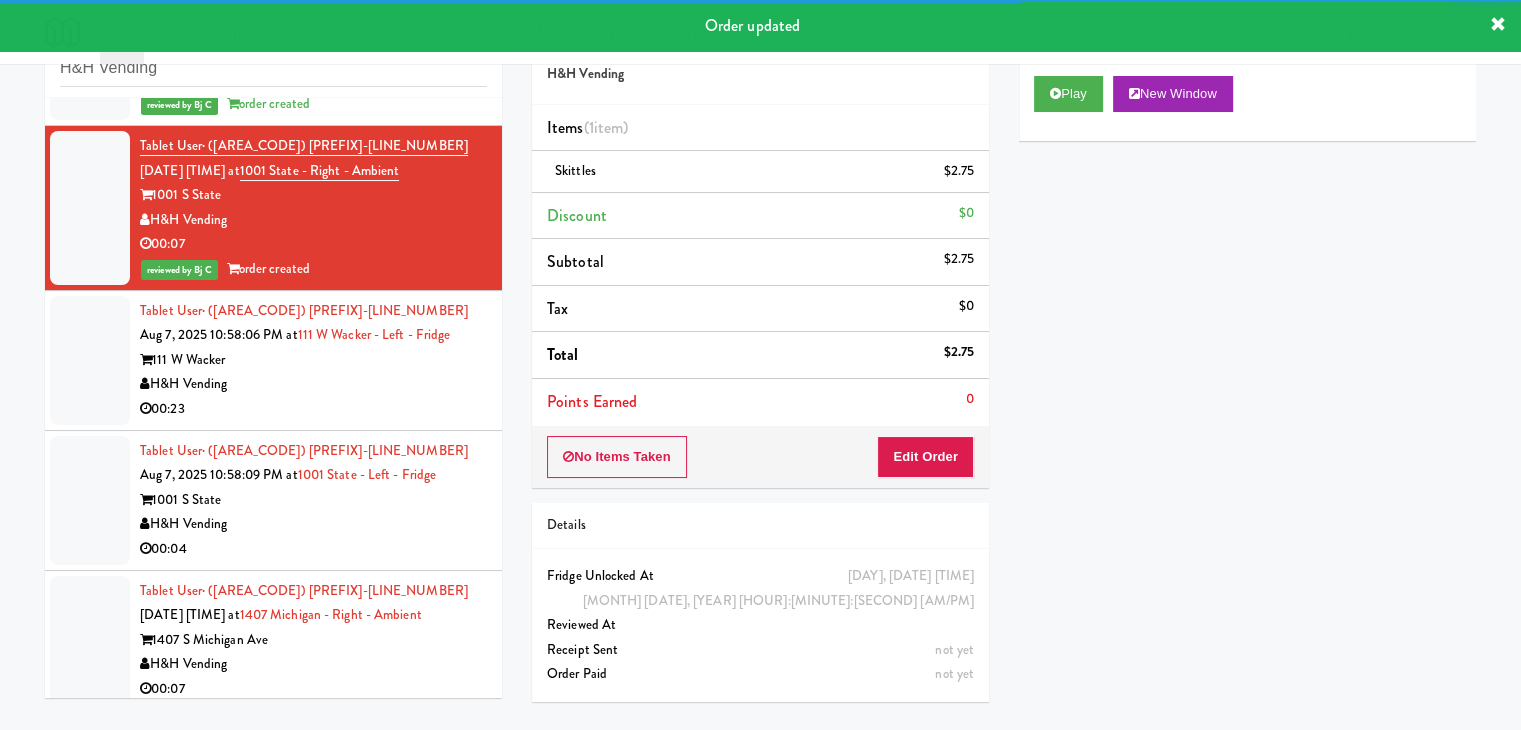 scroll, scrollTop: 6020, scrollLeft: 0, axis: vertical 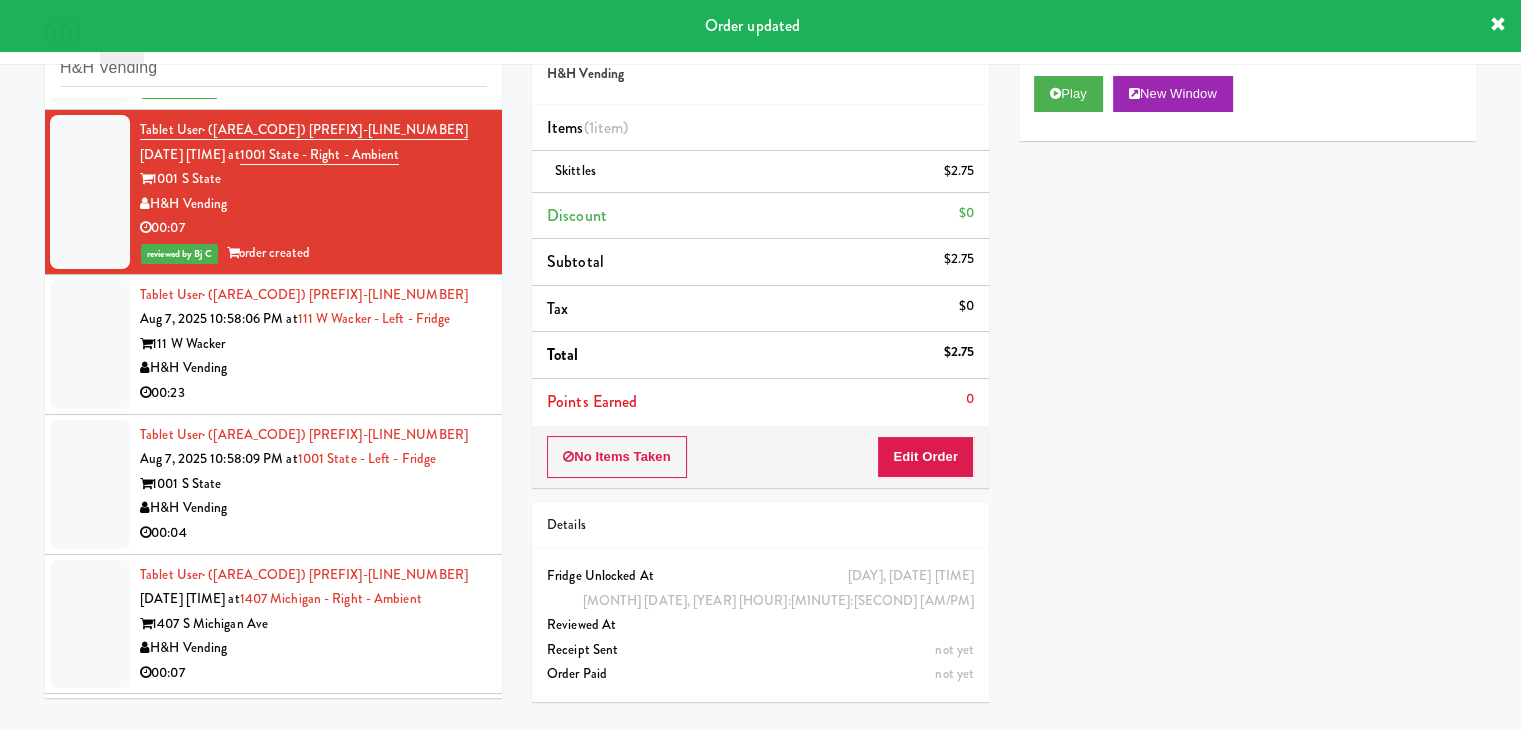click on "00:23" at bounding box center (313, 393) 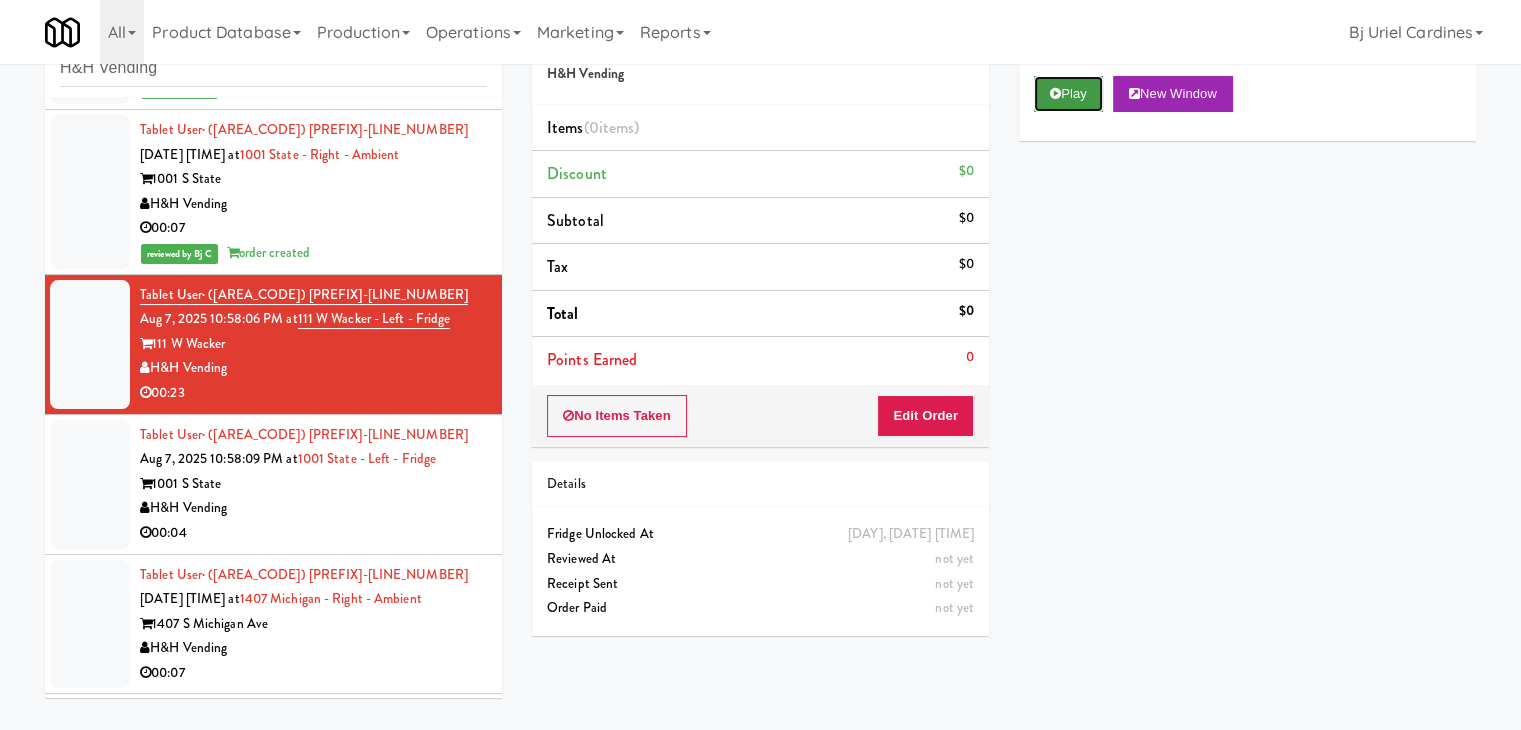click on "Play" at bounding box center (1068, 94) 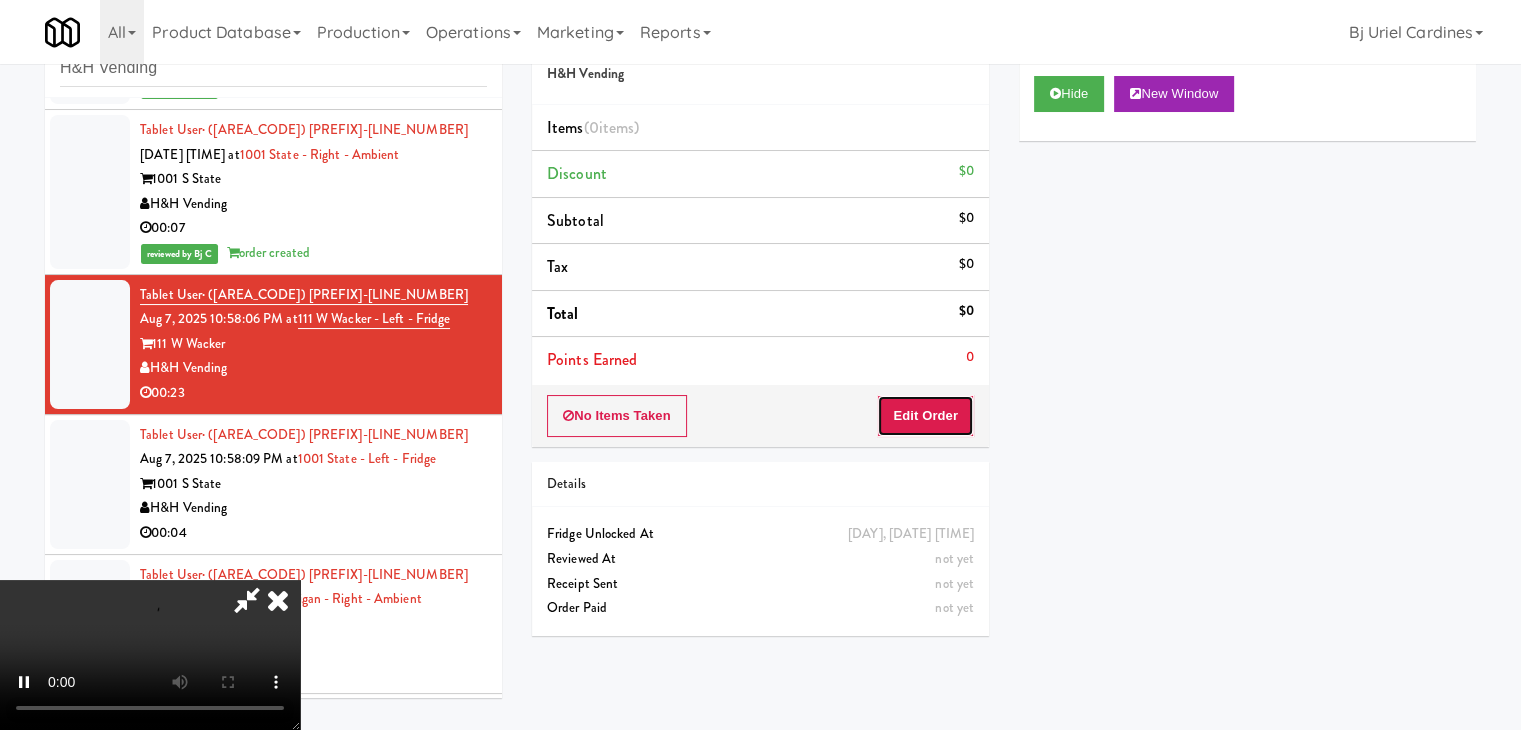 click on "Edit Order" at bounding box center (925, 416) 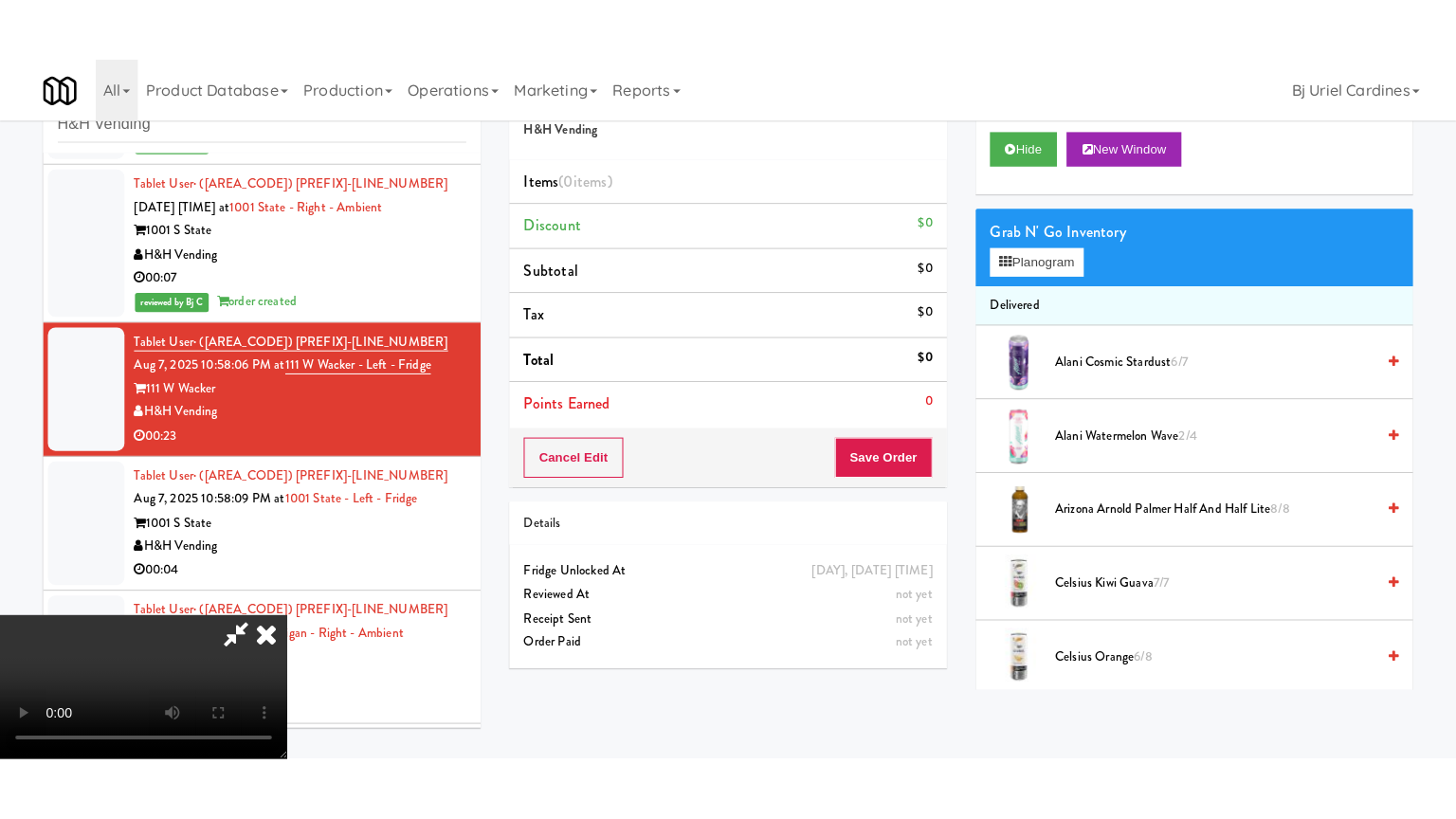 scroll, scrollTop: 266, scrollLeft: 0, axis: vertical 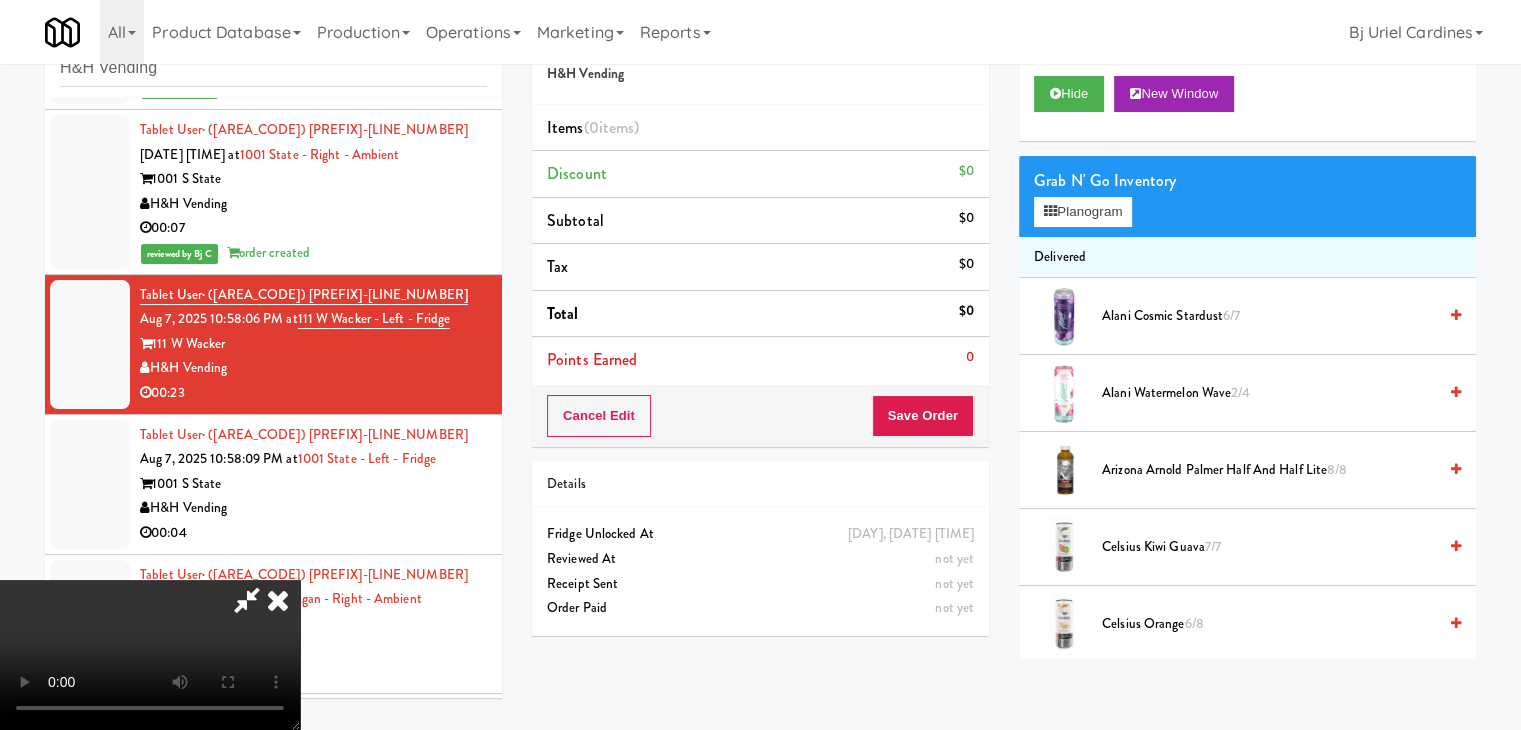 type 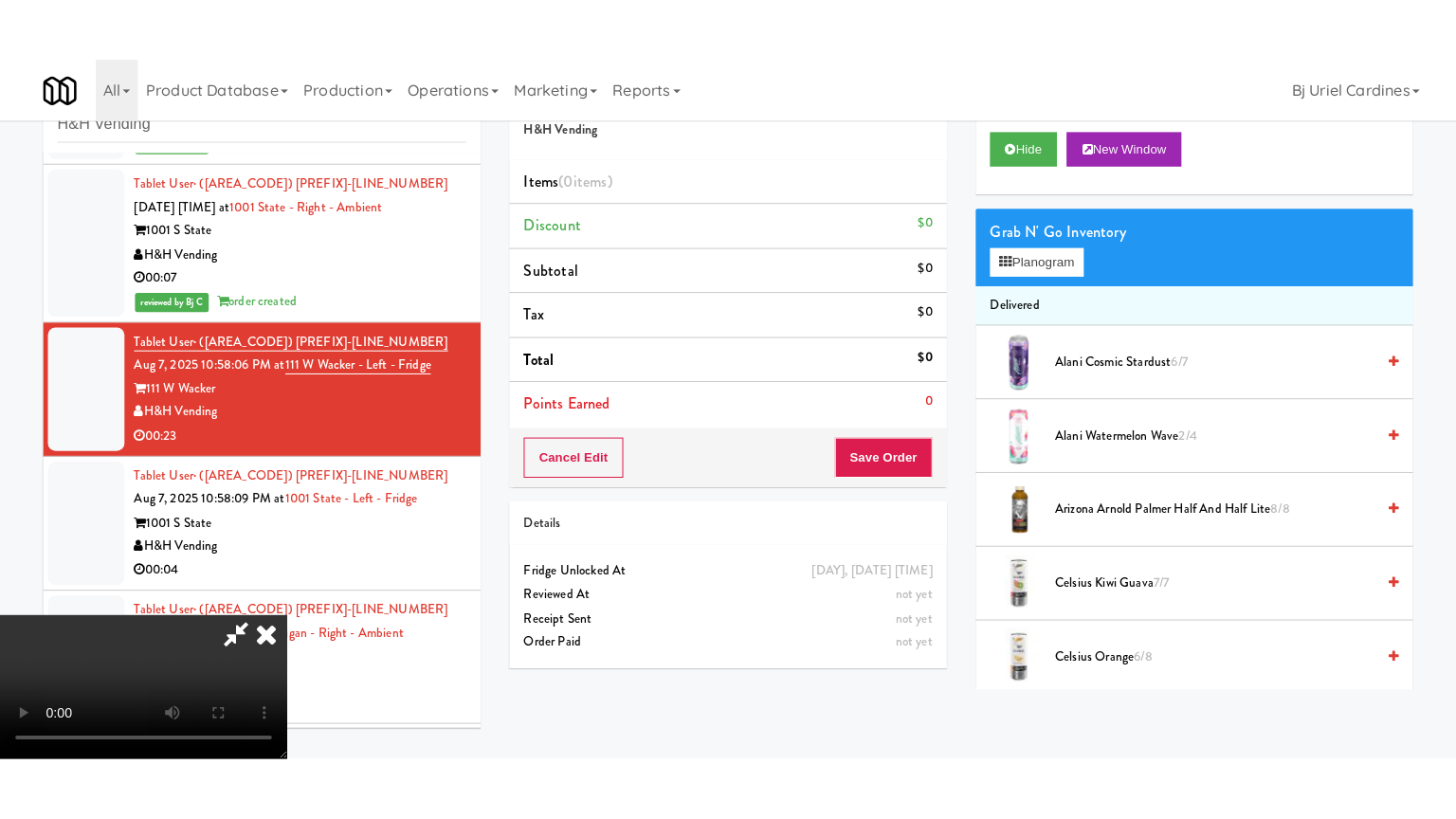 scroll, scrollTop: 0, scrollLeft: 0, axis: both 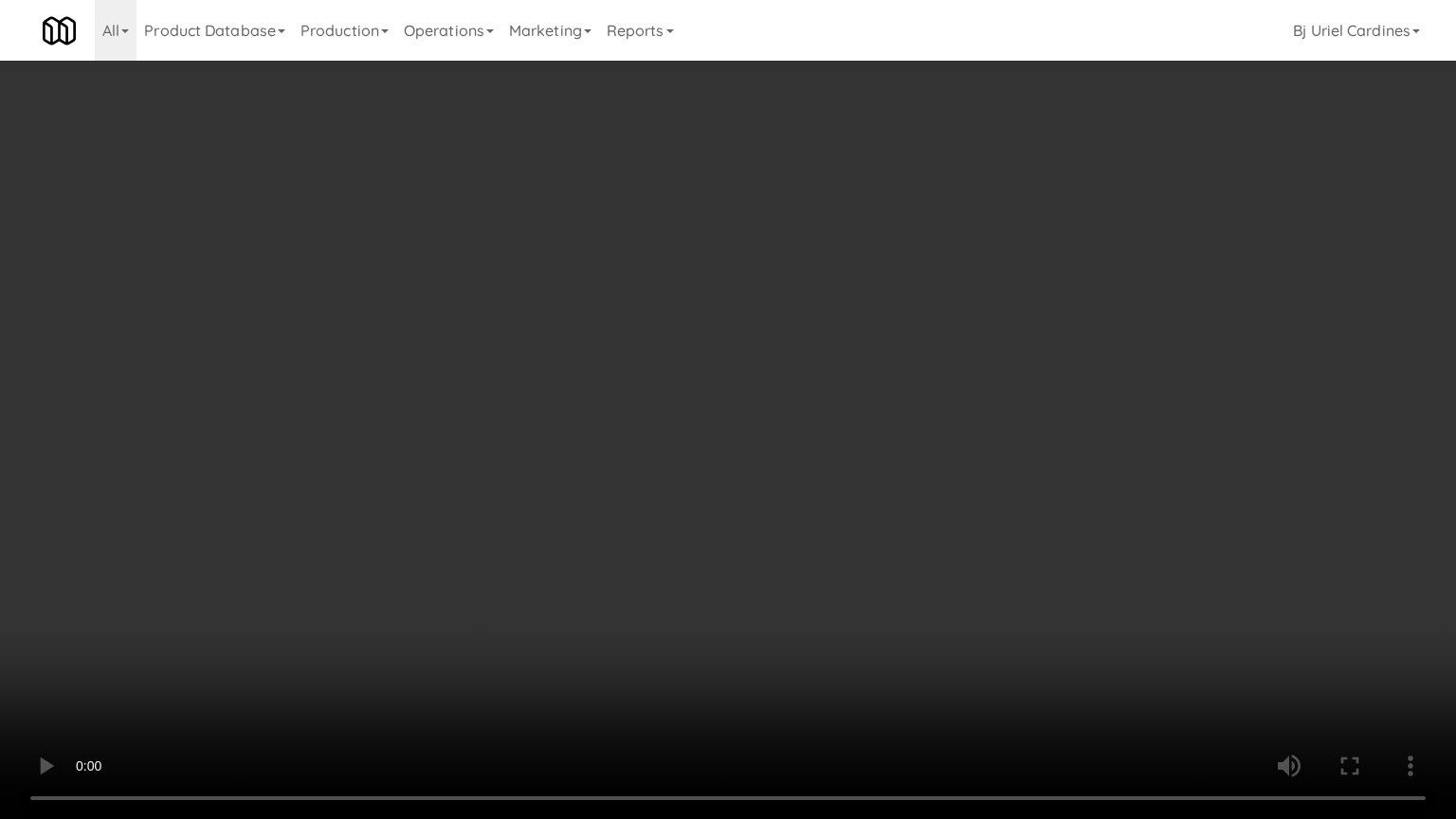 click at bounding box center [728, 410] 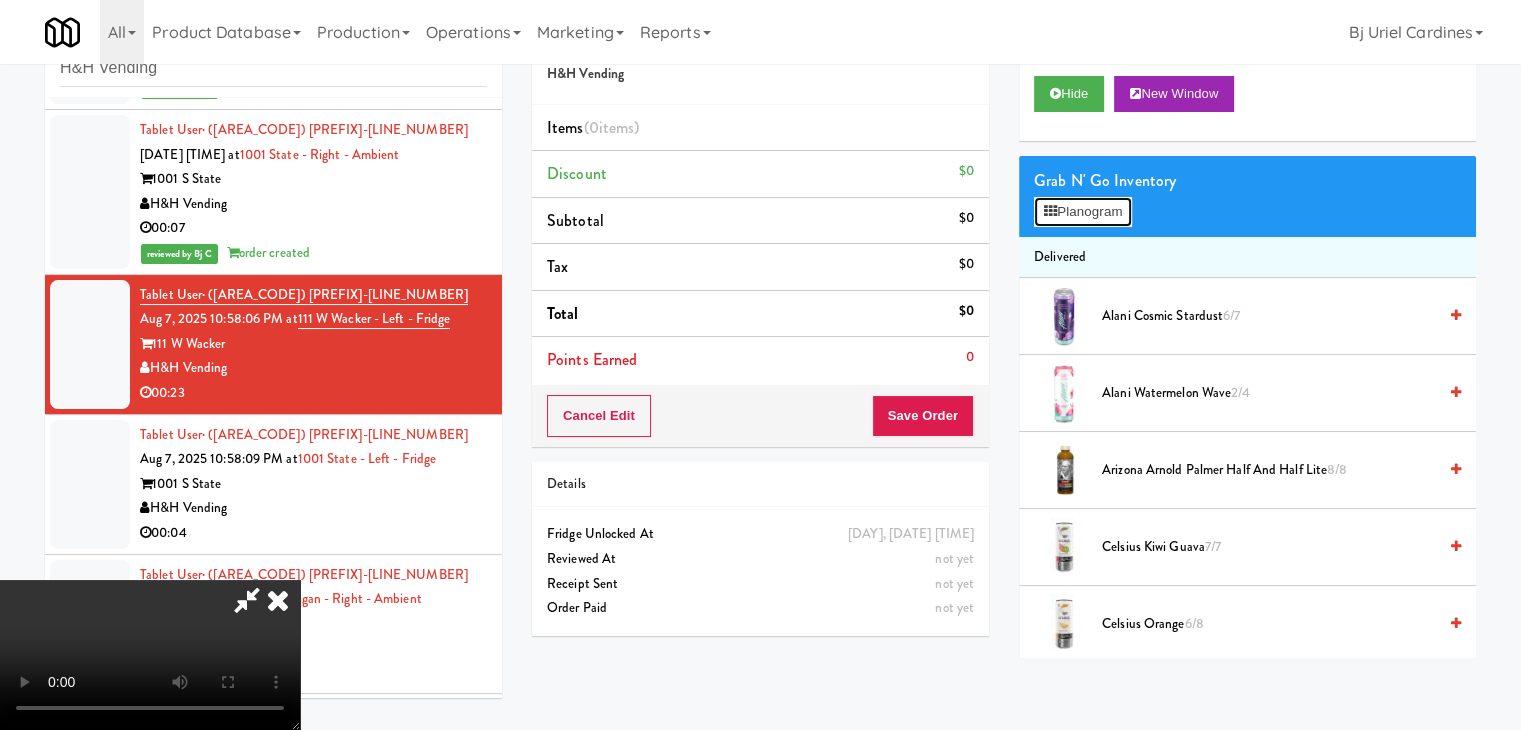 click on "Planogram" at bounding box center (1083, 212) 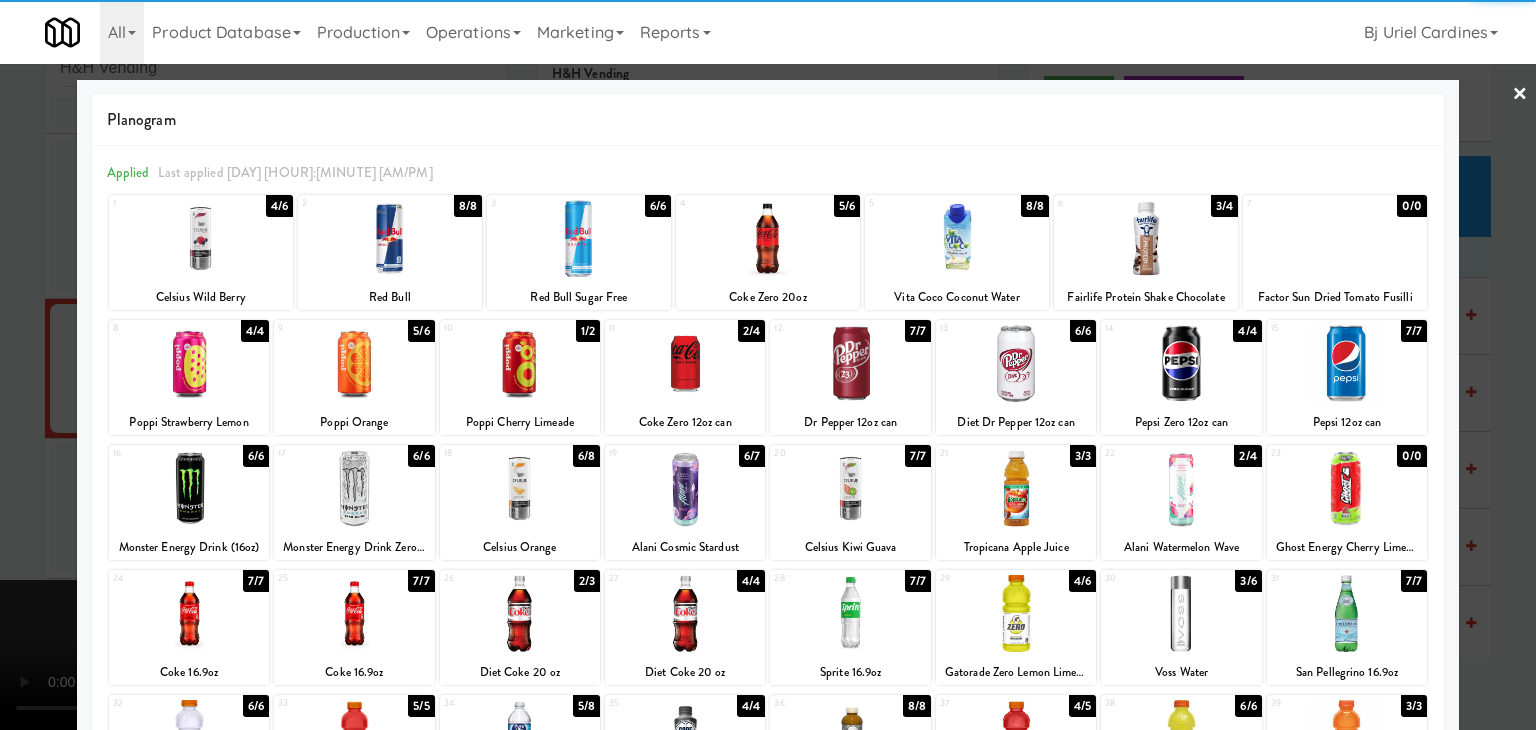 click at bounding box center [1181, 613] 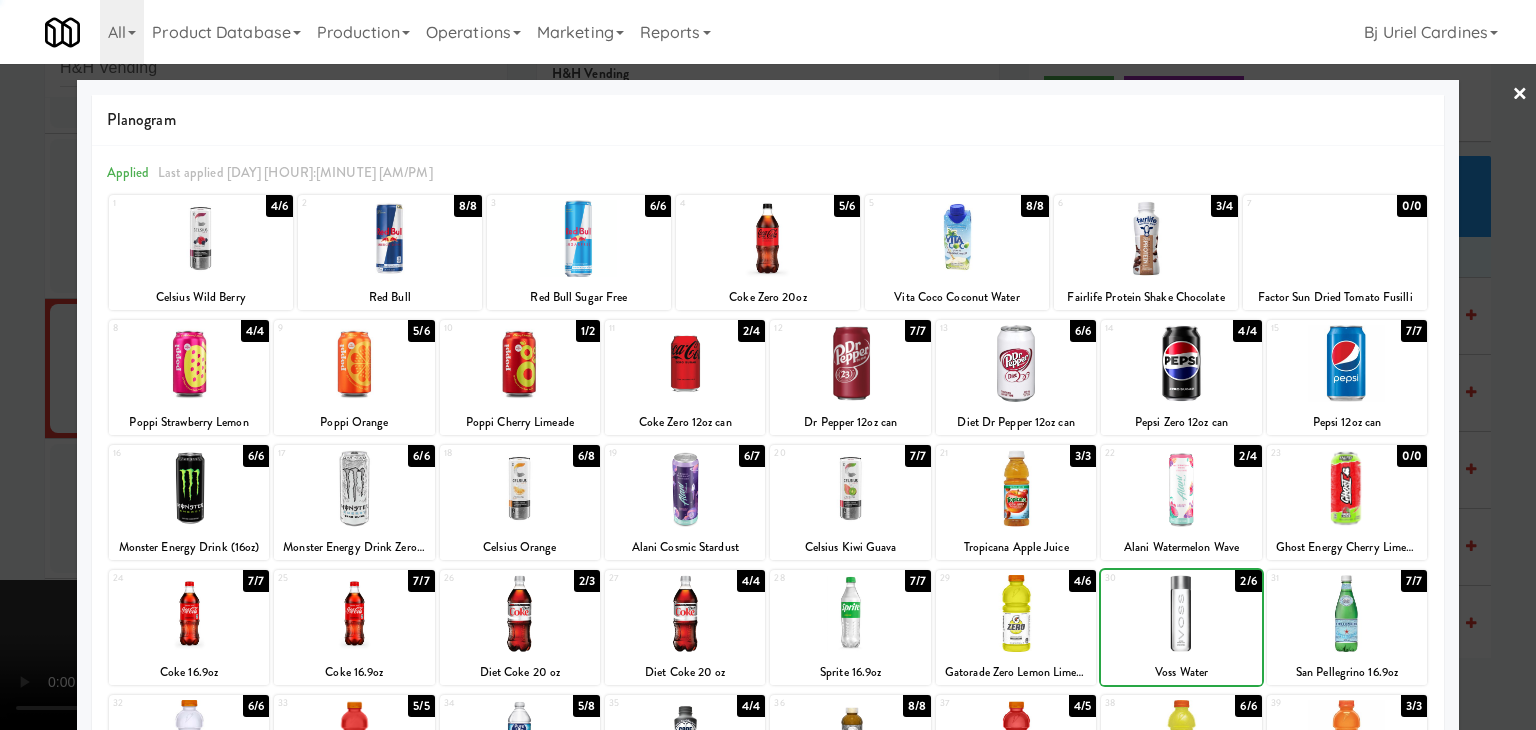 click at bounding box center (1181, 613) 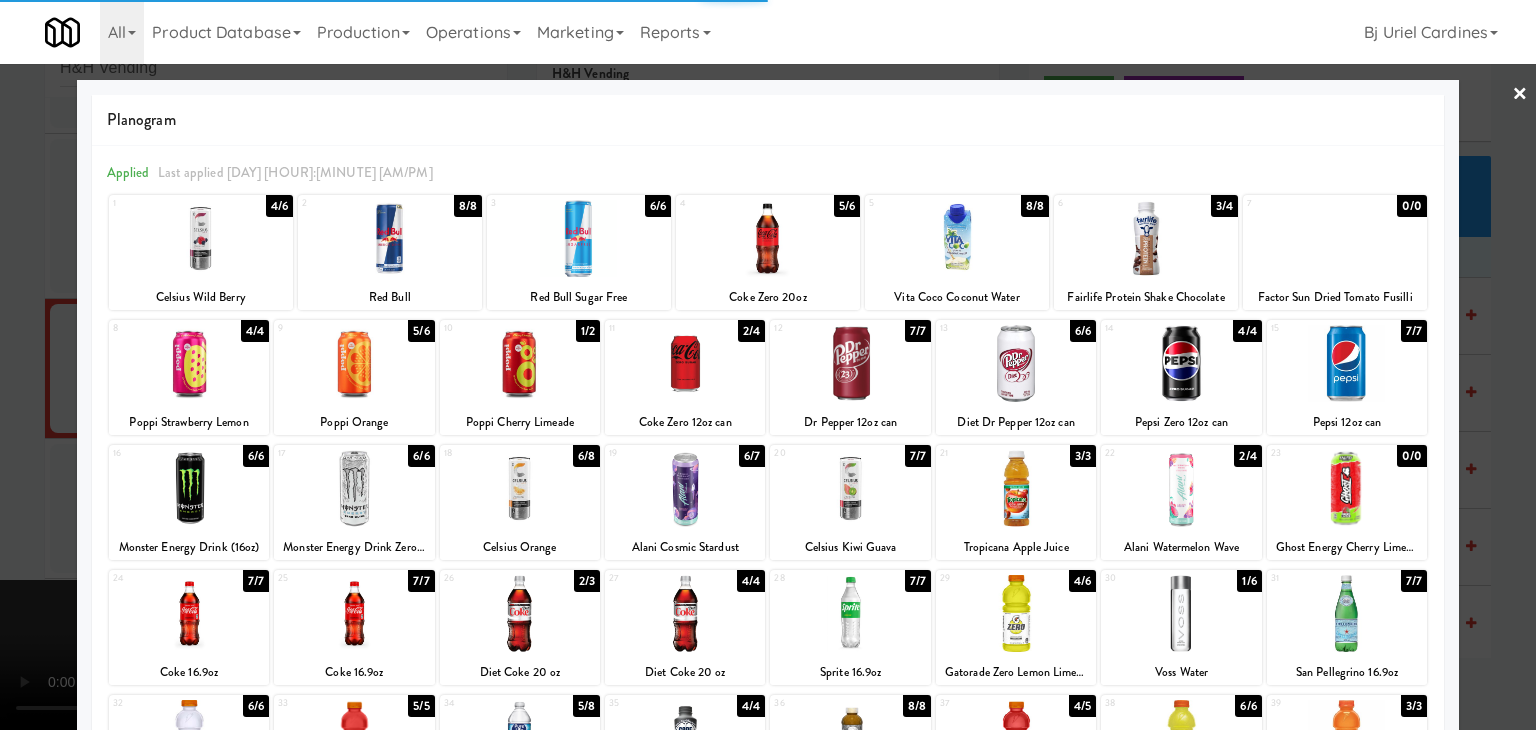 drag, startPoint x: 1162, startPoint y: 600, endPoint x: 1045, endPoint y: 590, distance: 117.426575 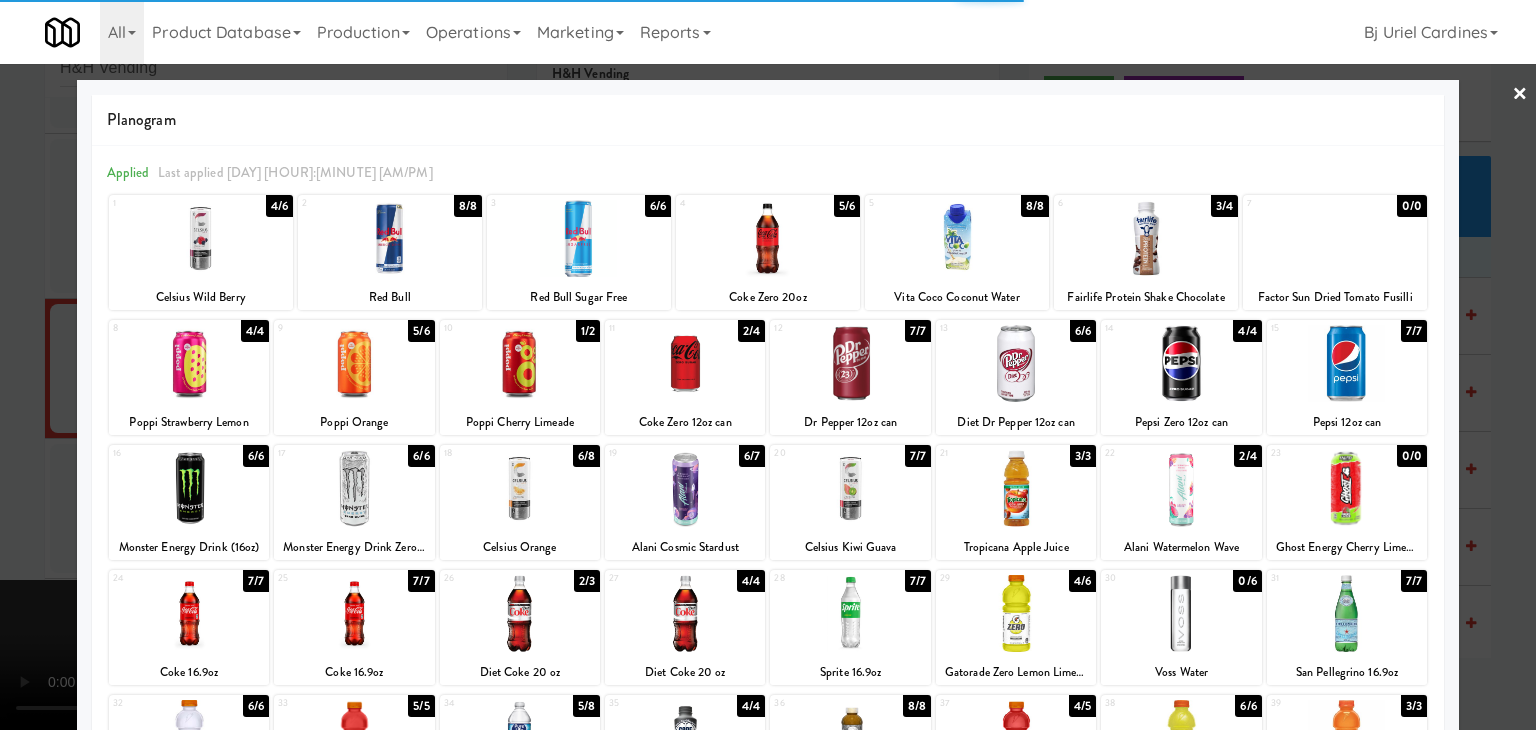 click at bounding box center (768, 365) 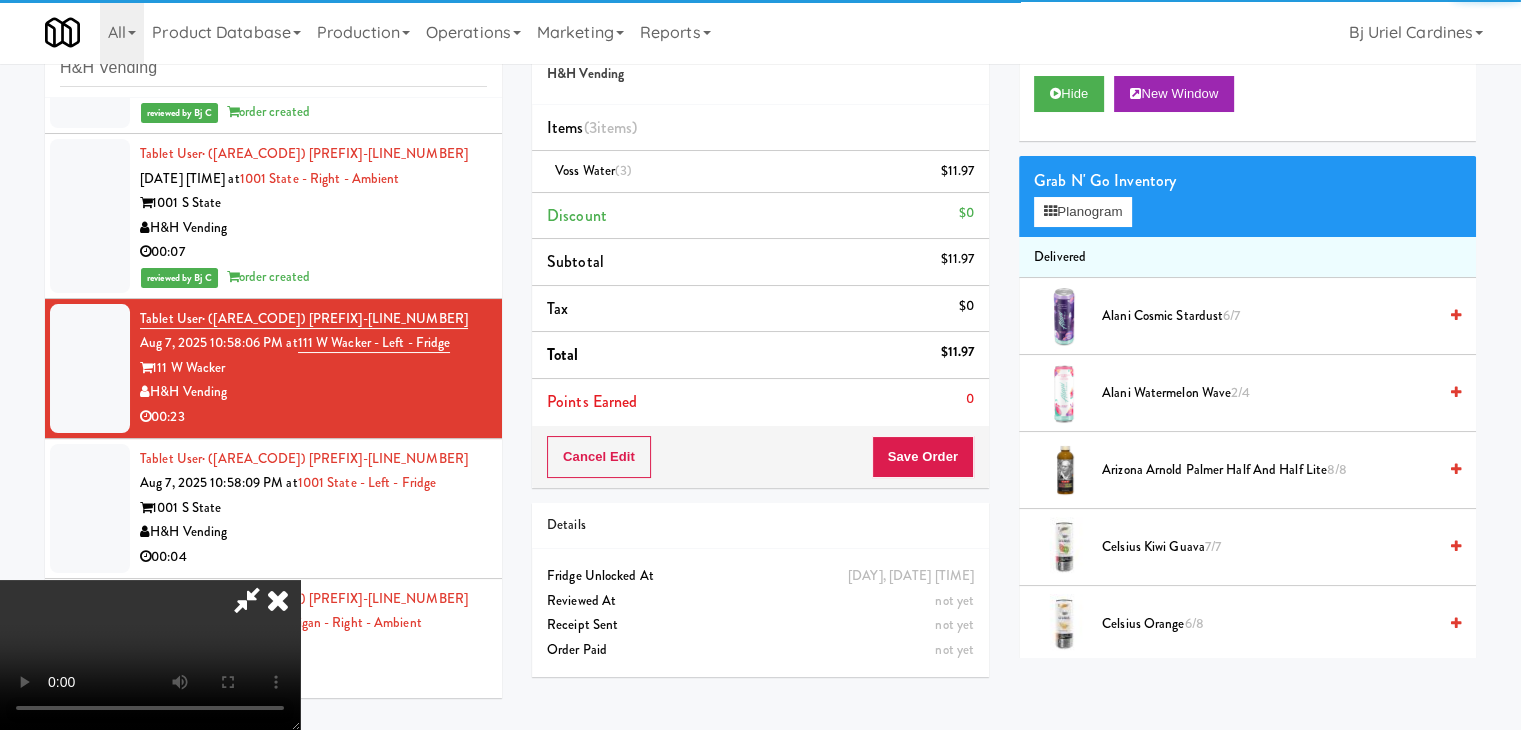 scroll, scrollTop: 6020, scrollLeft: 0, axis: vertical 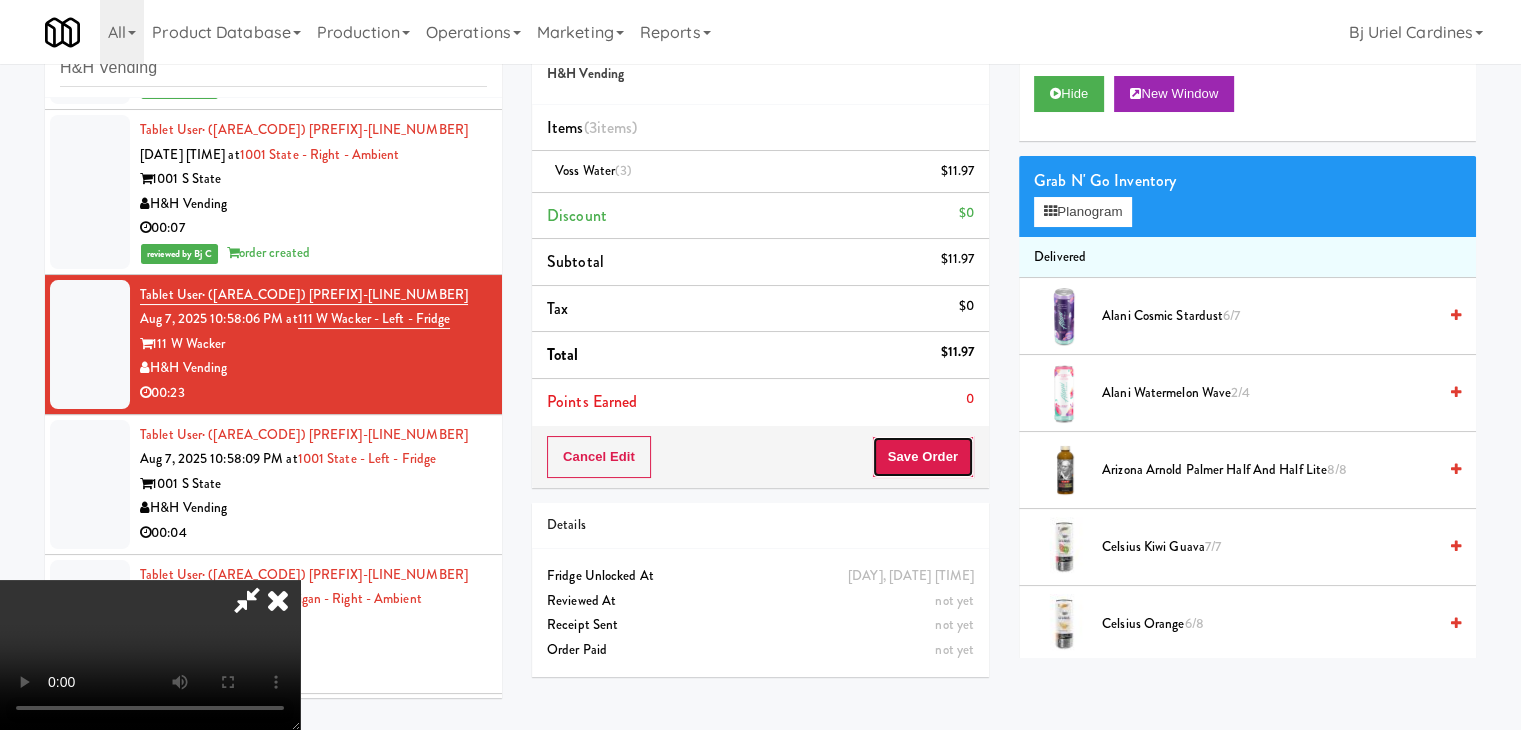 drag, startPoint x: 956, startPoint y: 452, endPoint x: 947, endPoint y: 465, distance: 15.811388 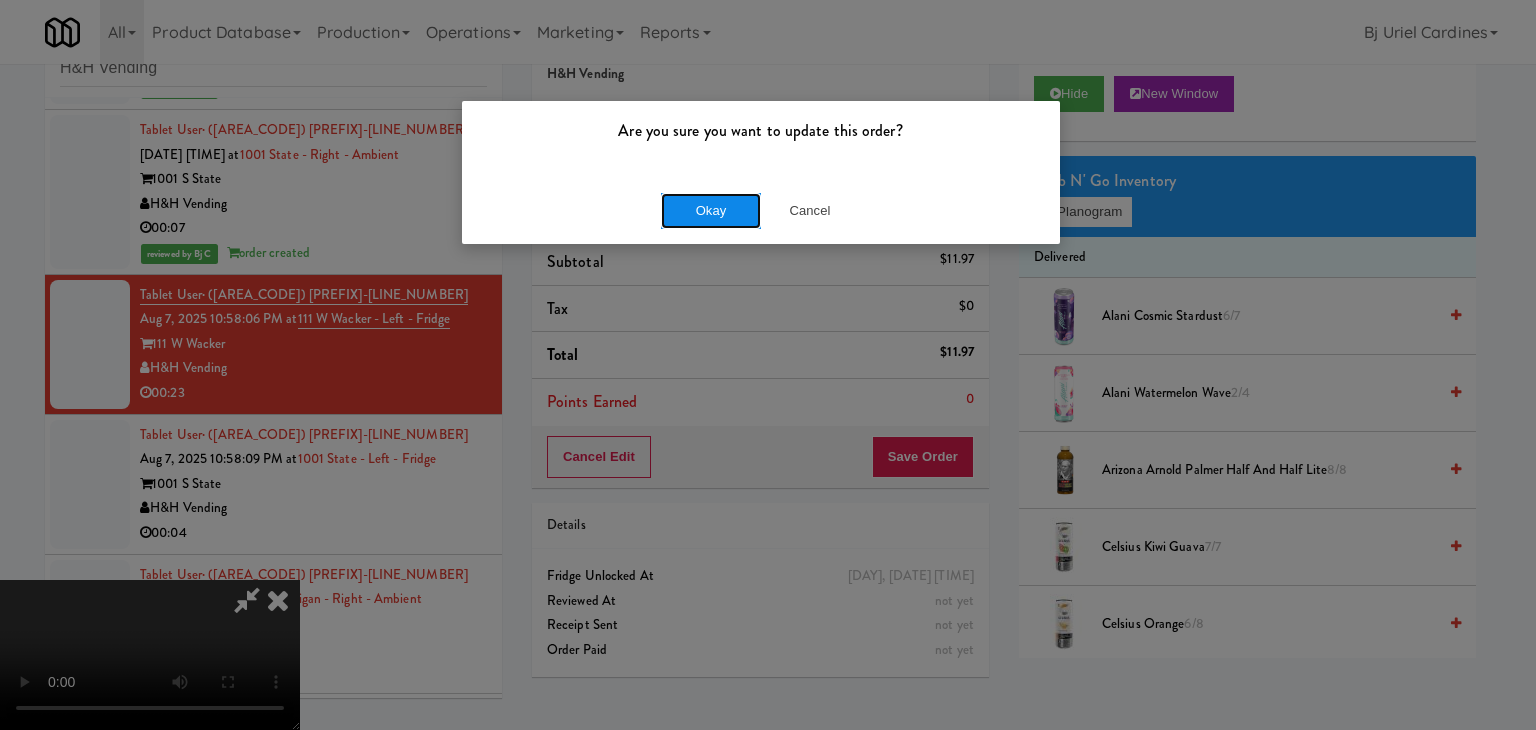 click on "Okay" at bounding box center (711, 211) 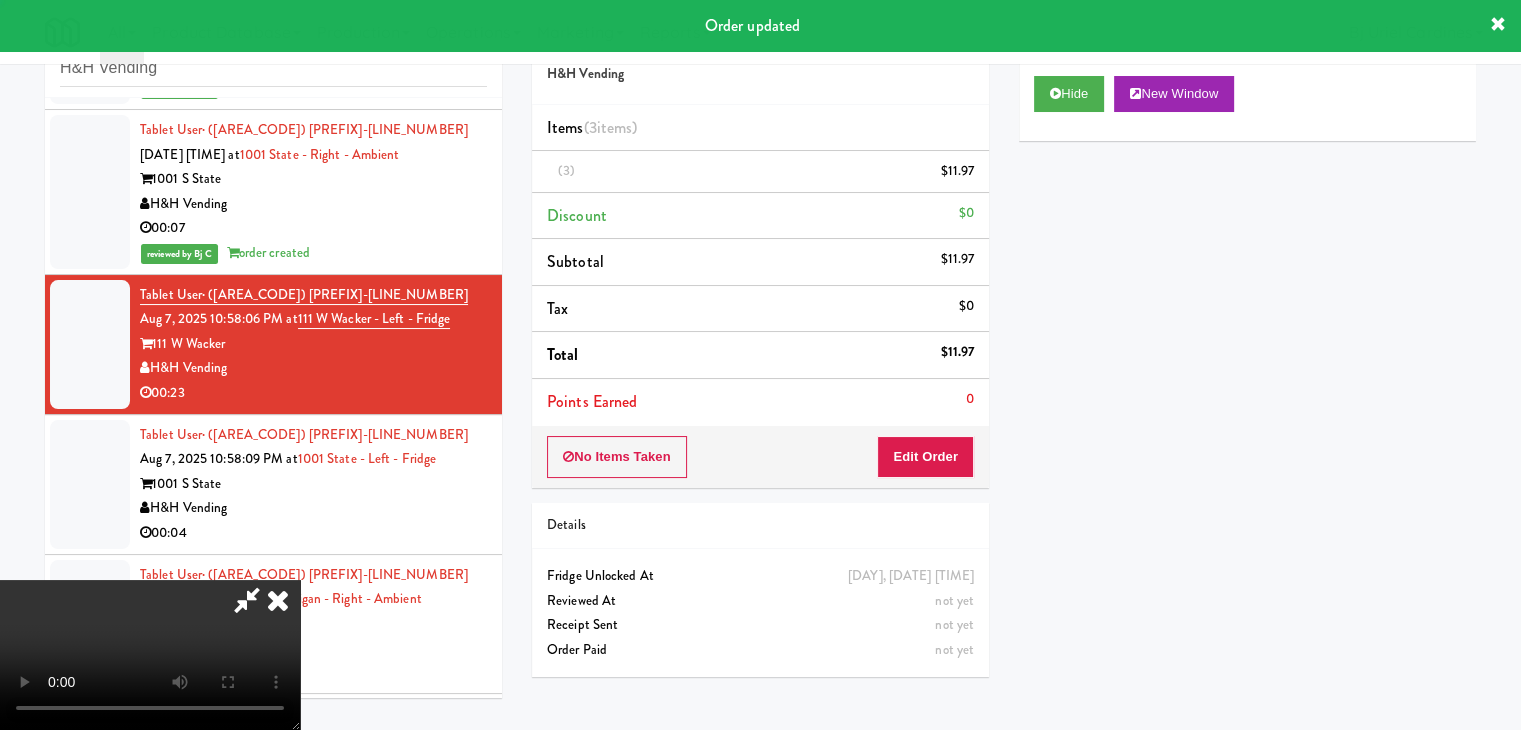 scroll, scrollTop: 0, scrollLeft: 0, axis: both 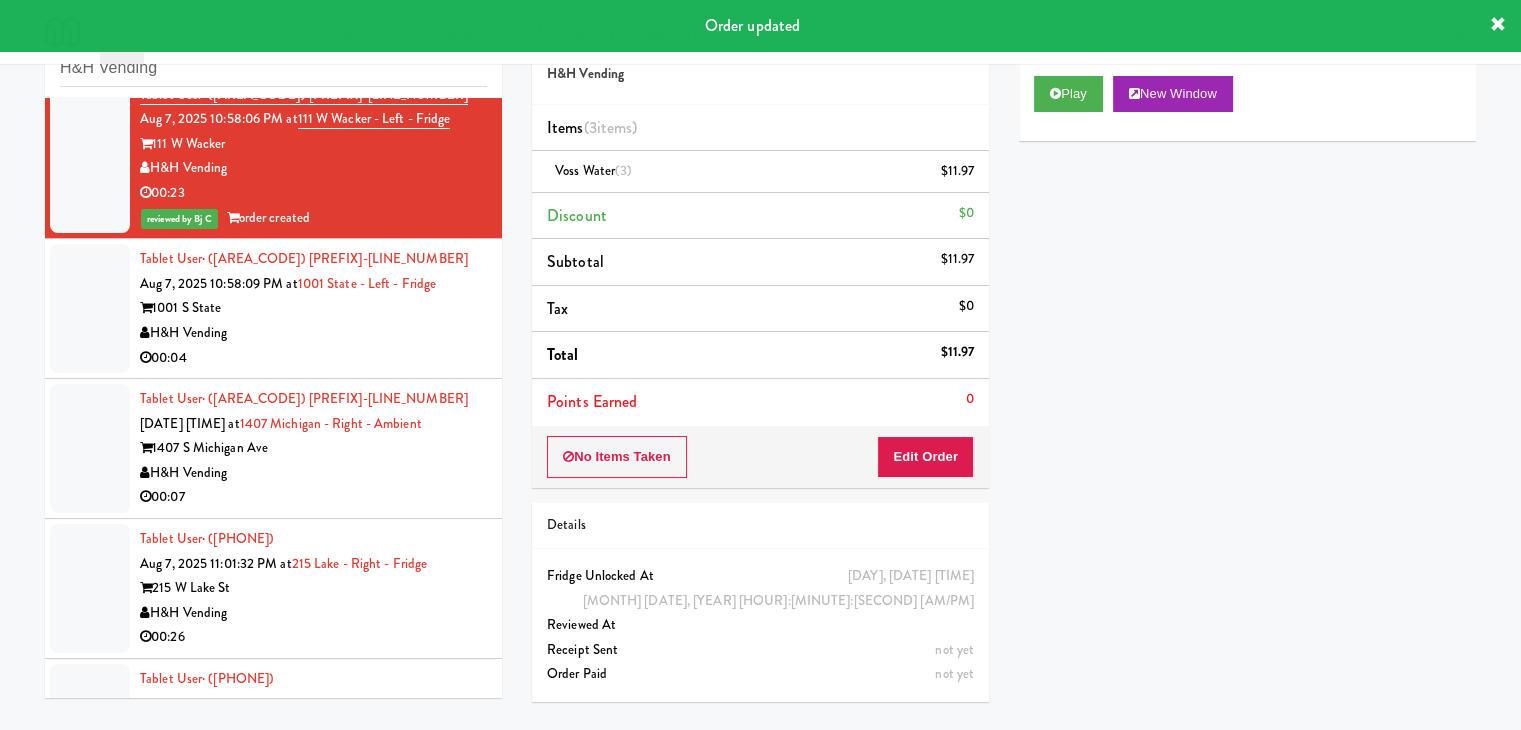 click on "H&H Vending" at bounding box center [313, 333] 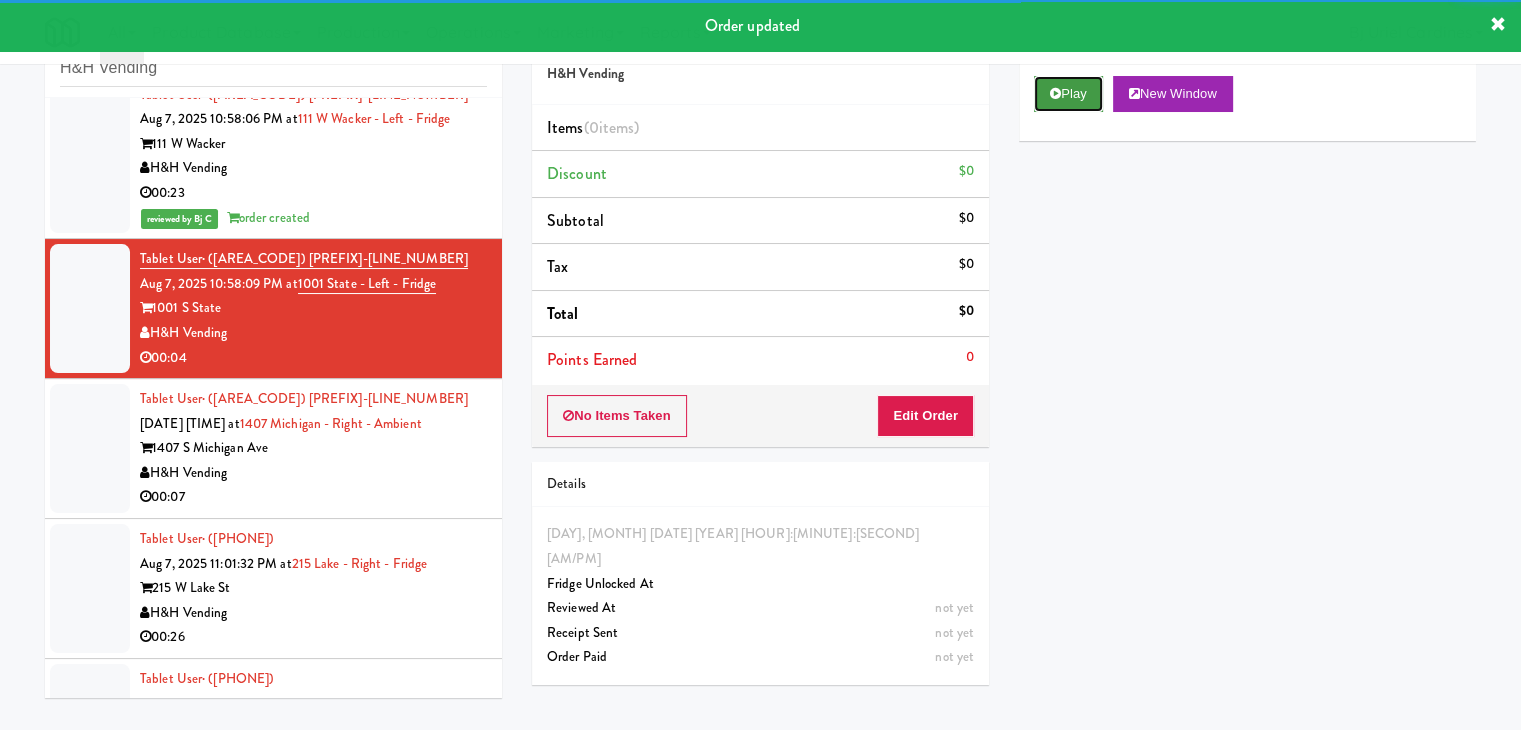 drag, startPoint x: 1037, startPoint y: 88, endPoint x: 1053, endPoint y: 109, distance: 26.400757 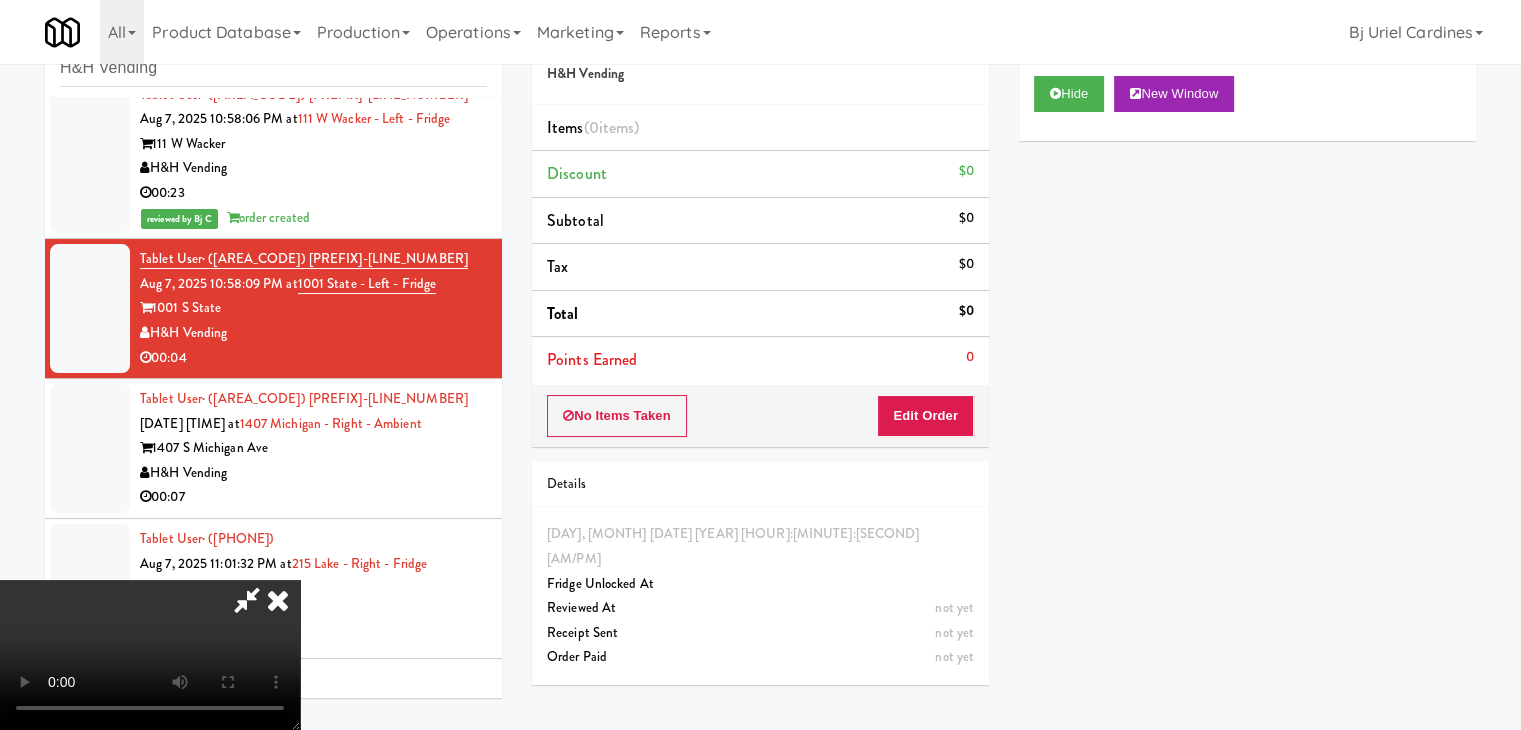type 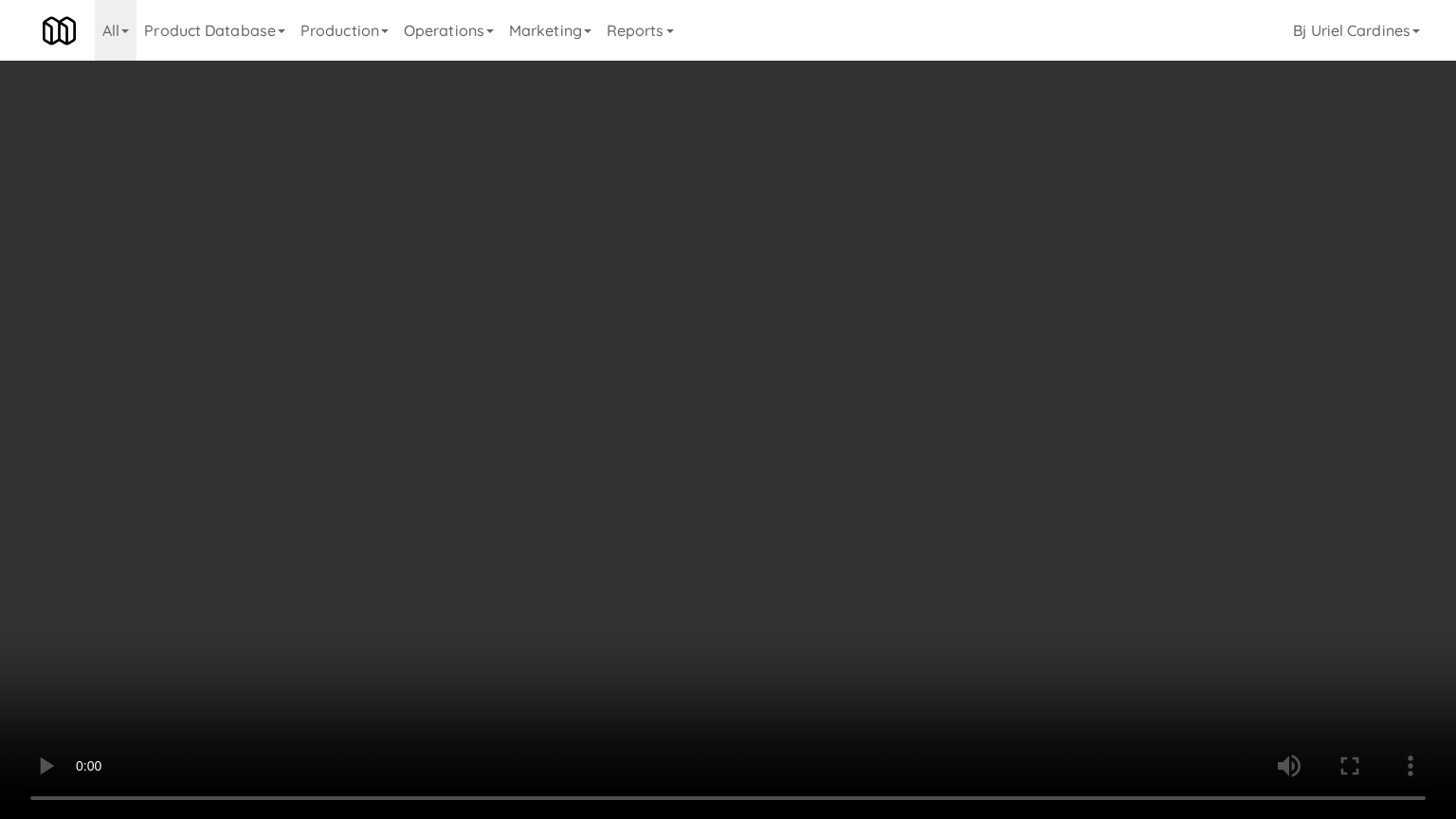 click at bounding box center (728, 410) 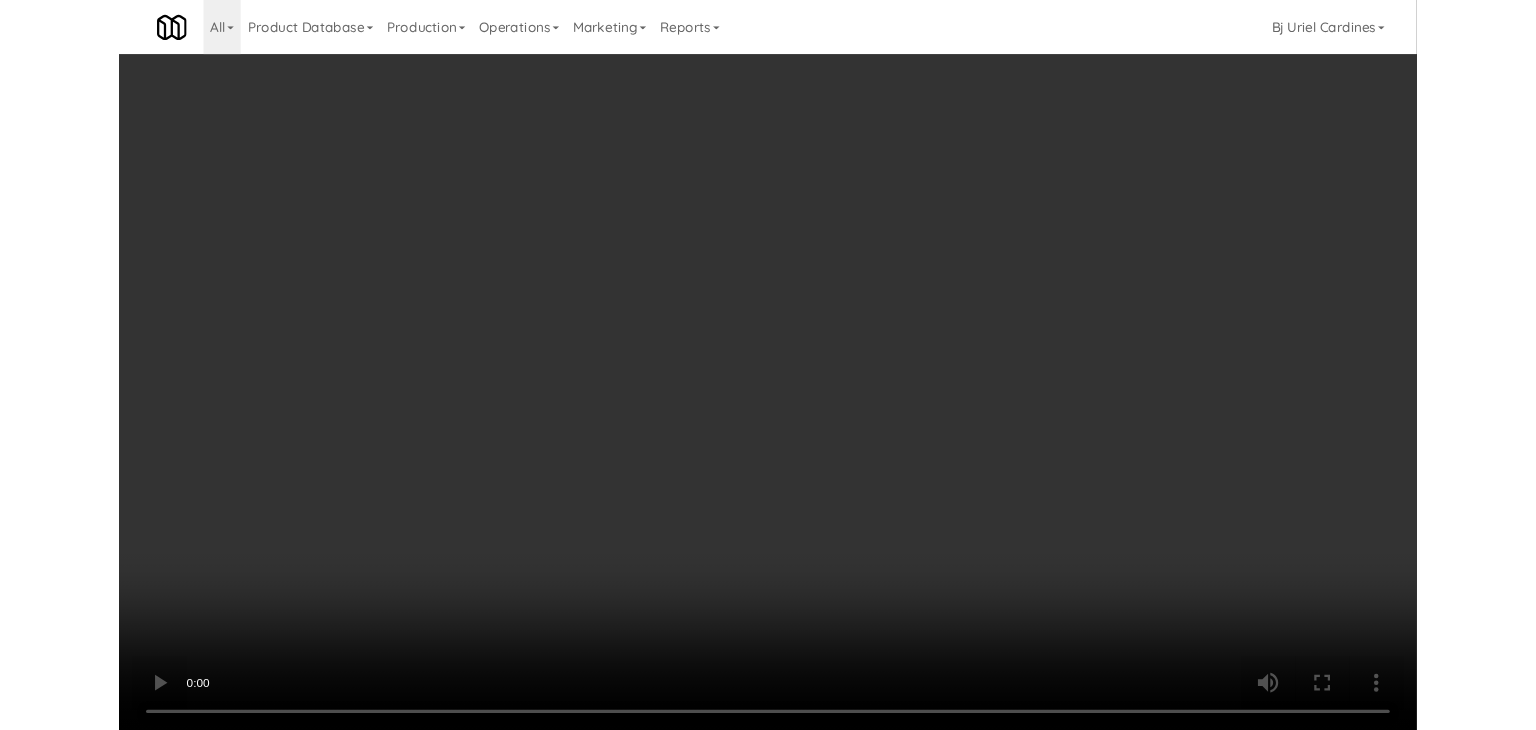 scroll, scrollTop: 6220, scrollLeft: 0, axis: vertical 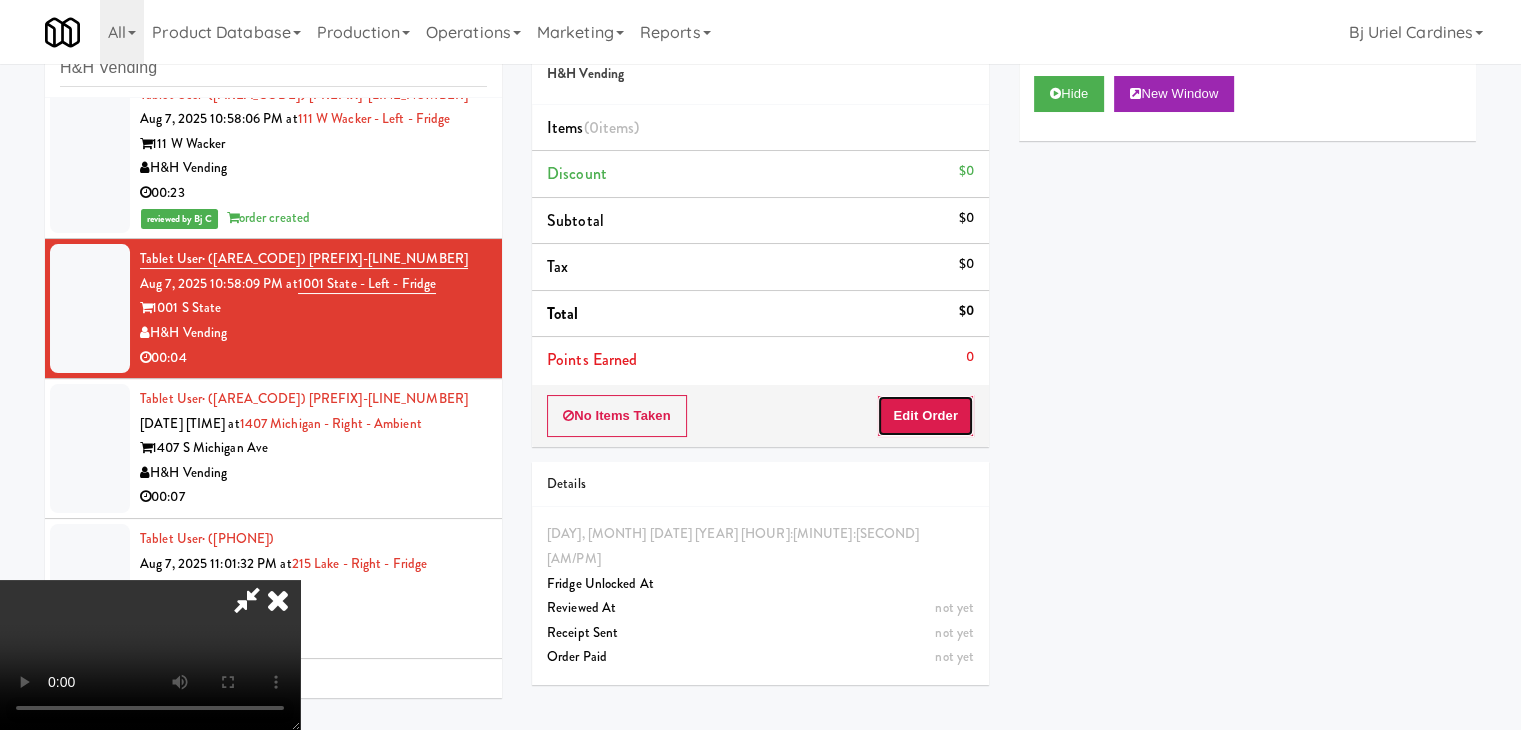 click on "Edit Order" at bounding box center (925, 416) 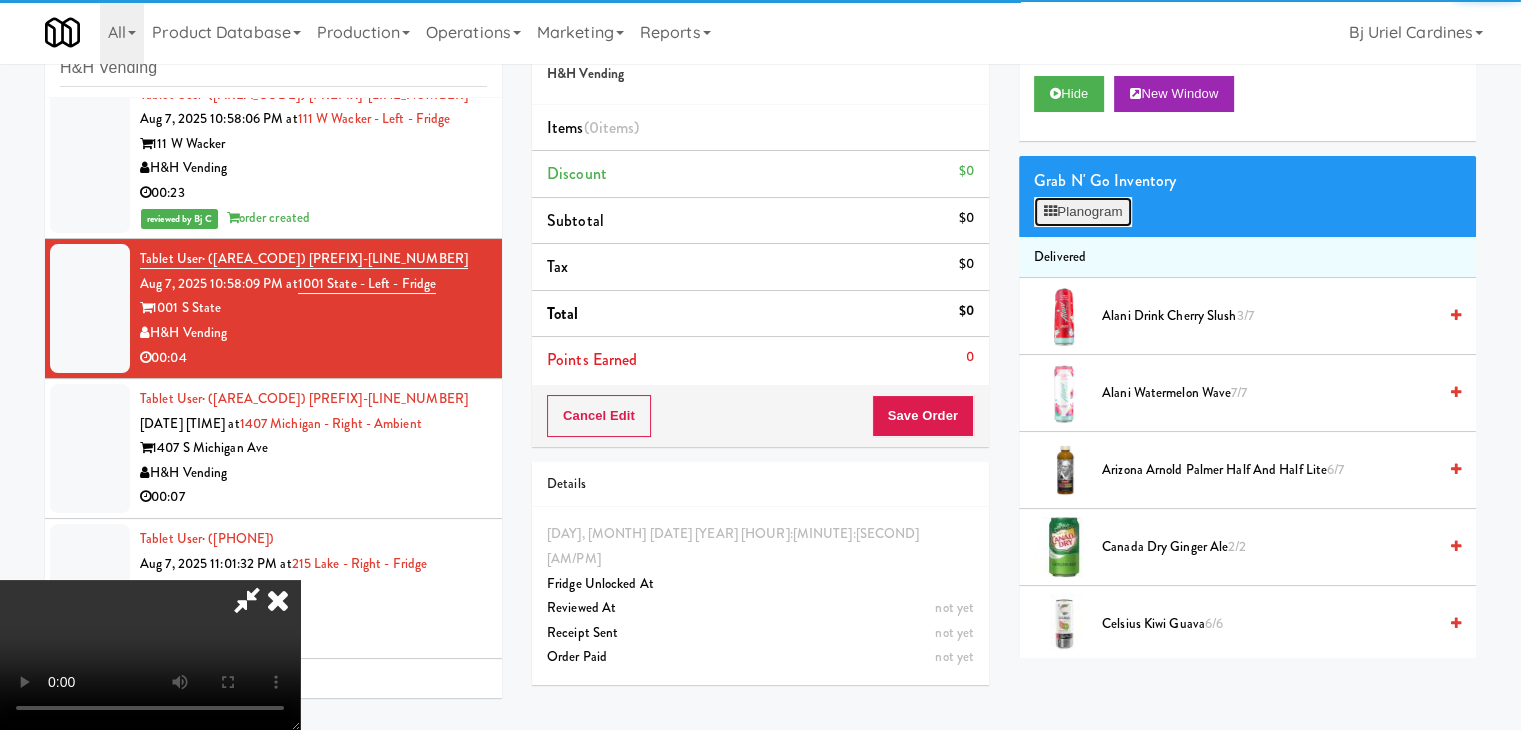 click on "Planogram" at bounding box center [1083, 212] 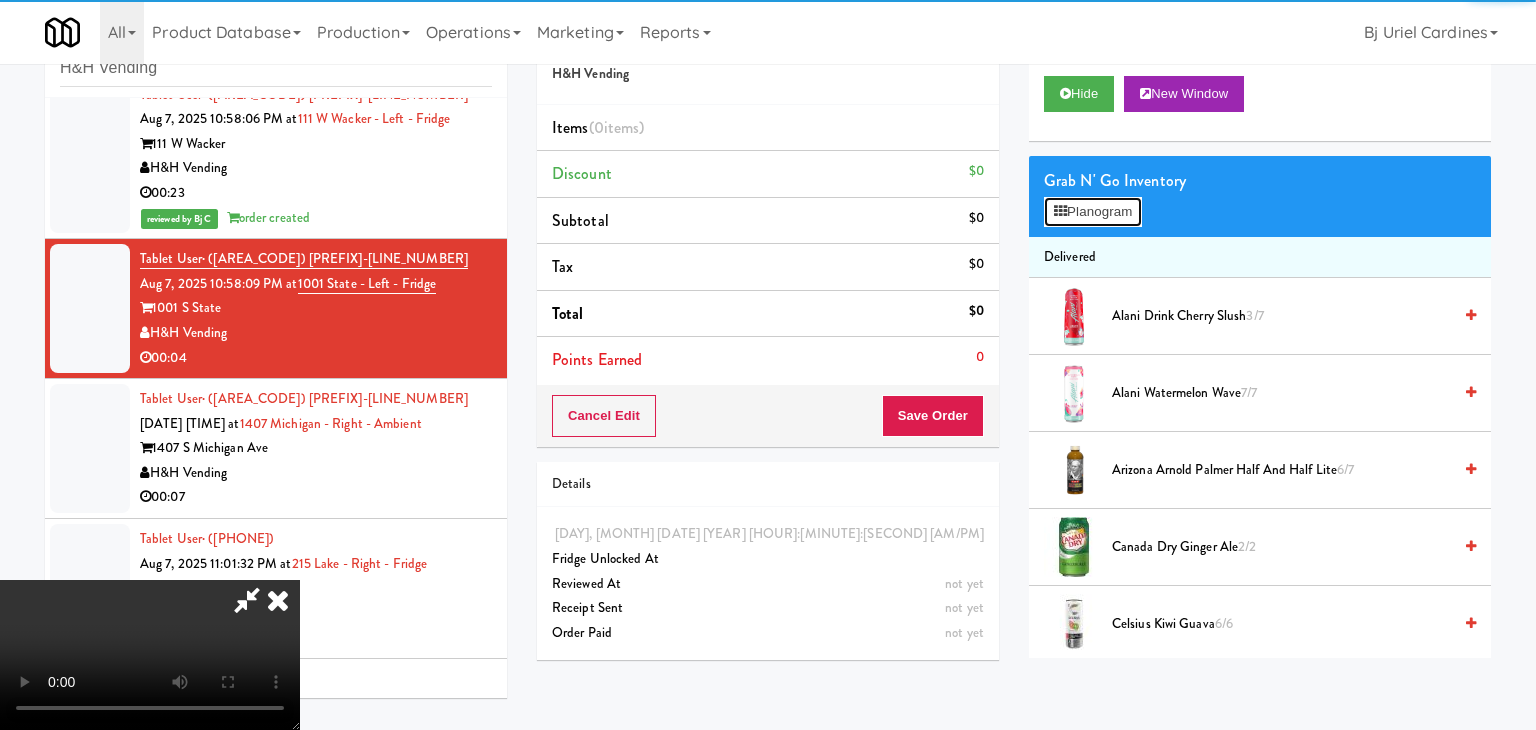 scroll, scrollTop: 6196, scrollLeft: 0, axis: vertical 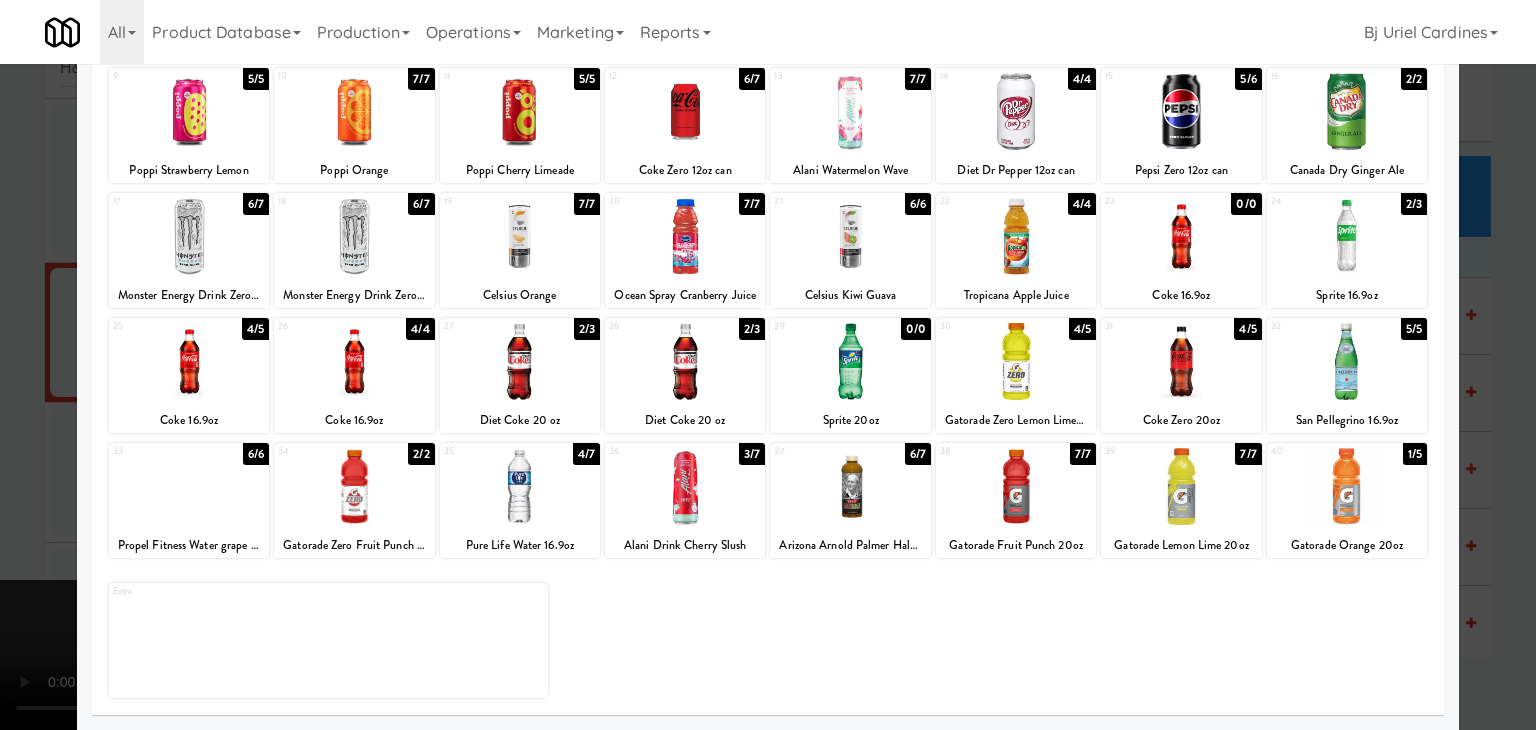 click at bounding box center (520, 486) 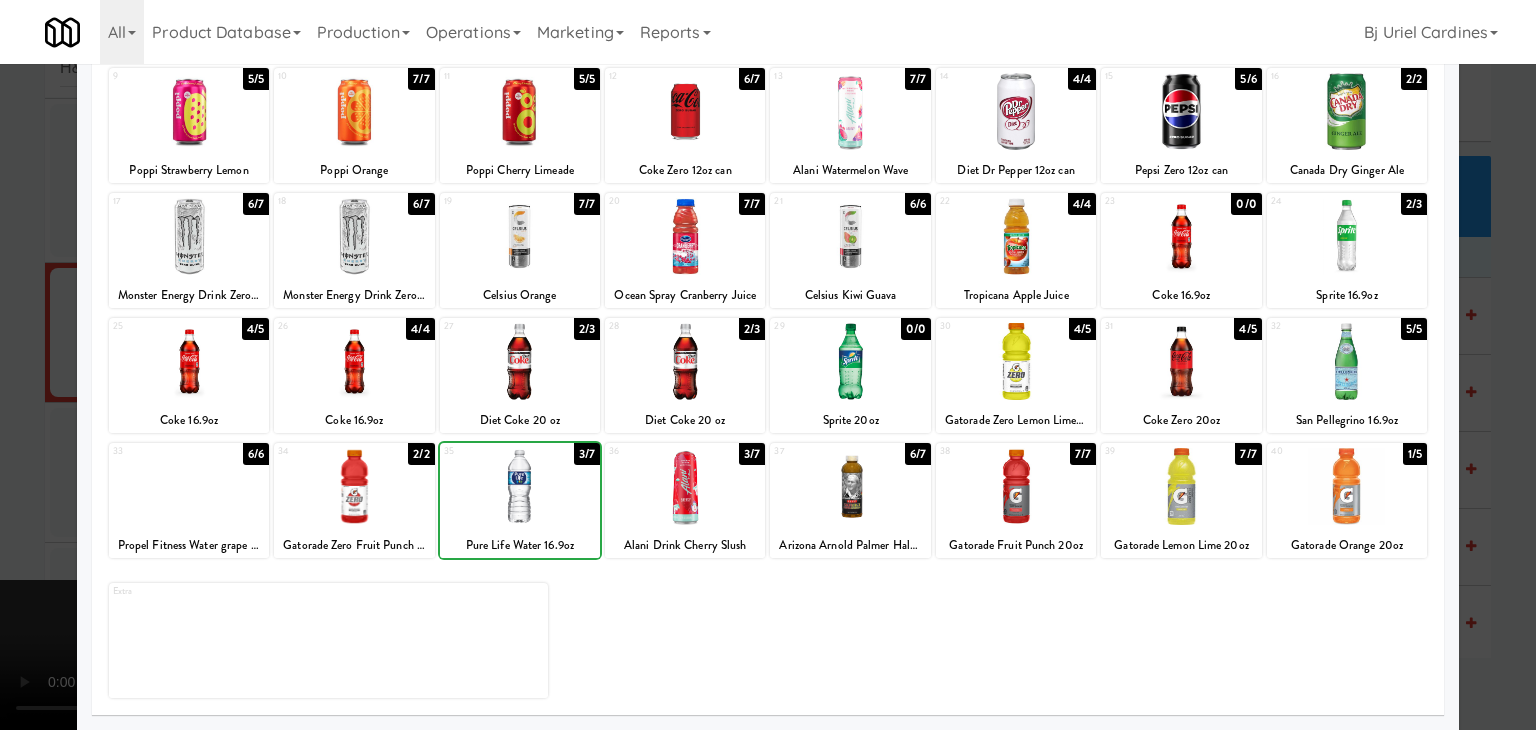 click at bounding box center [768, 365] 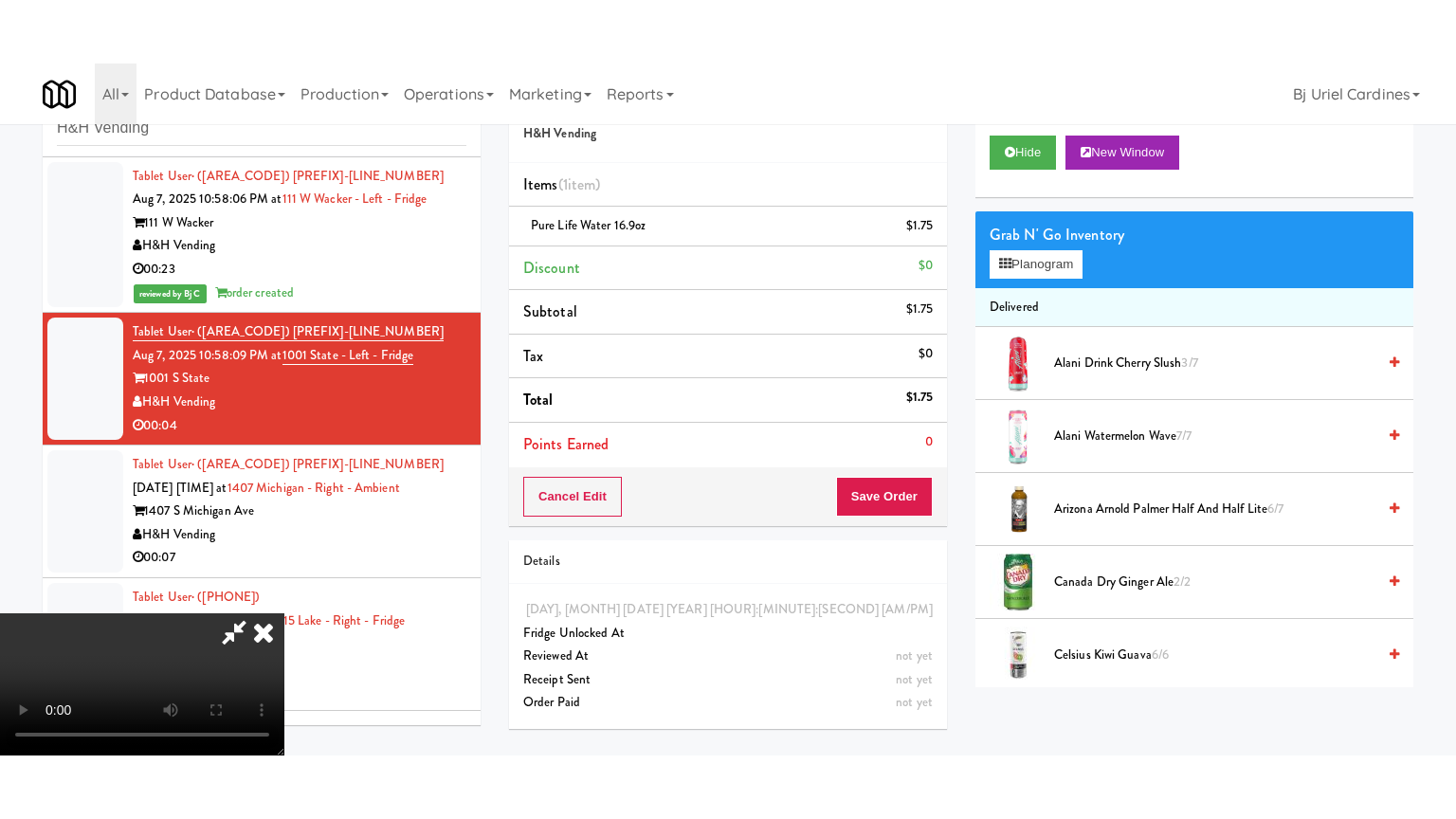 scroll, scrollTop: 5896, scrollLeft: 0, axis: vertical 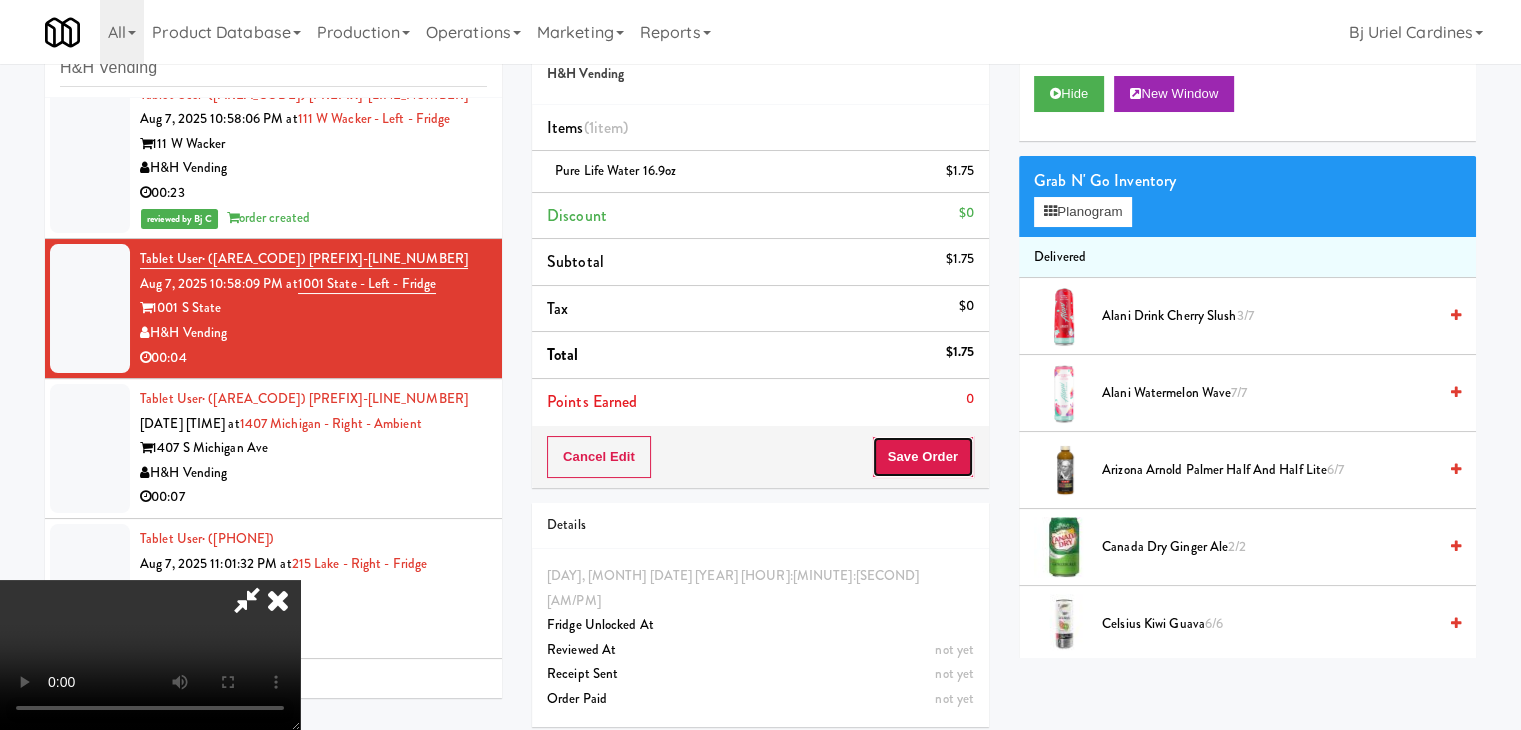 click on "Save Order" at bounding box center [923, 457] 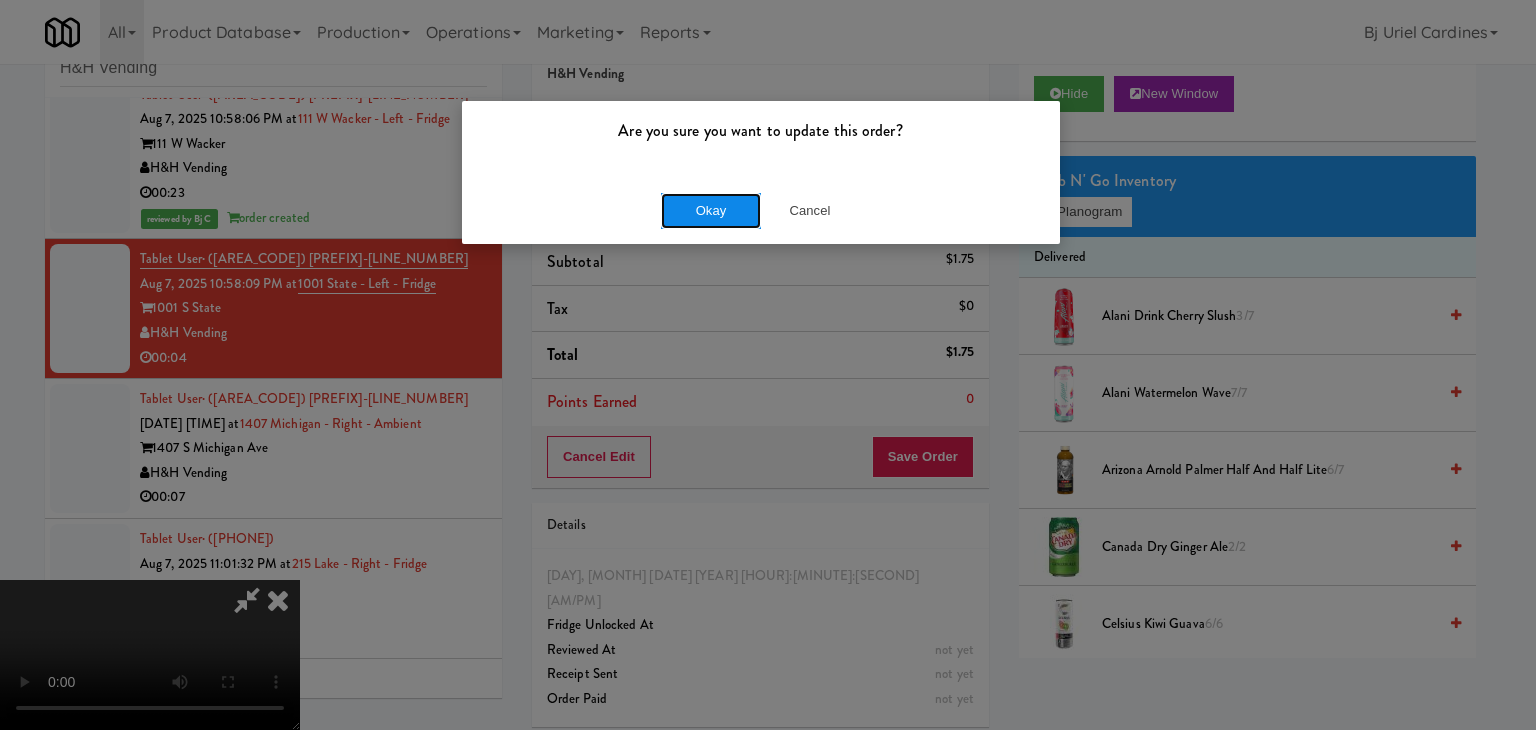 click on "Okay" at bounding box center (711, 211) 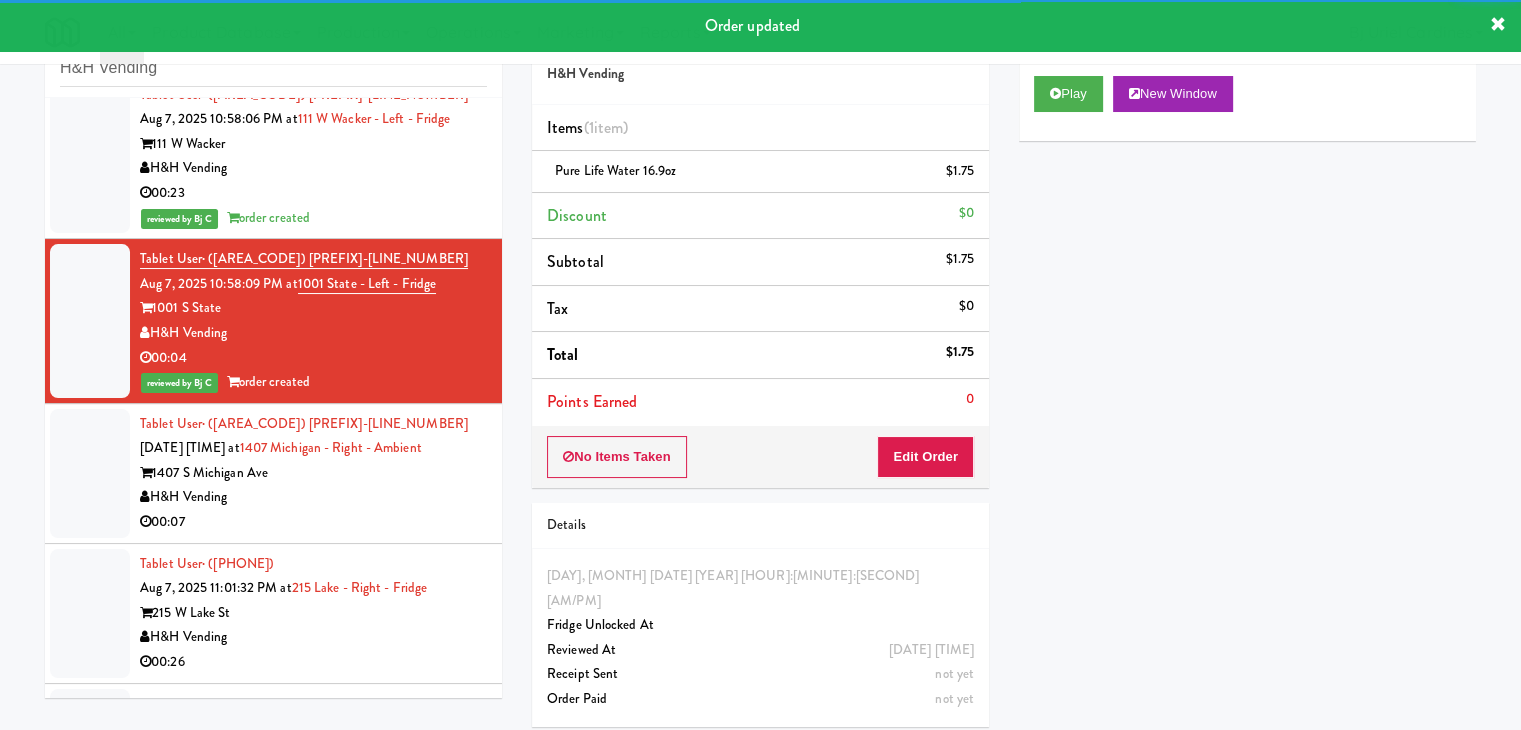 click on "1407 S Michigan Ave" at bounding box center [313, 473] 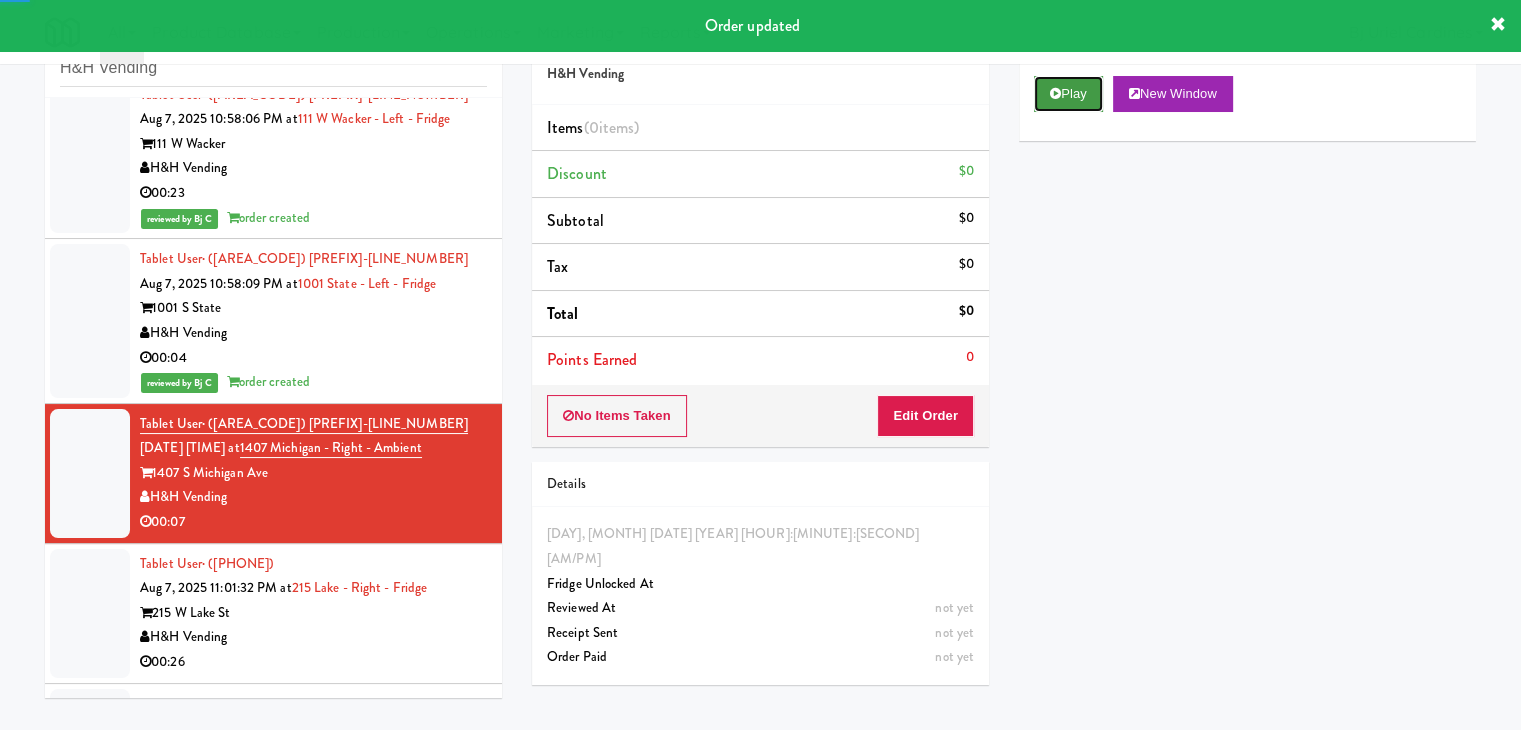 click on "Play" at bounding box center [1068, 94] 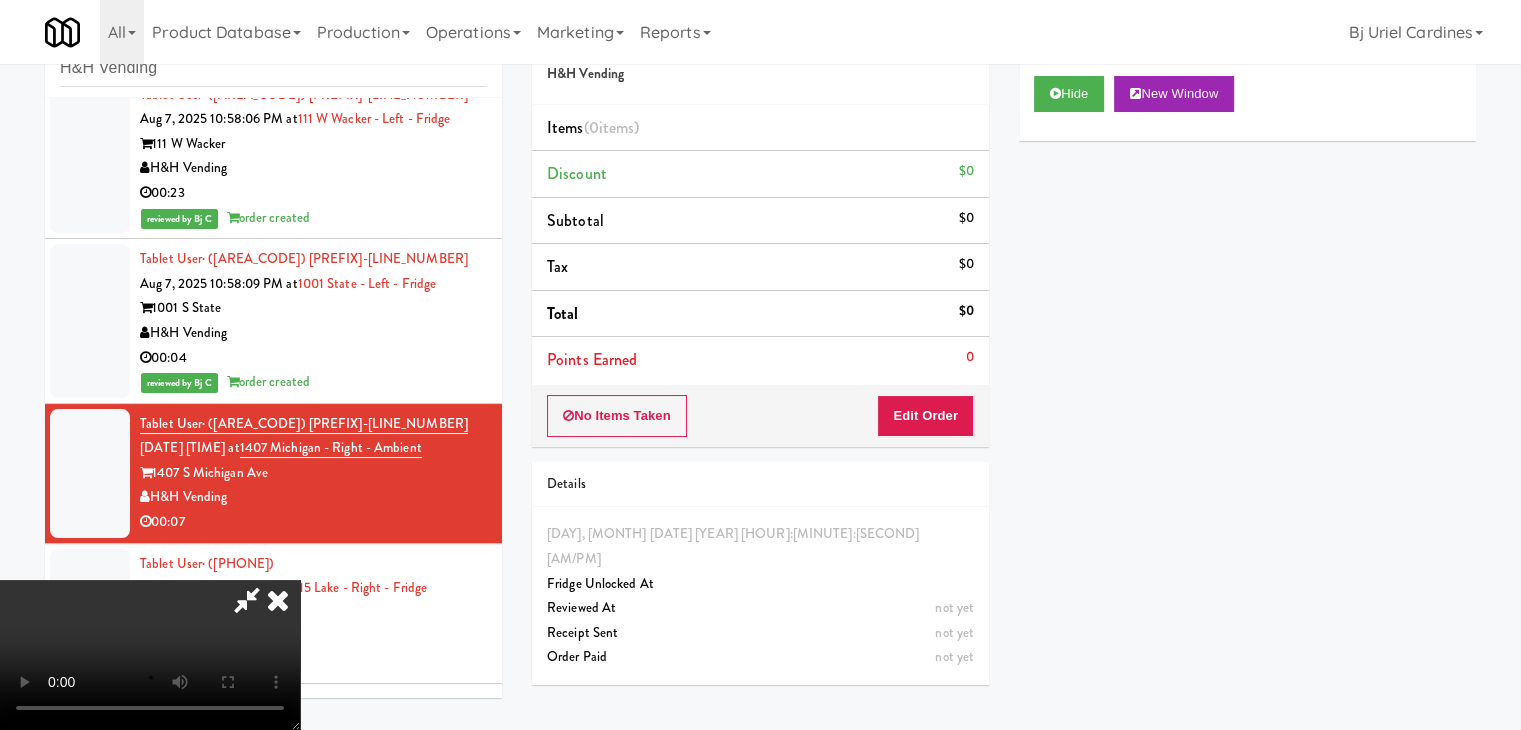 type 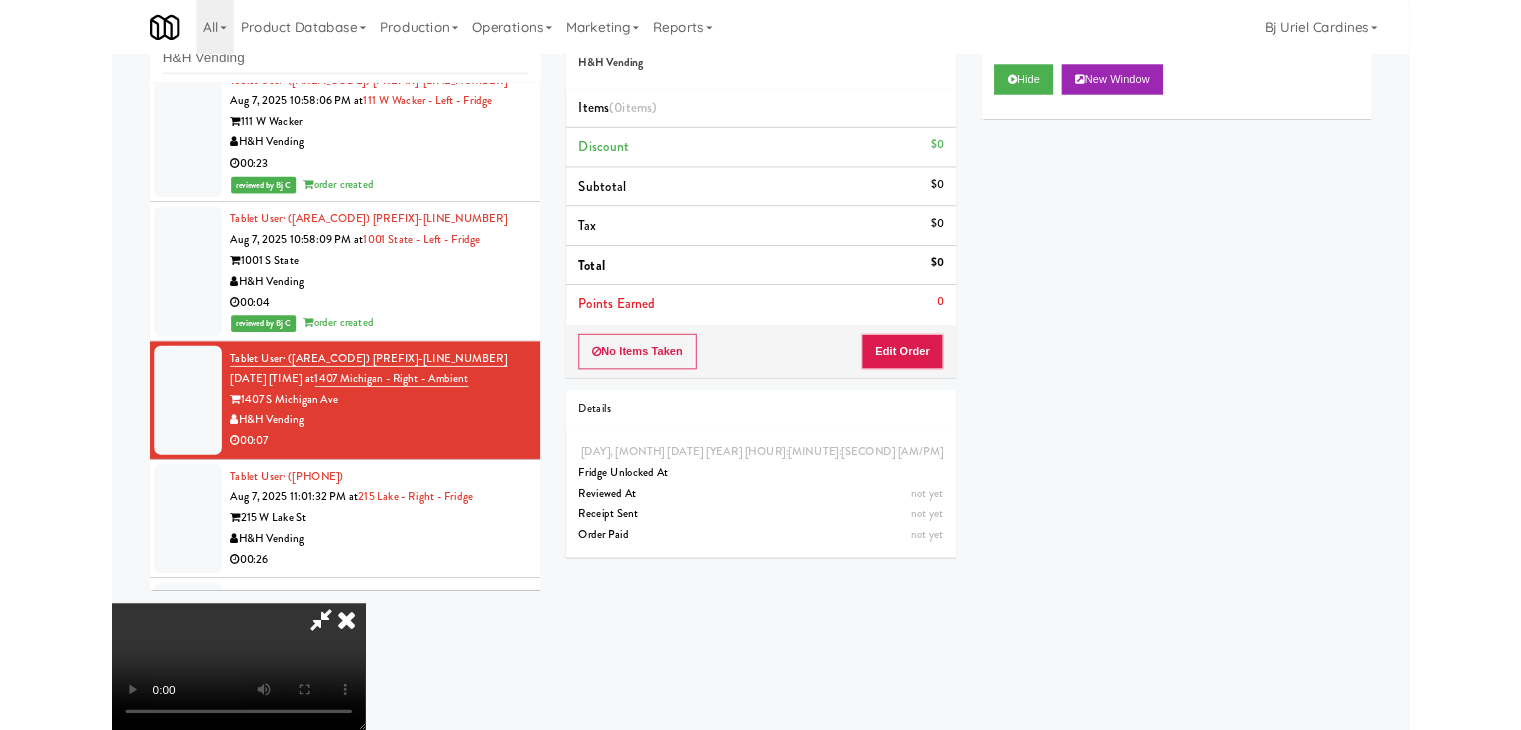 scroll, scrollTop: 6196, scrollLeft: 0, axis: vertical 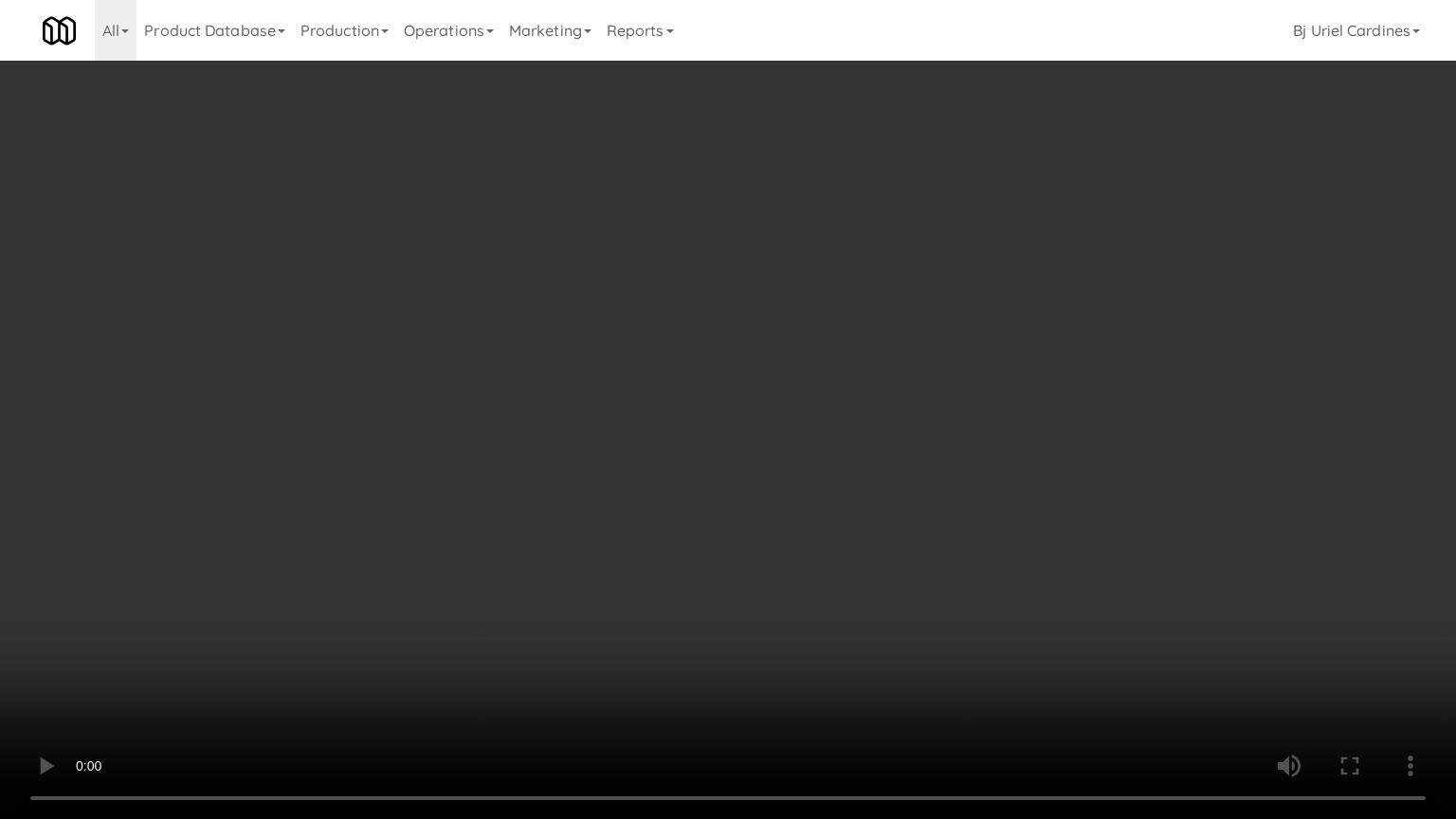 click at bounding box center [728, 410] 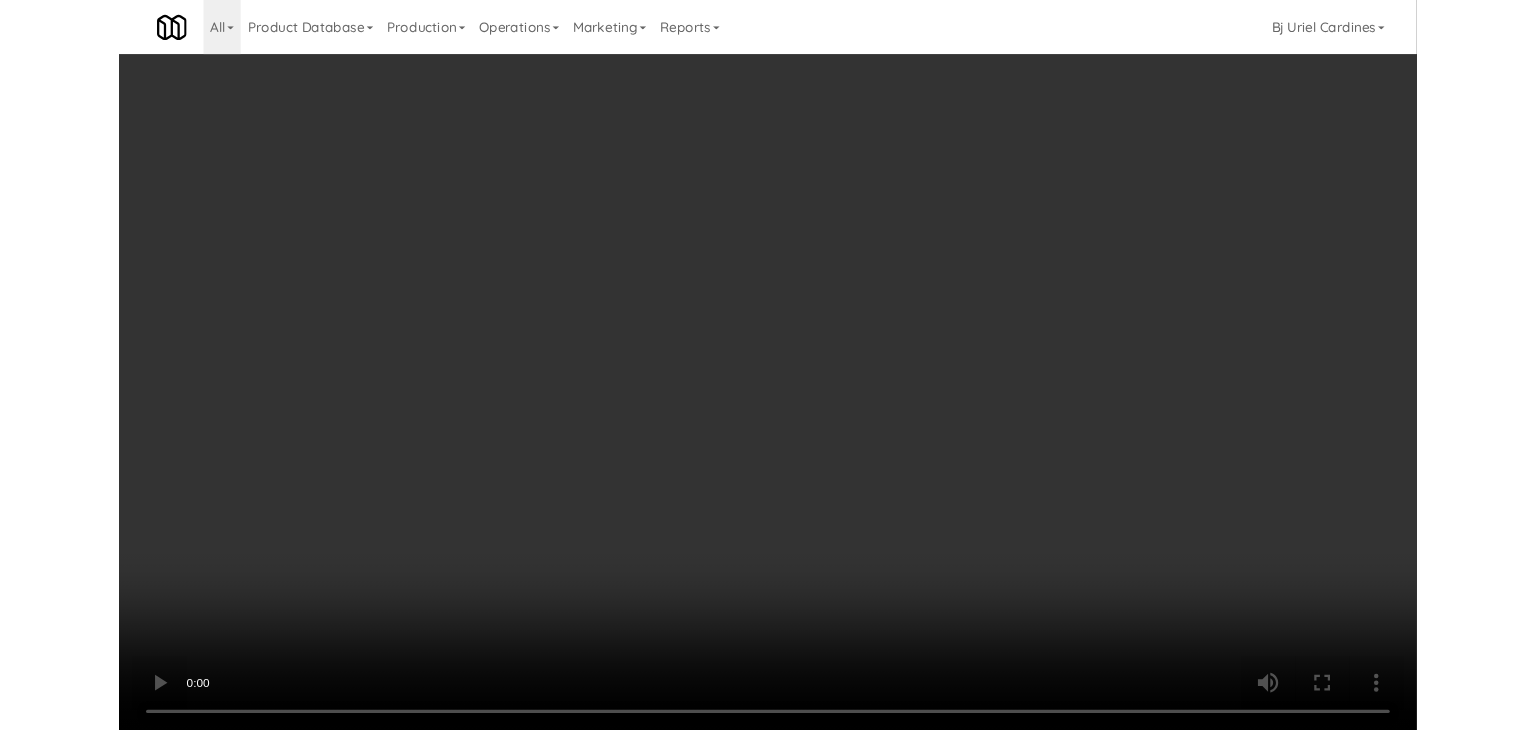 scroll, scrollTop: 6220, scrollLeft: 0, axis: vertical 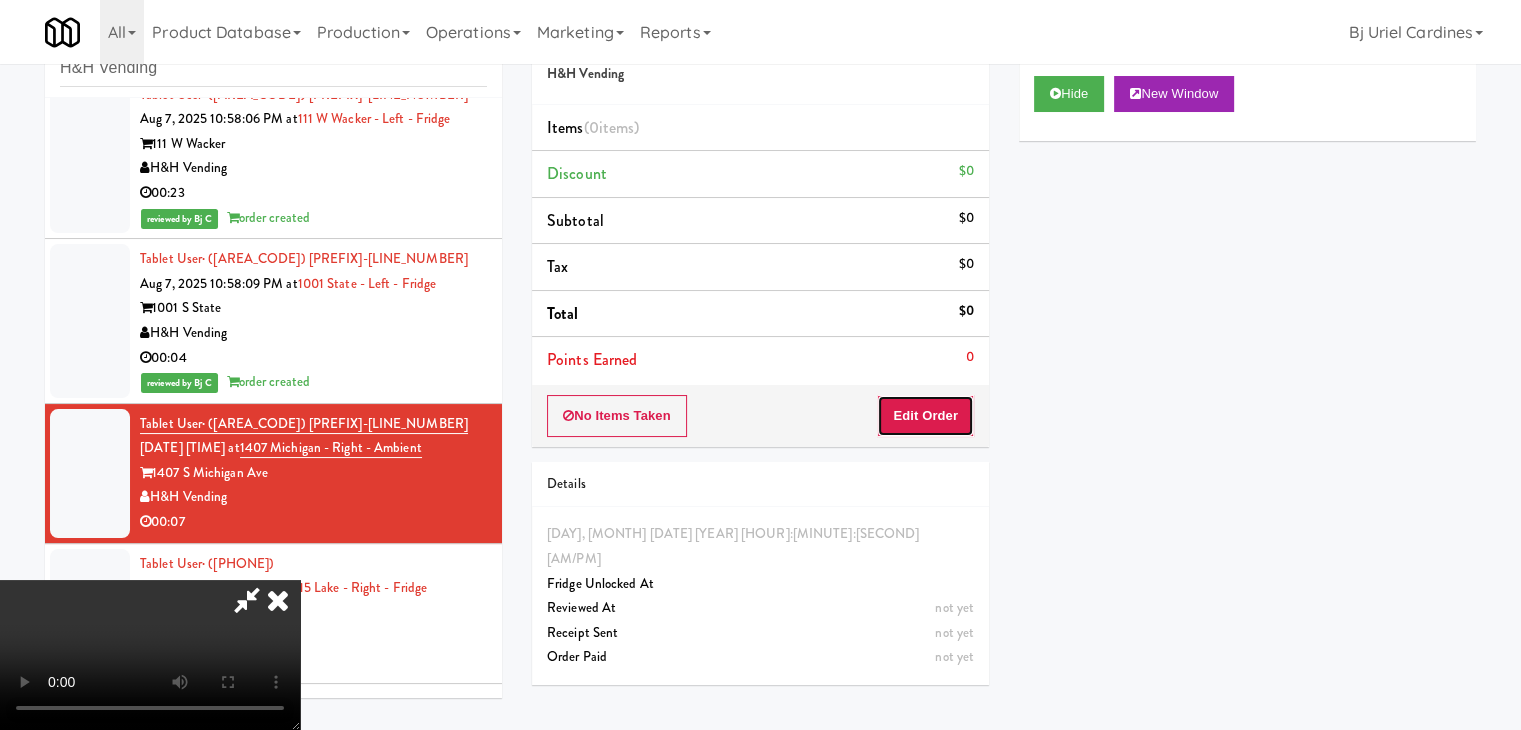 click on "Edit Order" at bounding box center (925, 416) 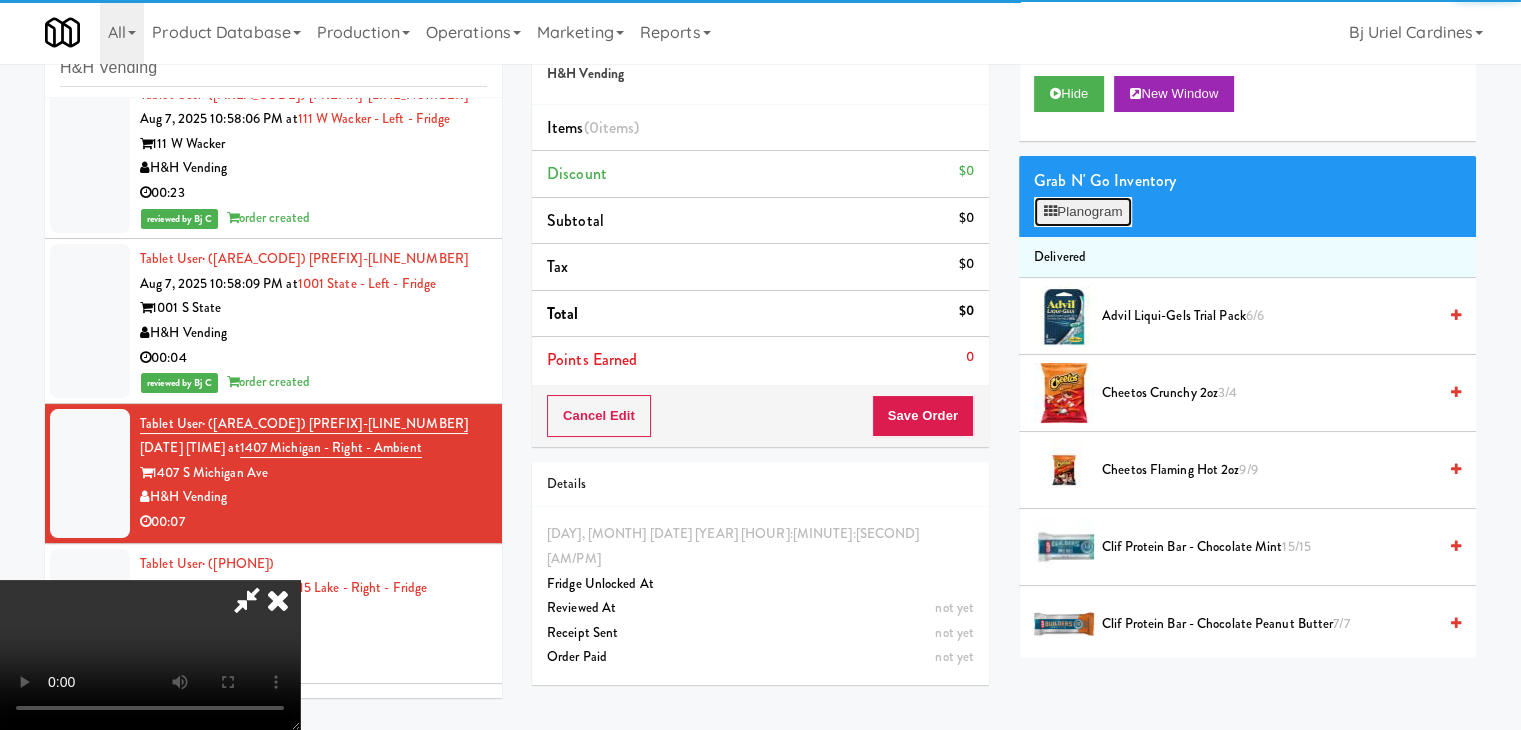 click on "Planogram" at bounding box center [1083, 212] 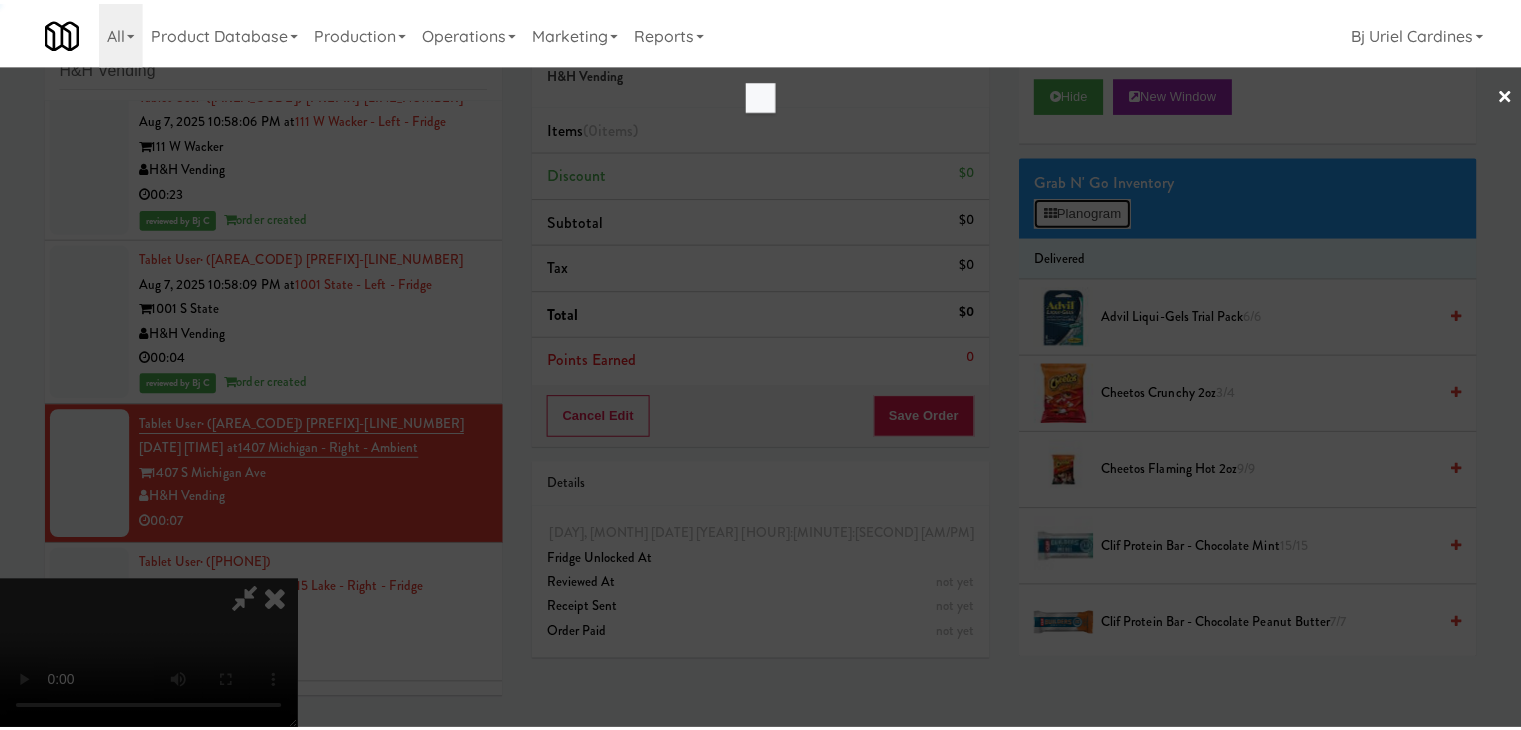 scroll, scrollTop: 6196, scrollLeft: 0, axis: vertical 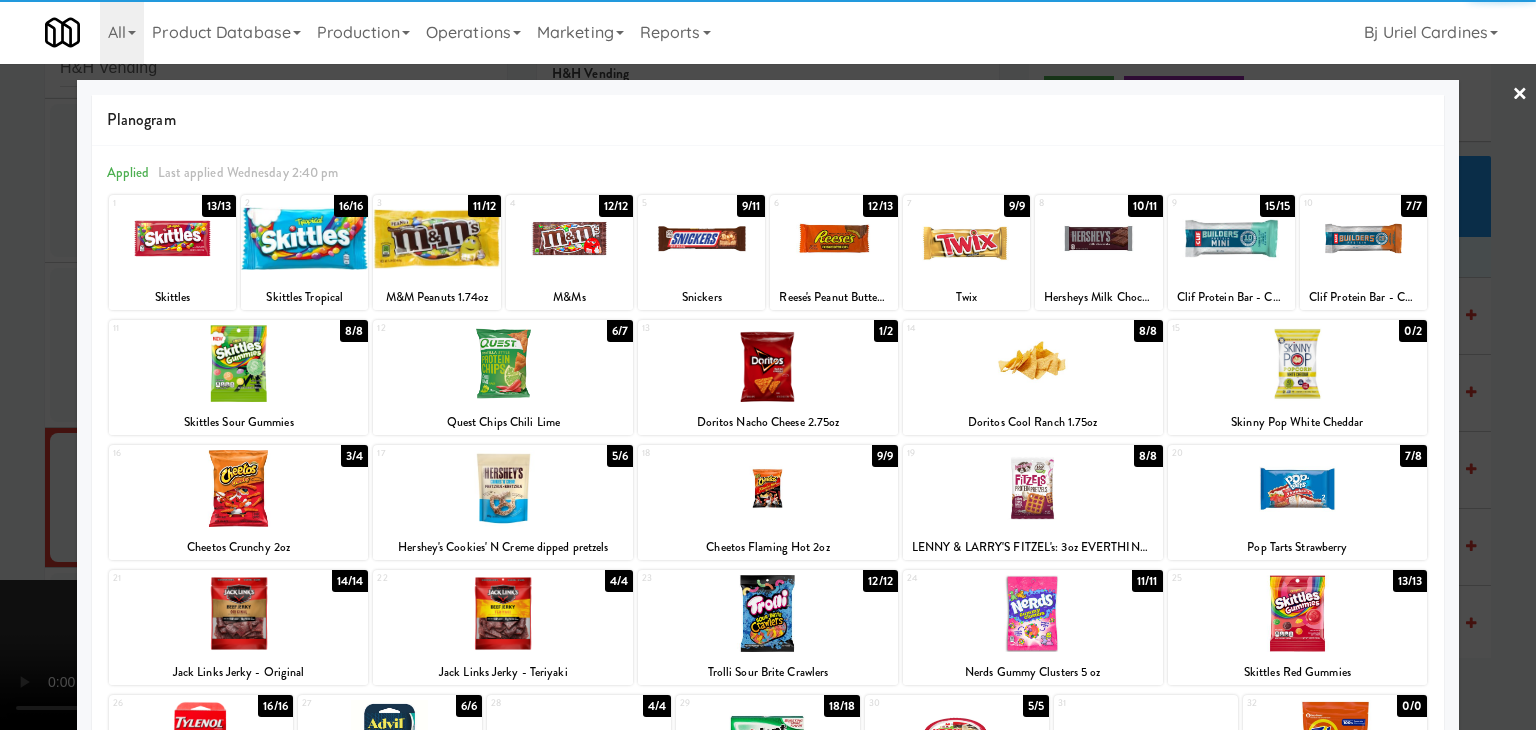 click at bounding box center [768, 488] 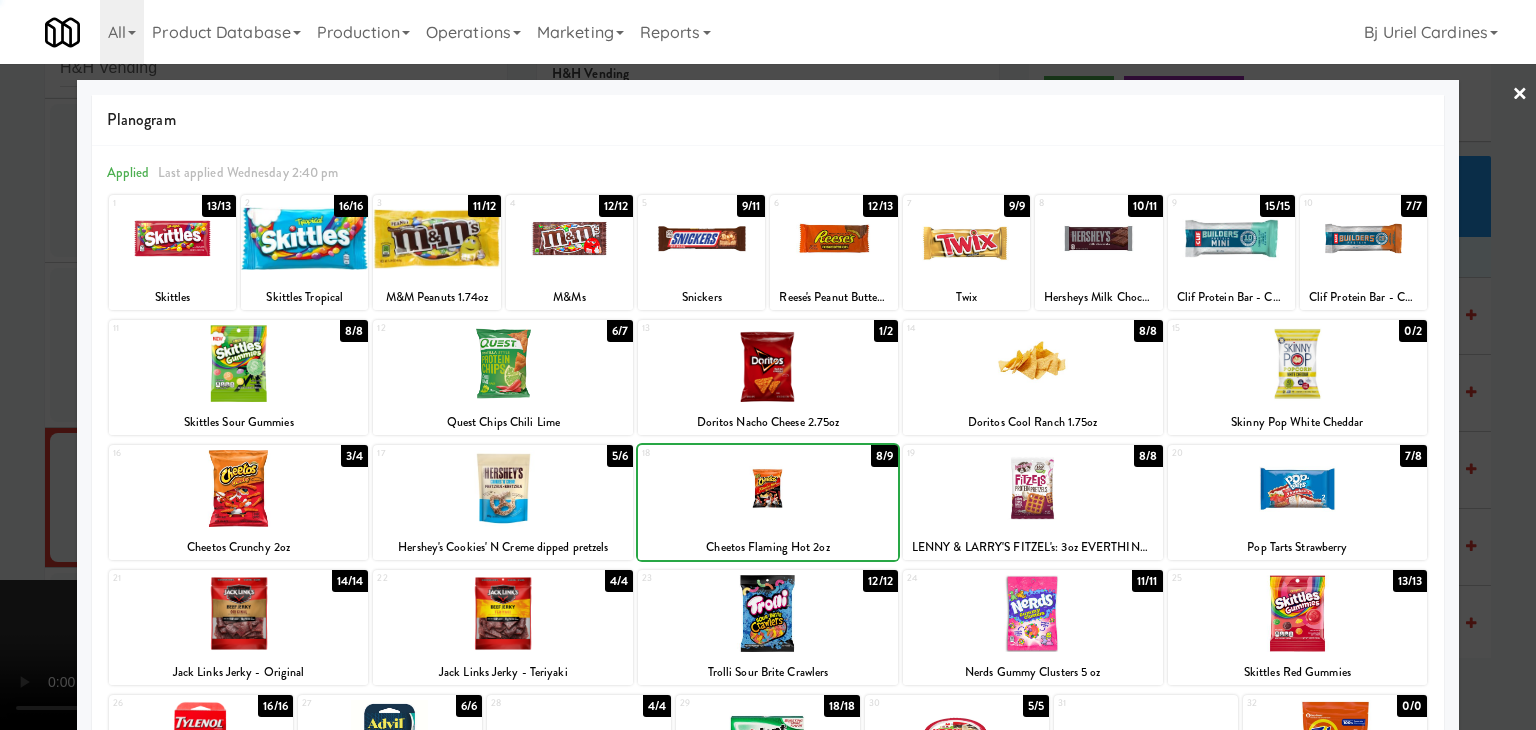 click at bounding box center [768, 363] 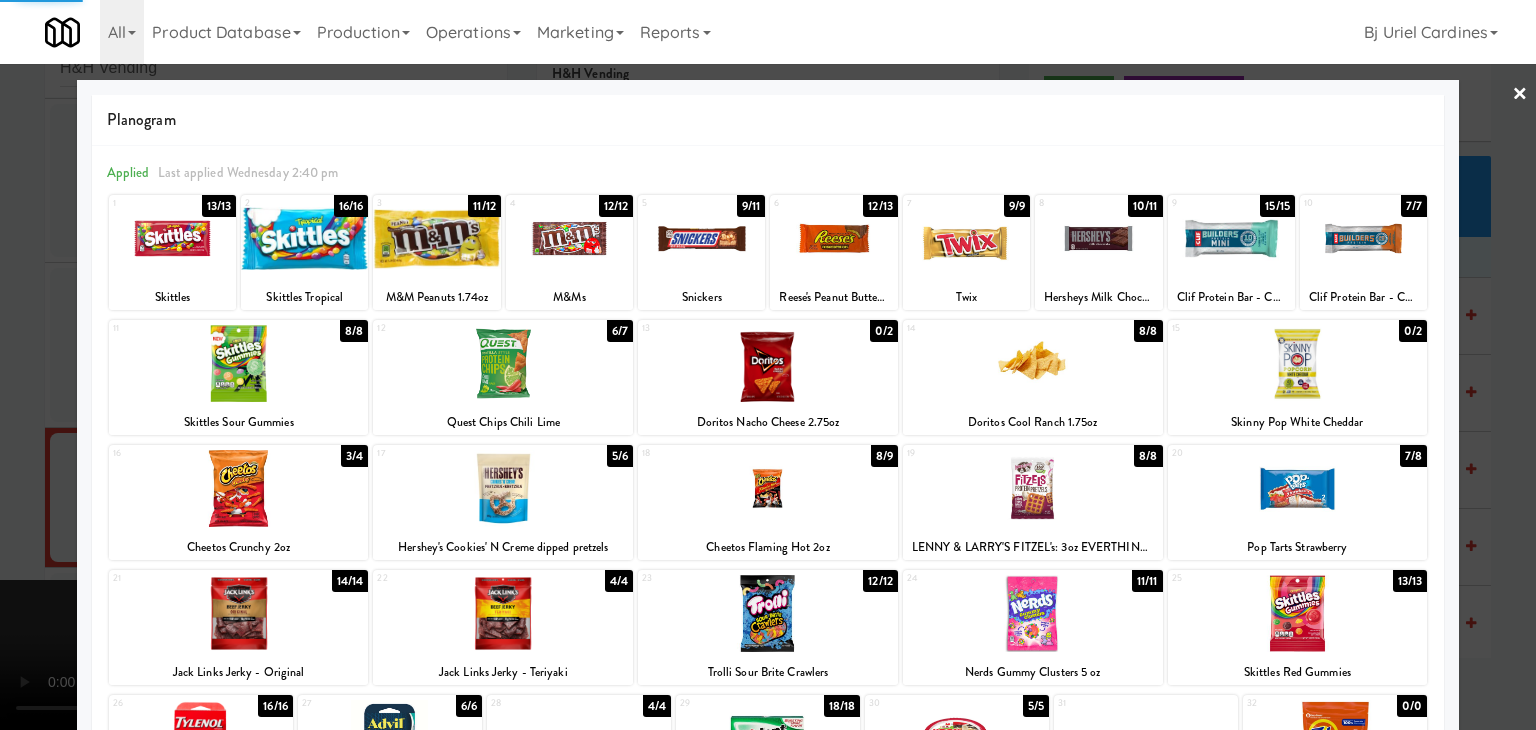 click at bounding box center (436, 238) 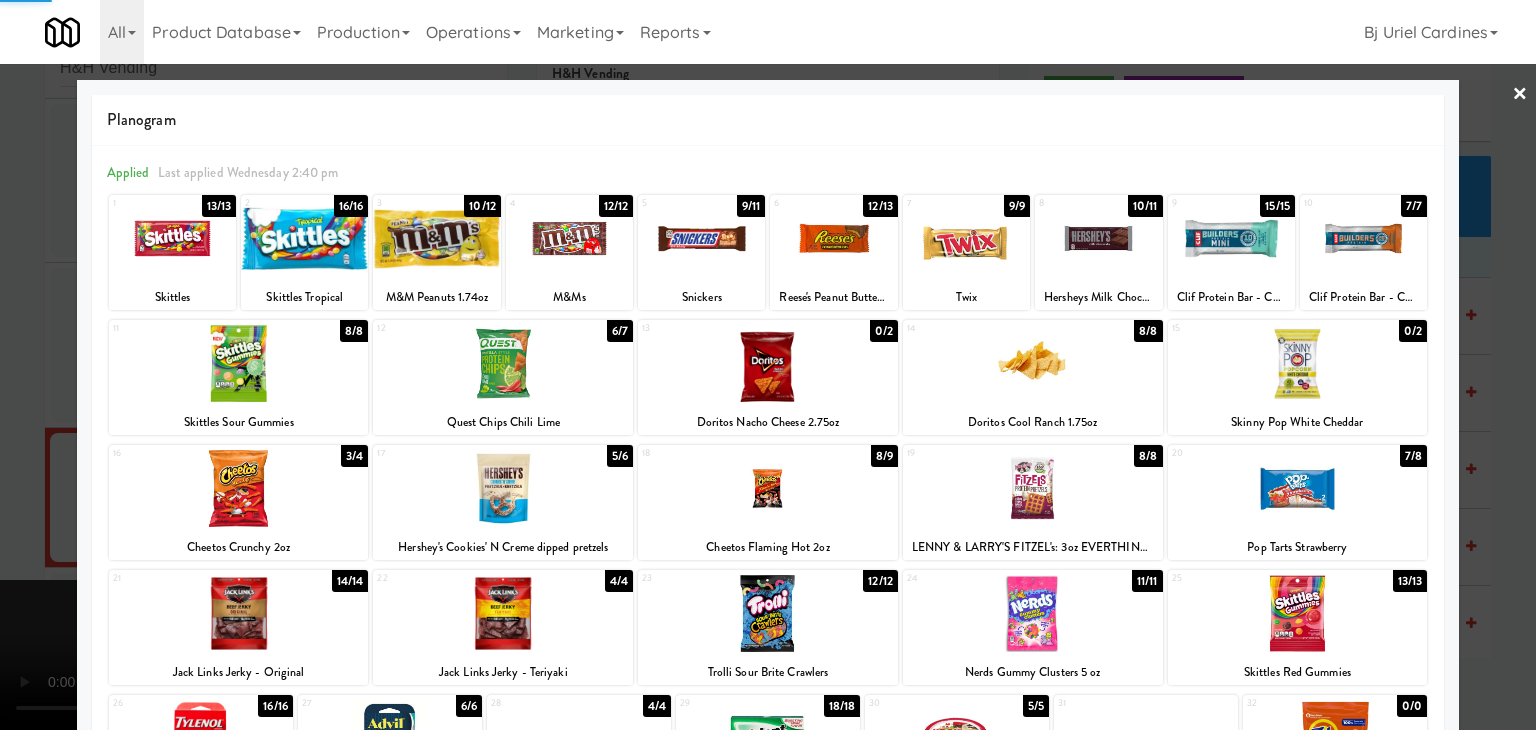 drag, startPoint x: 4, startPoint y: 453, endPoint x: 192, endPoint y: 453, distance: 188 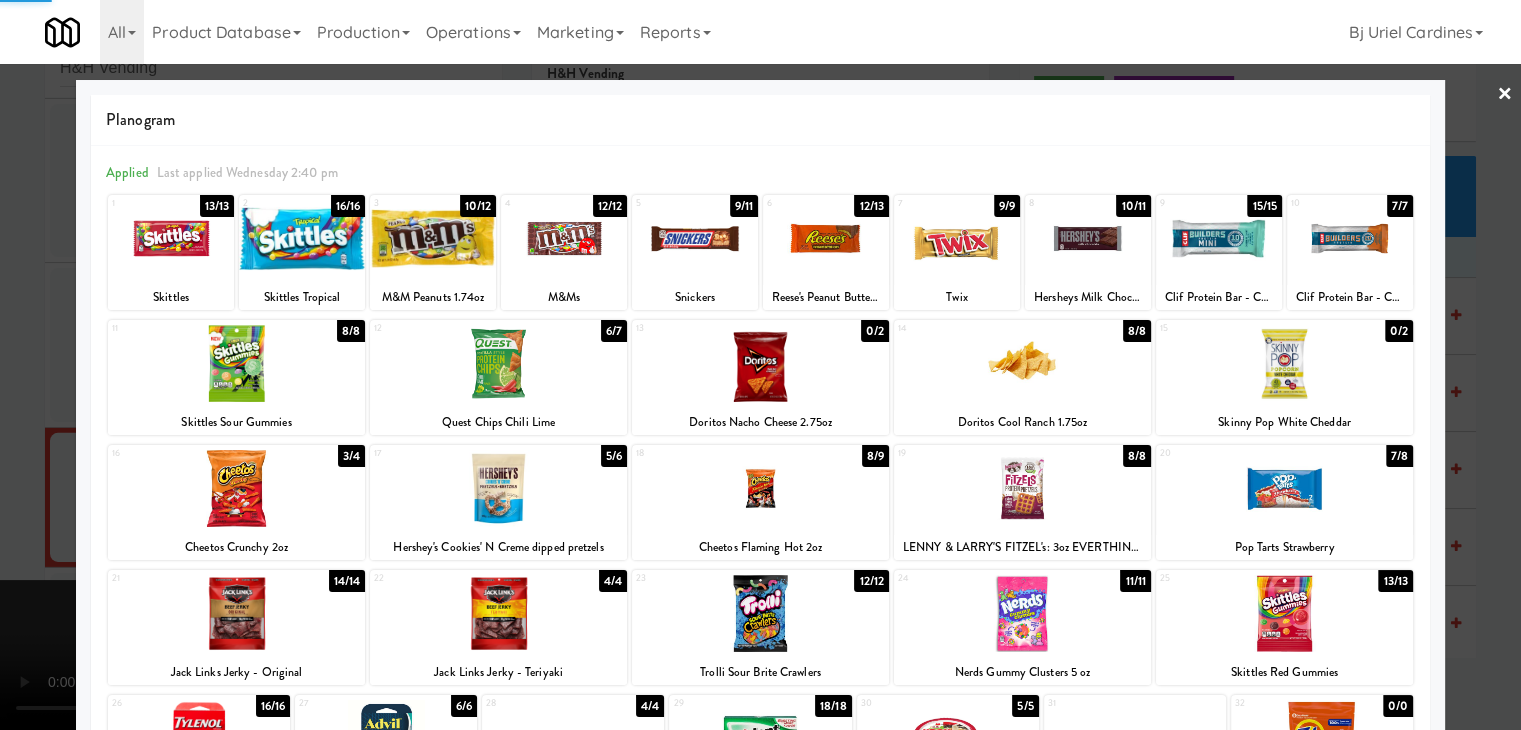 scroll, scrollTop: 6220, scrollLeft: 0, axis: vertical 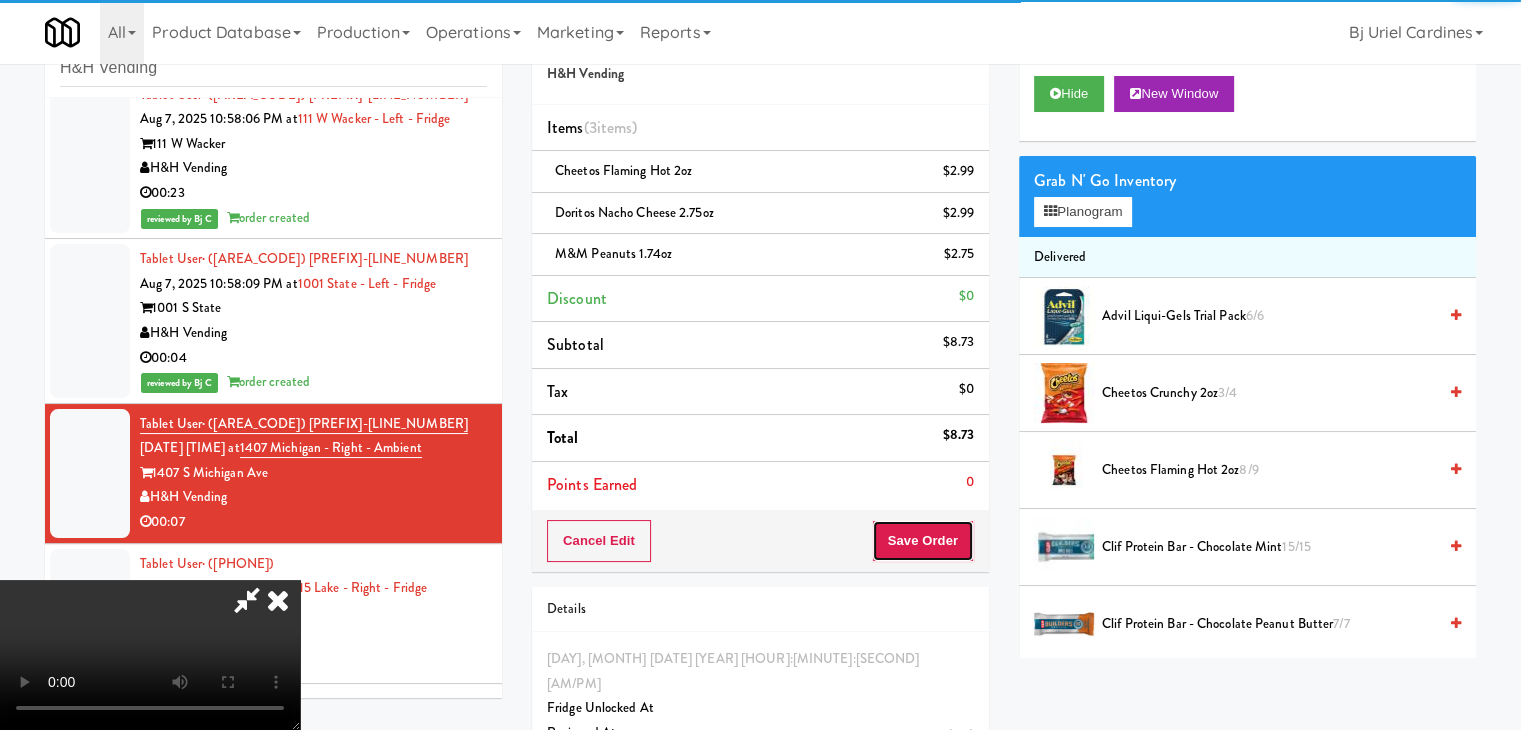 click on "Save Order" at bounding box center [923, 541] 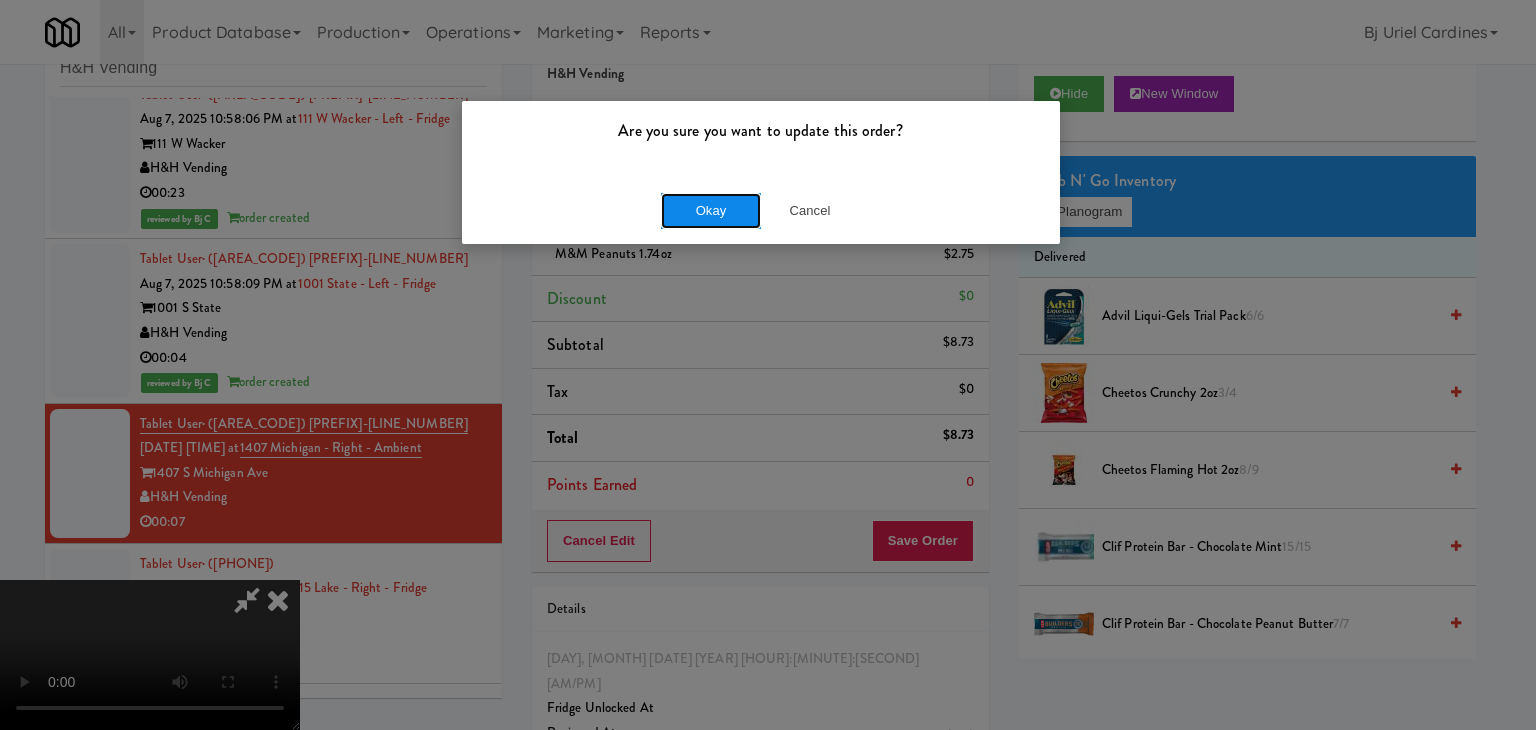click on "Okay" at bounding box center (711, 211) 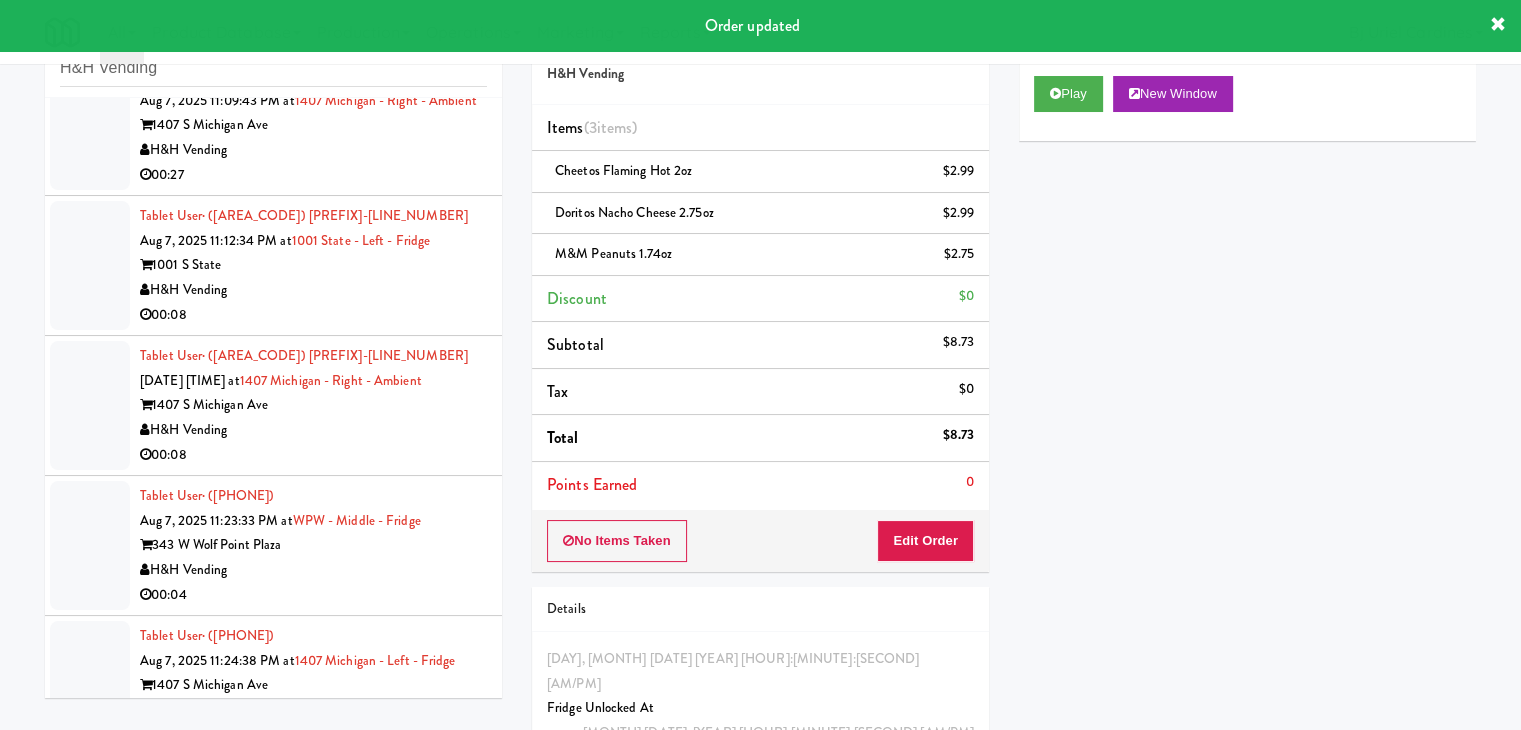 scroll, scrollTop: 7020, scrollLeft: 0, axis: vertical 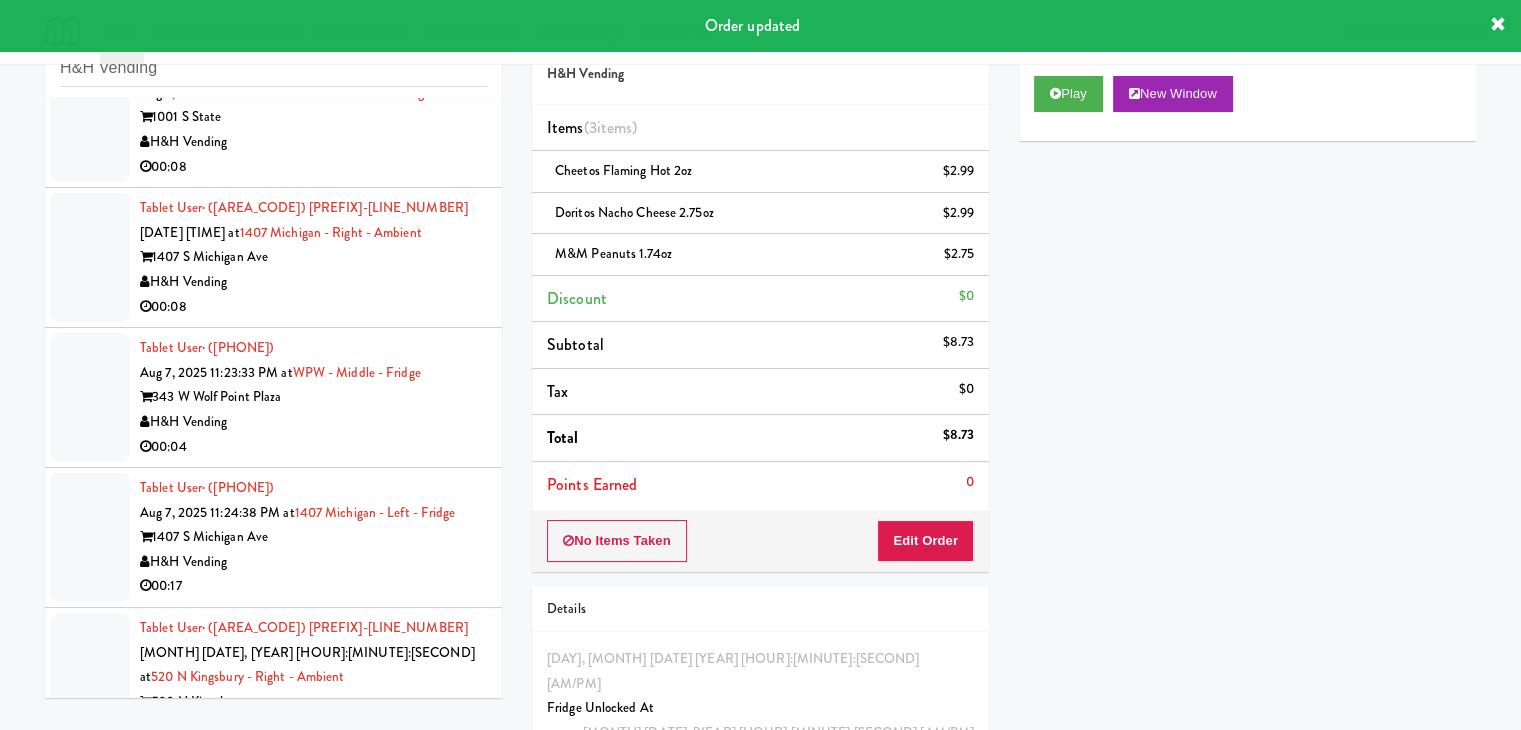 click on "H&H Vending" at bounding box center (313, 282) 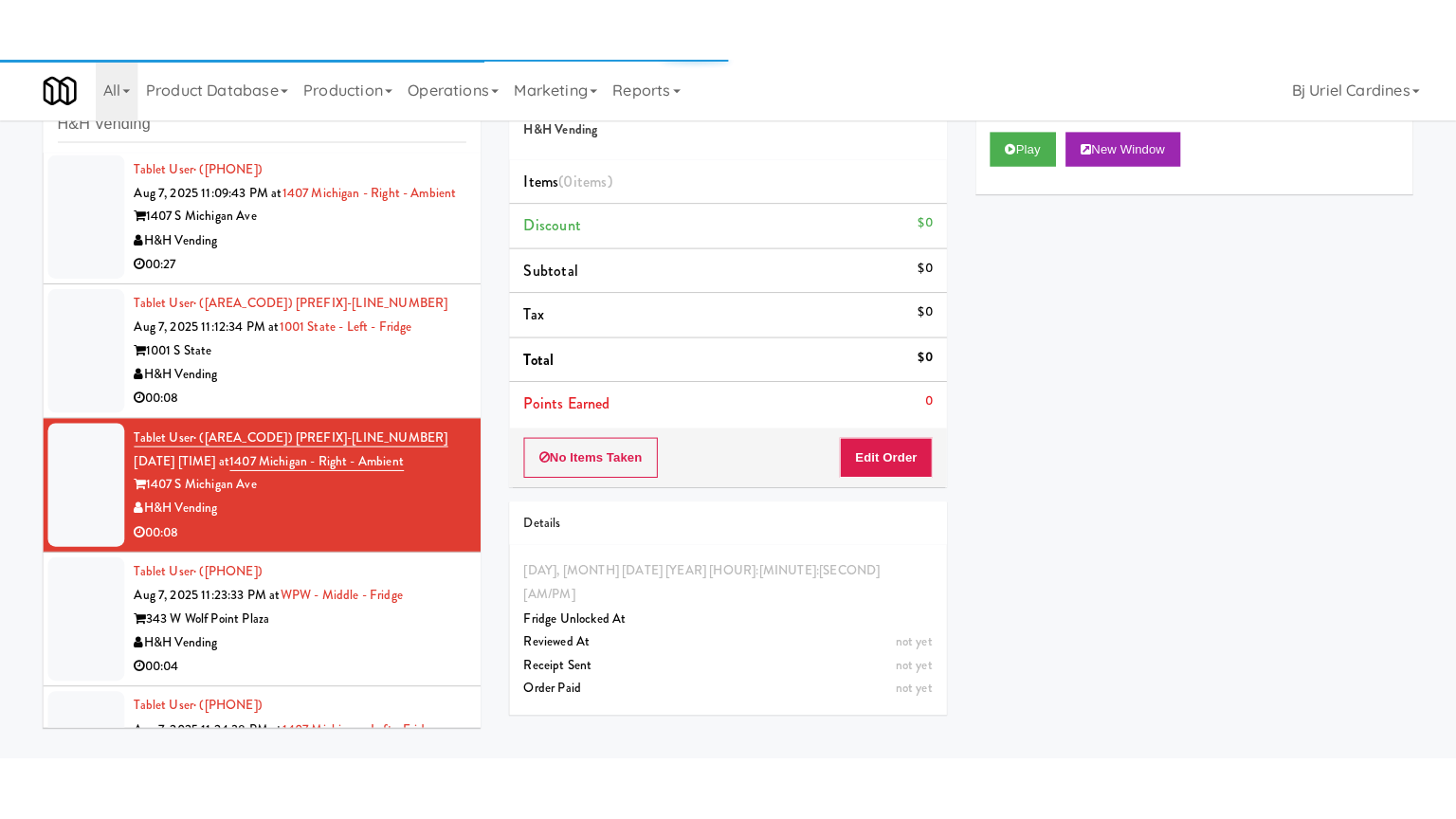 scroll, scrollTop: 6465, scrollLeft: 0, axis: vertical 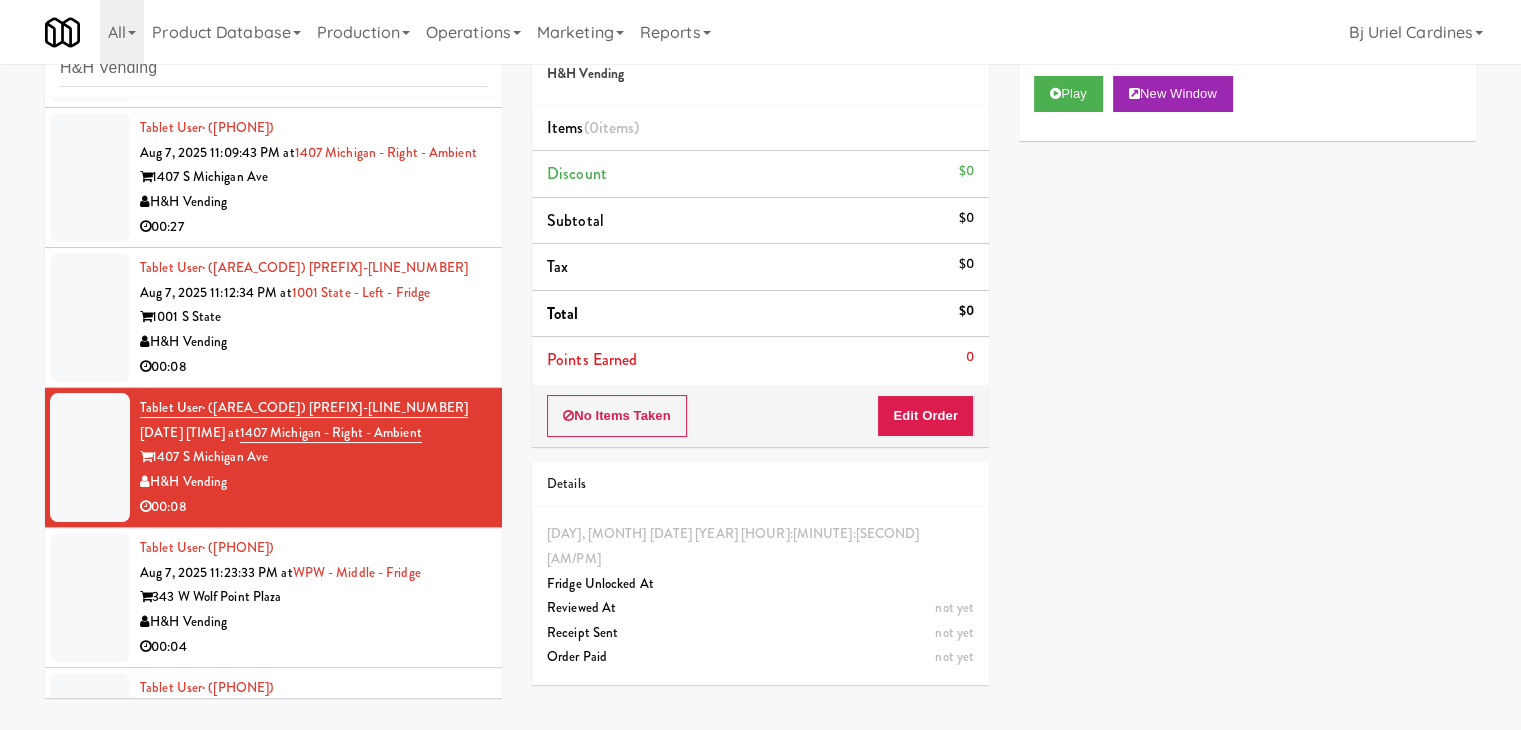 click on "00:08" at bounding box center (313, 367) 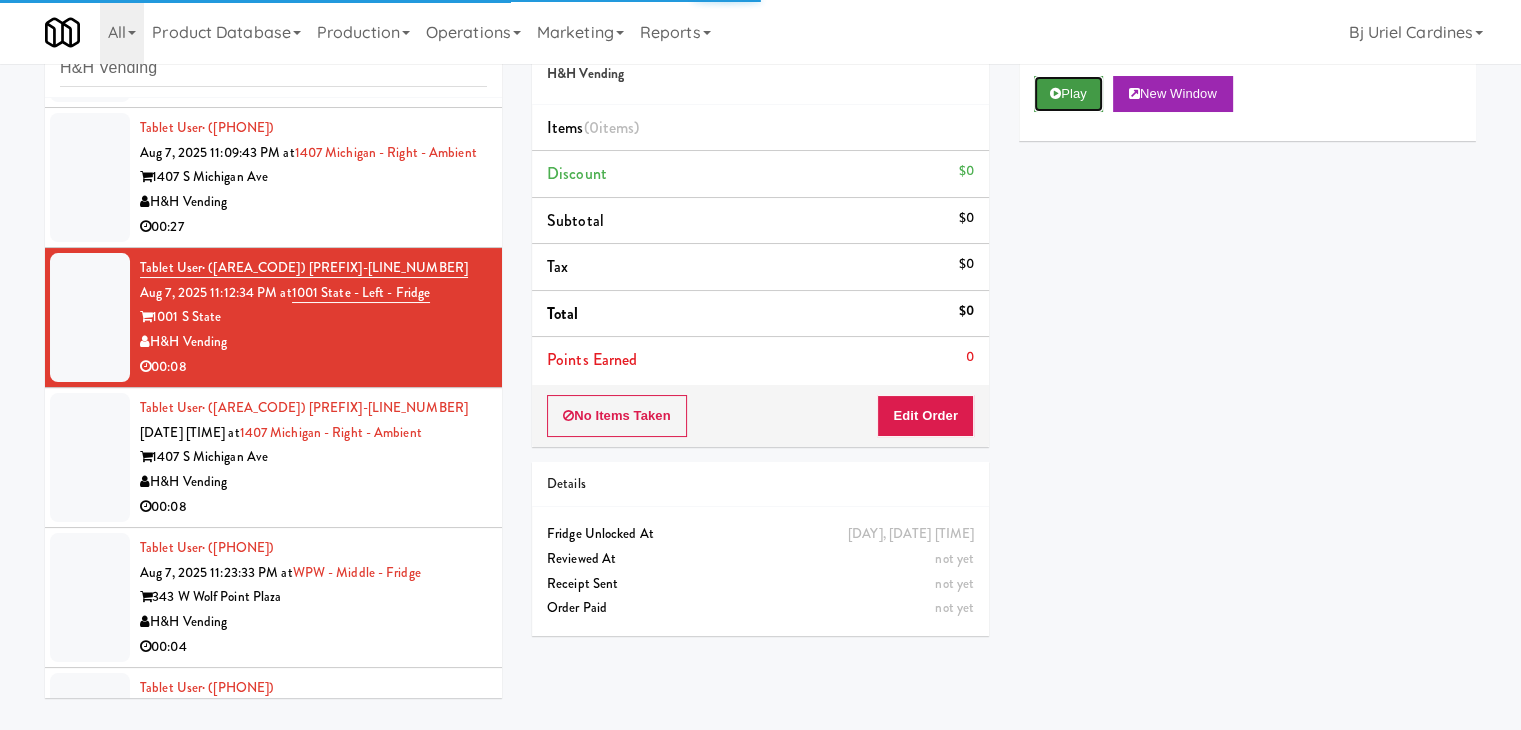 click on "Play" at bounding box center [1068, 94] 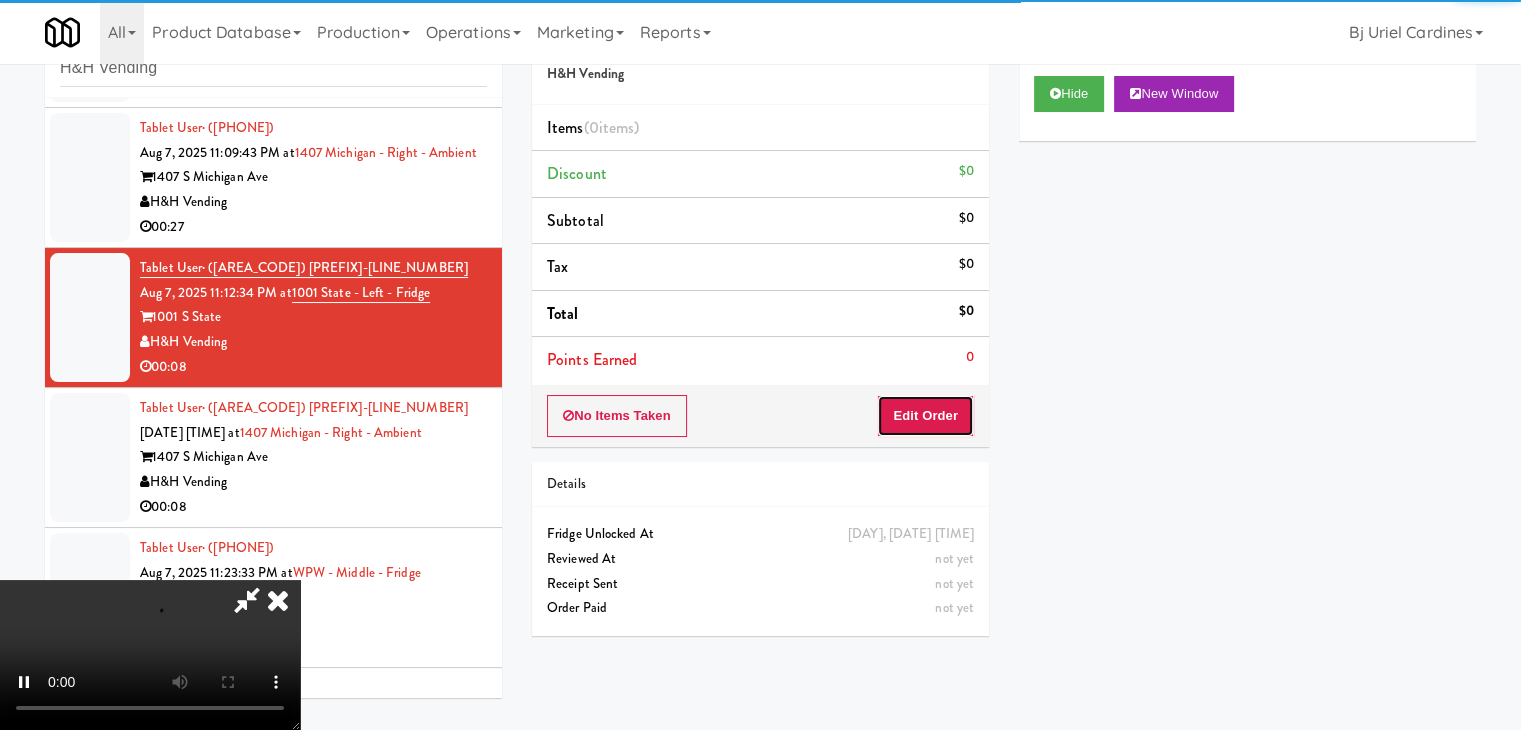 click on "Edit Order" at bounding box center [925, 416] 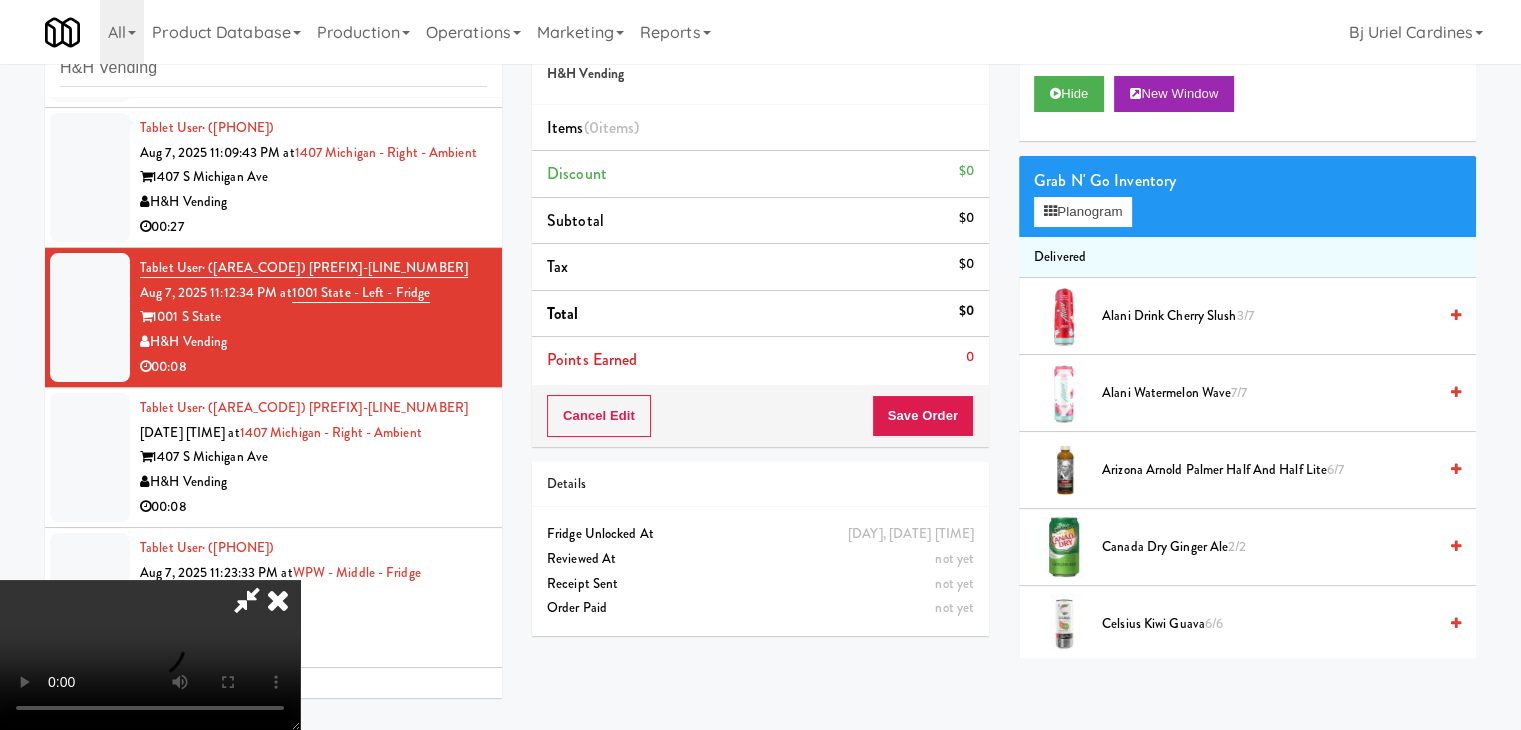 type 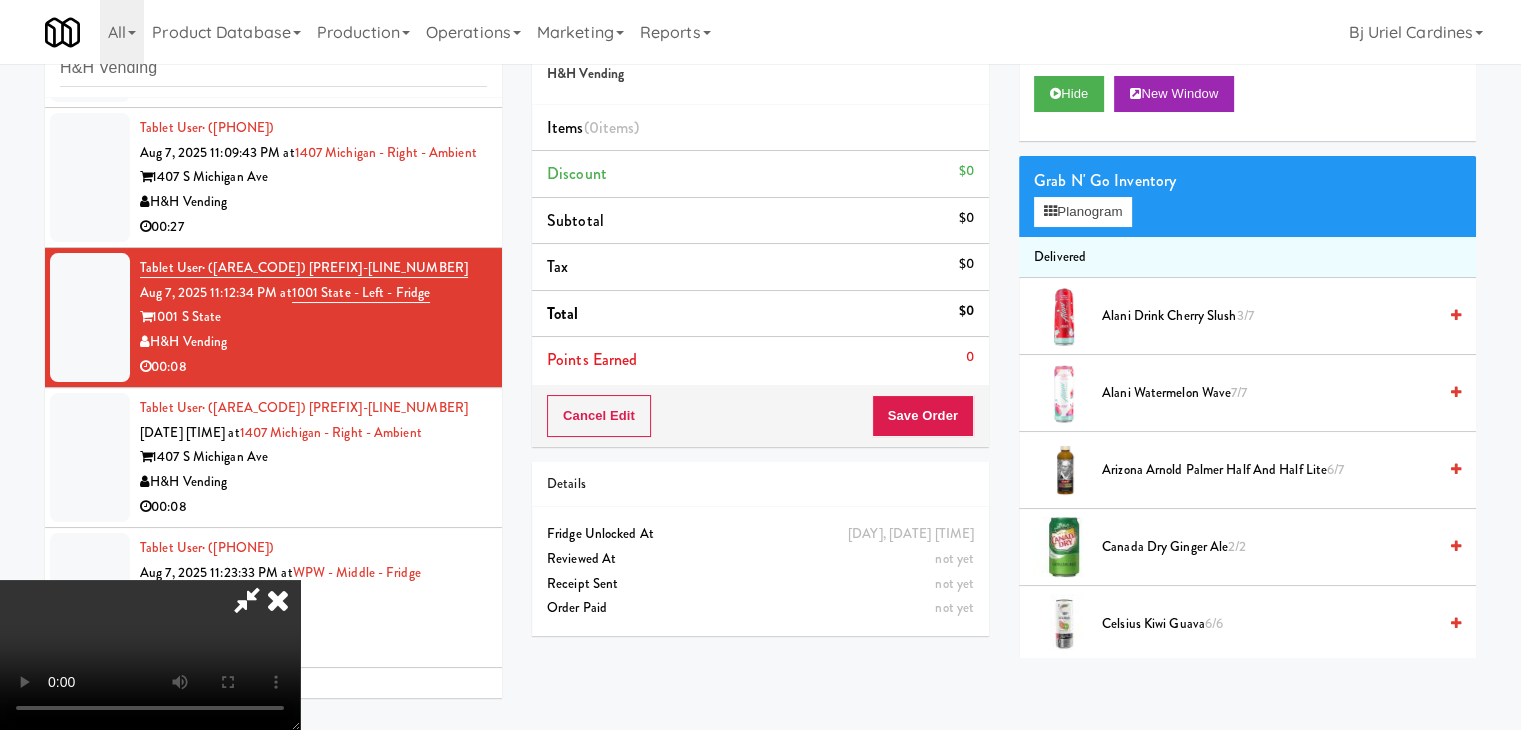 scroll, scrollTop: 6796, scrollLeft: 0, axis: vertical 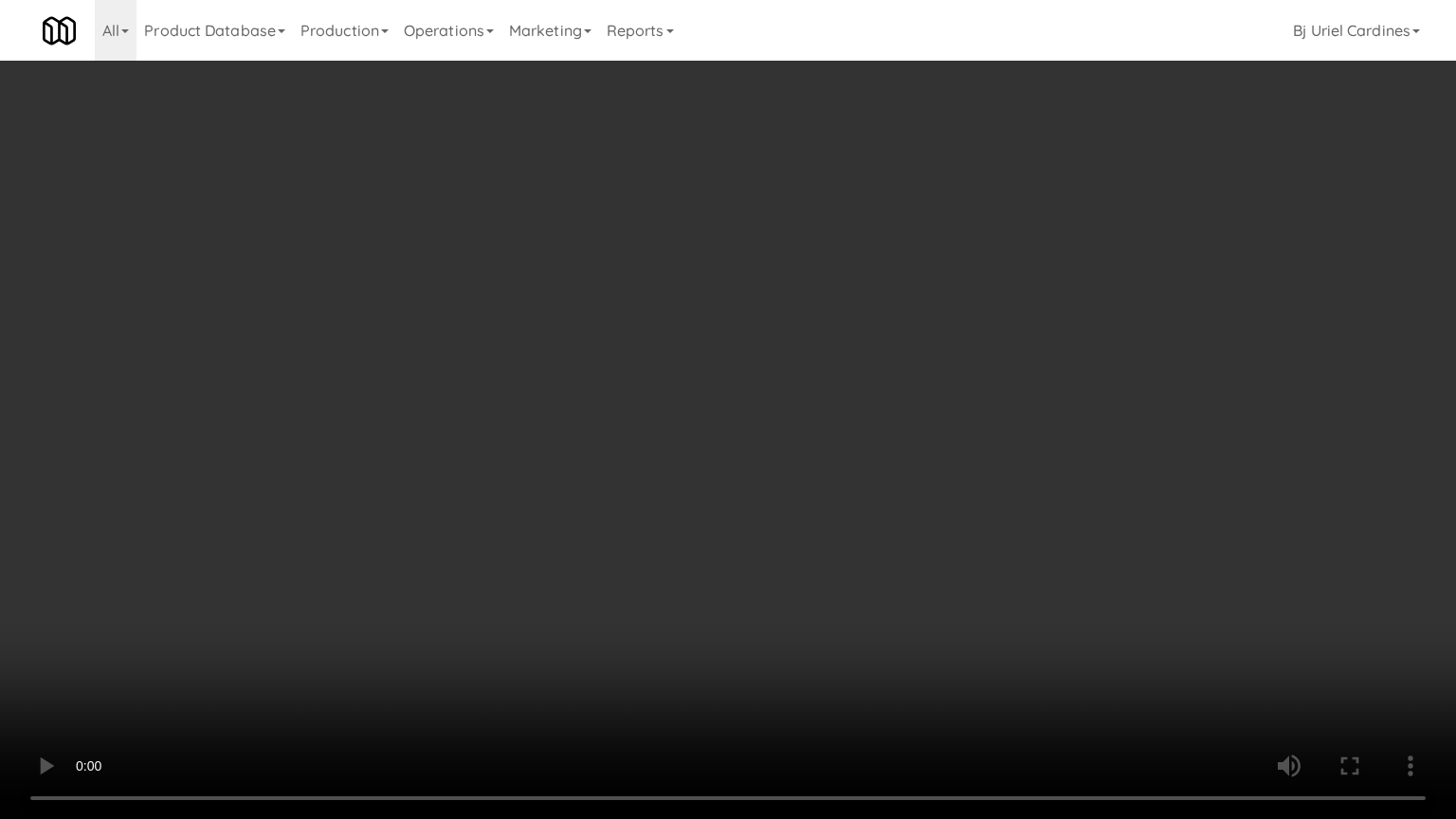 click at bounding box center (728, 410) 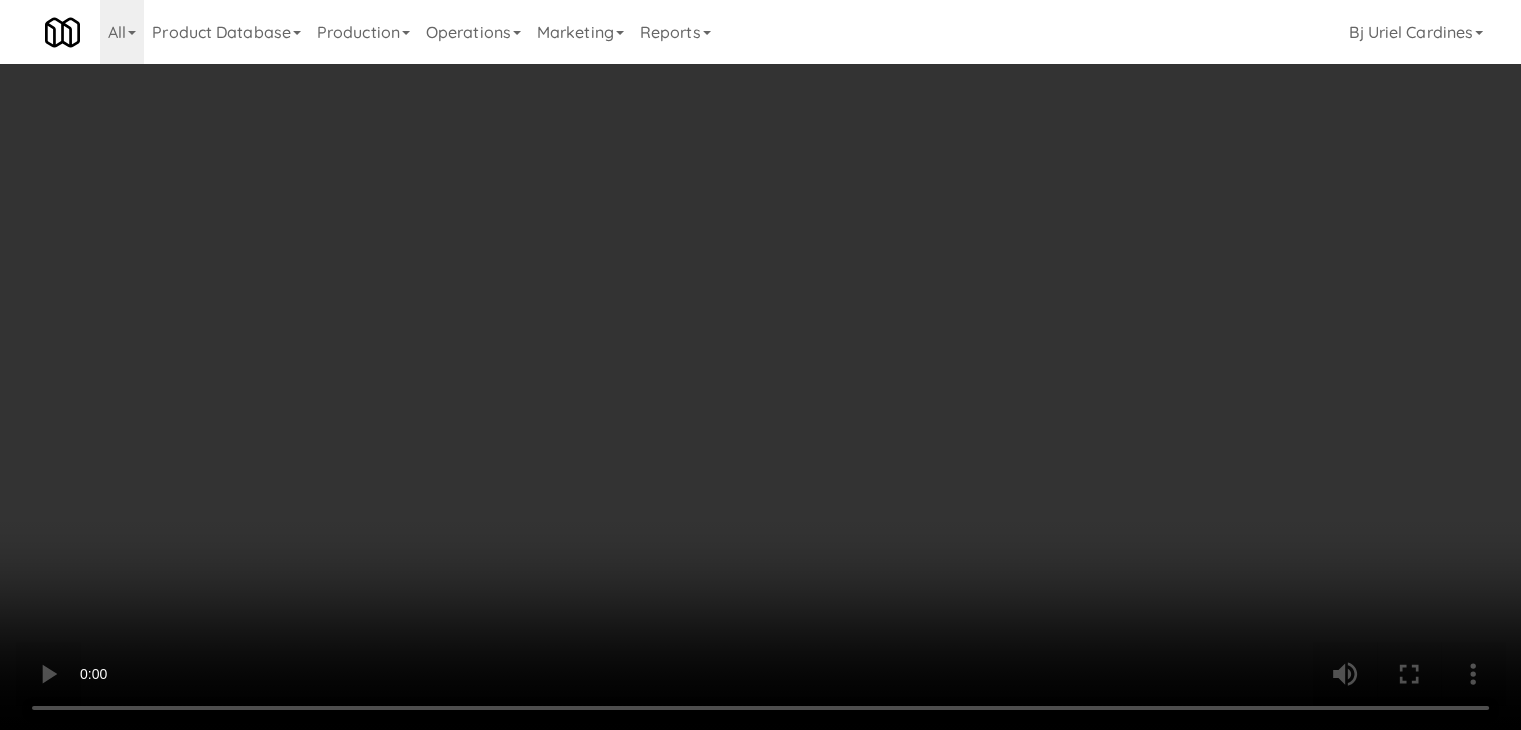 click on "Grab N' Go Inventory  Planogram" at bounding box center [1247, 196] 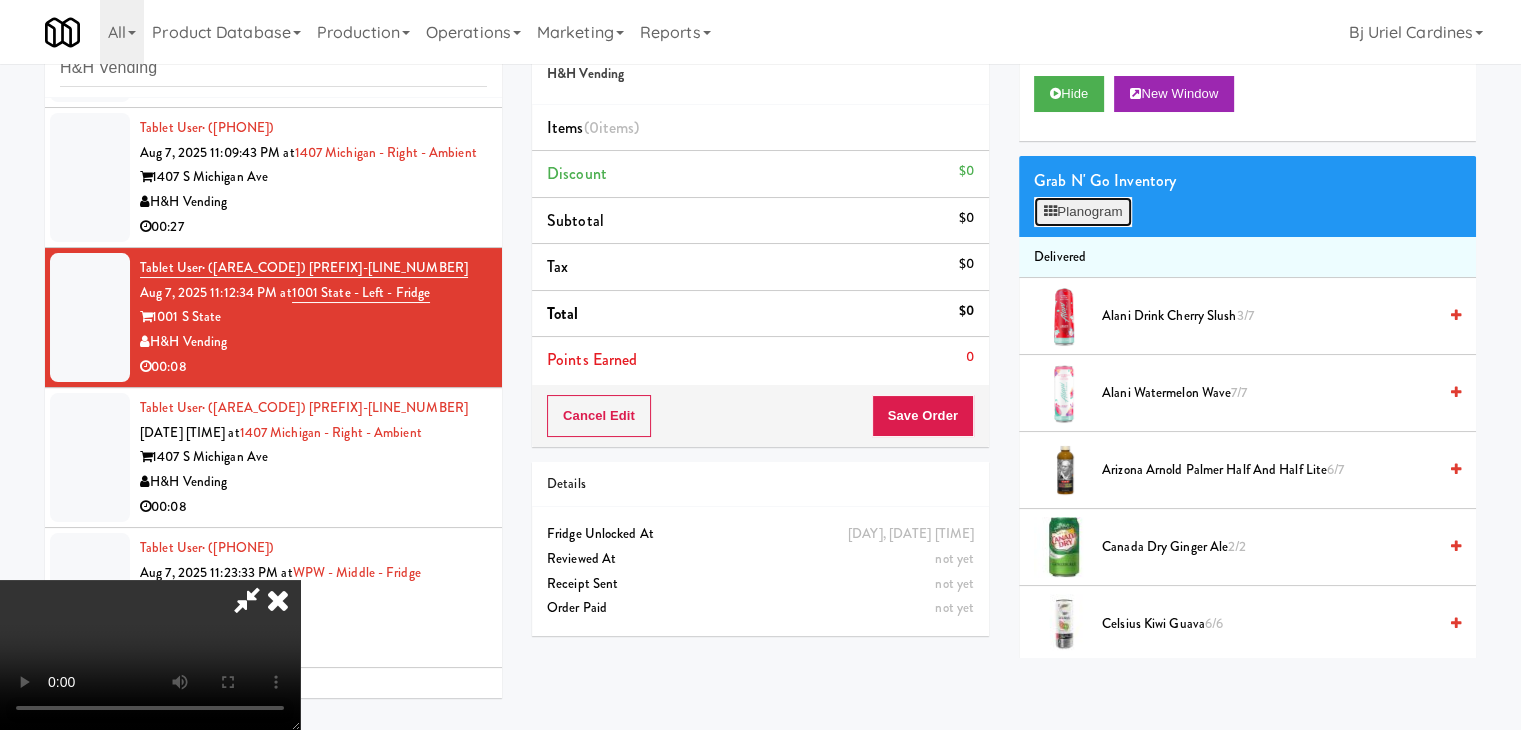 click on "Planogram" at bounding box center (1083, 212) 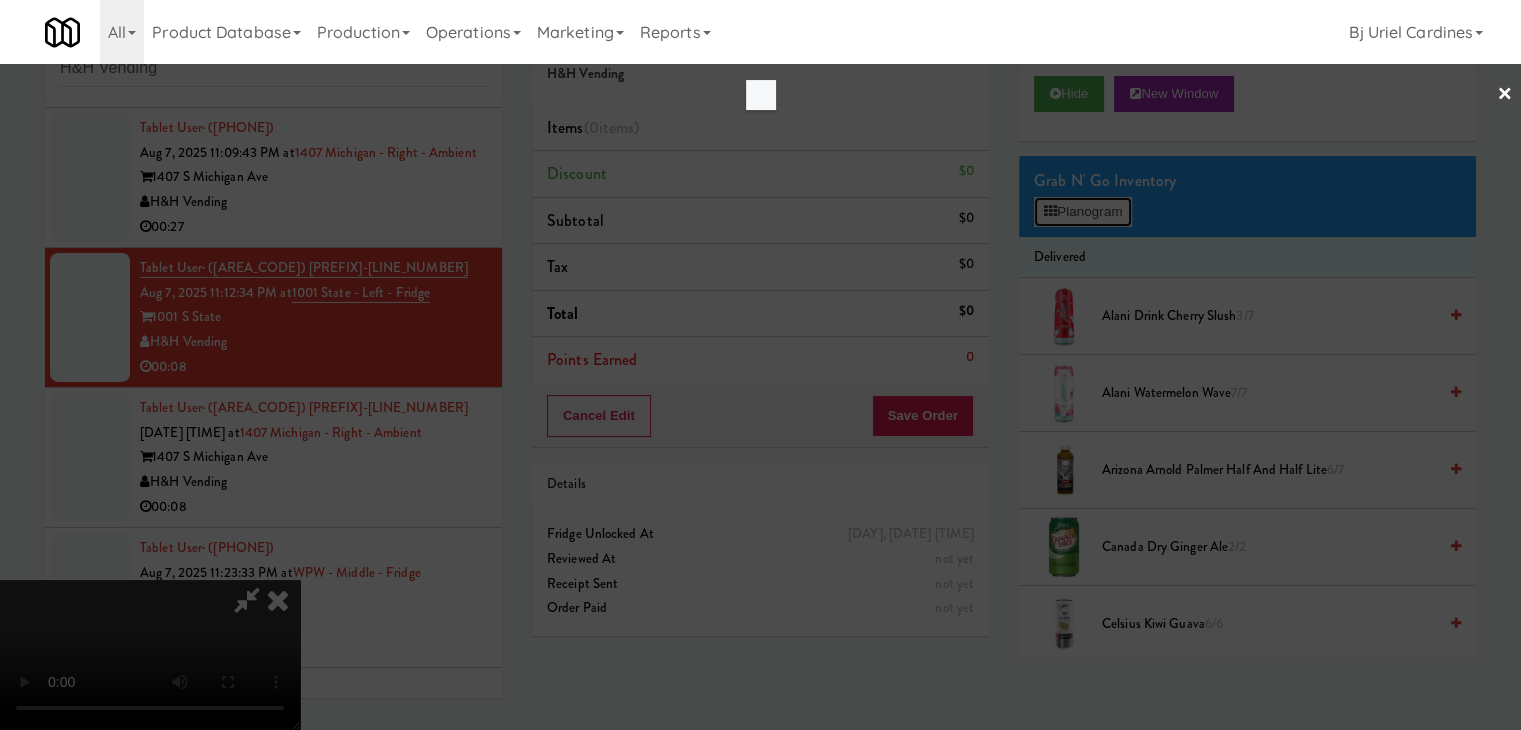 scroll, scrollTop: 6796, scrollLeft: 0, axis: vertical 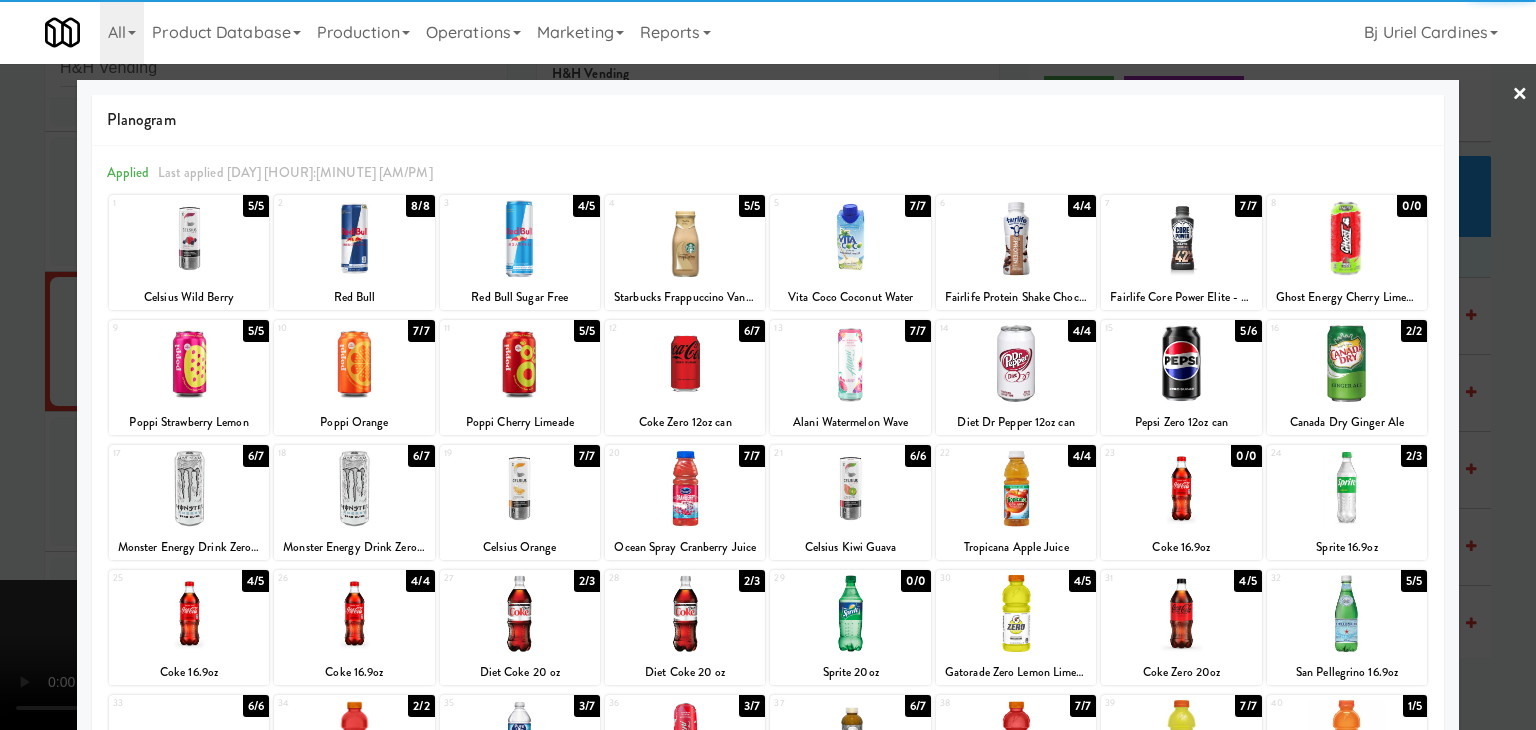 click at bounding box center [850, 238] 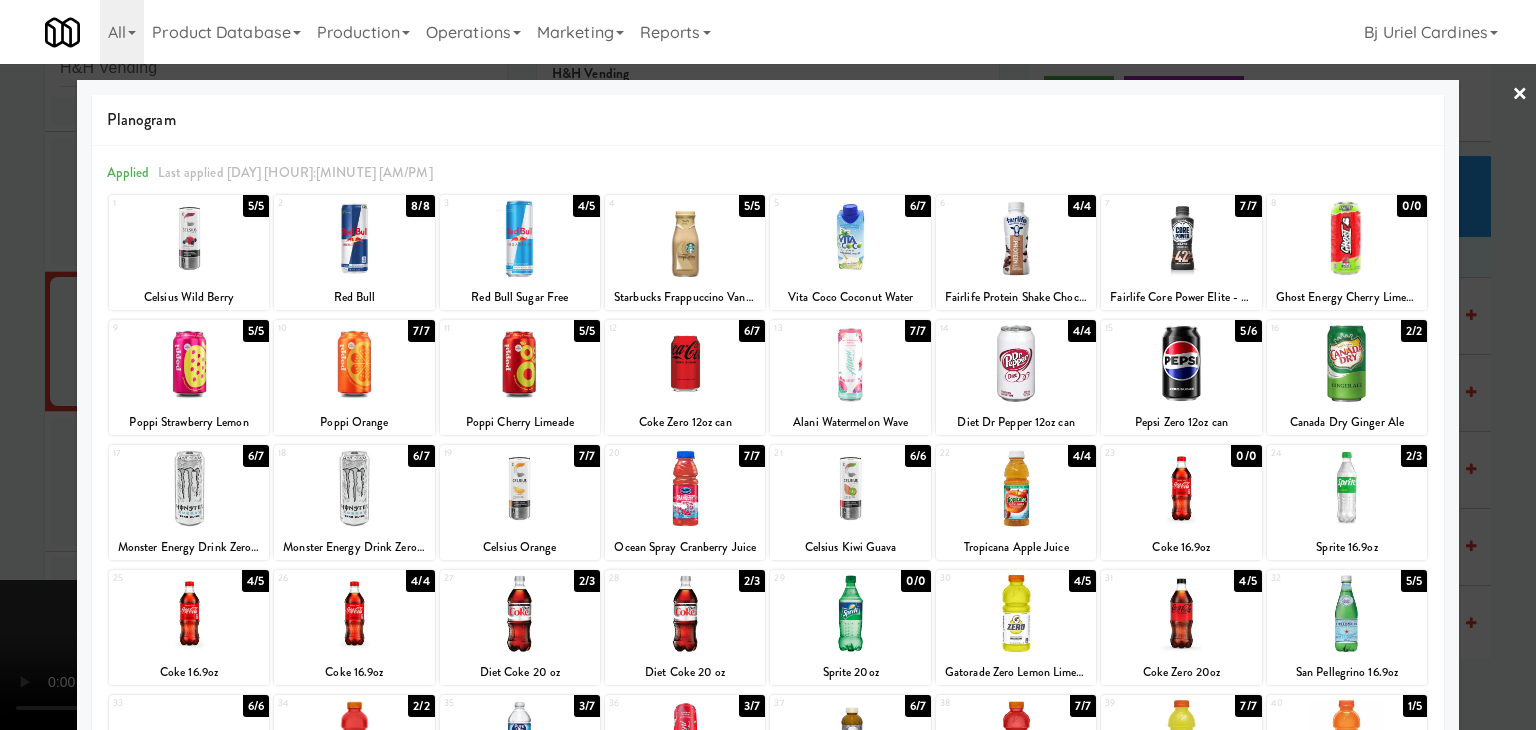 drag, startPoint x: 0, startPoint y: 416, endPoint x: 236, endPoint y: 432, distance: 236.54175 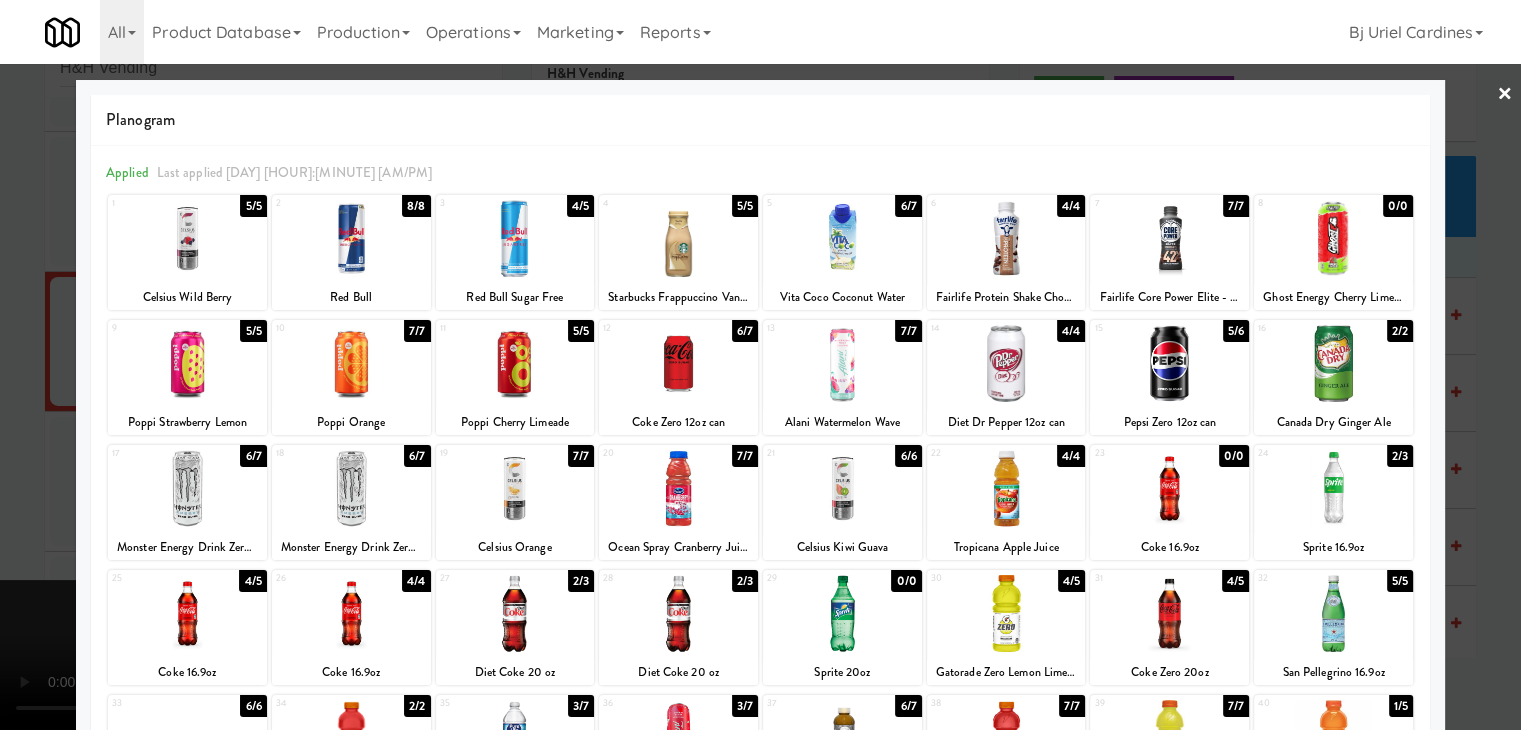 scroll, scrollTop: 6820, scrollLeft: 0, axis: vertical 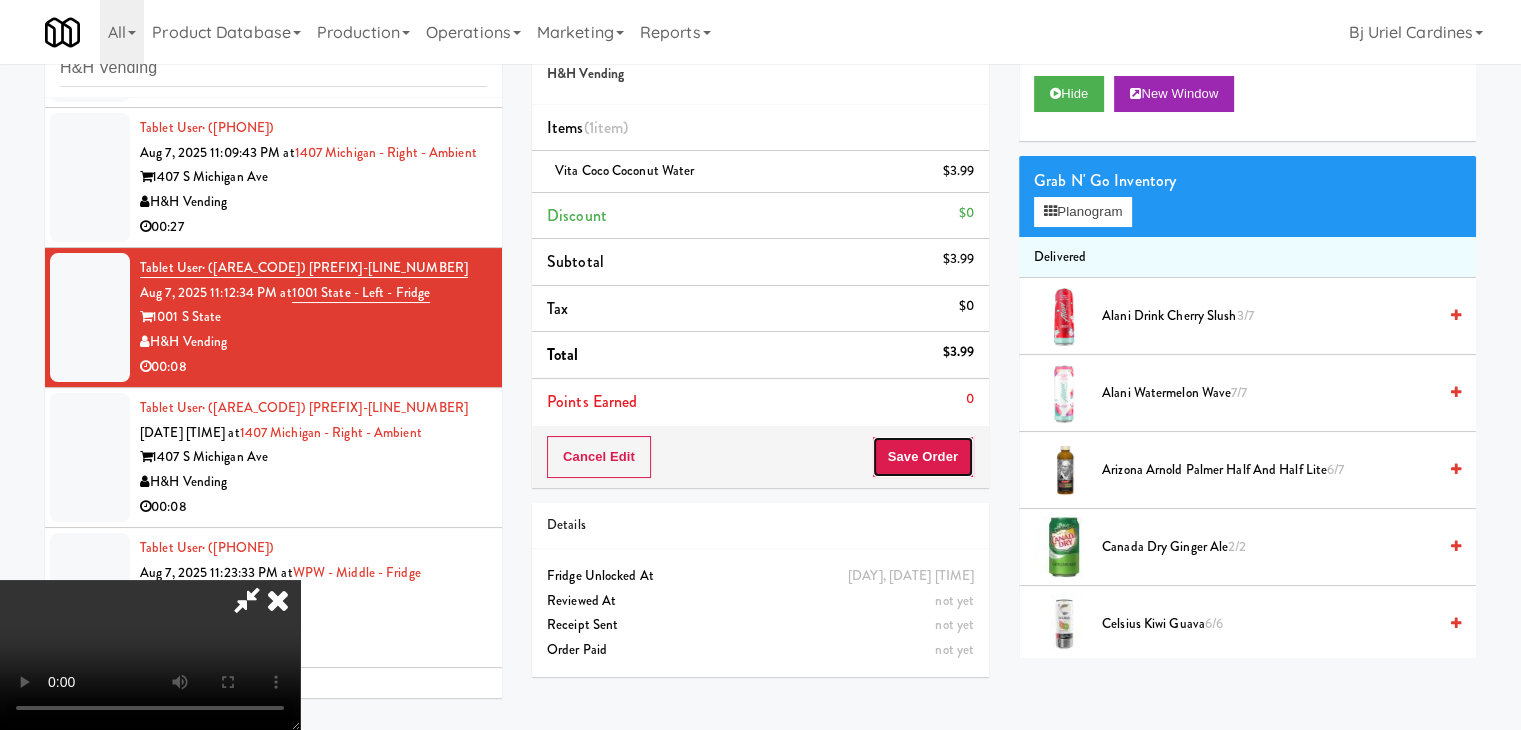 click on "Save Order" at bounding box center (923, 457) 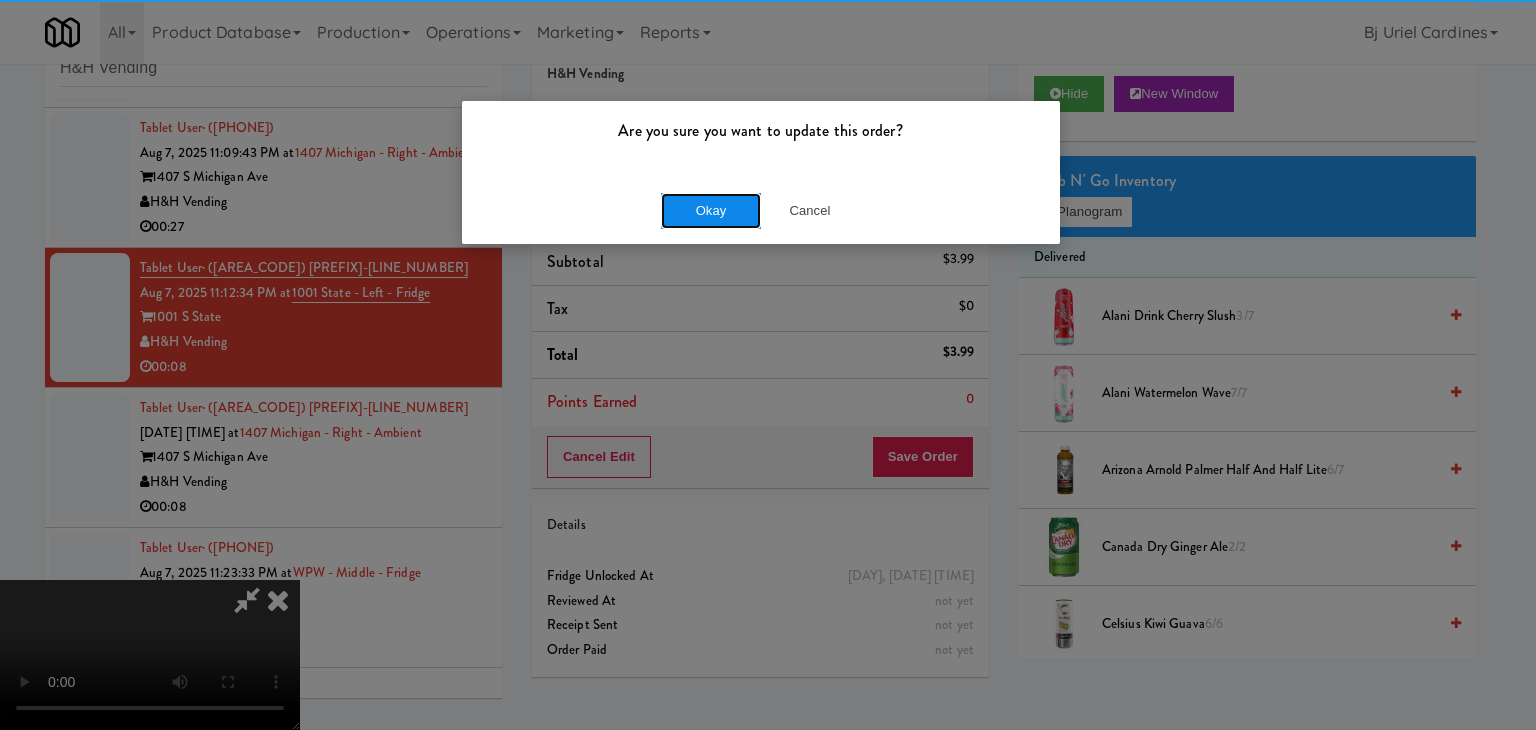 click on "Okay" at bounding box center [711, 211] 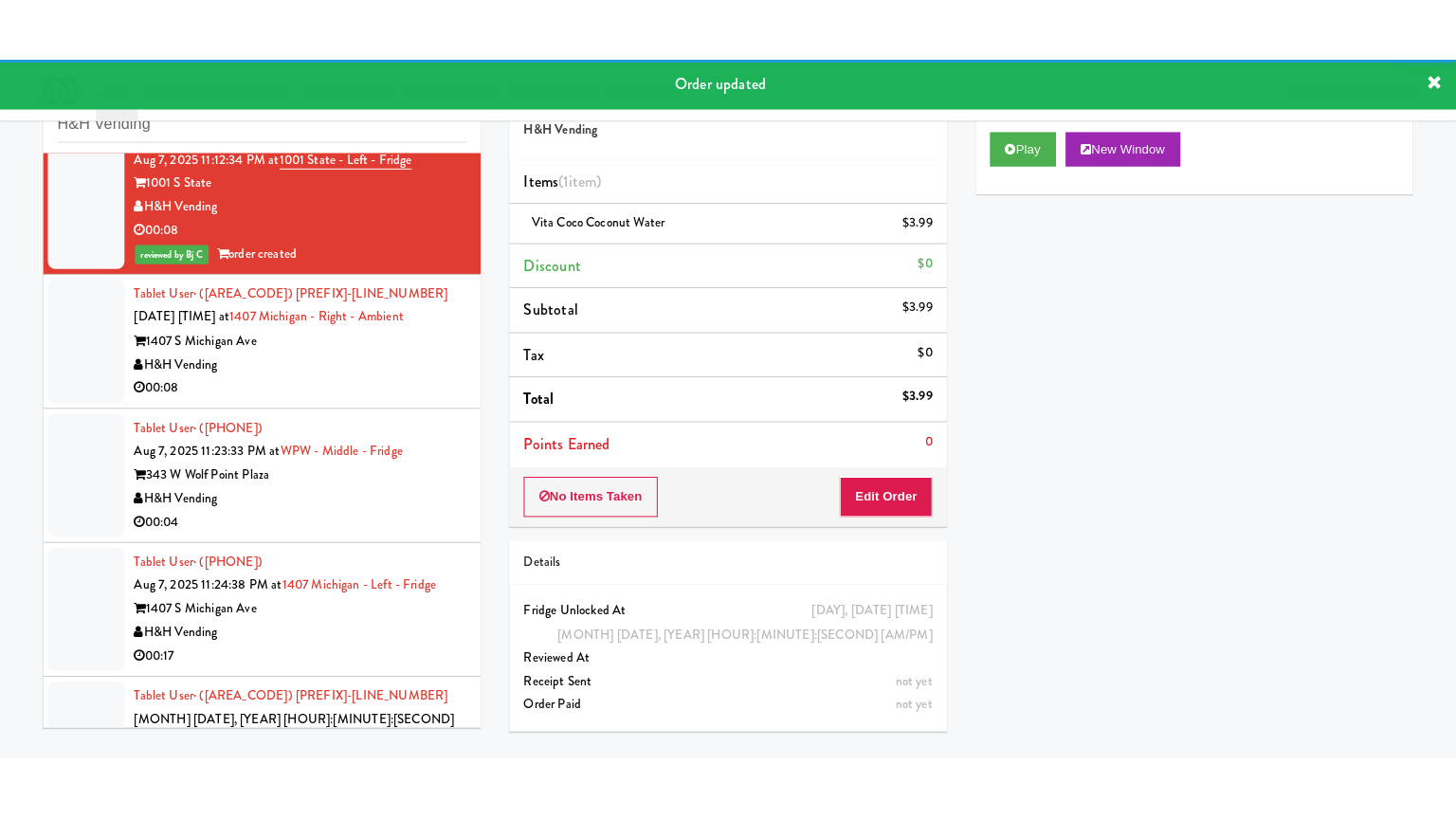 scroll, scrollTop: 6654, scrollLeft: 0, axis: vertical 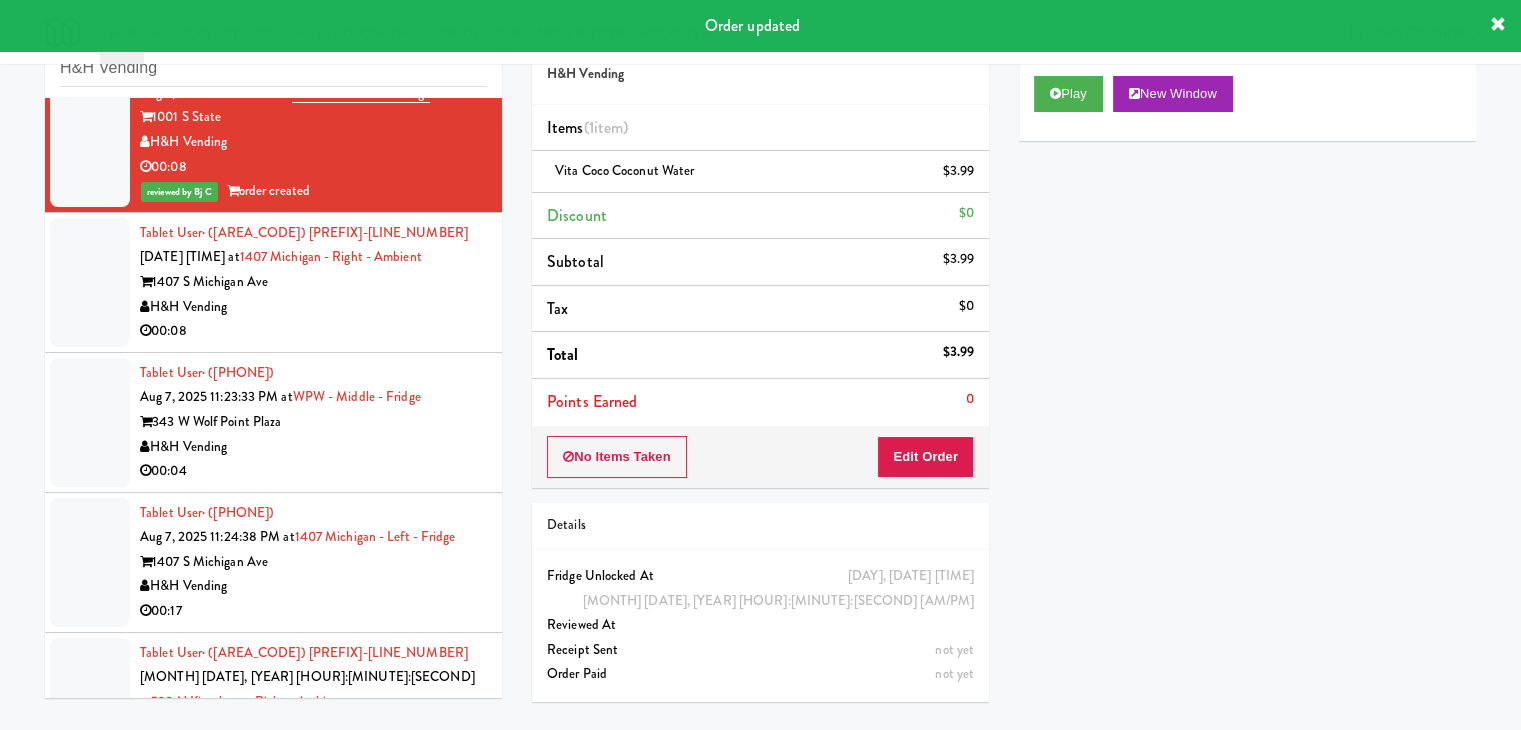 drag, startPoint x: 400, startPoint y: 269, endPoint x: 412, endPoint y: 280, distance: 16.27882 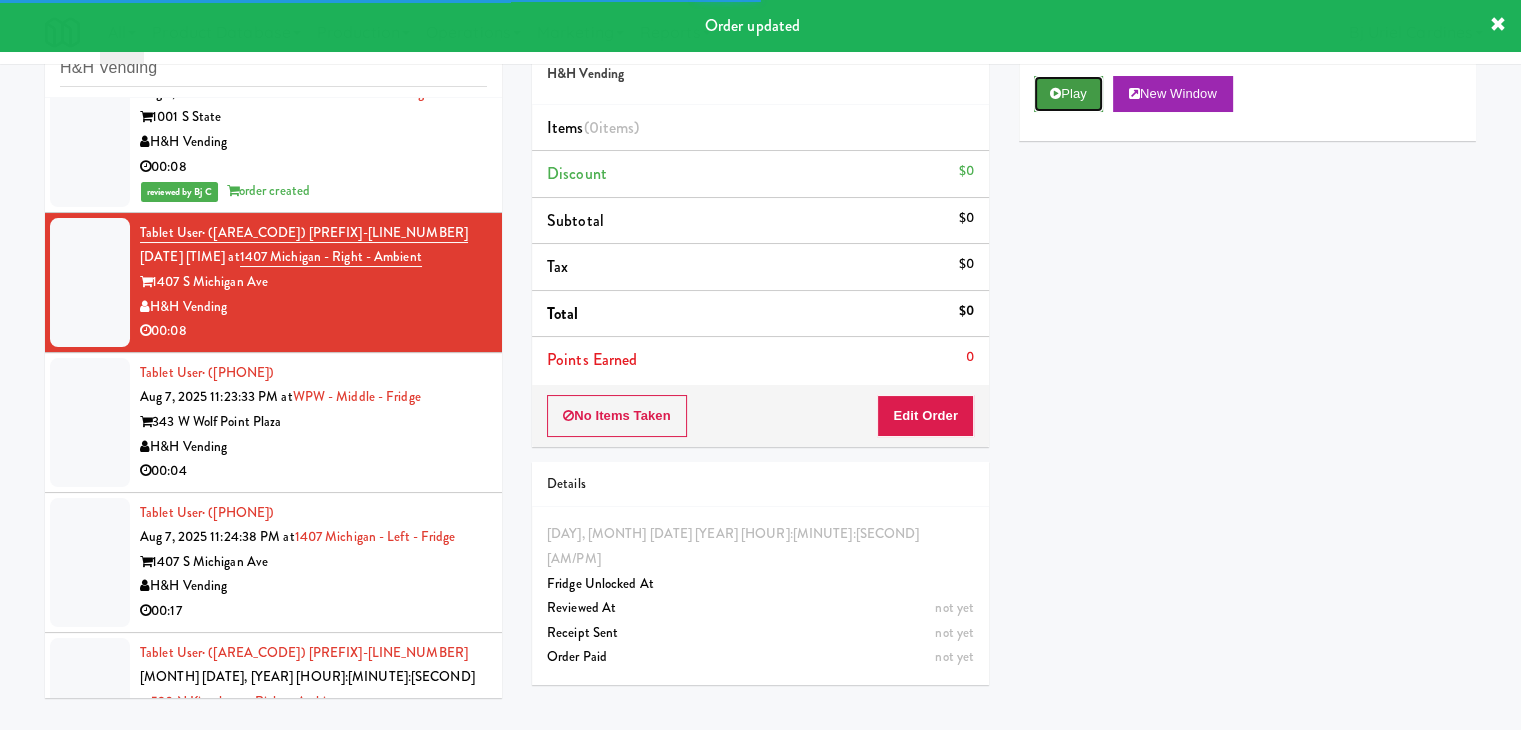 click on "Play" at bounding box center (1068, 94) 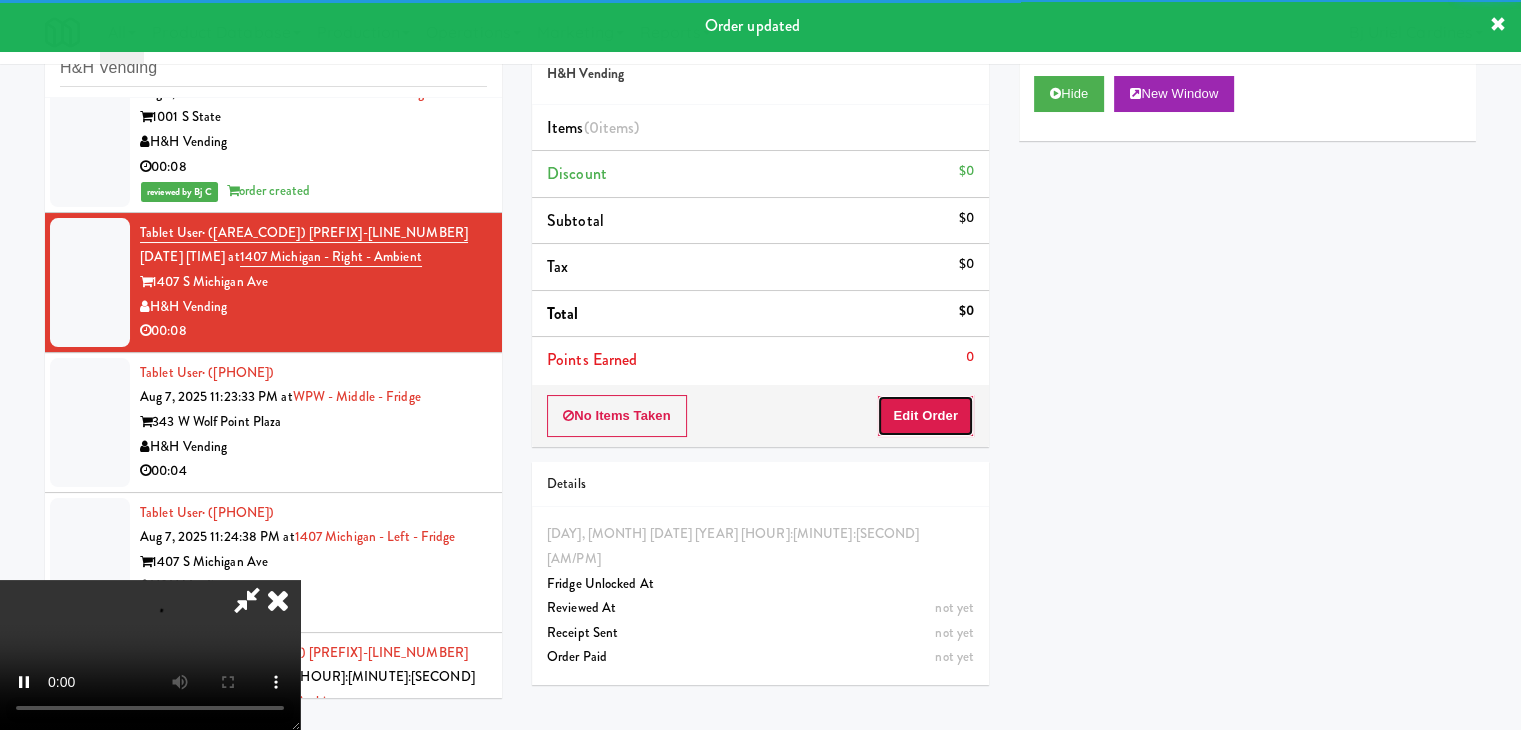 click on "Edit Order" at bounding box center [925, 416] 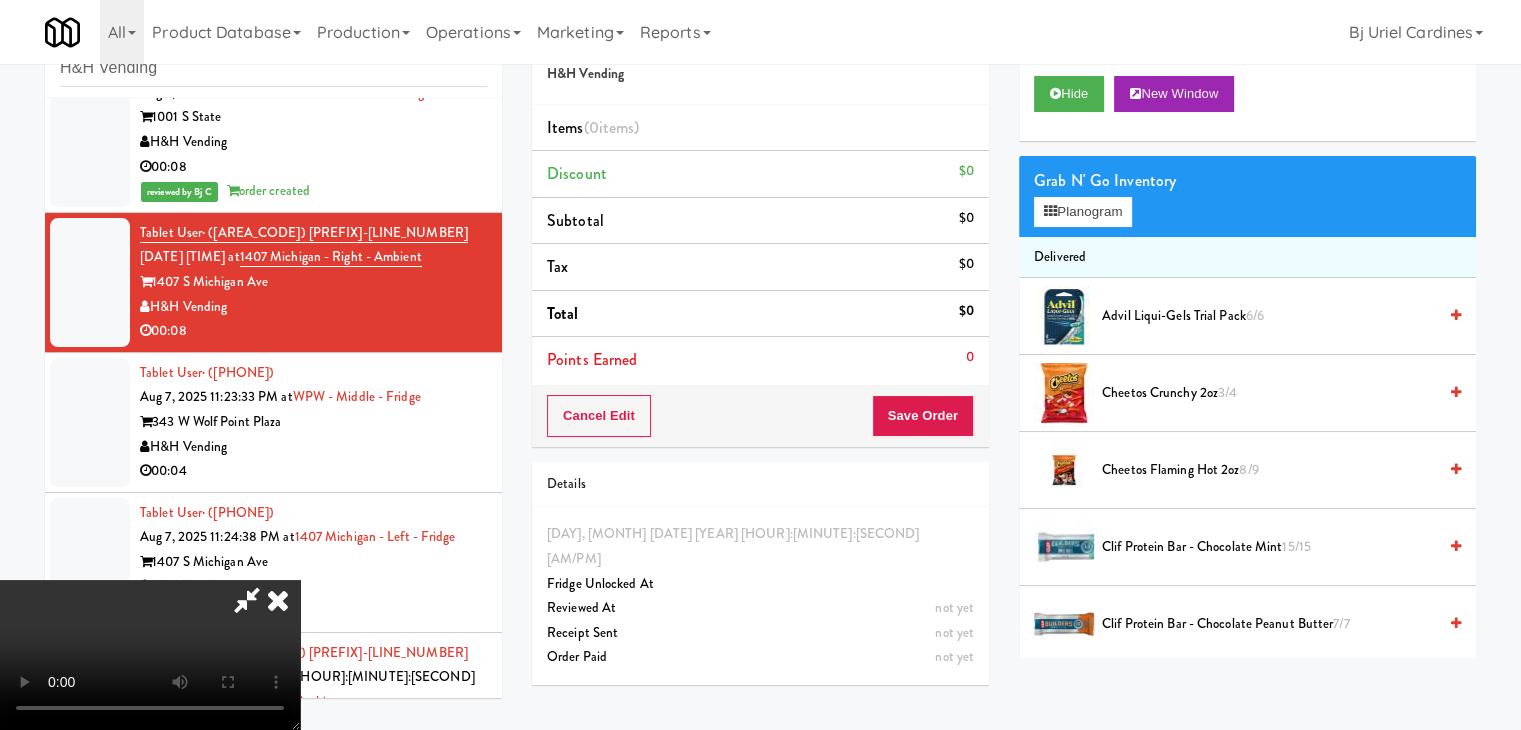 type 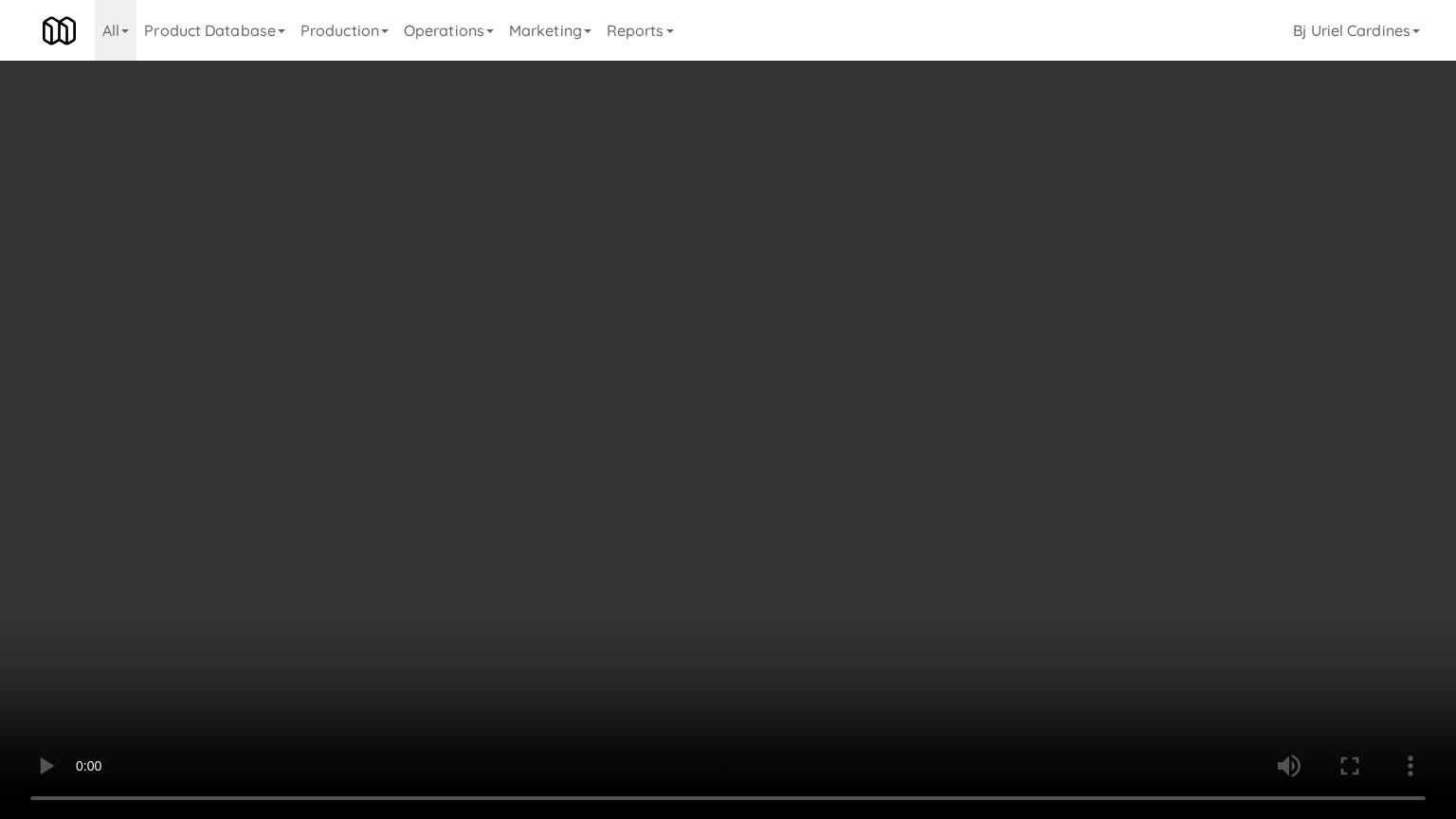 click at bounding box center (728, 410) 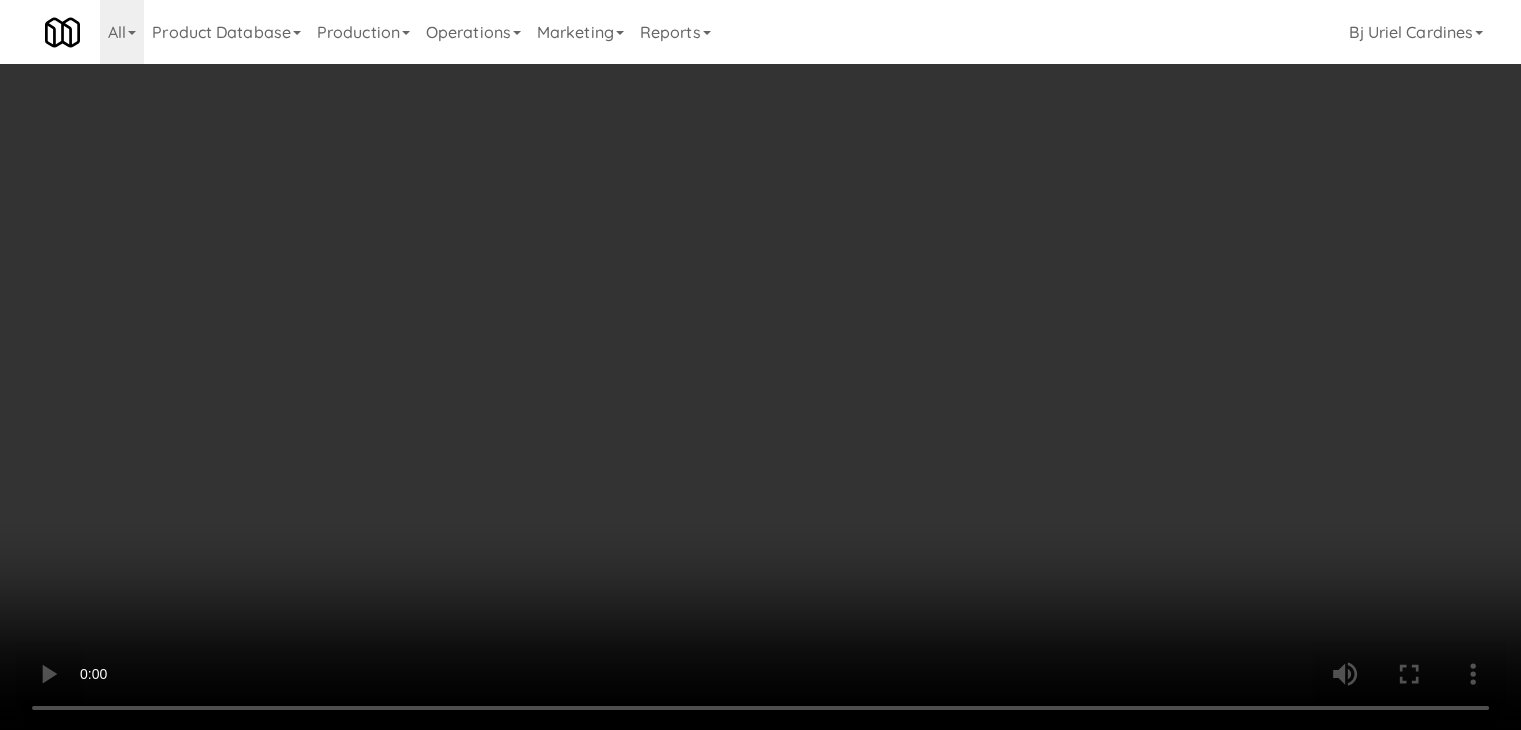 click on "Planogram" at bounding box center (1083, 212) 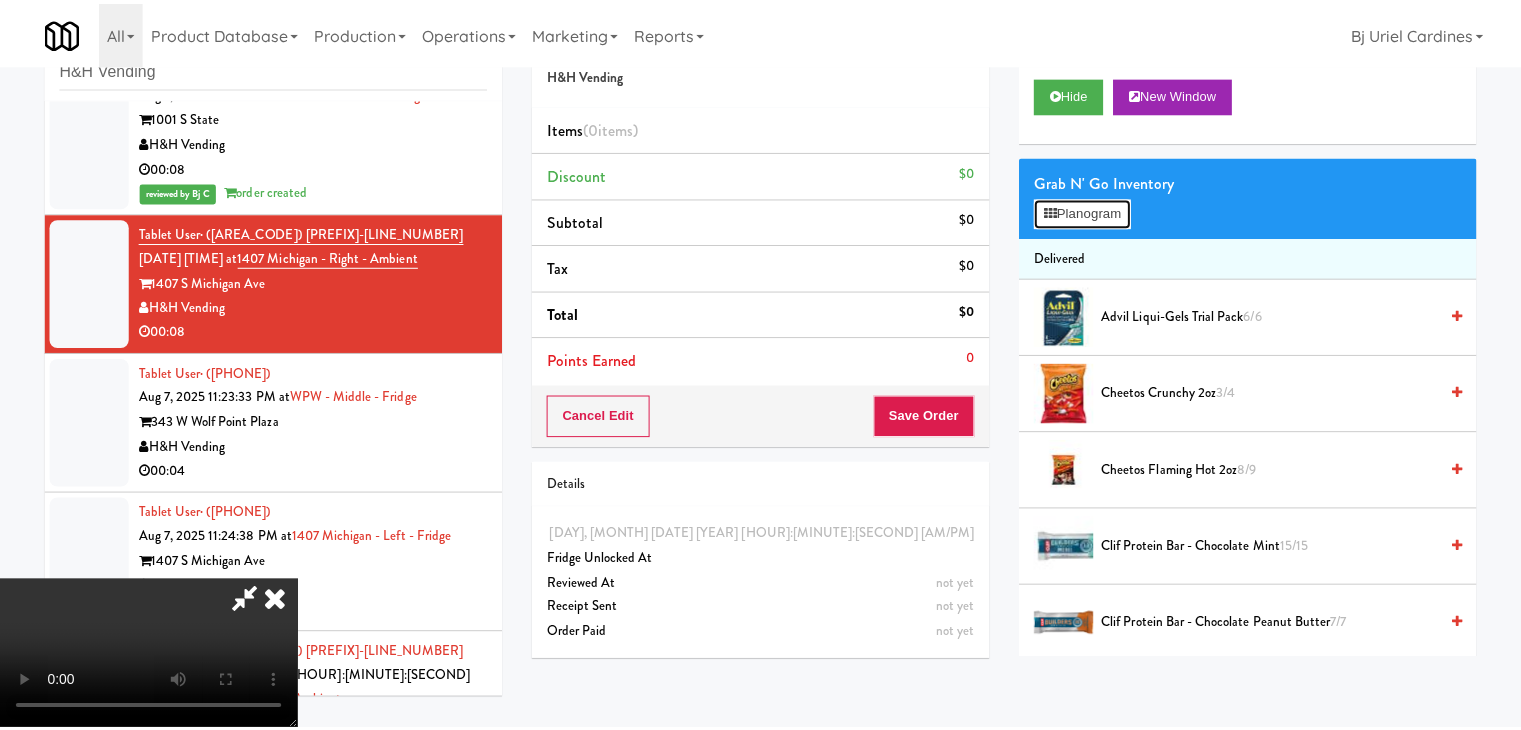 scroll, scrollTop: 6972, scrollLeft: 0, axis: vertical 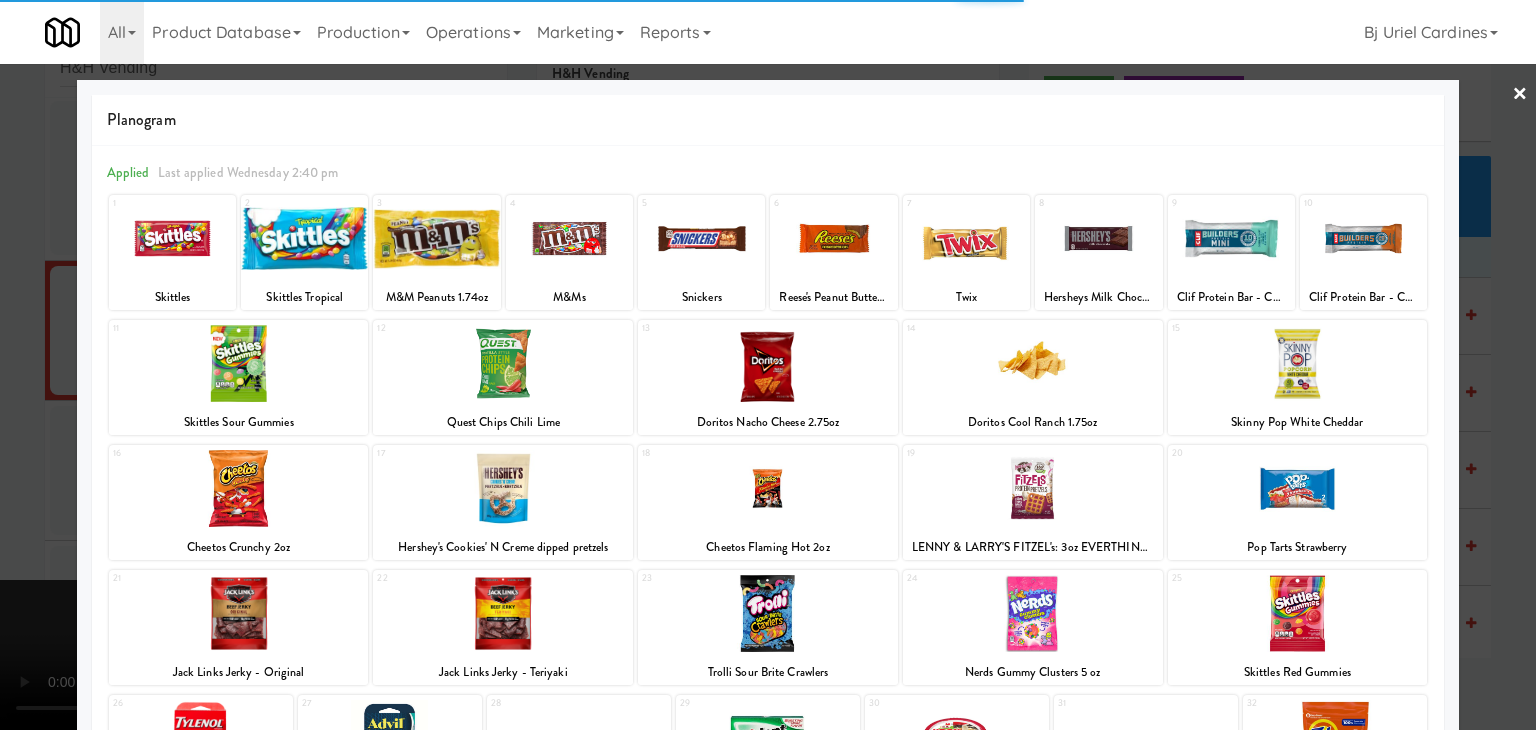 click at bounding box center [503, 363] 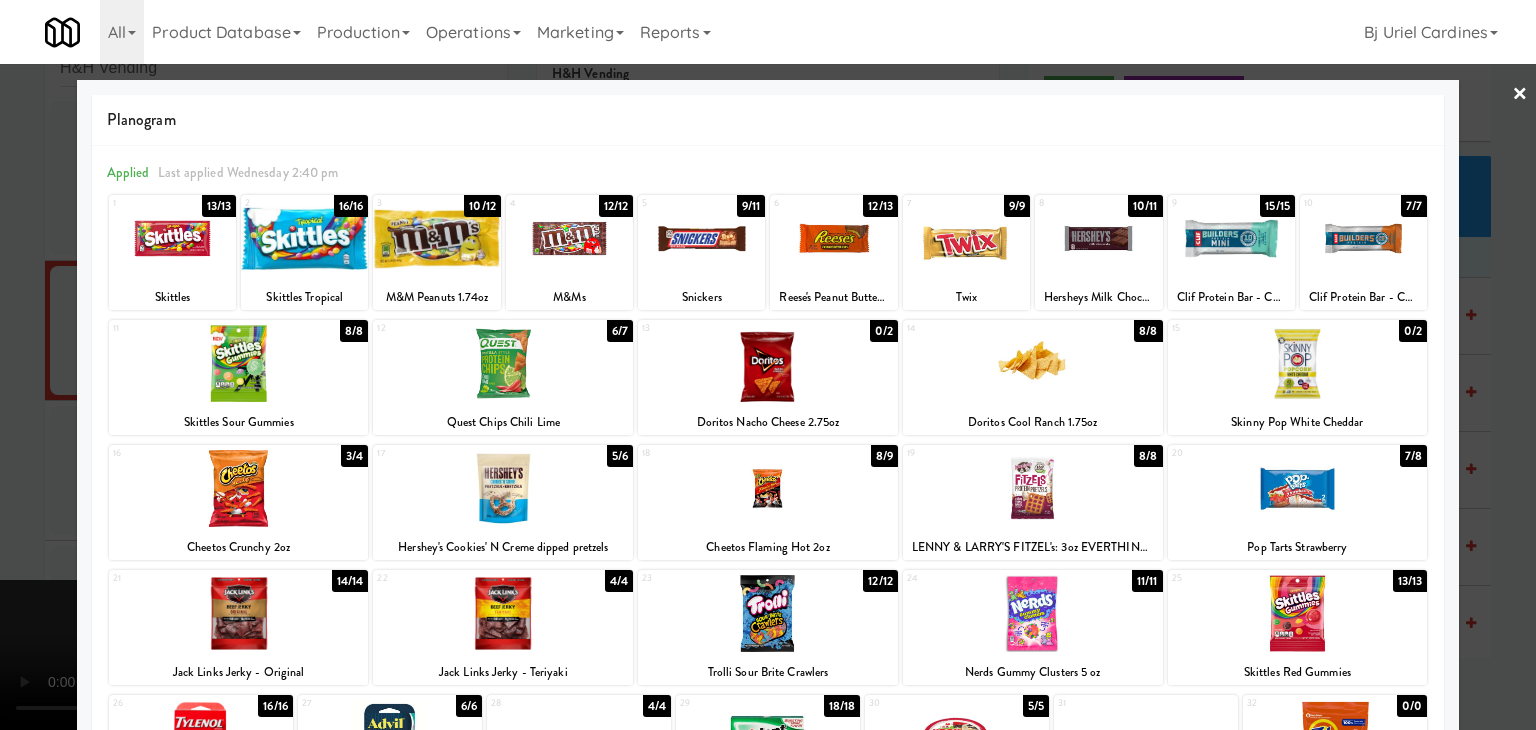 drag, startPoint x: 0, startPoint y: 410, endPoint x: 229, endPoint y: 422, distance: 229.3142 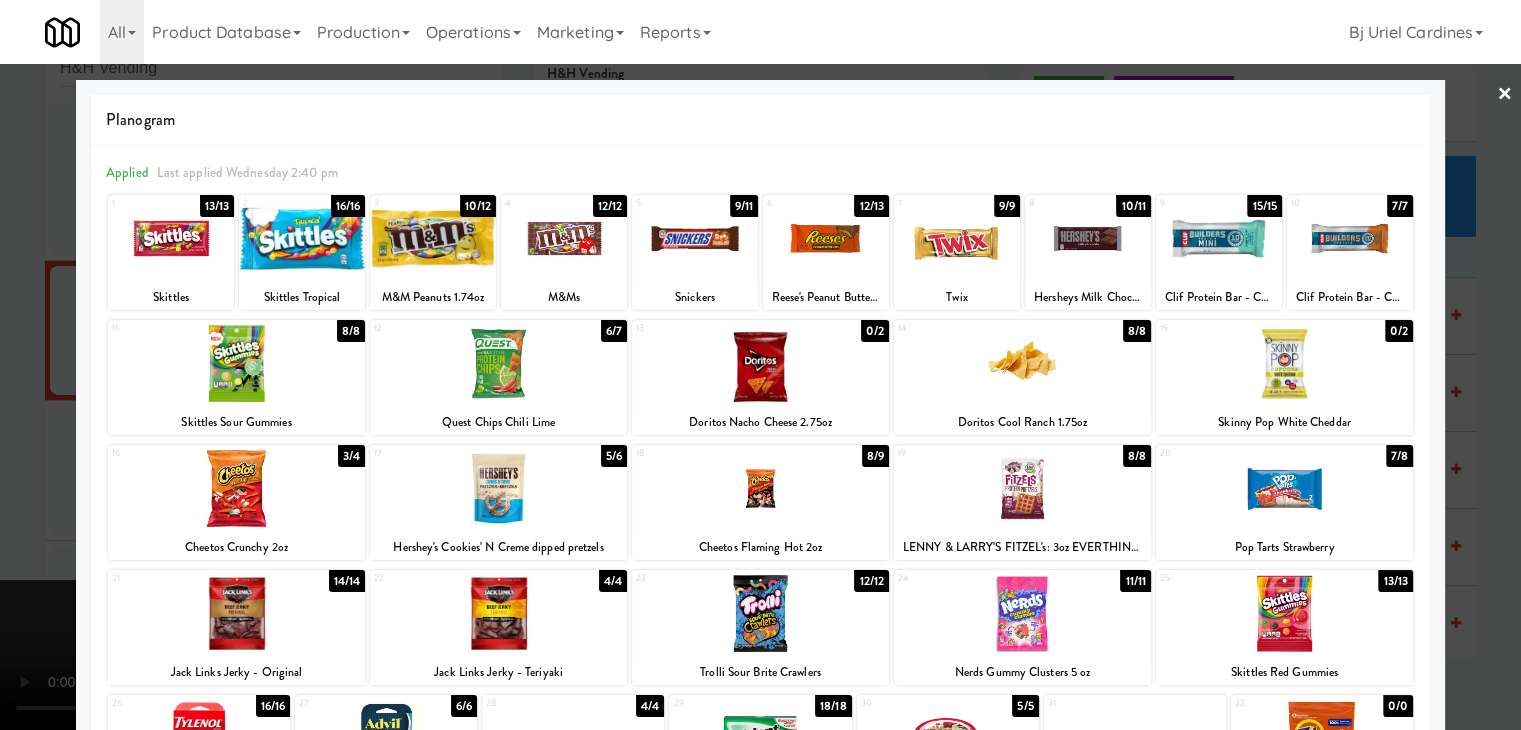 scroll, scrollTop: 7020, scrollLeft: 0, axis: vertical 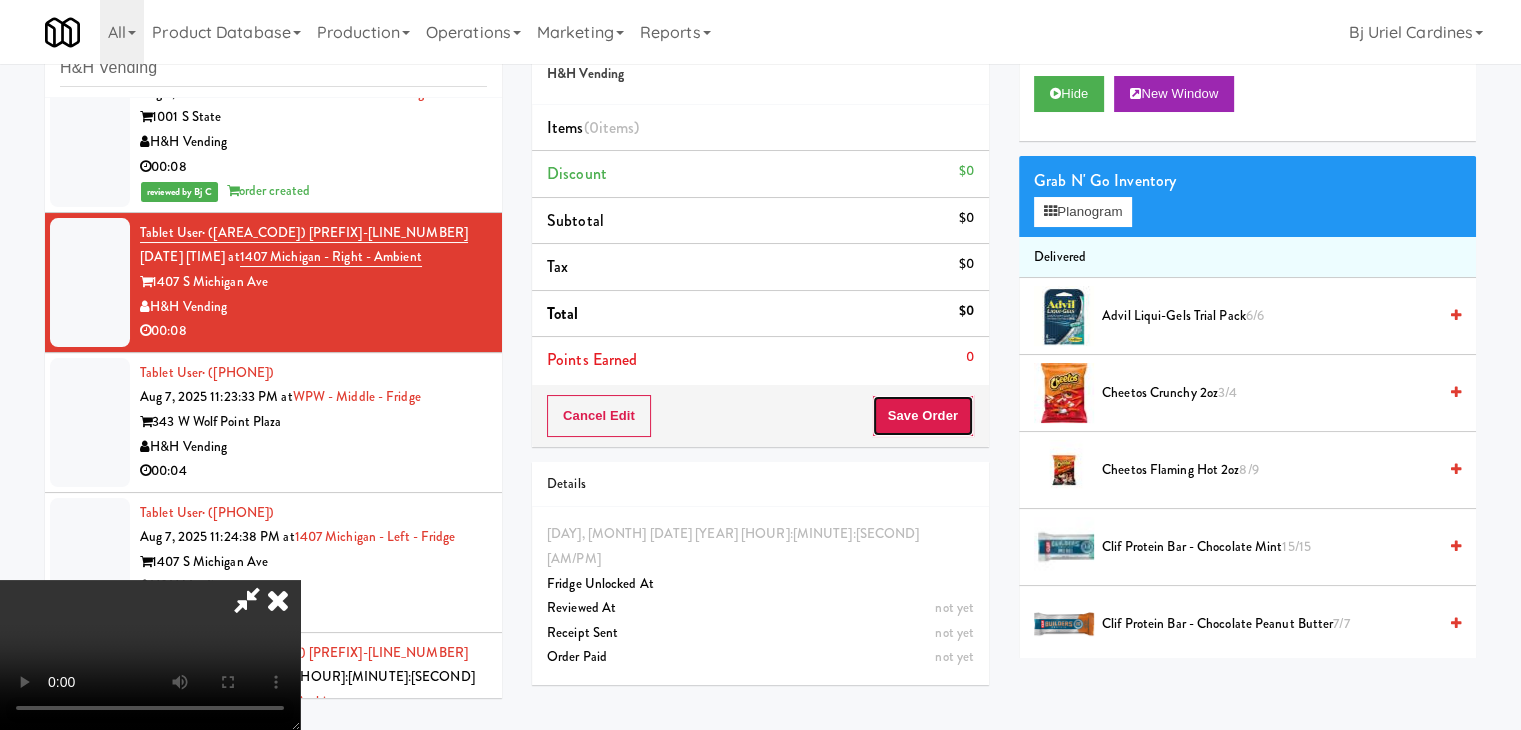 click on "Save Order" at bounding box center (923, 416) 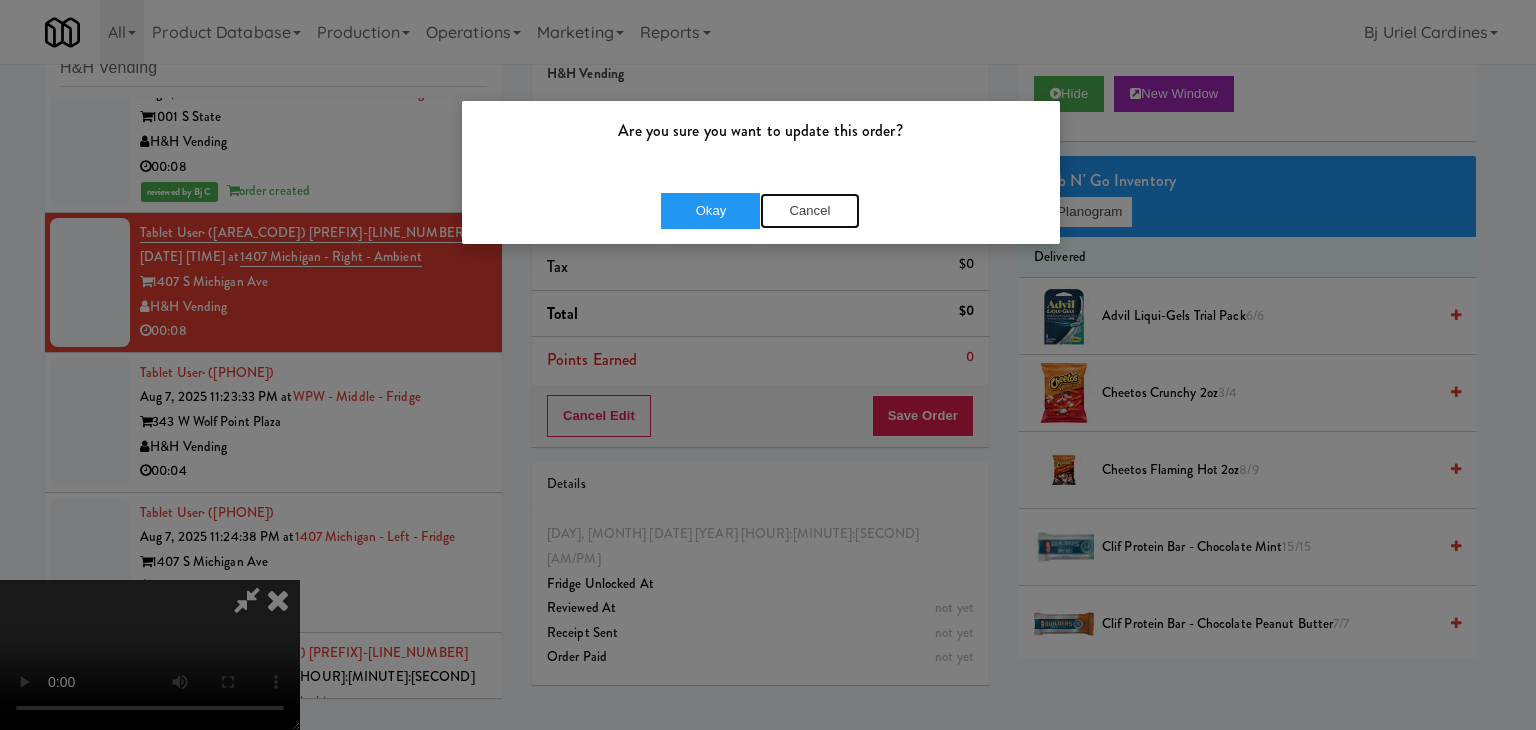 drag, startPoint x: 814, startPoint y: 211, endPoint x: 888, endPoint y: 226, distance: 75.50497 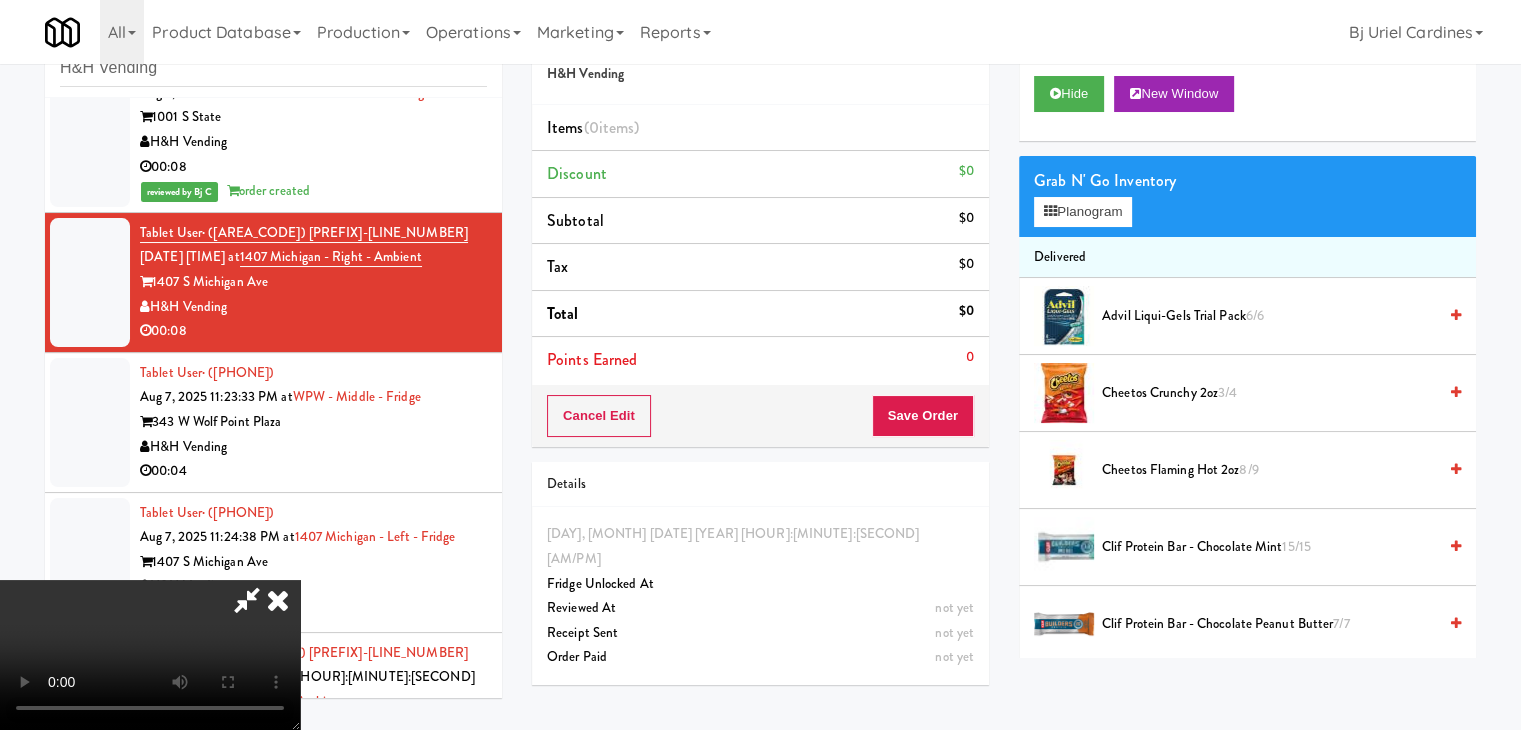 click on "Grab N' Go Inventory  Planogram" at bounding box center [1247, 196] 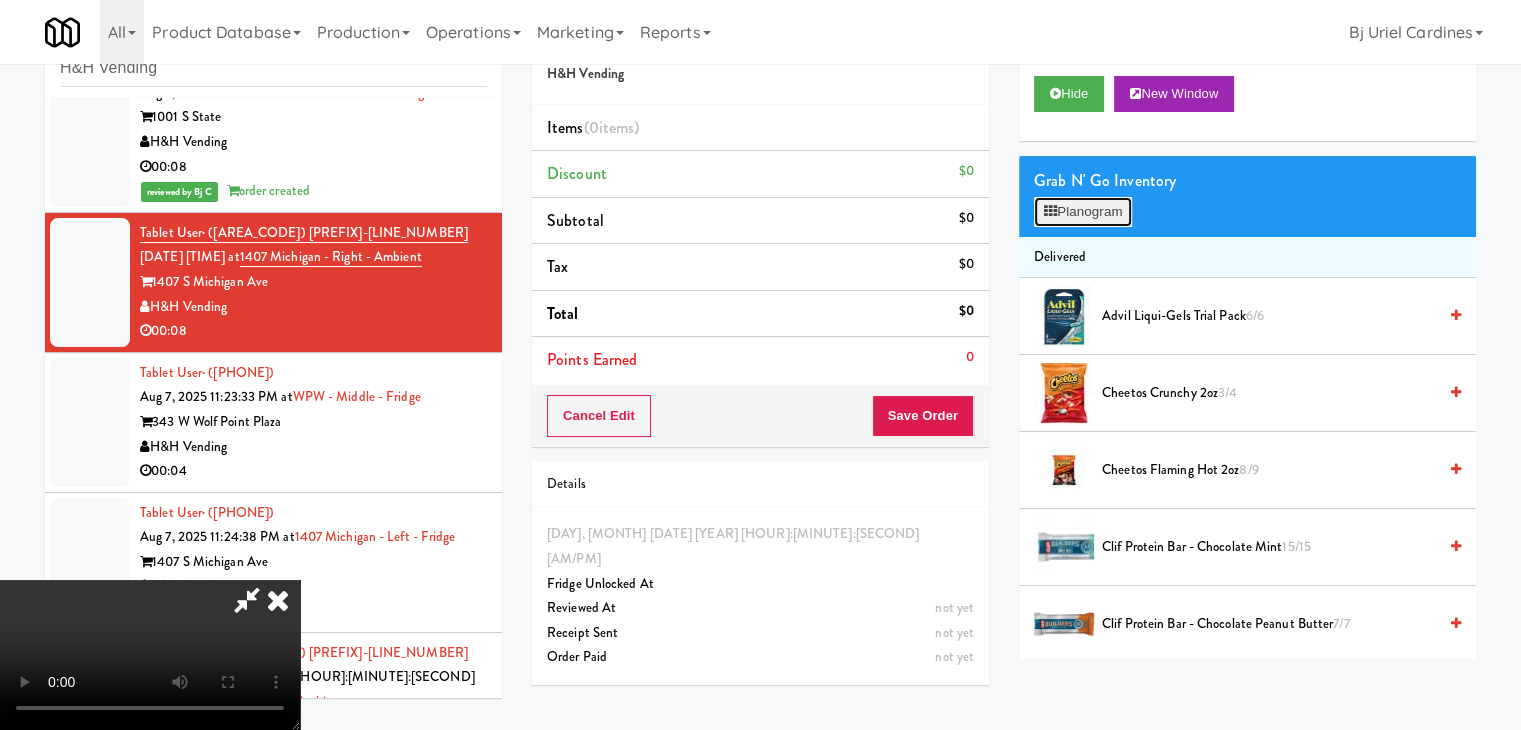 click on "Planogram" at bounding box center (1083, 212) 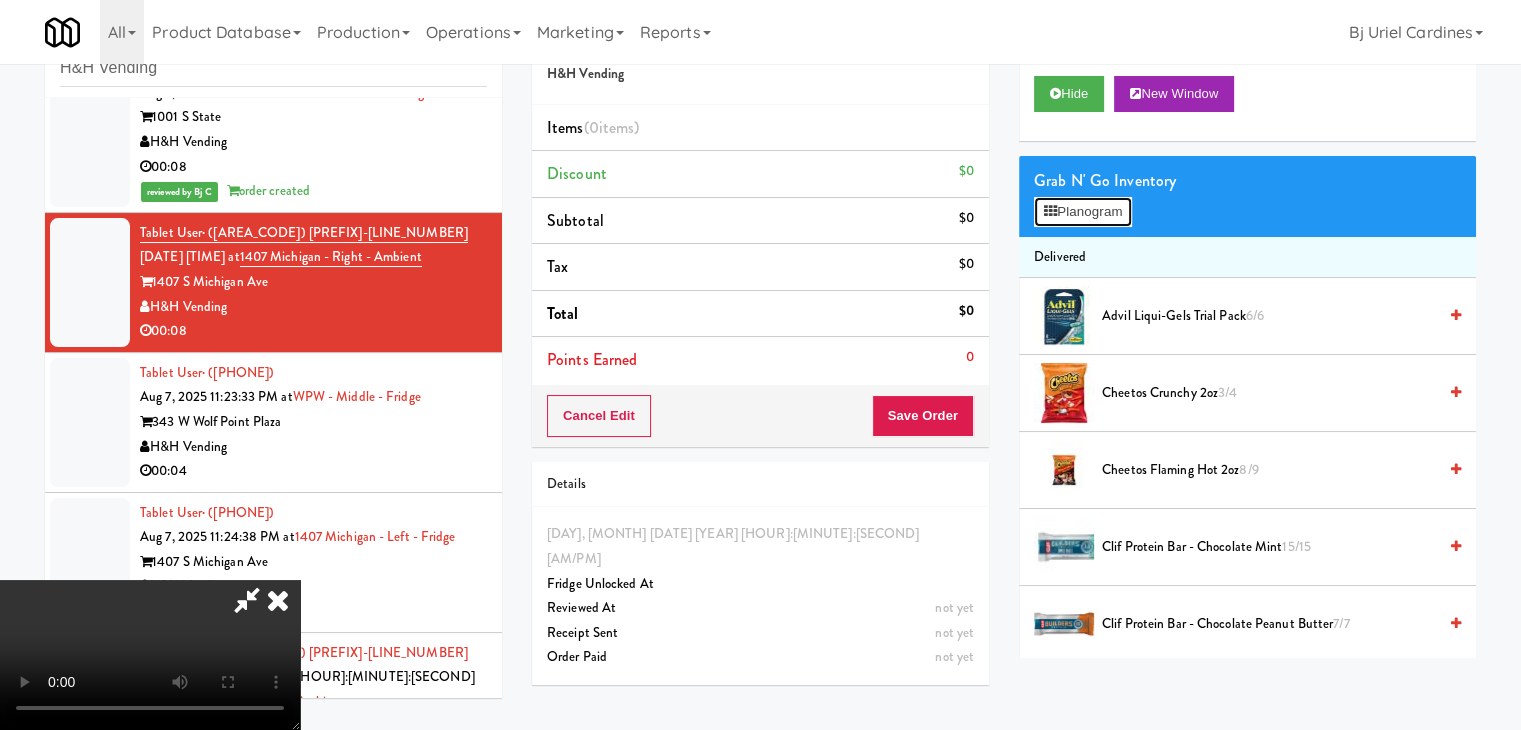 scroll, scrollTop: 6972, scrollLeft: 0, axis: vertical 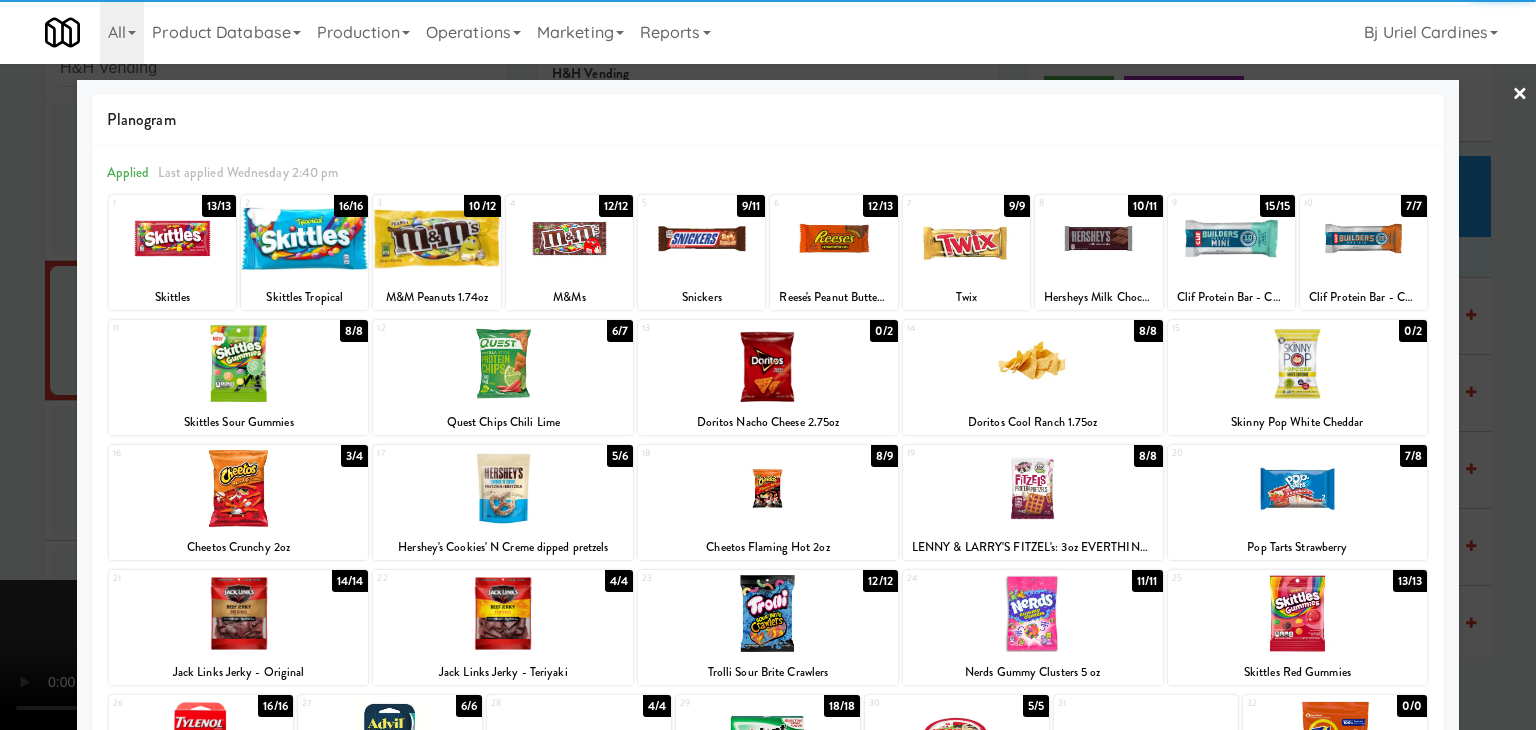 click at bounding box center [503, 363] 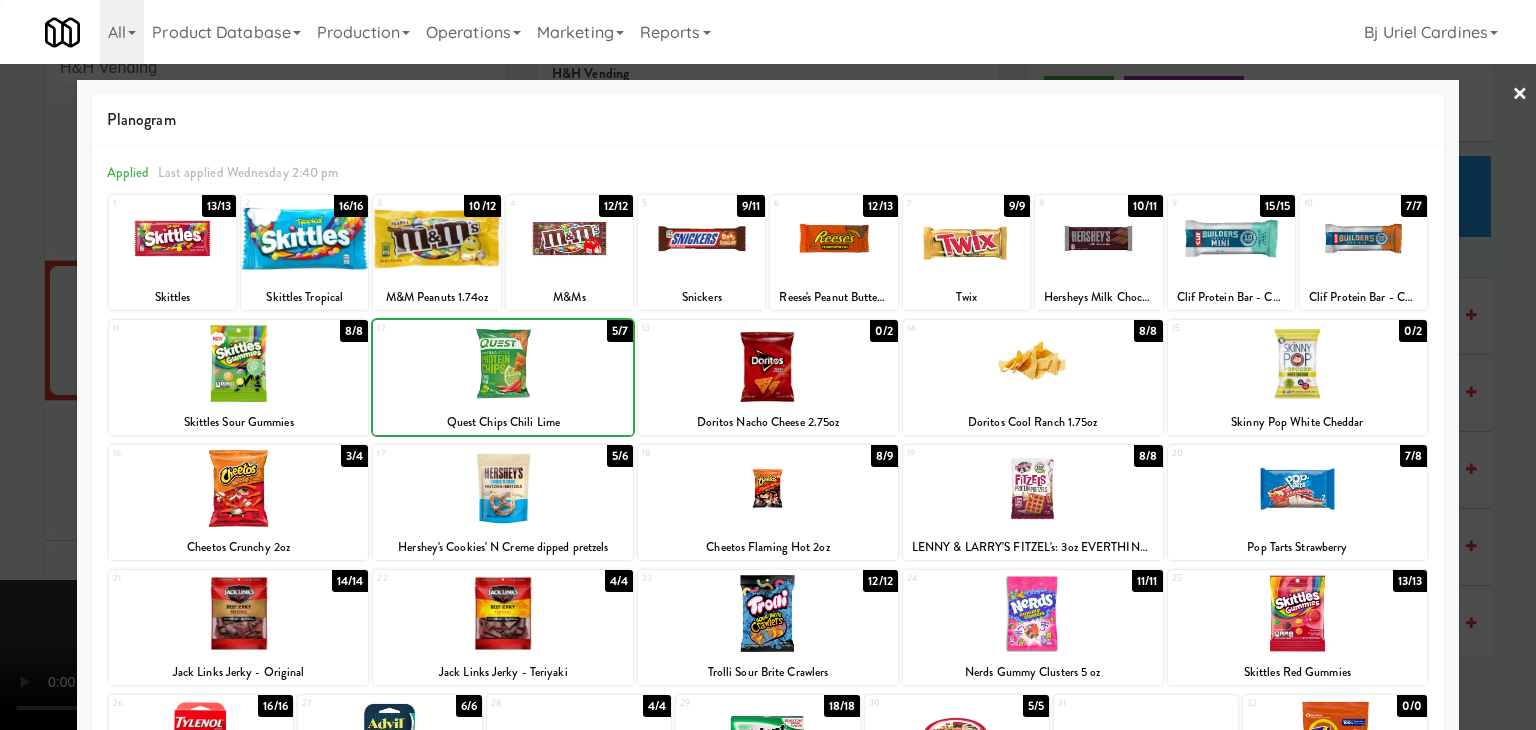 click at bounding box center [768, 365] 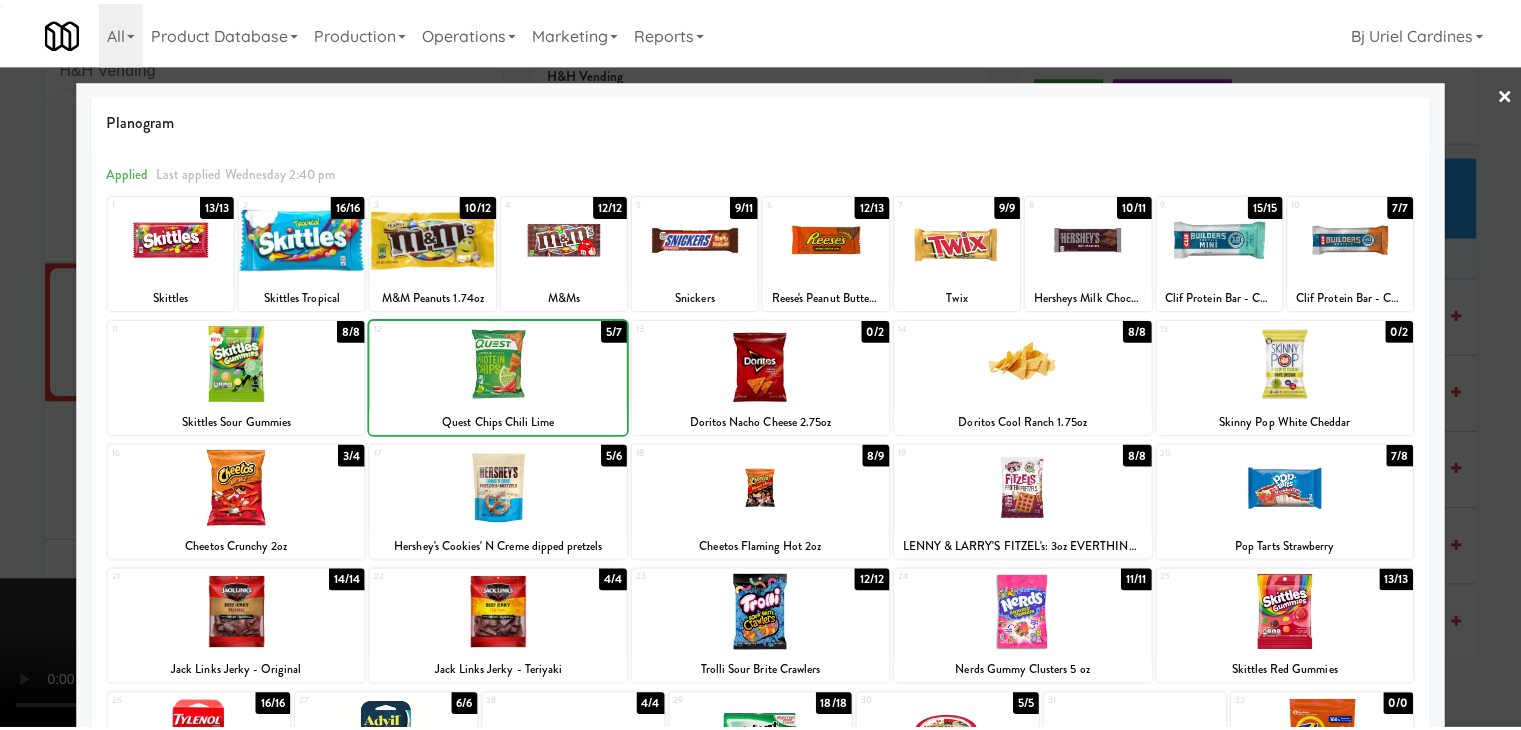 scroll, scrollTop: 7020, scrollLeft: 0, axis: vertical 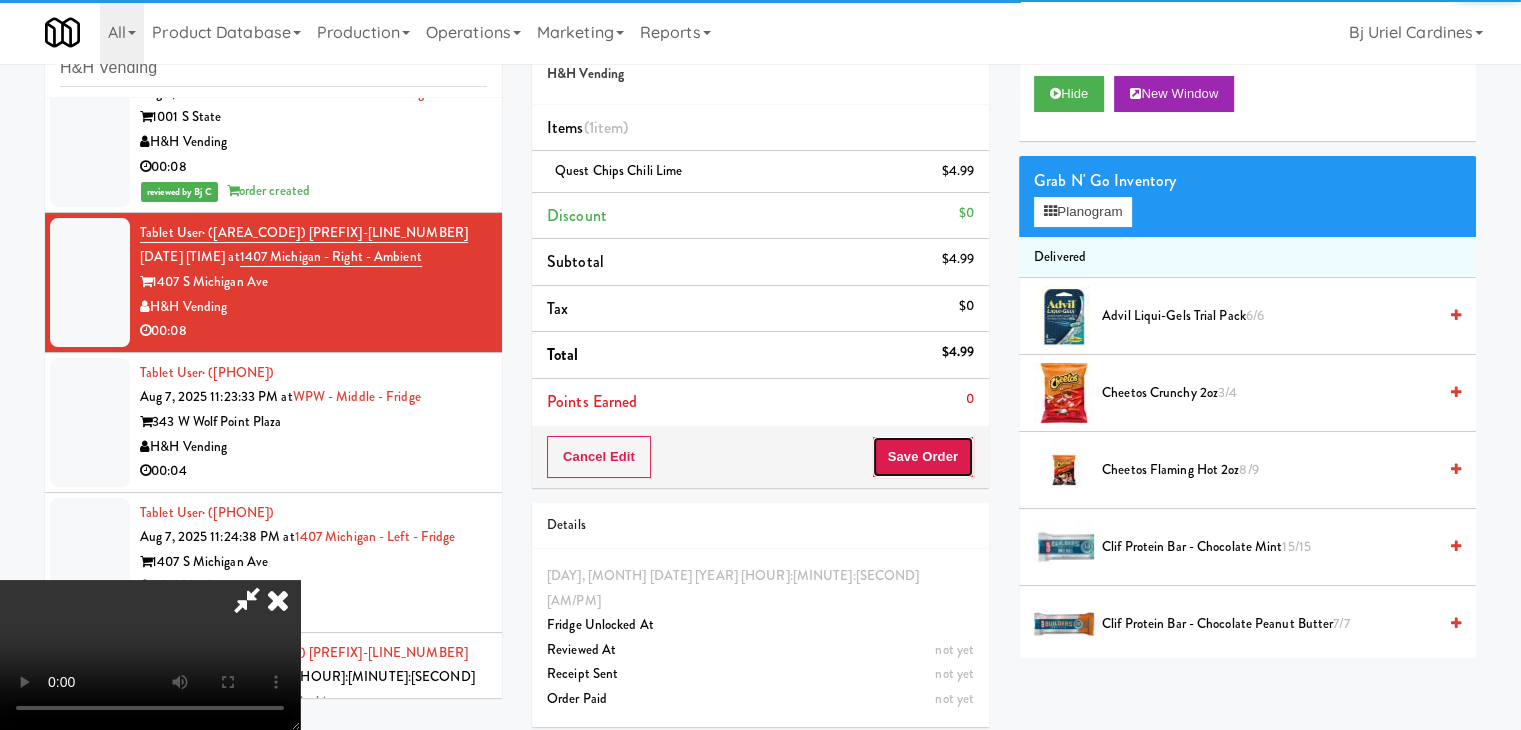 click on "Save Order" at bounding box center [923, 457] 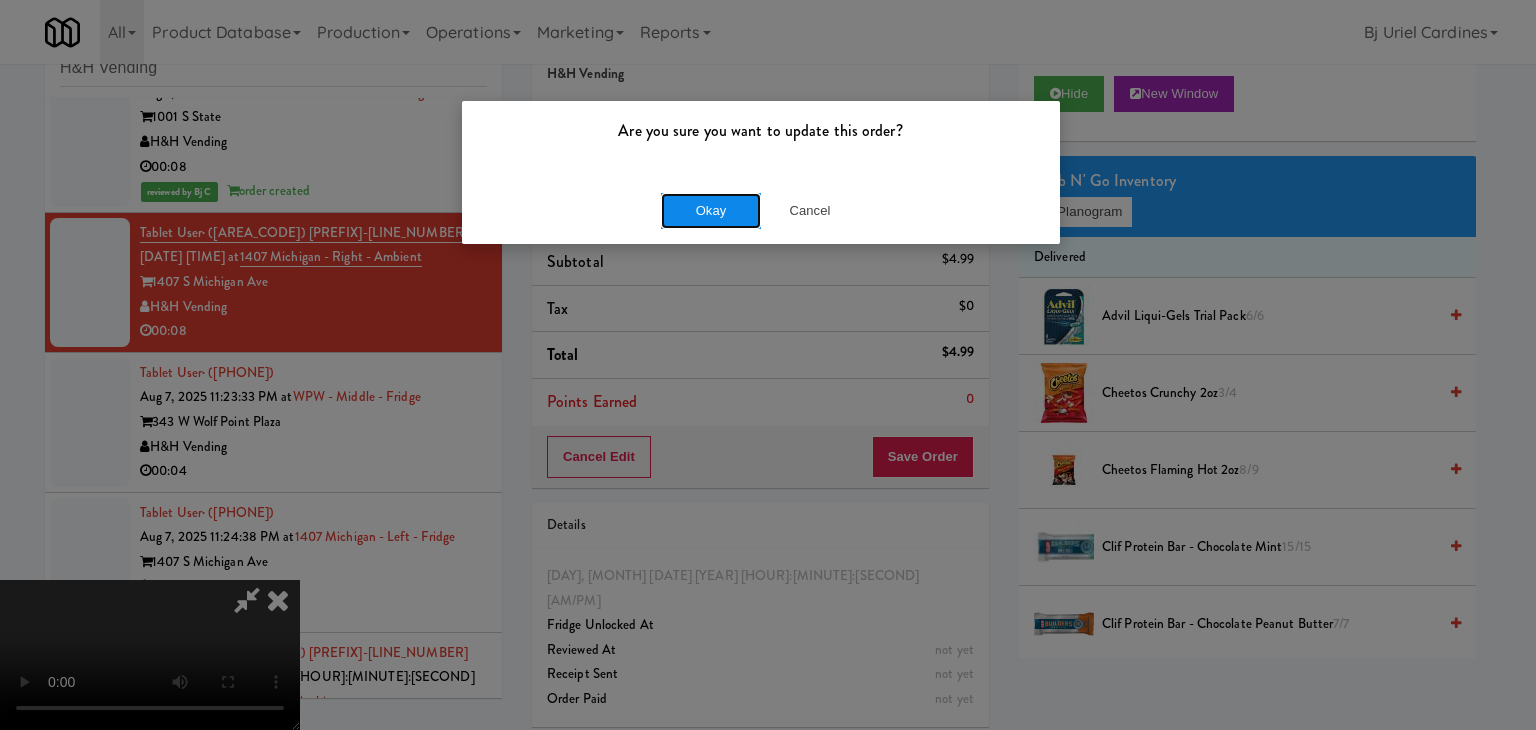 click on "Okay" at bounding box center [711, 211] 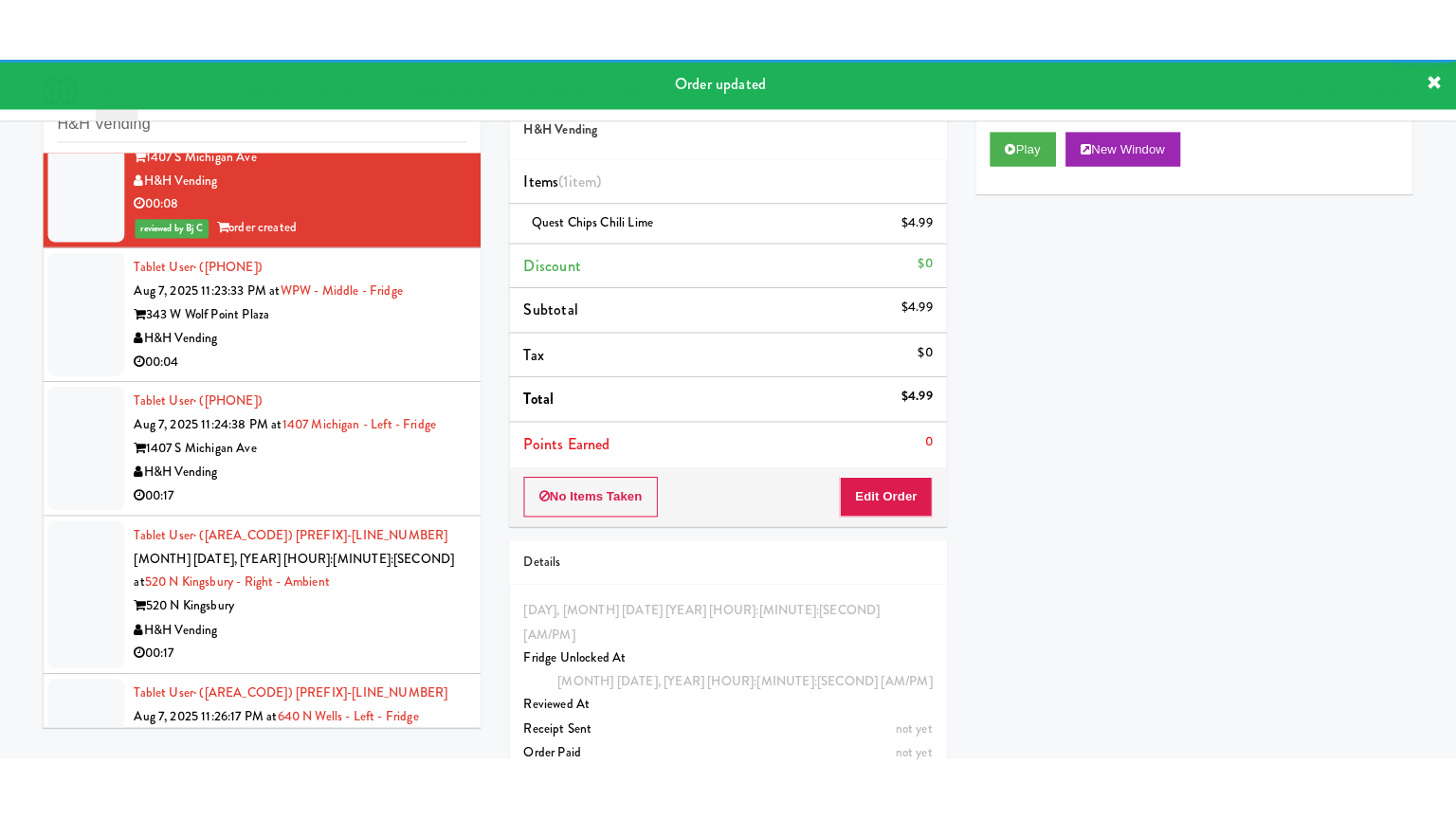 scroll, scrollTop: 6844, scrollLeft: 0, axis: vertical 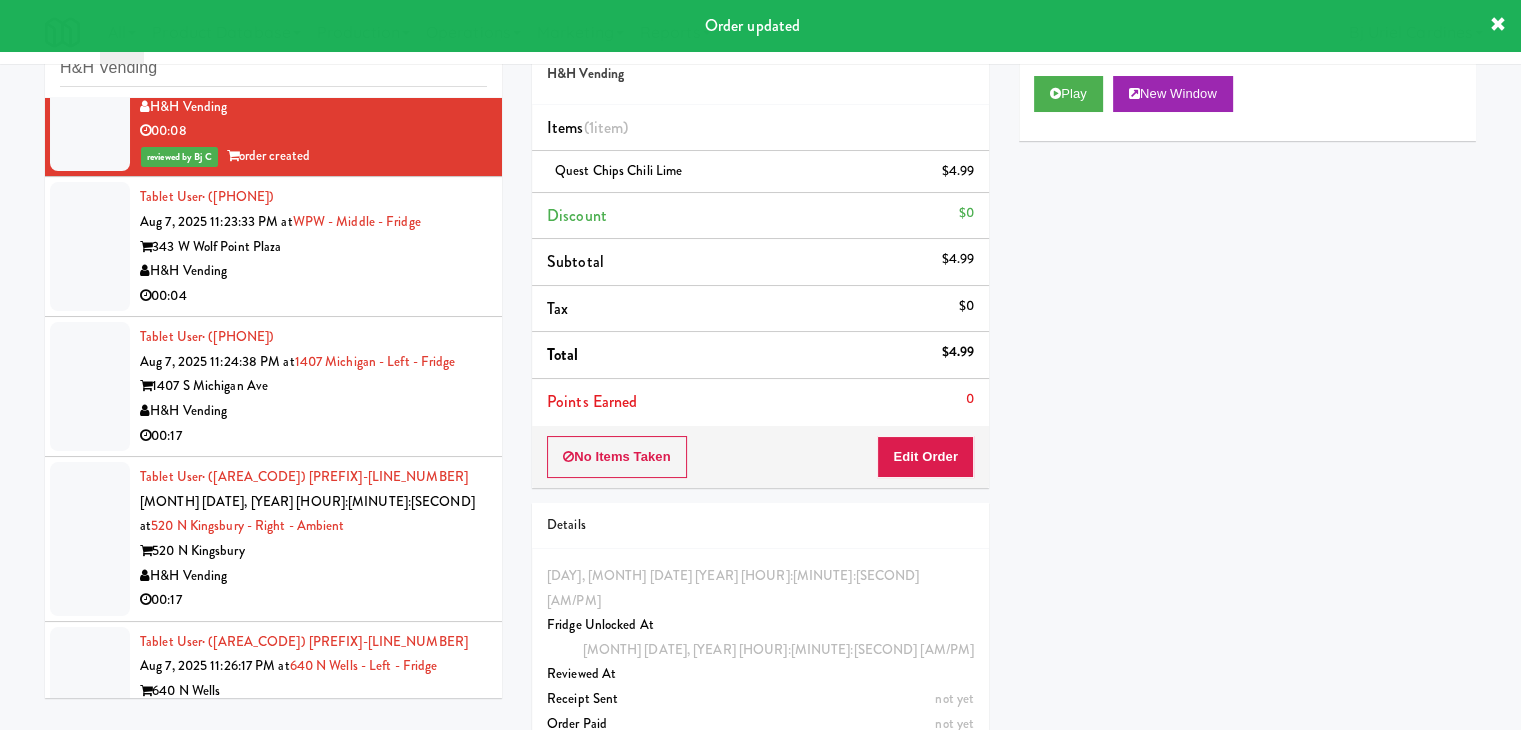 click on "00:04" at bounding box center [313, 296] 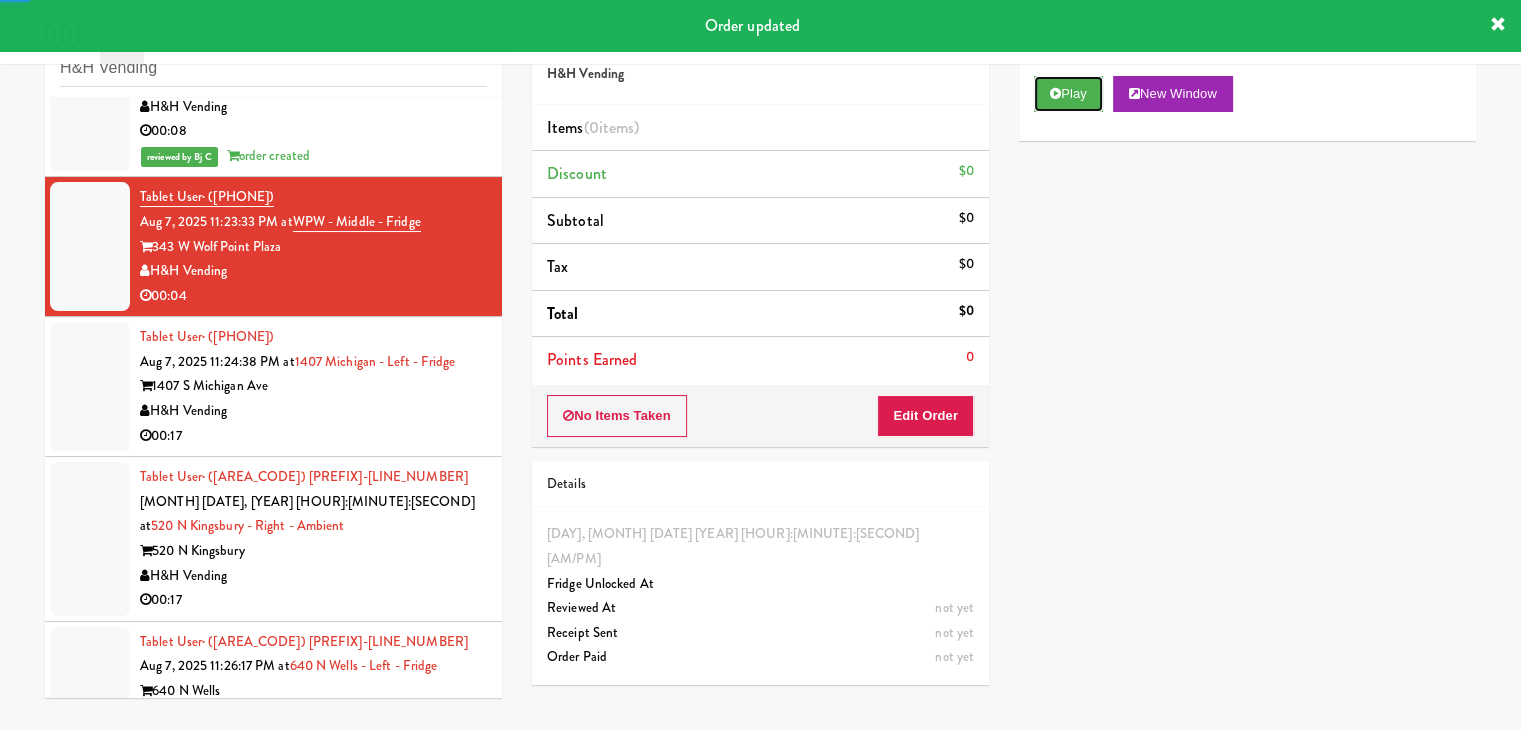 drag, startPoint x: 1048, startPoint y: 81, endPoint x: 1030, endPoint y: 171, distance: 91.78235 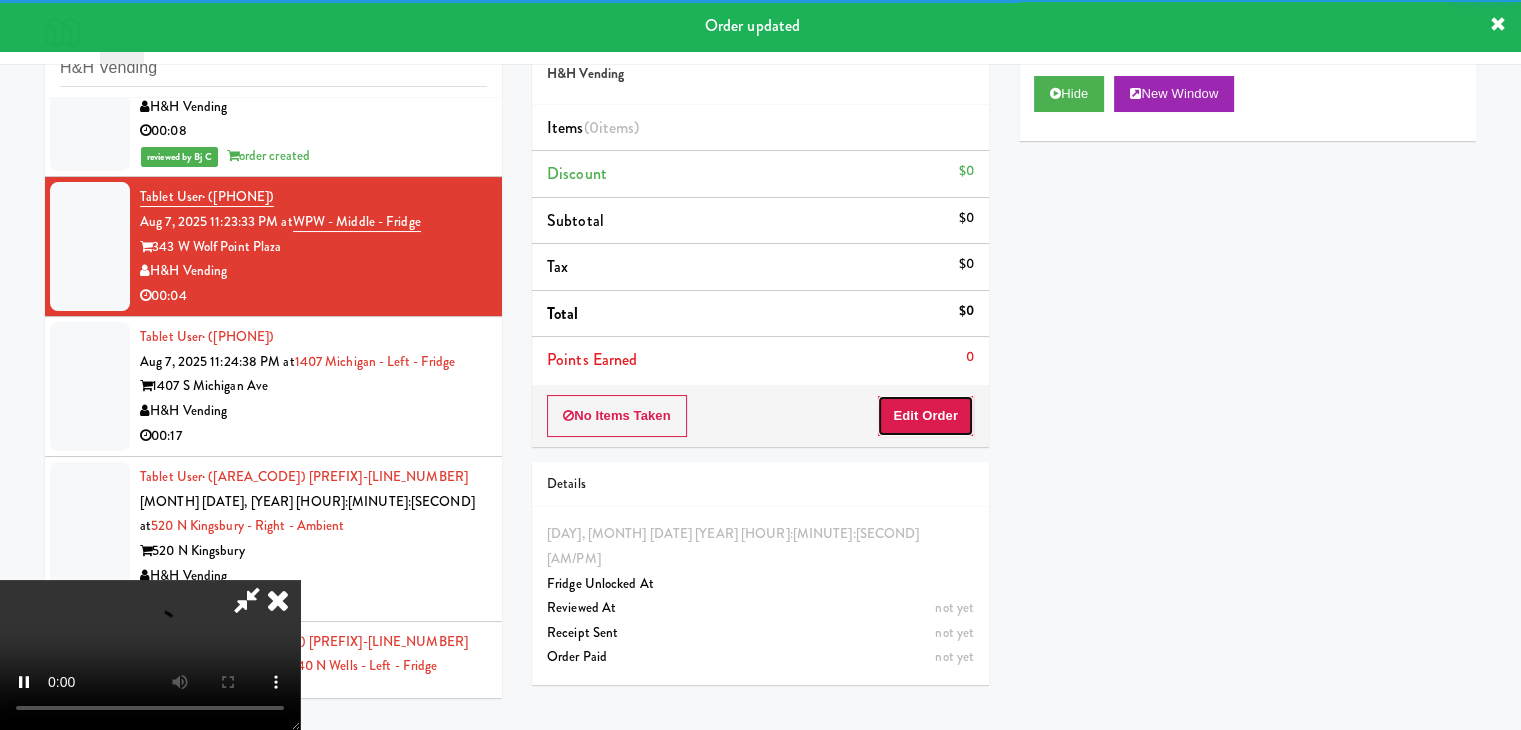 click on "Edit Order" at bounding box center (925, 416) 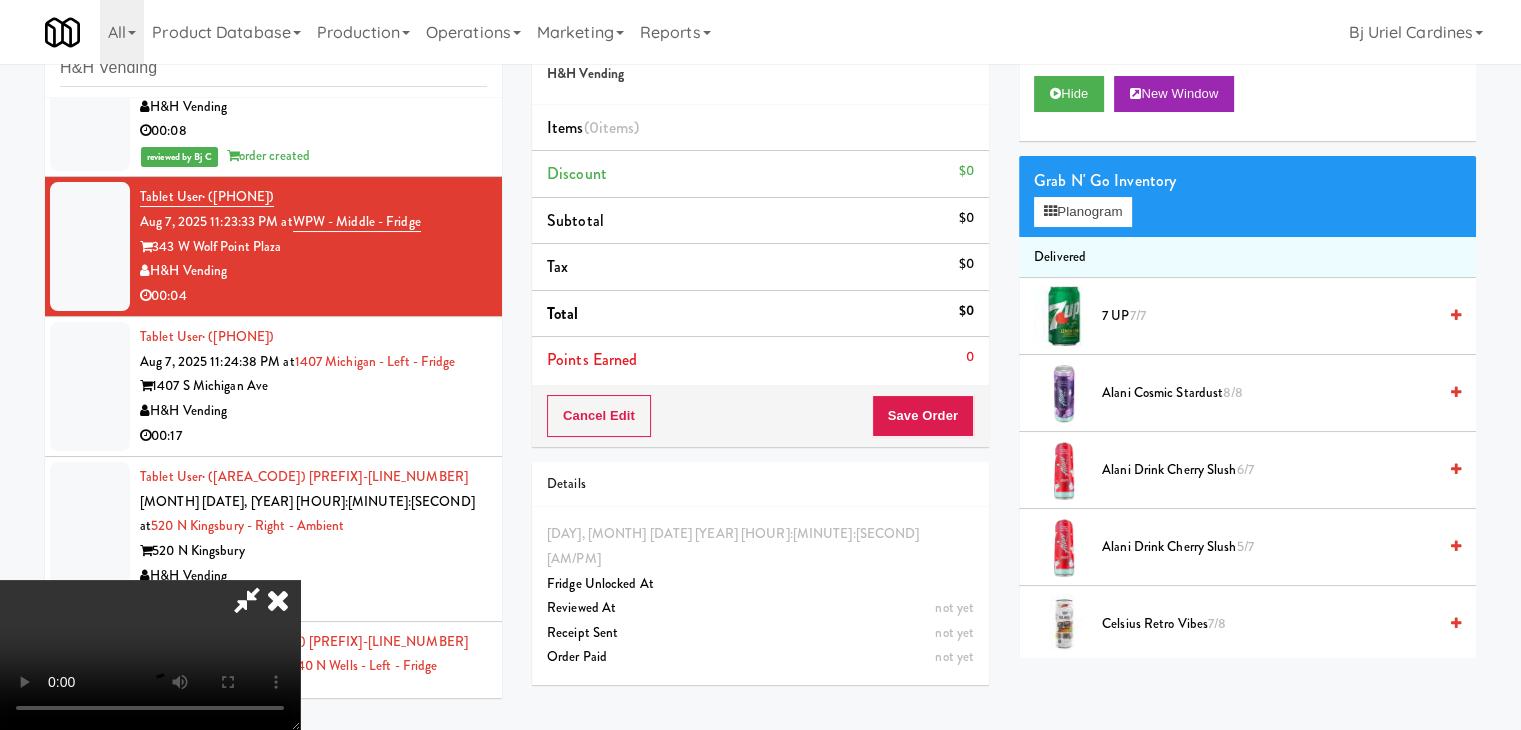 type 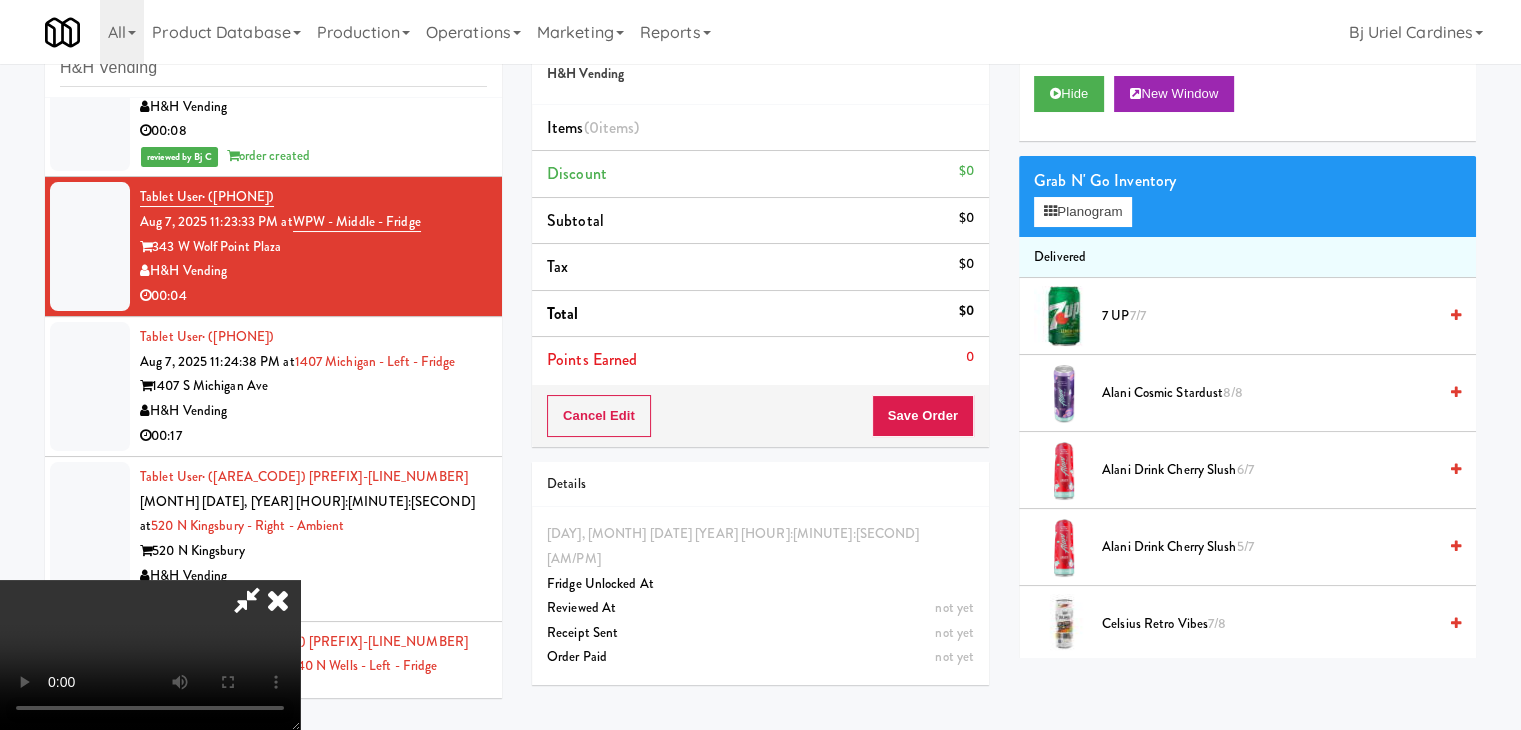 scroll, scrollTop: 7171, scrollLeft: 0, axis: vertical 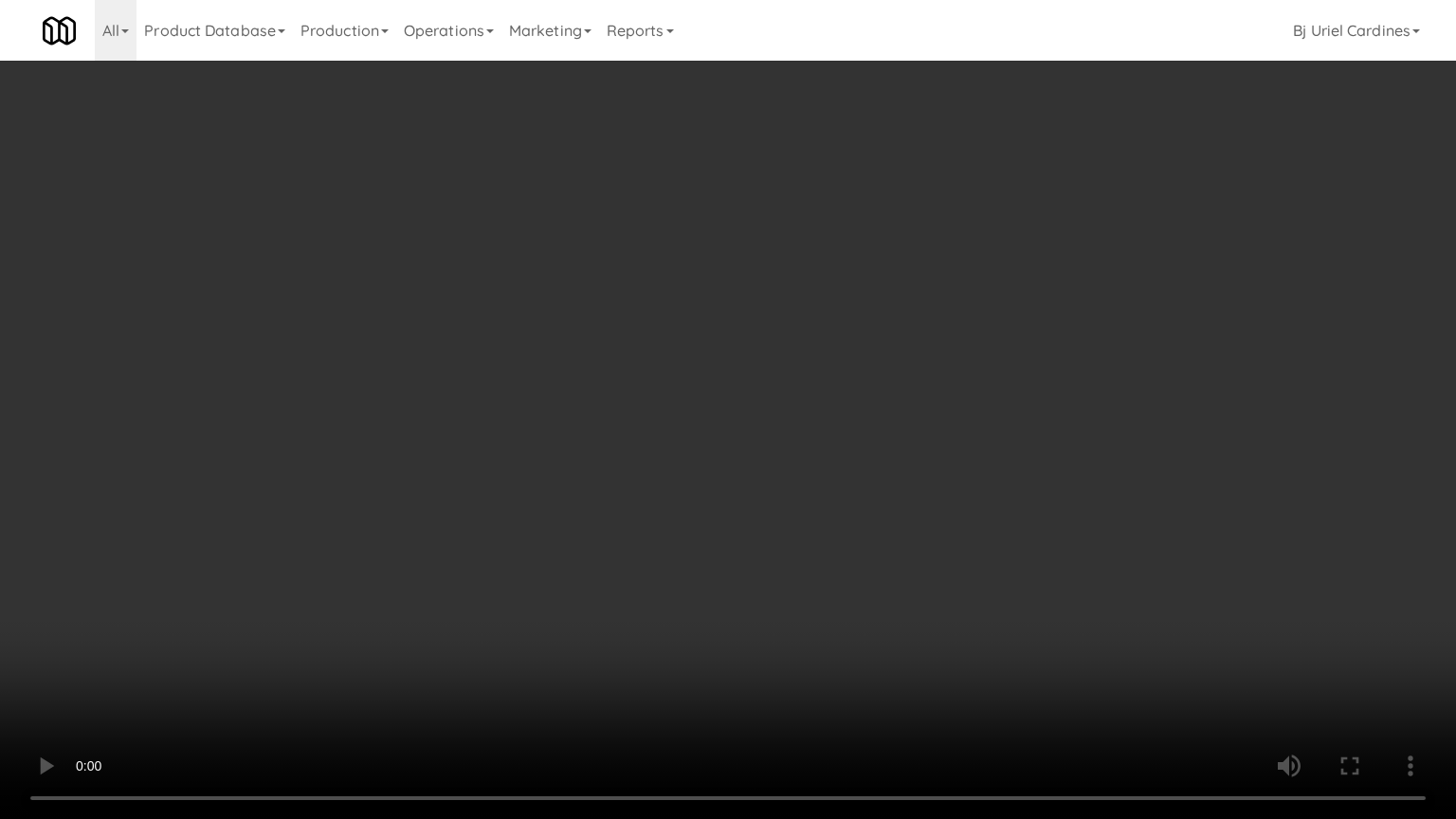 click at bounding box center (728, 410) 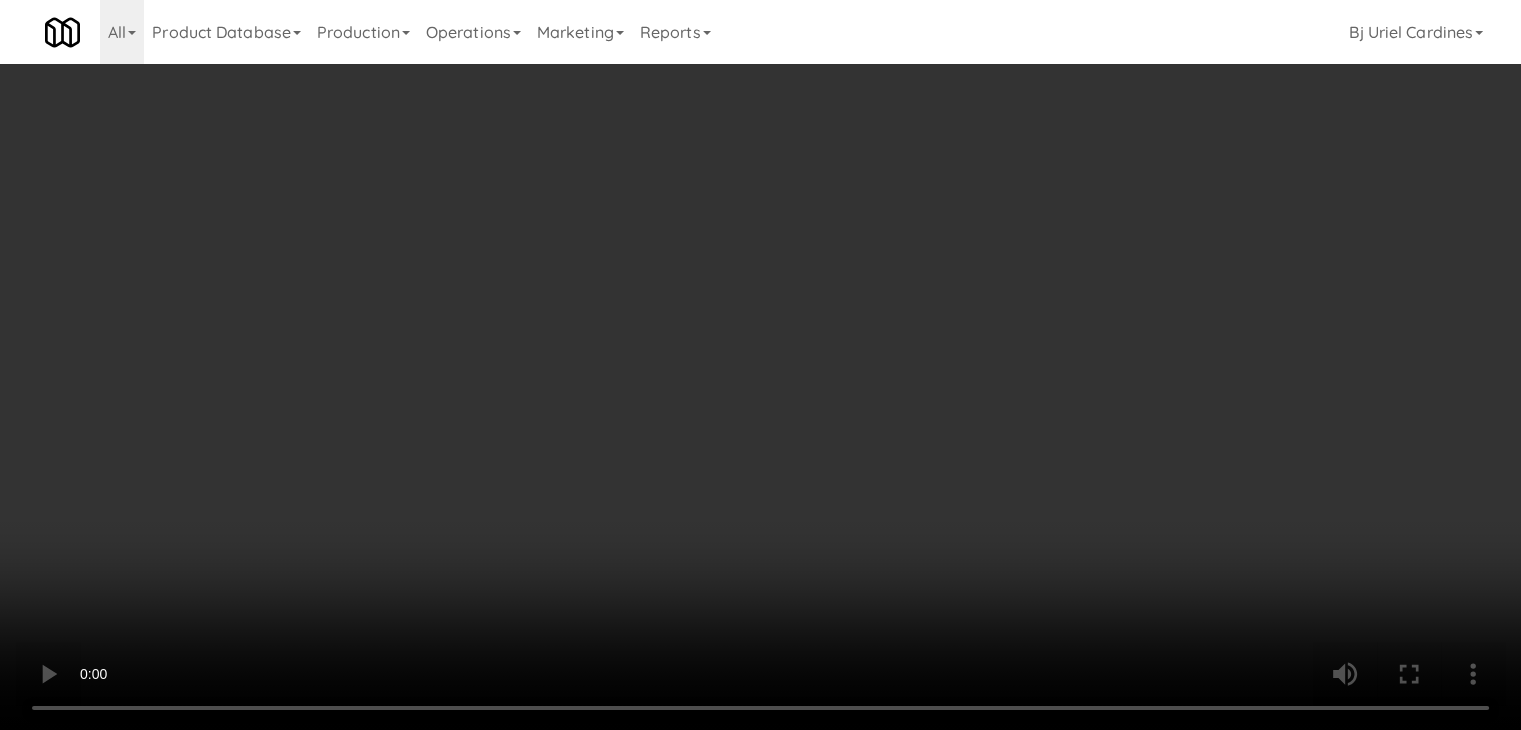 click at bounding box center (760, 365) 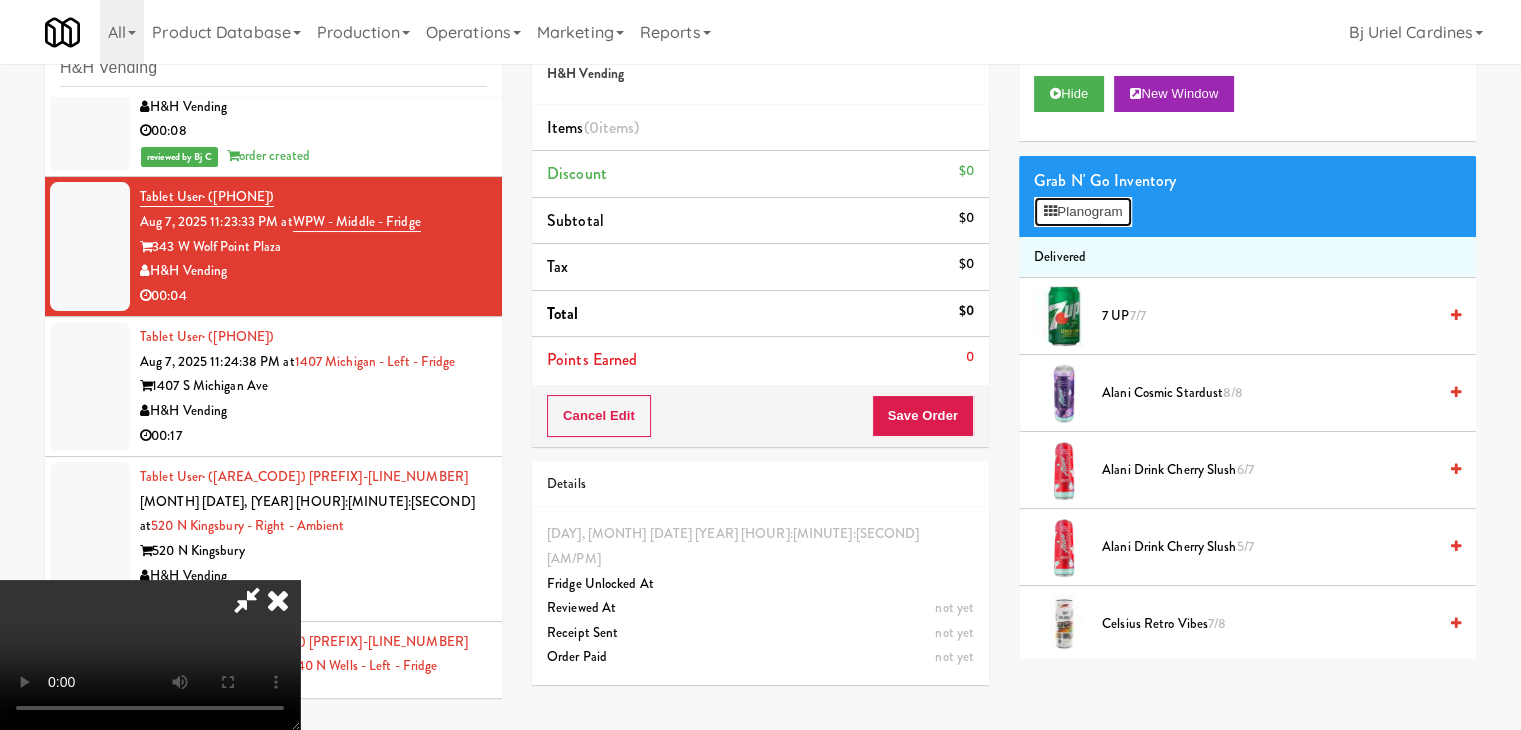 click on "Planogram" at bounding box center (1083, 212) 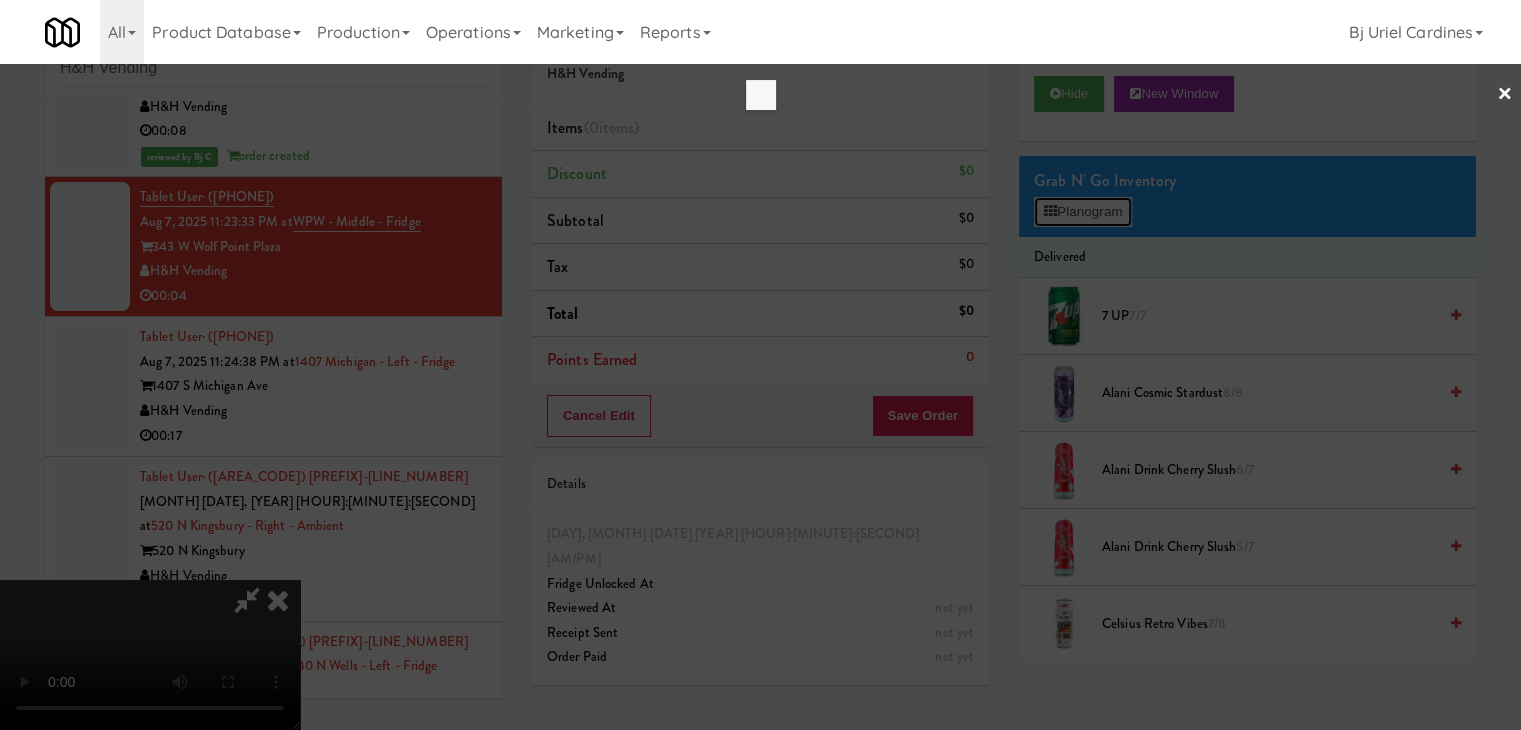 scroll, scrollTop: 7171, scrollLeft: 0, axis: vertical 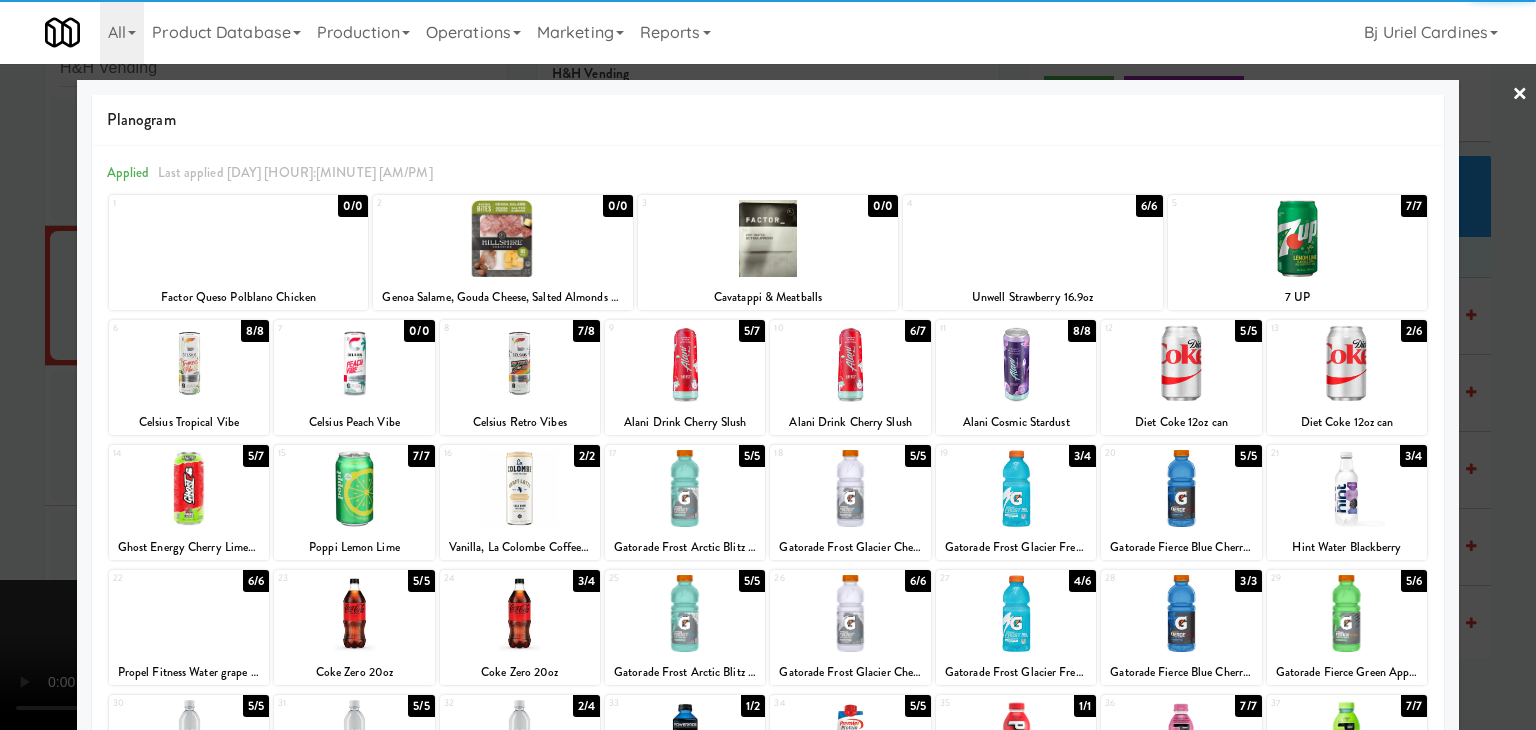 click at bounding box center [354, 613] 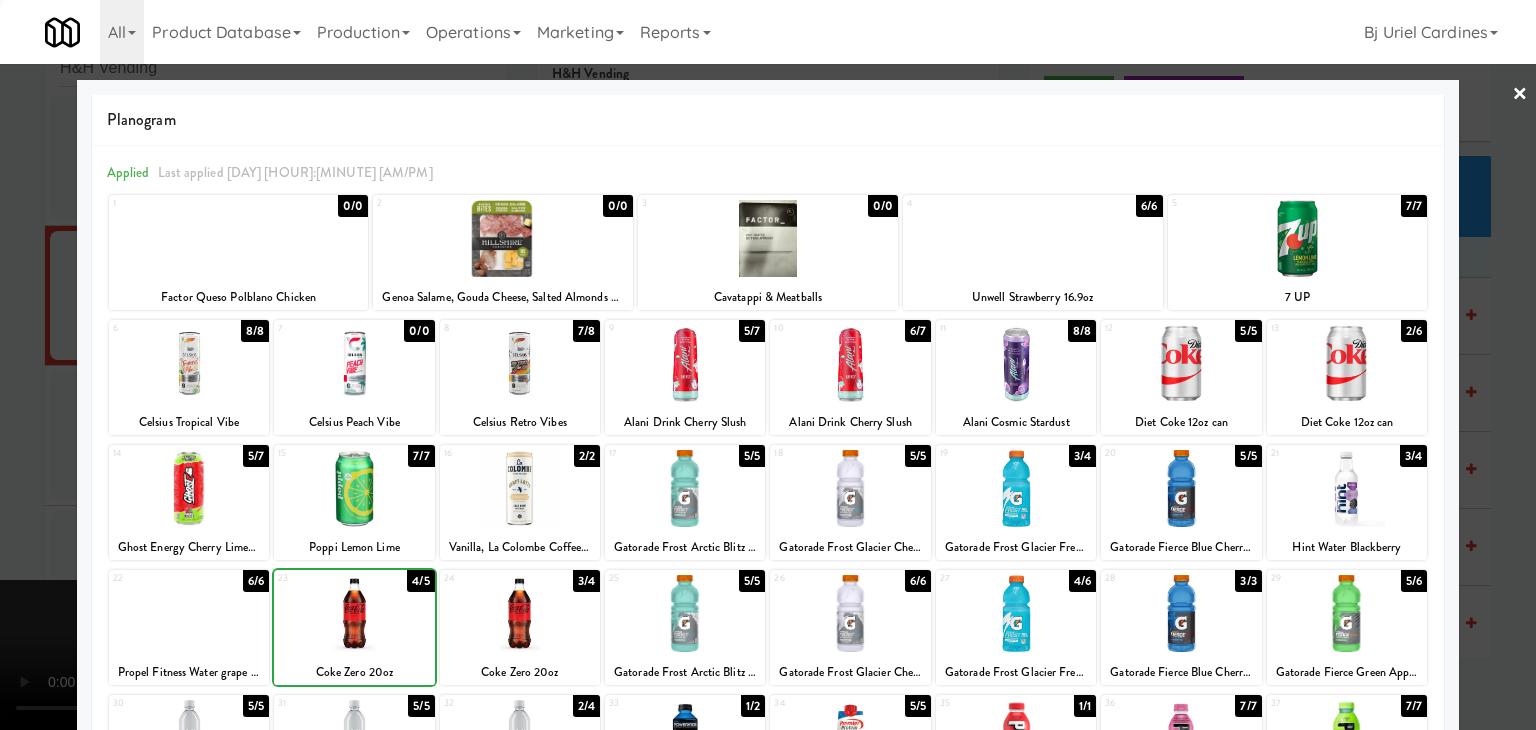 click at bounding box center (768, 365) 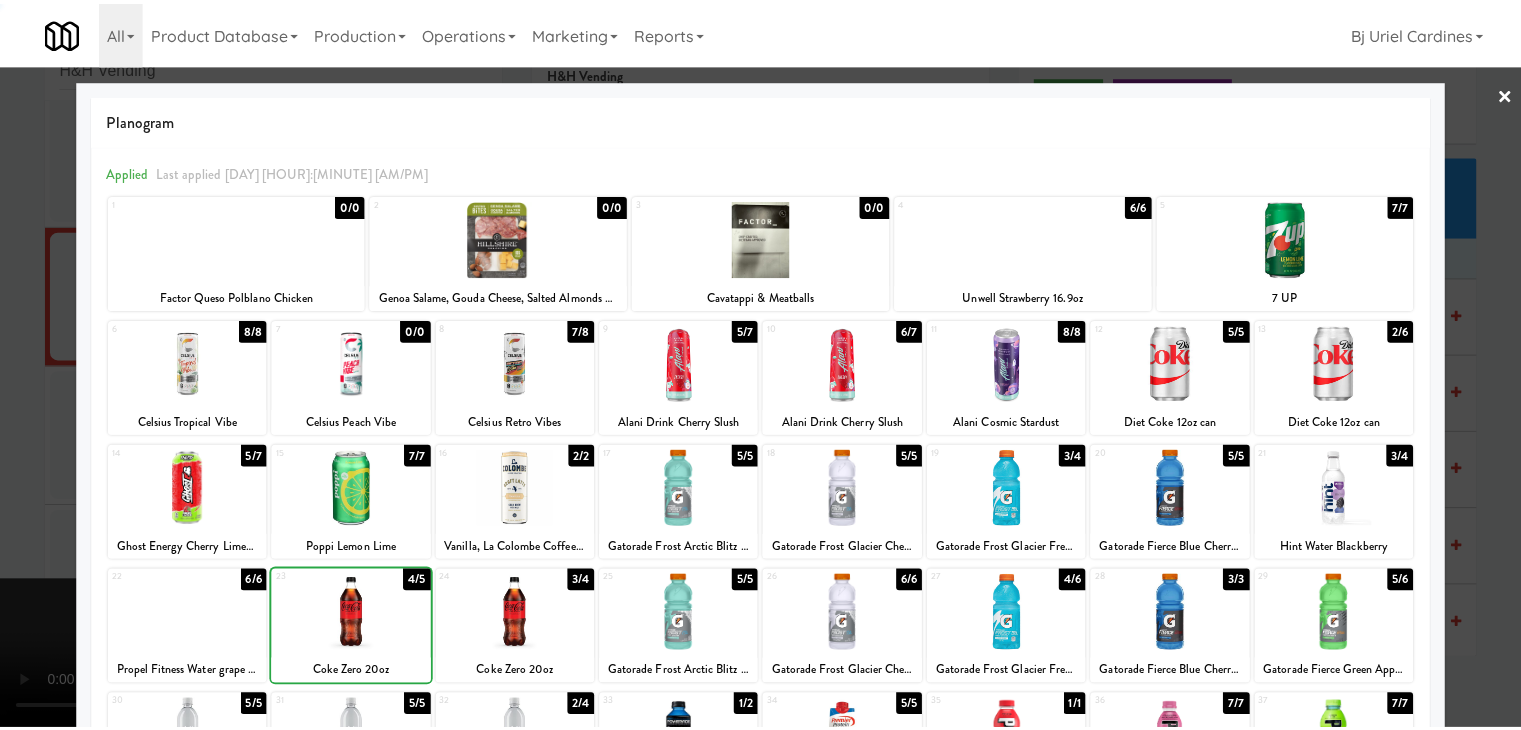 scroll, scrollTop: 7220, scrollLeft: 0, axis: vertical 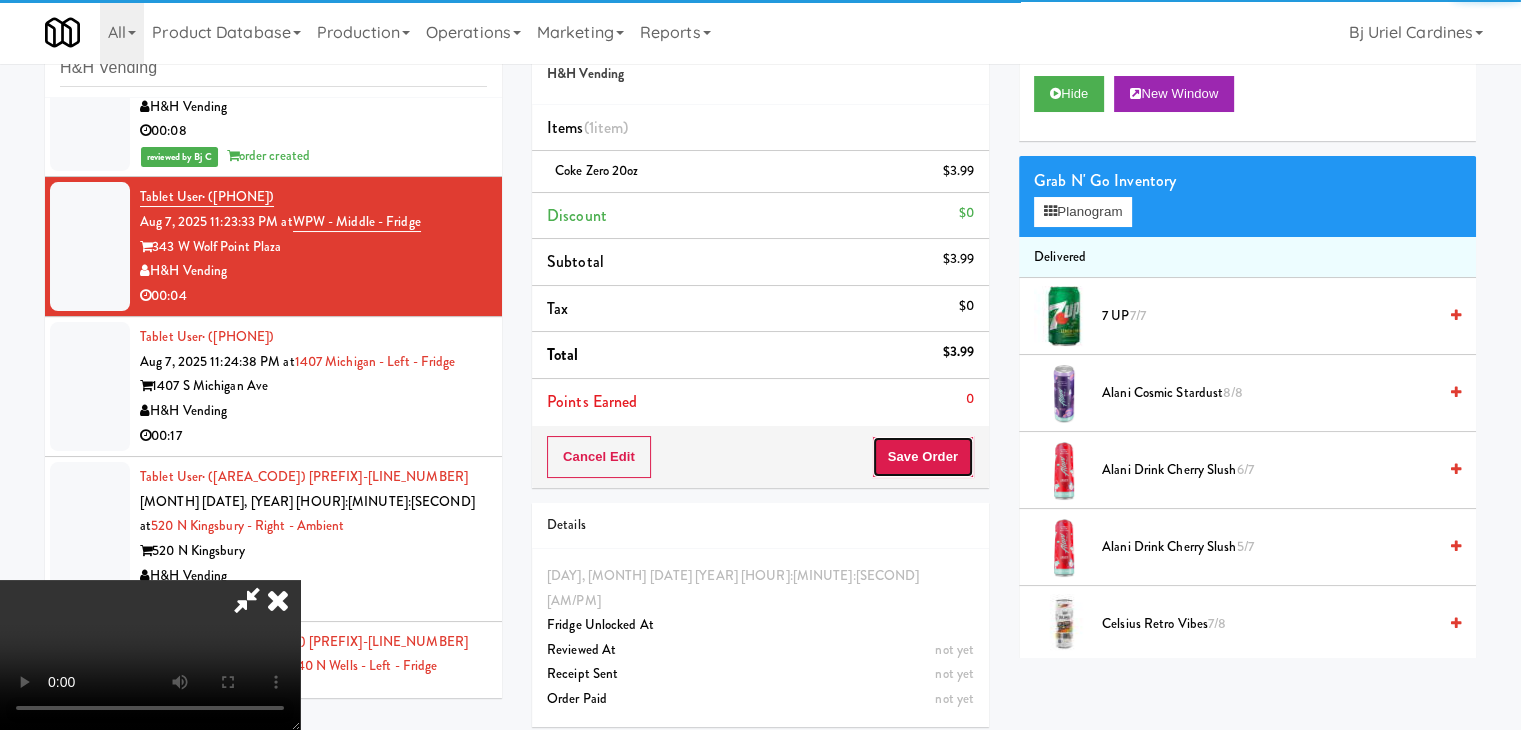 click on "Save Order" at bounding box center [923, 457] 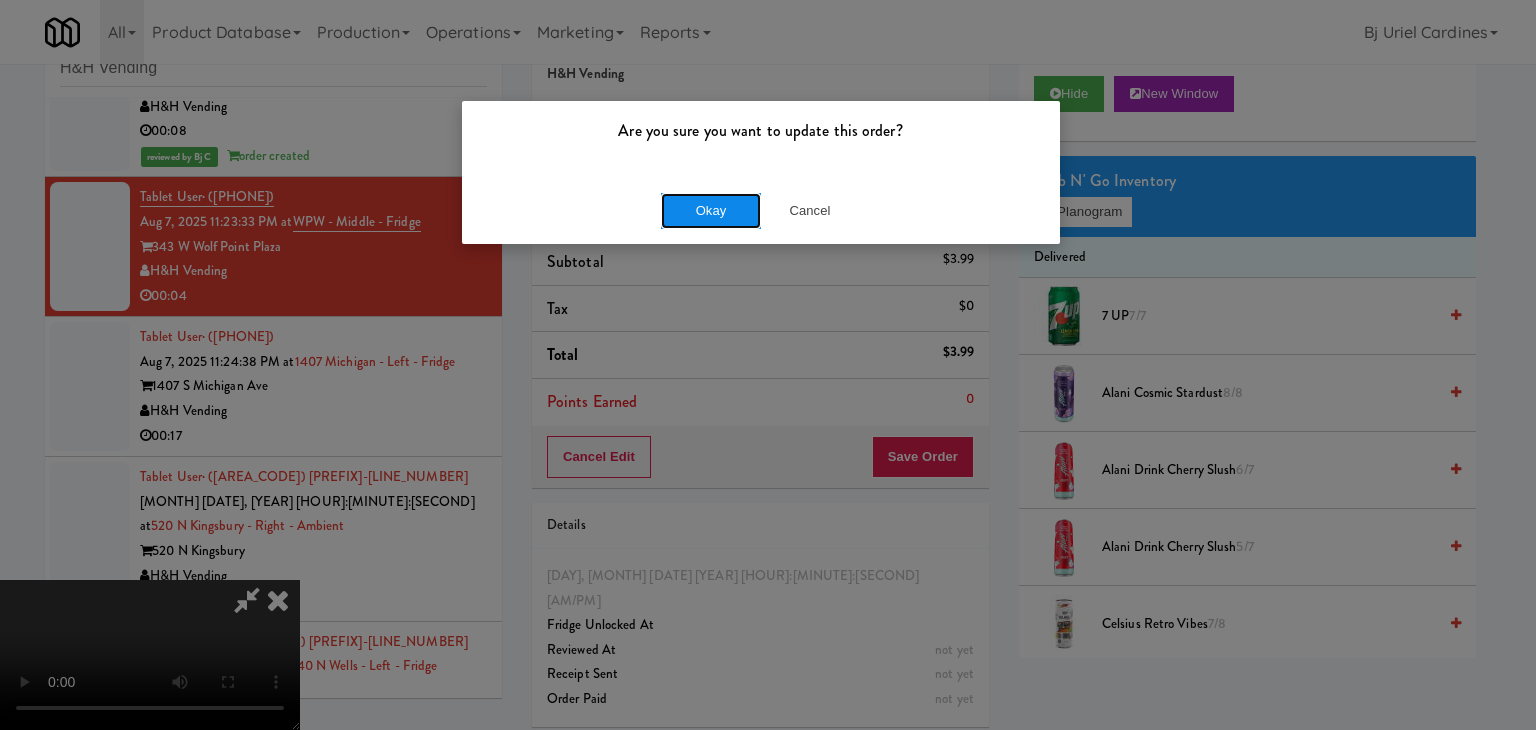 click on "Okay" at bounding box center (711, 211) 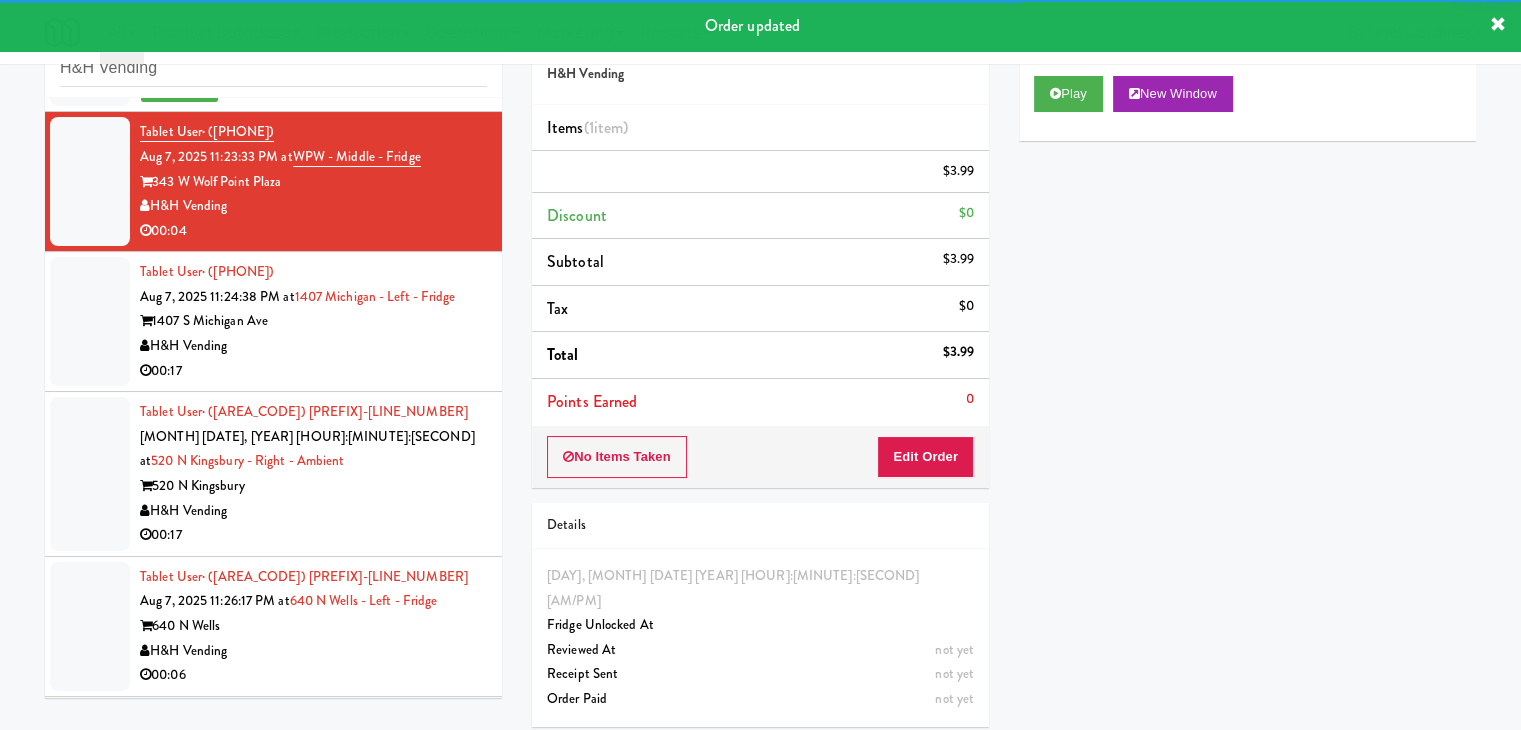 scroll, scrollTop: 7320, scrollLeft: 0, axis: vertical 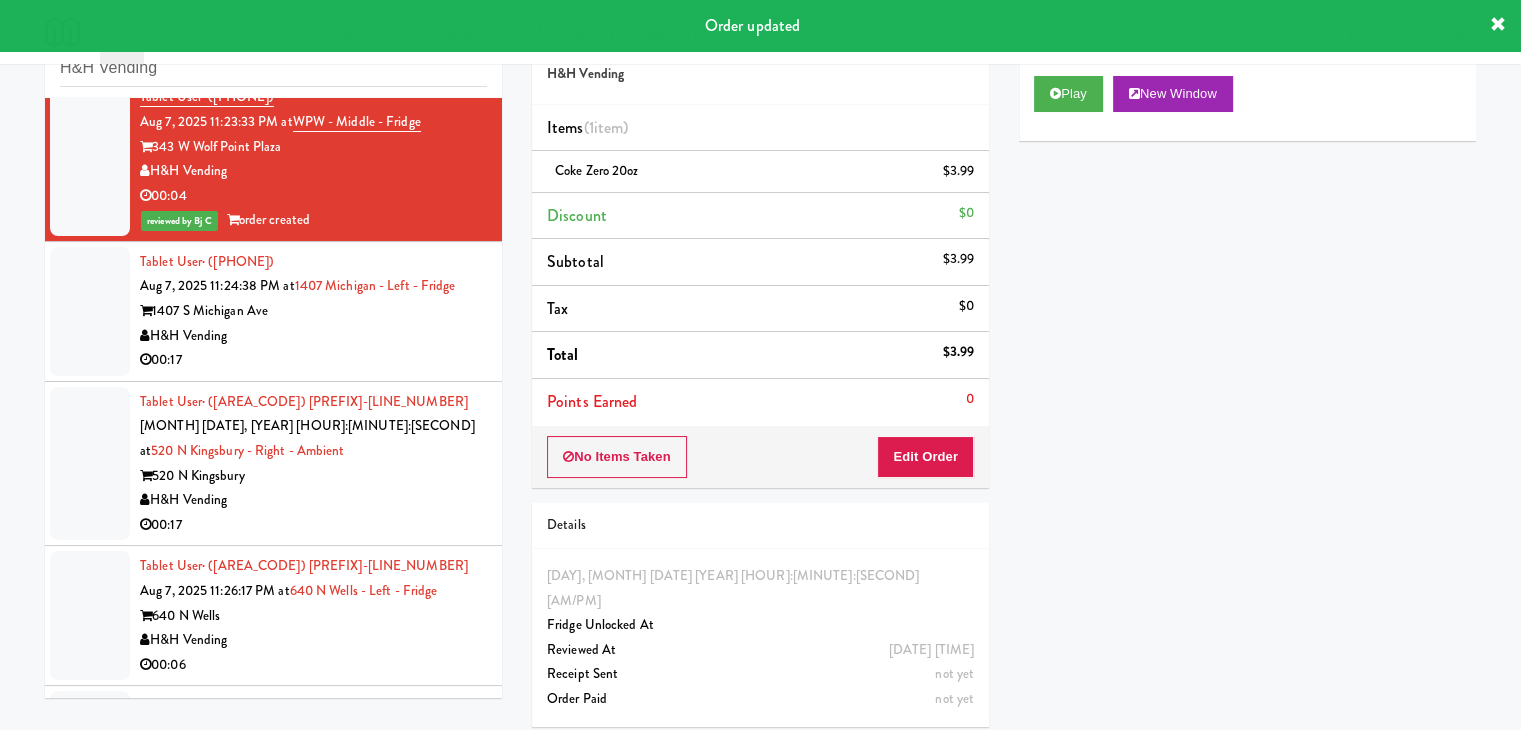 drag, startPoint x: 348, startPoint y: 329, endPoint x: 368, endPoint y: 326, distance: 20.22375 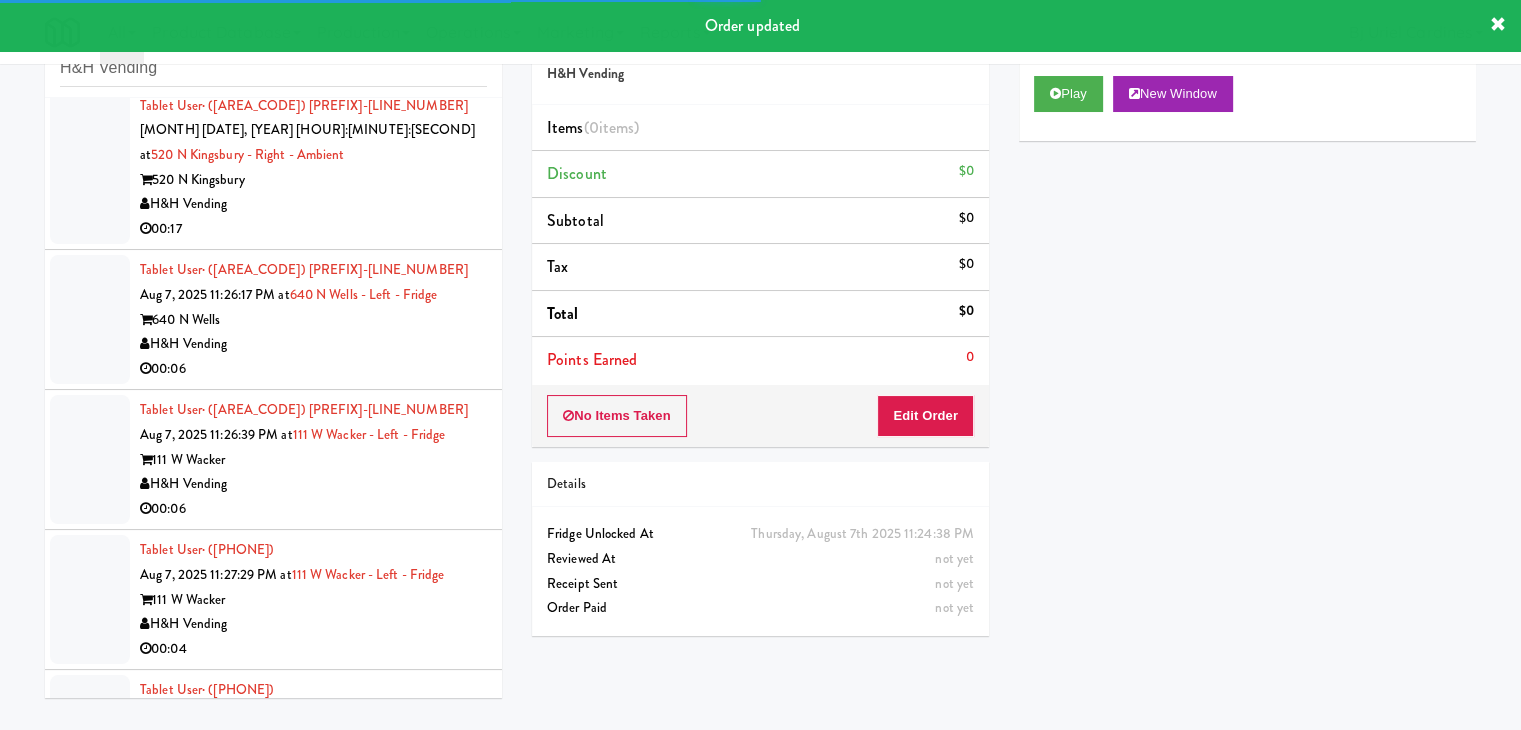 scroll, scrollTop: 7620, scrollLeft: 0, axis: vertical 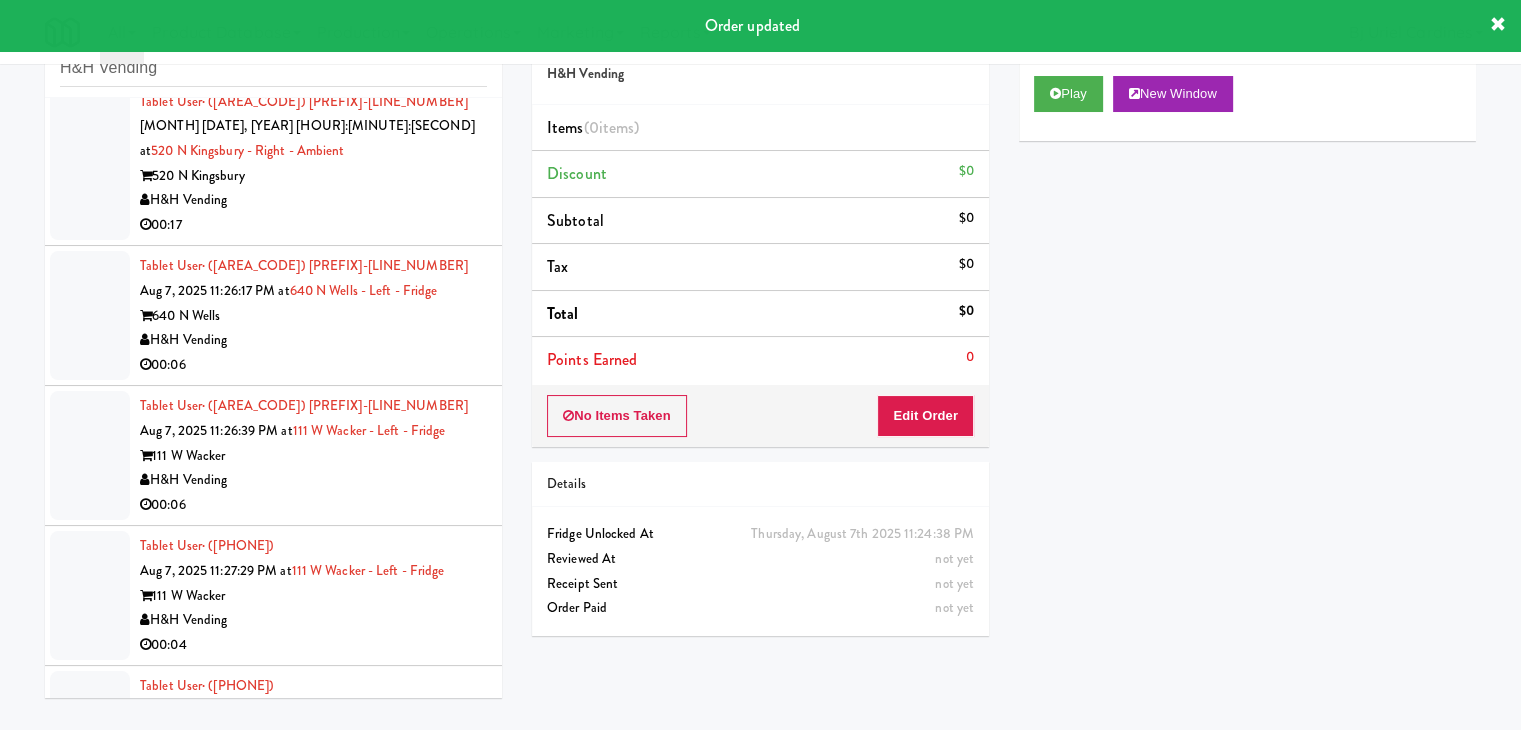 click on "H&H Vending" at bounding box center (313, 340) 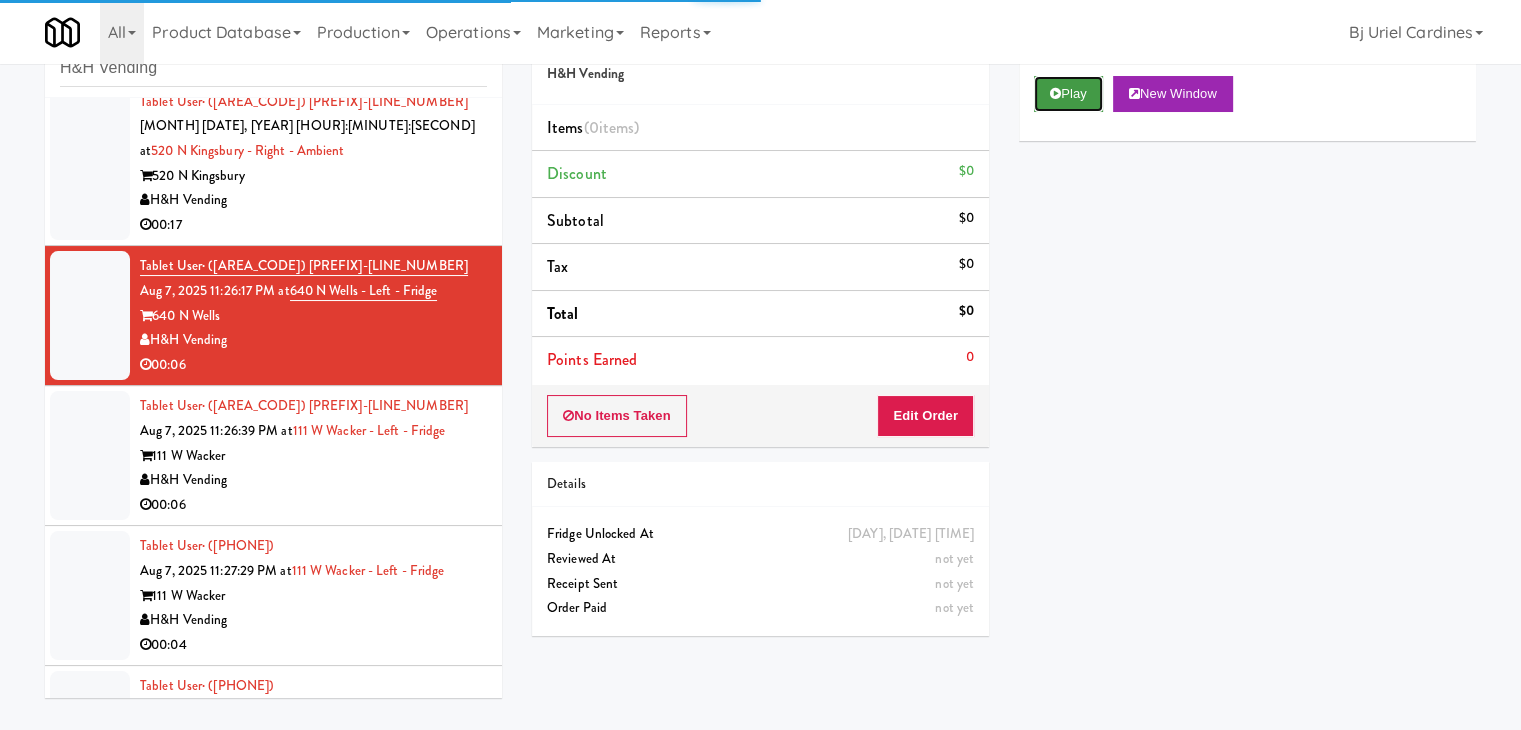 click on "Play" at bounding box center [1068, 94] 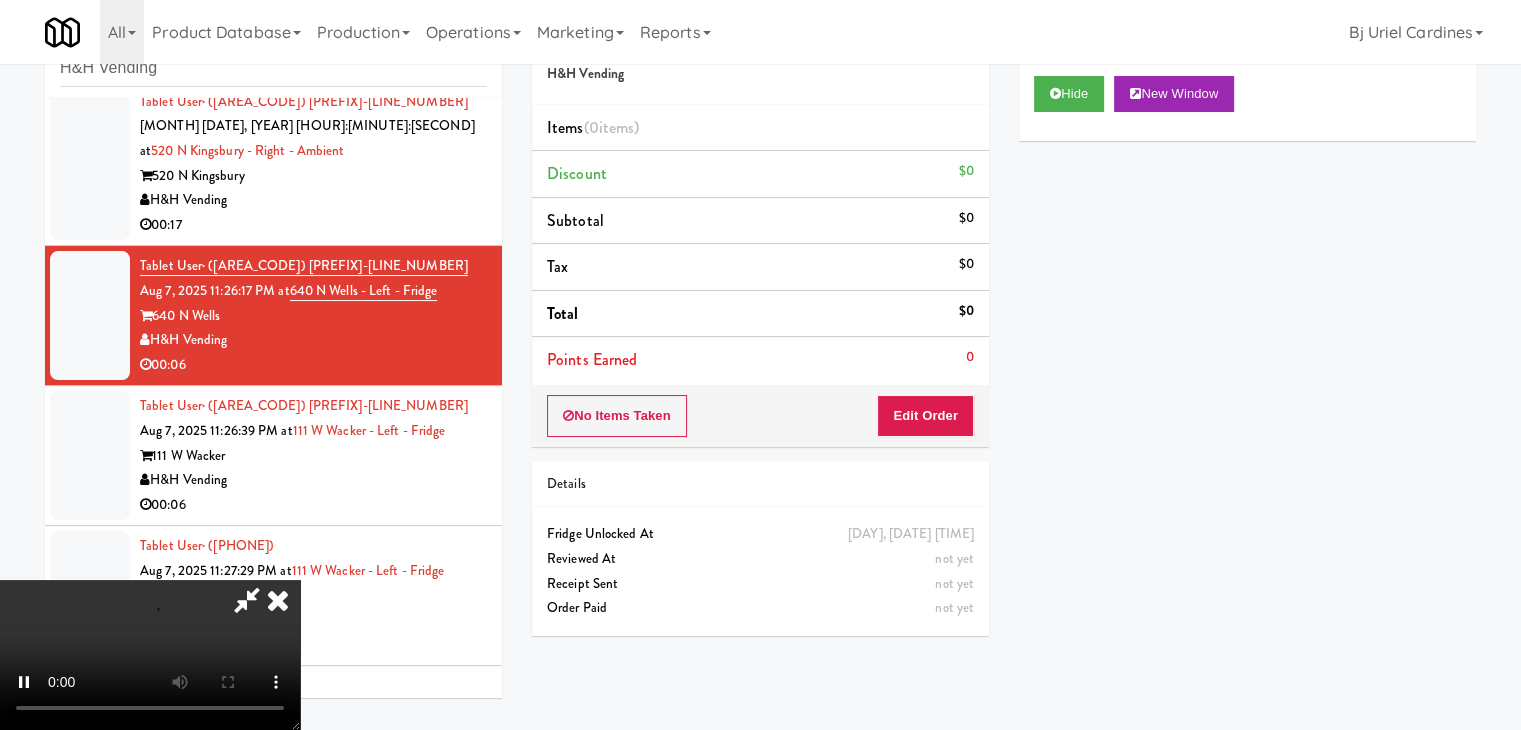 click on "No Items Taken Edit Order" at bounding box center [760, 416] 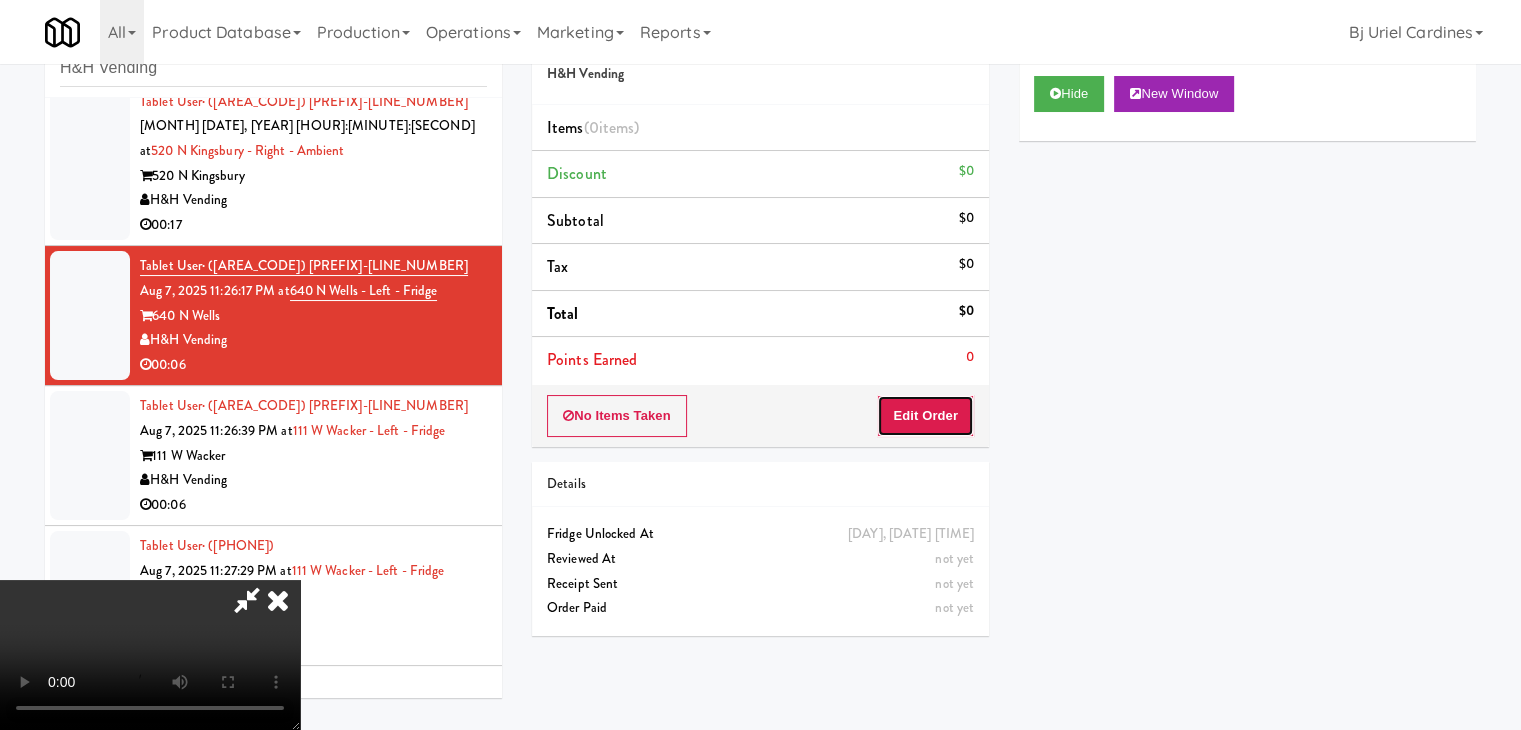 click on "Edit Order" at bounding box center (925, 416) 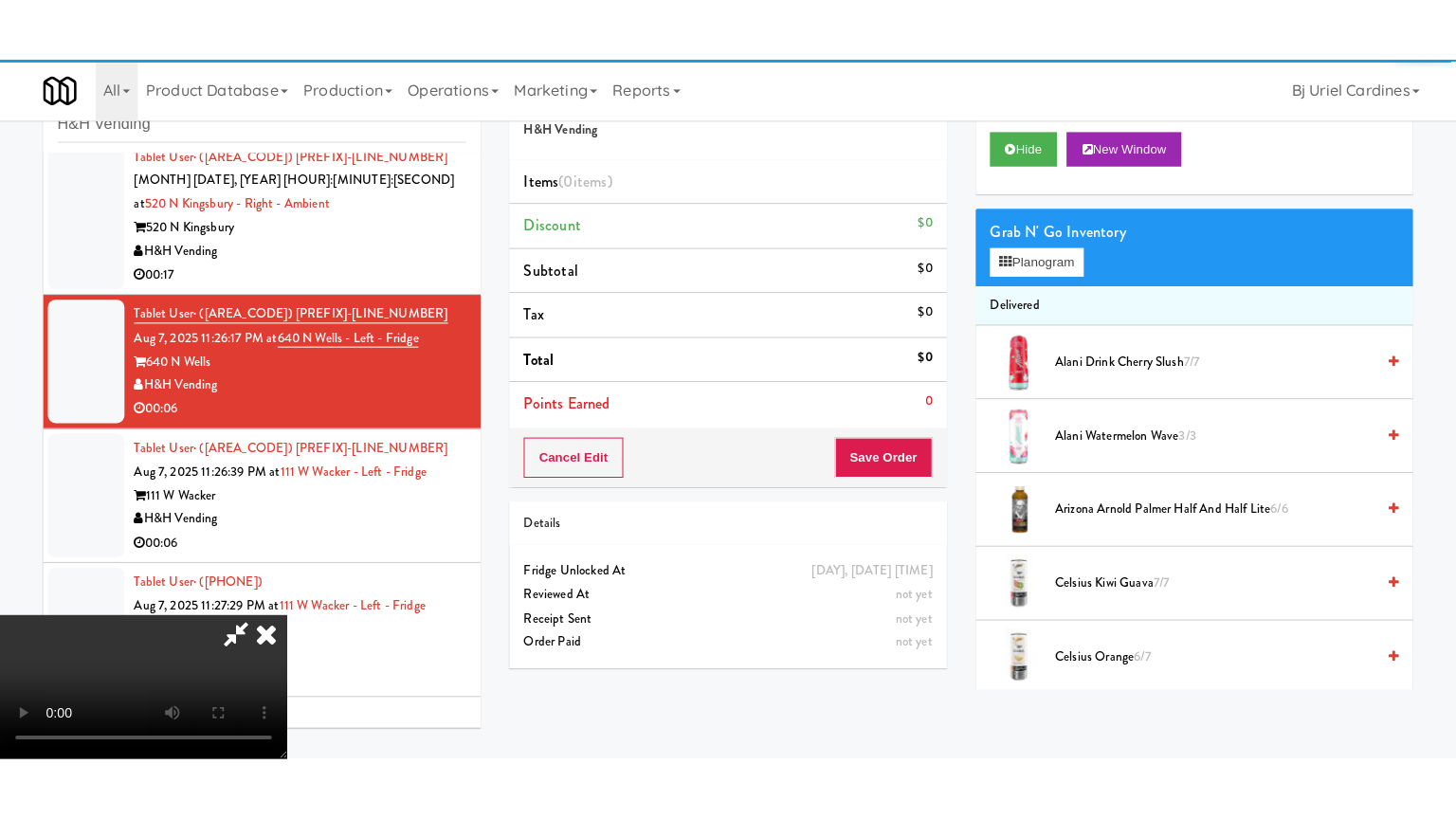 scroll, scrollTop: 266, scrollLeft: 0, axis: vertical 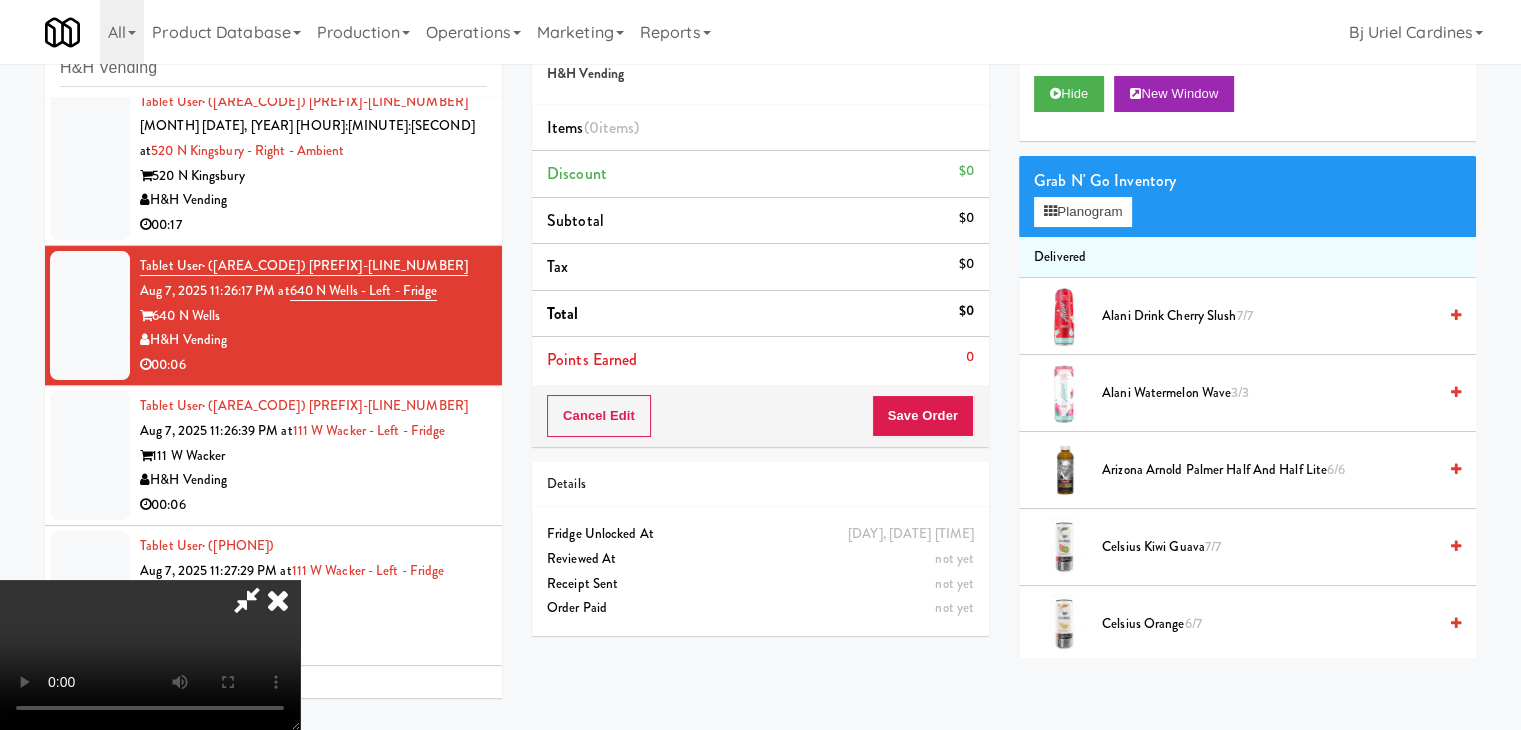 type 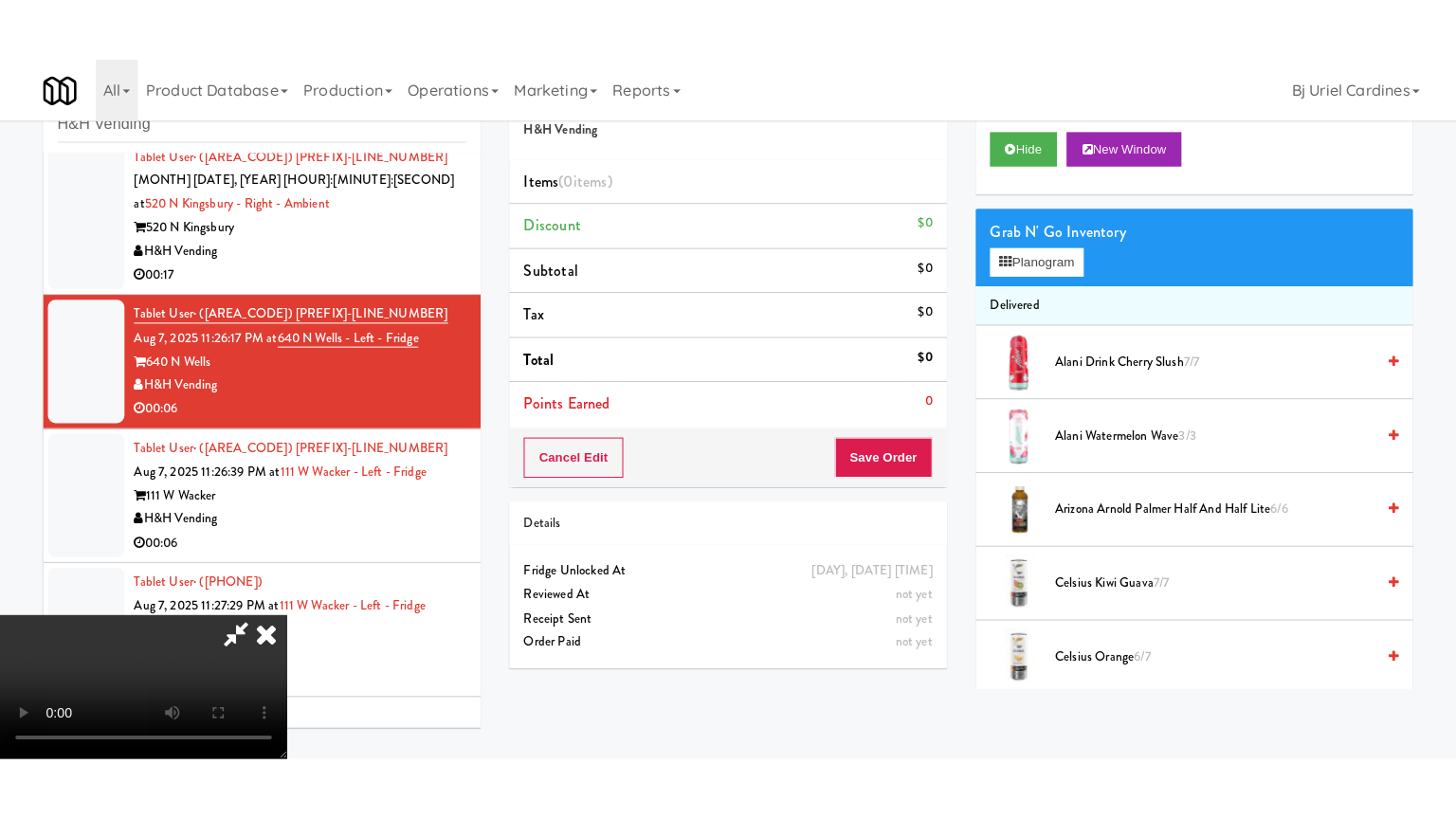 scroll, scrollTop: 0, scrollLeft: 0, axis: both 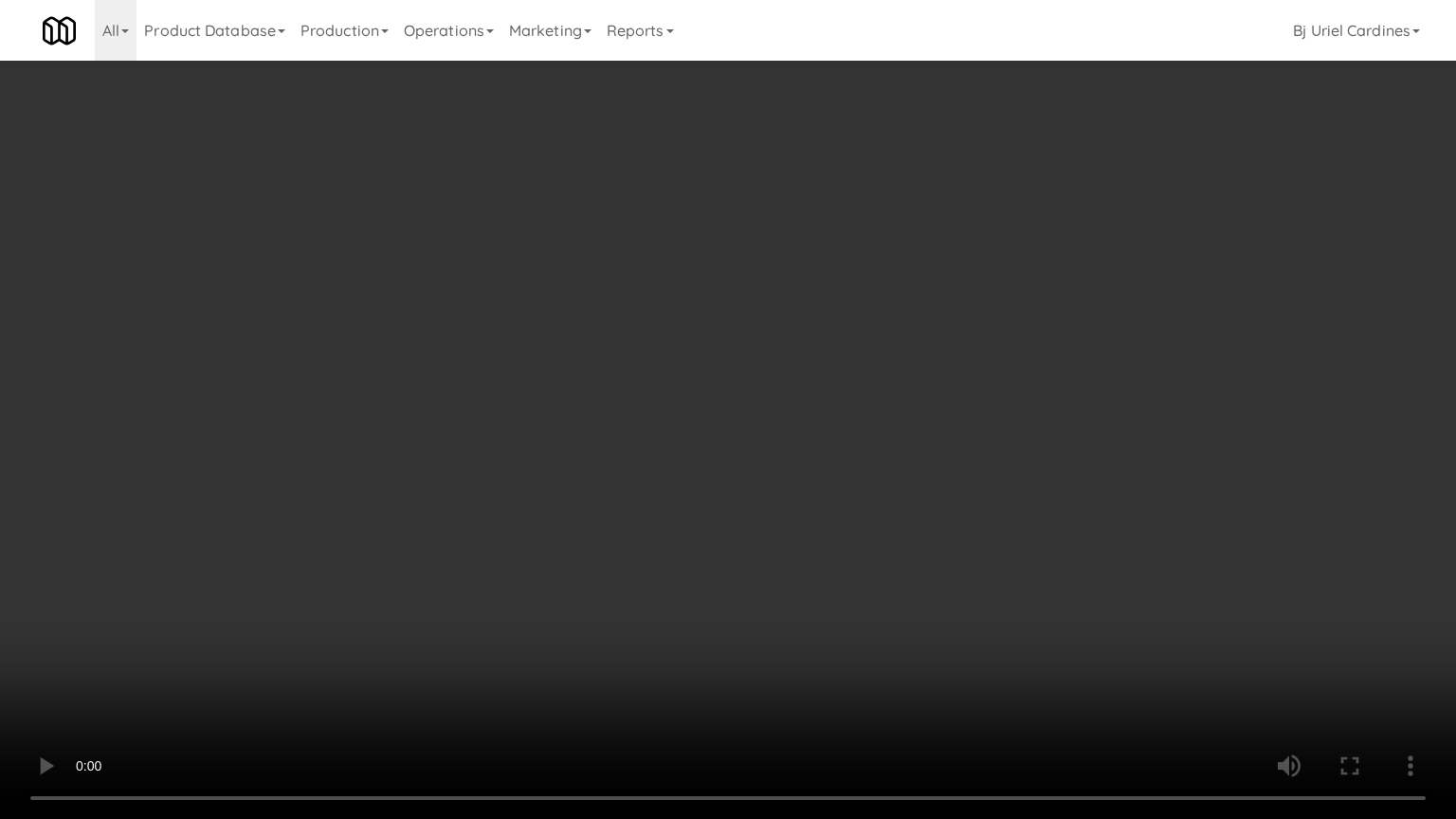 click at bounding box center (728, 410) 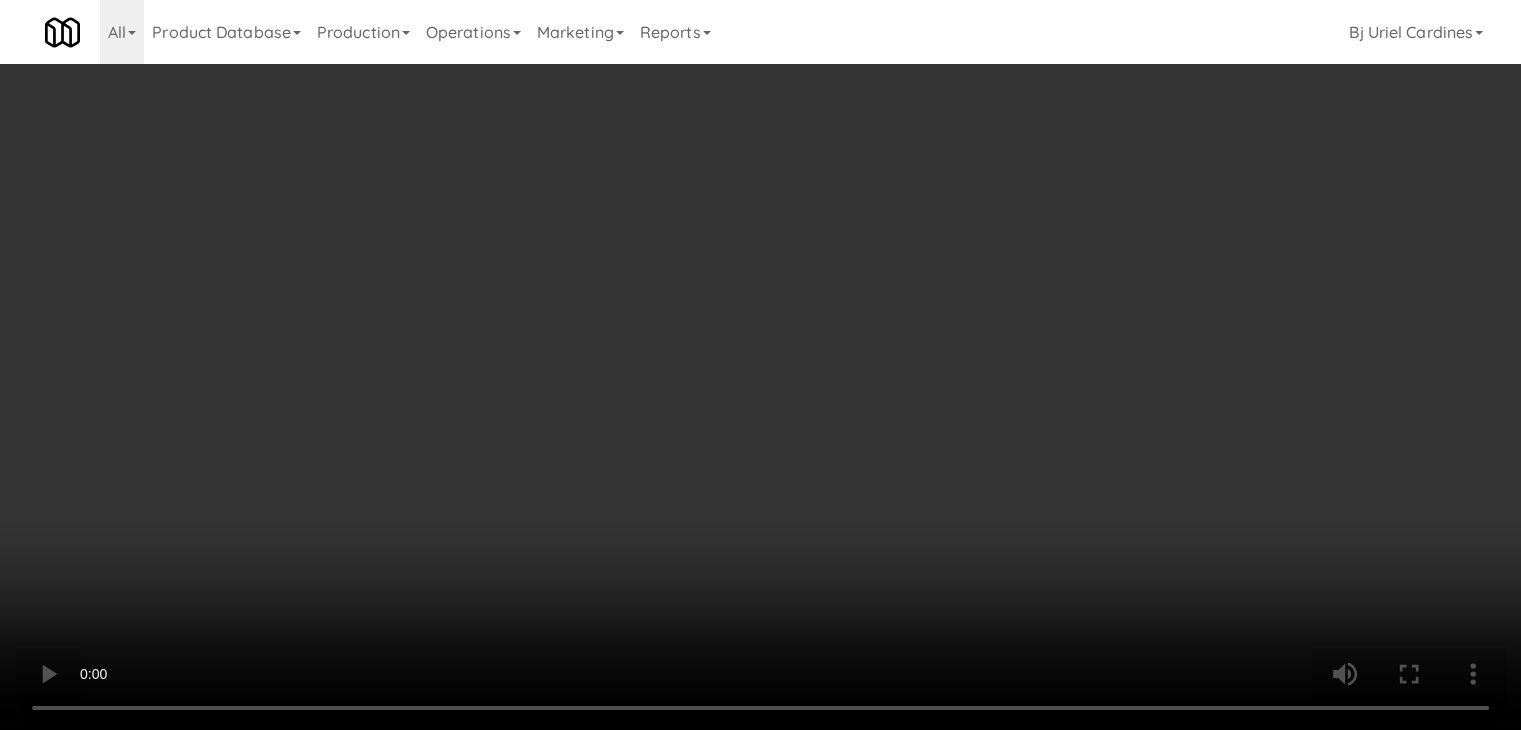 click on "Planogram" at bounding box center [1083, 212] 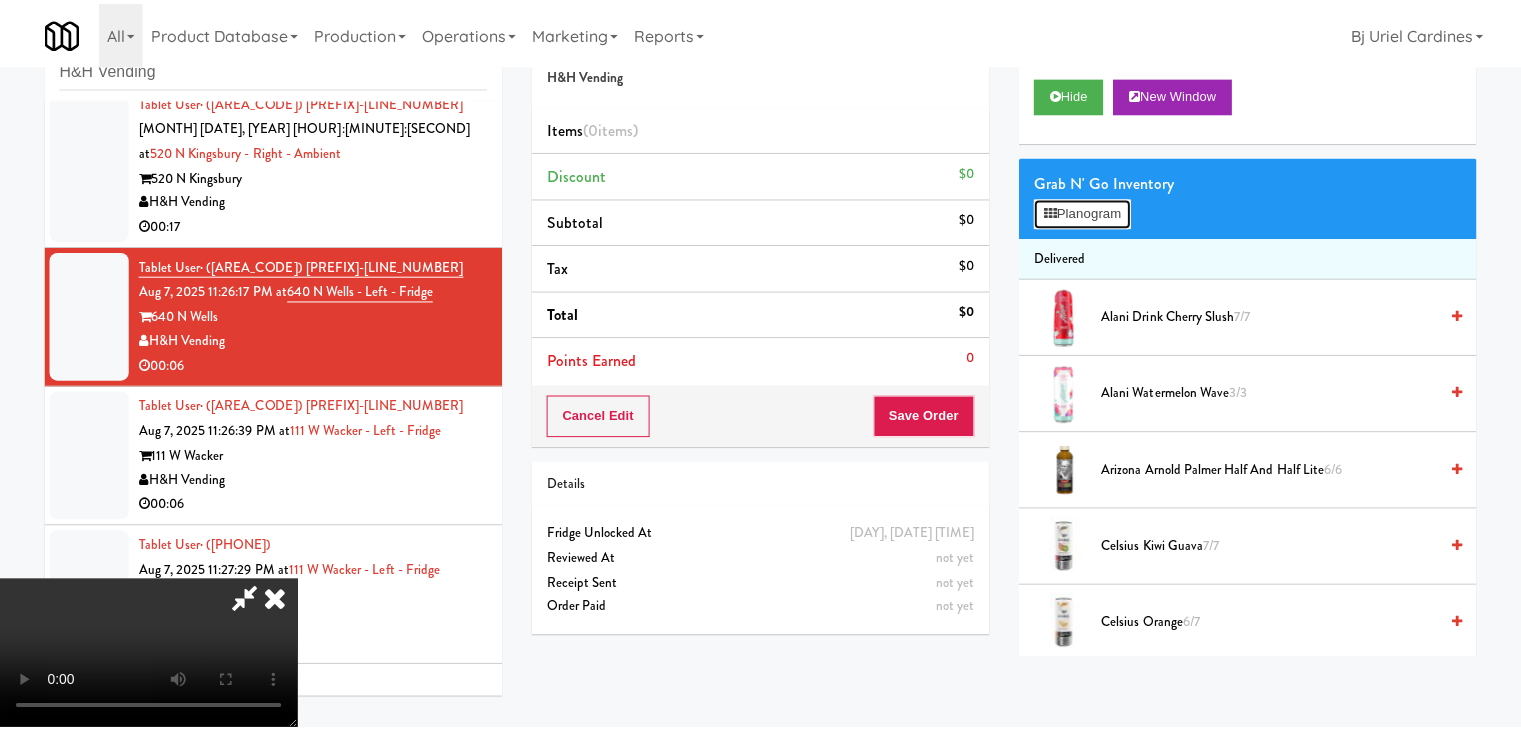 scroll, scrollTop: 7572, scrollLeft: 0, axis: vertical 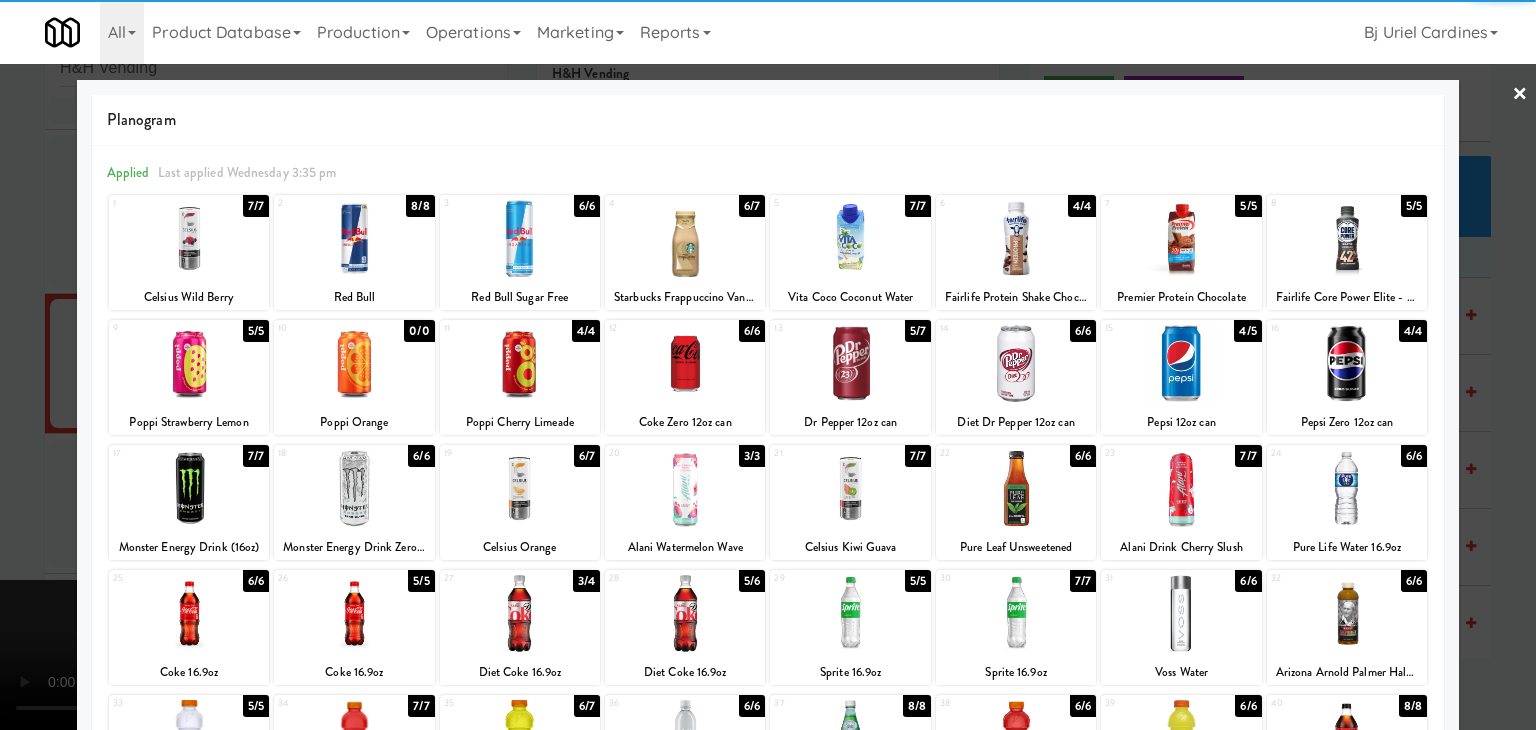 click at bounding box center (1016, 363) 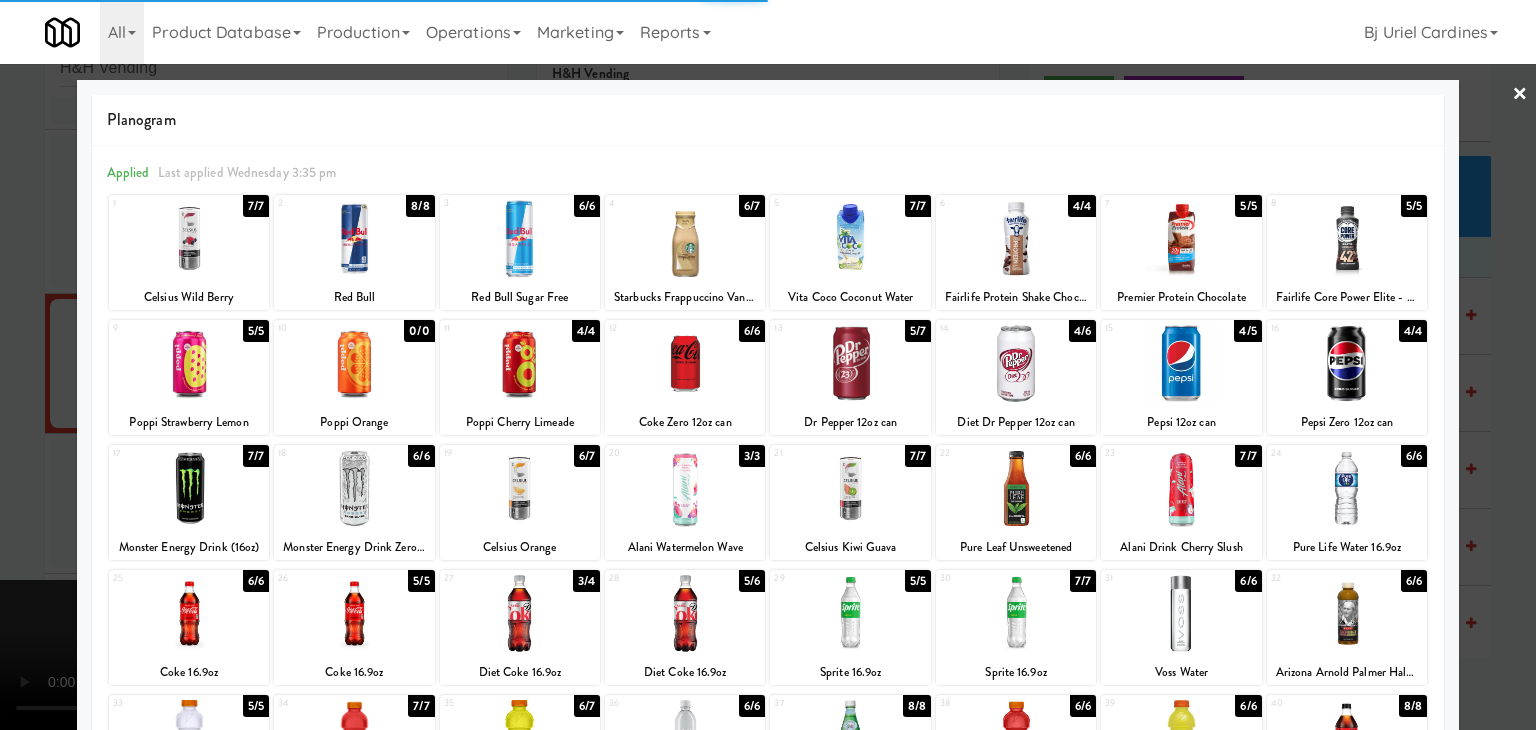 click at bounding box center [768, 365] 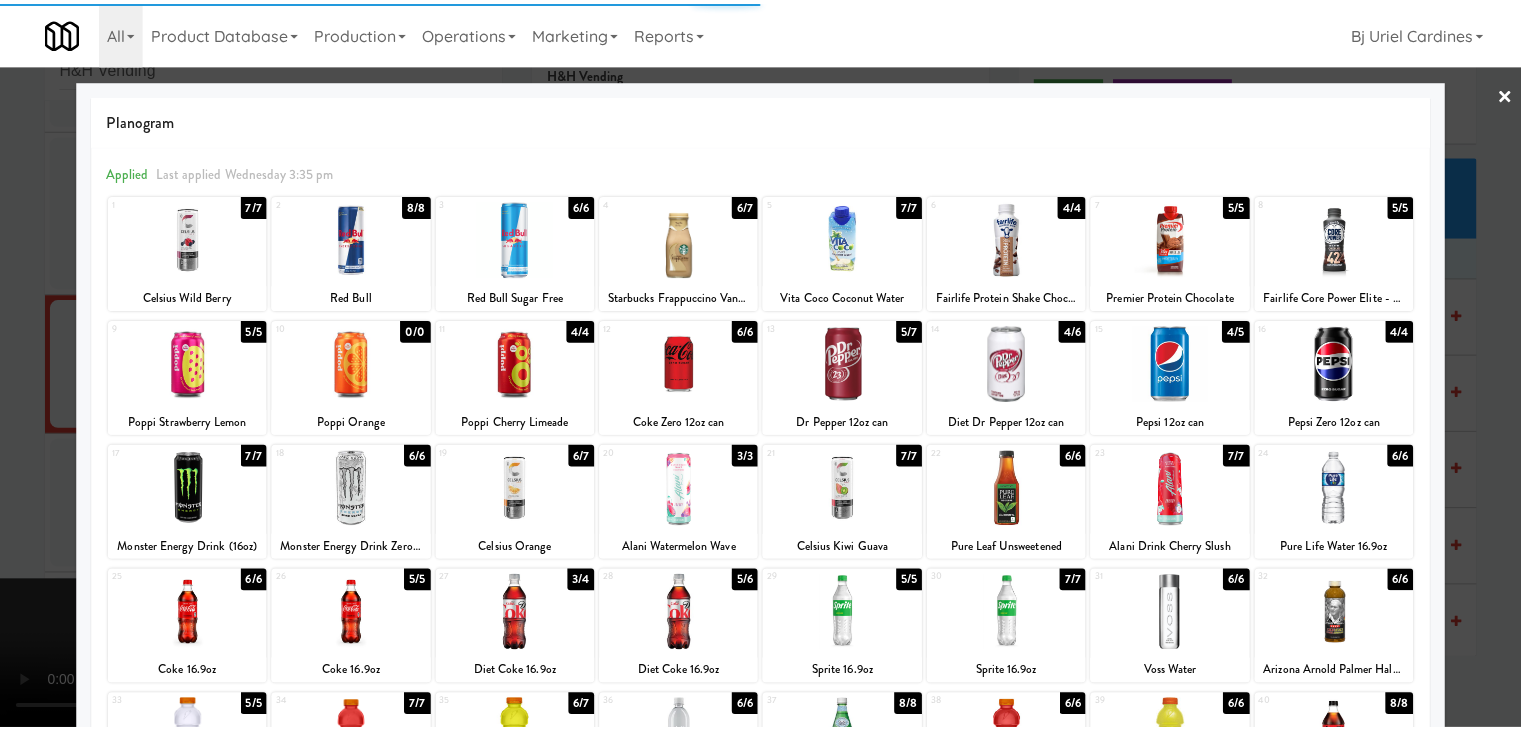 scroll, scrollTop: 7620, scrollLeft: 0, axis: vertical 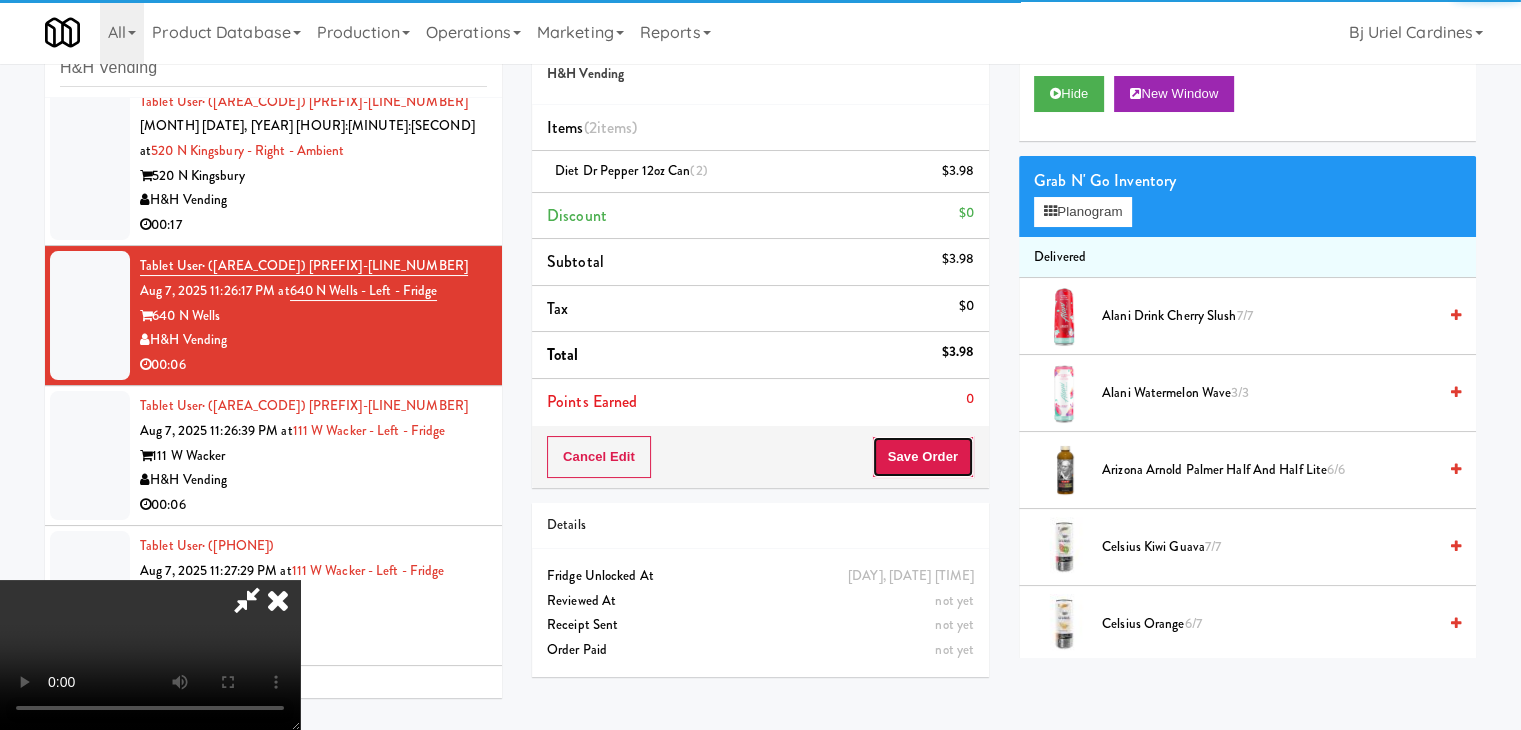 click on "Save Order" at bounding box center [923, 457] 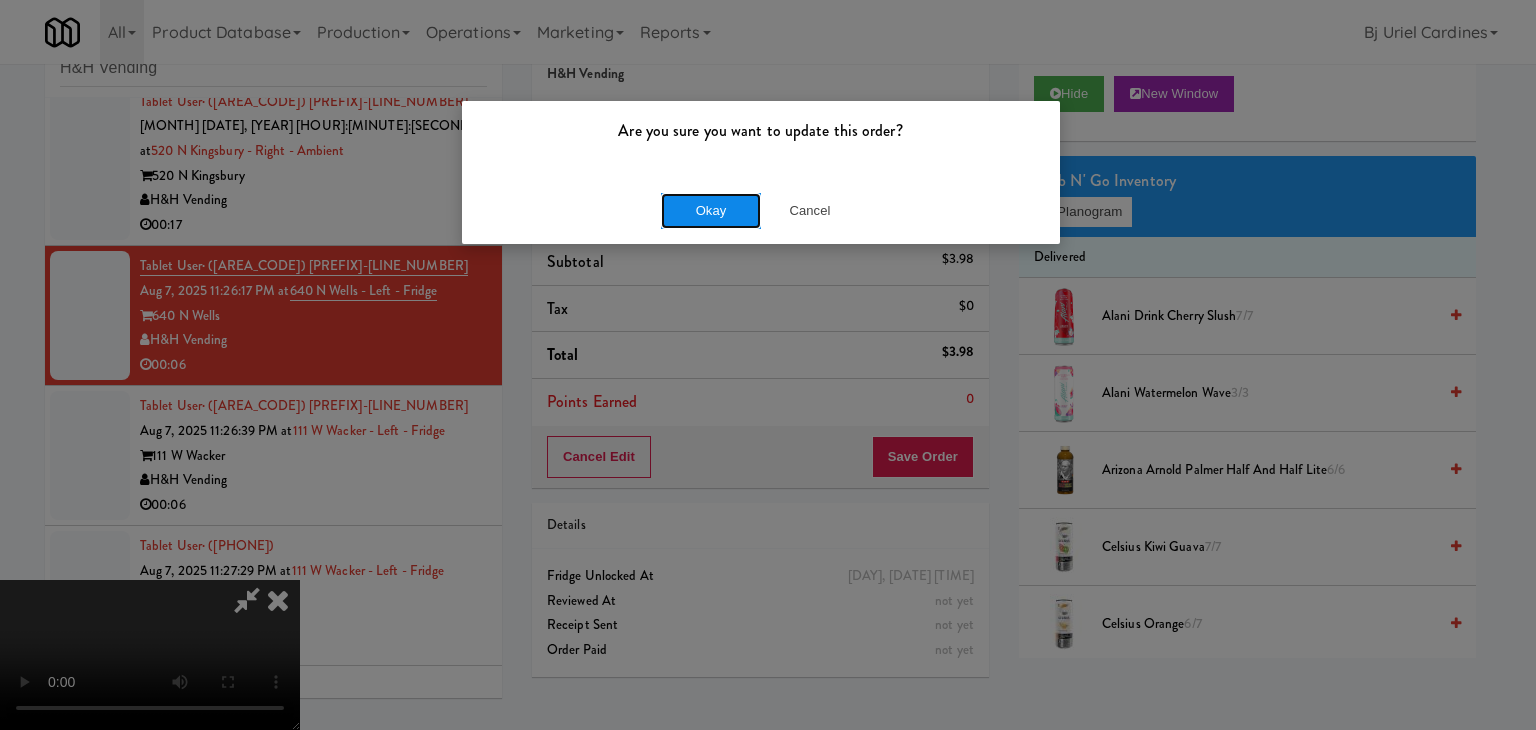 click on "Okay" at bounding box center [711, 211] 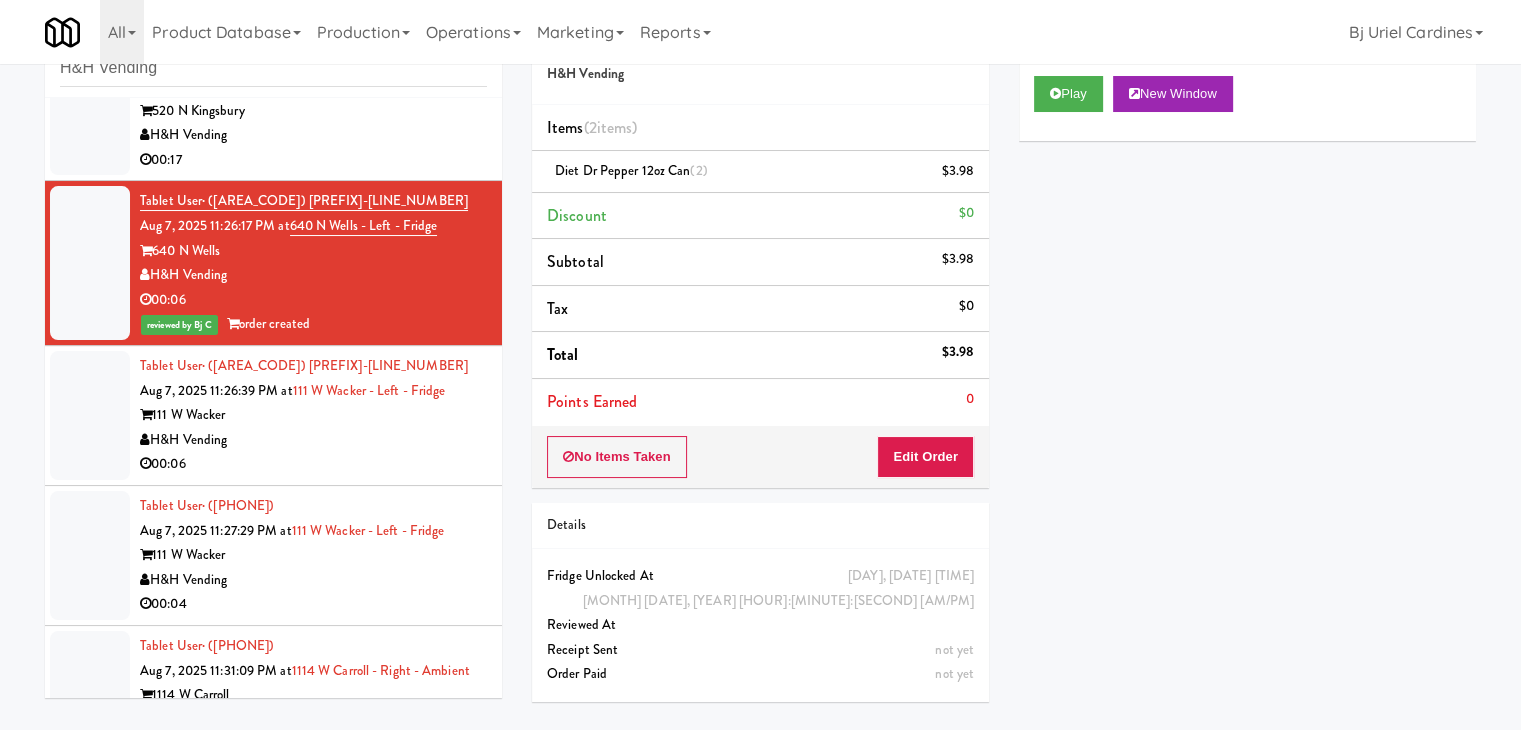 scroll, scrollTop: 7720, scrollLeft: 0, axis: vertical 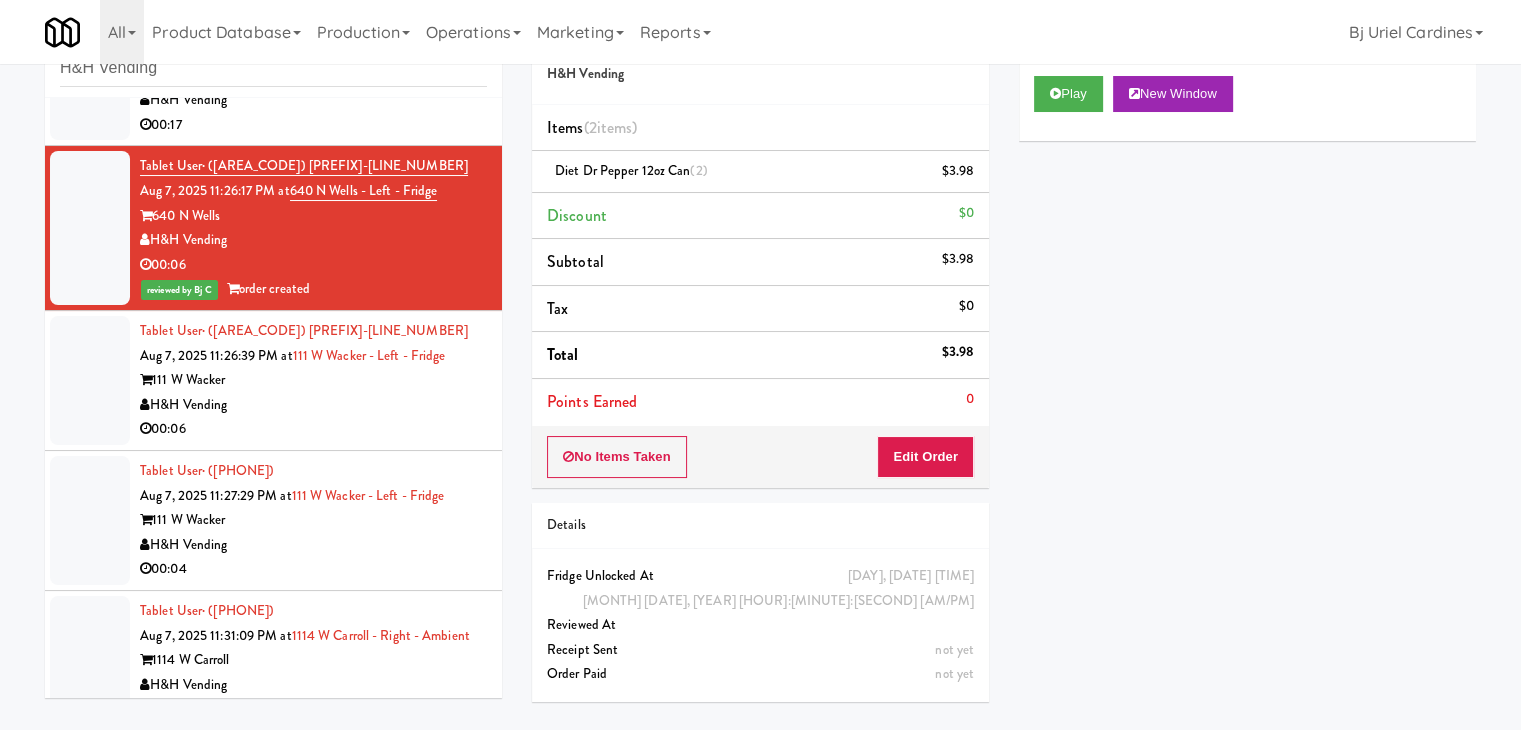 click on "H&H Vending" at bounding box center [313, 405] 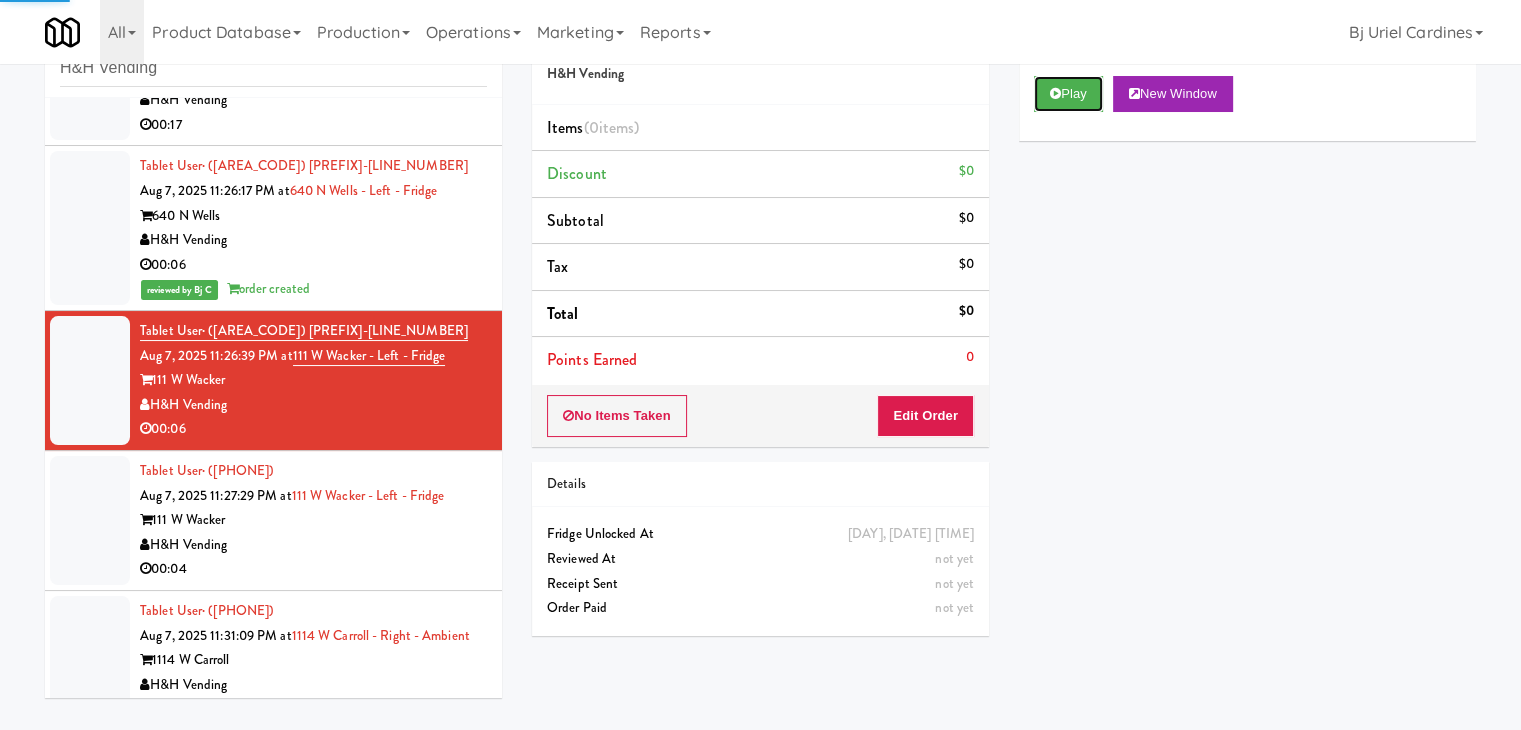 drag, startPoint x: 1087, startPoint y: 87, endPoint x: 1047, endPoint y: 161, distance: 84.118965 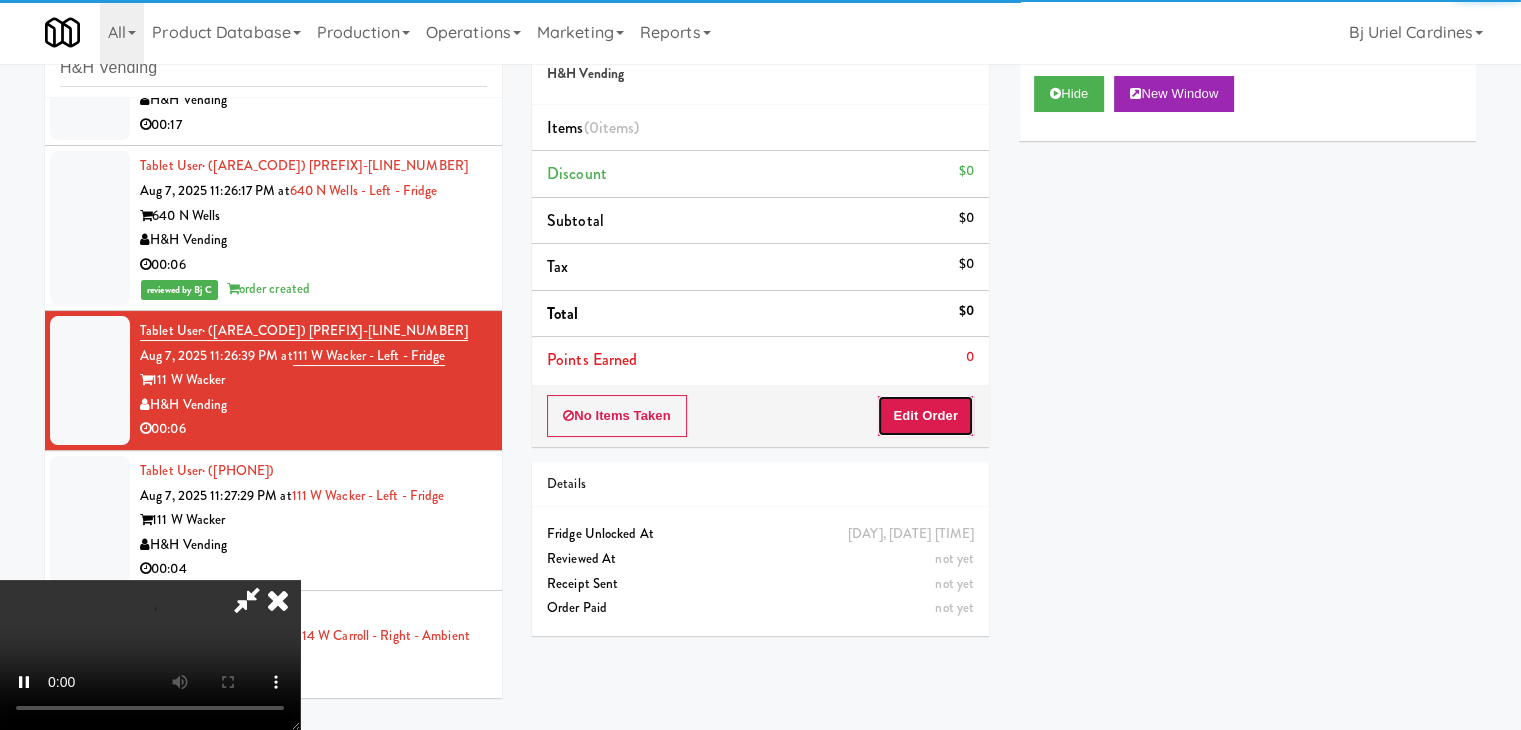 click on "Edit Order" at bounding box center (925, 416) 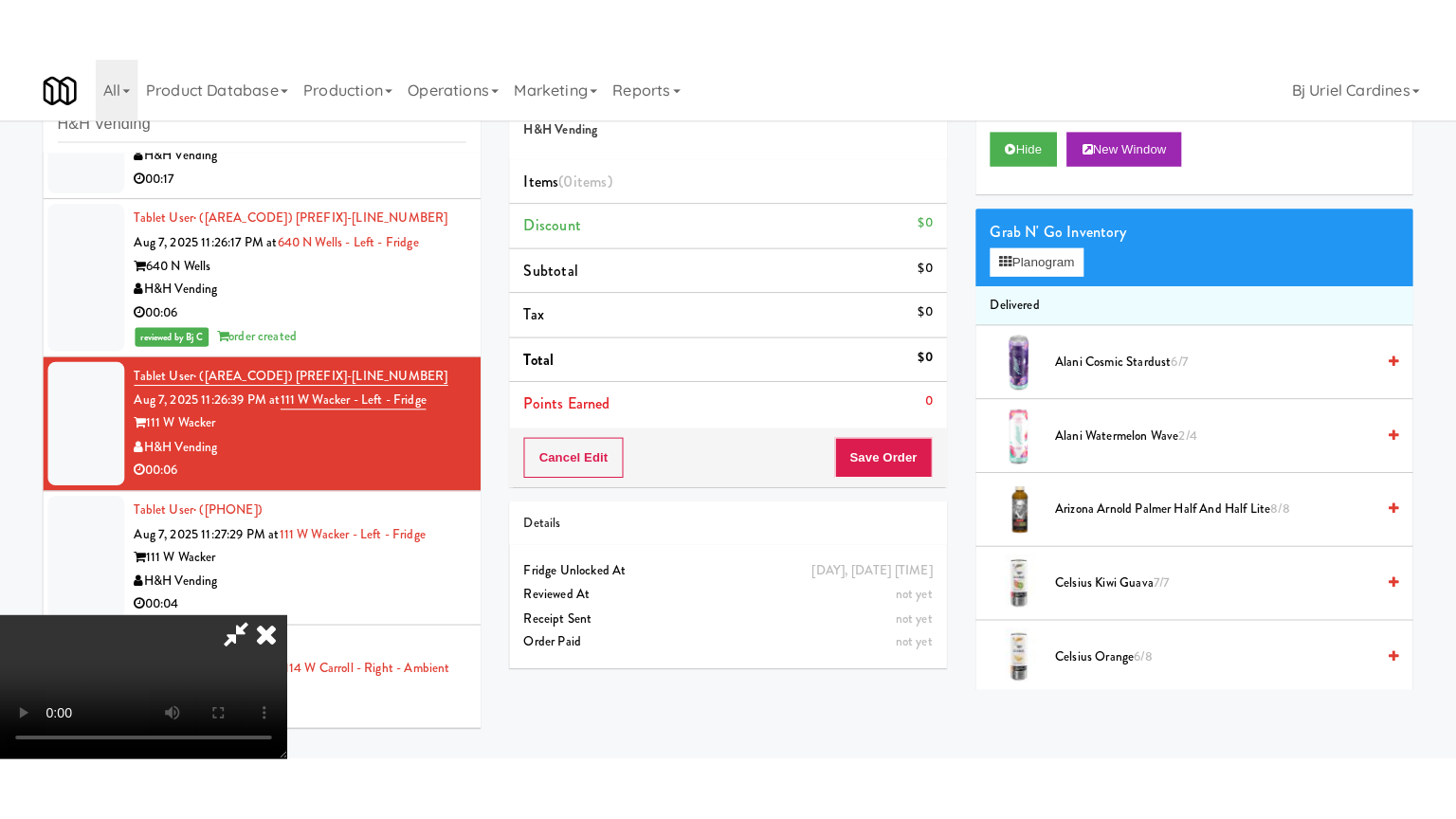 scroll, scrollTop: 266, scrollLeft: 0, axis: vertical 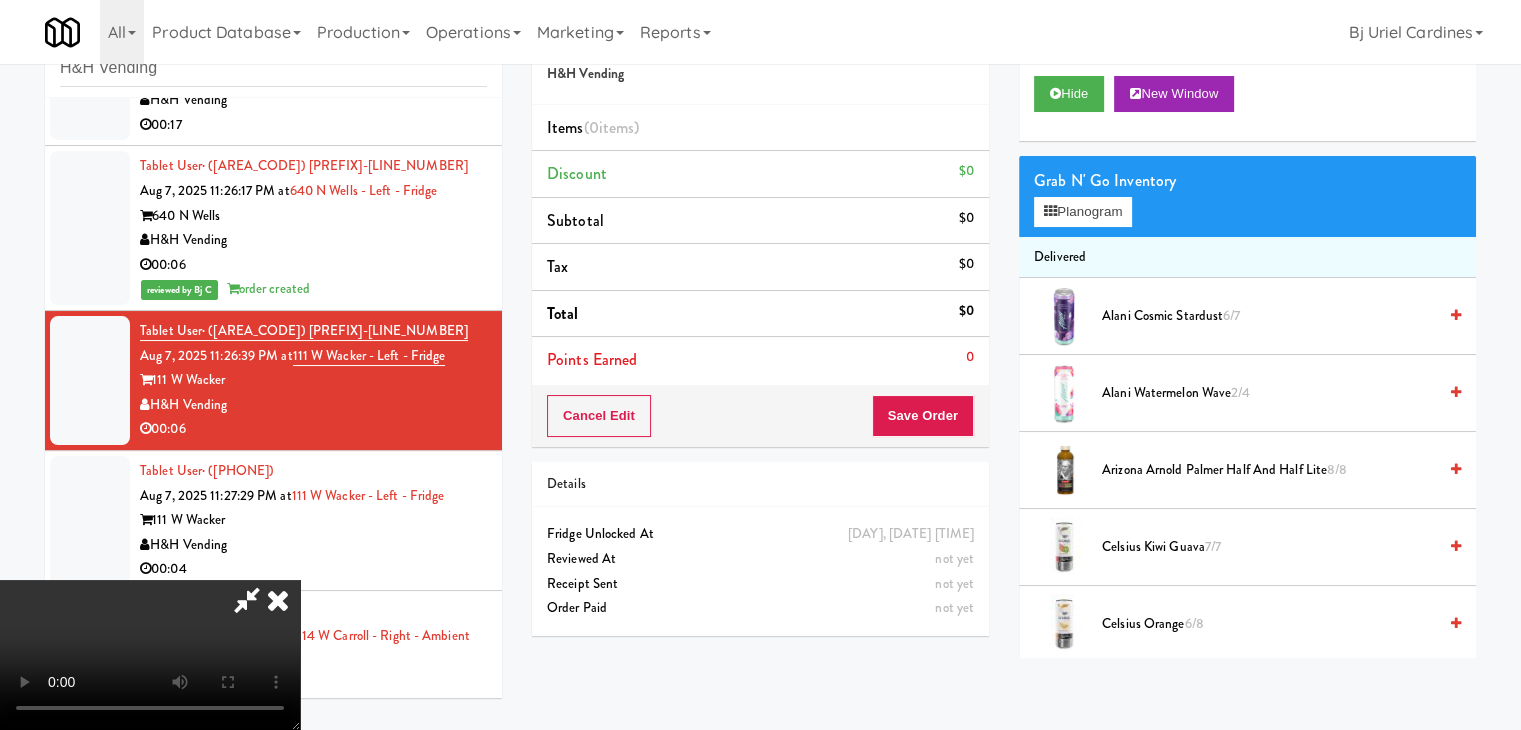type 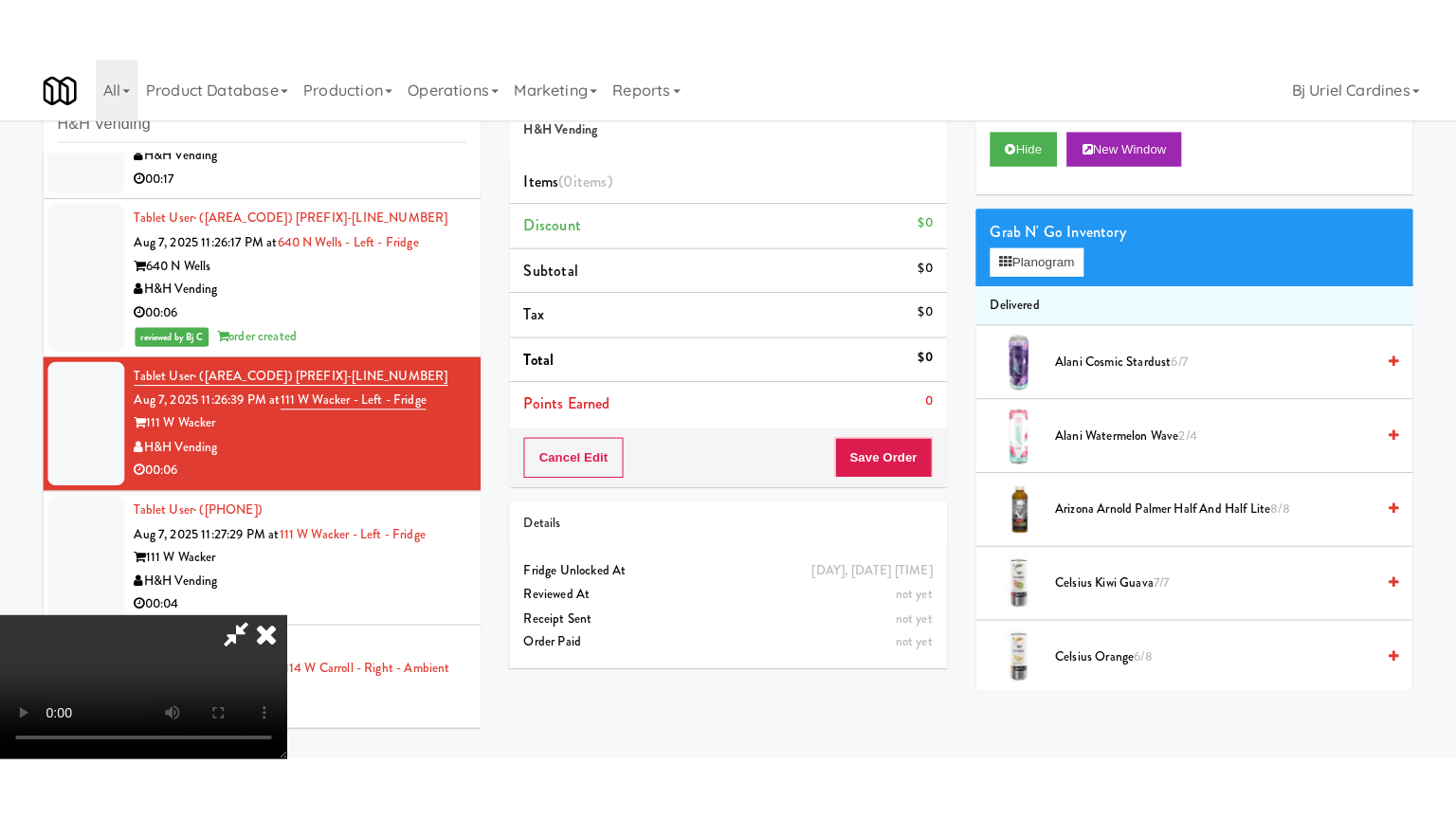 scroll, scrollTop: 0, scrollLeft: 0, axis: both 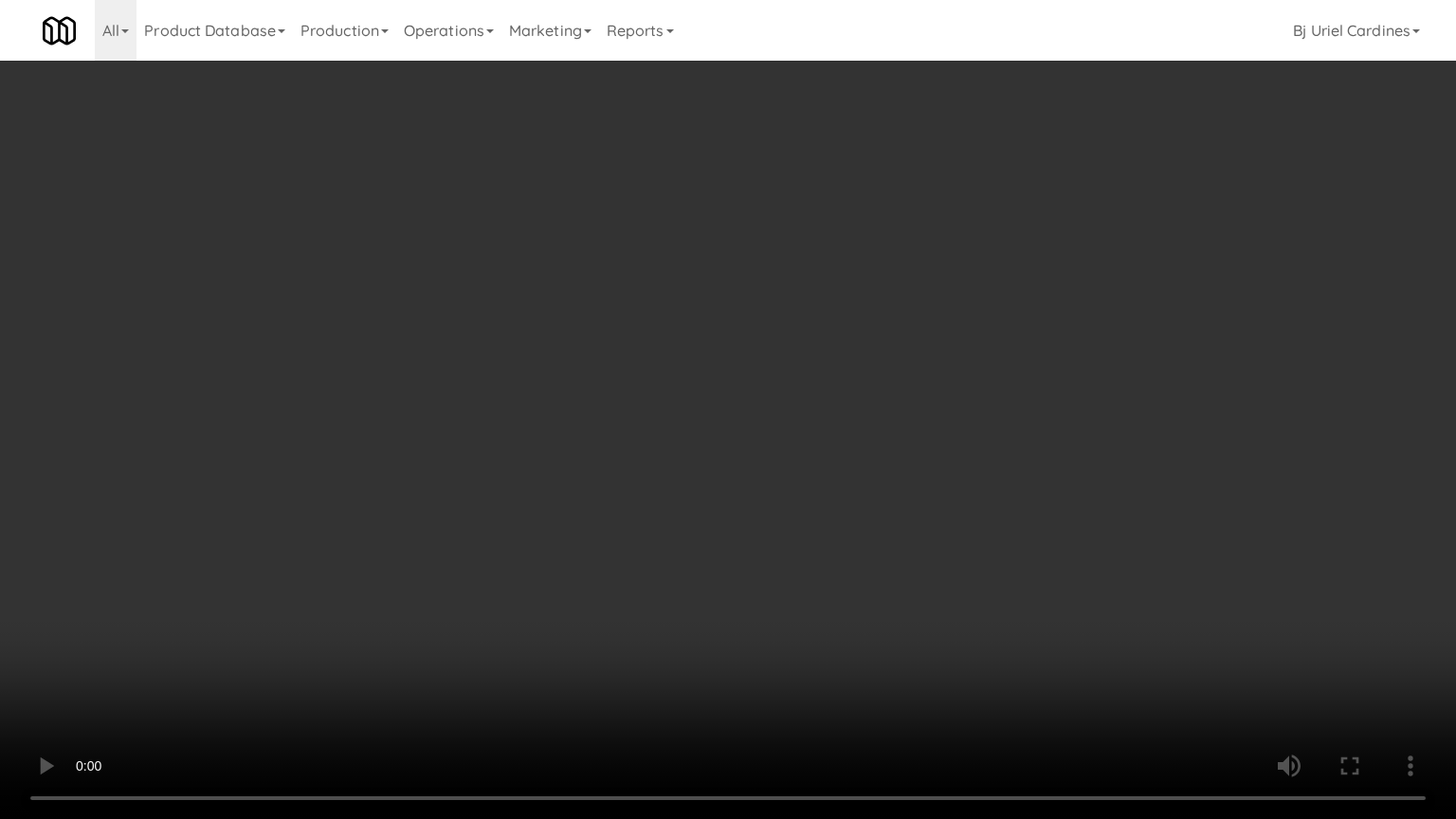 click at bounding box center (728, 410) 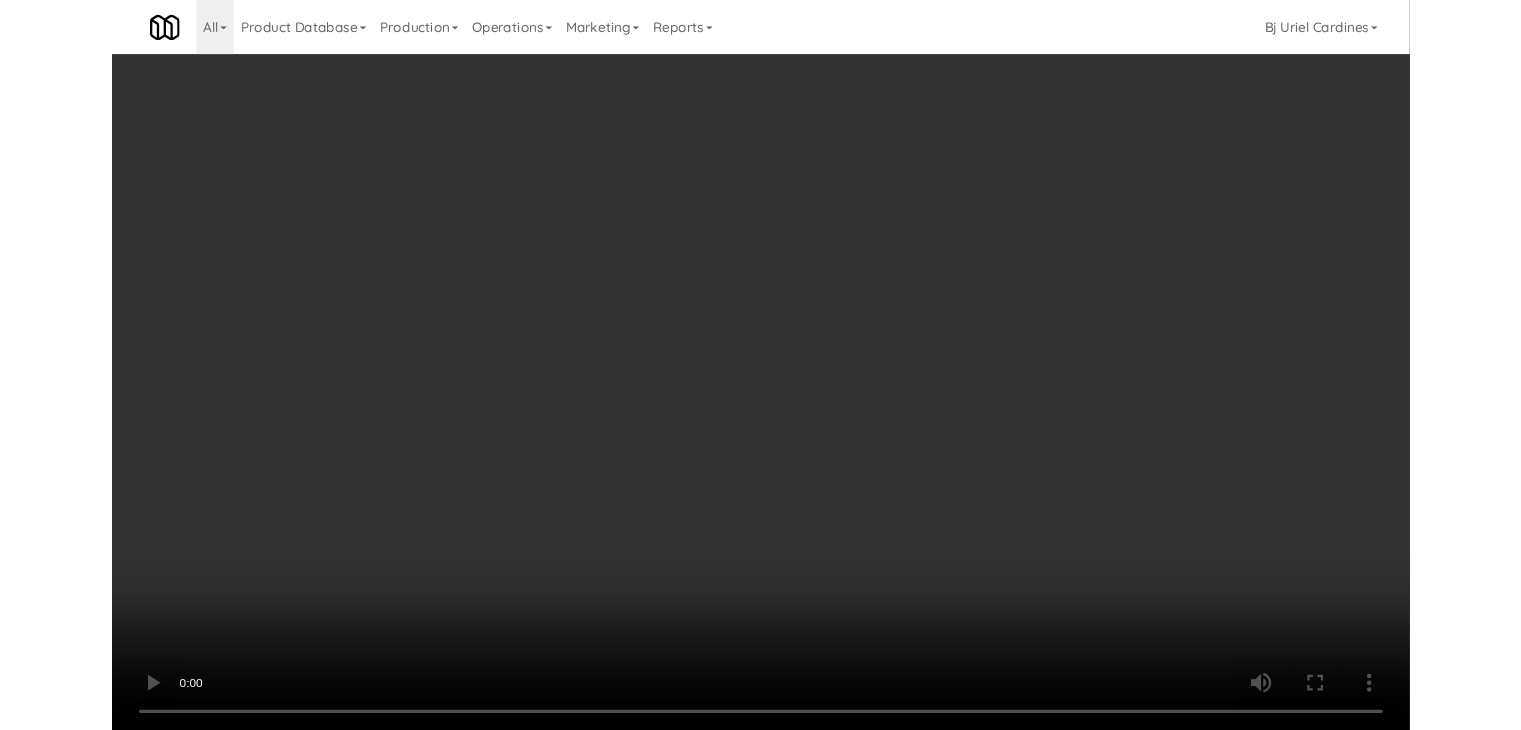 scroll, scrollTop: 7720, scrollLeft: 0, axis: vertical 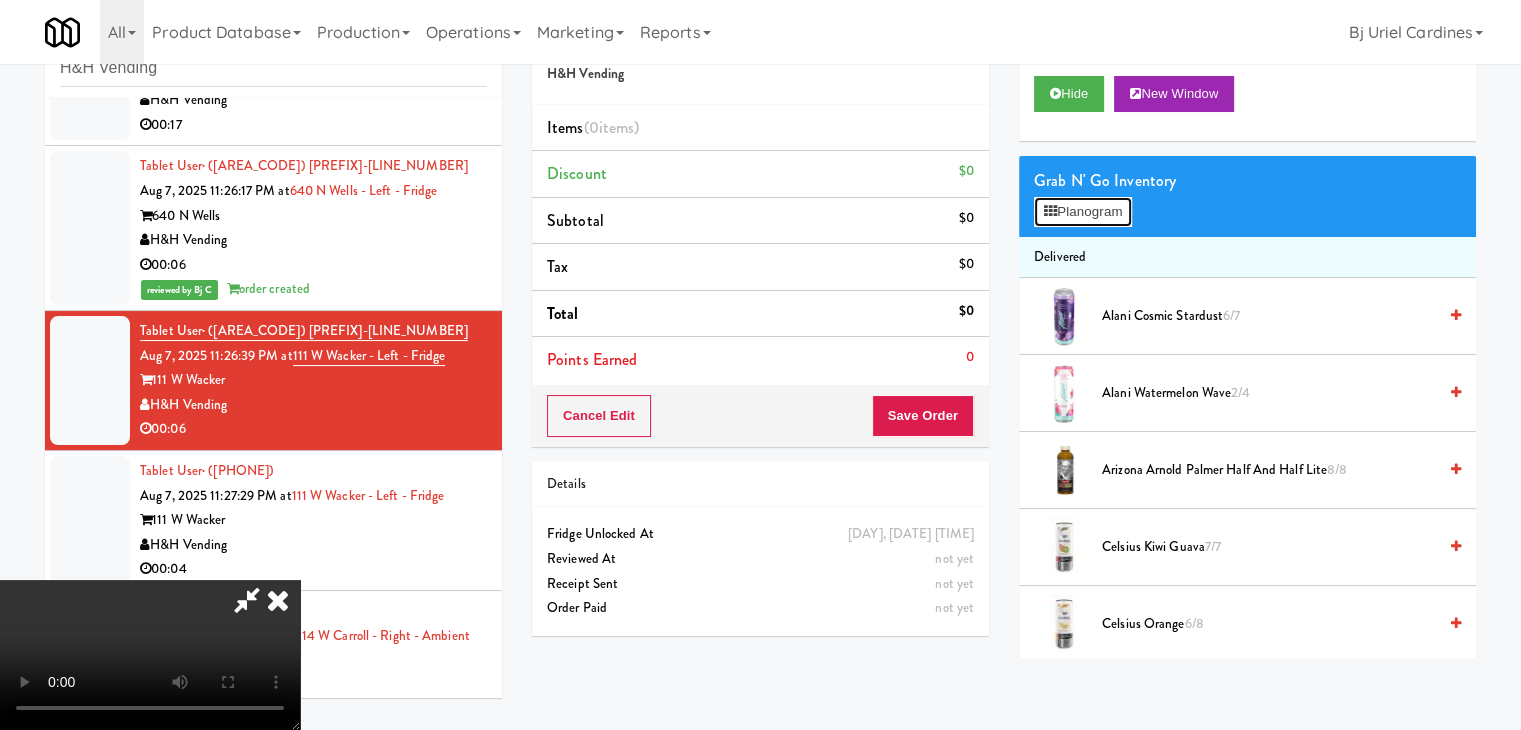 click on "Planogram" at bounding box center [1083, 212] 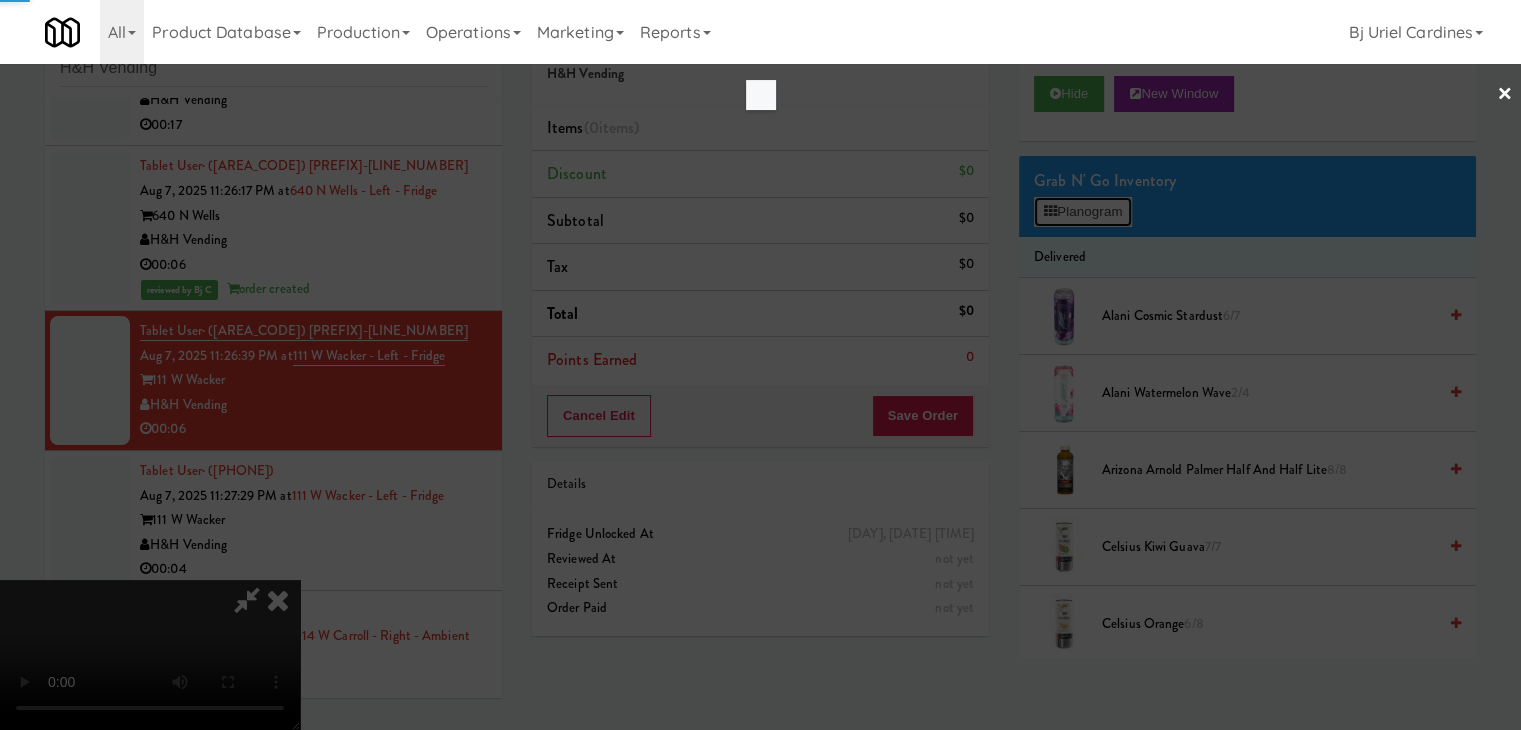 scroll, scrollTop: 7672, scrollLeft: 0, axis: vertical 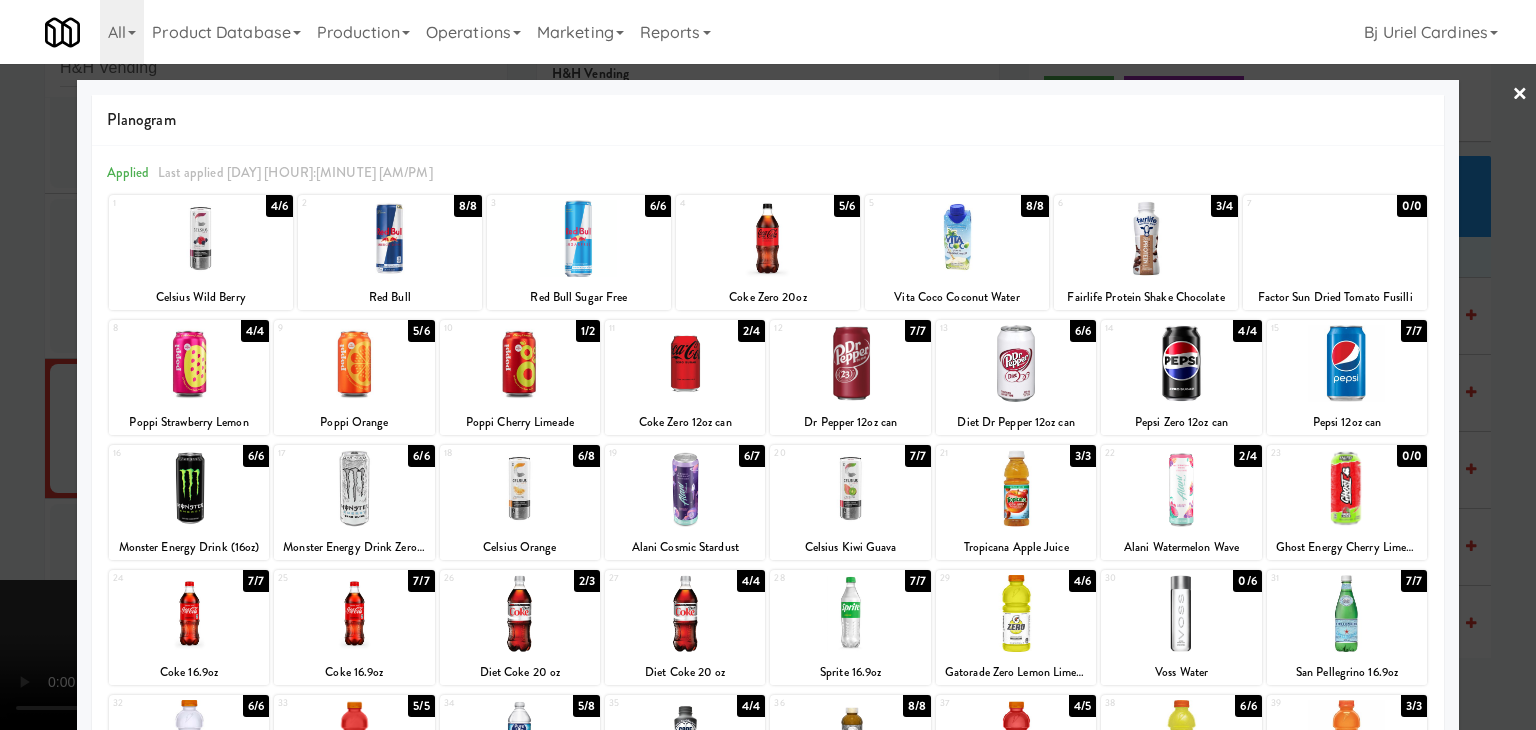 click at bounding box center (520, 488) 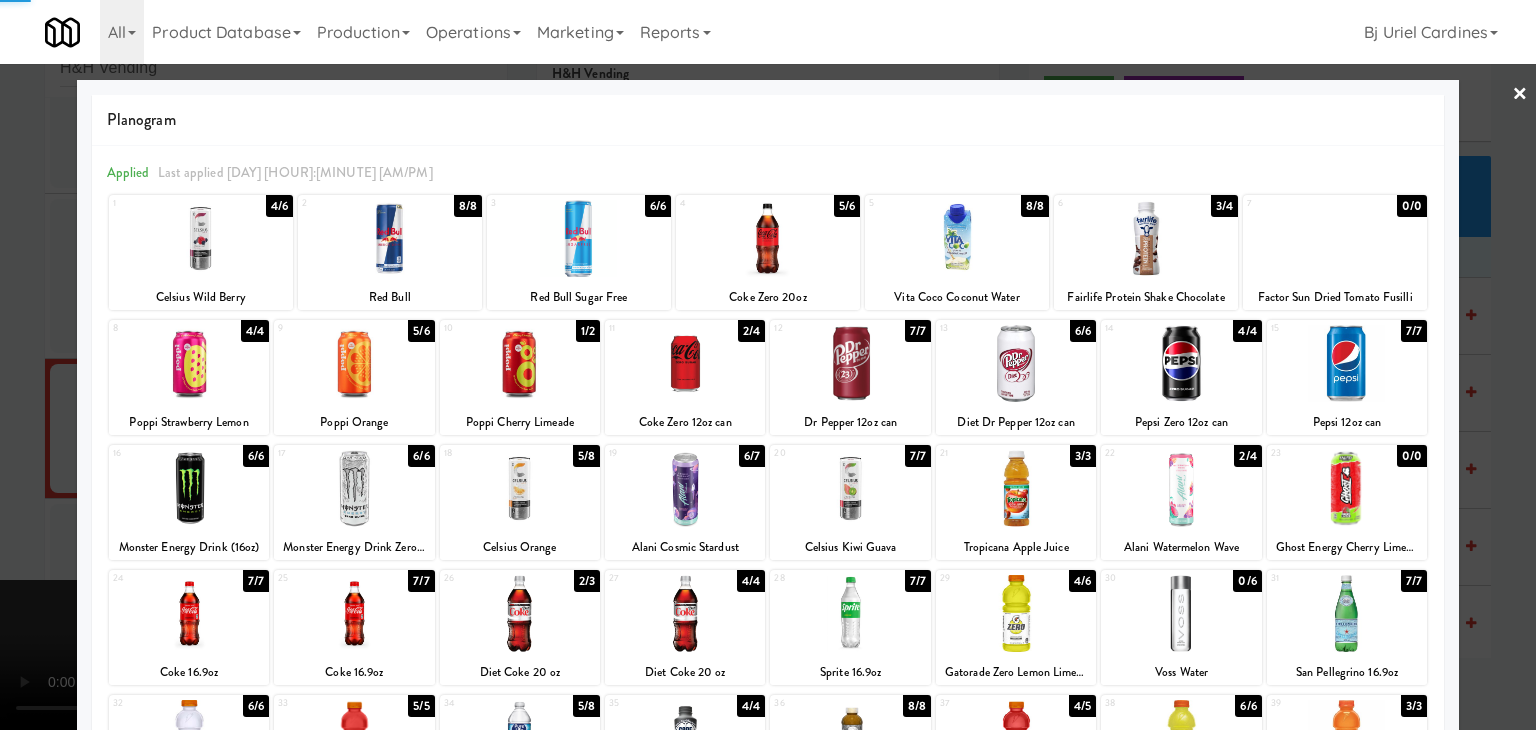 drag, startPoint x: 0, startPoint y: 516, endPoint x: 17, endPoint y: 516, distance: 17 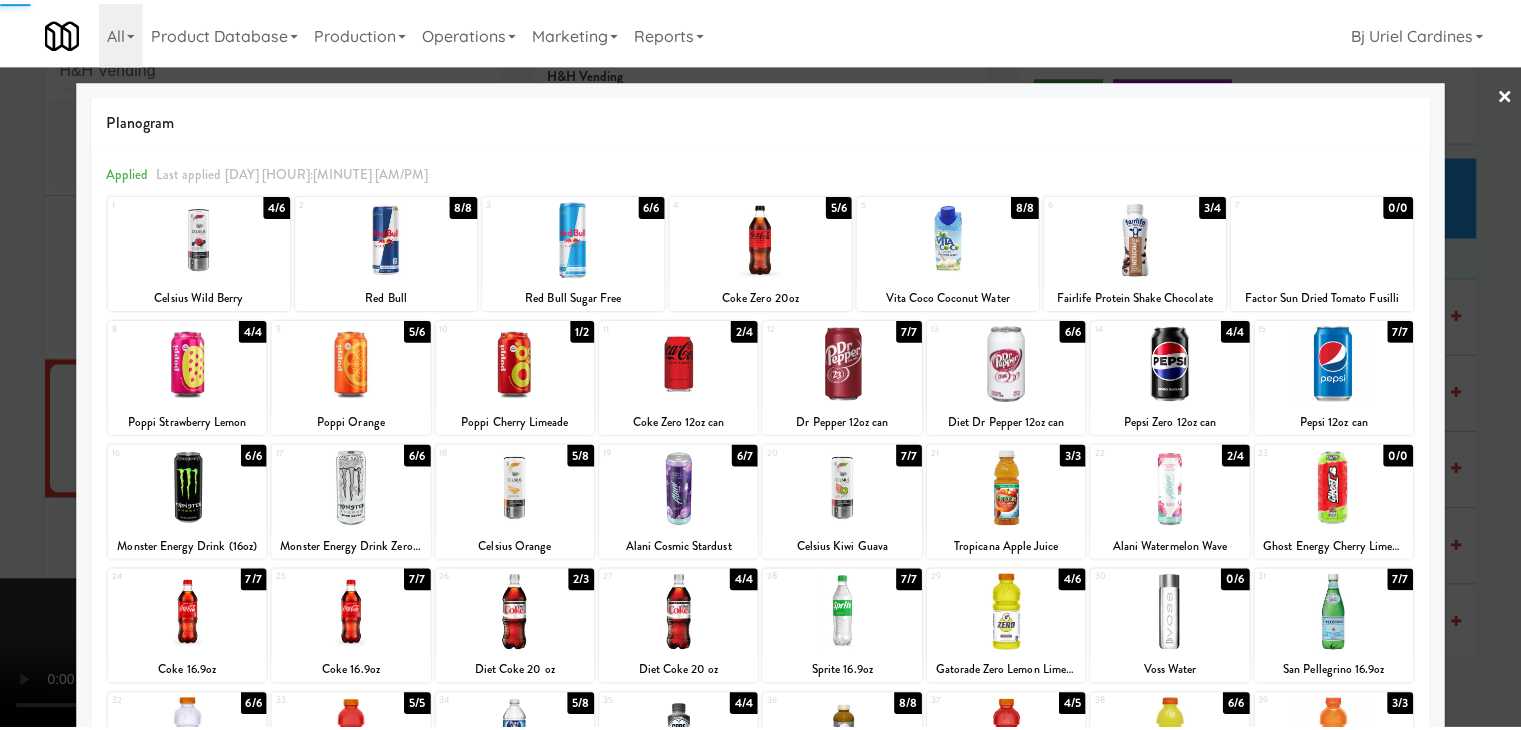 scroll, scrollTop: 7720, scrollLeft: 0, axis: vertical 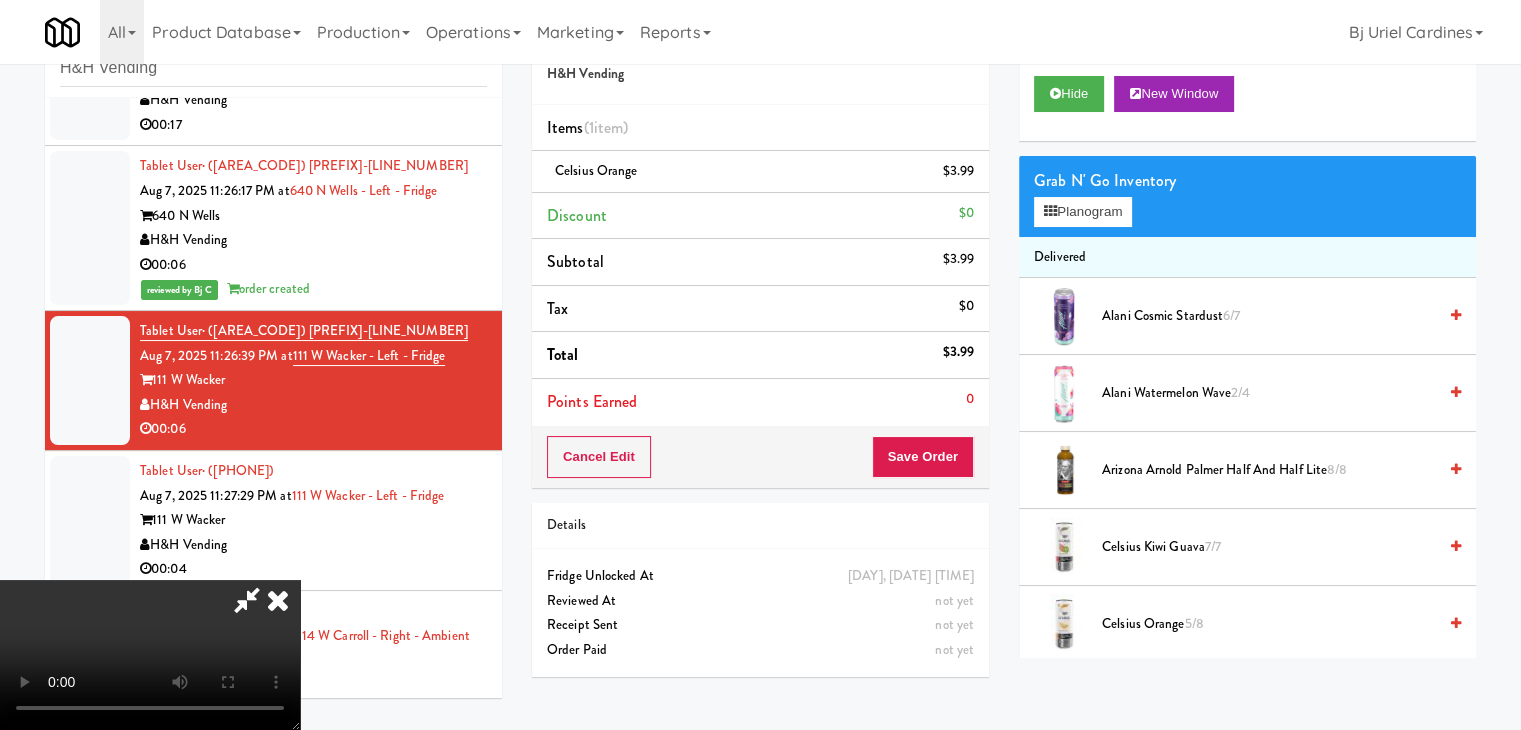click at bounding box center [150, 655] 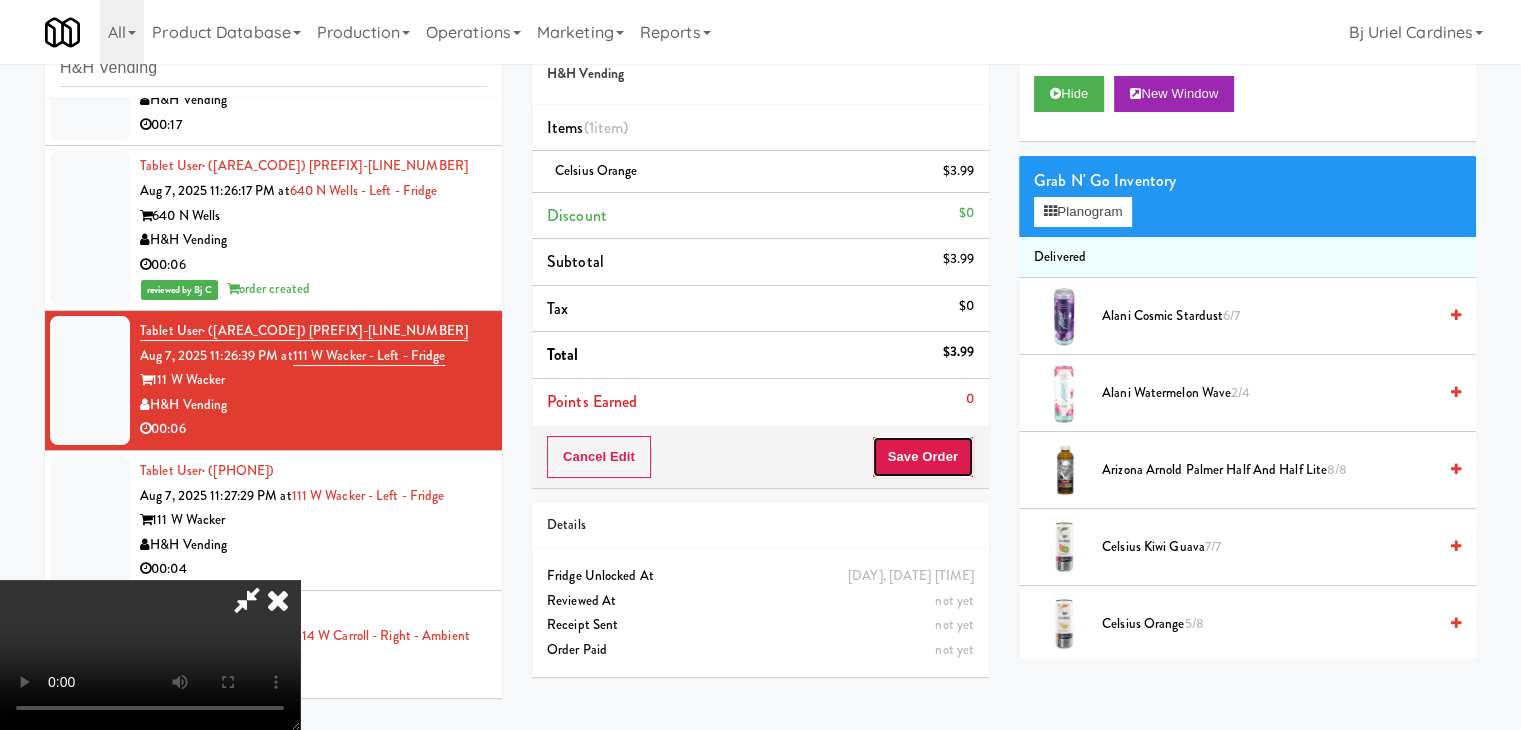 click on "Save Order" at bounding box center [923, 457] 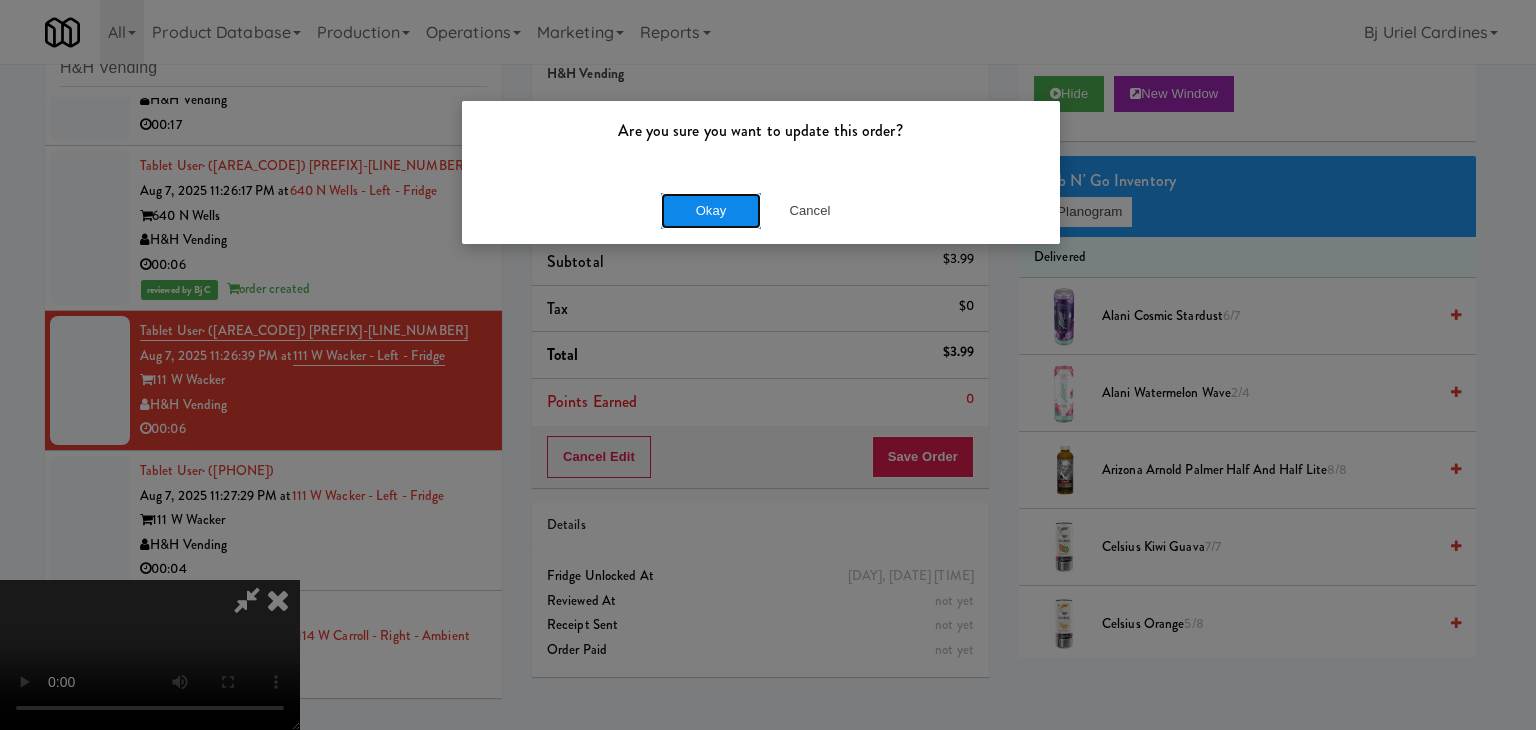 click on "Okay" at bounding box center (711, 211) 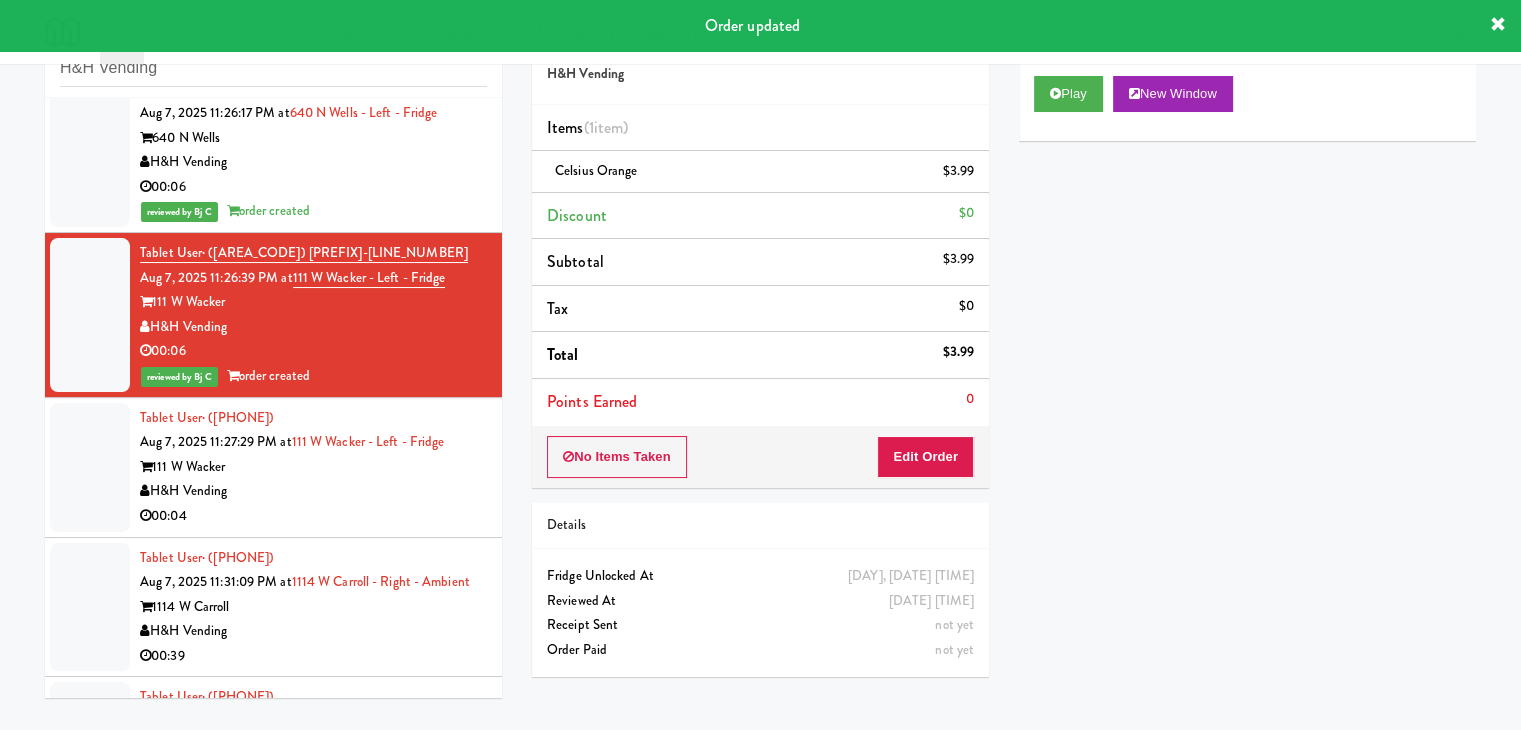 scroll, scrollTop: 7820, scrollLeft: 0, axis: vertical 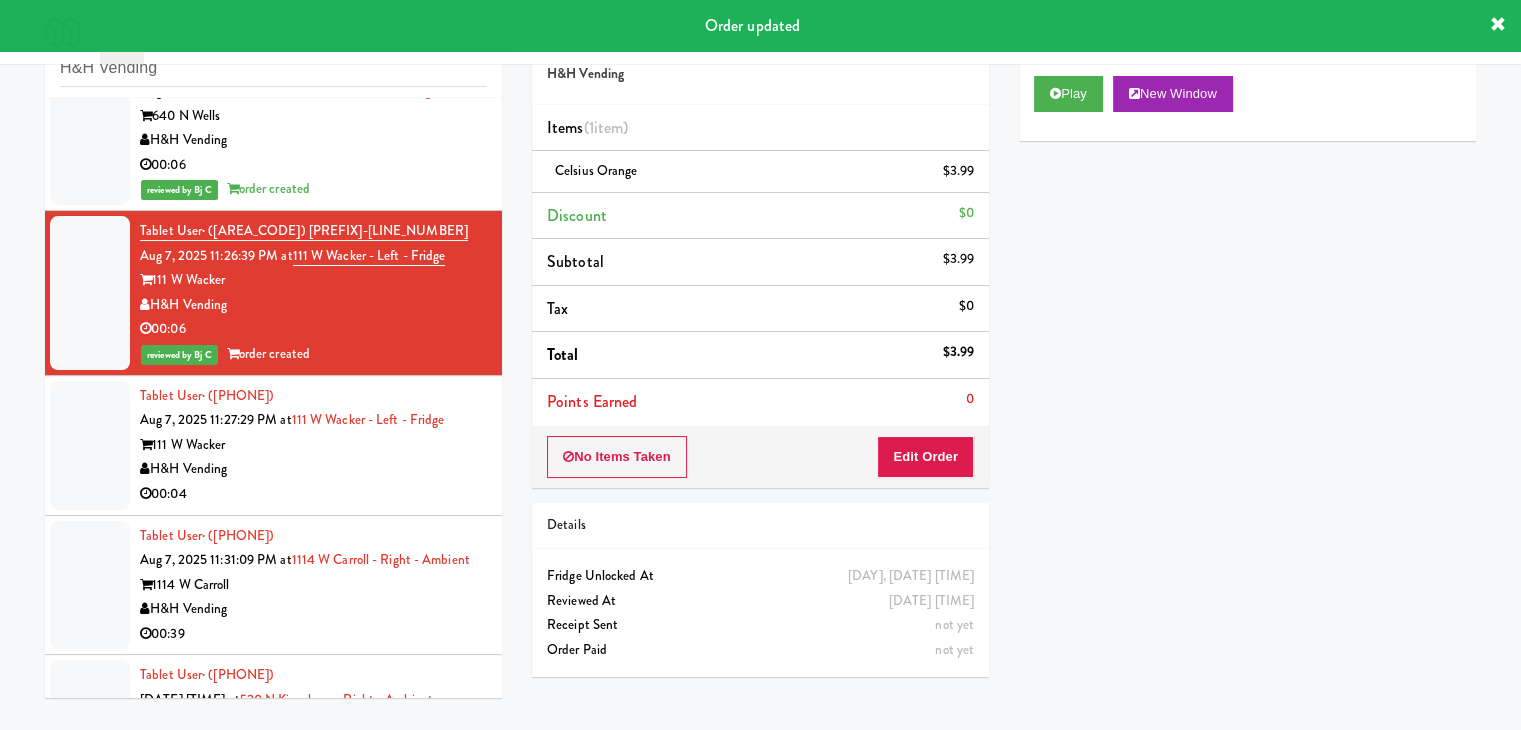 click on "00:04" at bounding box center [313, 494] 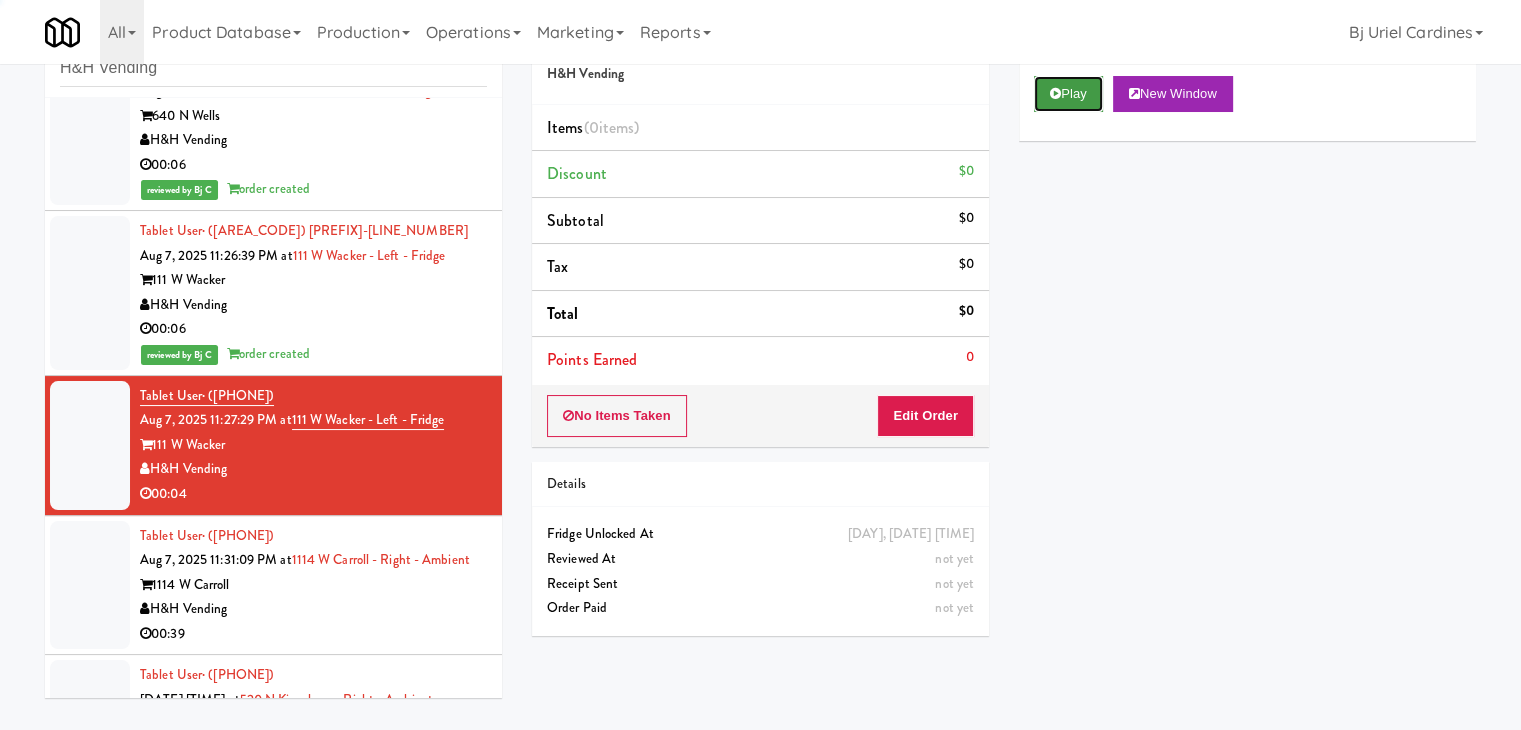 click at bounding box center [1055, 93] 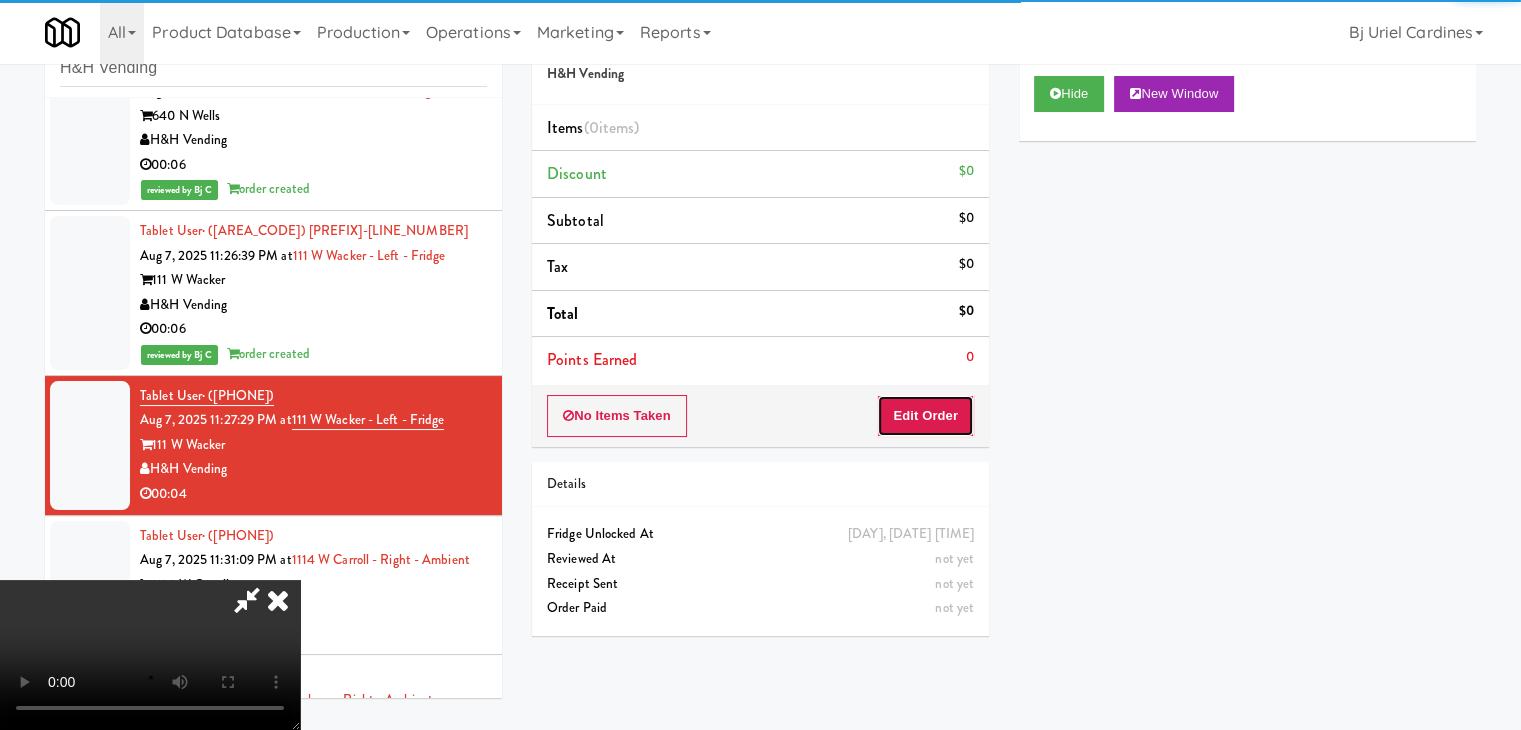 click on "Edit Order" at bounding box center [925, 416] 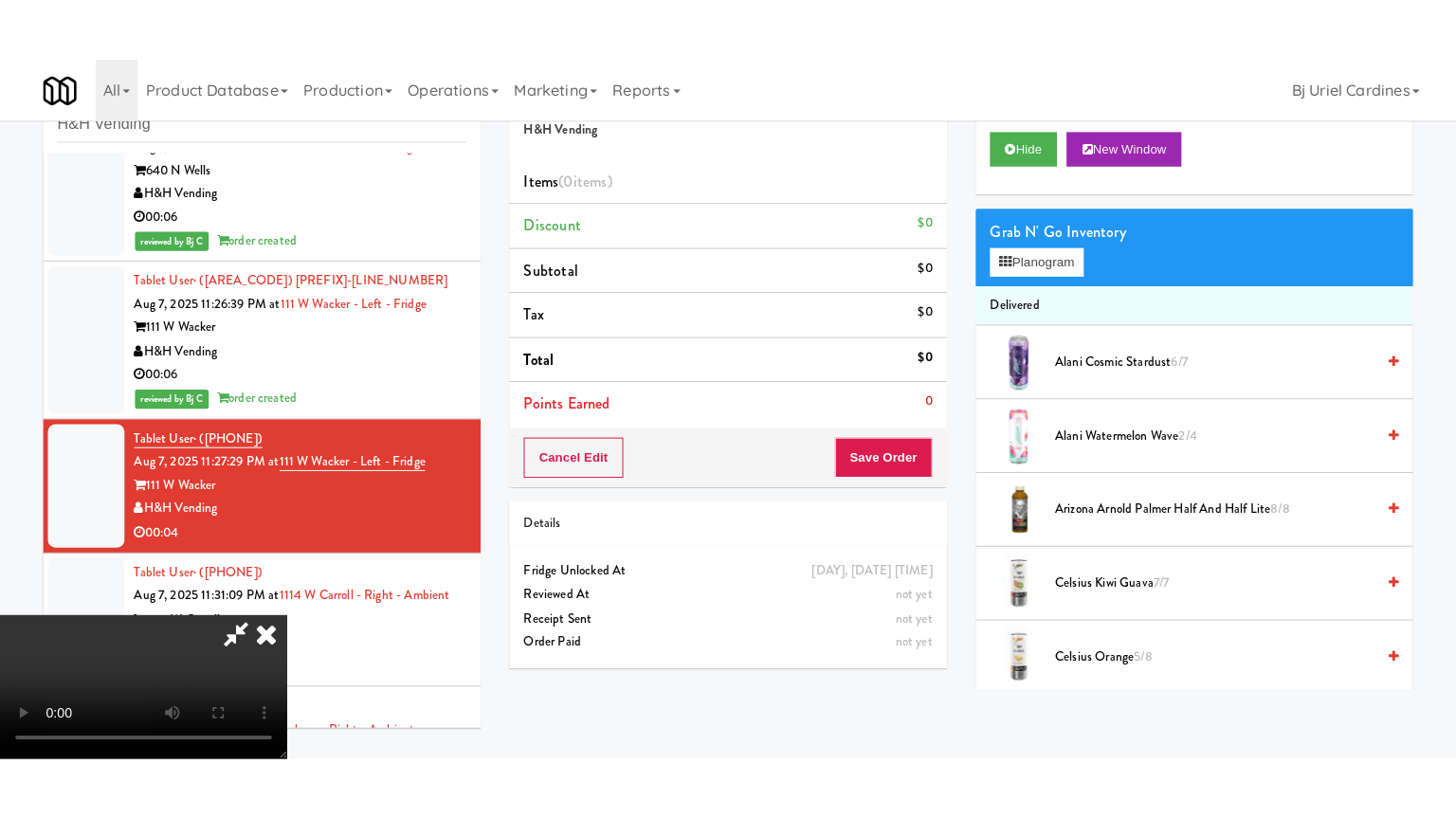 scroll, scrollTop: 266, scrollLeft: 0, axis: vertical 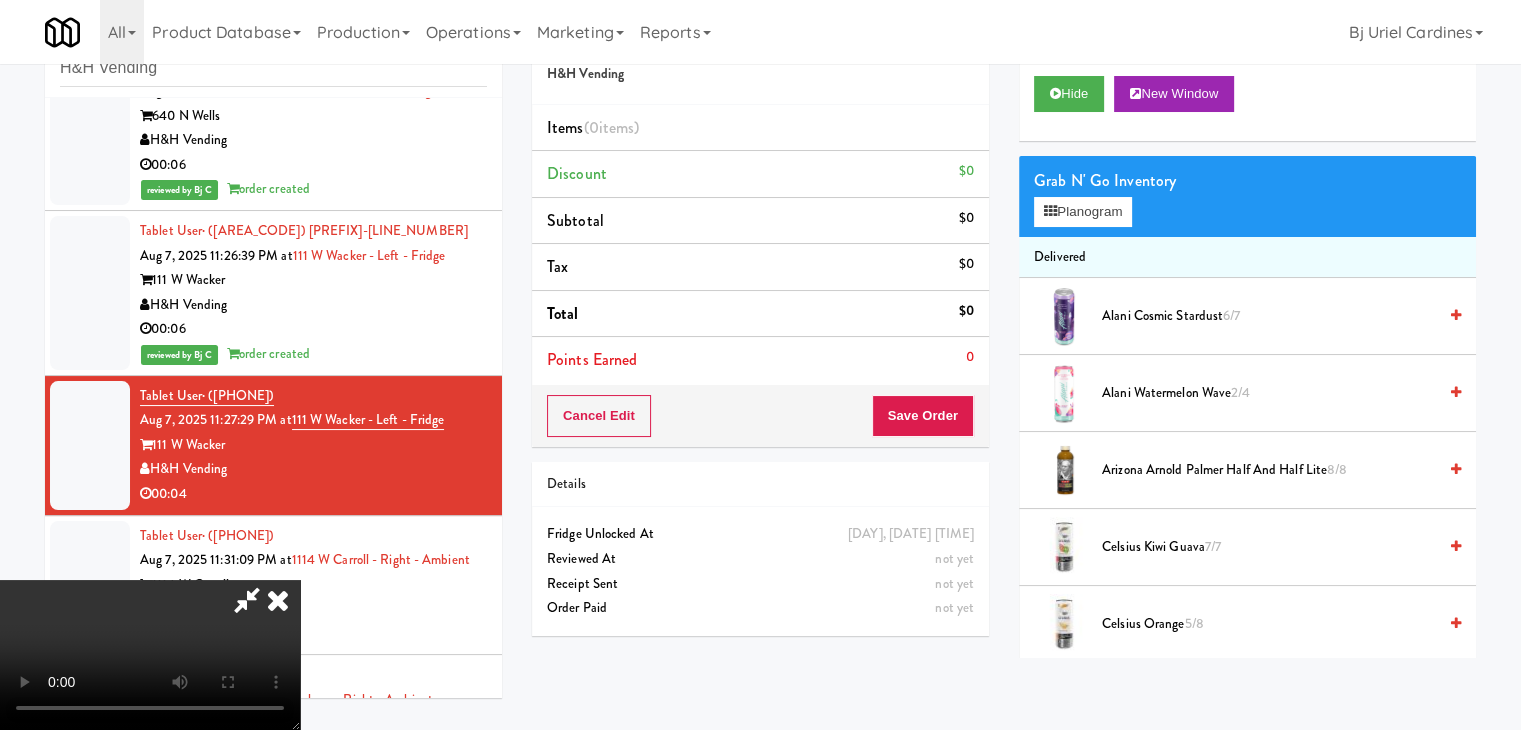 type 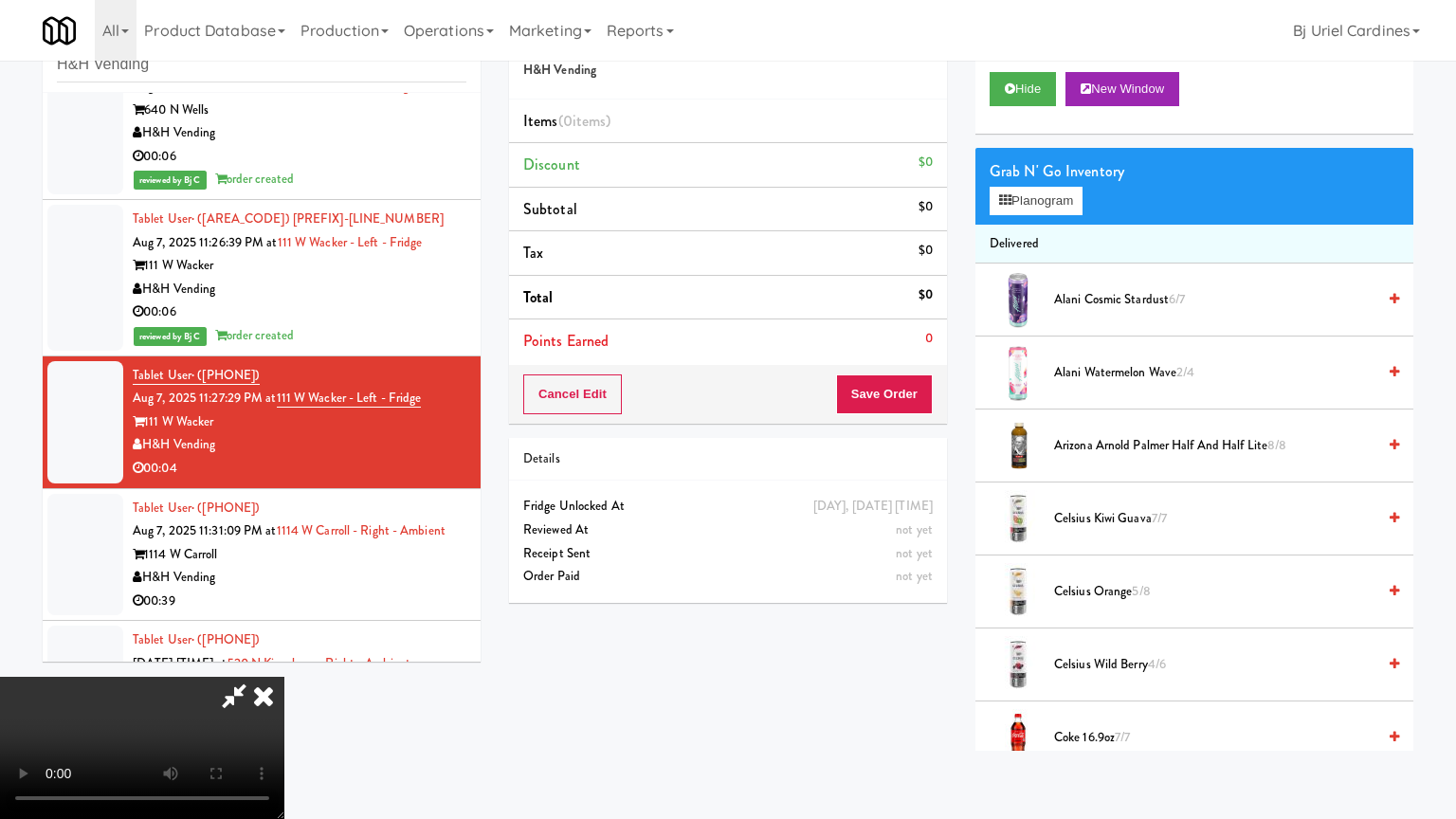 scroll, scrollTop: 0, scrollLeft: 0, axis: both 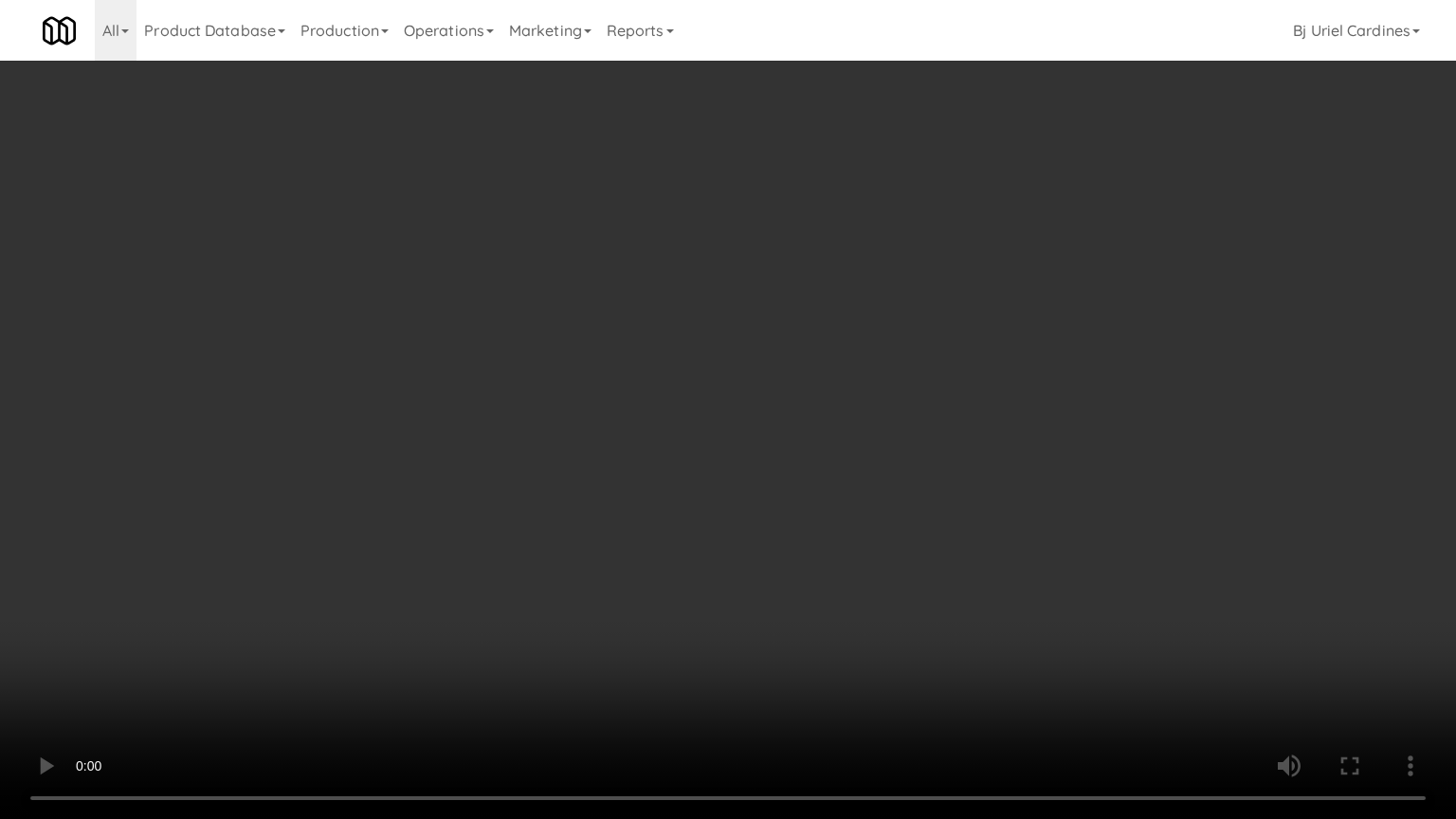 drag, startPoint x: 819, startPoint y: 569, endPoint x: 794, endPoint y: 573, distance: 25.317978 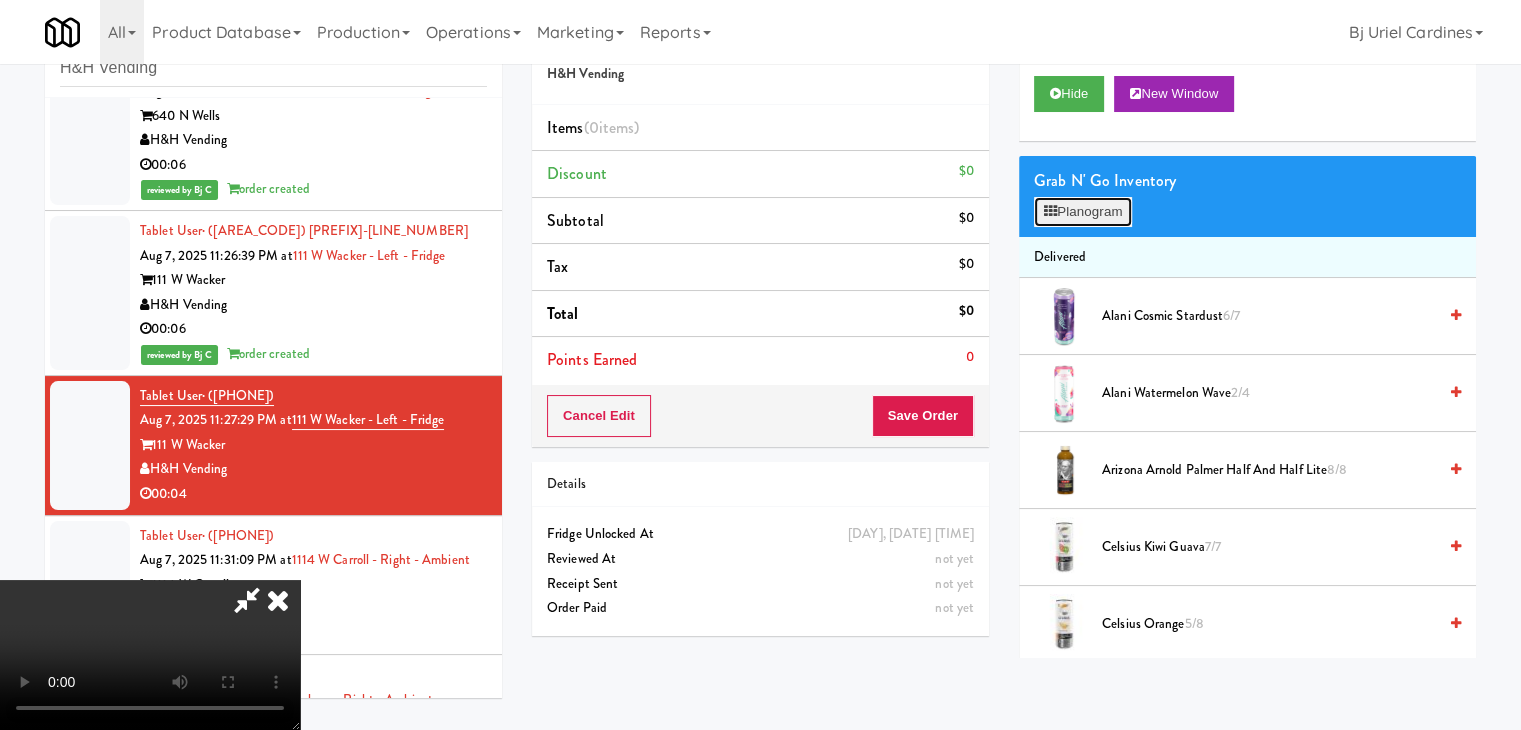 click on "Planogram" at bounding box center (1083, 212) 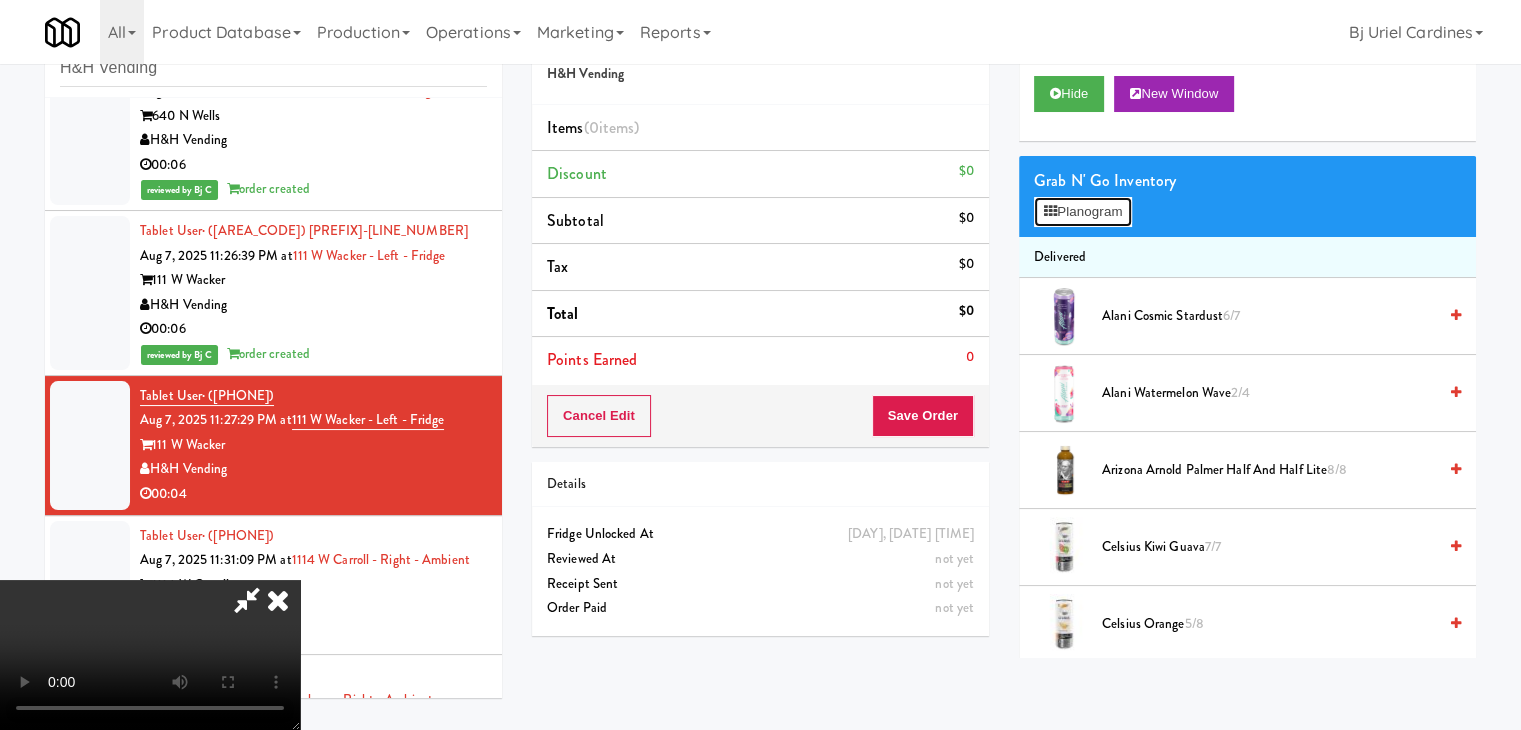 scroll, scrollTop: 7771, scrollLeft: 0, axis: vertical 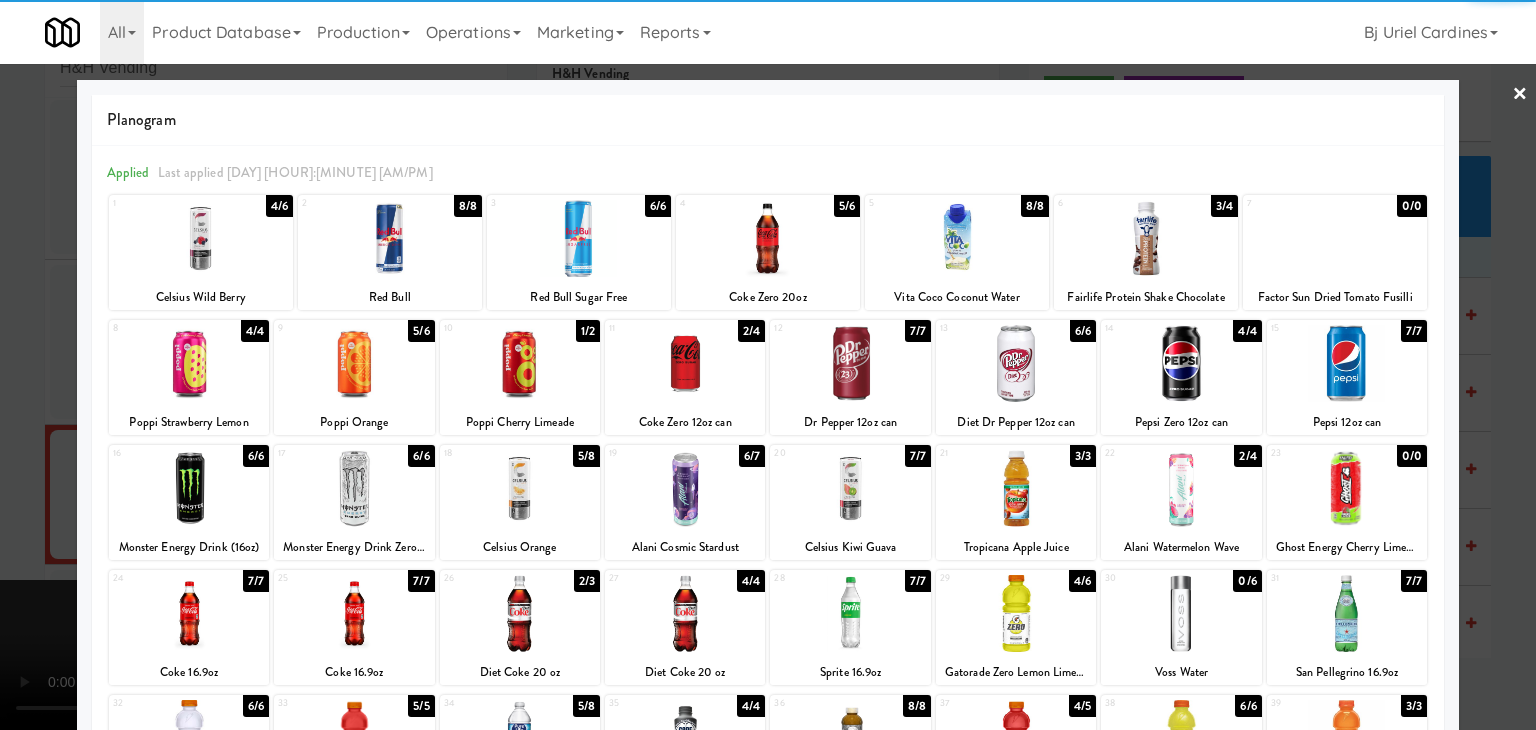 click at bounding box center (685, 363) 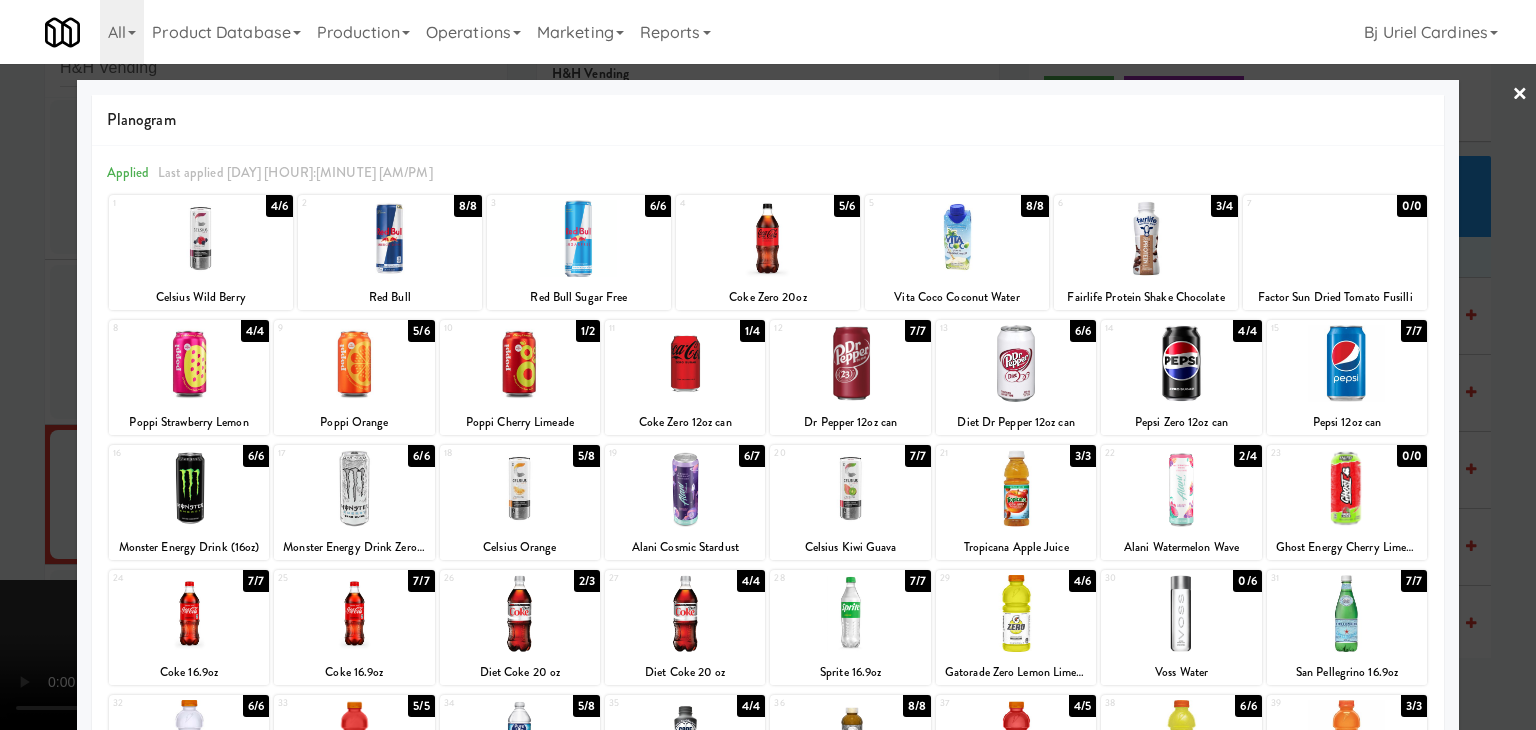 click at bounding box center [768, 365] 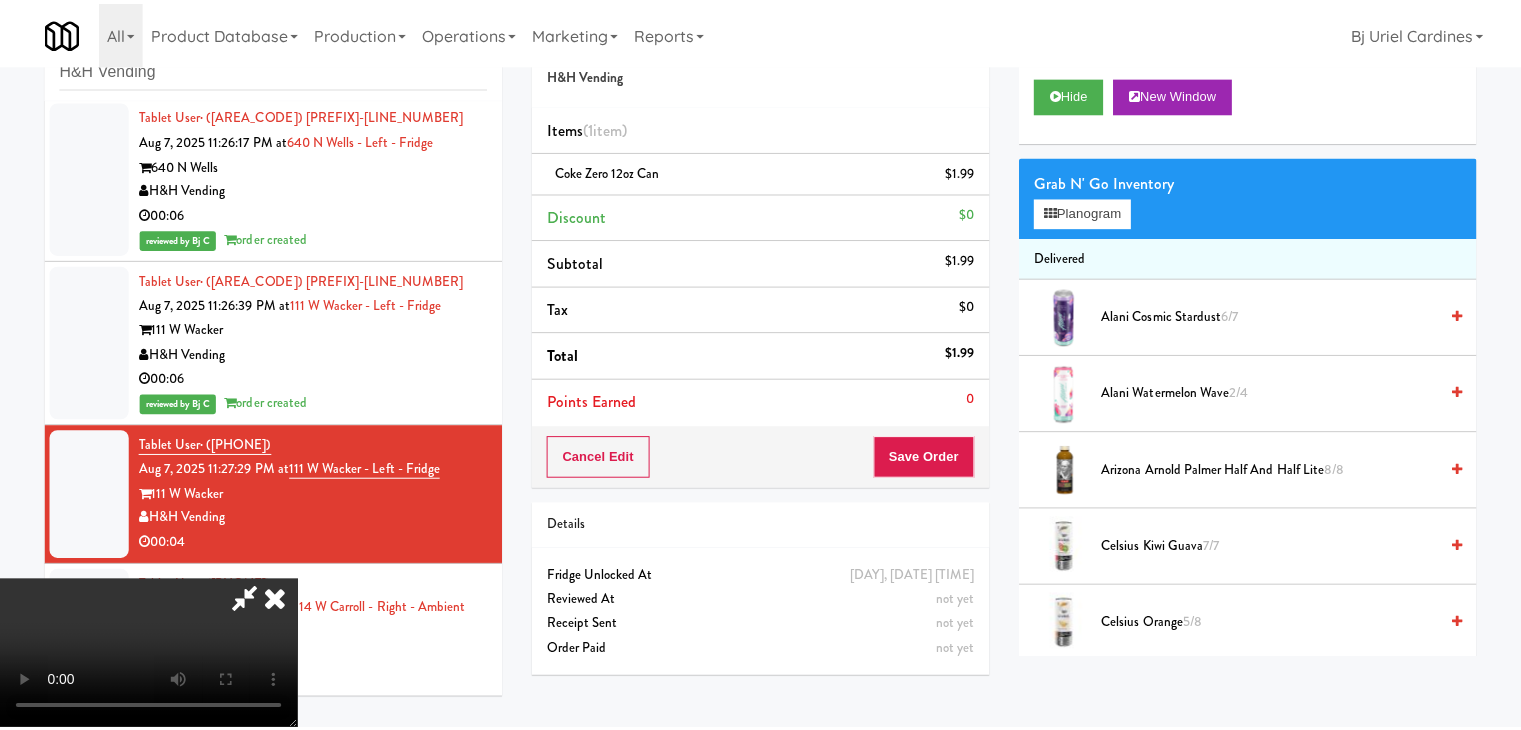 scroll, scrollTop: 7820, scrollLeft: 0, axis: vertical 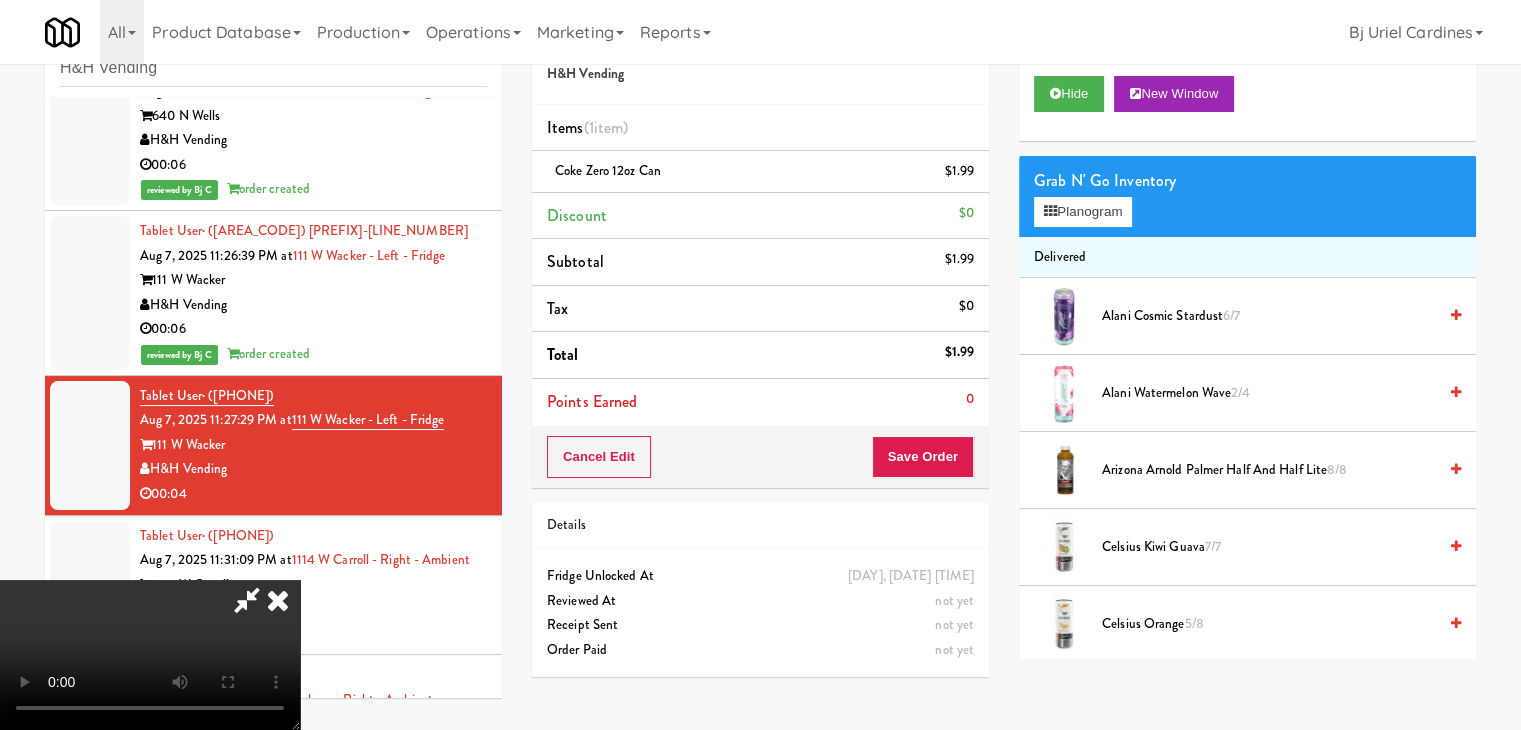 click at bounding box center (150, 655) 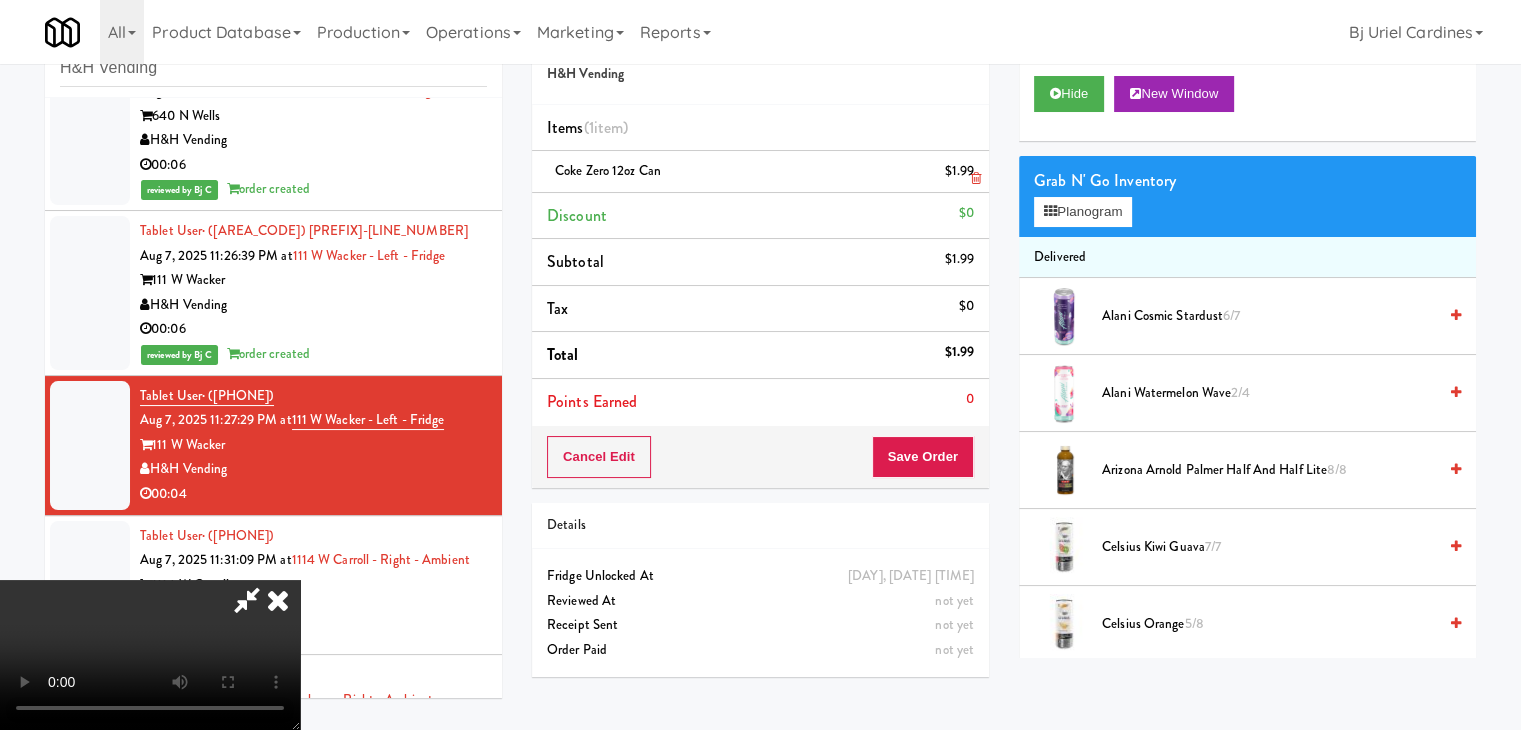 click at bounding box center [976, 178] 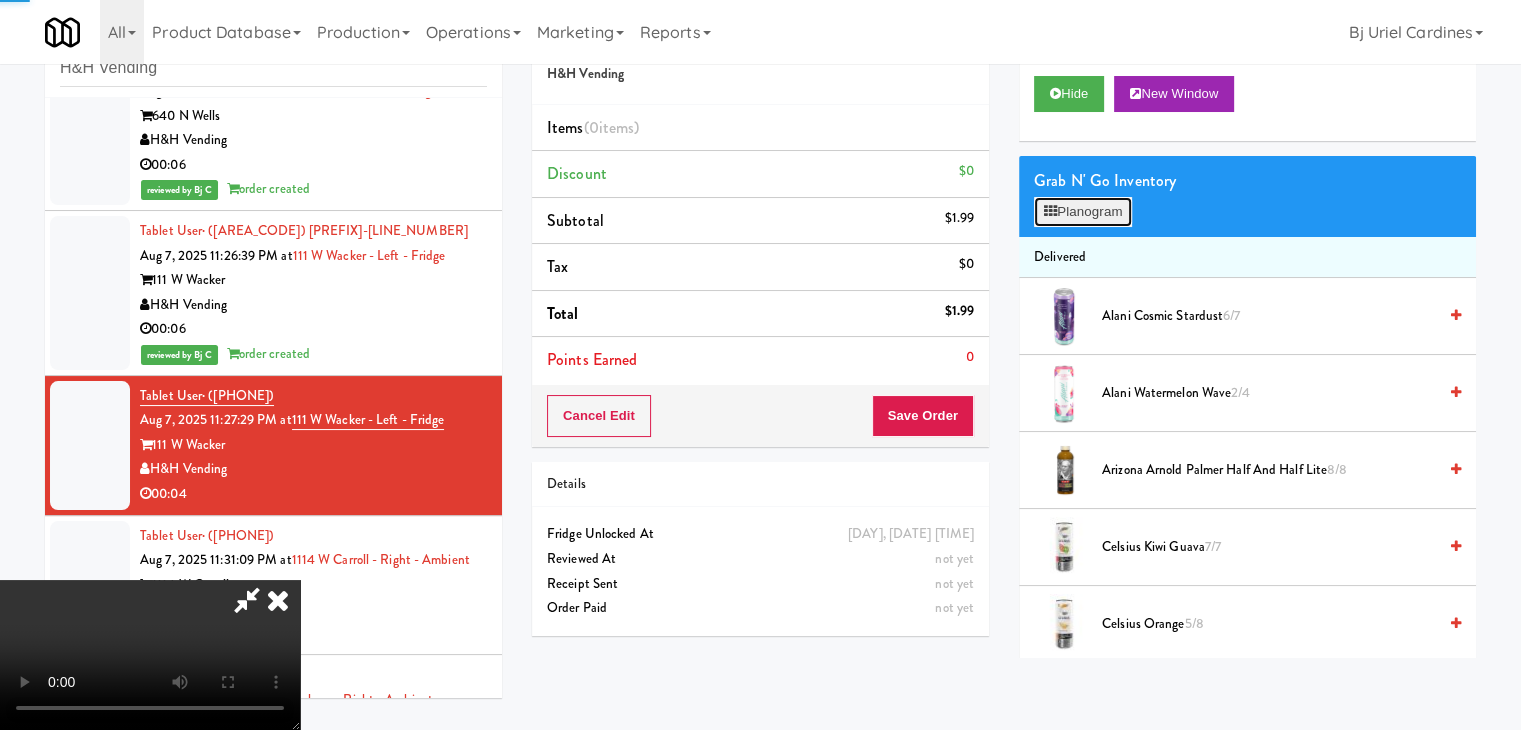 click on "Planogram" at bounding box center (1083, 212) 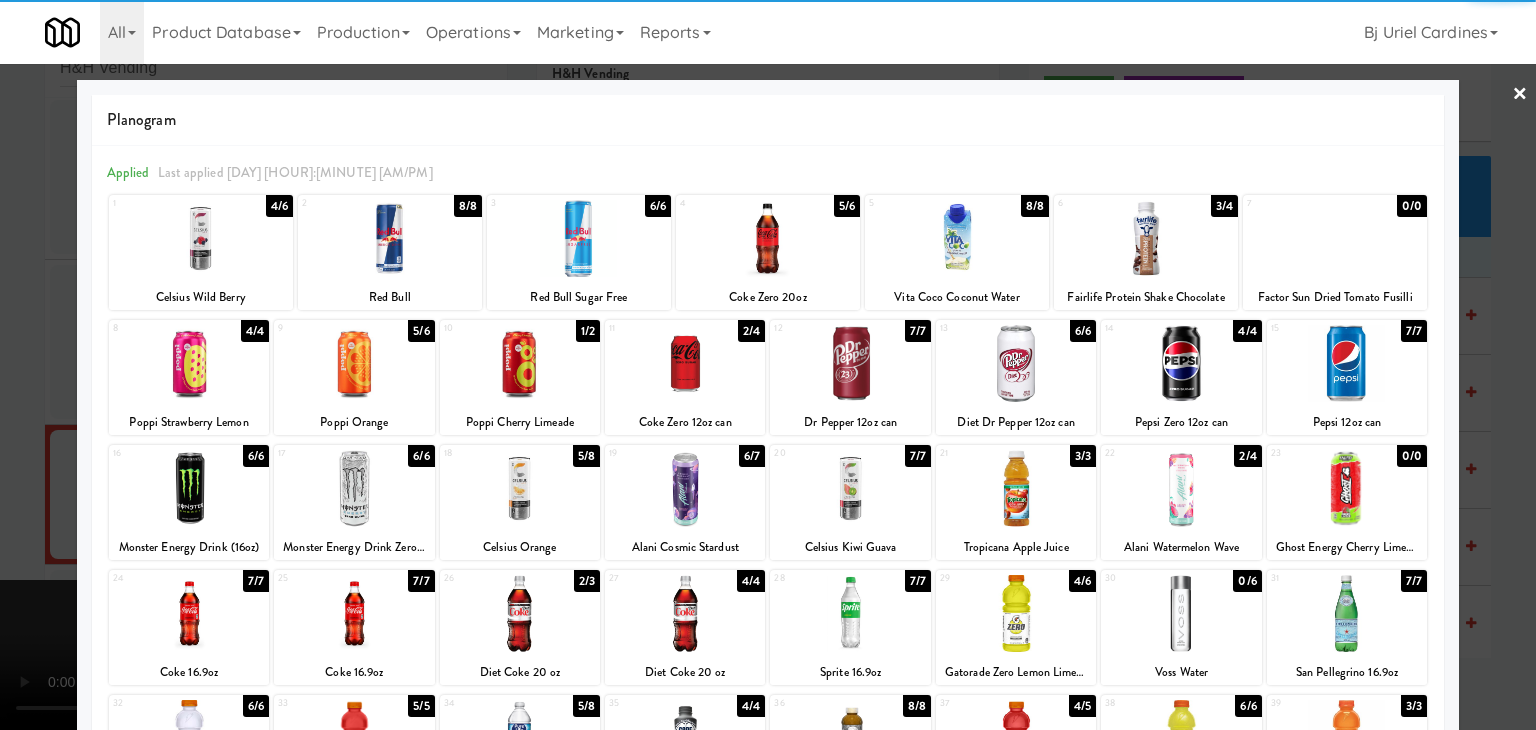 click at bounding box center (850, 363) 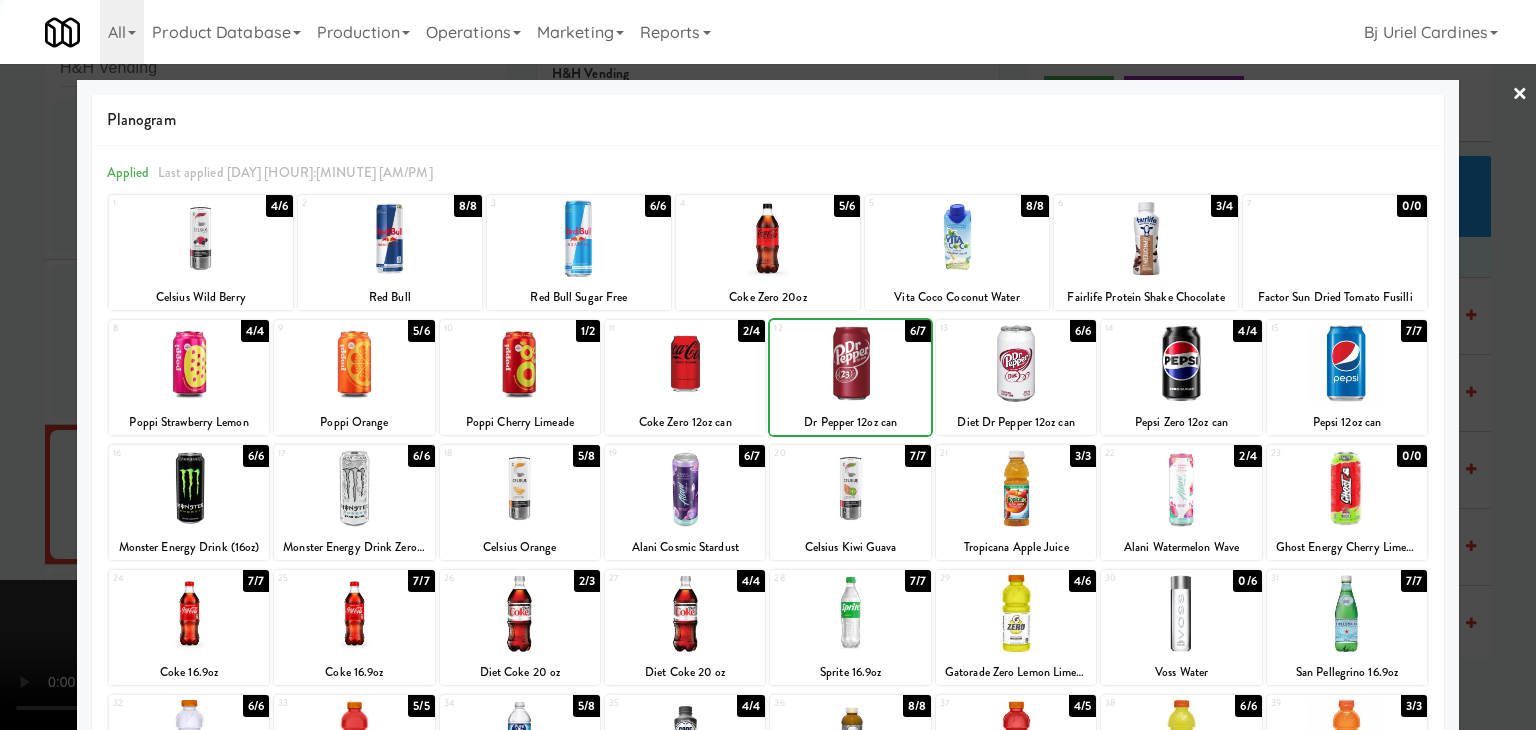 click at bounding box center (768, 365) 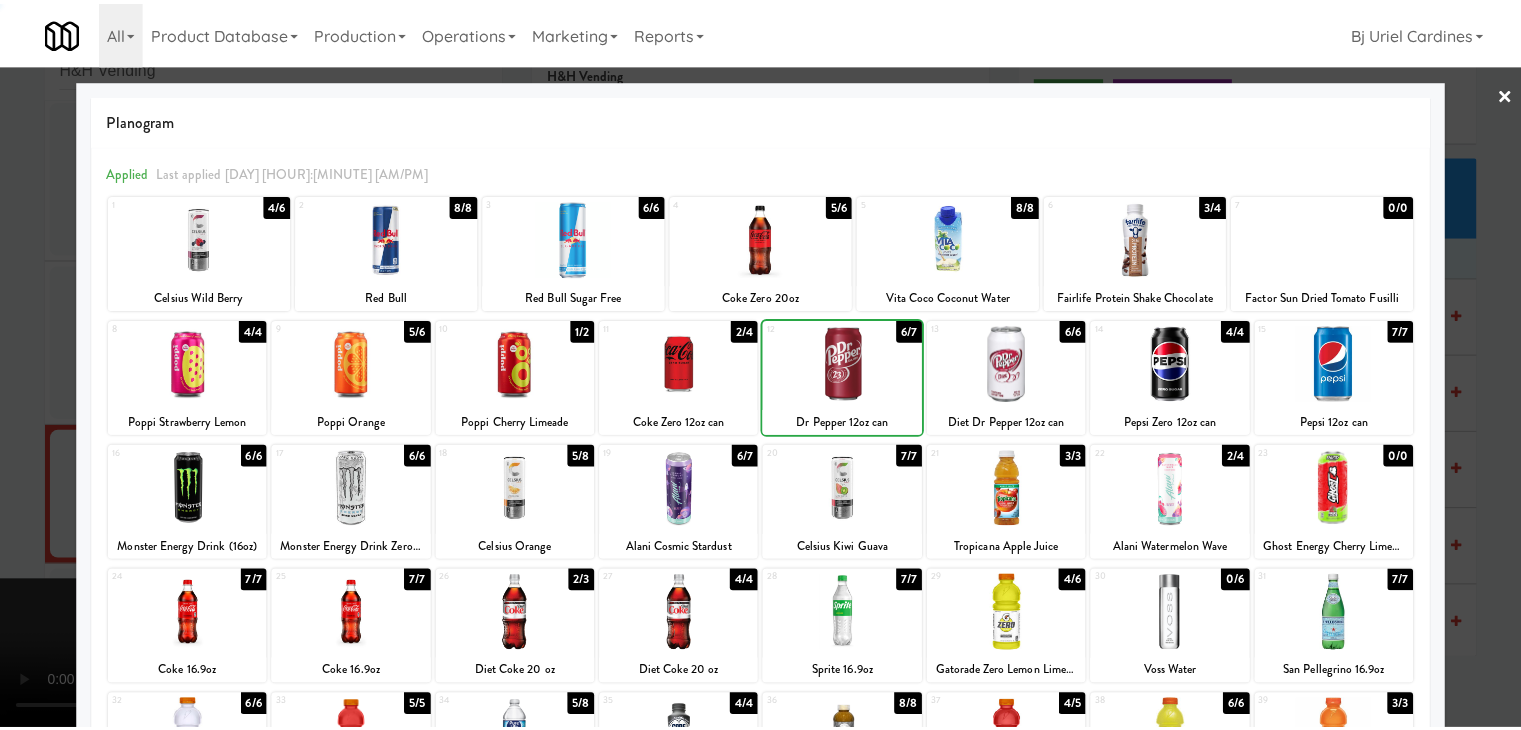 scroll, scrollTop: 7820, scrollLeft: 0, axis: vertical 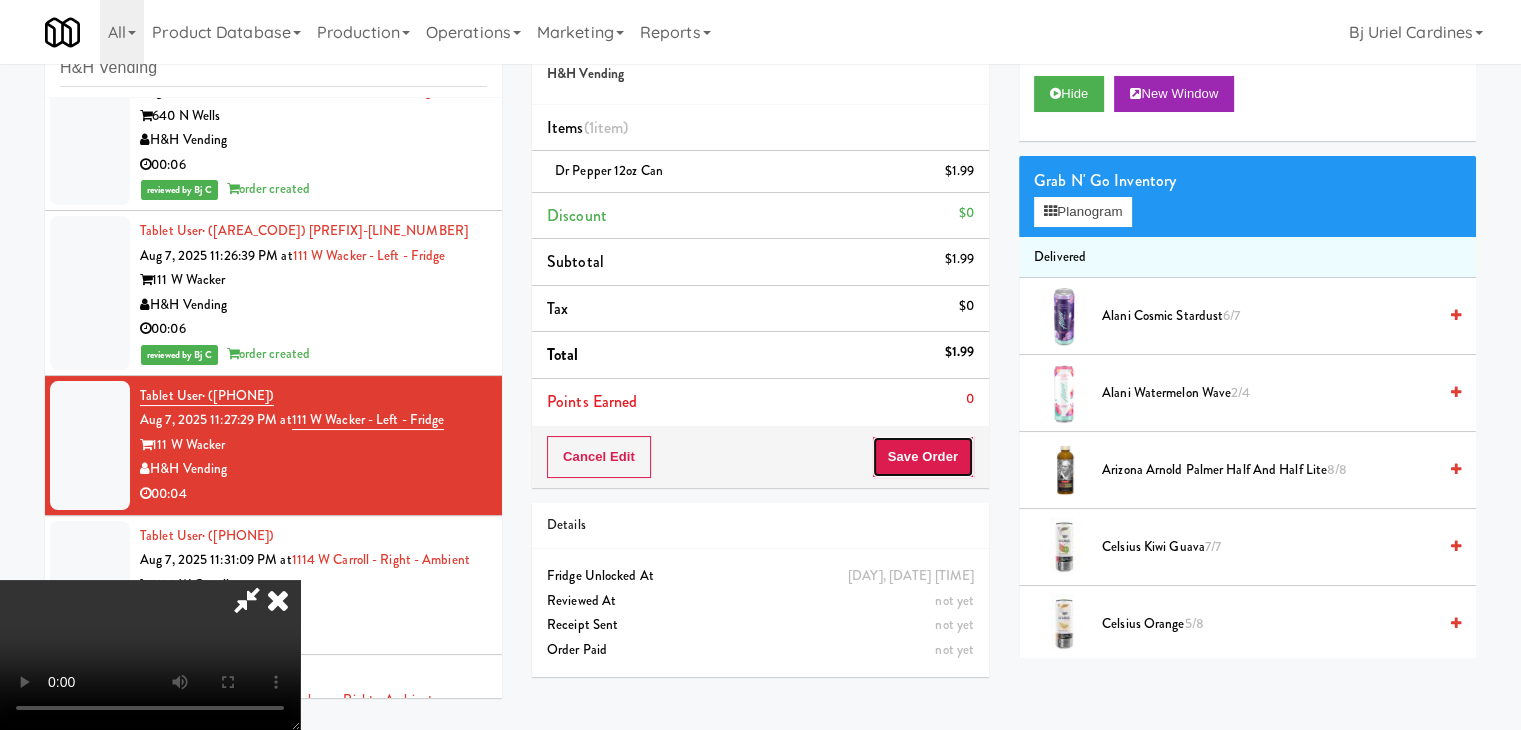 click on "Save Order" at bounding box center (923, 457) 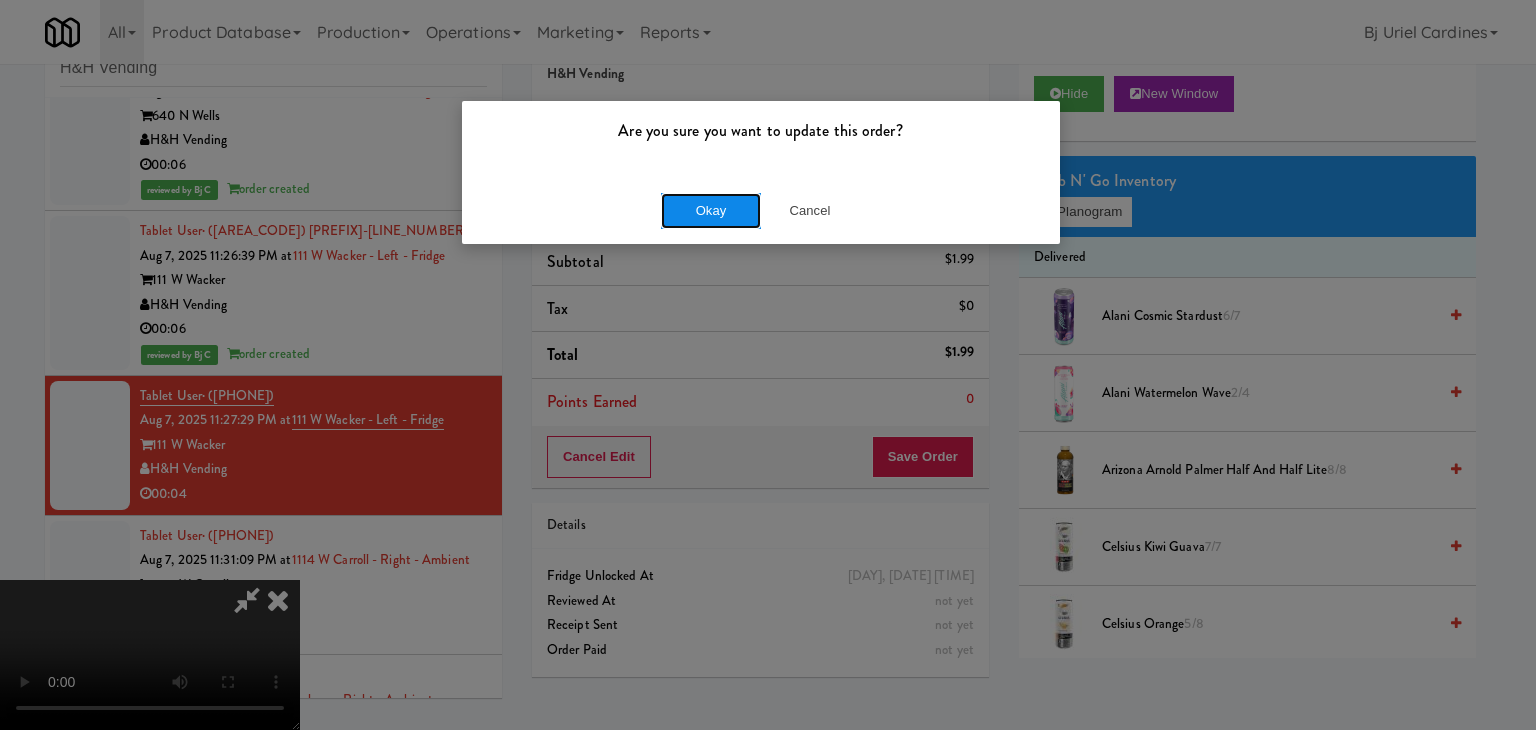 click on "Okay" at bounding box center (711, 211) 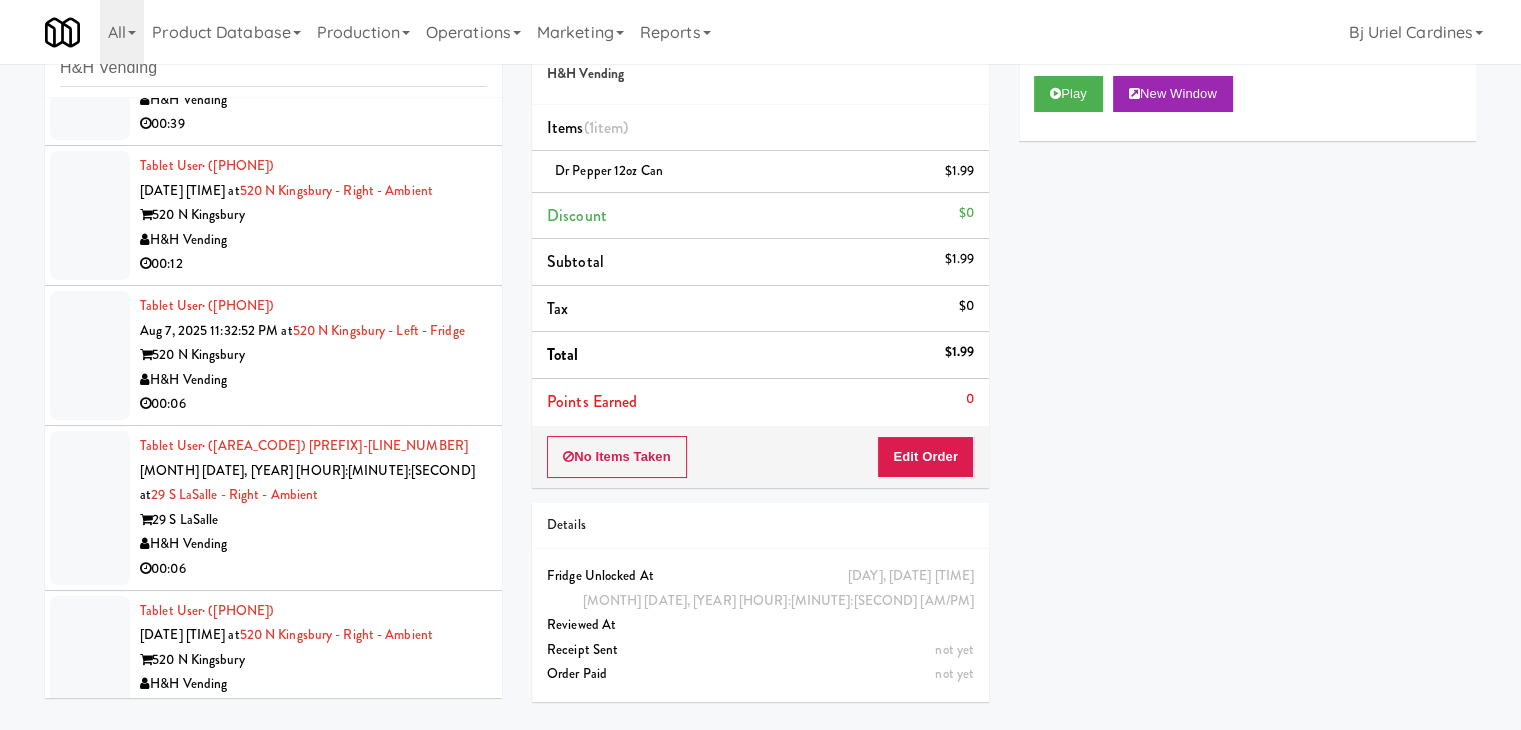 scroll, scrollTop: 8520, scrollLeft: 0, axis: vertical 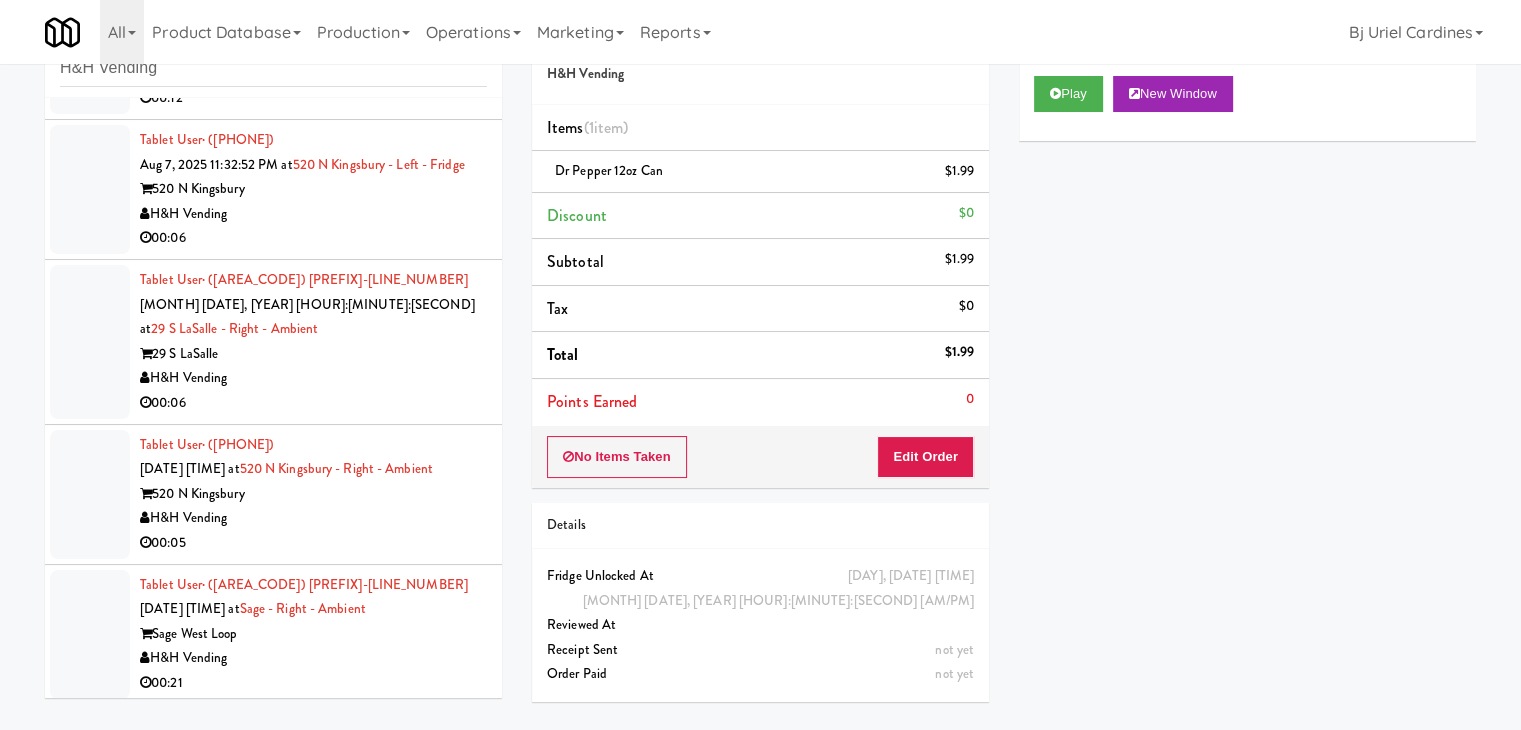 click on "H&H Vending" at bounding box center (313, 214) 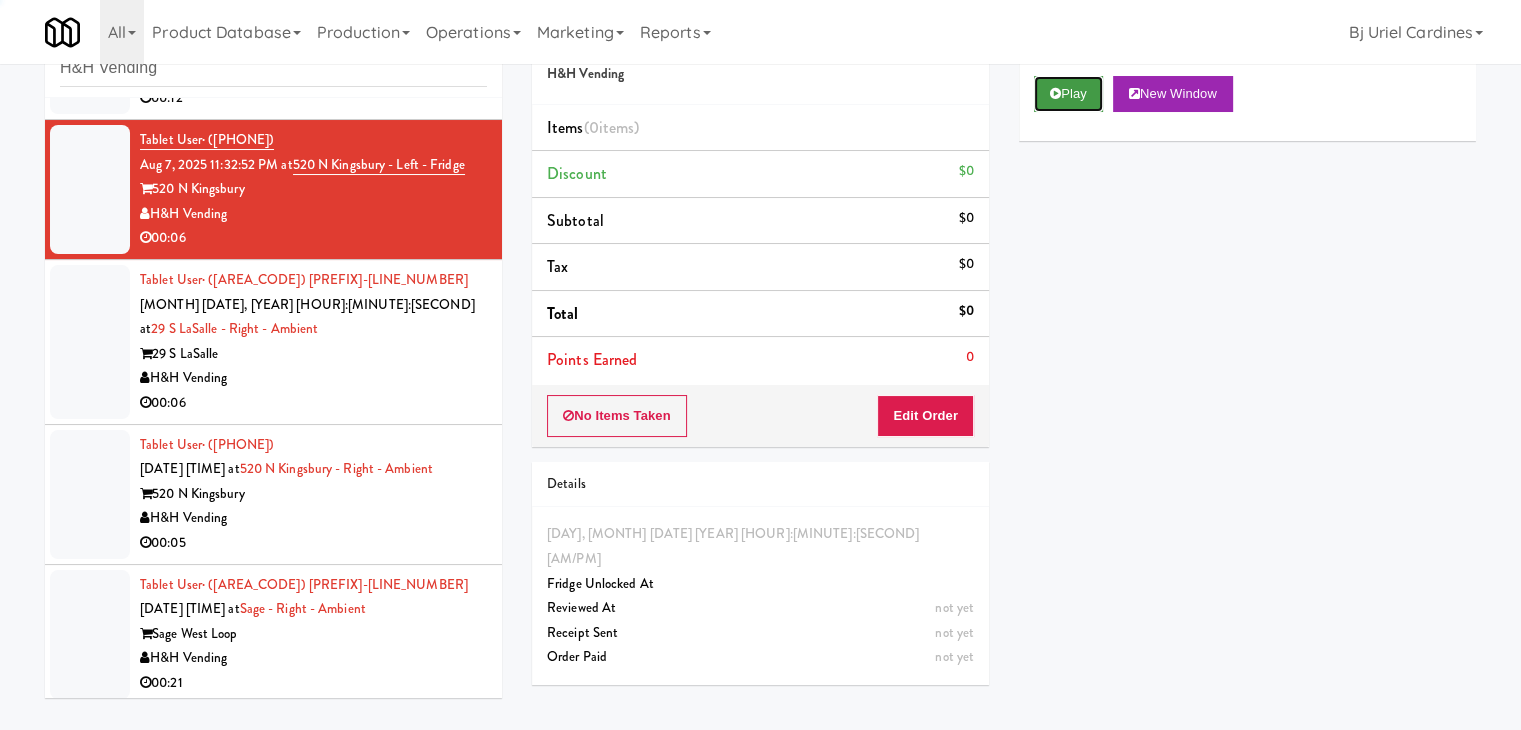 click at bounding box center [1055, 93] 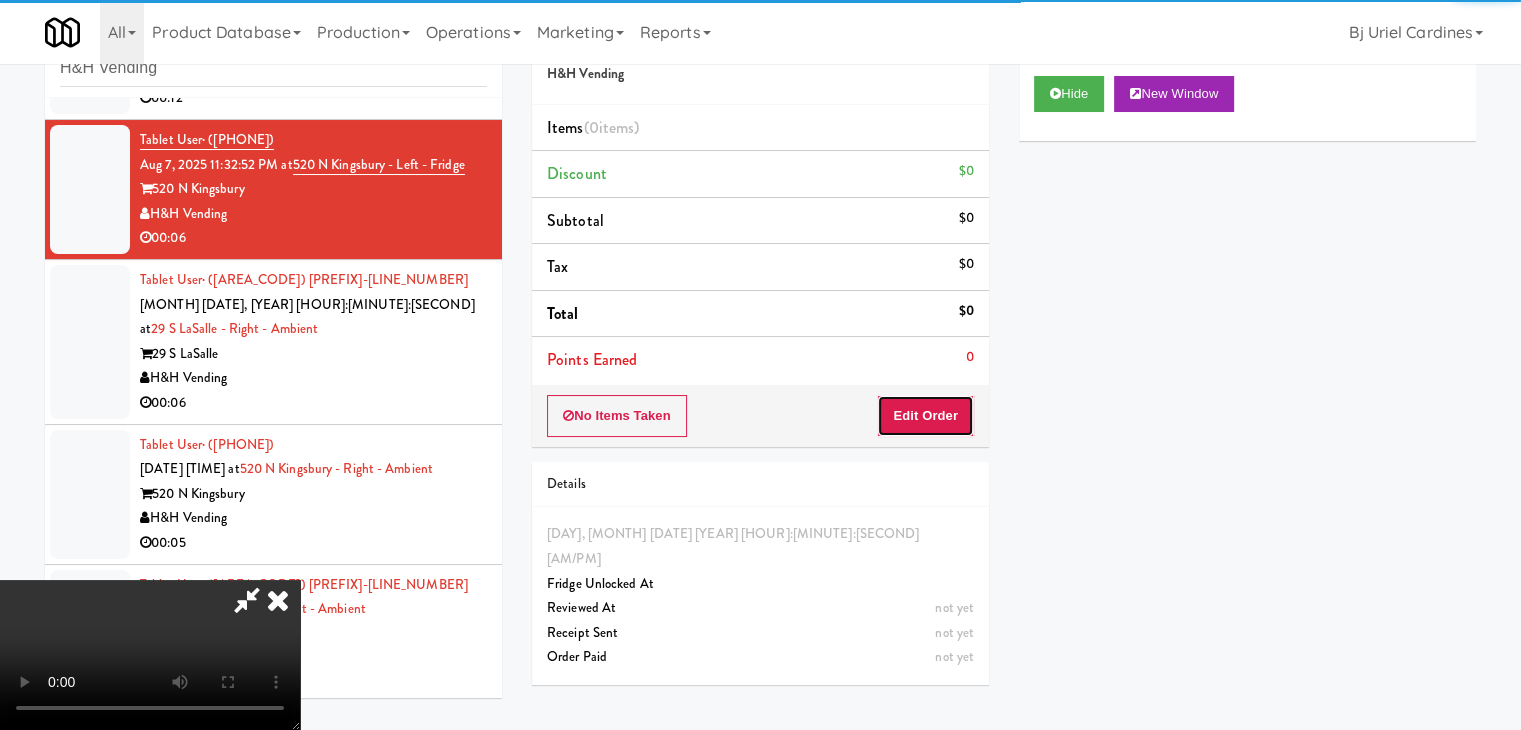 click on "Edit Order" at bounding box center (925, 416) 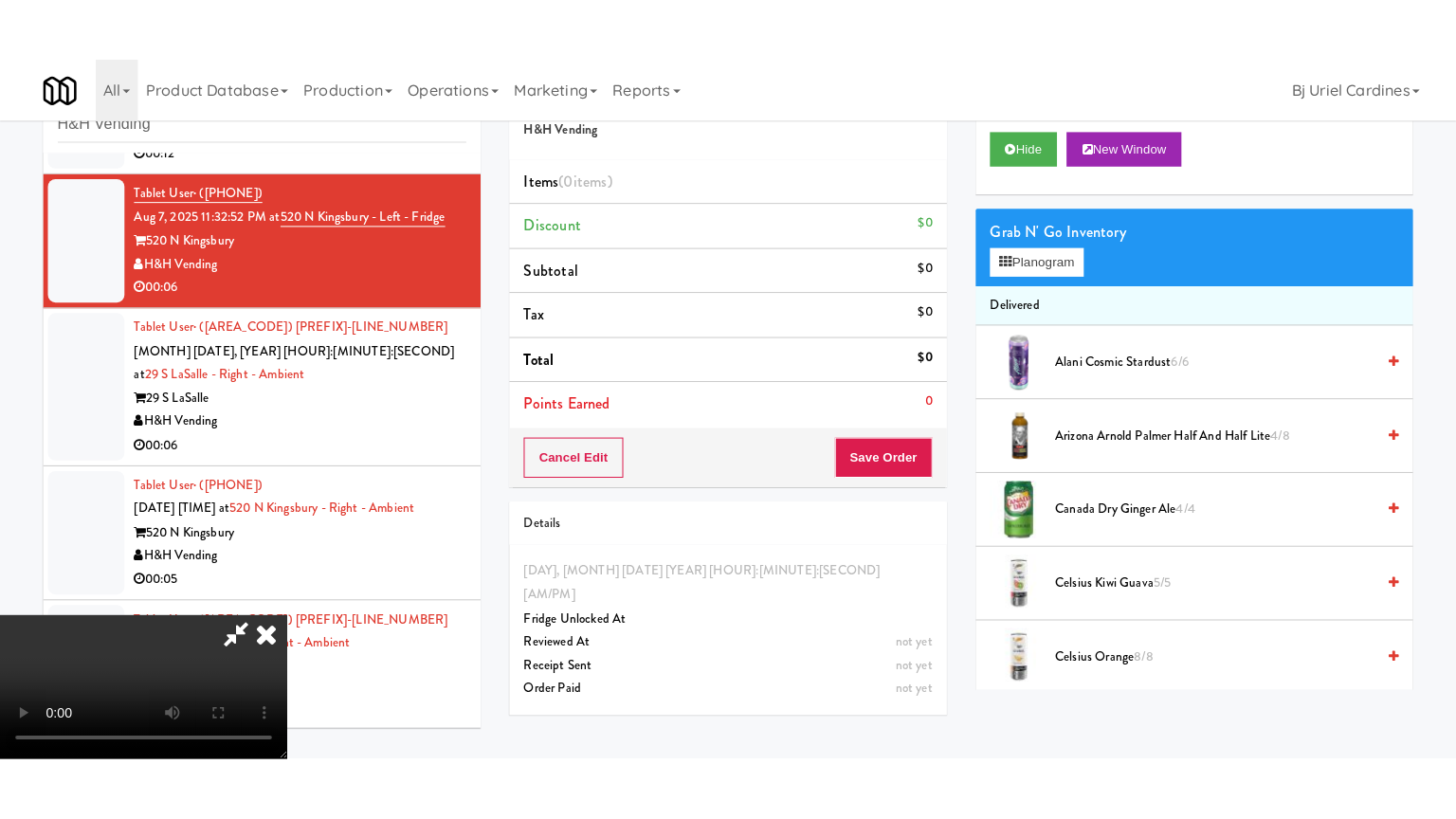 scroll, scrollTop: 266, scrollLeft: 0, axis: vertical 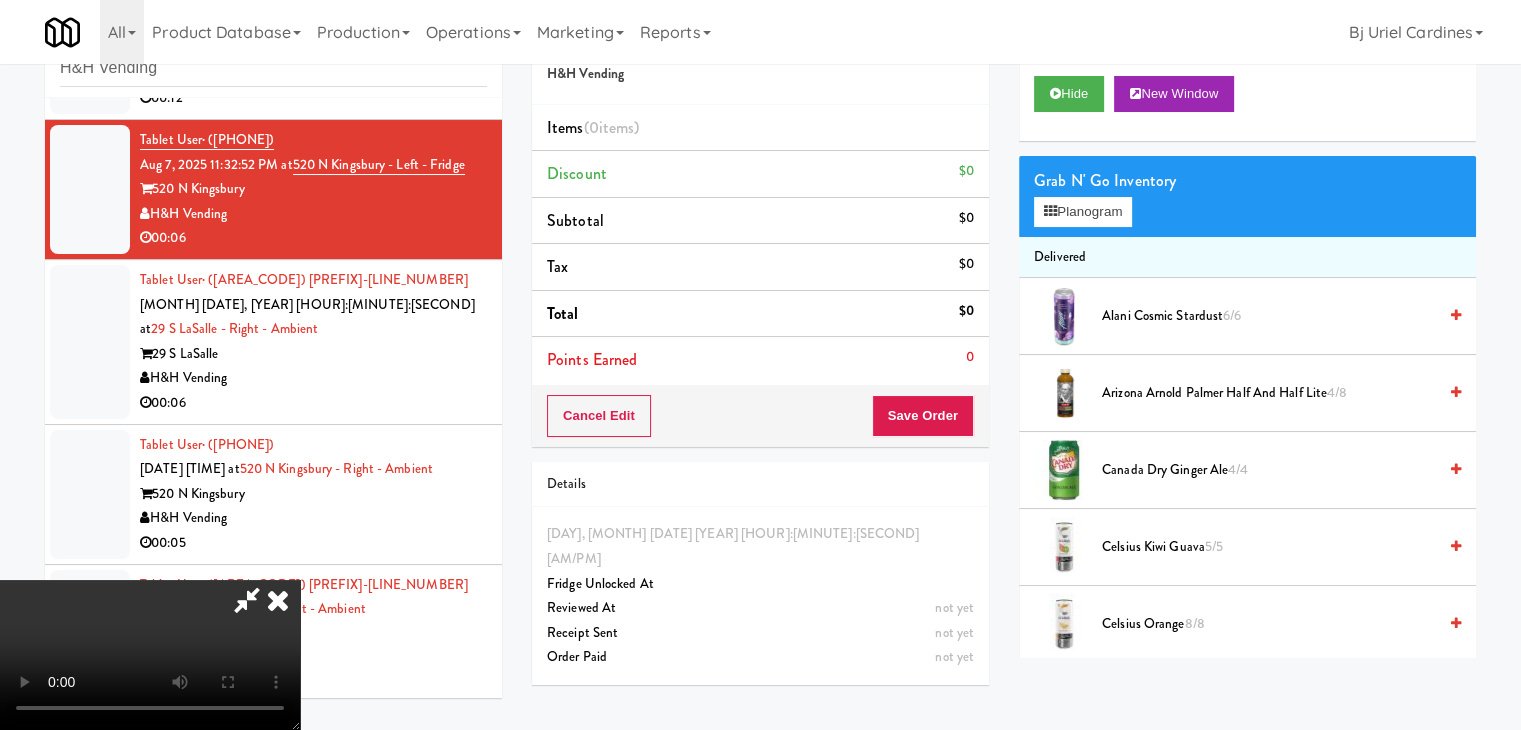 type 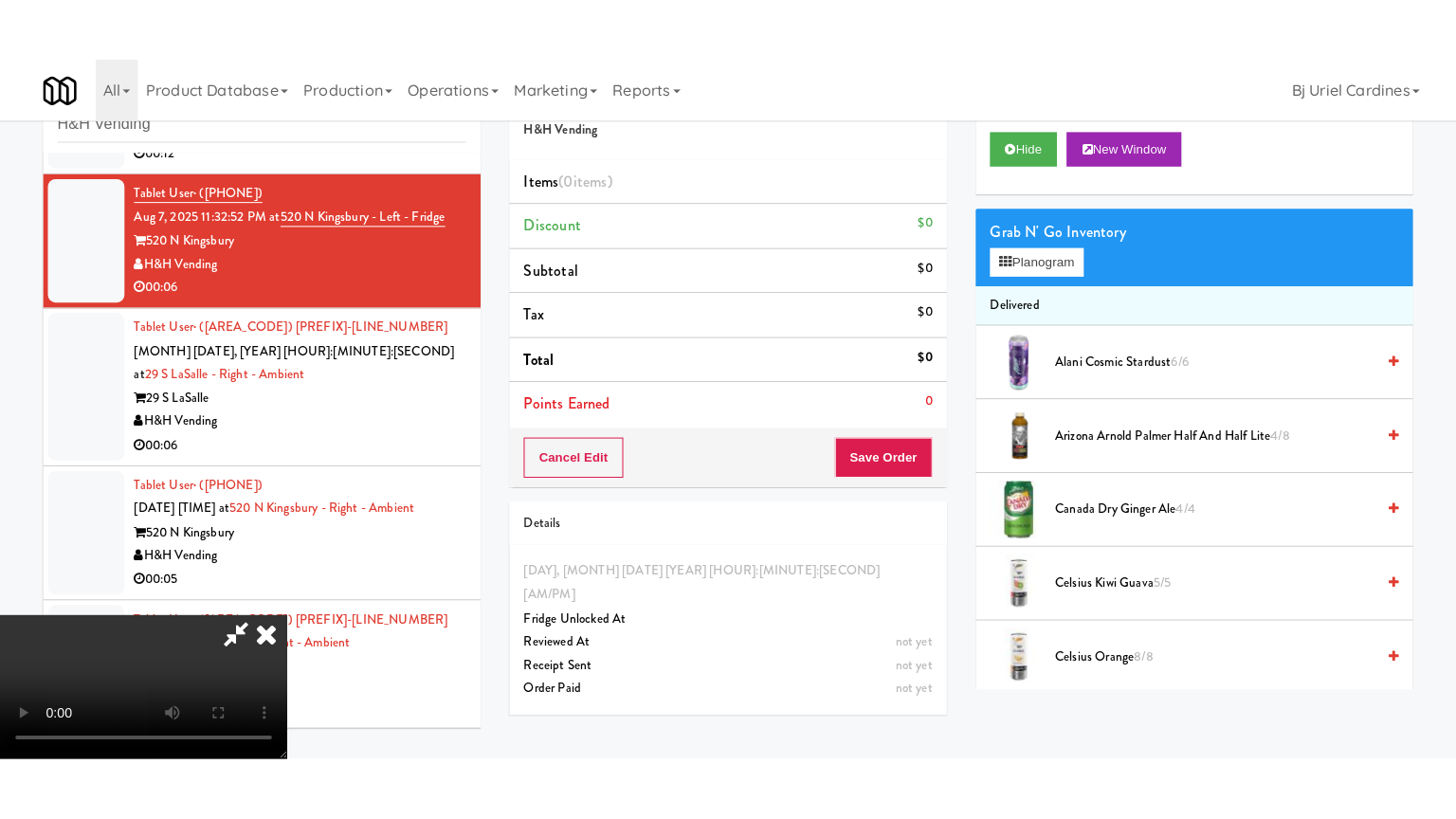 scroll, scrollTop: 0, scrollLeft: 0, axis: both 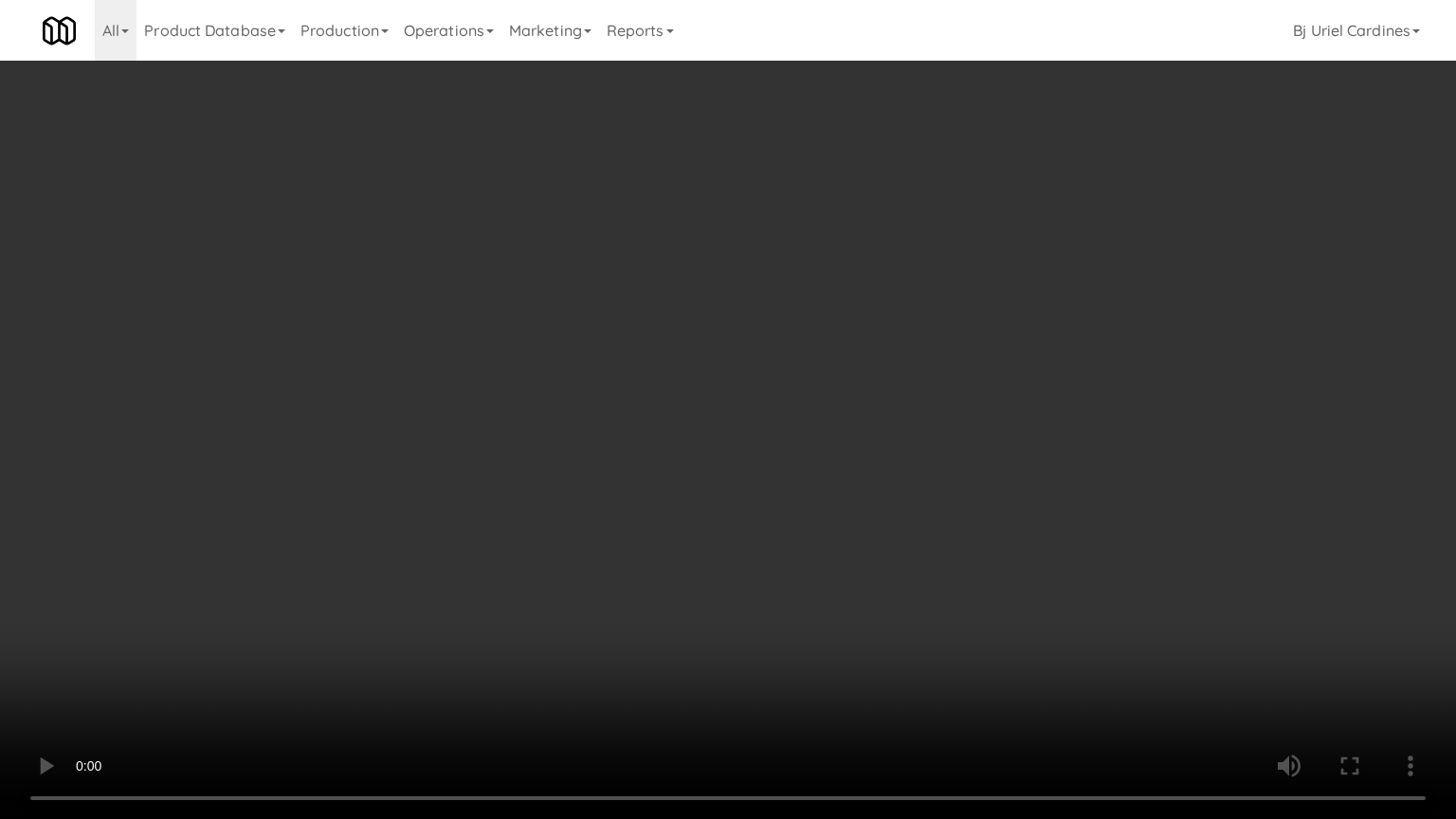 click at bounding box center (728, 410) 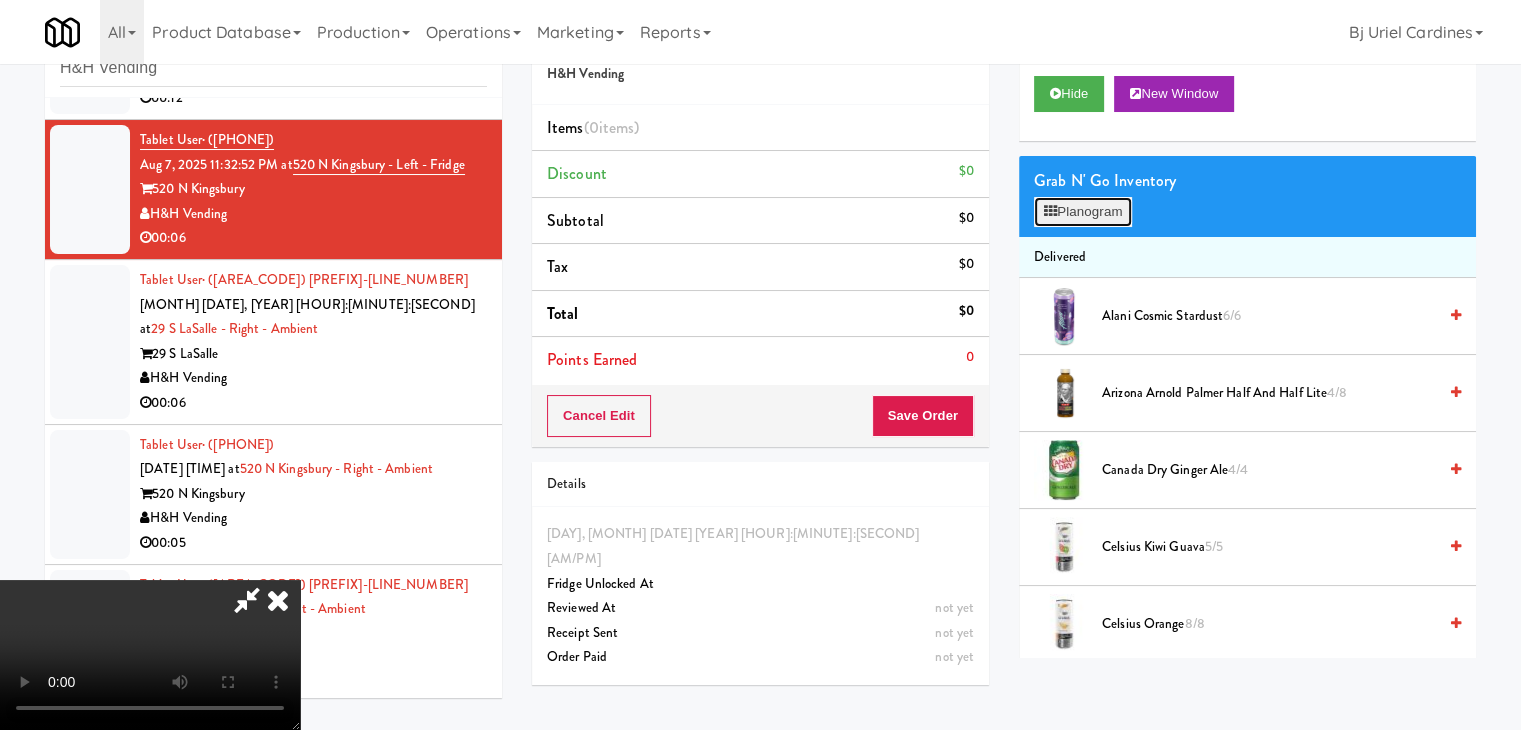click on "Planogram" at bounding box center (1083, 212) 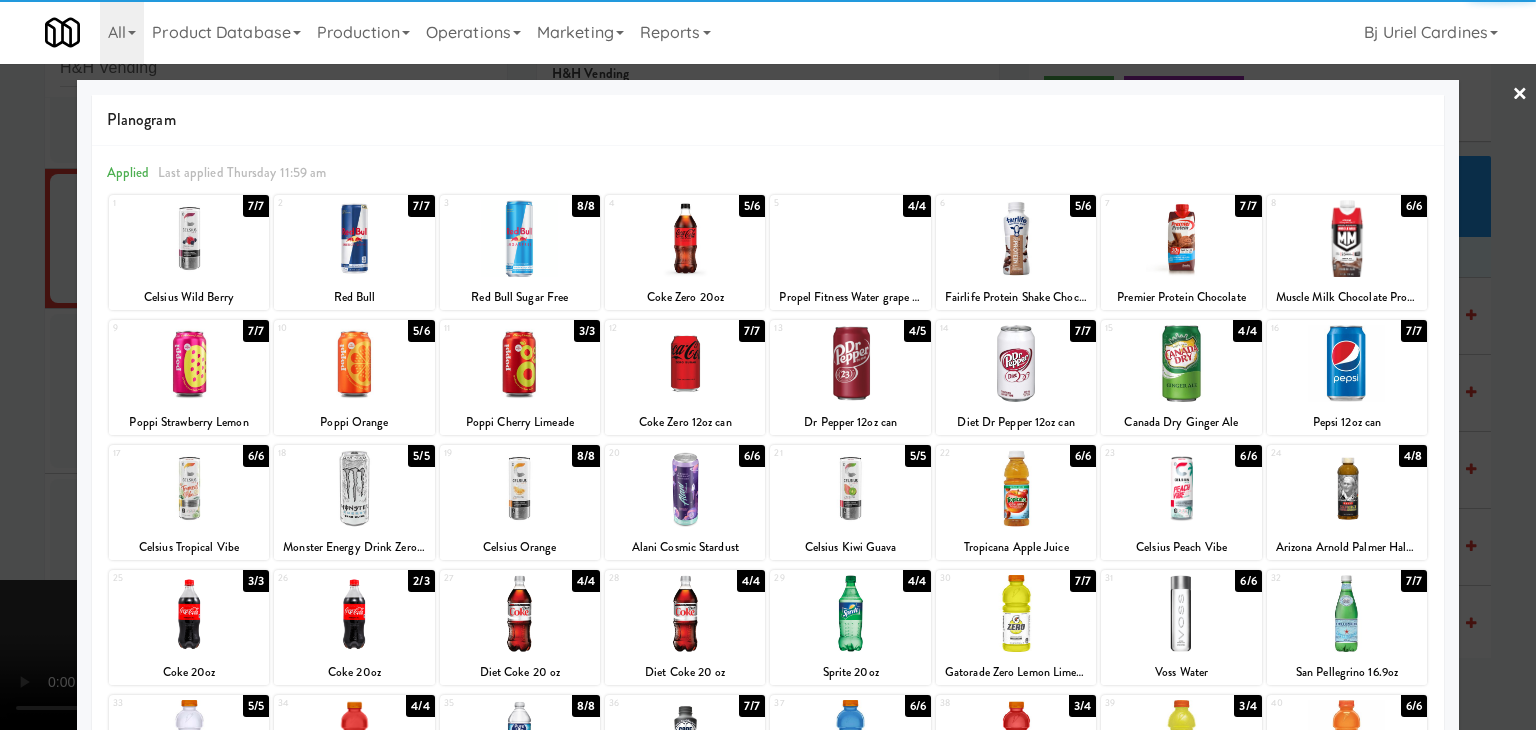 drag, startPoint x: 1015, startPoint y: 230, endPoint x: 877, endPoint y: 277, distance: 145.78409 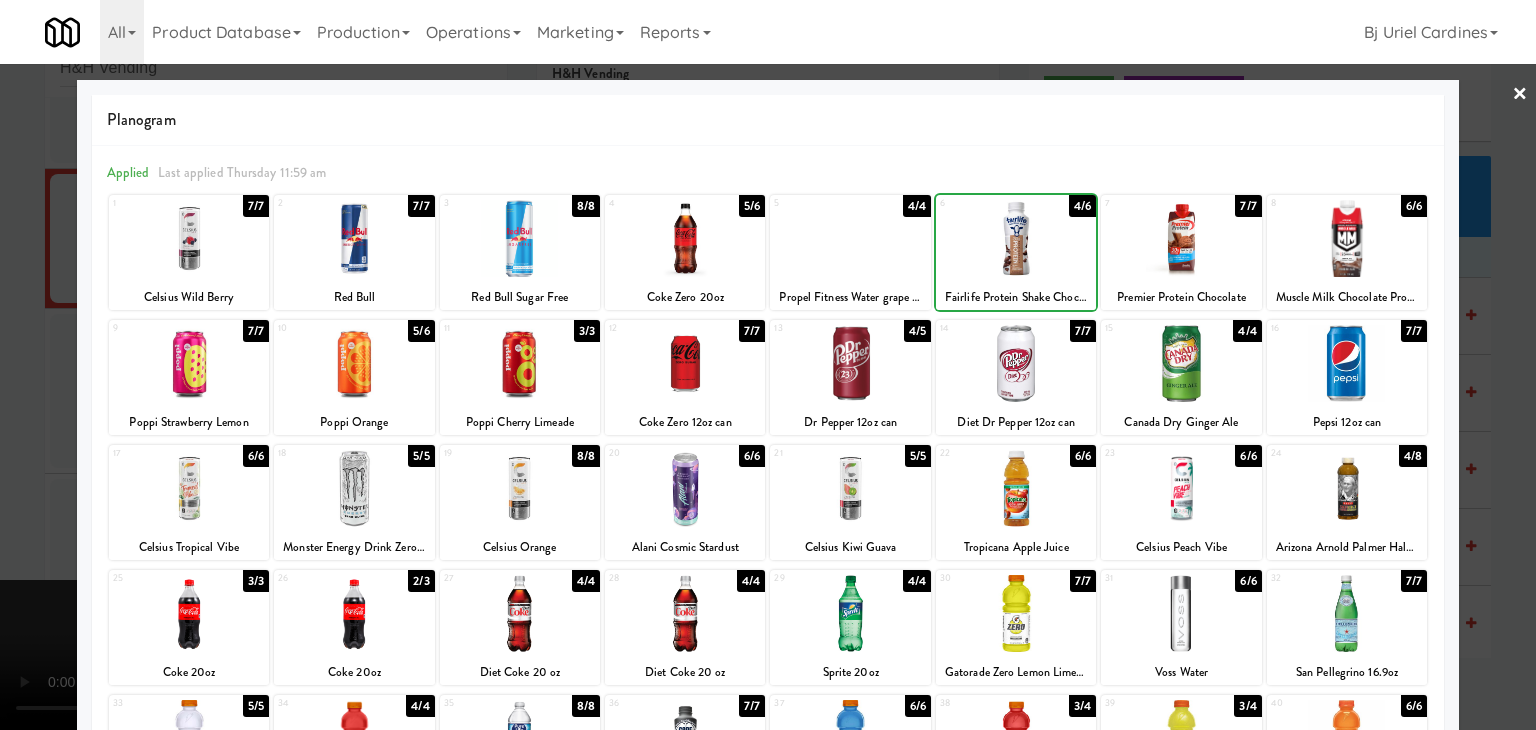drag, startPoint x: 0, startPoint y: 385, endPoint x: 156, endPoint y: 386, distance: 156.0032 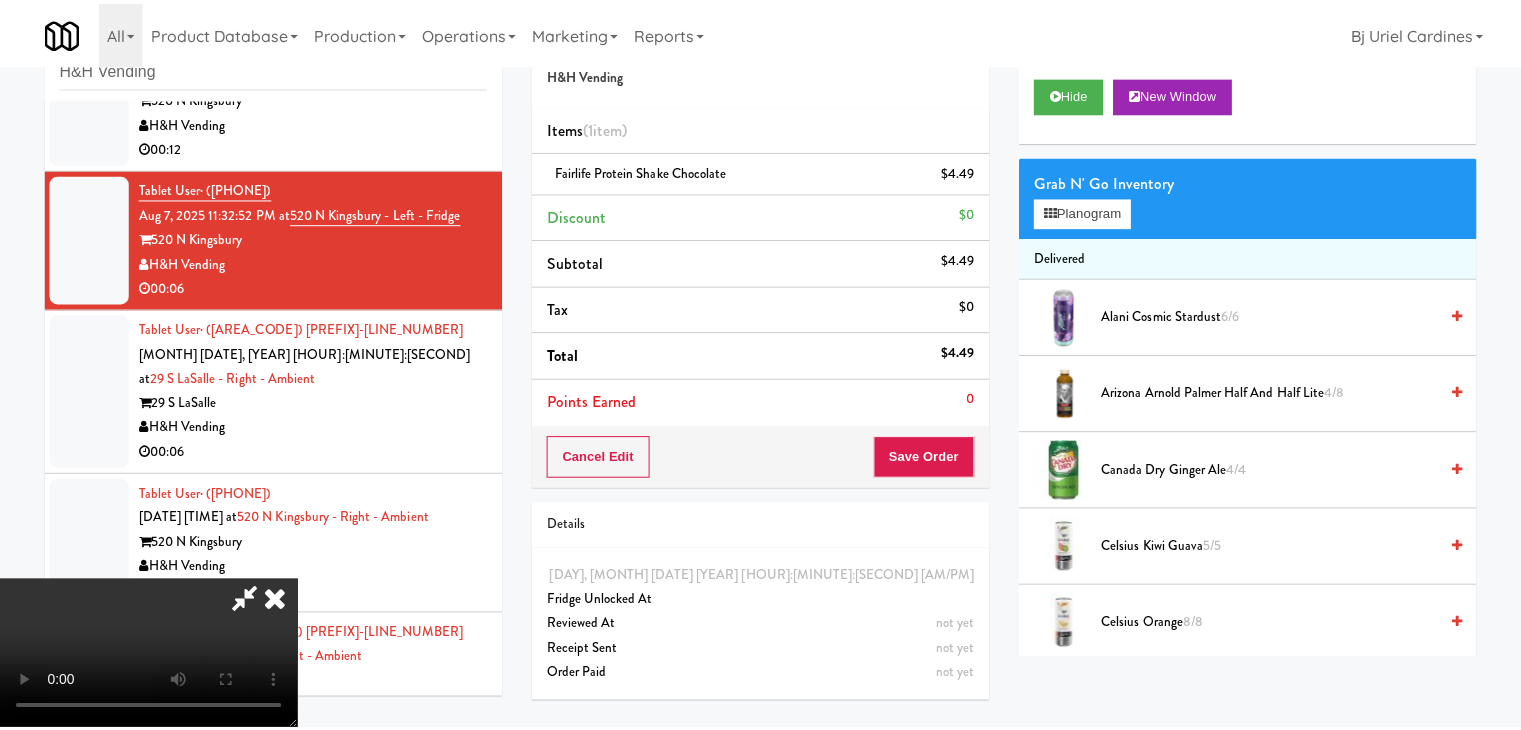 scroll, scrollTop: 8520, scrollLeft: 0, axis: vertical 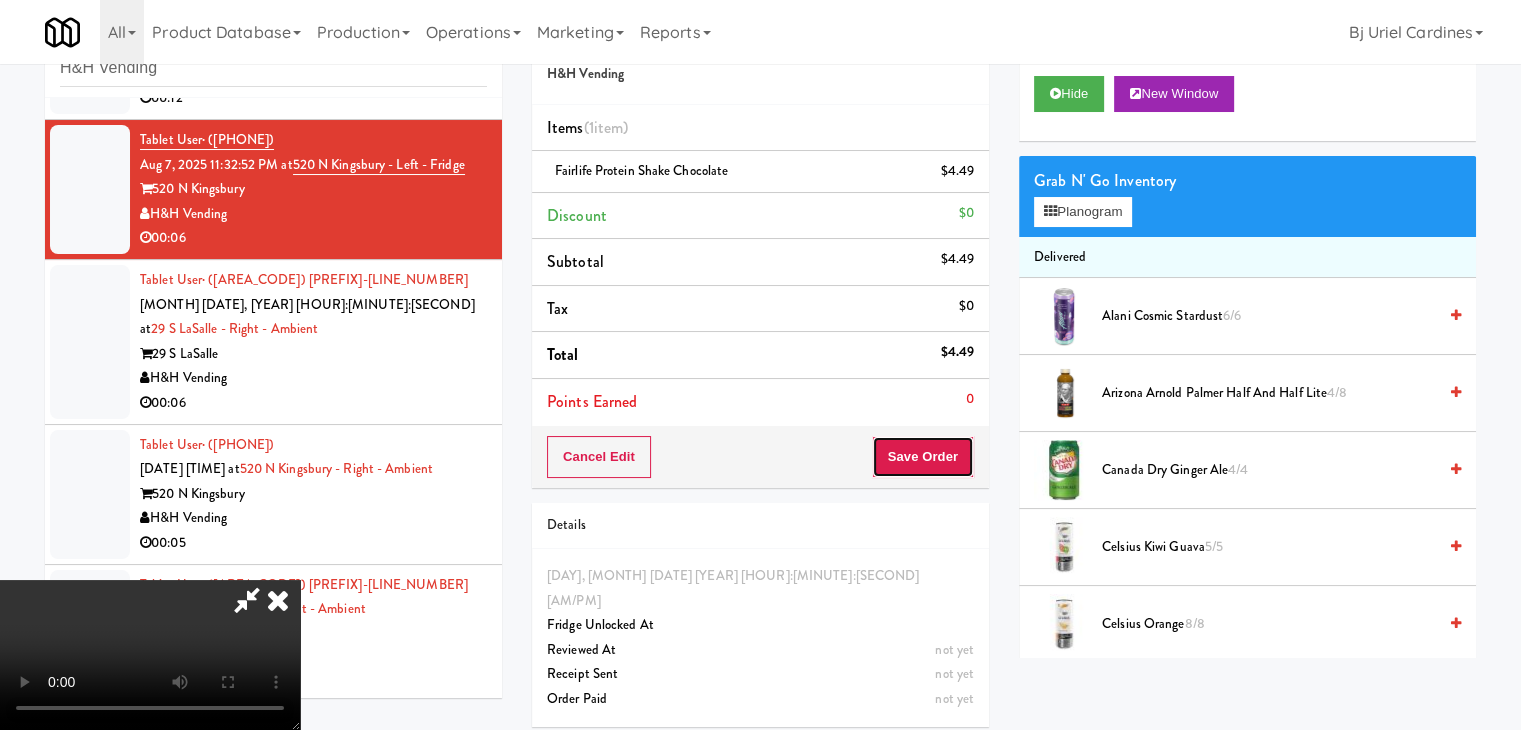 click on "Save Order" at bounding box center [923, 457] 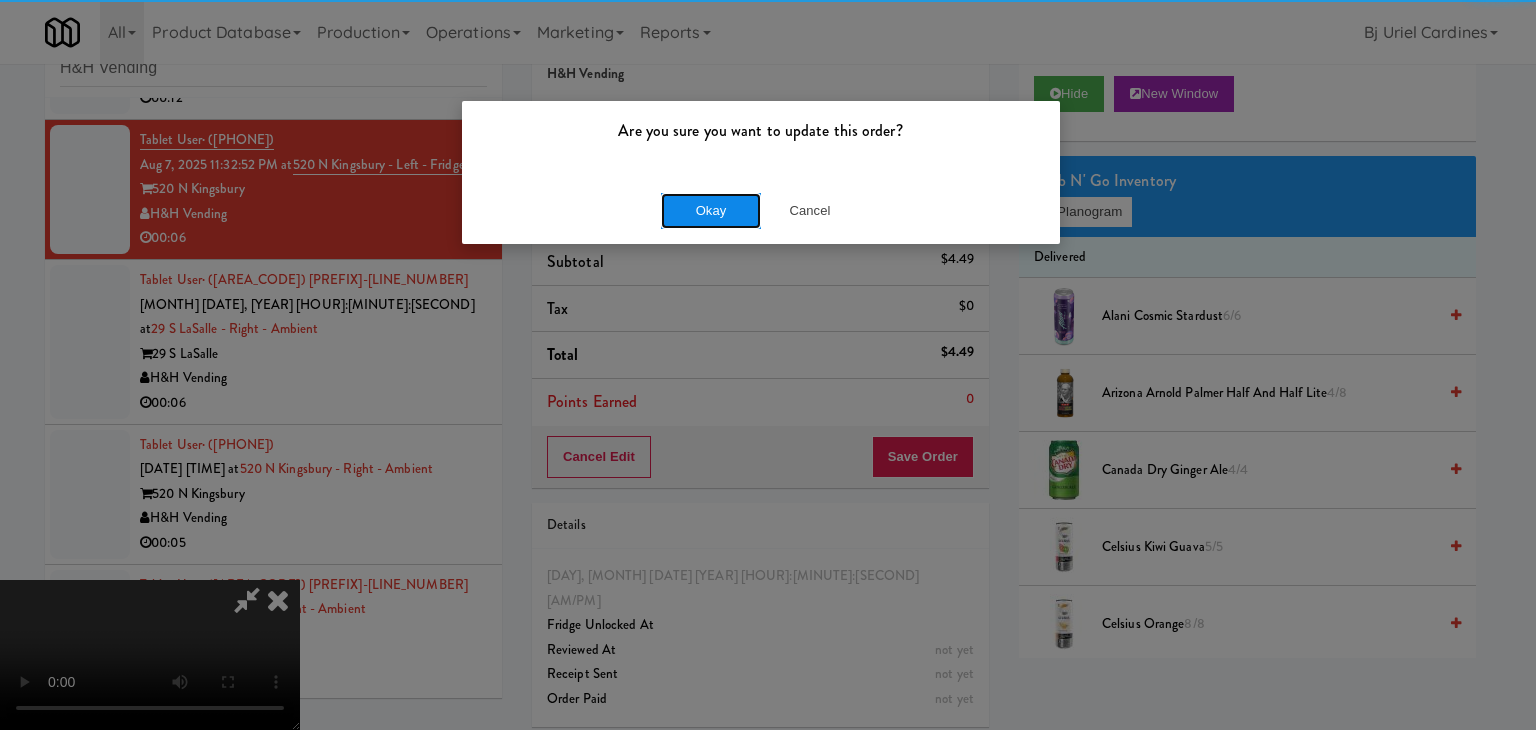 click on "Okay" at bounding box center (711, 211) 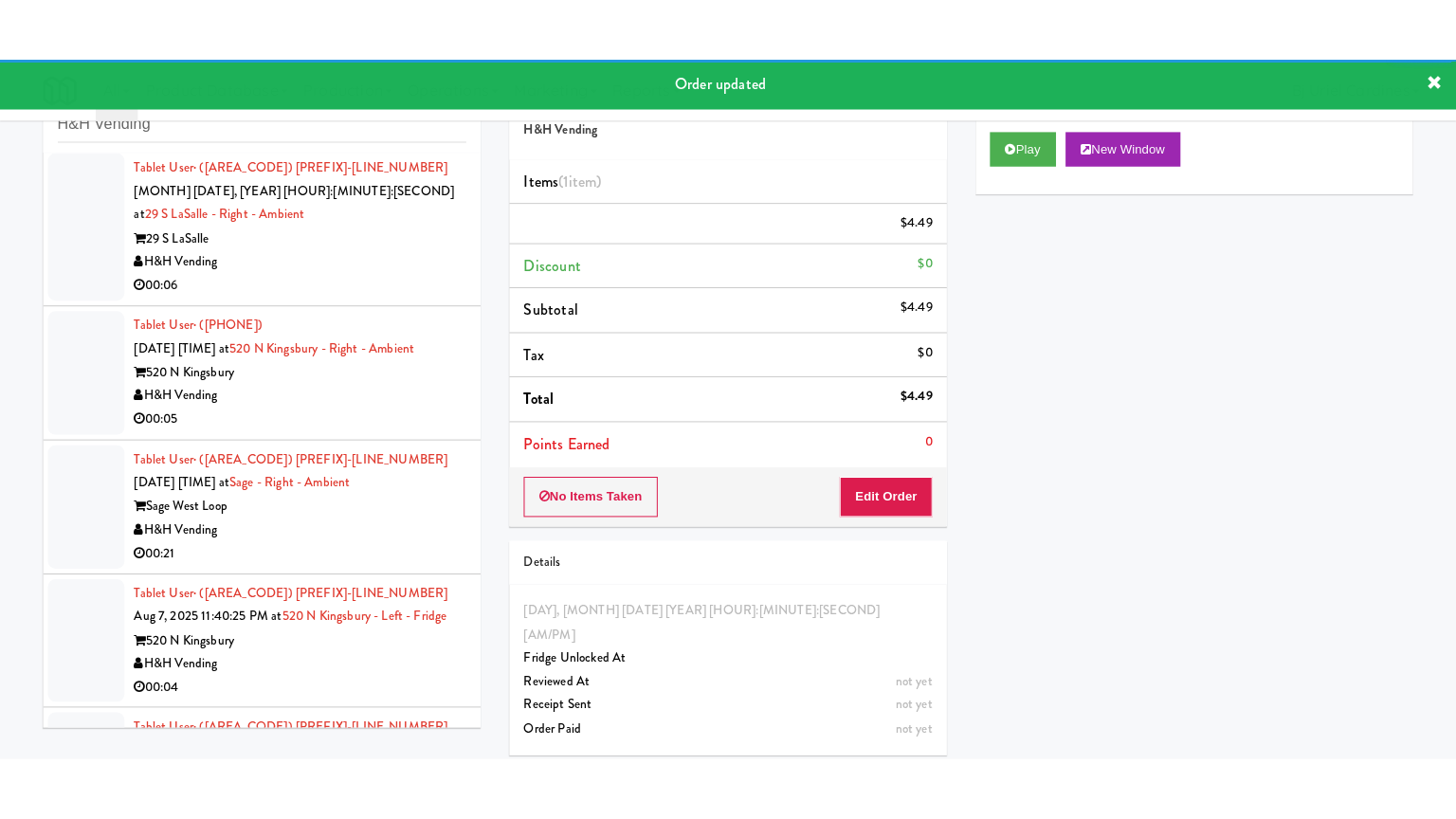 scroll, scrollTop: 8290, scrollLeft: 0, axis: vertical 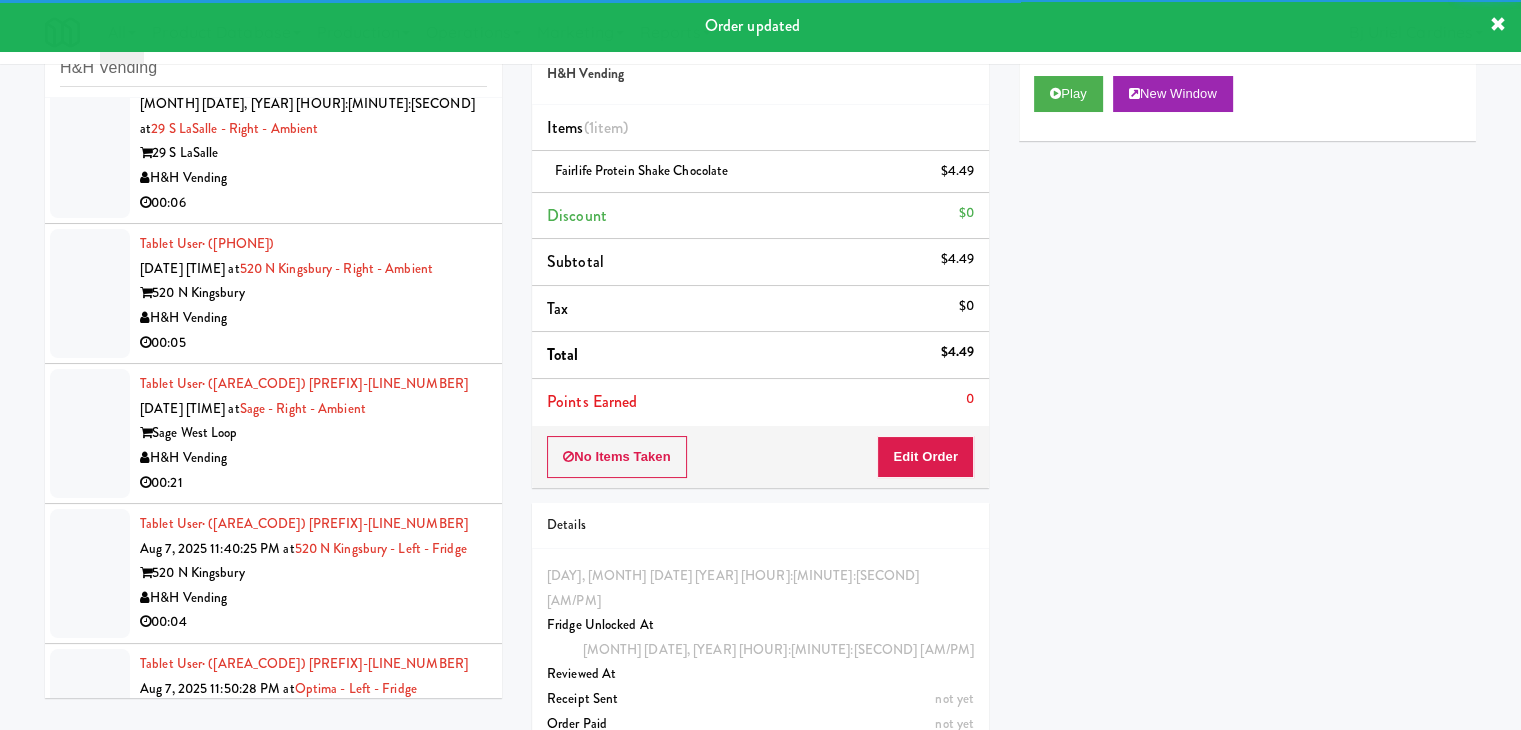 click on "00:06" at bounding box center [313, 203] 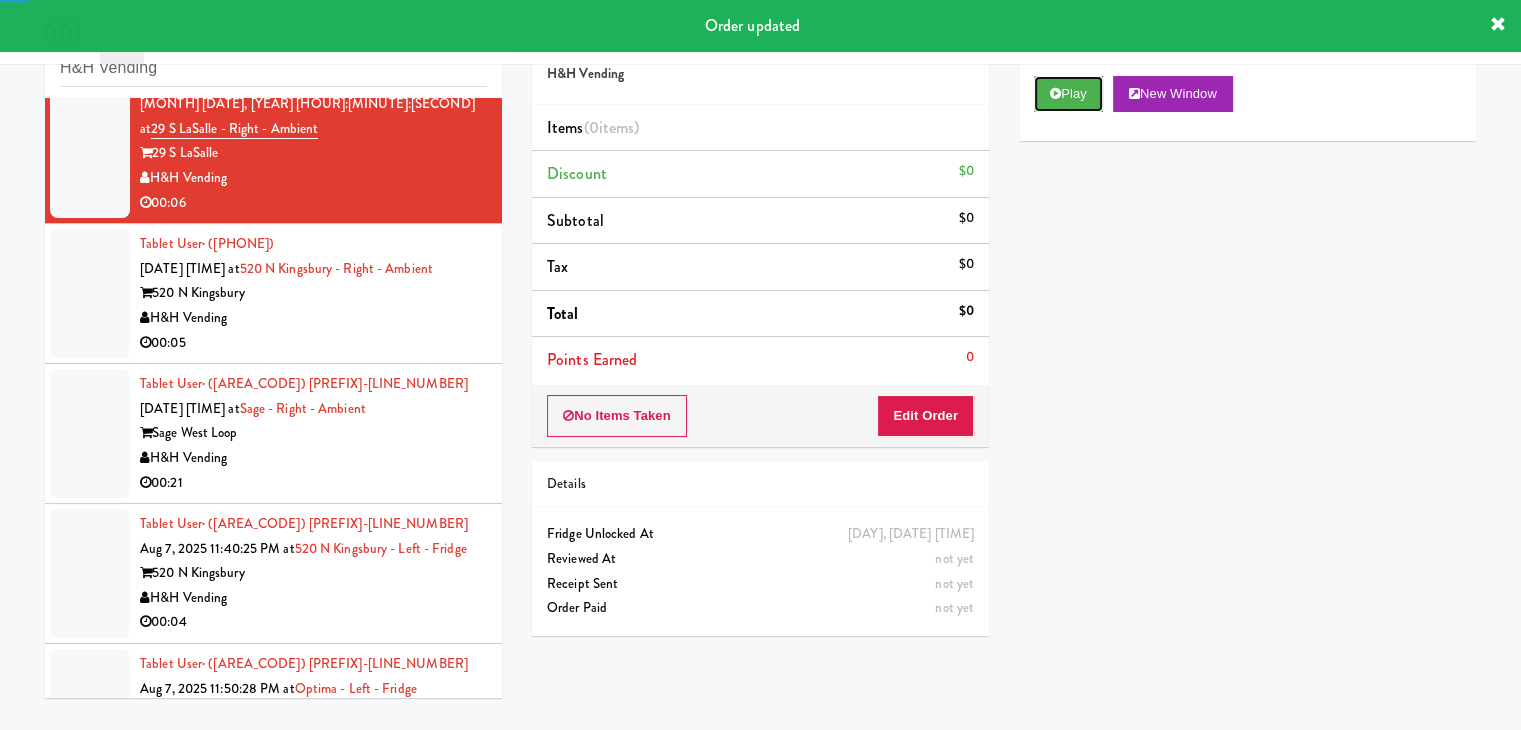 drag, startPoint x: 1053, startPoint y: 94, endPoint x: 1034, endPoint y: 141, distance: 50.695168 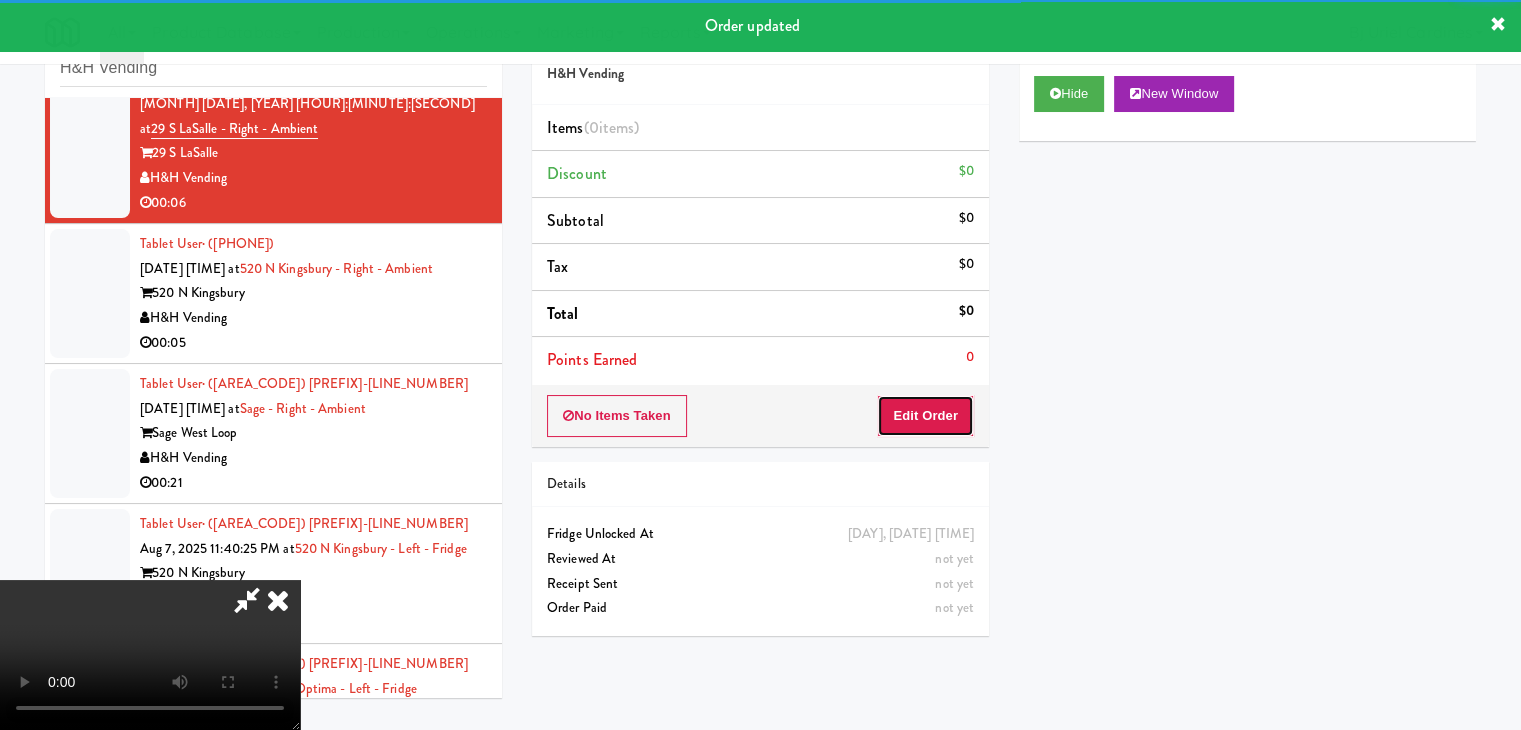 click on "Edit Order" at bounding box center (925, 416) 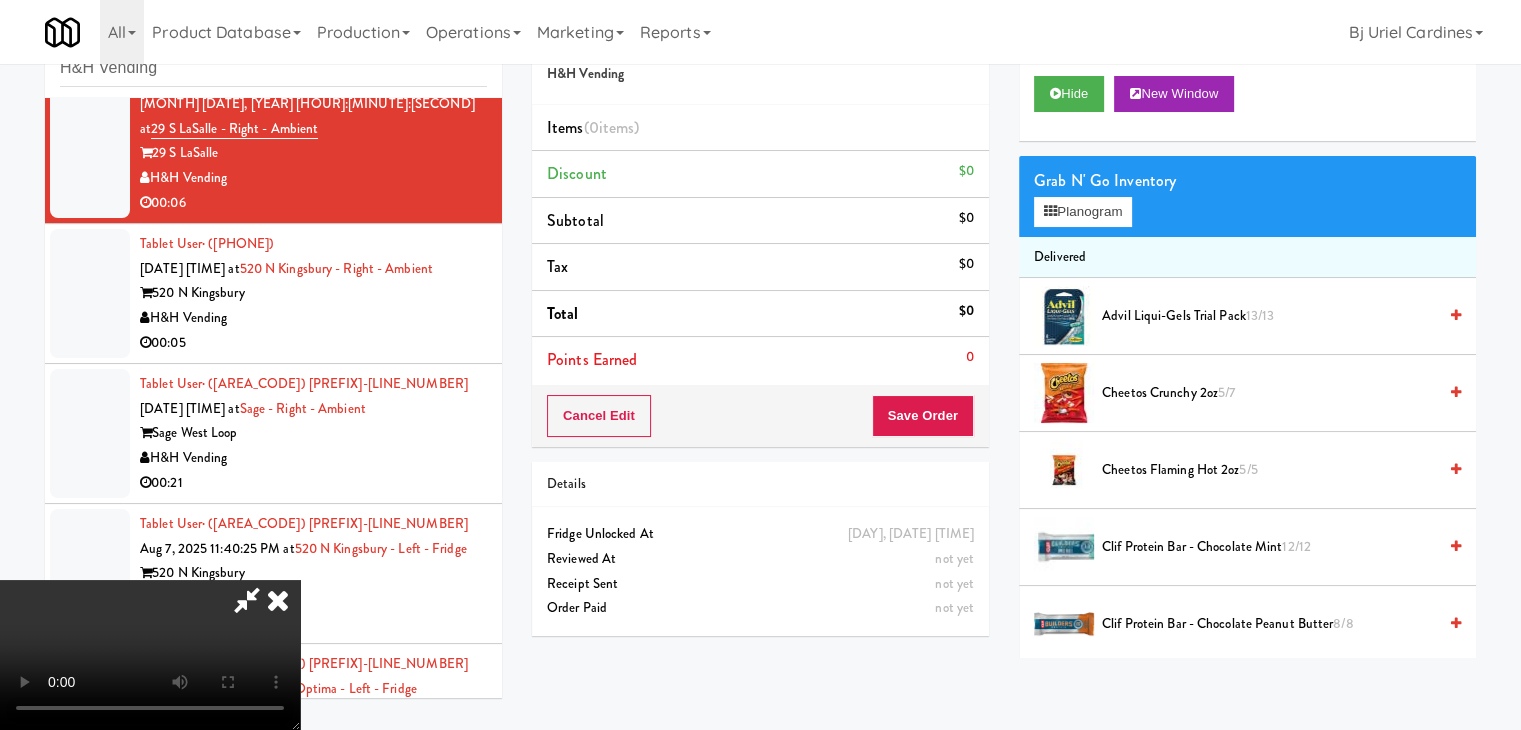 type 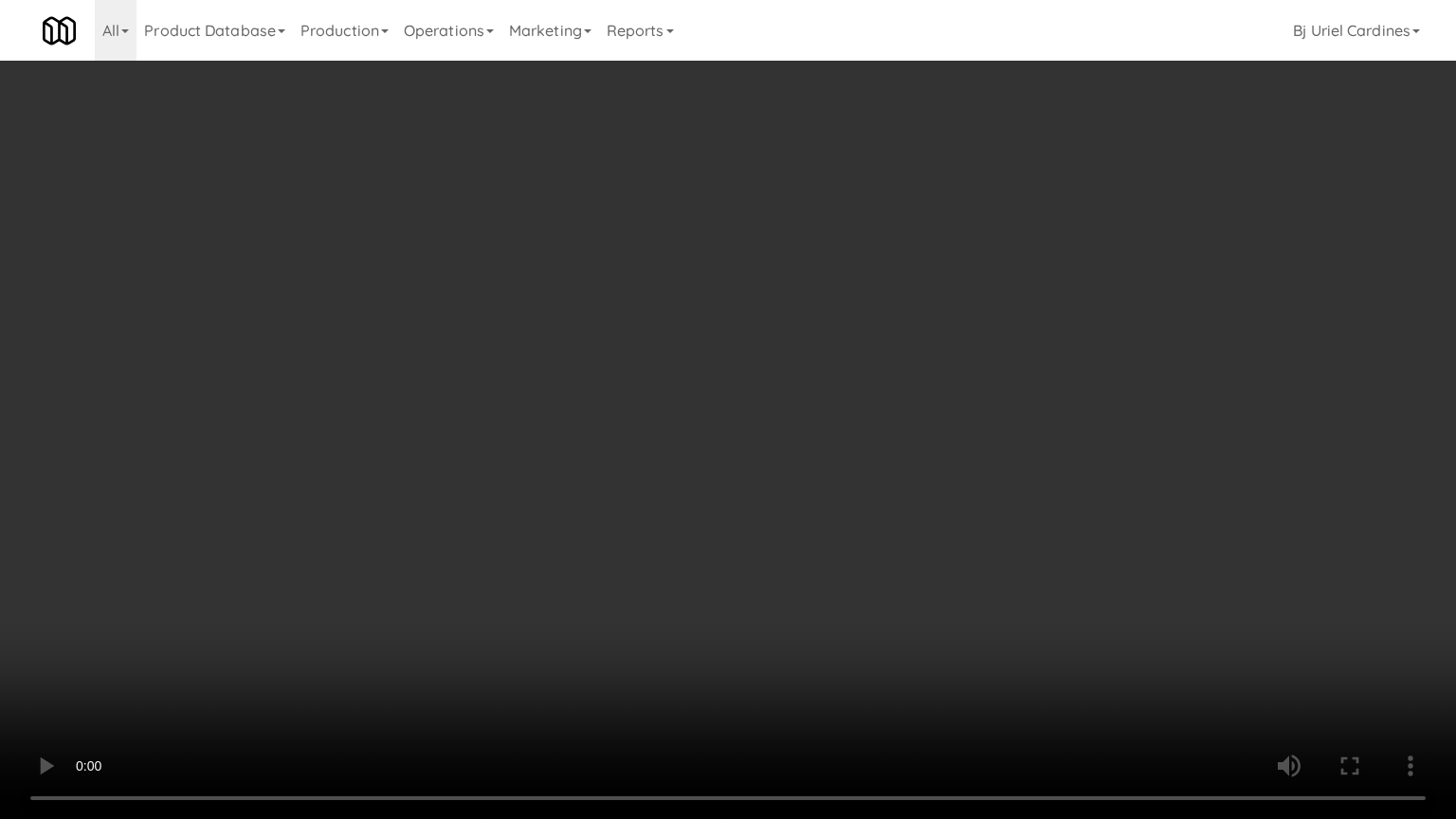 click at bounding box center (728, 410) 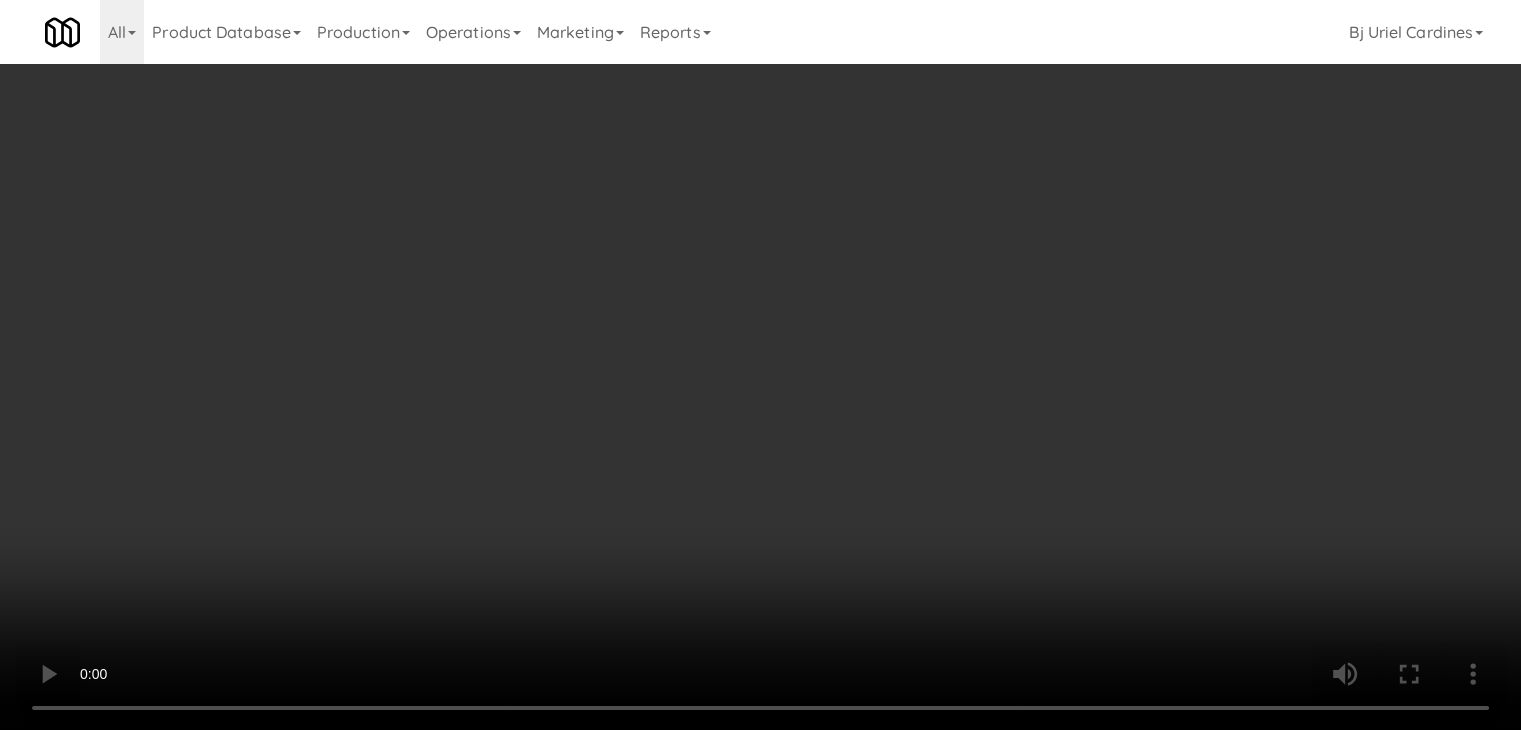drag, startPoint x: 914, startPoint y: 548, endPoint x: 974, endPoint y: 470, distance: 98.40732 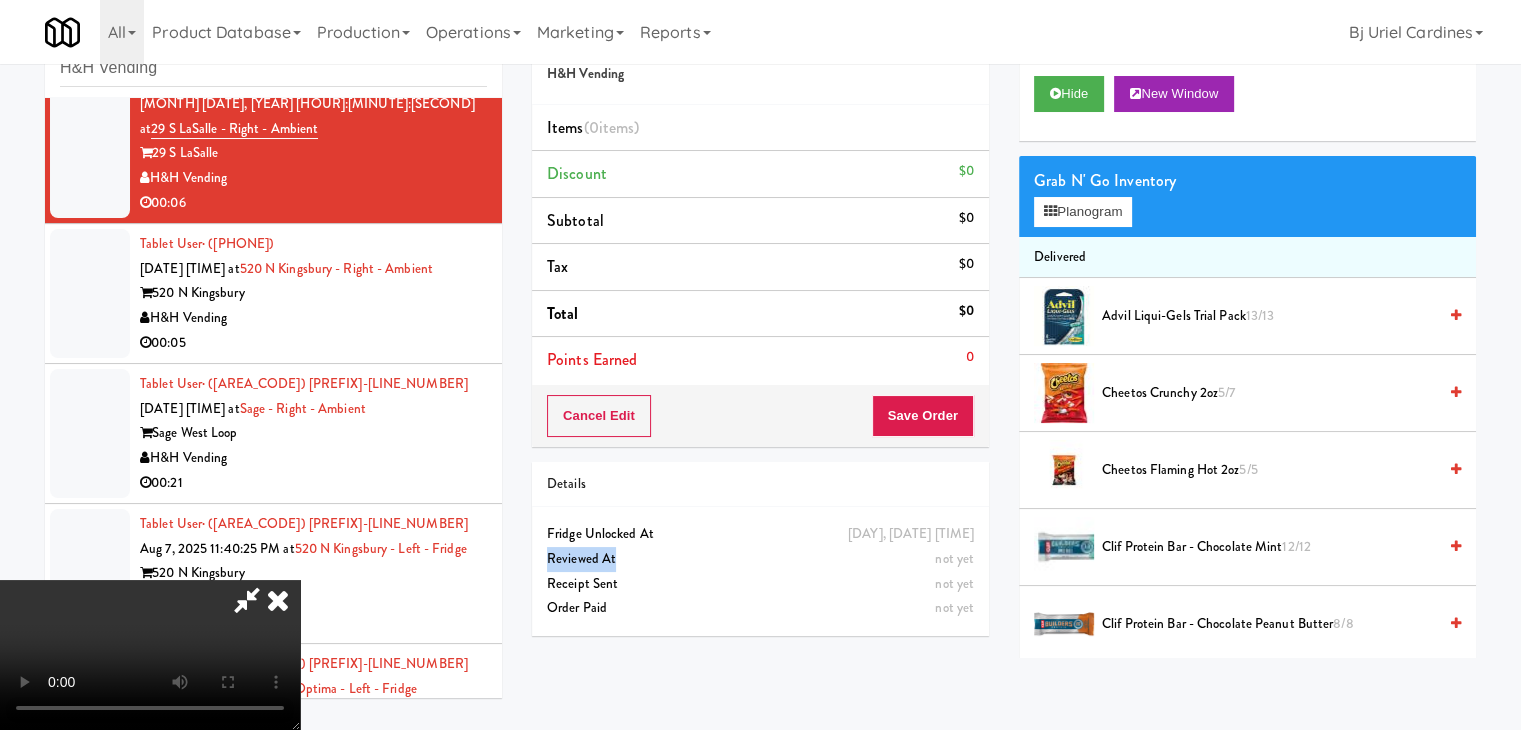click on "Reviewed At" at bounding box center (760, 559) 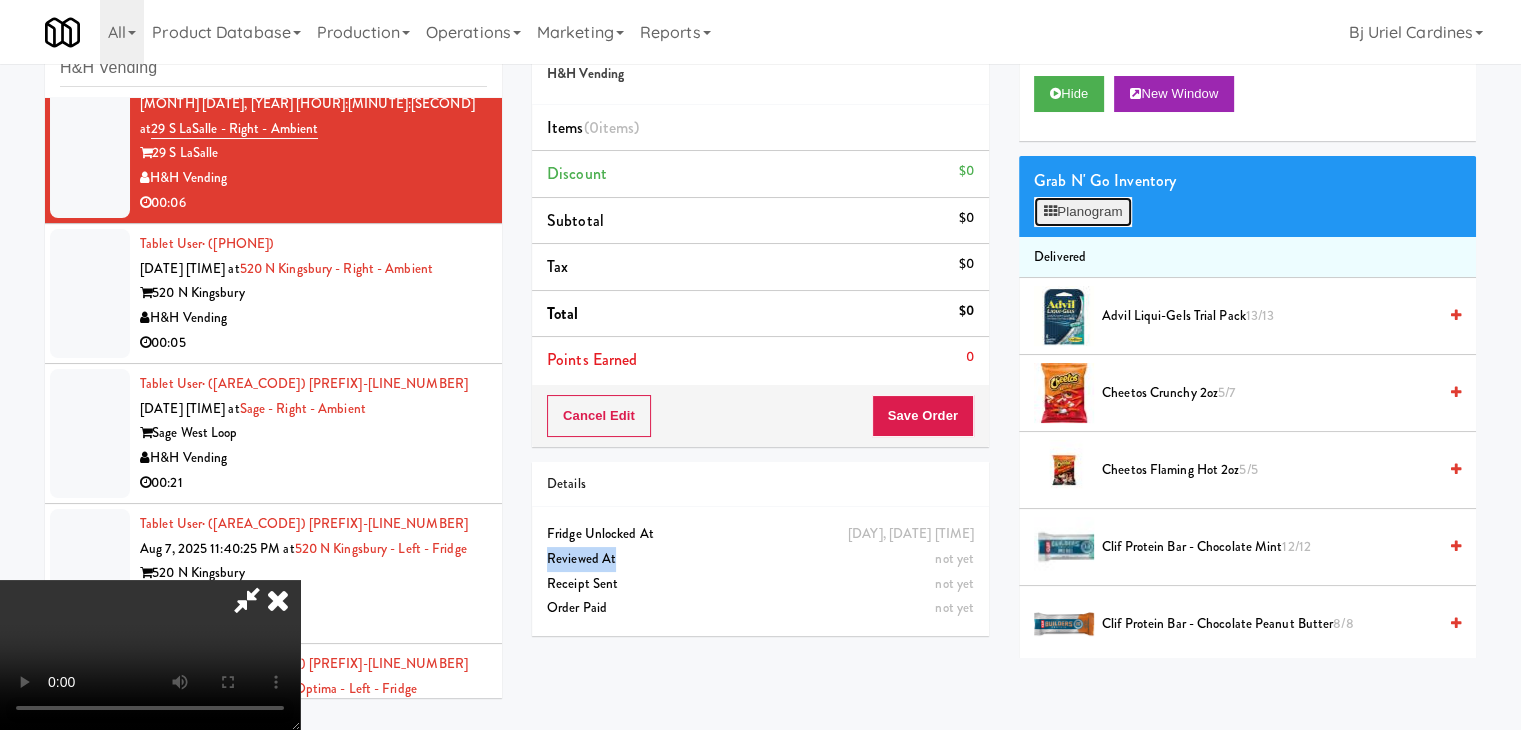 click on "Planogram" at bounding box center (1083, 212) 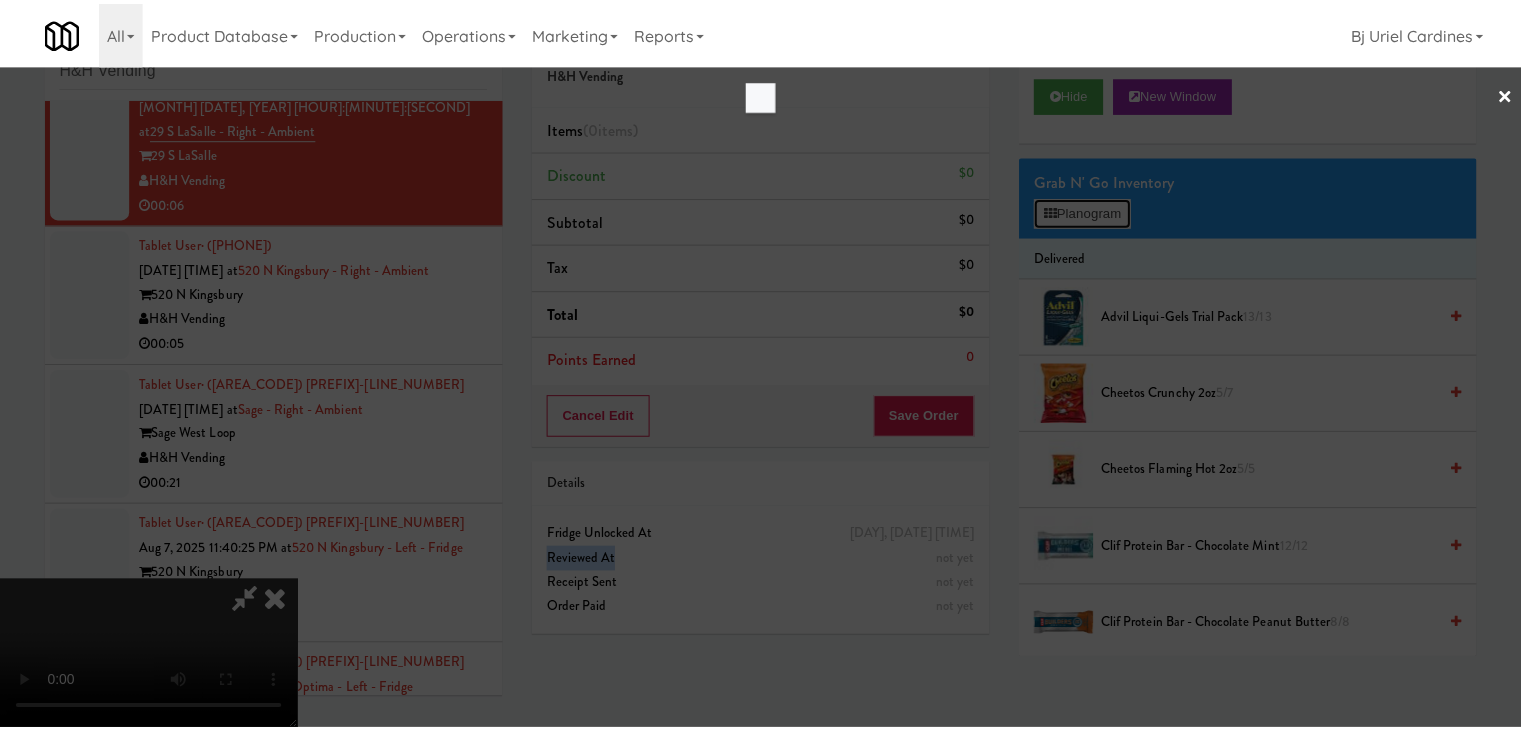 scroll, scrollTop: 8696, scrollLeft: 0, axis: vertical 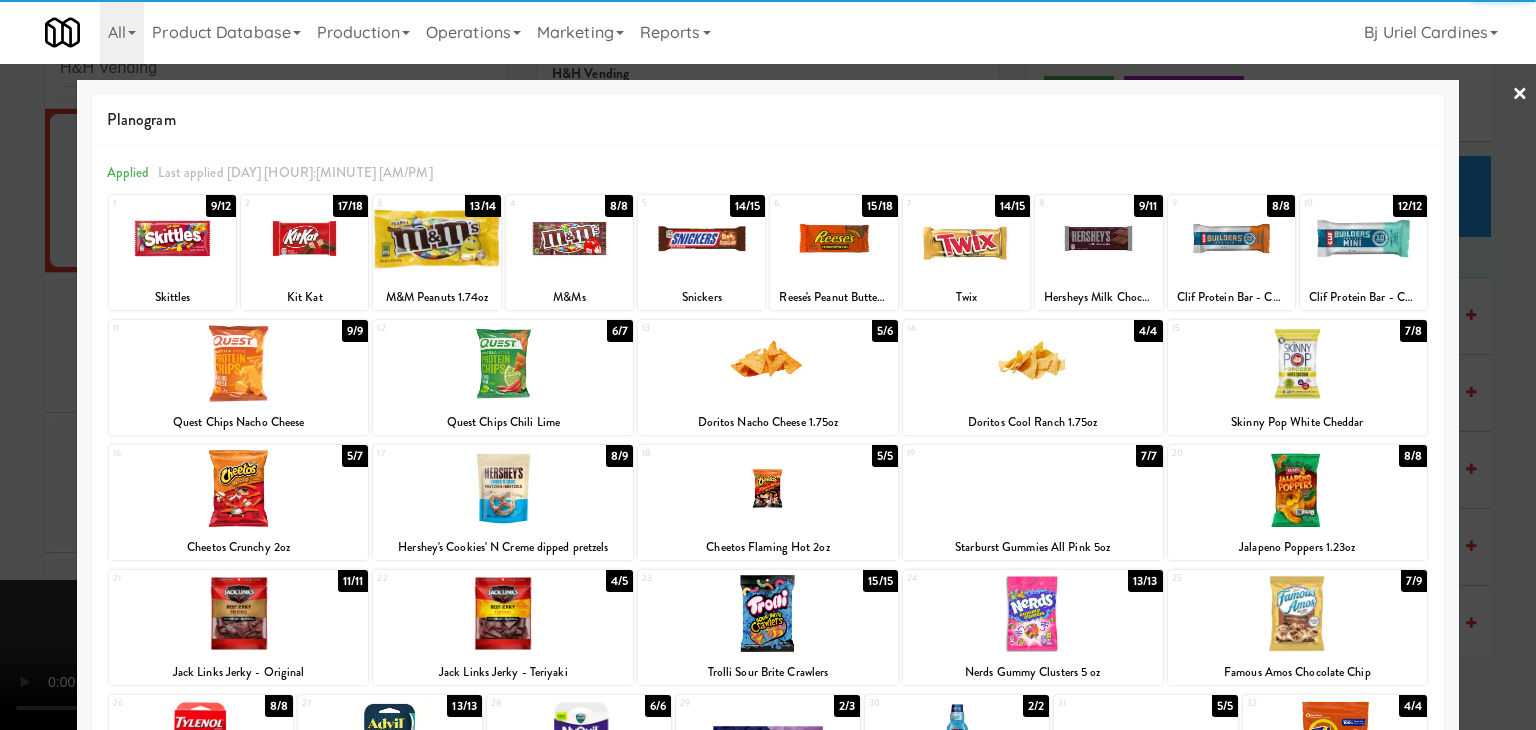 click at bounding box center [1098, 238] 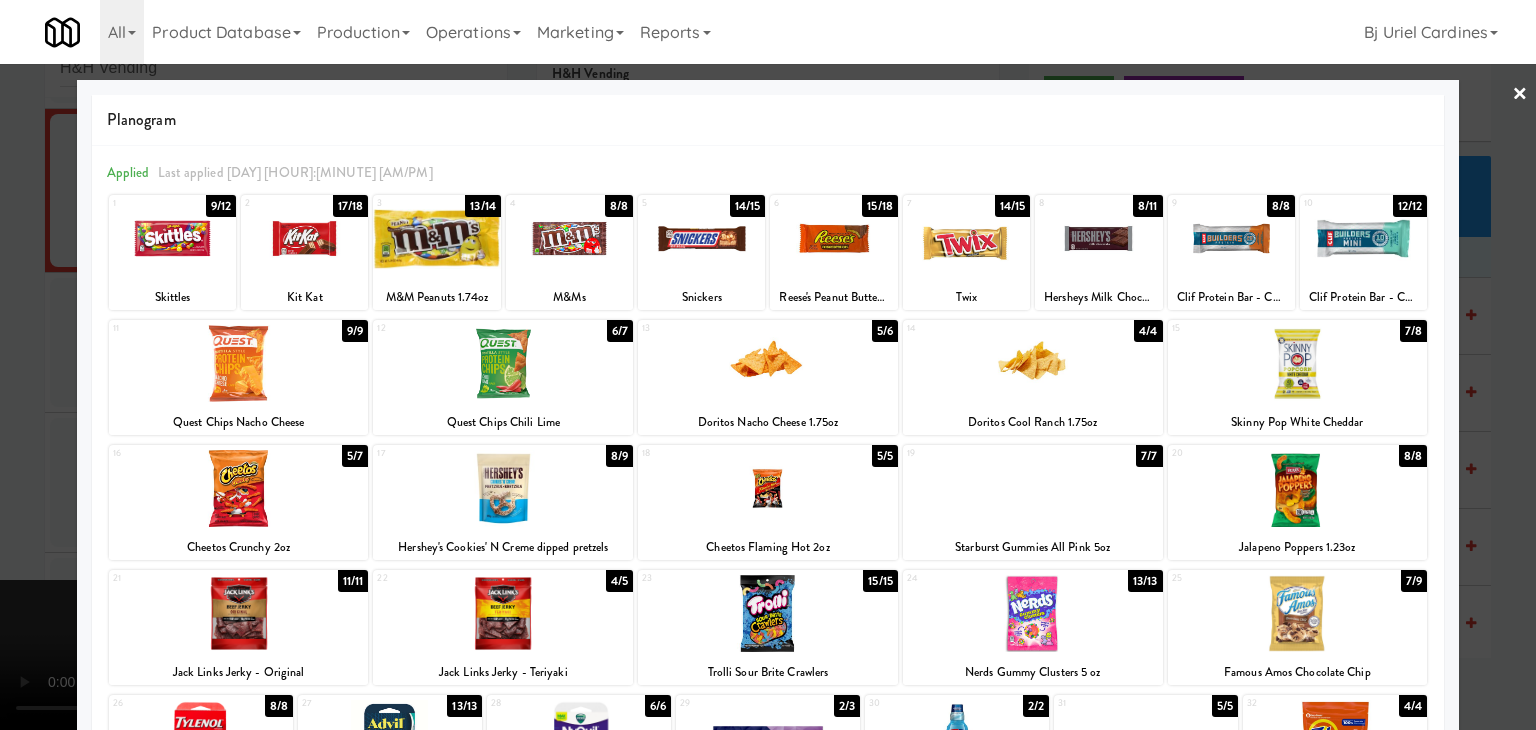 click at bounding box center (239, 488) 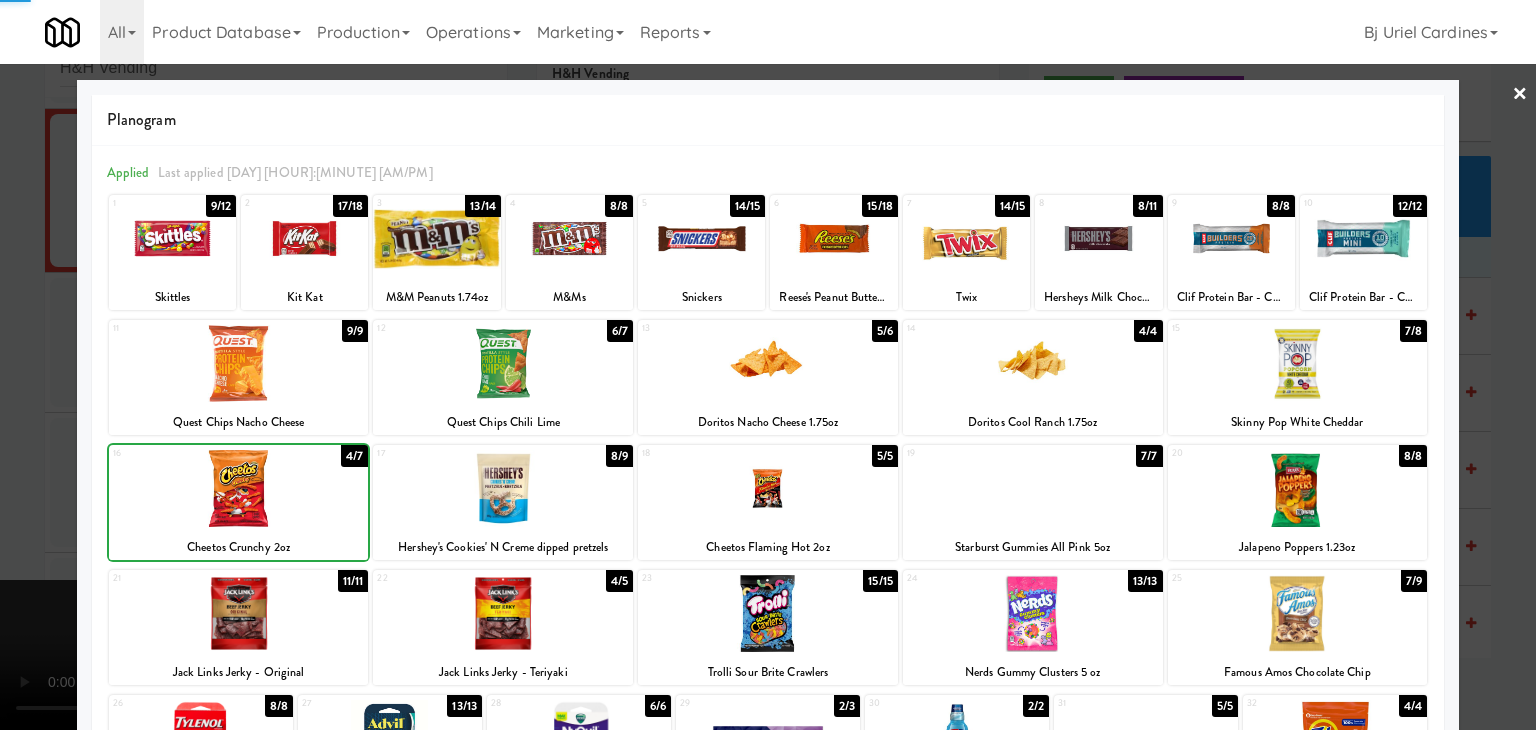 drag, startPoint x: 0, startPoint y: 515, endPoint x: 408, endPoint y: 474, distance: 410.05487 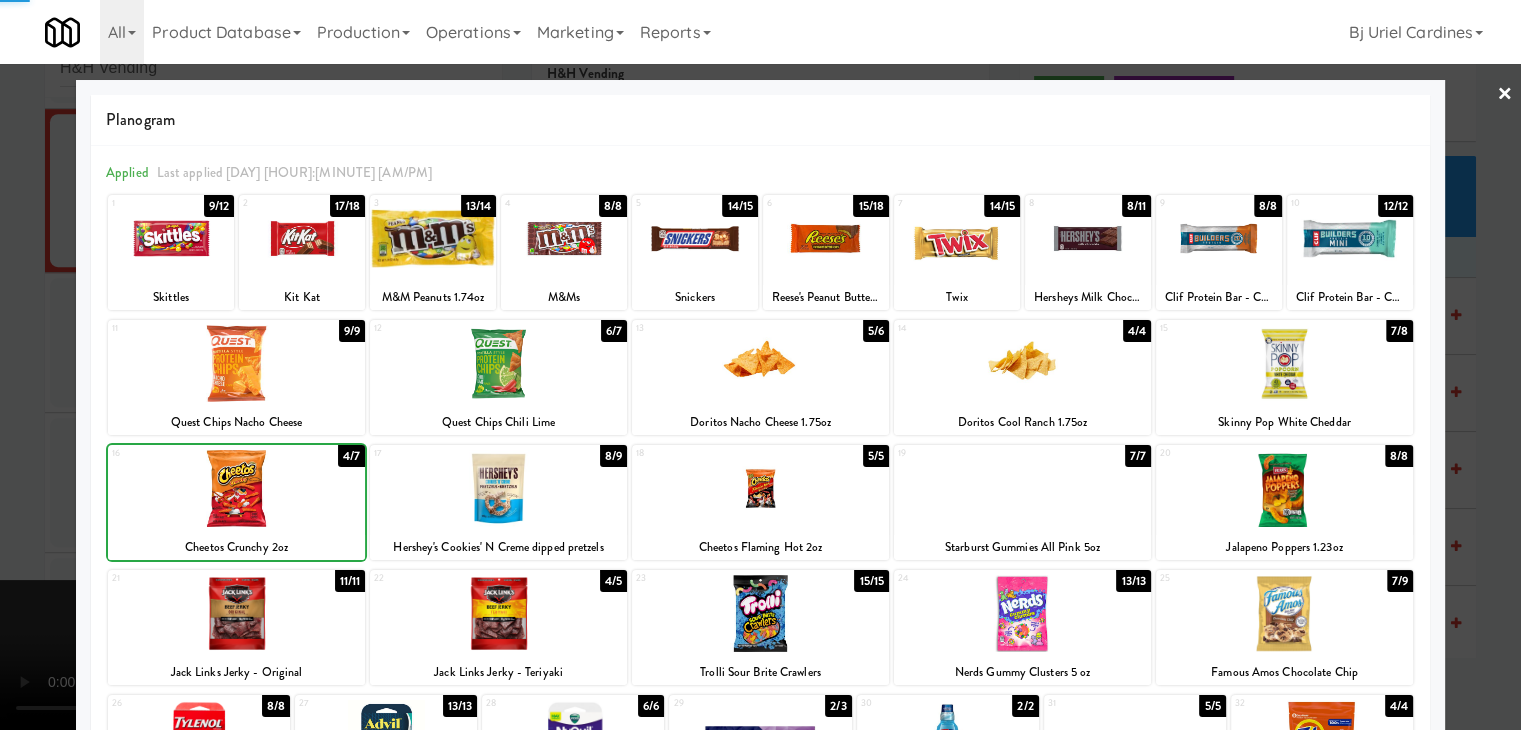 scroll, scrollTop: 8745, scrollLeft: 0, axis: vertical 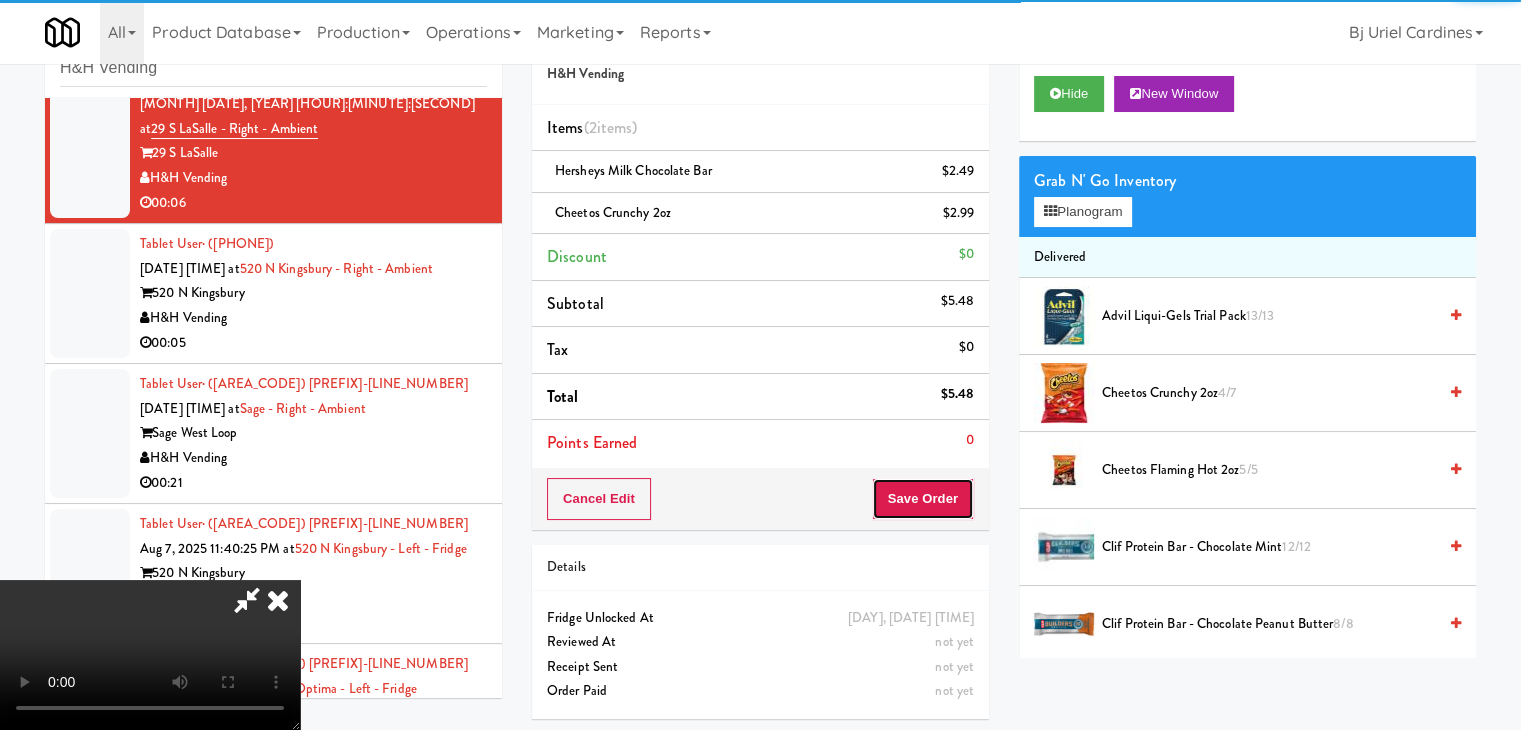 click on "Save Order" at bounding box center (923, 499) 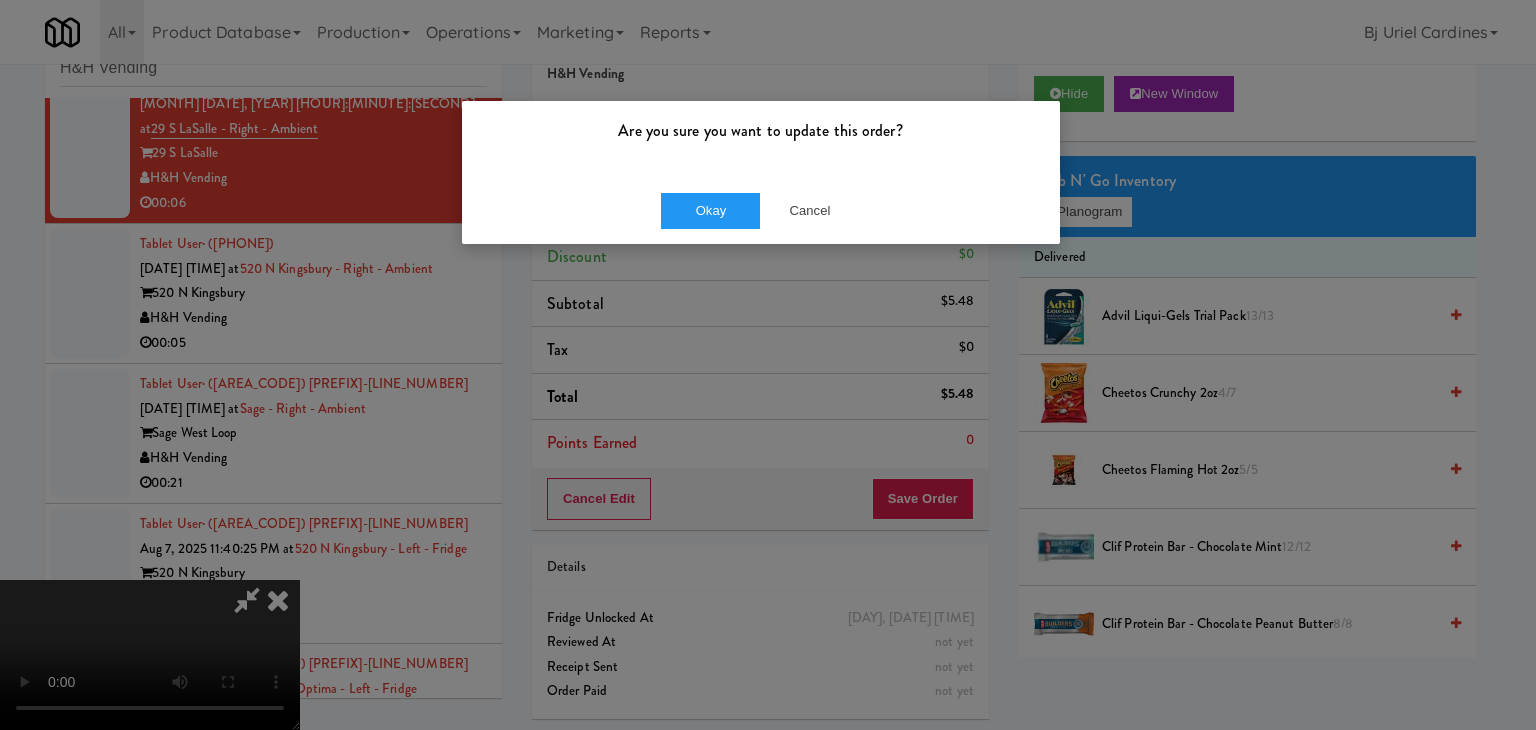 click on "Okay Cancel" at bounding box center [761, 210] 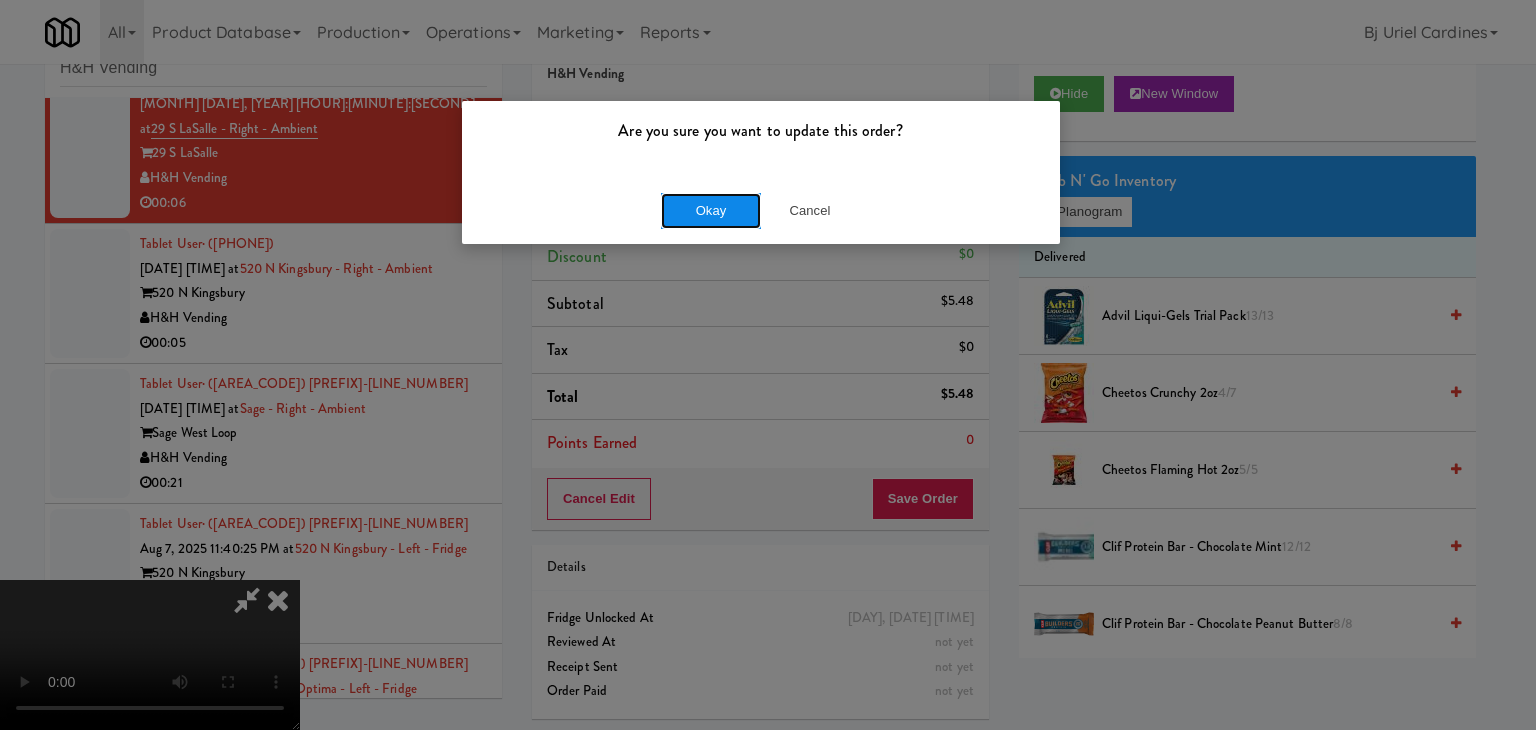 click on "Okay" at bounding box center [711, 211] 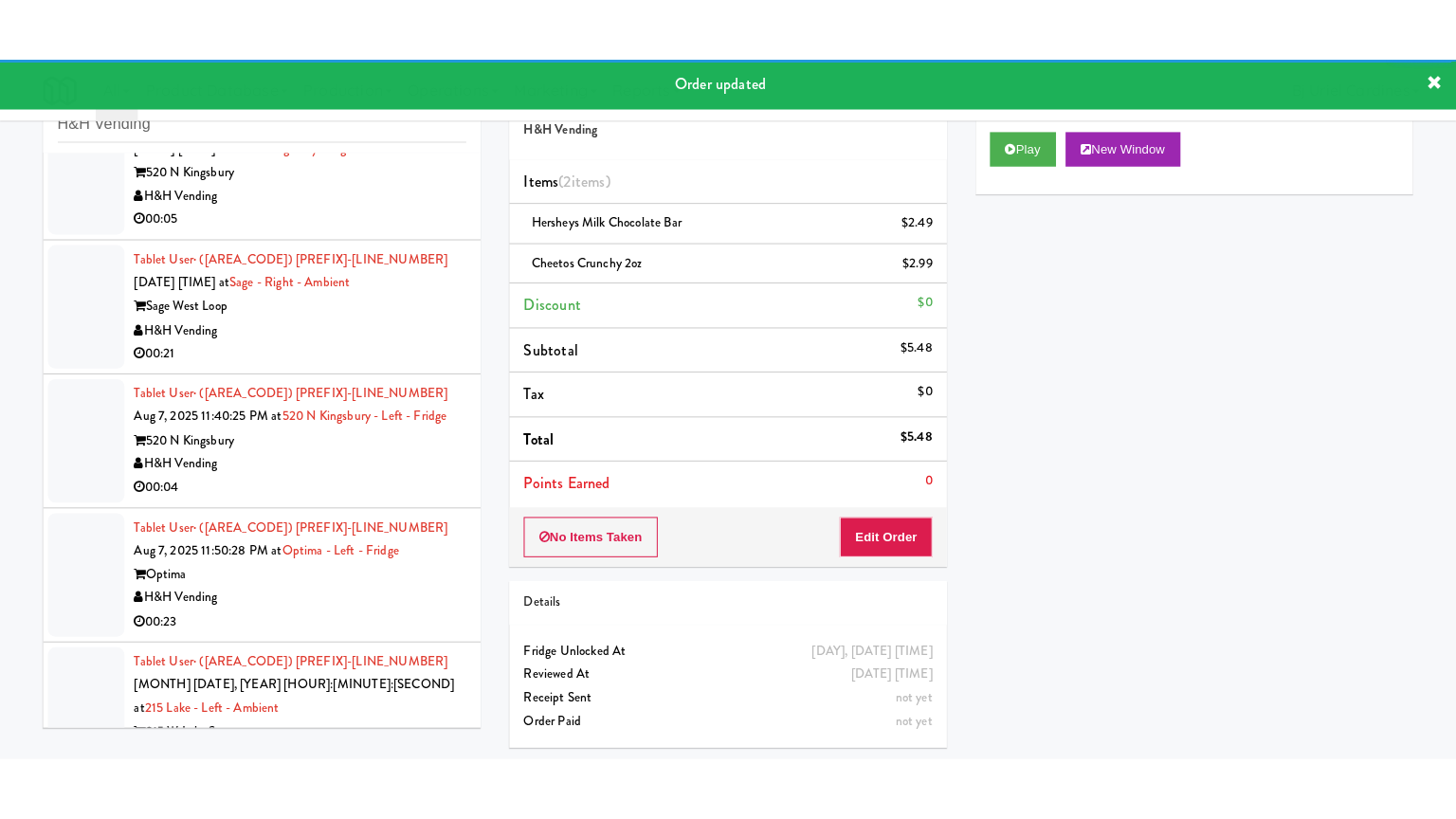 scroll, scrollTop: 8503, scrollLeft: 0, axis: vertical 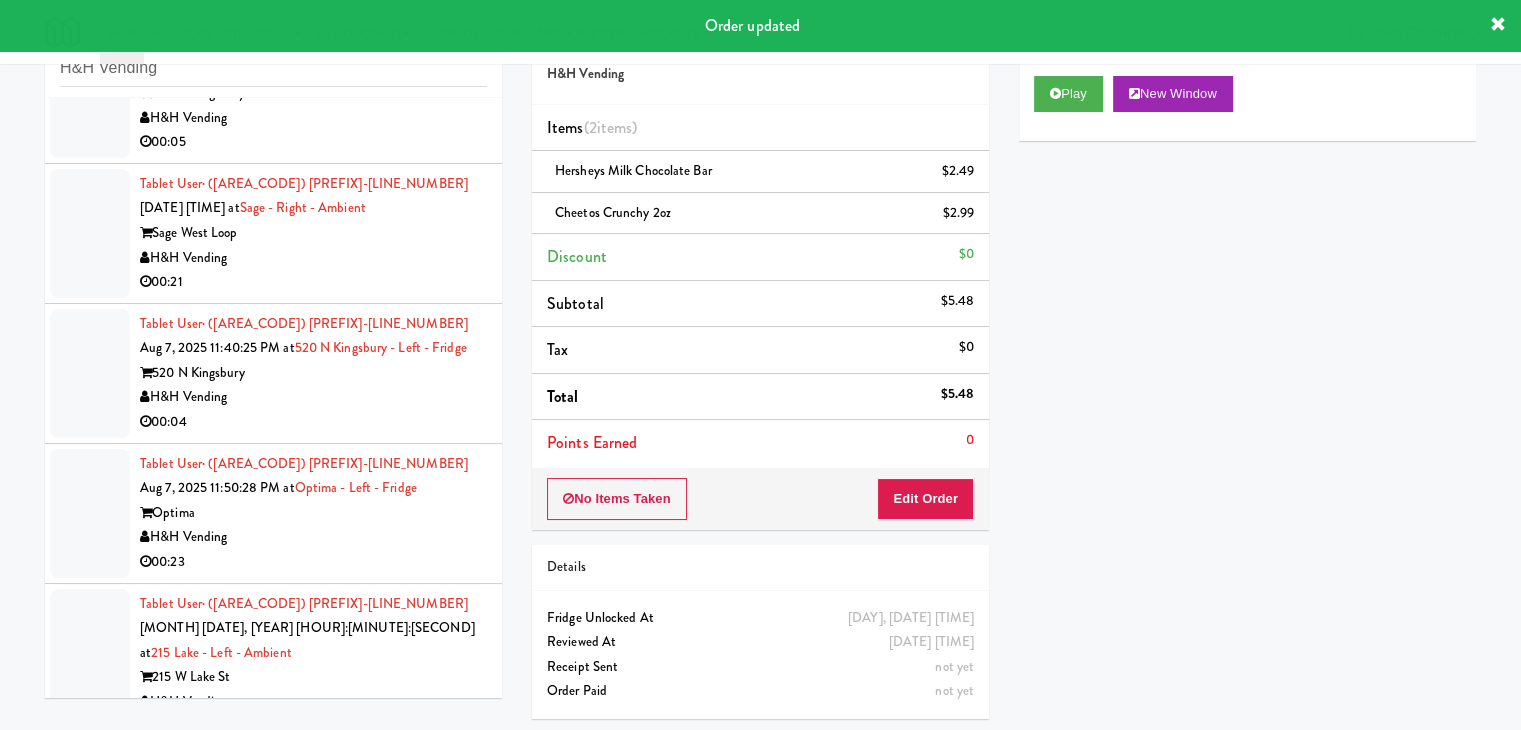 click on "00:05" at bounding box center (313, 142) 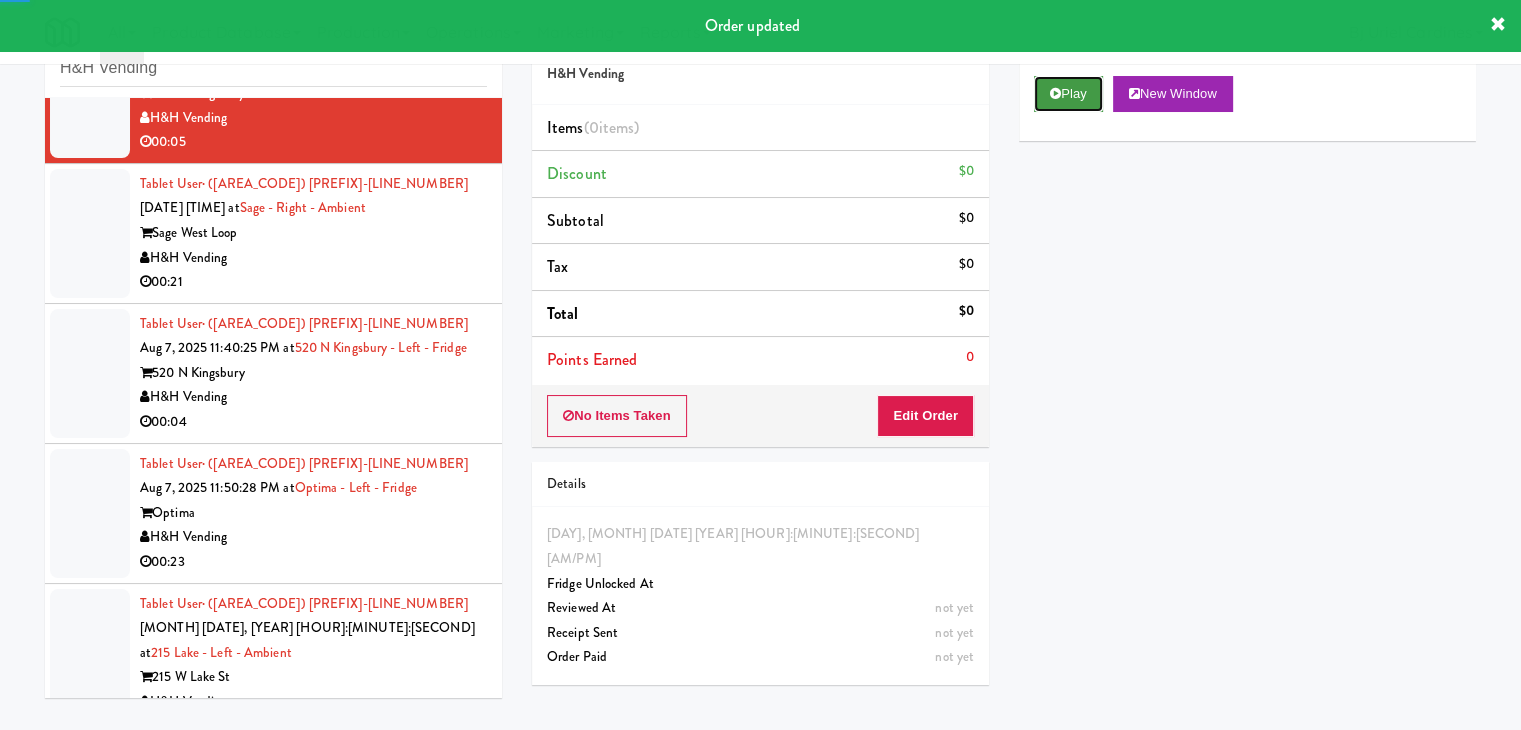 click on "Play" at bounding box center (1068, 94) 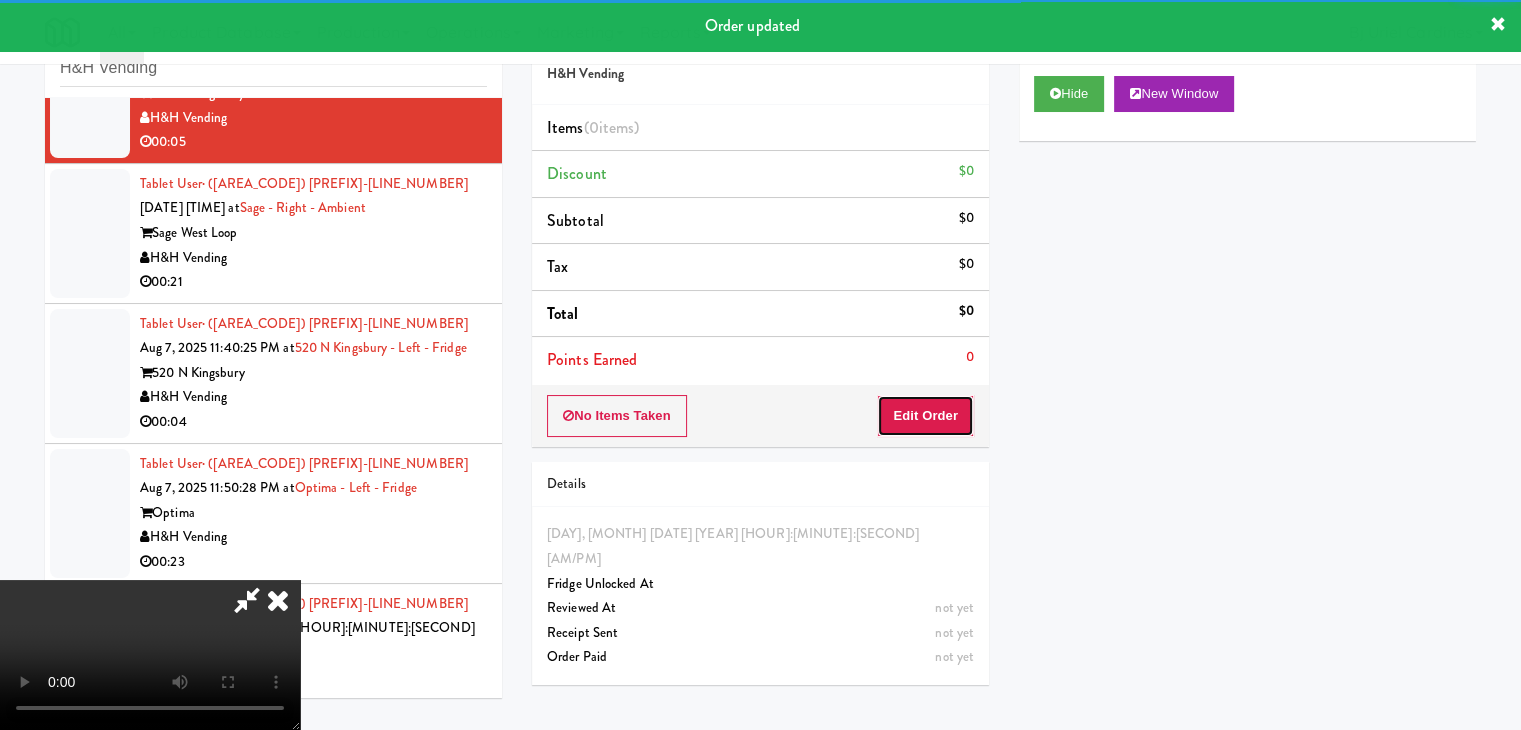click on "Edit Order" at bounding box center [925, 416] 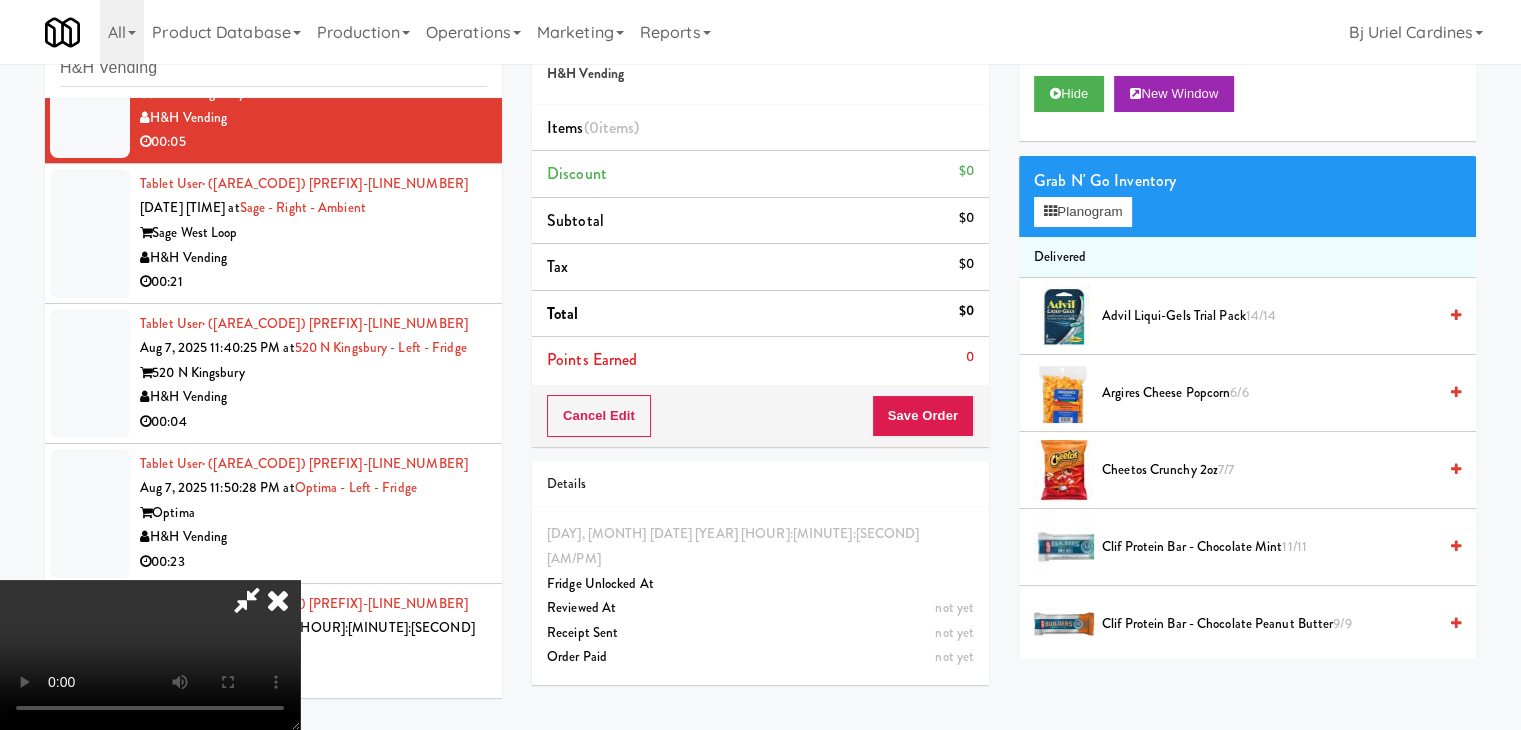 type 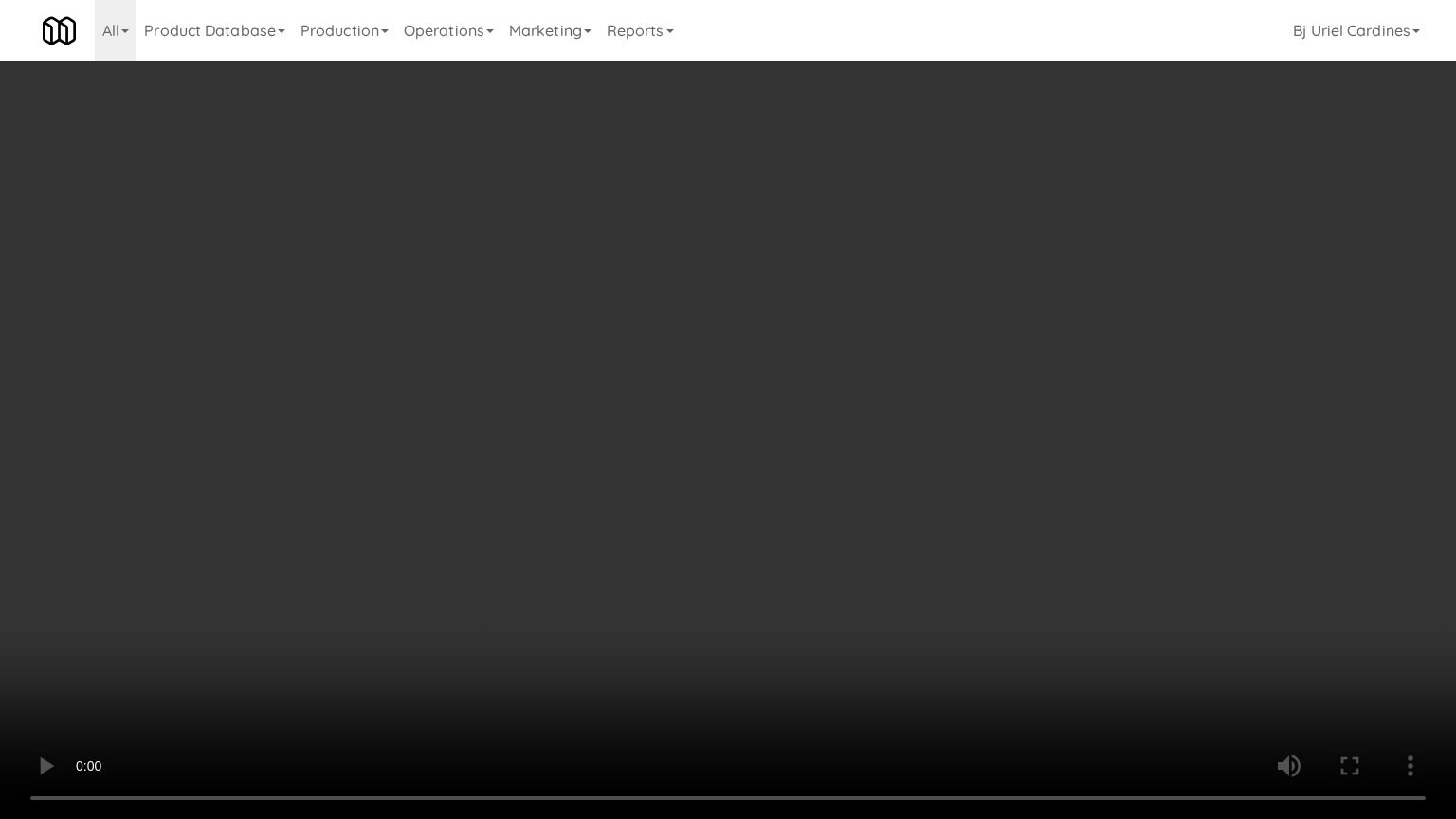 click at bounding box center (728, 410) 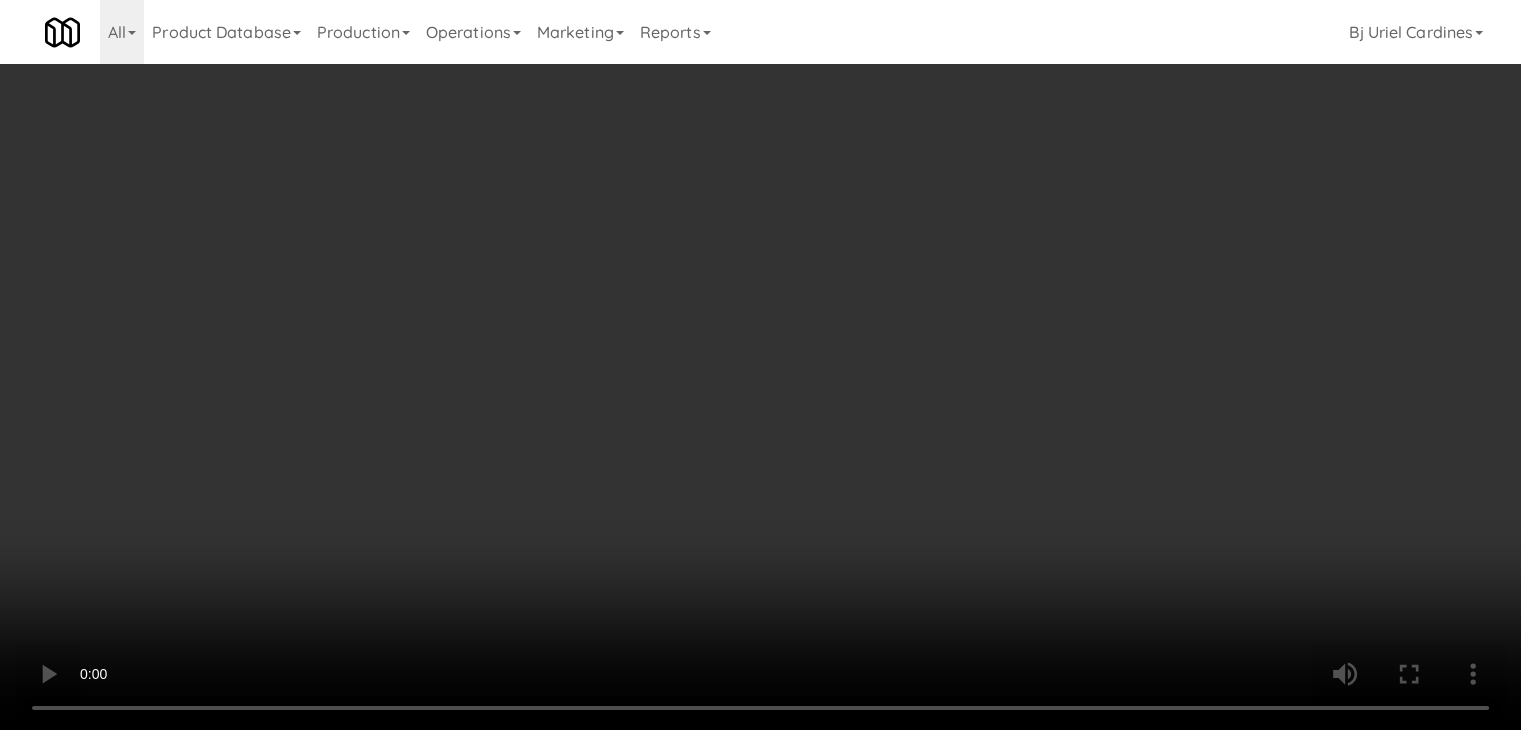 click on "Grab N' Go Inventory  Planogram" at bounding box center (1247, 196) 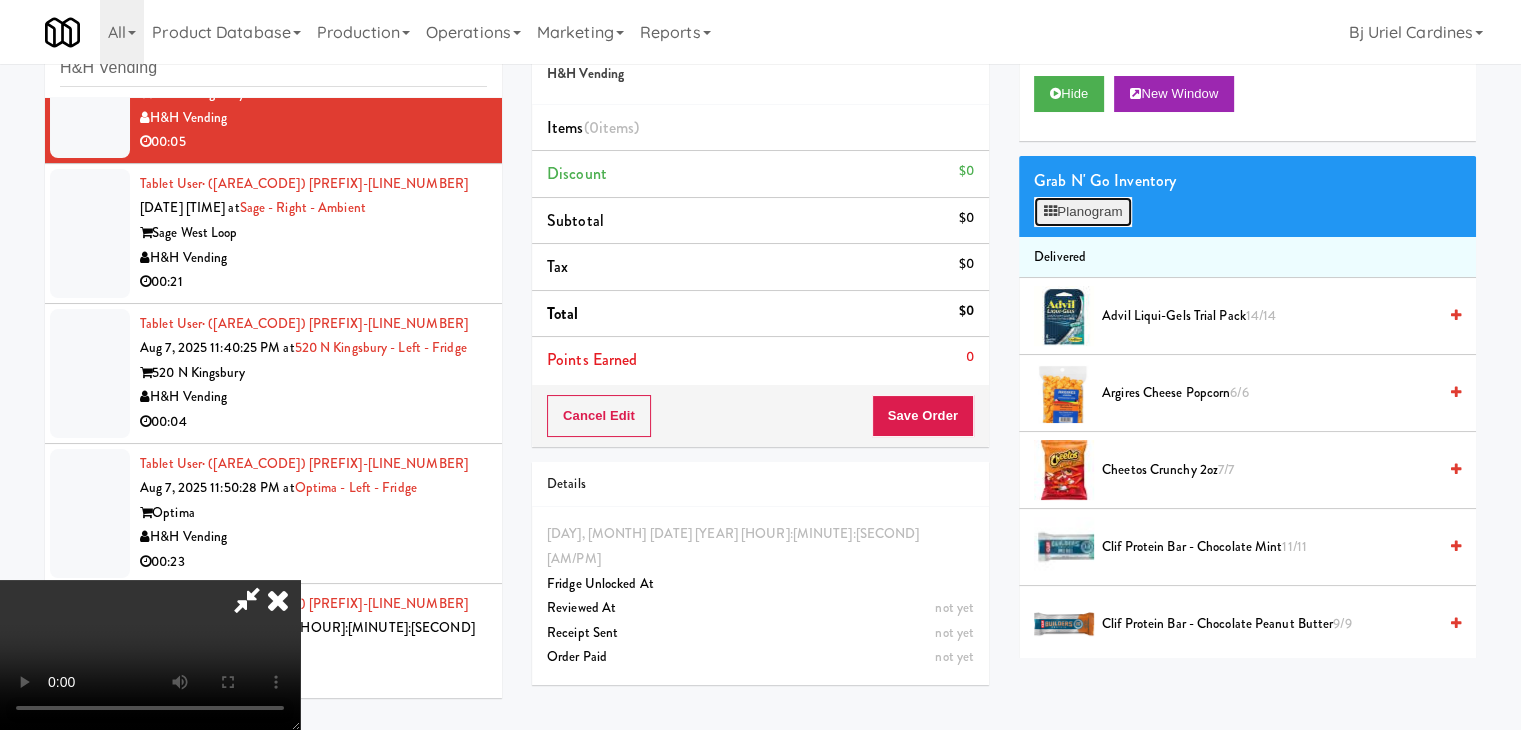 click on "Planogram" at bounding box center [1083, 212] 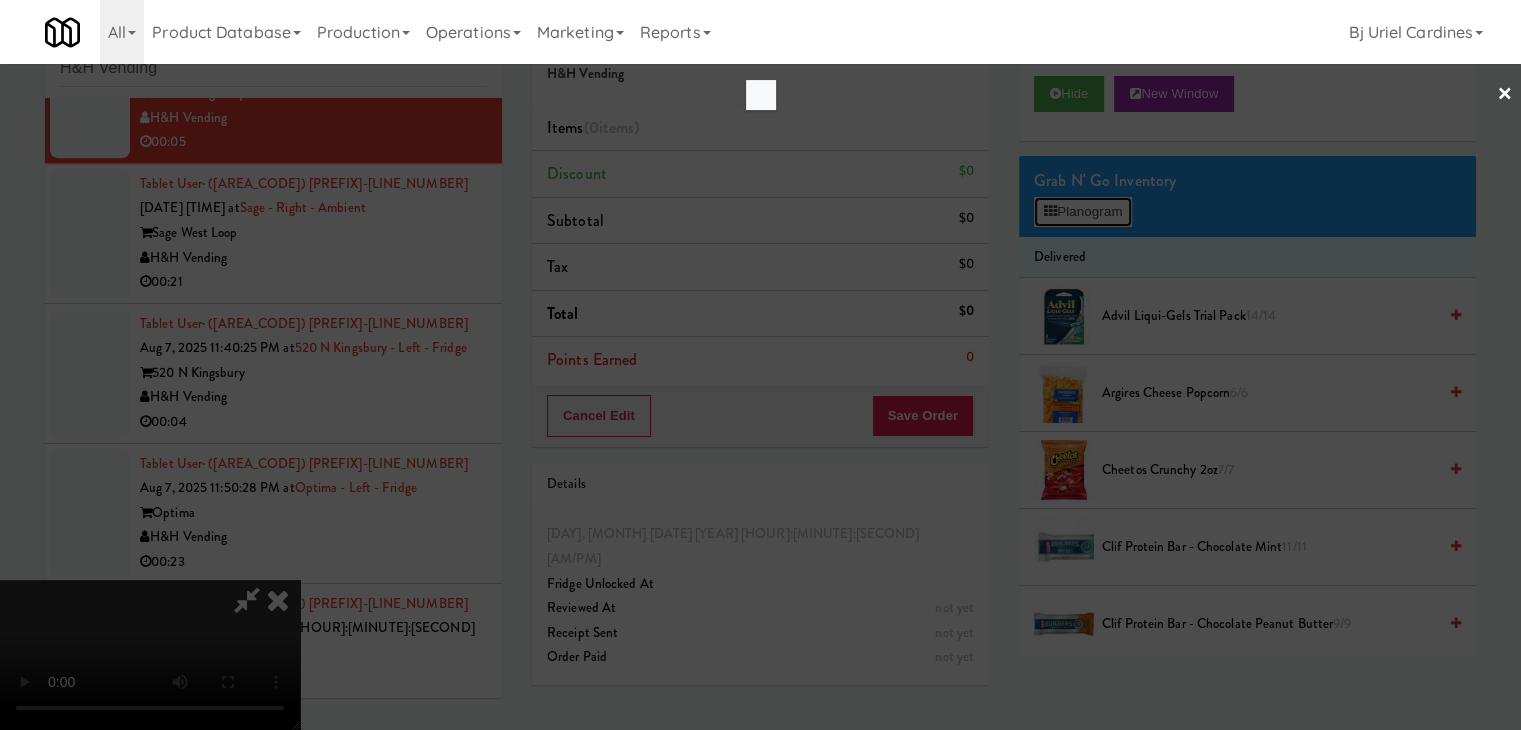 scroll, scrollTop: 8920, scrollLeft: 0, axis: vertical 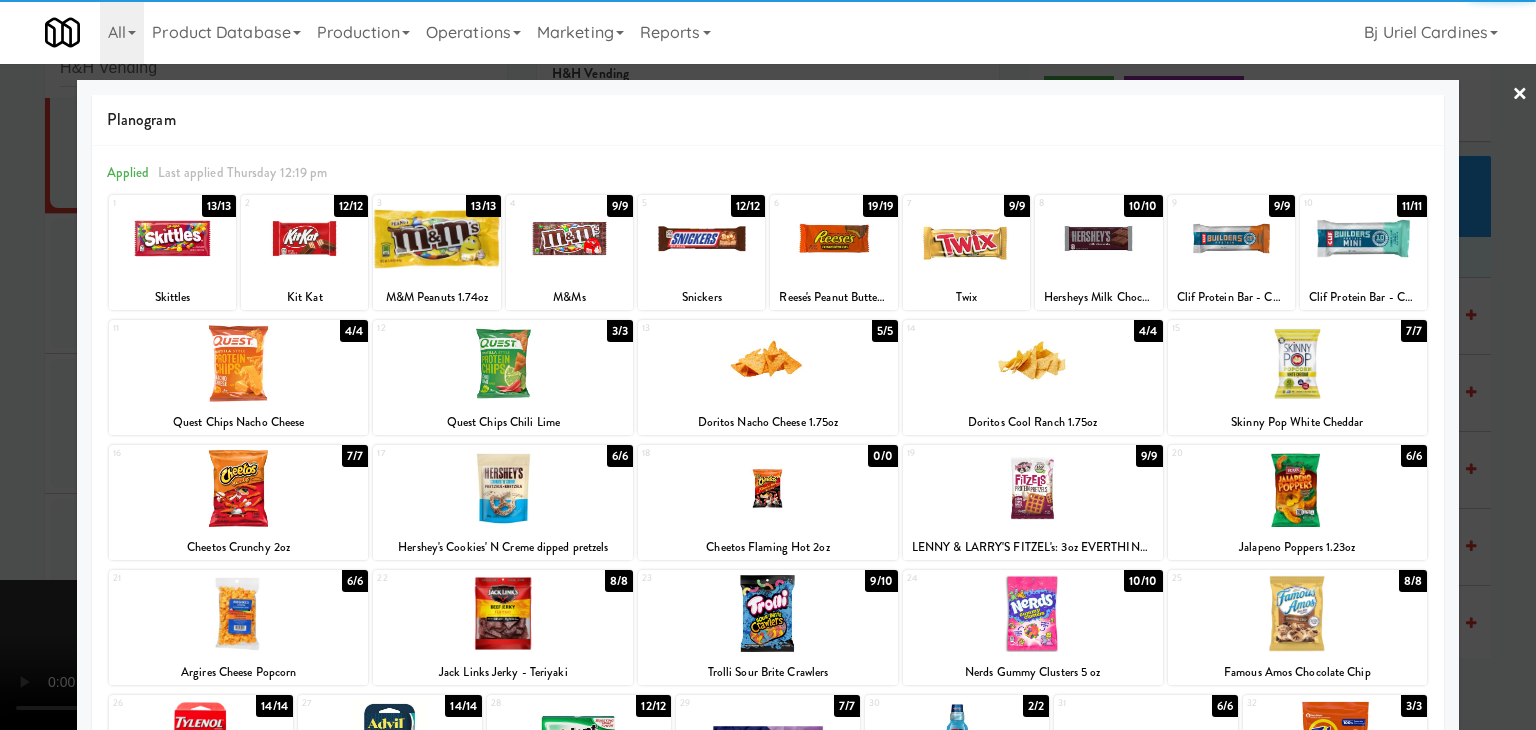 click at bounding box center (304, 238) 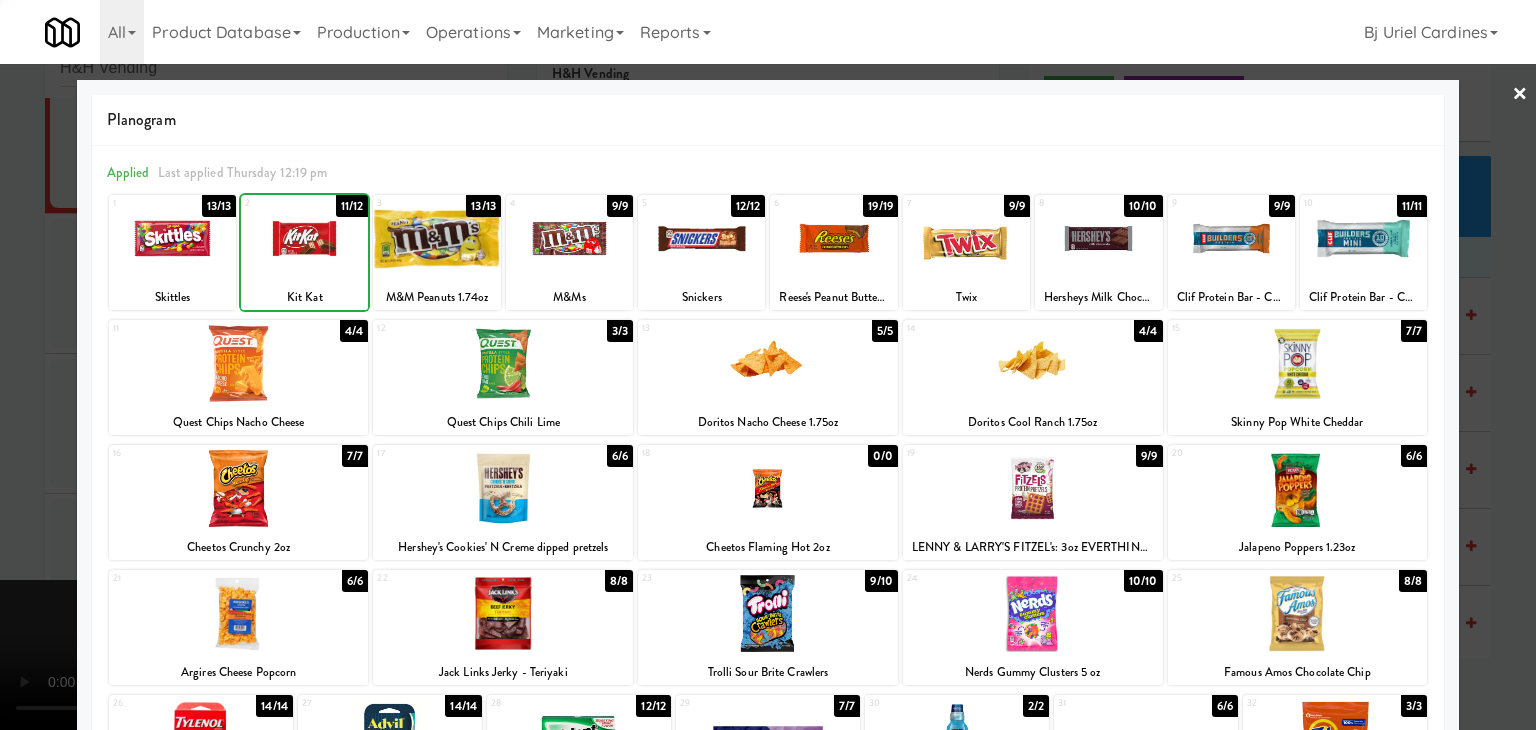 drag, startPoint x: 0, startPoint y: 335, endPoint x: 124, endPoint y: 348, distance: 124.67959 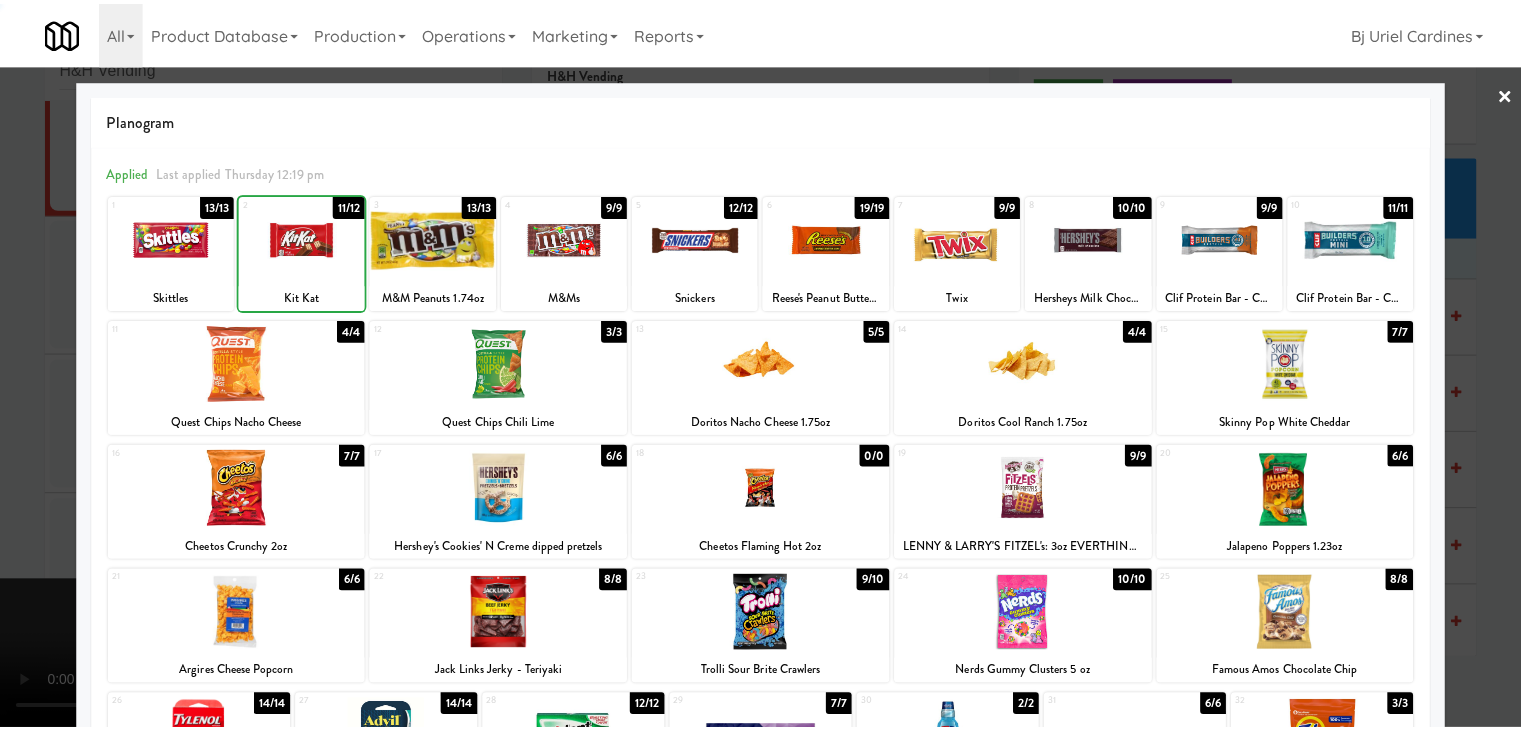 scroll, scrollTop: 8970, scrollLeft: 0, axis: vertical 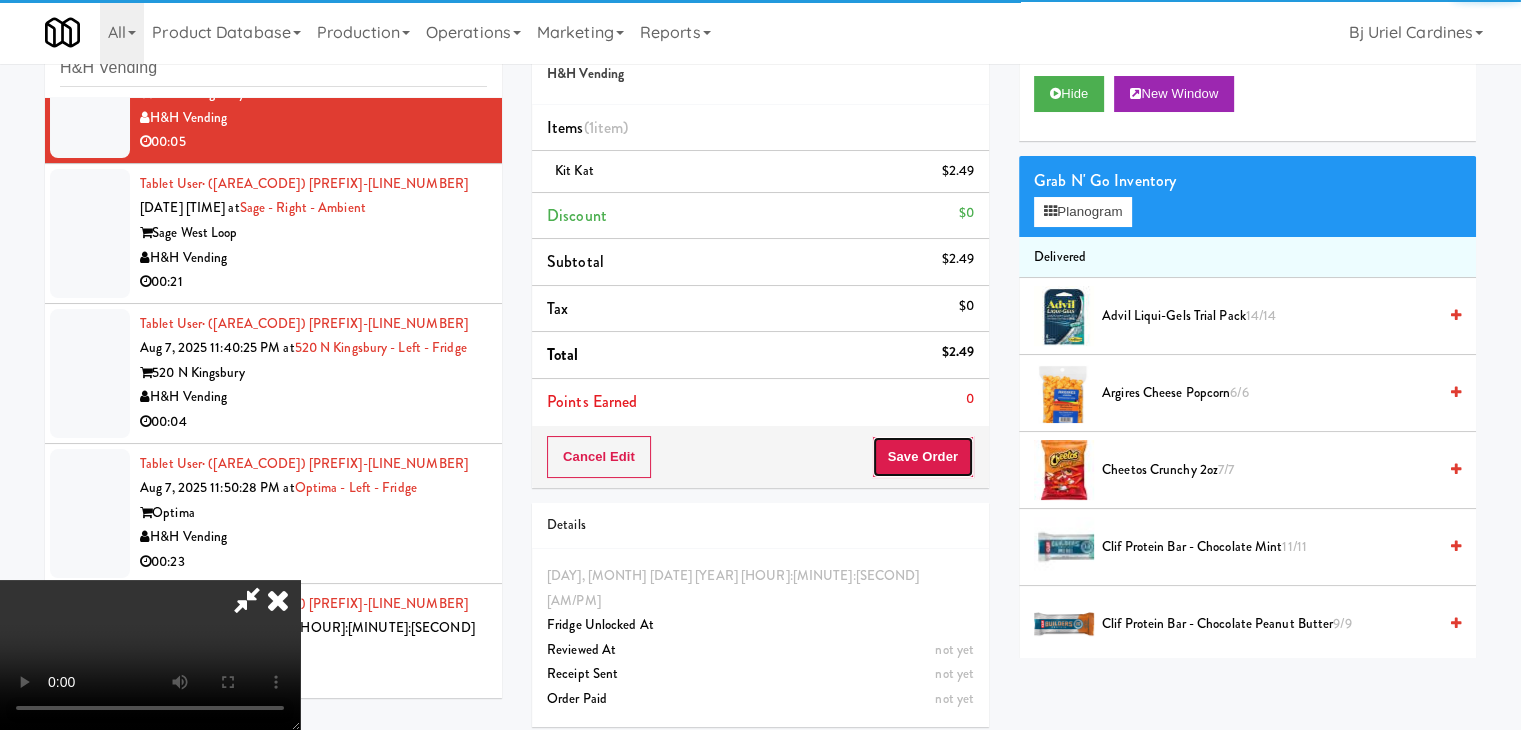 click on "Save Order" at bounding box center (923, 457) 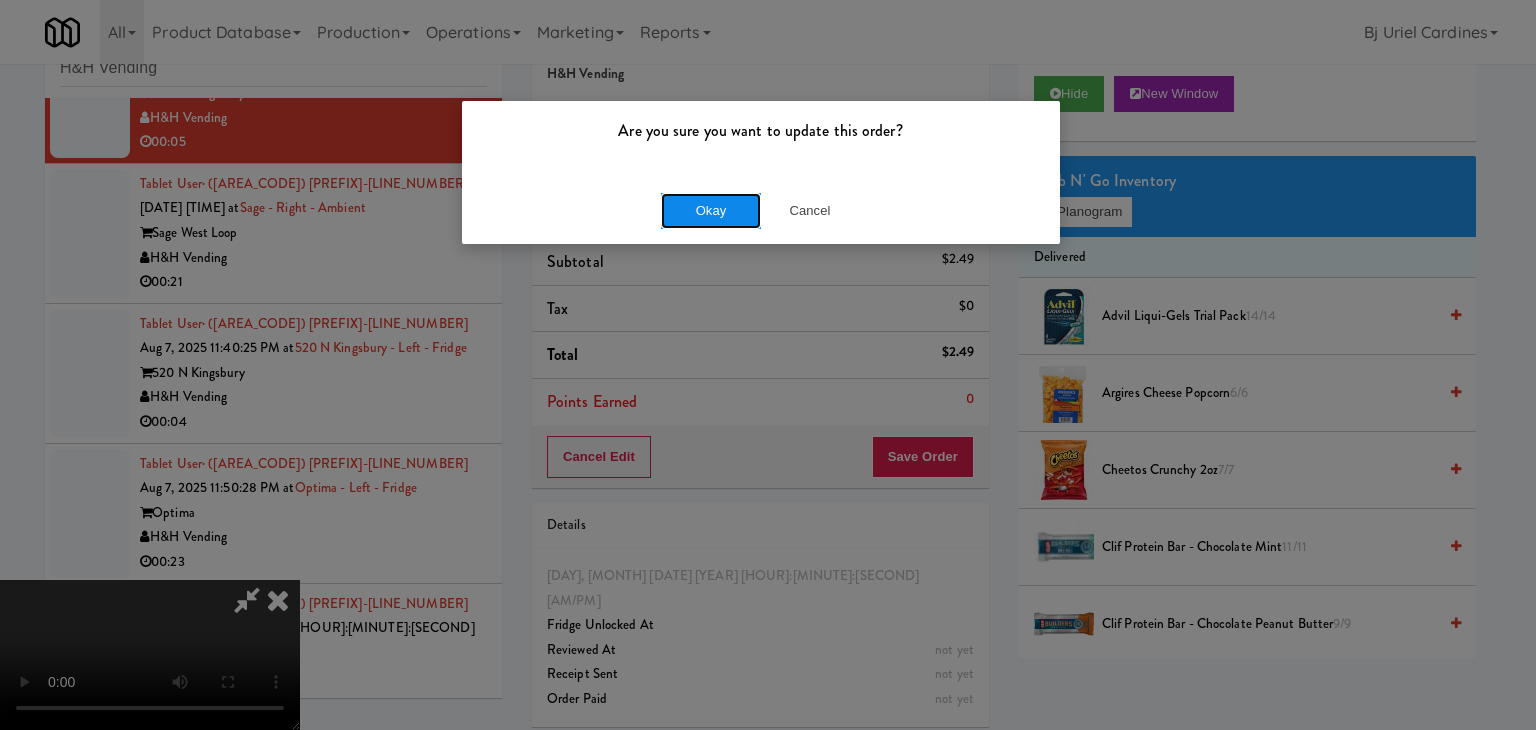 click on "Okay" at bounding box center (711, 211) 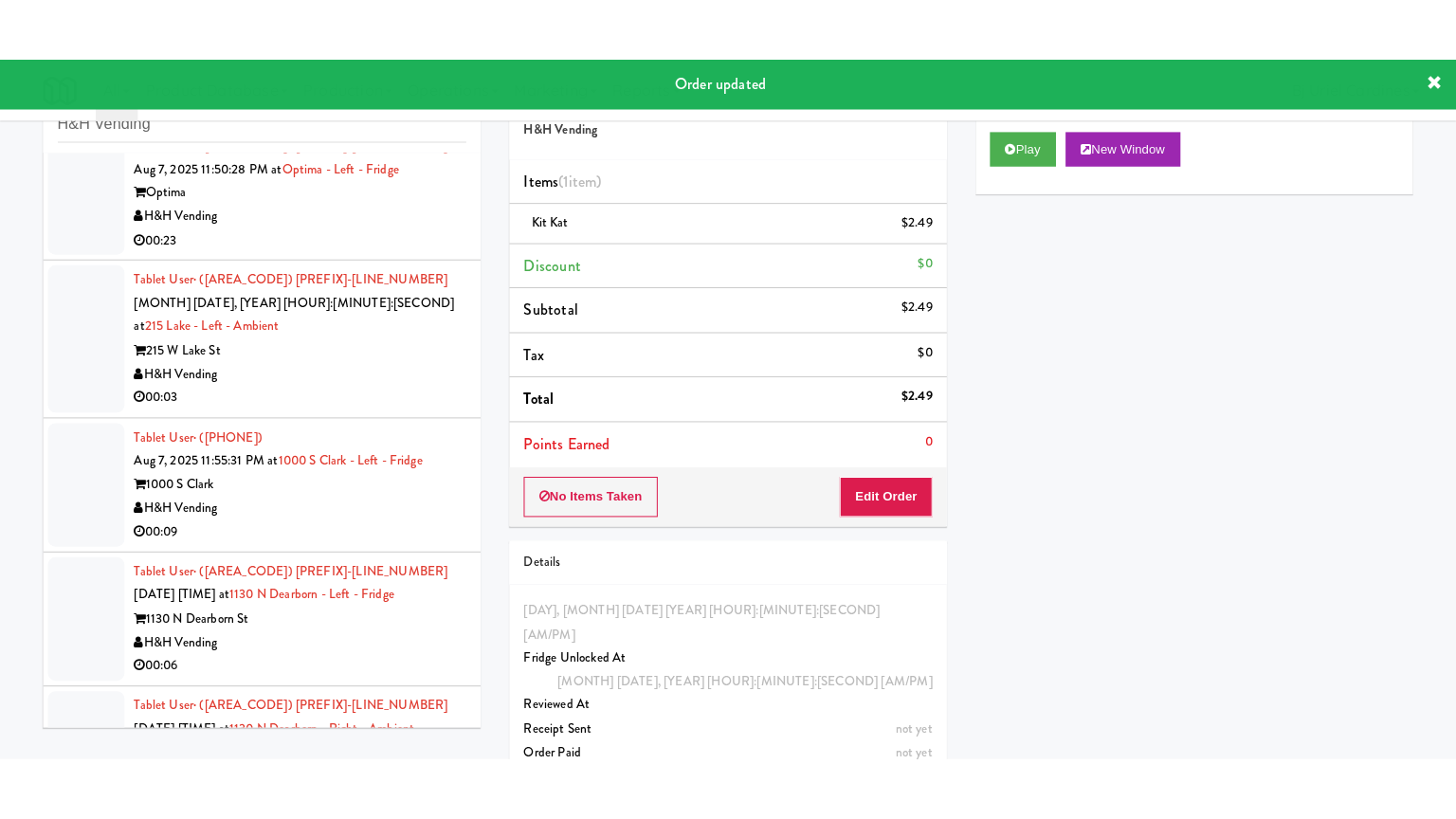 scroll, scrollTop: 8882, scrollLeft: 0, axis: vertical 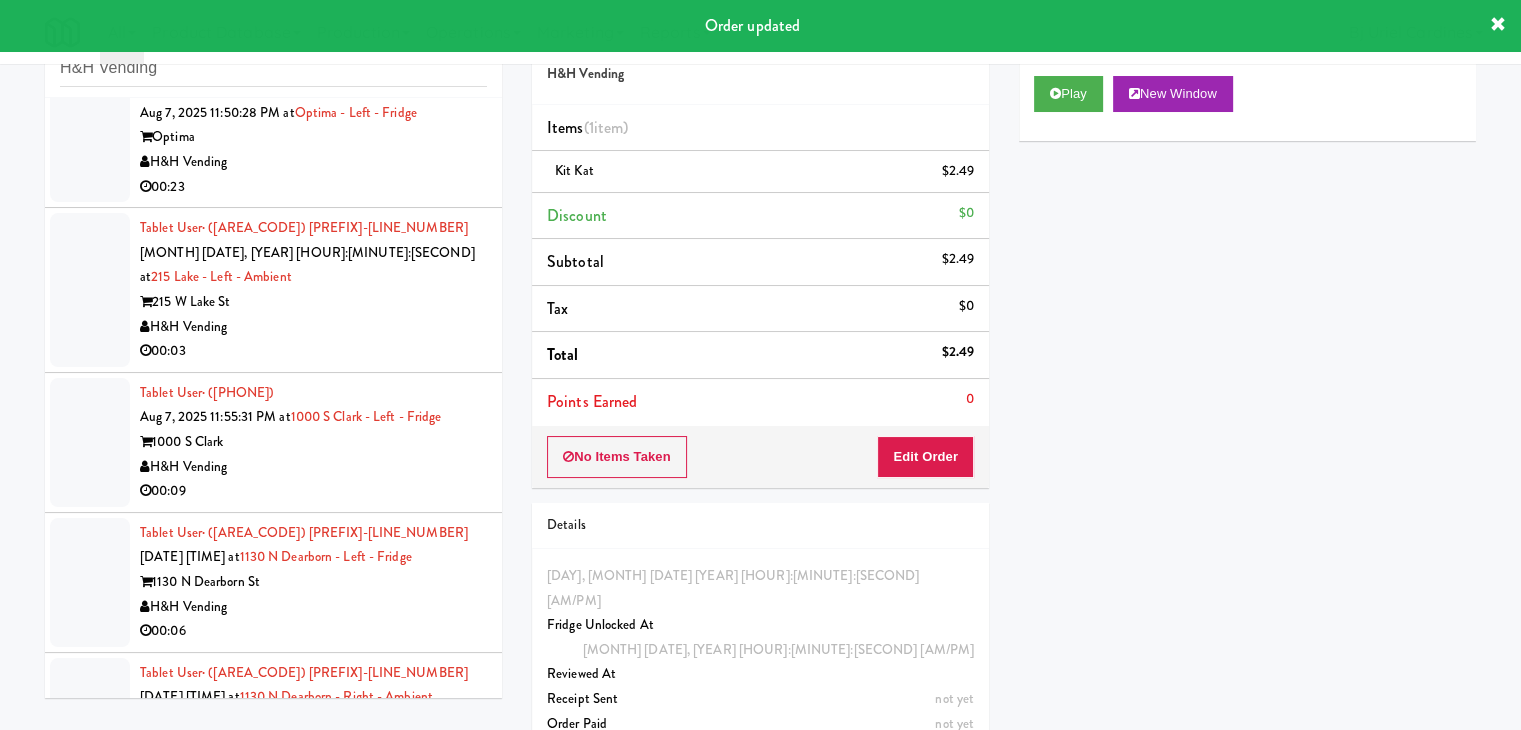 drag, startPoint x: 324, startPoint y: 440, endPoint x: 355, endPoint y: 438, distance: 31.06445 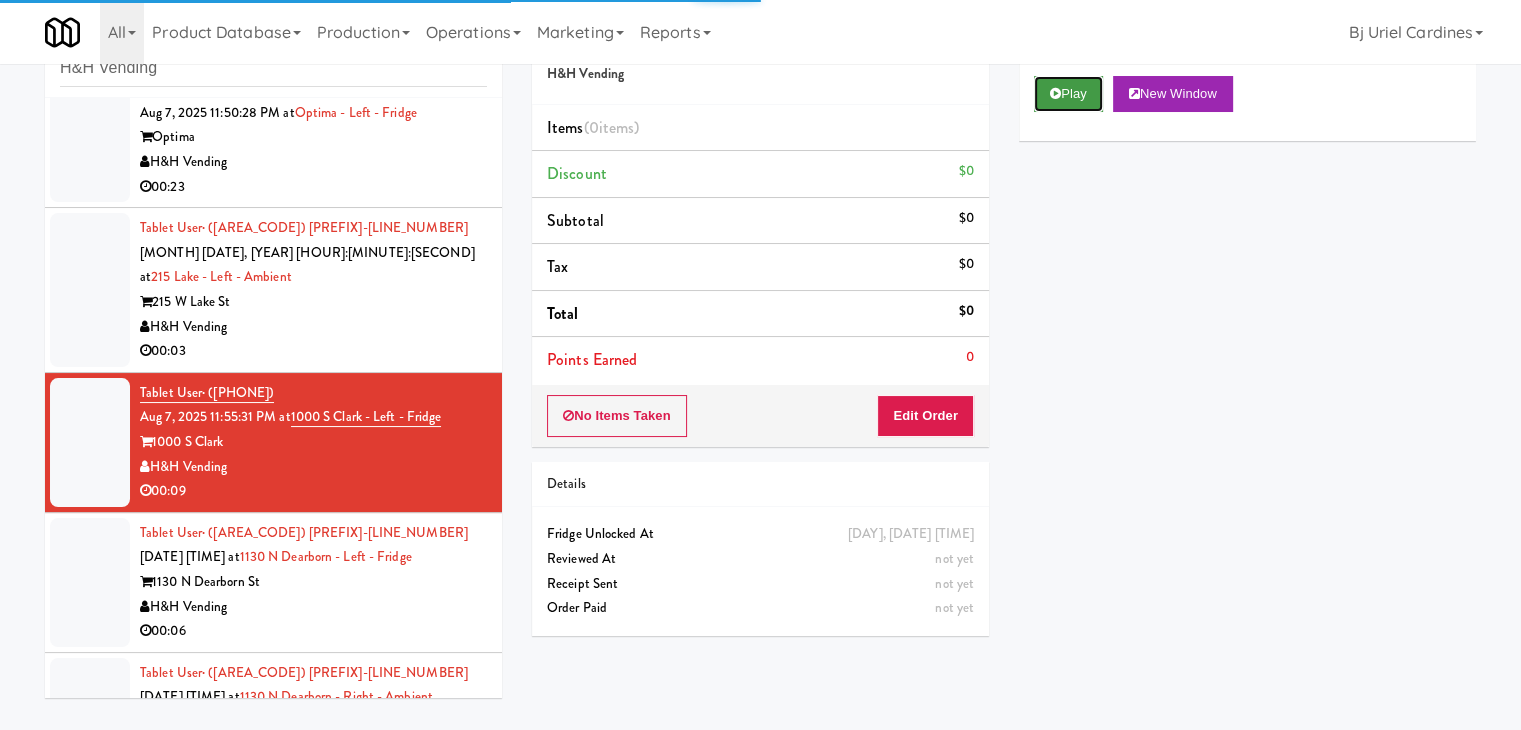 click at bounding box center [1055, 93] 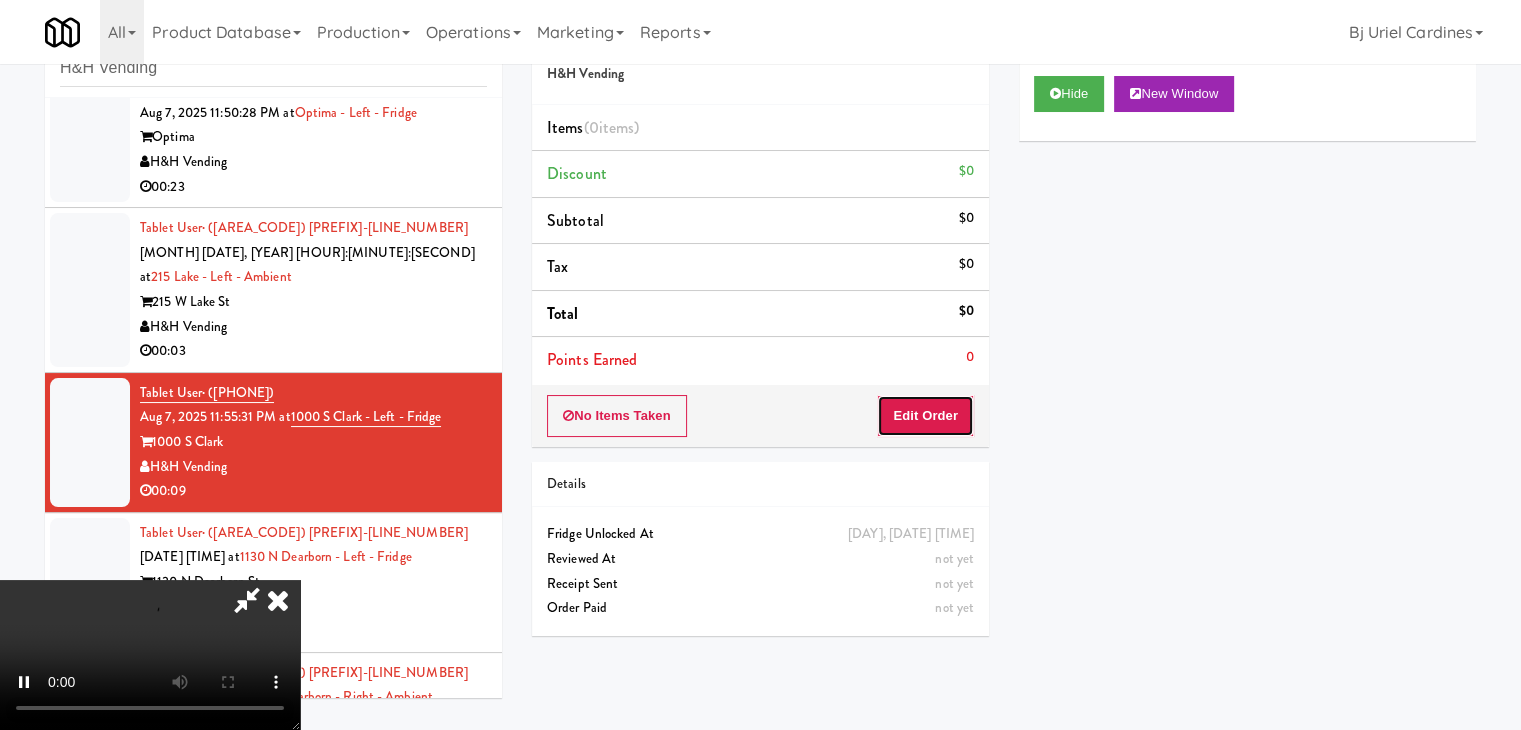 click on "Edit Order" at bounding box center [925, 416] 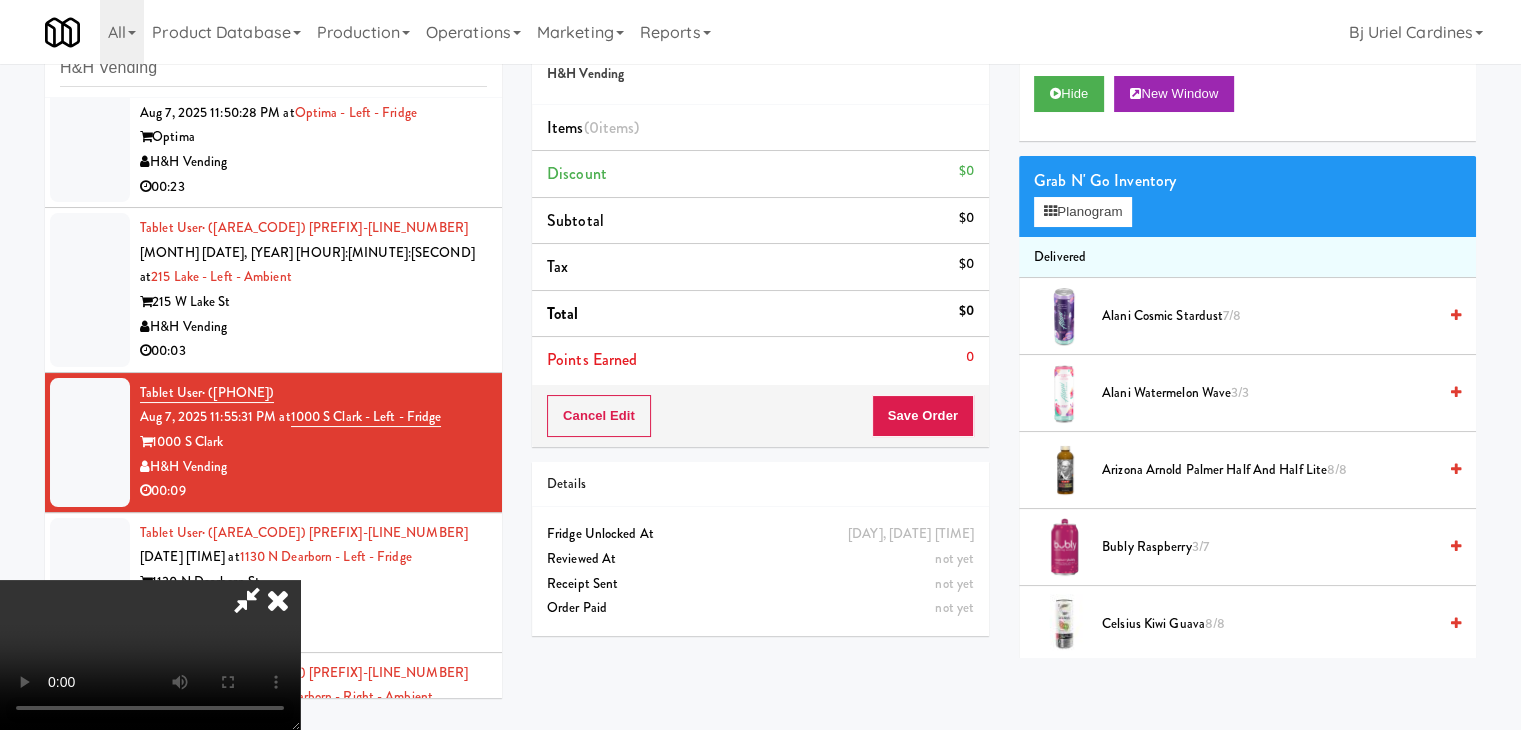 type 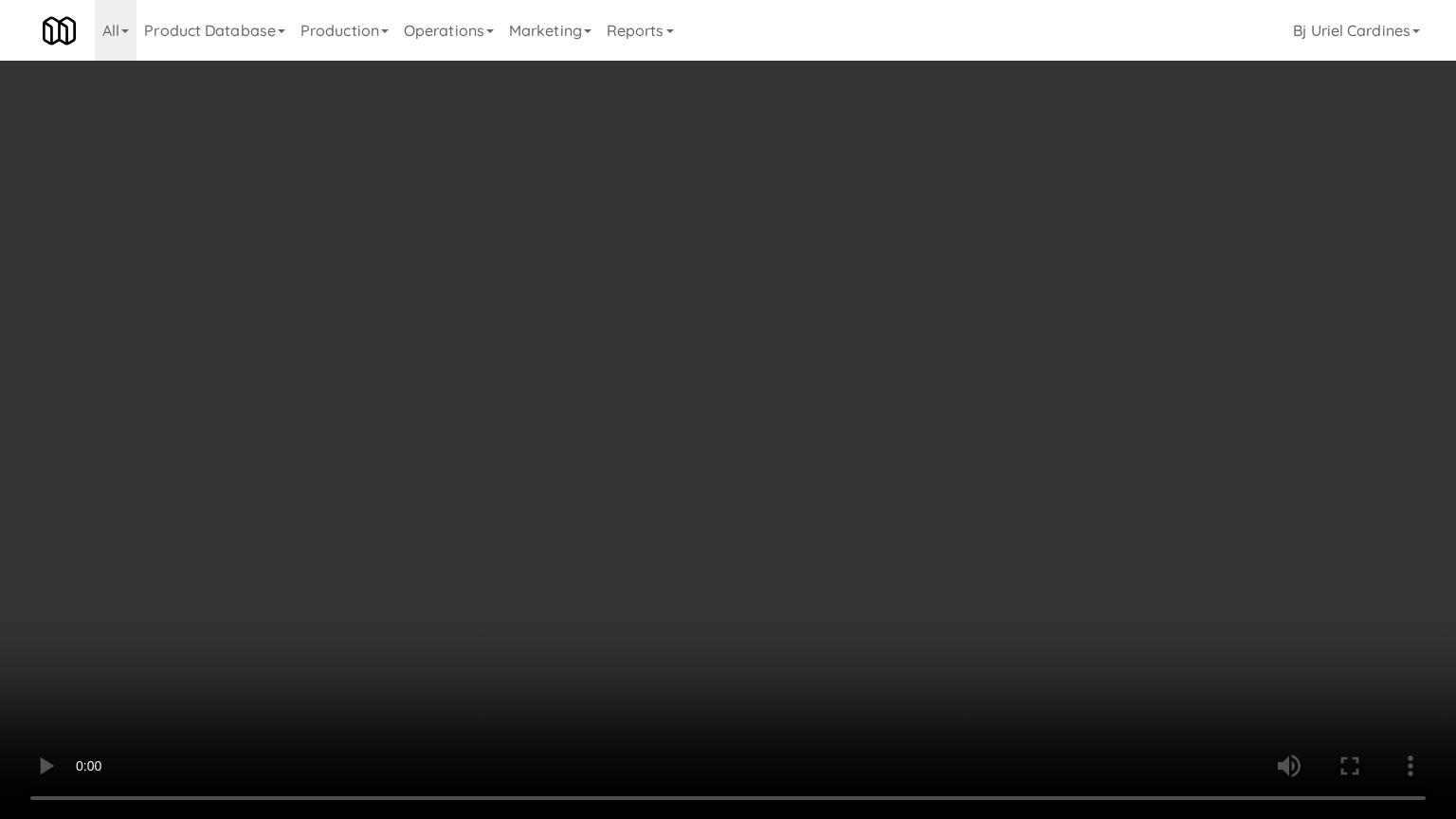 click at bounding box center [728, 410] 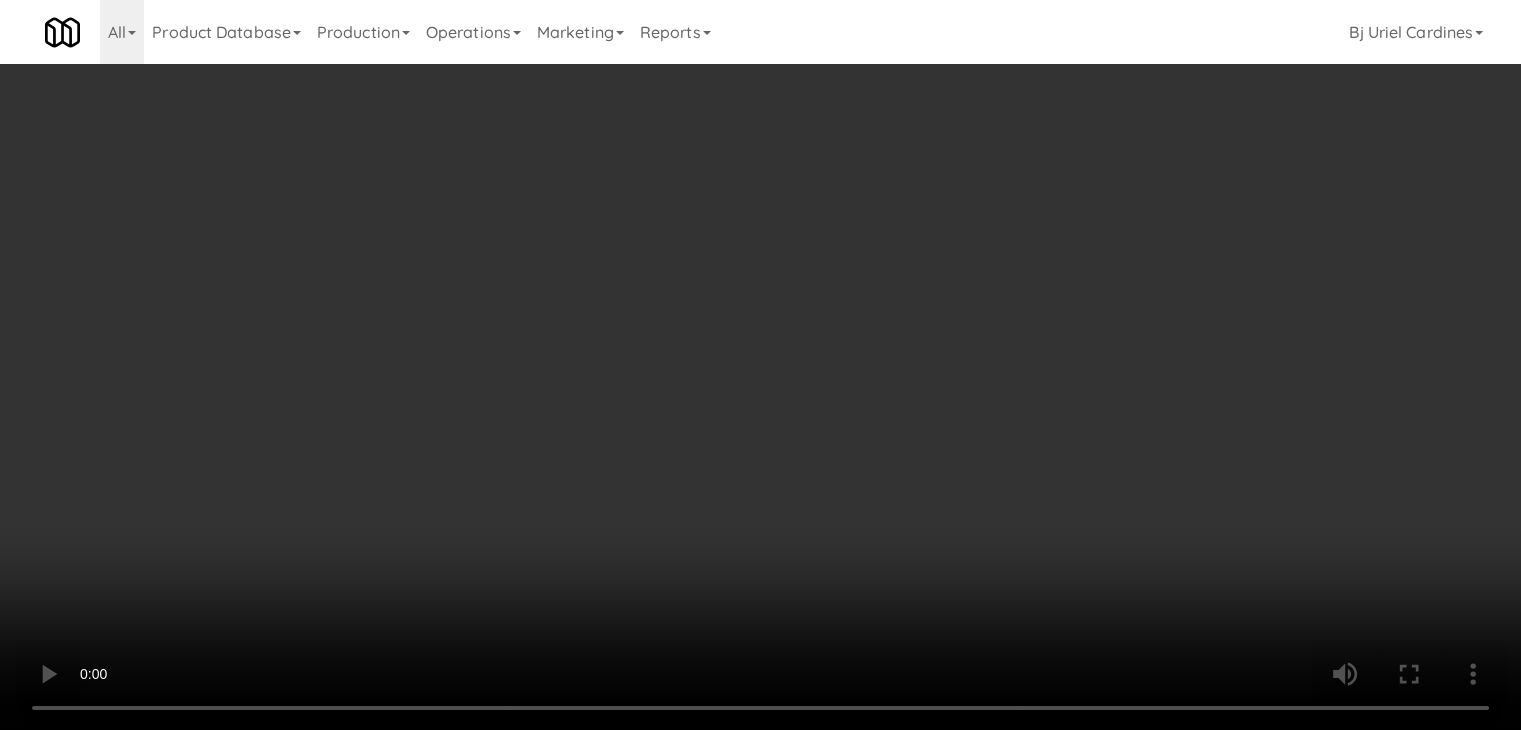 drag, startPoint x: 1109, startPoint y: 198, endPoint x: 1091, endPoint y: 204, distance: 18.973665 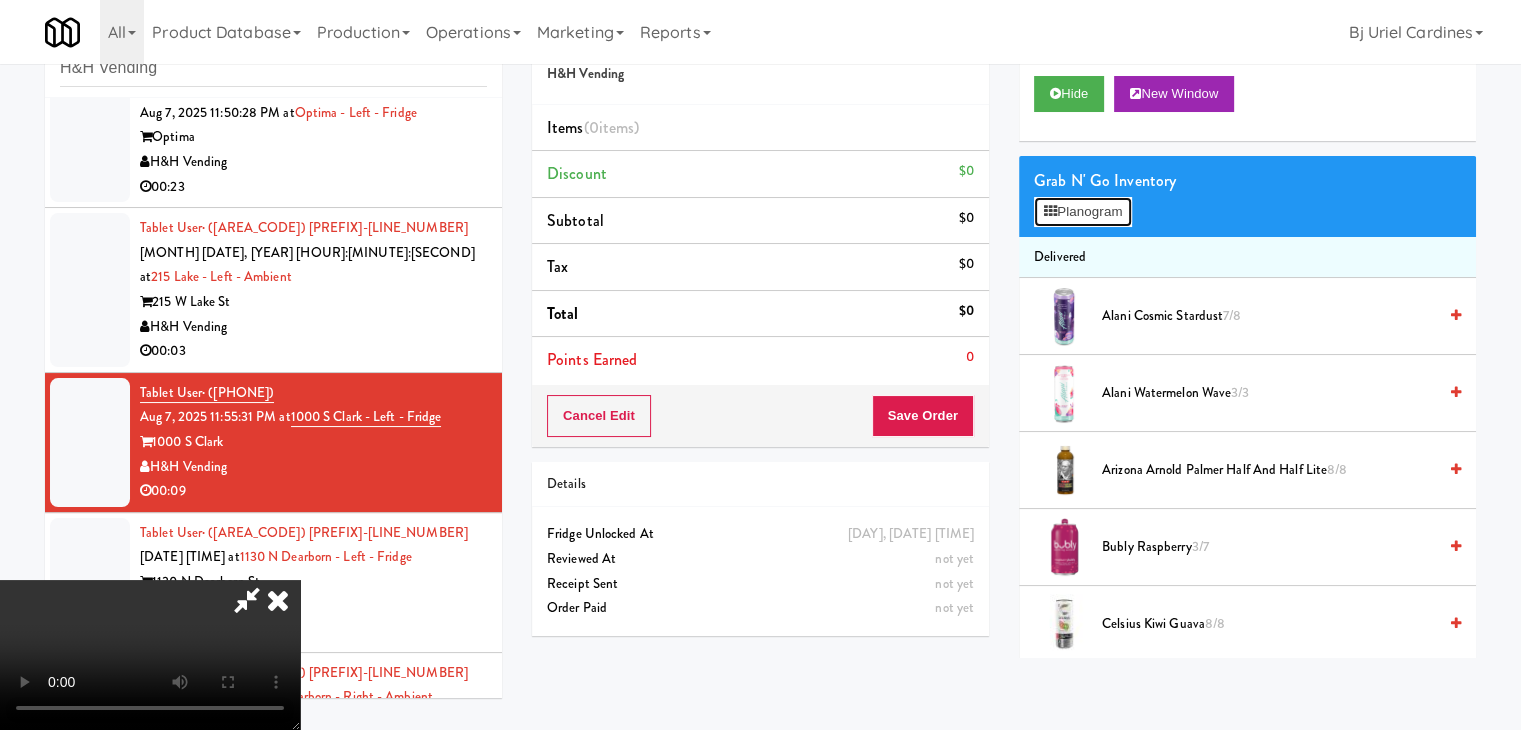 click on "Planogram" at bounding box center [1083, 212] 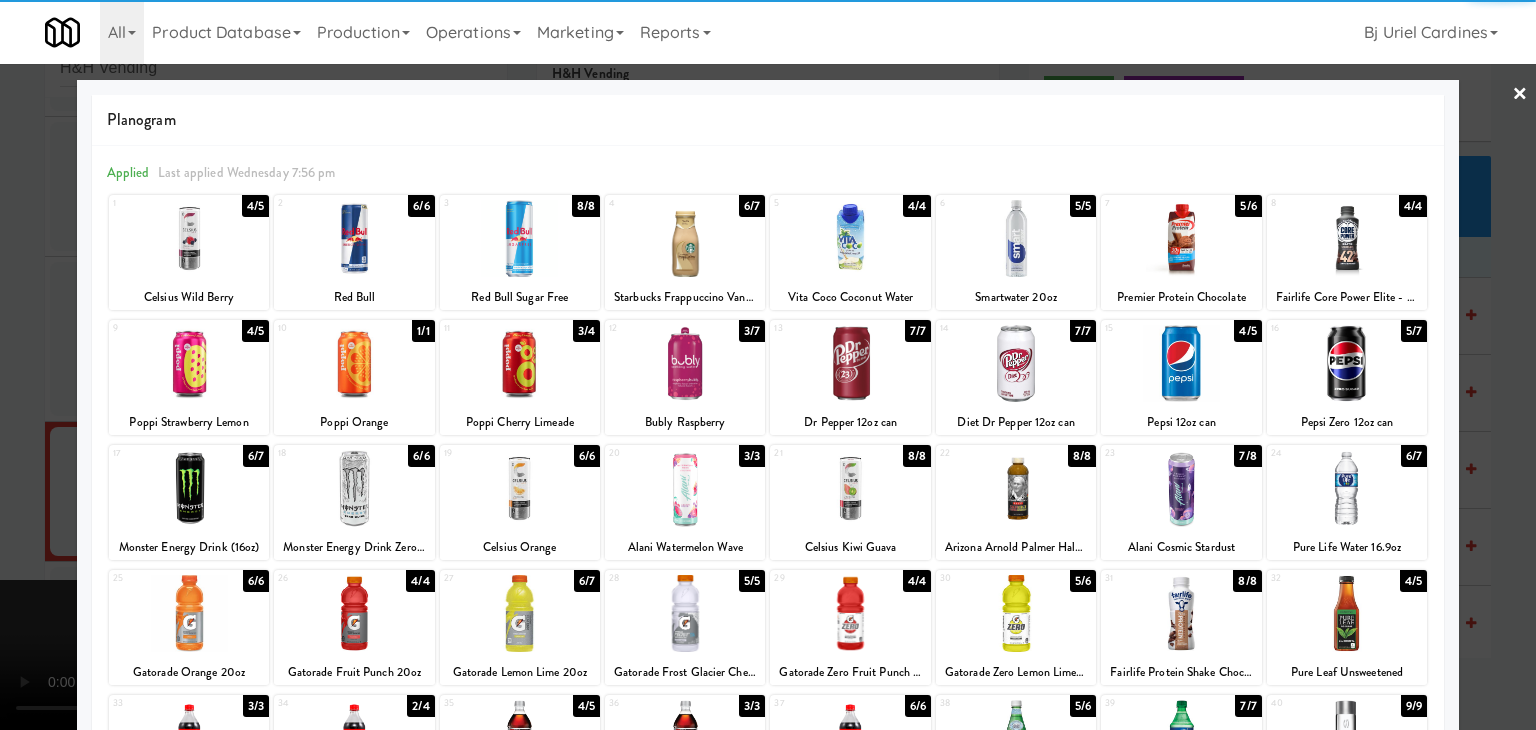 click at bounding box center (1016, 613) 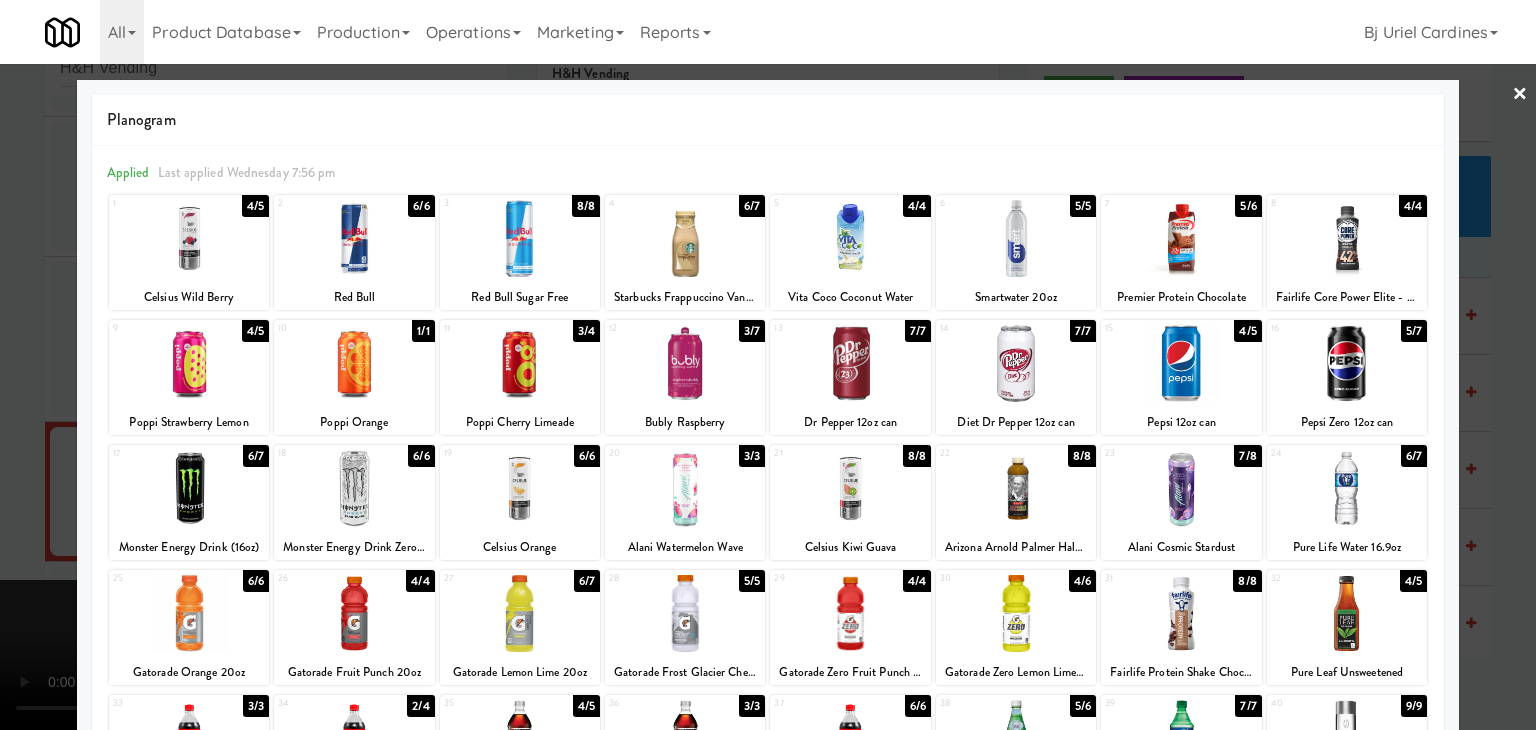 drag, startPoint x: 0, startPoint y: 492, endPoint x: 612, endPoint y: 517, distance: 612.51044 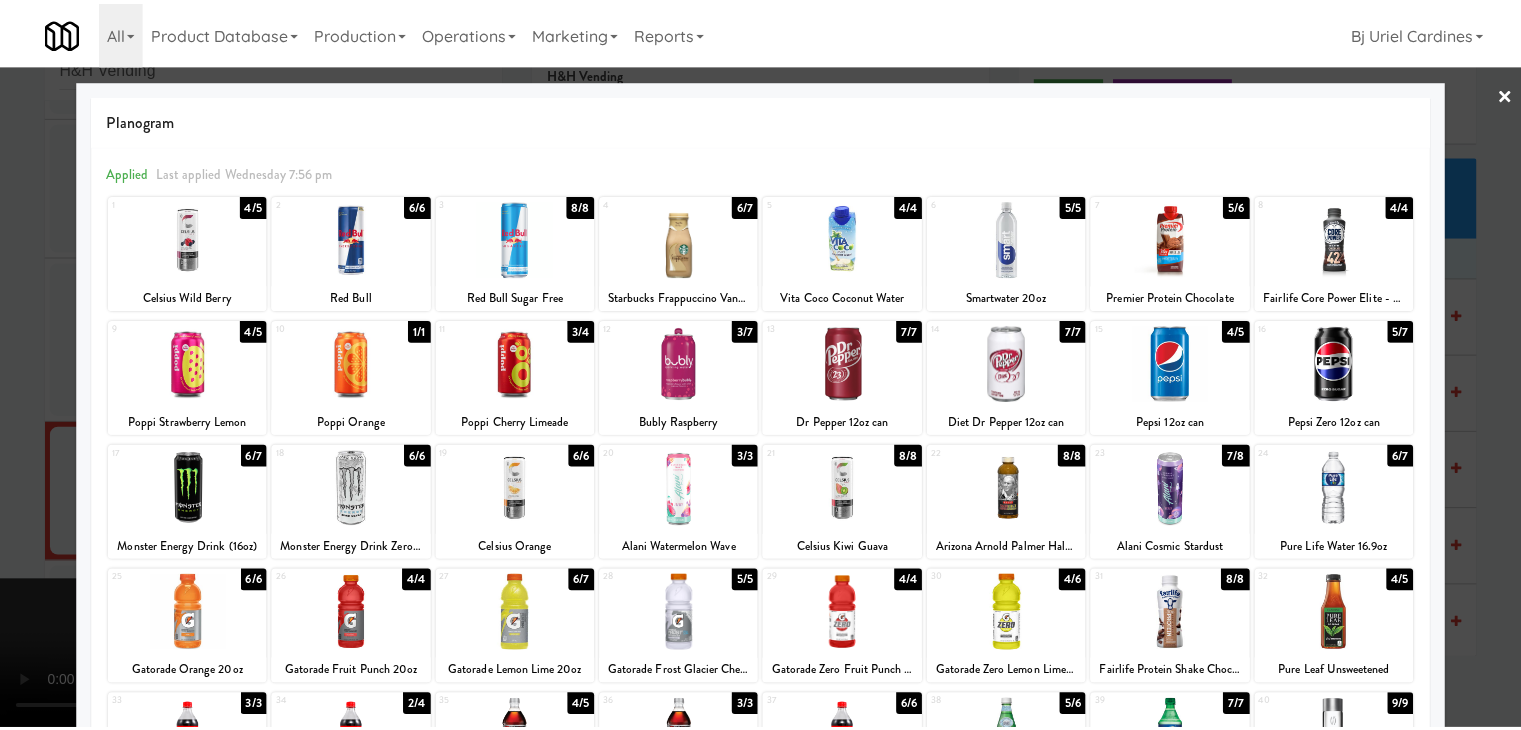 scroll, scrollTop: 9370, scrollLeft: 0, axis: vertical 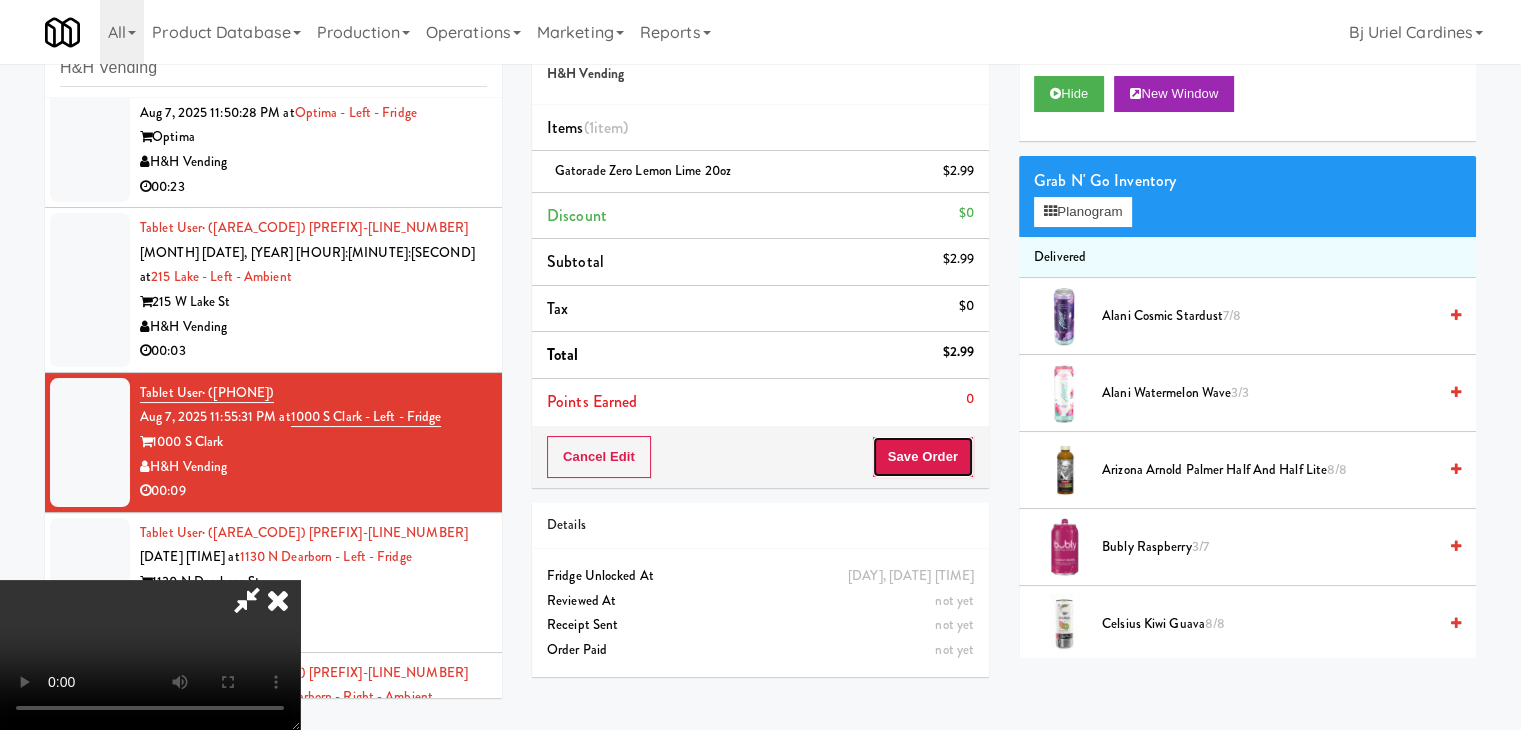 click on "Save Order" at bounding box center (923, 457) 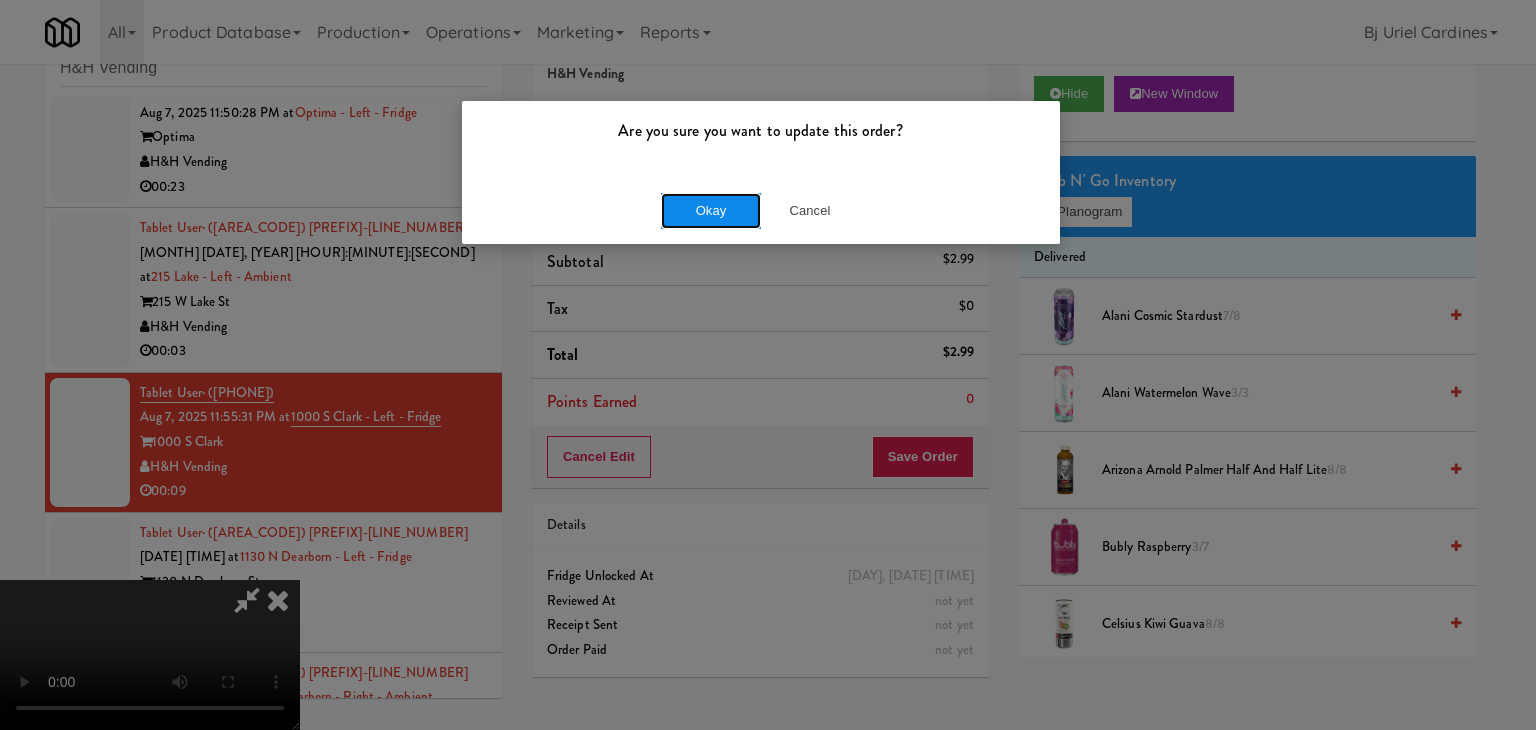 click on "Okay" at bounding box center (711, 211) 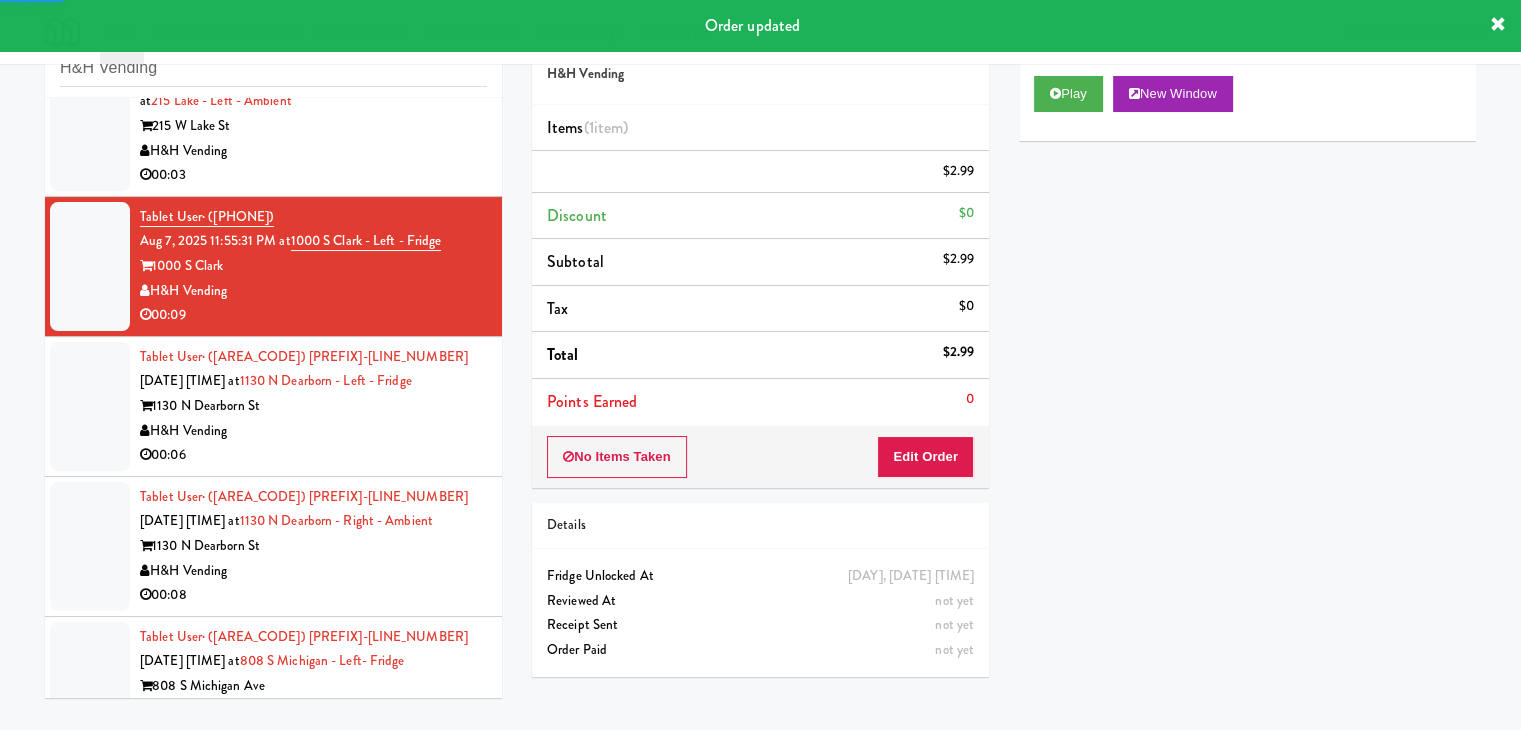 scroll, scrollTop: 9570, scrollLeft: 0, axis: vertical 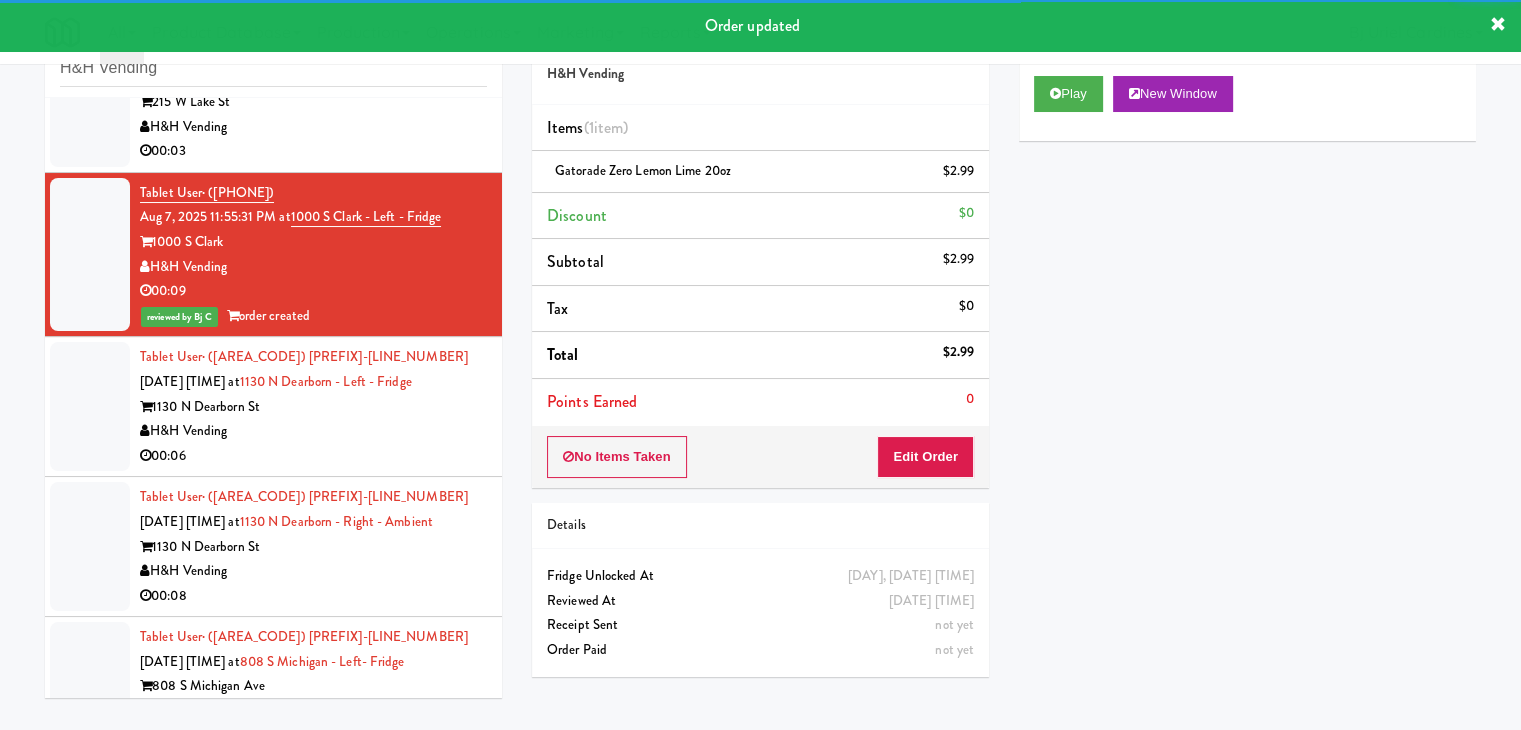 click on "H&H Vending" at bounding box center [313, 431] 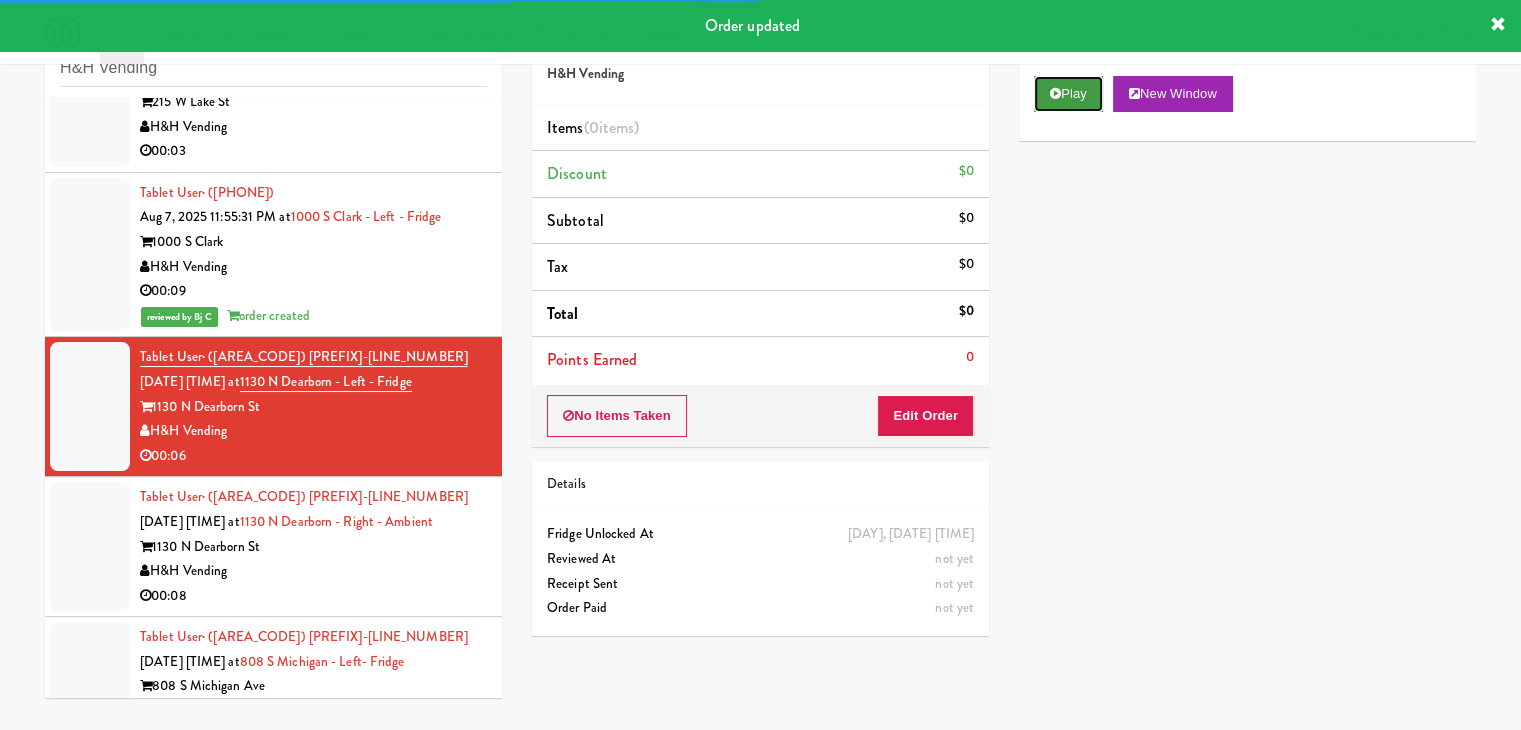 click on "Play" at bounding box center (1068, 94) 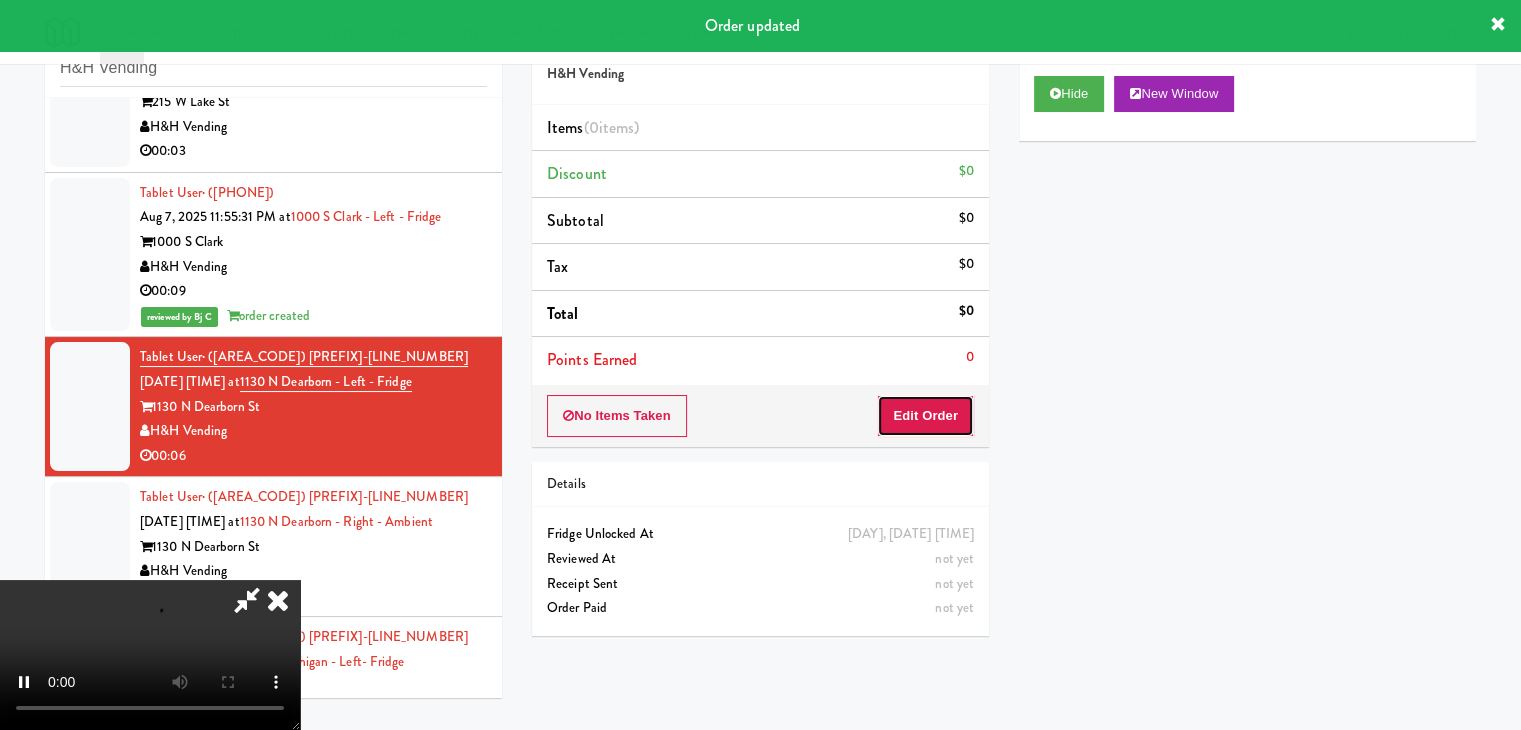 click on "Edit Order" at bounding box center [925, 416] 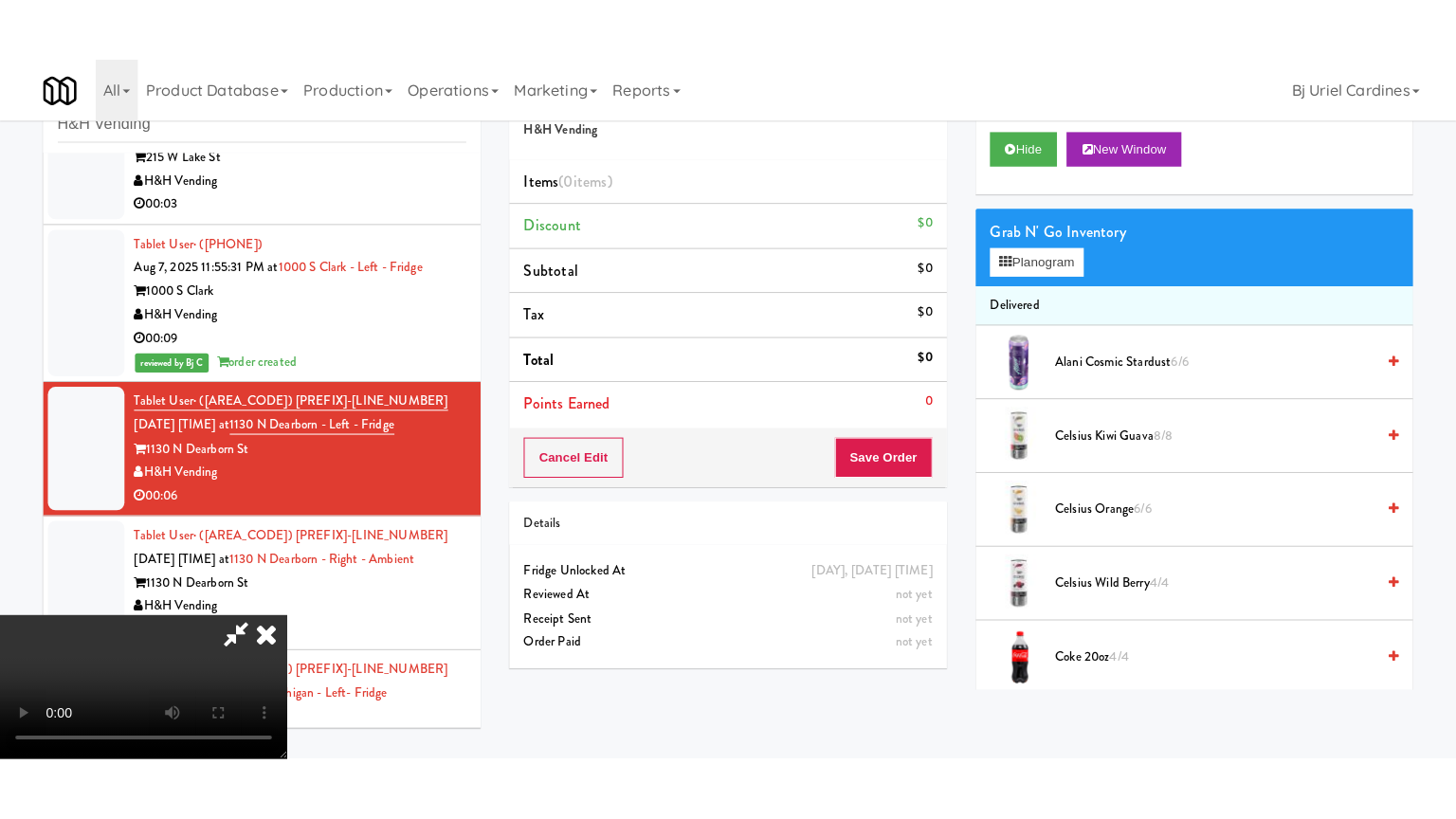 scroll, scrollTop: 266, scrollLeft: 0, axis: vertical 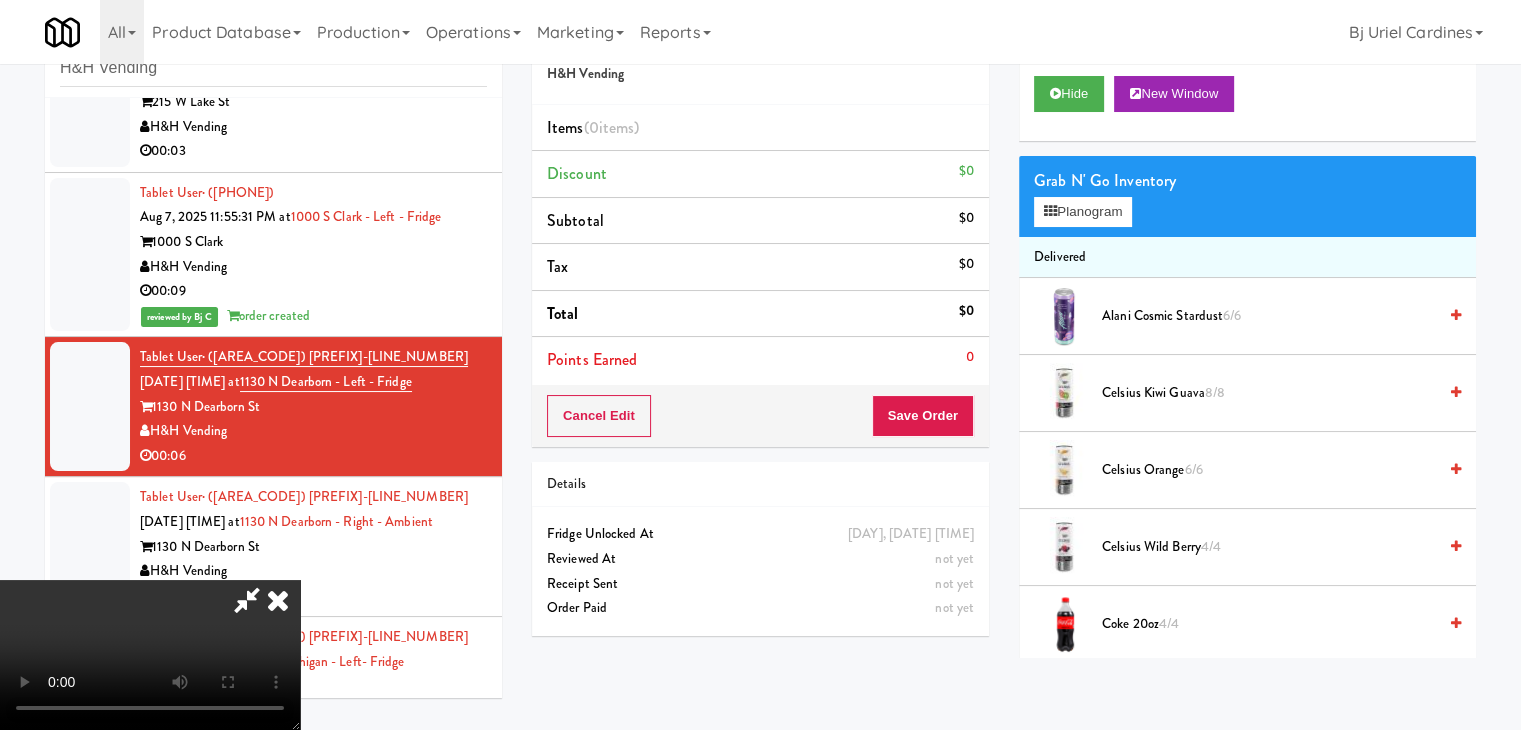 type 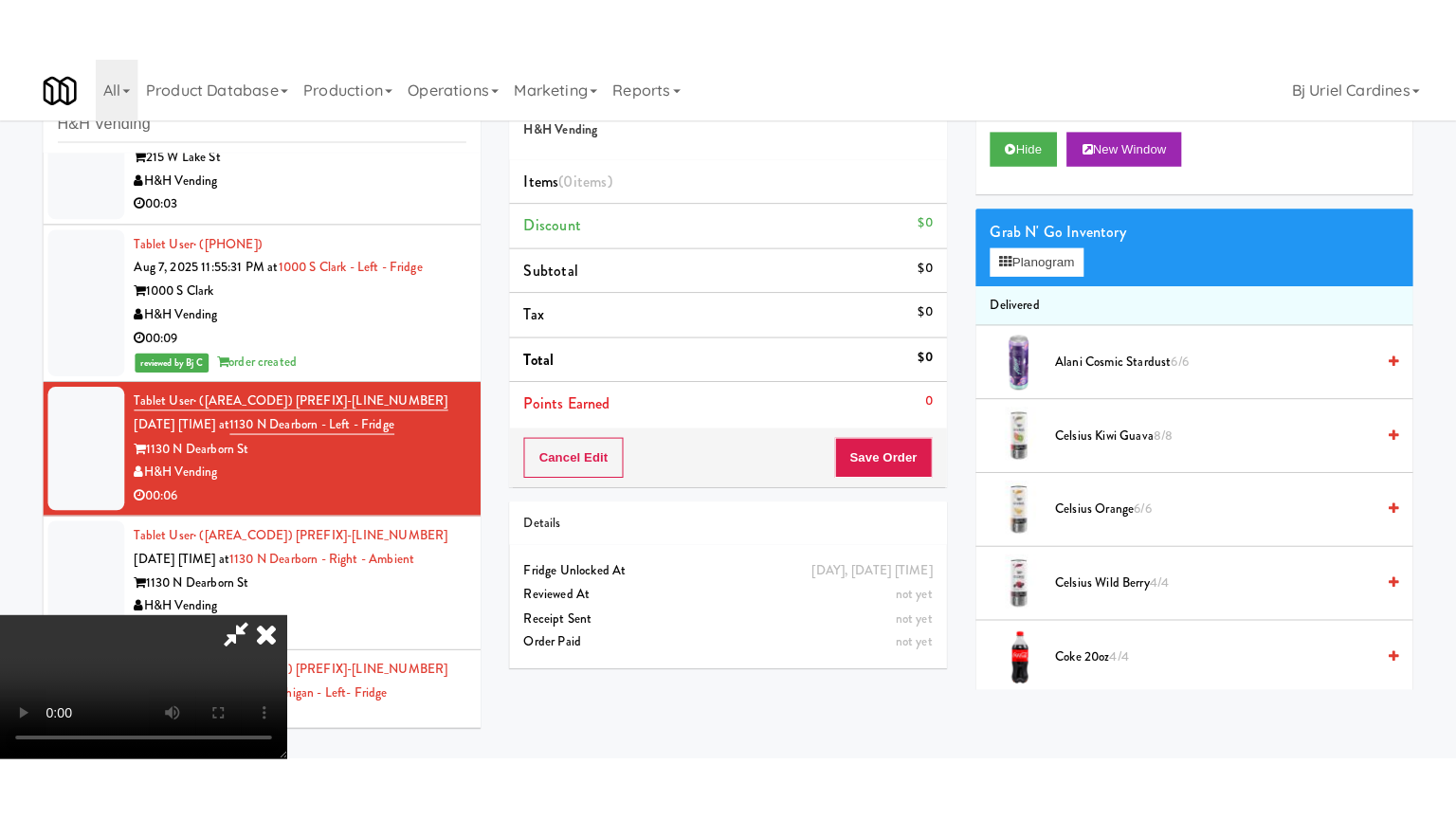scroll, scrollTop: 0, scrollLeft: 0, axis: both 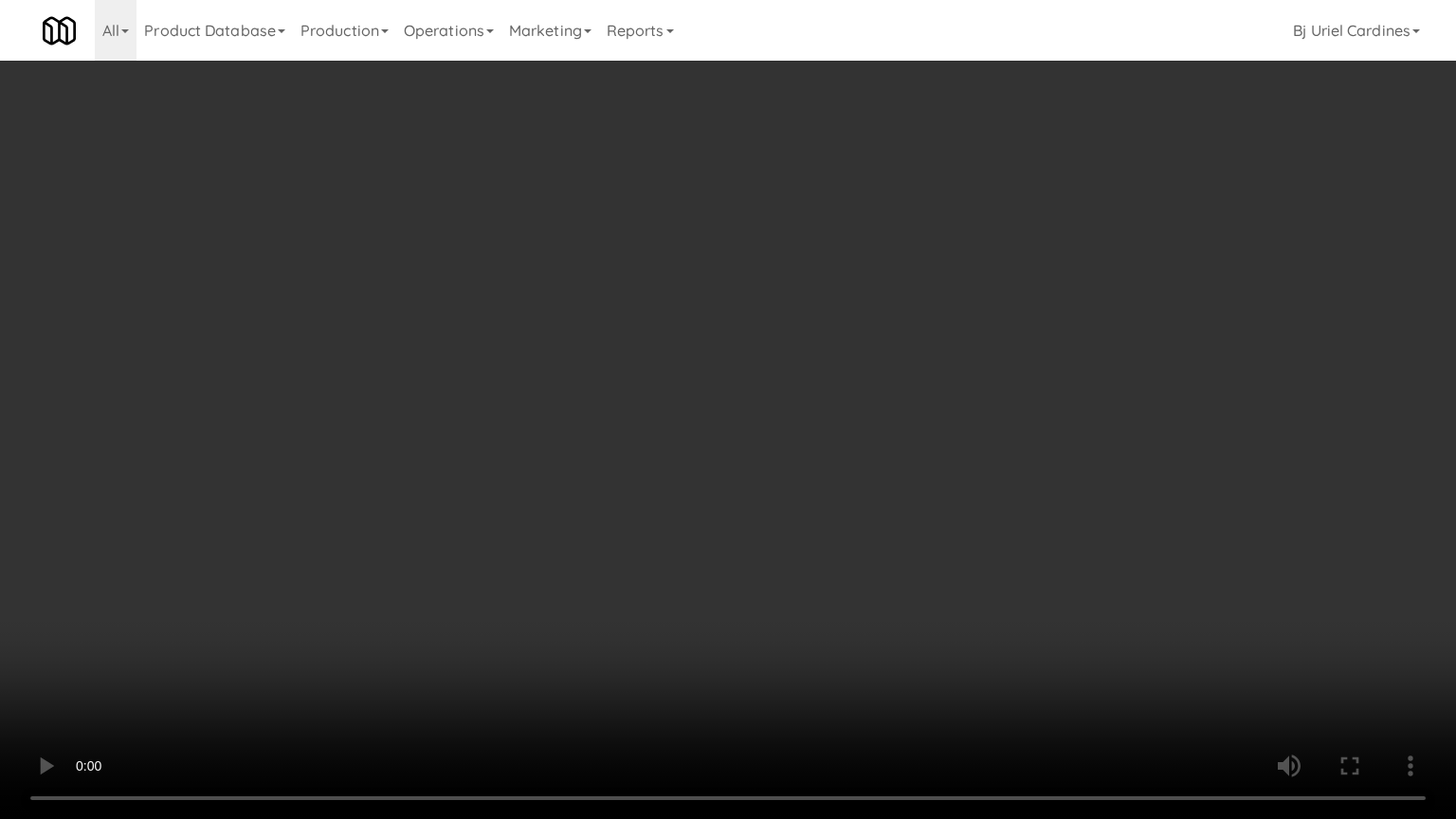 click at bounding box center (728, 410) 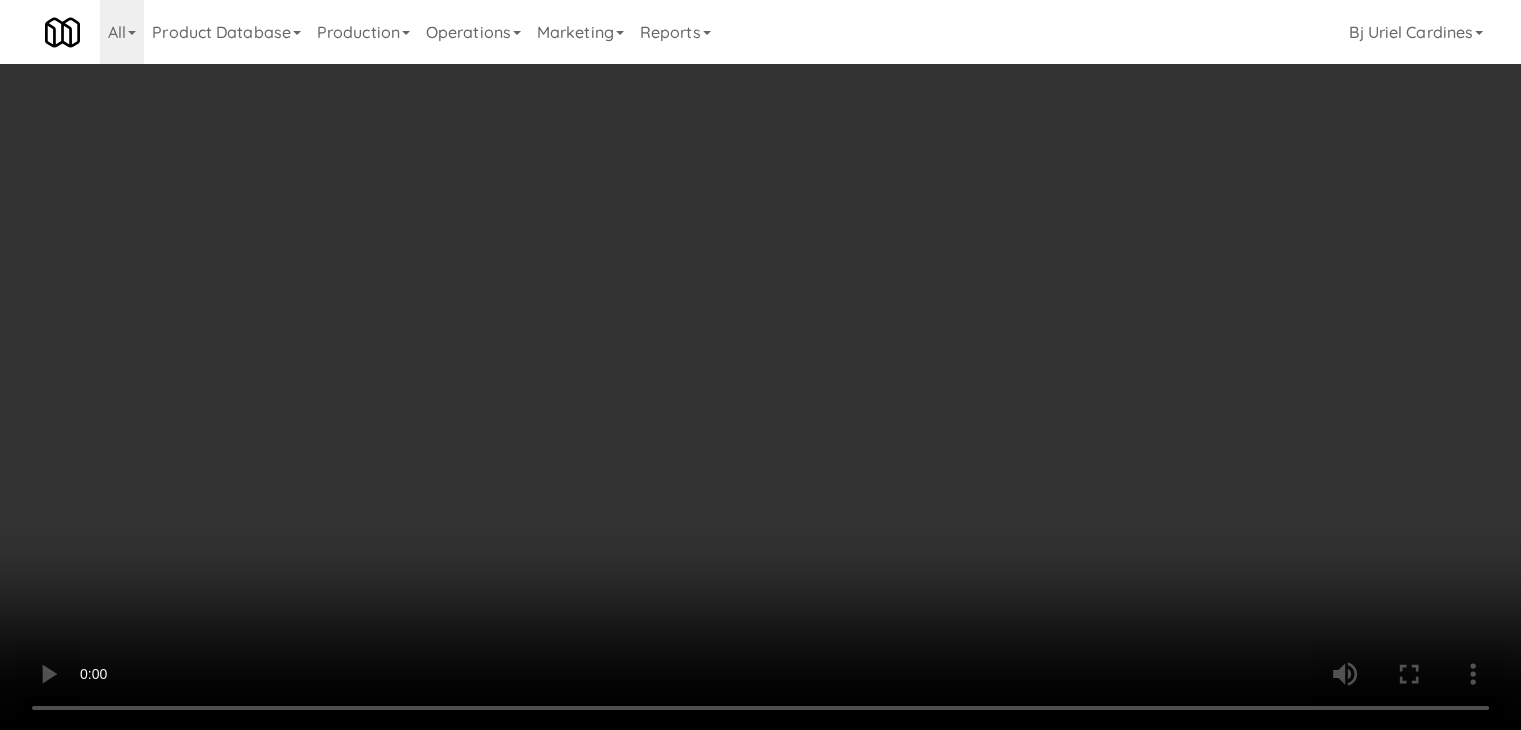 click on "Planogram" at bounding box center [1083, 212] 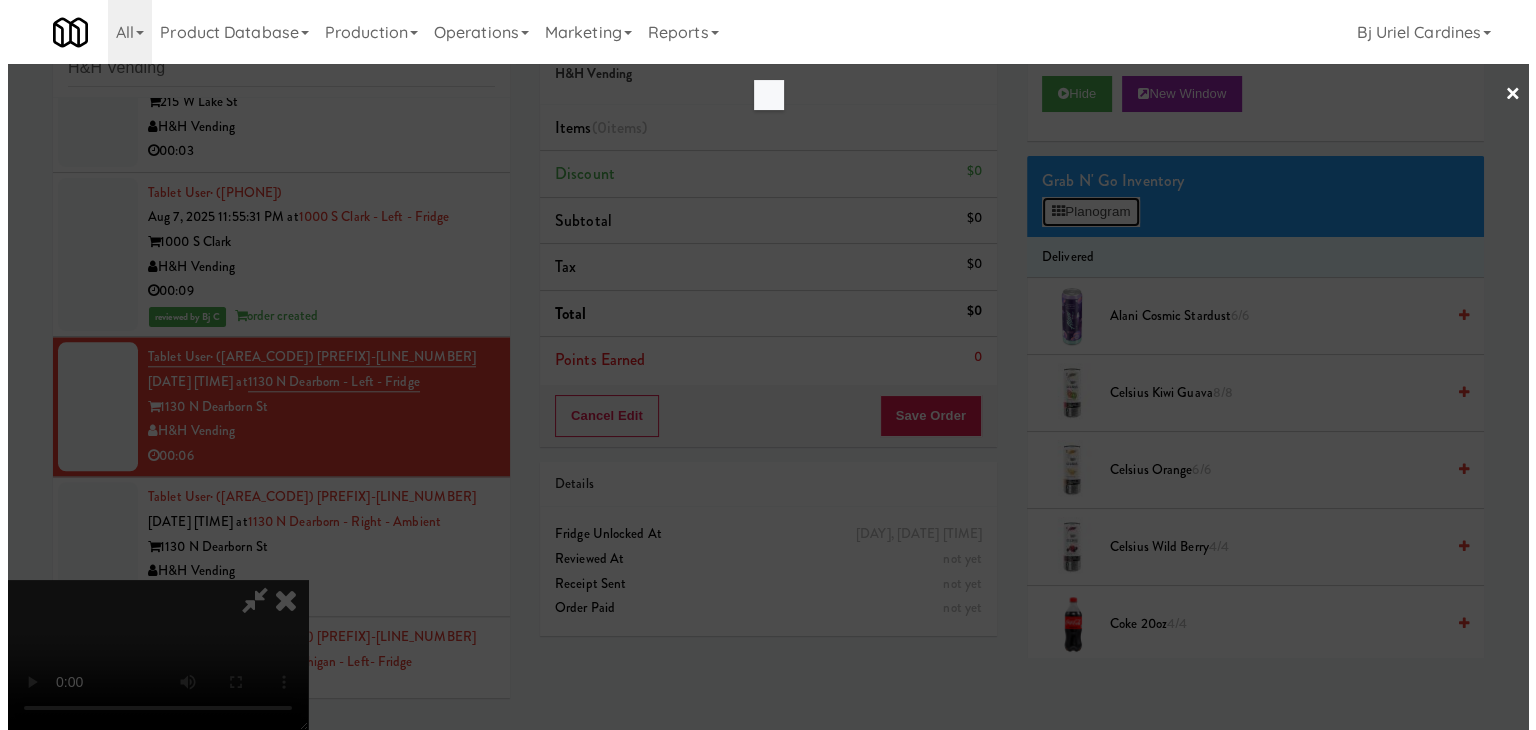 scroll, scrollTop: 9520, scrollLeft: 0, axis: vertical 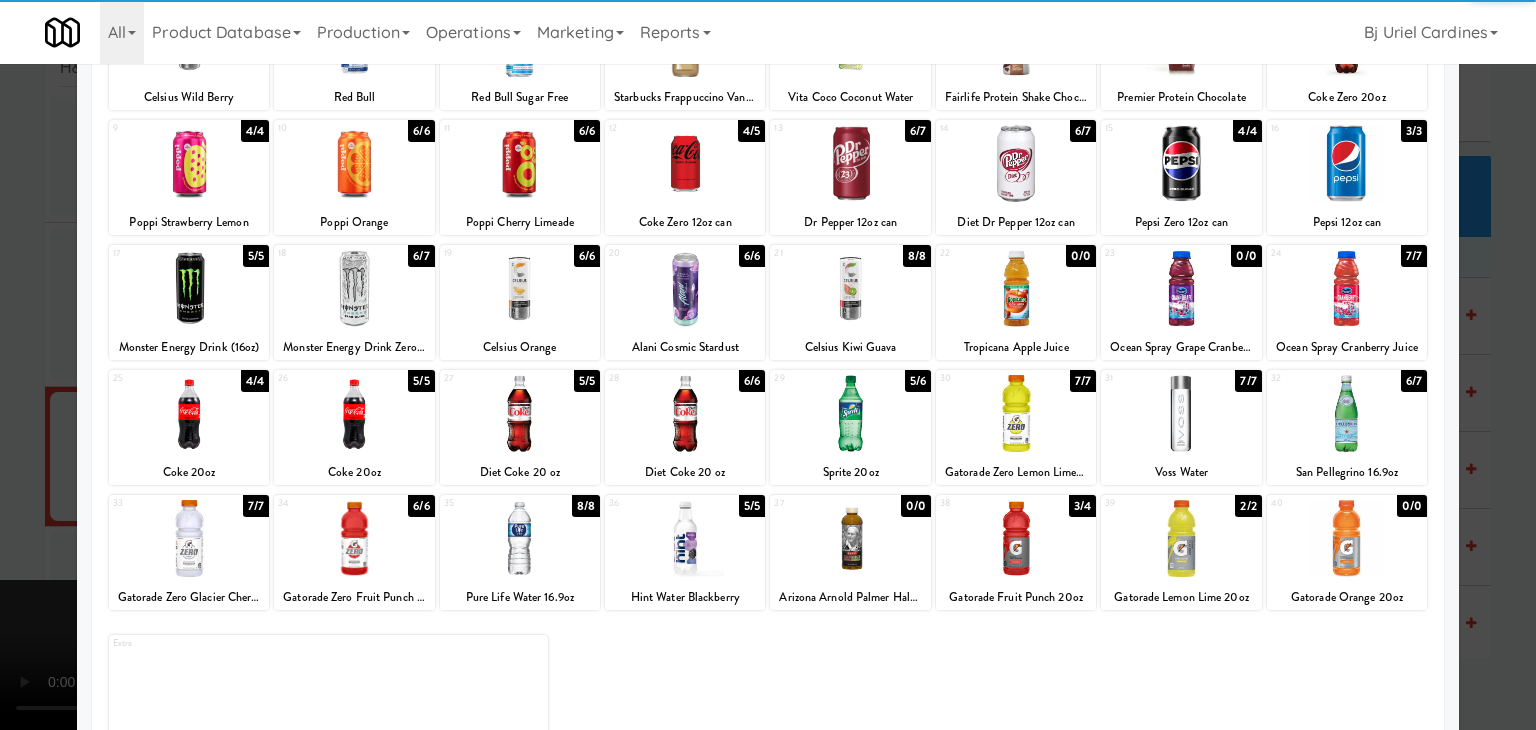 click at bounding box center (1181, 538) 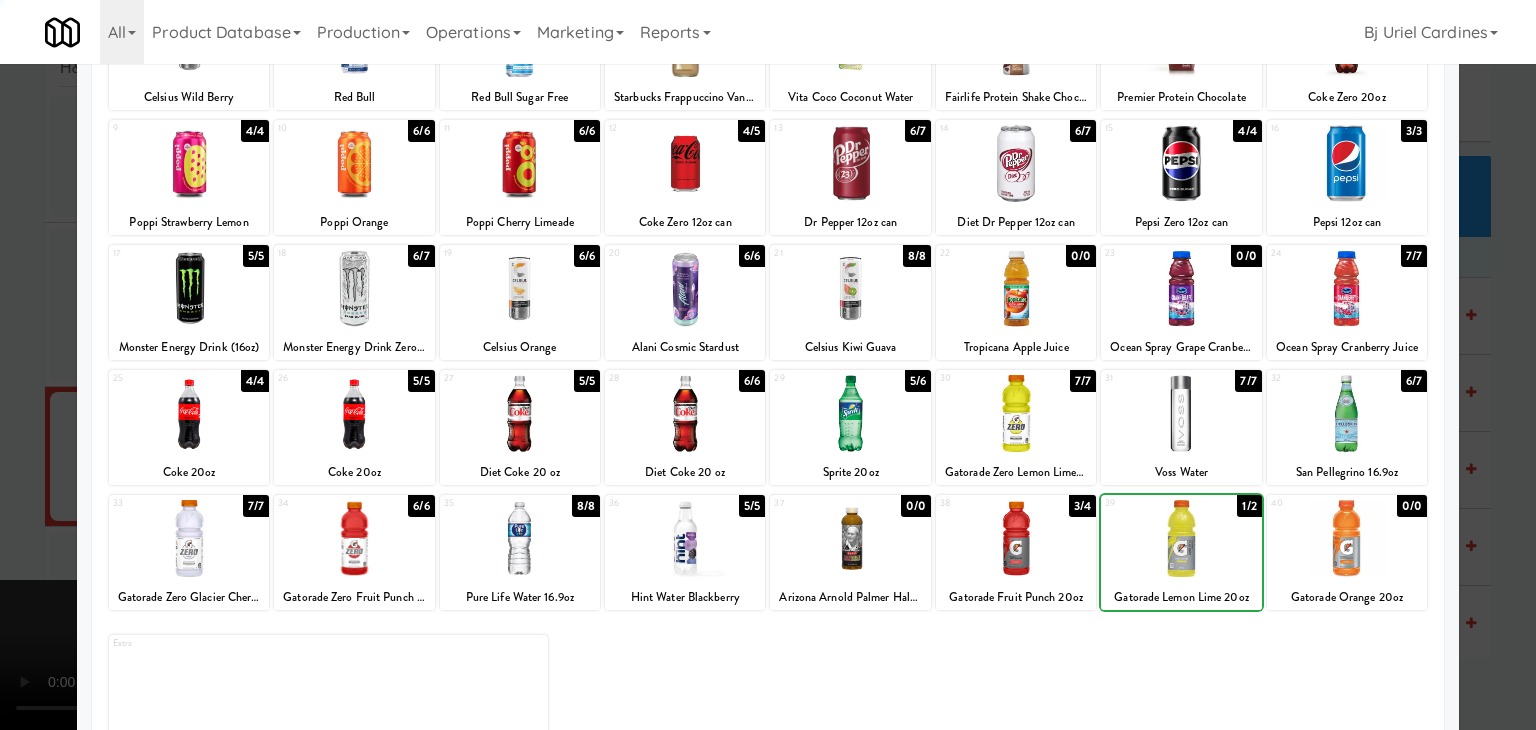 click at bounding box center [768, 365] 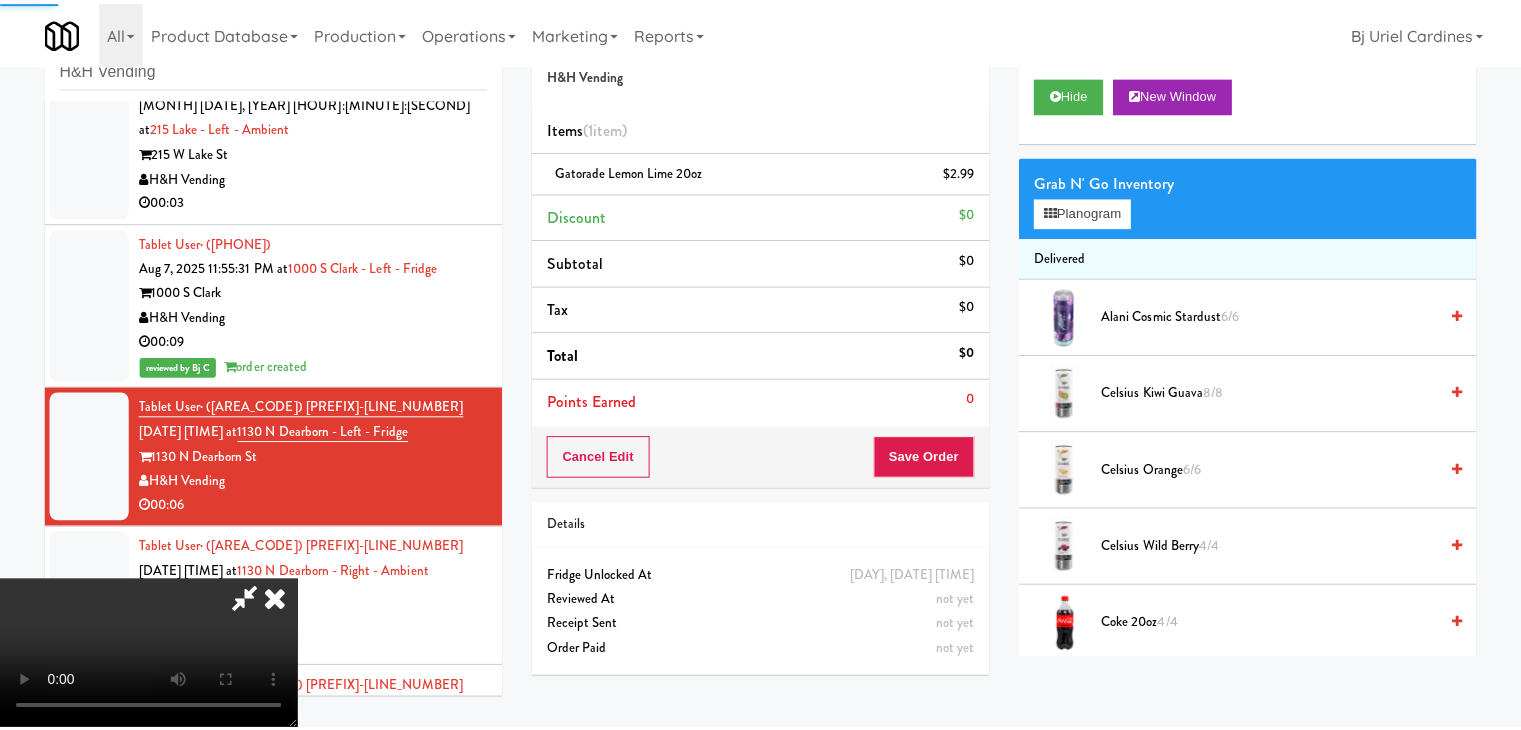 scroll, scrollTop: 9570, scrollLeft: 0, axis: vertical 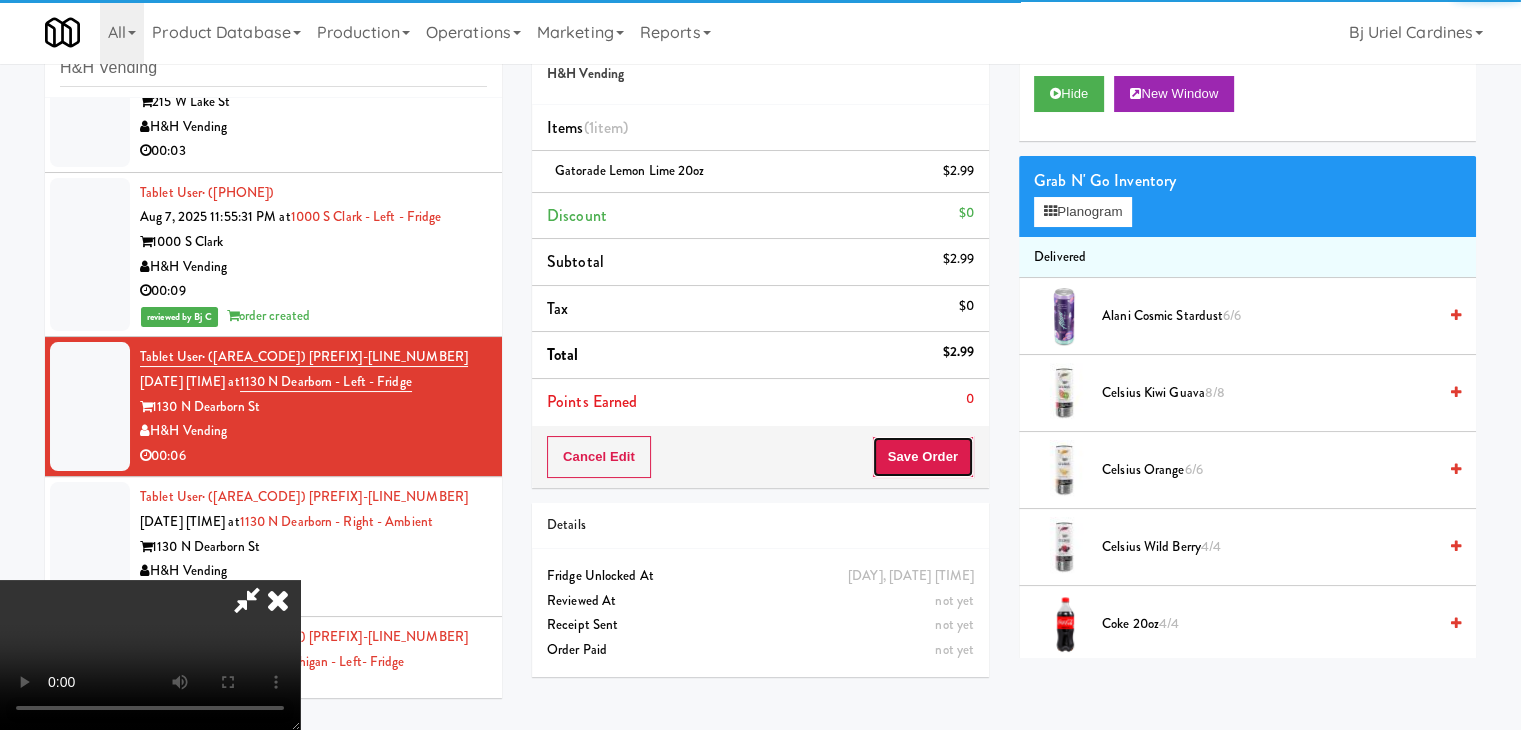 click on "Save Order" at bounding box center (923, 457) 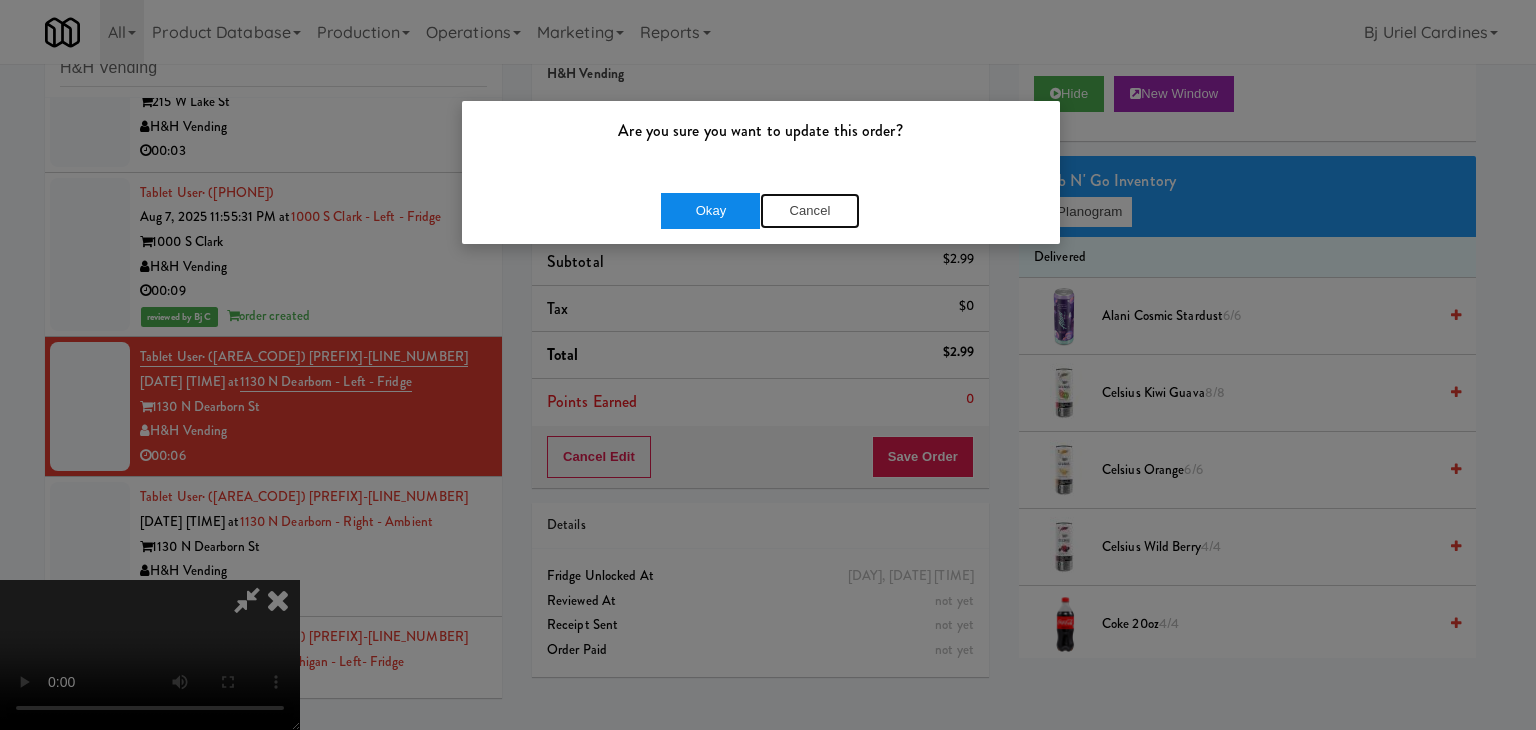 drag, startPoint x: 770, startPoint y: 208, endPoint x: 733, endPoint y: 210, distance: 37.054016 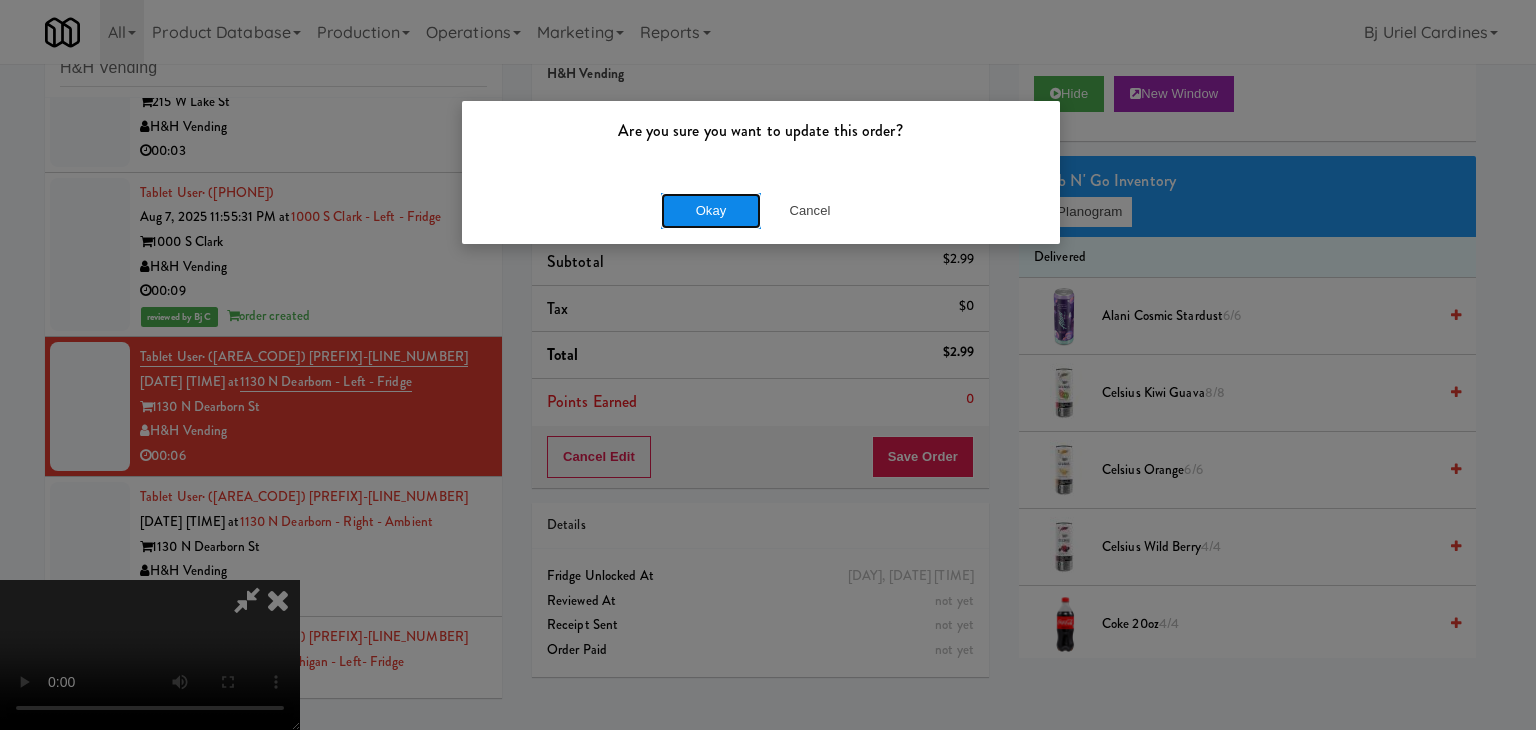 click on "Okay" at bounding box center [711, 211] 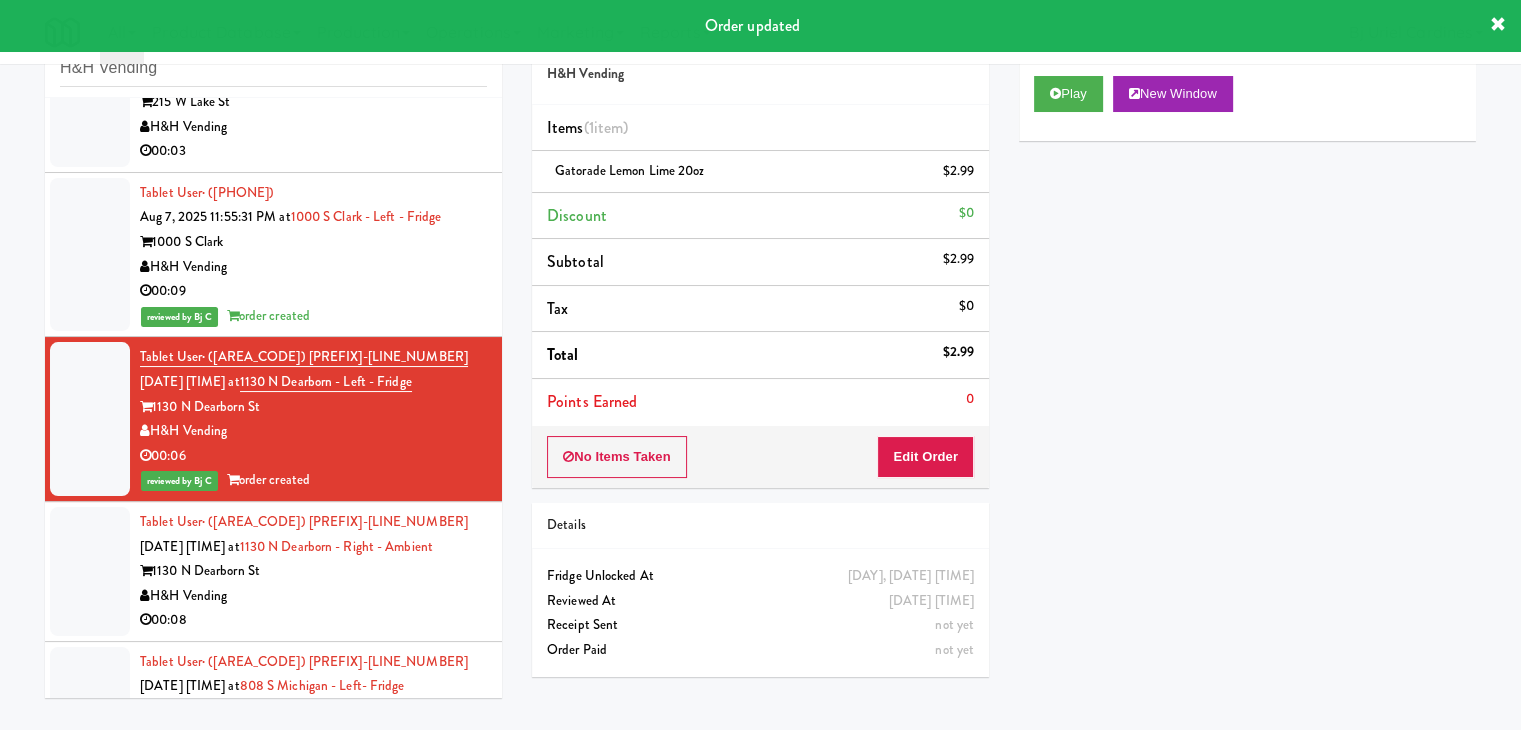 drag, startPoint x: 336, startPoint y: 582, endPoint x: 760, endPoint y: 421, distance: 453.5383 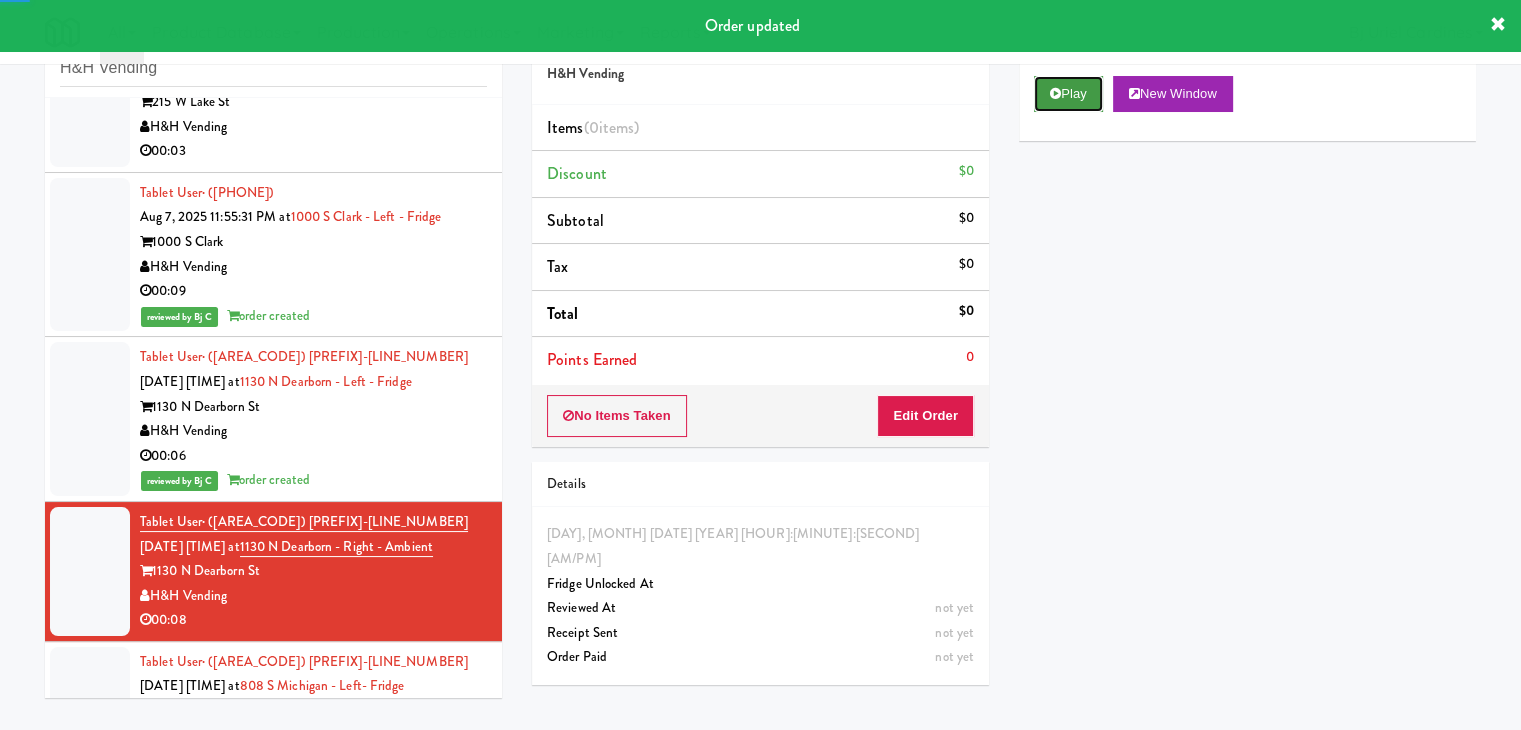 click on "Play" at bounding box center [1068, 94] 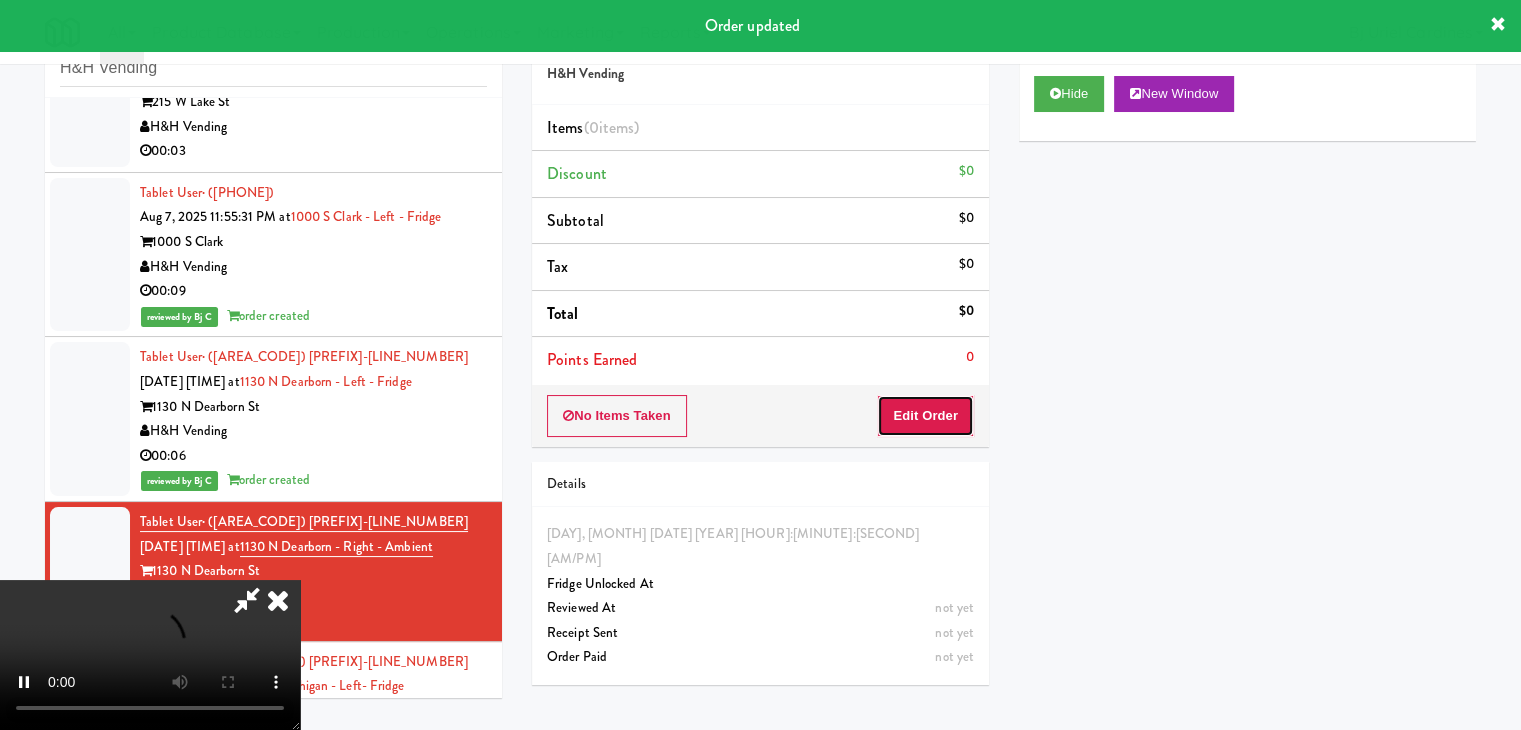 click on "Edit Order" at bounding box center (925, 416) 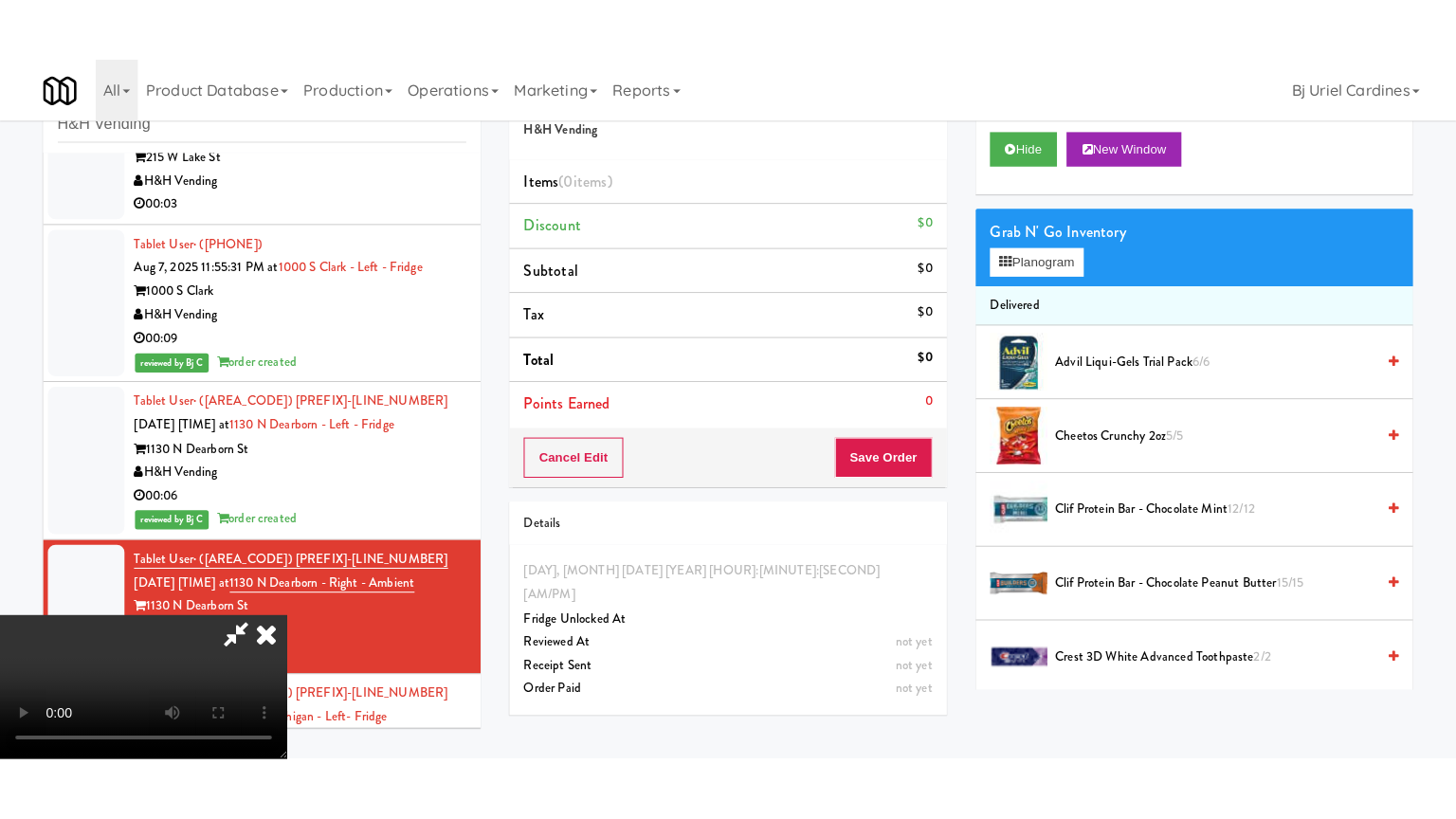 scroll, scrollTop: 266, scrollLeft: 0, axis: vertical 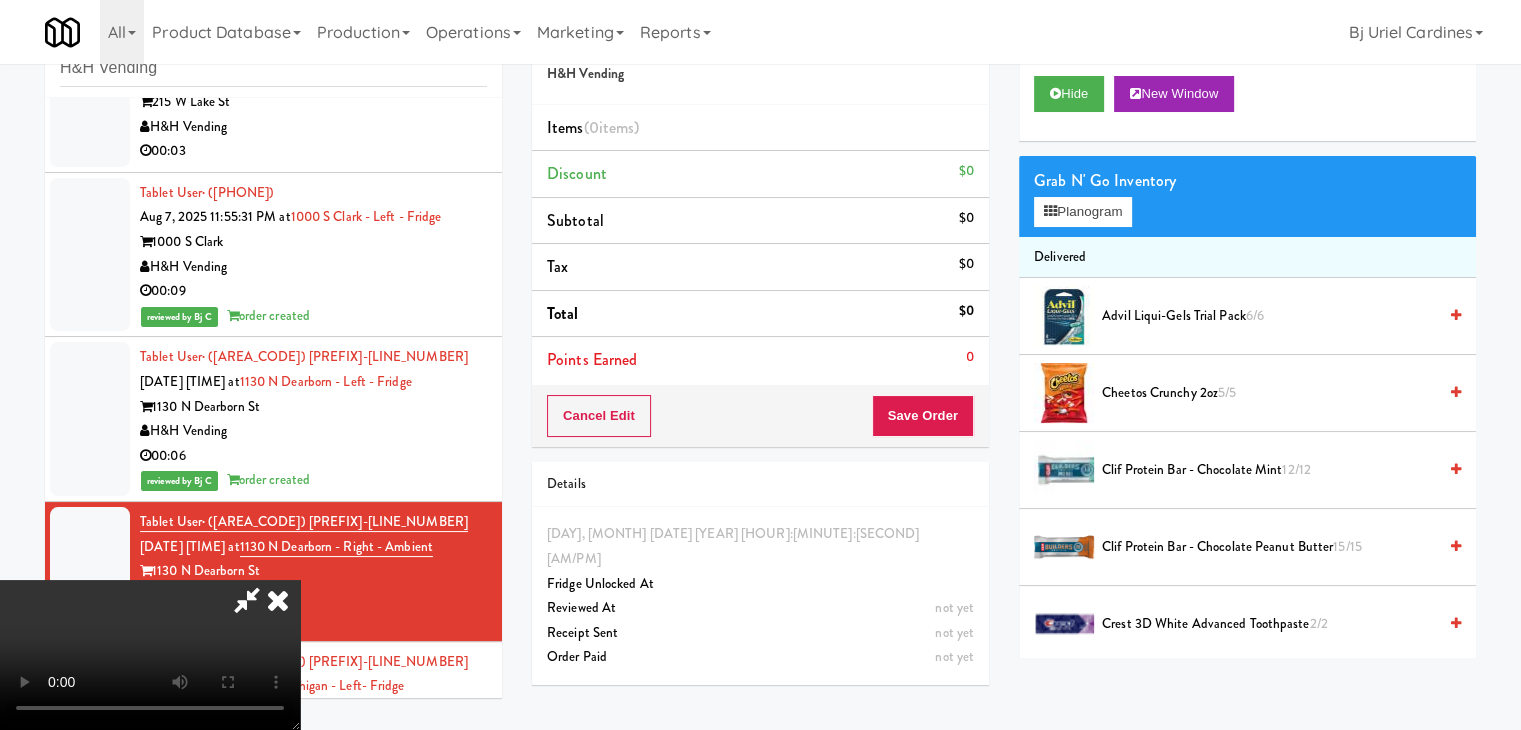 type 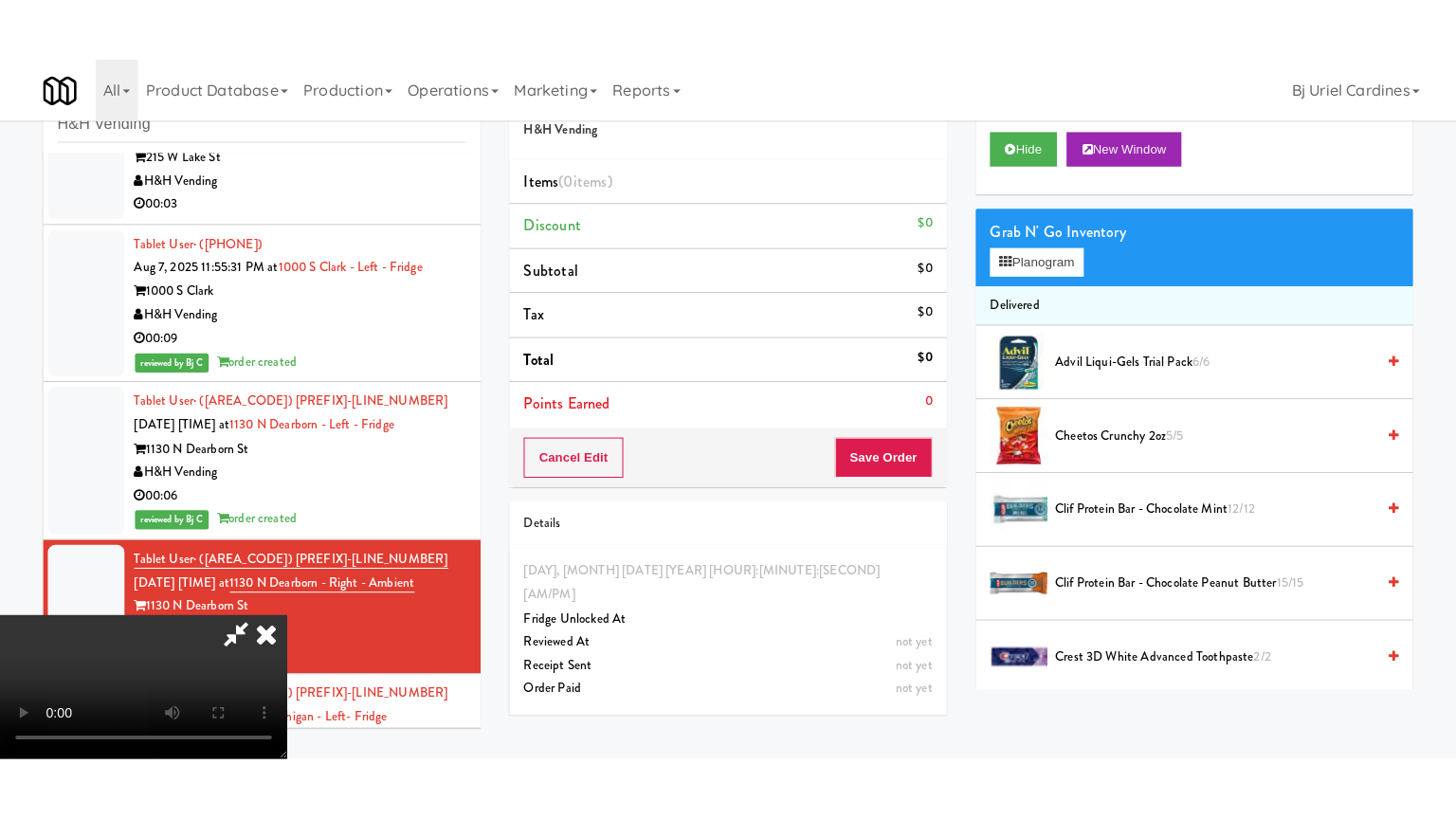 scroll, scrollTop: 0, scrollLeft: 0, axis: both 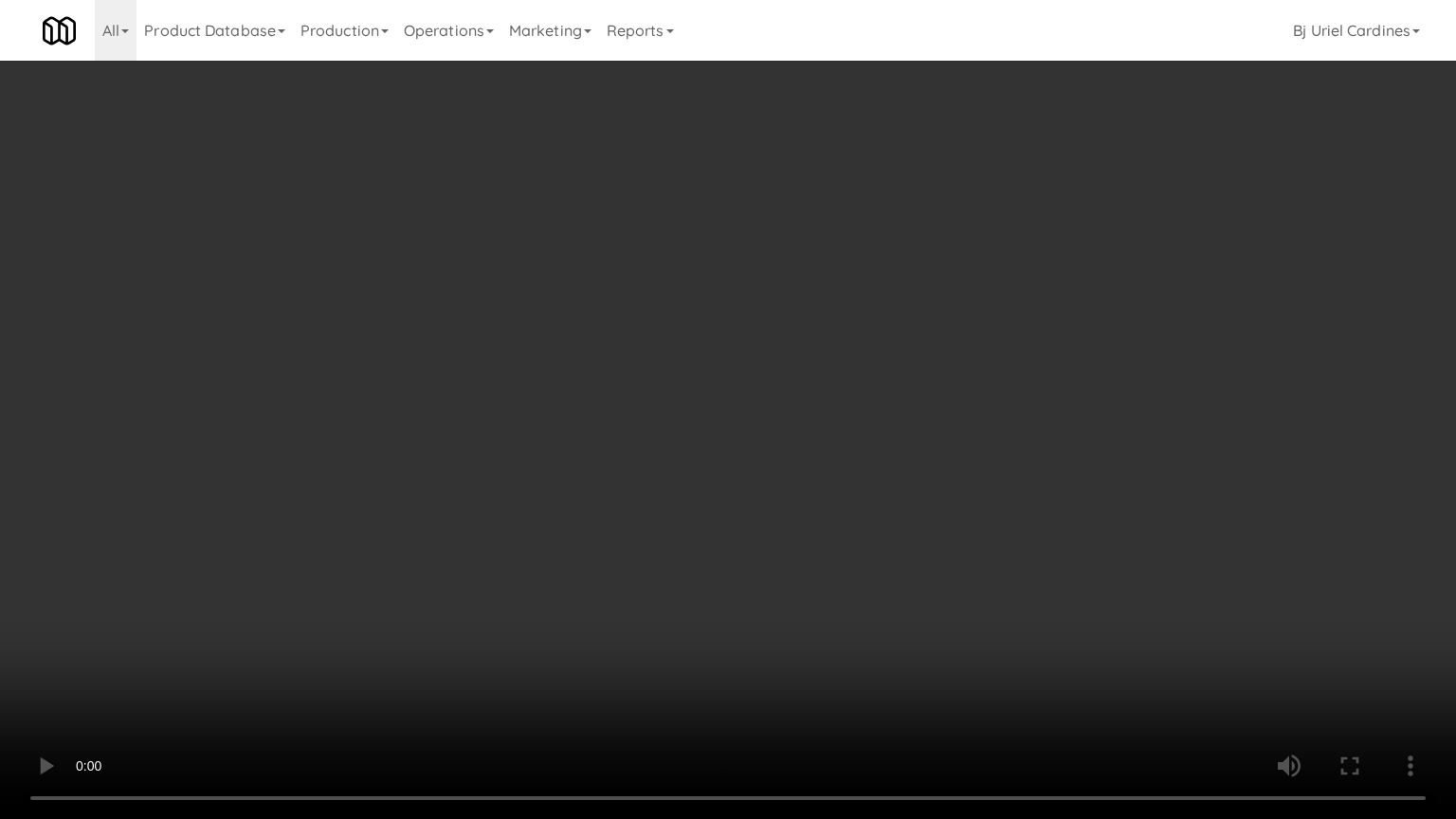 click at bounding box center [728, 410] 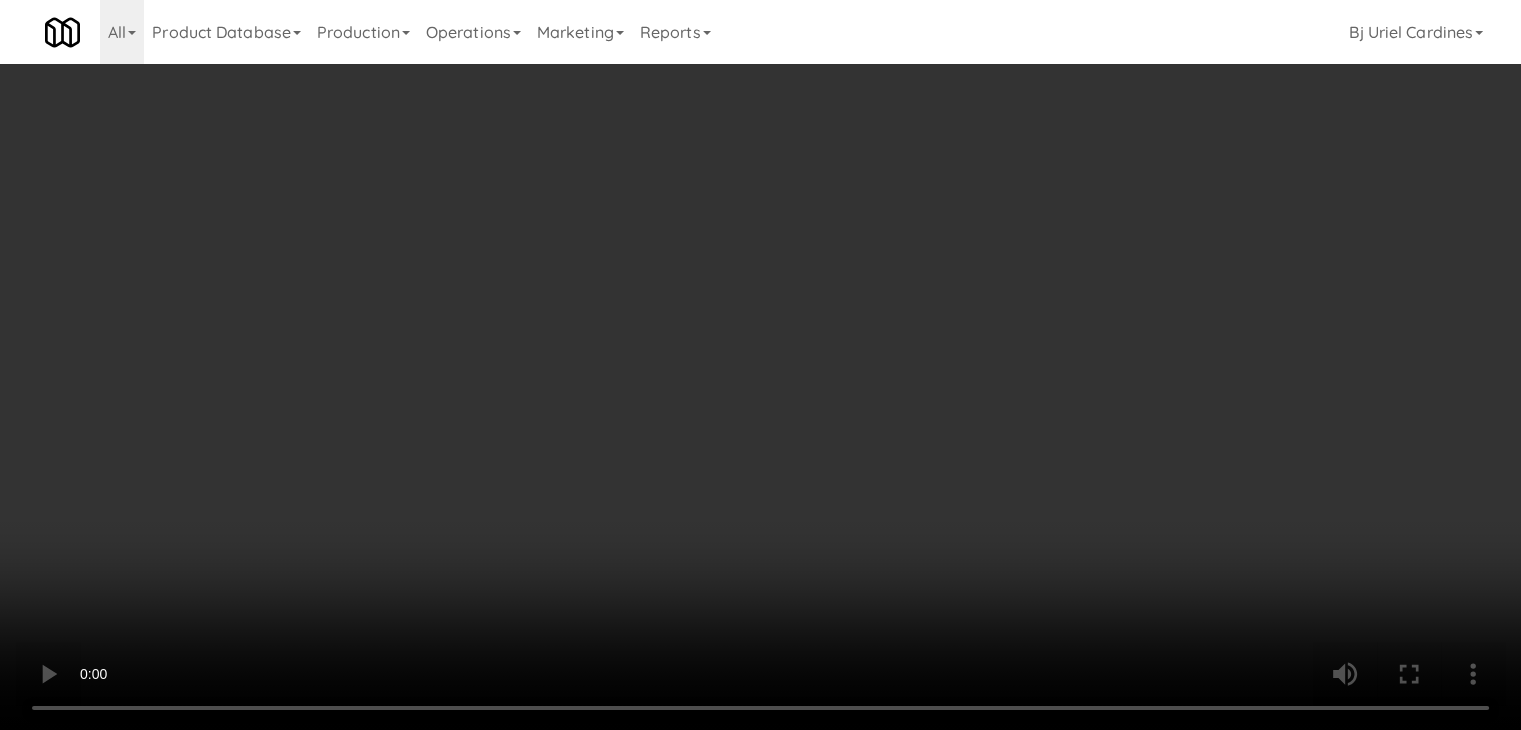 click on "Planogram" at bounding box center [1083, 212] 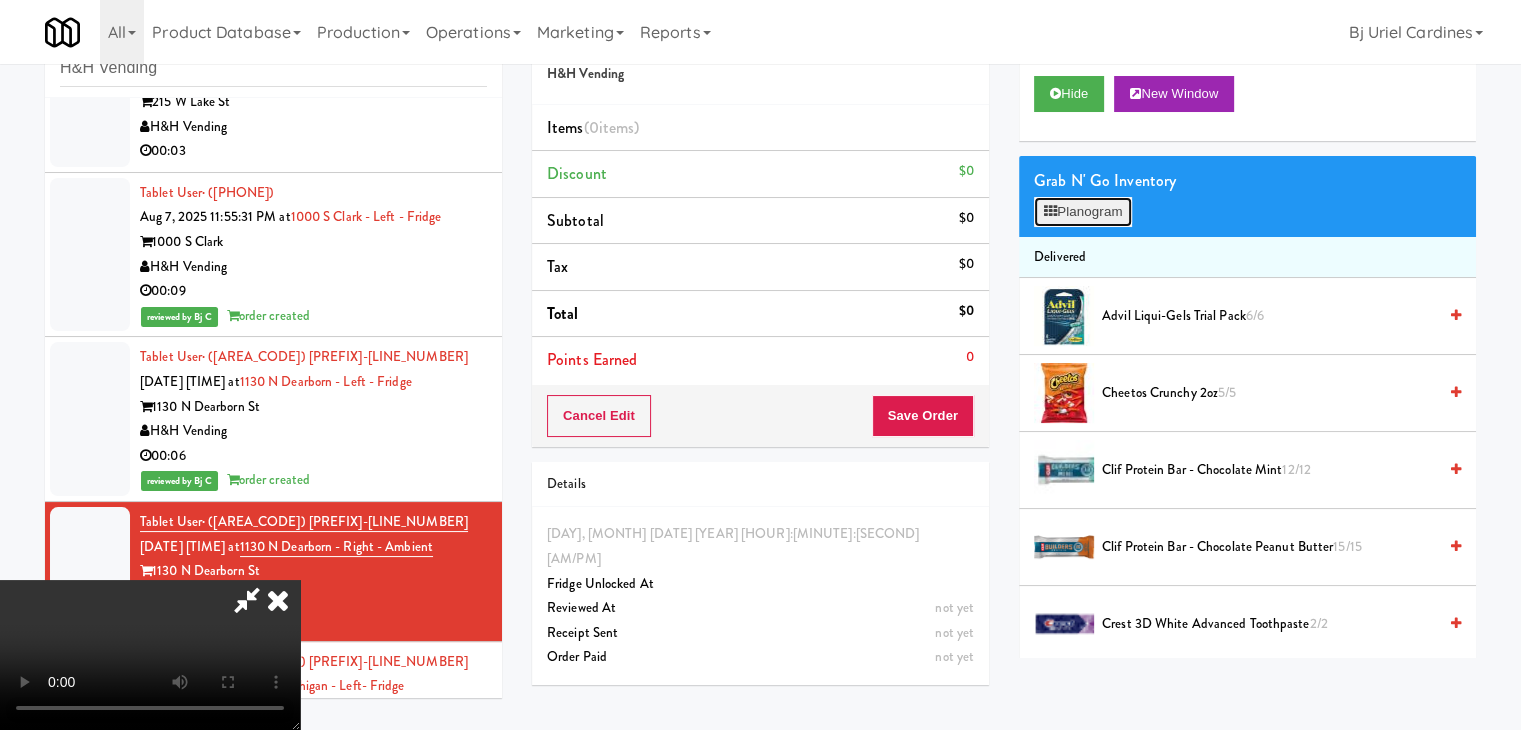 scroll, scrollTop: 9520, scrollLeft: 0, axis: vertical 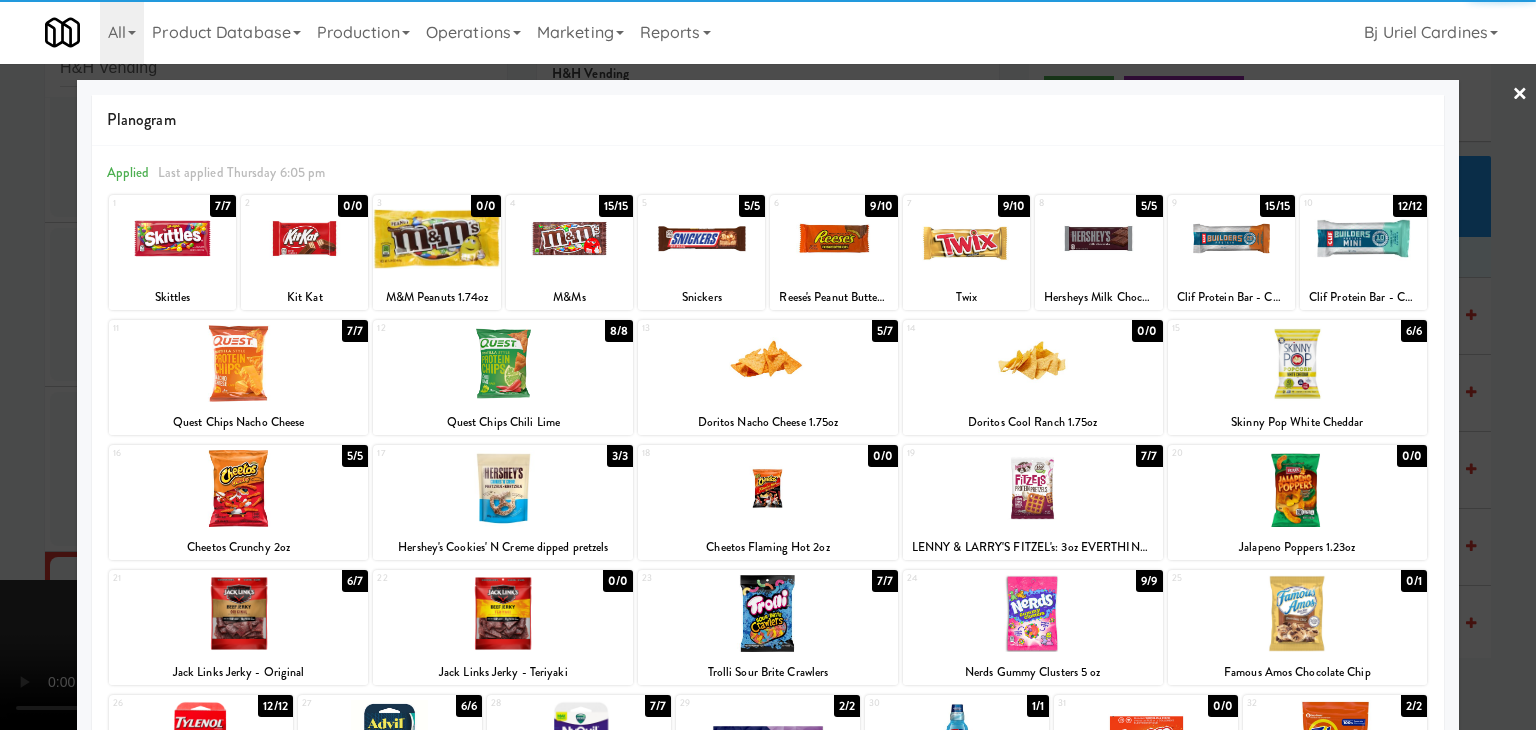 click at bounding box center (1298, 363) 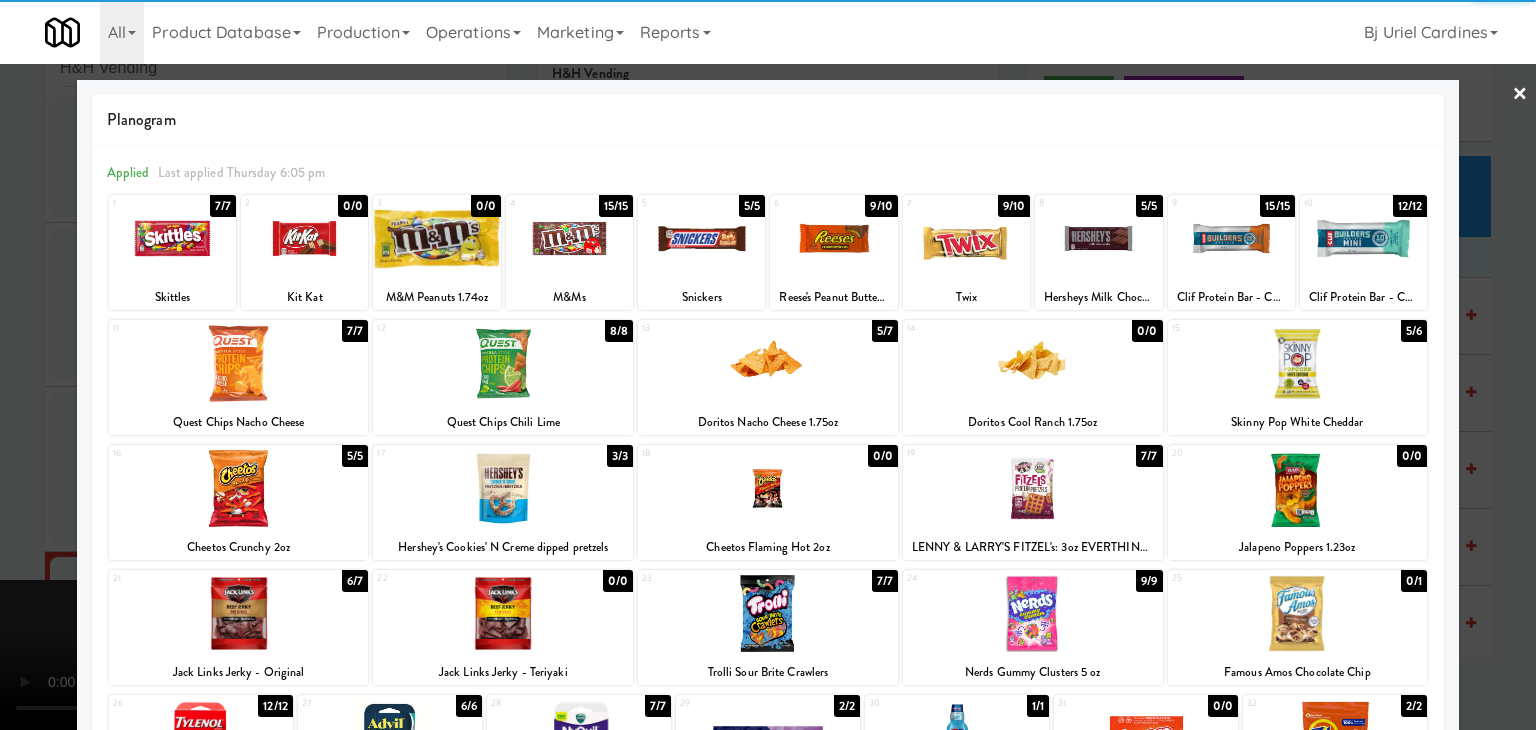 click at bounding box center (239, 488) 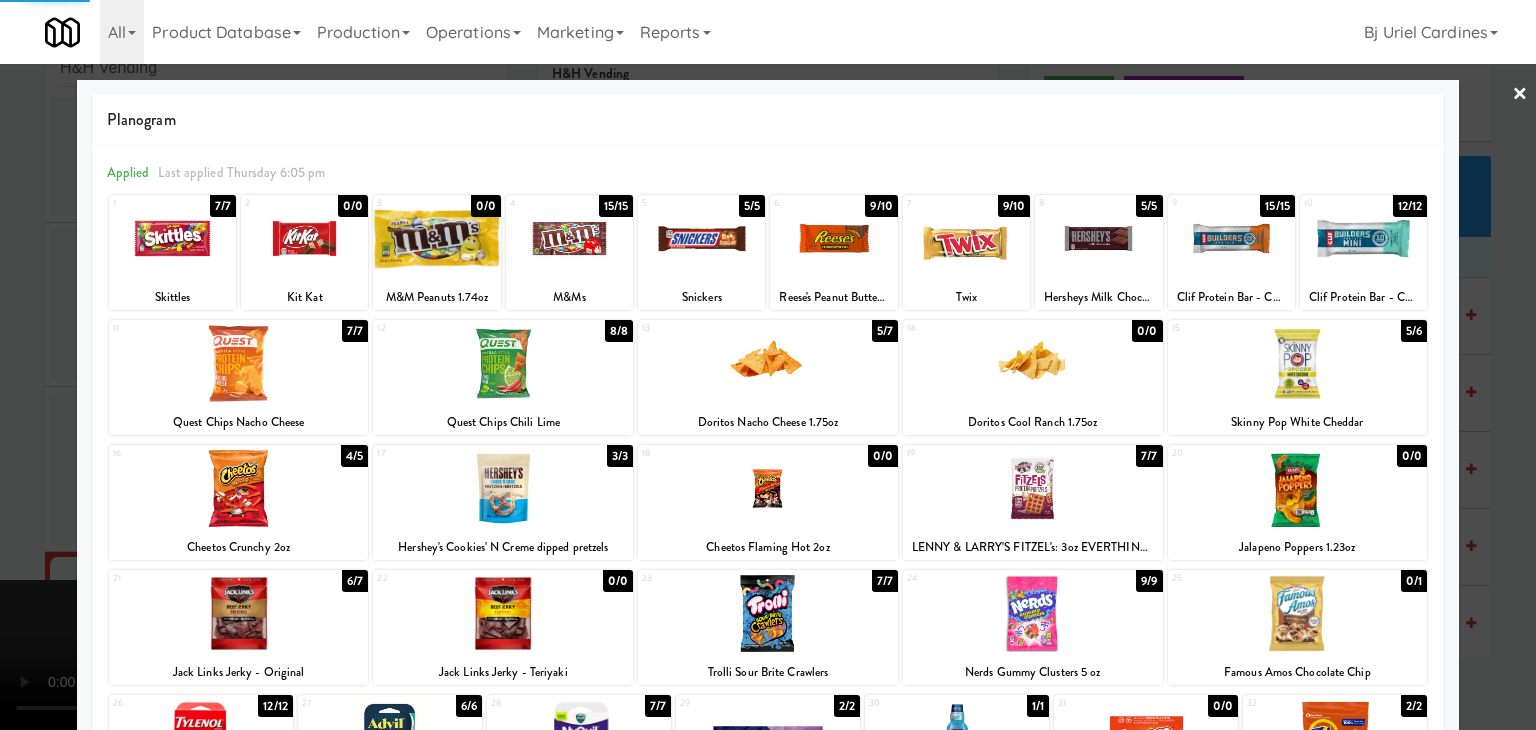 drag, startPoint x: 3, startPoint y: 465, endPoint x: 70, endPoint y: 458, distance: 67.36468 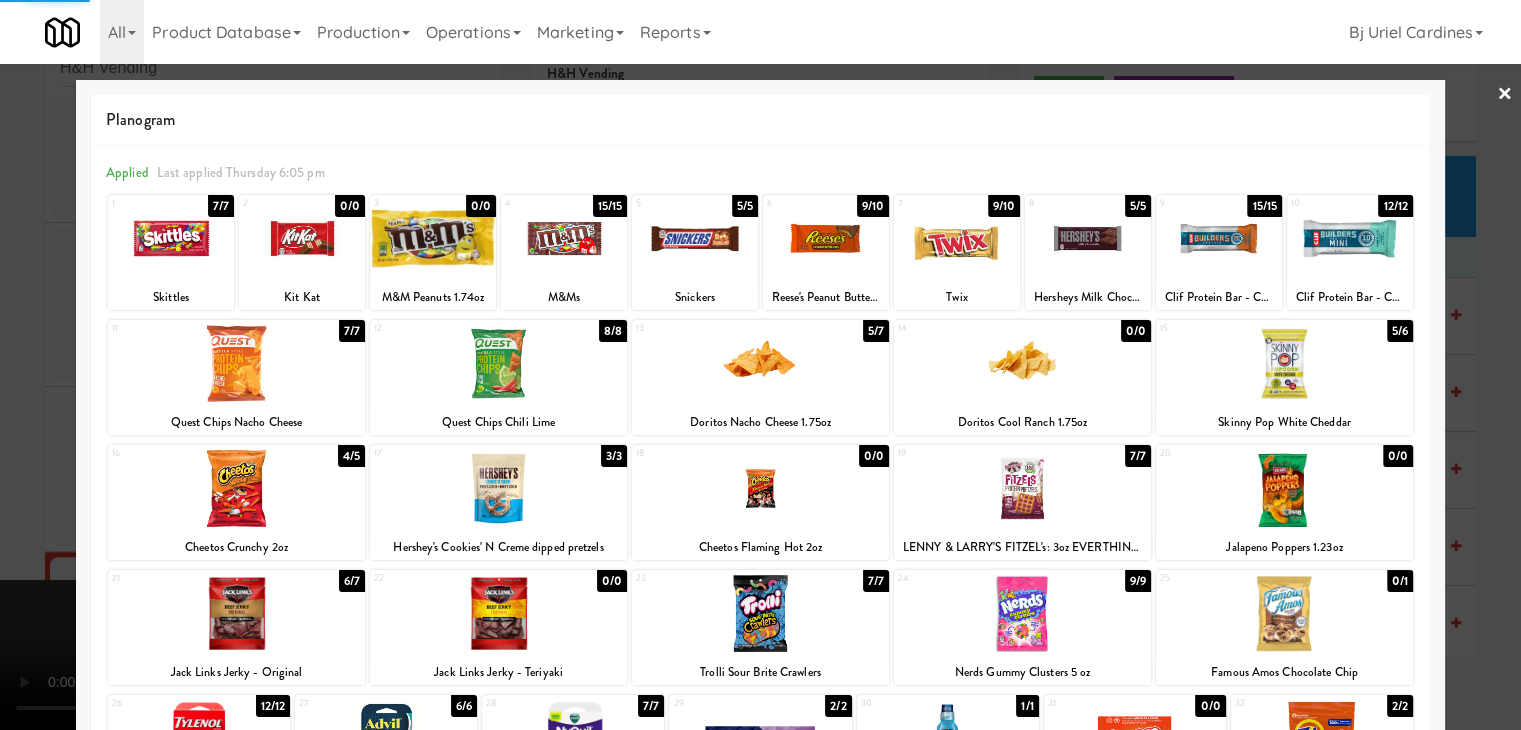 scroll, scrollTop: 9570, scrollLeft: 0, axis: vertical 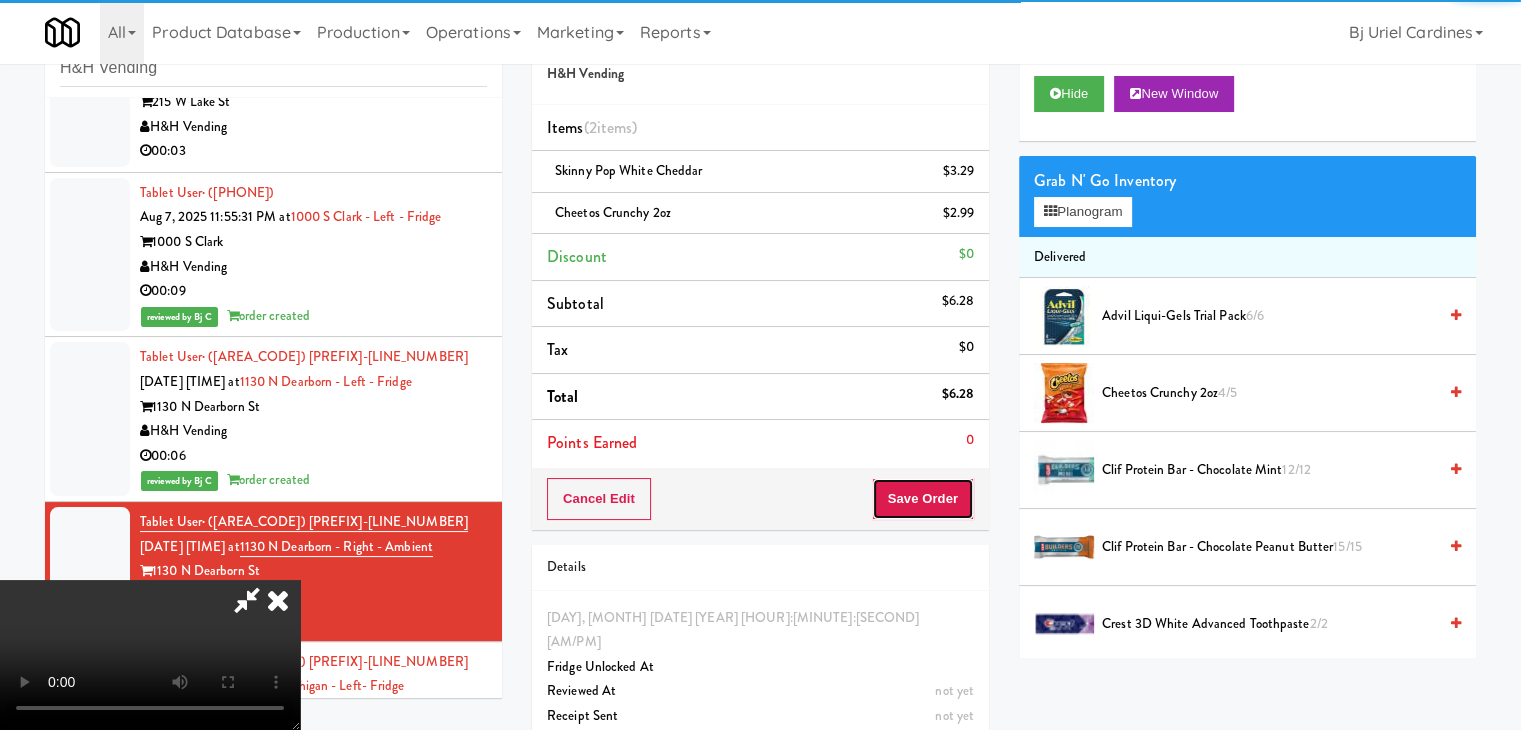 click on "Save Order" at bounding box center [923, 499] 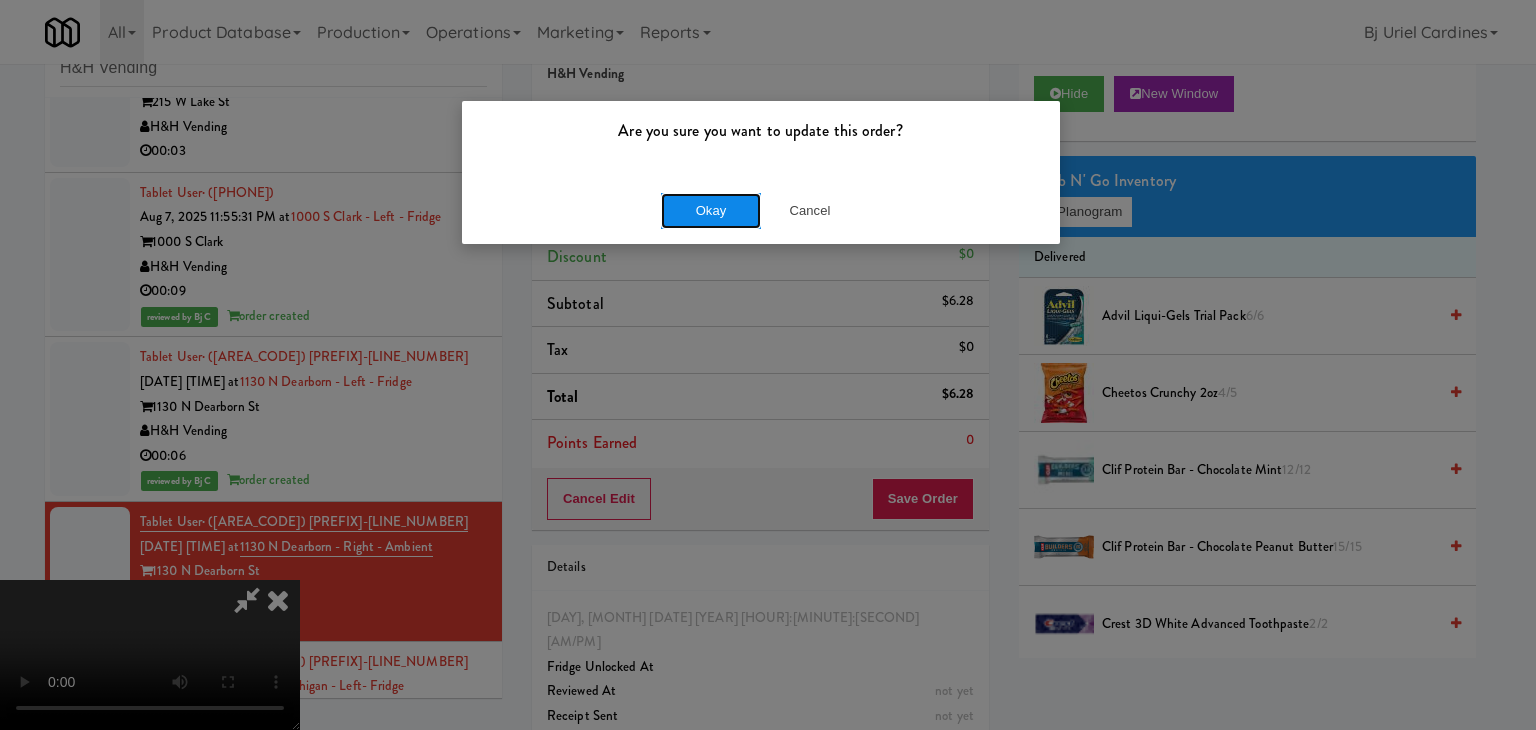 click on "Okay" at bounding box center [711, 211] 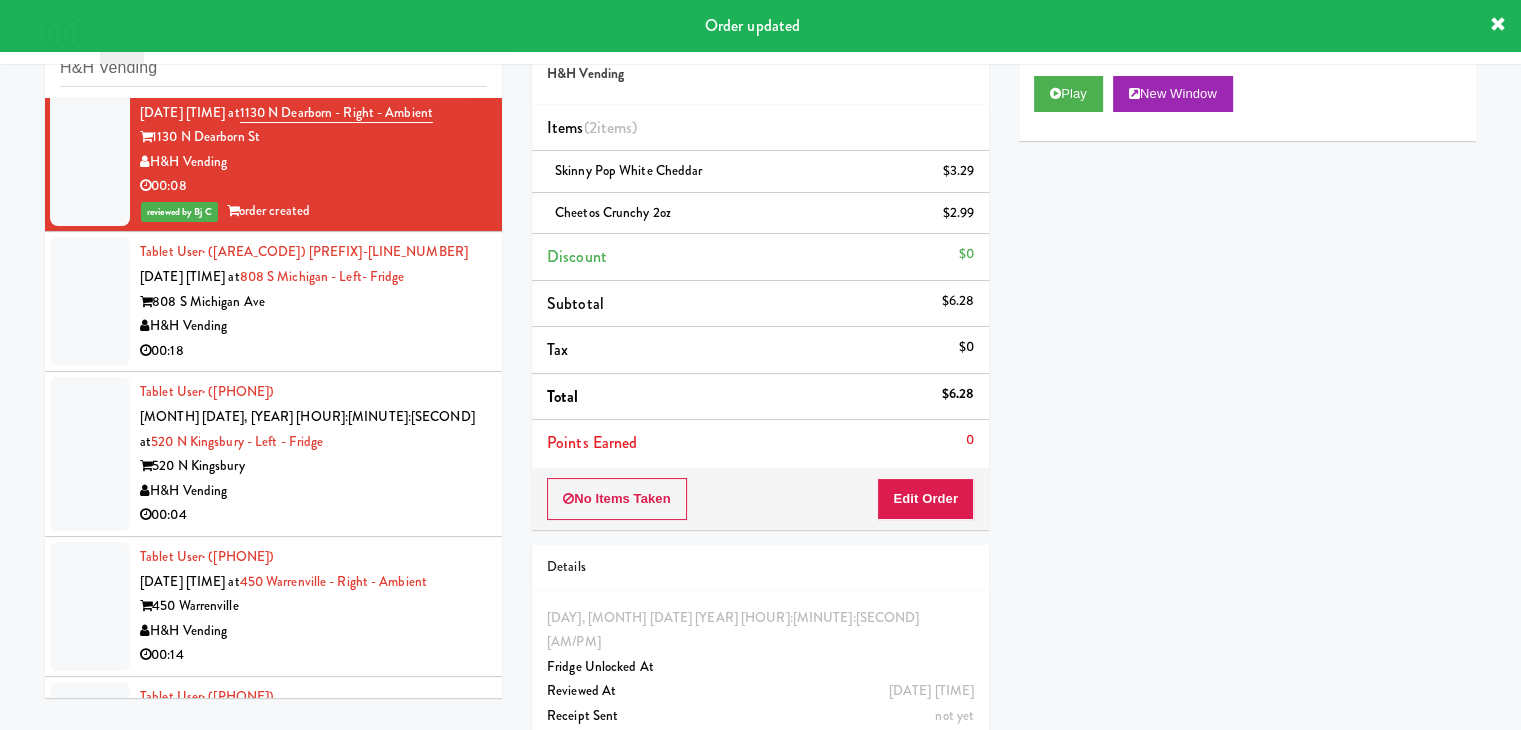 scroll, scrollTop: 10170, scrollLeft: 0, axis: vertical 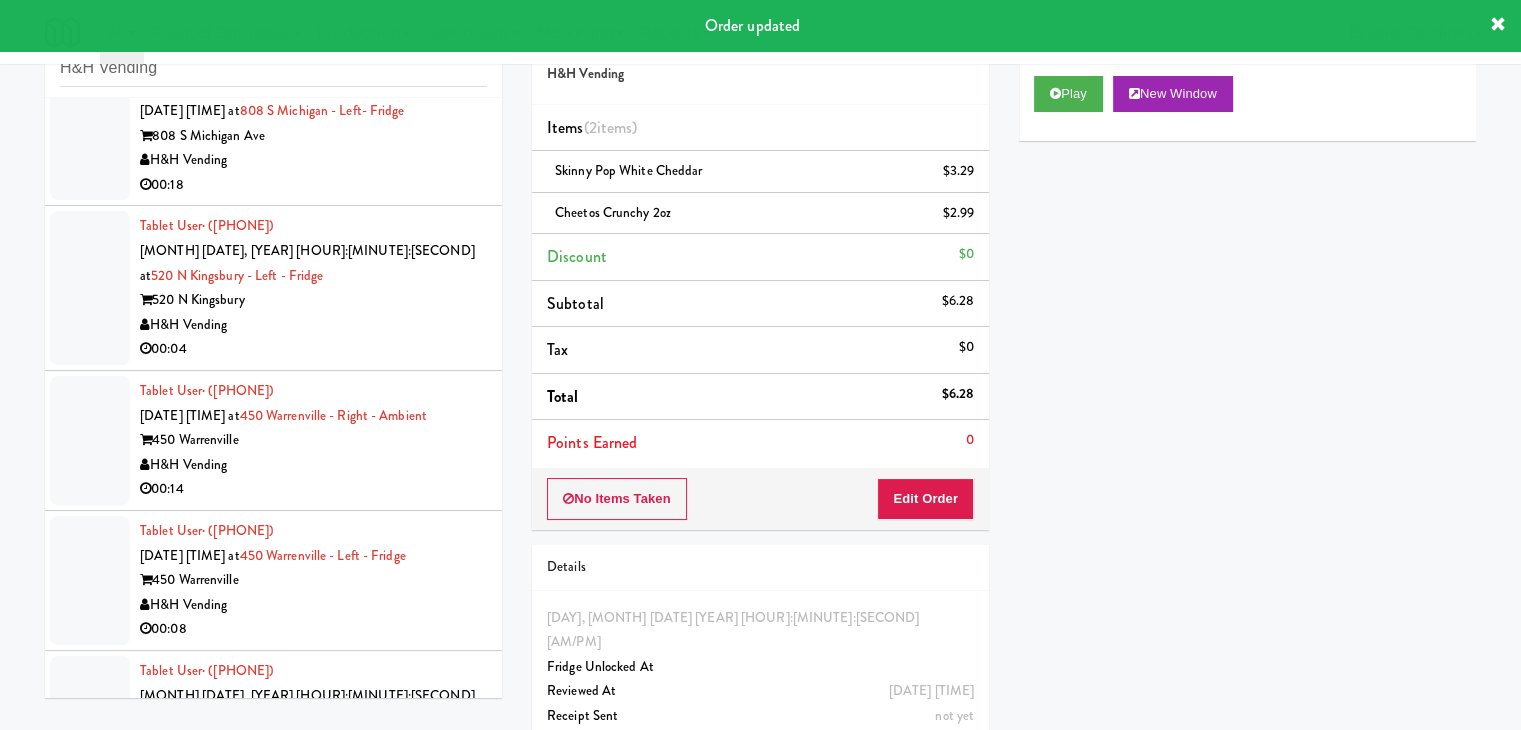click on "H&H Vending" at bounding box center [313, 325] 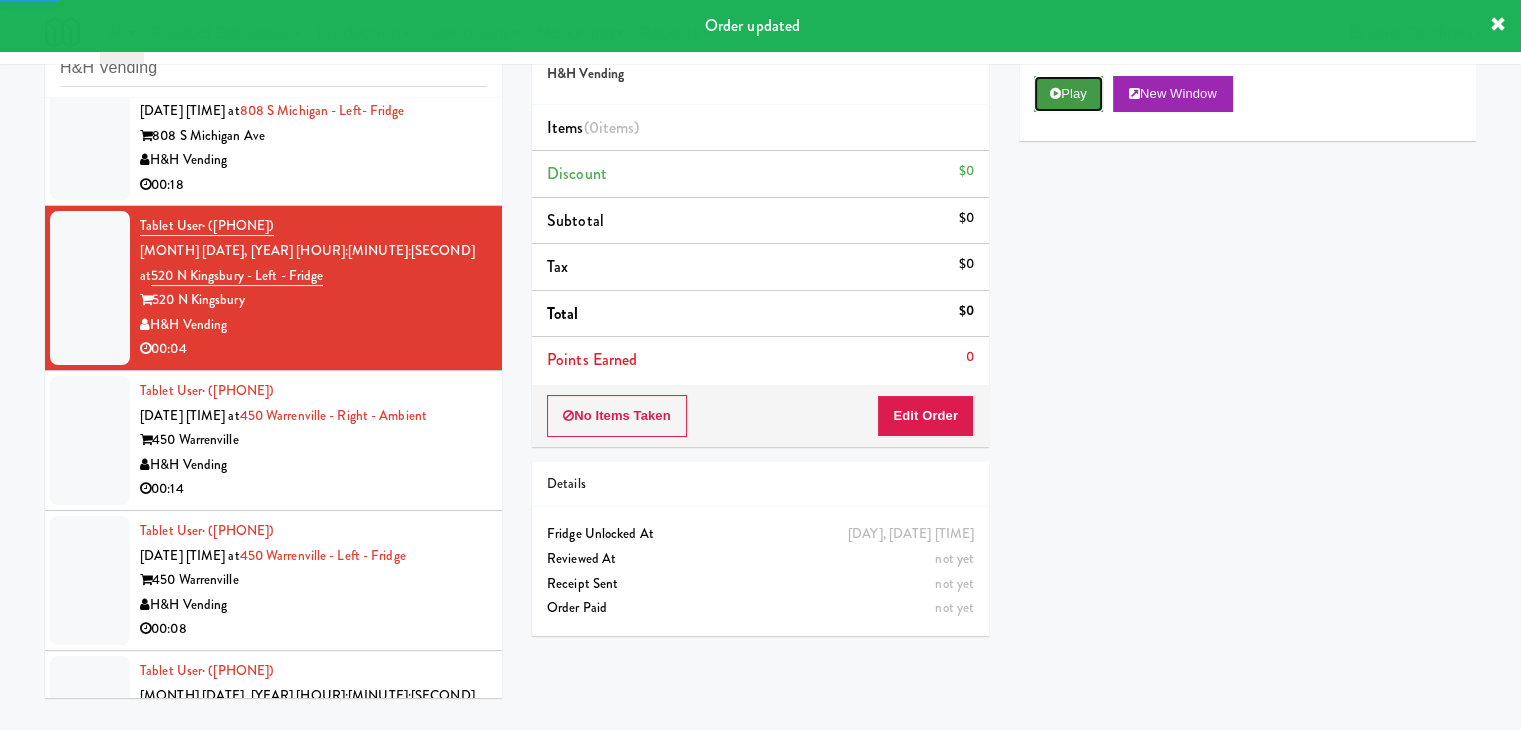 click on "Play" at bounding box center (1068, 94) 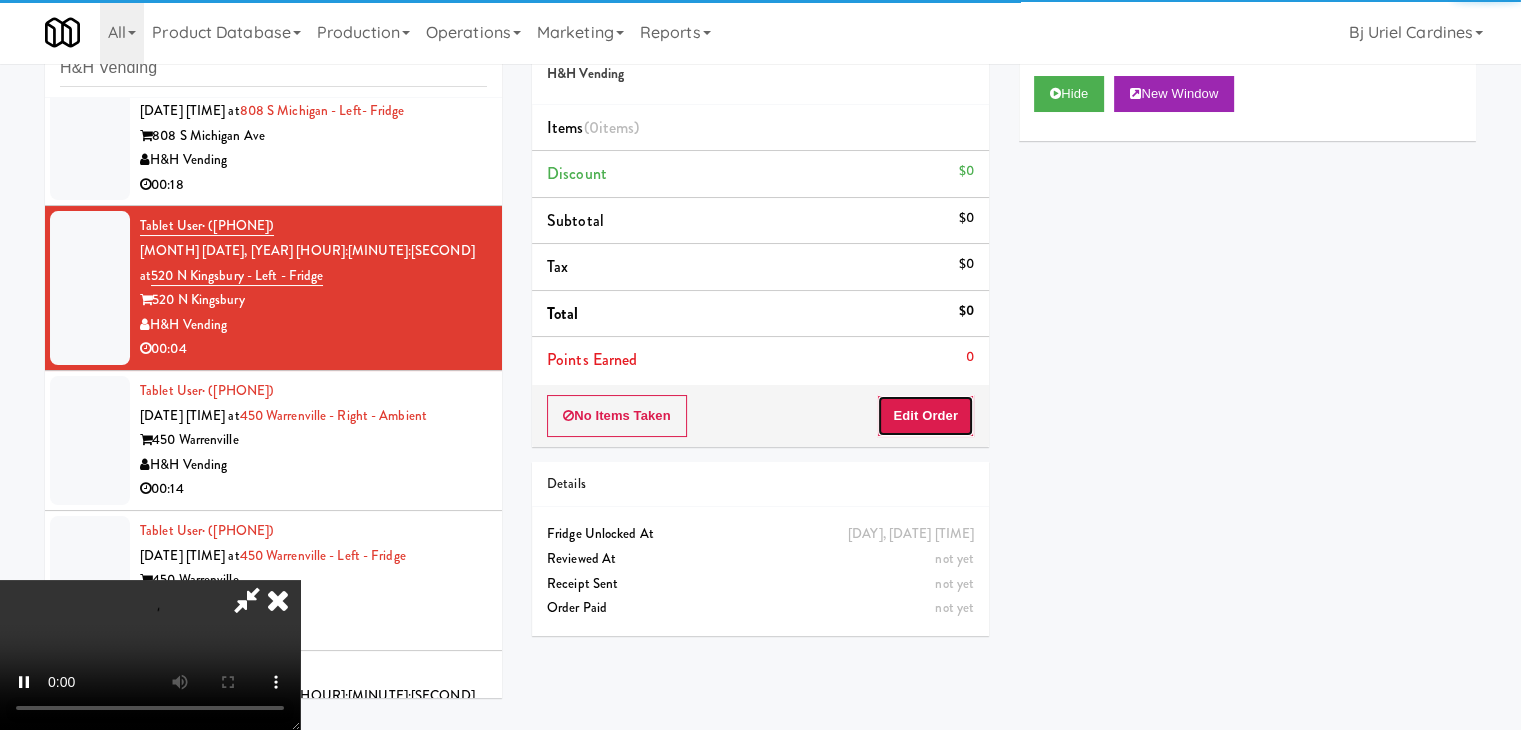 click on "Edit Order" at bounding box center [925, 416] 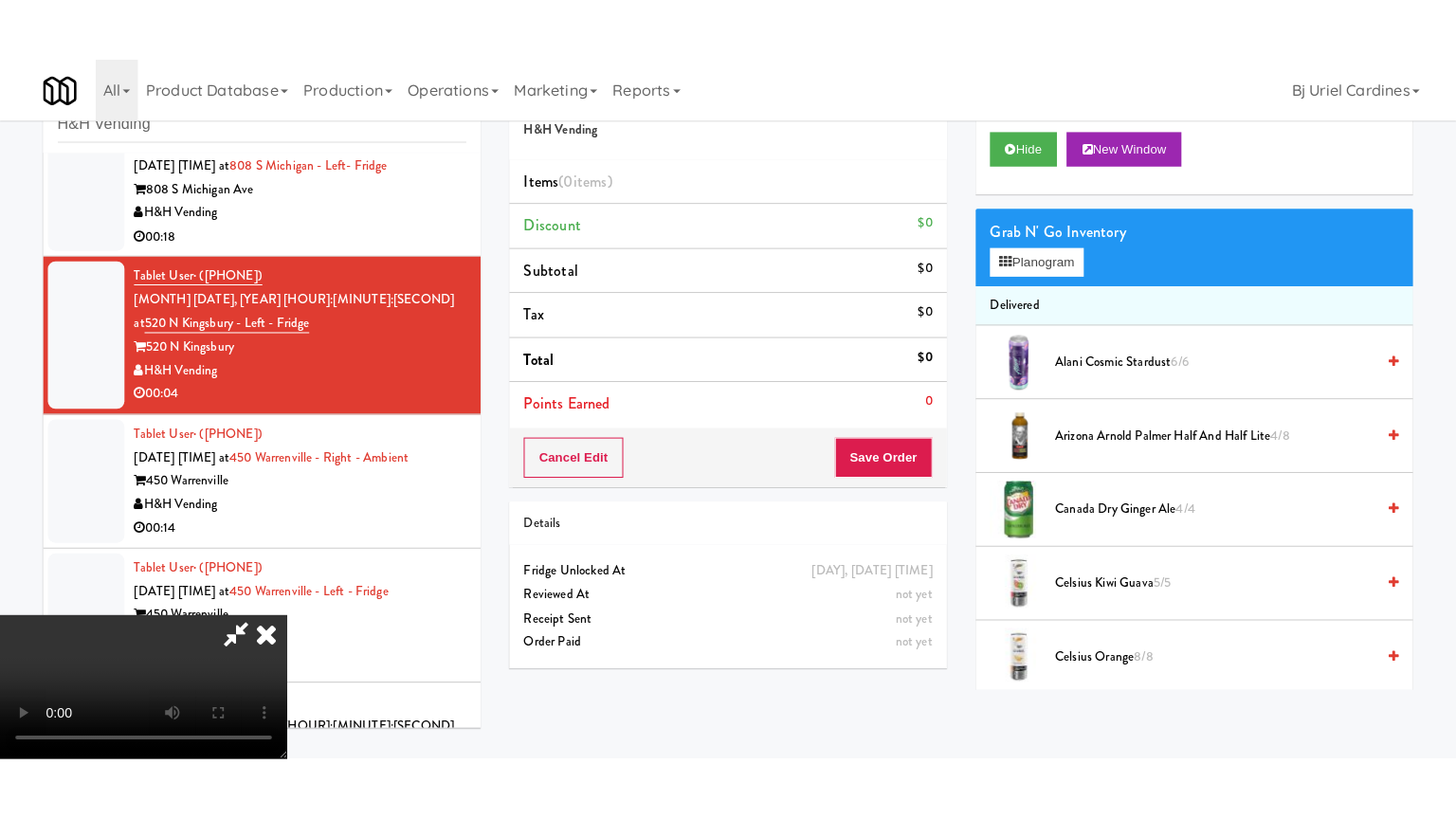 scroll, scrollTop: 266, scrollLeft: 0, axis: vertical 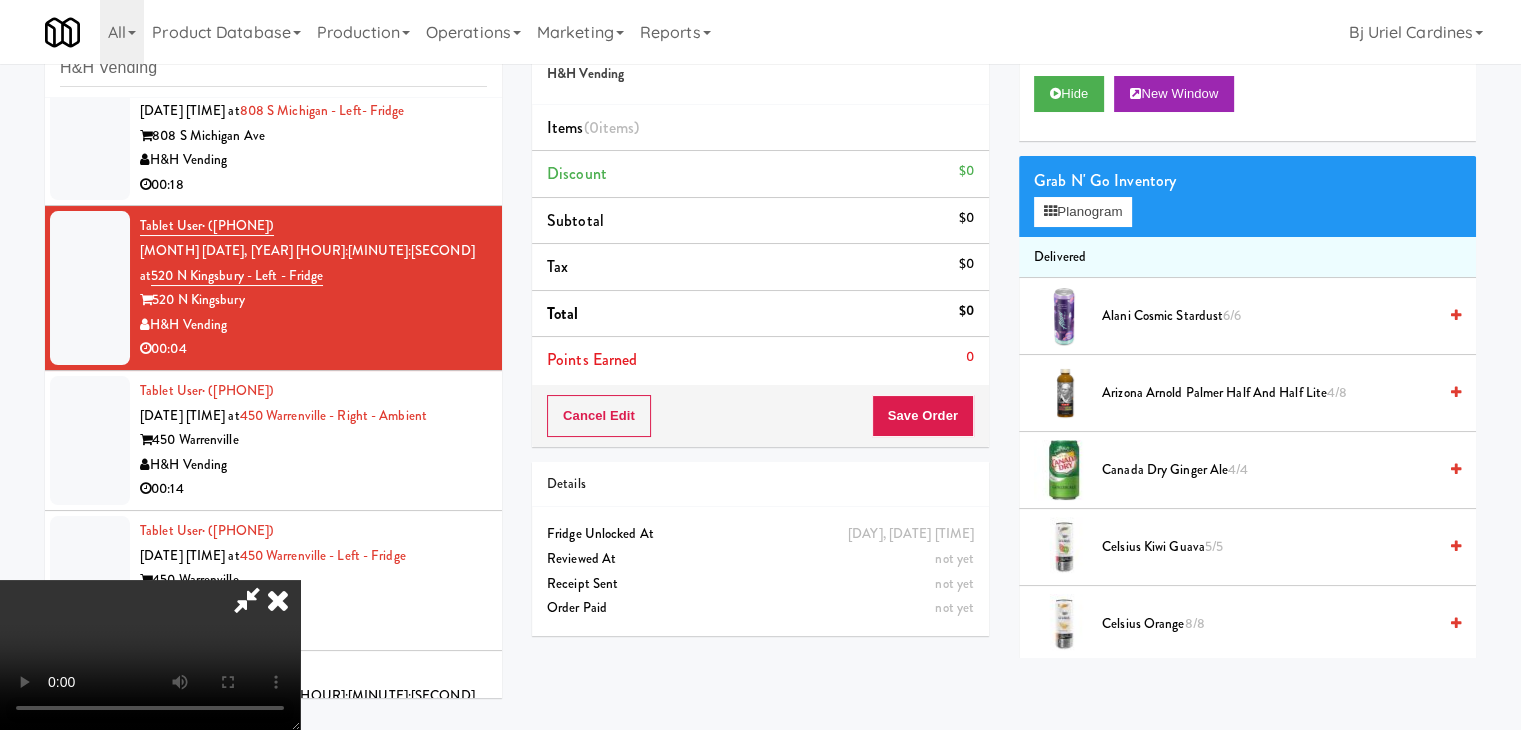 type 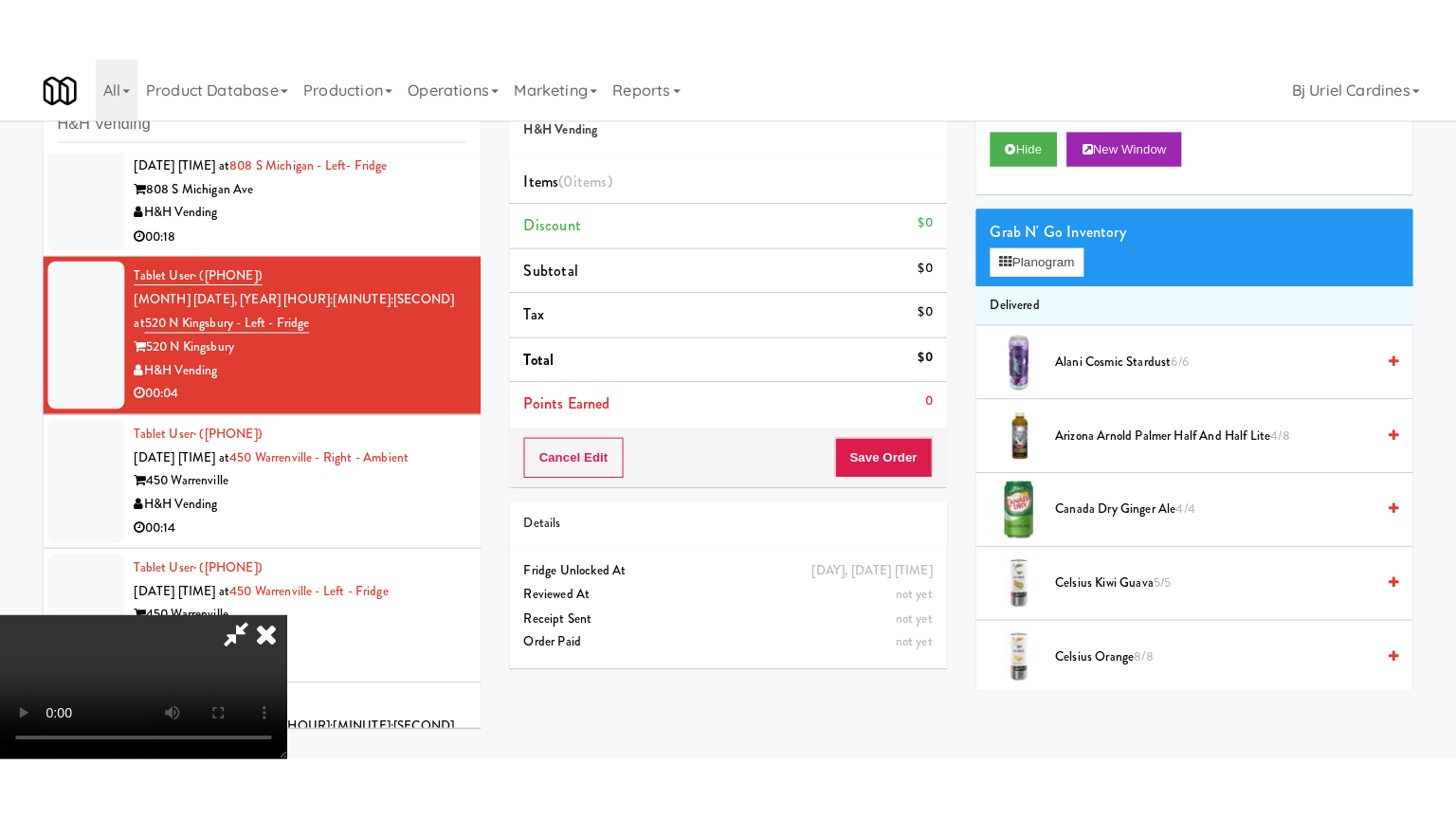 scroll, scrollTop: 0, scrollLeft: 0, axis: both 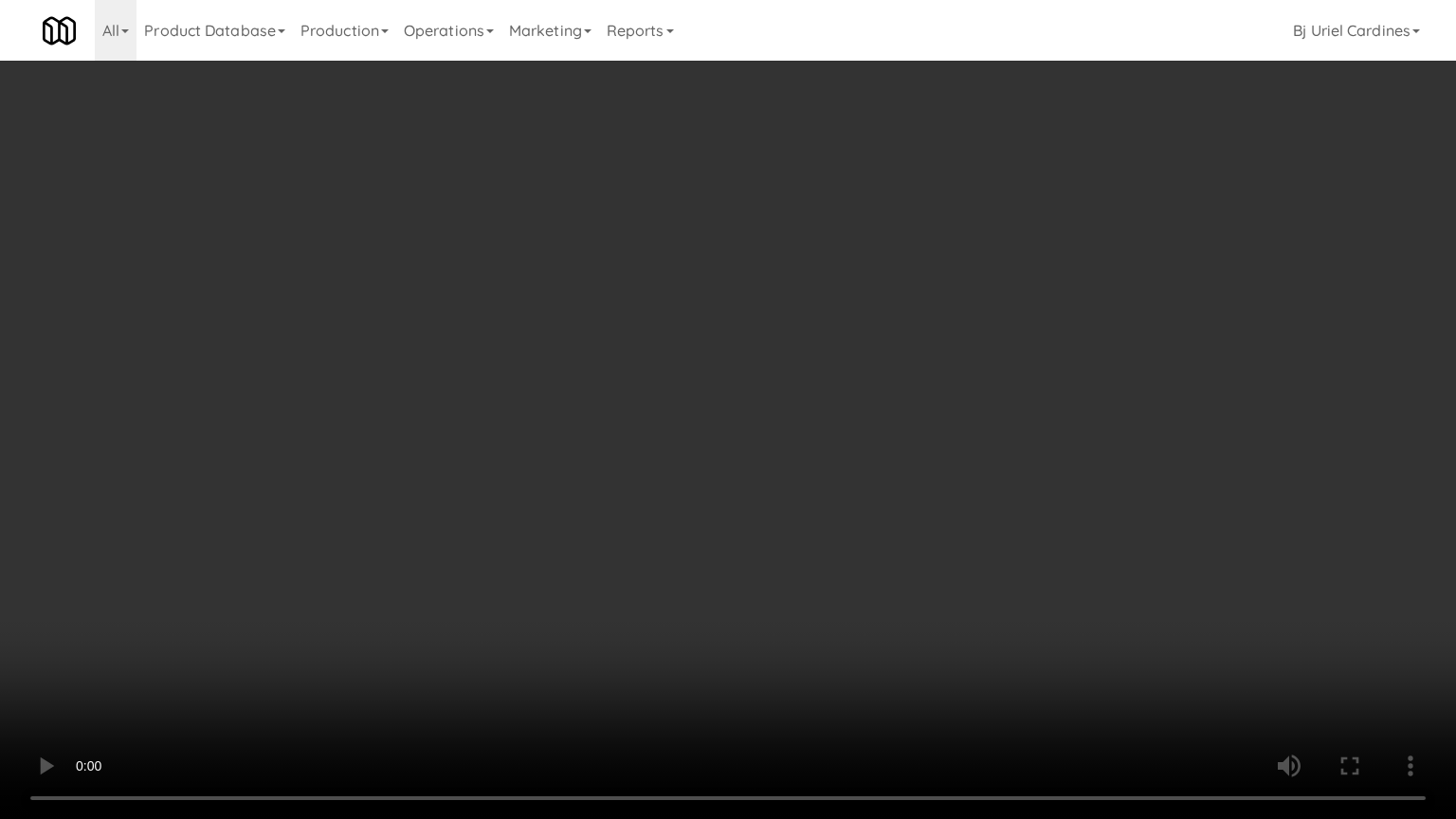 click at bounding box center [728, 410] 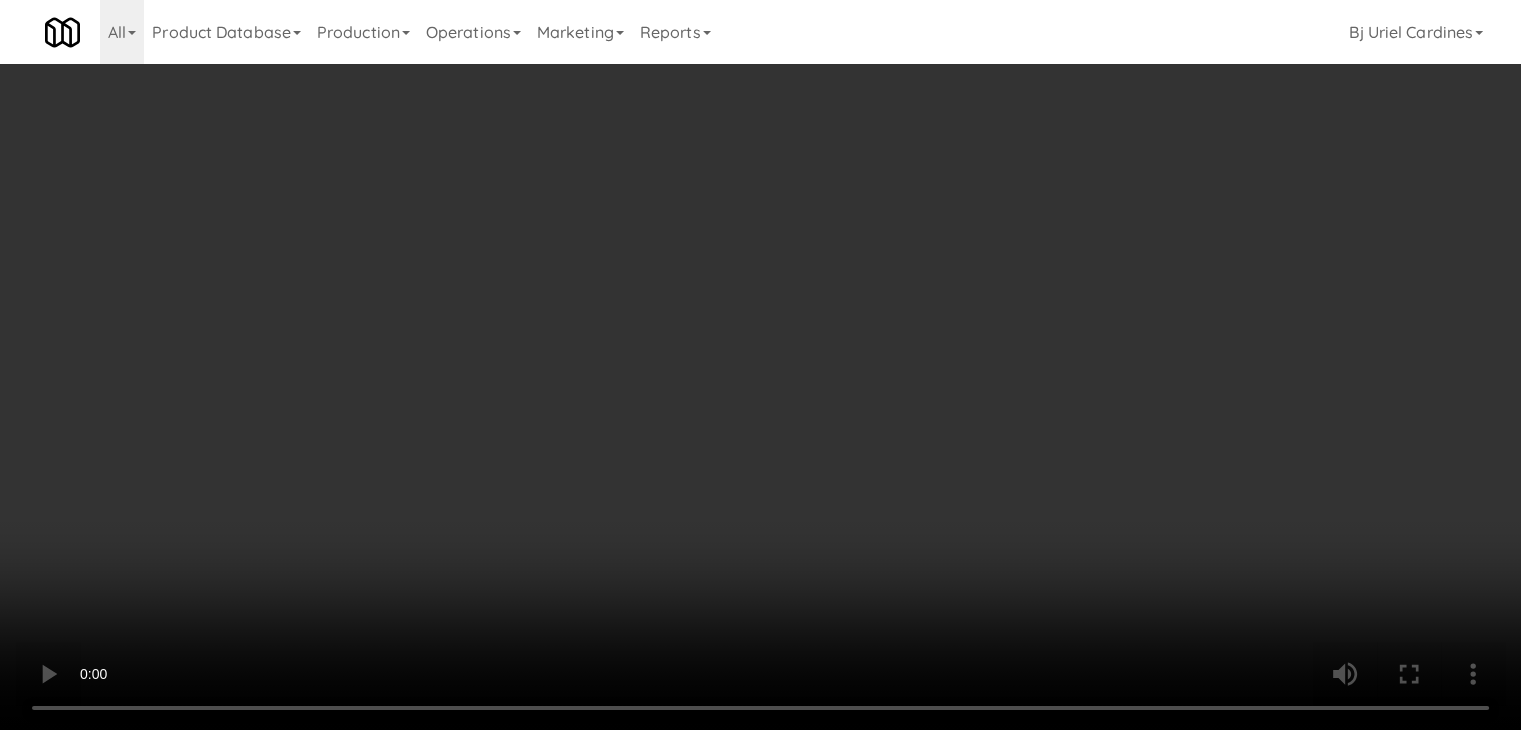 scroll, scrollTop: 10170, scrollLeft: 0, axis: vertical 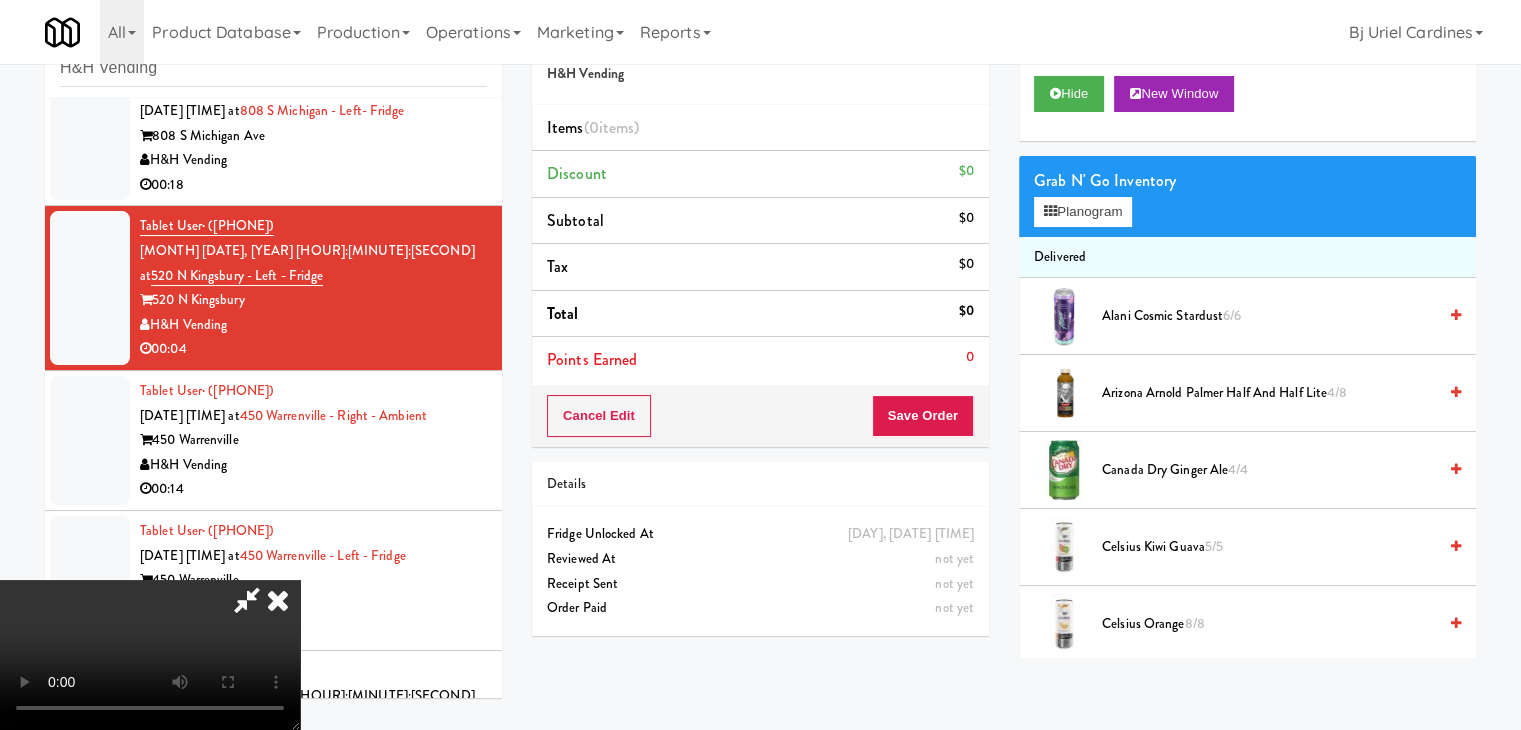 click at bounding box center (150, 655) 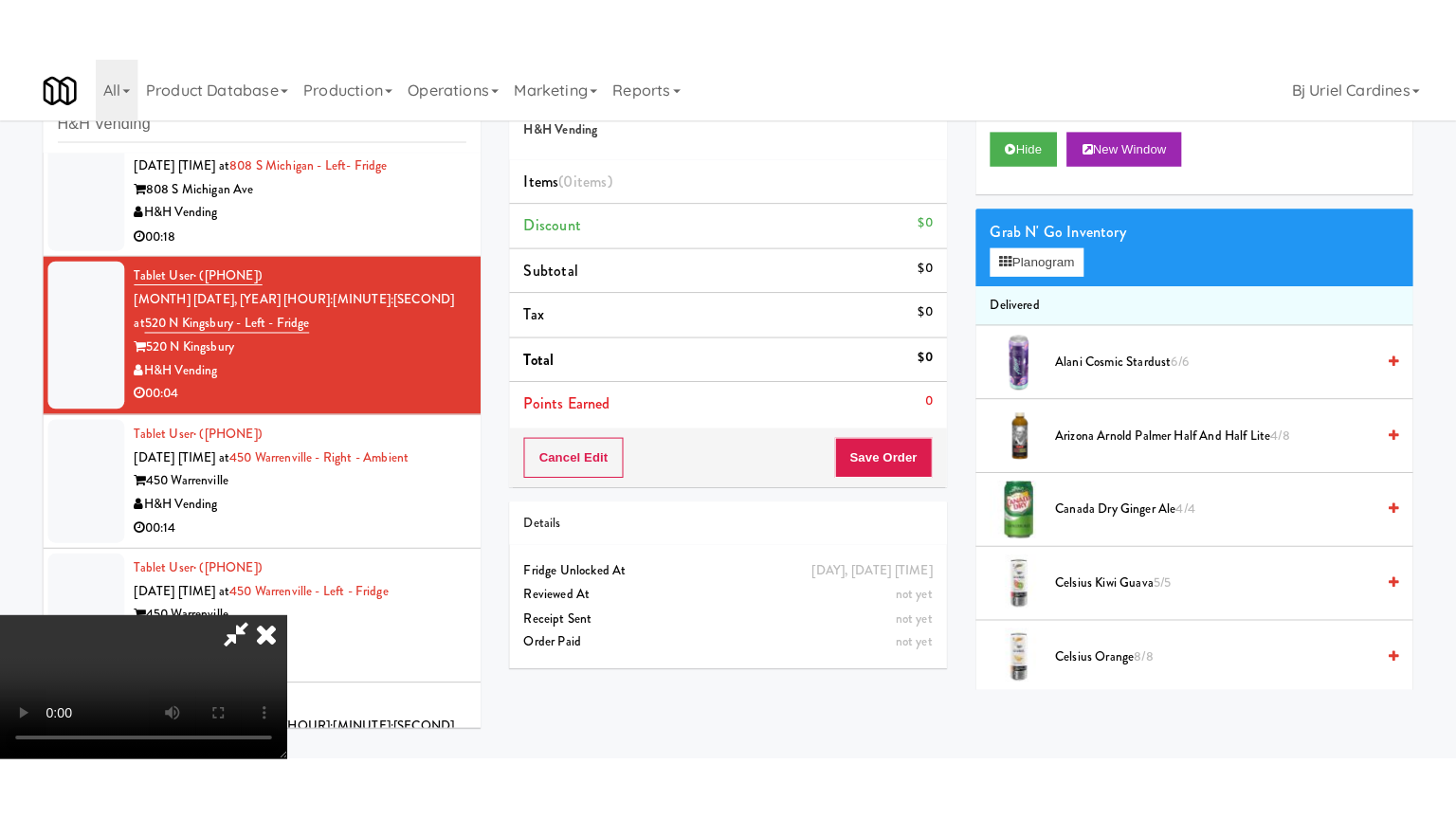 scroll, scrollTop: 0, scrollLeft: 0, axis: both 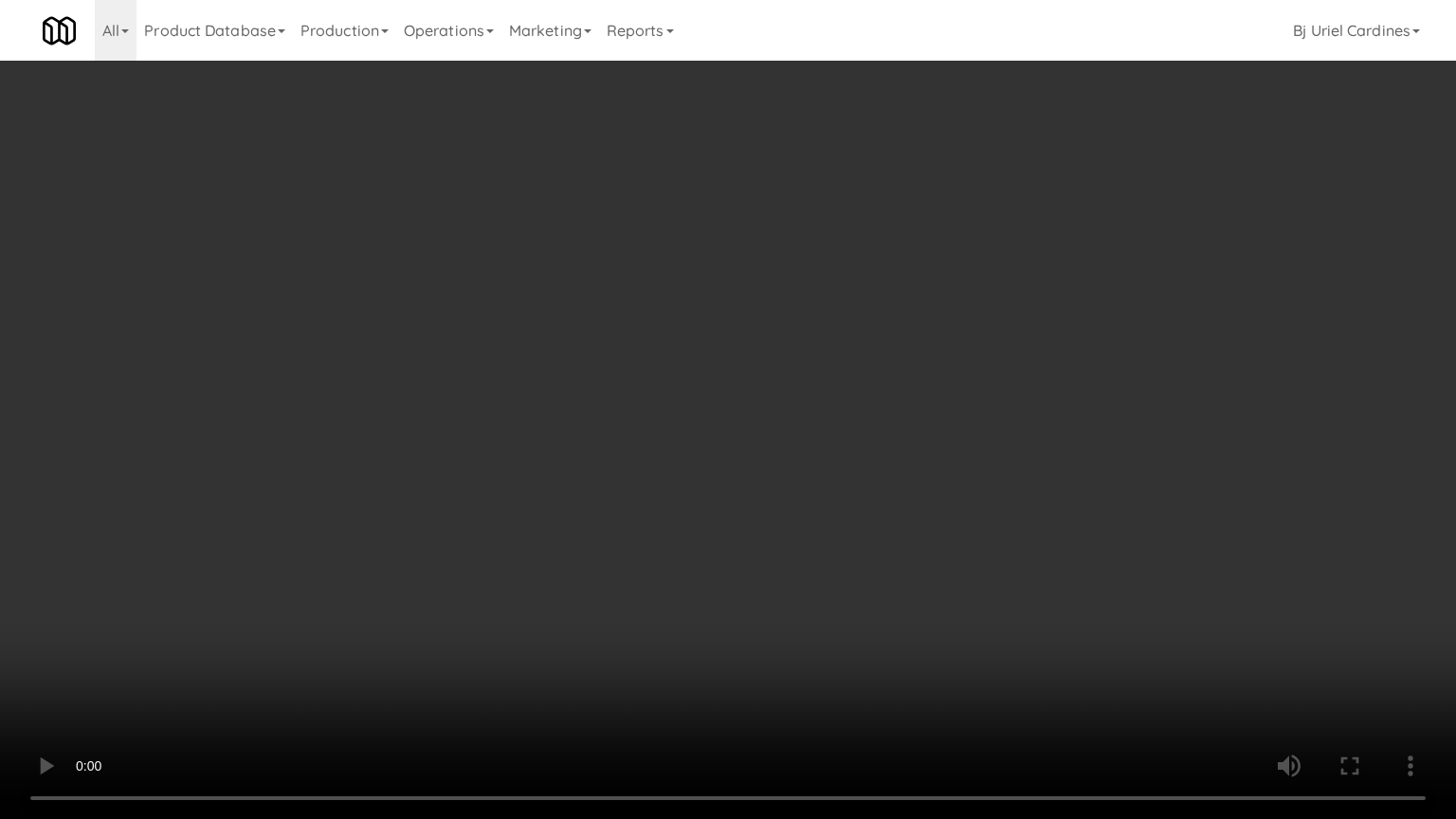 click at bounding box center [728, 410] 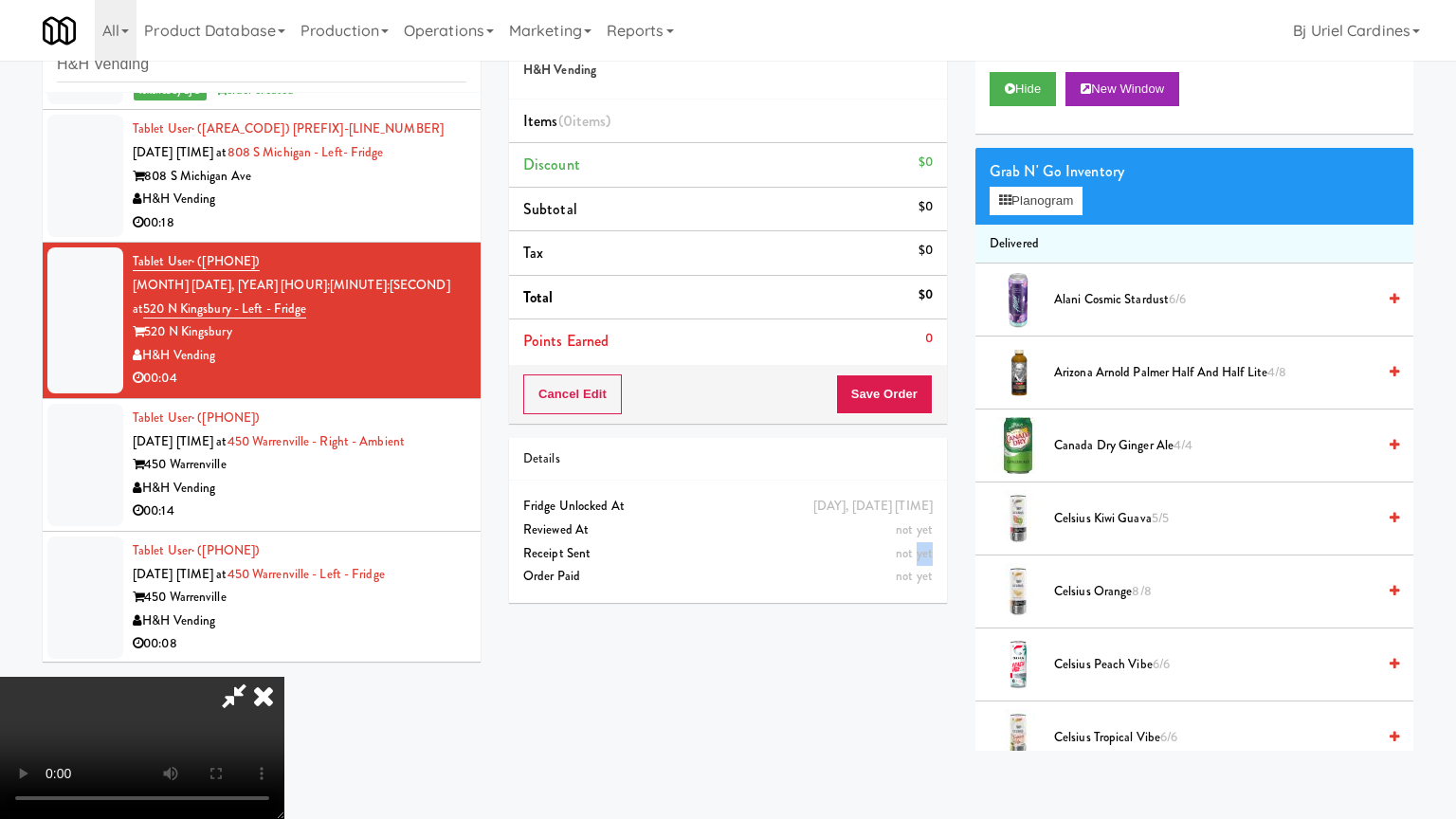 click on "not yet" at bounding box center [914, 554] 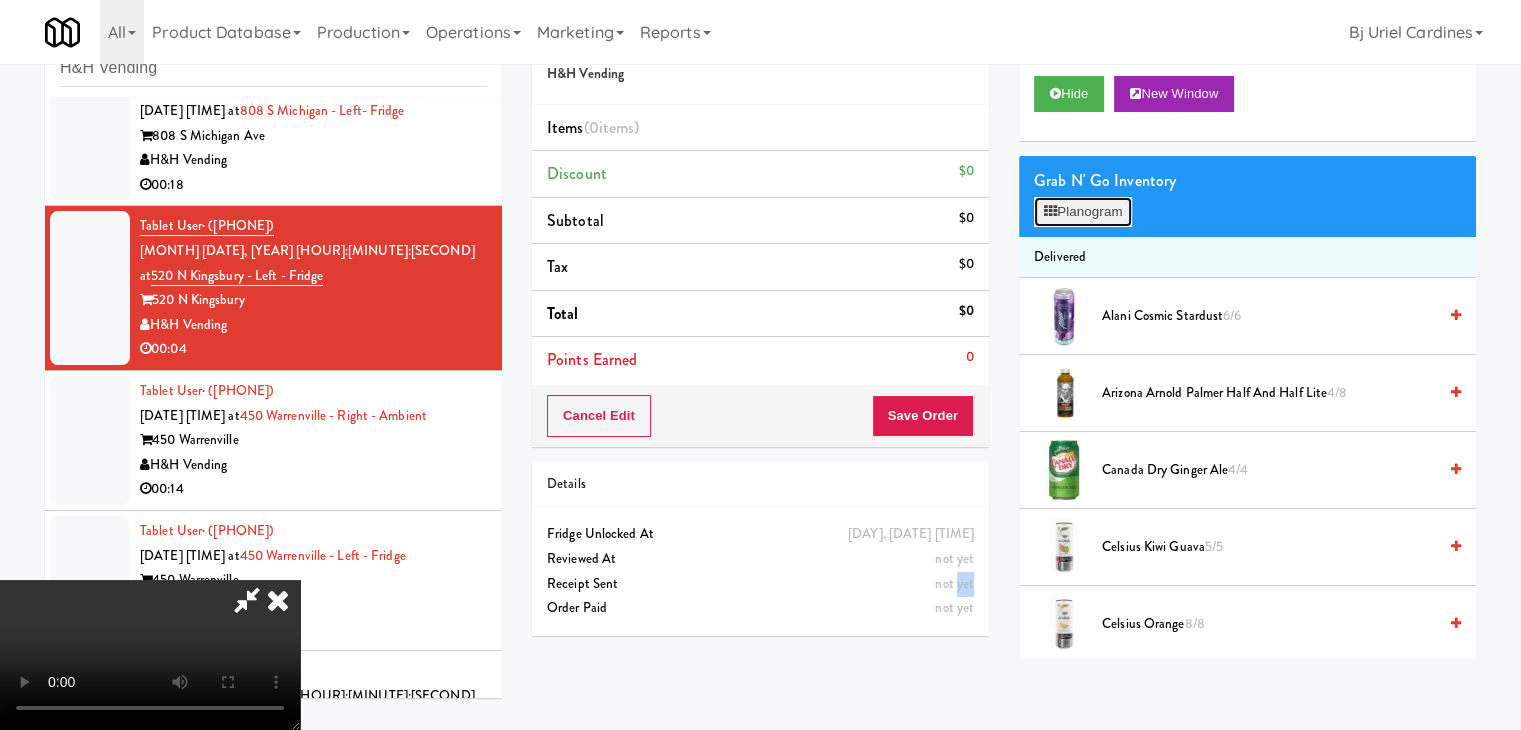 click on "Planogram" at bounding box center (1083, 212) 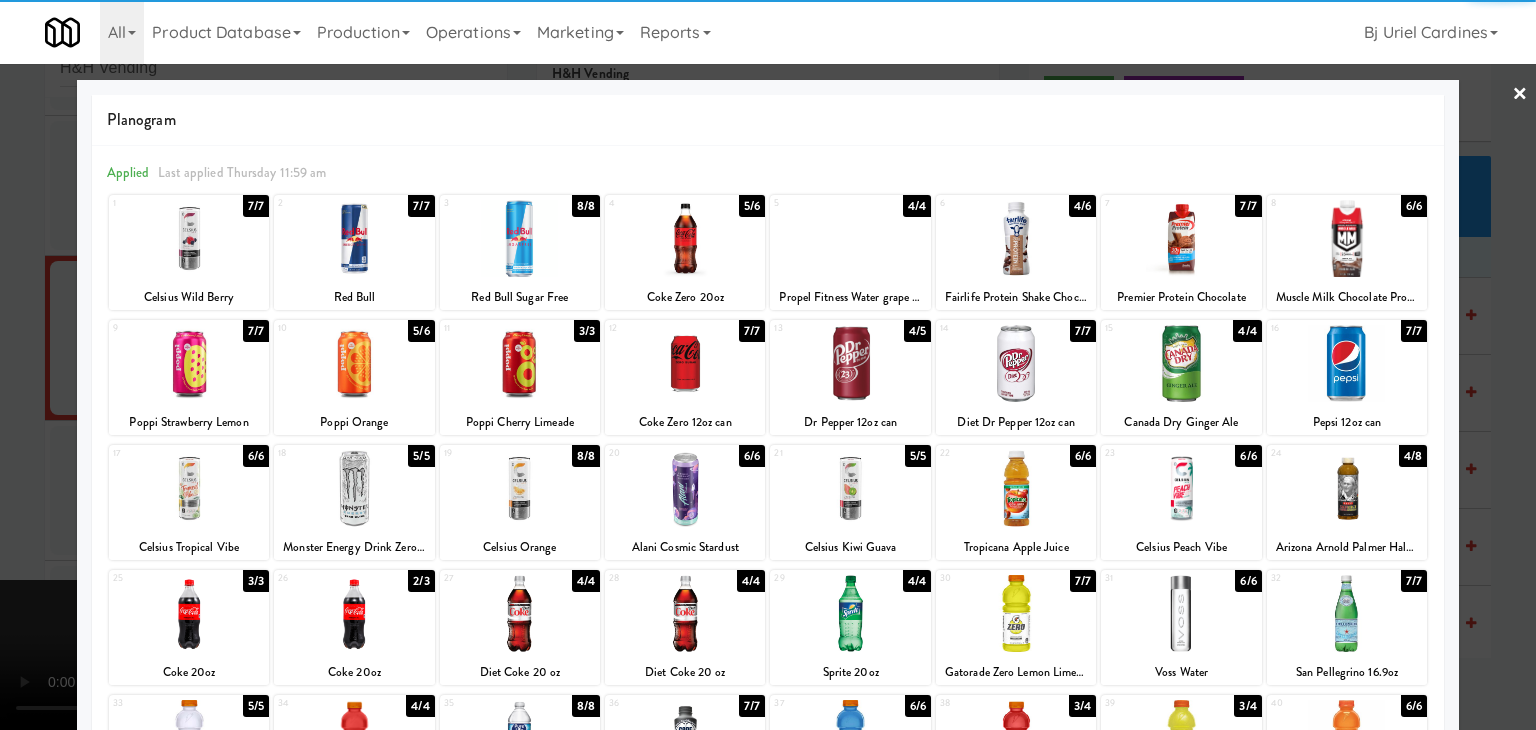 click at bounding box center (1347, 488) 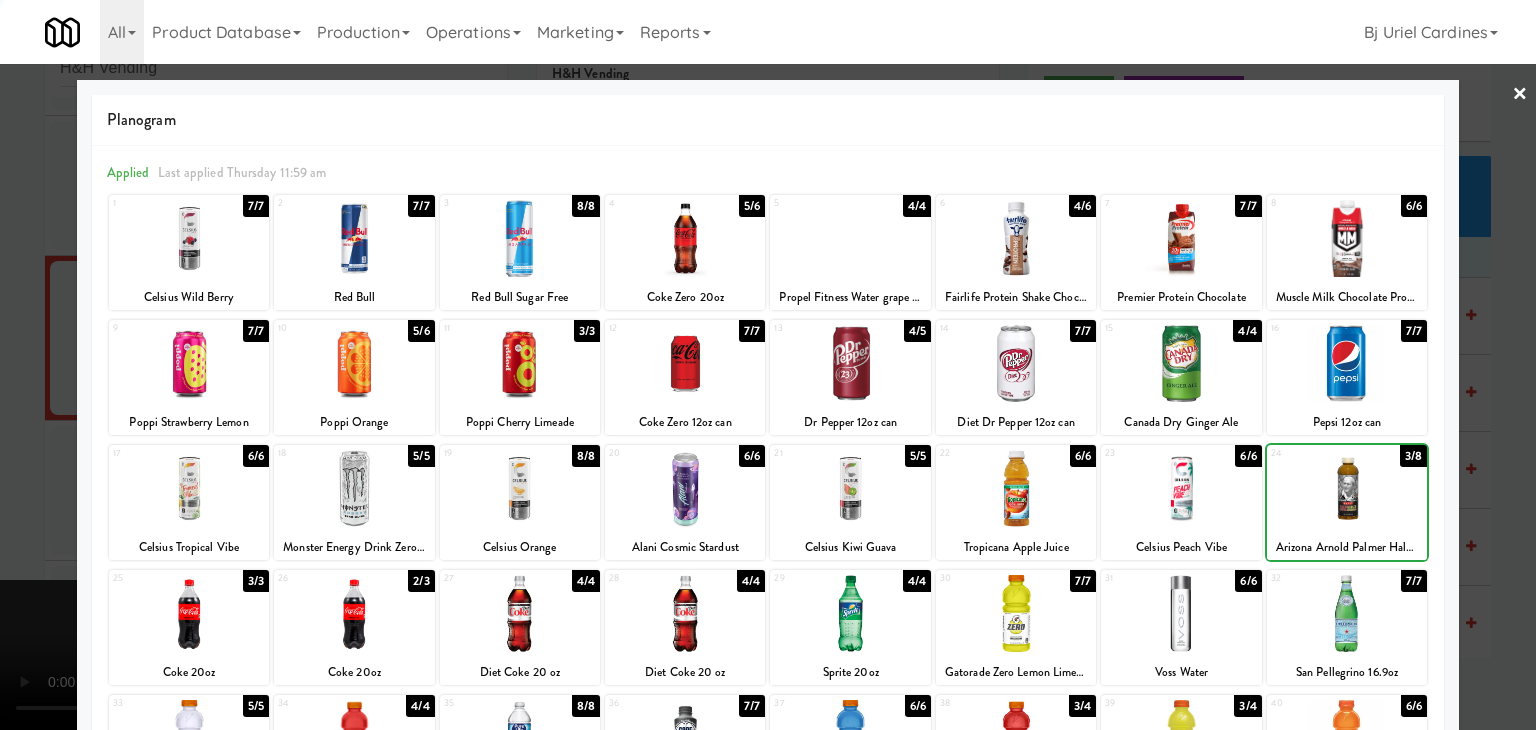 click at bounding box center (768, 365) 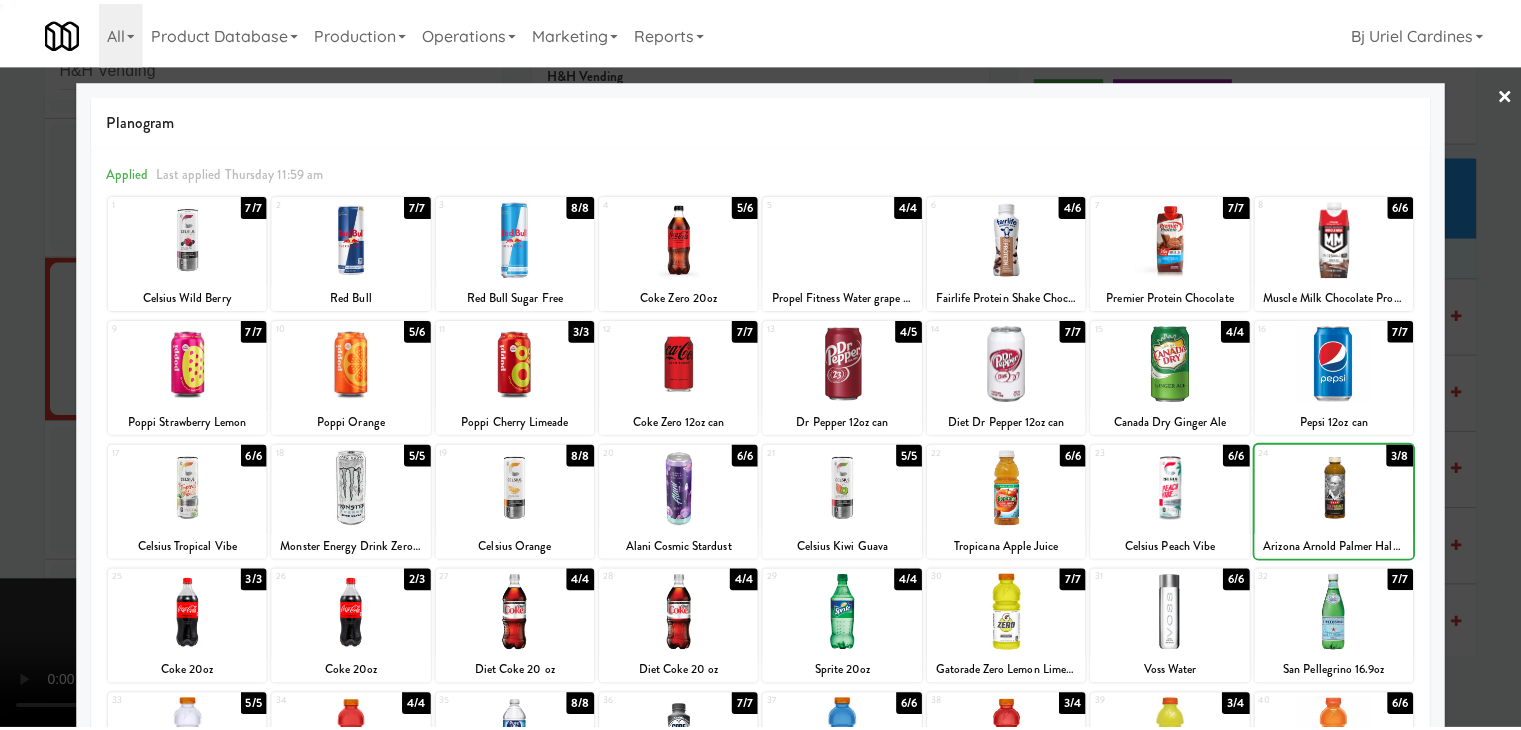 scroll, scrollTop: 10170, scrollLeft: 0, axis: vertical 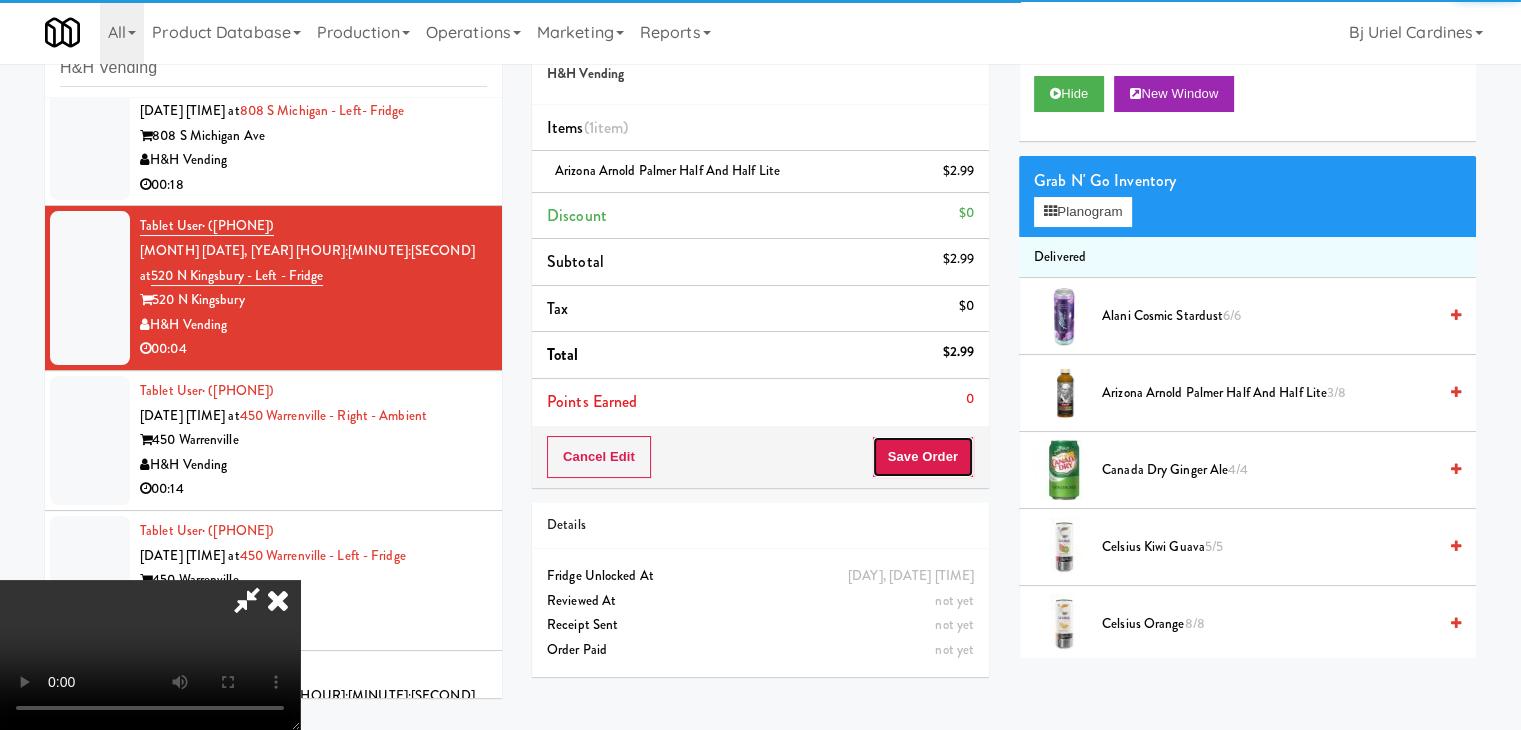 click on "Save Order" at bounding box center [923, 457] 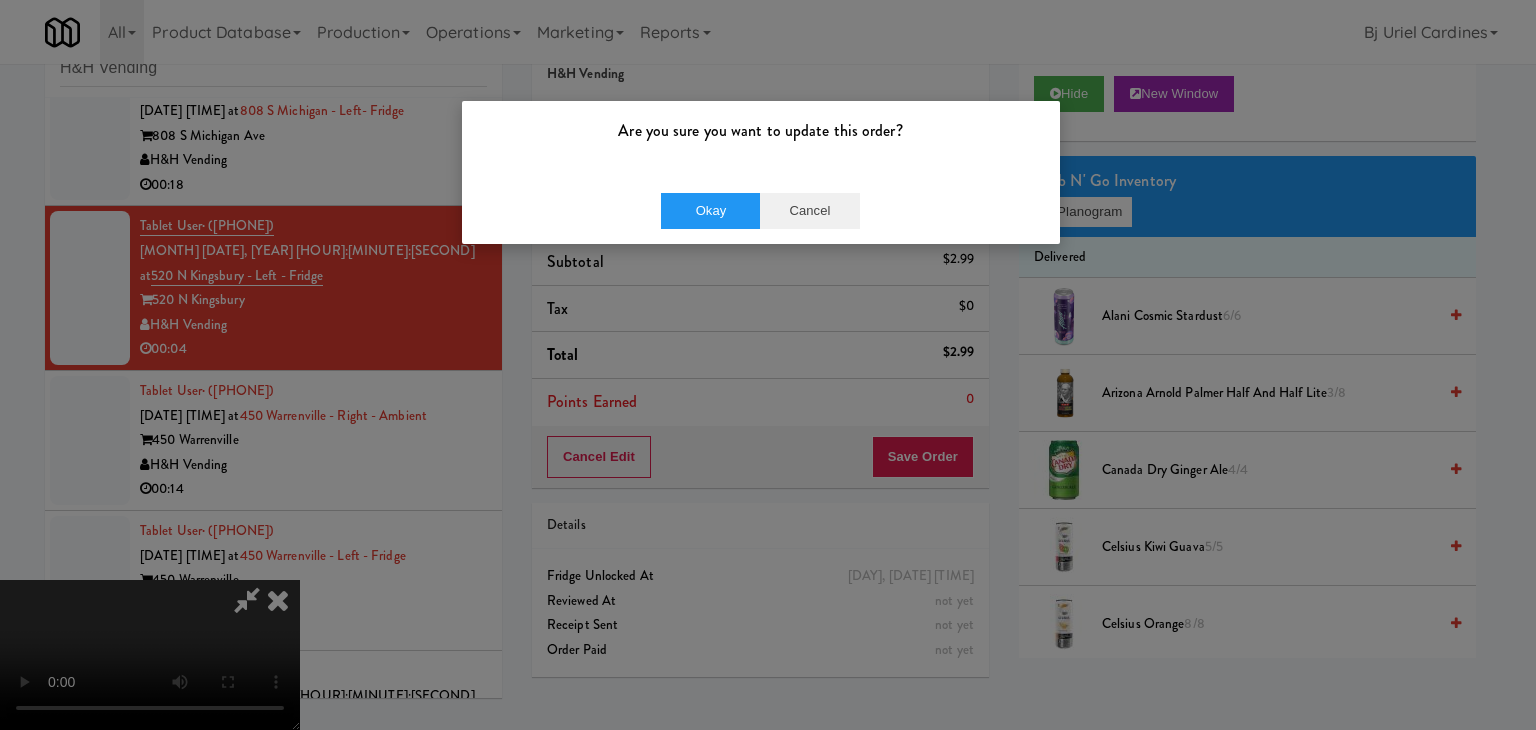 click on "Okay Cancel" at bounding box center [761, 210] 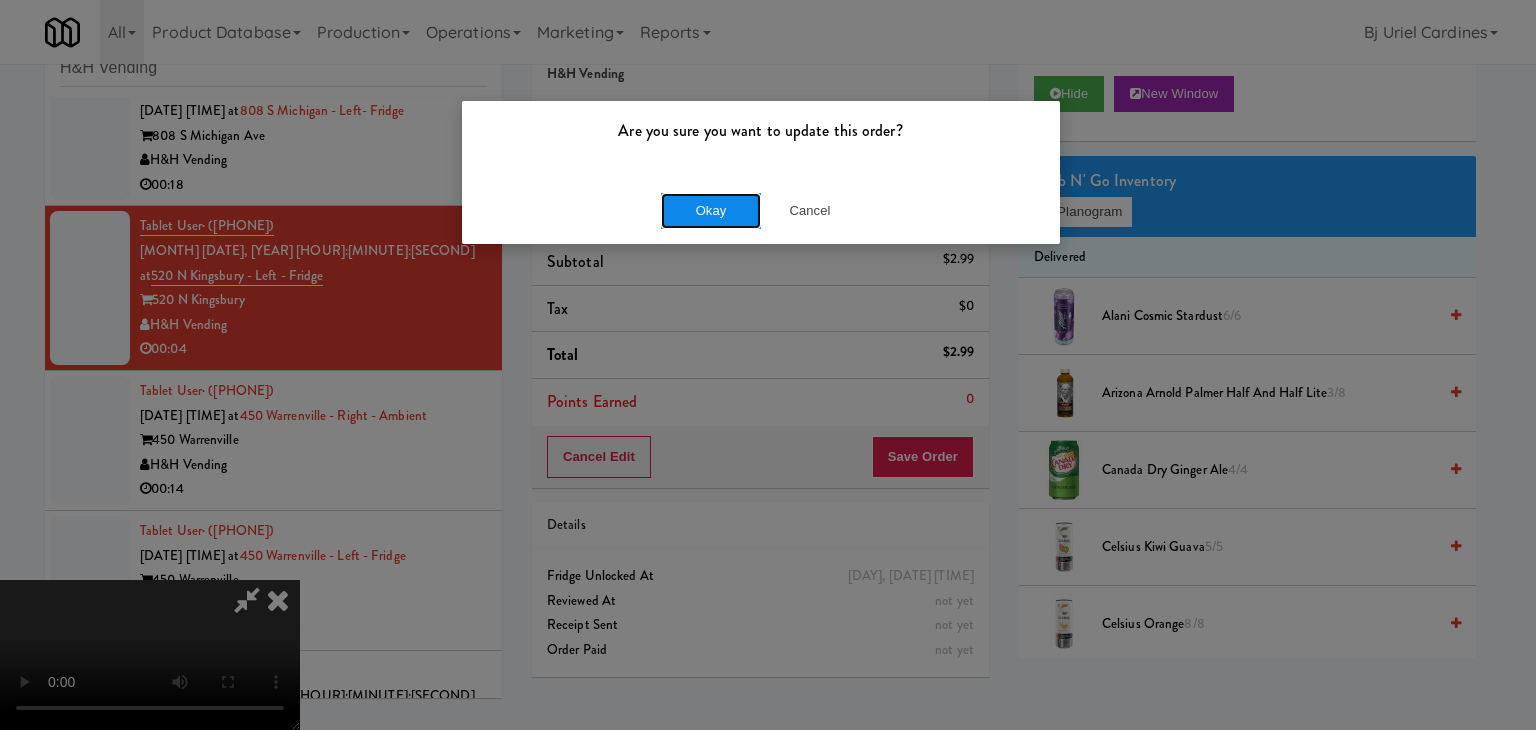 click on "Okay" at bounding box center (711, 211) 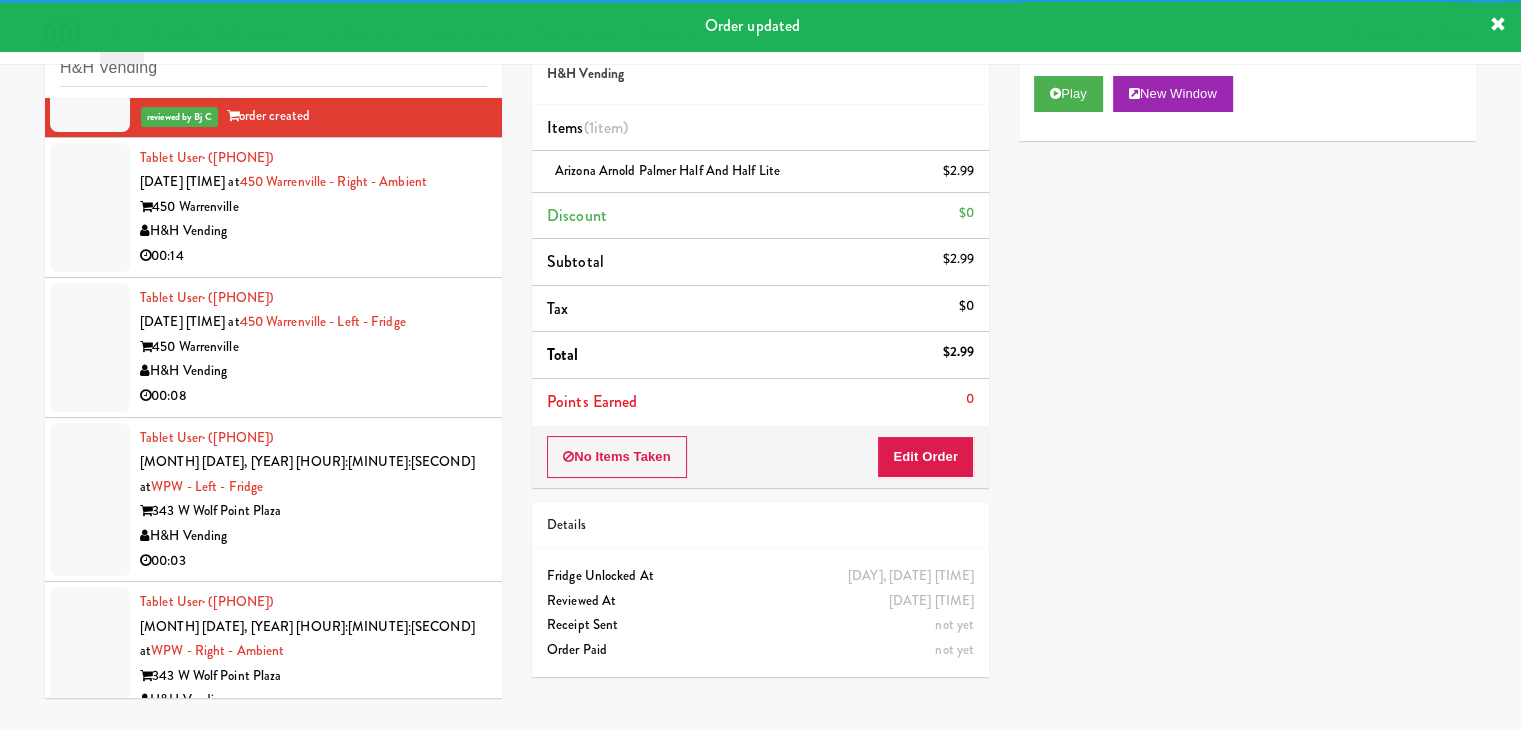scroll, scrollTop: 10470, scrollLeft: 0, axis: vertical 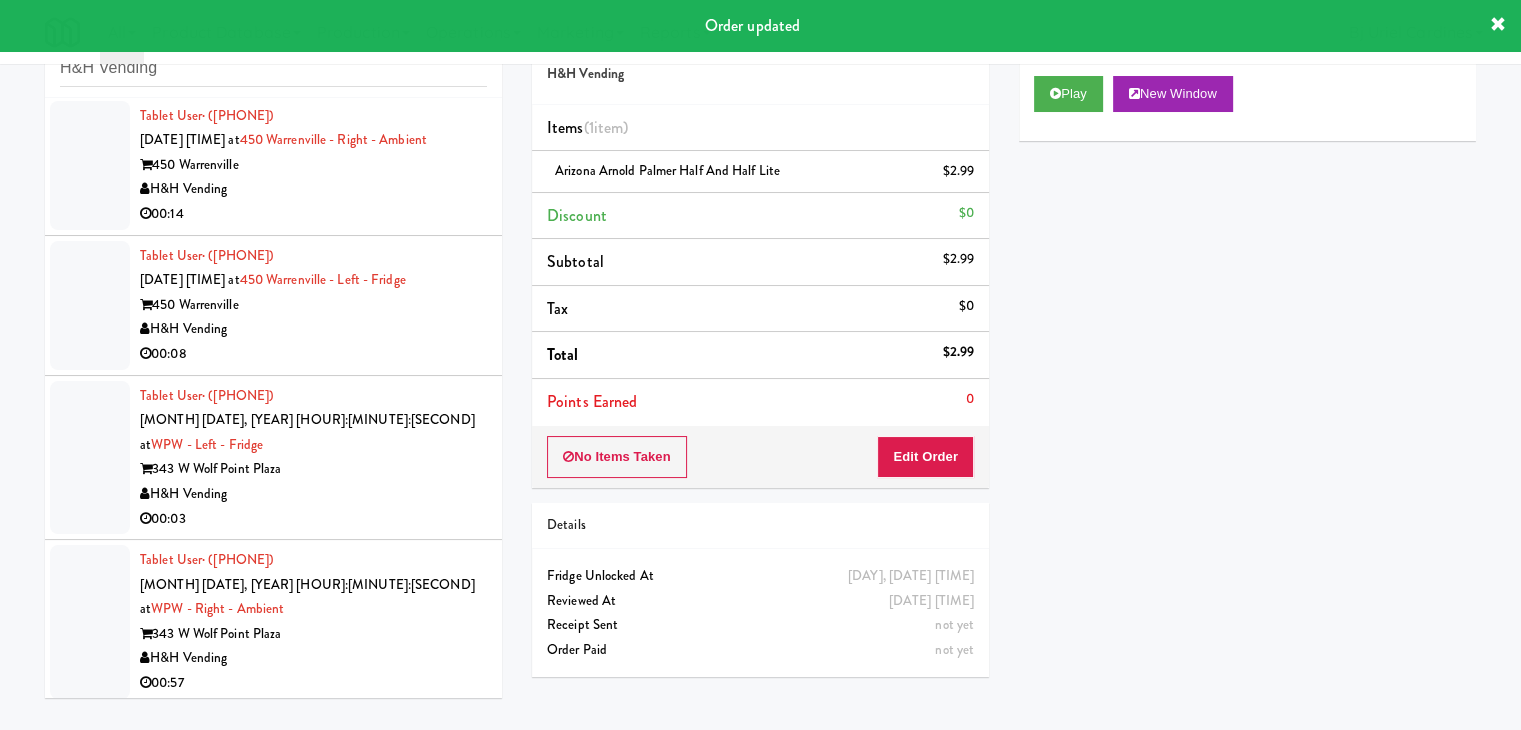 drag, startPoint x: 372, startPoint y: 203, endPoint x: 384, endPoint y: 203, distance: 12 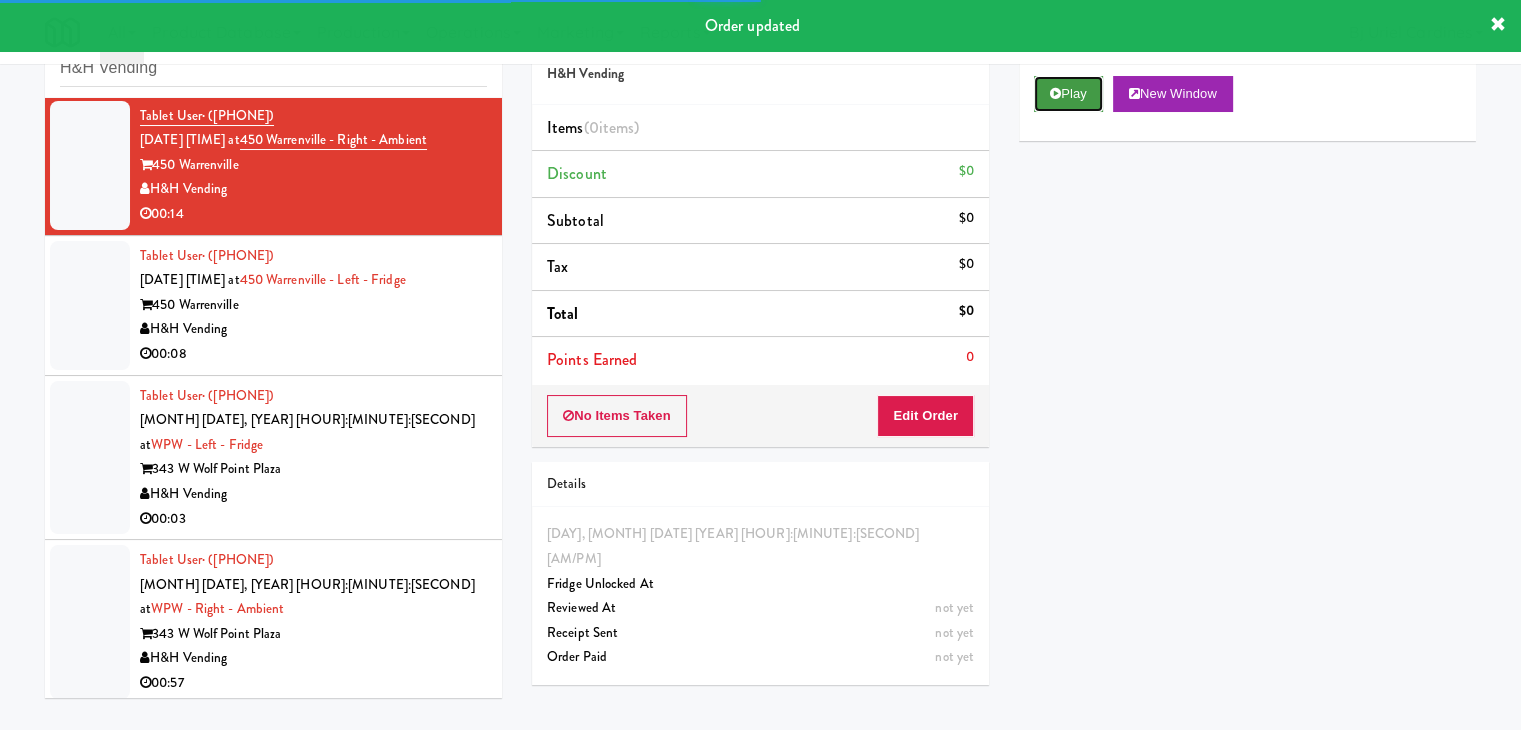 click on "Play" at bounding box center (1068, 94) 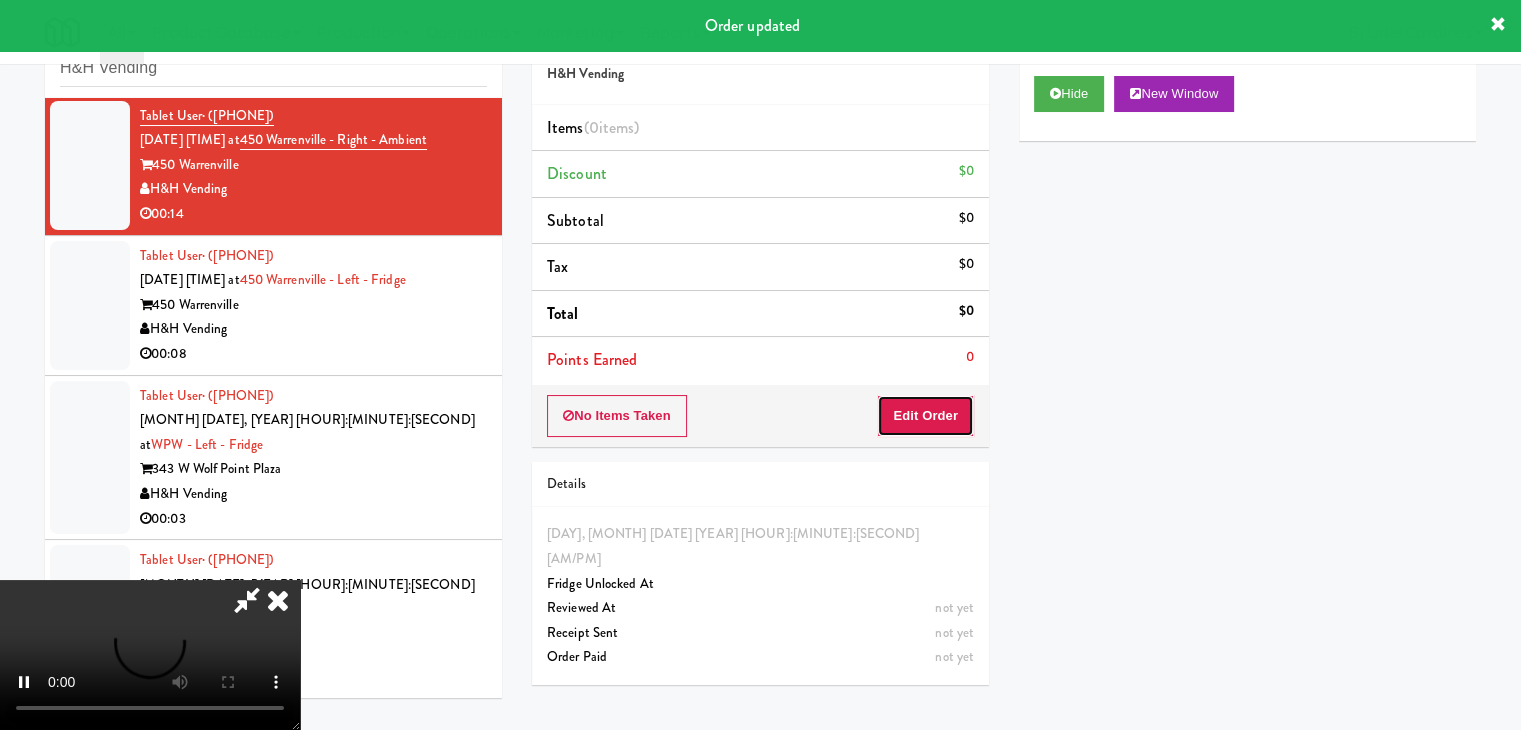 click on "Edit Order" at bounding box center [925, 416] 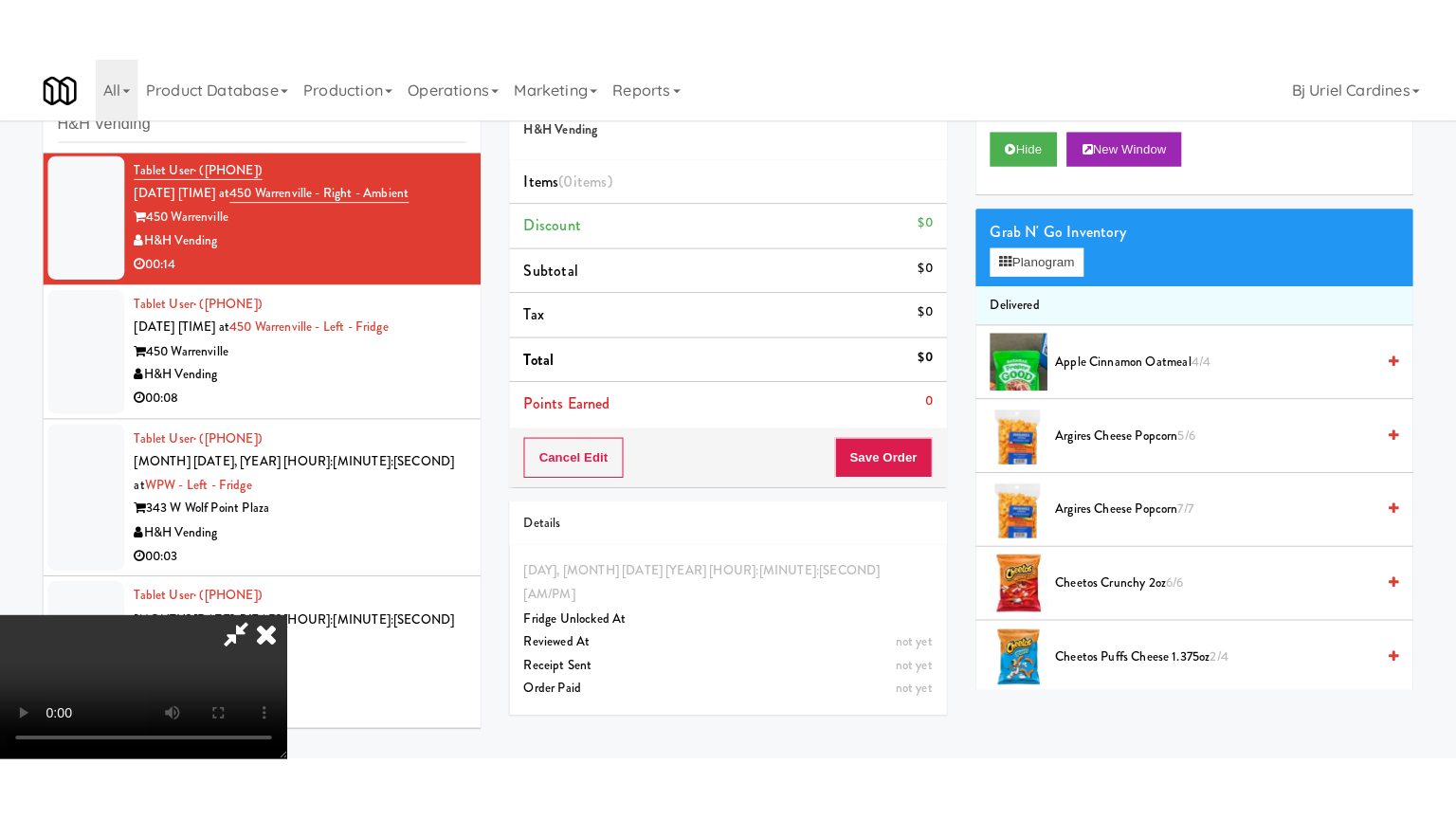 scroll, scrollTop: 266, scrollLeft: 0, axis: vertical 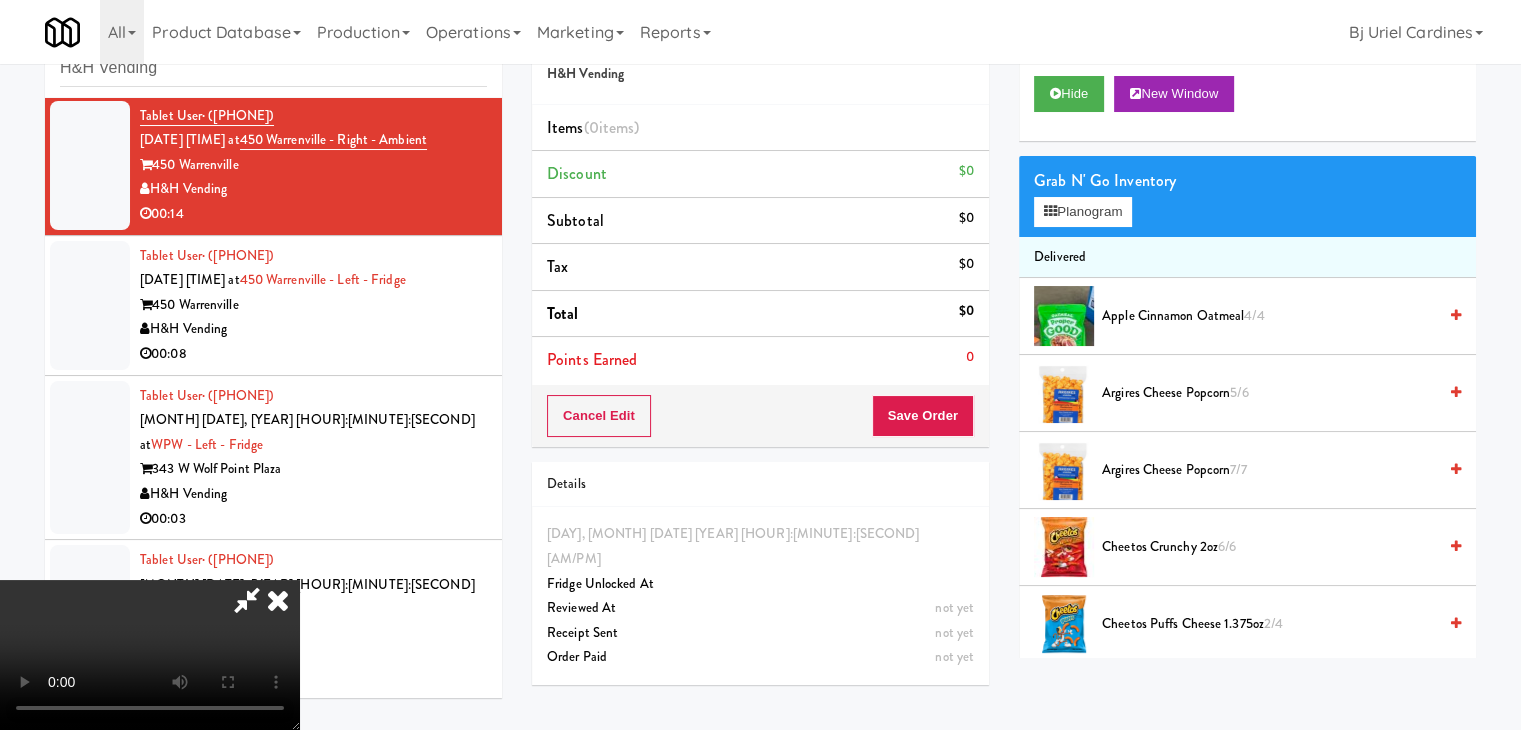 type 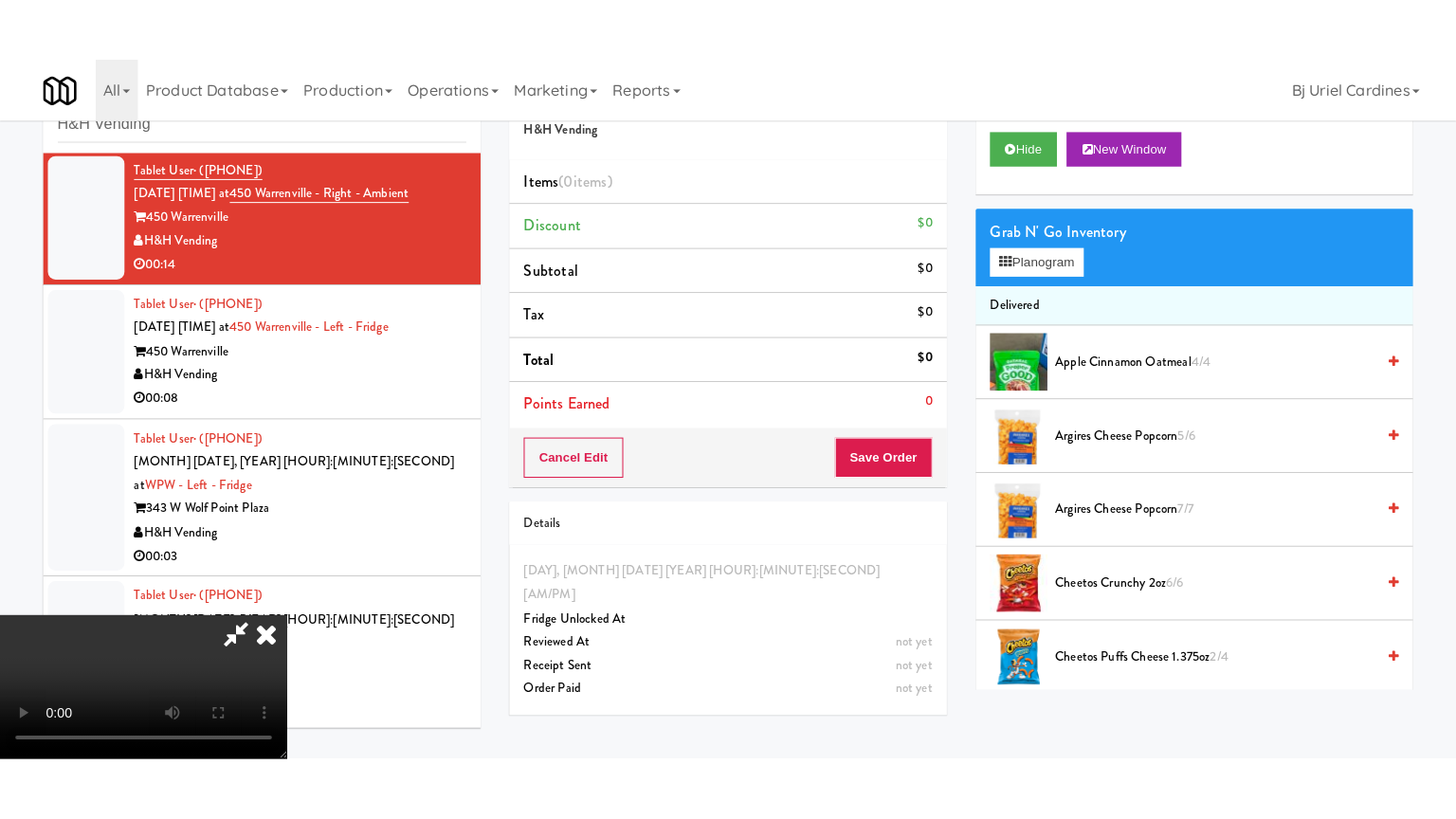 scroll, scrollTop: 0, scrollLeft: 0, axis: both 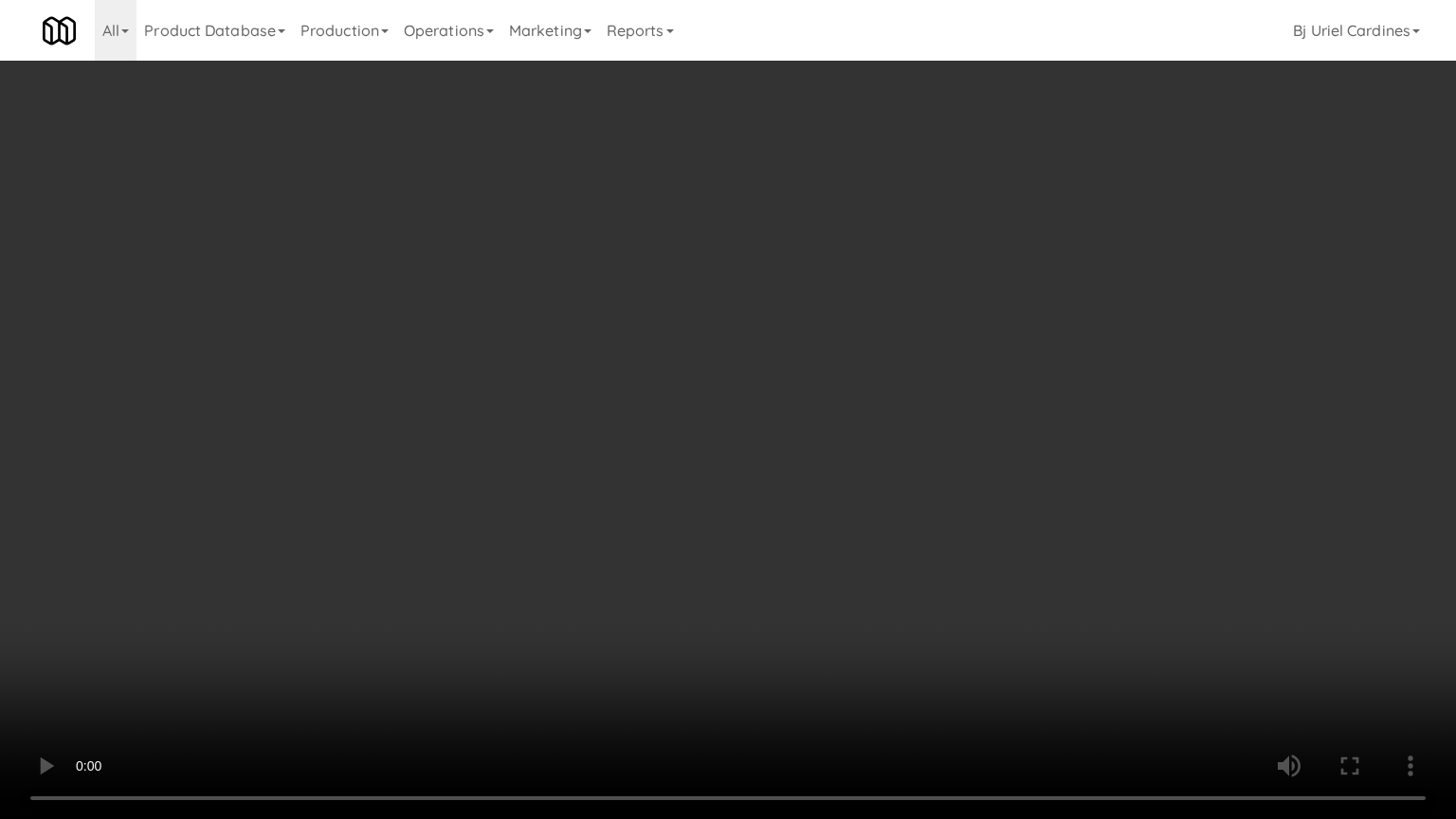 click at bounding box center (728, 410) 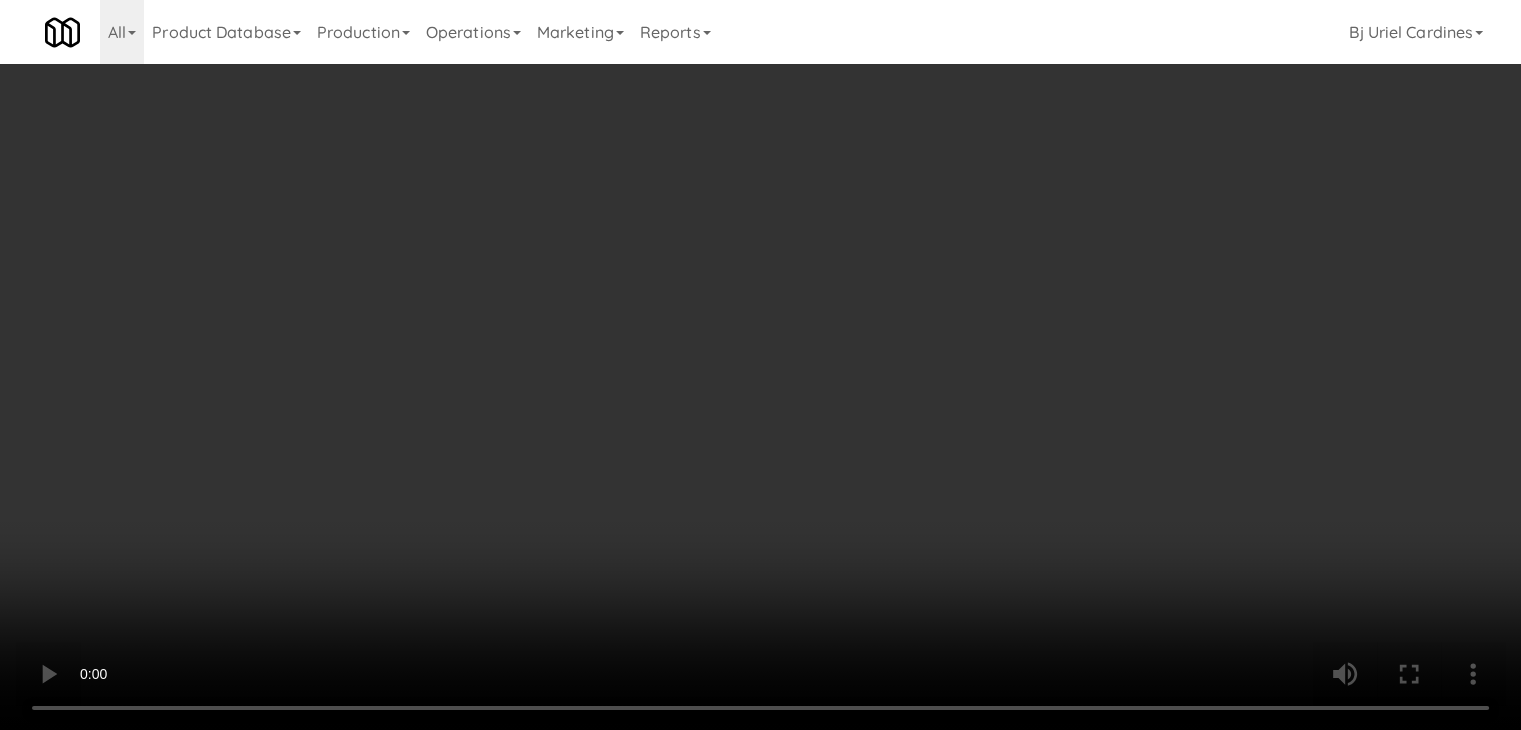 click on "Planogram" at bounding box center (1083, 212) 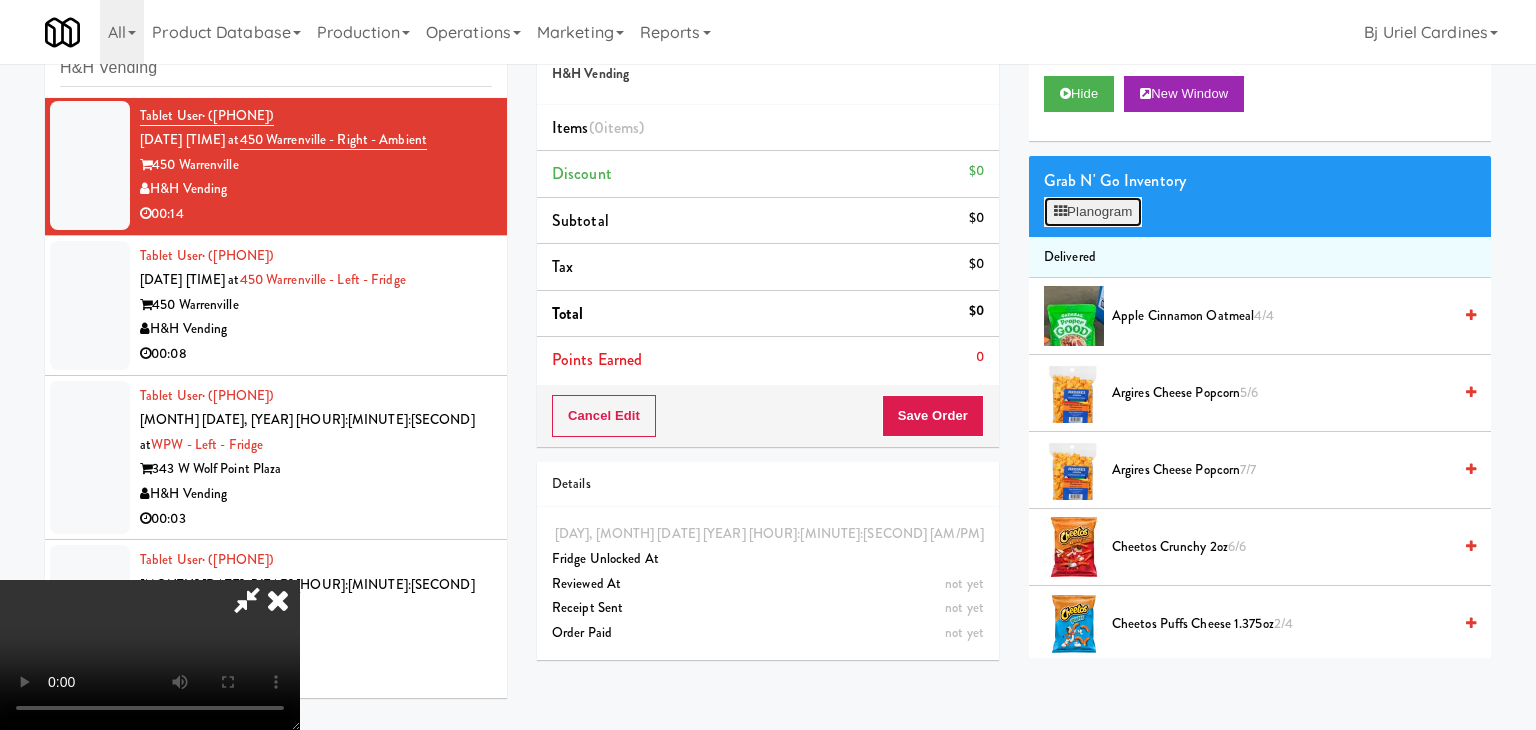 scroll, scrollTop: 10420, scrollLeft: 0, axis: vertical 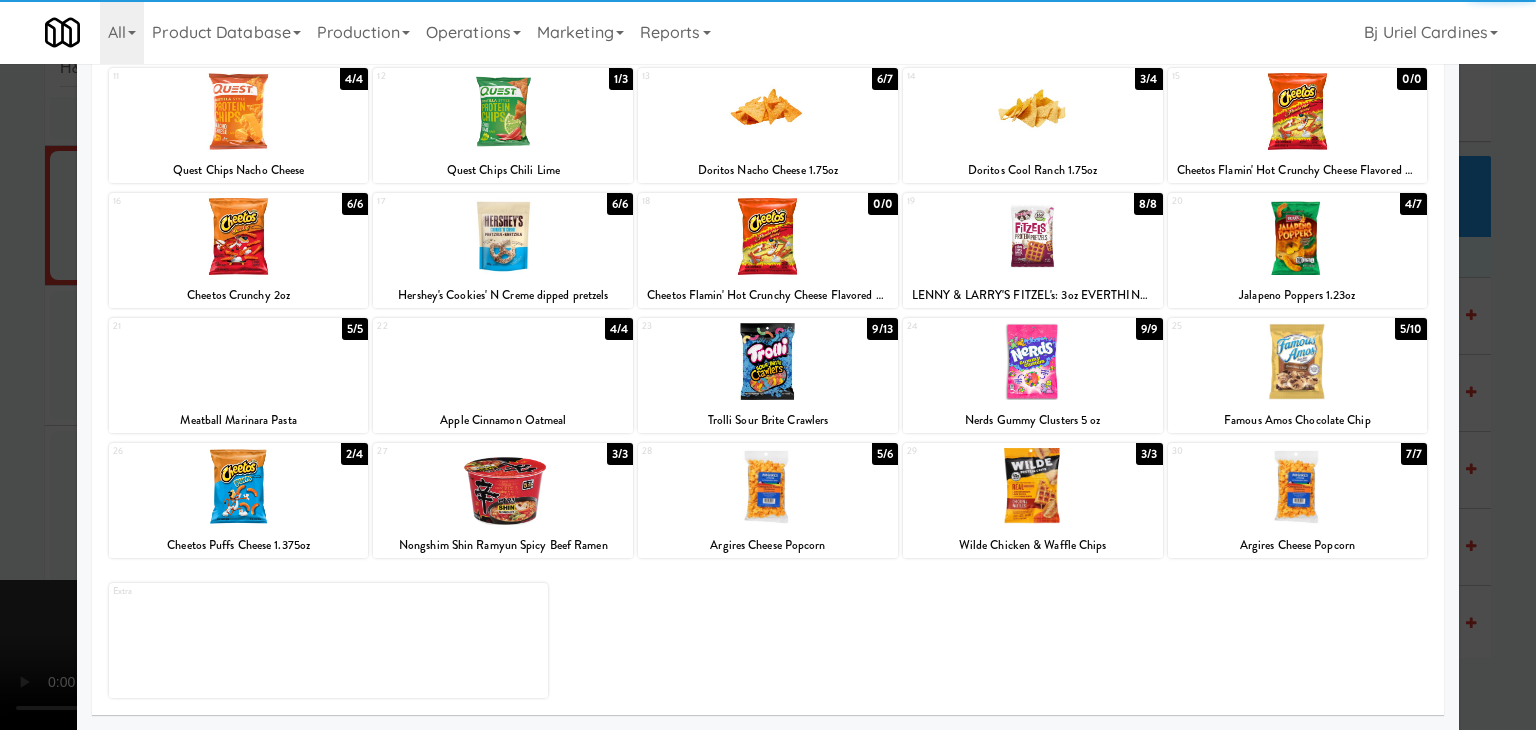 drag, startPoint x: 796, startPoint y: 362, endPoint x: 640, endPoint y: 373, distance: 156.38734 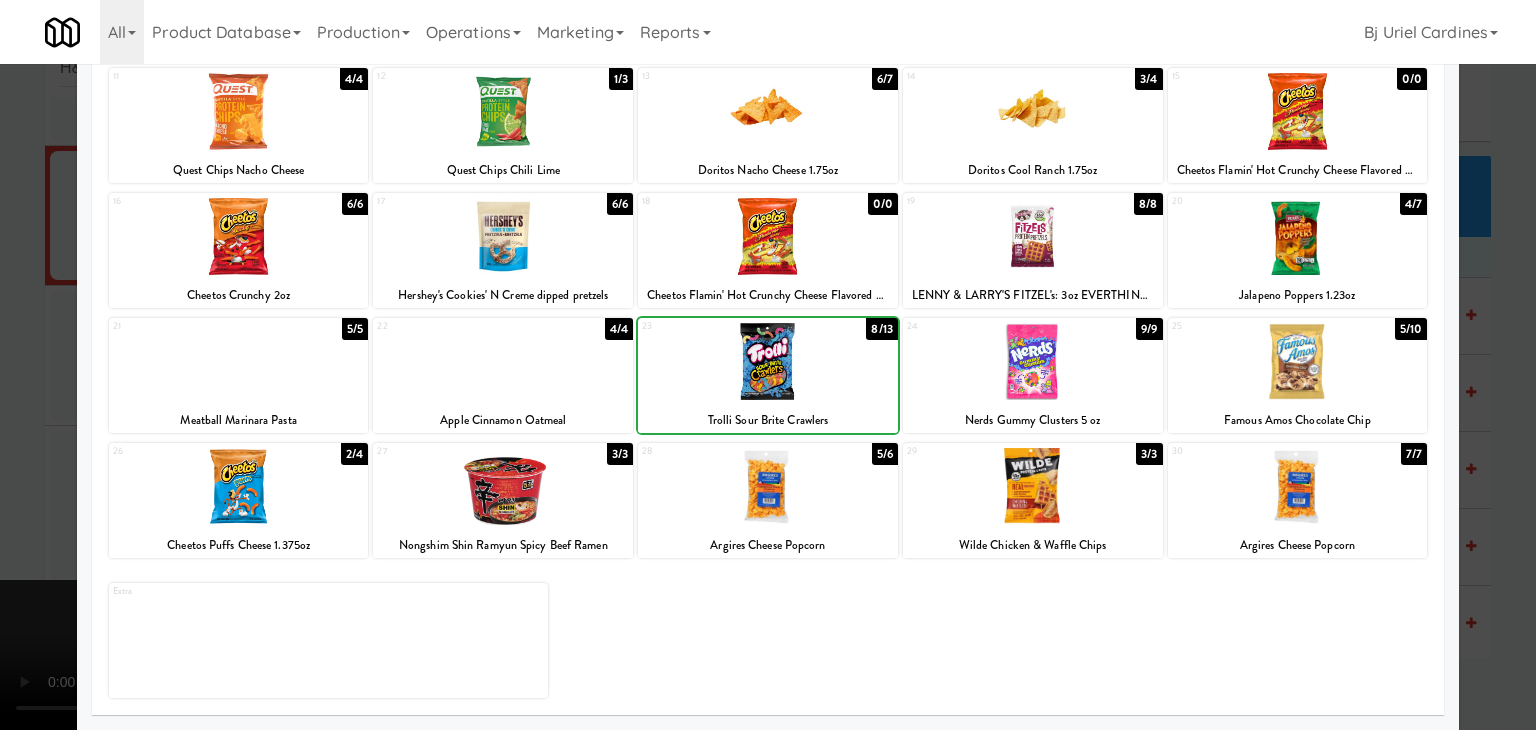 click at bounding box center [768, 365] 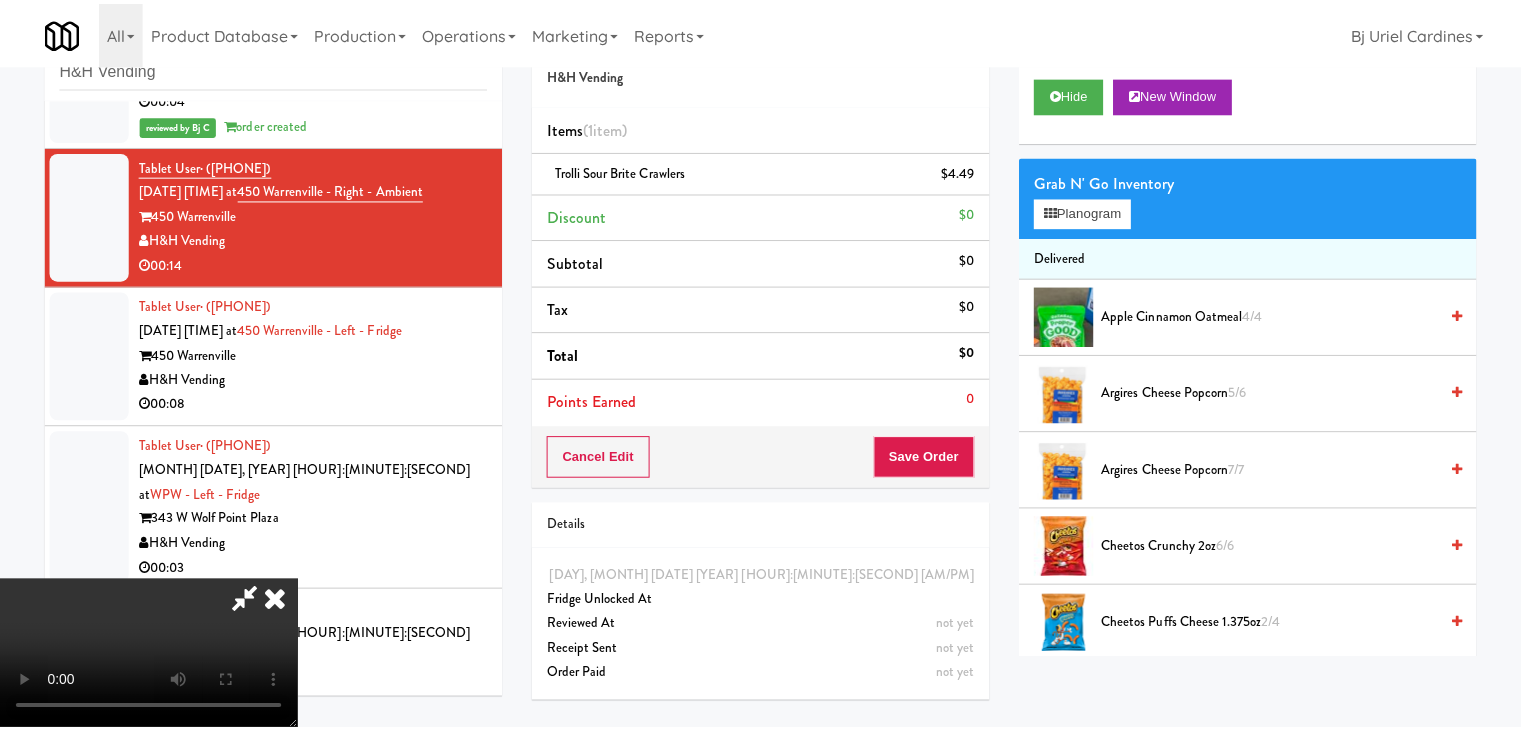 scroll, scrollTop: 10470, scrollLeft: 0, axis: vertical 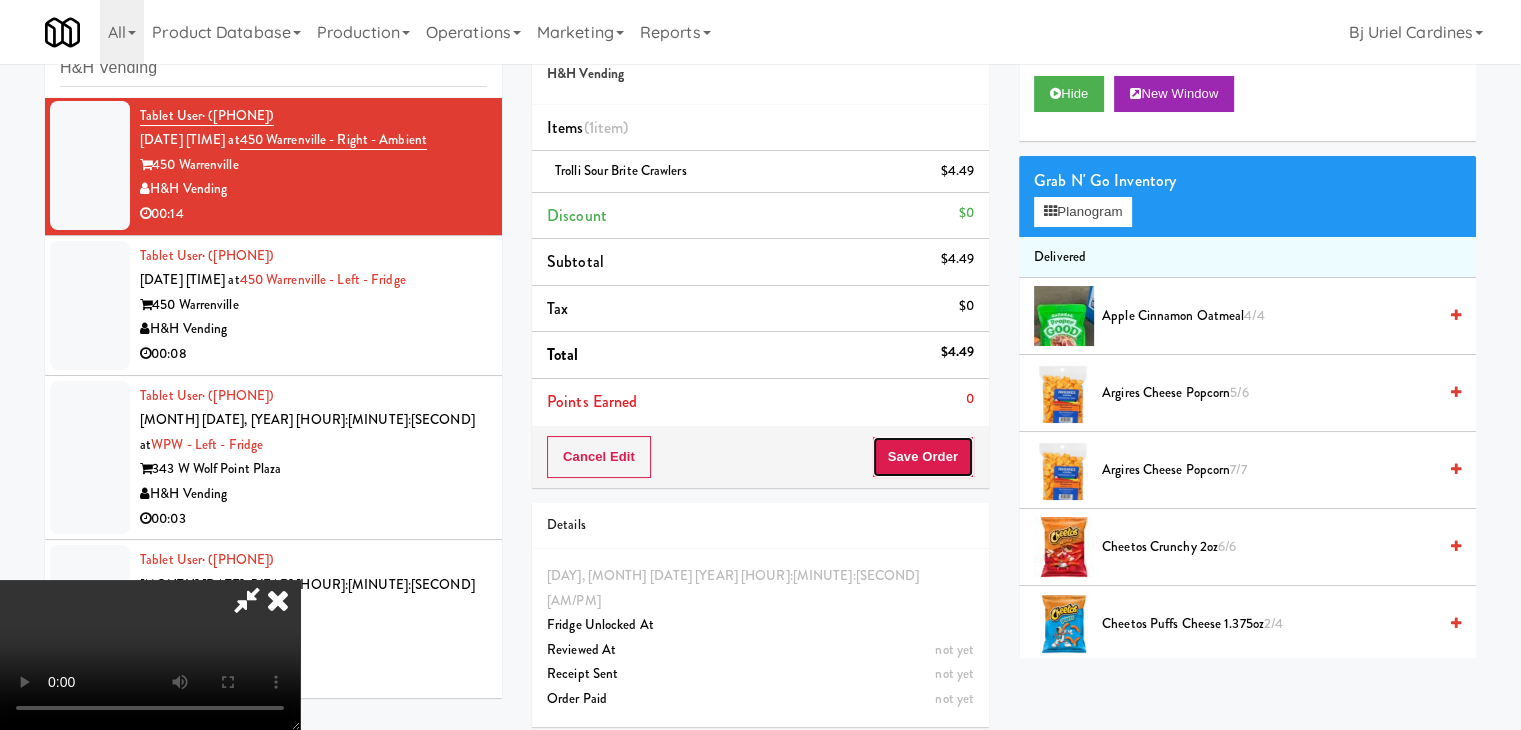 click on "Save Order" at bounding box center (923, 457) 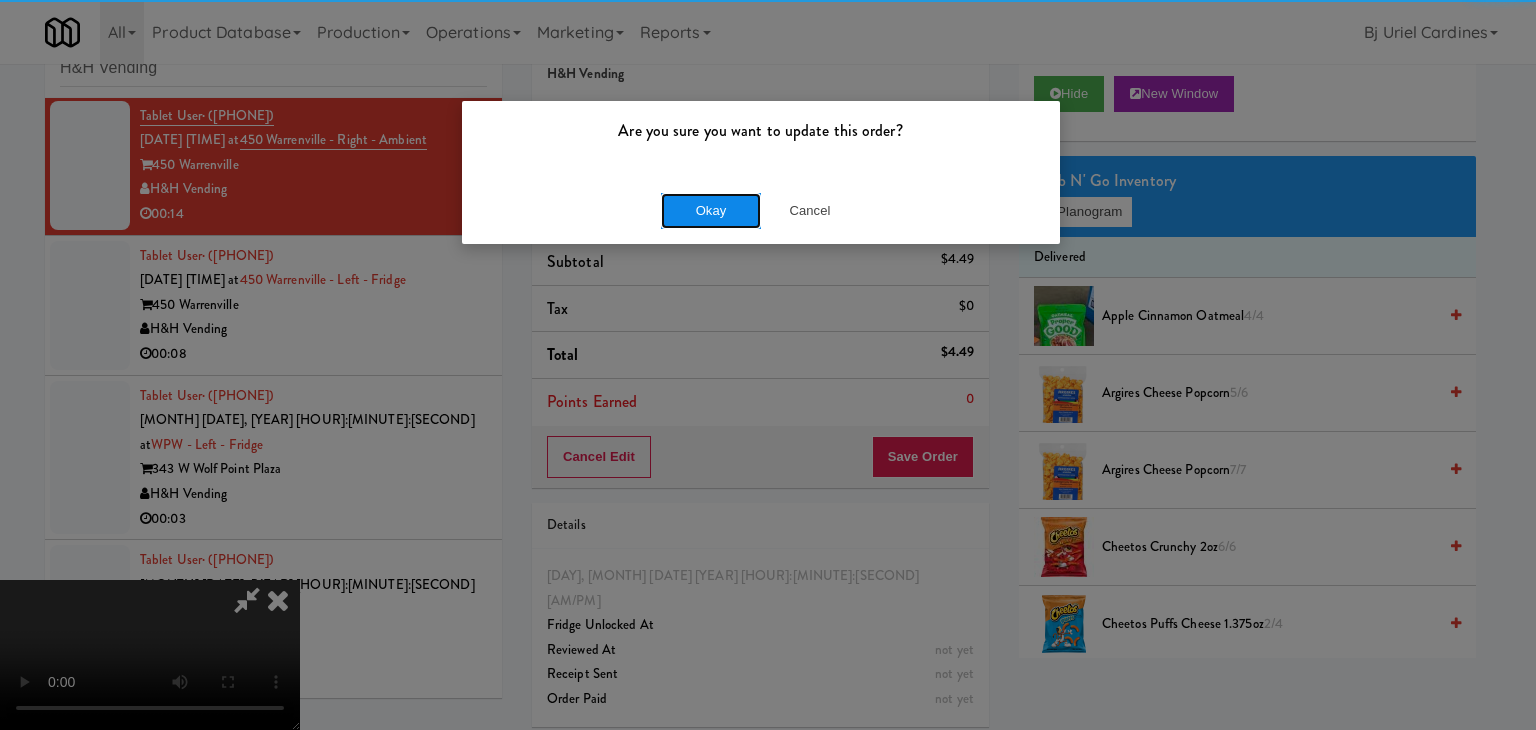 click on "Okay" at bounding box center [711, 211] 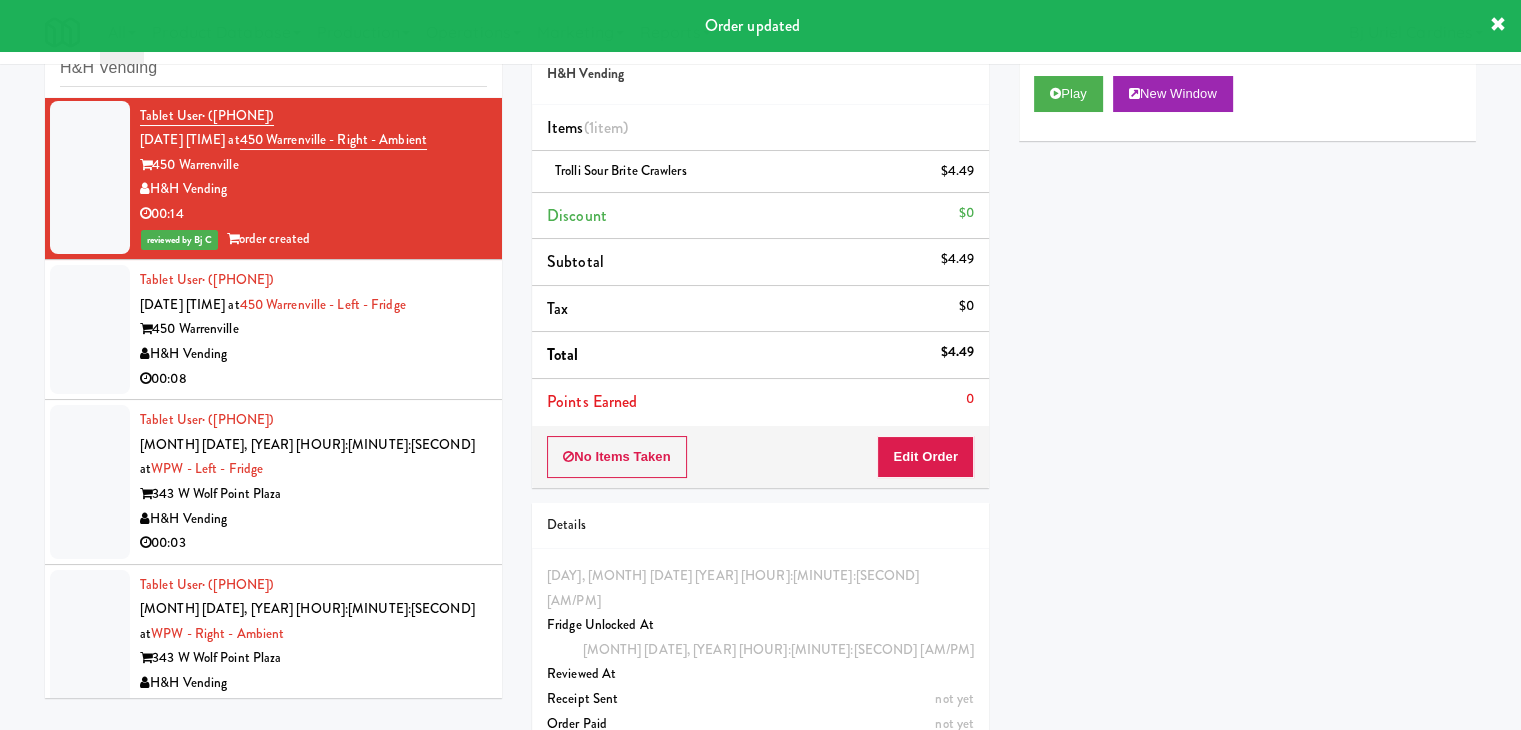 click on "H&H Vending" at bounding box center (313, 354) 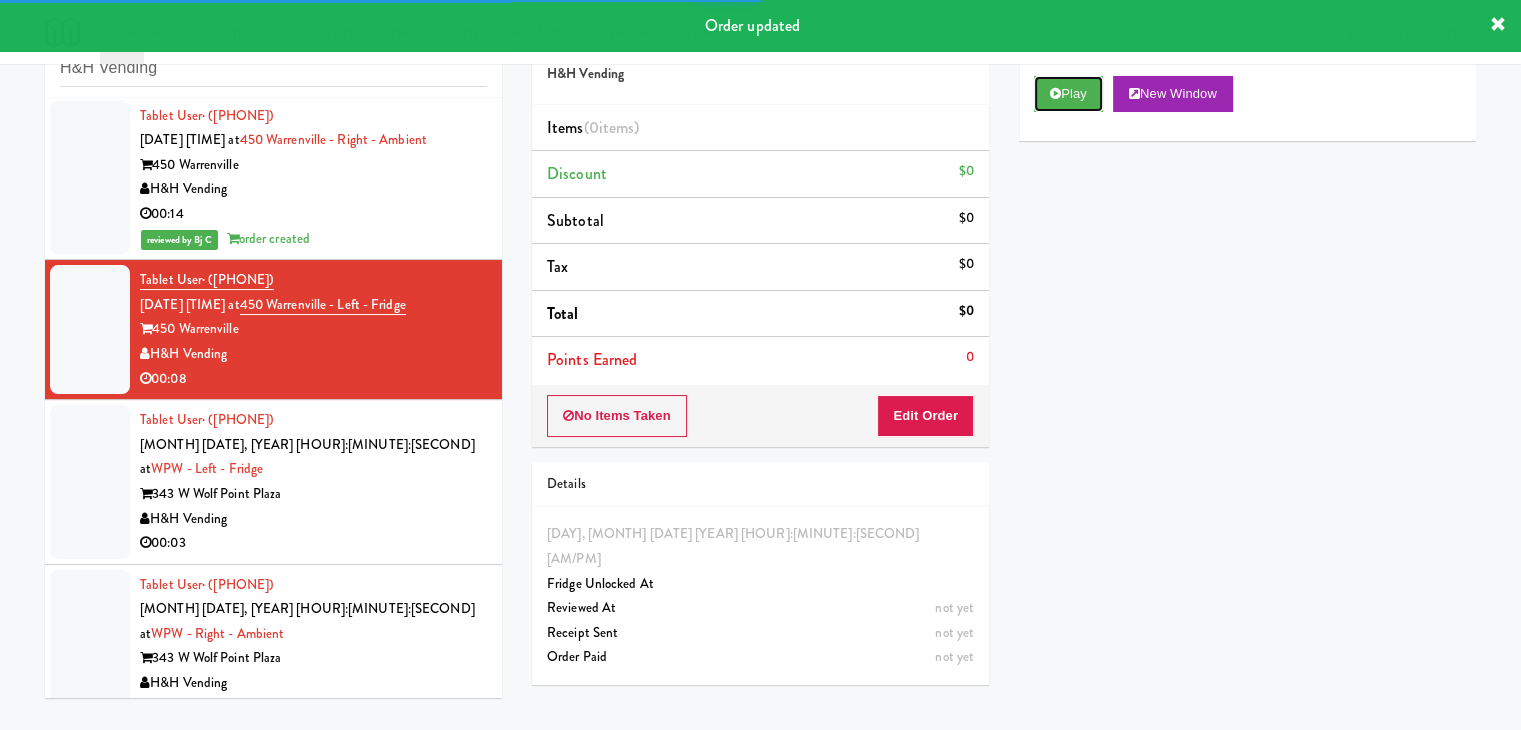 drag, startPoint x: 1065, startPoint y: 101, endPoint x: 1012, endPoint y: 226, distance: 135.77187 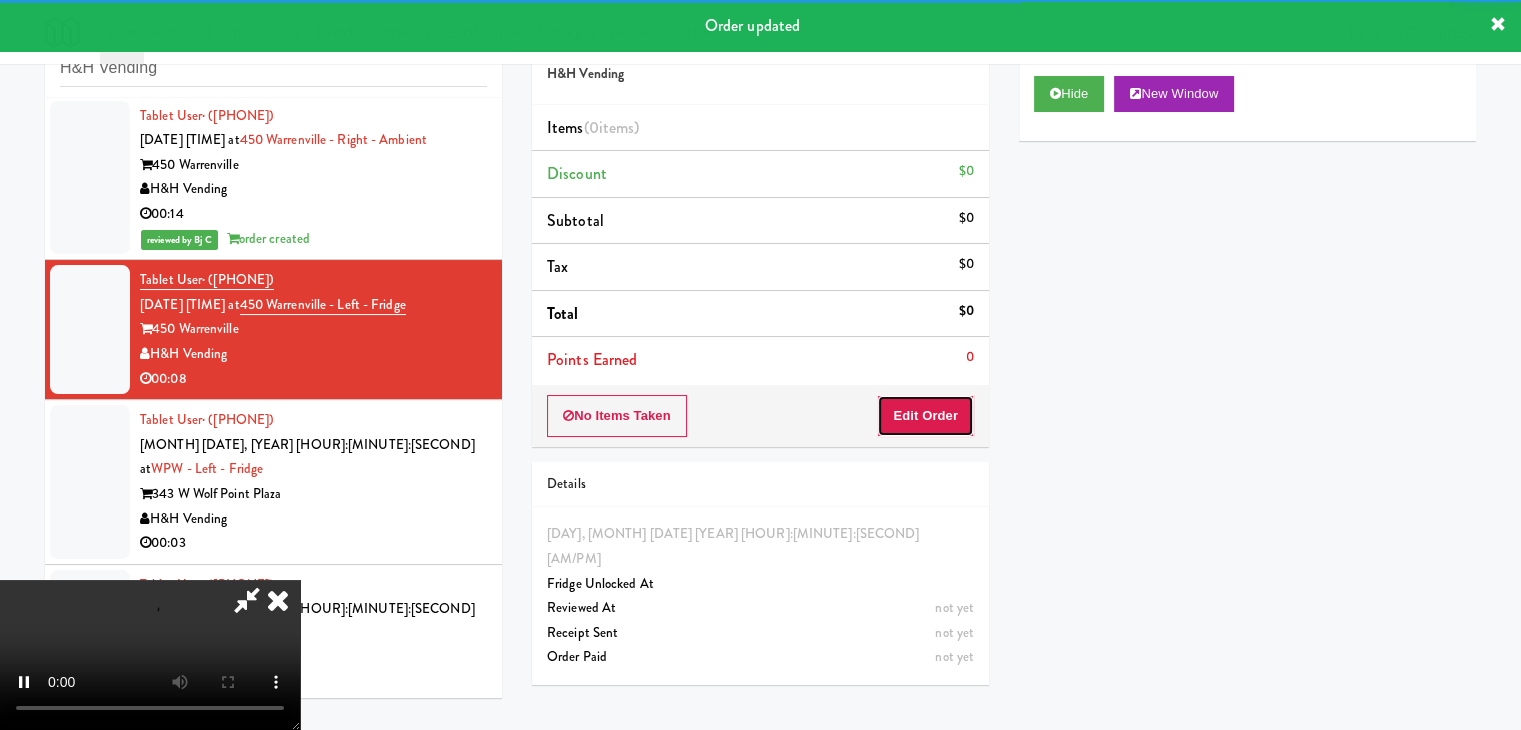 click on "Edit Order" at bounding box center (925, 416) 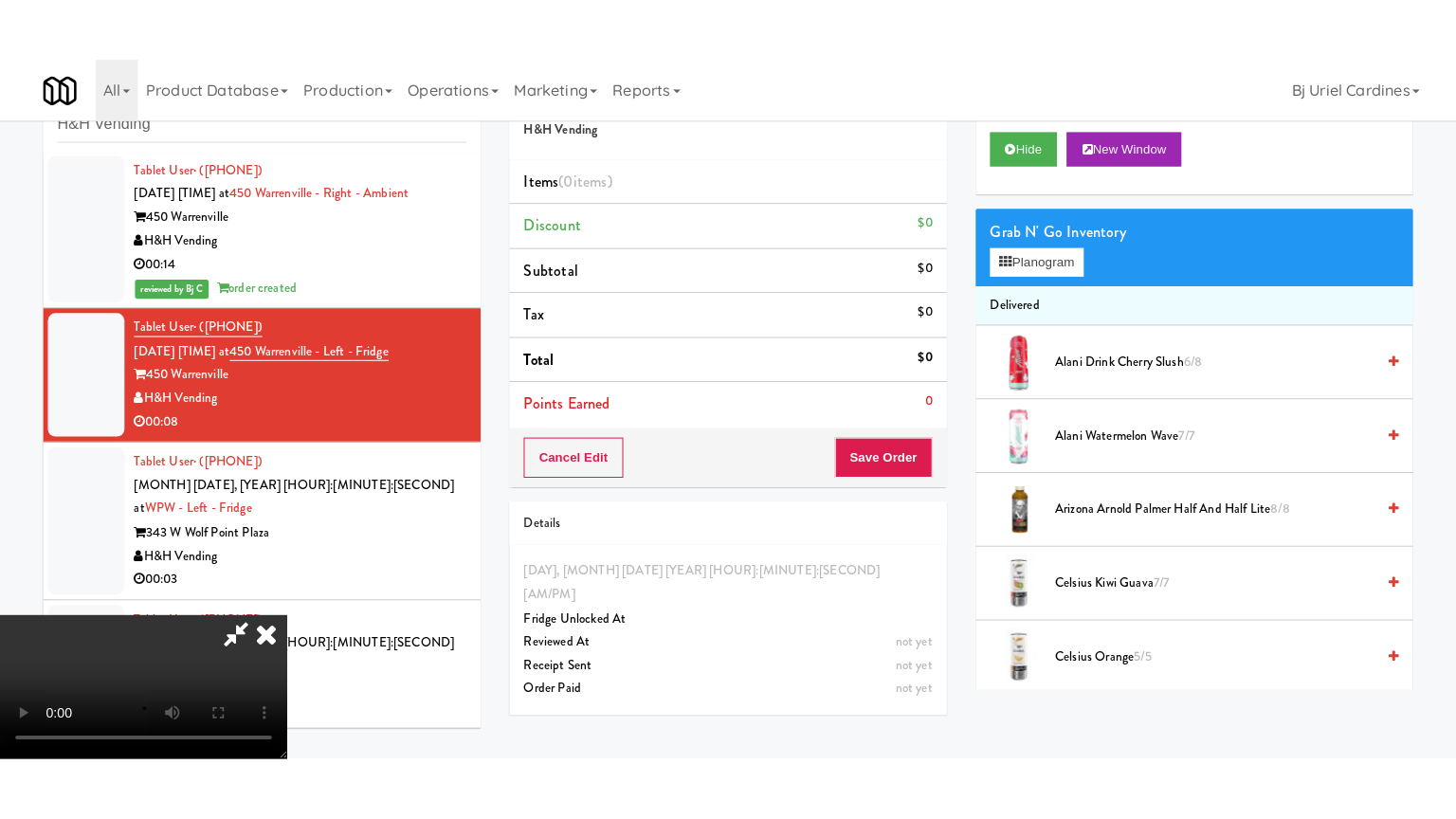 scroll, scrollTop: 266, scrollLeft: 0, axis: vertical 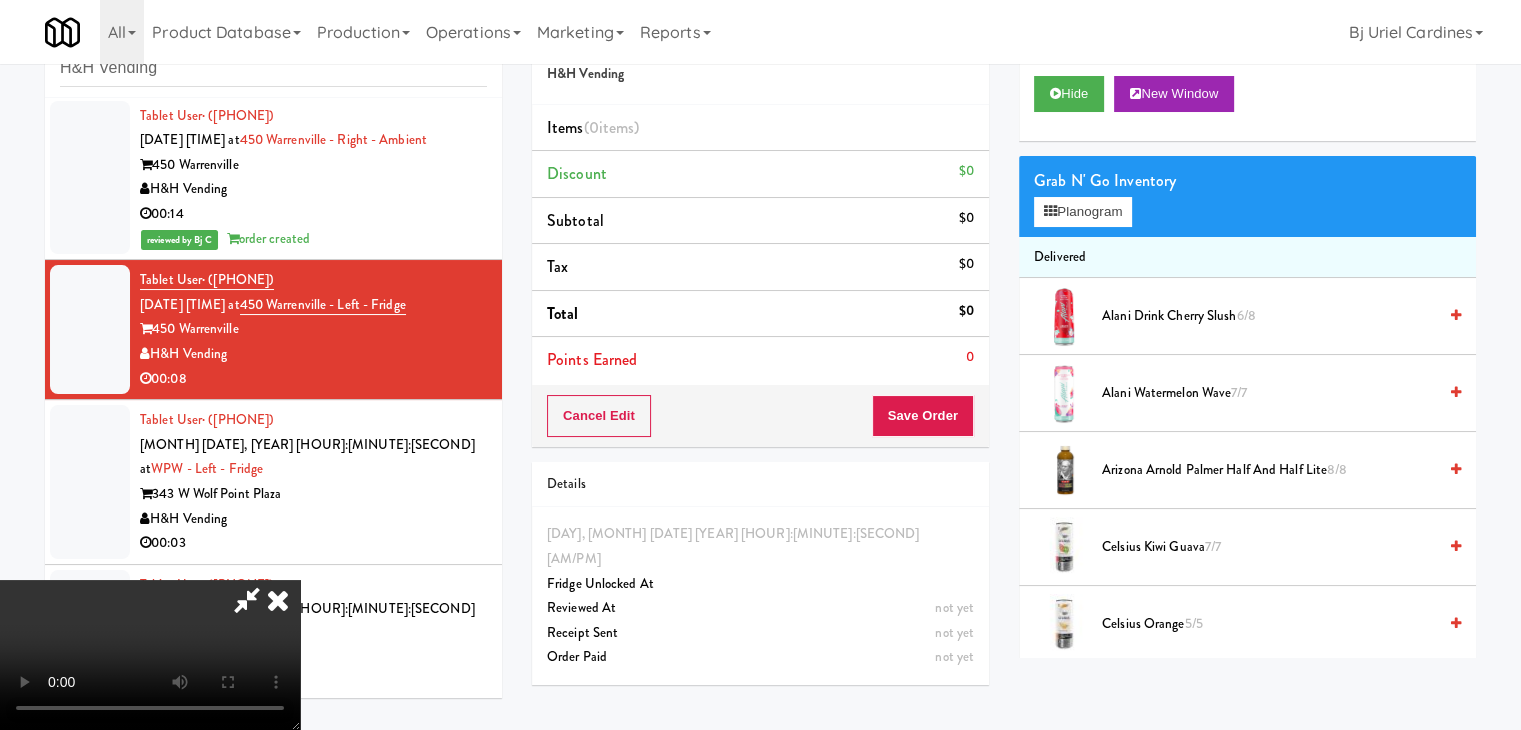 type 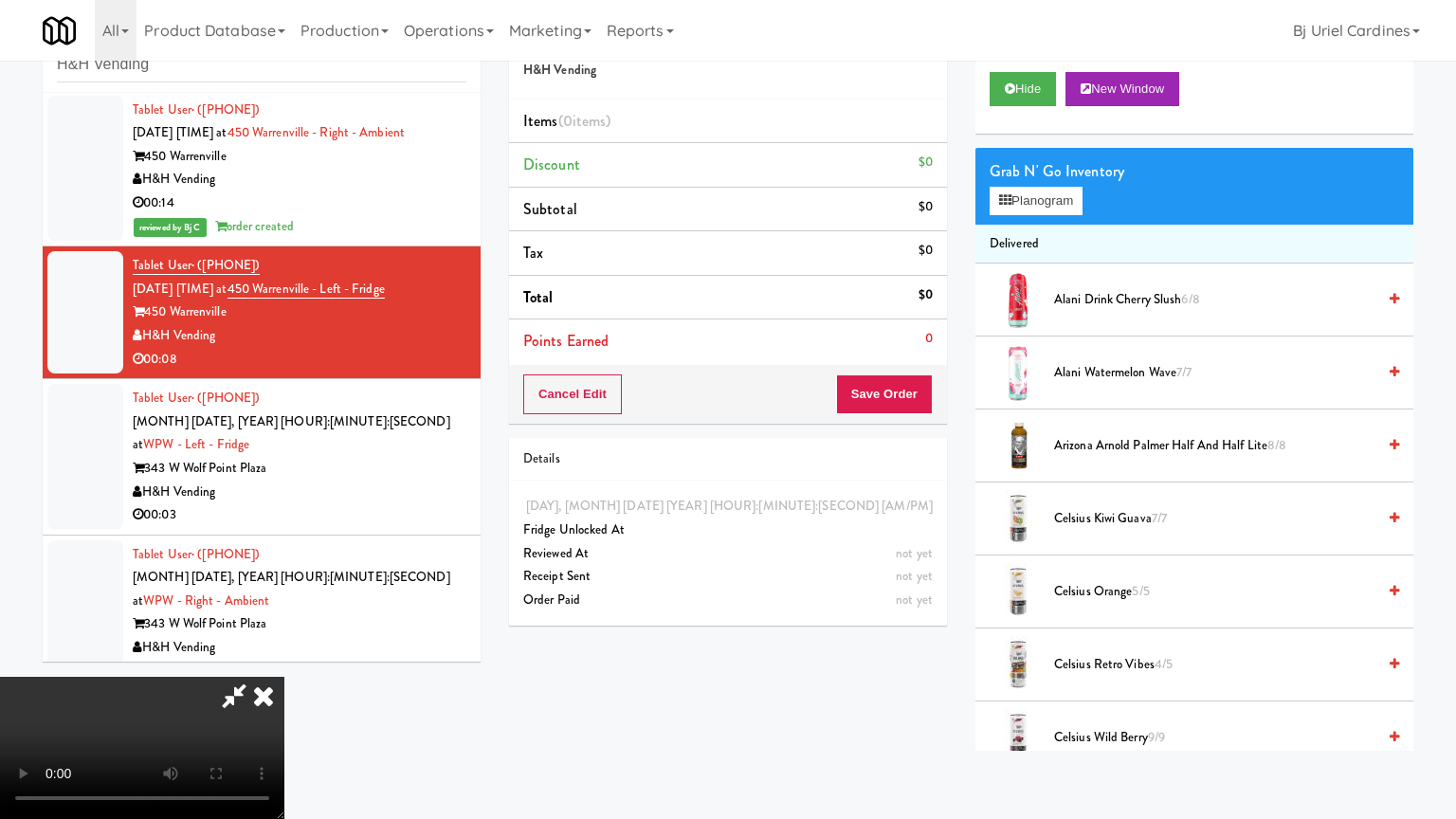 scroll, scrollTop: 0, scrollLeft: 0, axis: both 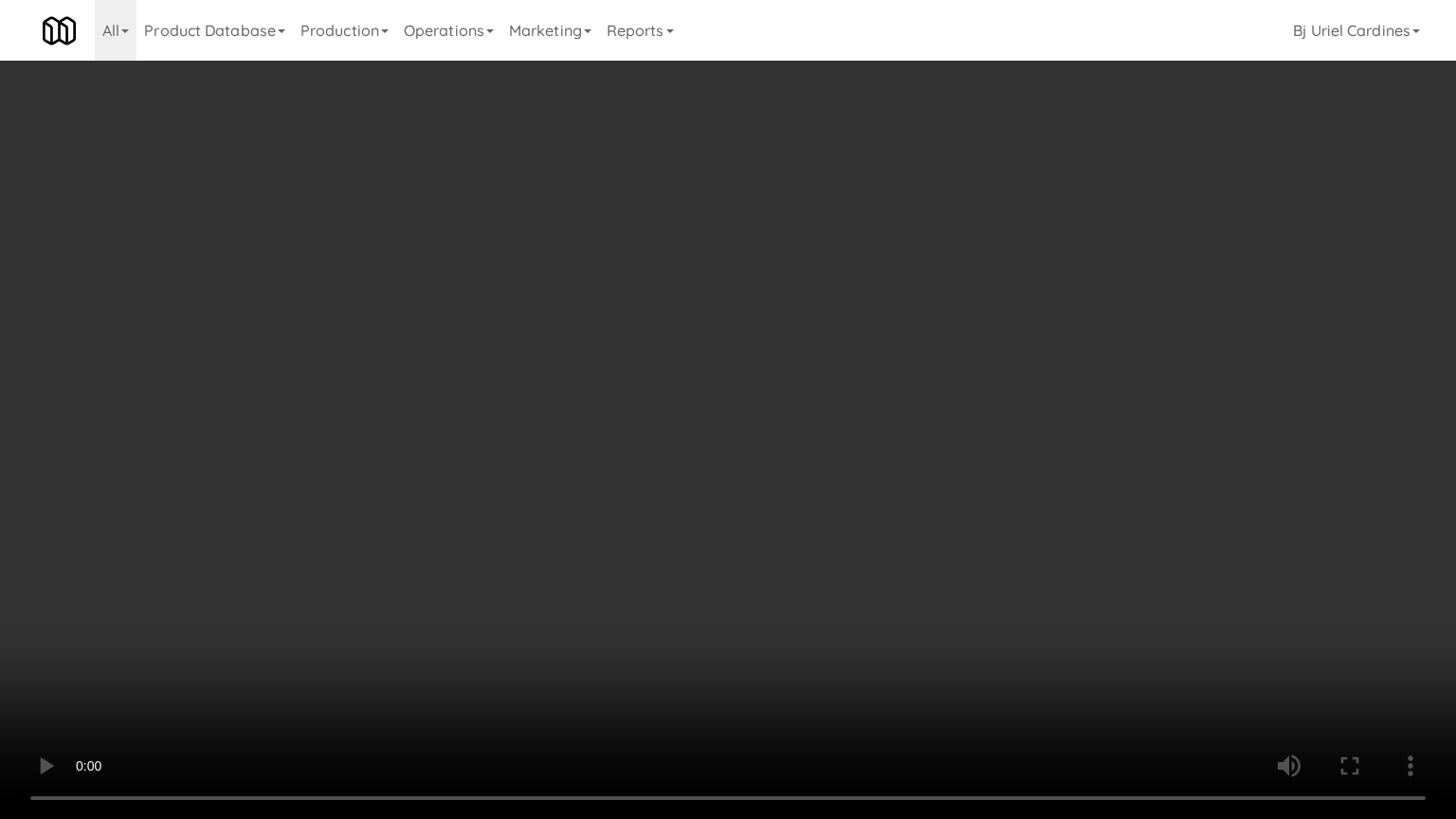 click at bounding box center [728, 410] 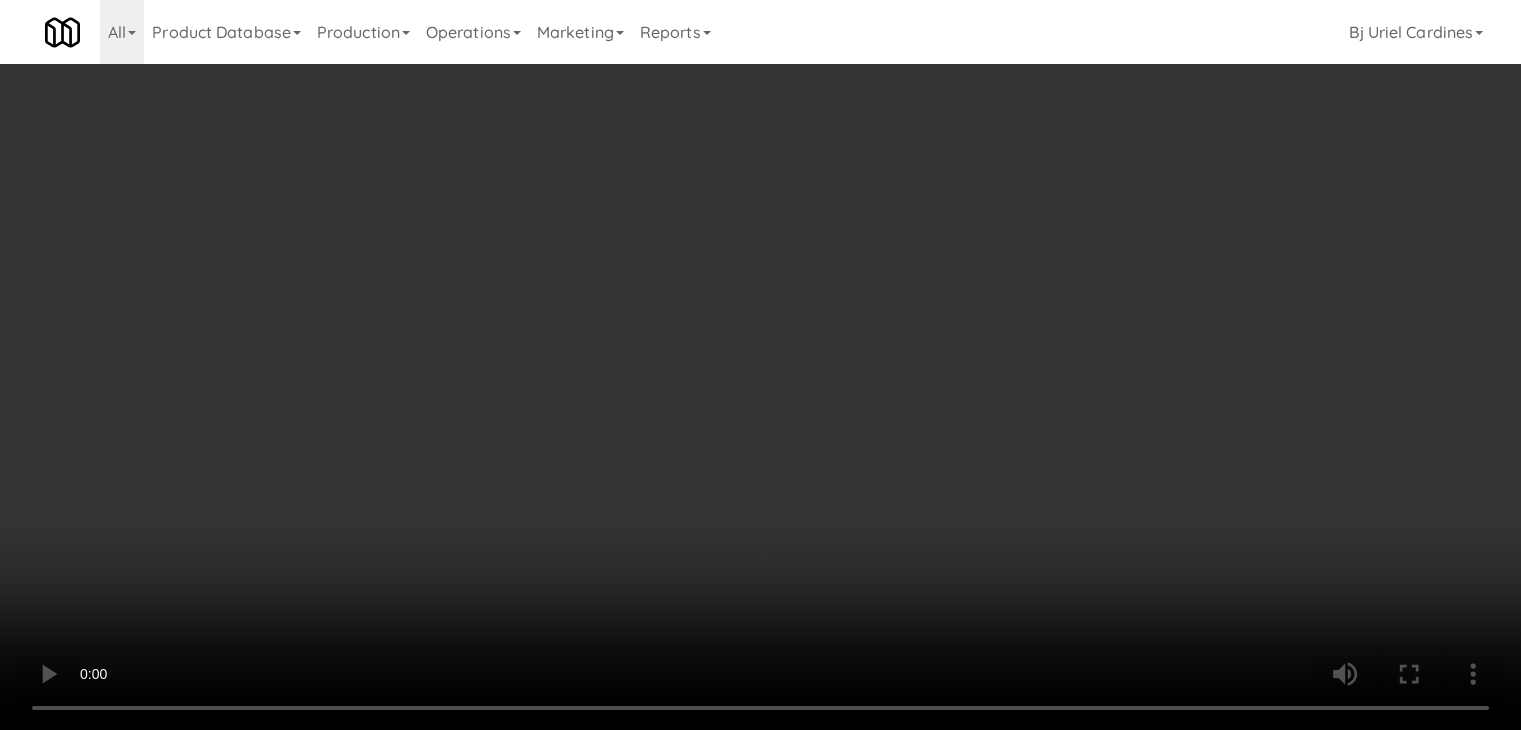 click on "Planogram" at bounding box center (1083, 212) 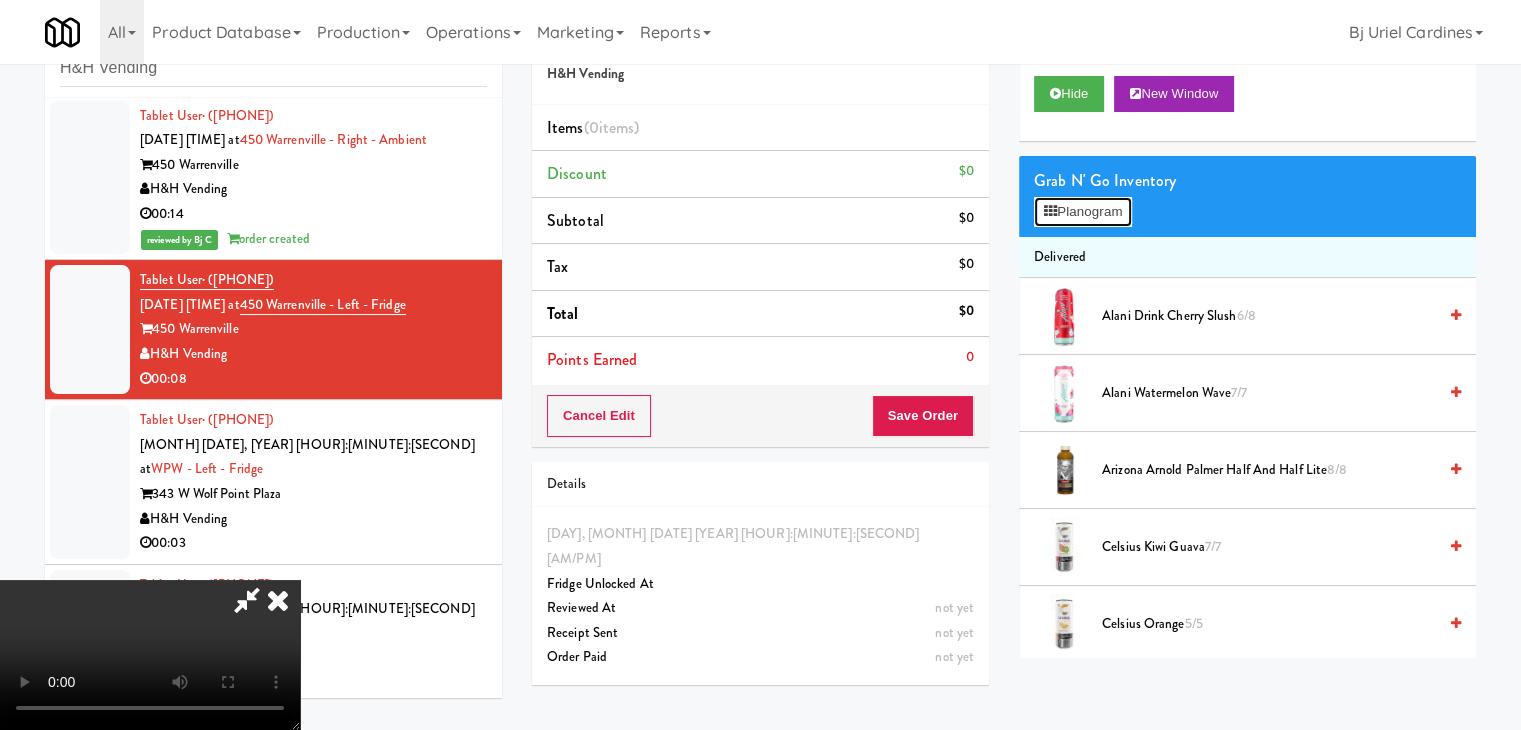 scroll, scrollTop: 10420, scrollLeft: 0, axis: vertical 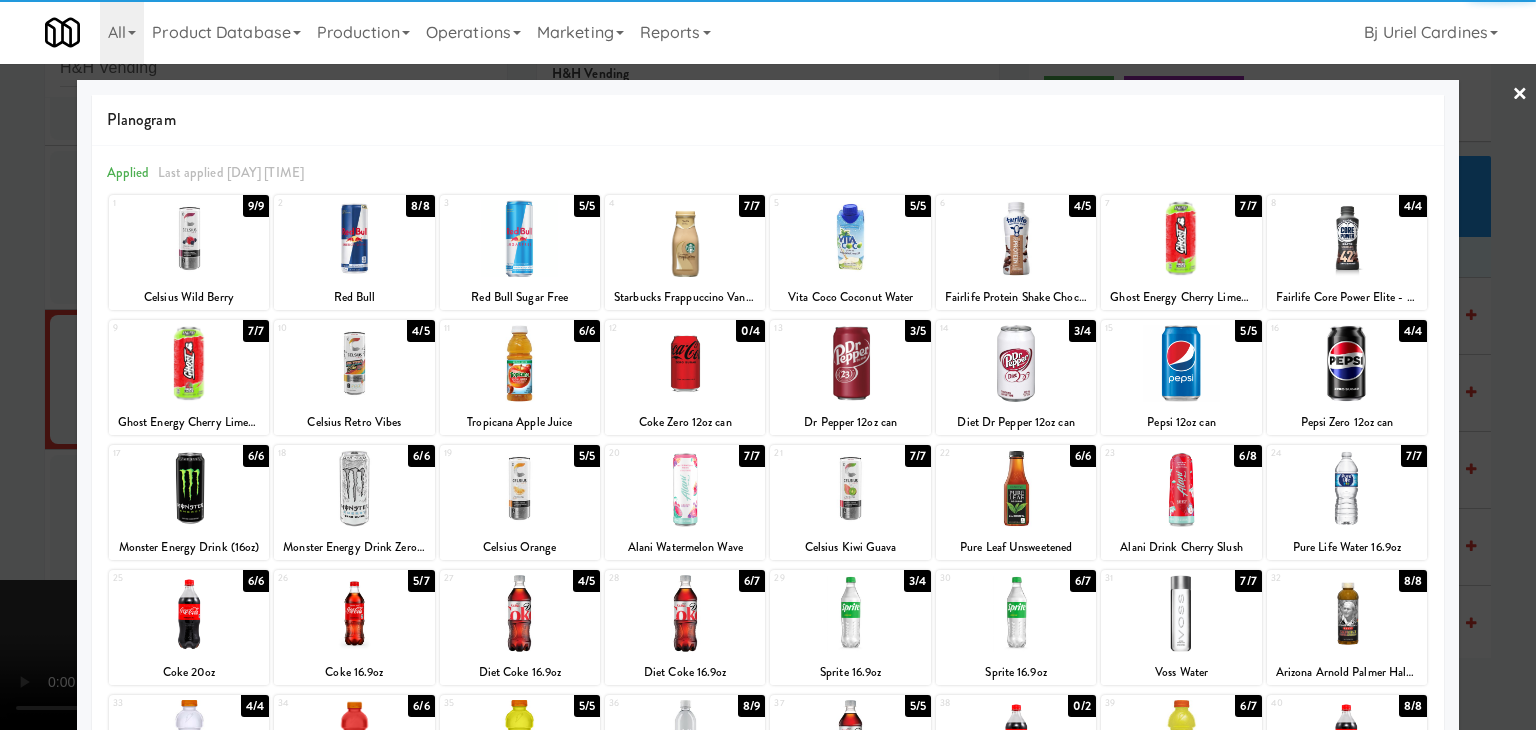 click at bounding box center (1347, 488) 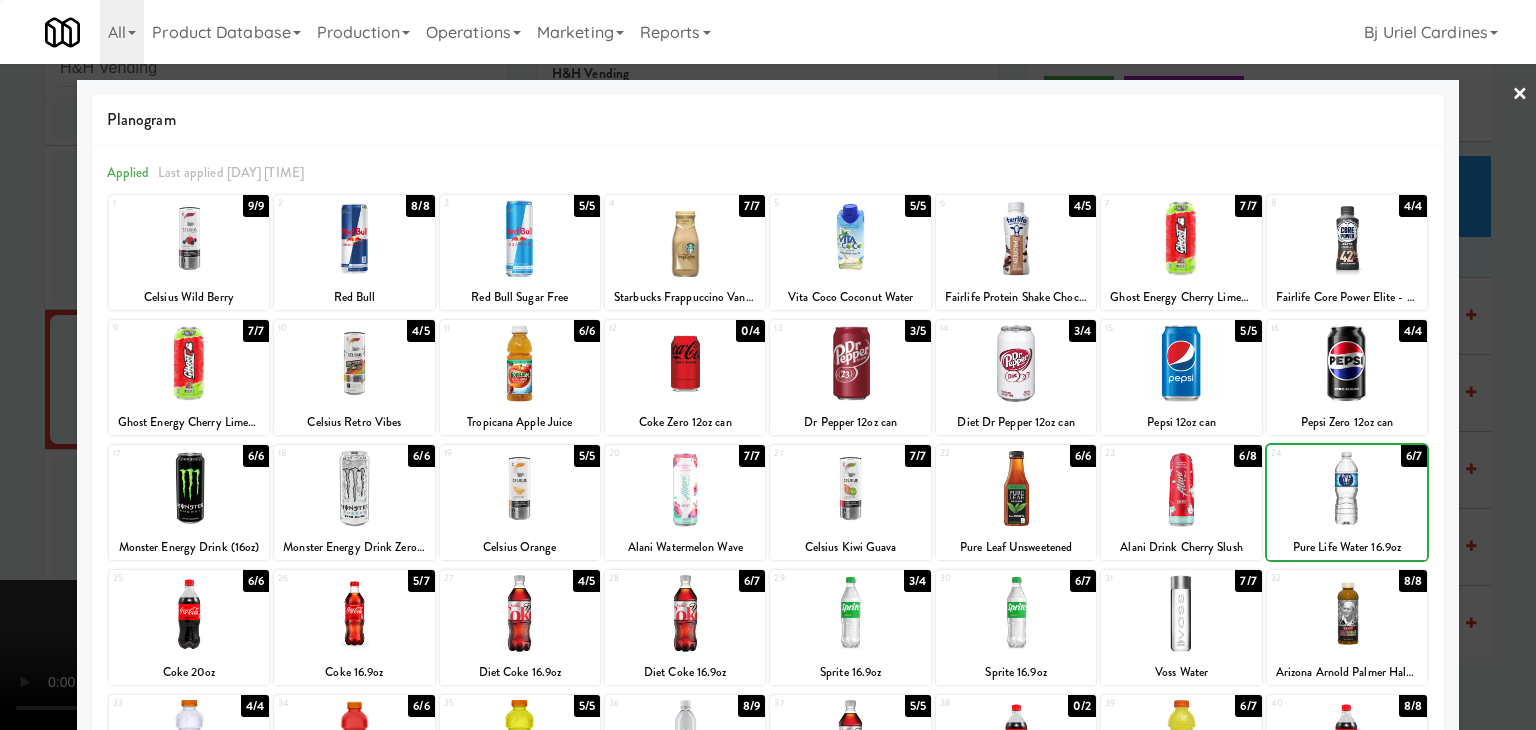 click at bounding box center (768, 365) 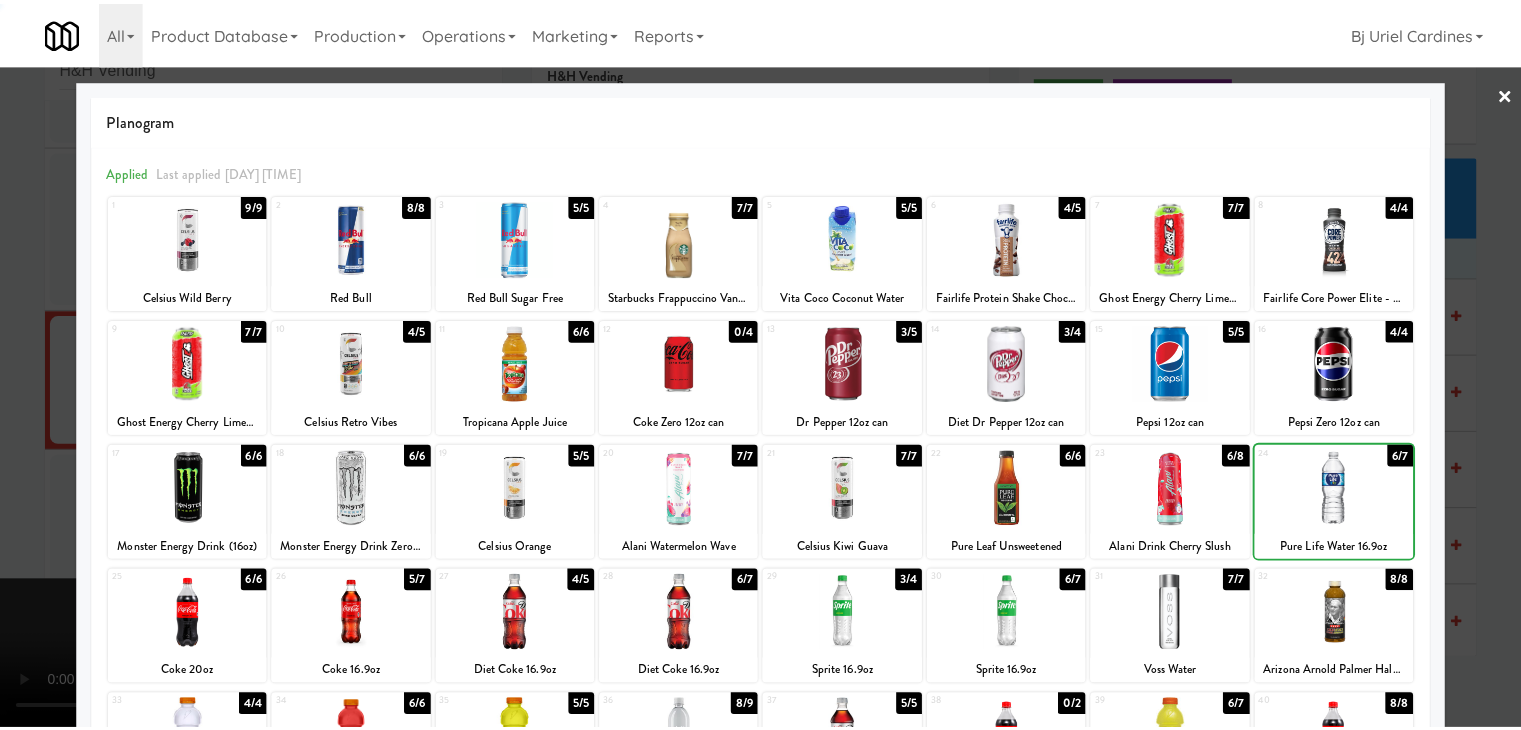 scroll, scrollTop: 10470, scrollLeft: 0, axis: vertical 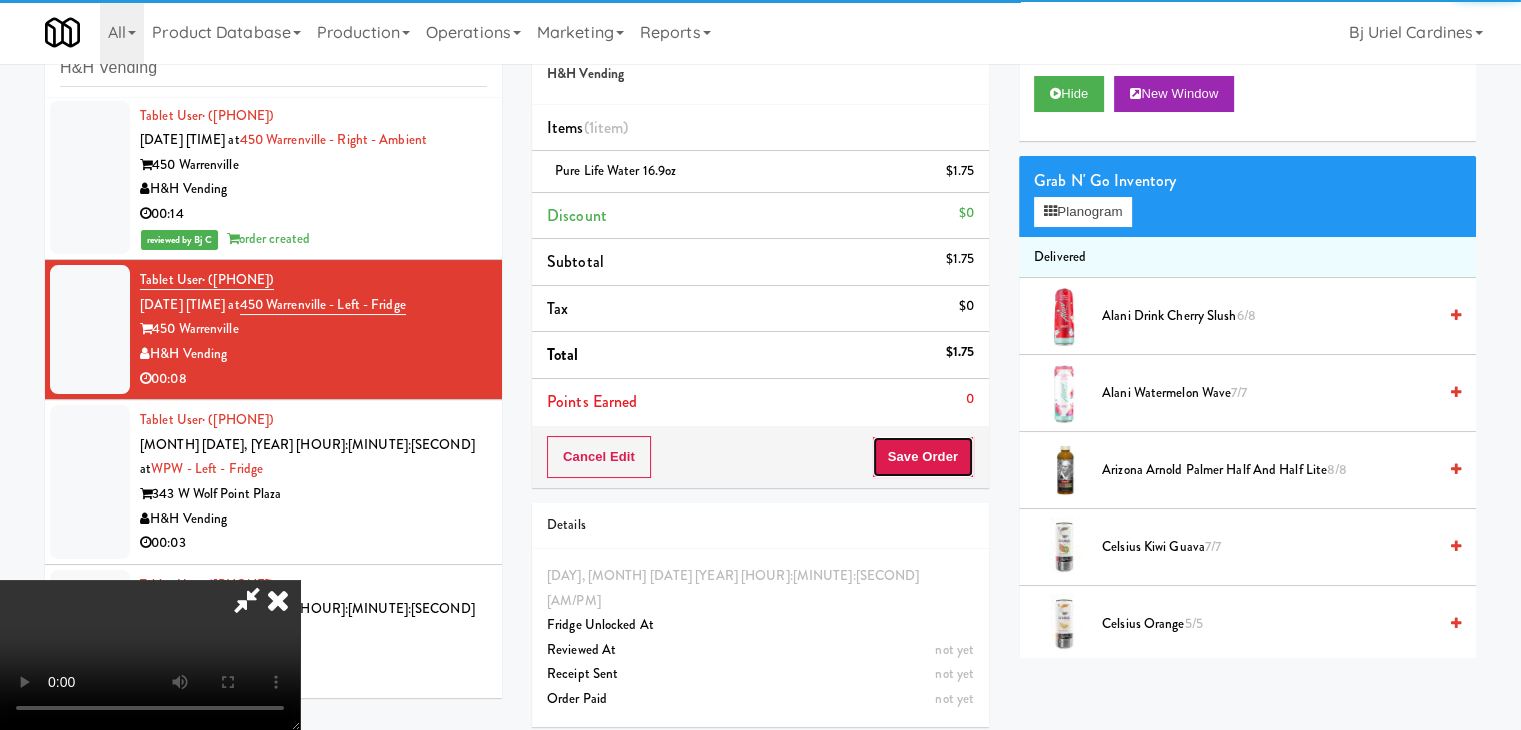 click on "Save Order" at bounding box center (923, 457) 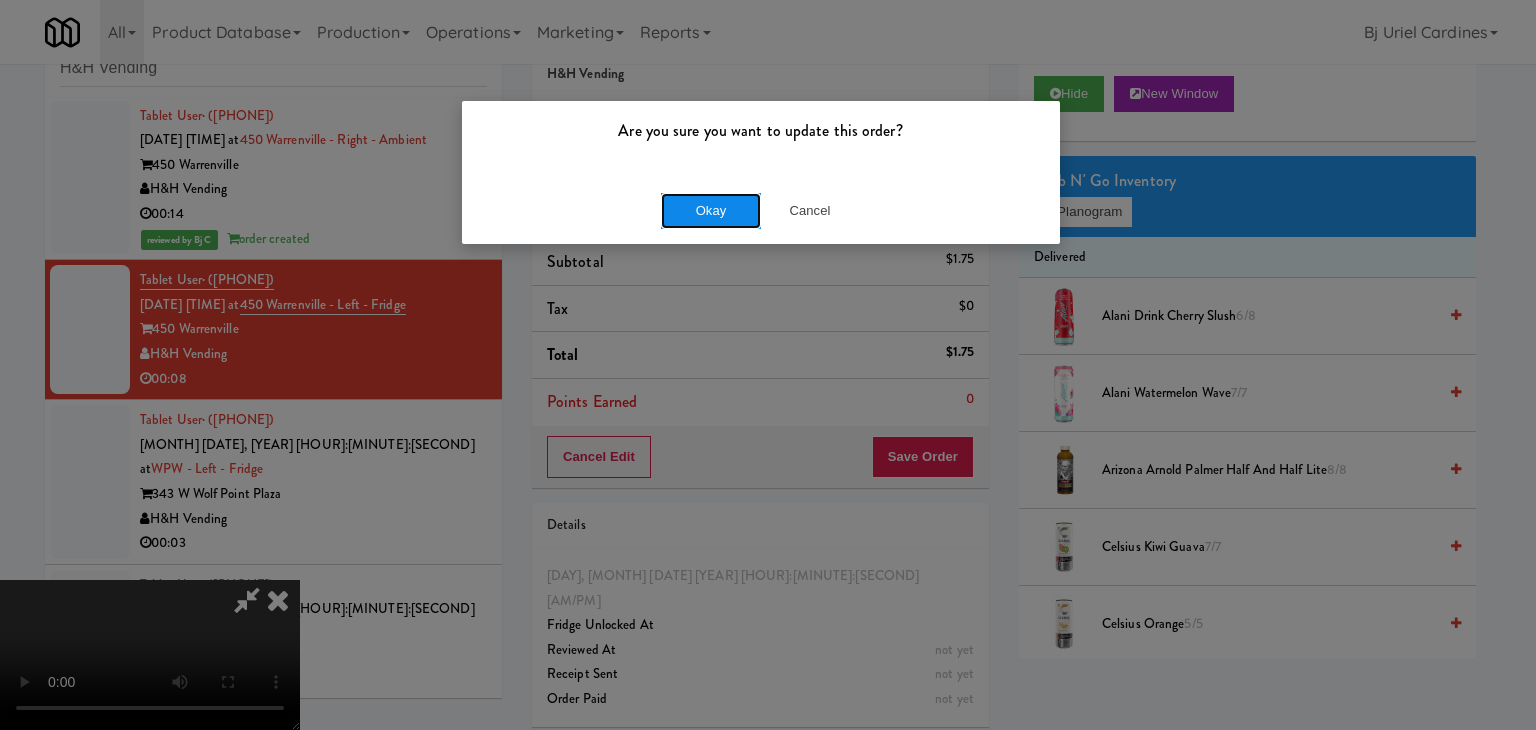 click on "Okay" at bounding box center [711, 211] 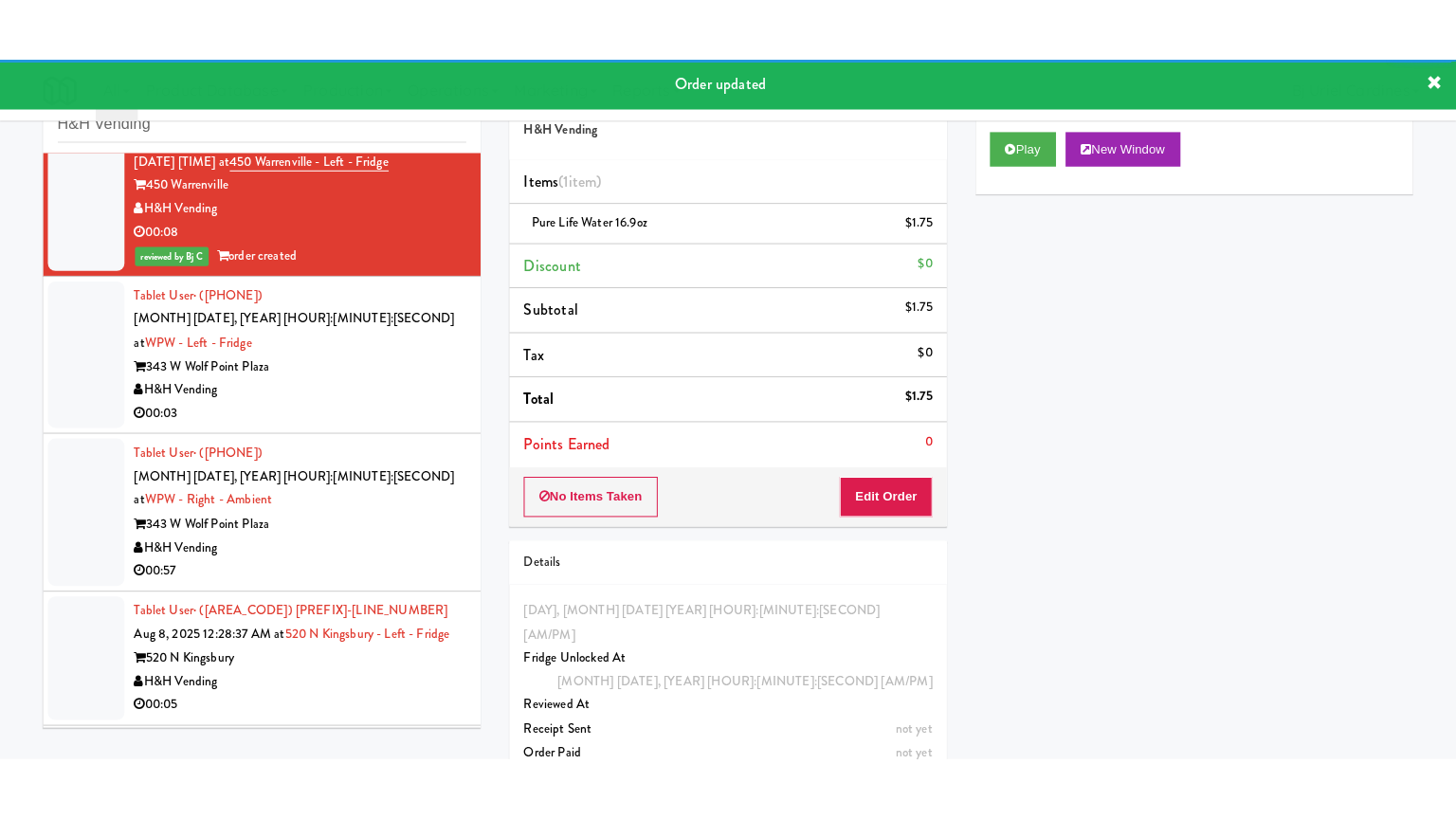 scroll, scrollTop: 10114, scrollLeft: 0, axis: vertical 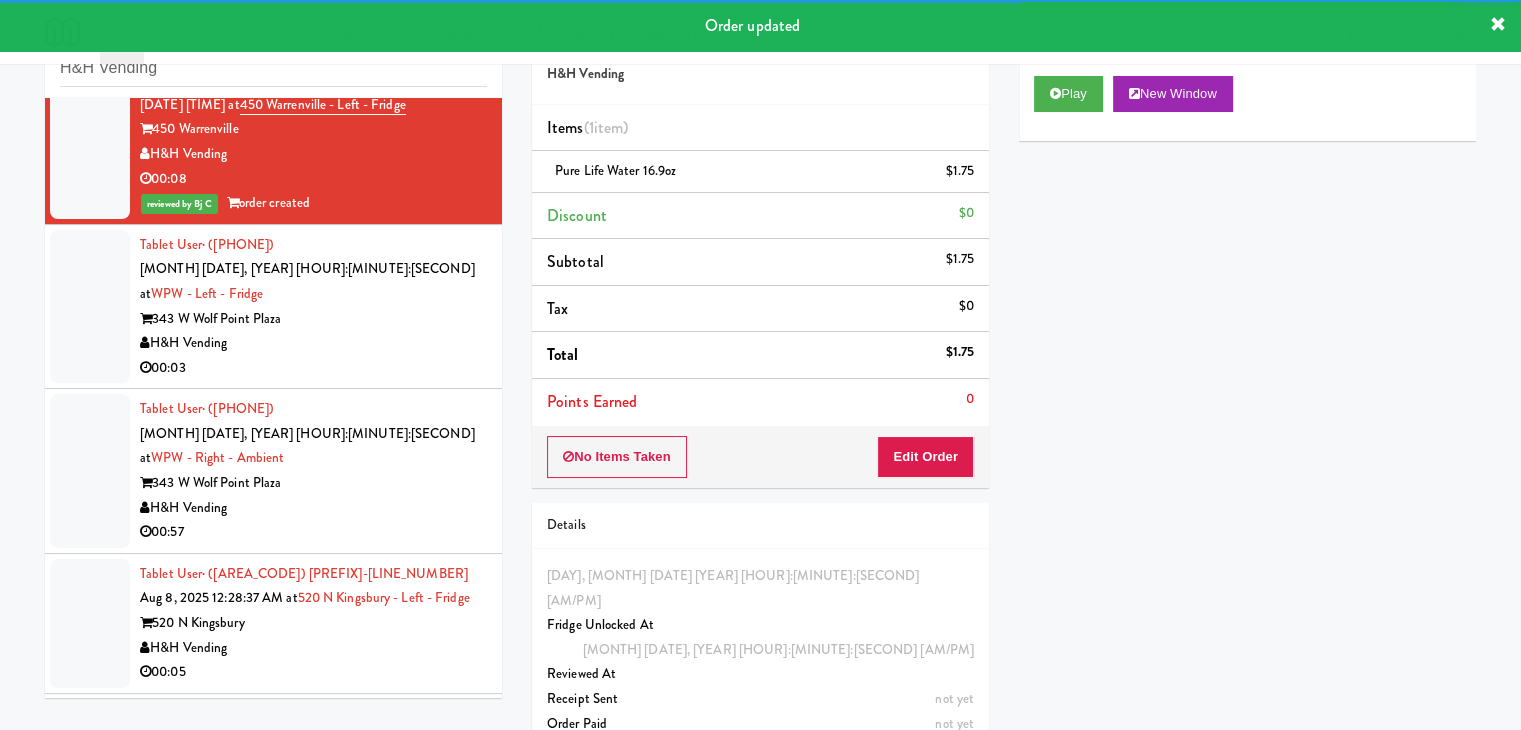 drag, startPoint x: 398, startPoint y: 331, endPoint x: 503, endPoint y: 323, distance: 105.30432 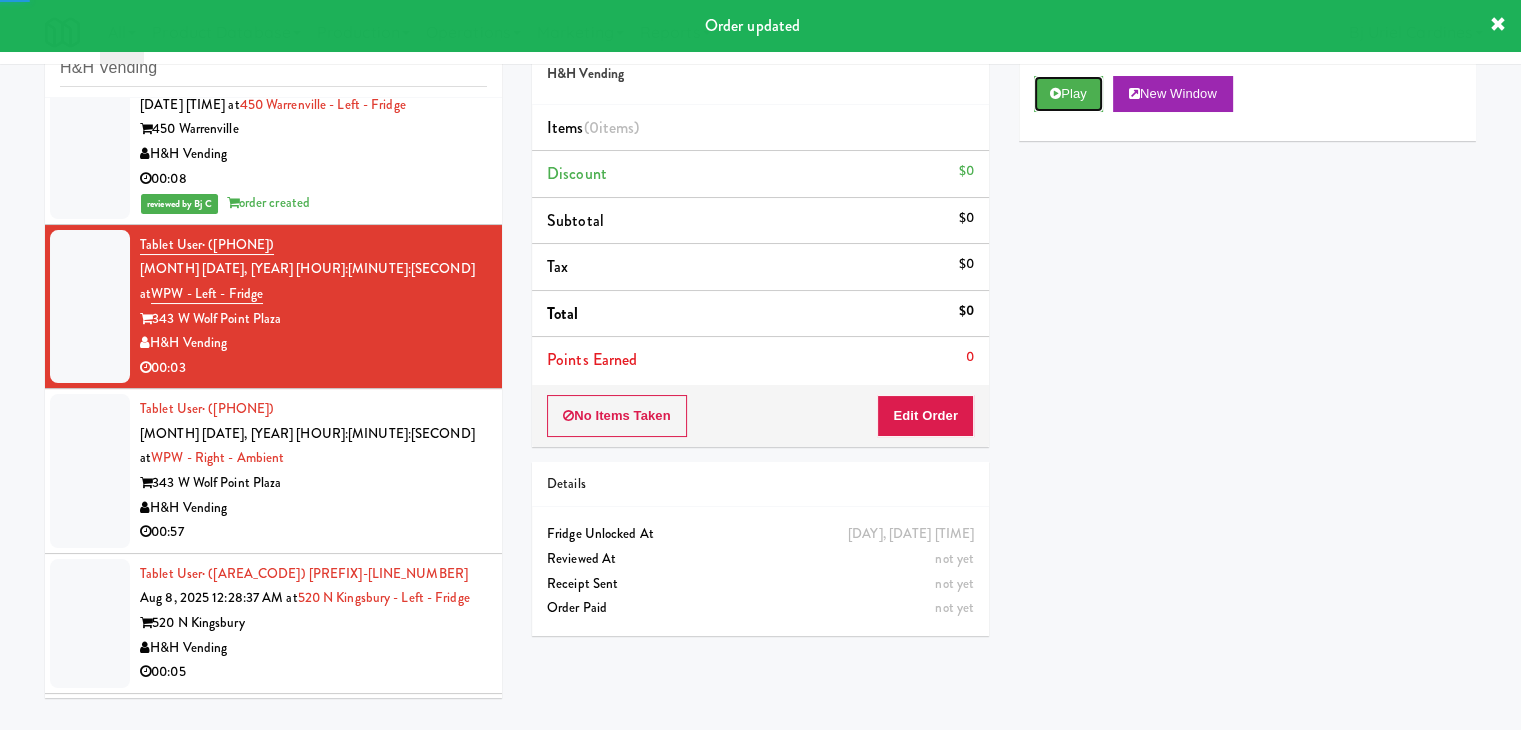 click on "Play" at bounding box center (1068, 94) 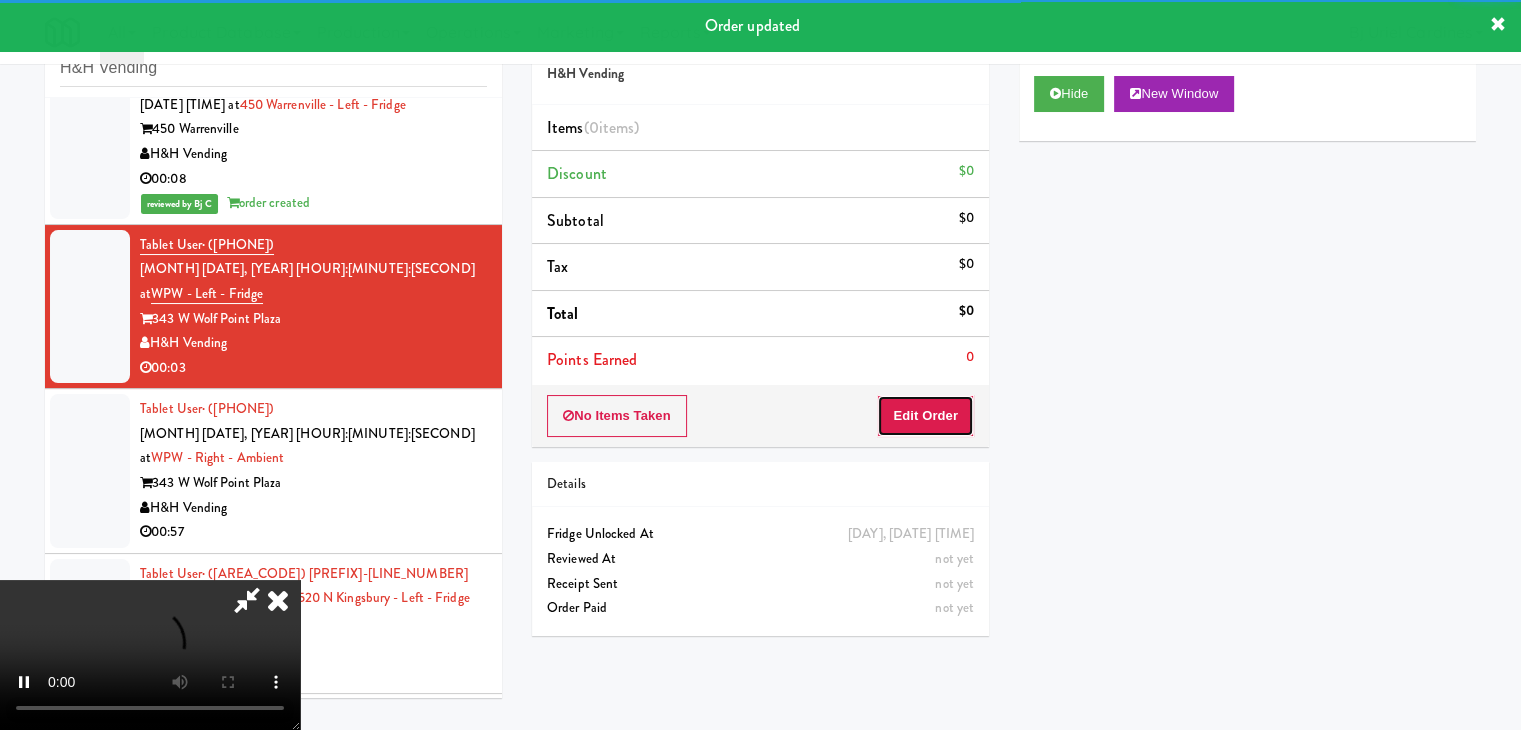 click on "Edit Order" at bounding box center [925, 416] 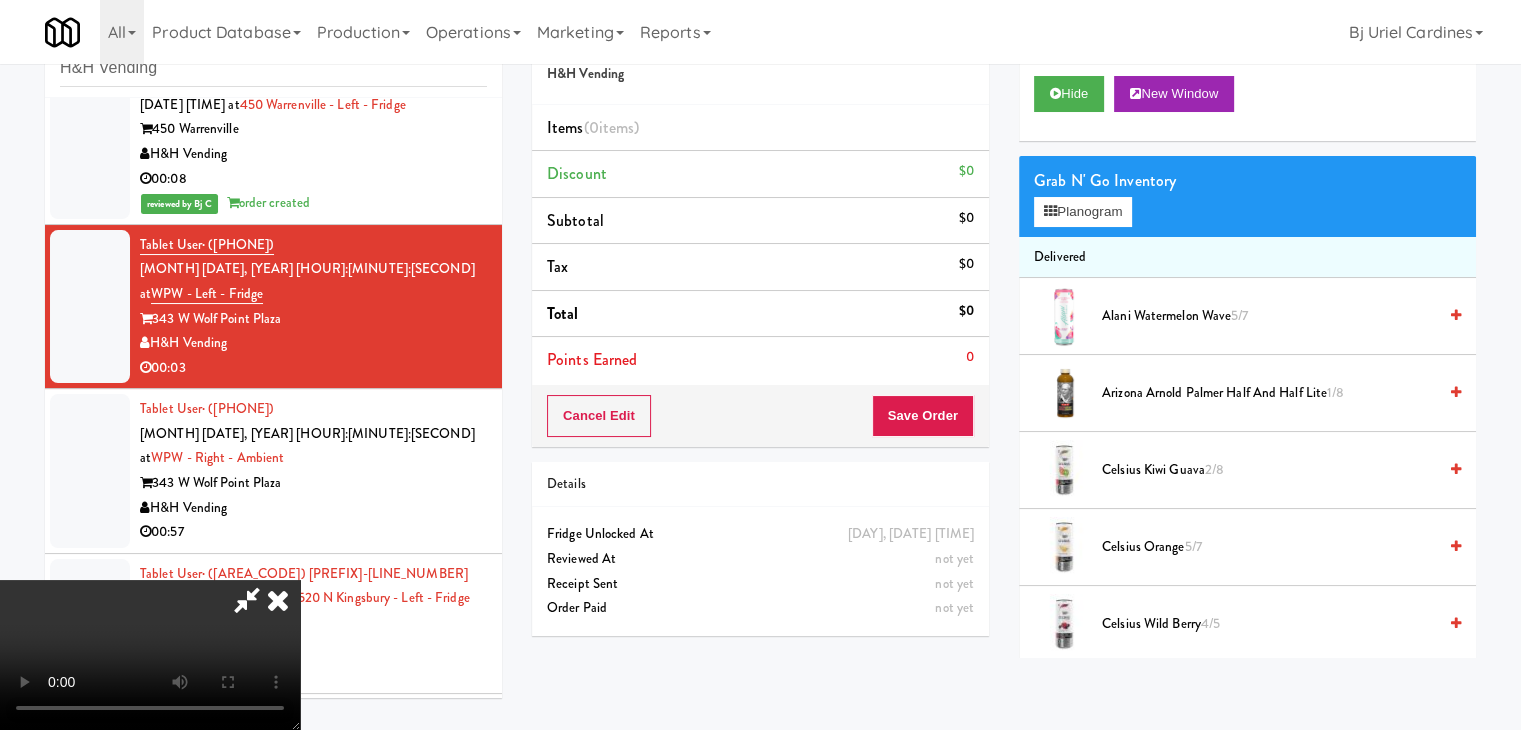 type 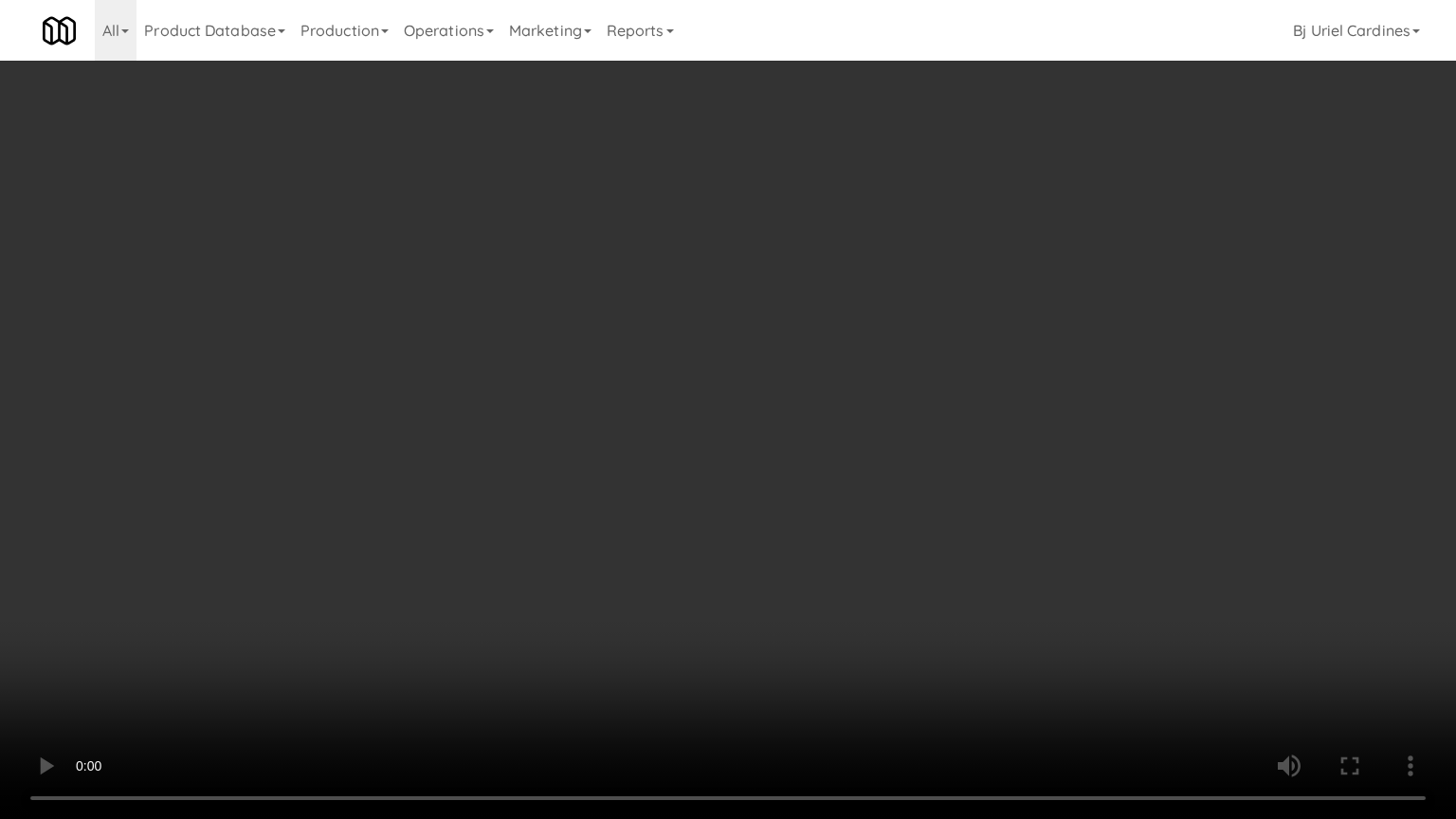 click at bounding box center [728, 410] 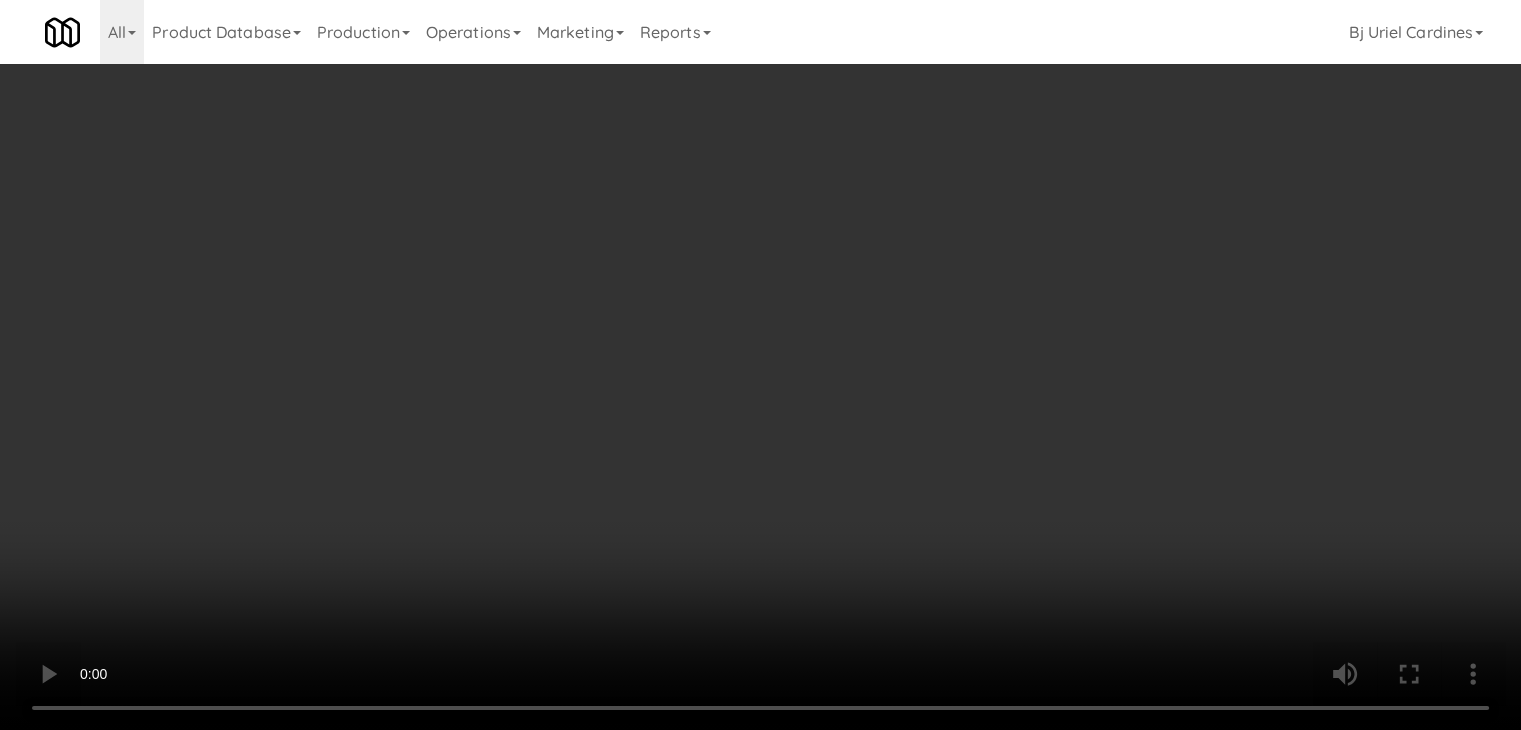 click on "Planogram" at bounding box center [1083, 212] 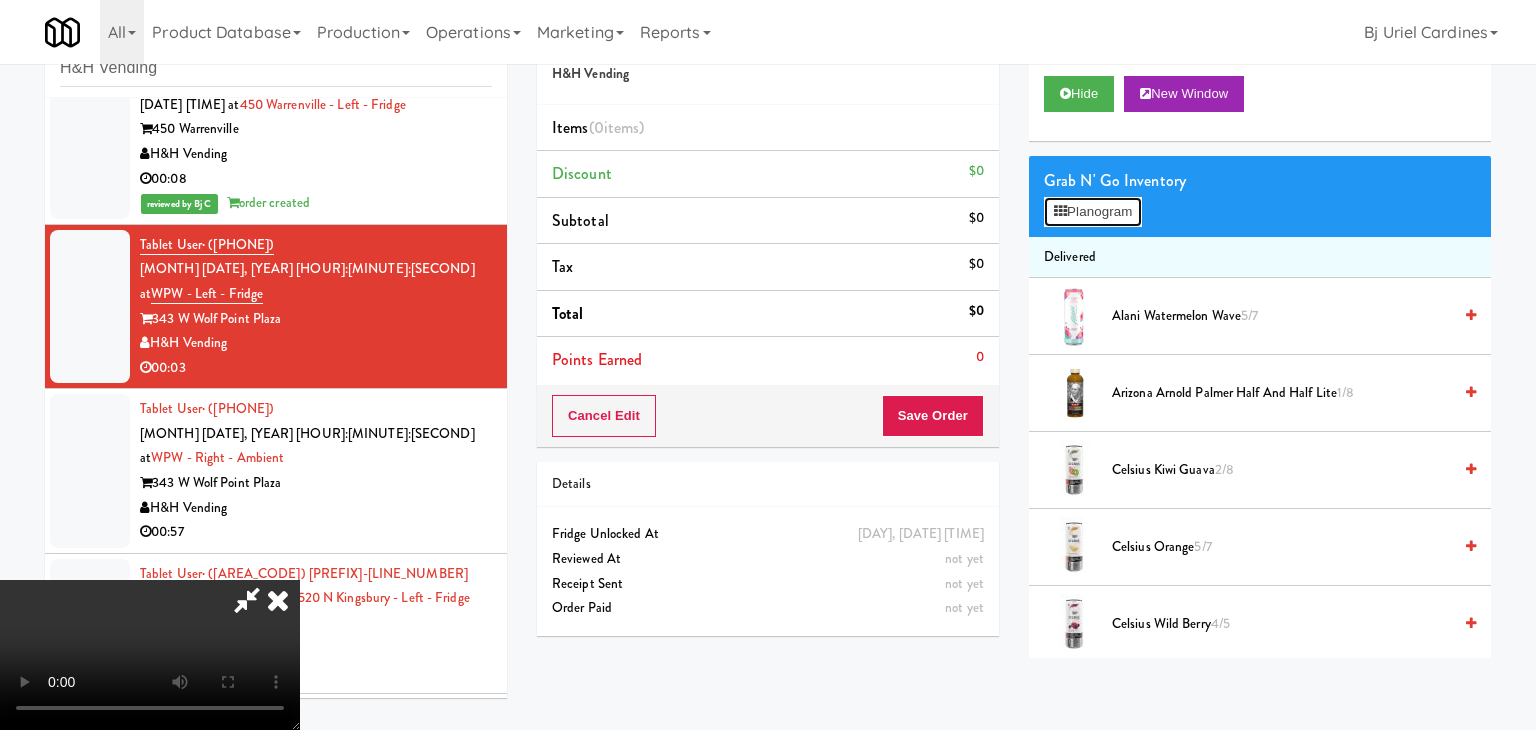 scroll, scrollTop: 10621, scrollLeft: 0, axis: vertical 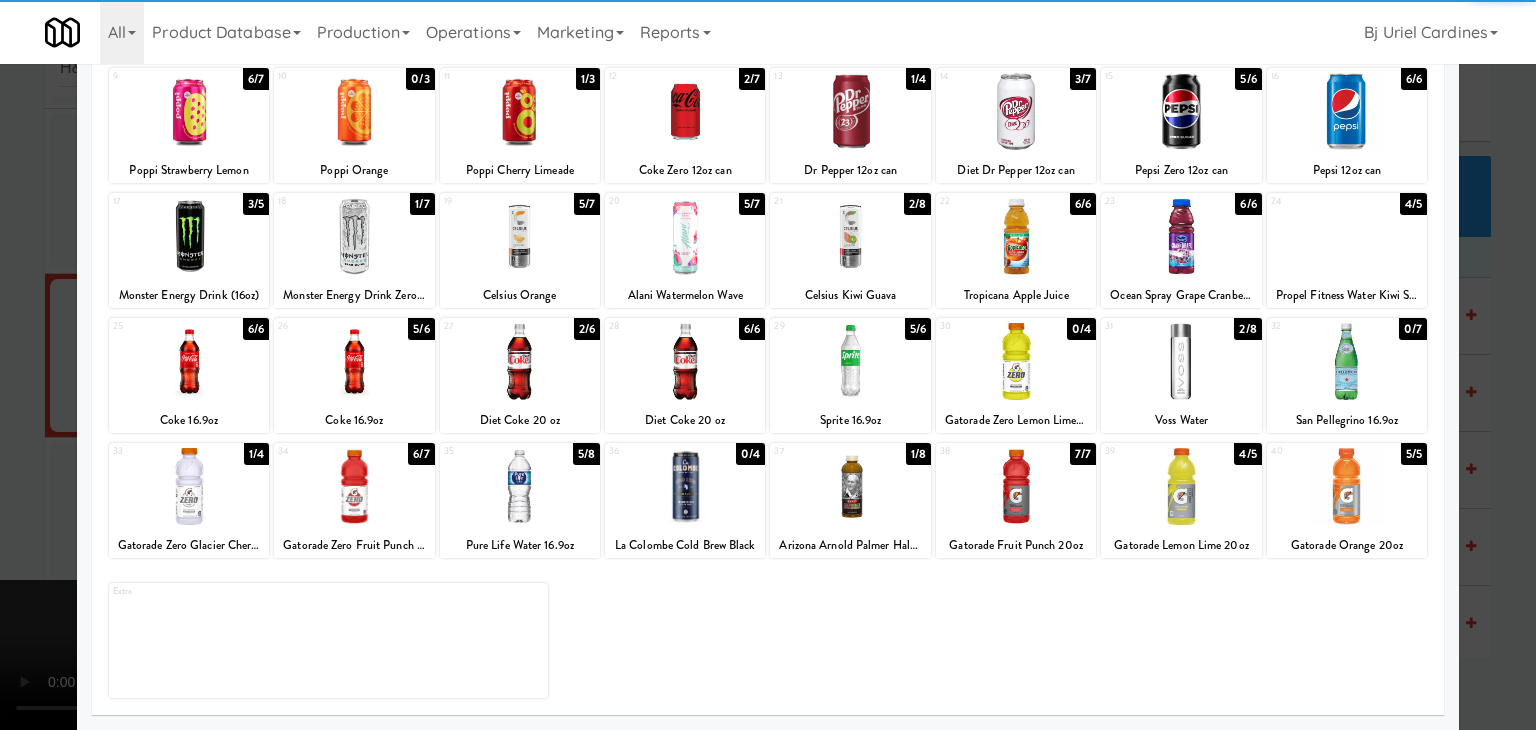 click at bounding box center (189, 486) 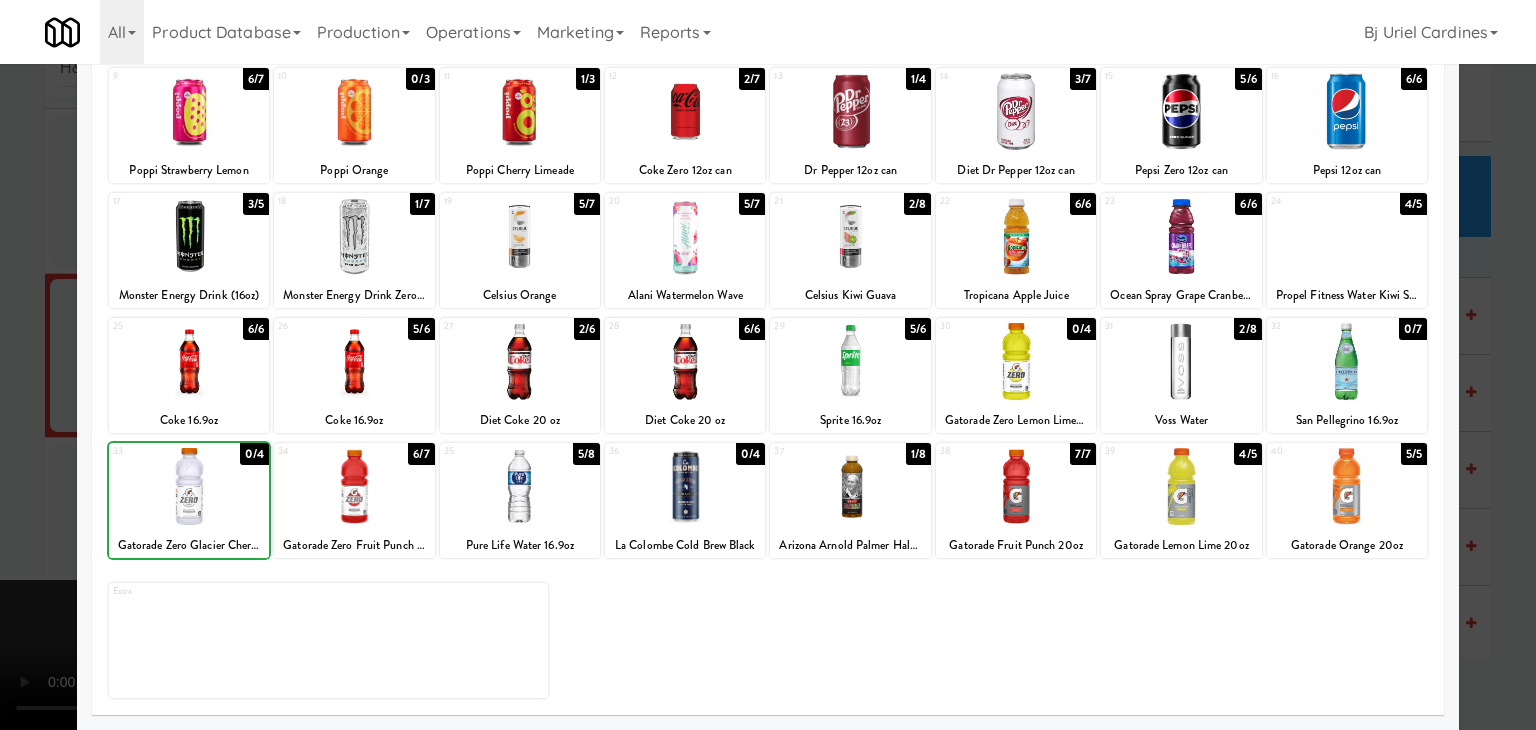 drag, startPoint x: 0, startPoint y: 518, endPoint x: 144, endPoint y: 513, distance: 144.08678 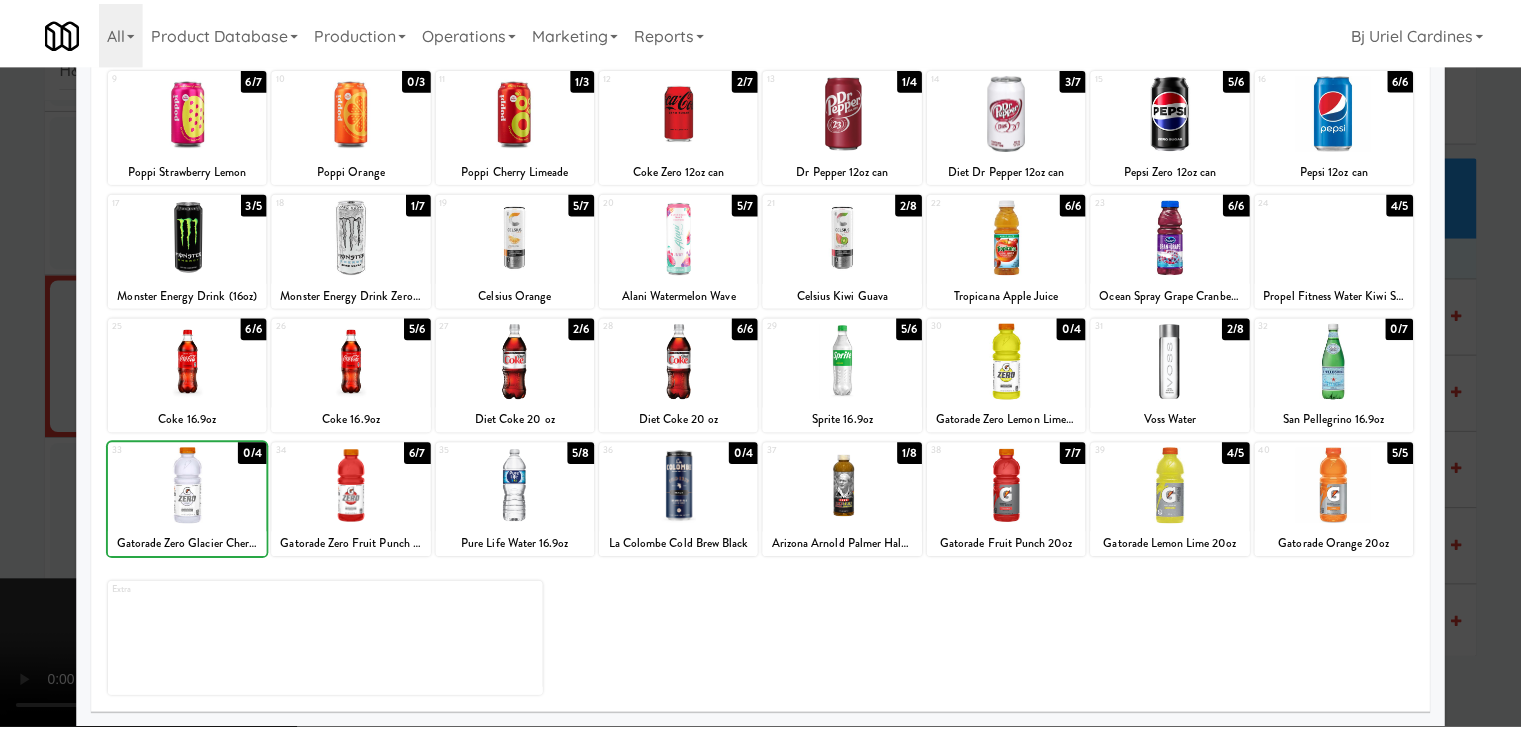 scroll, scrollTop: 10670, scrollLeft: 0, axis: vertical 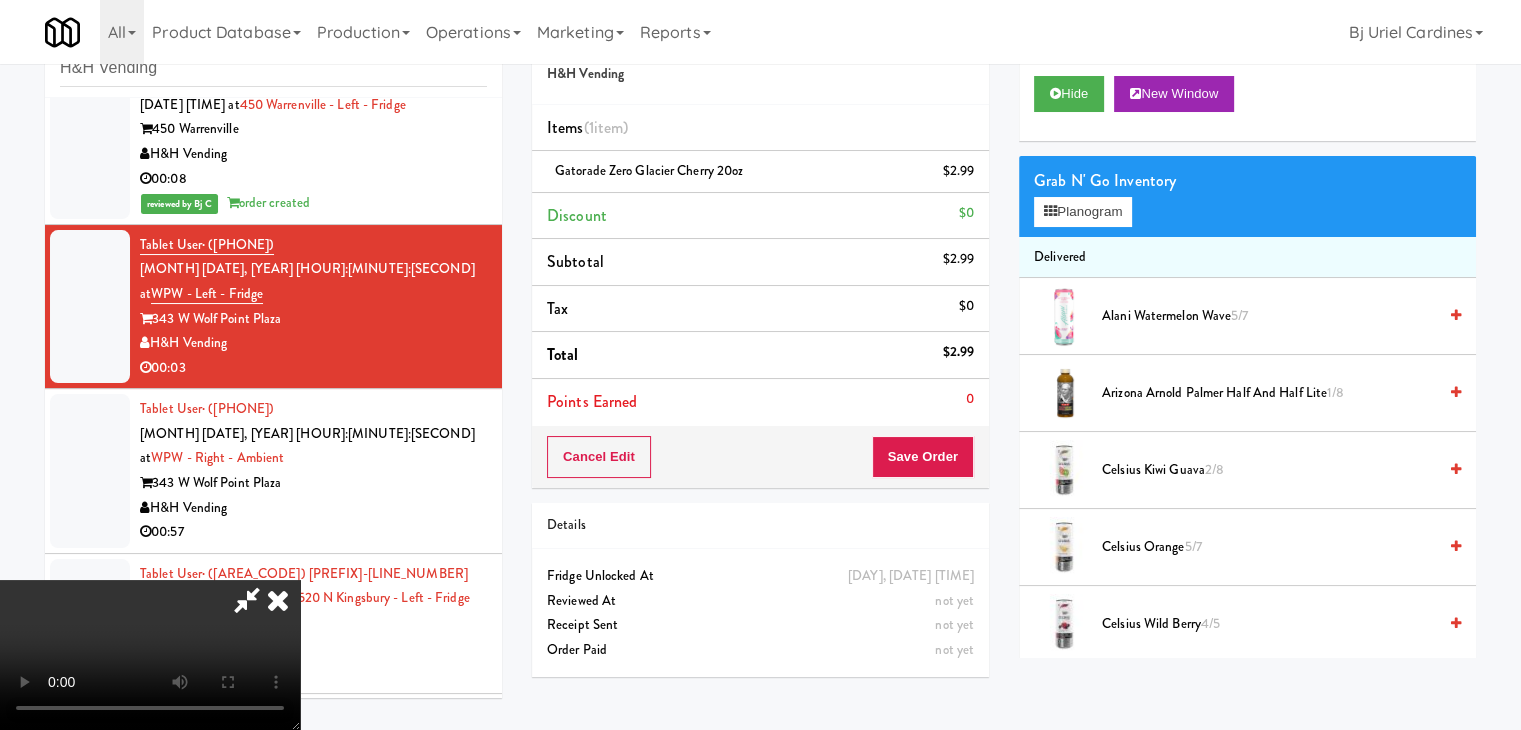 click on "Cancel Edit Save Order" at bounding box center [760, 457] 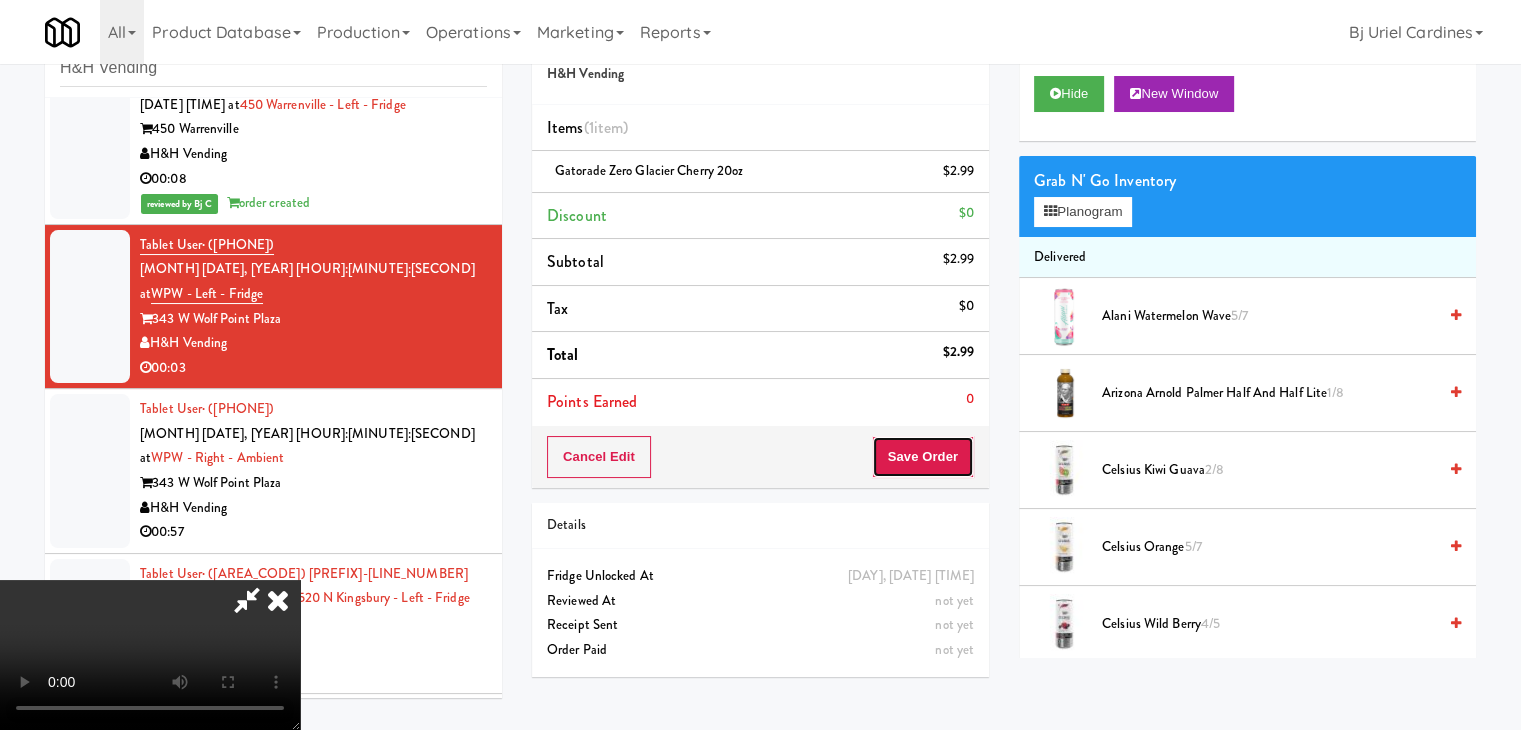 click on "Save Order" at bounding box center [923, 457] 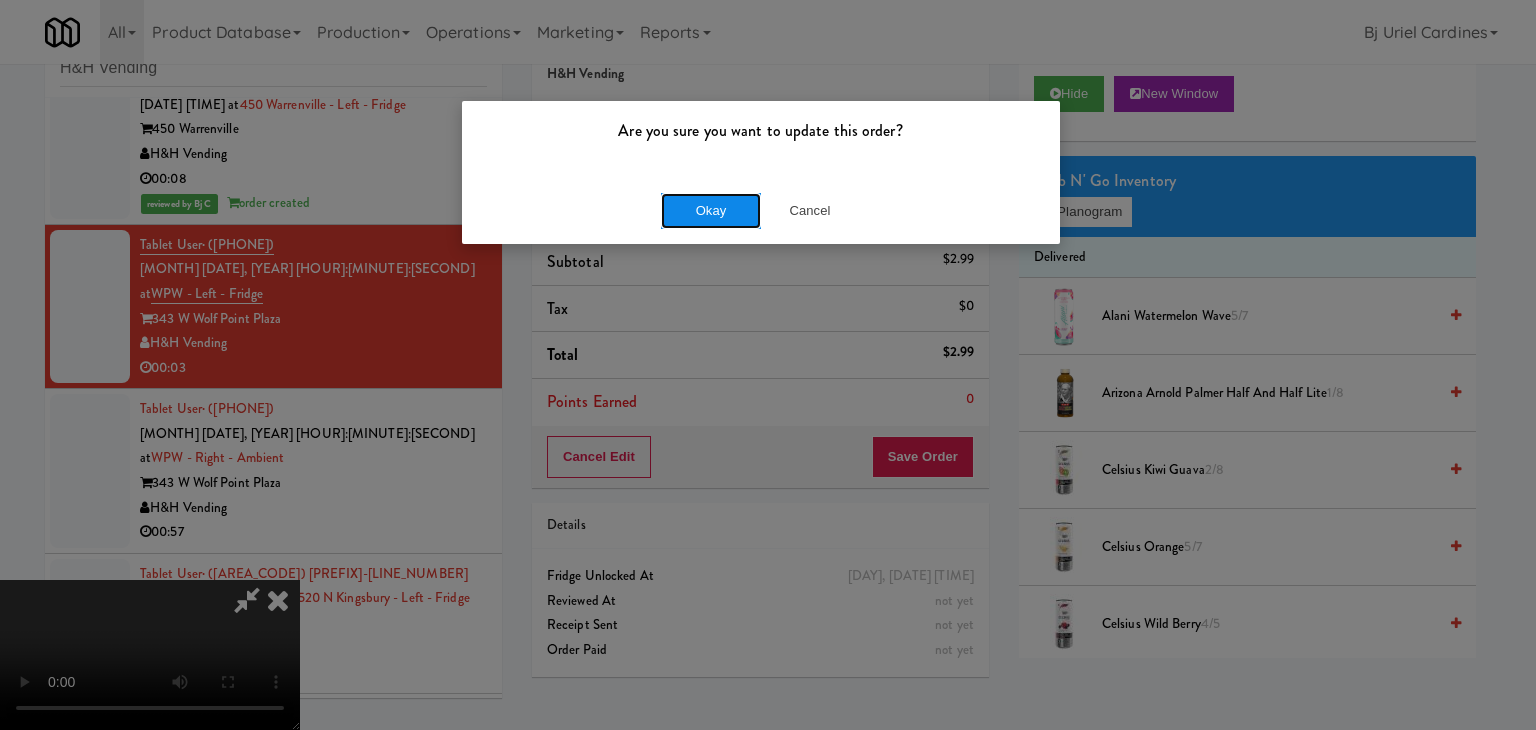 click on "Okay" at bounding box center (711, 211) 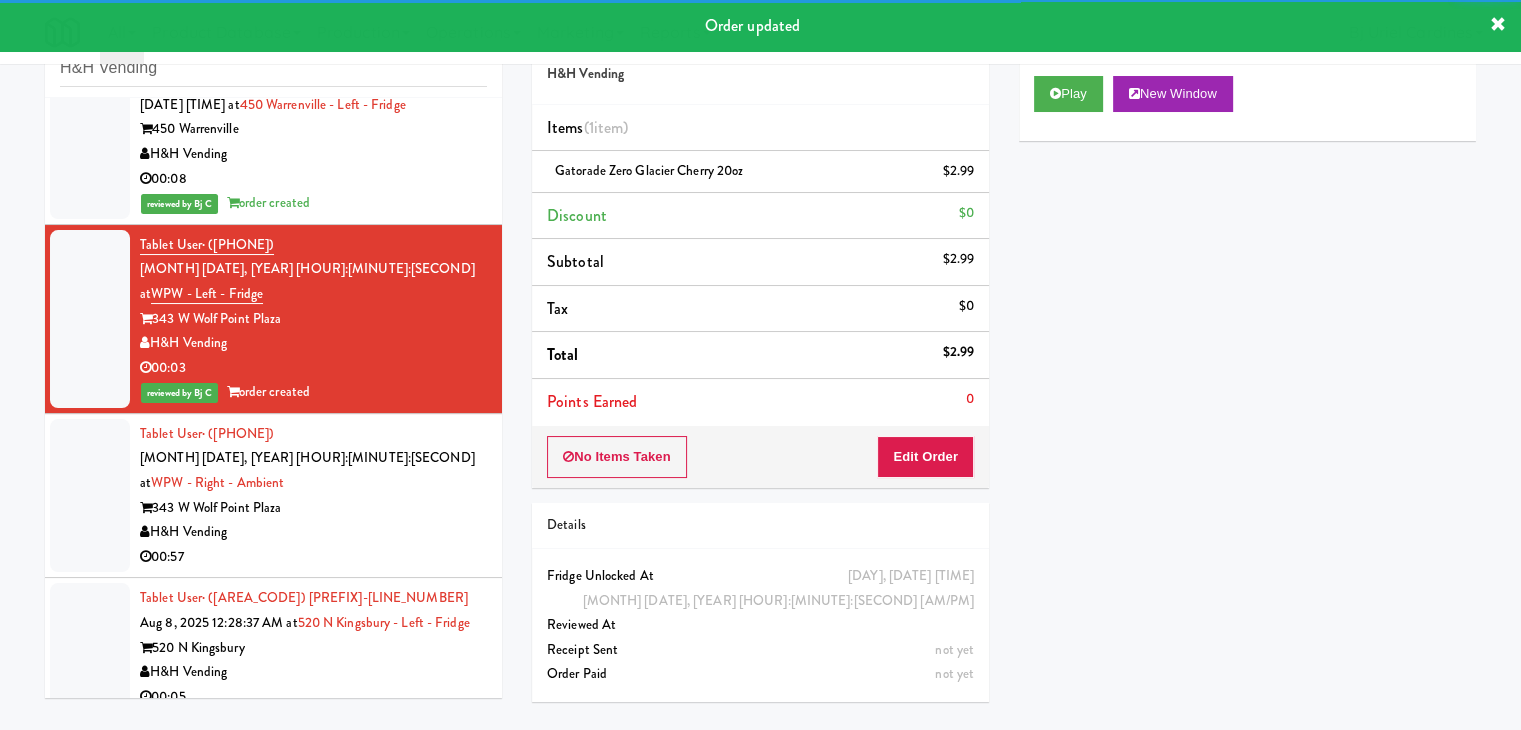 scroll, scrollTop: 10870, scrollLeft: 0, axis: vertical 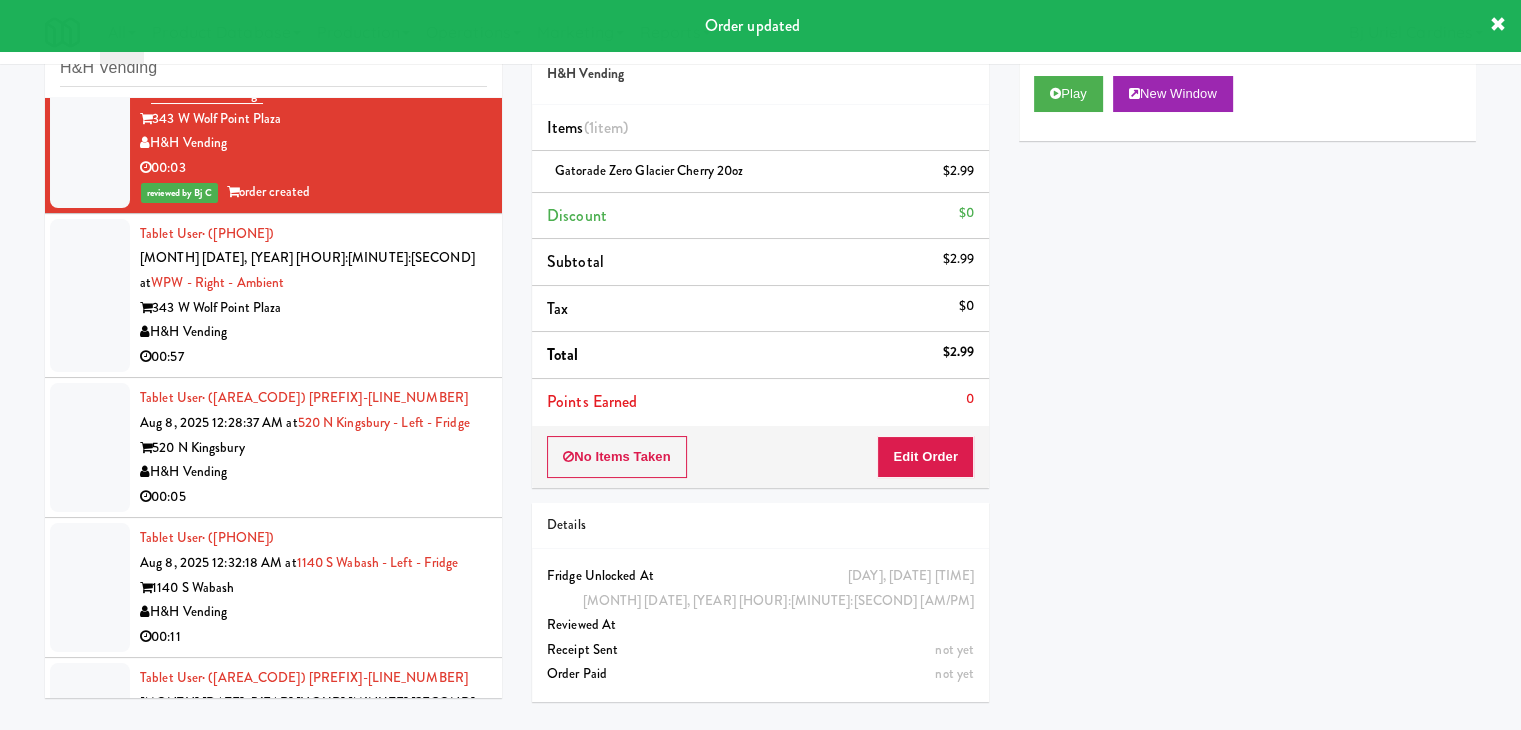 click on "520 N Kingsbury" at bounding box center (313, 448) 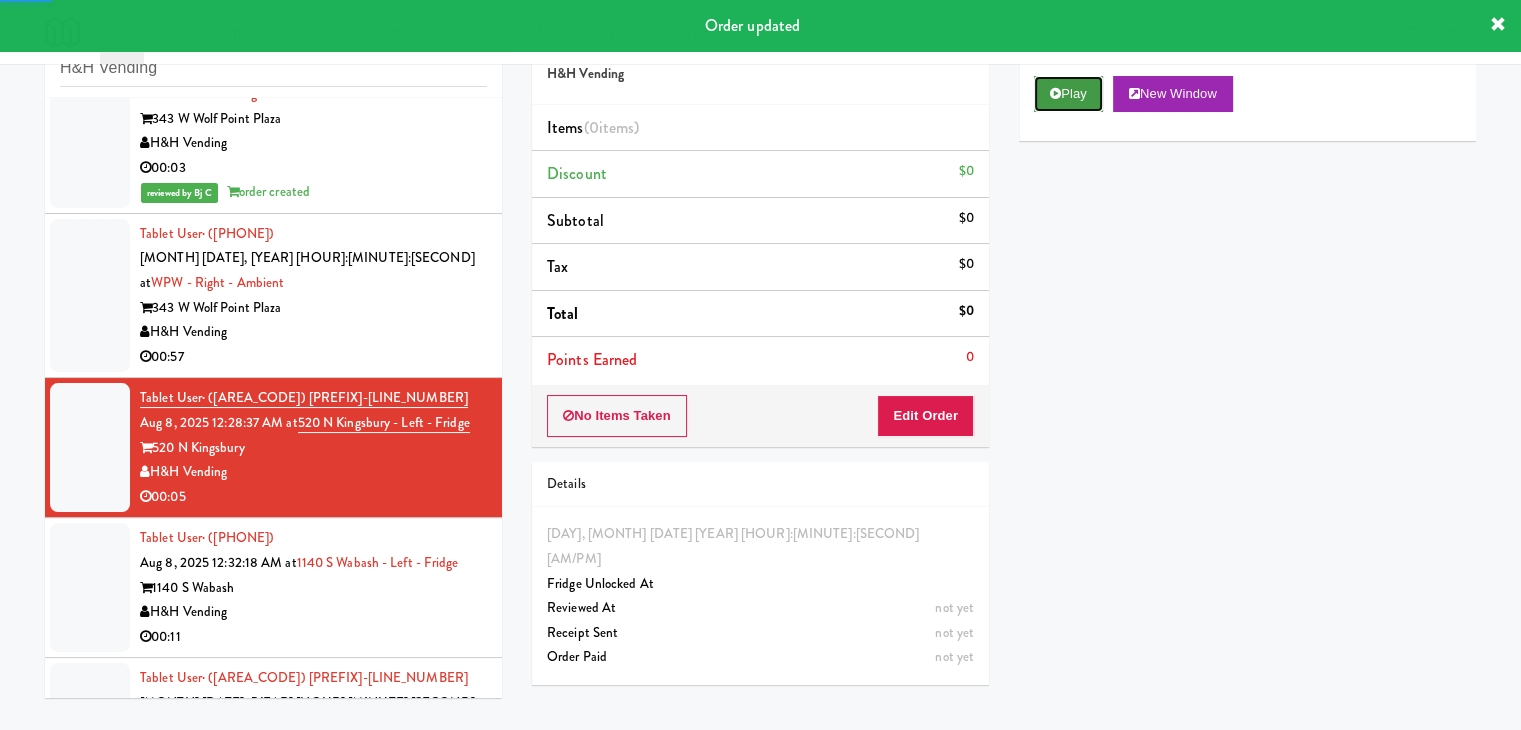 click on "Play" at bounding box center [1068, 94] 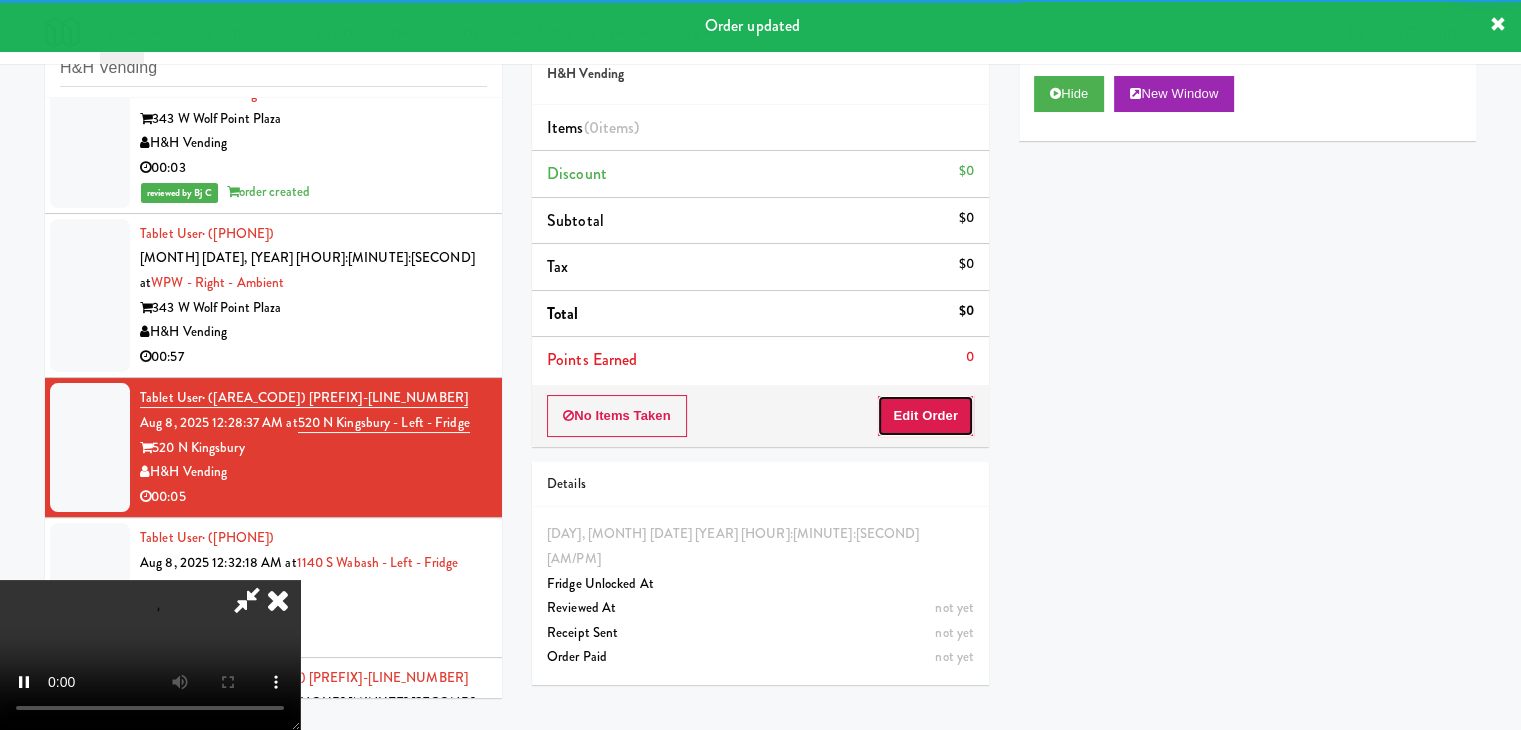 click on "Edit Order" at bounding box center (925, 416) 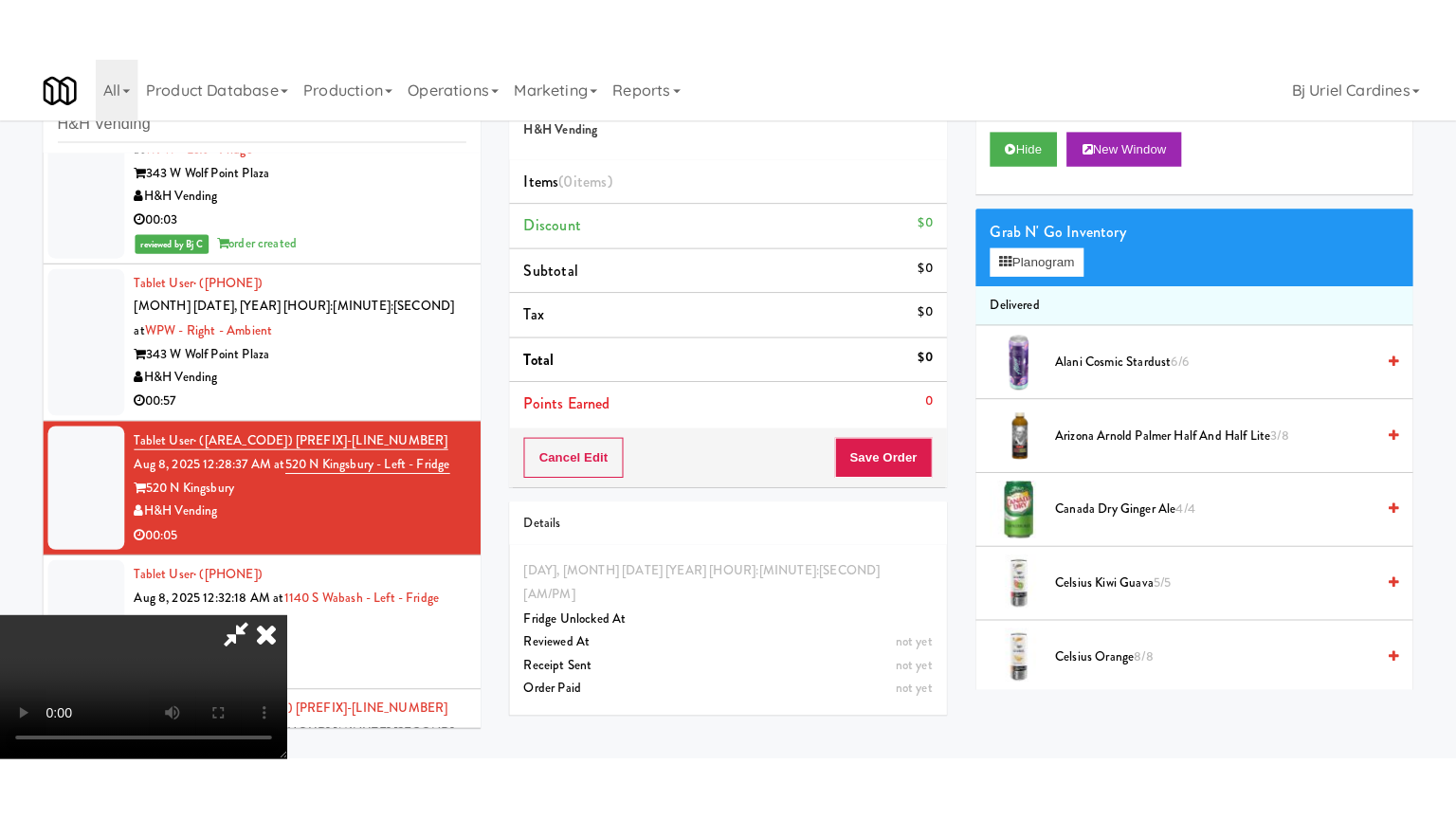 scroll, scrollTop: 266, scrollLeft: 0, axis: vertical 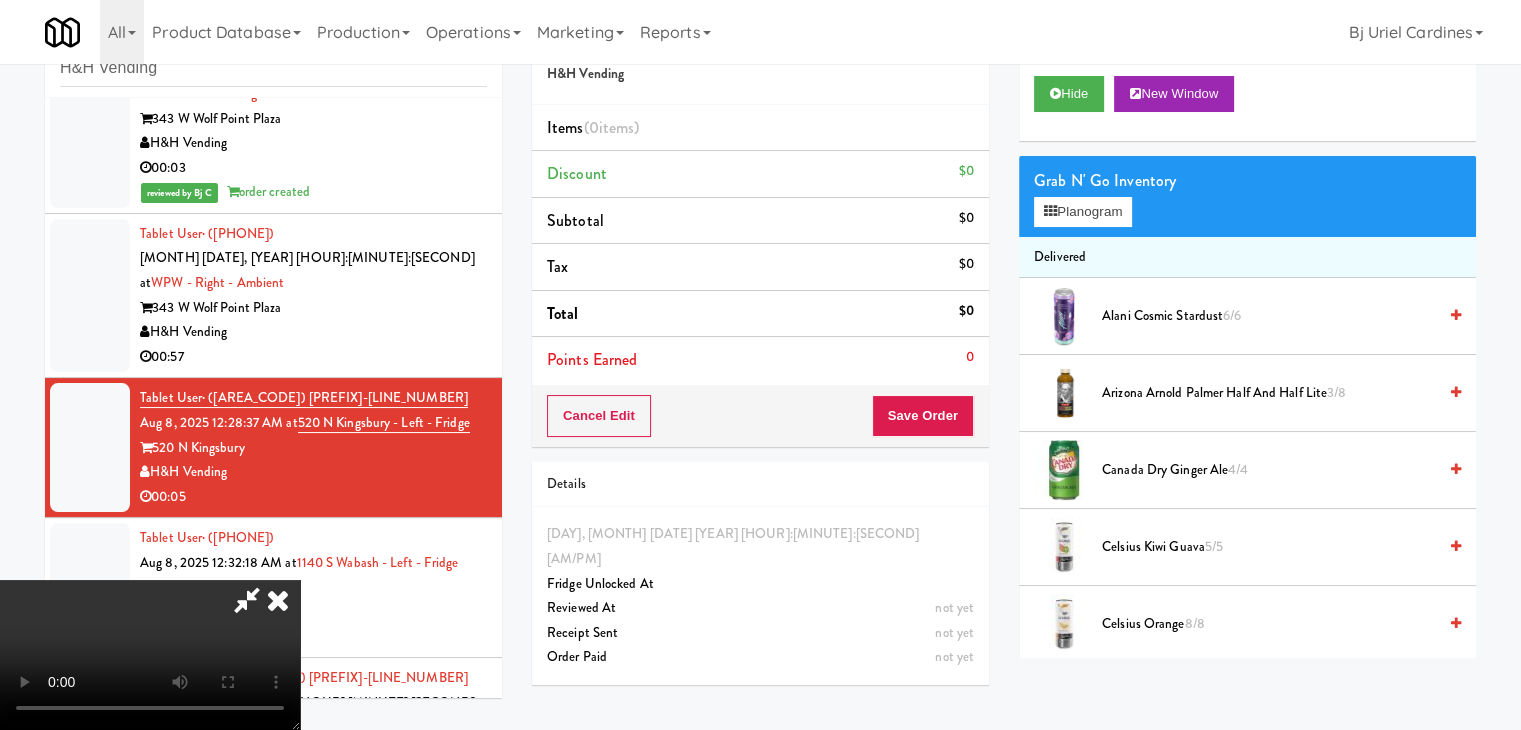 type 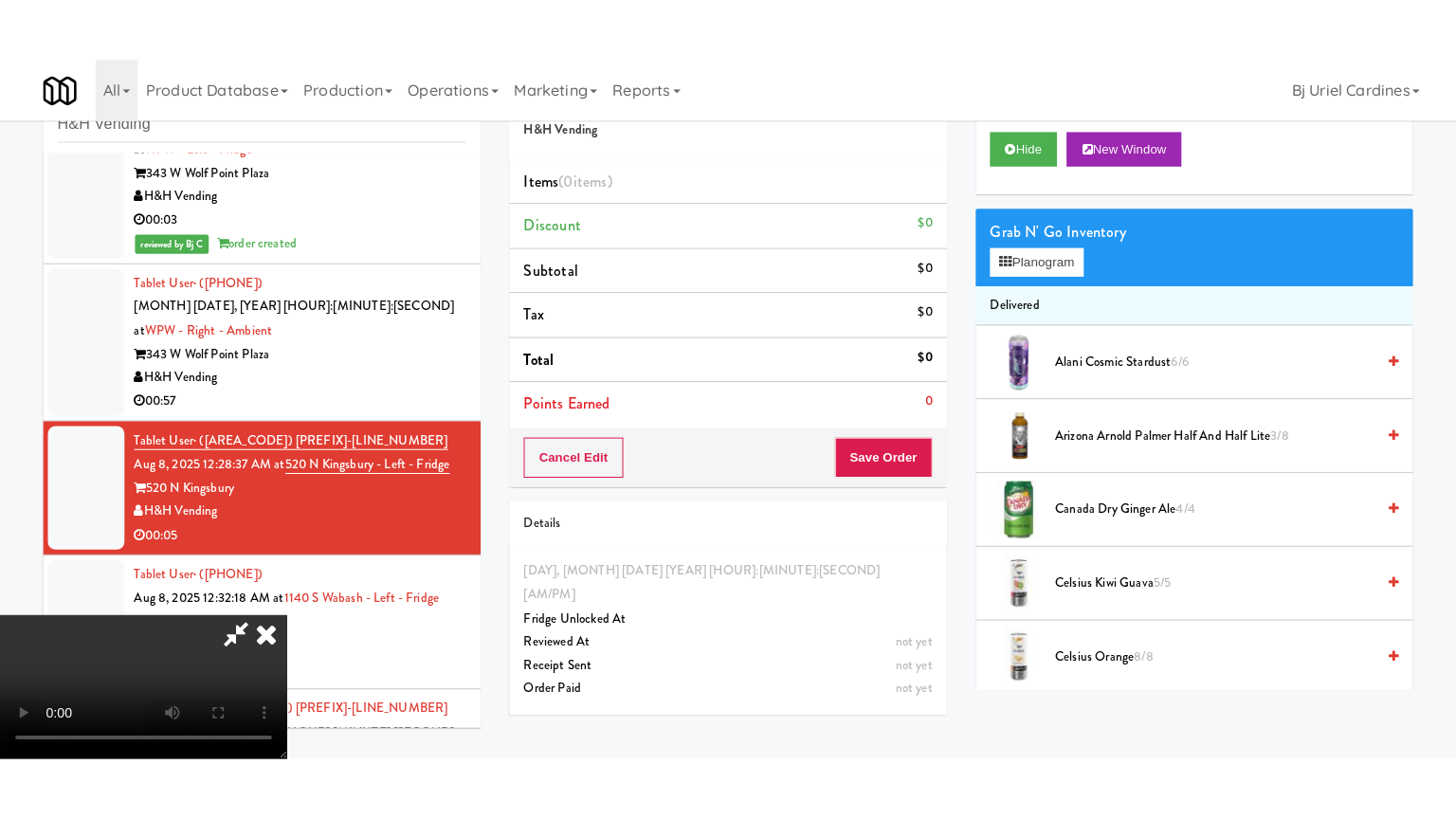 scroll, scrollTop: 0, scrollLeft: 0, axis: both 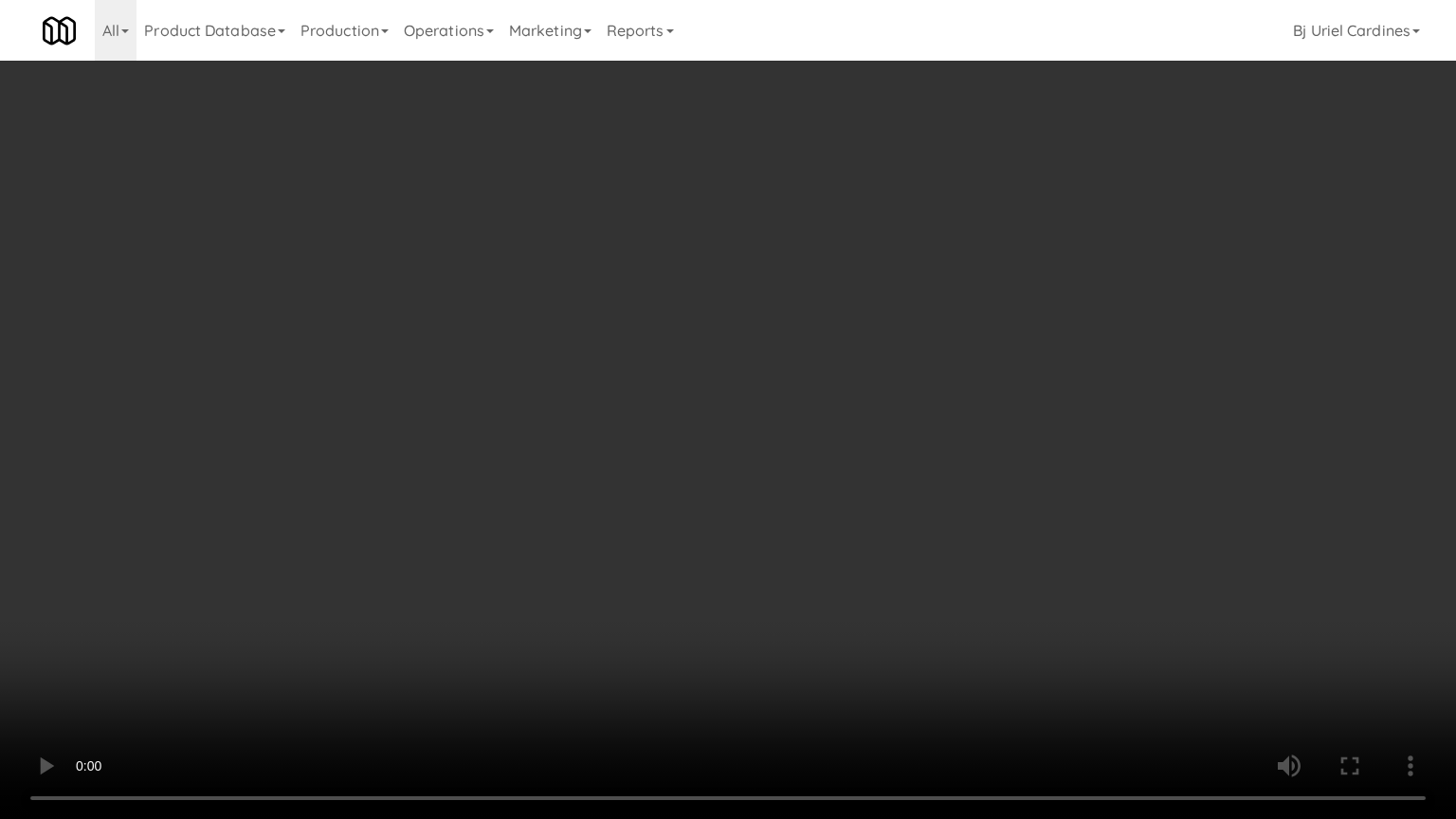 click at bounding box center (728, 410) 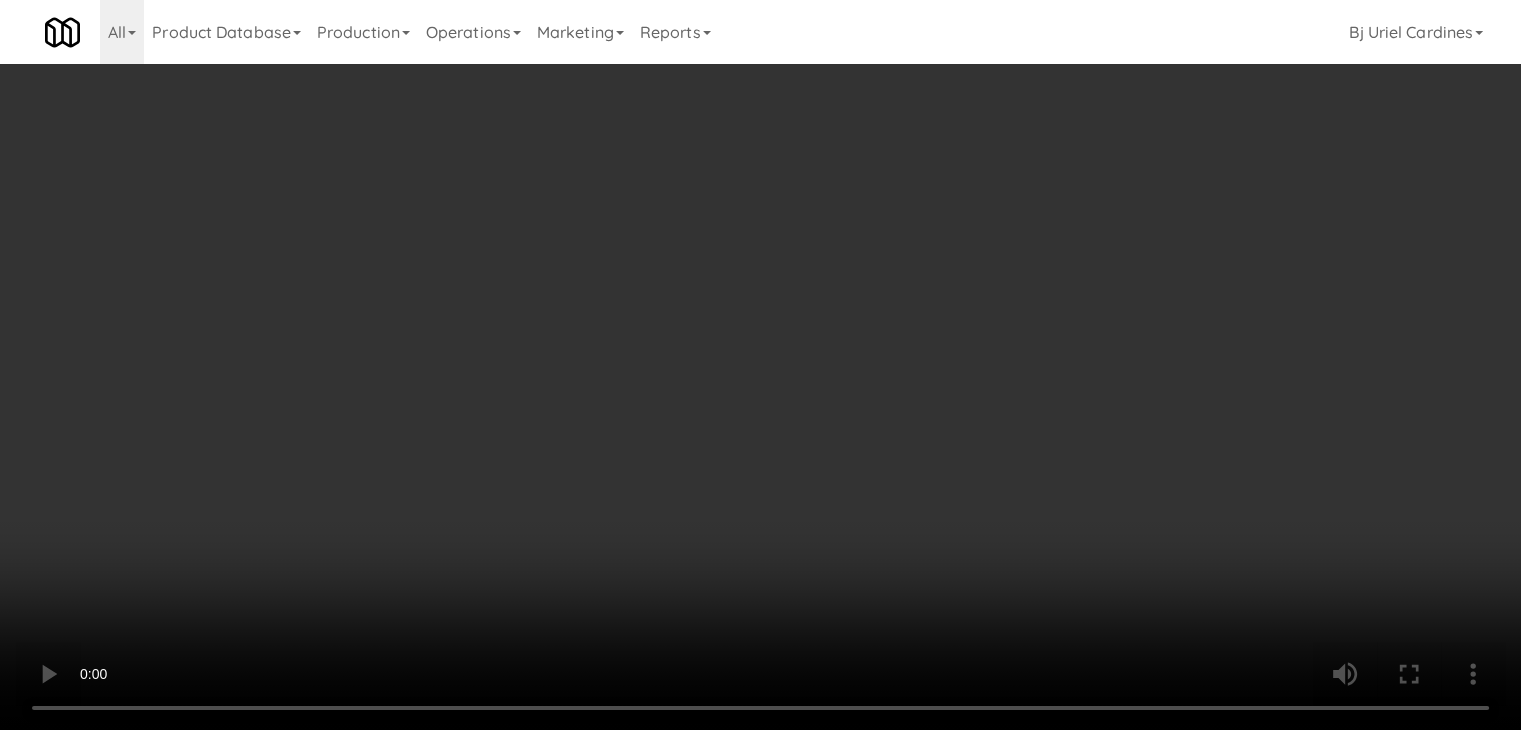 click on "Planogram" at bounding box center (1083, 212) 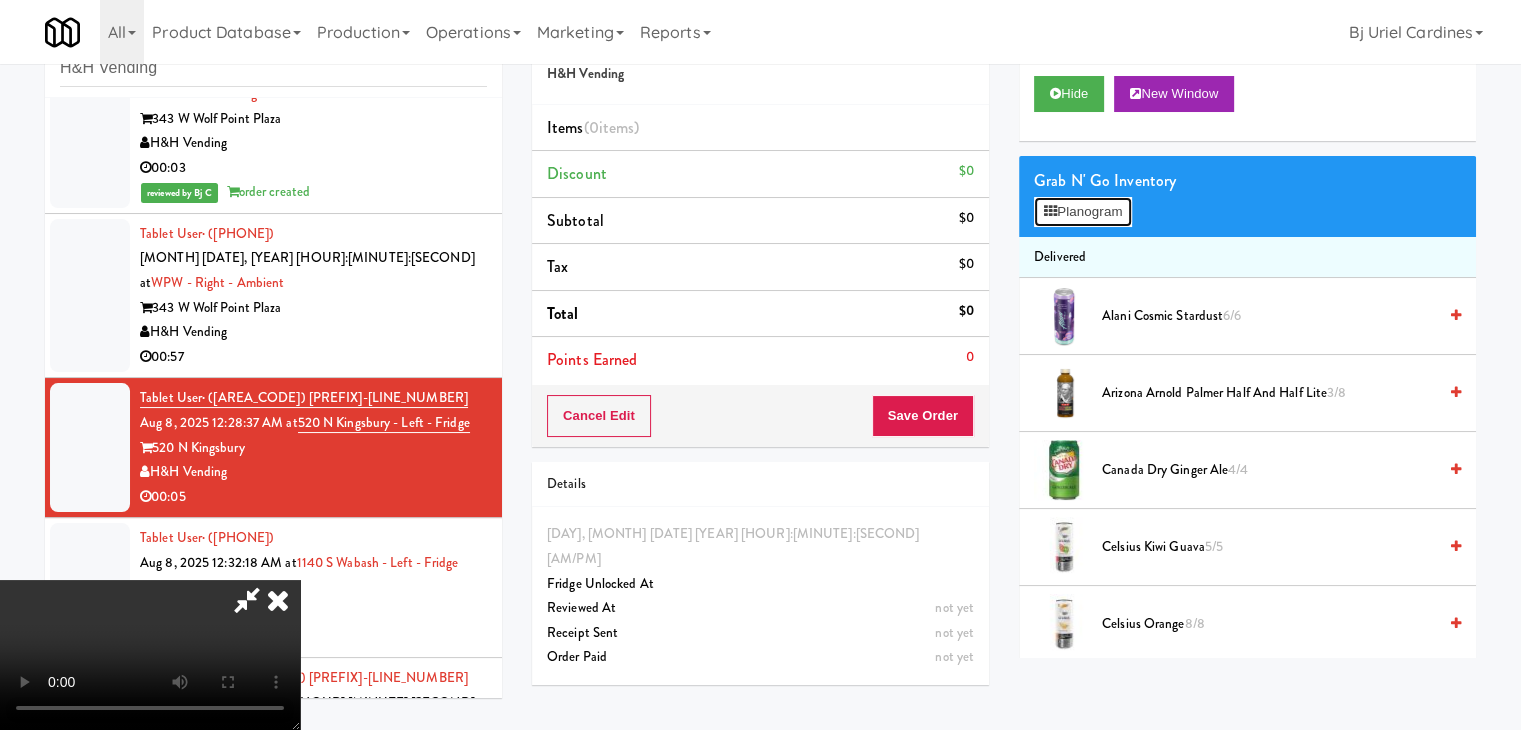 scroll, scrollTop: 10820, scrollLeft: 0, axis: vertical 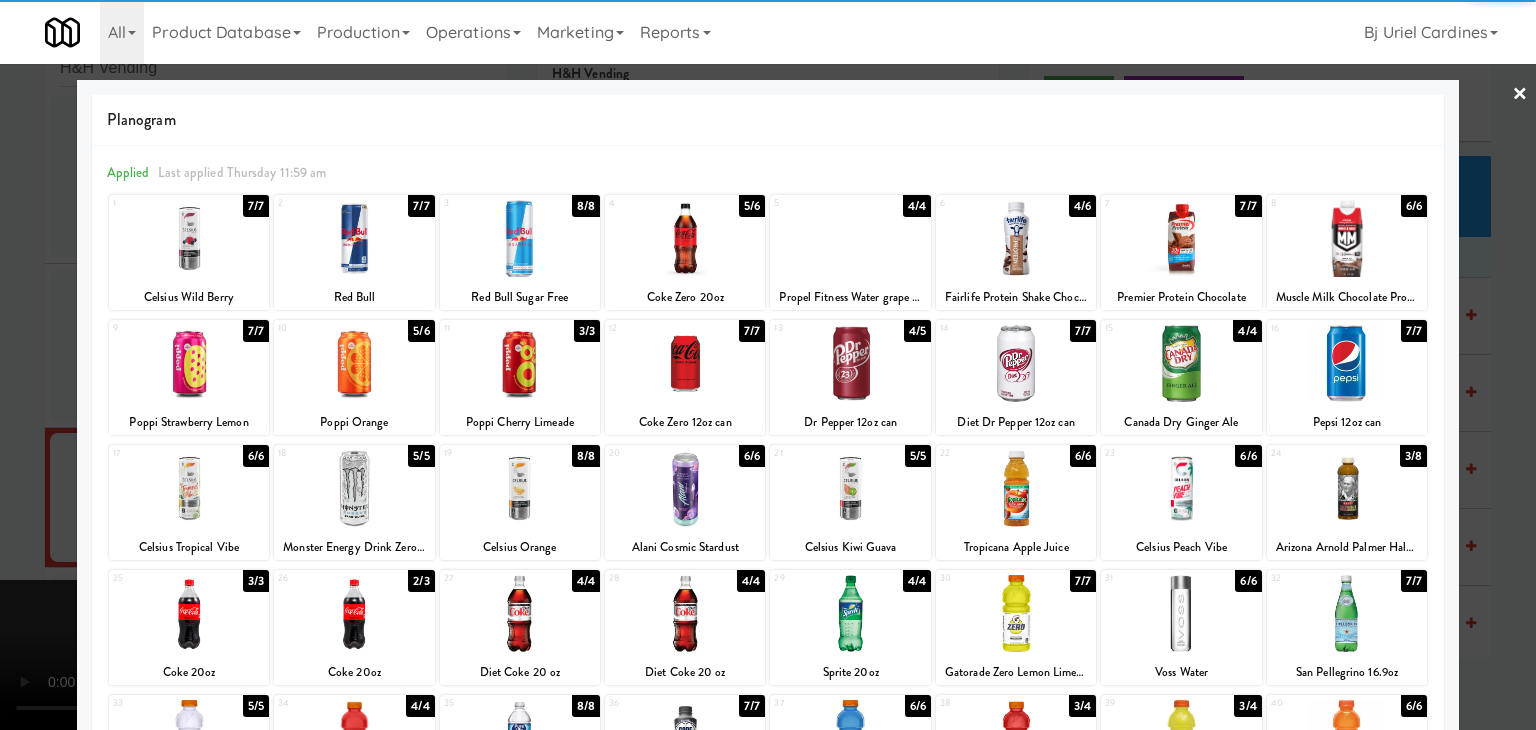click at bounding box center [1016, 363] 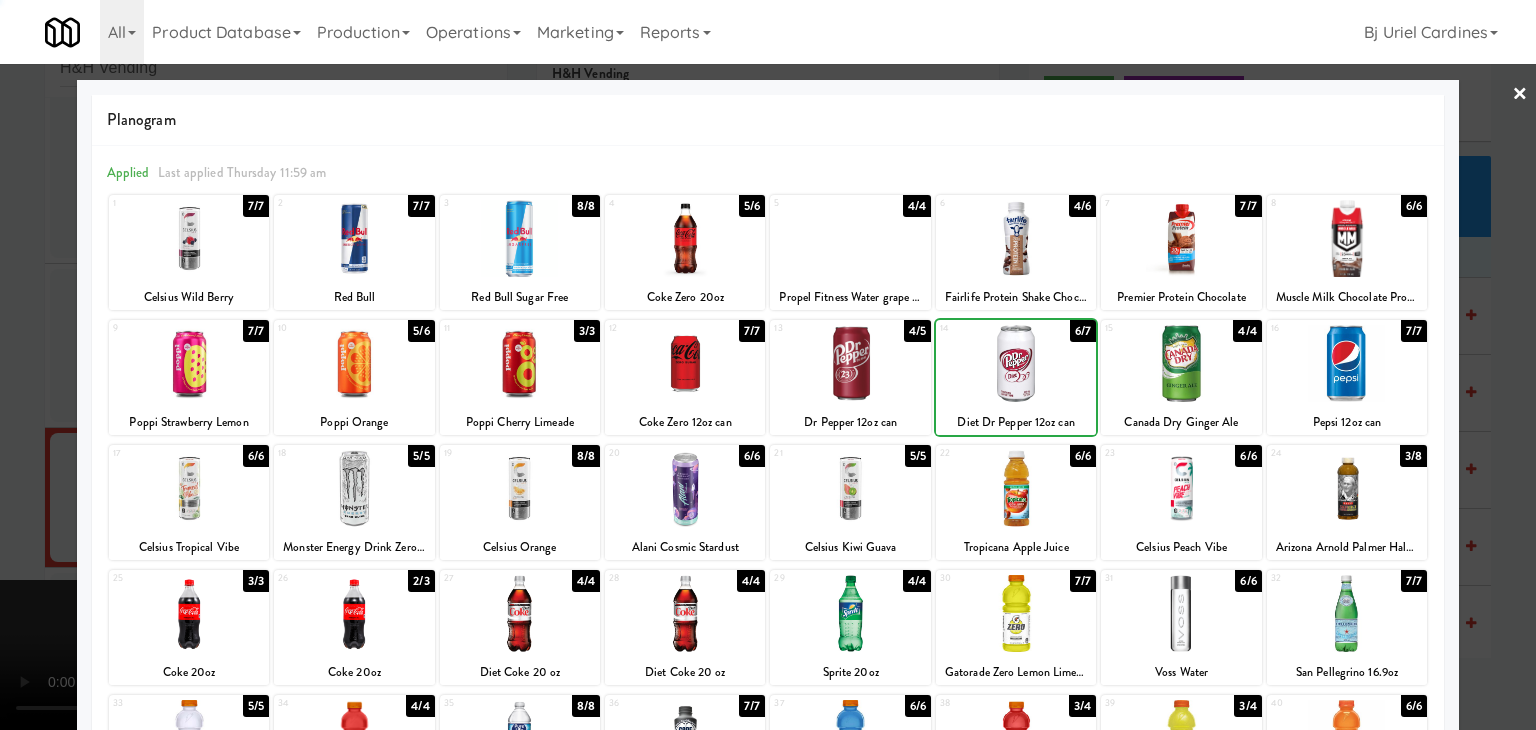 drag, startPoint x: 0, startPoint y: 455, endPoint x: 195, endPoint y: 445, distance: 195.25624 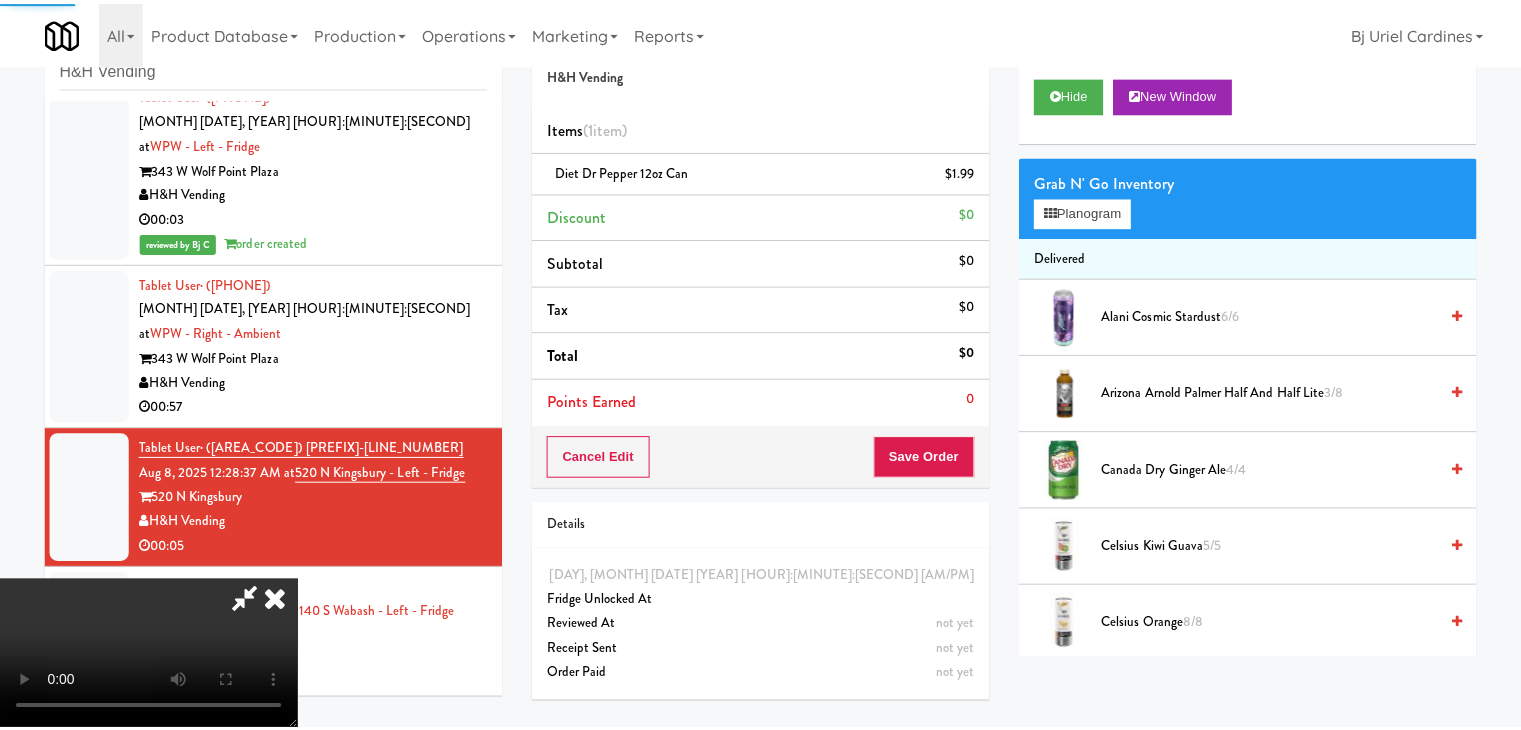scroll, scrollTop: 10870, scrollLeft: 0, axis: vertical 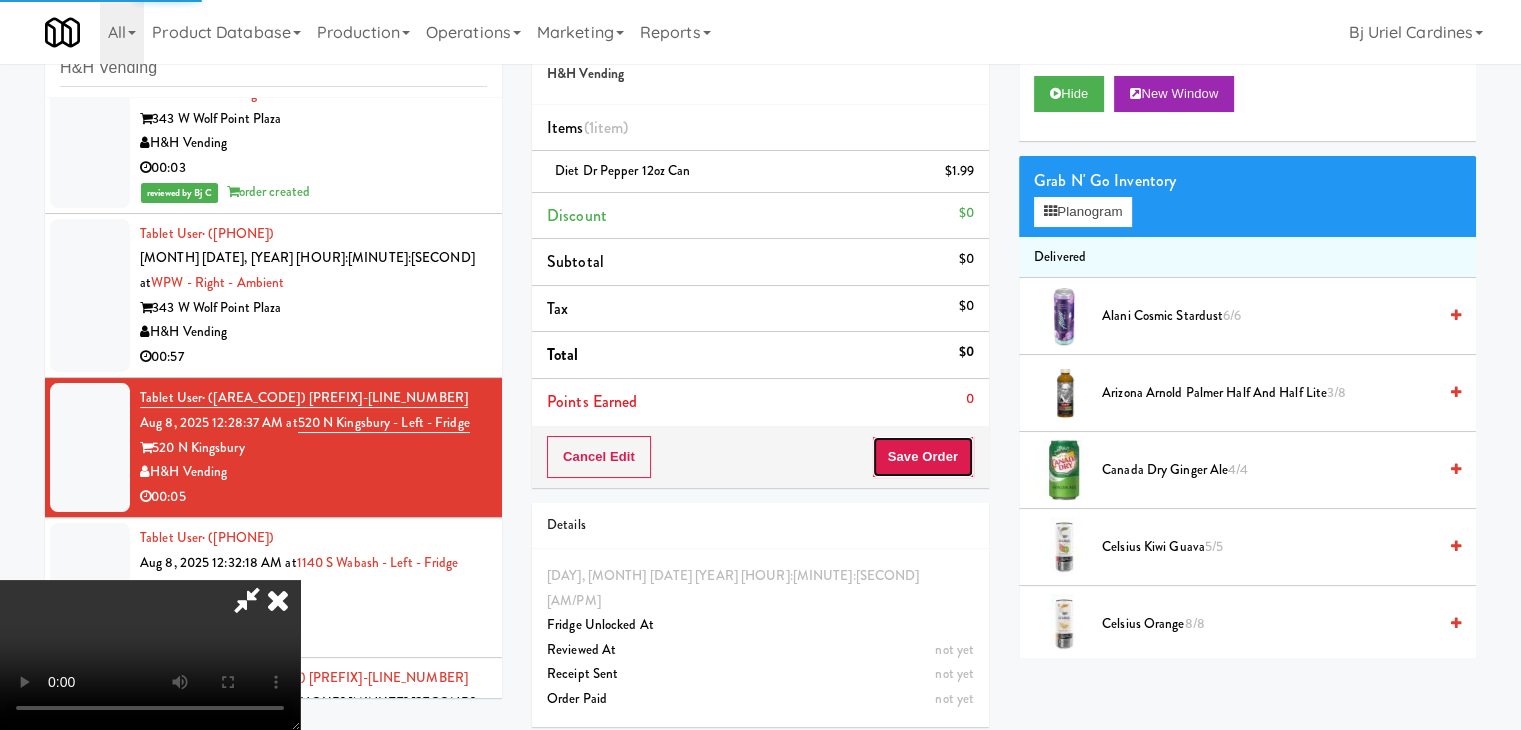 click on "Save Order" at bounding box center (923, 457) 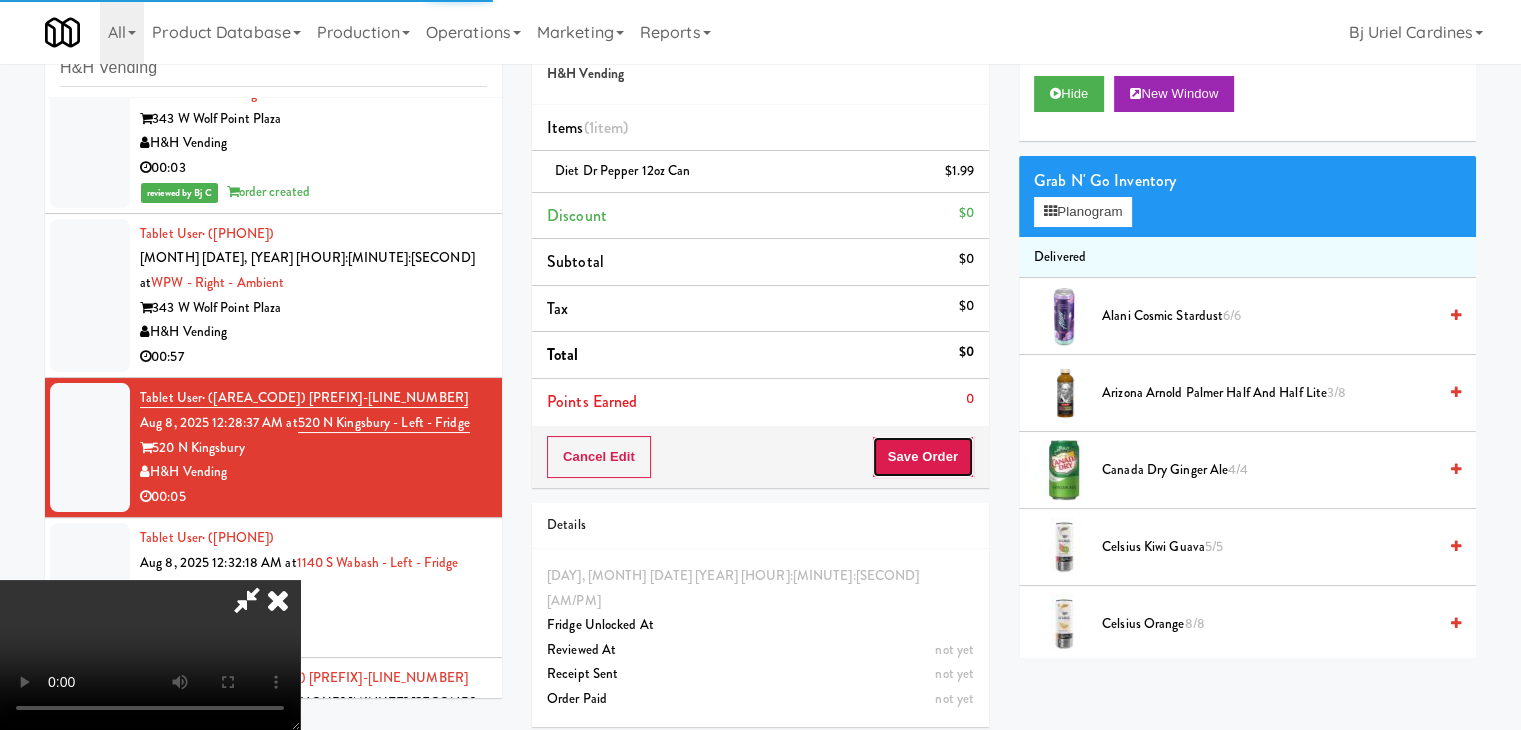 click on "Are you sure you want to update this order? Okay Cancel Okay Are you sure you want to update this order? Select date:
previous
2025-Aug
next
Su Mo Tu We Th Fr Sa
27 28 29 30 31 1 2
3 4 5 6 7 8 9
10 11 12 13 14 15 16
17 18 19 20 21 22 23
24 25 26 27 28 29 30
31 1 2 3 4 5 6
Okay Cancel Toggle navigation All   901 Smrt Mrkt https://classic.micromart.com/vision-orders/862296?operator_id=142   9518002 Canada https://classic.micromart.com/vision-orders/862296?operator_id=259   A&A Vending https://classic.micromart.com/vision-orders/862296?operator_id=450   AA Vending https://classic.micromart.com/vision-orders/862296?operator_id=374   Abrom Vending   Access Amenities" at bounding box center (760, 365) 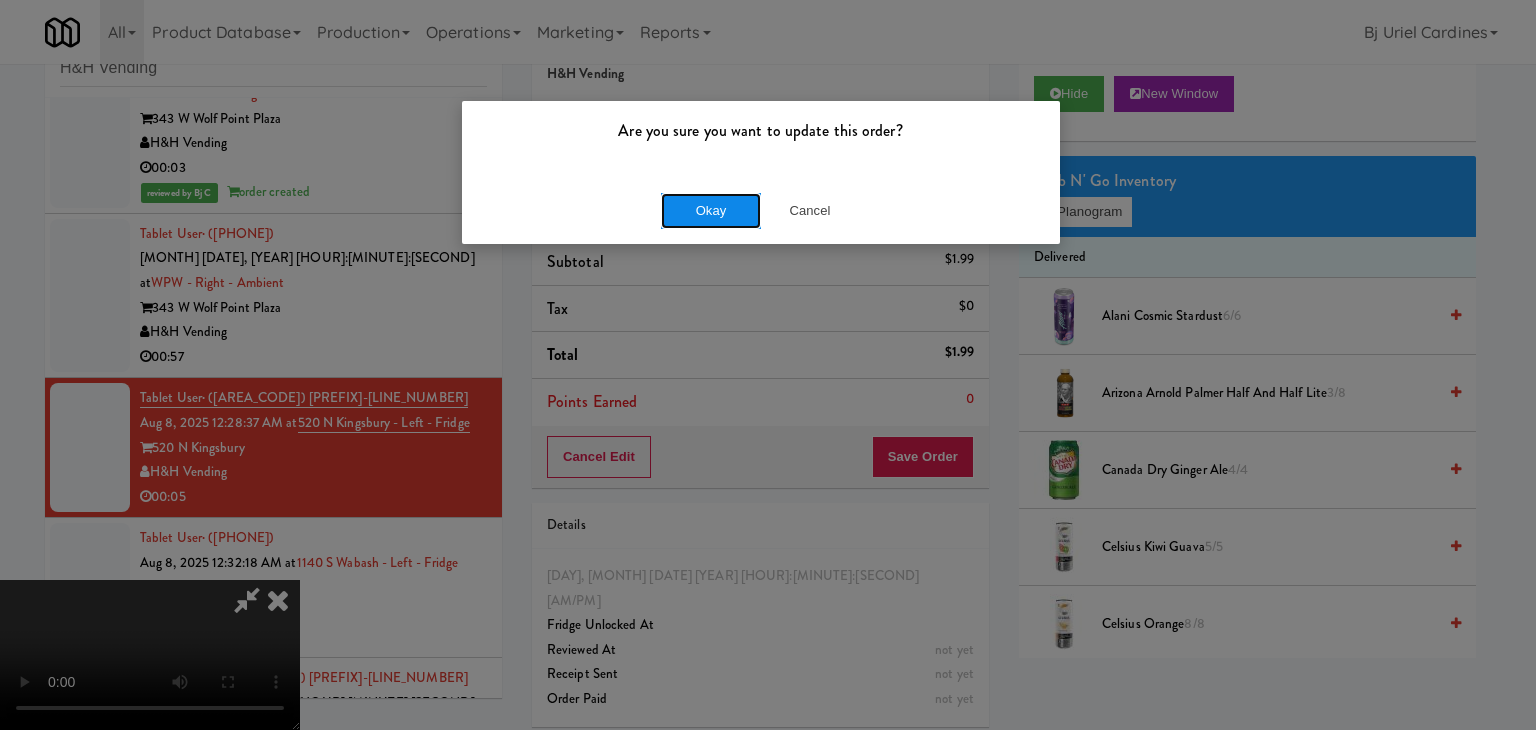 click on "Okay" at bounding box center [711, 211] 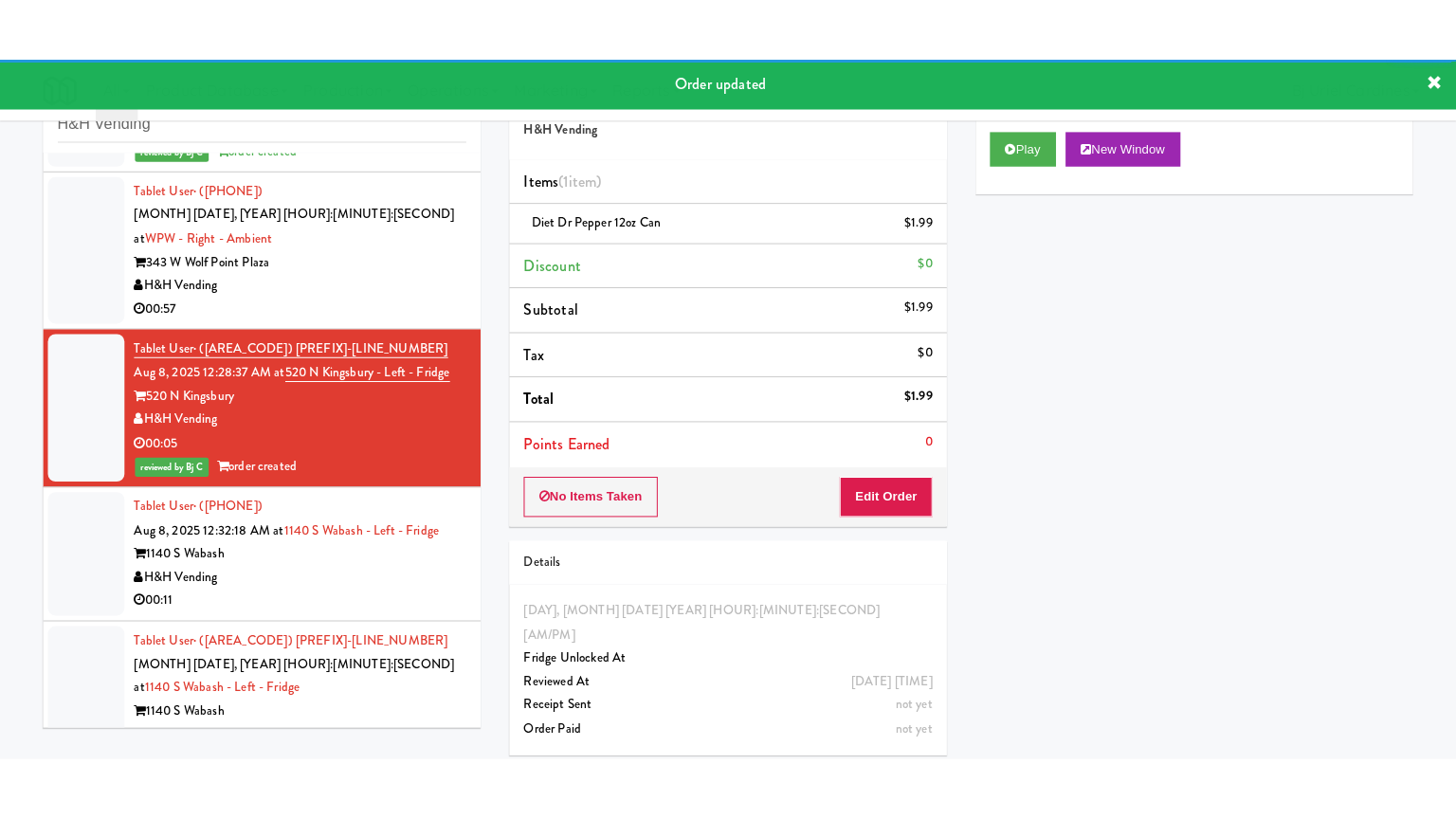 scroll, scrollTop: 10524, scrollLeft: 0, axis: vertical 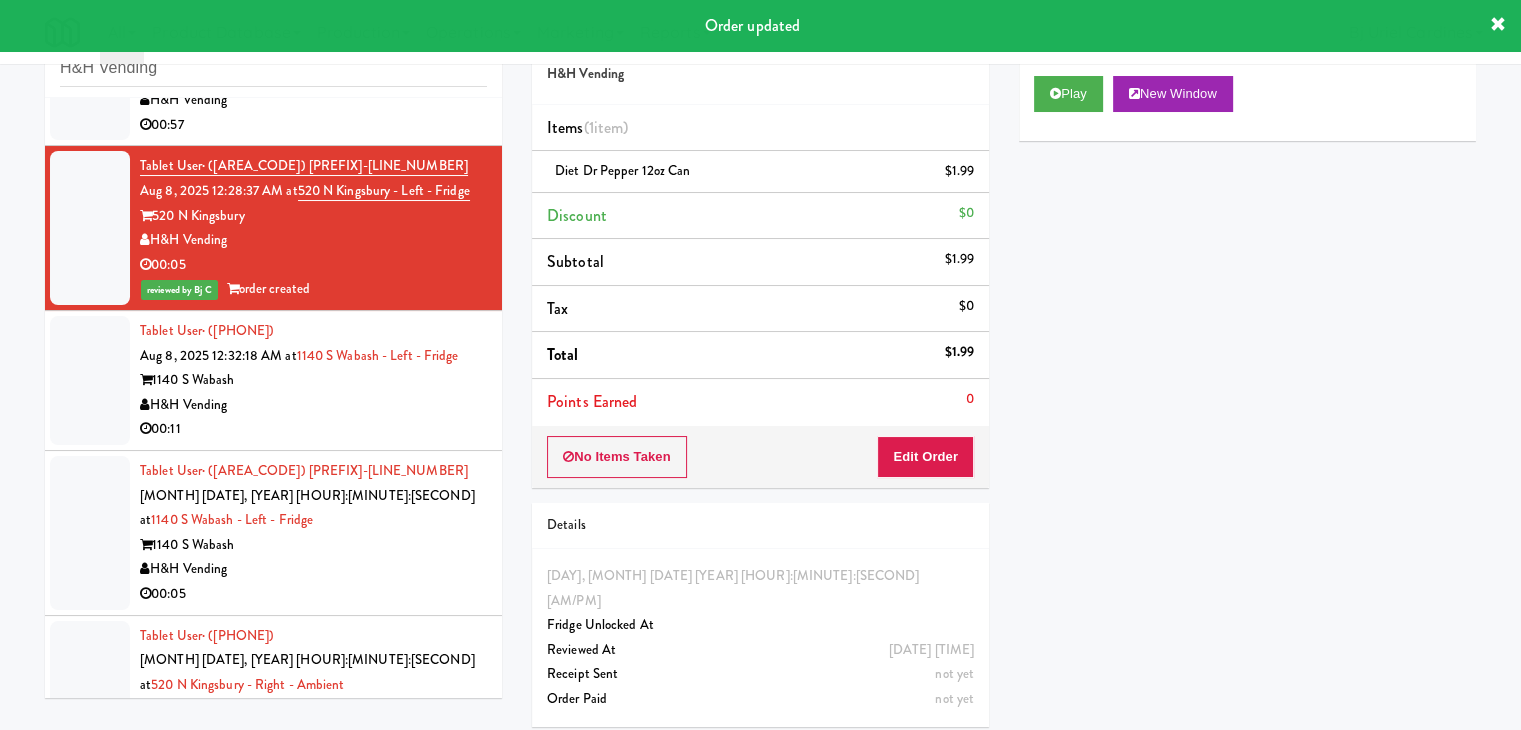 click on "H&H Vending" at bounding box center [313, 569] 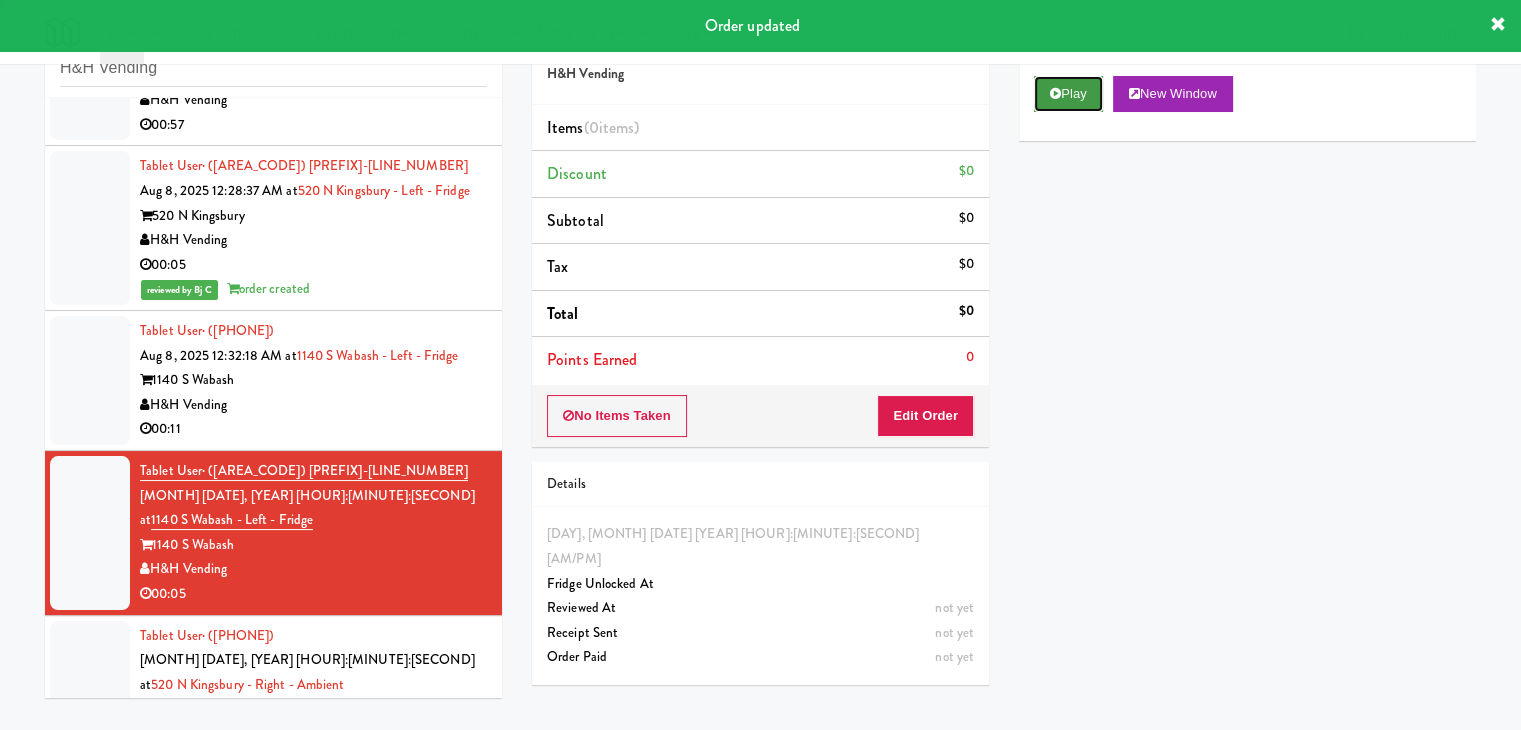 click on "Play" at bounding box center (1068, 94) 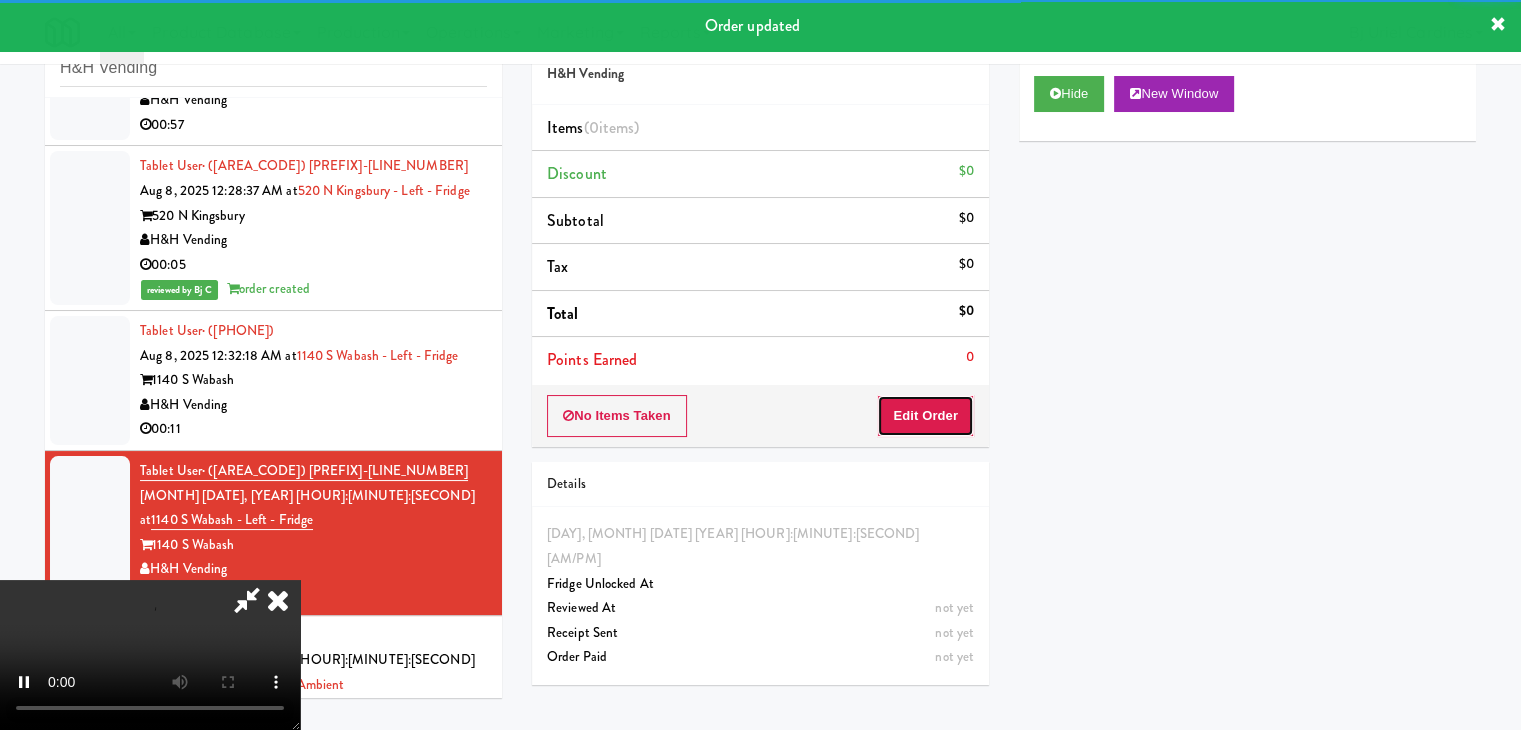 click on "Edit Order" at bounding box center (925, 416) 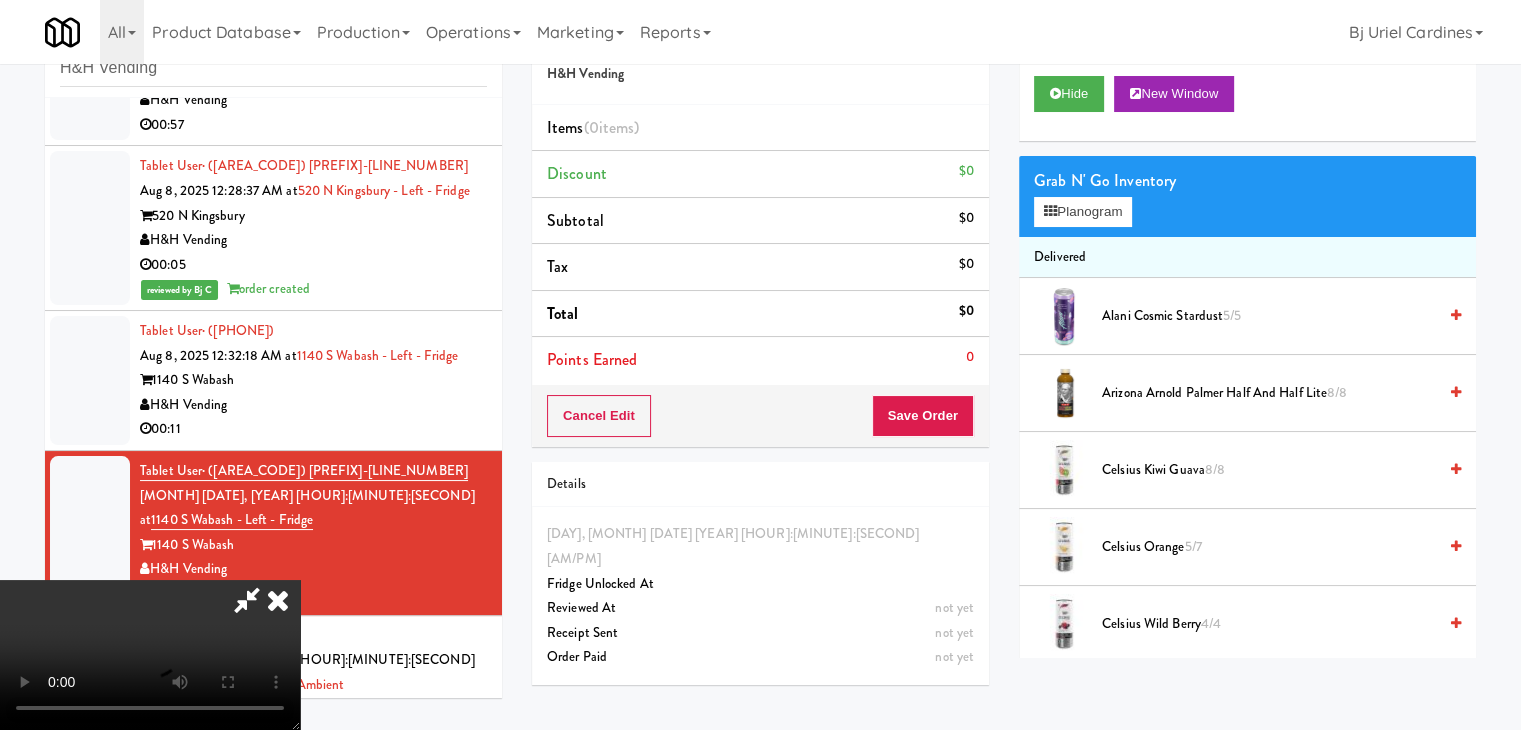 type 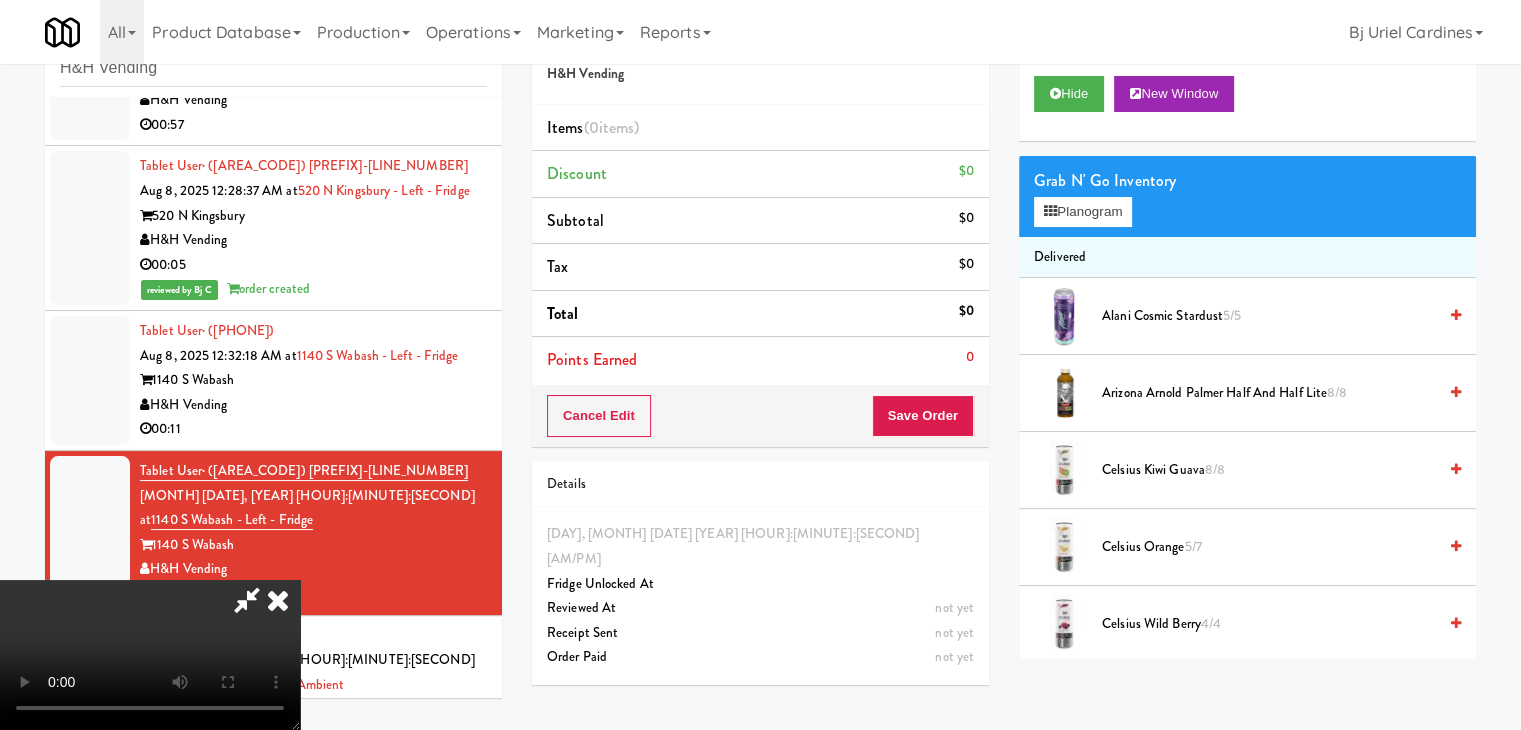 scroll, scrollTop: 11052, scrollLeft: 0, axis: vertical 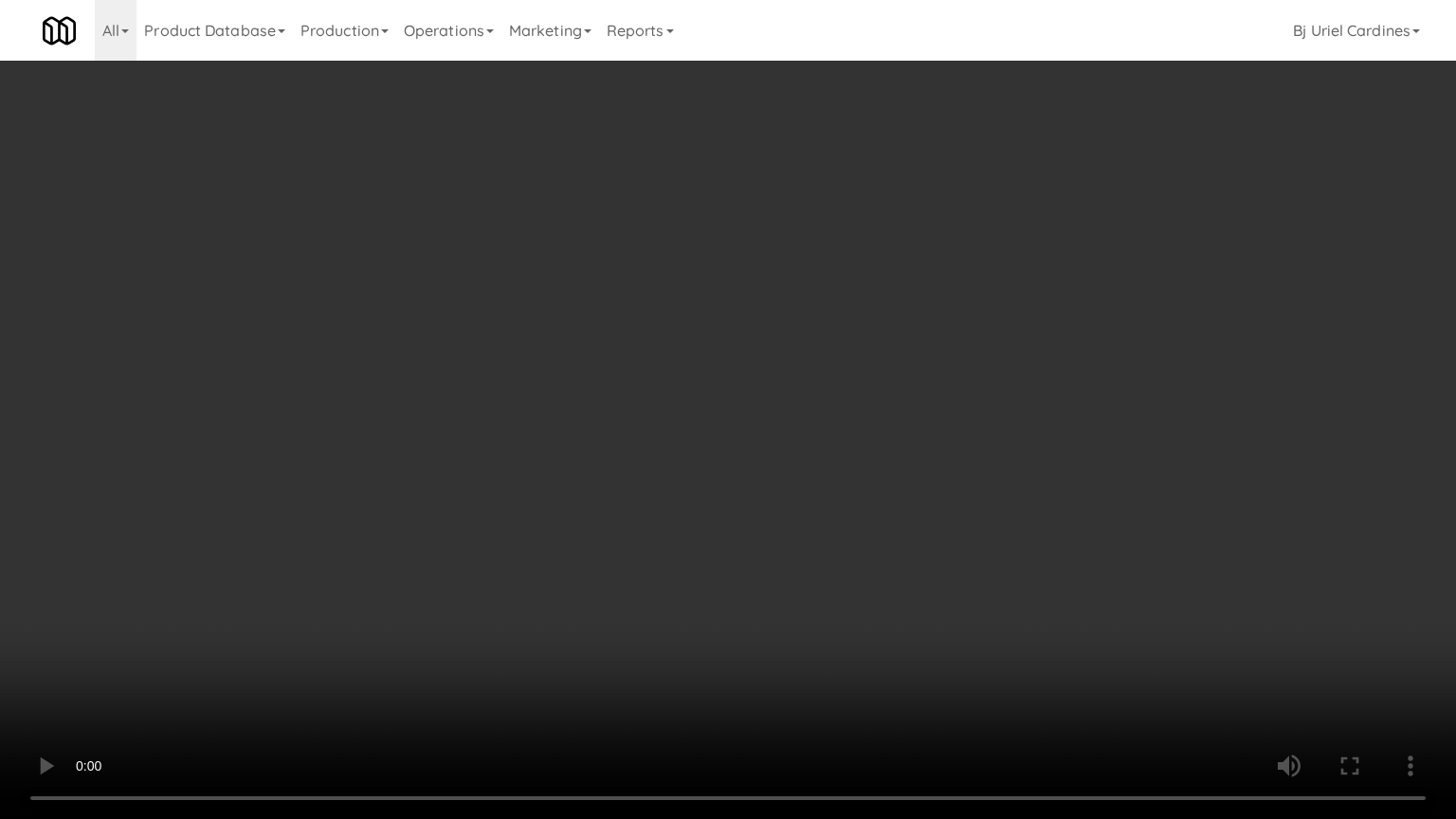 click at bounding box center (728, 410) 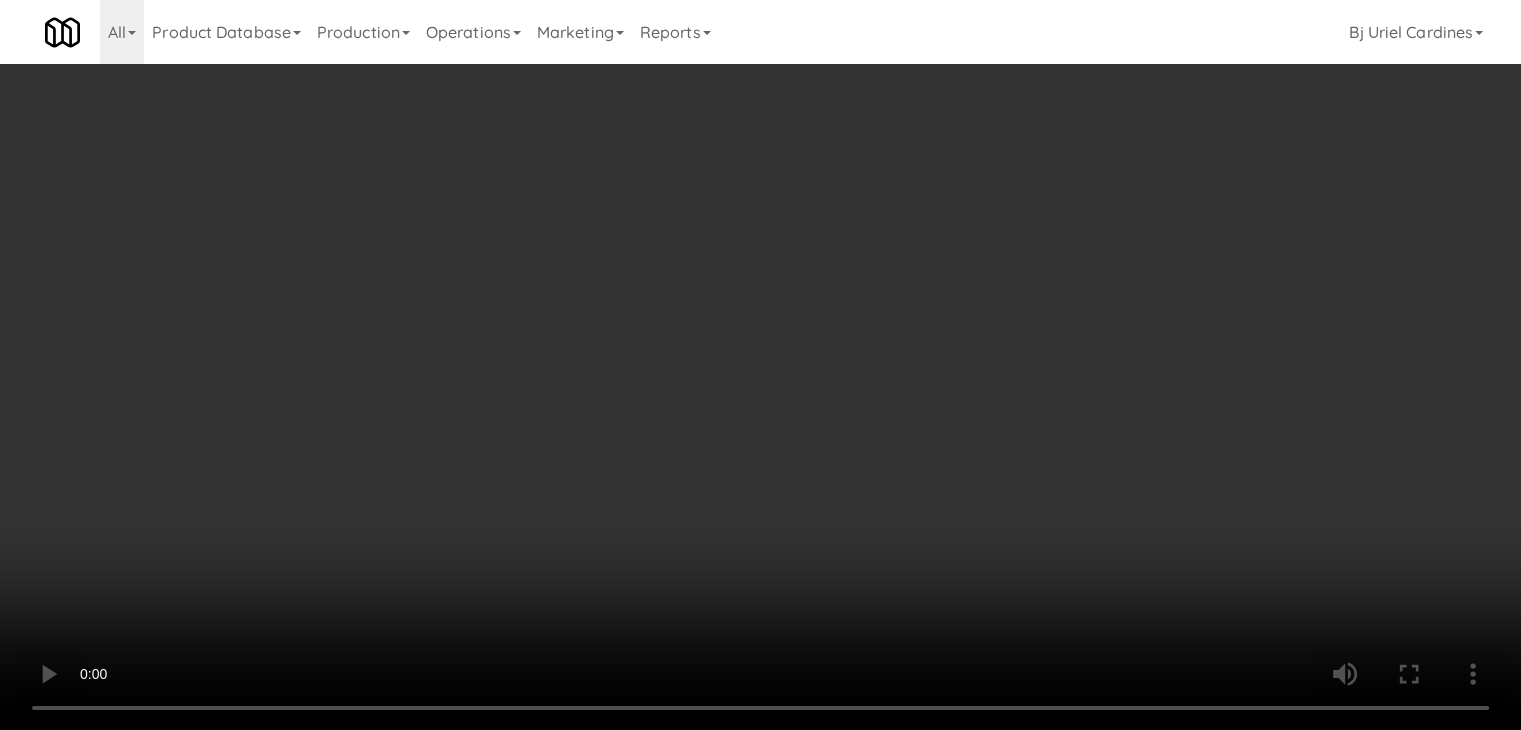 click on "Planogram" at bounding box center [1083, 212] 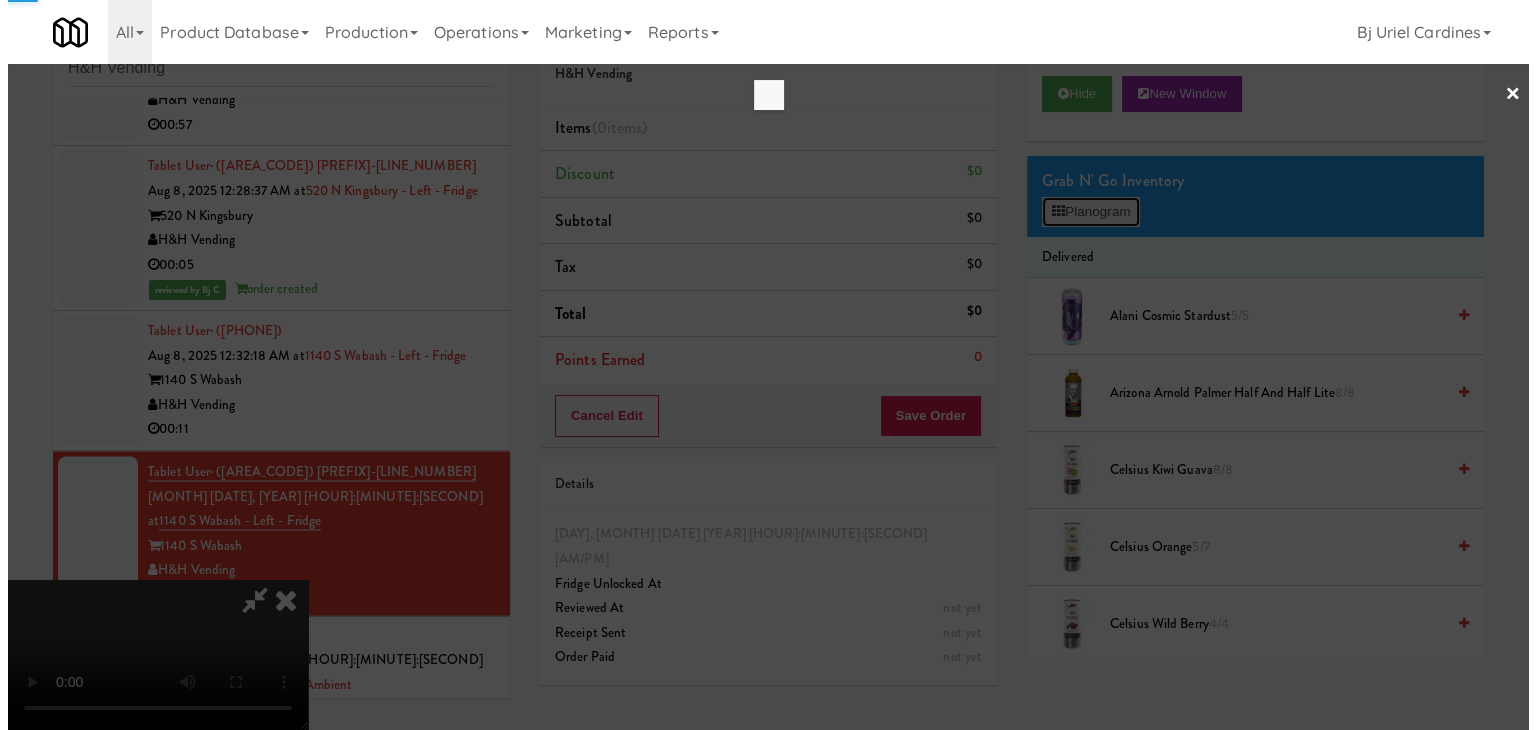 scroll, scrollTop: 11052, scrollLeft: 0, axis: vertical 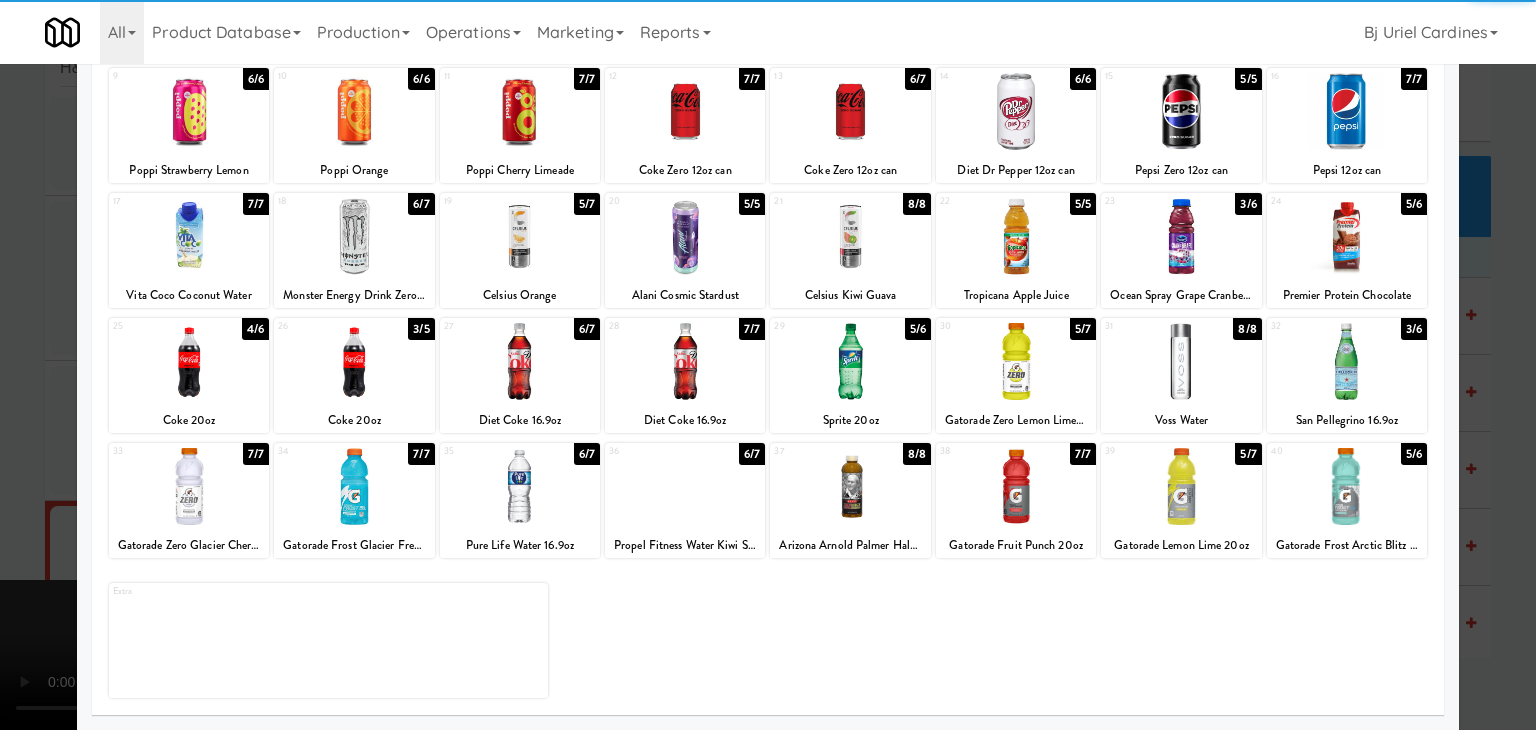 click at bounding box center (520, 486) 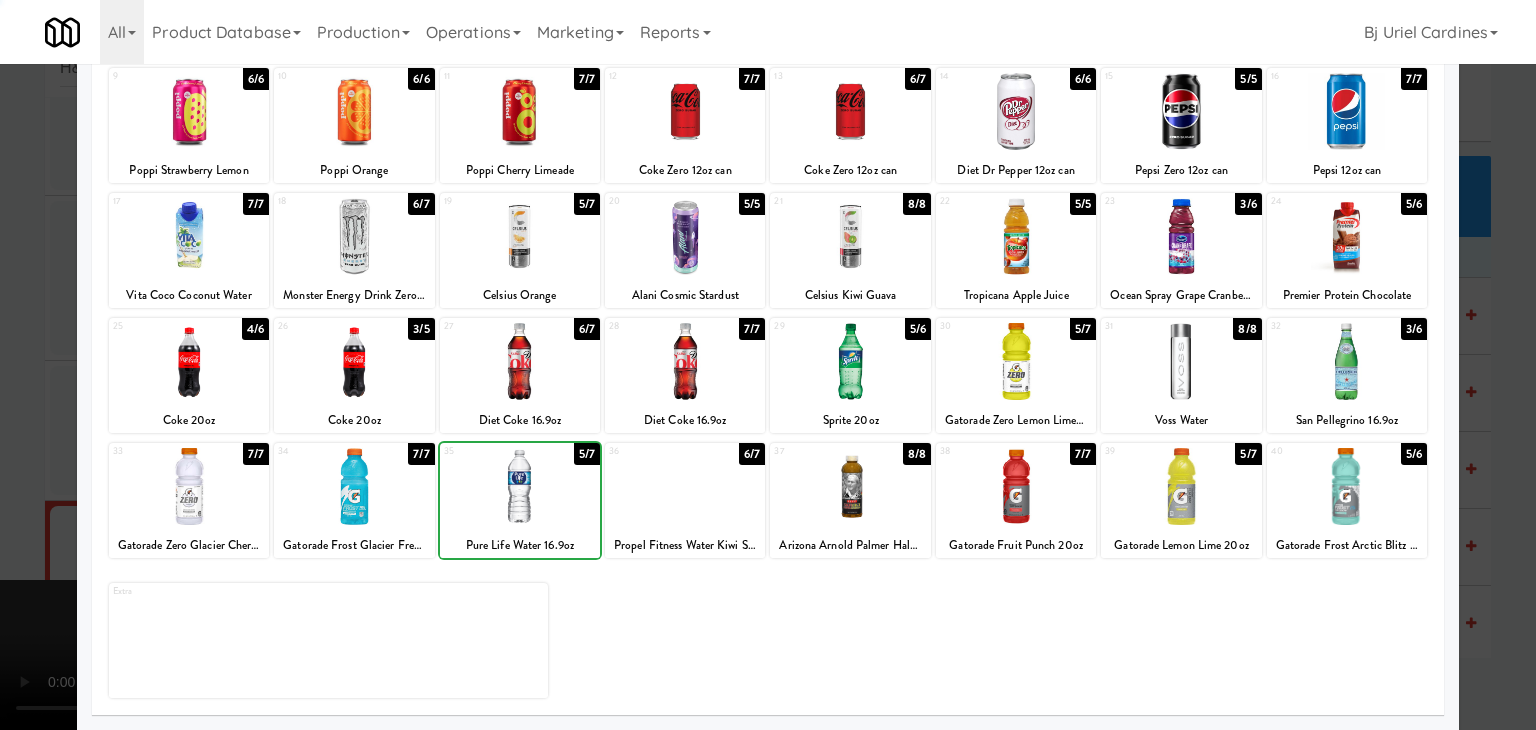 click at bounding box center (768, 365) 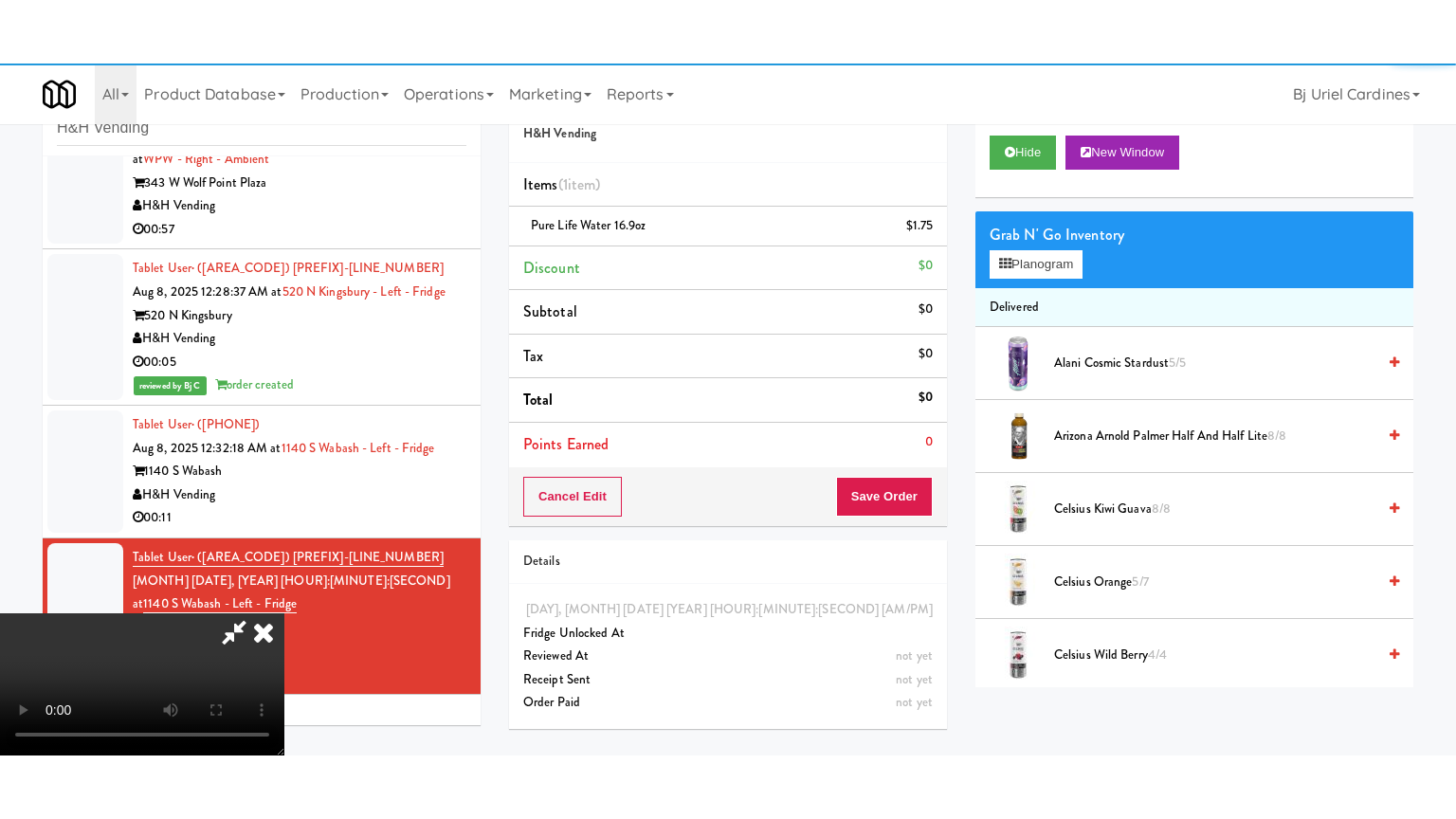 scroll, scrollTop: 10524, scrollLeft: 0, axis: vertical 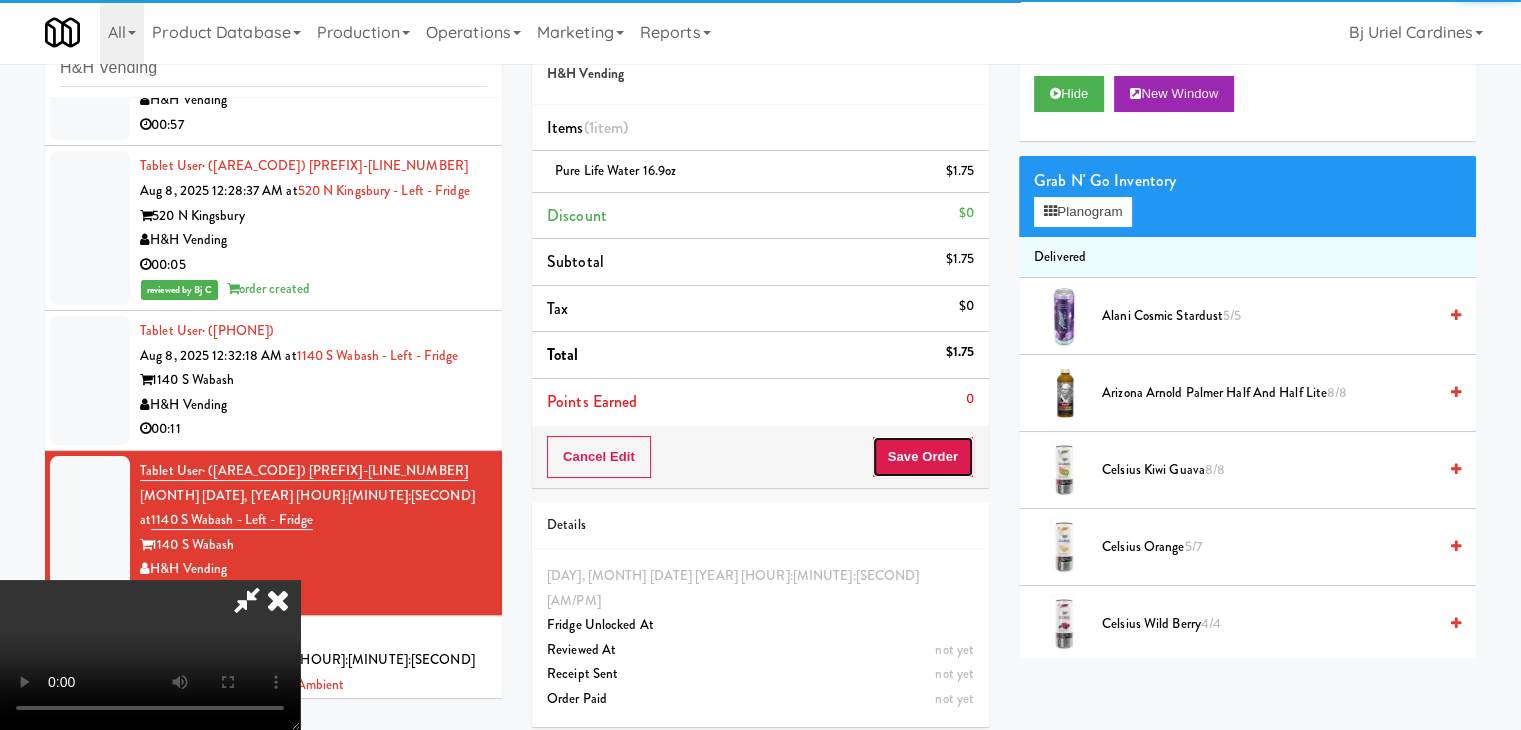 click on "Save Order" at bounding box center (923, 457) 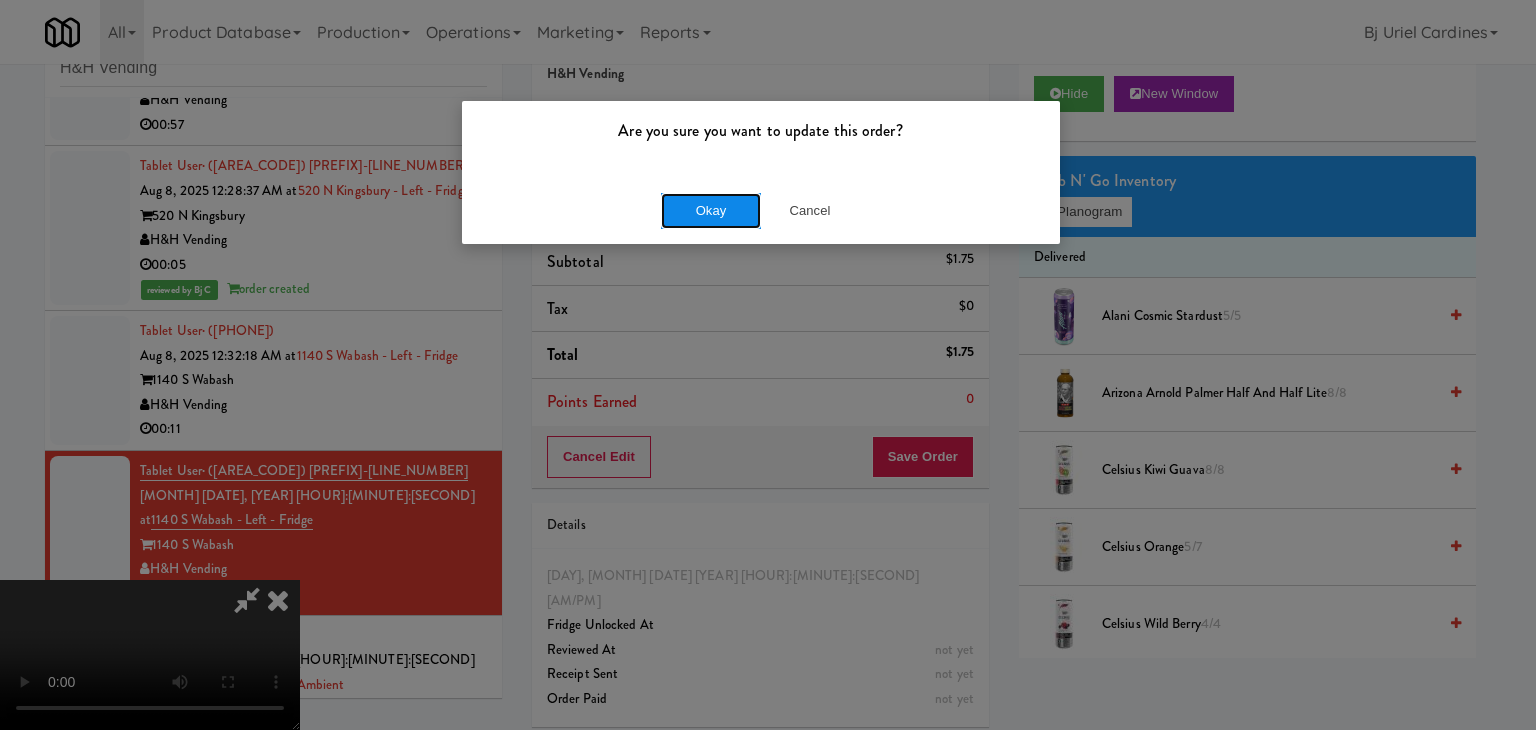 click on "Okay" at bounding box center [711, 211] 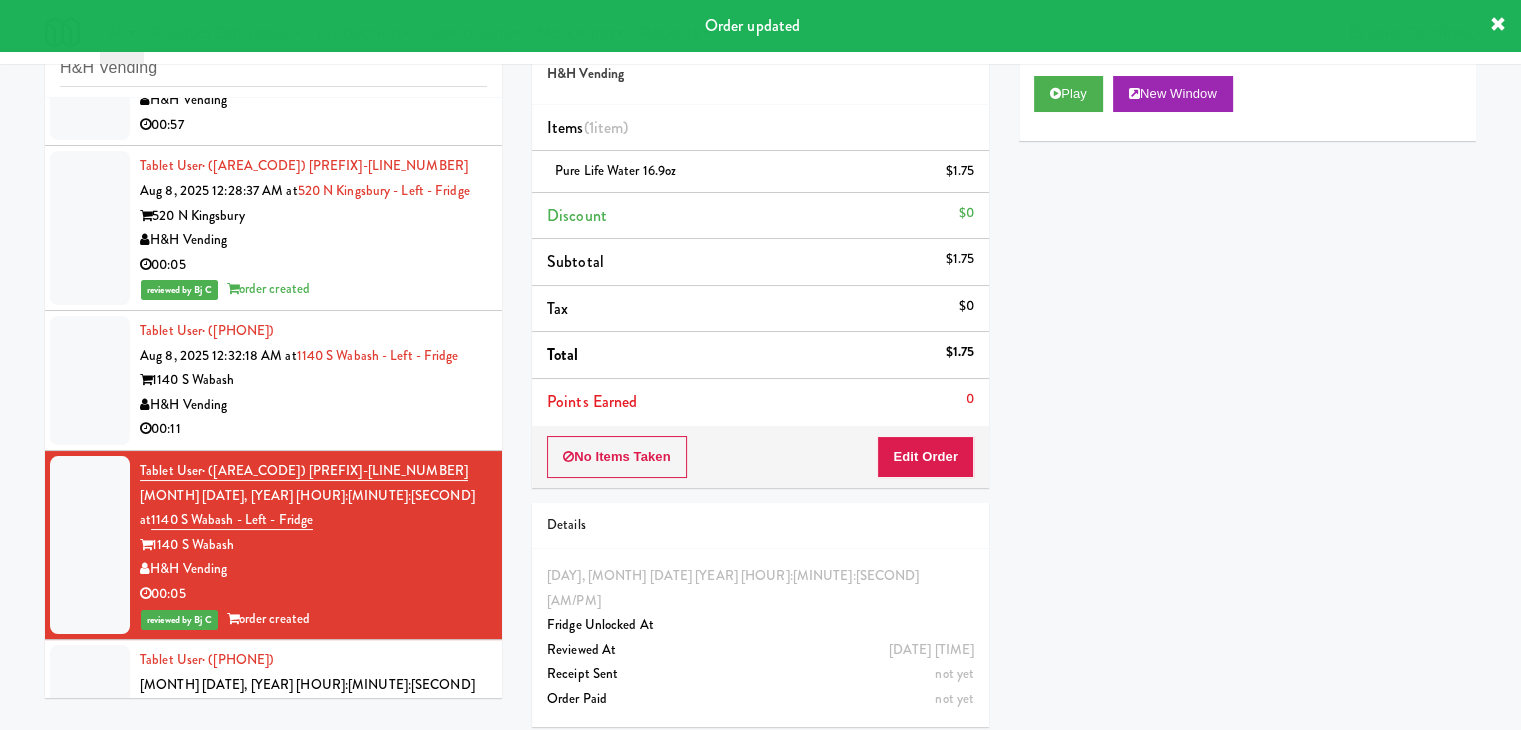 click on "520 N Kingsbury" at bounding box center [313, 734] 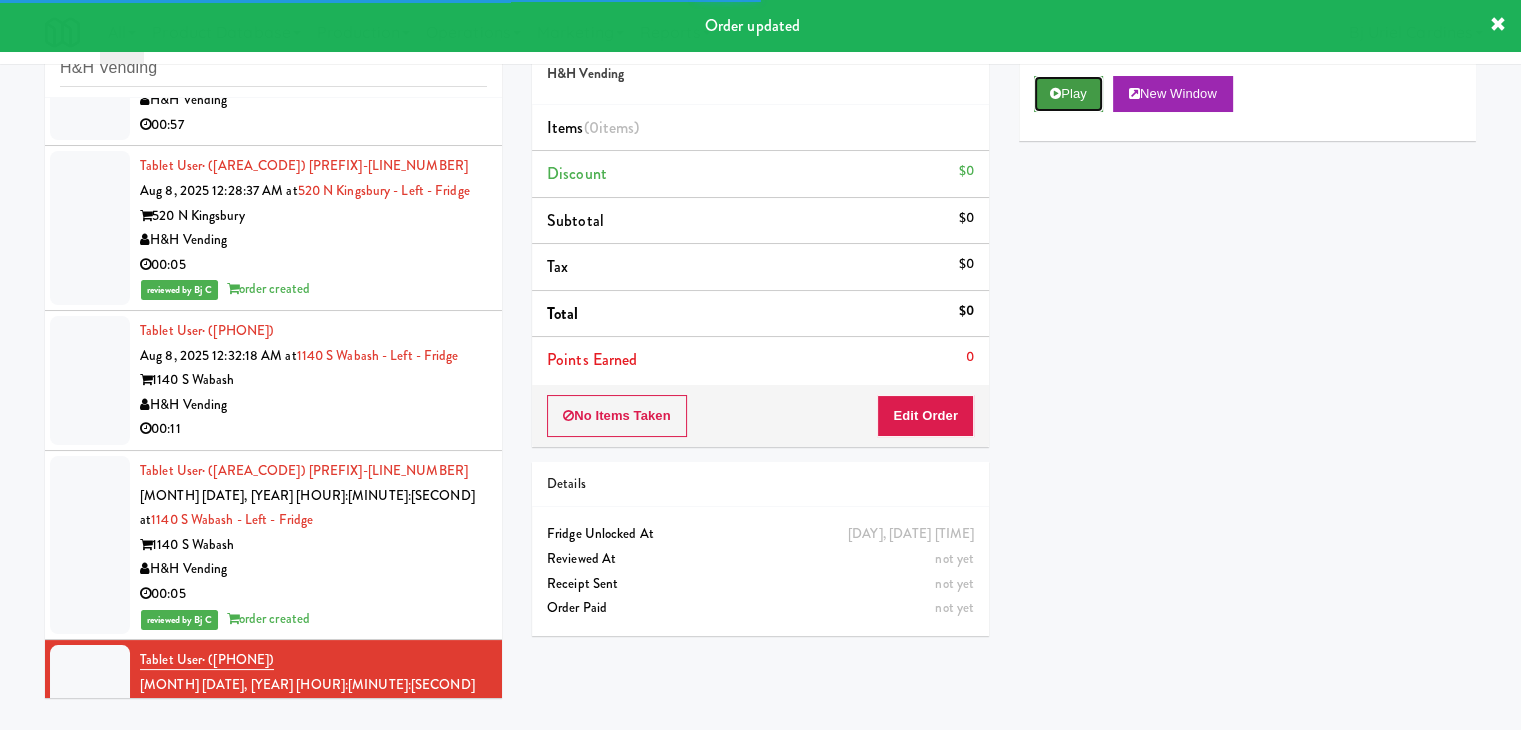 click on "Play" at bounding box center (1068, 94) 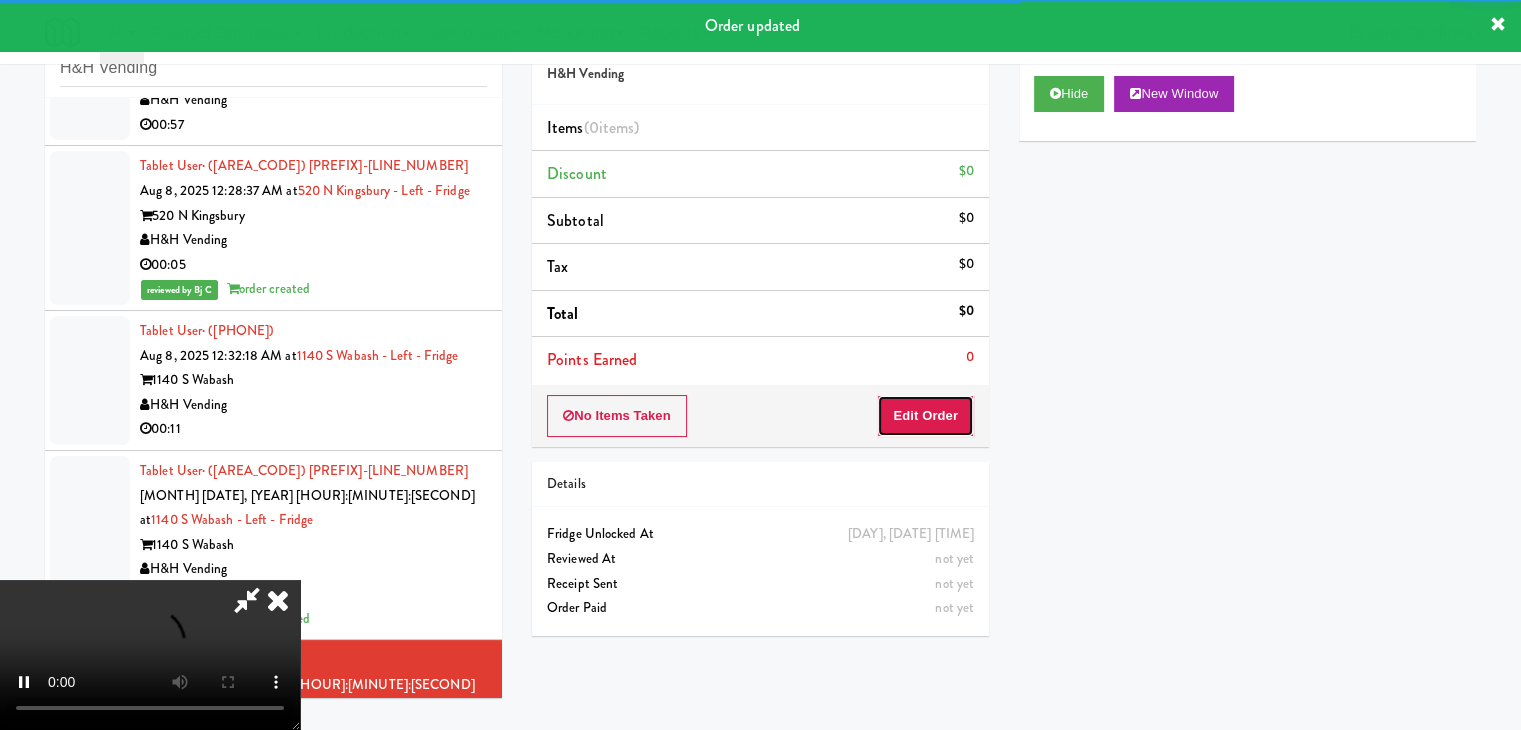 click on "Edit Order" at bounding box center [925, 416] 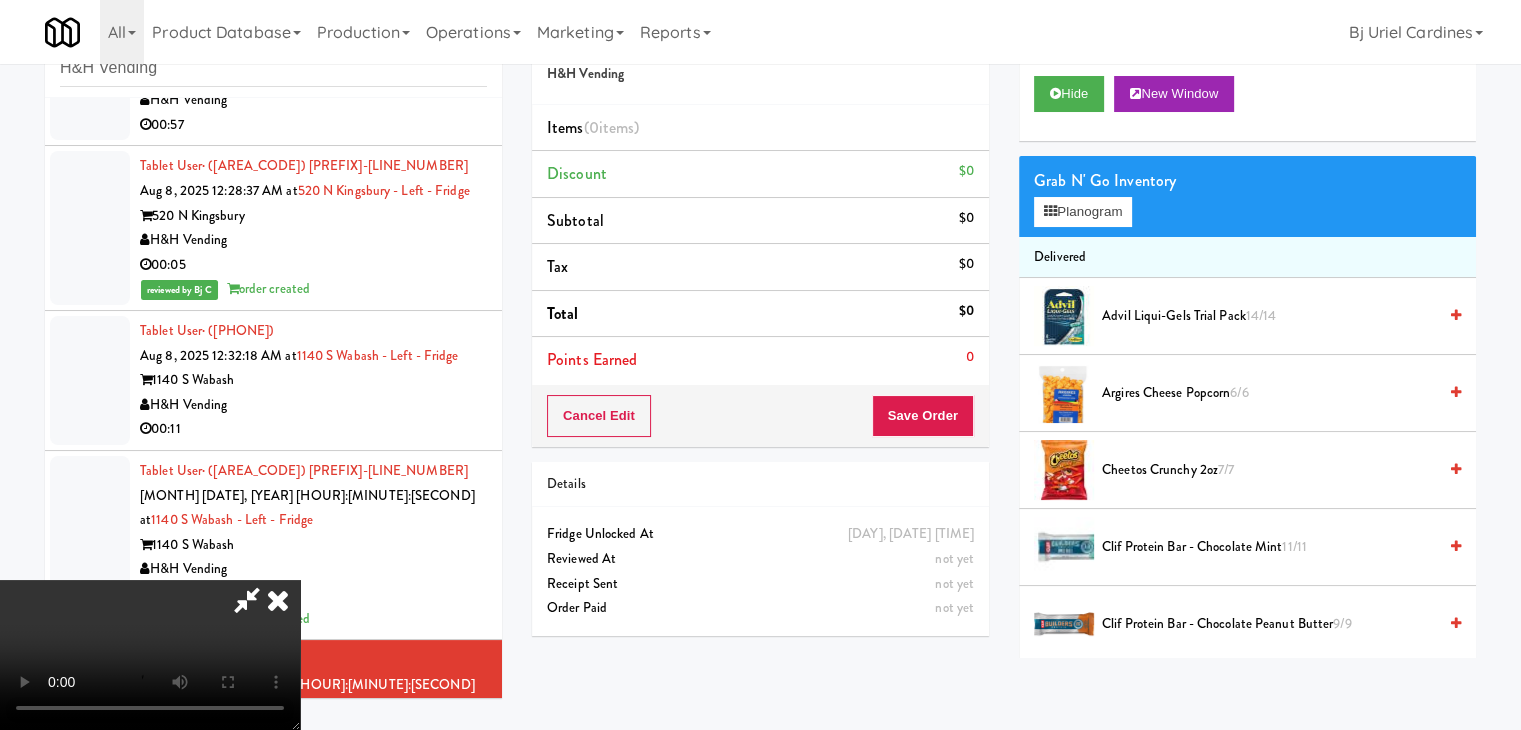 type 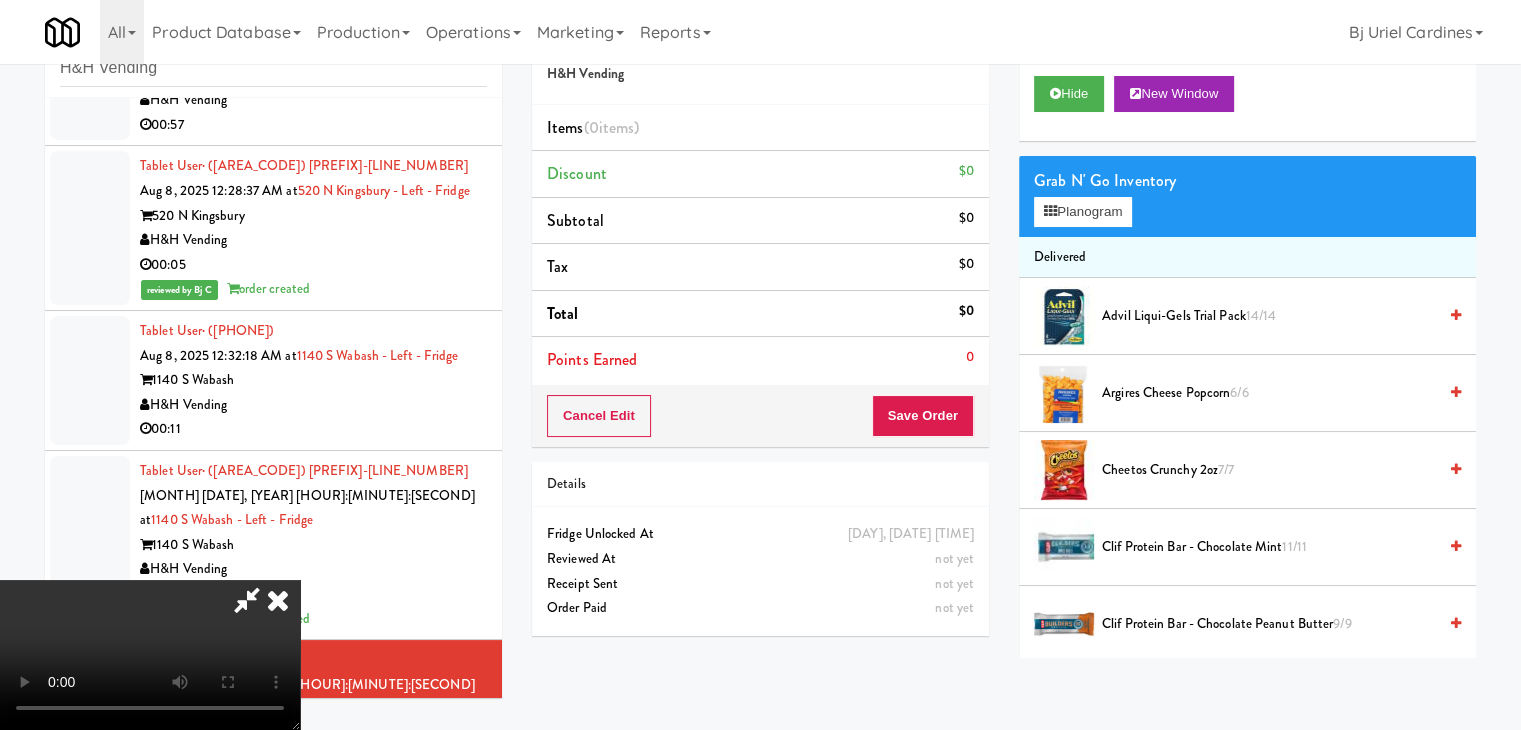 scroll, scrollTop: 11052, scrollLeft: 0, axis: vertical 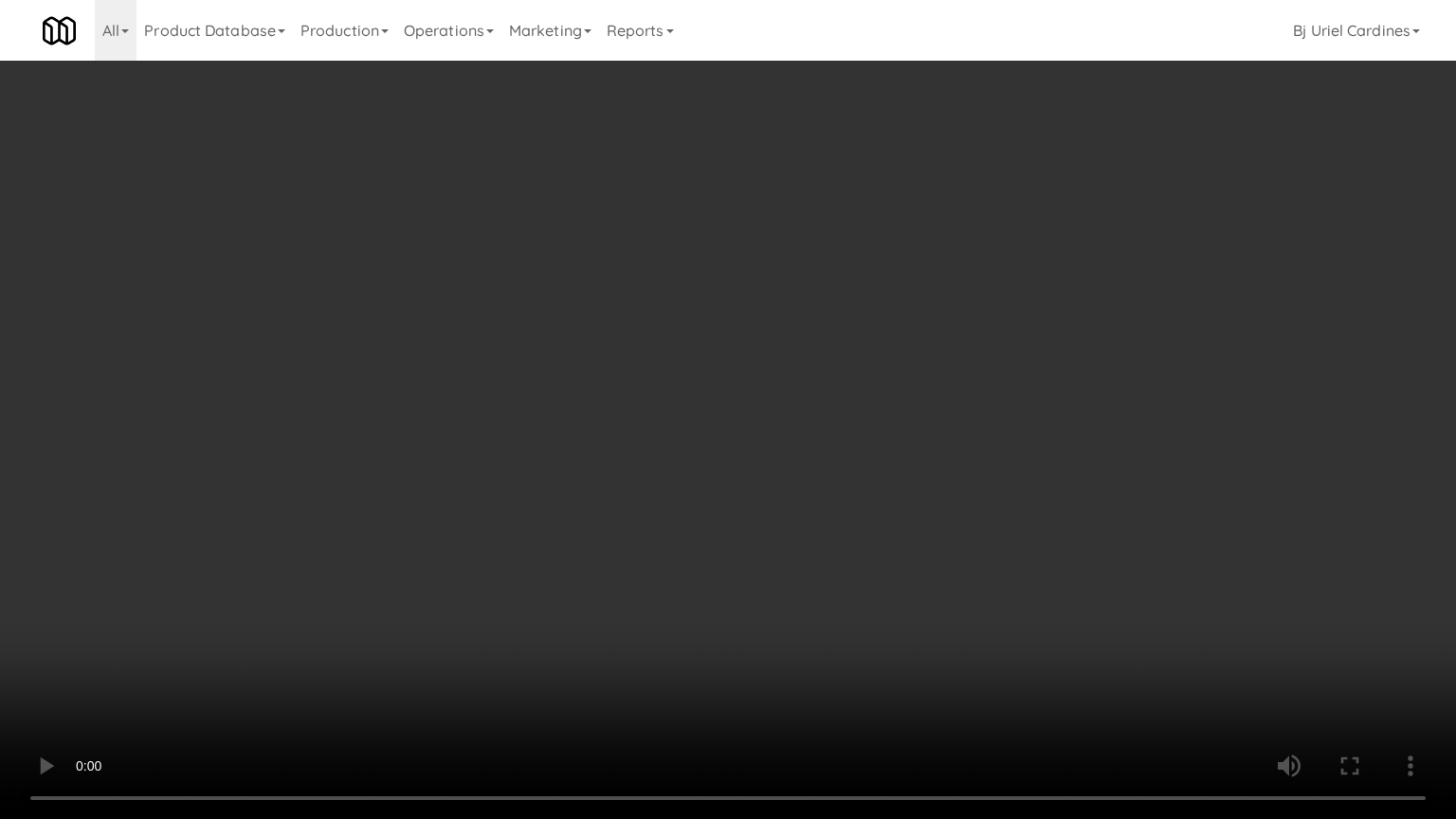 click at bounding box center (728, 410) 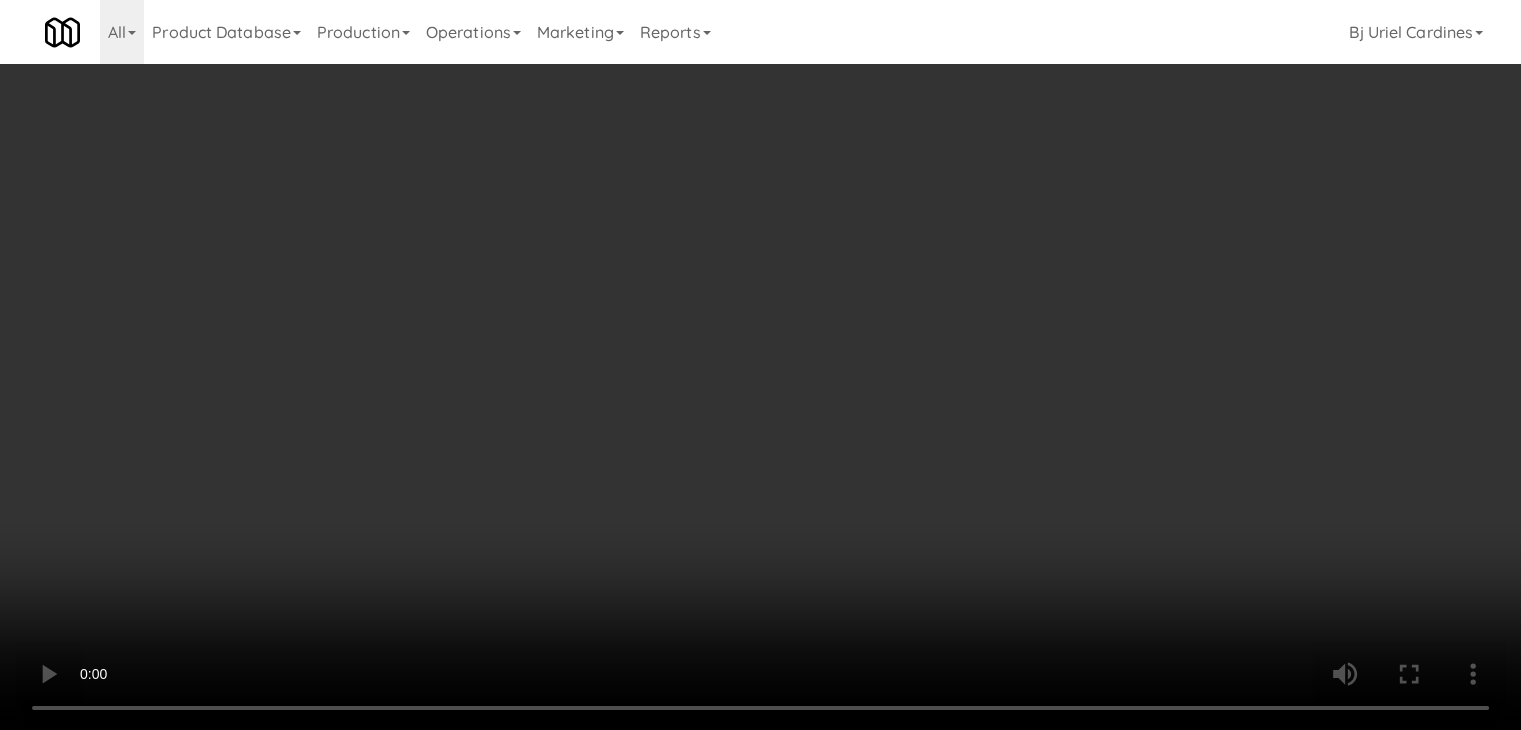 click on "Planogram" at bounding box center [1083, 212] 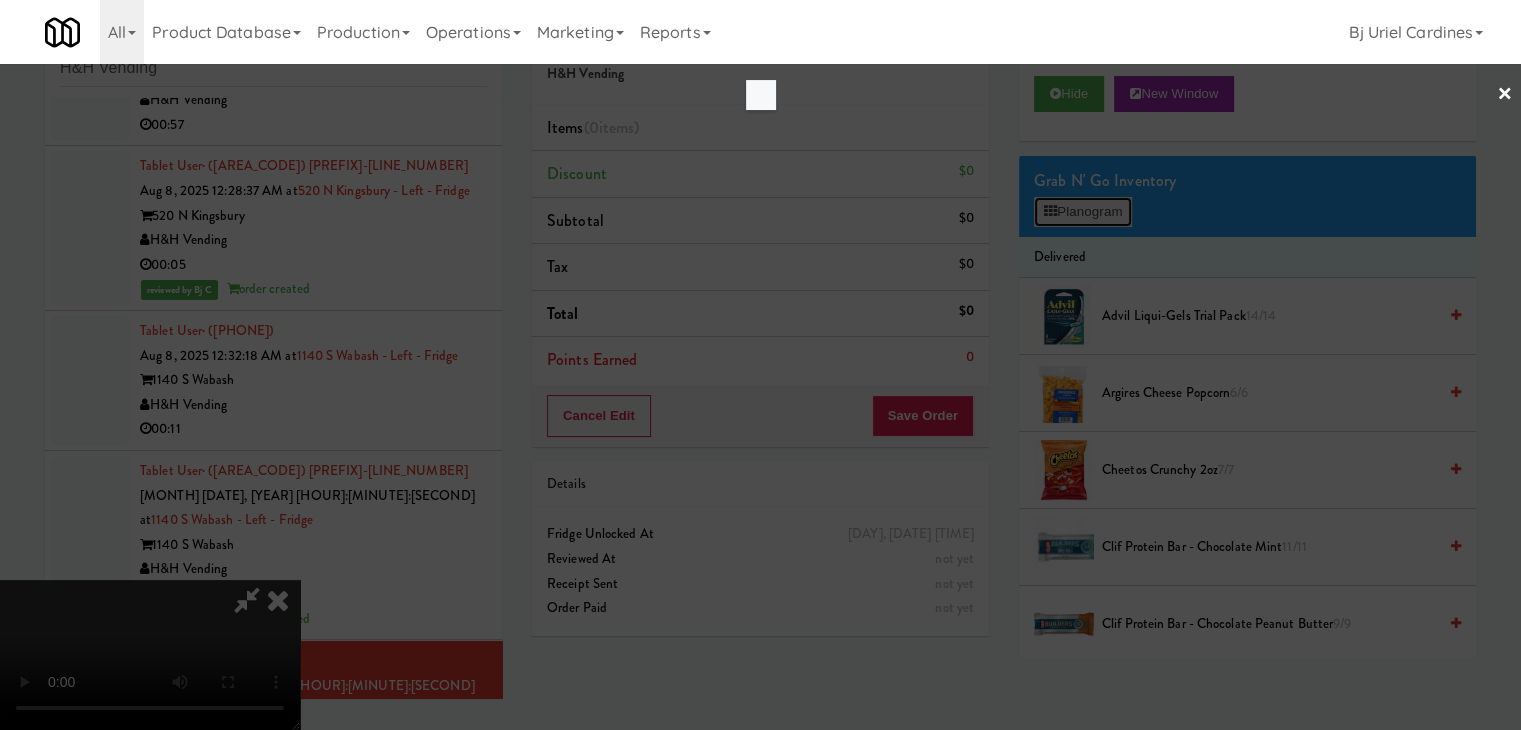 scroll, scrollTop: 11052, scrollLeft: 0, axis: vertical 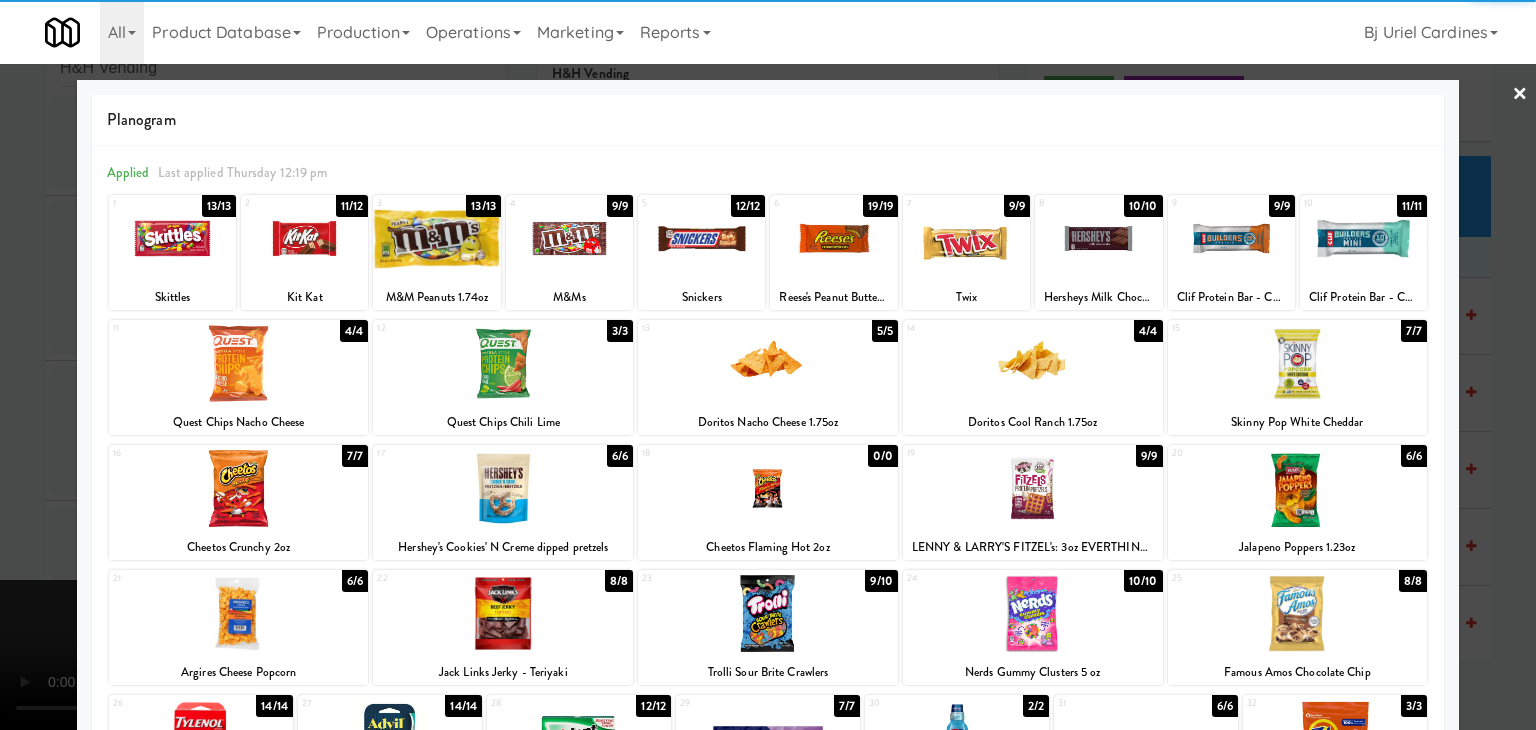 click at bounding box center (1298, 363) 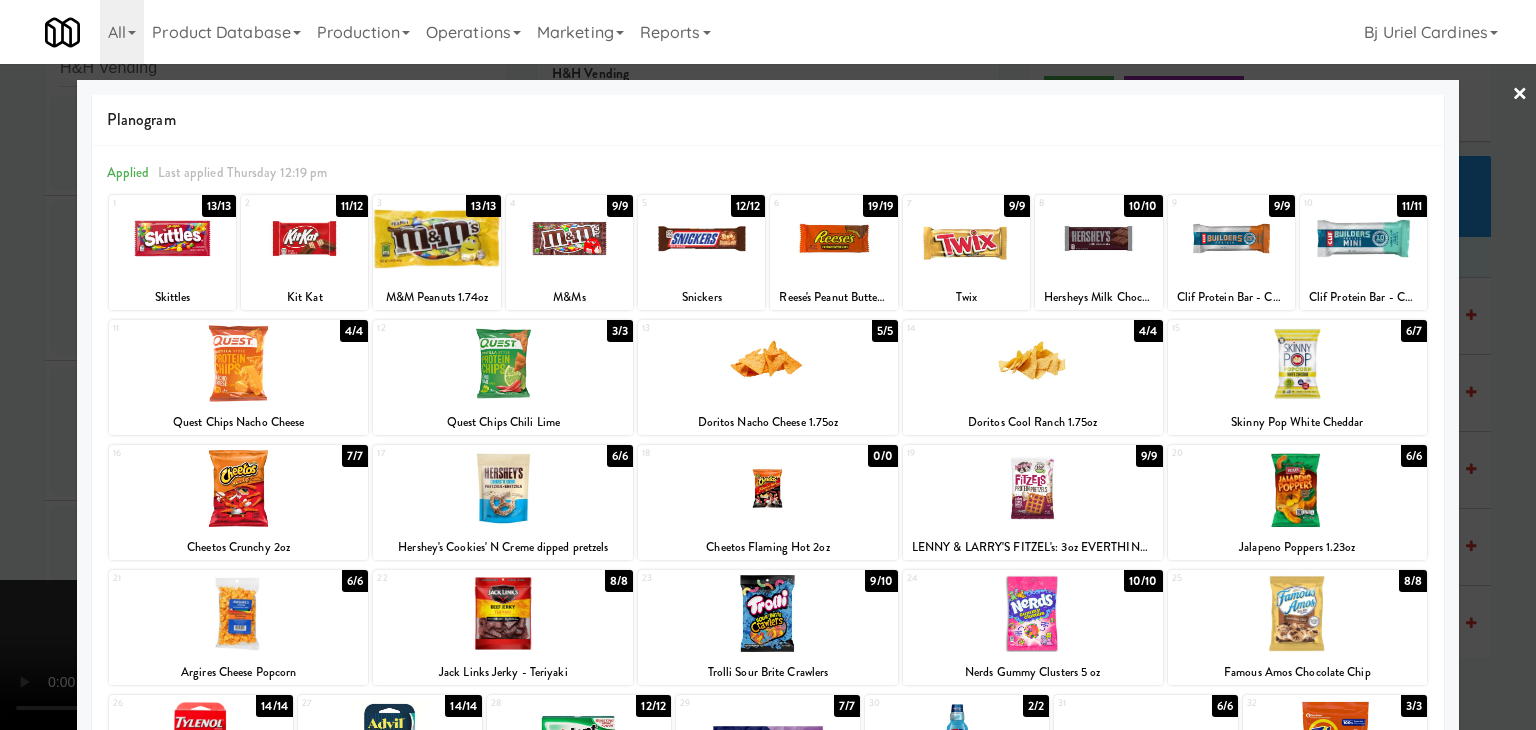 drag, startPoint x: 1504, startPoint y: 401, endPoint x: 1344, endPoint y: 424, distance: 161.64467 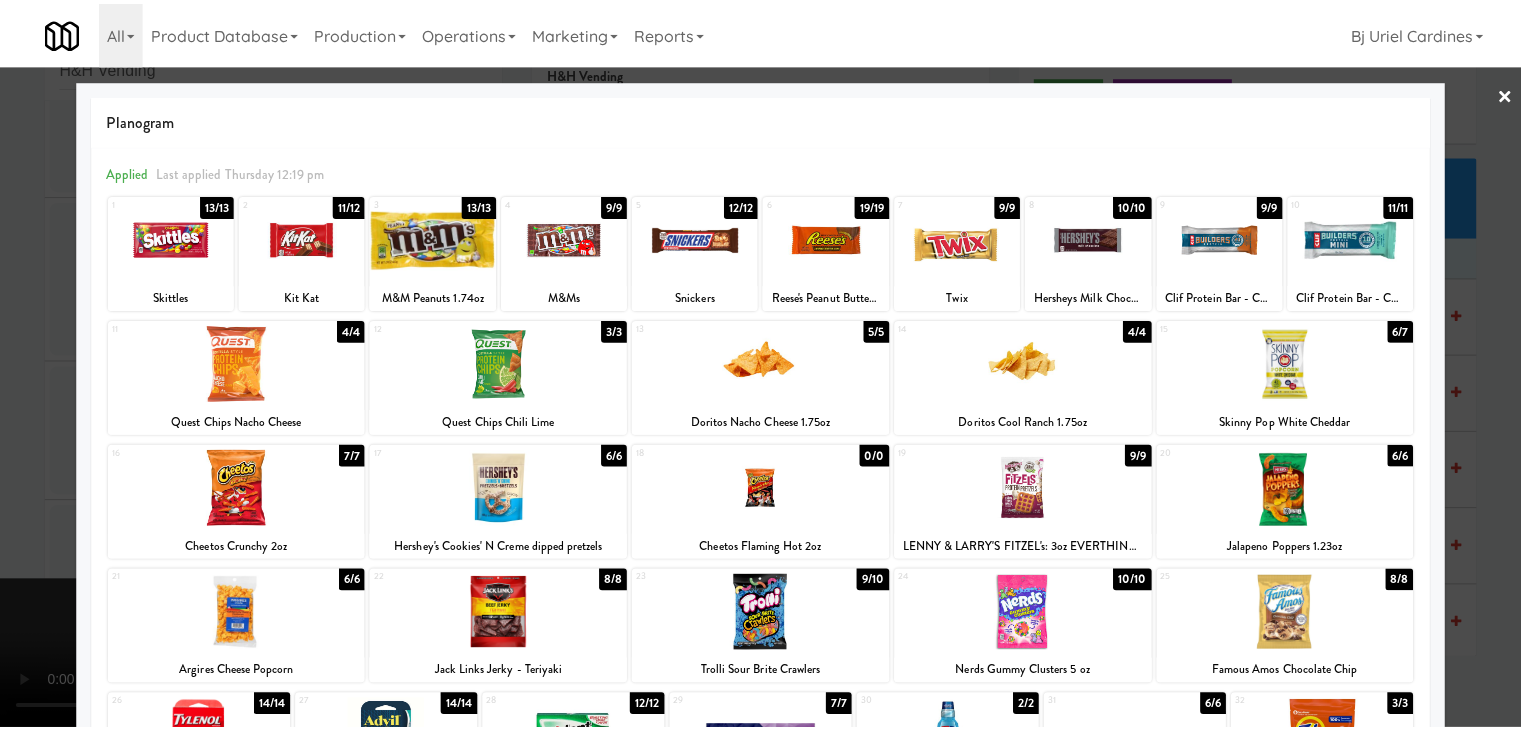 scroll, scrollTop: 11102, scrollLeft: 0, axis: vertical 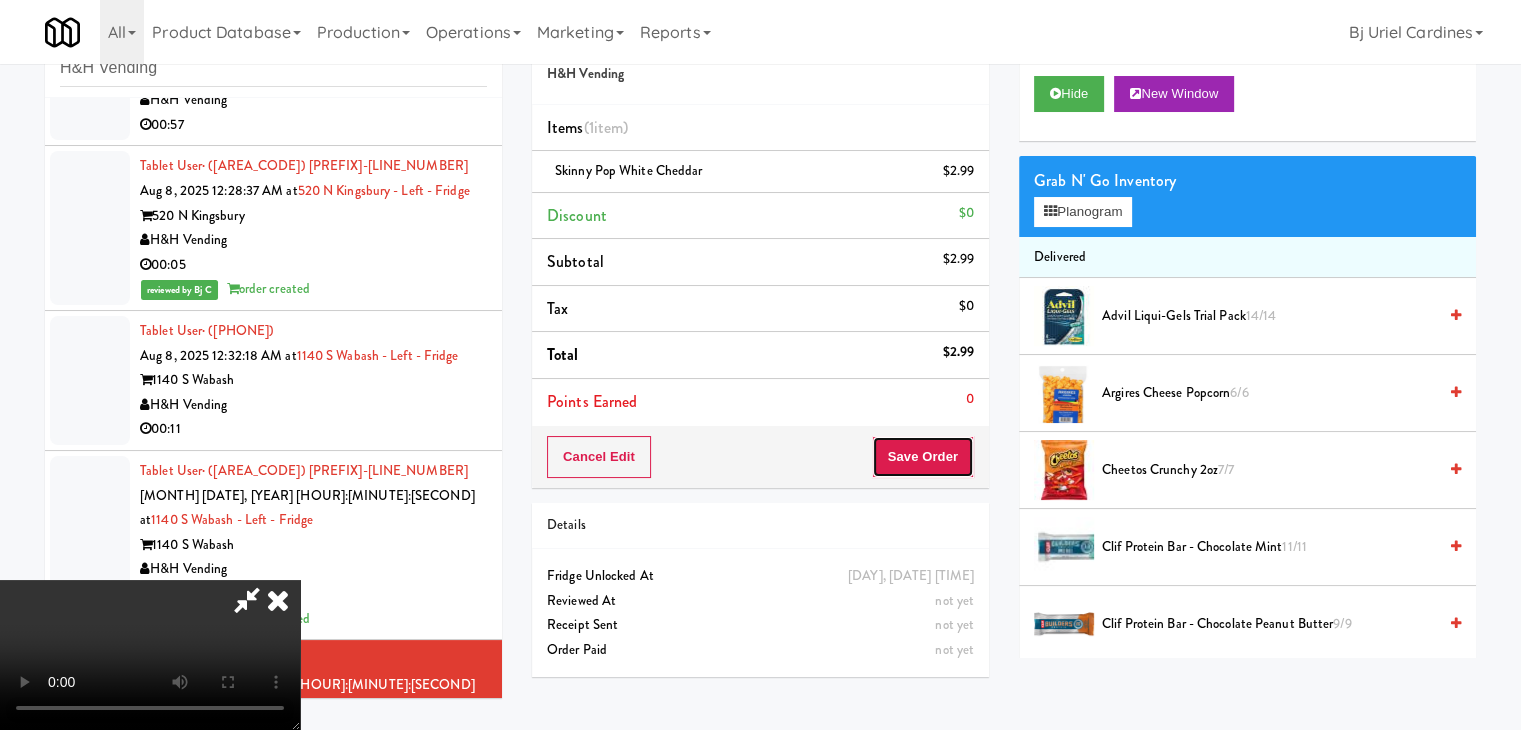 click on "Save Order" at bounding box center (923, 457) 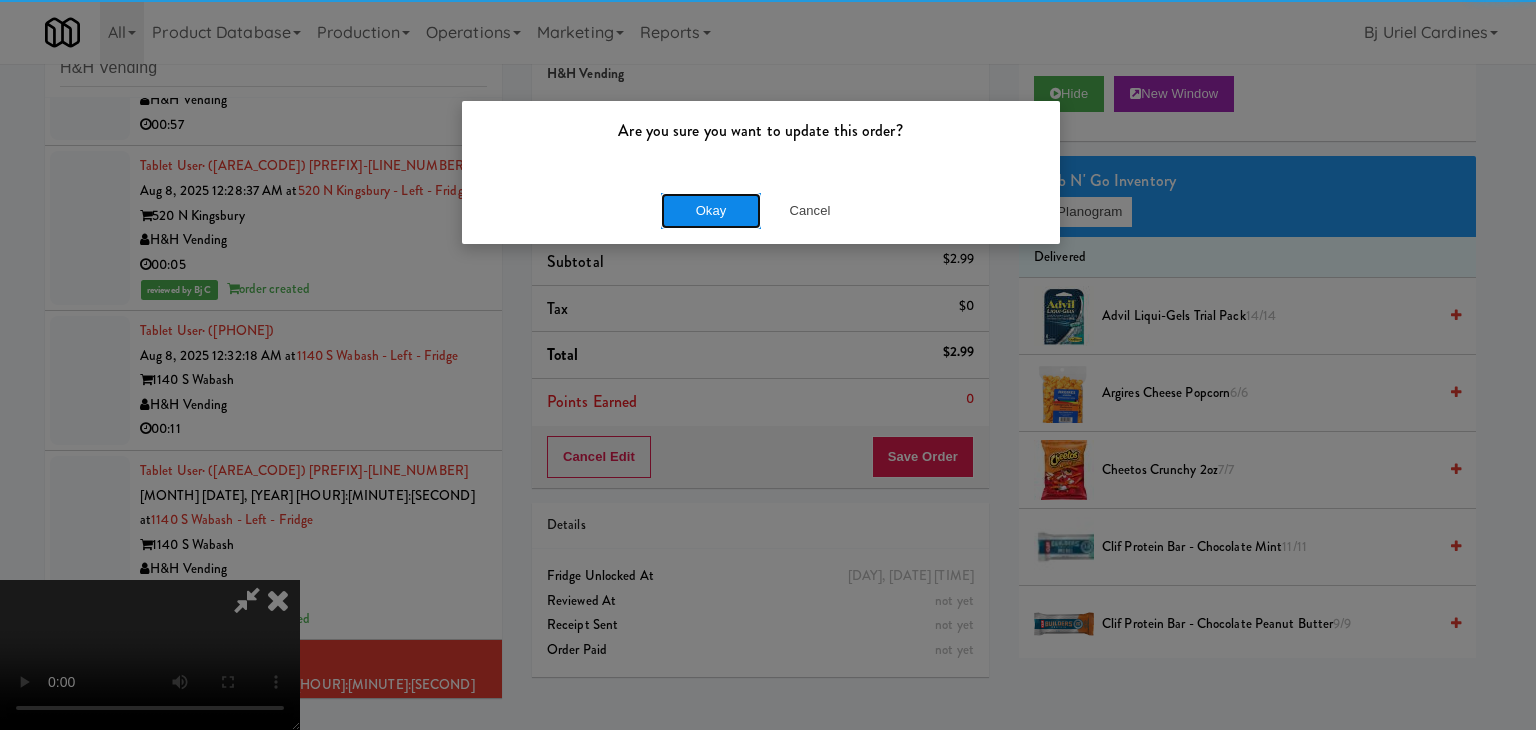 click on "Okay" at bounding box center [711, 211] 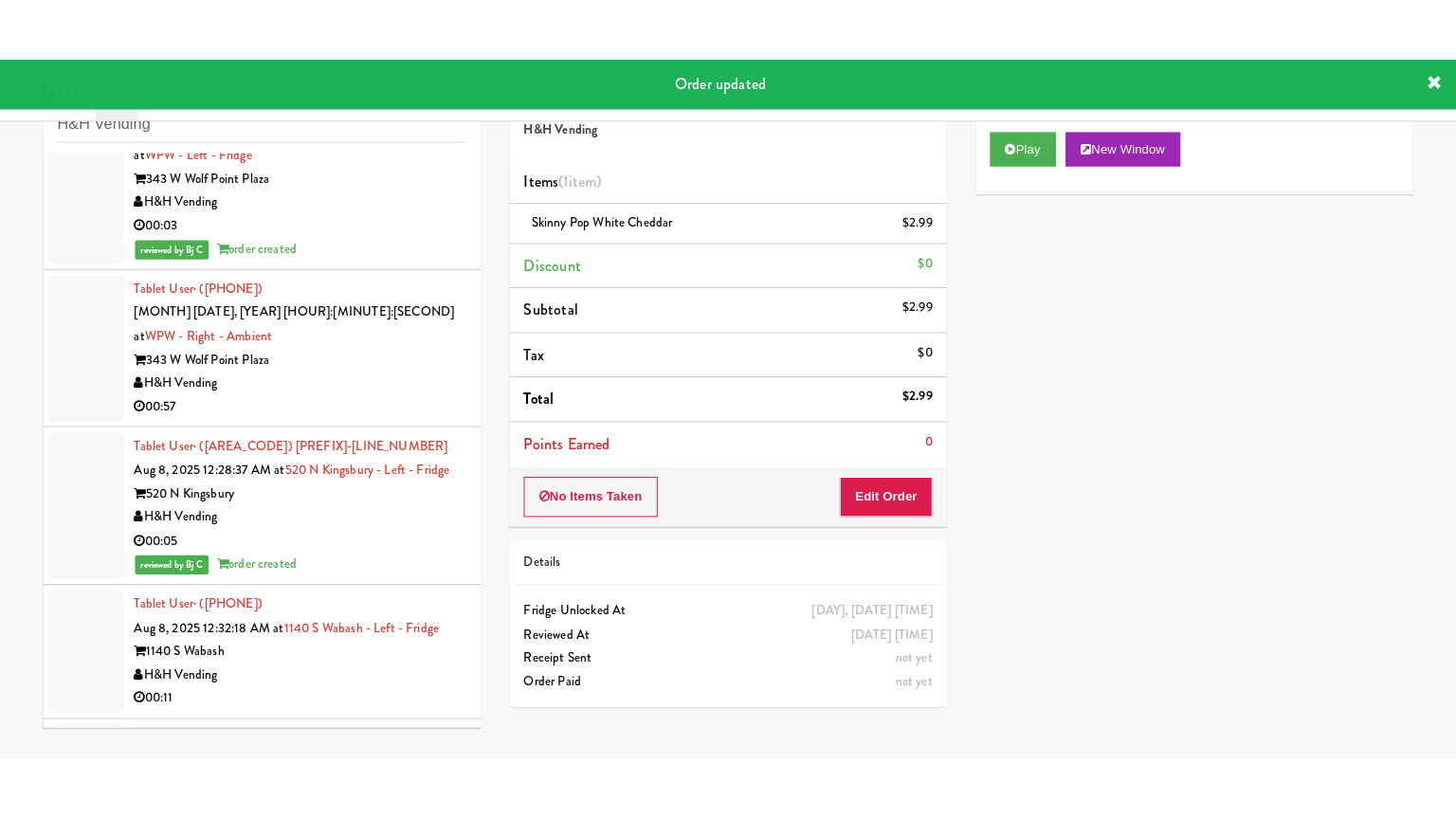 scroll, scrollTop: 10287, scrollLeft: 0, axis: vertical 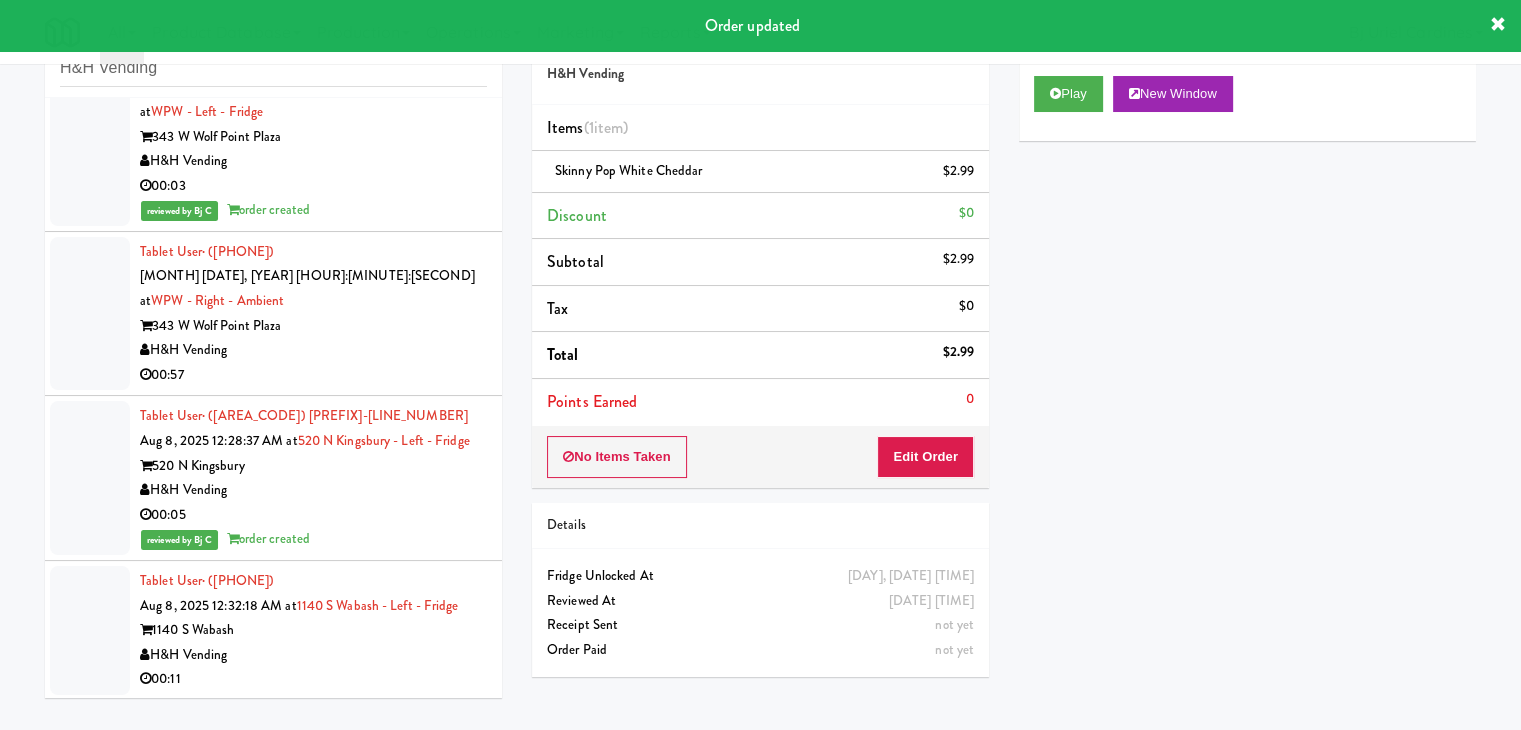 click on "Tablet User  · (470) 955-4612 Aug 8, 2025 12:32:18 AM at  1140 S Wabash - Left - Fridge  1140 S Wabash  H&H Vending  00:11" at bounding box center (313, 630) 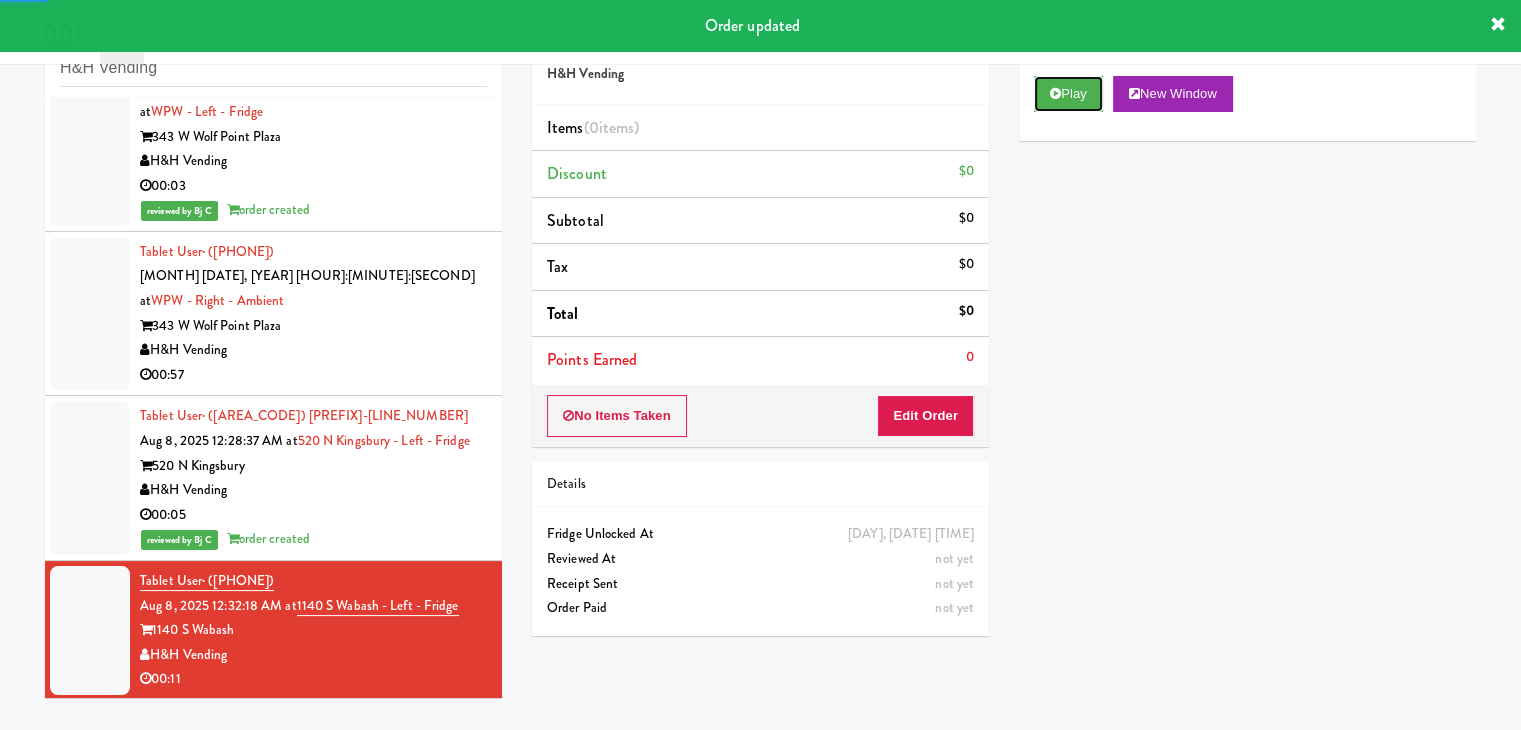 click on "Play" at bounding box center (1068, 94) 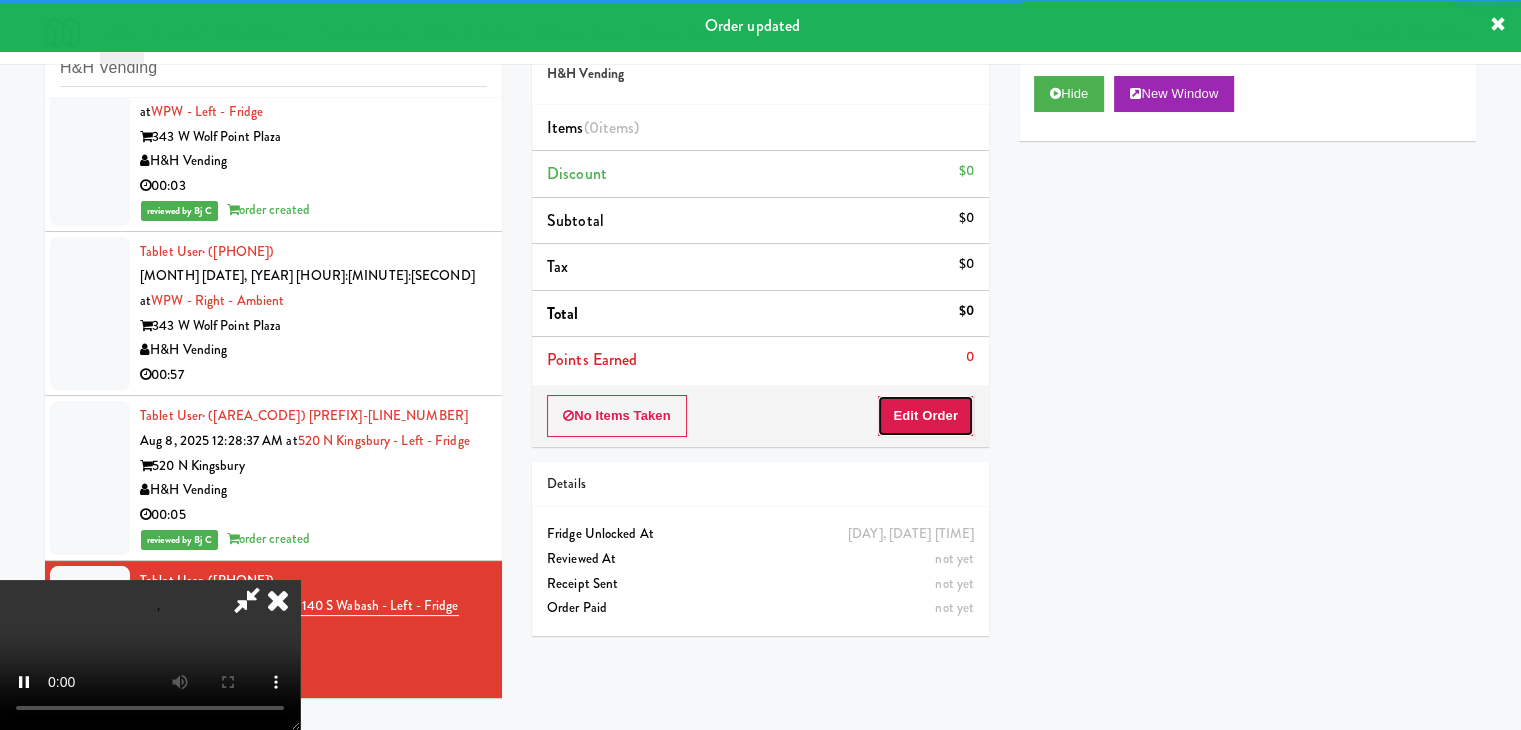 click on "Edit Order" at bounding box center (925, 416) 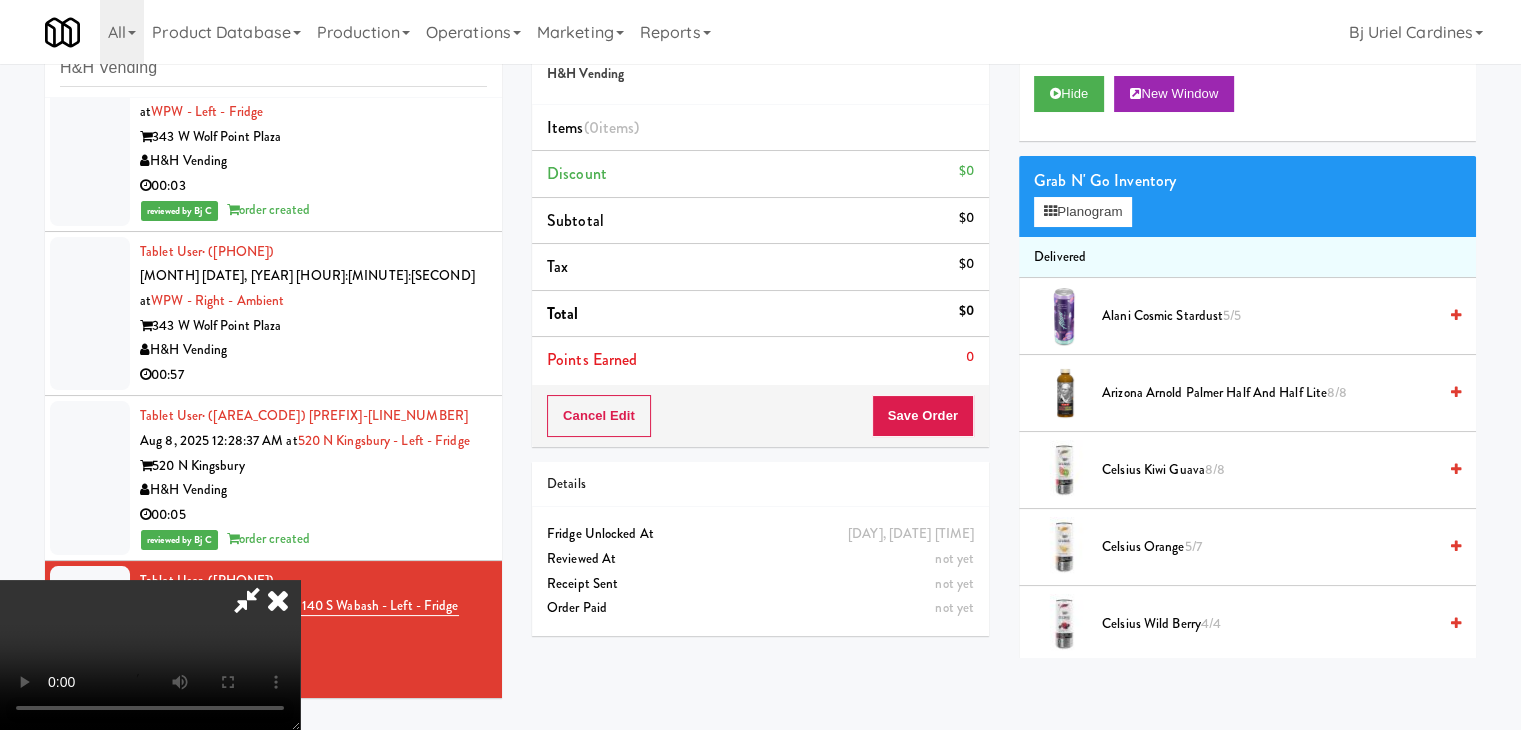 type 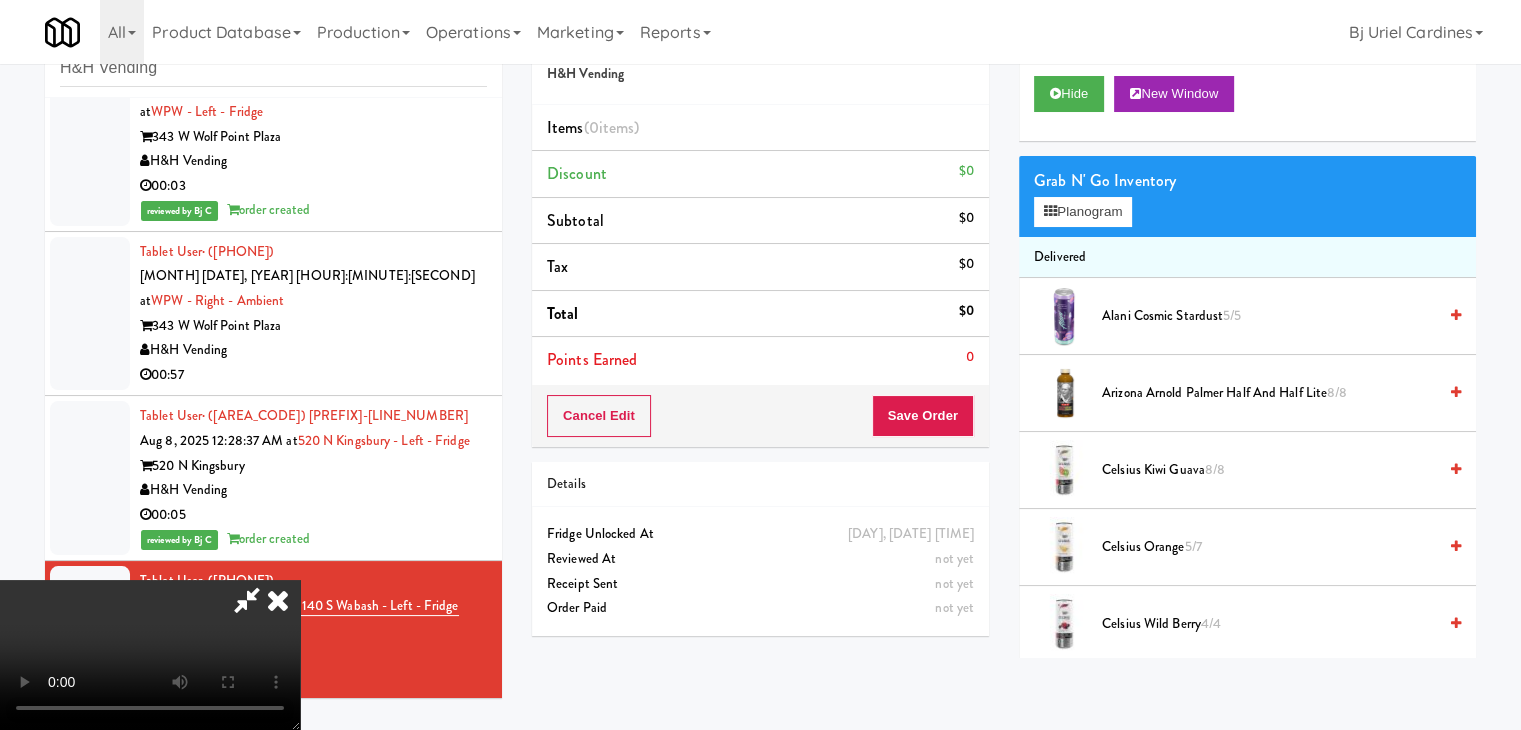 scroll, scrollTop: 10802, scrollLeft: 0, axis: vertical 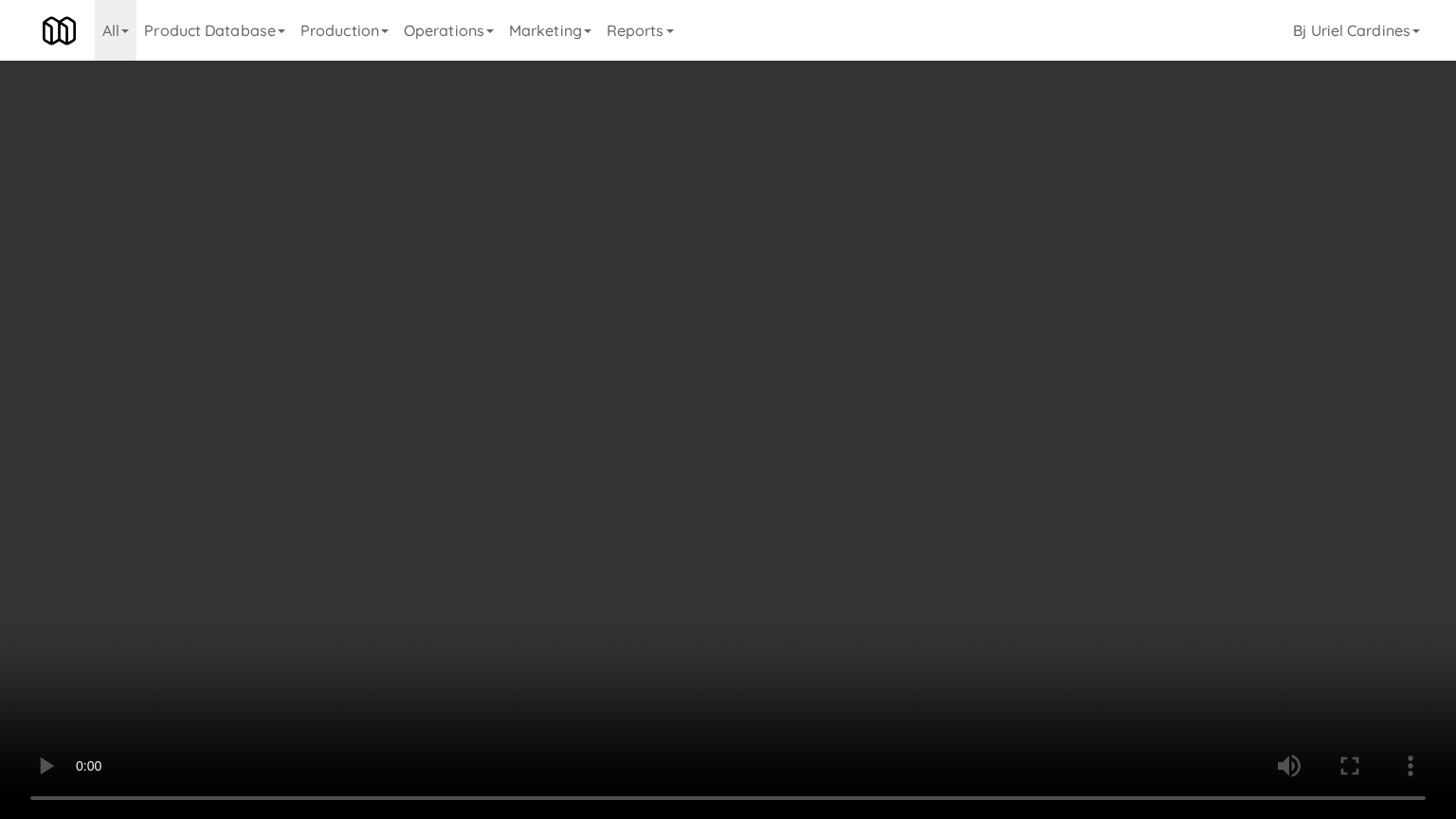 click at bounding box center (728, 410) 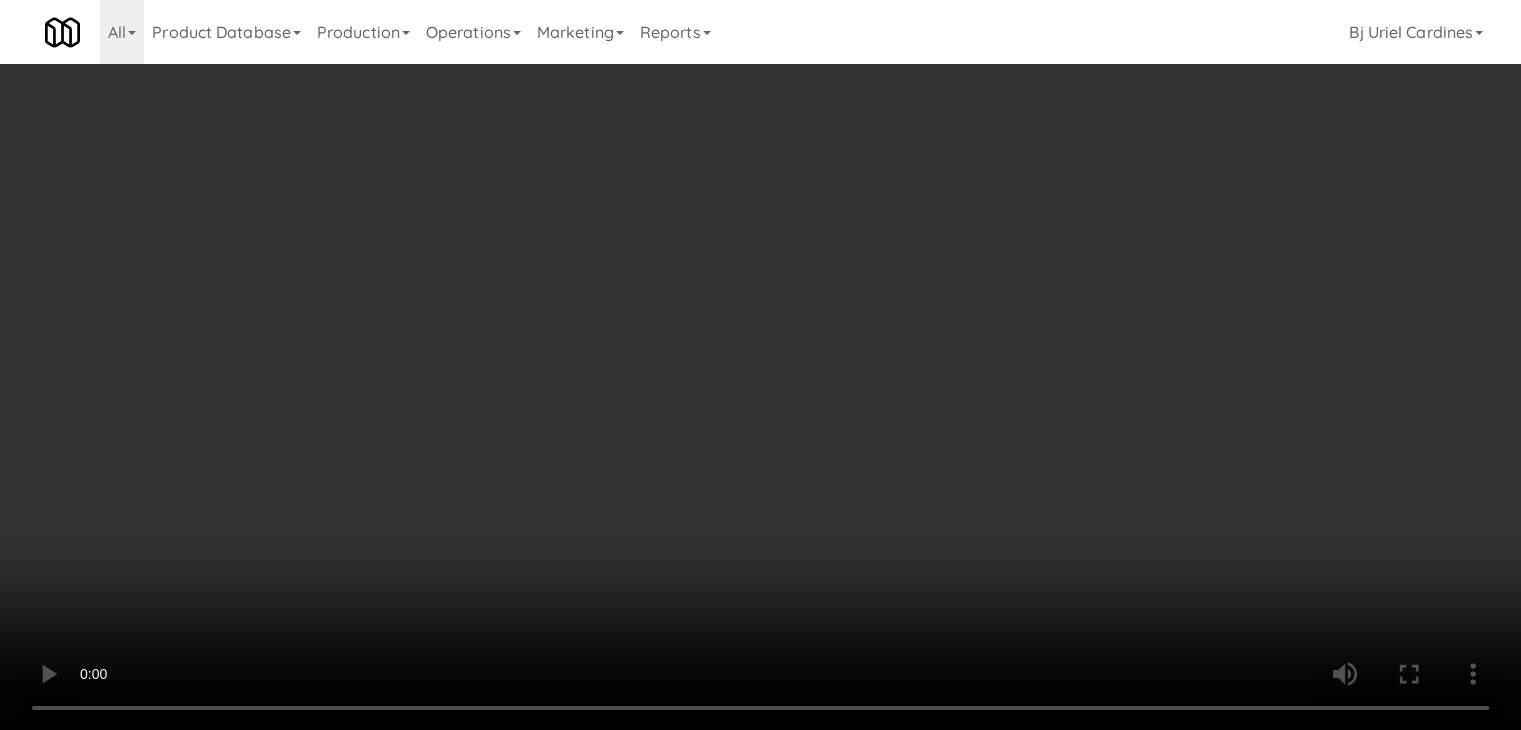 click on "Planogram" at bounding box center (1083, 212) 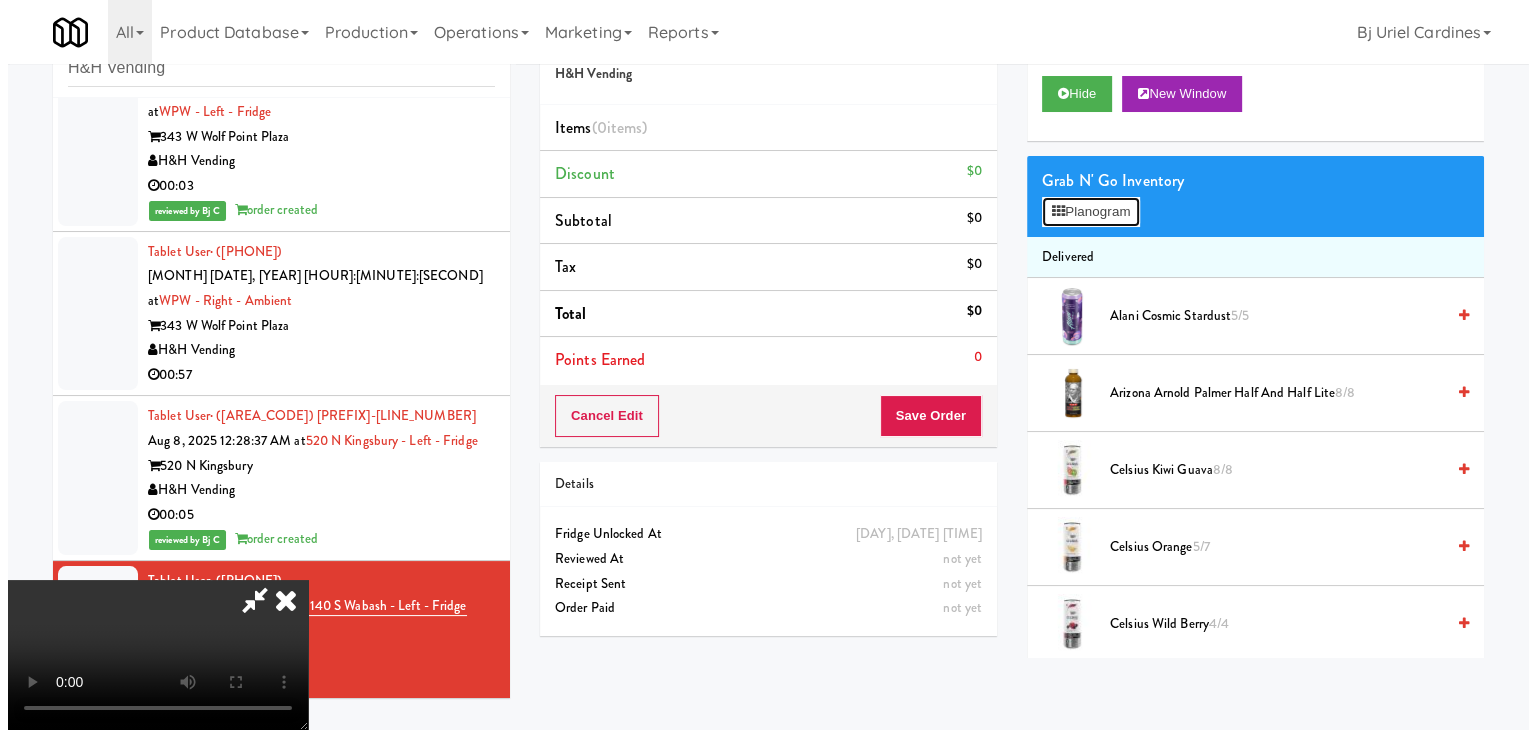 scroll, scrollTop: 10802, scrollLeft: 0, axis: vertical 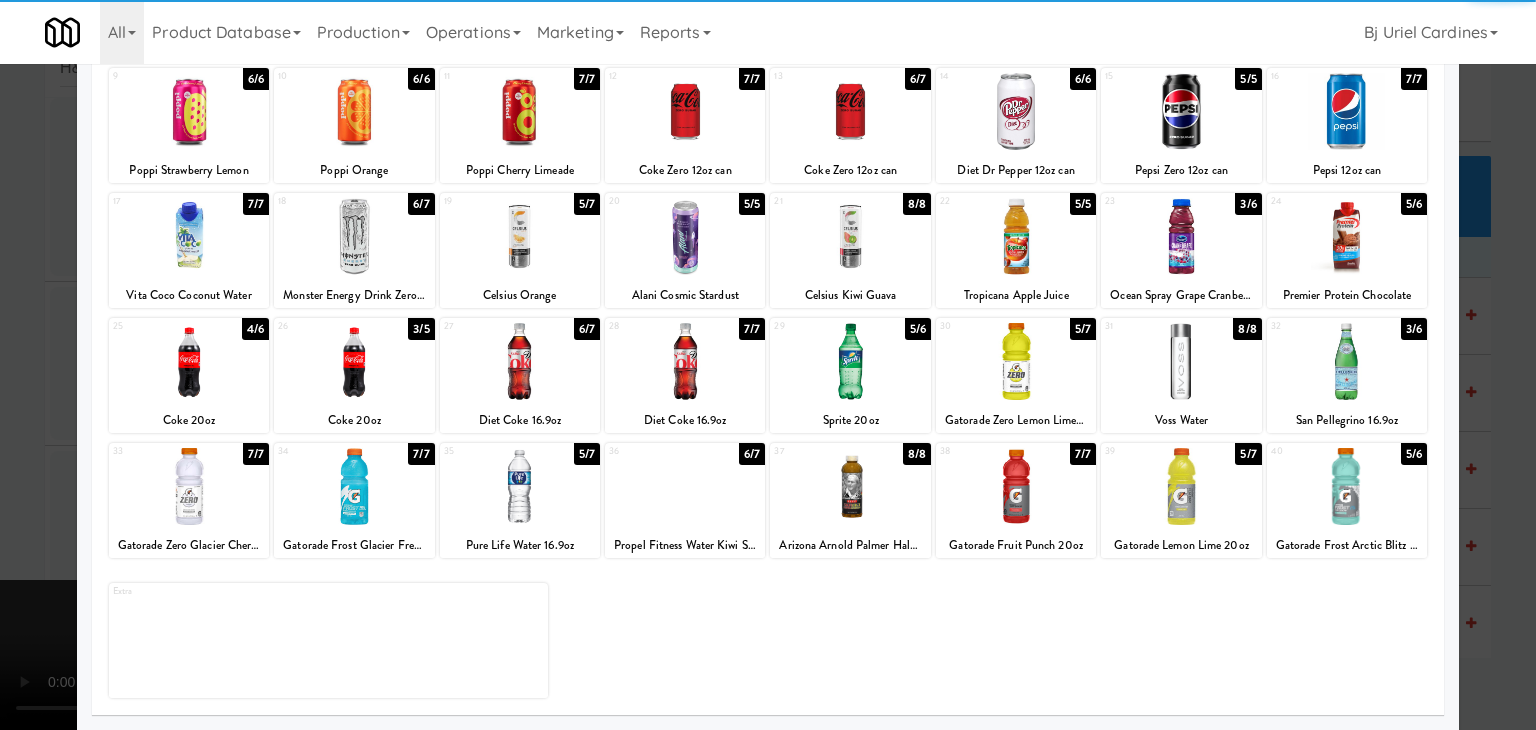 click at bounding box center [520, 486] 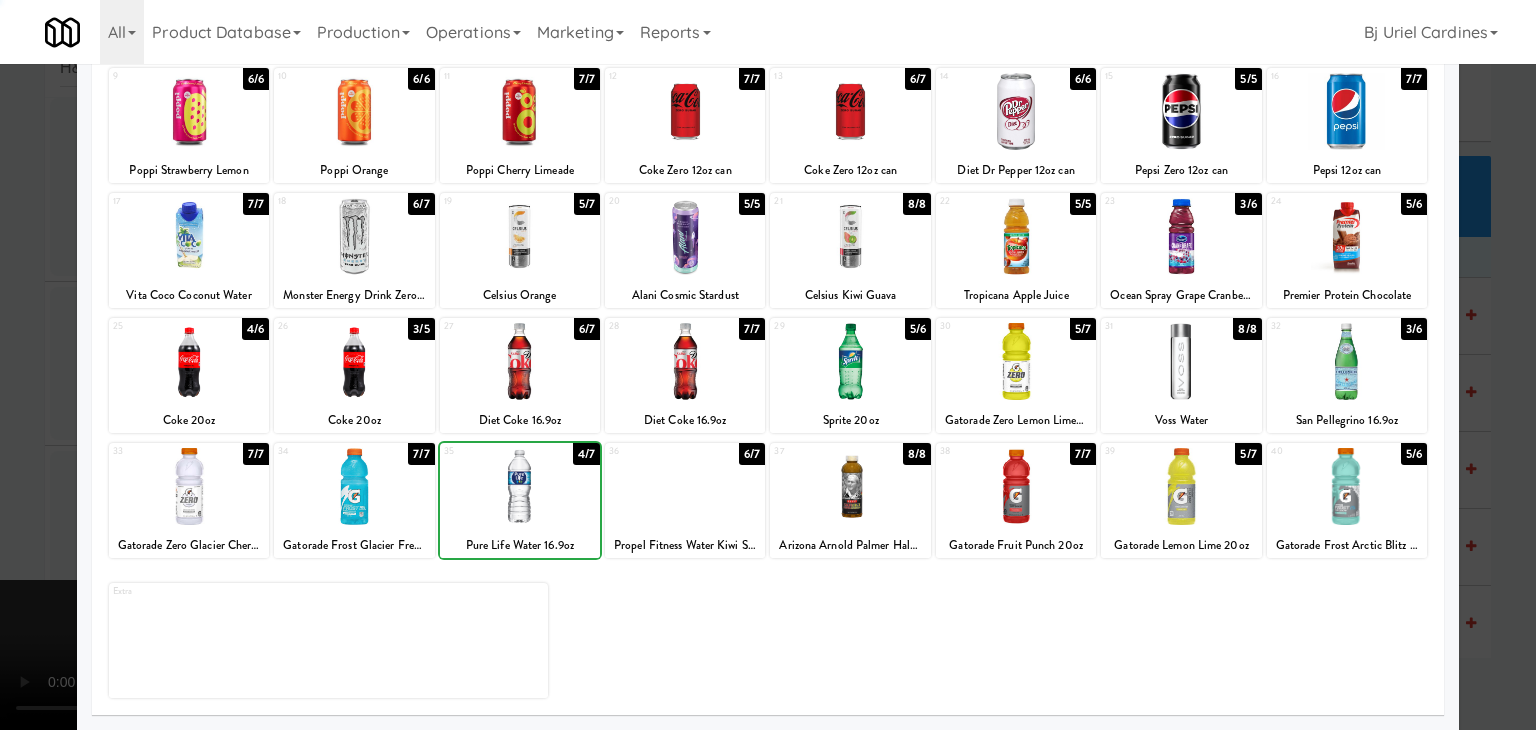 click at bounding box center (768, 365) 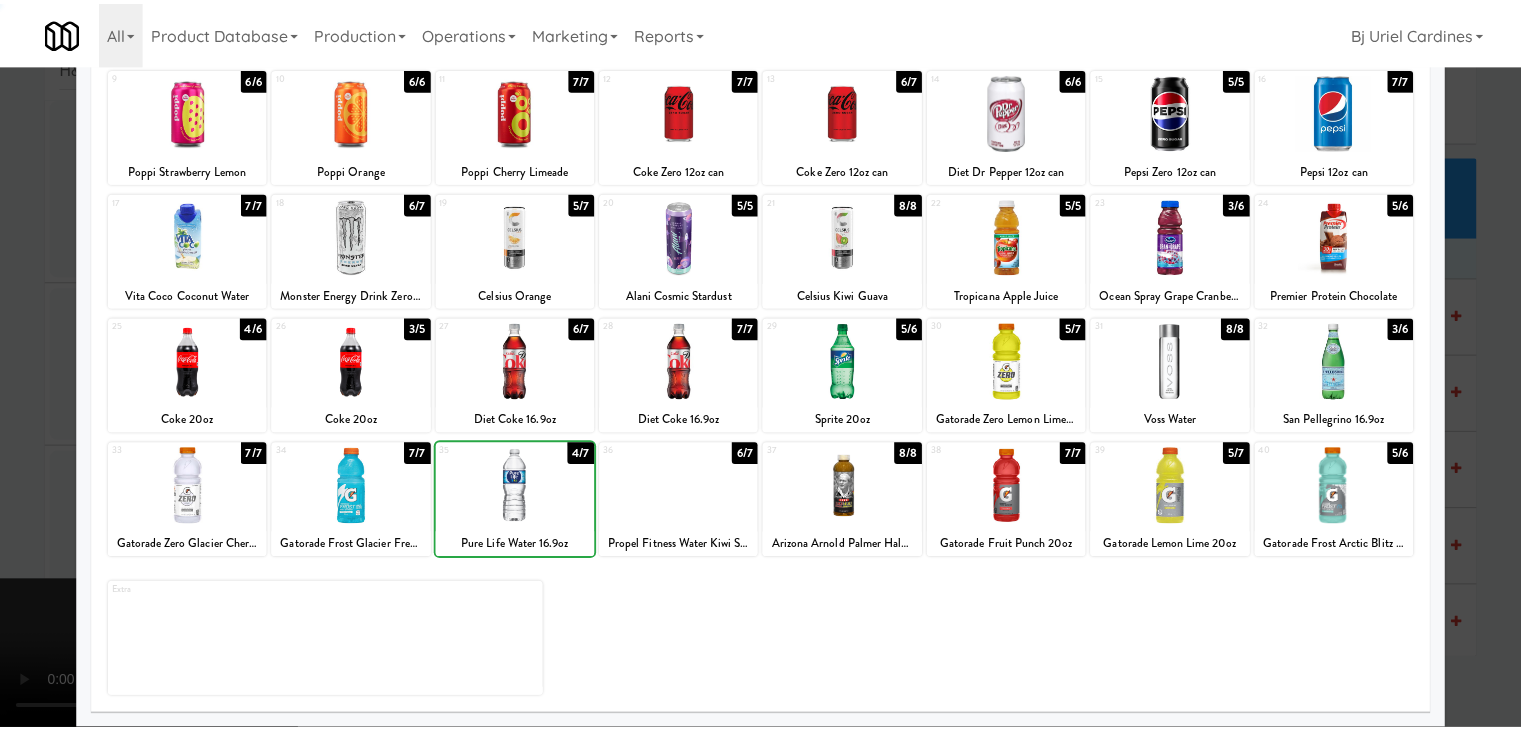 scroll, scrollTop: 10852, scrollLeft: 0, axis: vertical 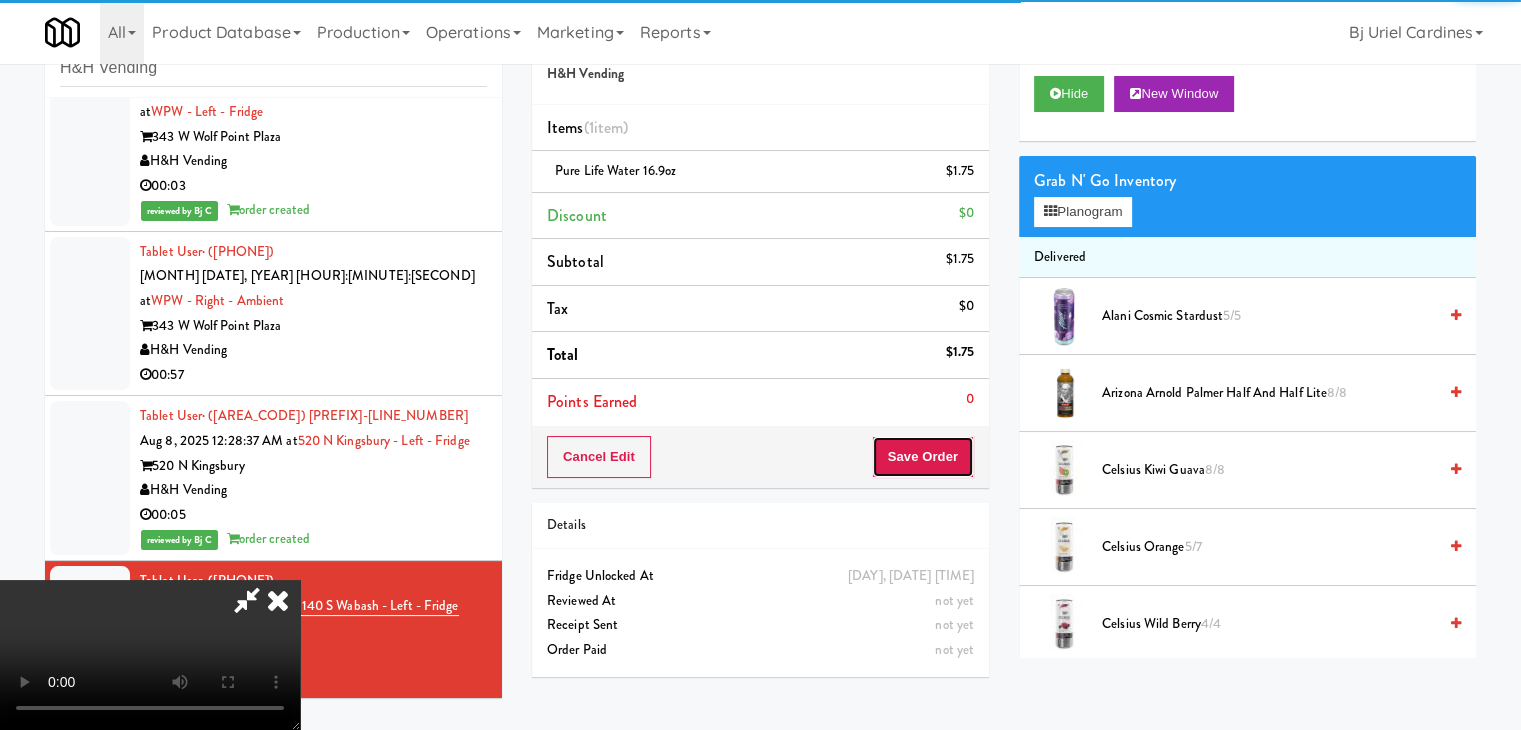click on "Save Order" at bounding box center [923, 457] 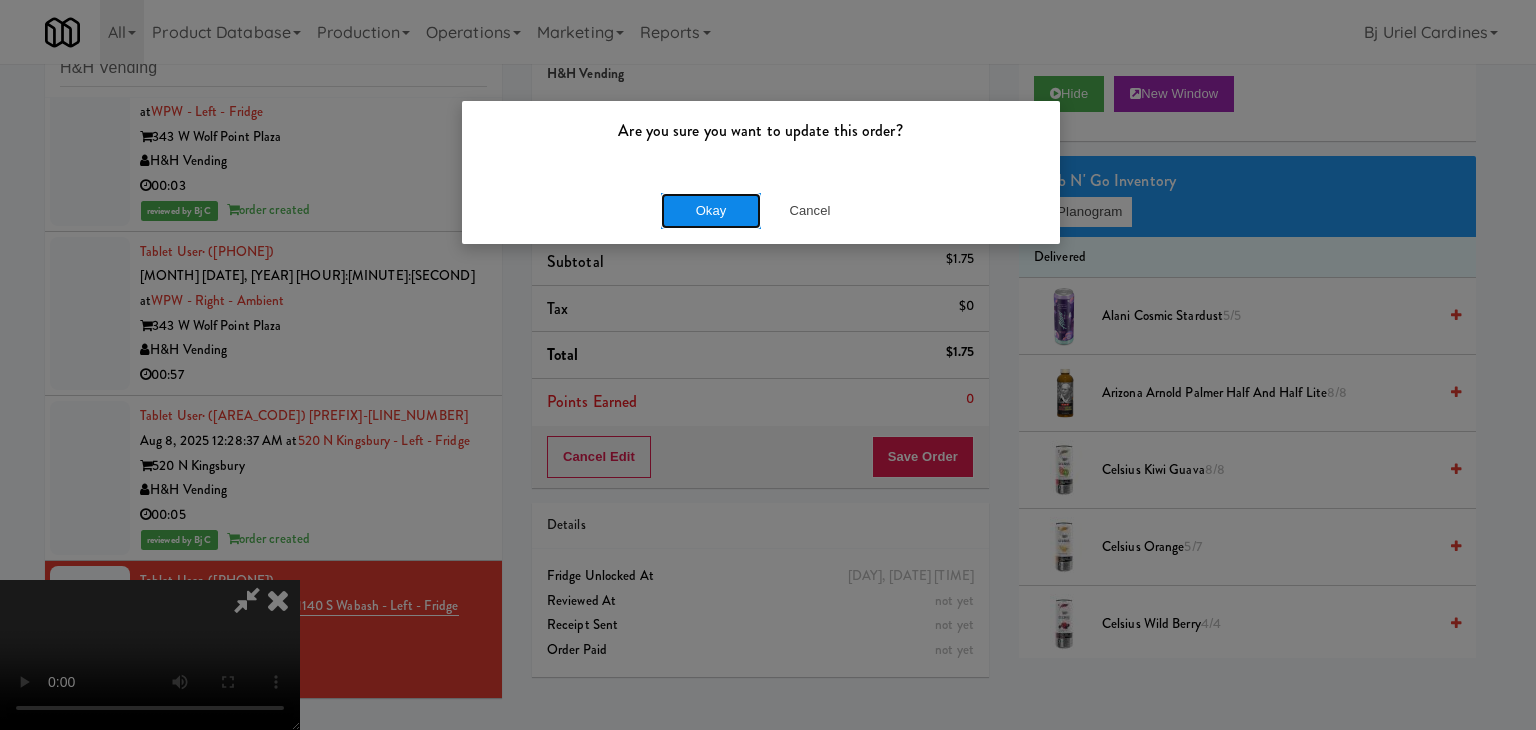 click on "Okay" at bounding box center (711, 211) 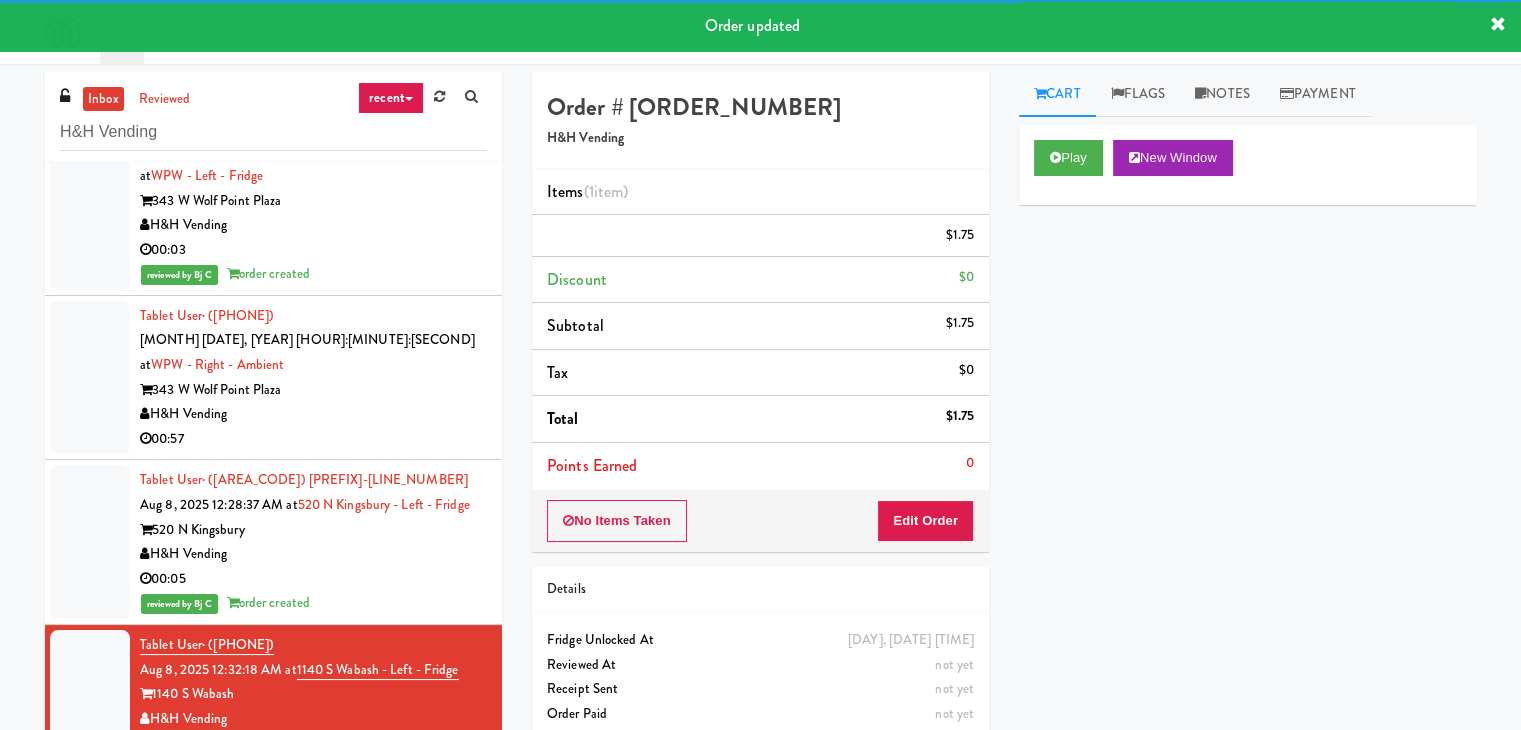 scroll, scrollTop: 0, scrollLeft: 0, axis: both 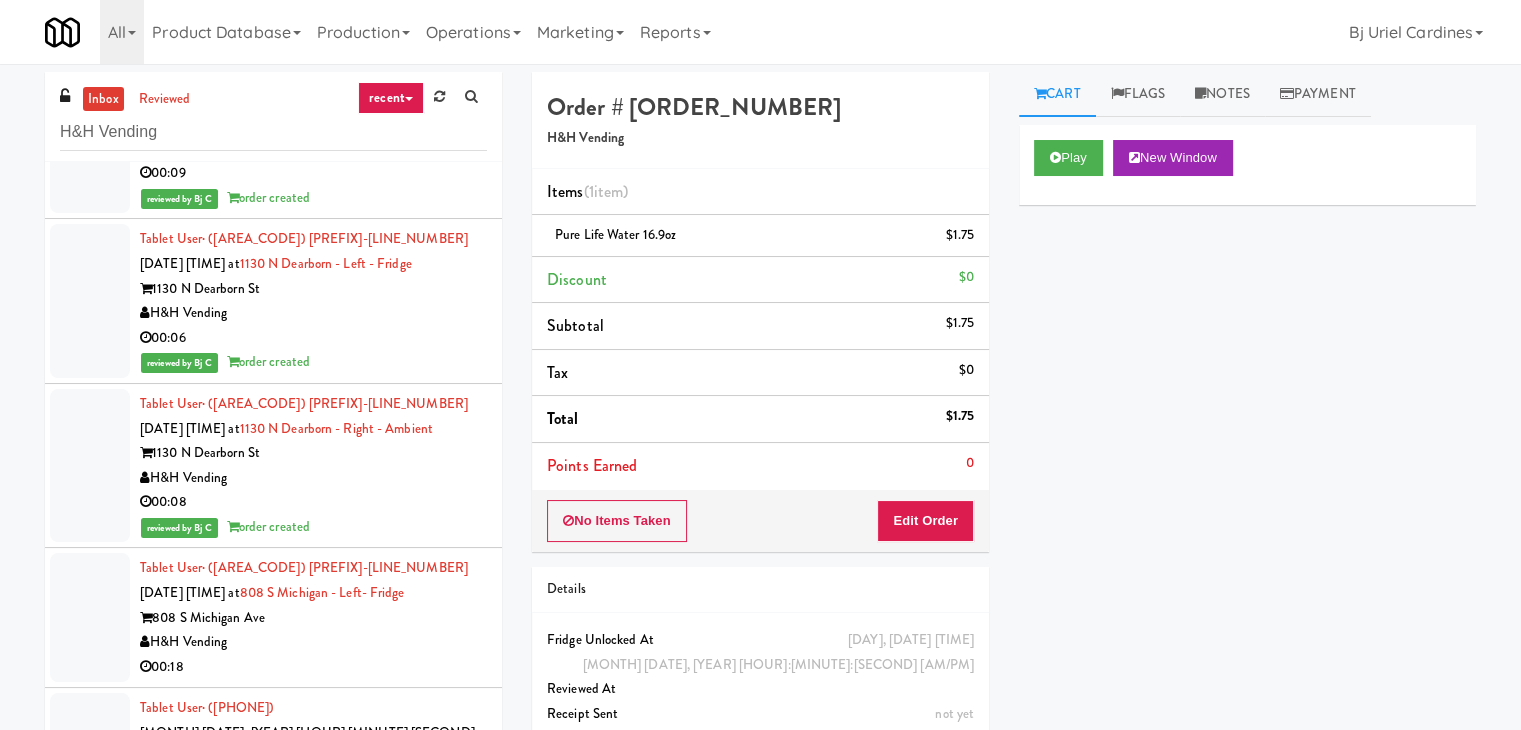 click on "H&H Vending" at bounding box center [313, 642] 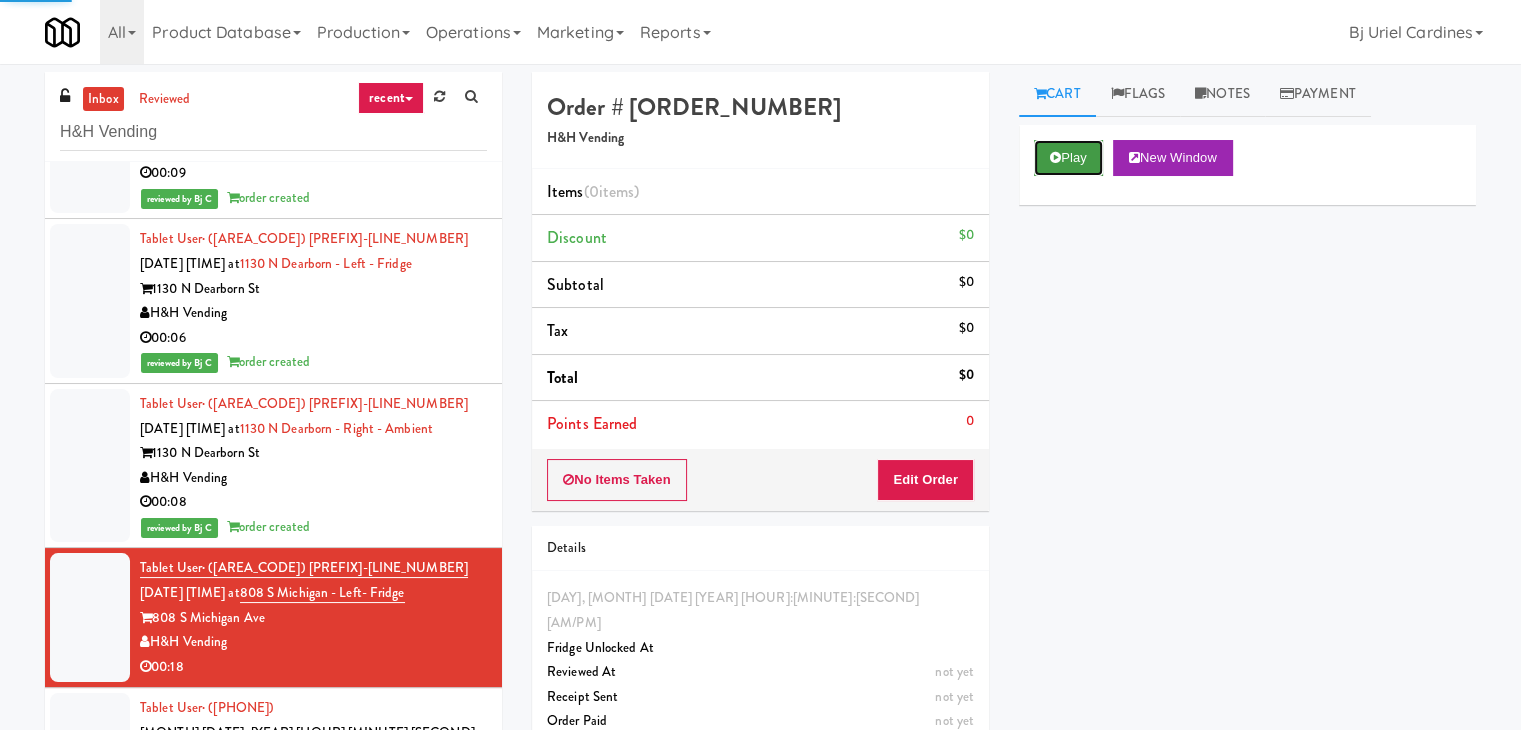 click on "Play" at bounding box center (1068, 158) 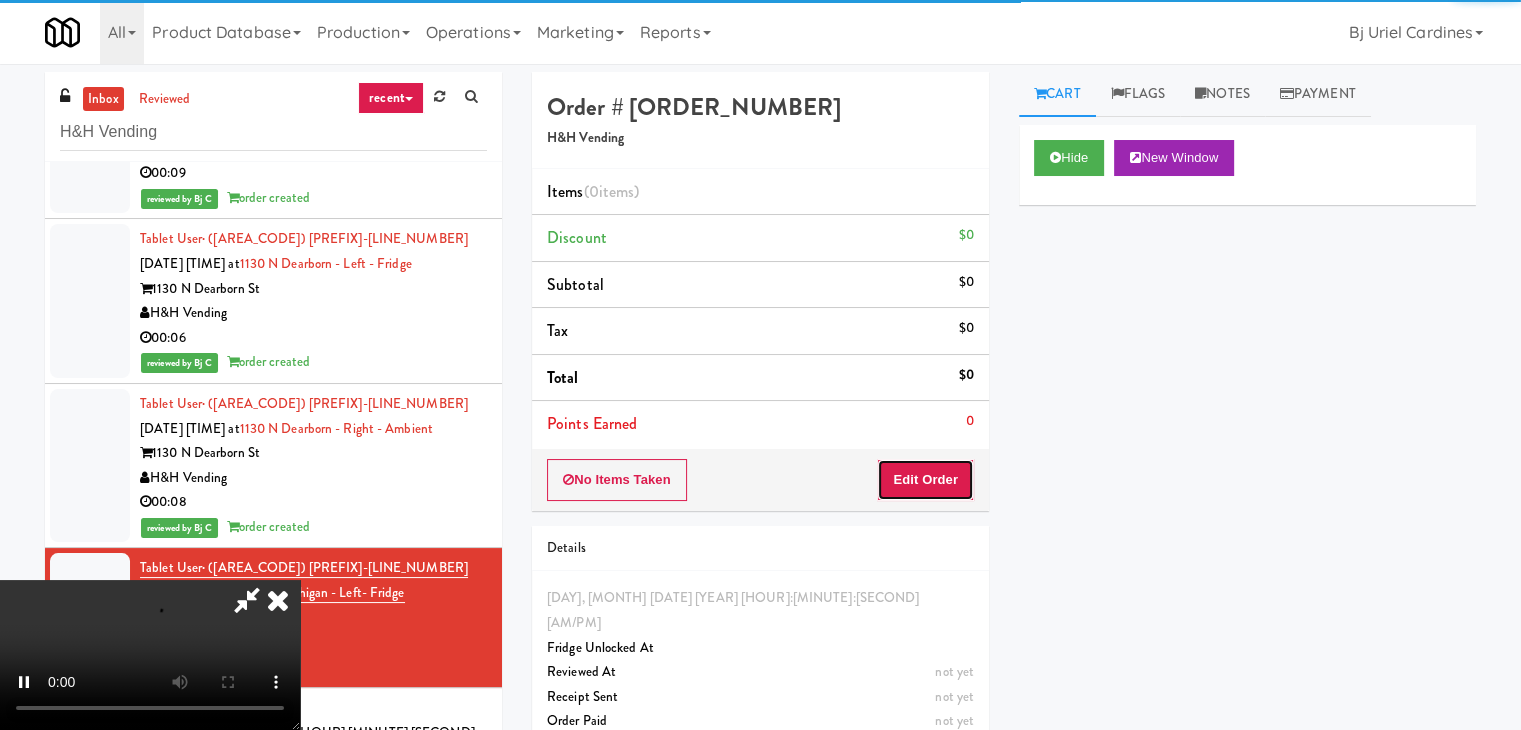 click on "Edit Order" at bounding box center (925, 480) 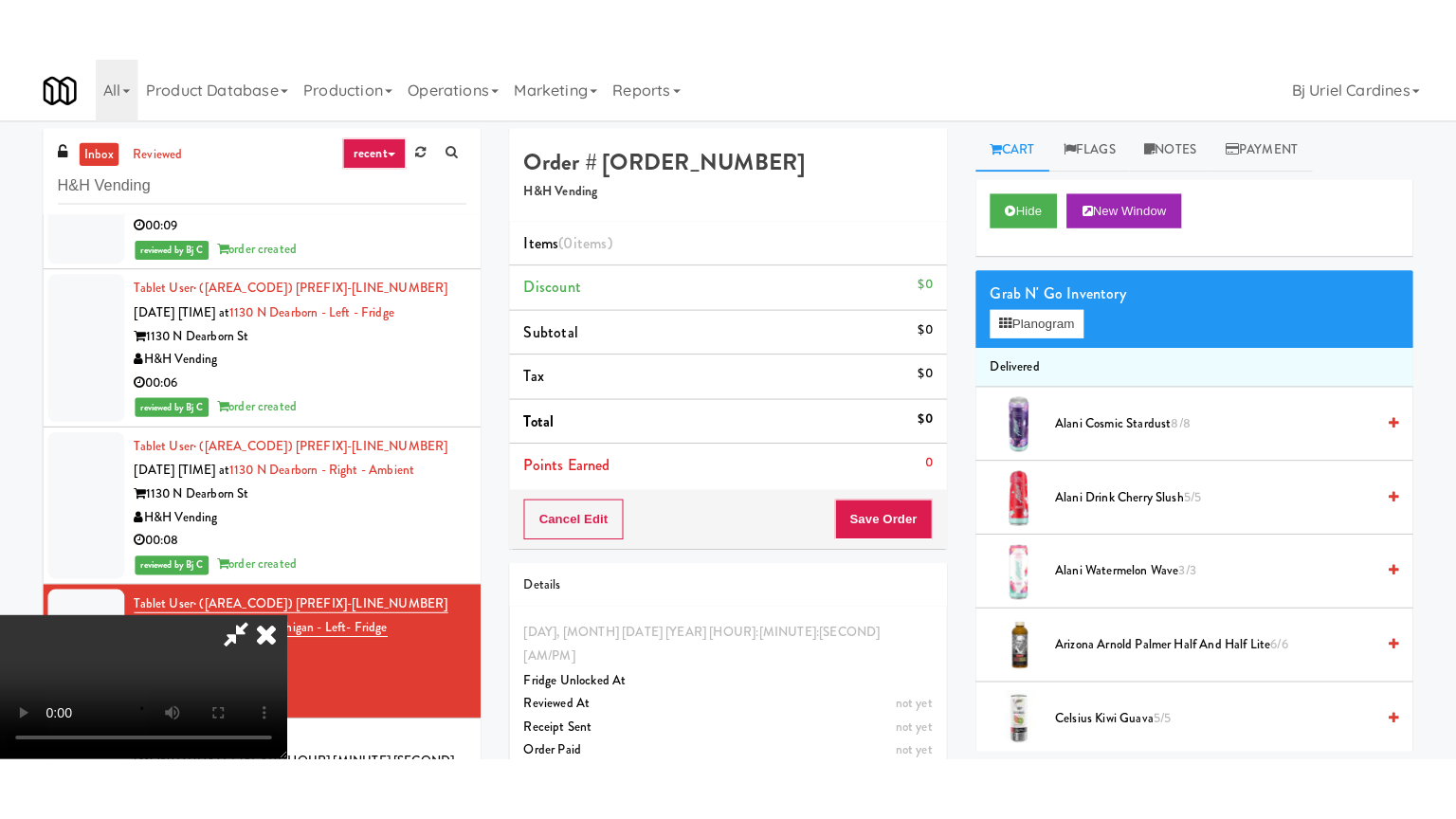 scroll, scrollTop: 266, scrollLeft: 0, axis: vertical 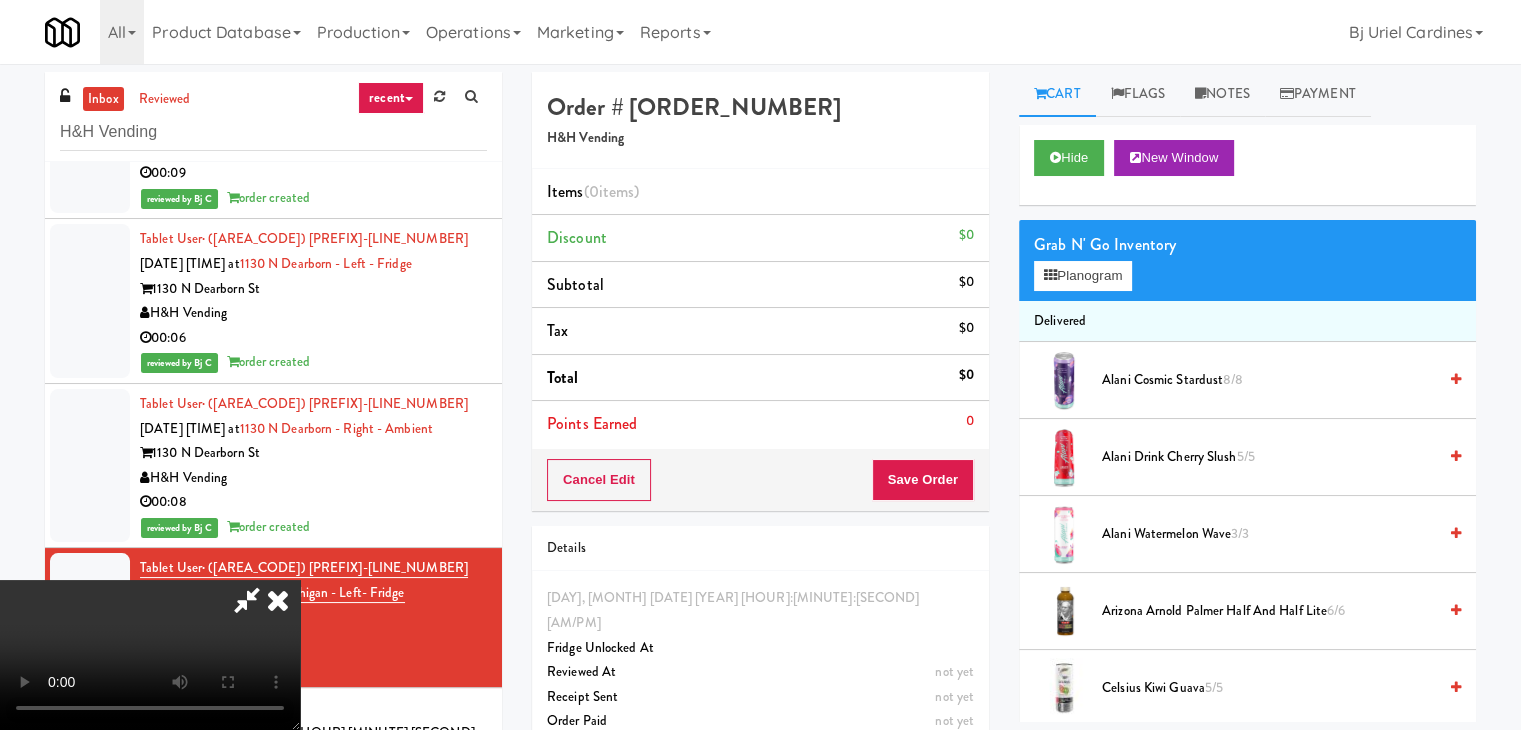 type 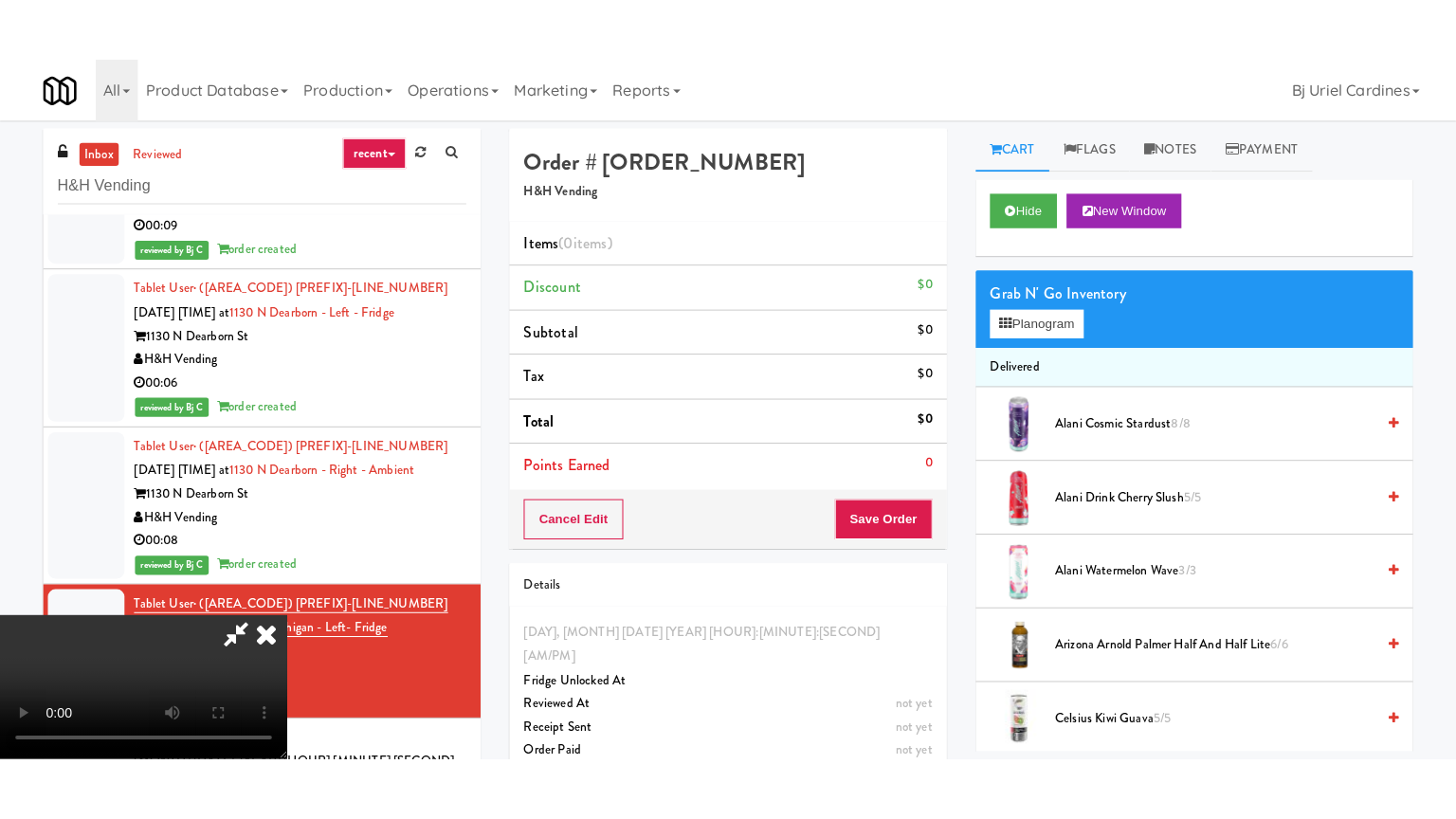 scroll, scrollTop: 0, scrollLeft: 0, axis: both 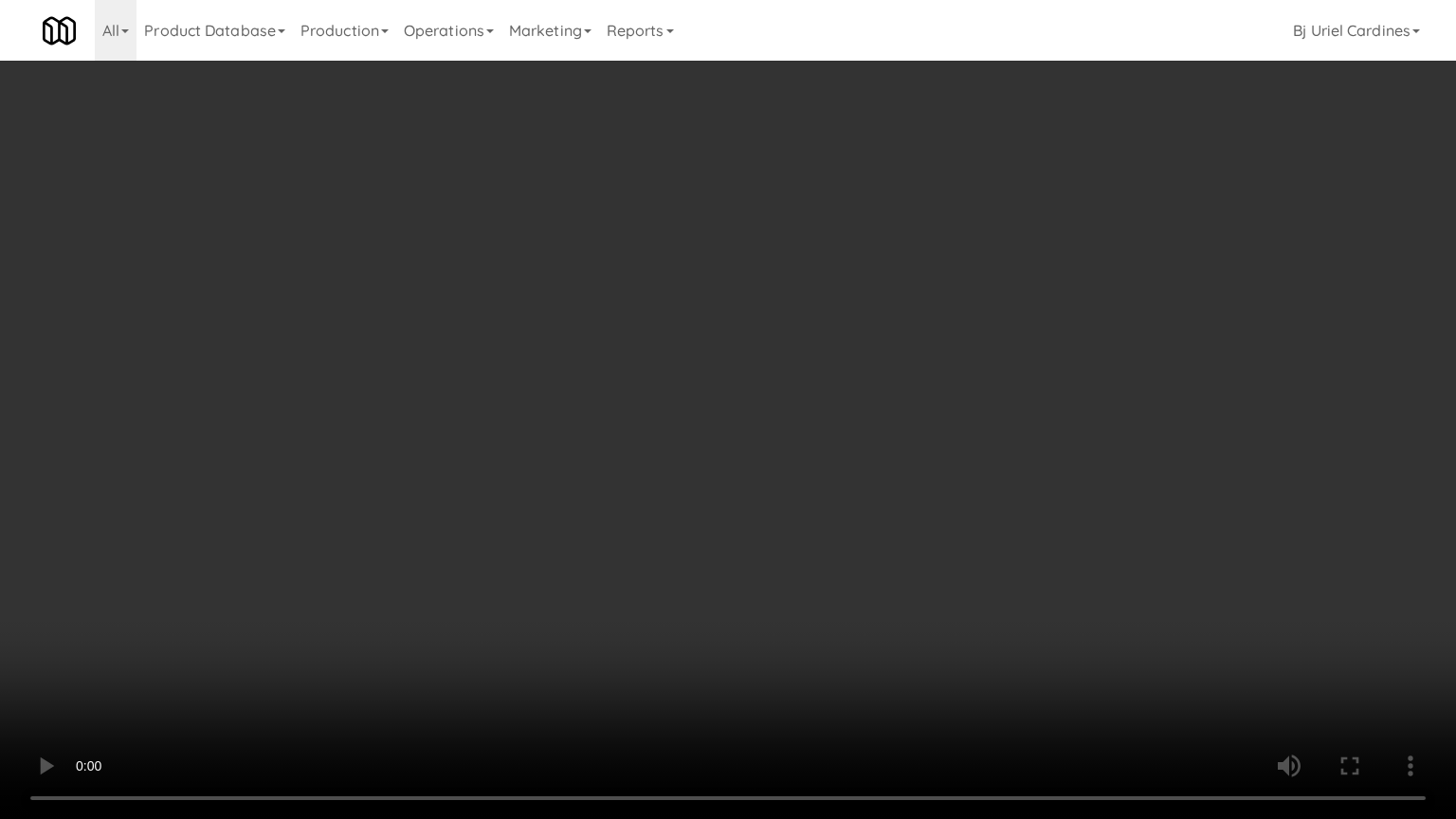 click at bounding box center [728, 410] 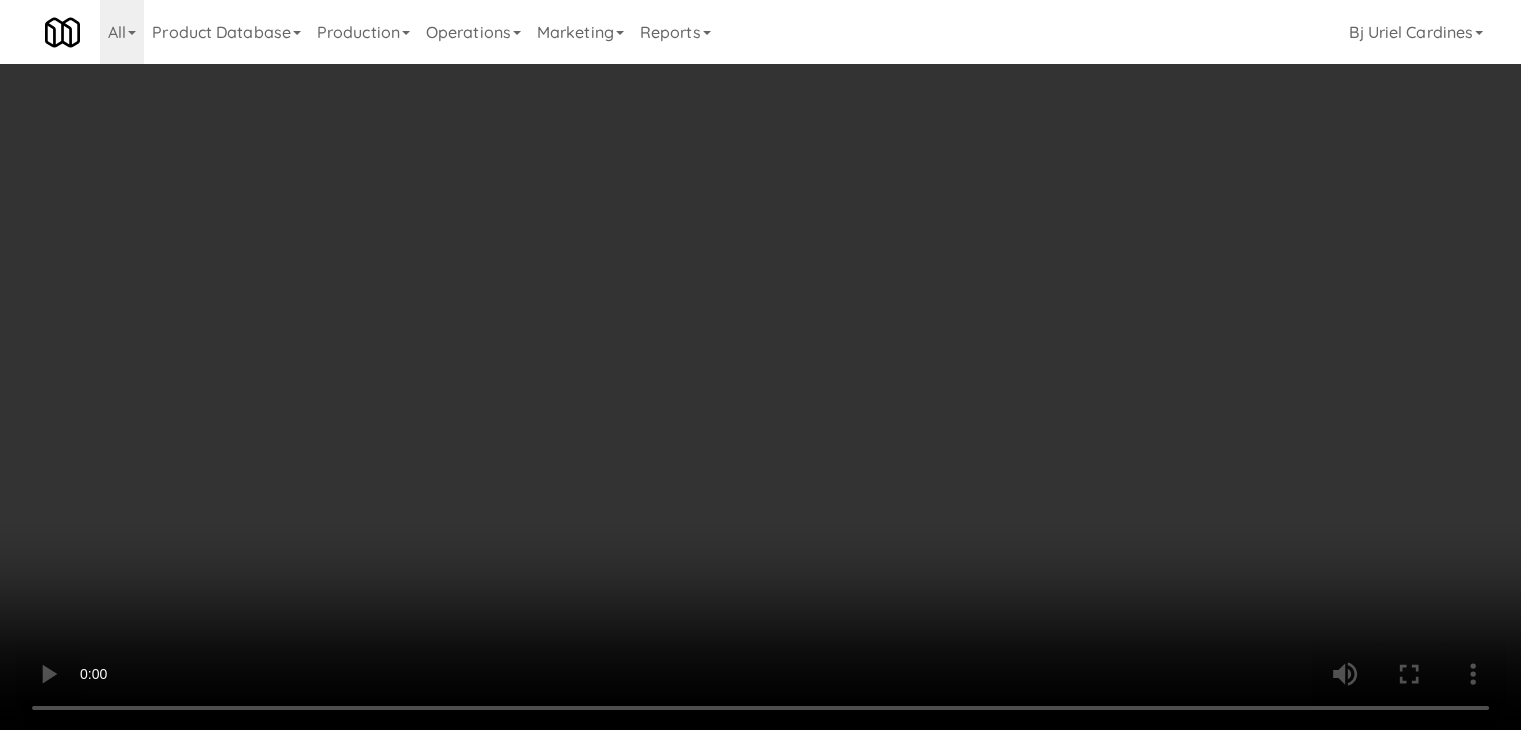 click on "Planogram" at bounding box center (1083, 276) 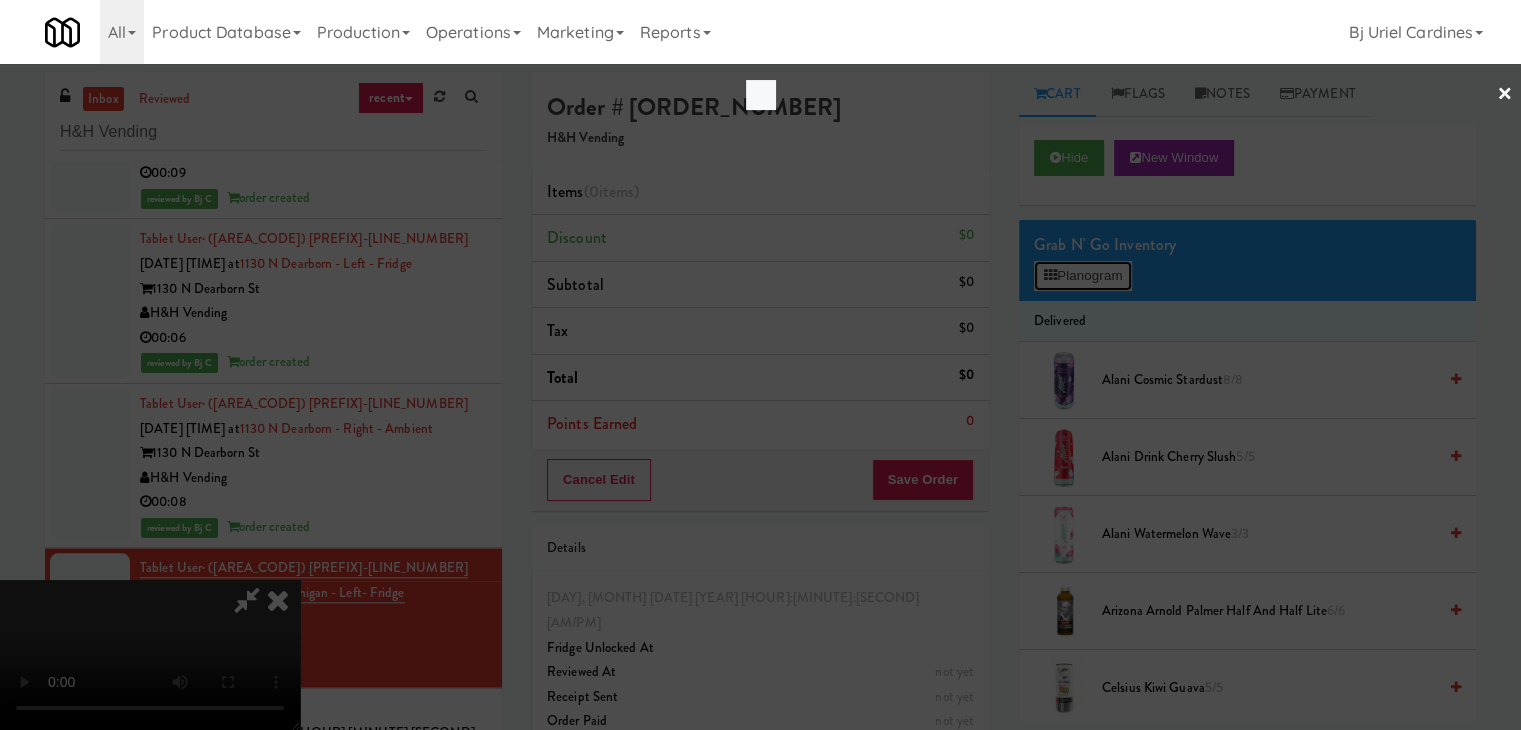 scroll, scrollTop: 9703, scrollLeft: 0, axis: vertical 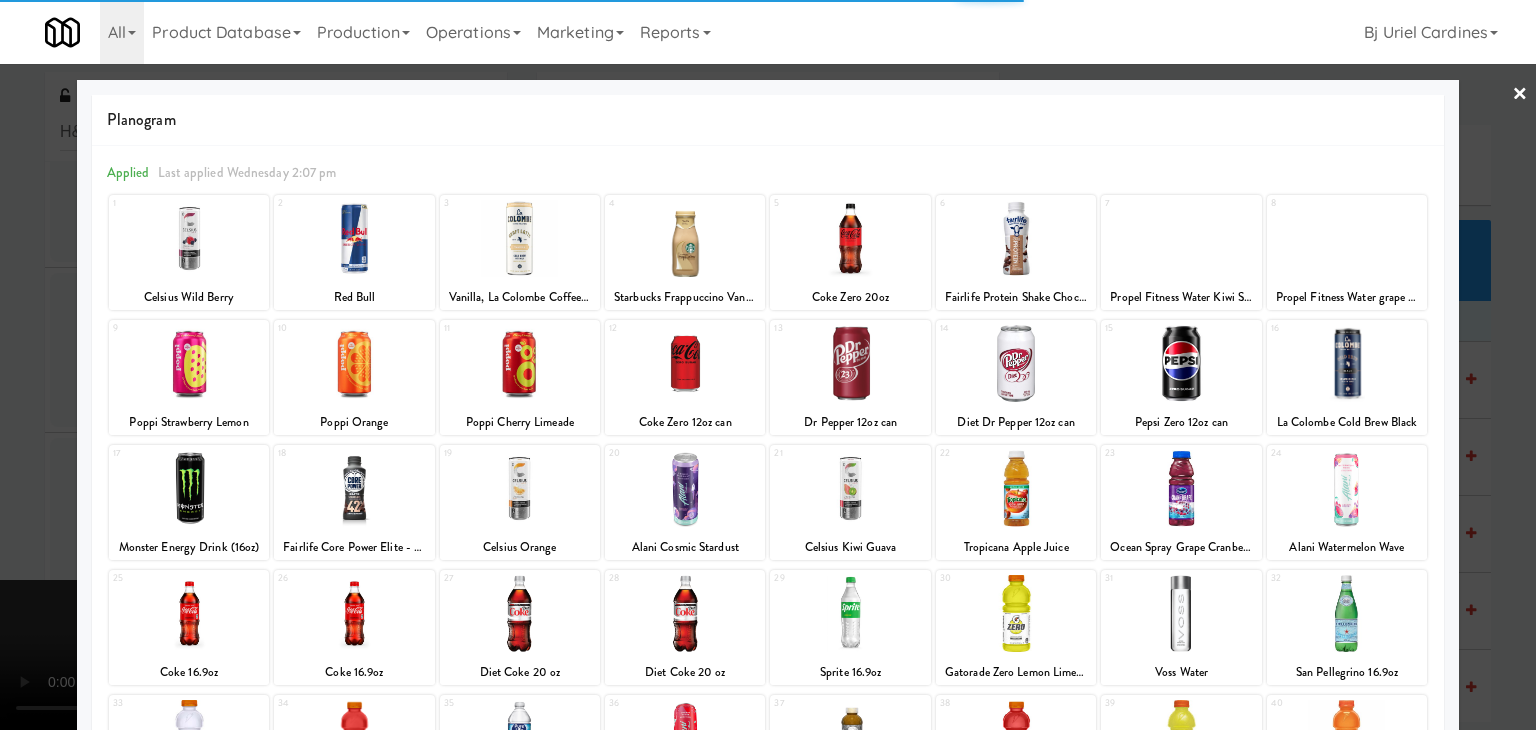 click at bounding box center (354, 363) 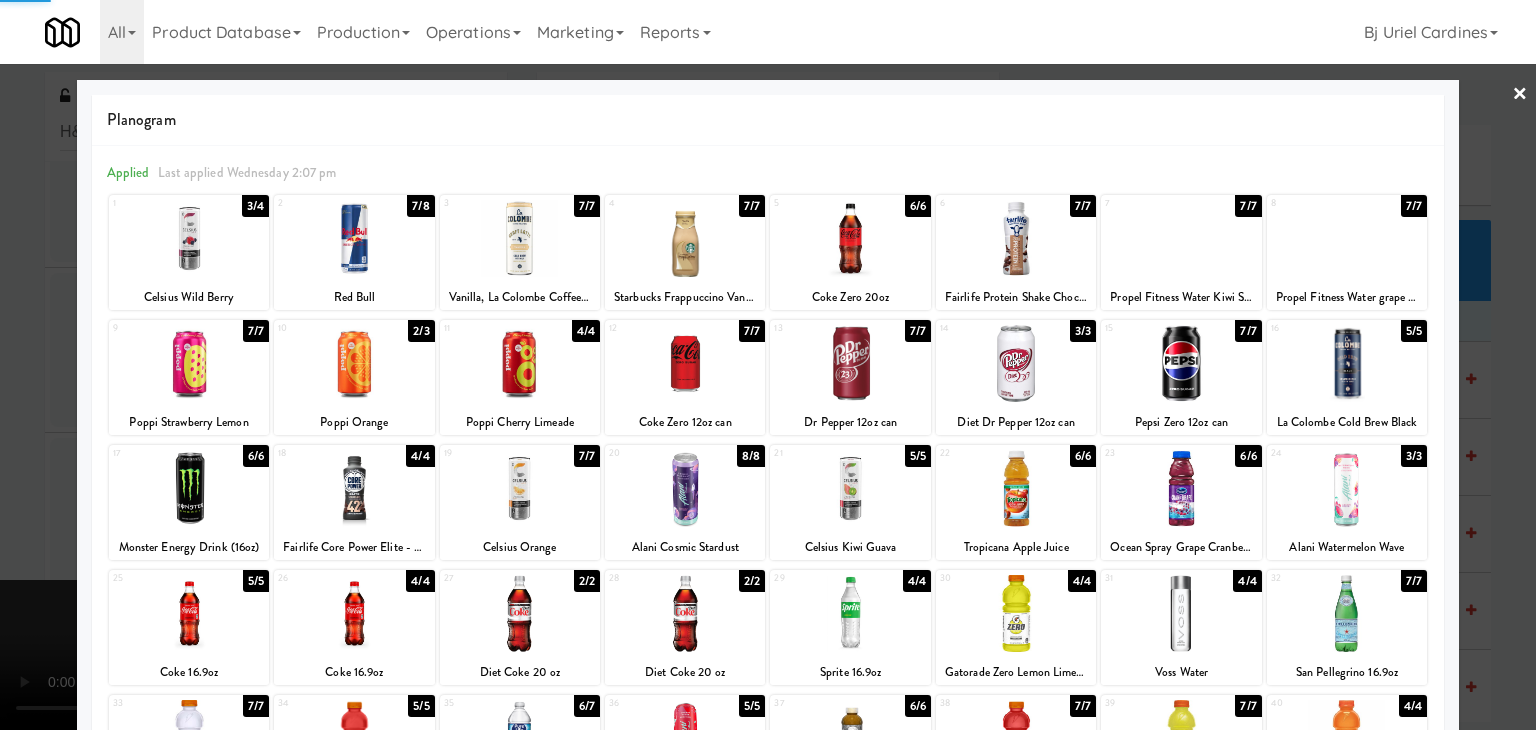 drag, startPoint x: 0, startPoint y: 456, endPoint x: 304, endPoint y: 420, distance: 306.12415 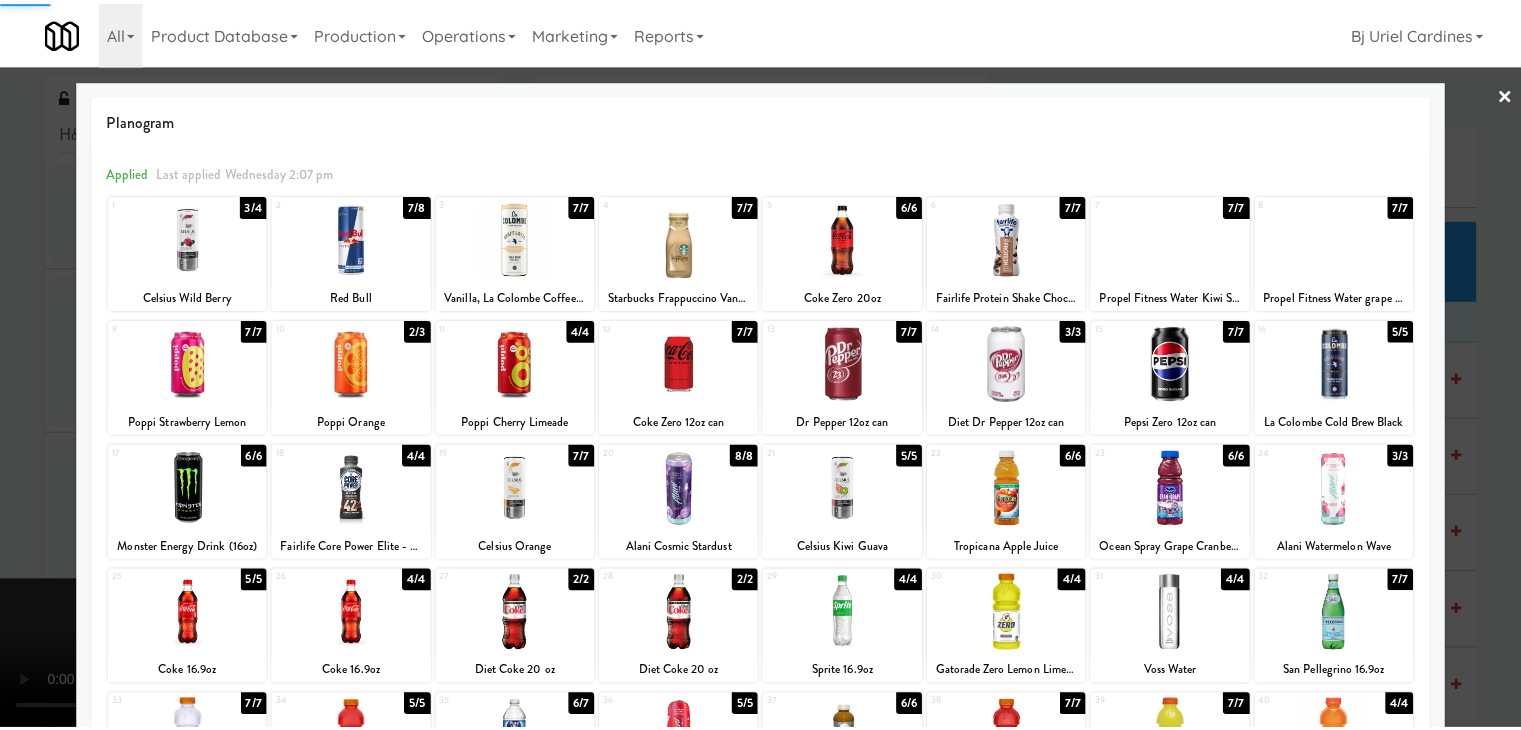 scroll, scrollTop: 9752, scrollLeft: 0, axis: vertical 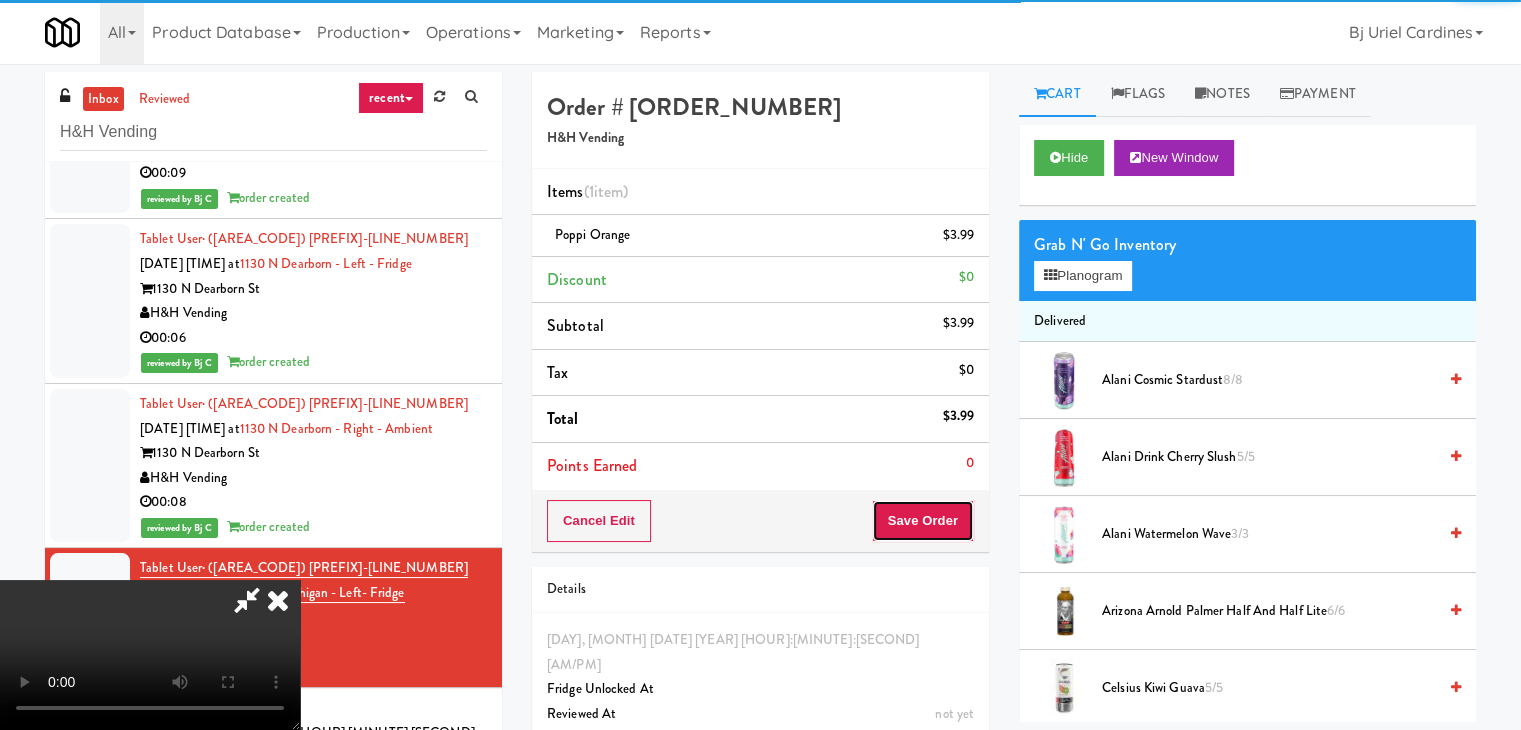 click on "Save Order" at bounding box center (923, 521) 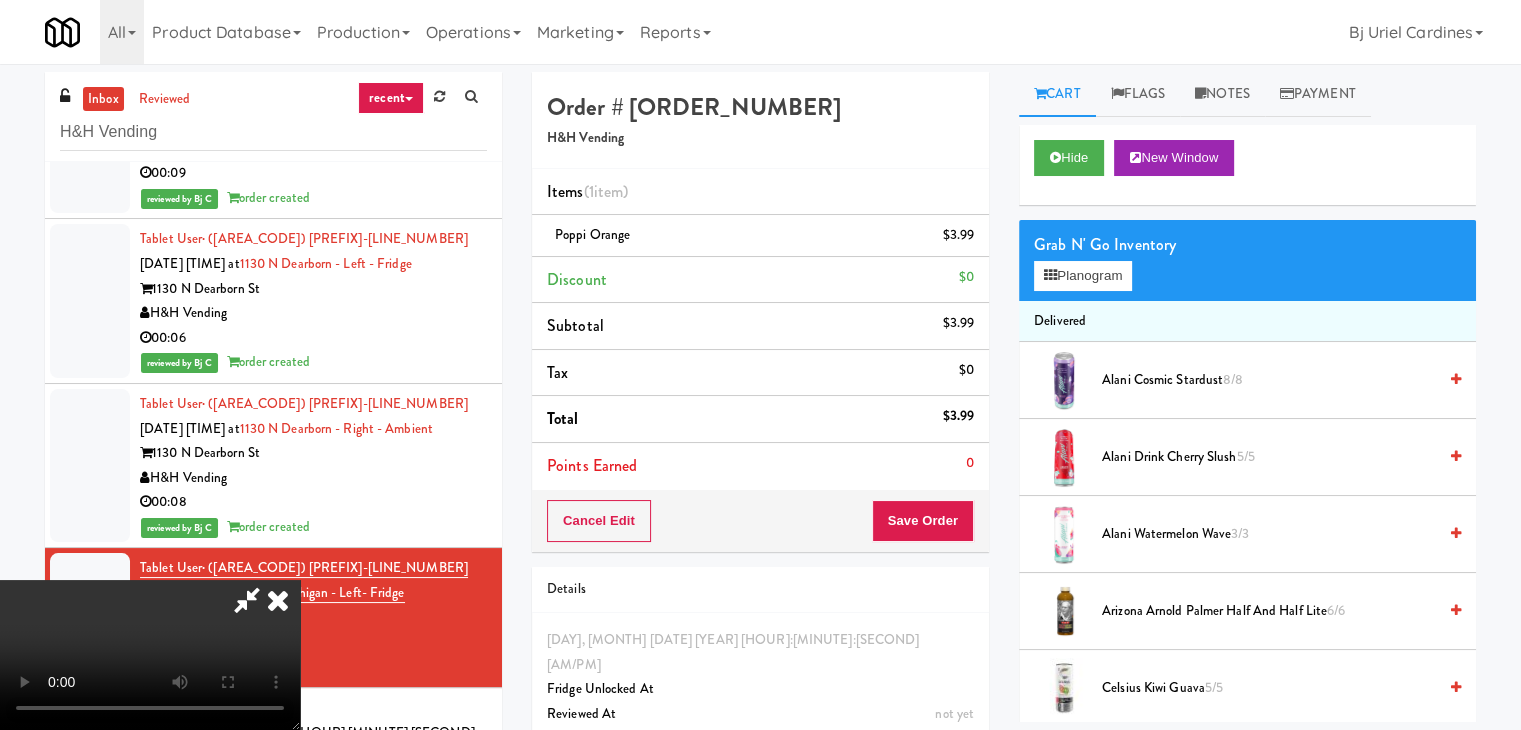 click on "Cancel Edit Save Order" at bounding box center (760, 521) 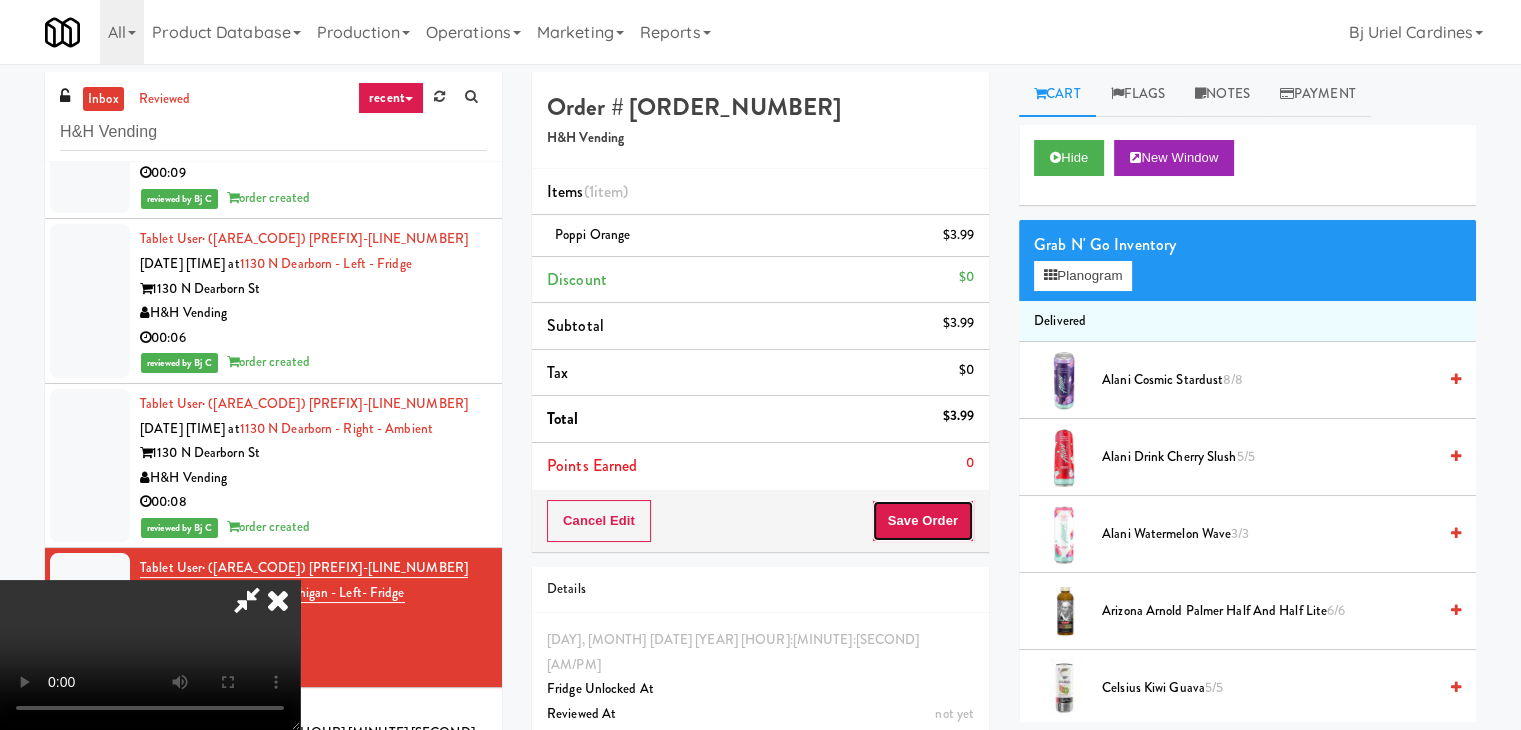 click on "Save Order" at bounding box center (923, 521) 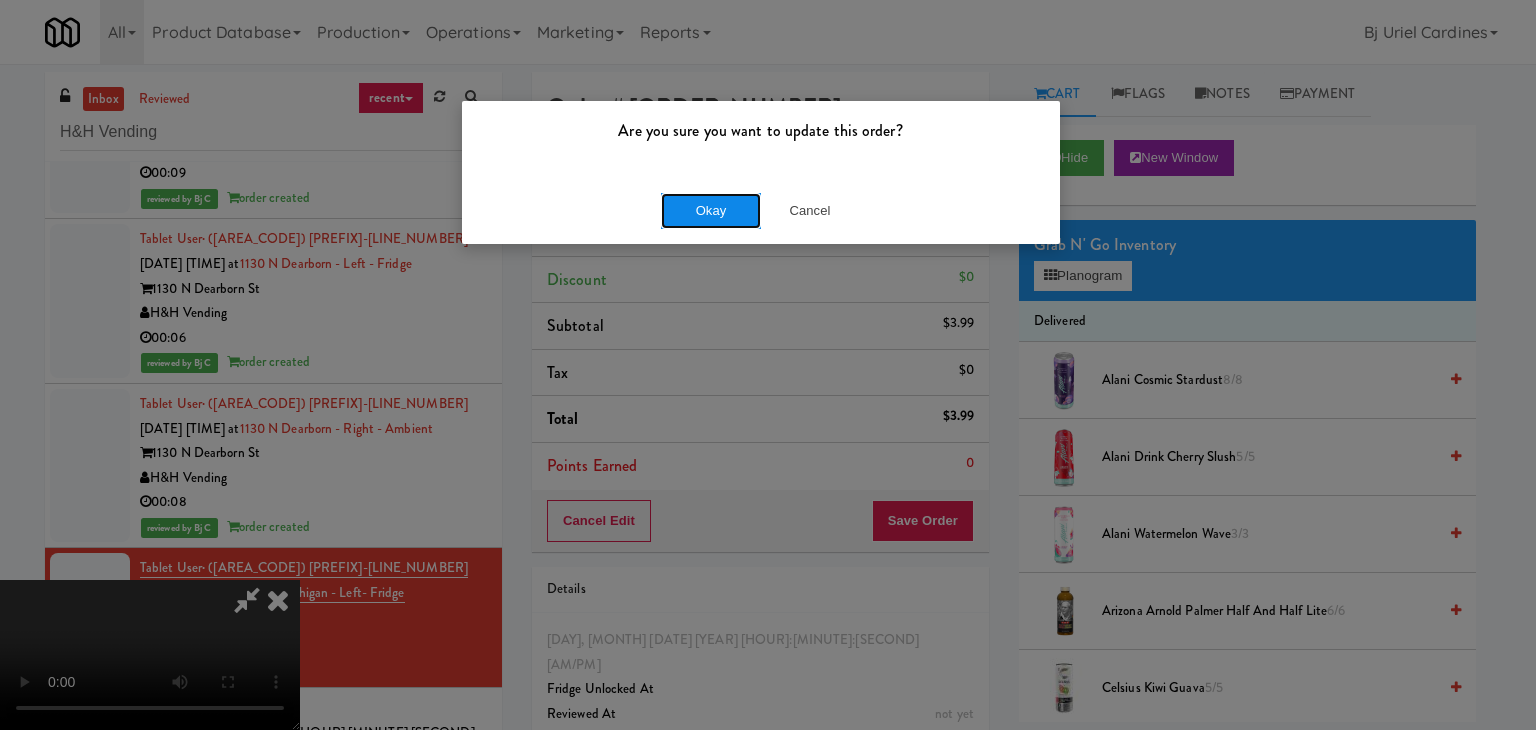 click on "Okay" at bounding box center (711, 211) 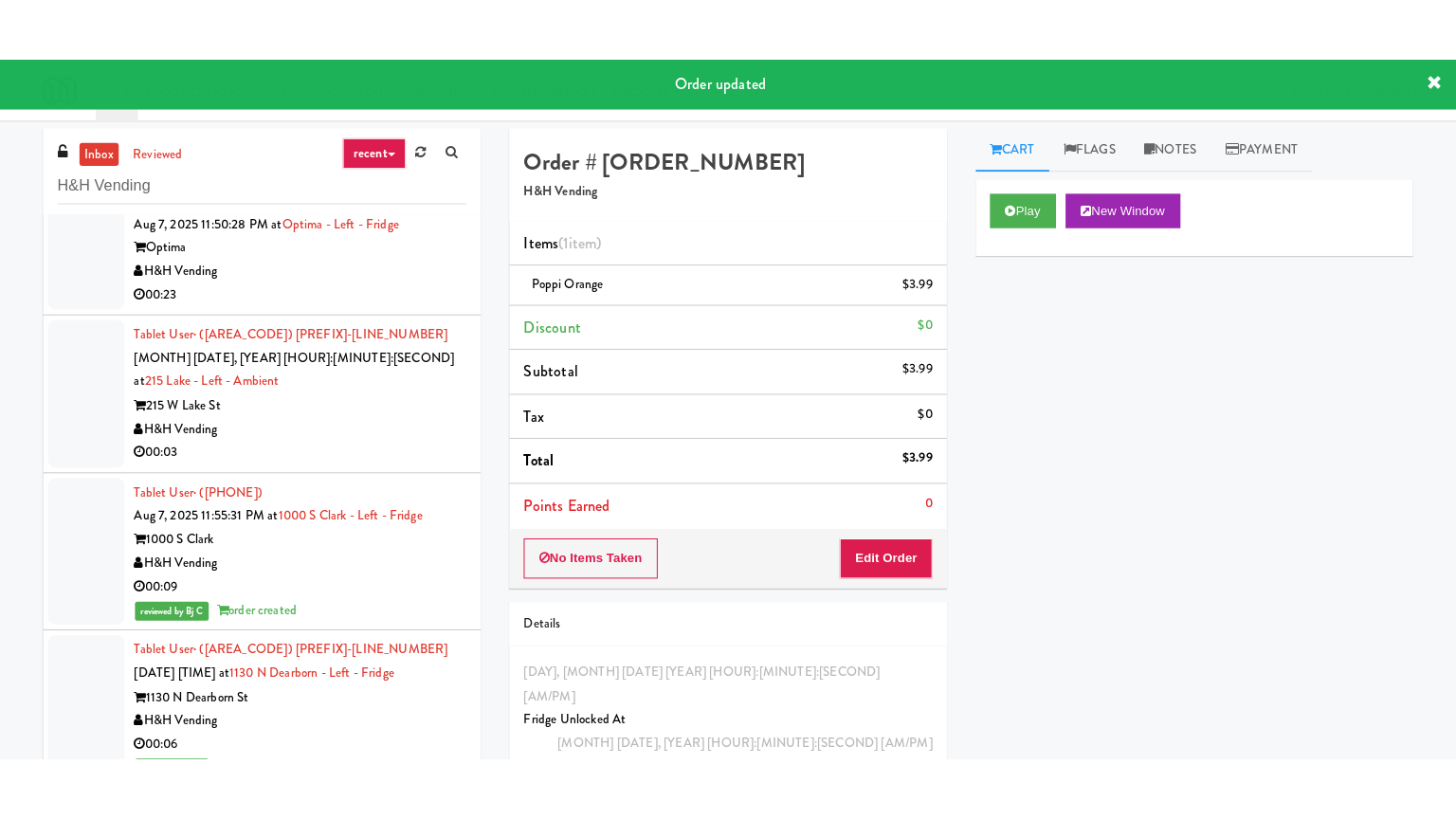 scroll, scrollTop: 8770, scrollLeft: 0, axis: vertical 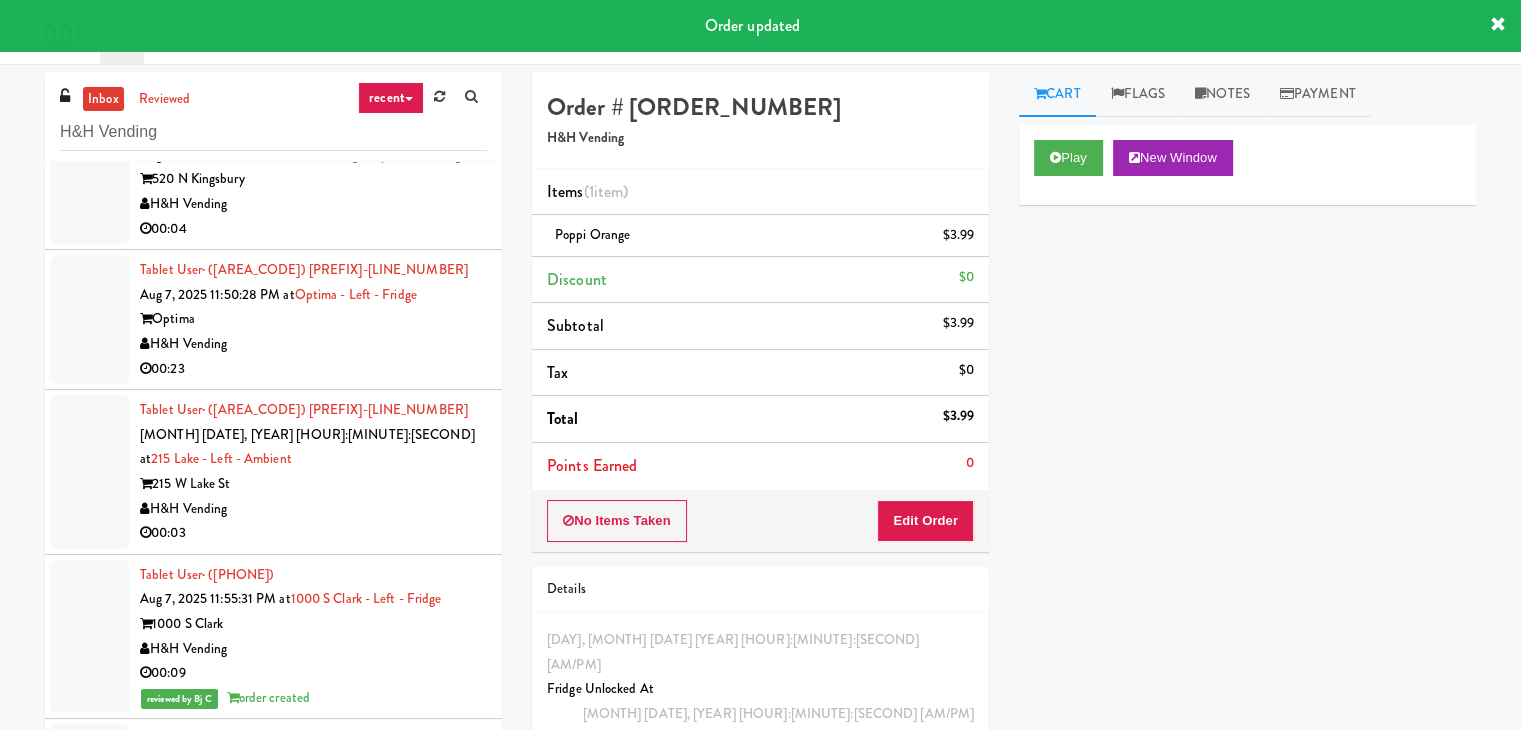 click on "00:03" at bounding box center [313, 533] 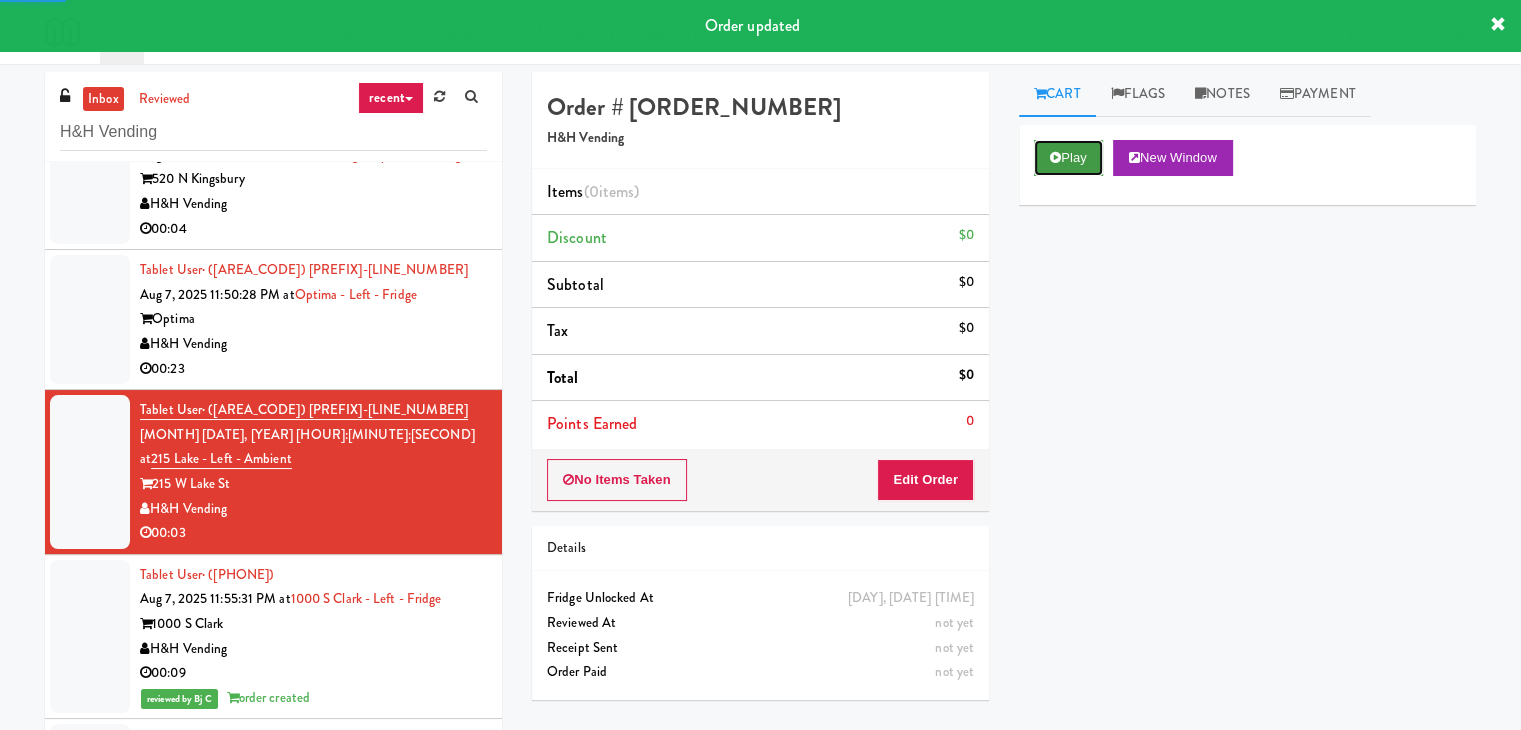click on "Play" at bounding box center (1068, 158) 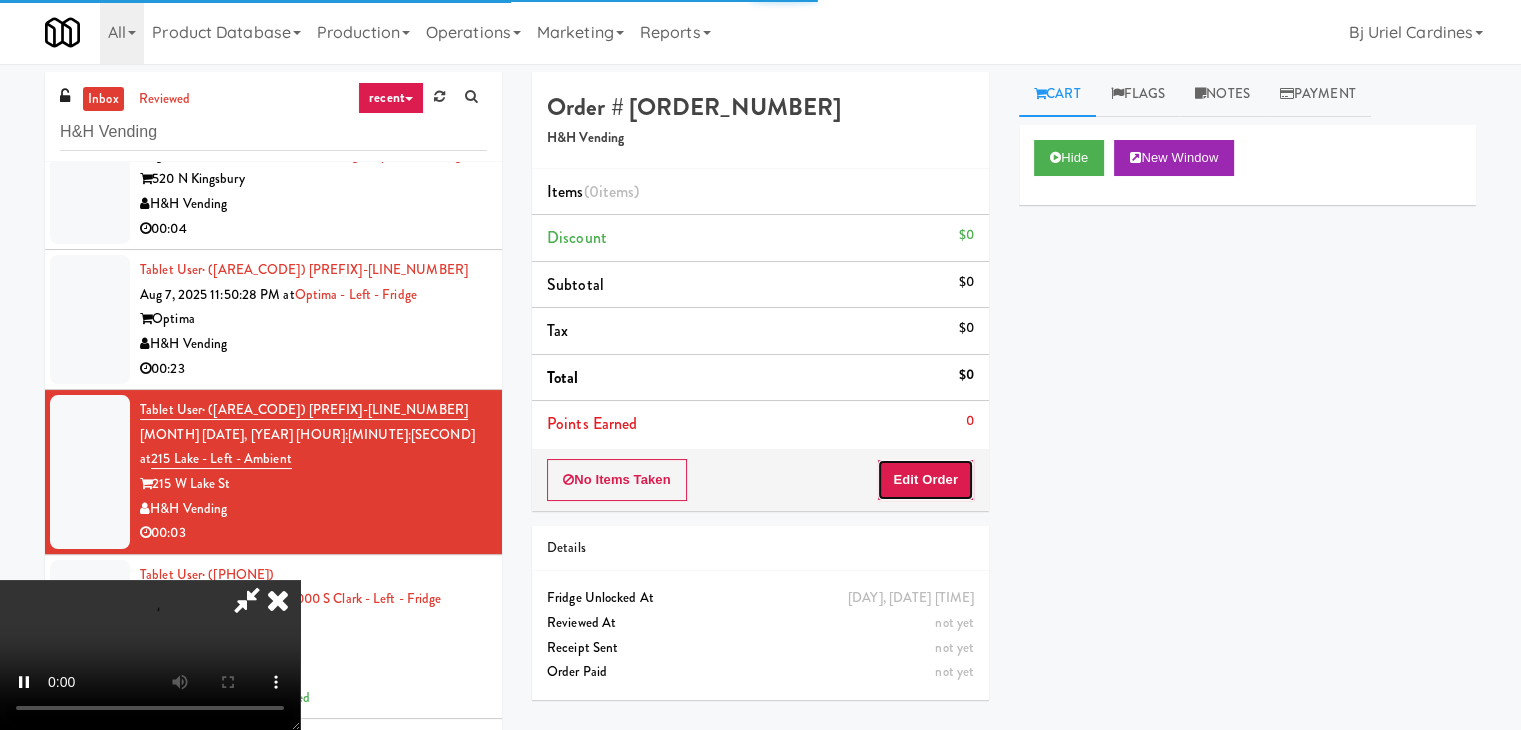 click on "Edit Order" at bounding box center [925, 480] 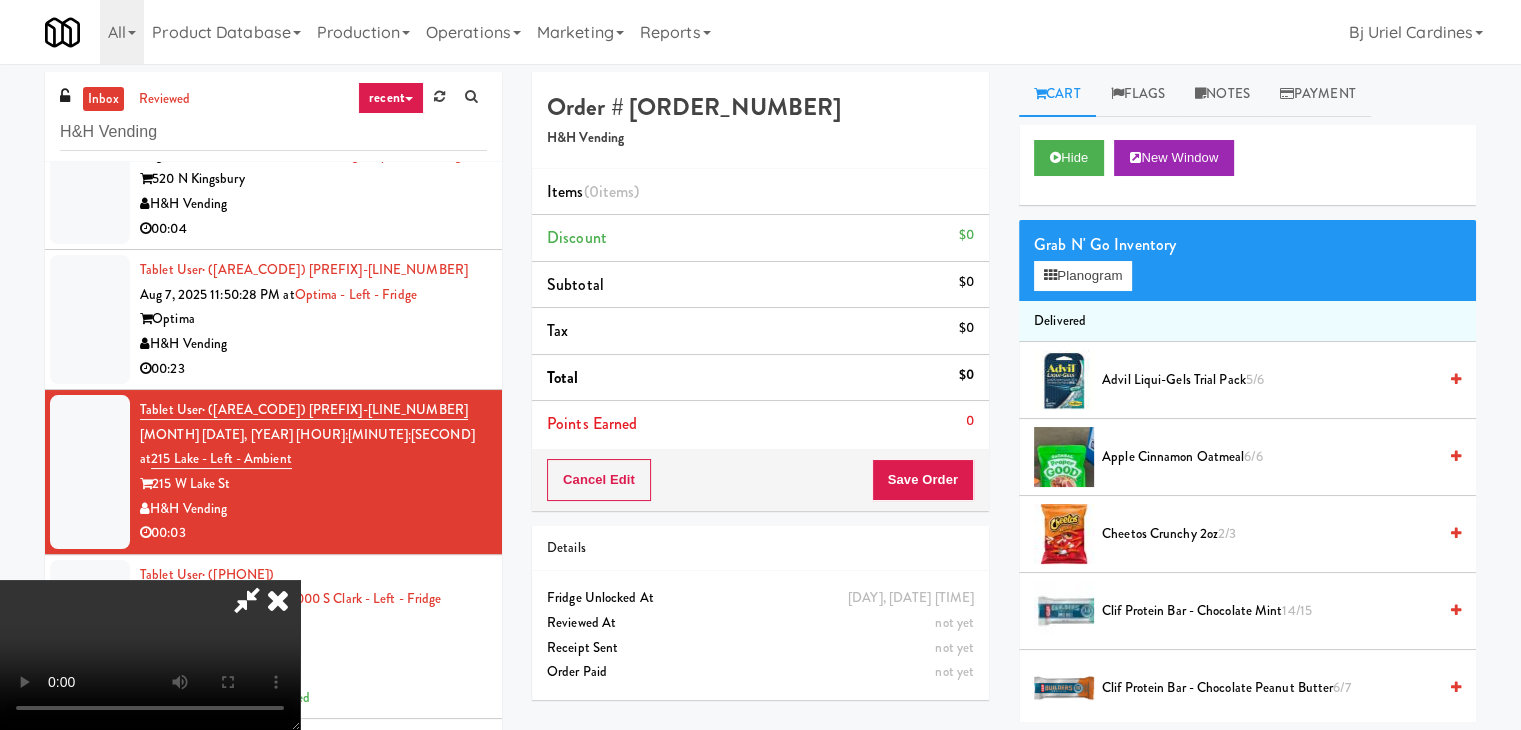 type 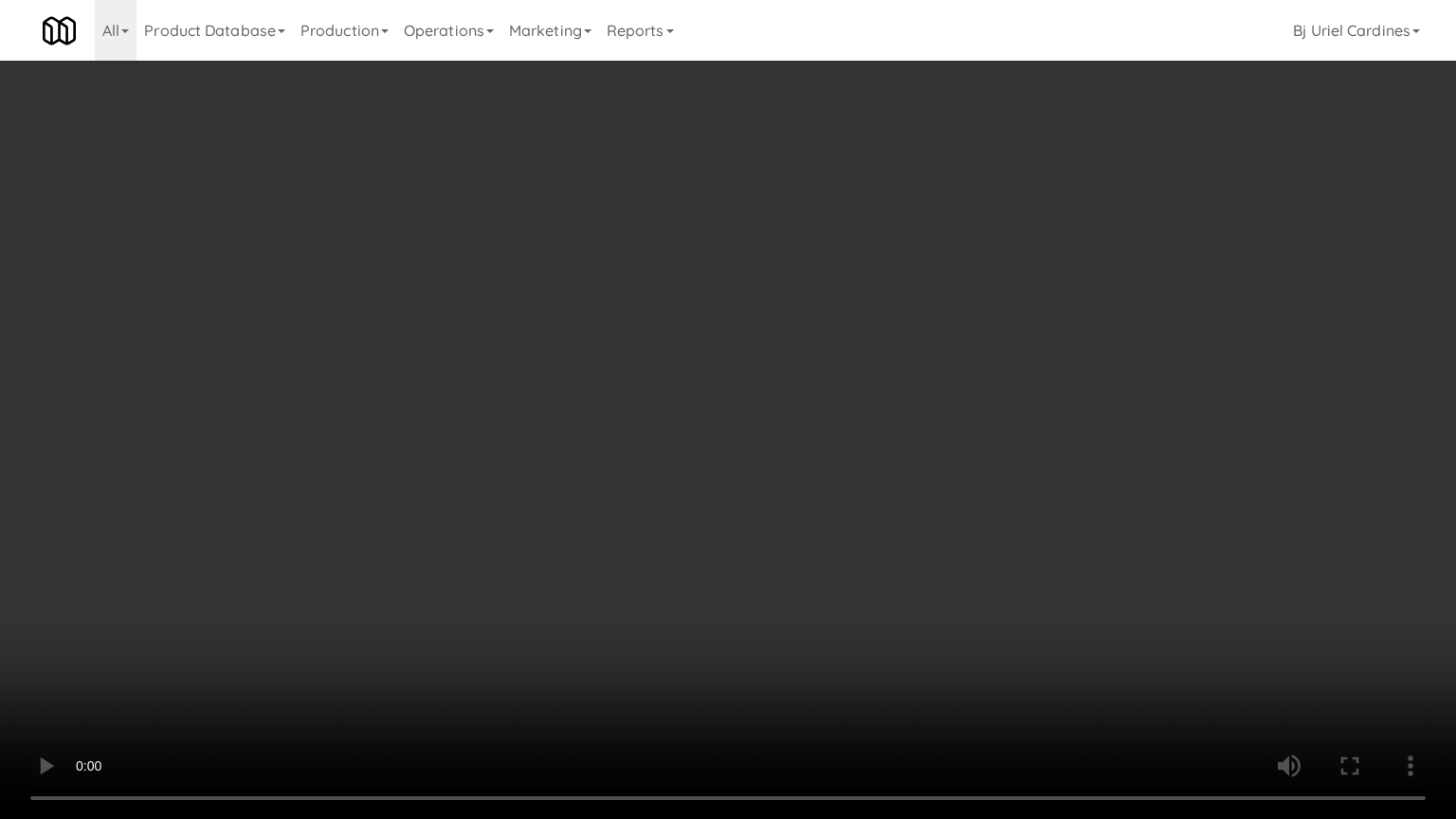 click at bounding box center (728, 410) 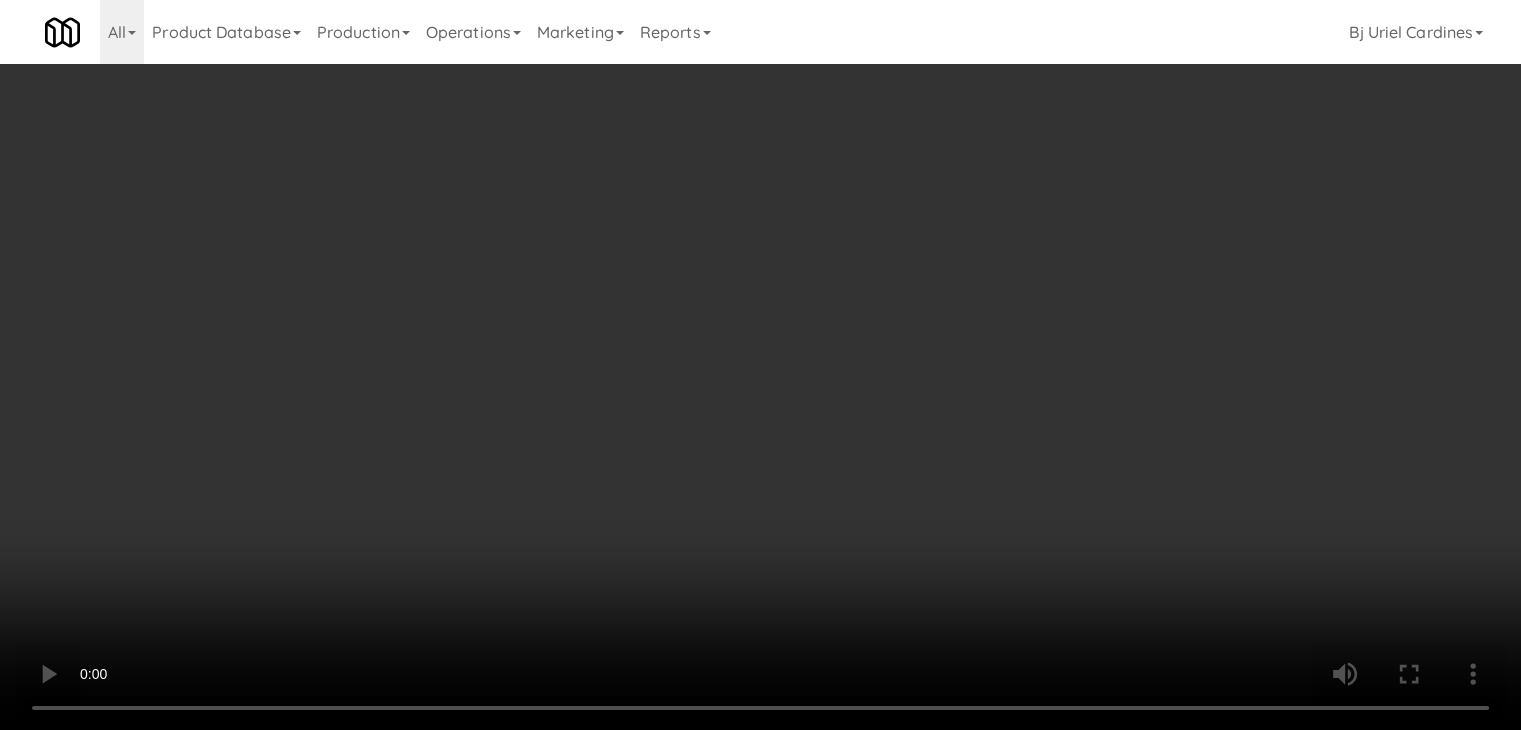 click on "Planogram" at bounding box center (1083, 276) 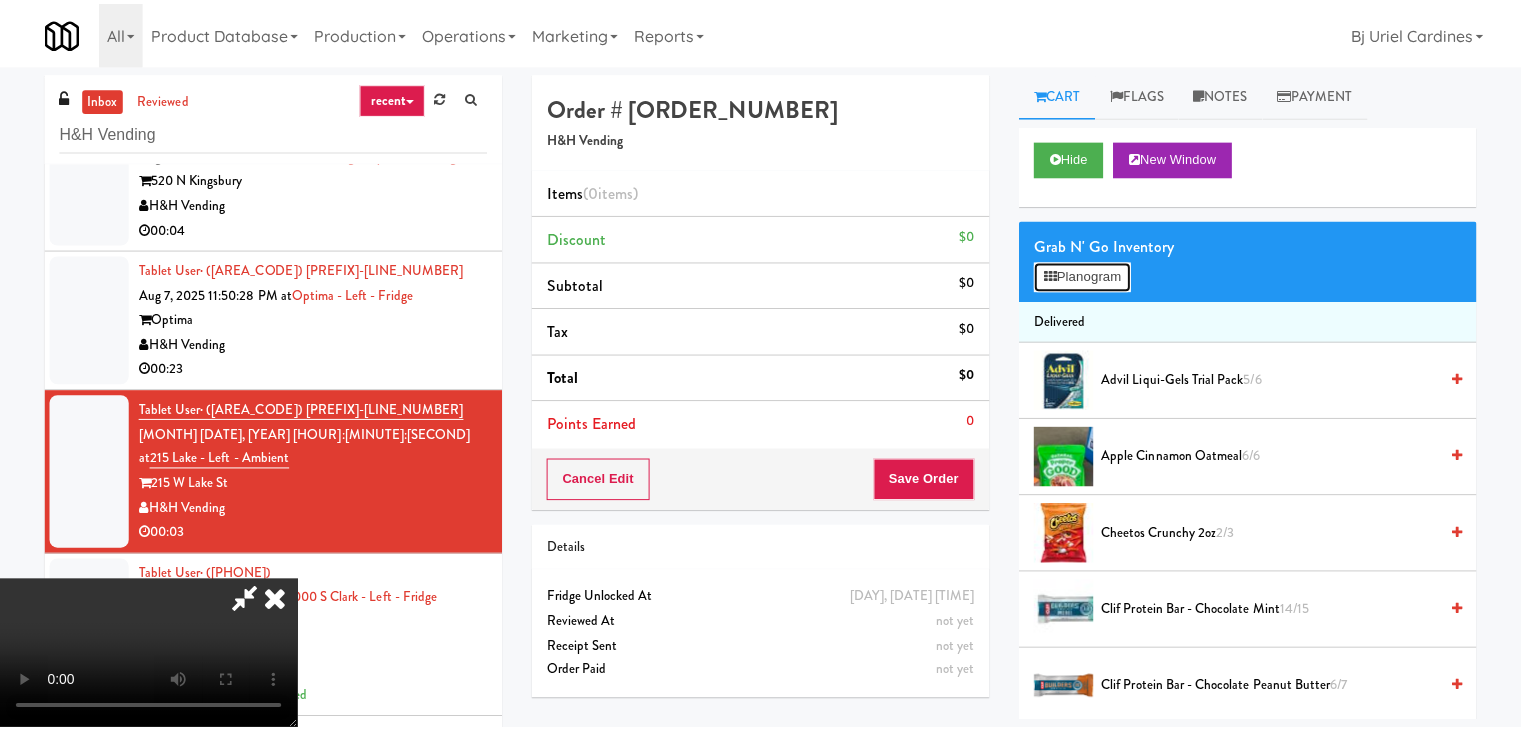 scroll, scrollTop: 9203, scrollLeft: 0, axis: vertical 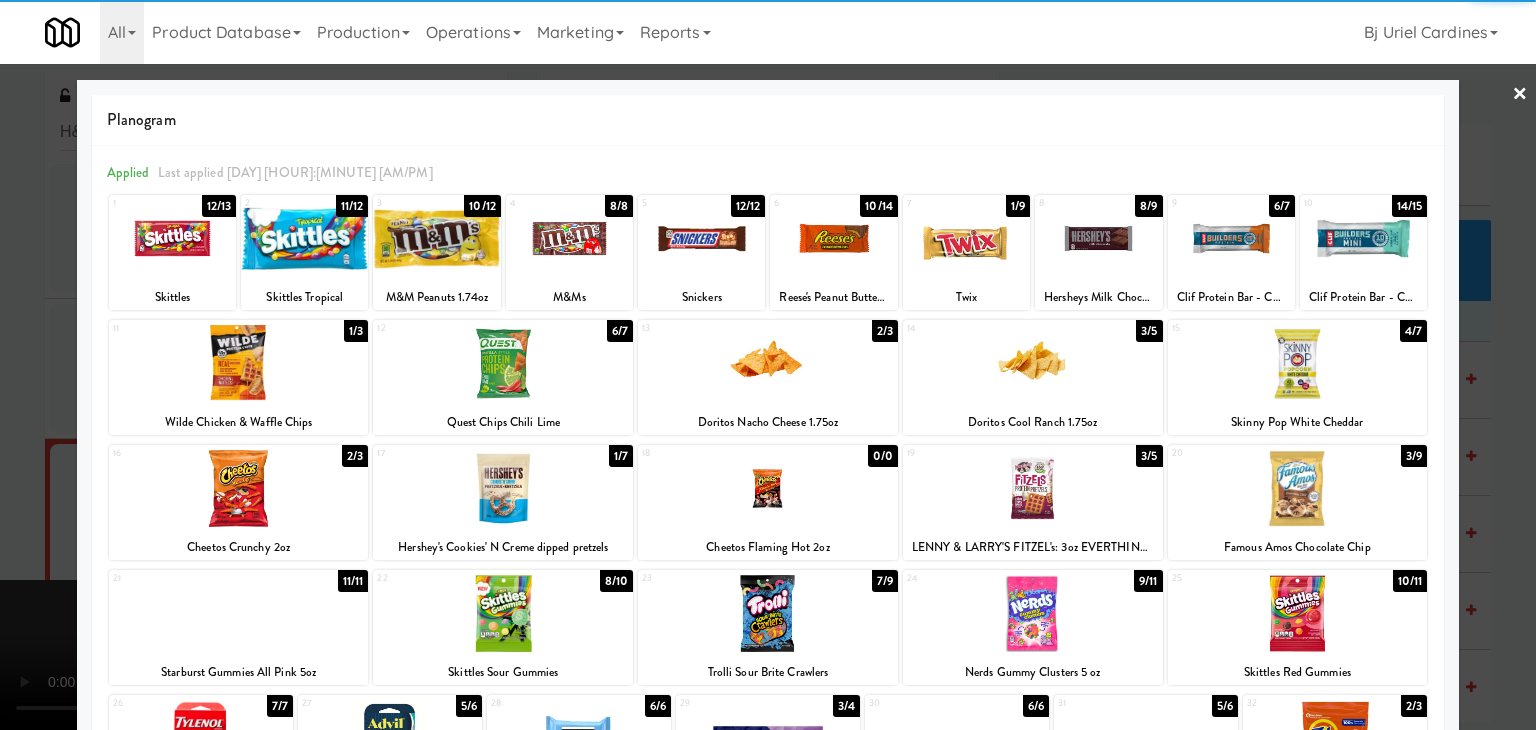 click at bounding box center [503, 363] 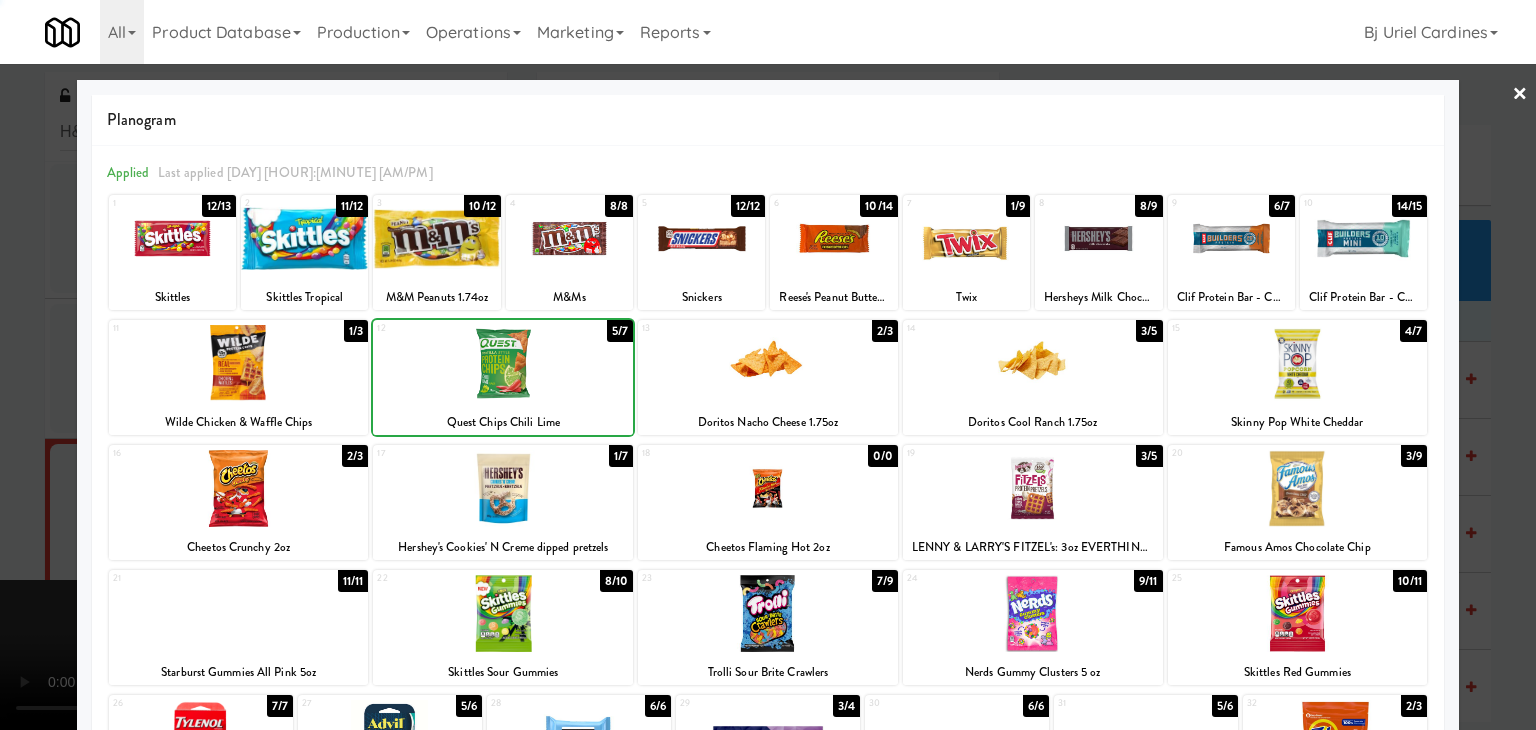 click at bounding box center [768, 365] 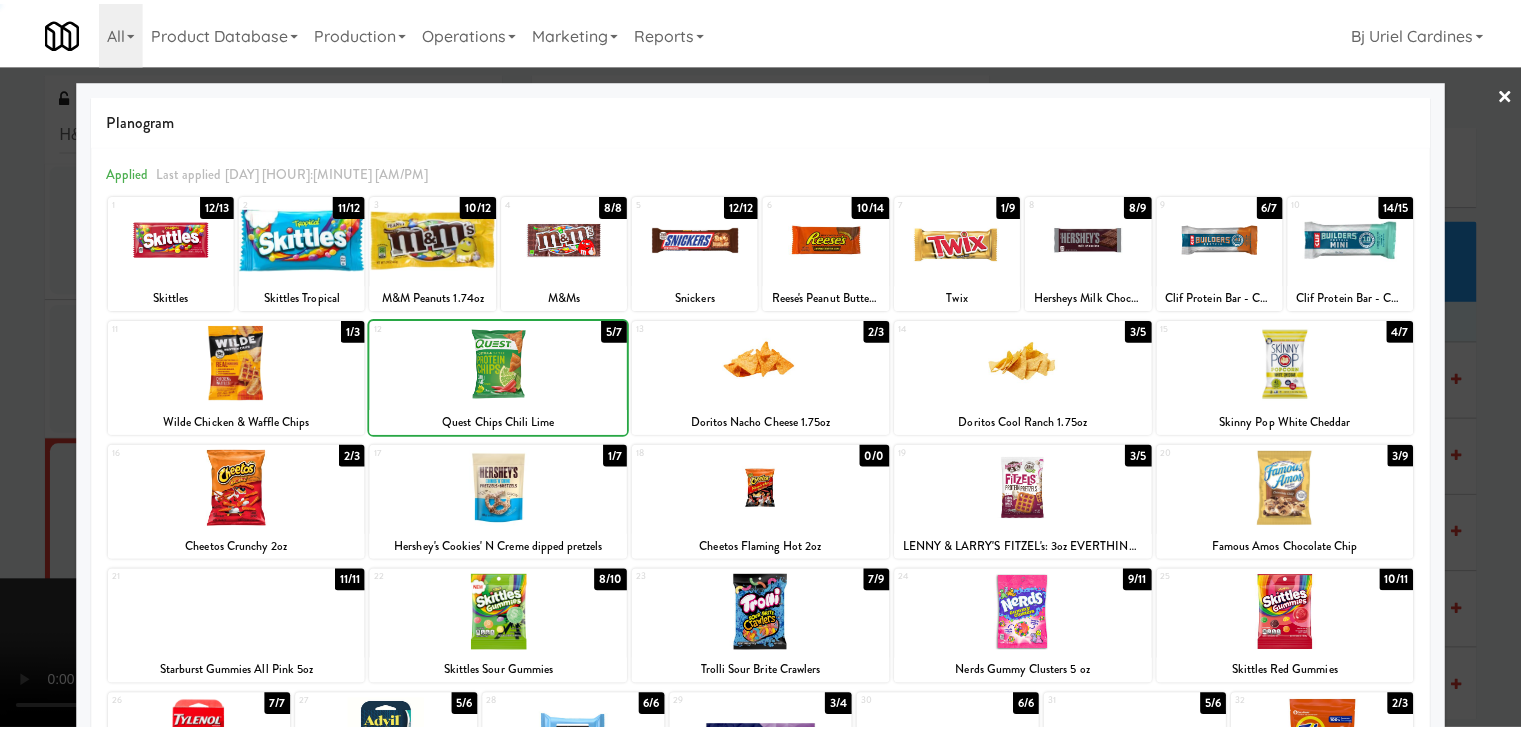 scroll, scrollTop: 9252, scrollLeft: 0, axis: vertical 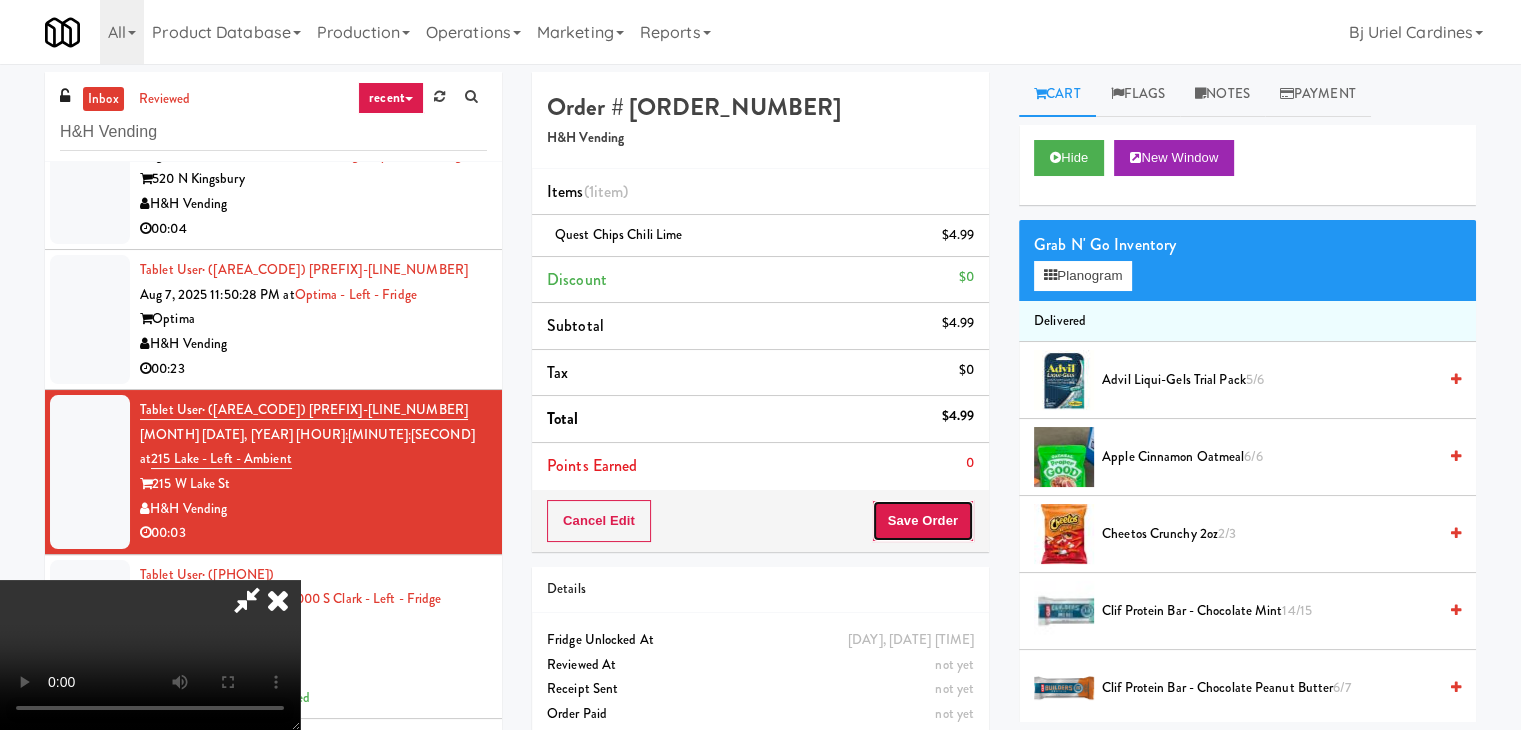 click on "Save Order" at bounding box center (923, 521) 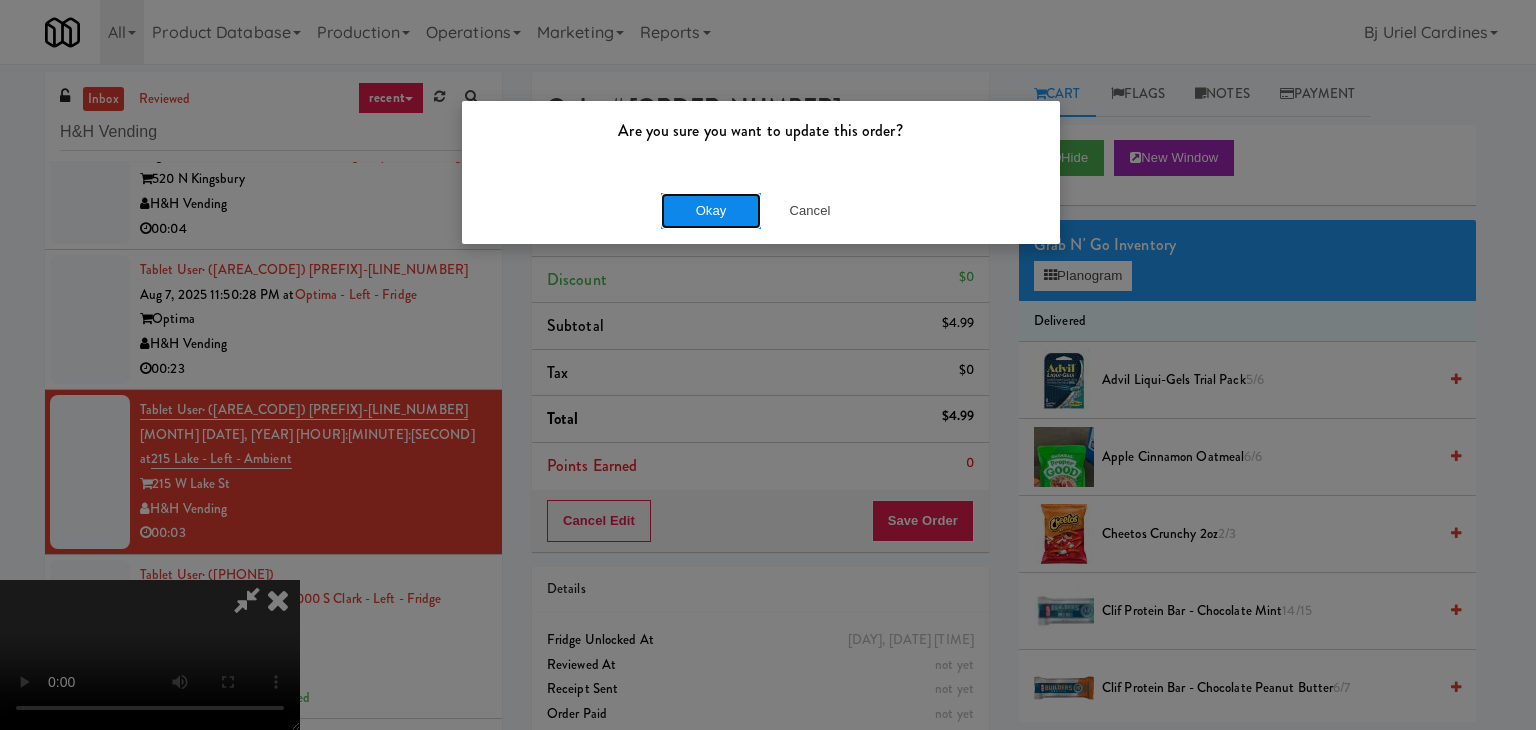 click on "Okay" at bounding box center [711, 211] 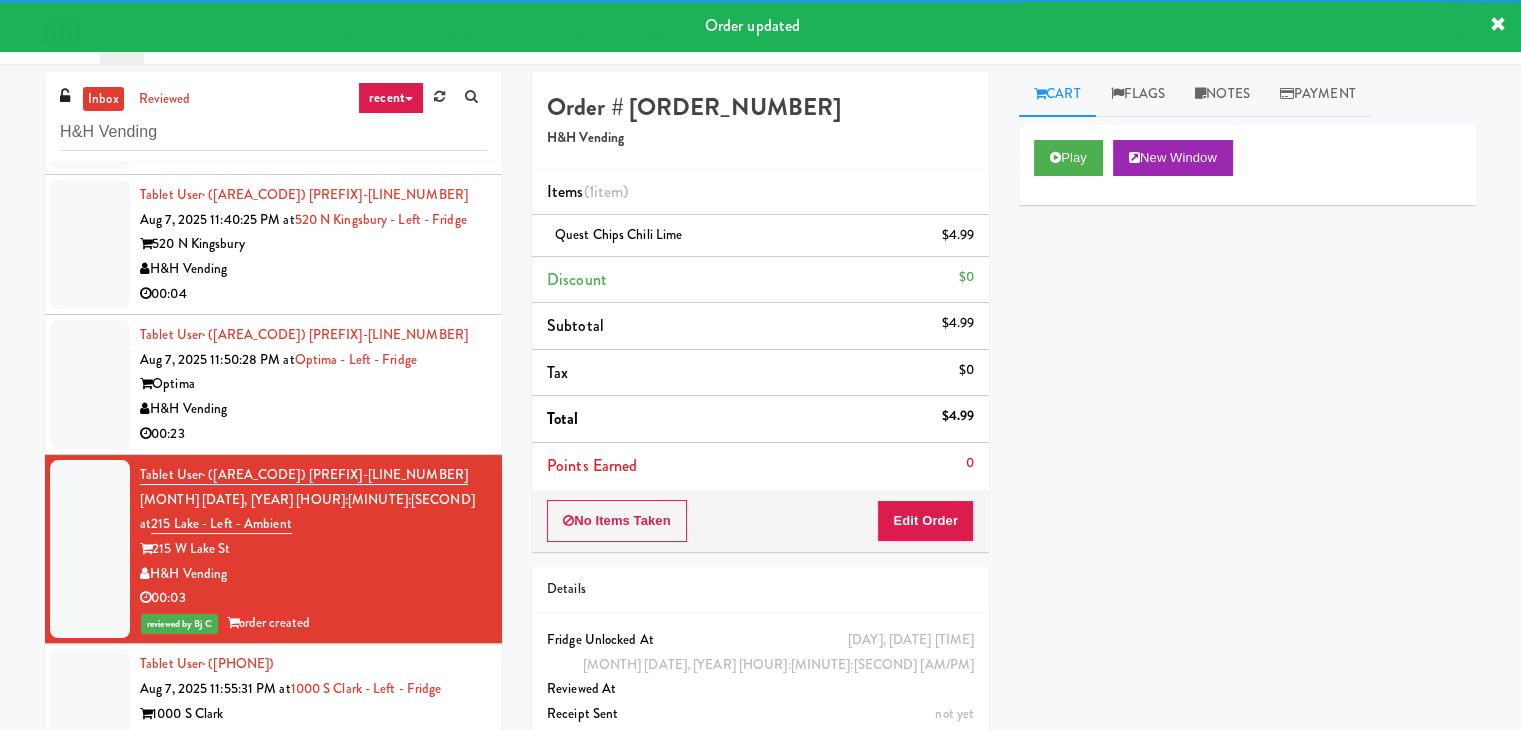scroll, scrollTop: 9152, scrollLeft: 0, axis: vertical 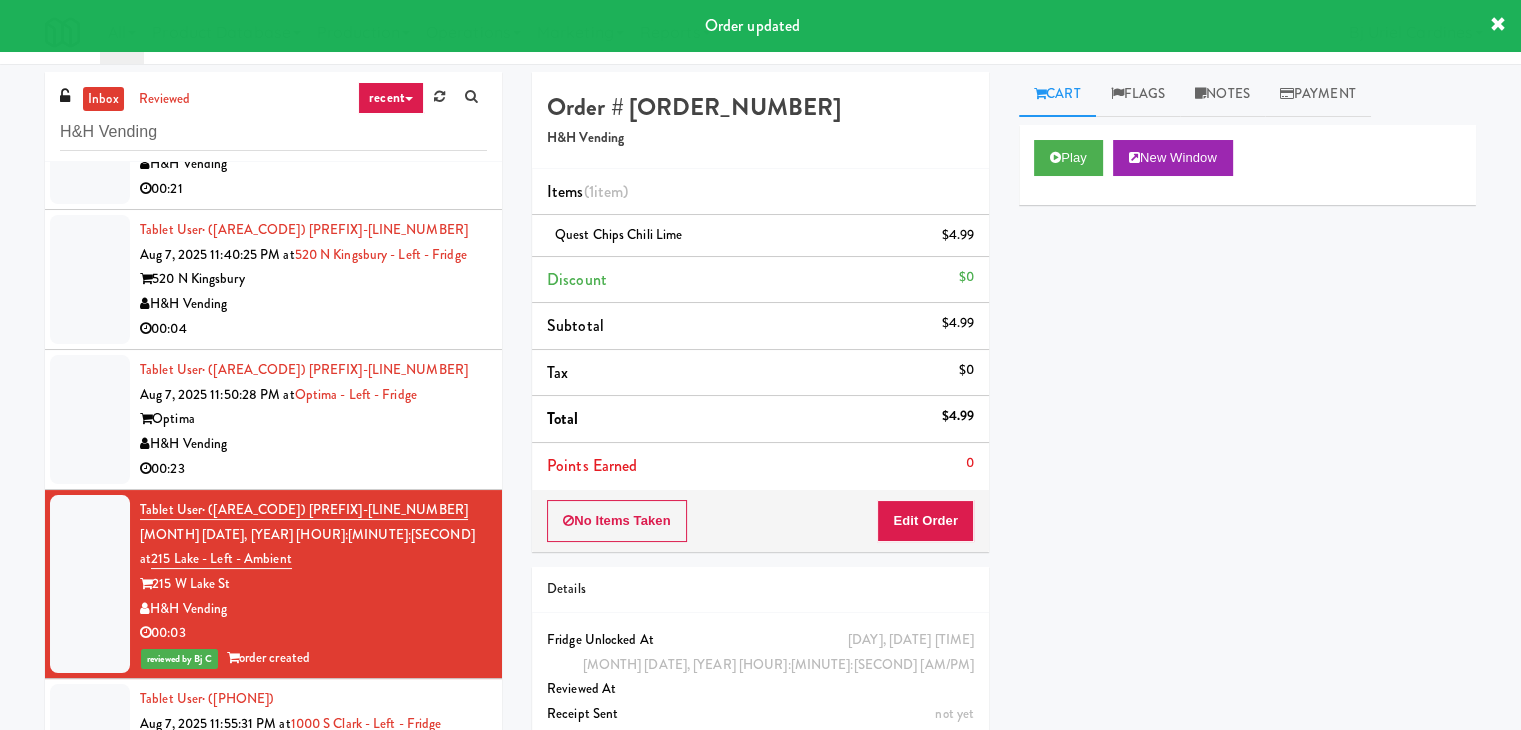 drag, startPoint x: 378, startPoint y: 299, endPoint x: 402, endPoint y: 320, distance: 31.890438 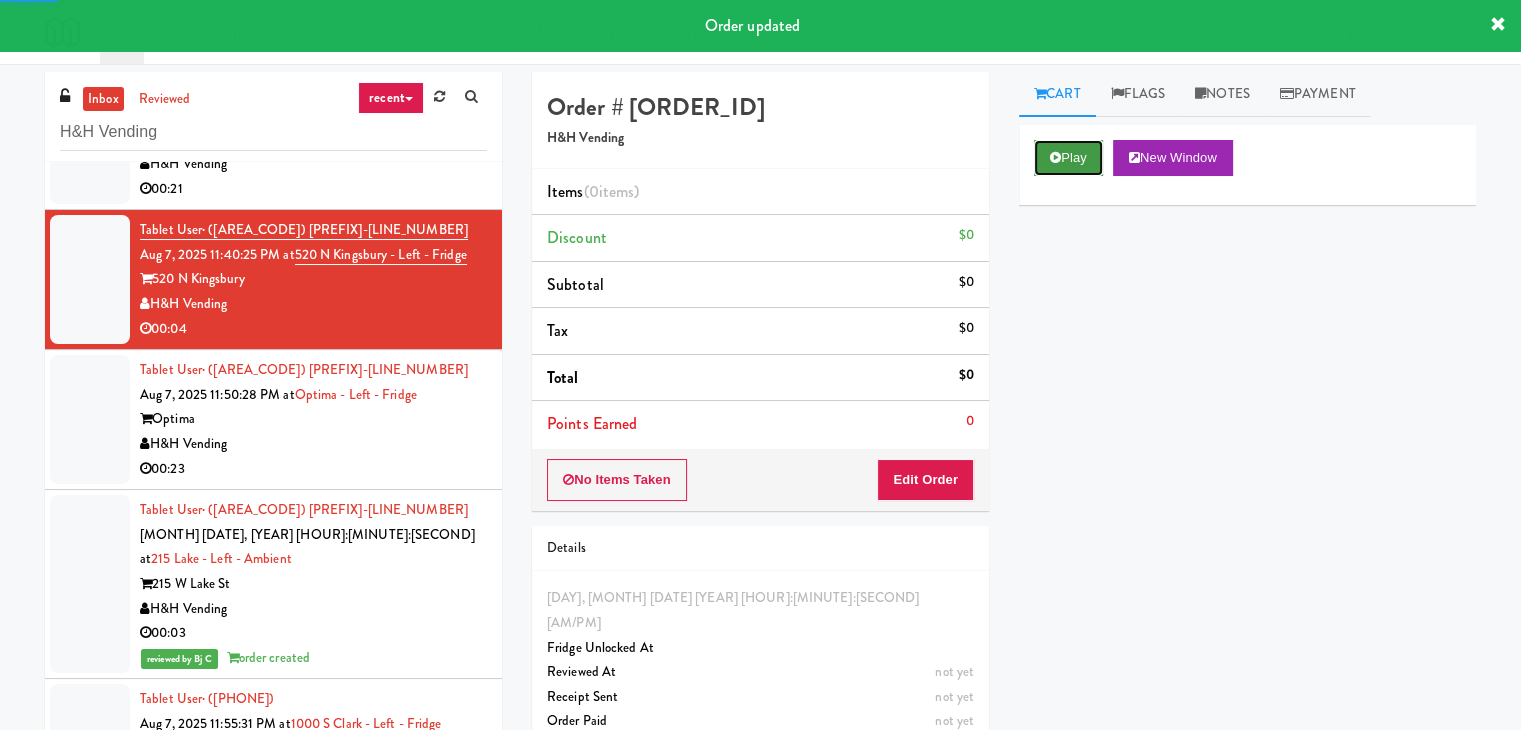 click on "Play" at bounding box center (1068, 158) 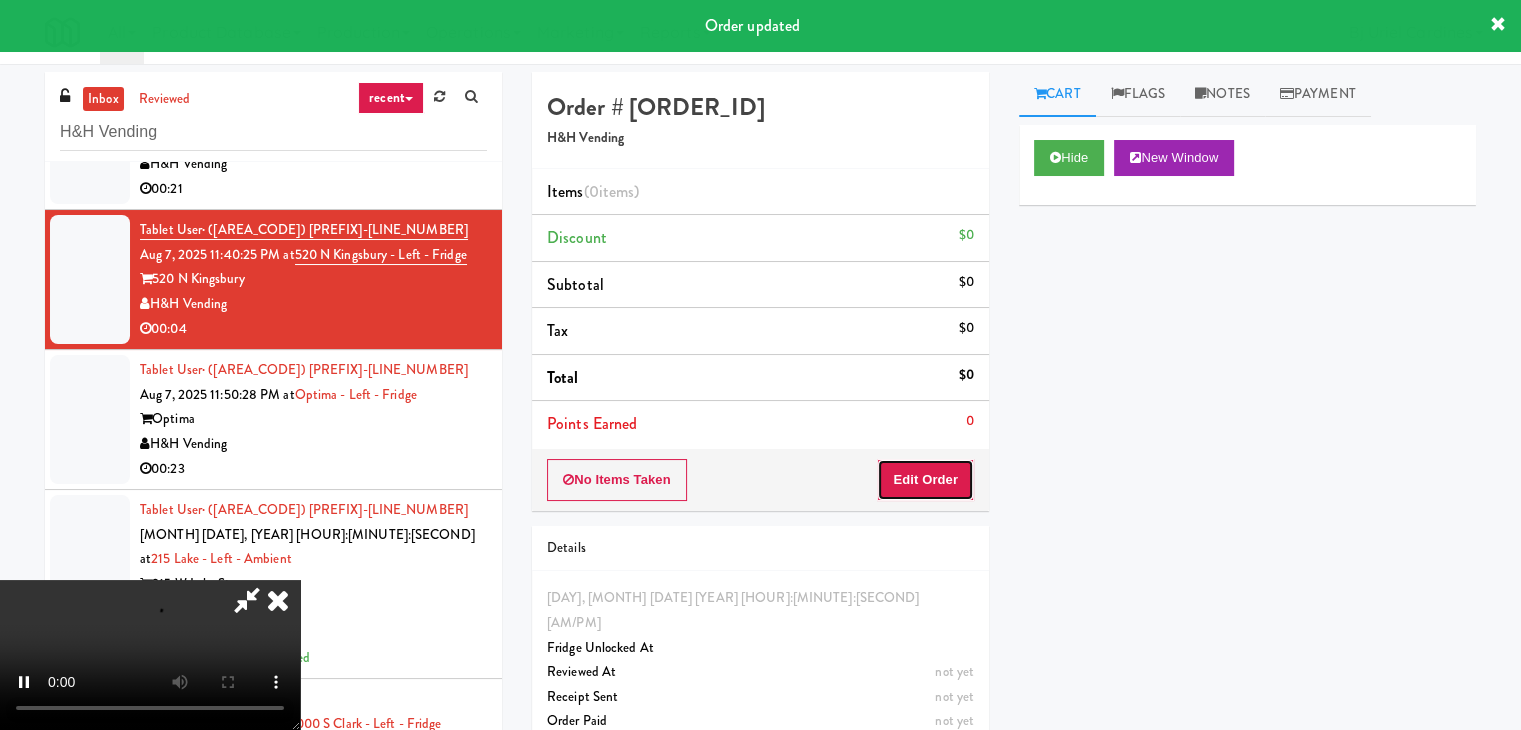 click on "Edit Order" at bounding box center [925, 480] 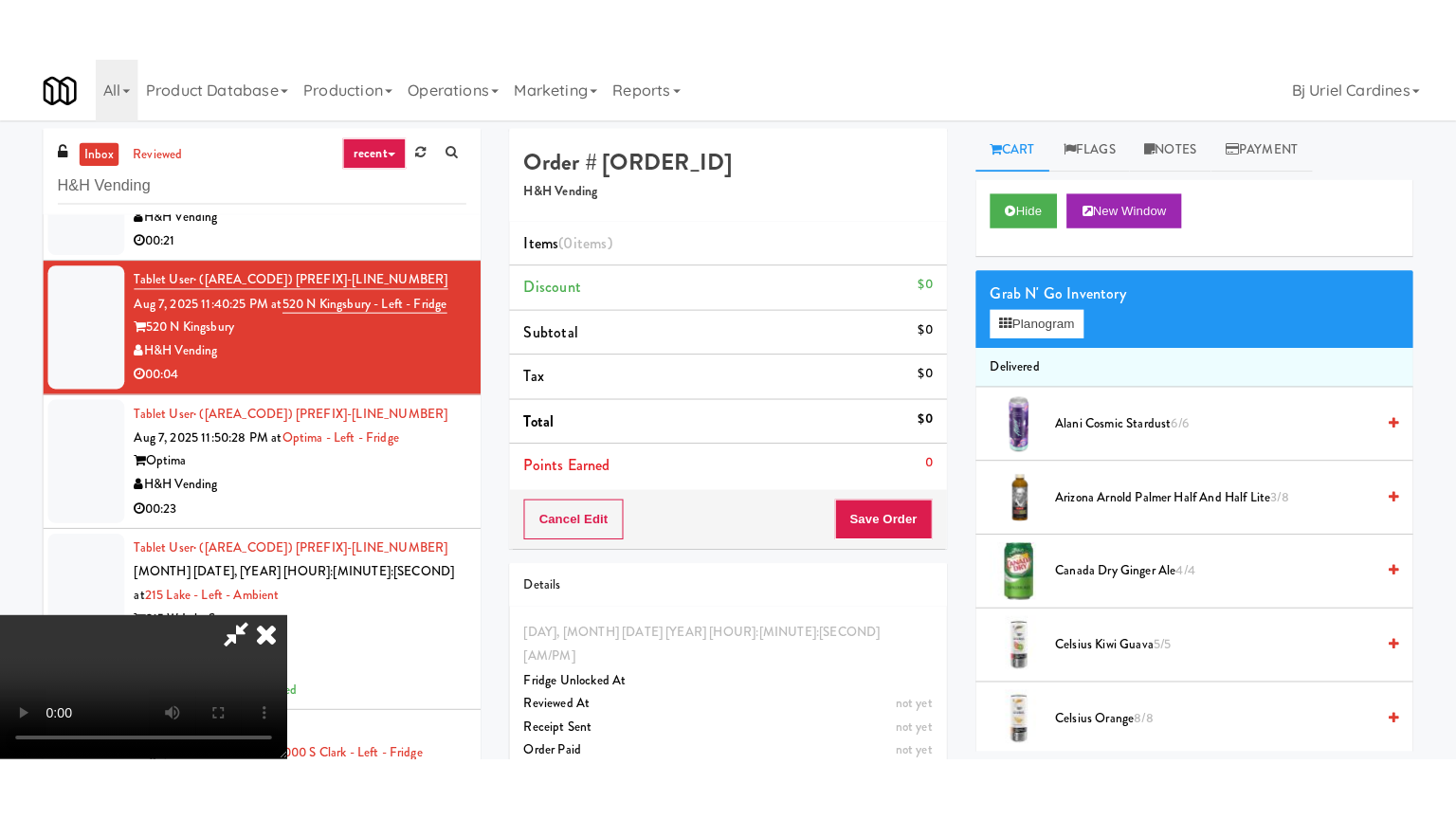 scroll, scrollTop: 266, scrollLeft: 0, axis: vertical 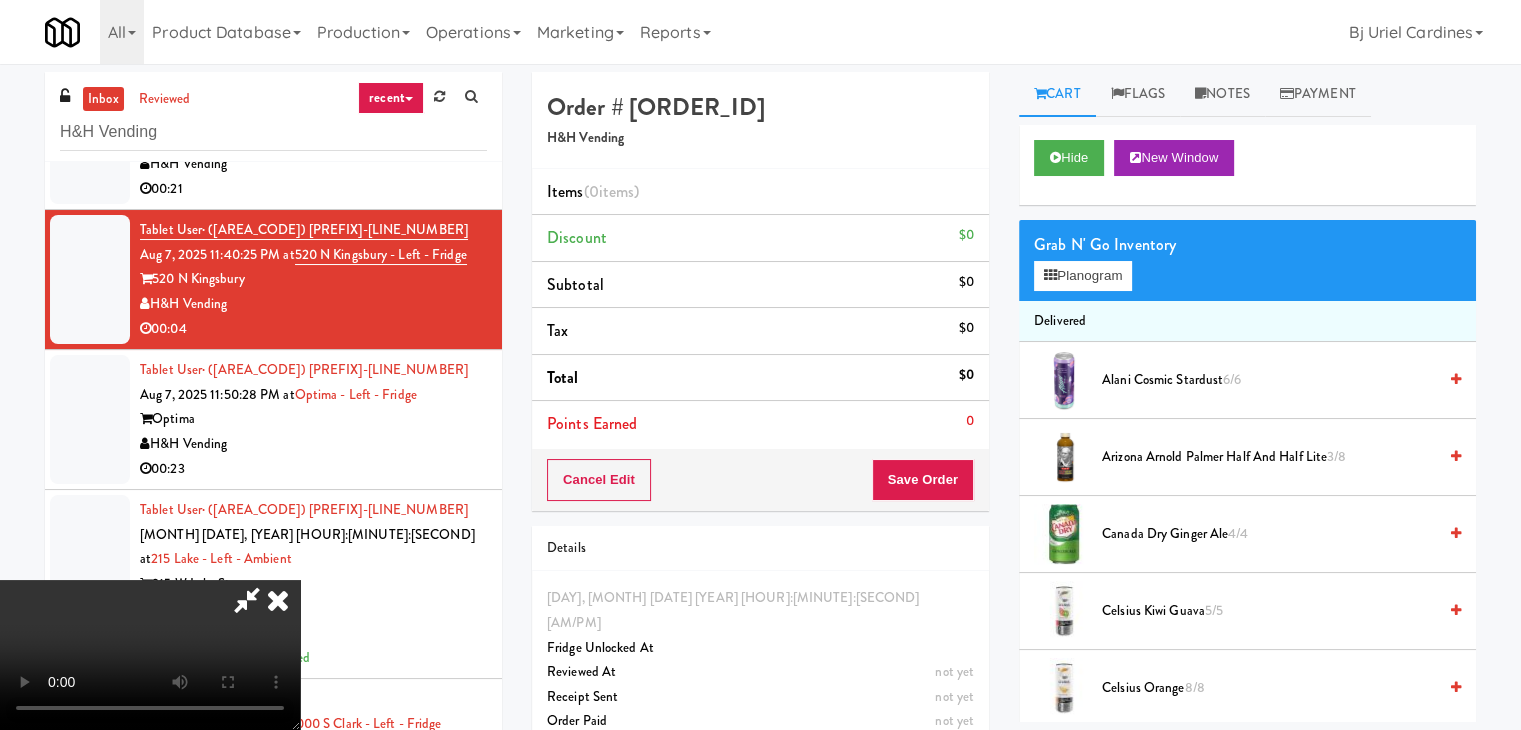 type 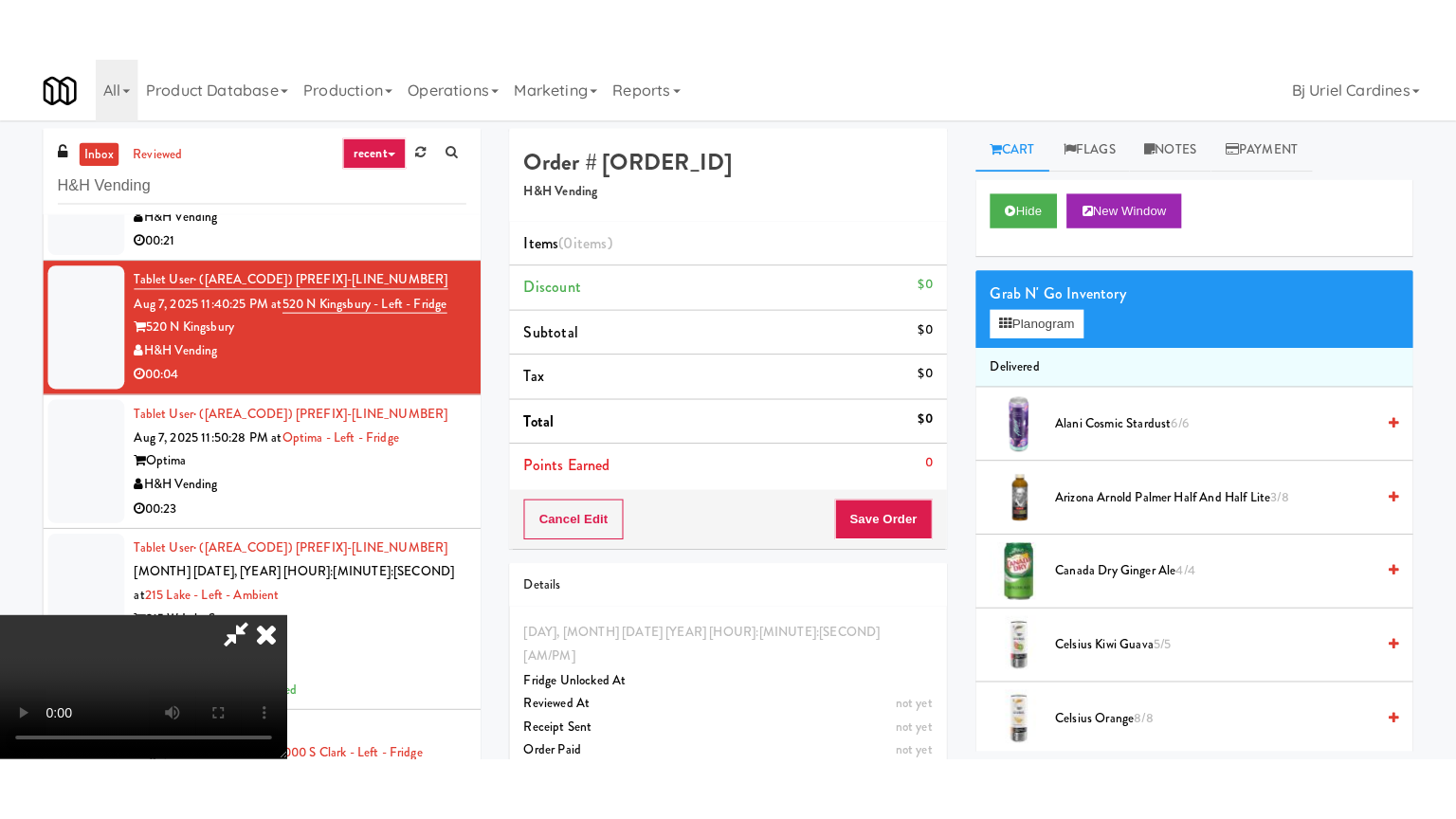 scroll, scrollTop: 0, scrollLeft: 0, axis: both 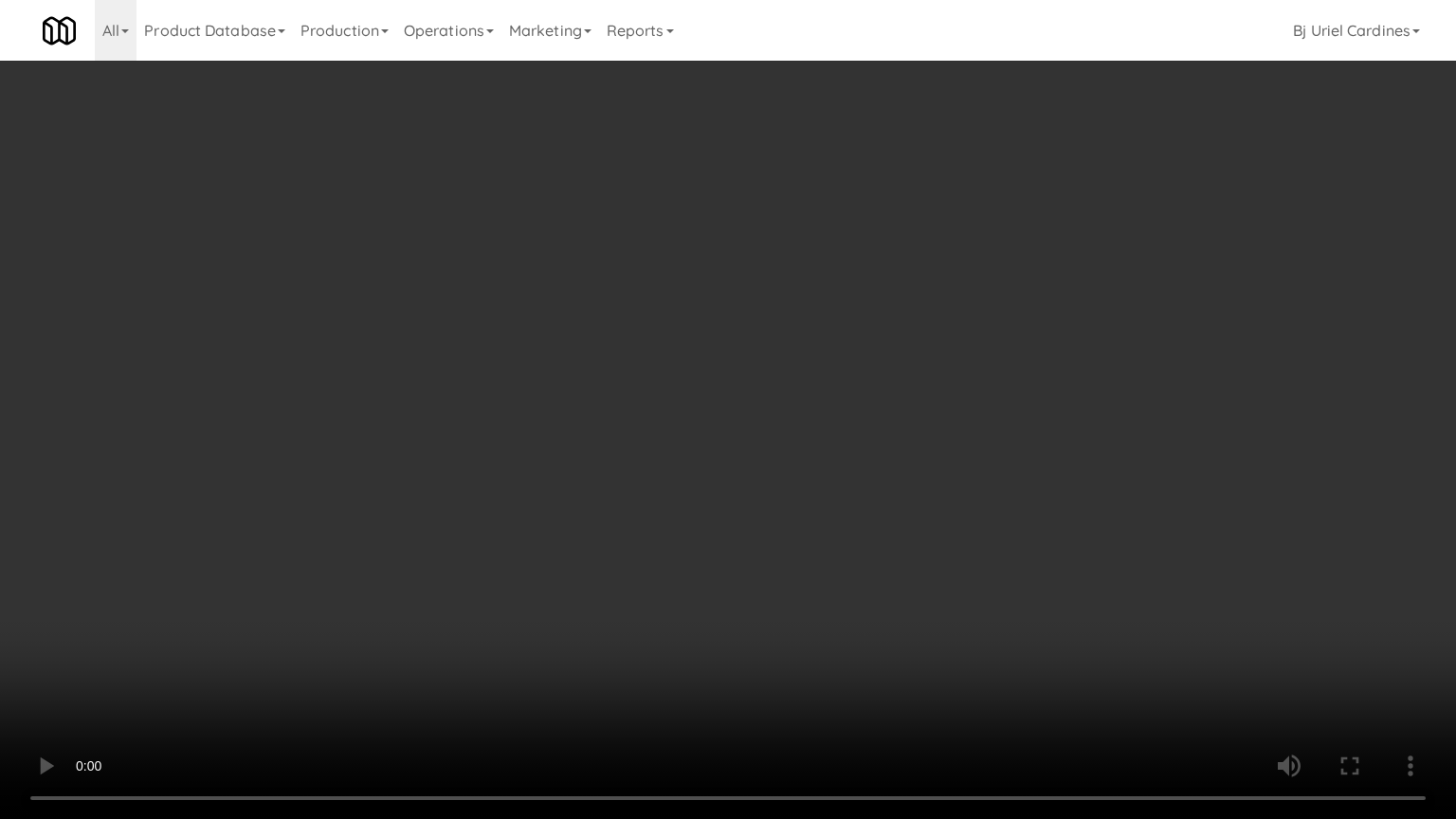 click at bounding box center [728, 410] 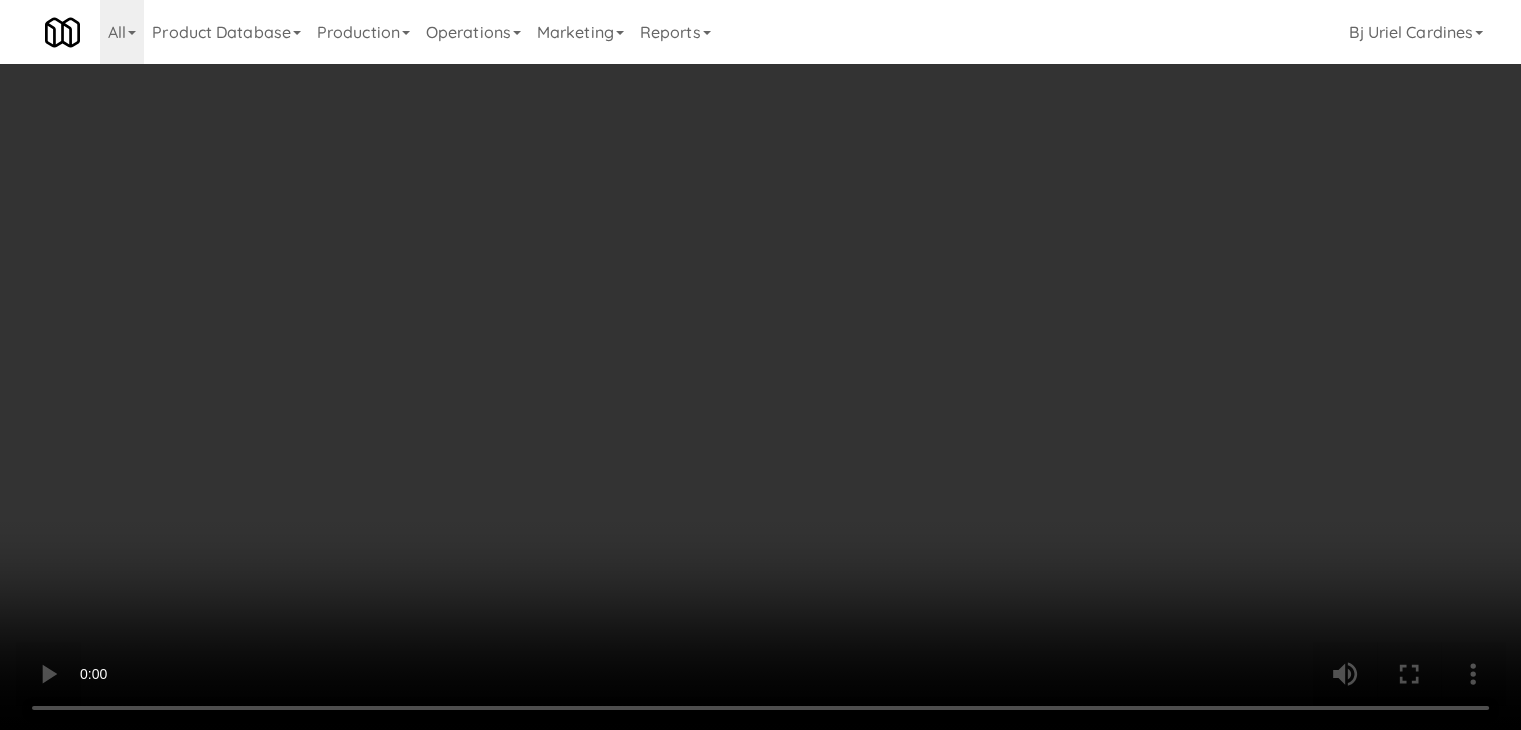 click on "Planogram" at bounding box center (1083, 276) 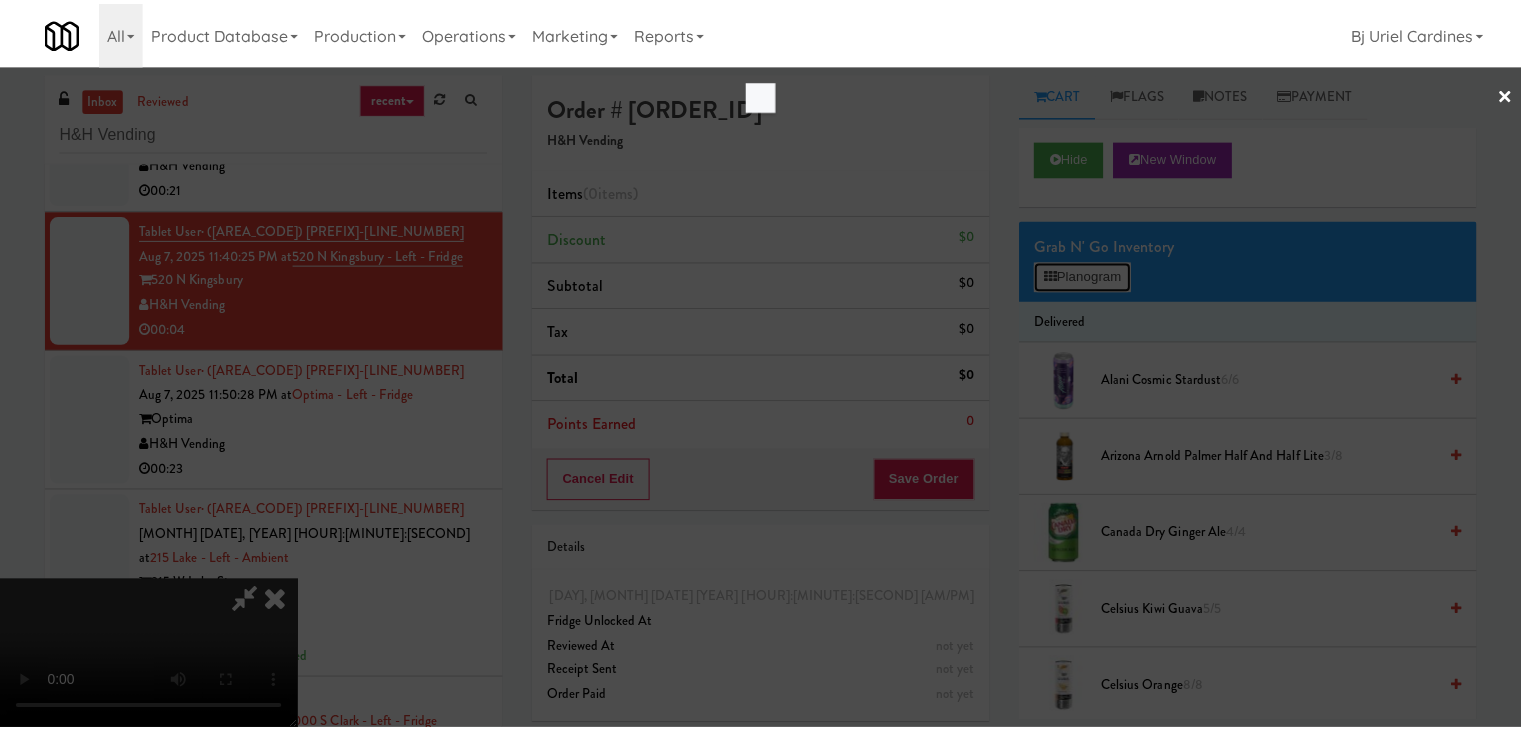 scroll, scrollTop: 9103, scrollLeft: 0, axis: vertical 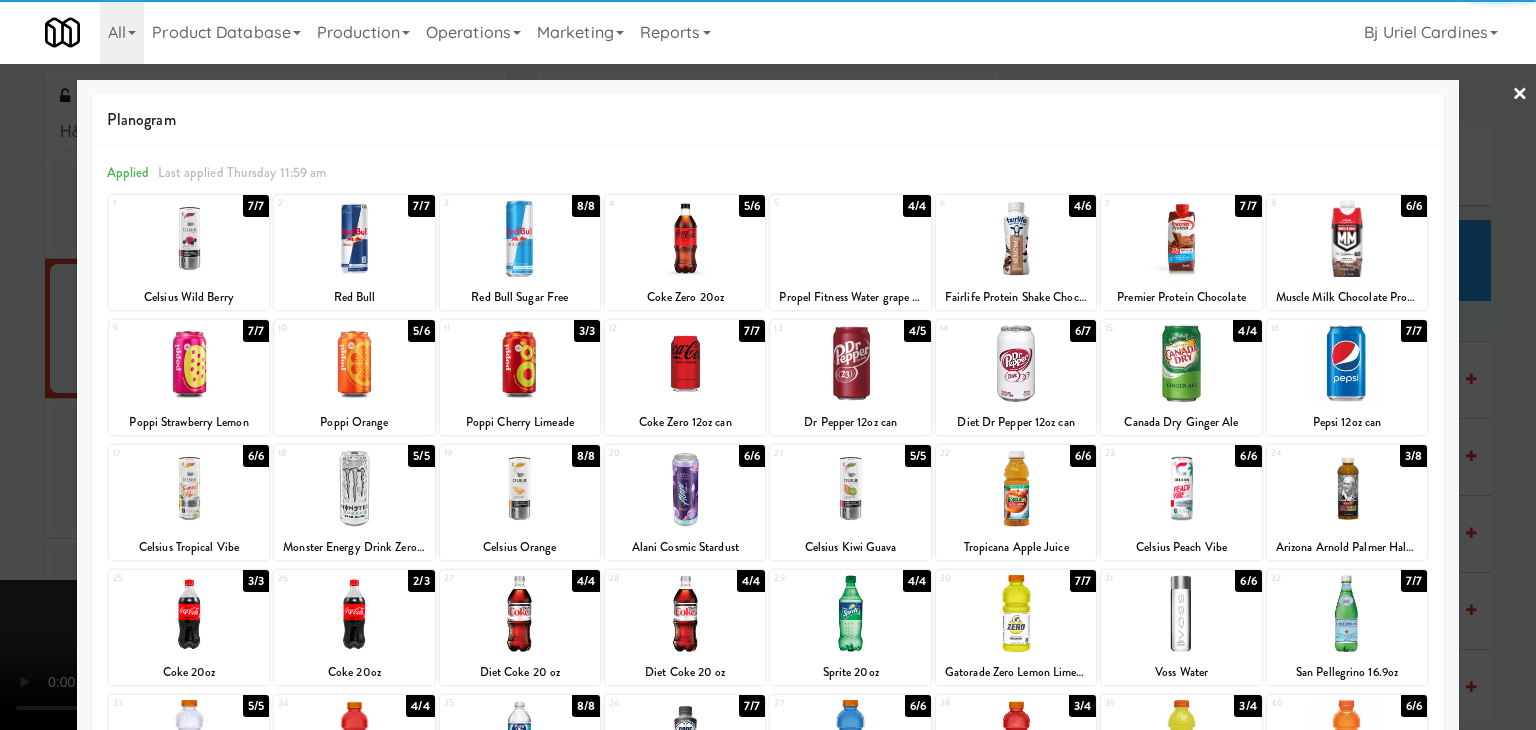 click at bounding box center (189, 738) 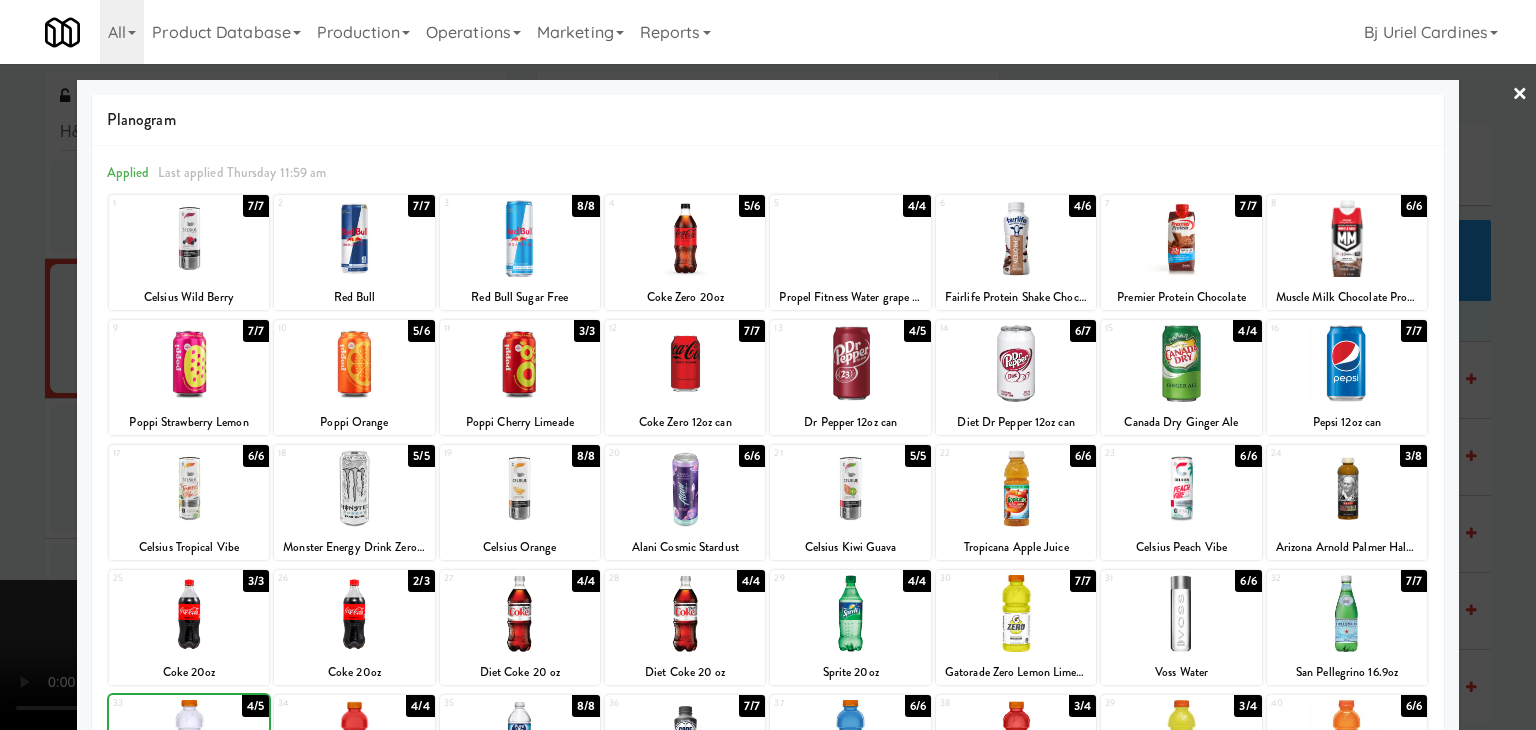 drag, startPoint x: 16, startPoint y: 617, endPoint x: 147, endPoint y: 607, distance: 131.38112 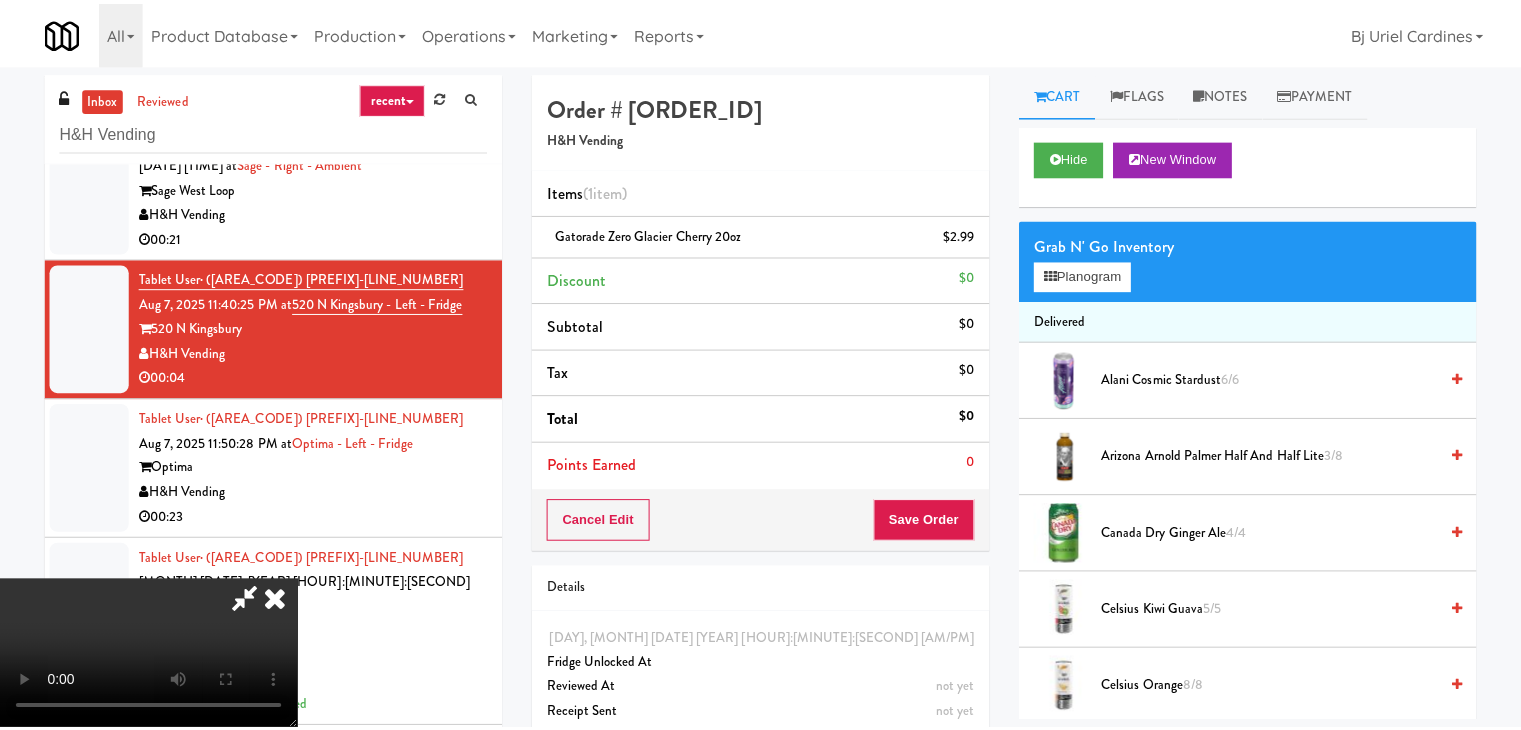 scroll, scrollTop: 9152, scrollLeft: 0, axis: vertical 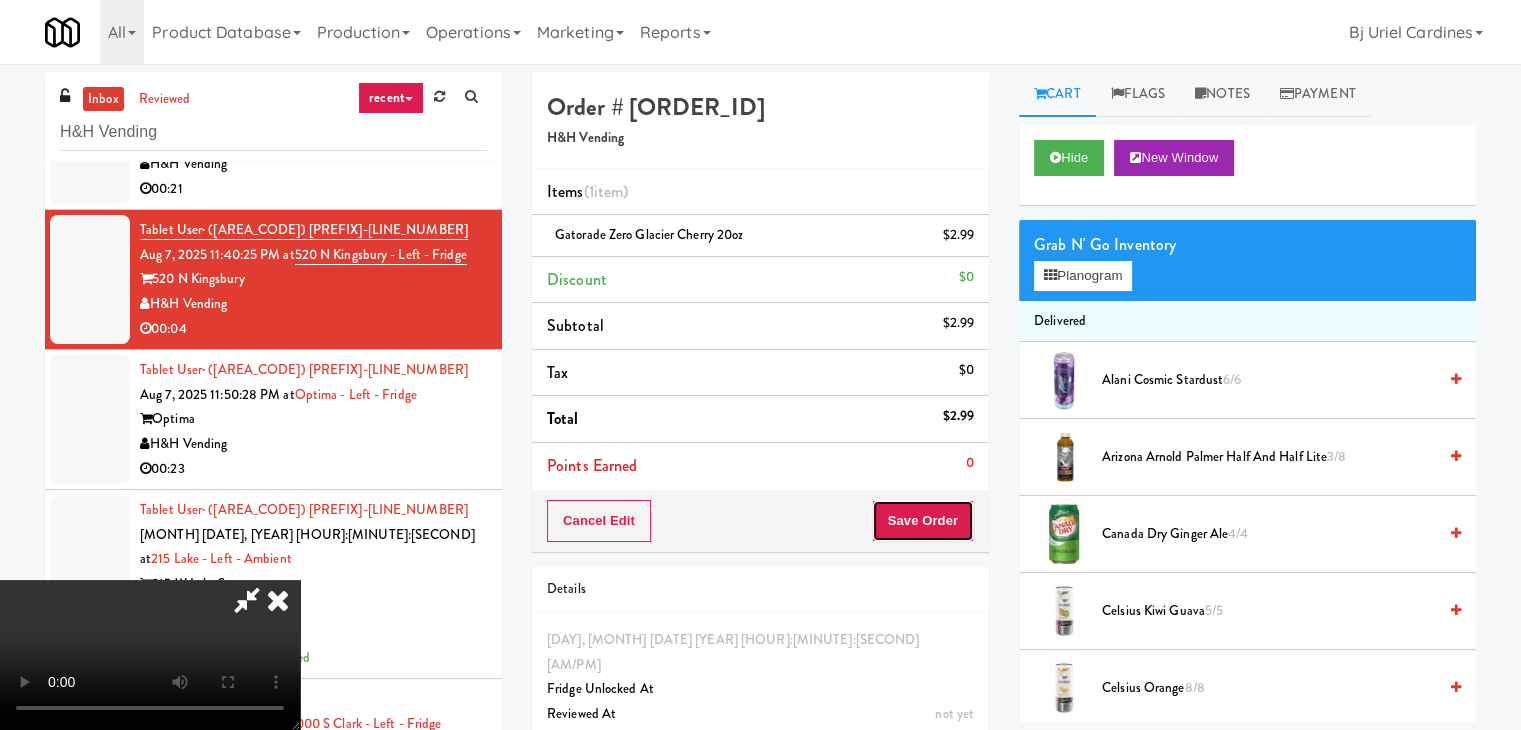 click on "Save Order" at bounding box center [923, 521] 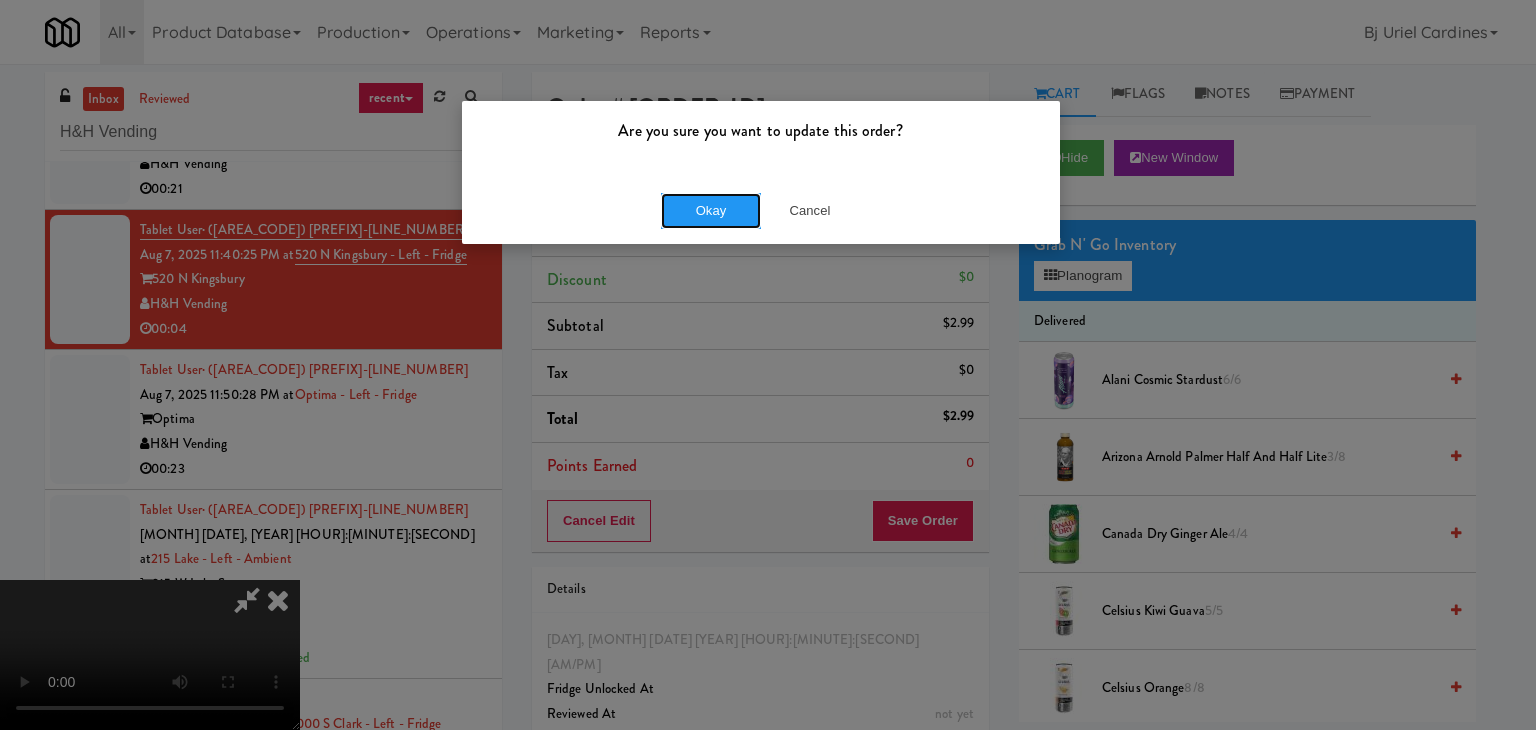drag, startPoint x: 728, startPoint y: 215, endPoint x: 732, endPoint y: 242, distance: 27.294687 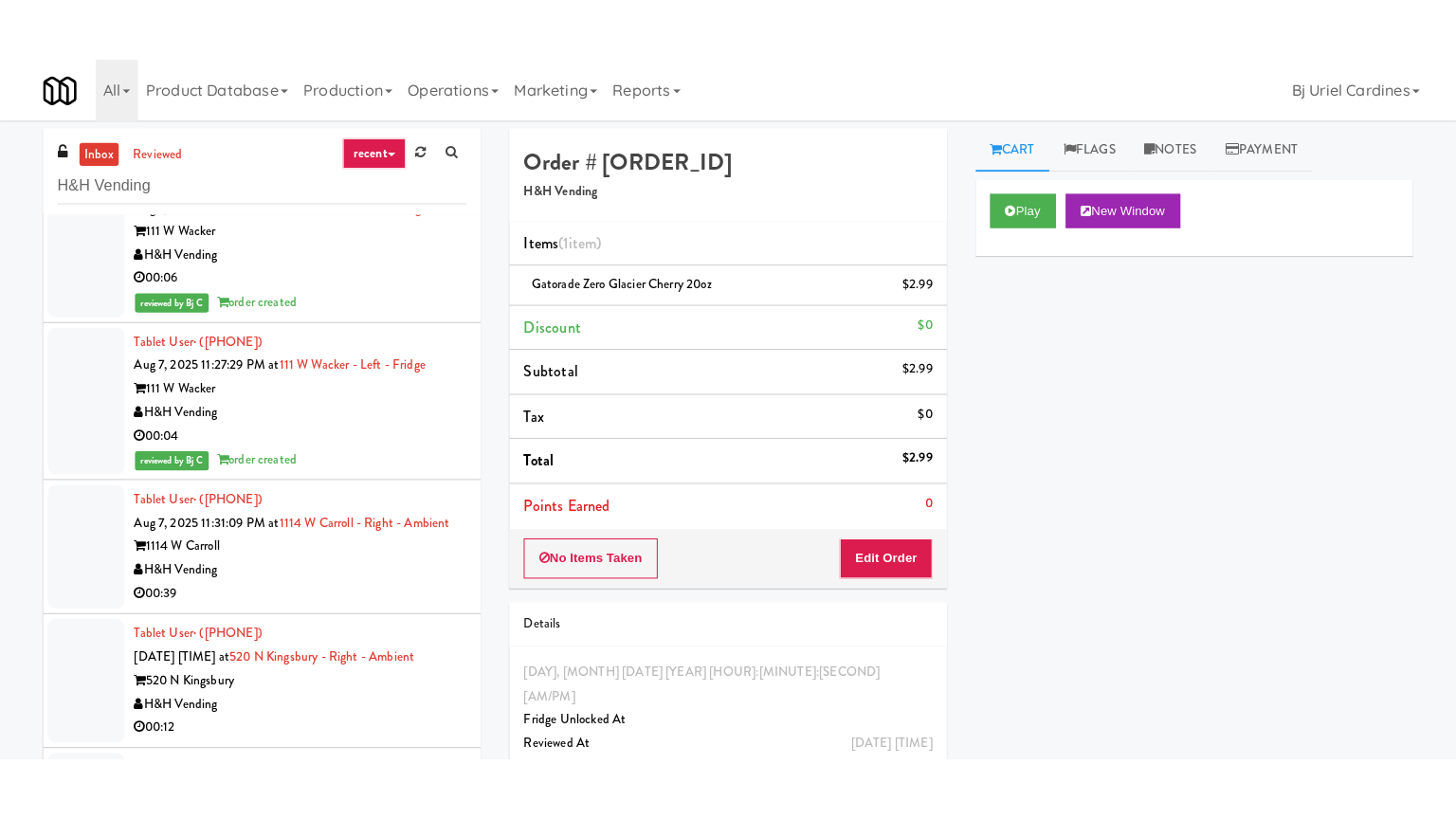 scroll, scrollTop: 7633, scrollLeft: 0, axis: vertical 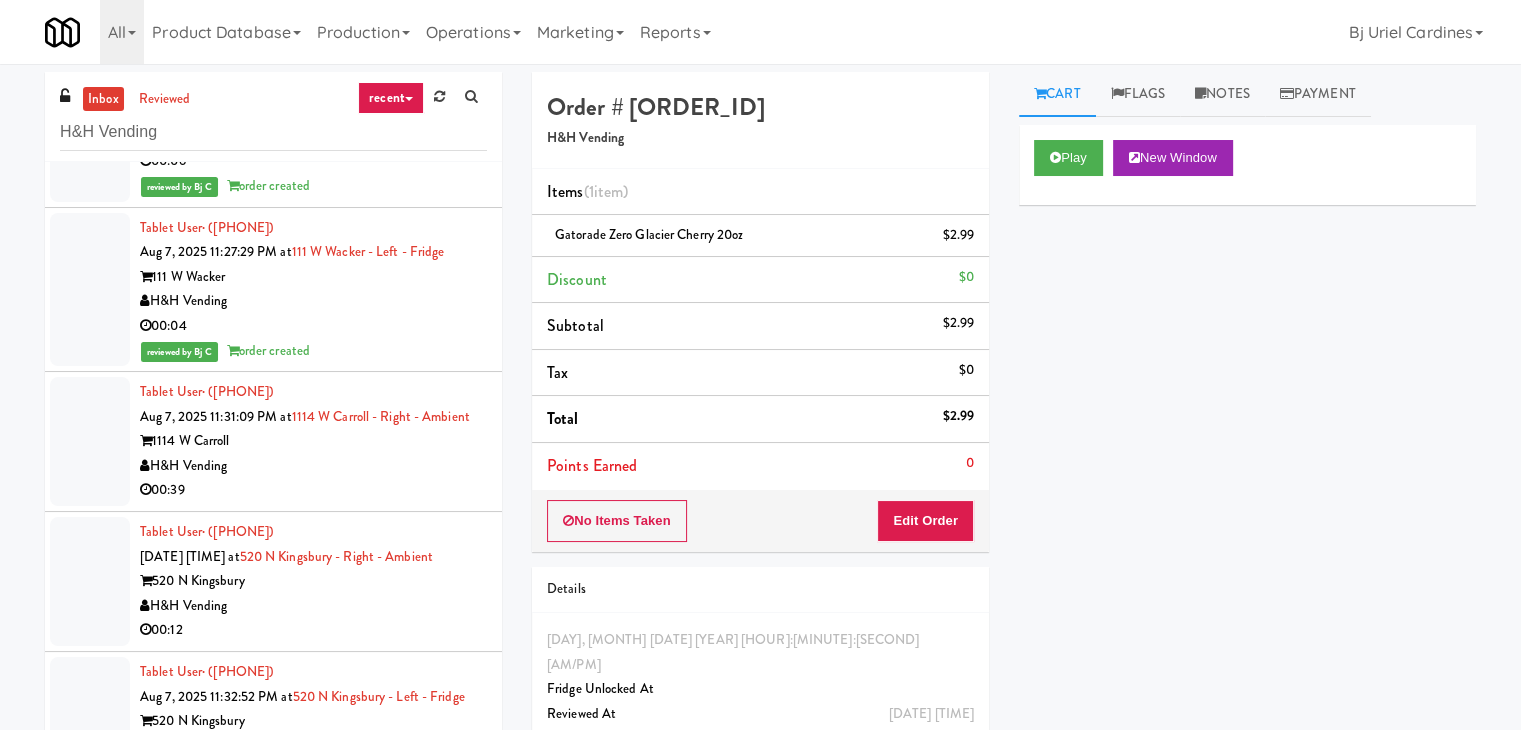click on "H&H Vending" at bounding box center (313, 606) 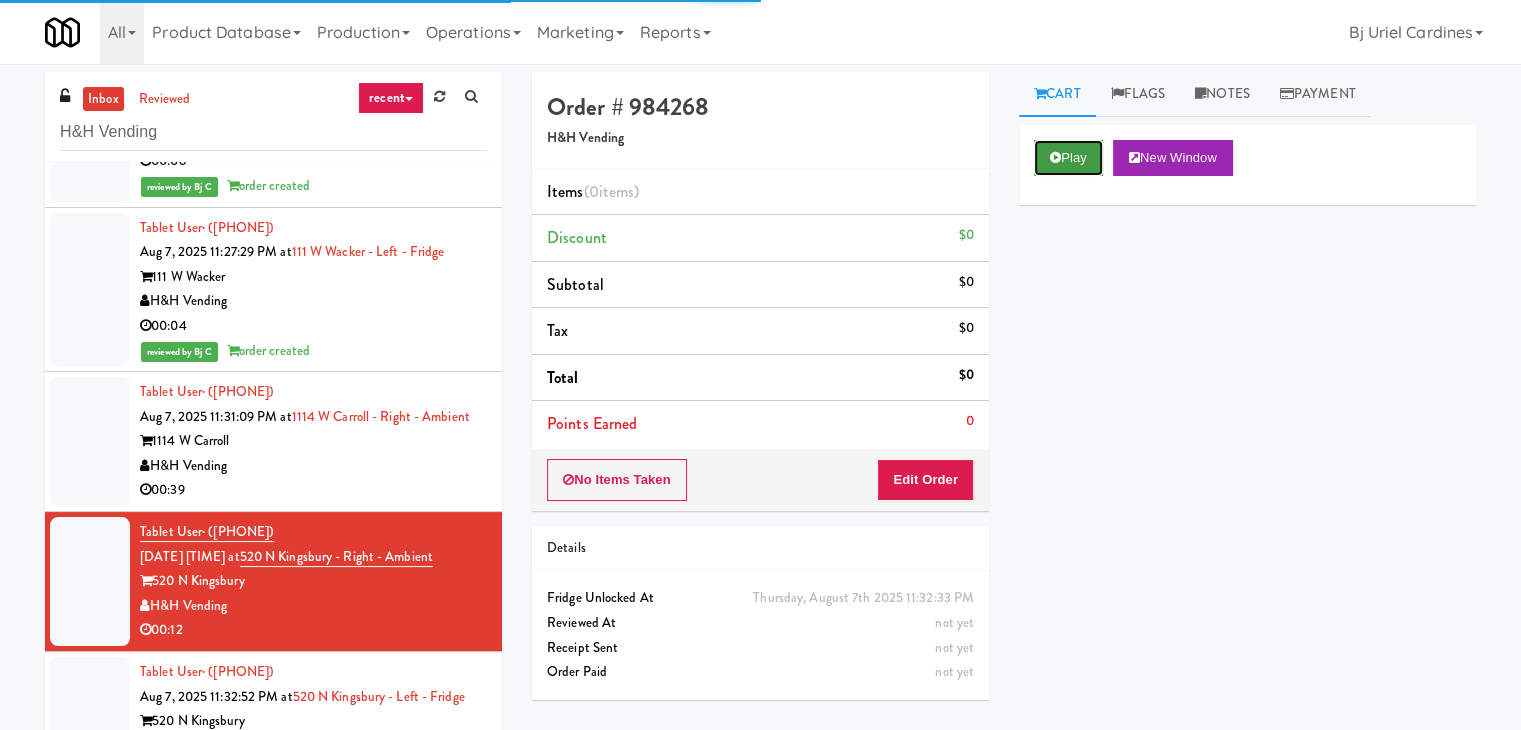 click on "Play" at bounding box center [1068, 158] 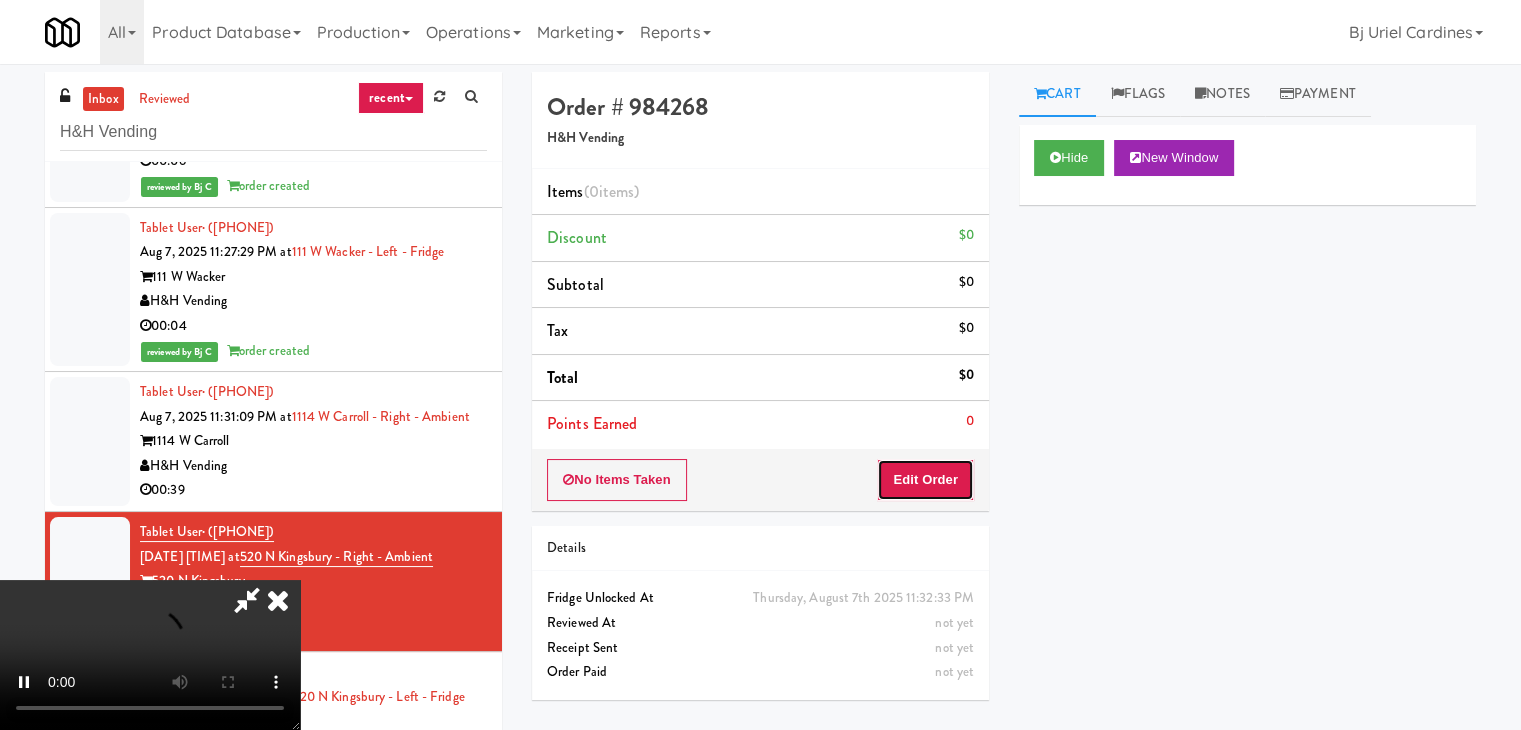 click on "Edit Order" at bounding box center (925, 480) 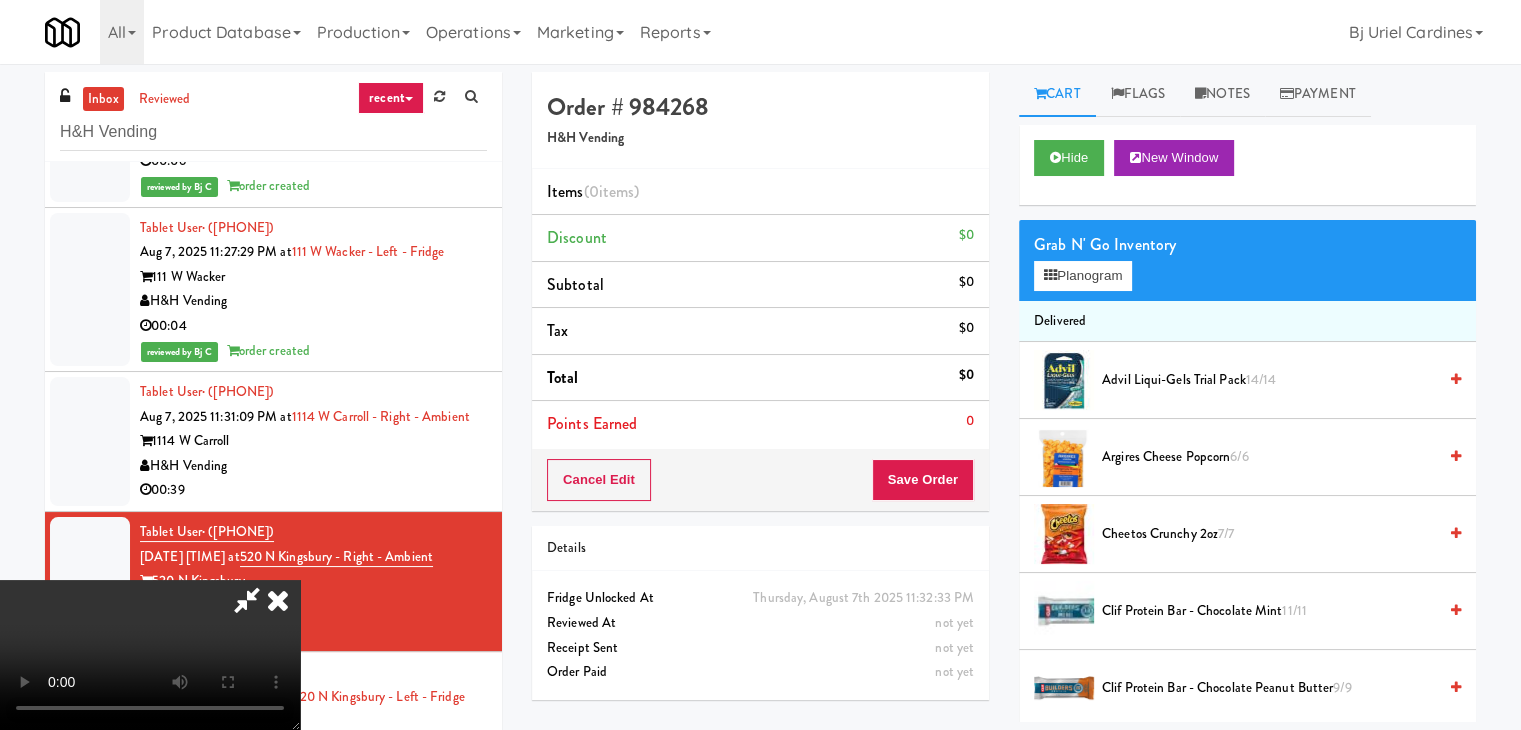 type 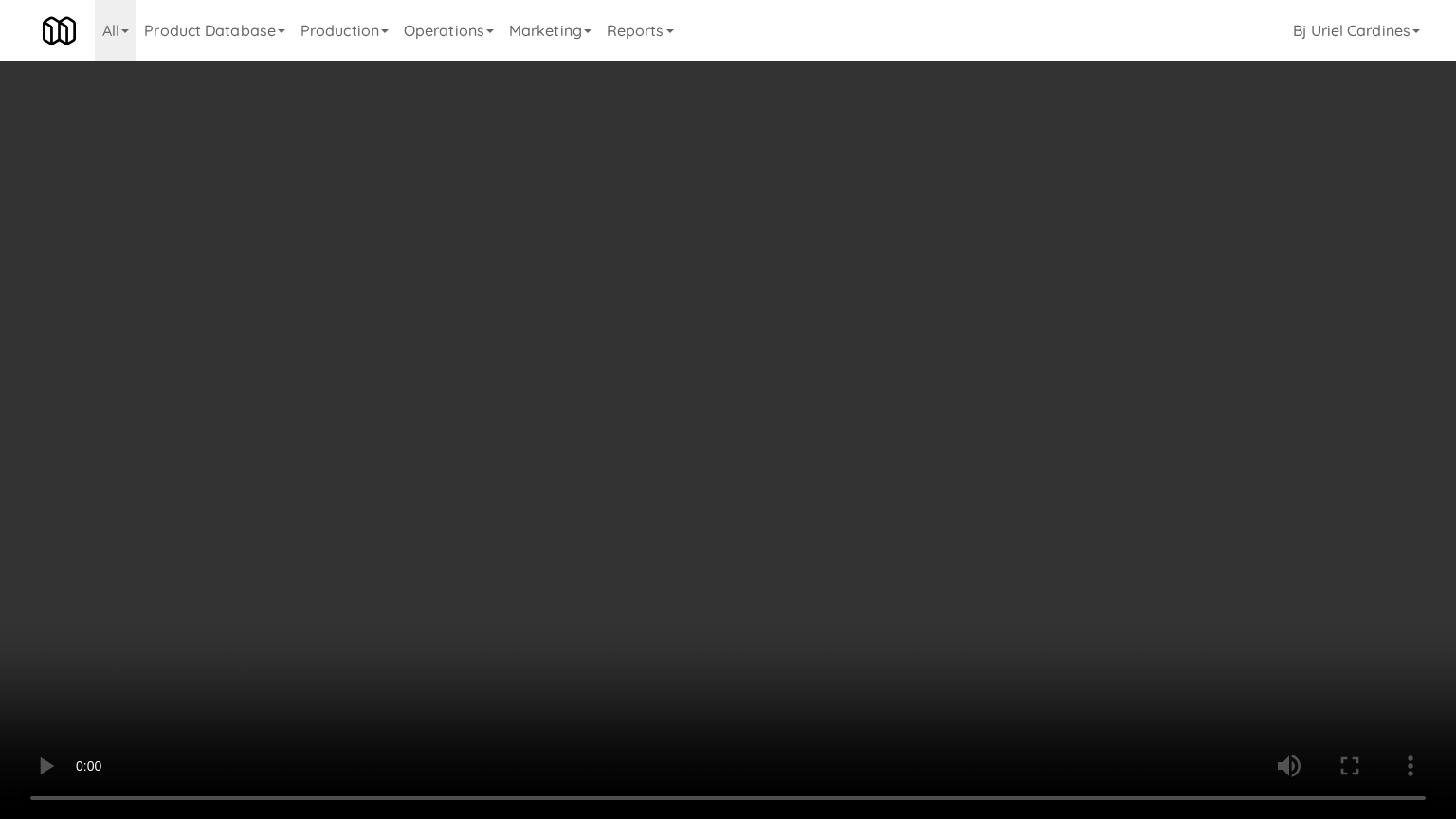 click at bounding box center (728, 410) 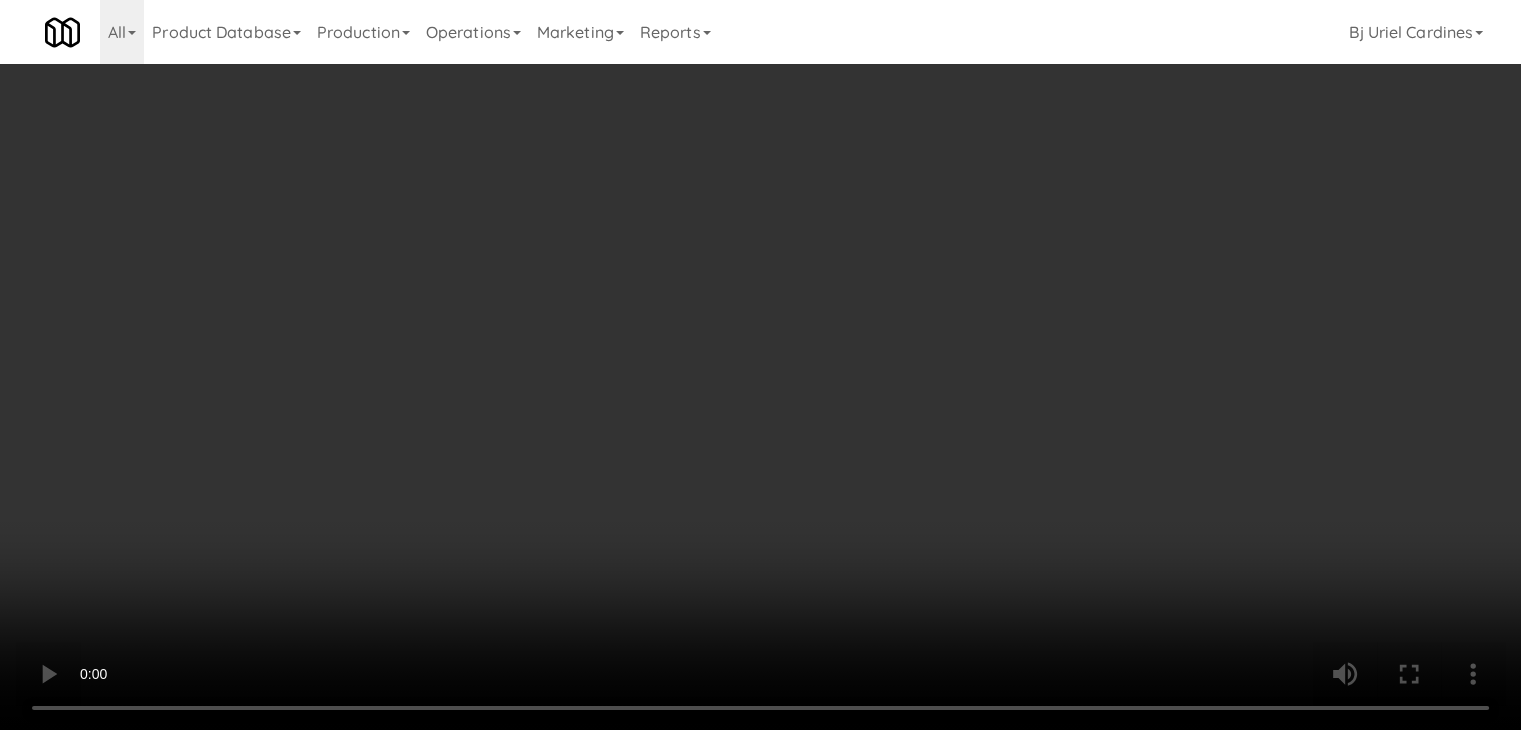 click on "Planogram" at bounding box center [1083, 276] 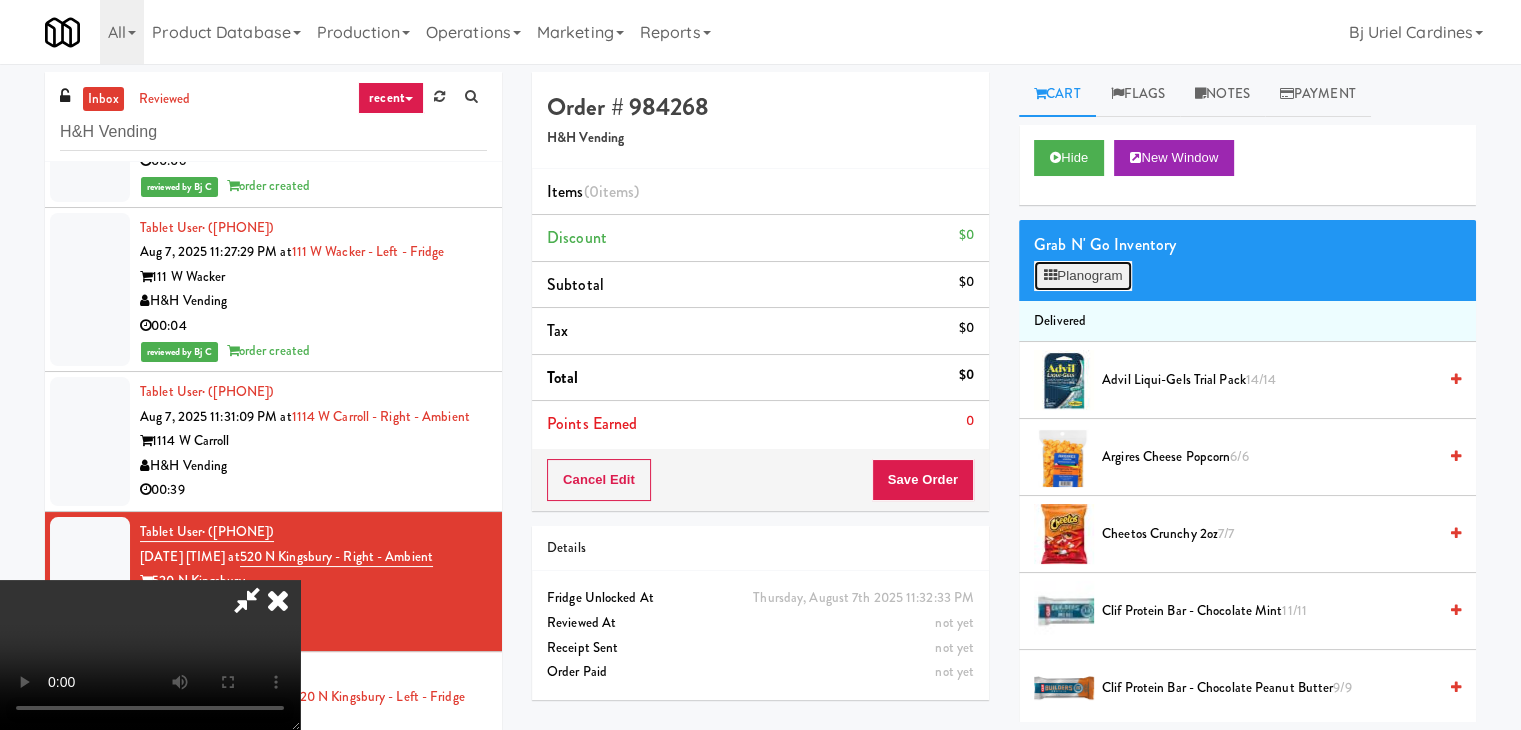 scroll, scrollTop: 8002, scrollLeft: 0, axis: vertical 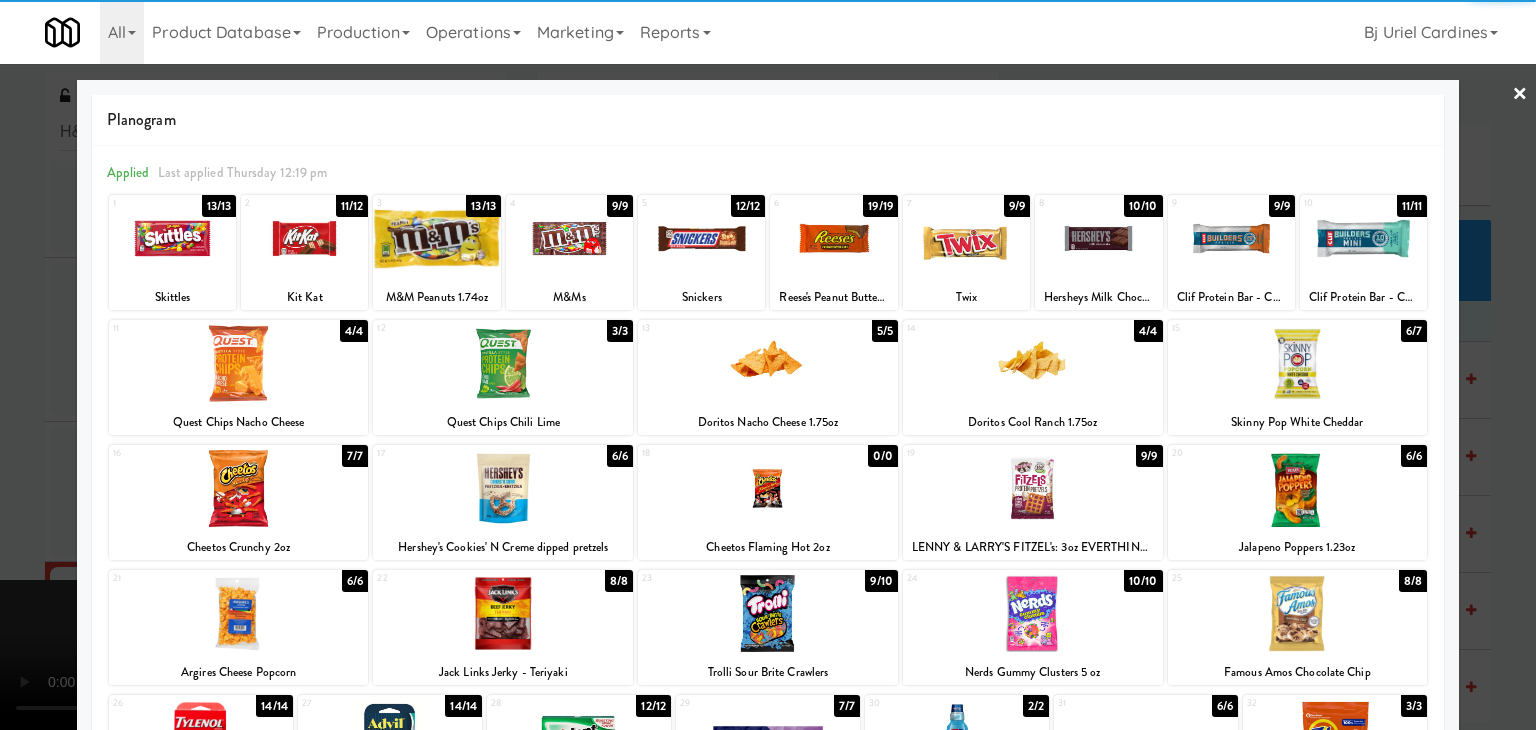 click at bounding box center [1033, 488] 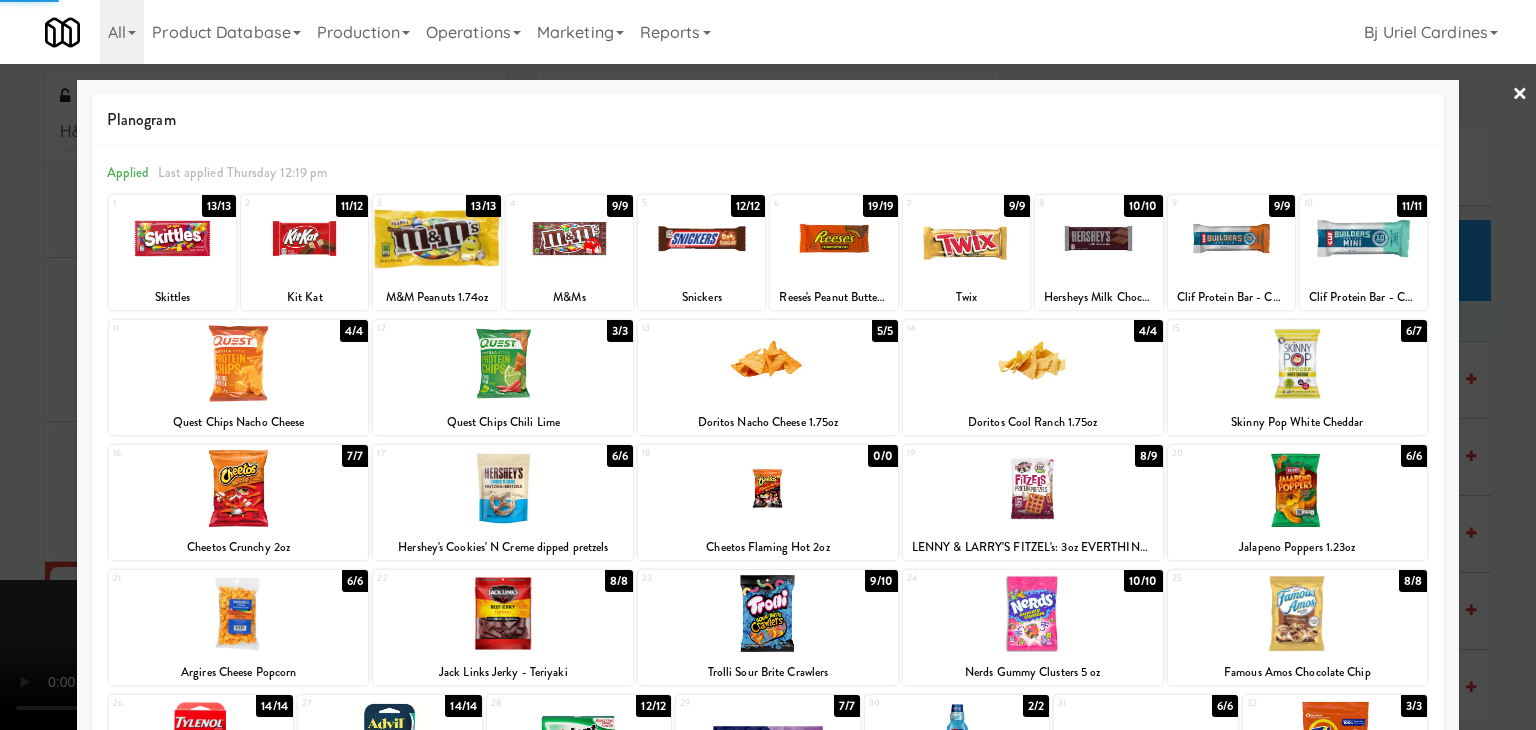 click at bounding box center (768, 365) 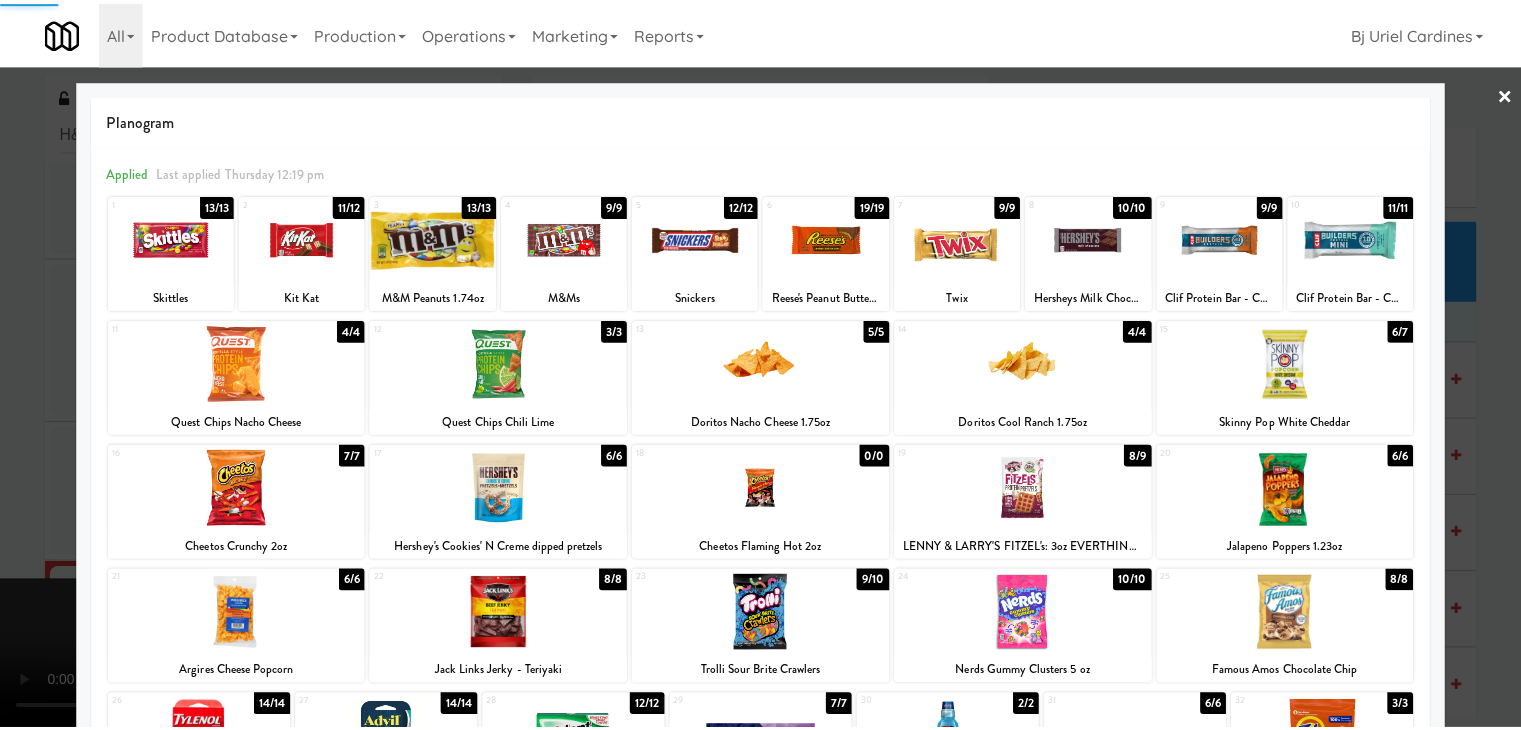scroll, scrollTop: 8052, scrollLeft: 0, axis: vertical 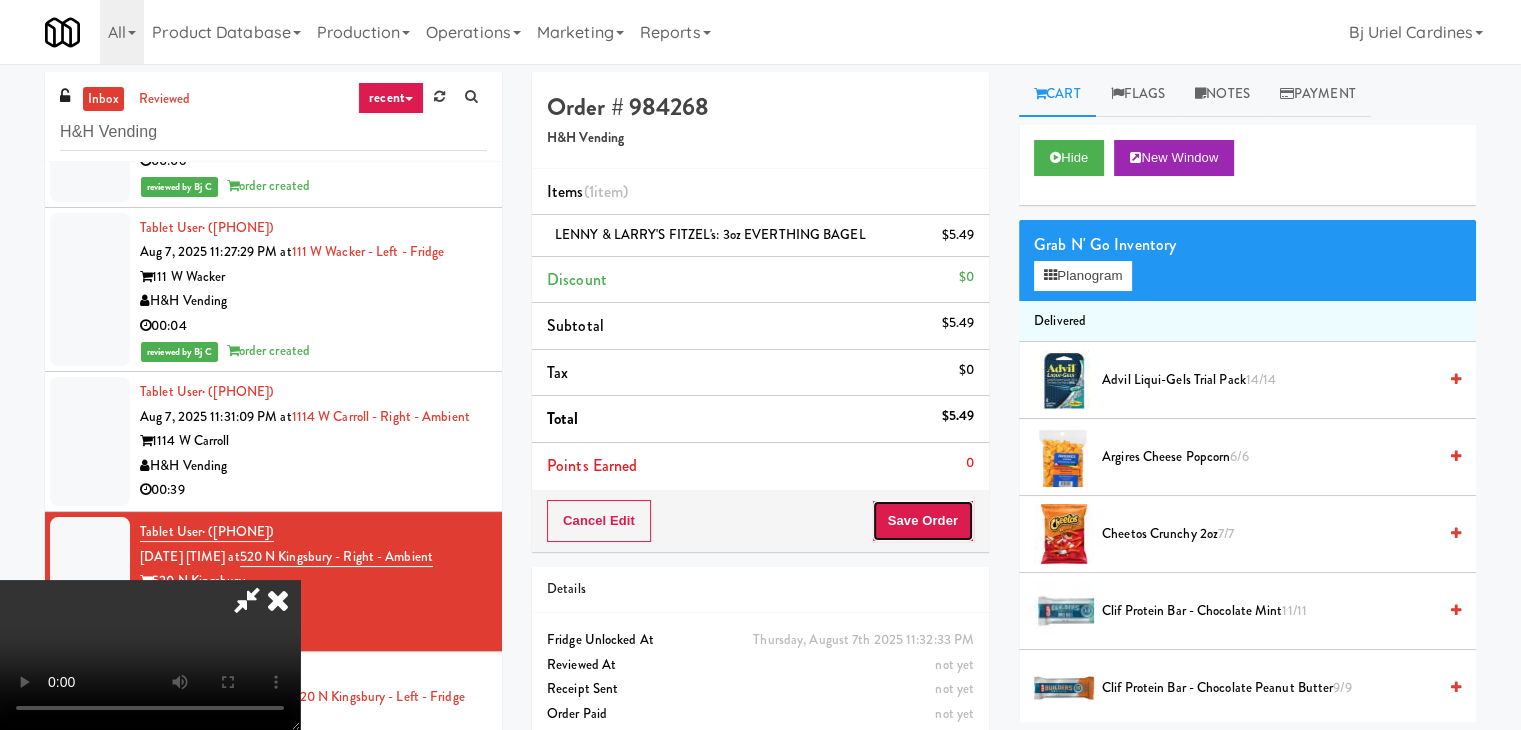 click on "Save Order" at bounding box center (923, 521) 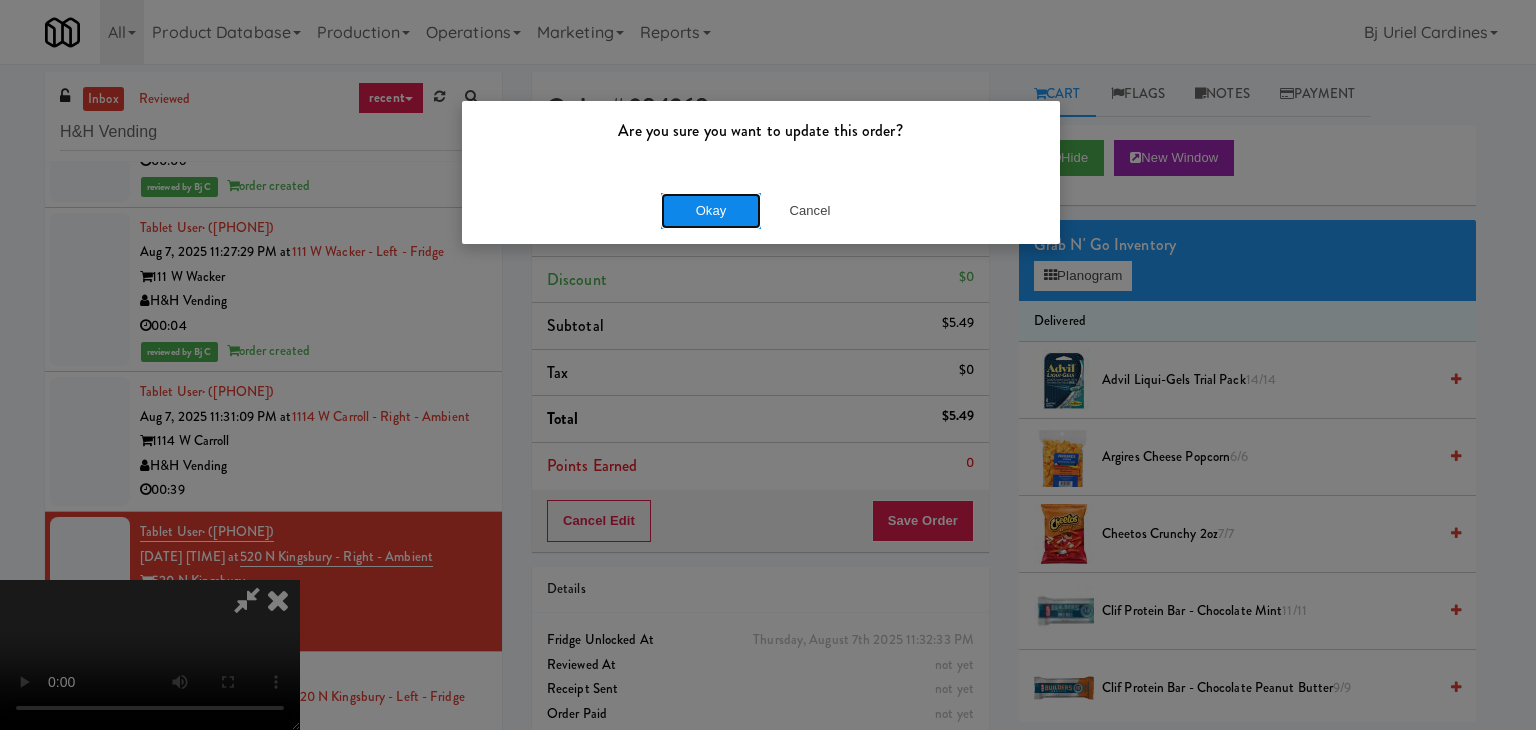 click on "Okay" at bounding box center [711, 211] 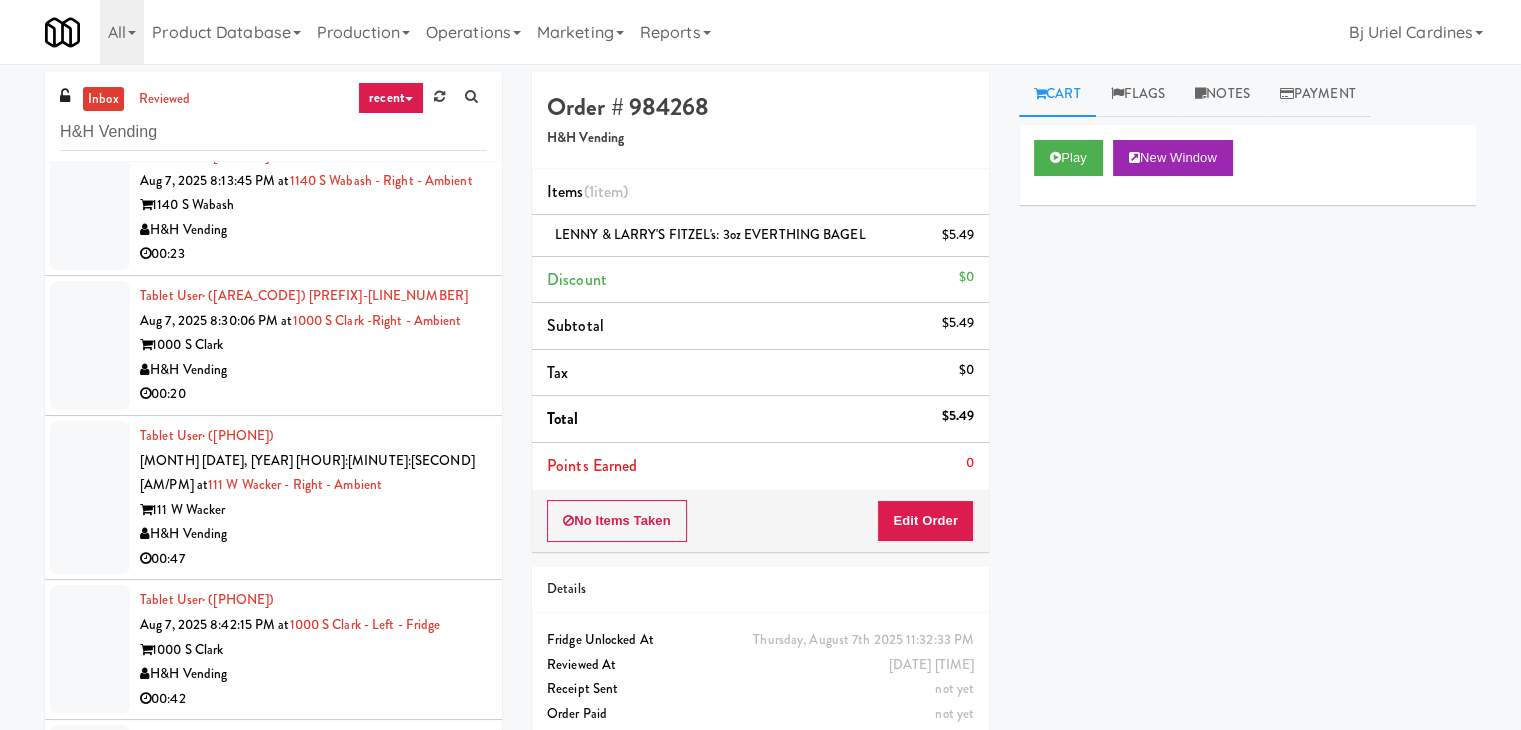 scroll, scrollTop: 0, scrollLeft: 0, axis: both 